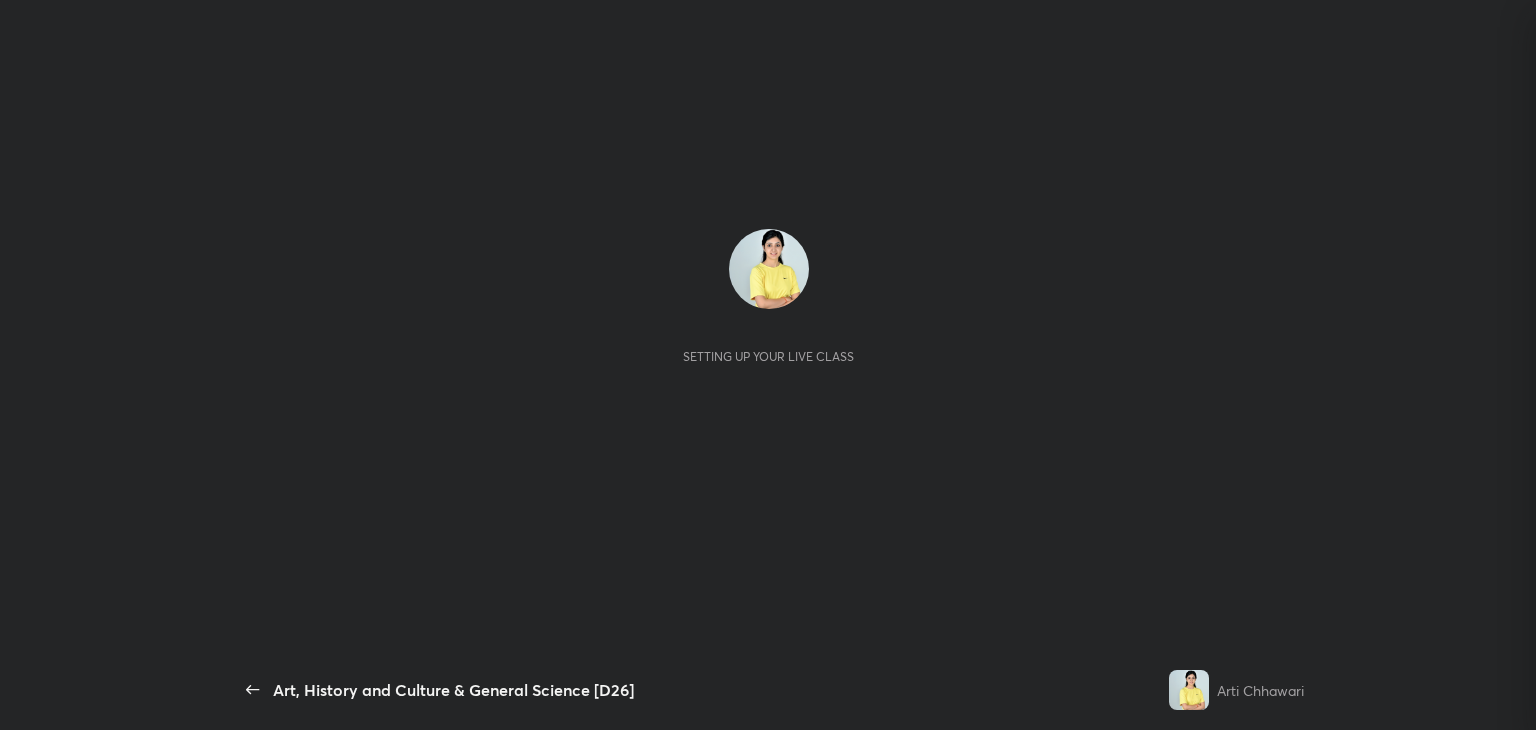 scroll, scrollTop: 0, scrollLeft: 0, axis: both 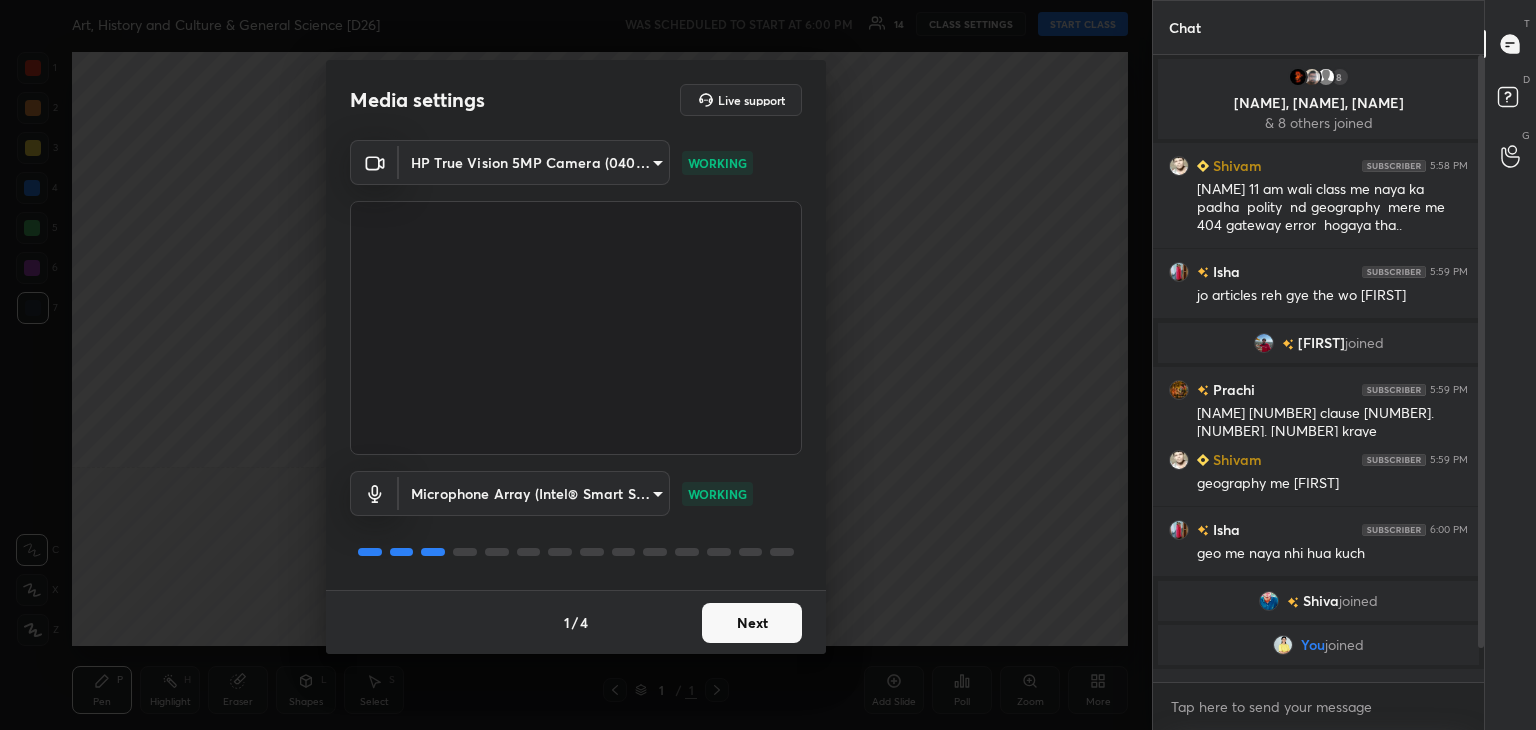 click on "Next" at bounding box center [752, 623] 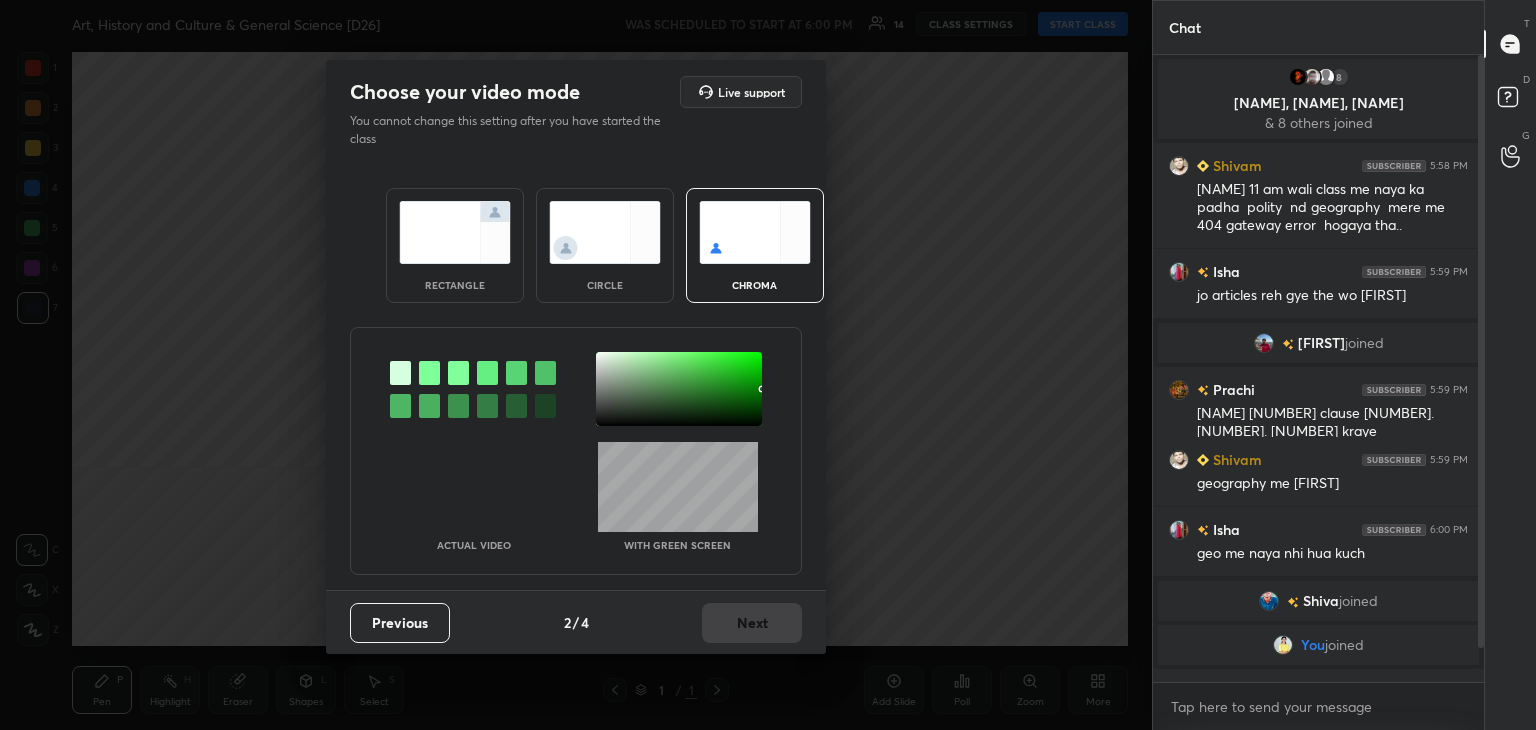 click on "rectangle" at bounding box center (455, 245) 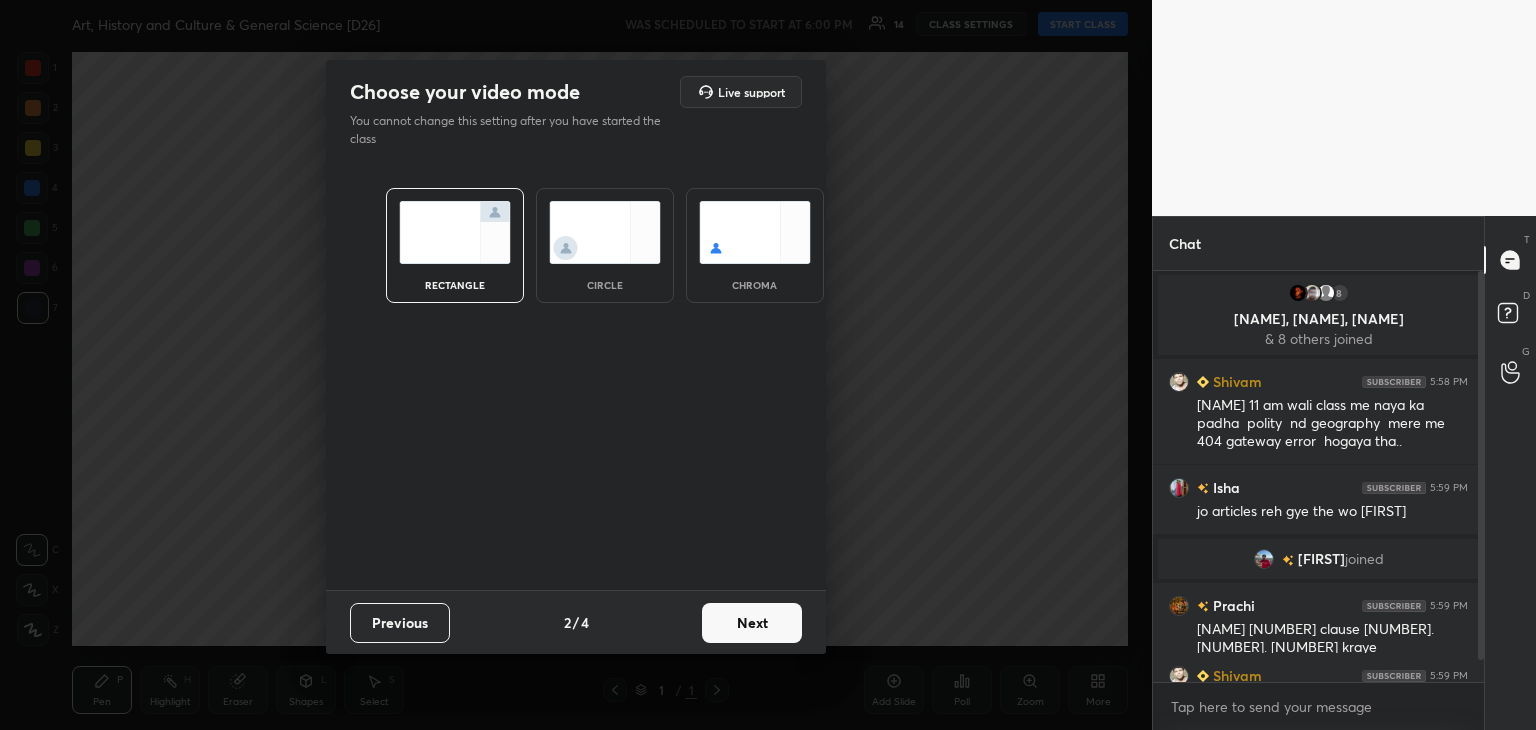 click on "Next" at bounding box center [752, 623] 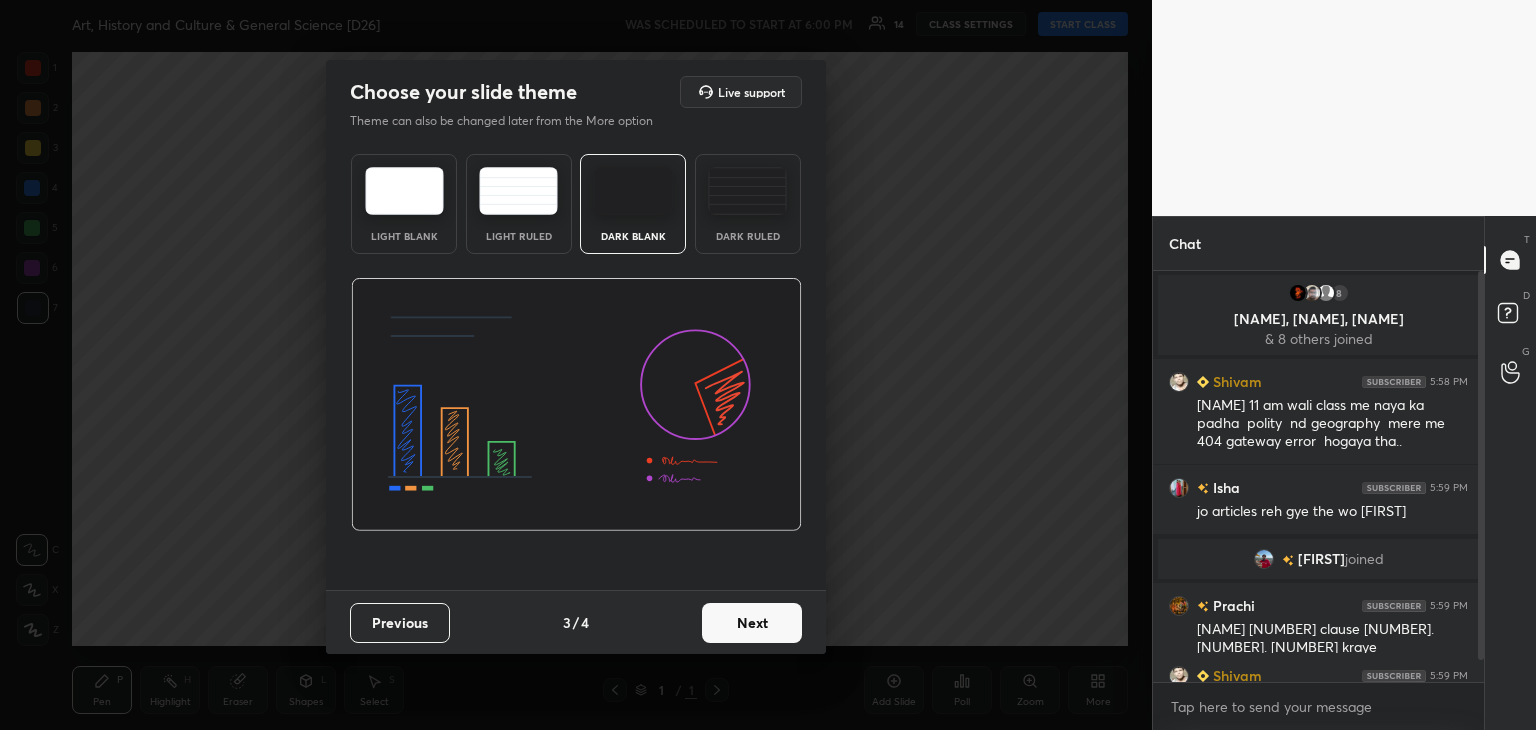 click on "Next" at bounding box center (752, 623) 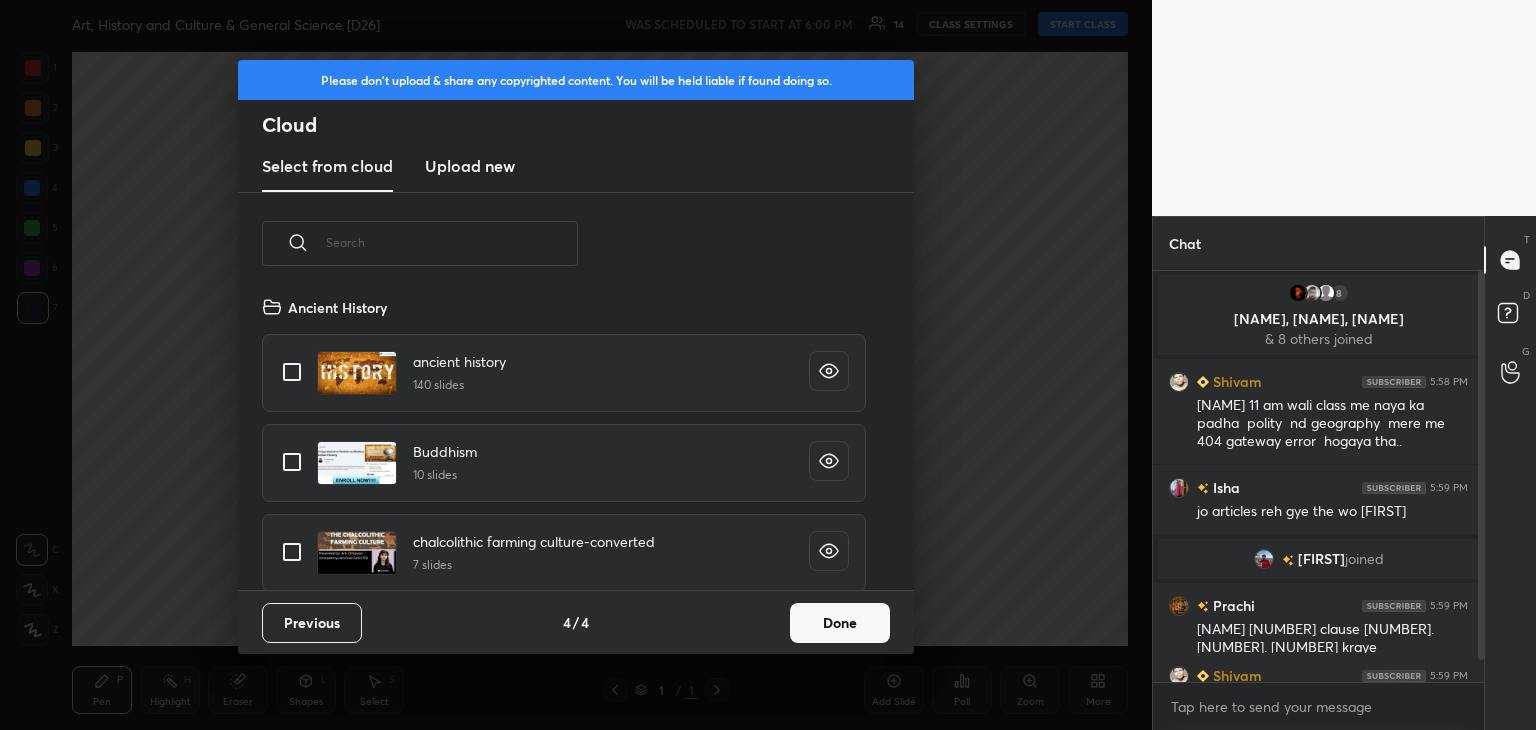 click on "Done" at bounding box center [840, 623] 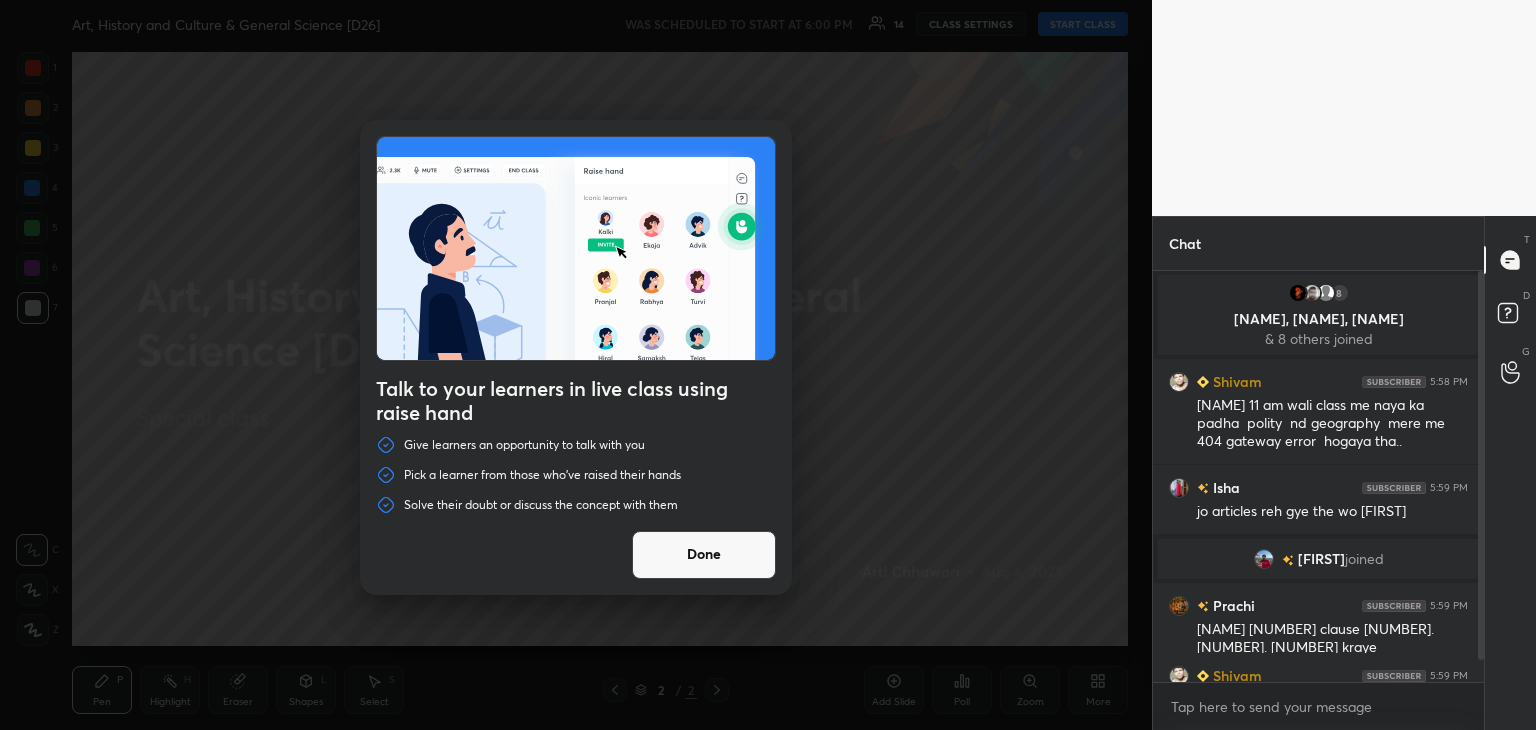 click on "Done" at bounding box center (704, 555) 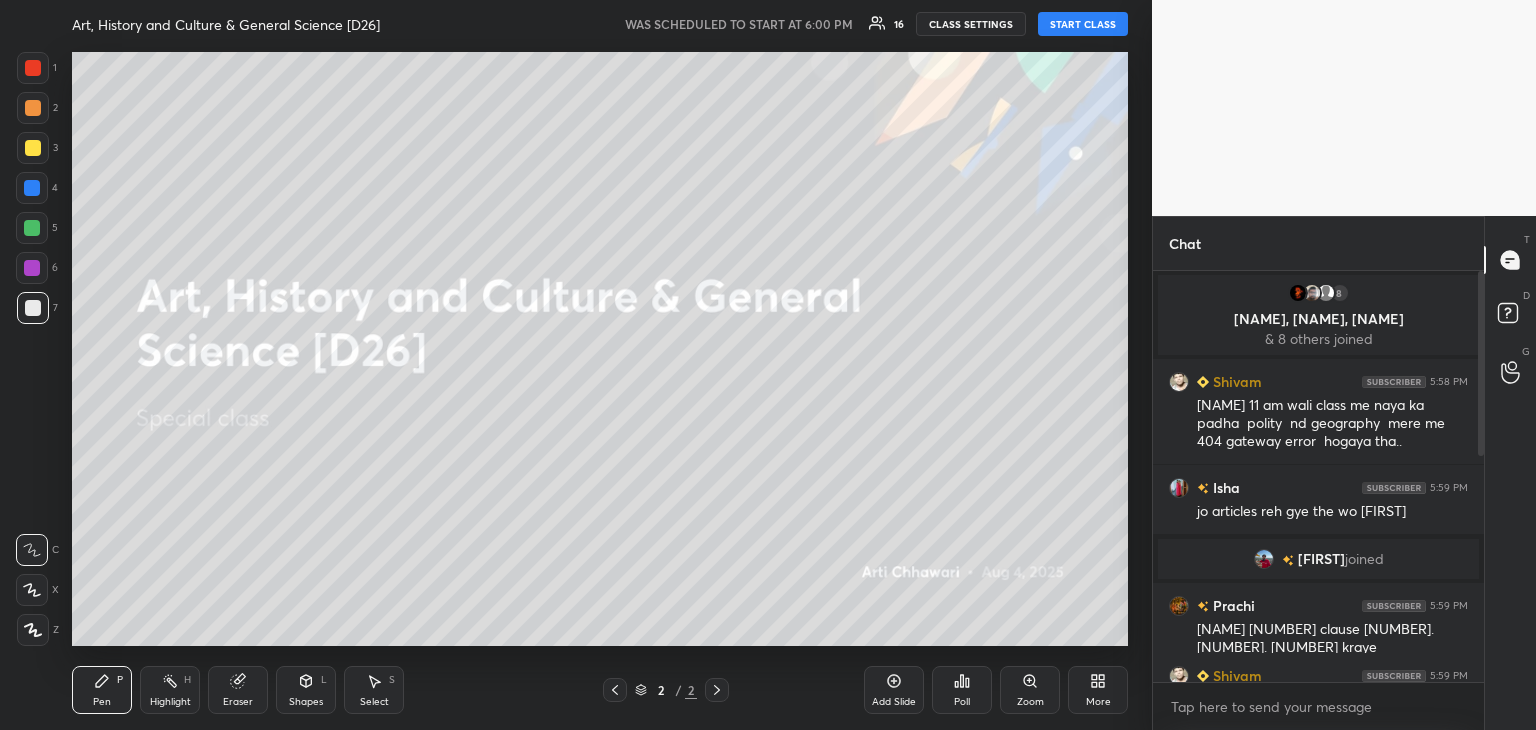 scroll, scrollTop: 522, scrollLeft: 0, axis: vertical 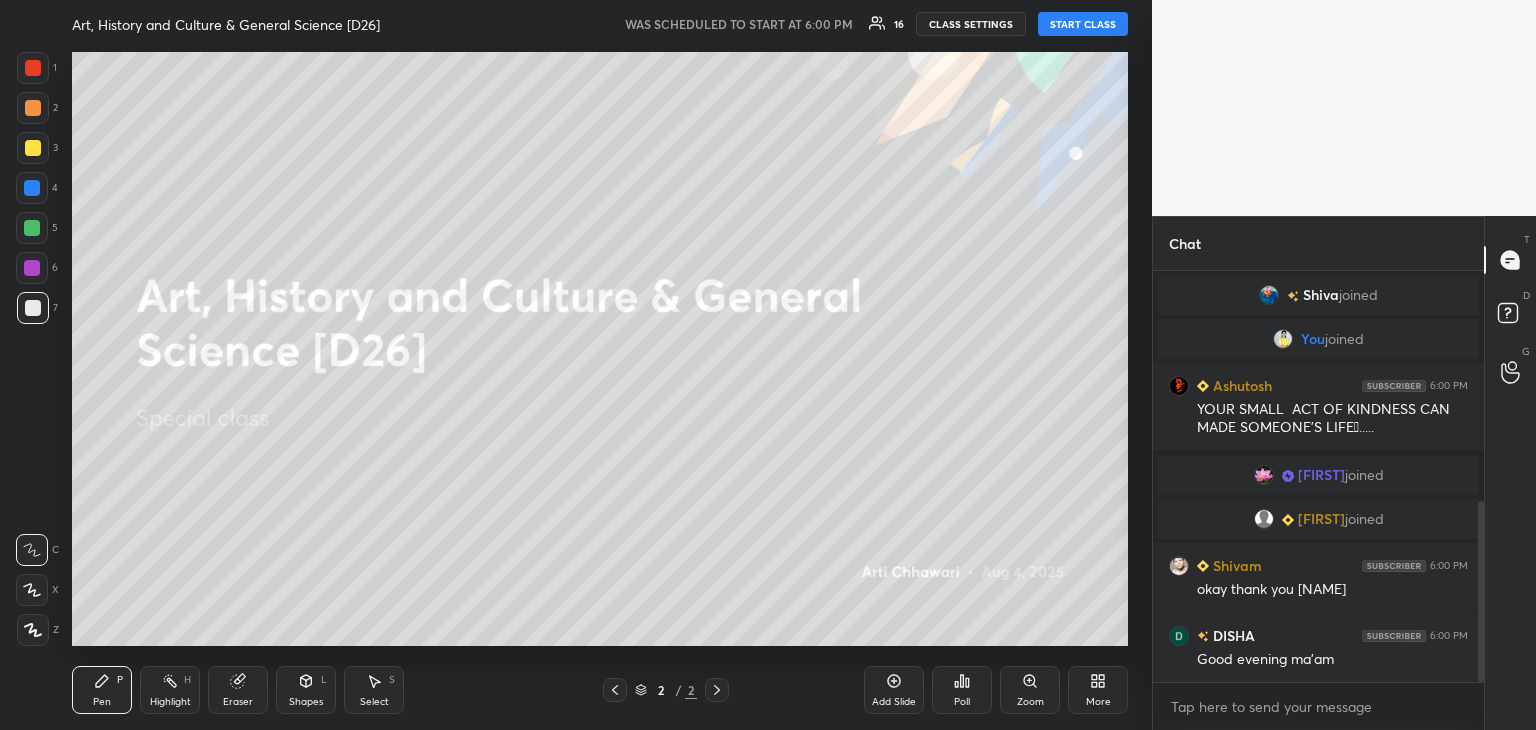 drag, startPoint x: 1481, startPoint y: 324, endPoint x: 1483, endPoint y: 361, distance: 37.054016 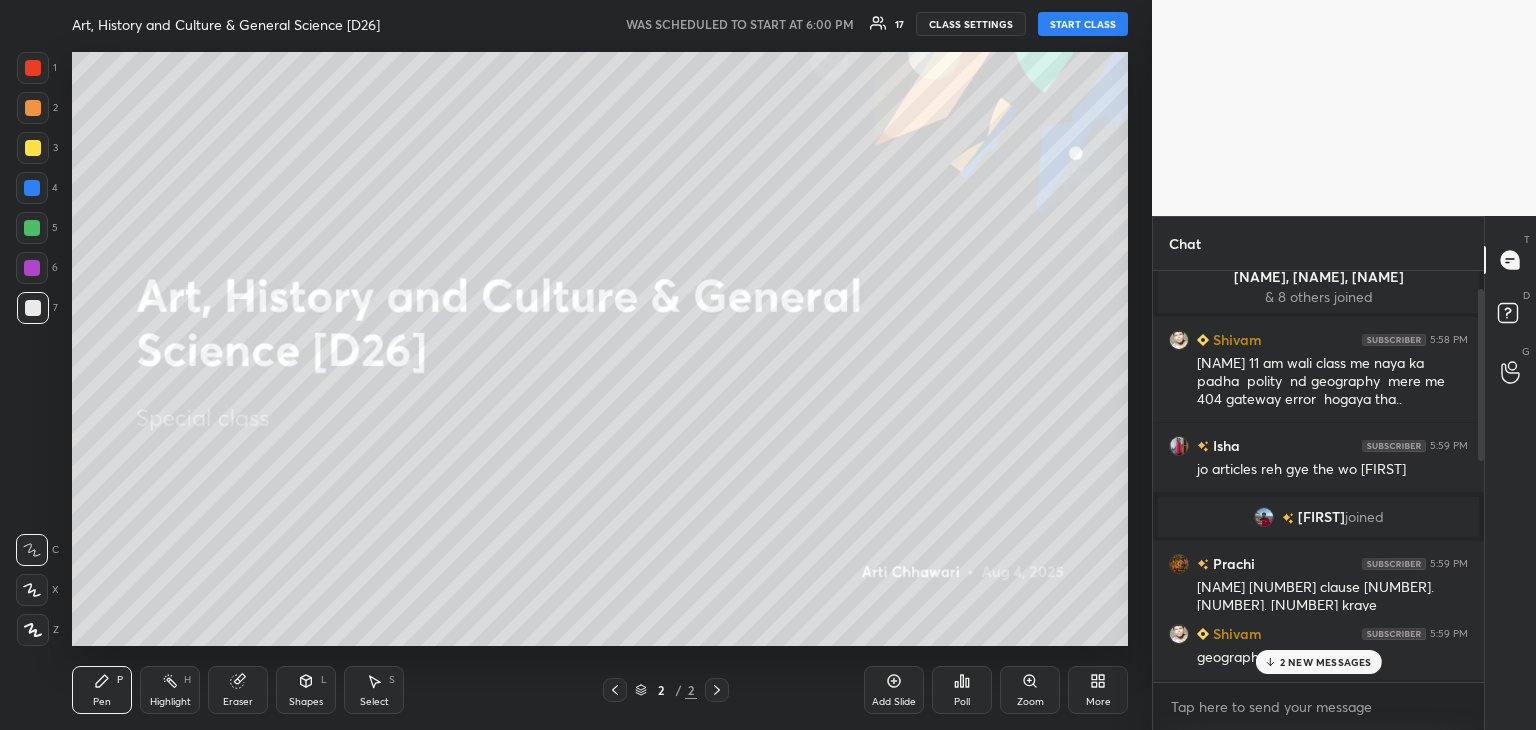 scroll, scrollTop: 0, scrollLeft: 0, axis: both 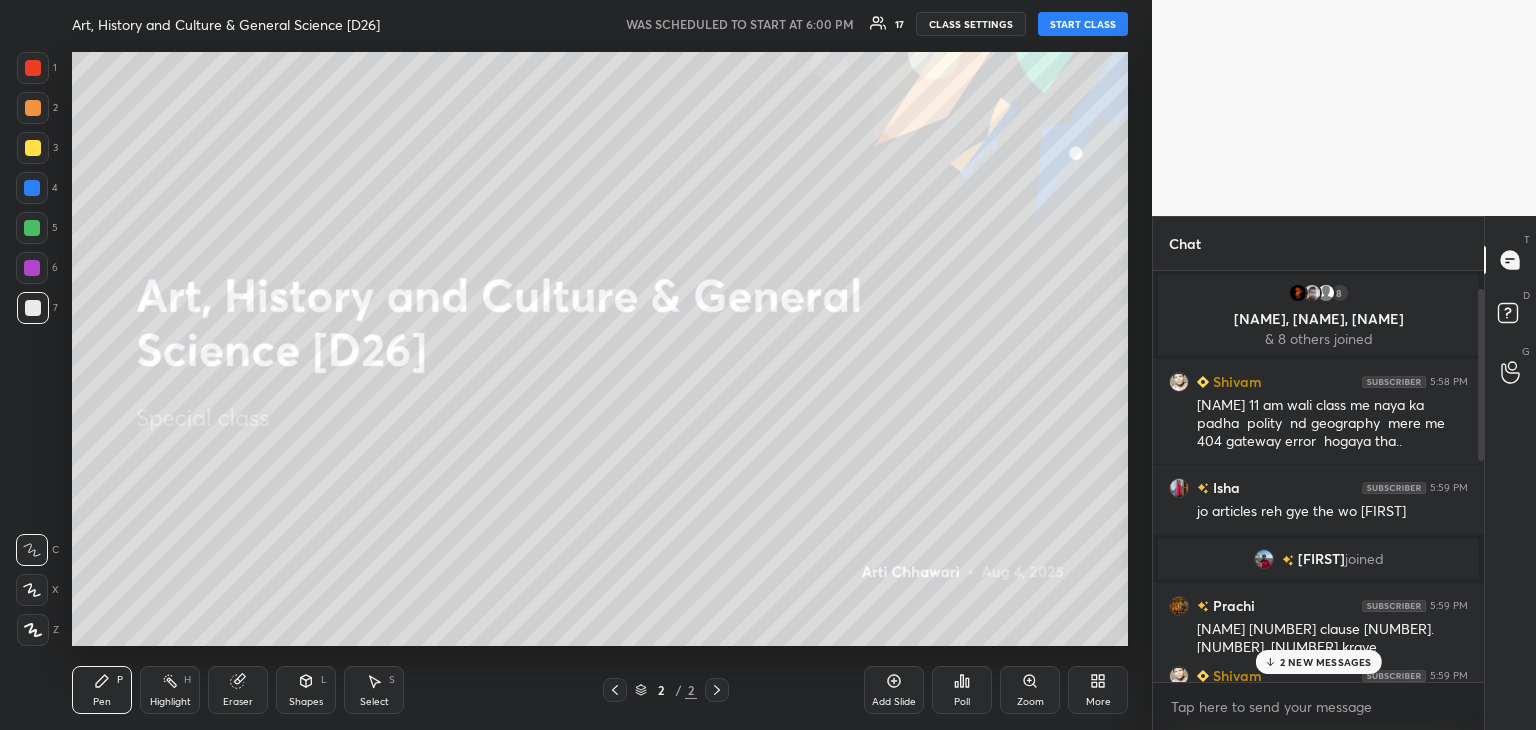 drag, startPoint x: 1482, startPoint y: 605, endPoint x: 1473, endPoint y: 353, distance: 252.16066 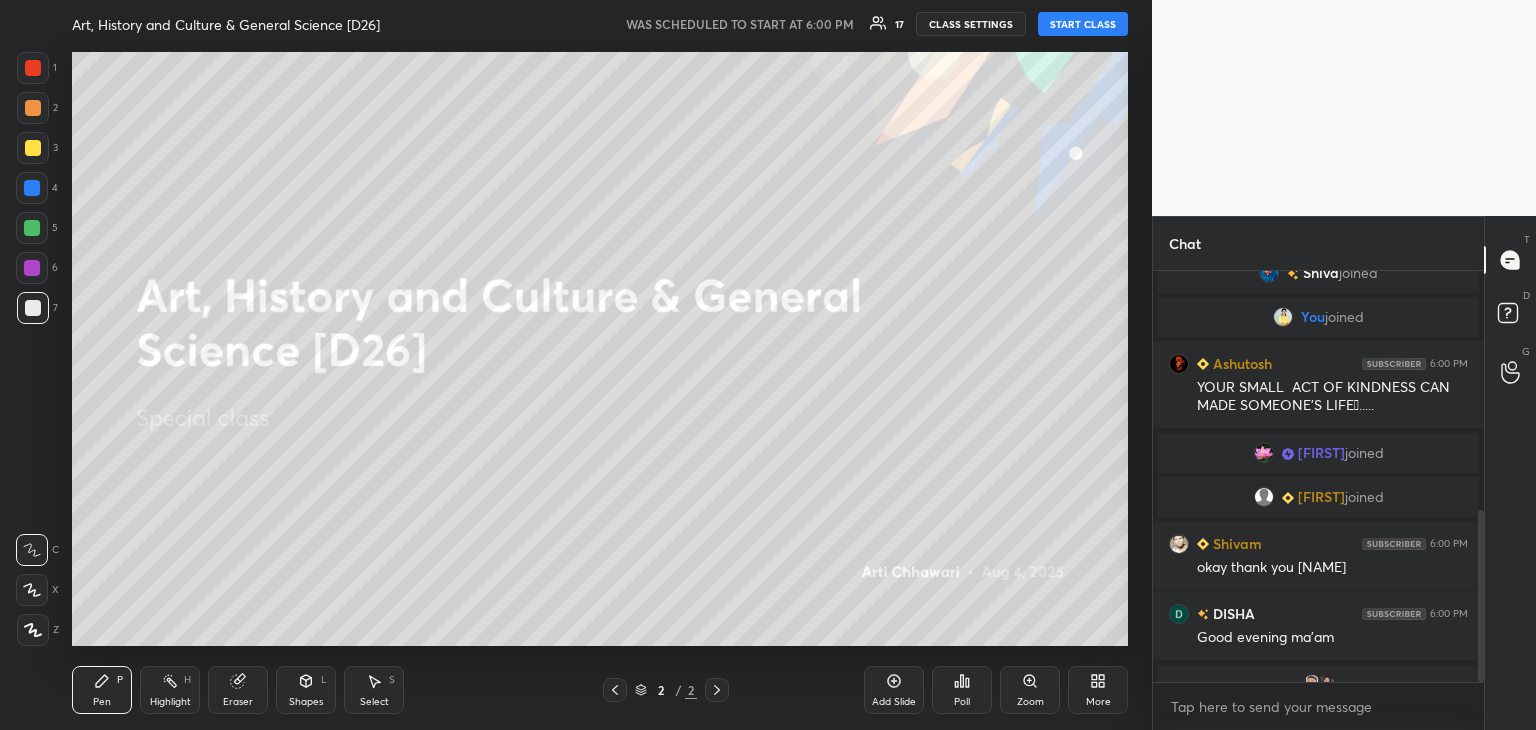 scroll, scrollTop: 570, scrollLeft: 0, axis: vertical 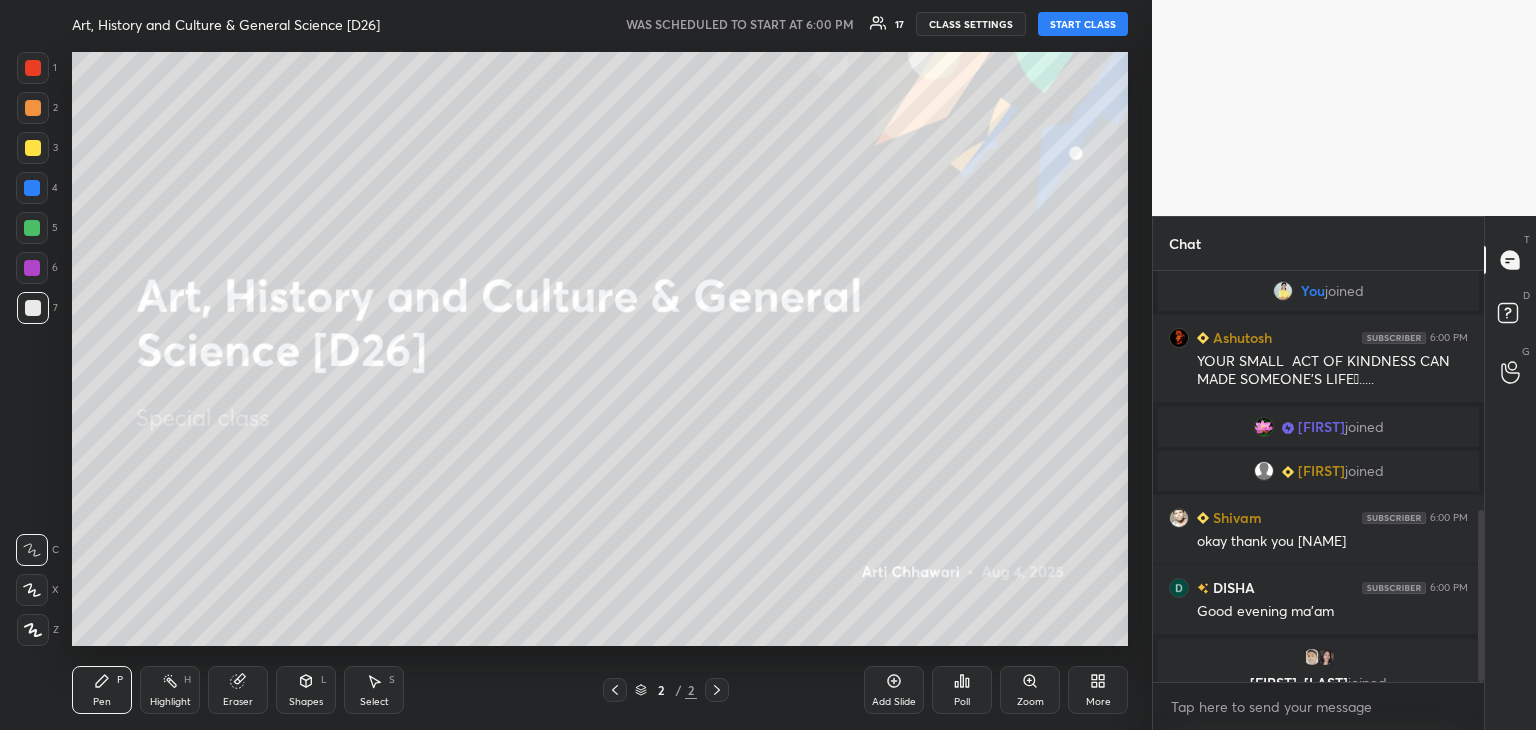drag, startPoint x: 1481, startPoint y: 368, endPoint x: 1487, endPoint y: 682, distance: 314.0573 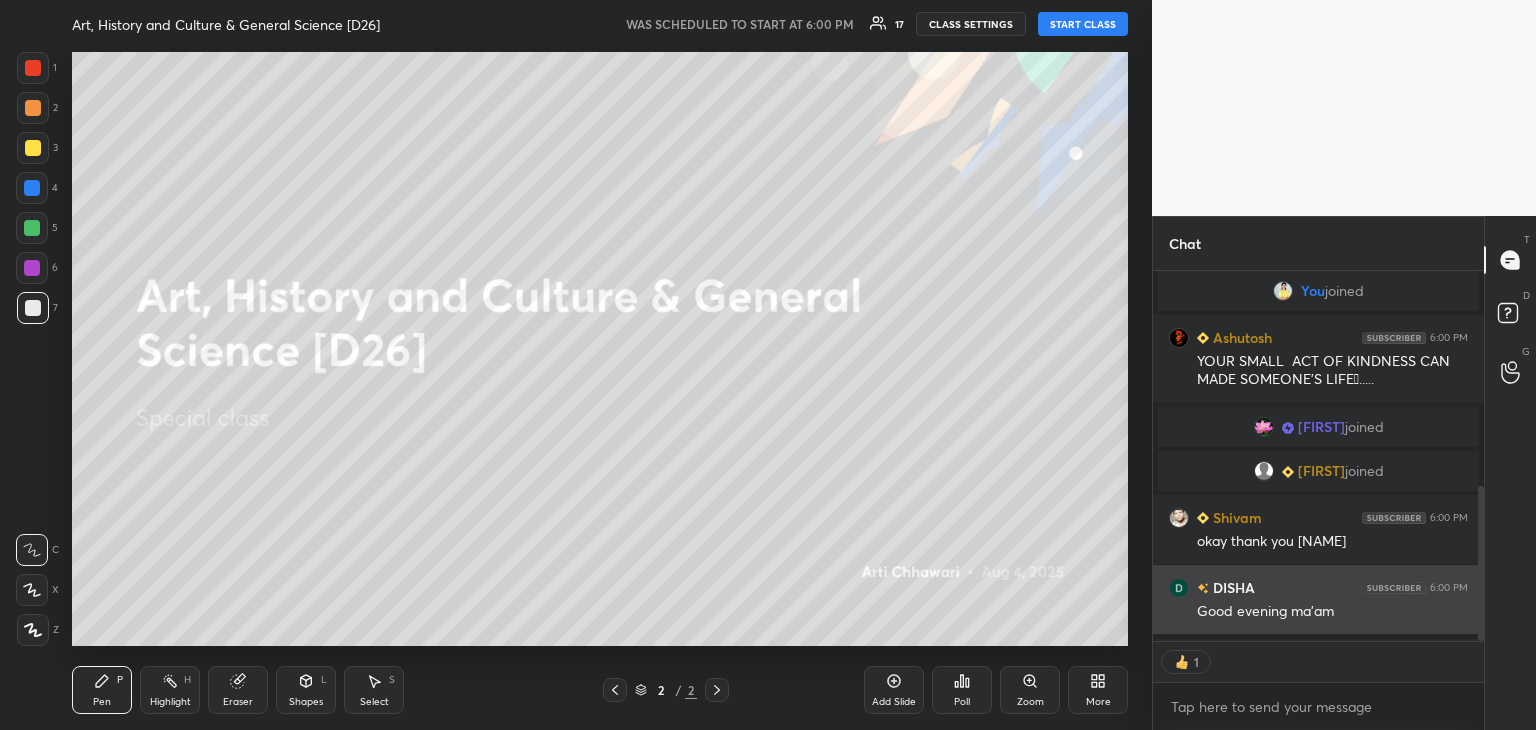 scroll, scrollTop: 365, scrollLeft: 325, axis: both 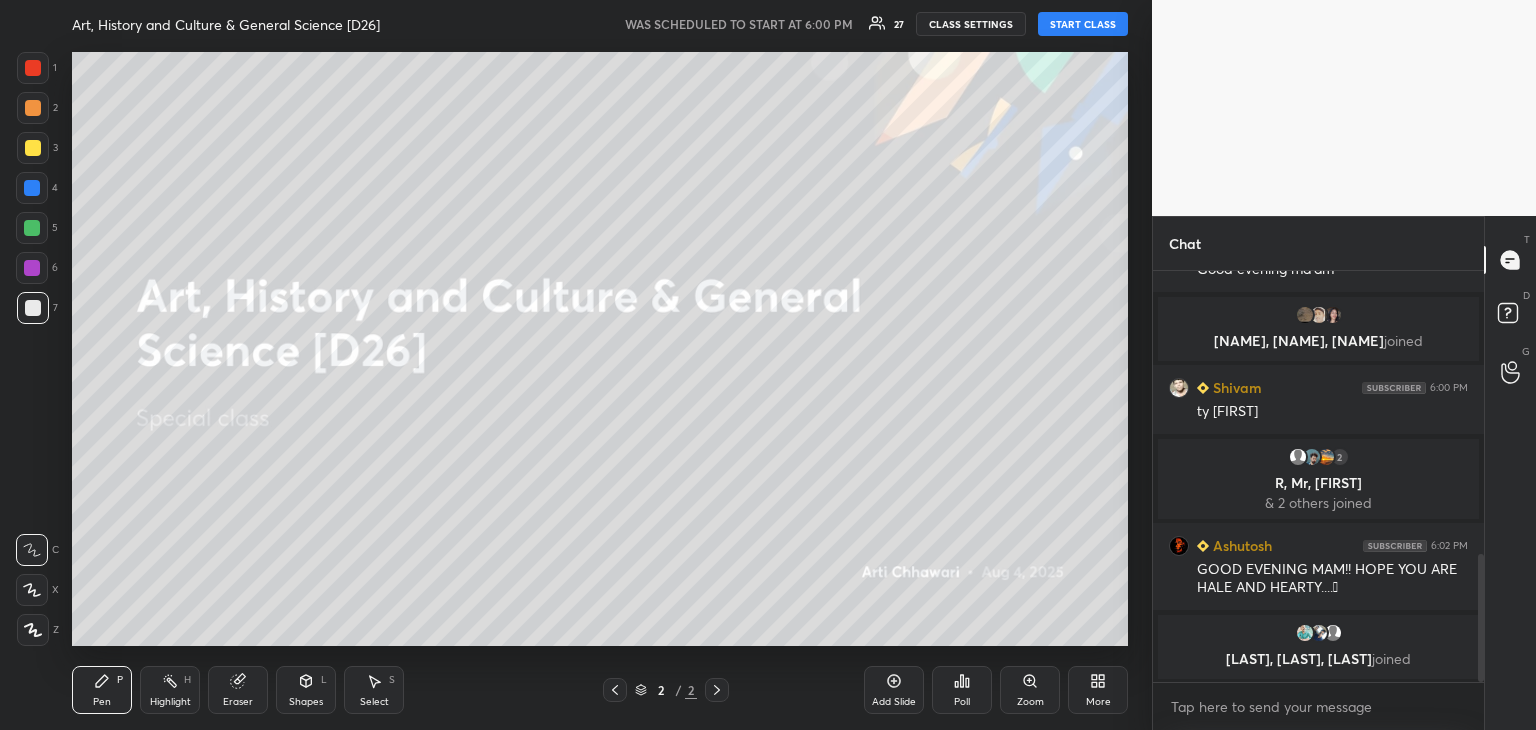 click on "START CLASS" at bounding box center (1083, 24) 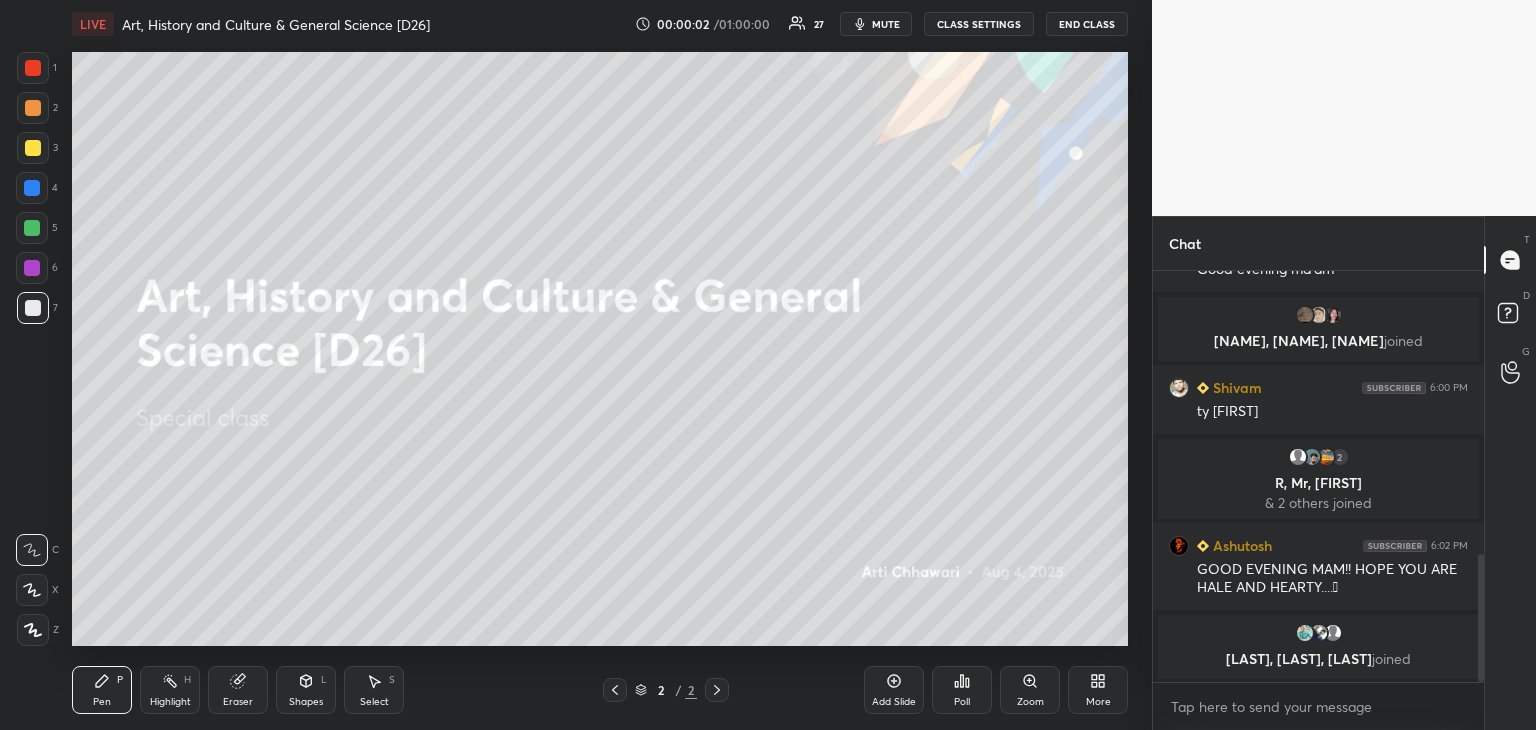 scroll, scrollTop: 928, scrollLeft: 0, axis: vertical 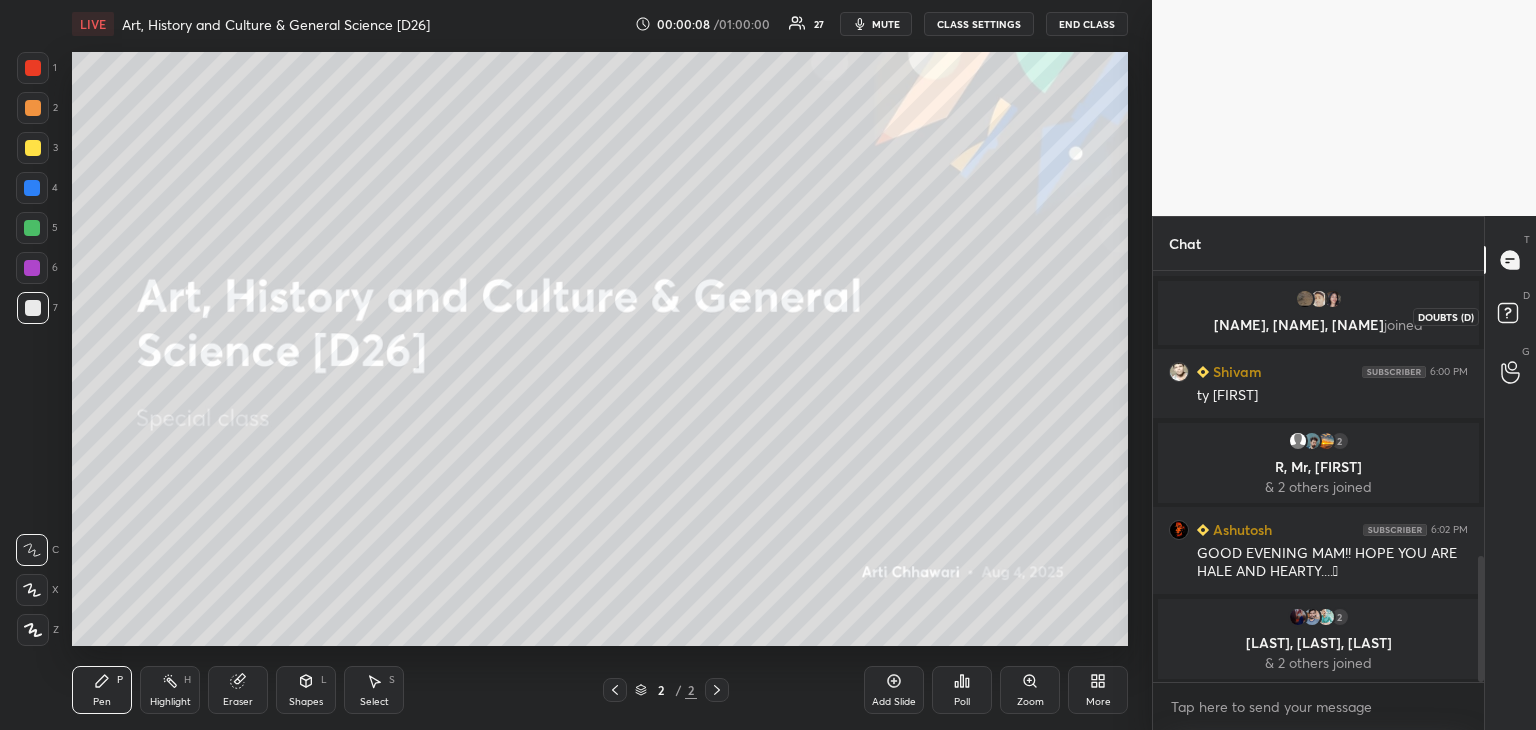 click 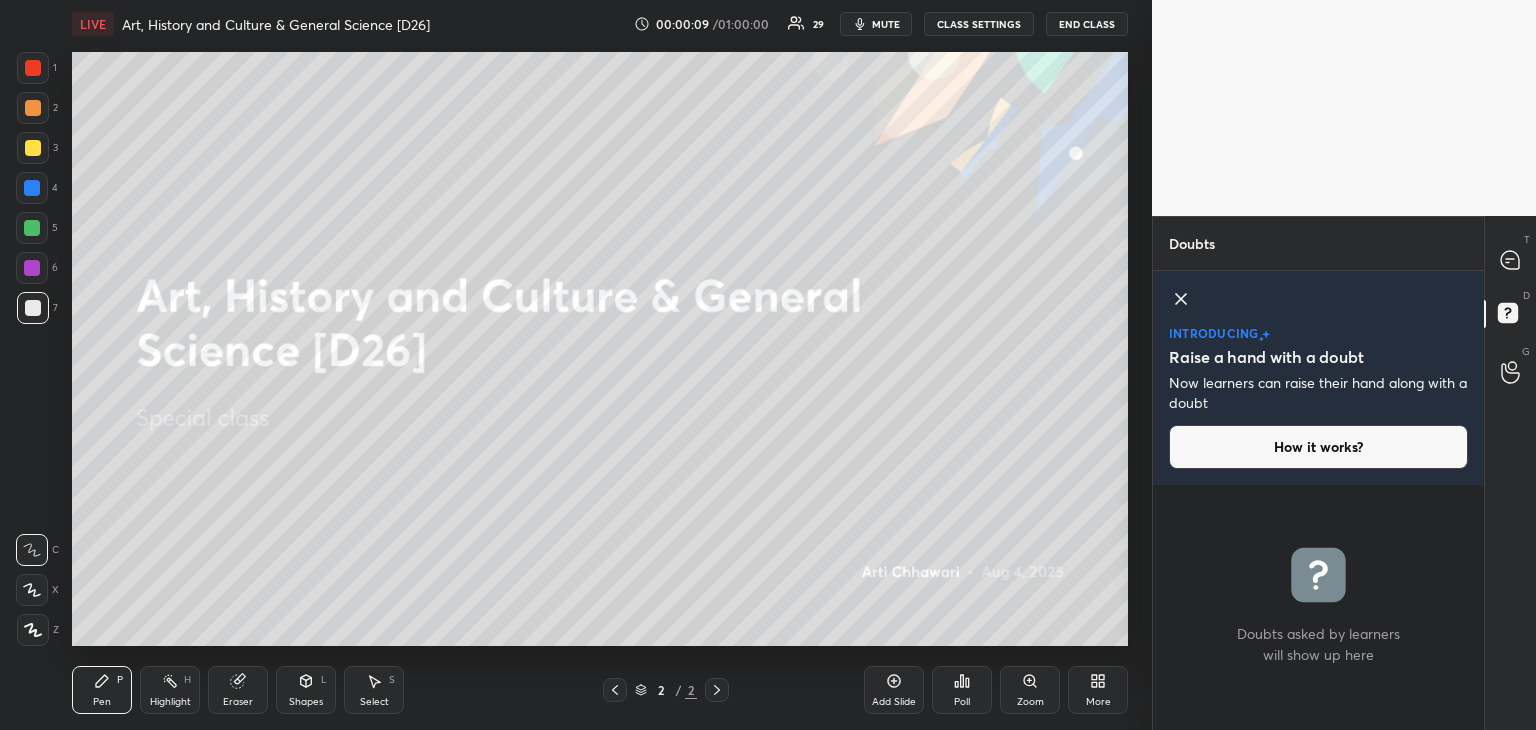 click 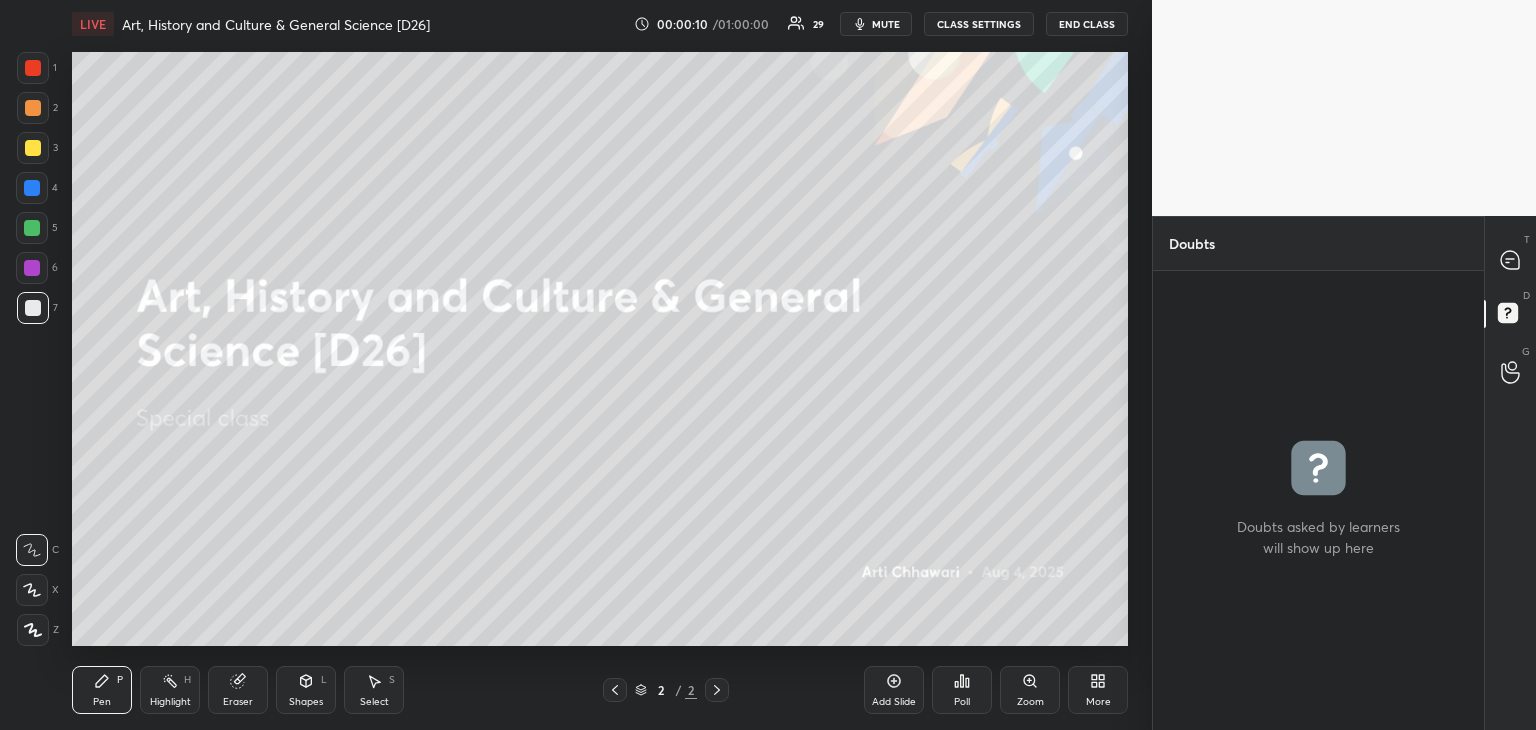 scroll, scrollTop: 6, scrollLeft: 6, axis: both 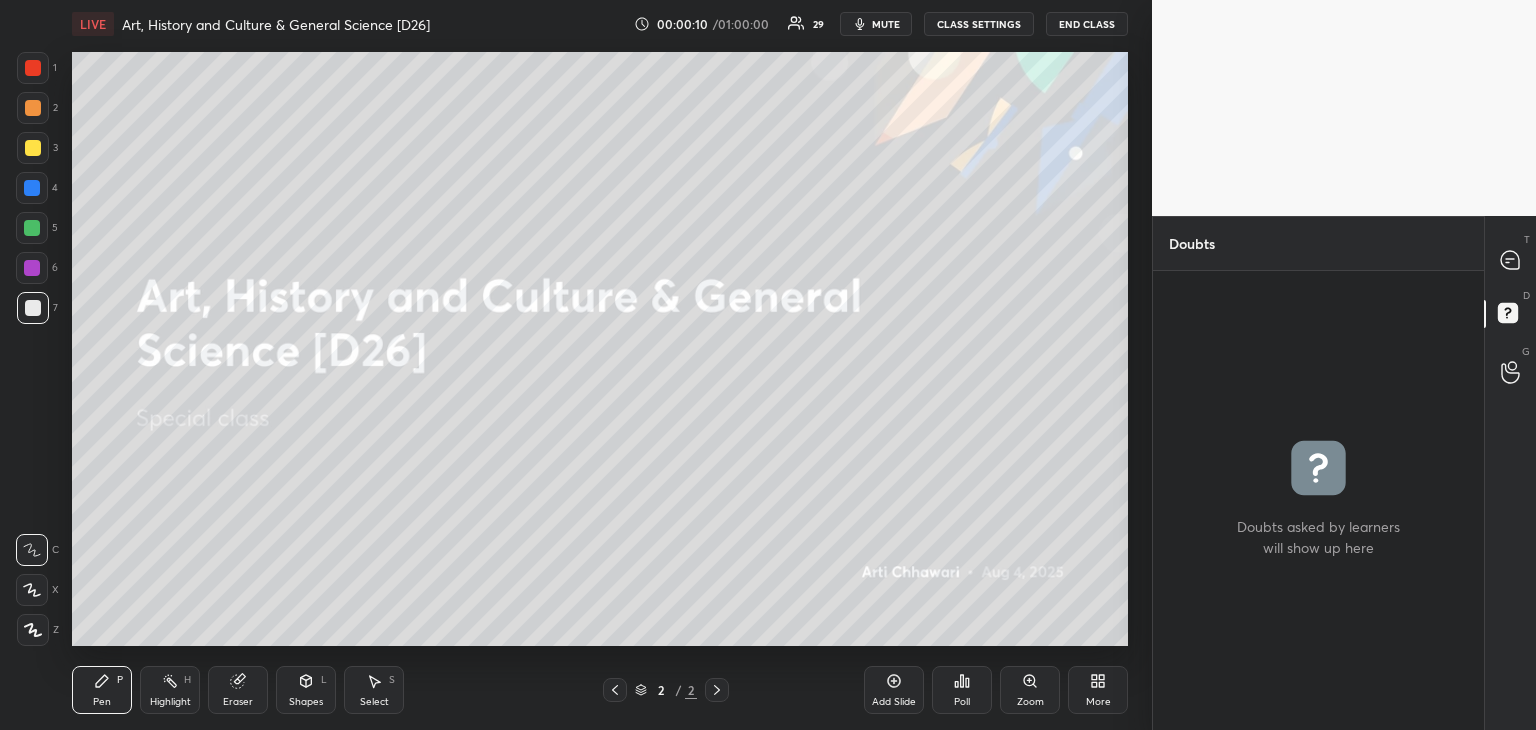 click on "mute" at bounding box center (886, 24) 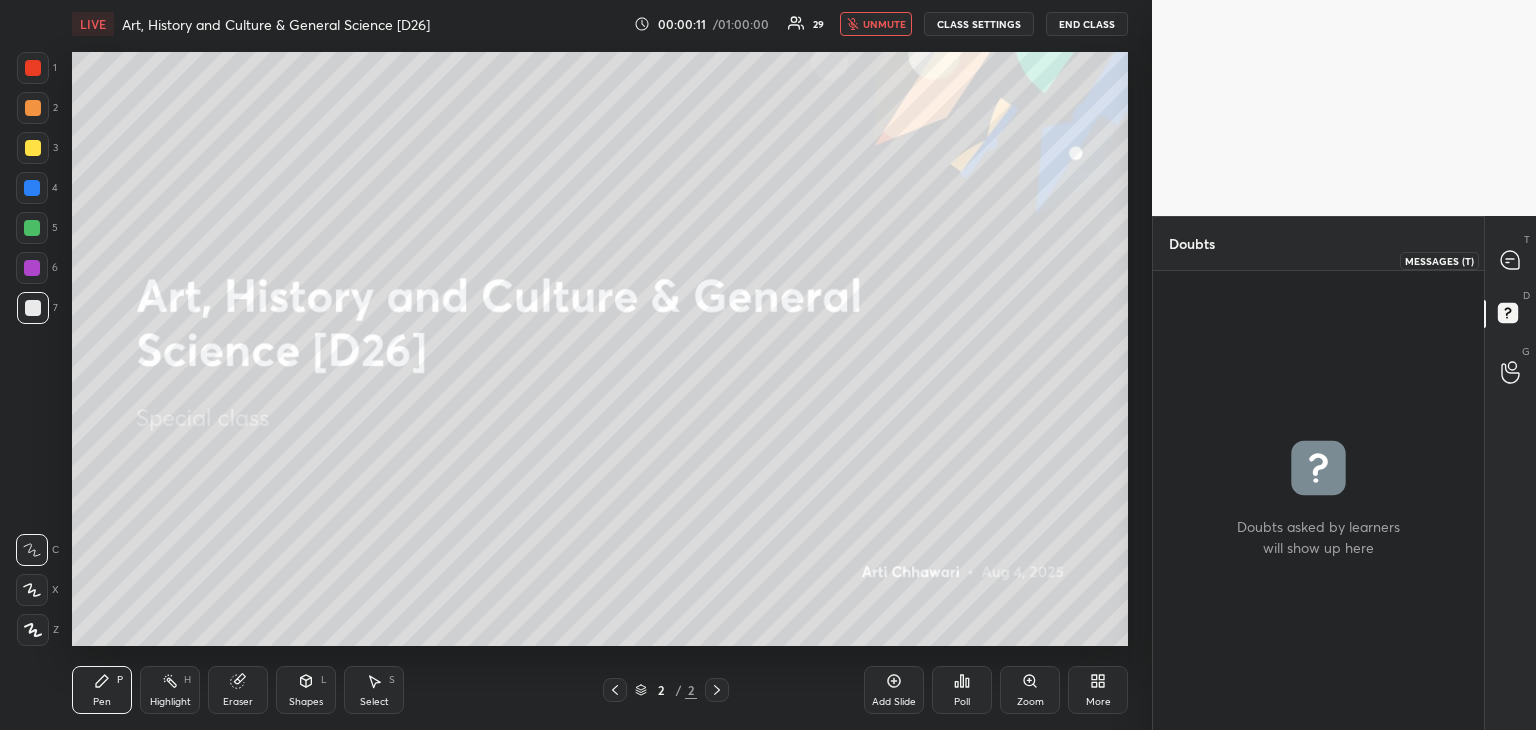 click 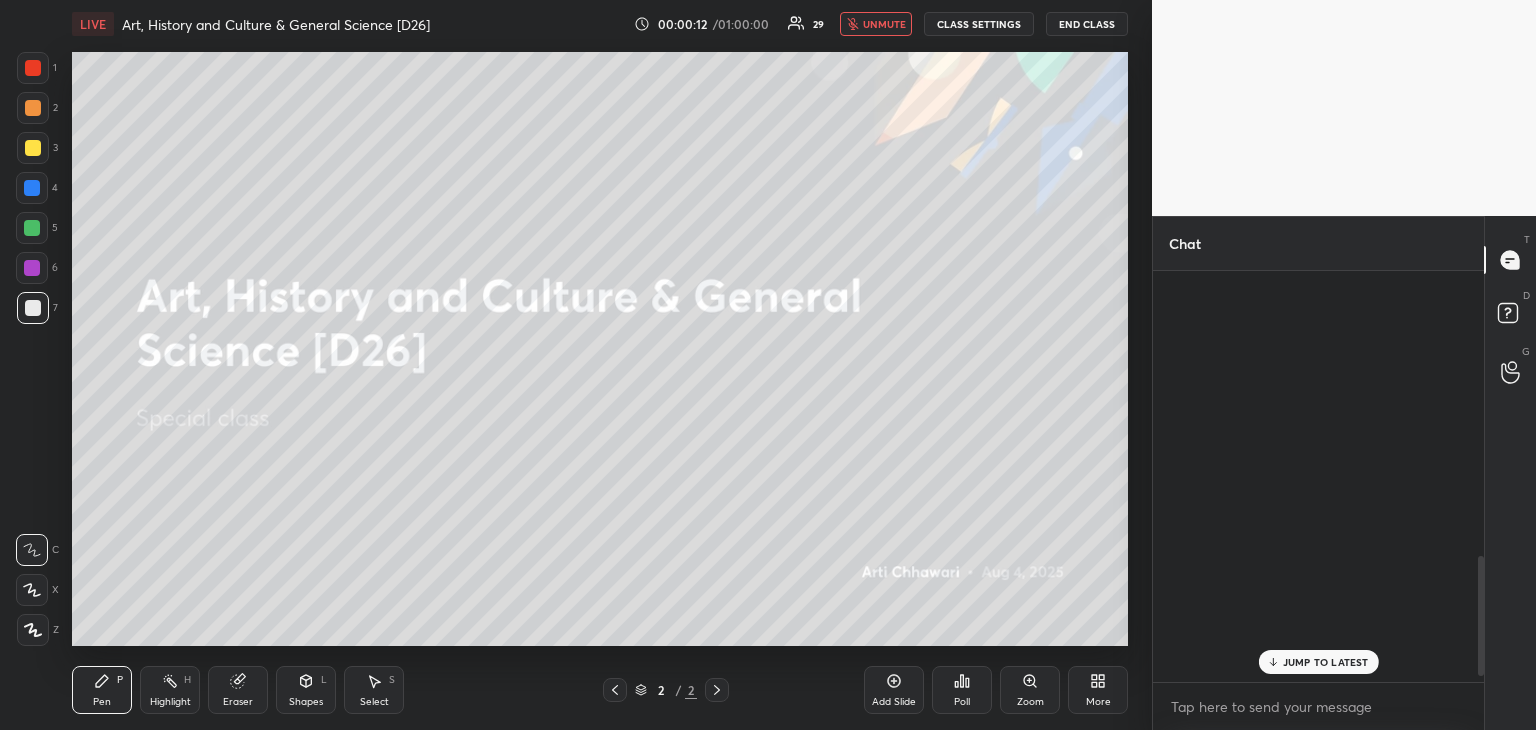 scroll, scrollTop: 978, scrollLeft: 0, axis: vertical 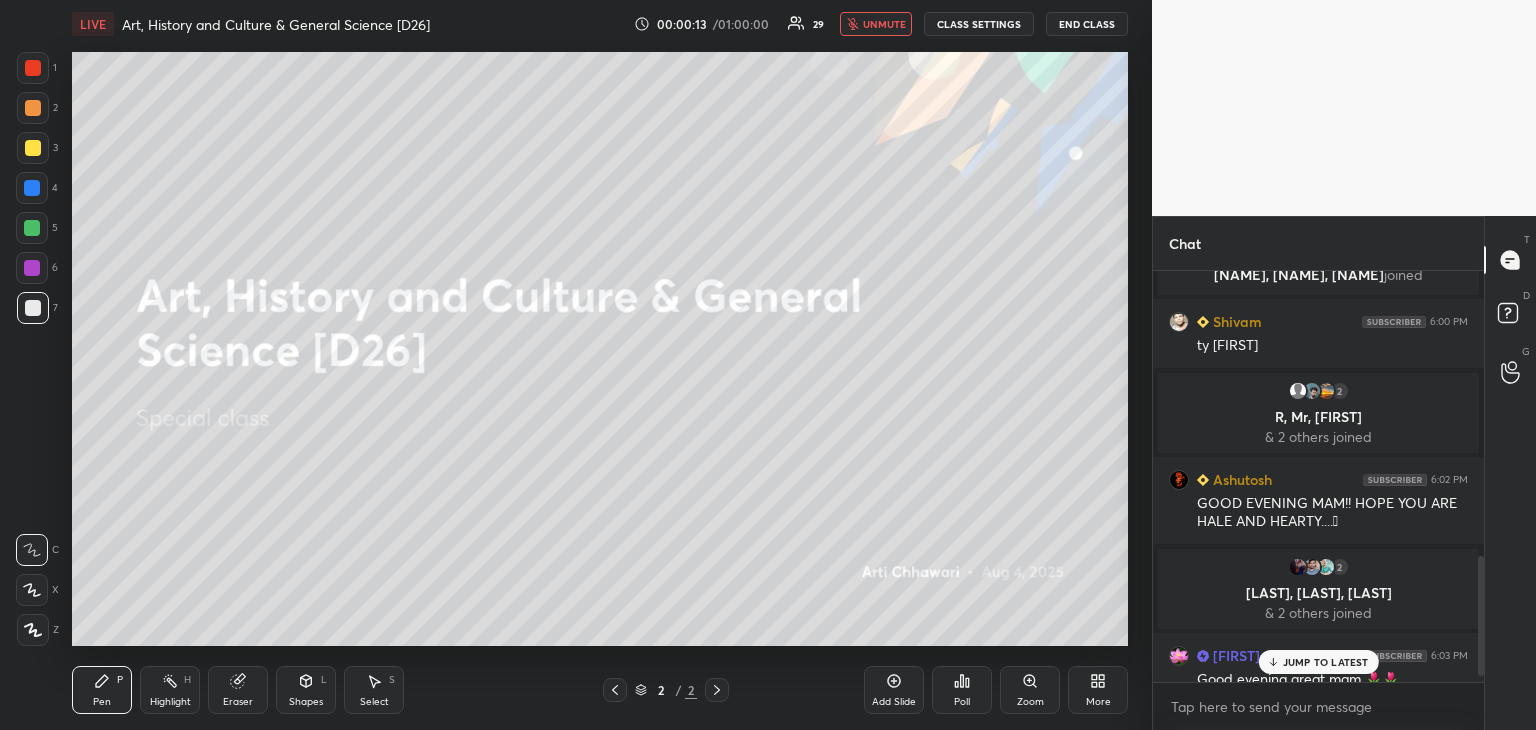 click on "JUMP TO LATEST" at bounding box center (1326, 662) 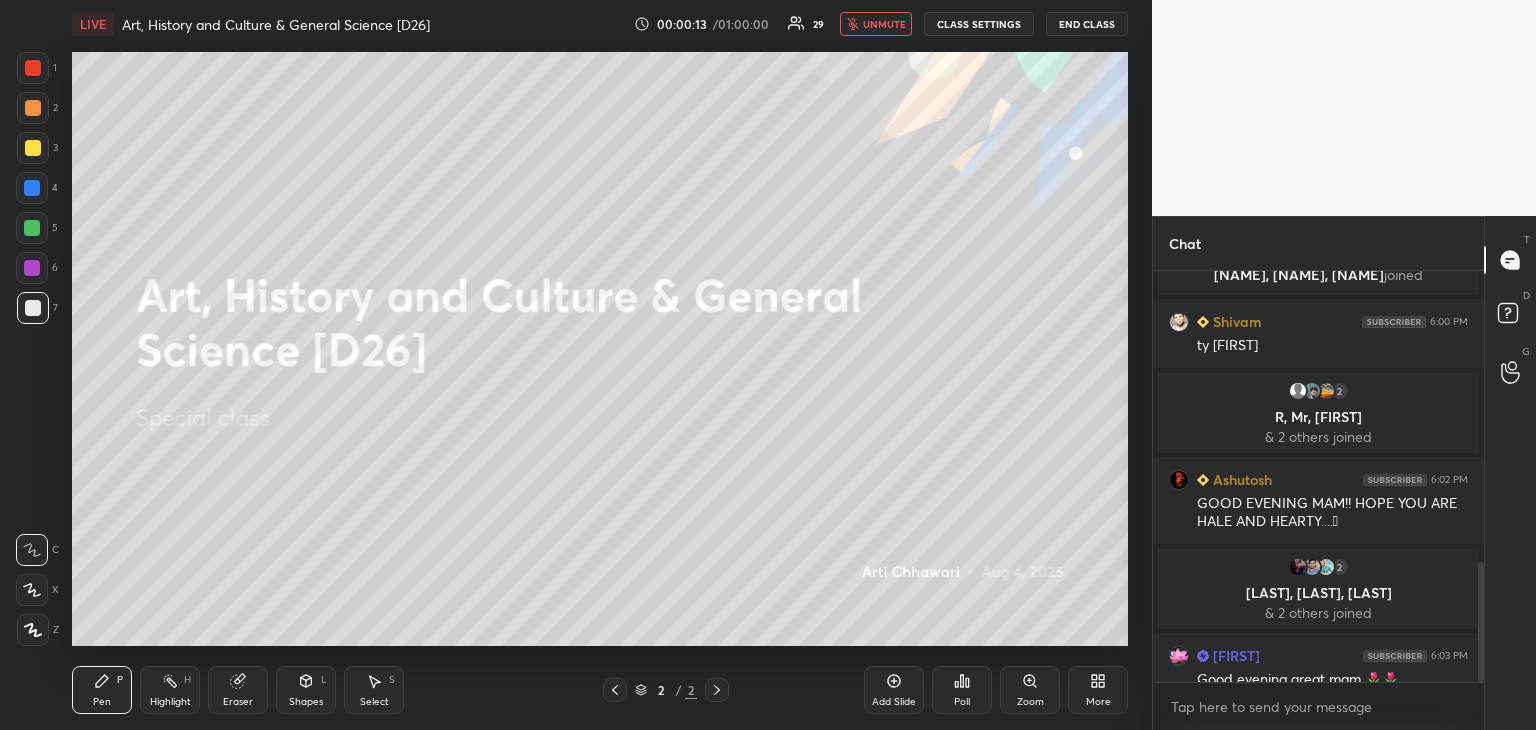 scroll, scrollTop: 998, scrollLeft: 0, axis: vertical 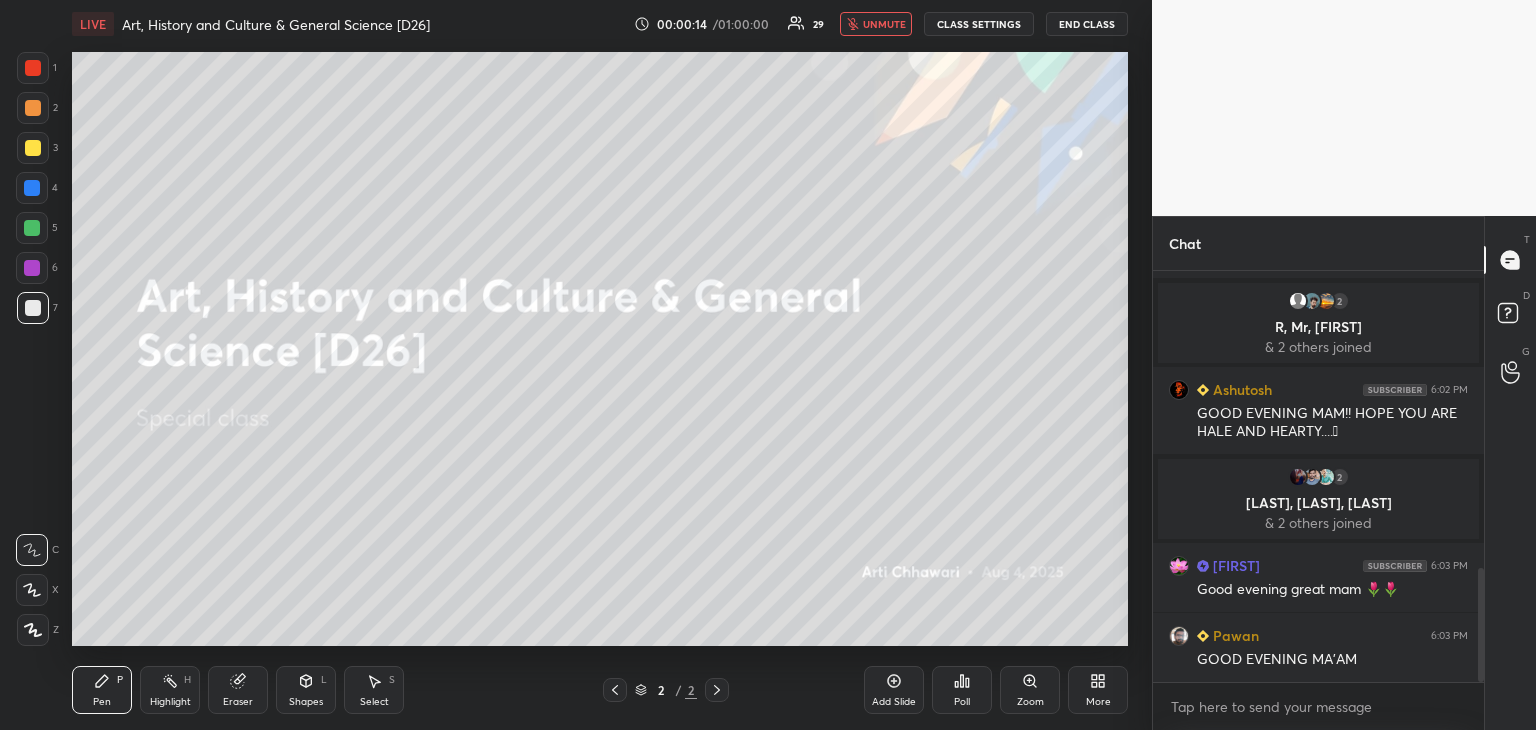 drag, startPoint x: 1480, startPoint y: 577, endPoint x: 1482, endPoint y: 622, distance: 45.044422 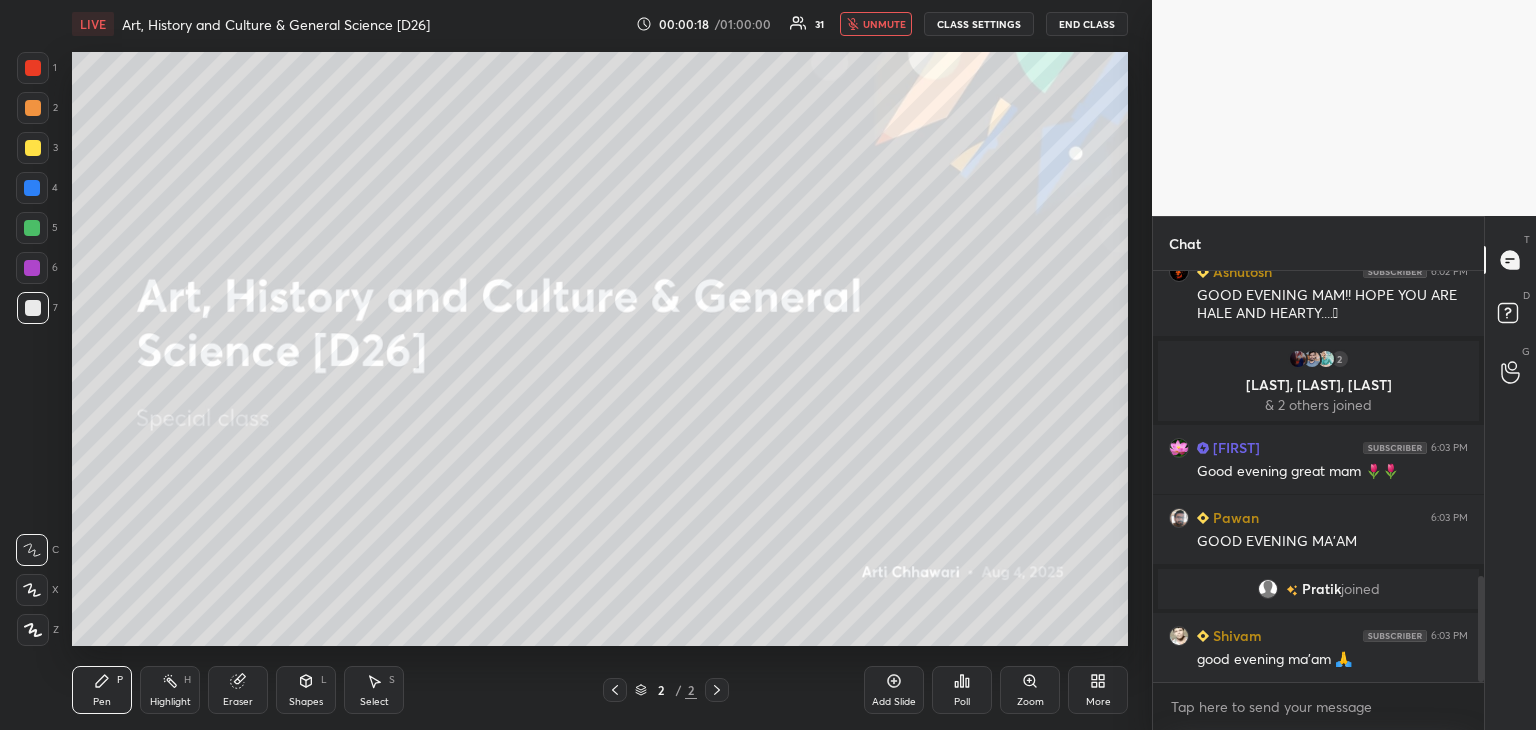 drag, startPoint x: 1481, startPoint y: 634, endPoint x: 1481, endPoint y: 717, distance: 83 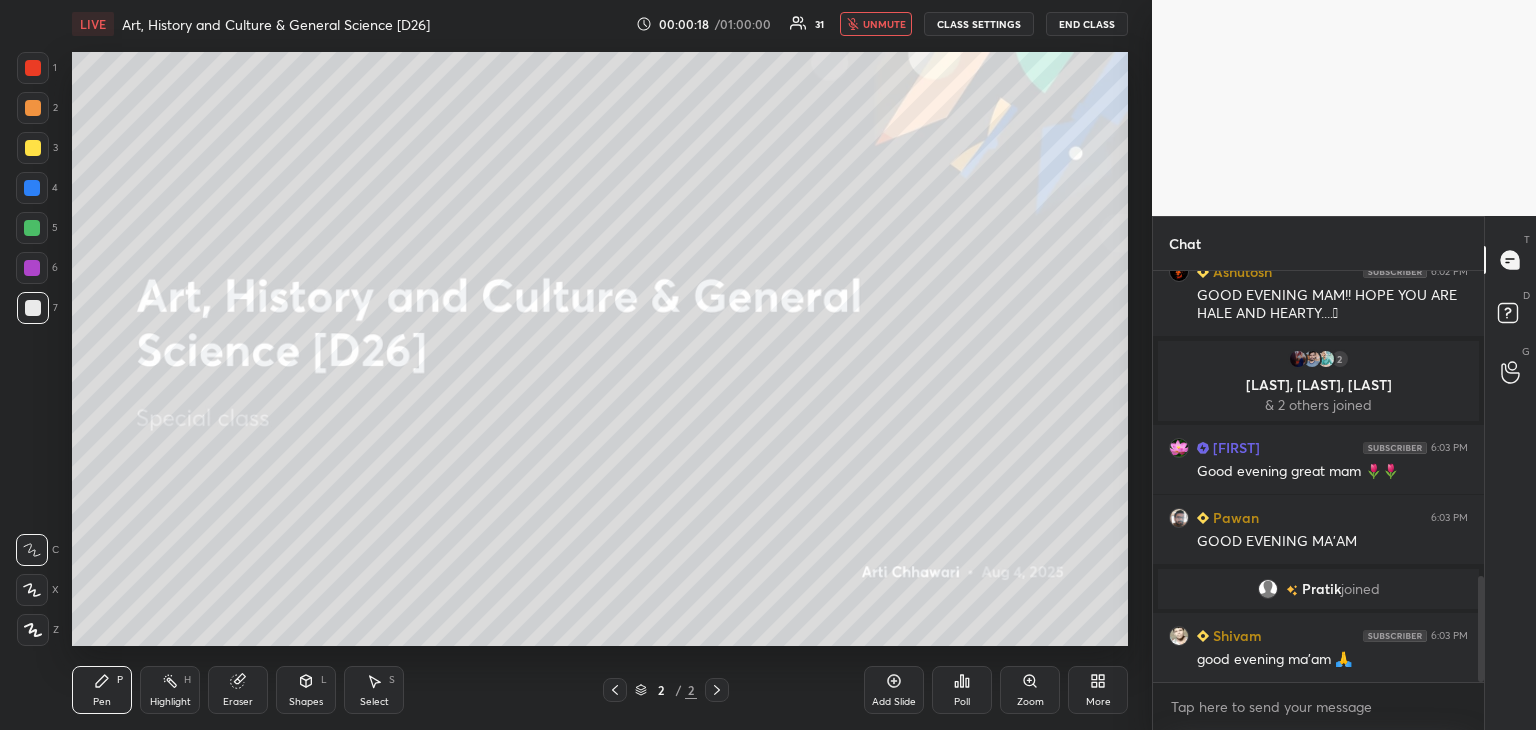 click on "2 R, Mr, [NAME] &  2 others  joined Ashutosh 6:02 PM GOOD EVENING MAM!! HOPE YOU ARE HALE AND HEARTY....🥹 2 Manisha, Ramesh, satya &  2 others  joined TEJASH 6:03 PM Good evening great mam 🌷🌷 Pawan 6:03 PM GOOD EVENING MA'AM Pratik  joined Shivam 6:03 PM good evening ma'am 🙏 JUMP TO LATEST Enable hand raising Enable raise hand to speak to learners. Once enabled, chat will be turned off temporarily. Enable x" at bounding box center [1318, 500] 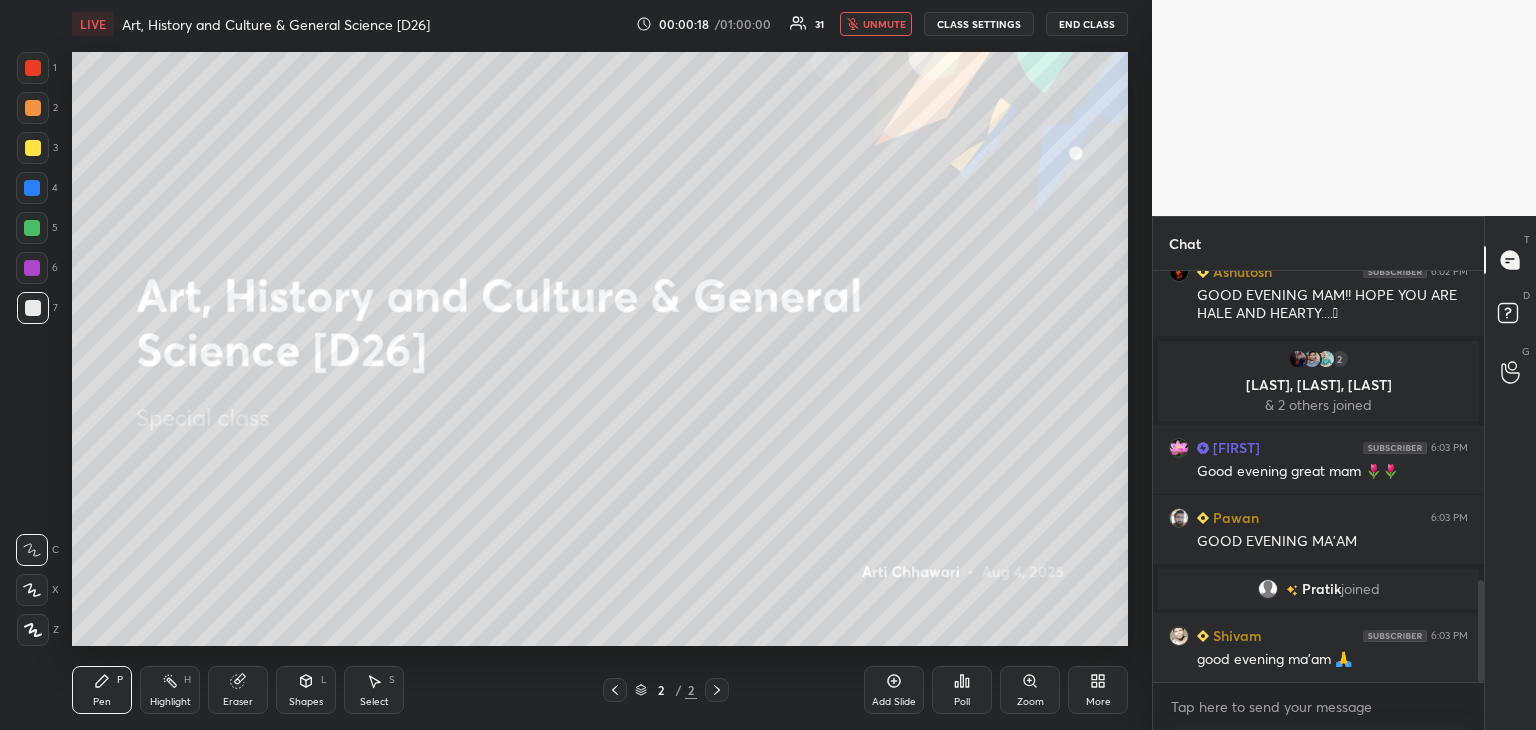 scroll, scrollTop: 1256, scrollLeft: 0, axis: vertical 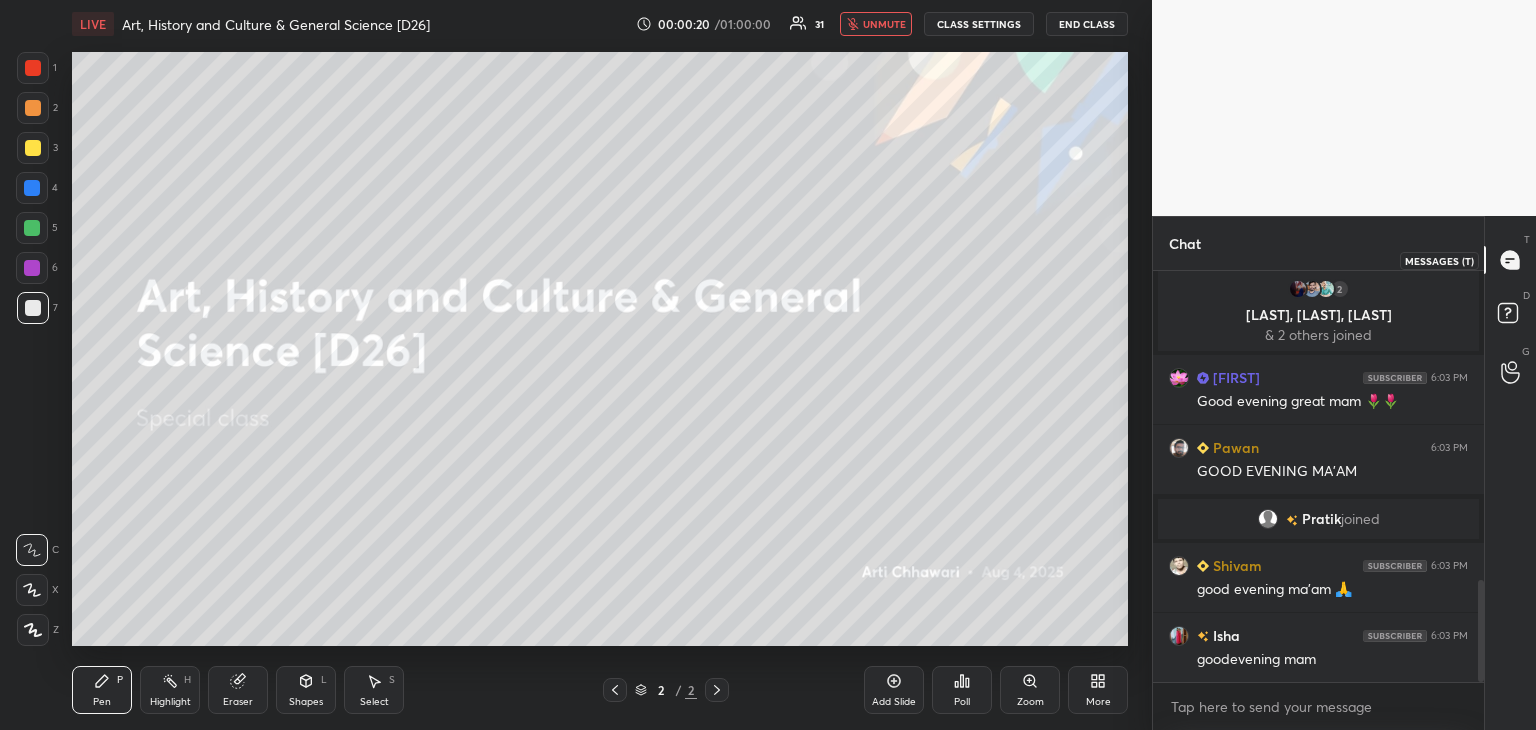 click 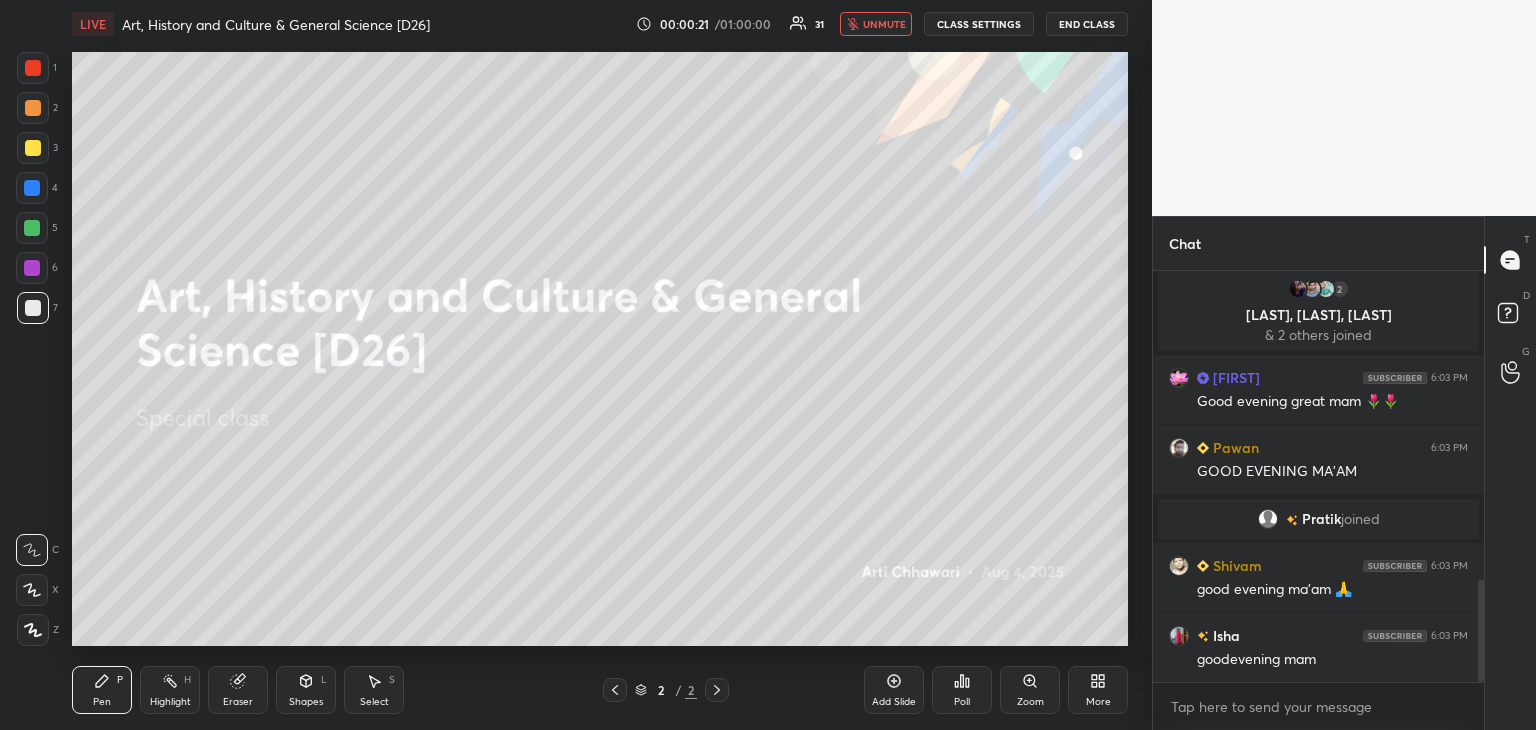 drag, startPoint x: 1479, startPoint y: 593, endPoint x: 1480, endPoint y: 625, distance: 32.01562 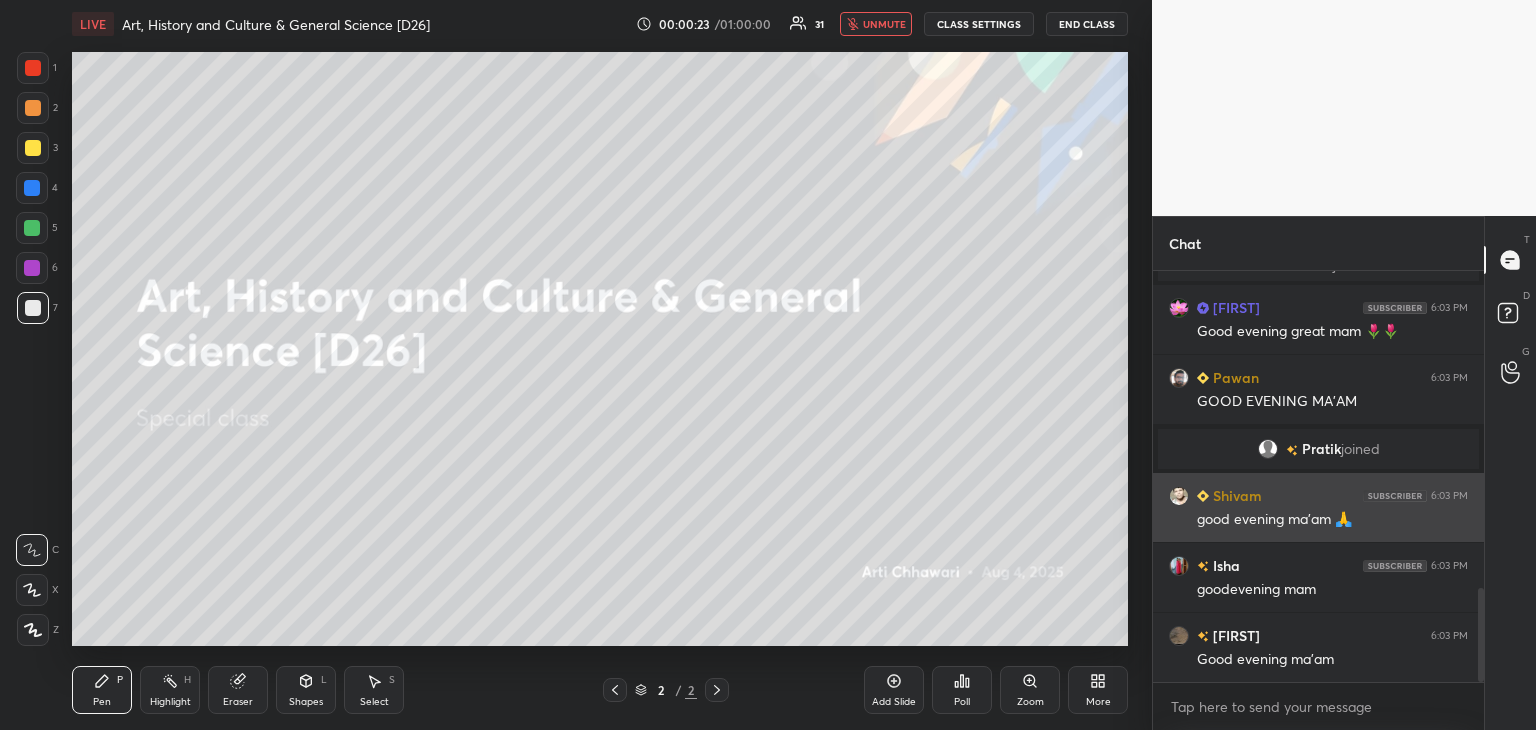 scroll, scrollTop: 1396, scrollLeft: 0, axis: vertical 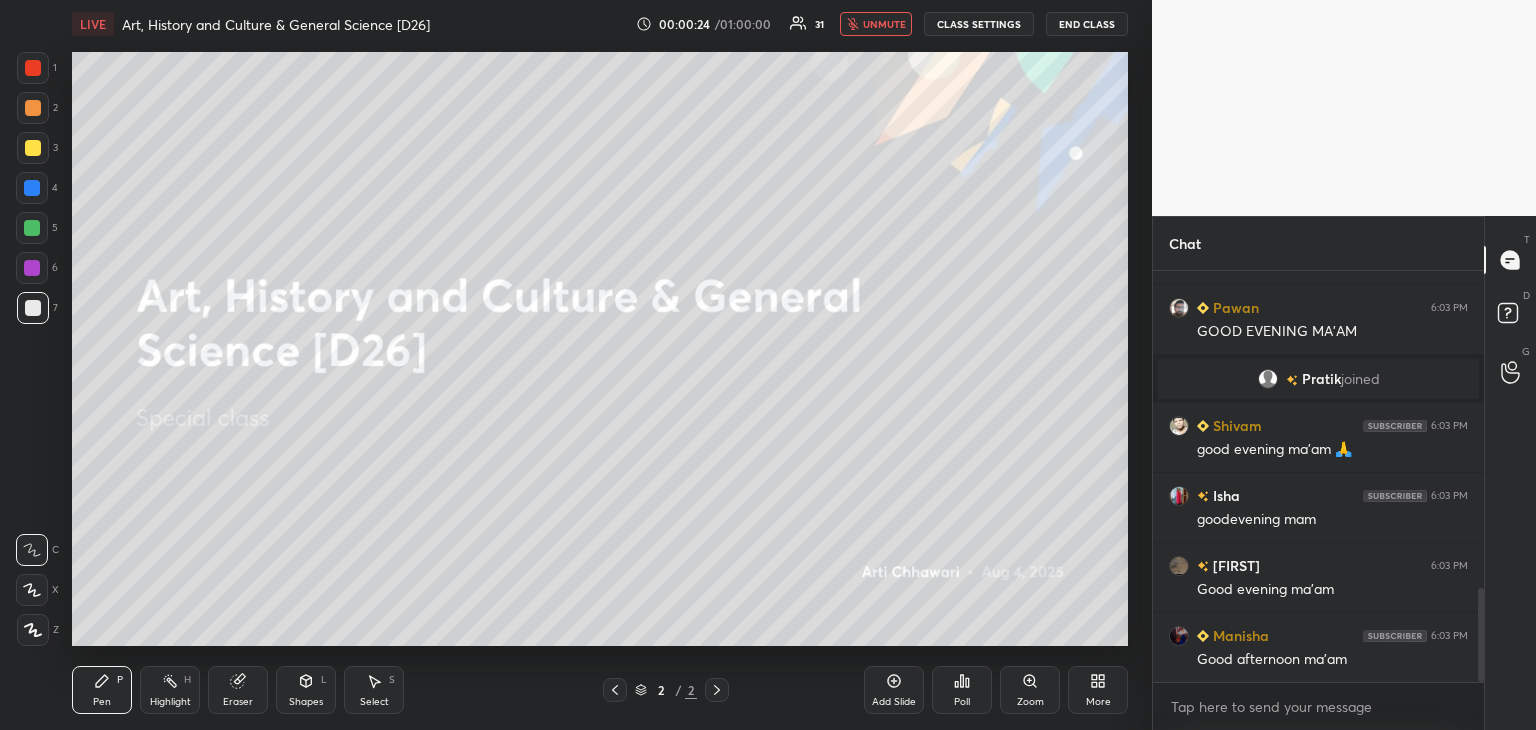 click at bounding box center (33, 308) 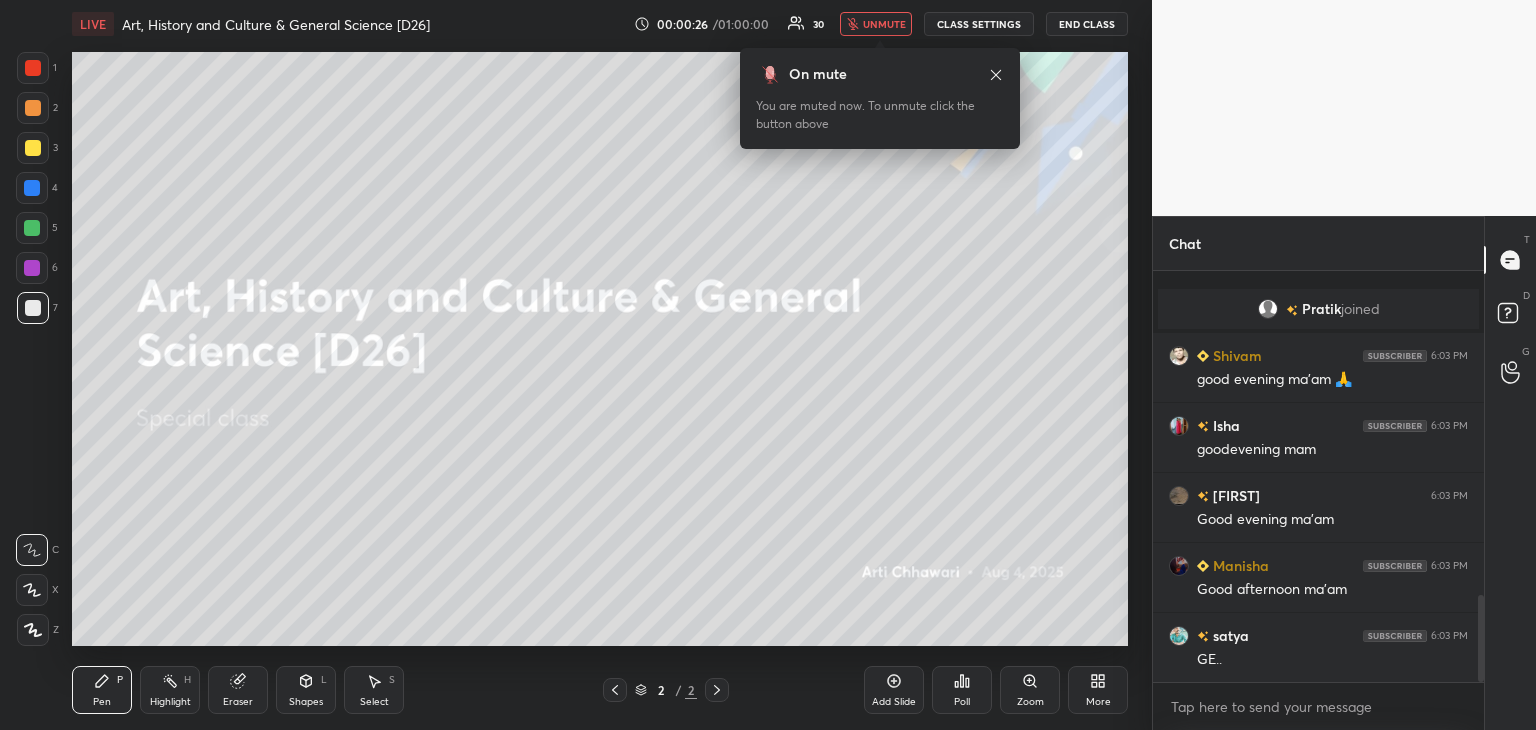 scroll, scrollTop: 1536, scrollLeft: 0, axis: vertical 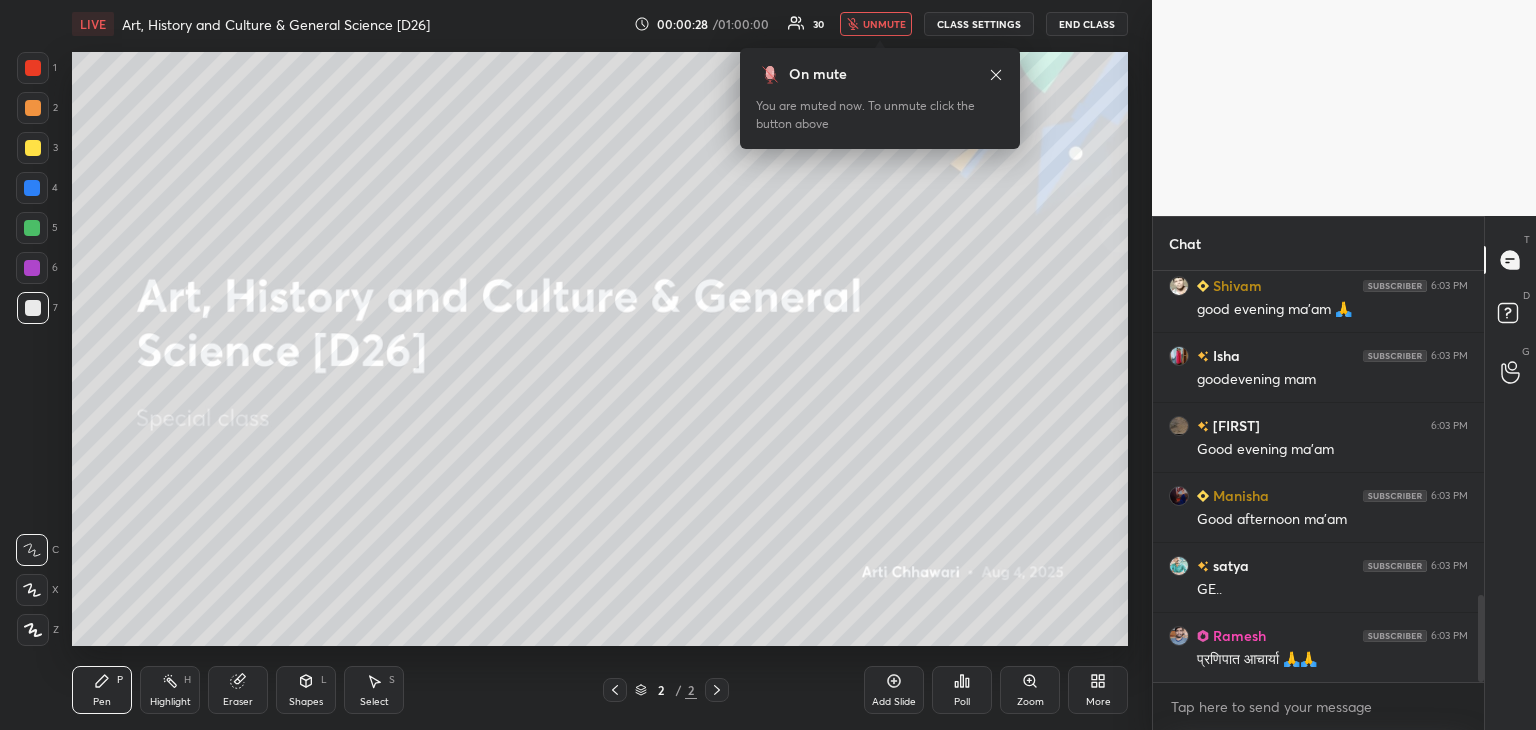 click 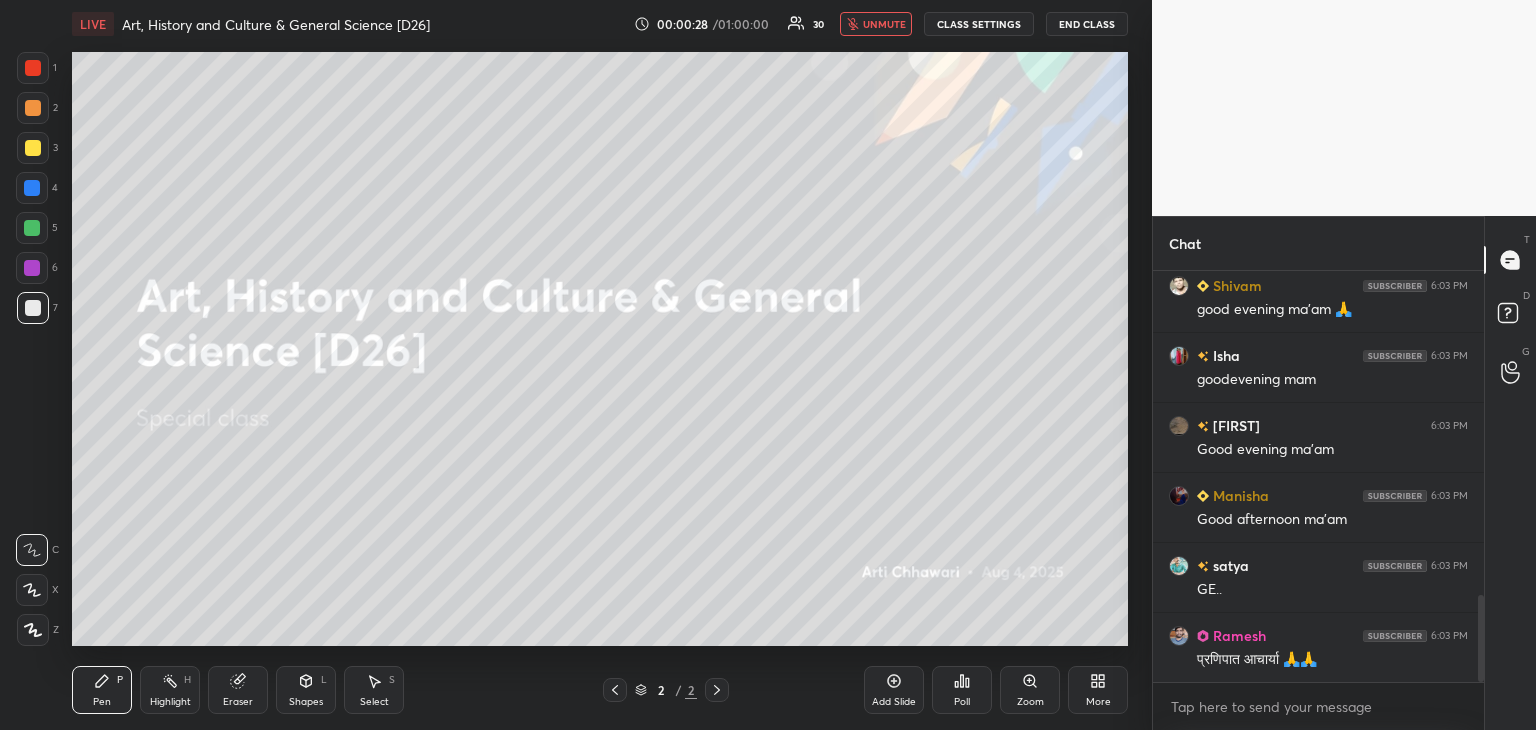 click on "unmute" at bounding box center [884, 24] 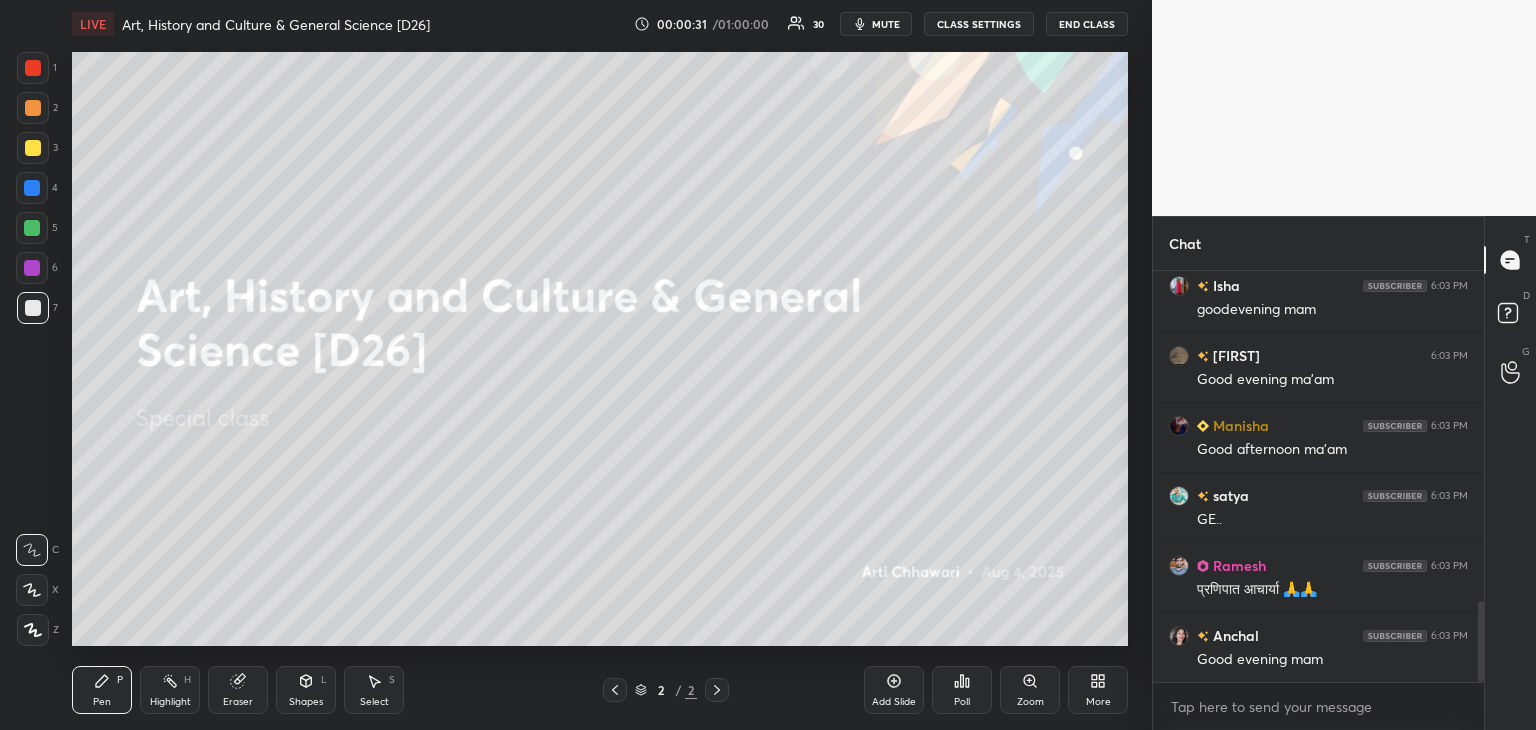 scroll, scrollTop: 1676, scrollLeft: 0, axis: vertical 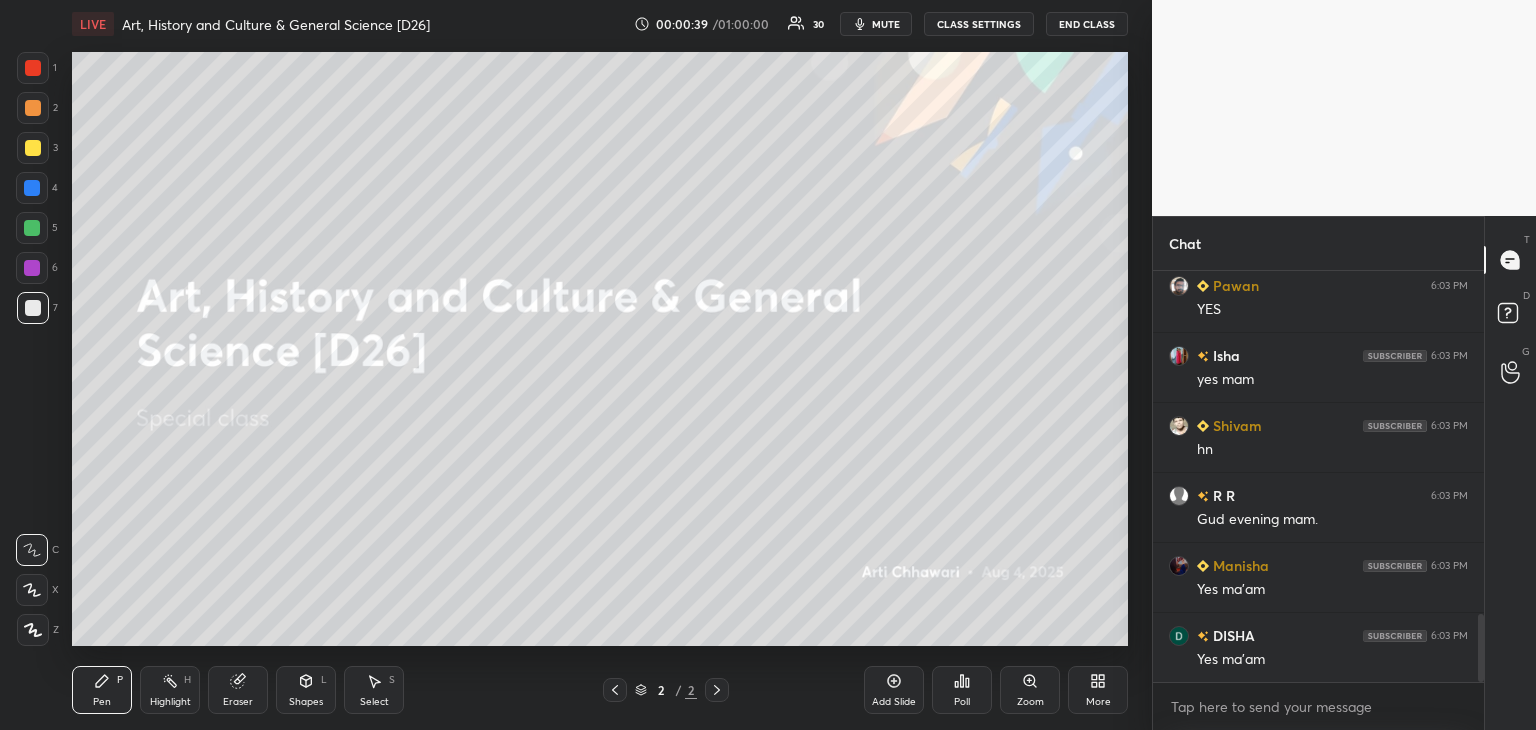 click 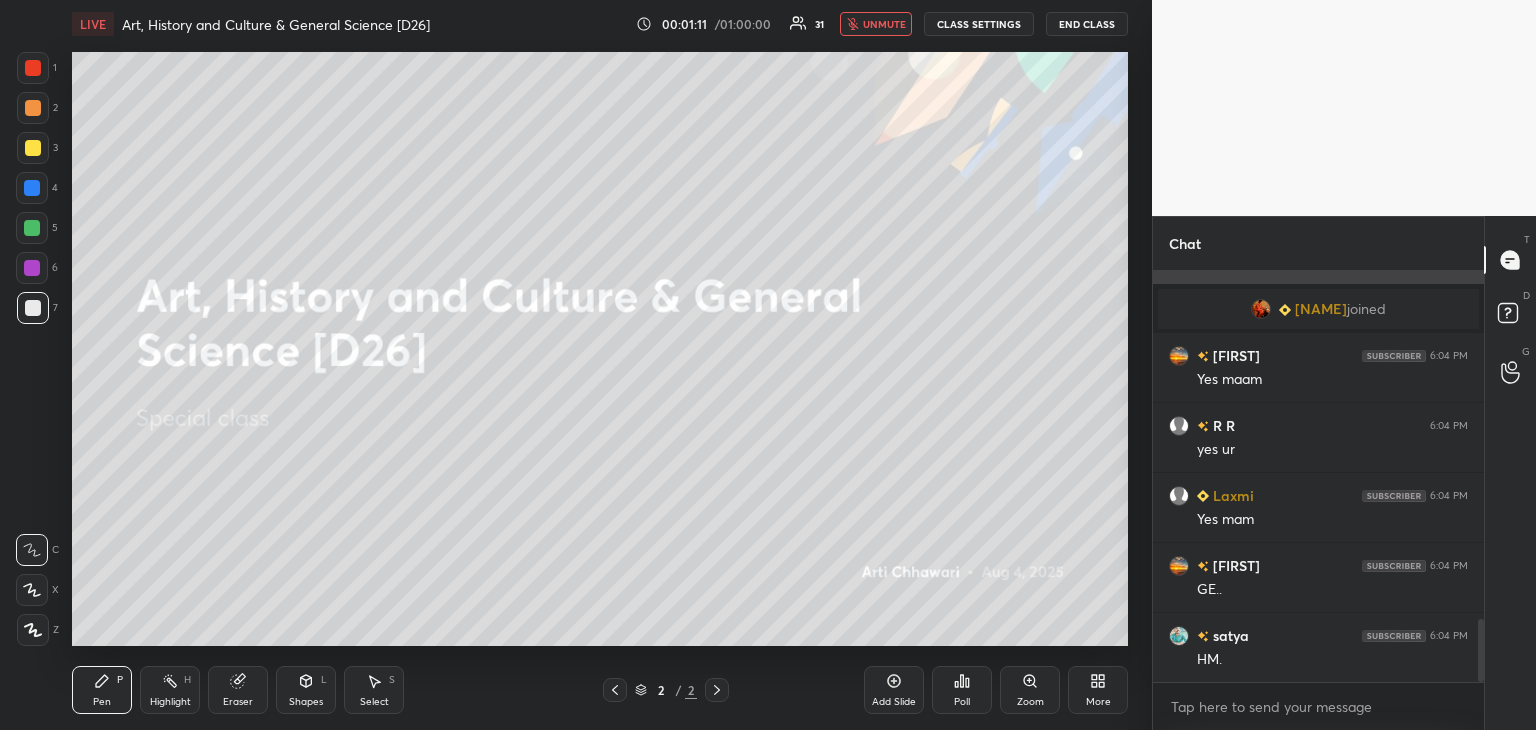 scroll, scrollTop: 2324, scrollLeft: 0, axis: vertical 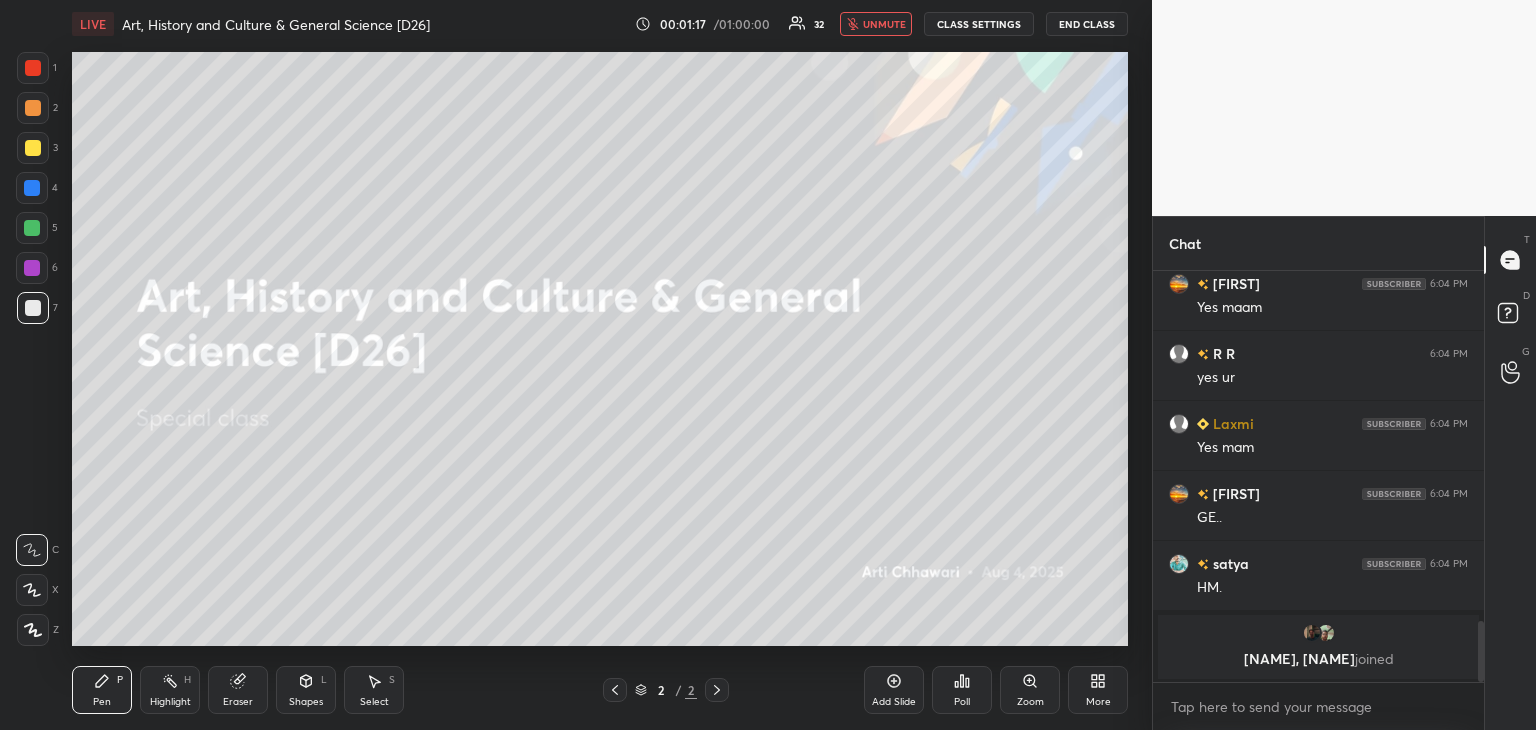 click on "unmute" at bounding box center [884, 24] 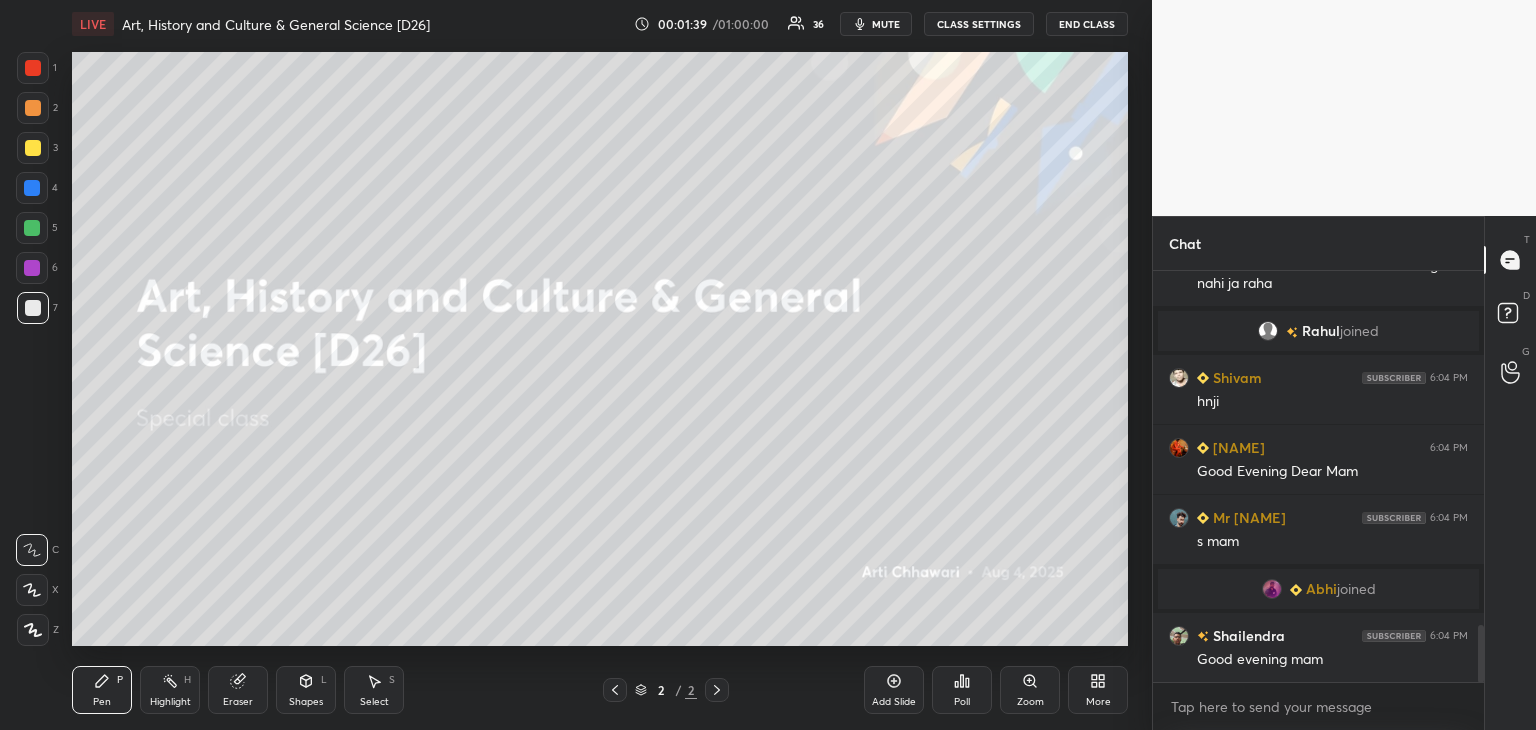 scroll, scrollTop: 2572, scrollLeft: 0, axis: vertical 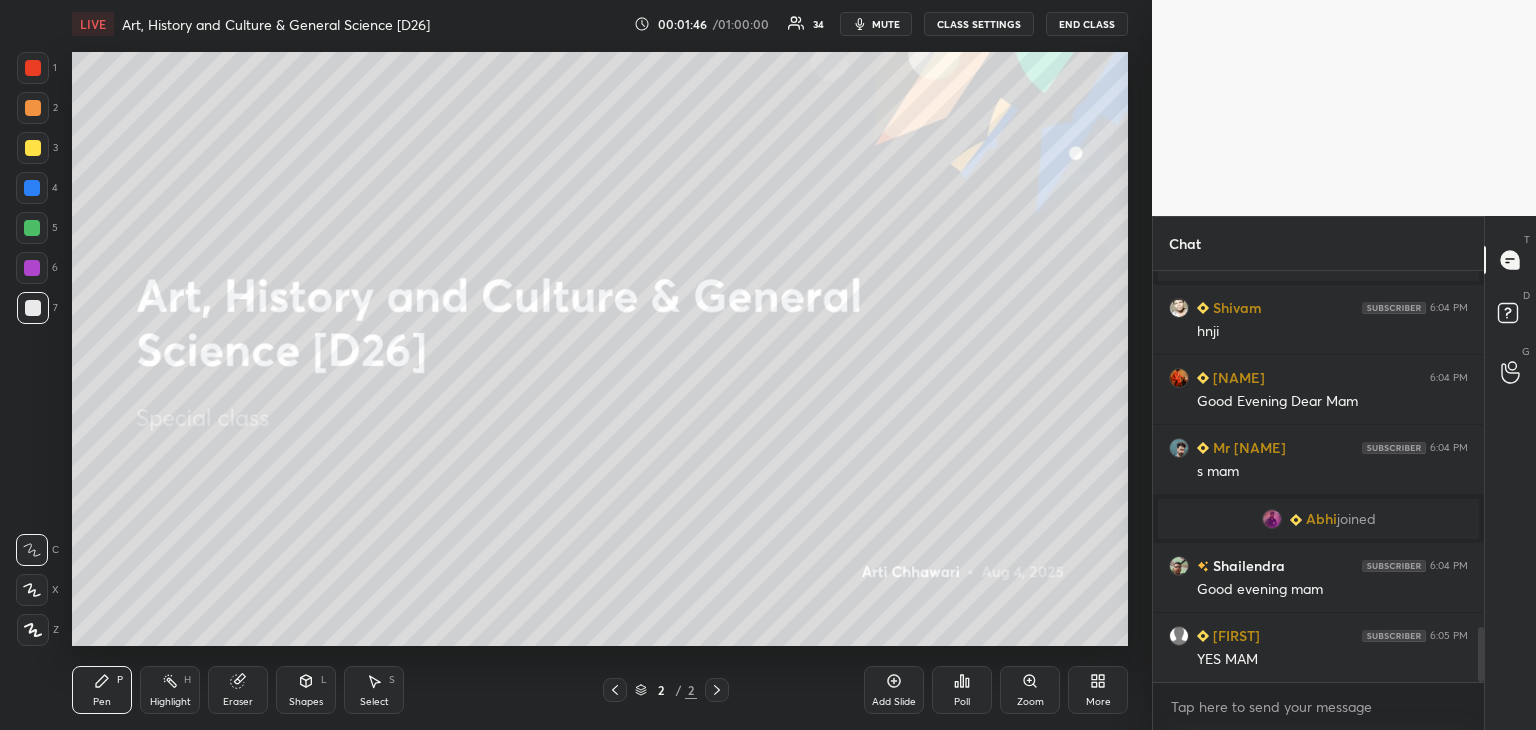 click 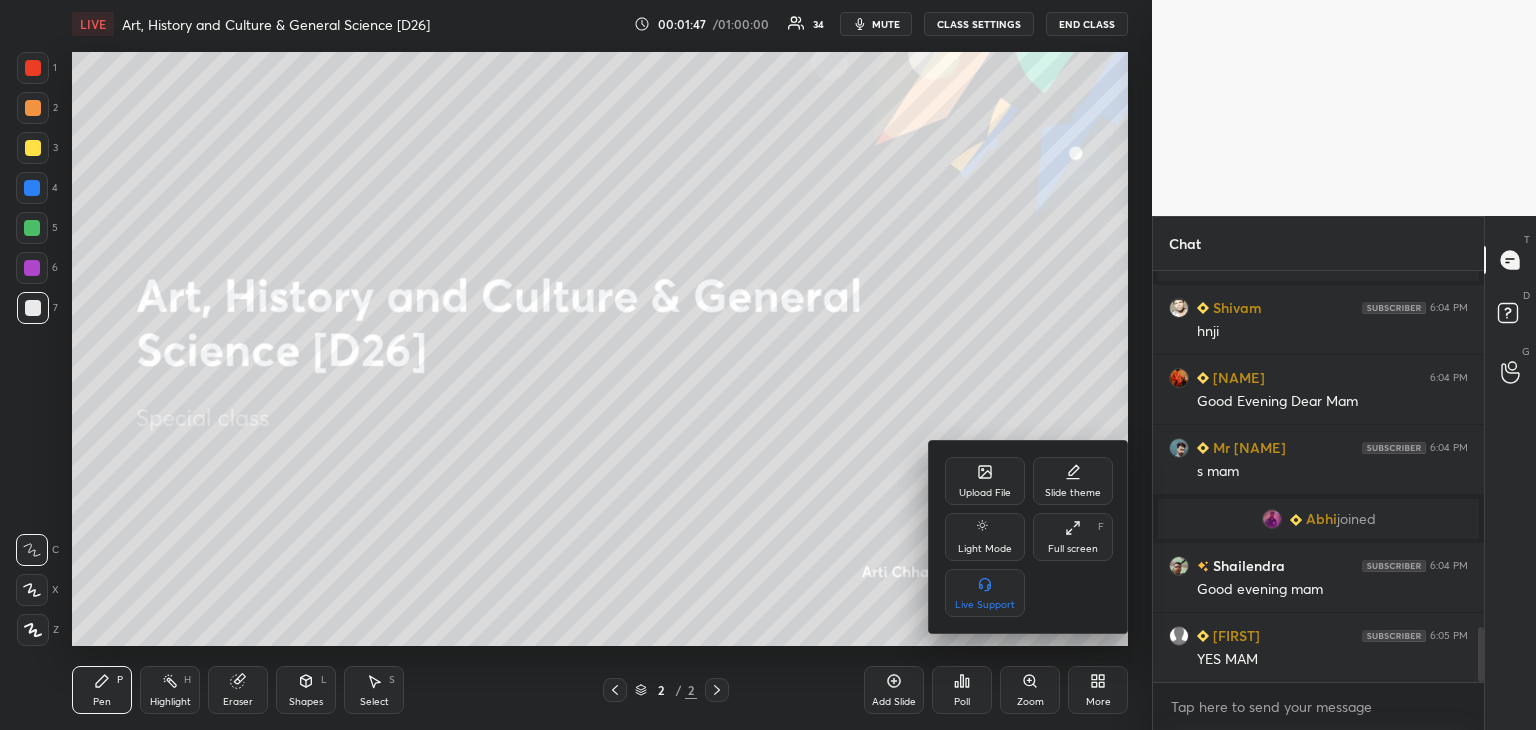 click 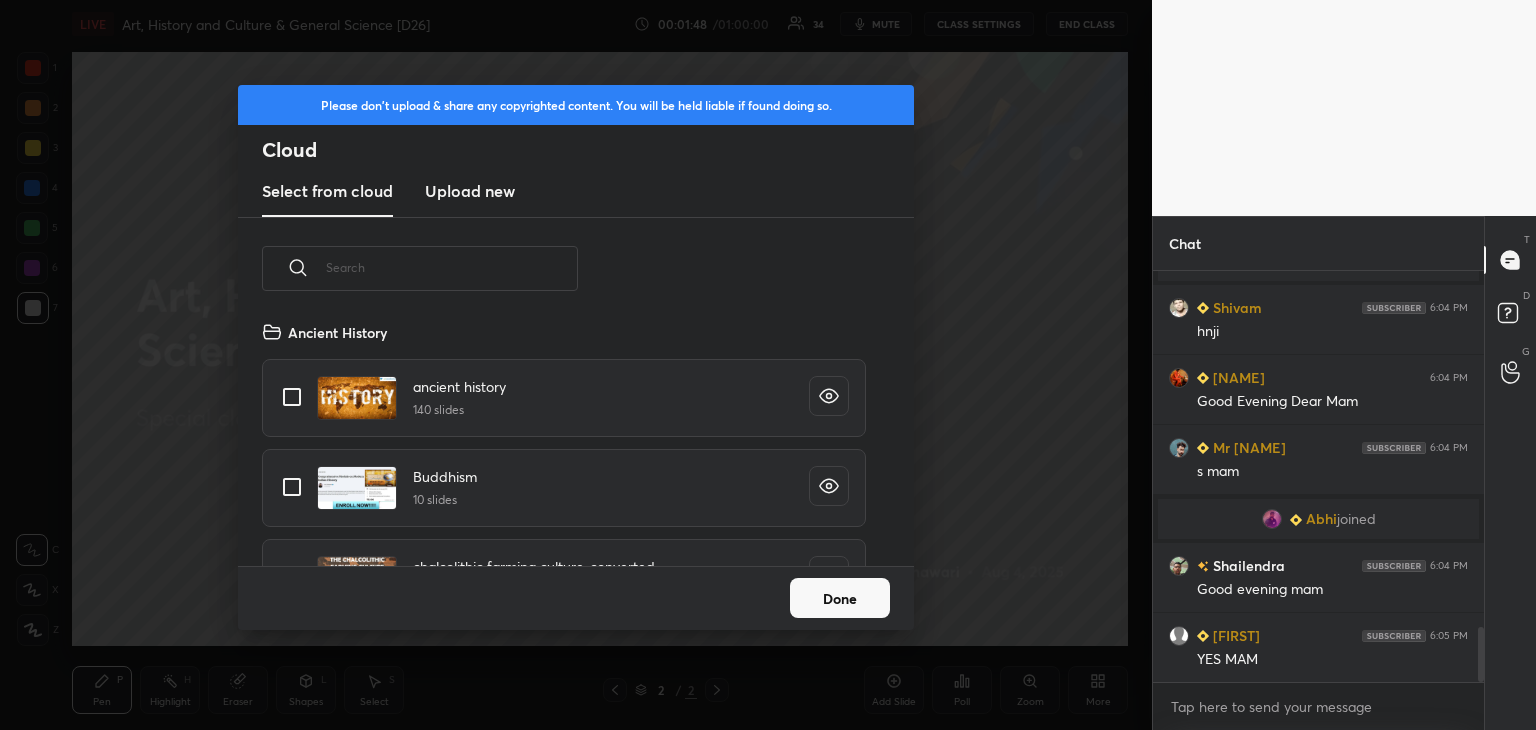 scroll, scrollTop: 5, scrollLeft: 10, axis: both 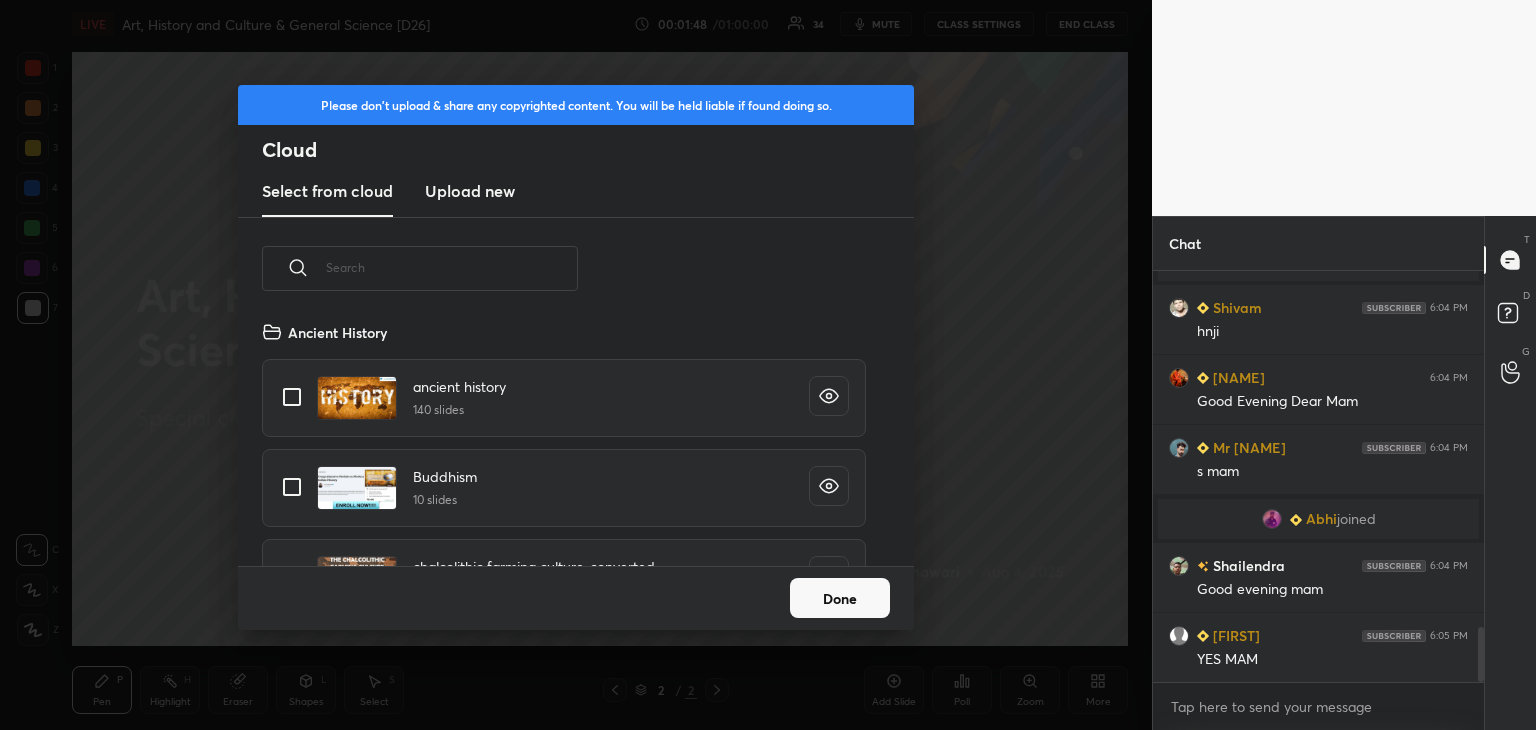 click on "Upload new" at bounding box center (470, 191) 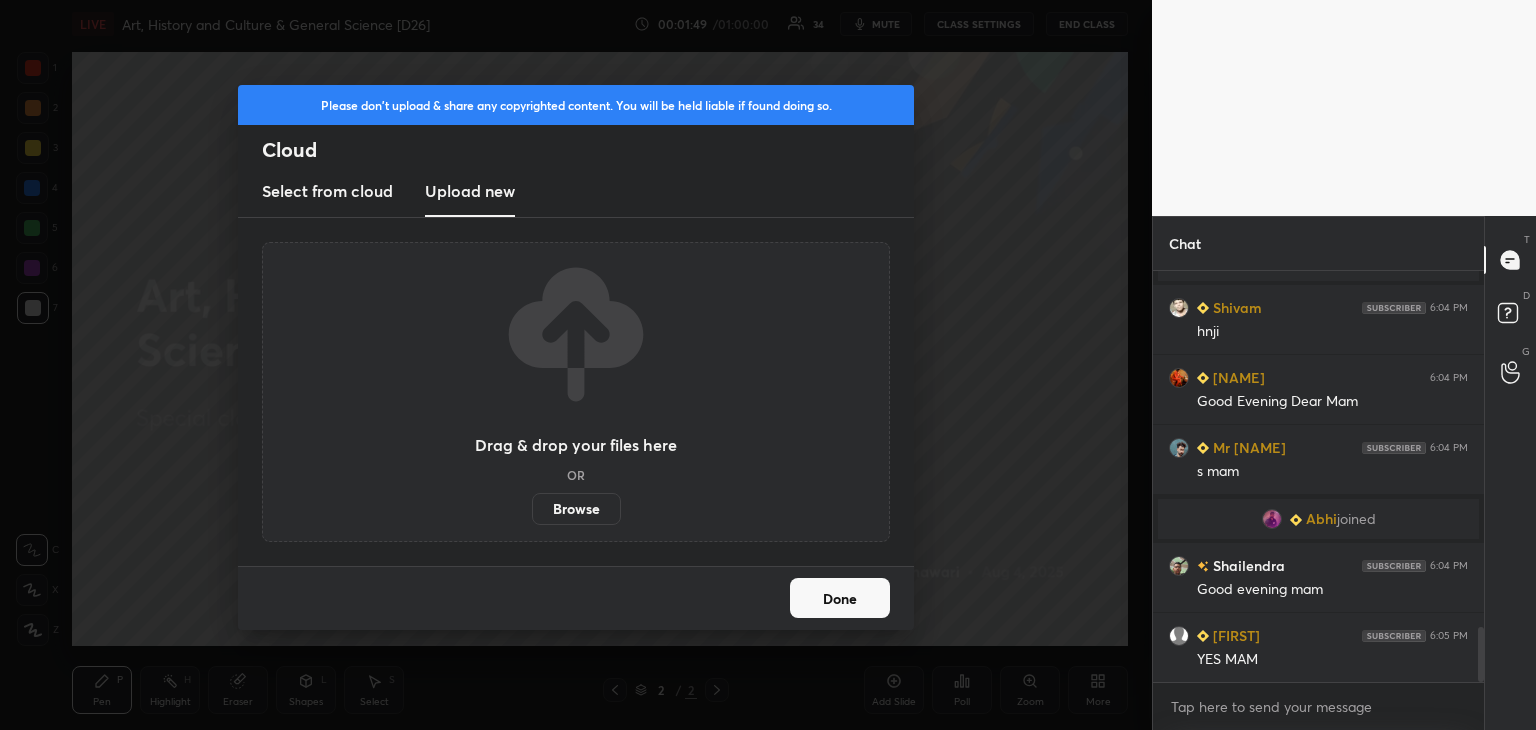 click on "Browse" at bounding box center (576, 509) 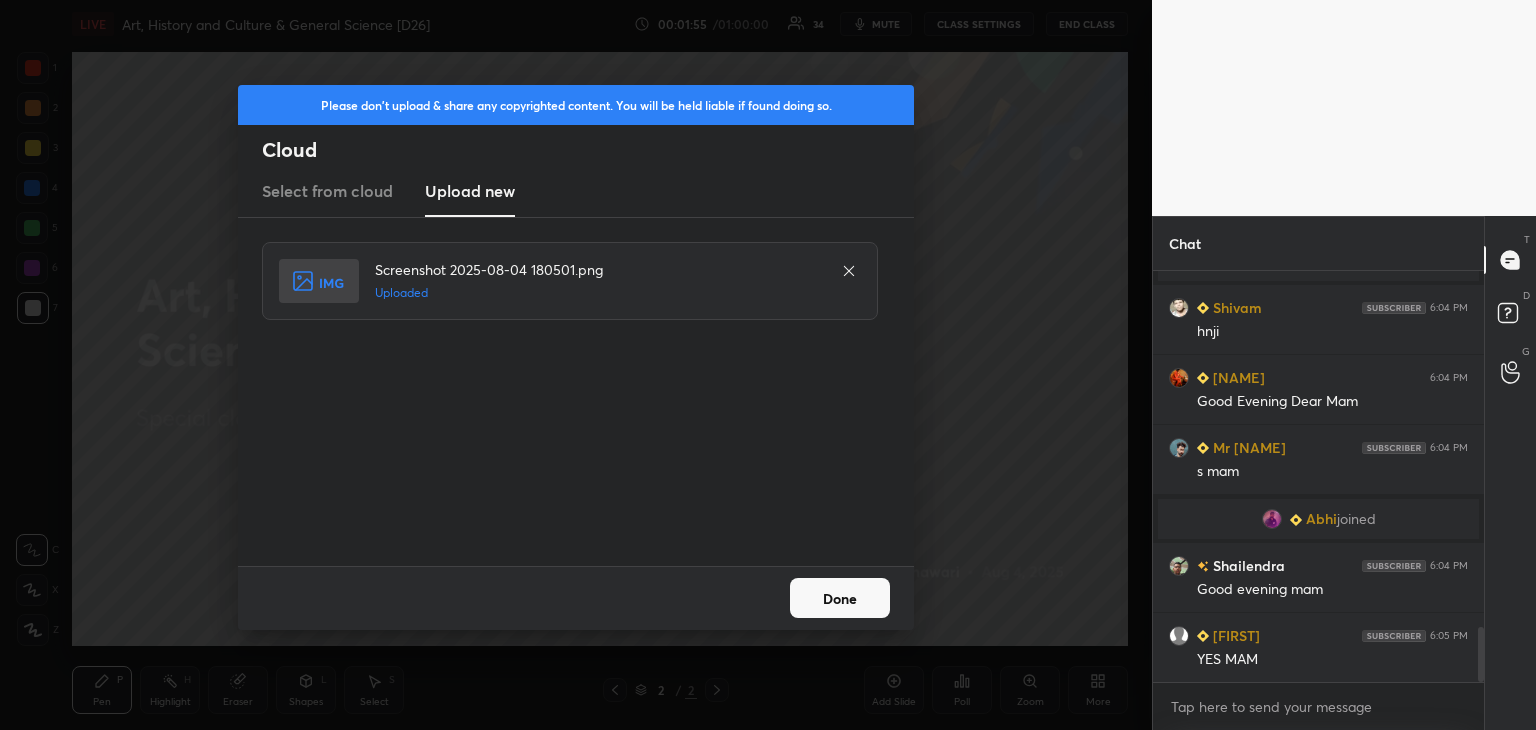 click on "Done" at bounding box center [840, 598] 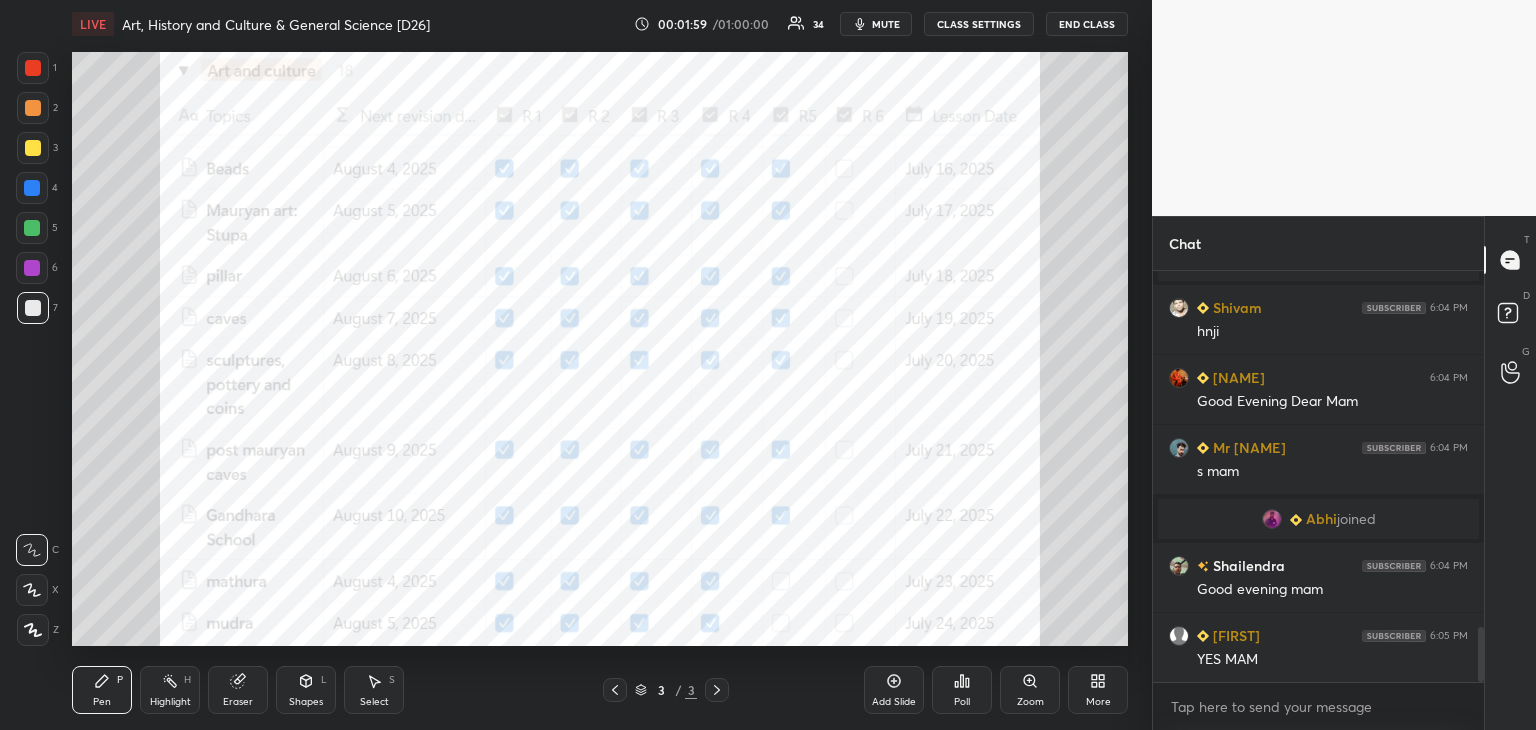 click at bounding box center [33, 68] 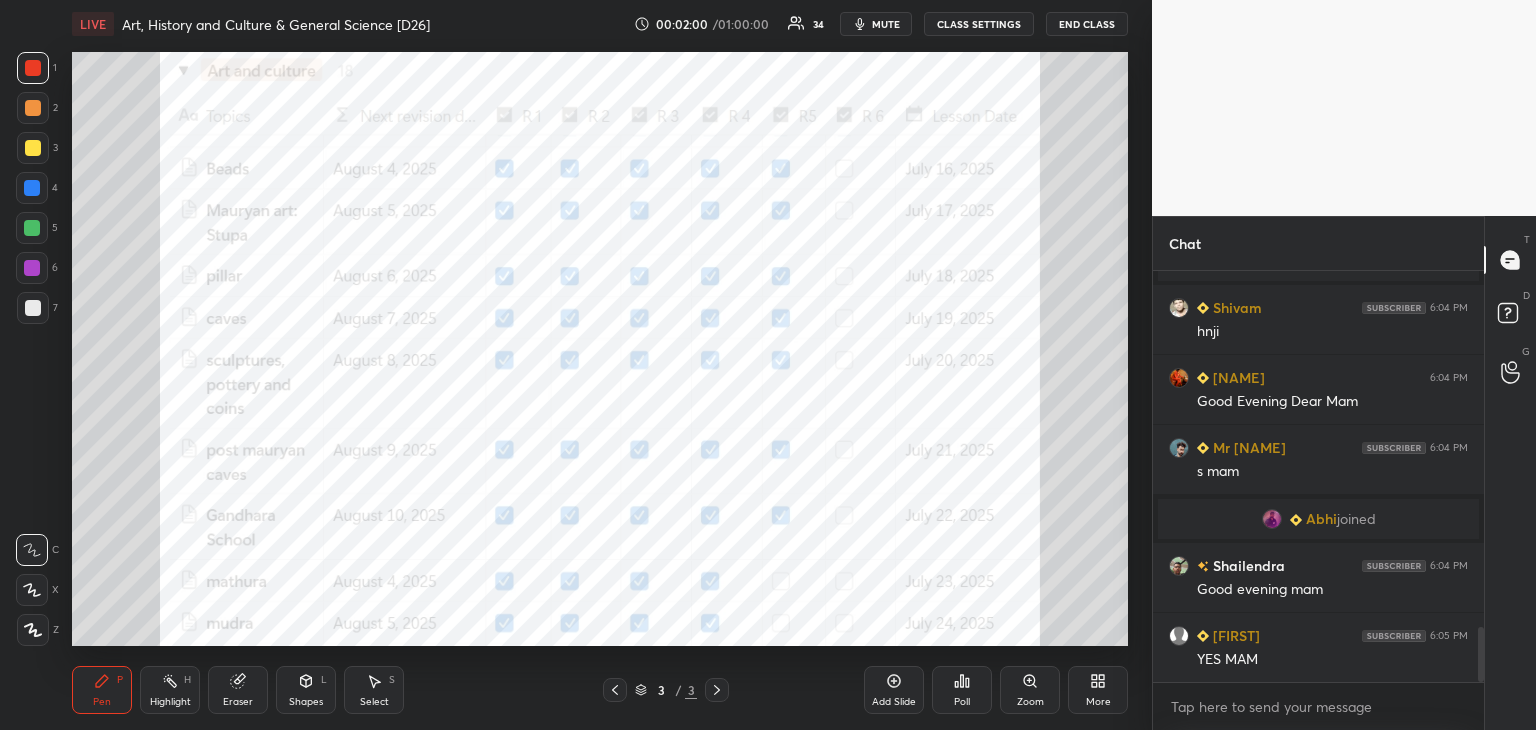 scroll, scrollTop: 2690, scrollLeft: 0, axis: vertical 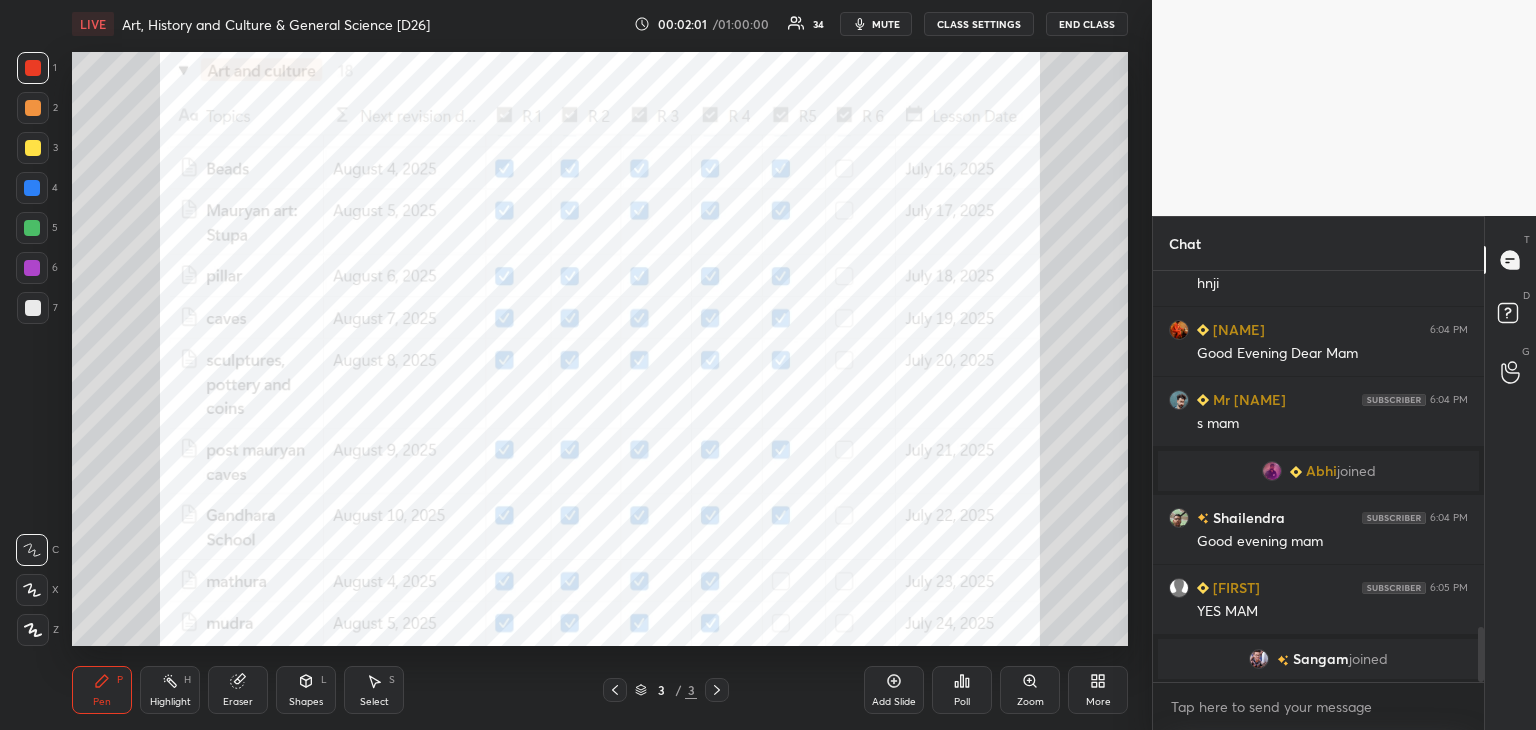 drag, startPoint x: 1480, startPoint y: 639, endPoint x: 1480, endPoint y: 685, distance: 46 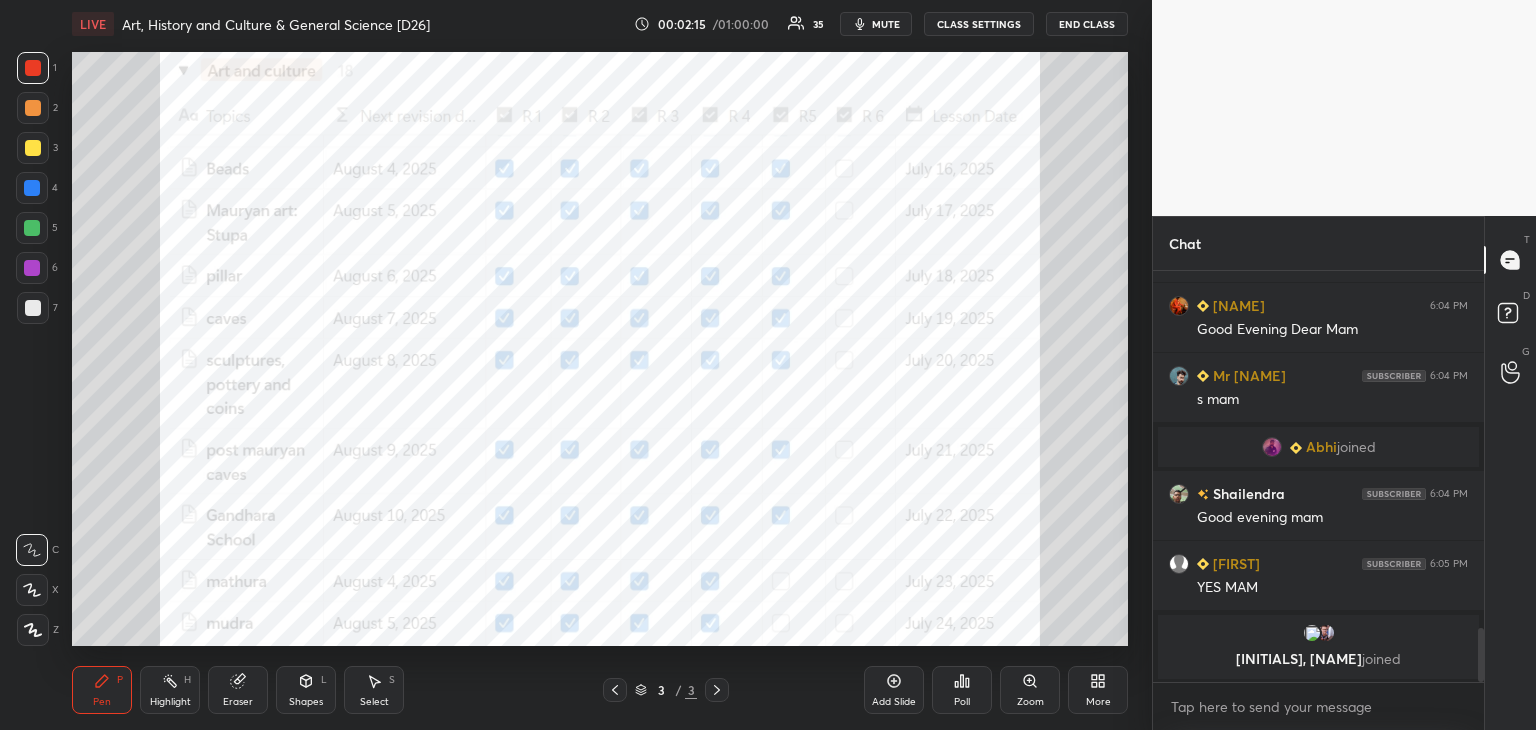 click on "Shapes L" at bounding box center [306, 690] 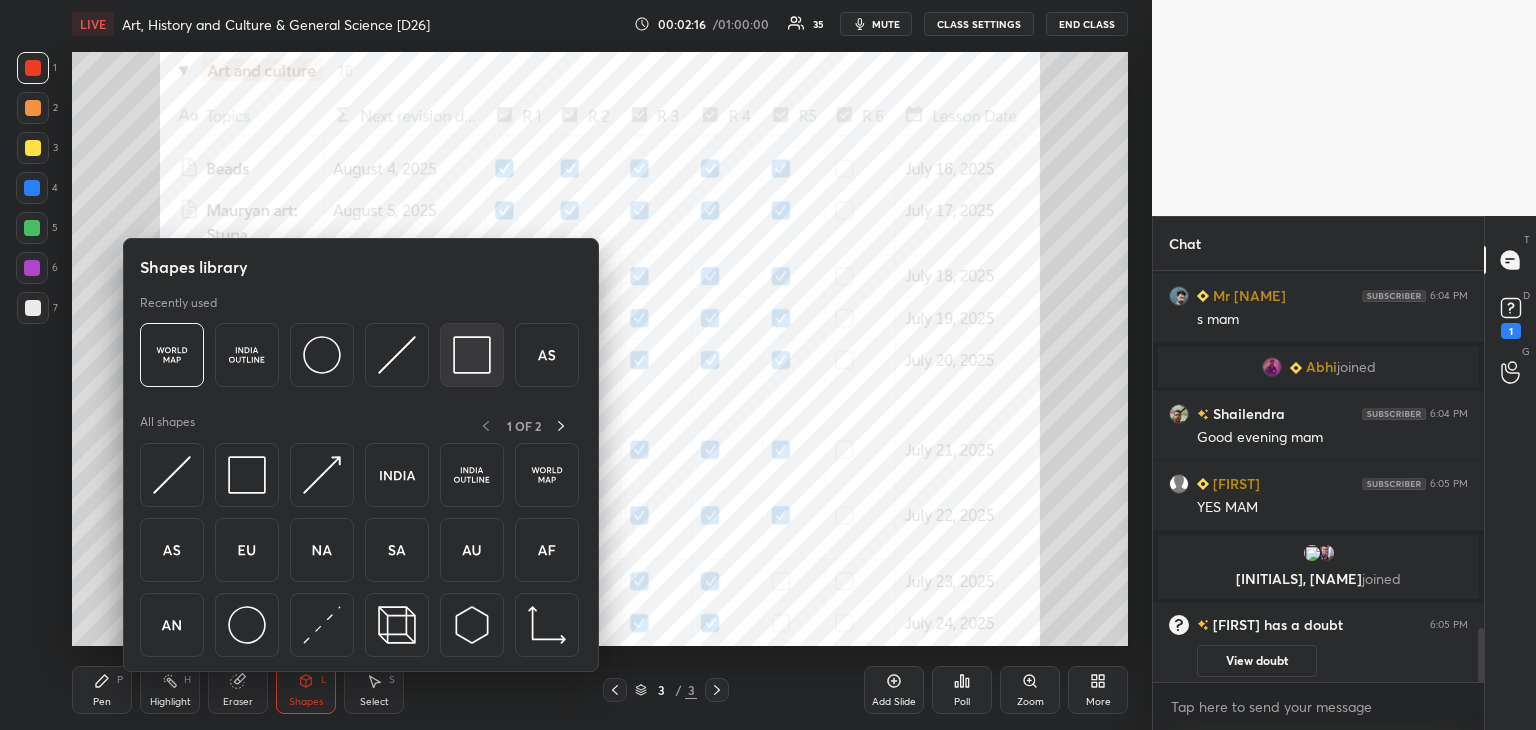 scroll, scrollTop: 2720, scrollLeft: 0, axis: vertical 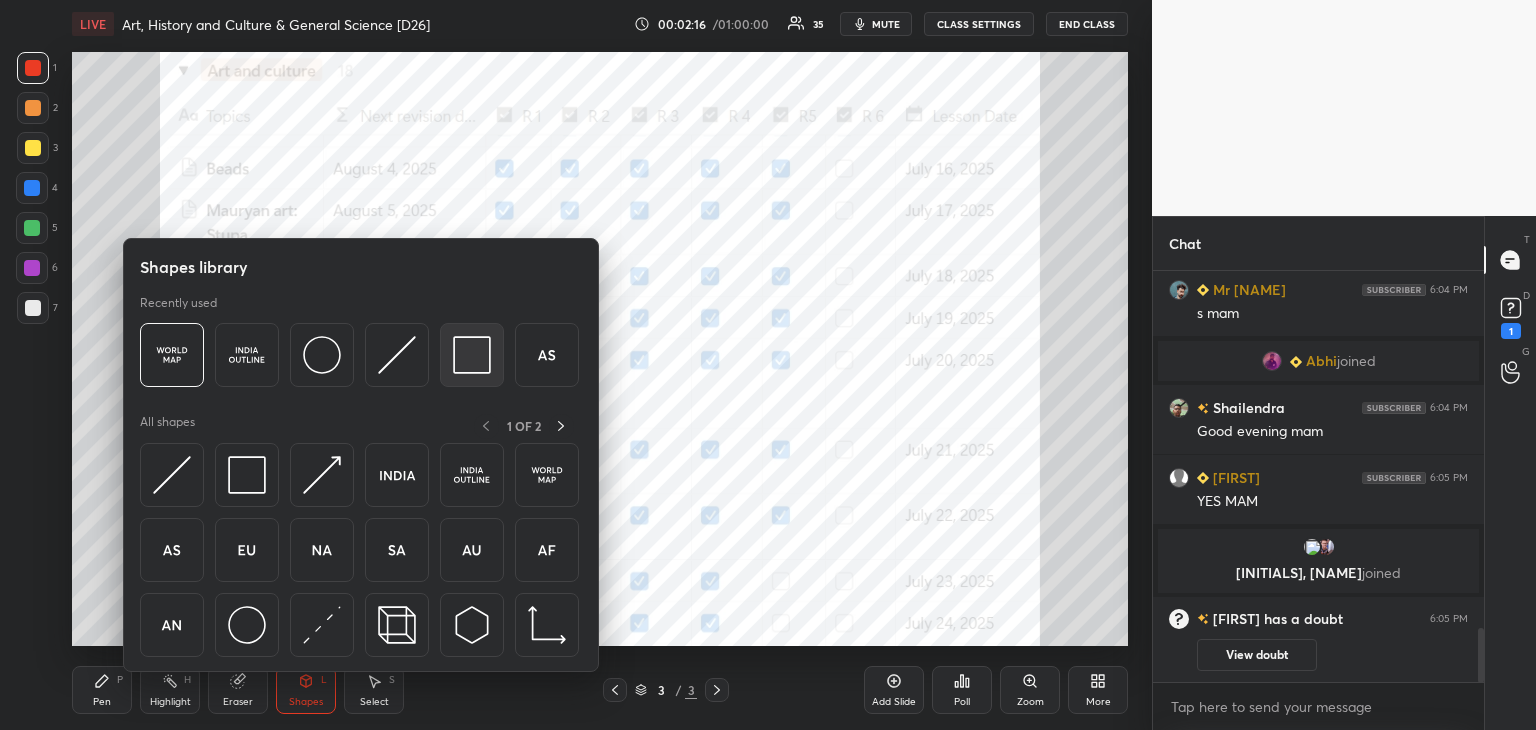 click at bounding box center (472, 355) 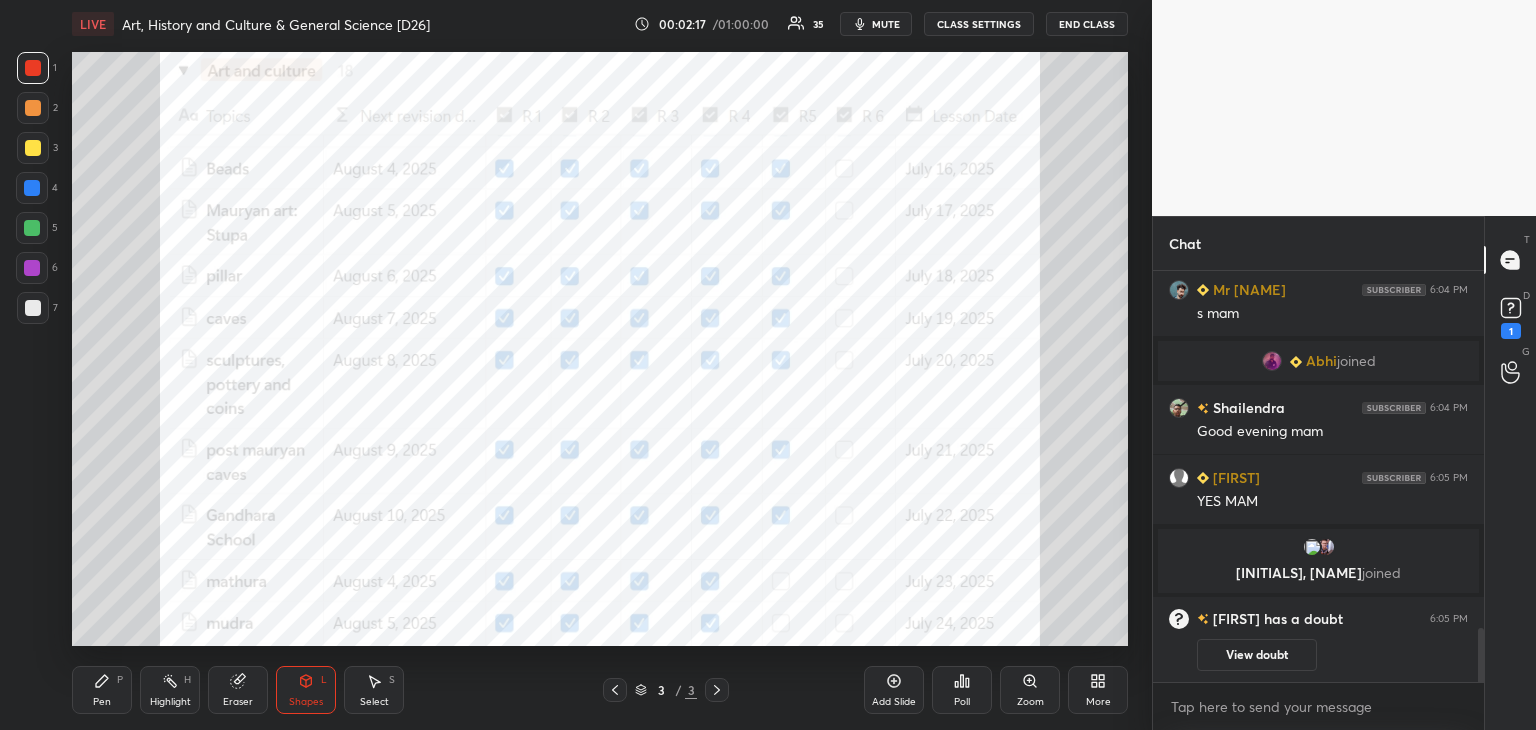 click at bounding box center [33, 68] 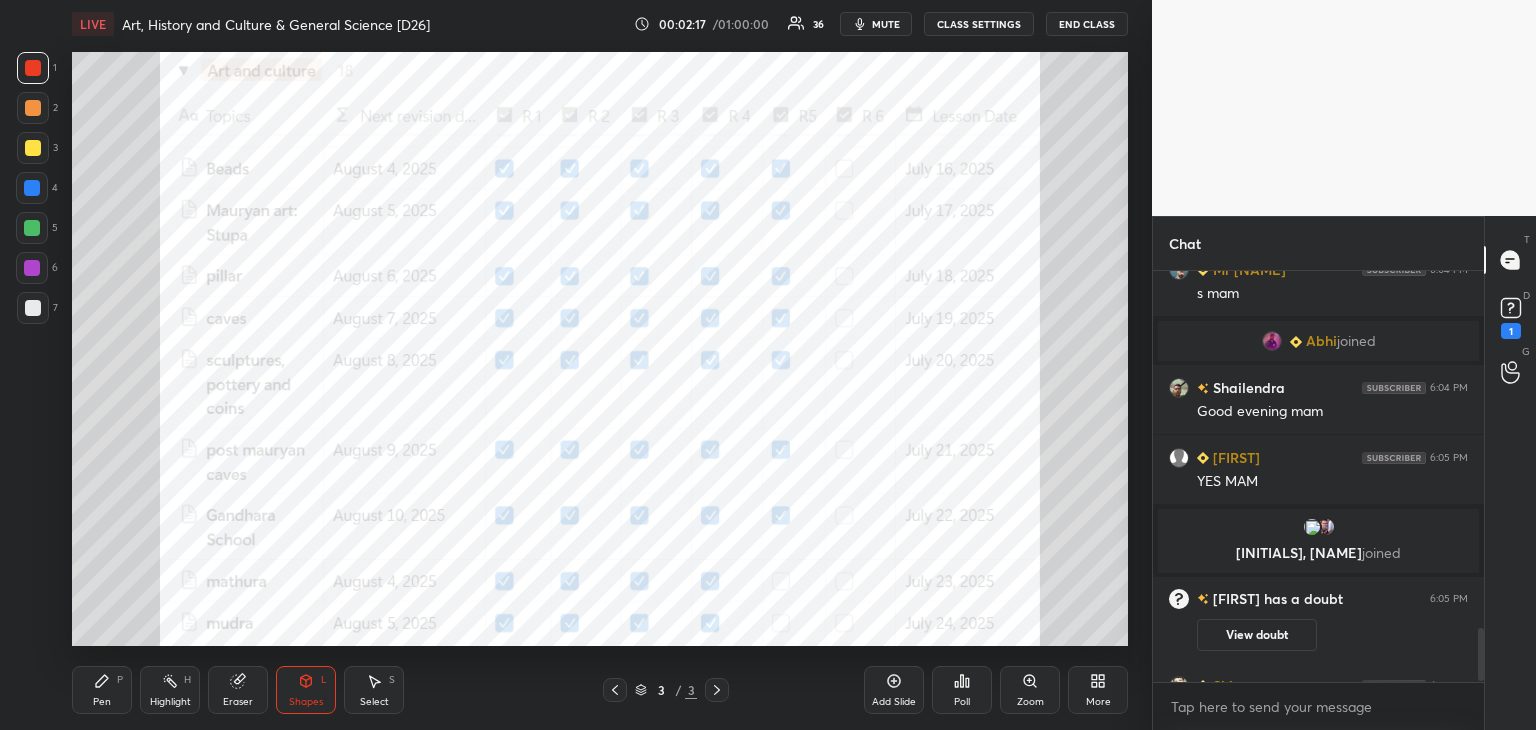 scroll, scrollTop: 2788, scrollLeft: 0, axis: vertical 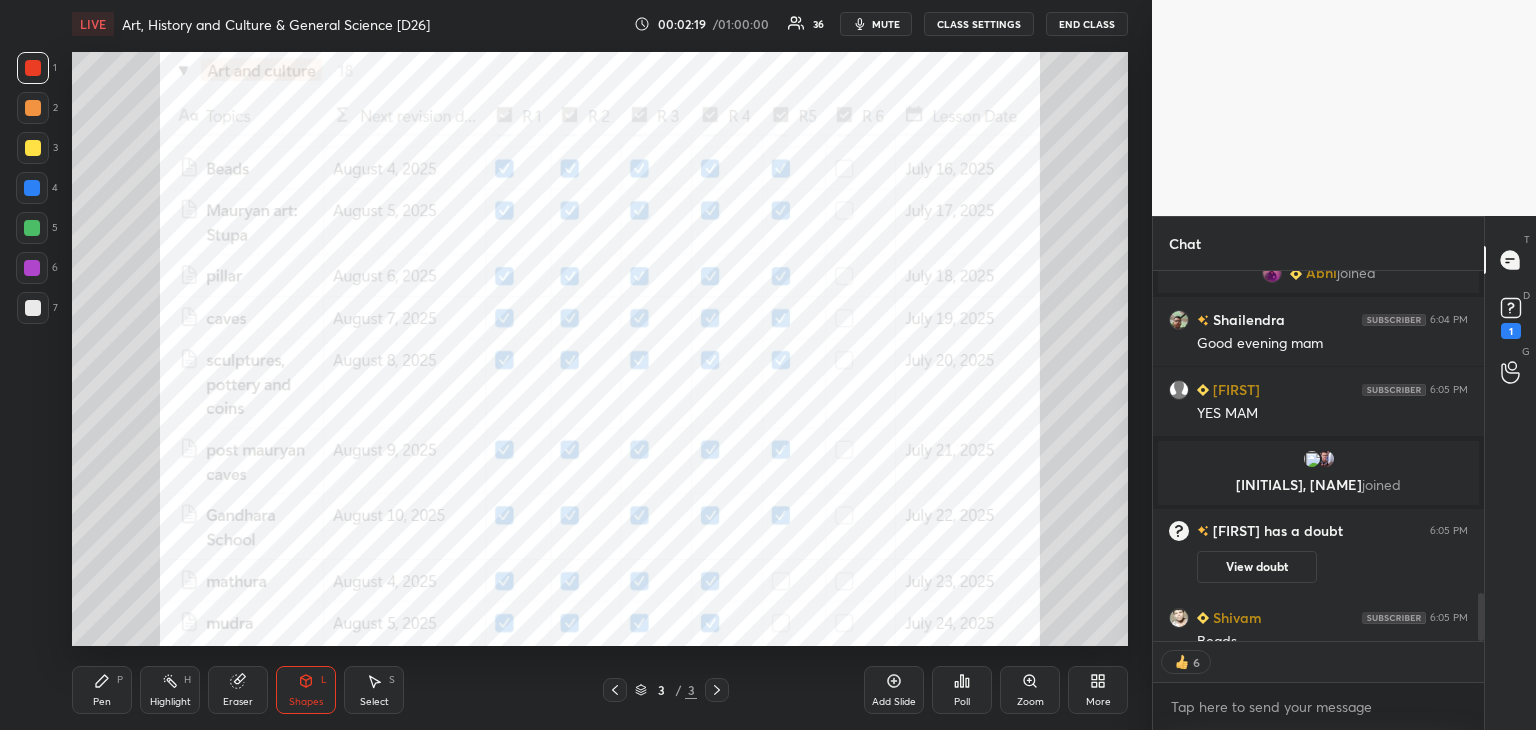 click 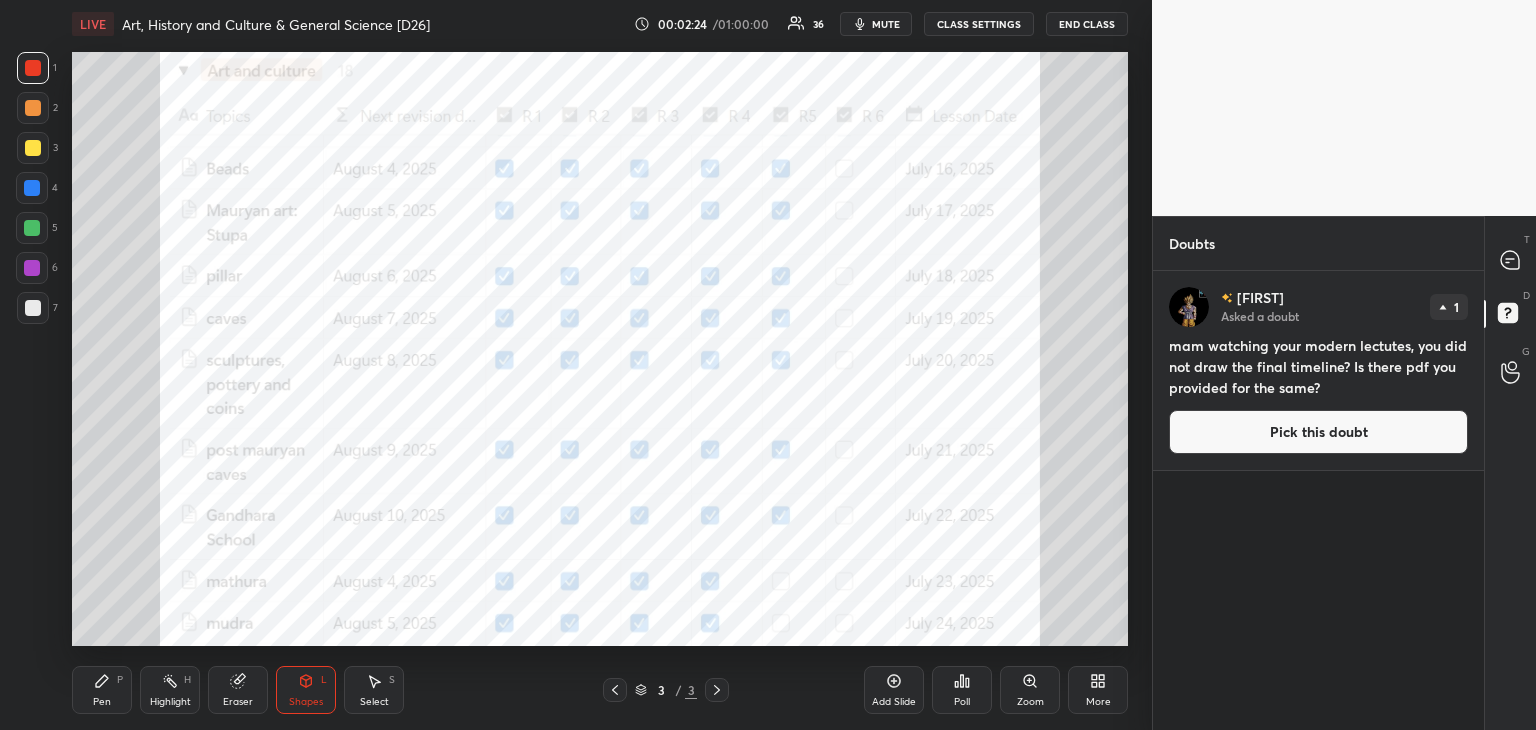 click on "mute" at bounding box center (876, 24) 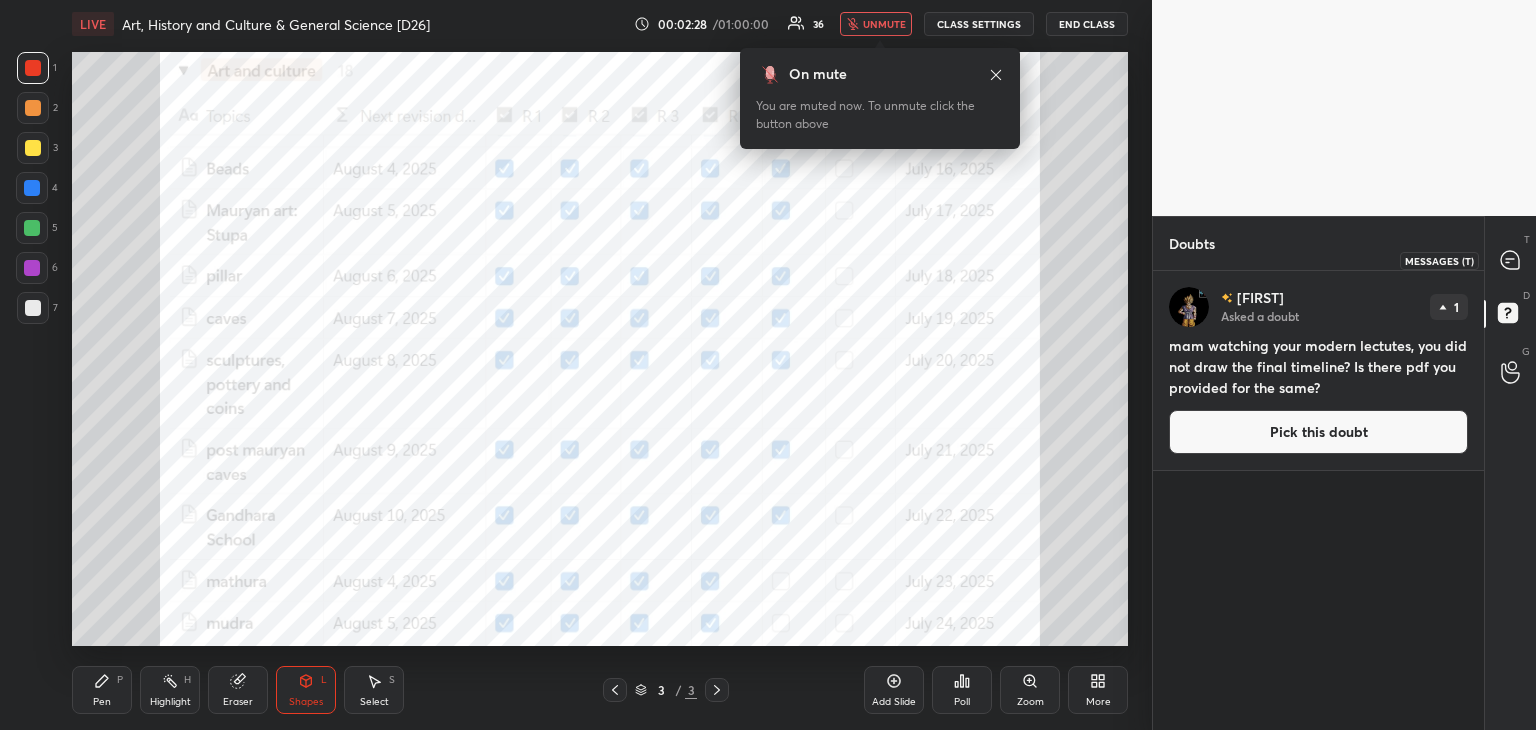 click 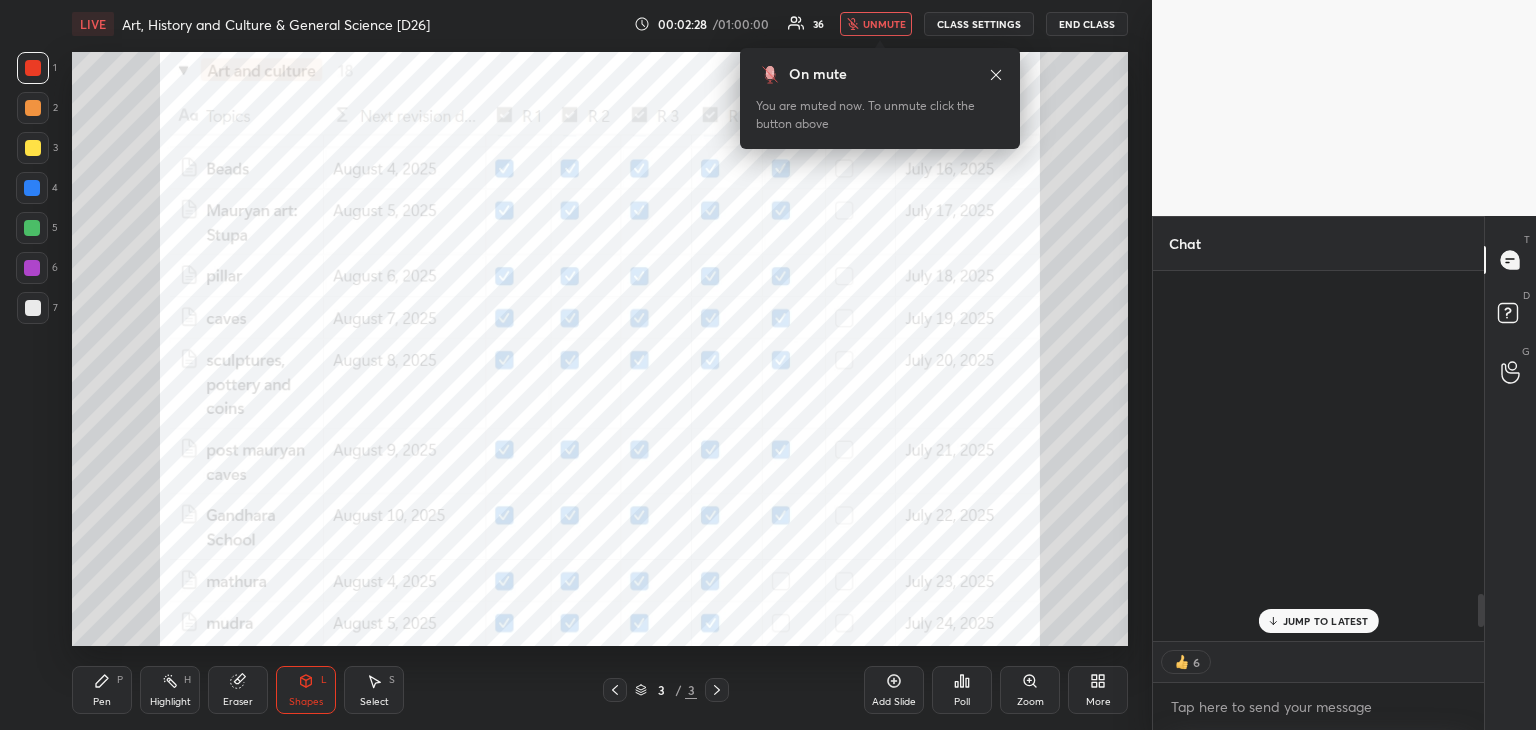 scroll, scrollTop: 3680, scrollLeft: 0, axis: vertical 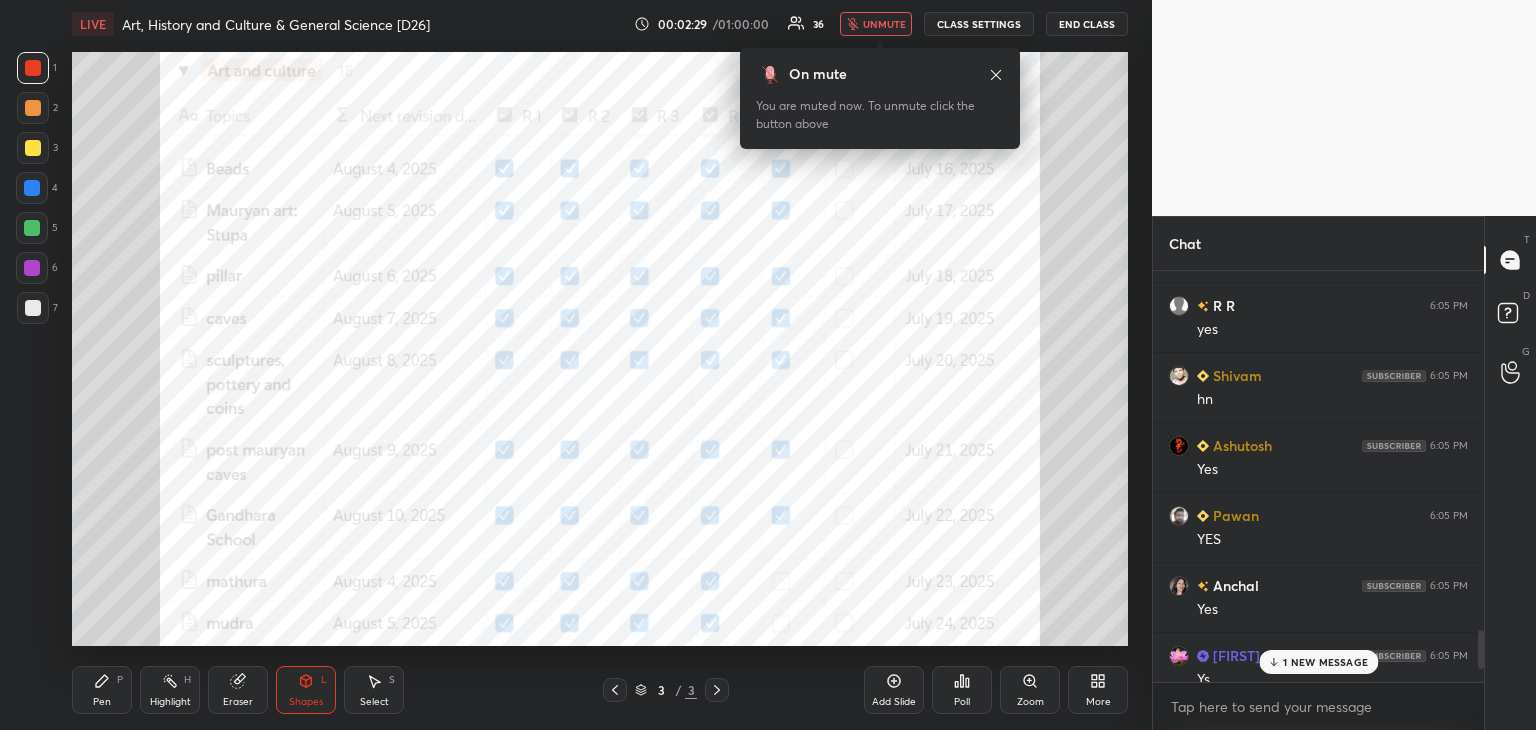 click on "1 NEW MESSAGE" at bounding box center (1325, 662) 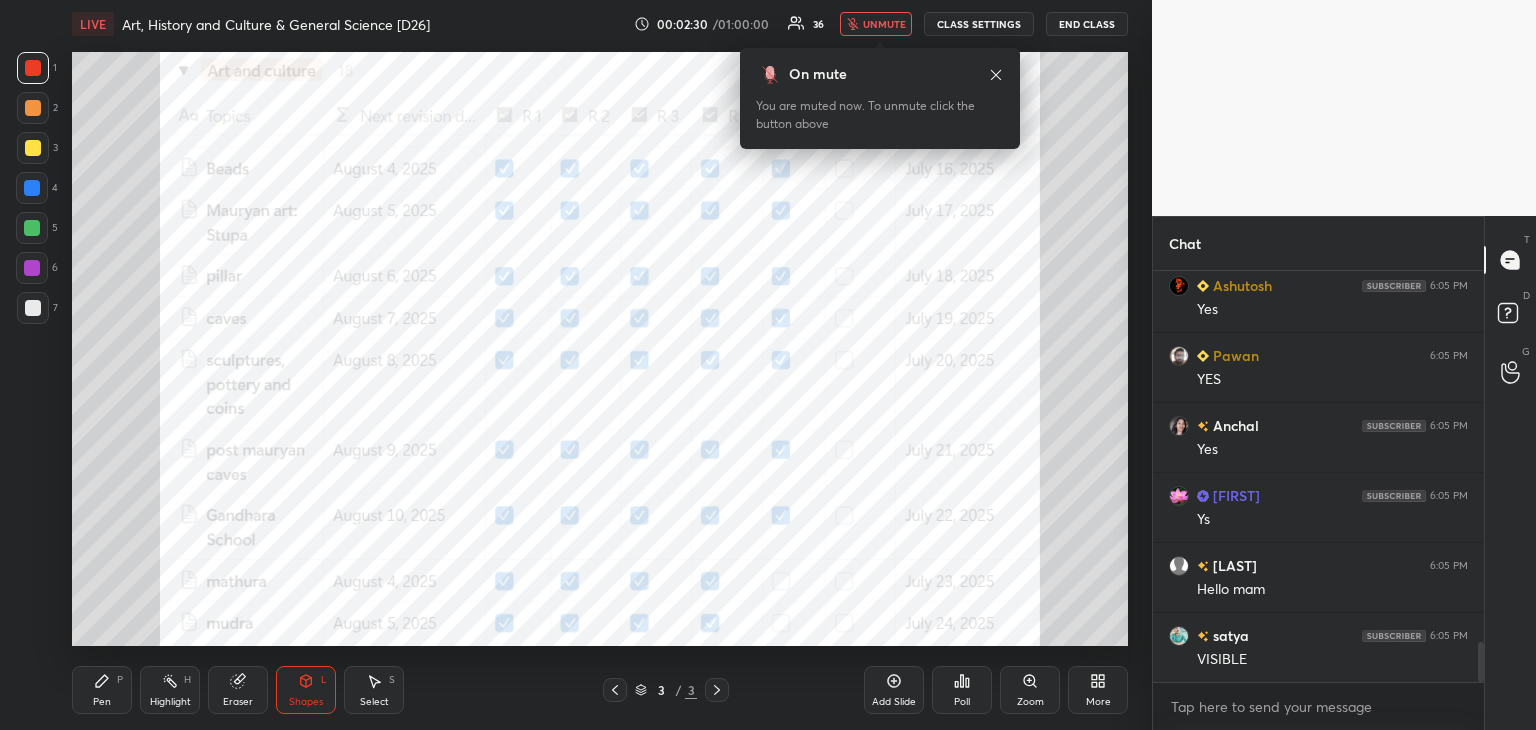 click on "unmute" at bounding box center [876, 24] 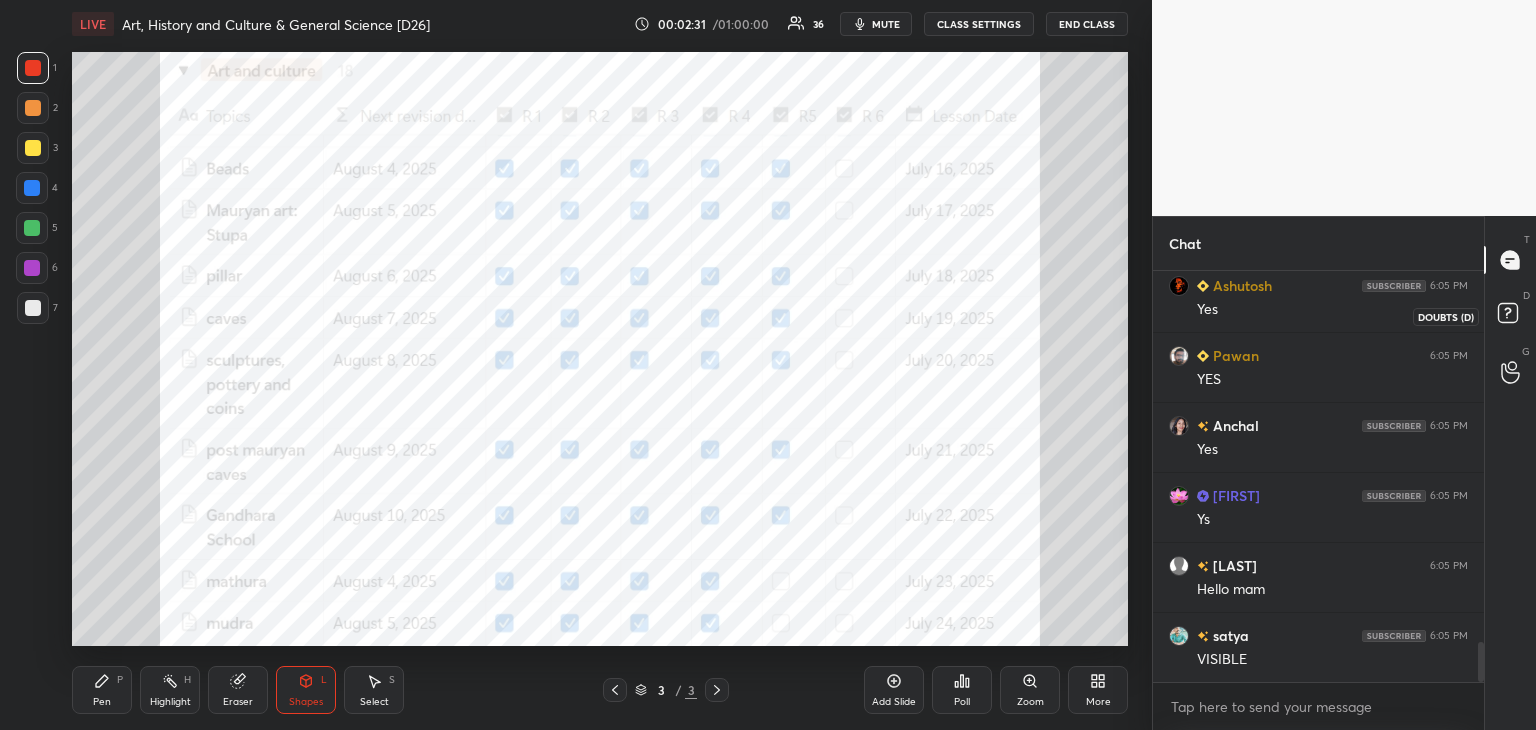 click 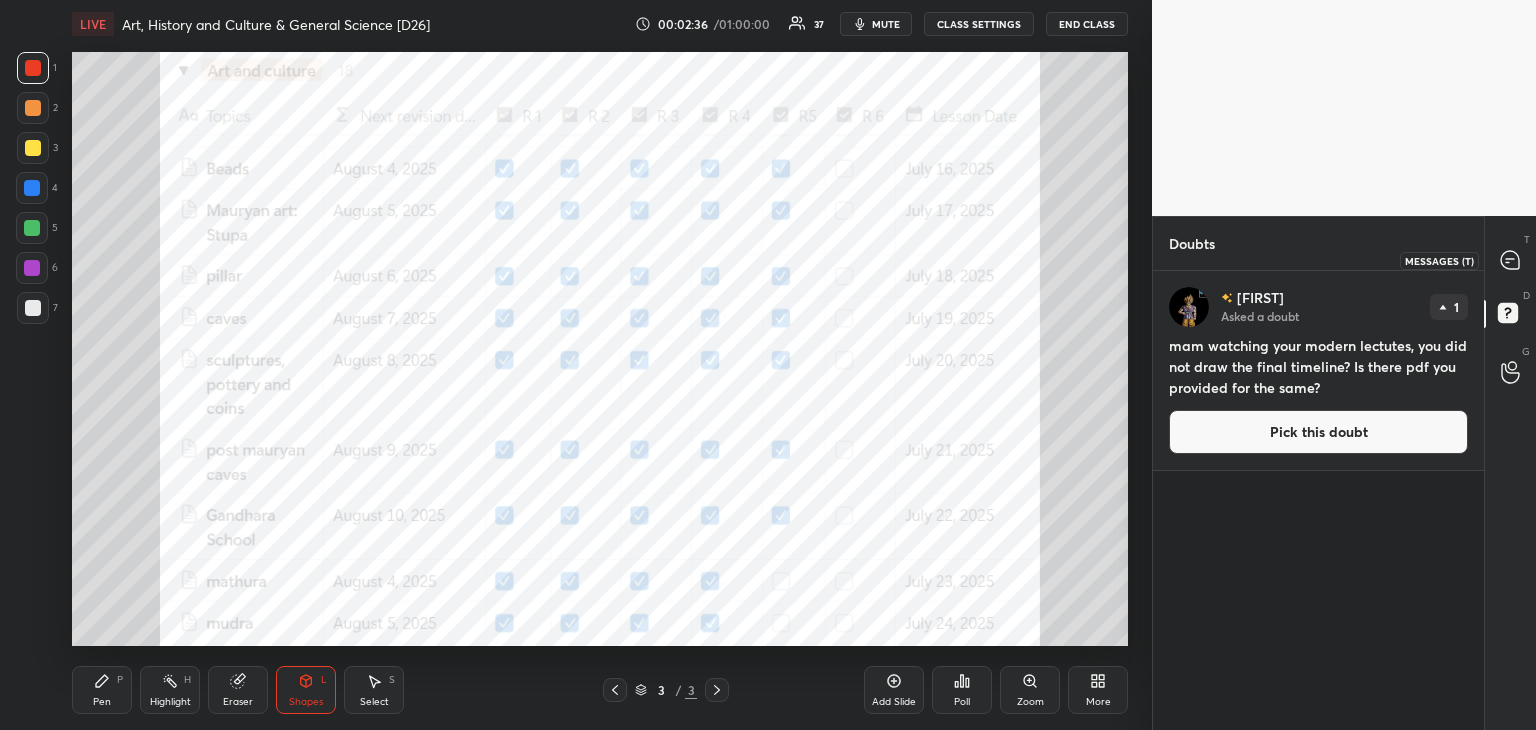 click 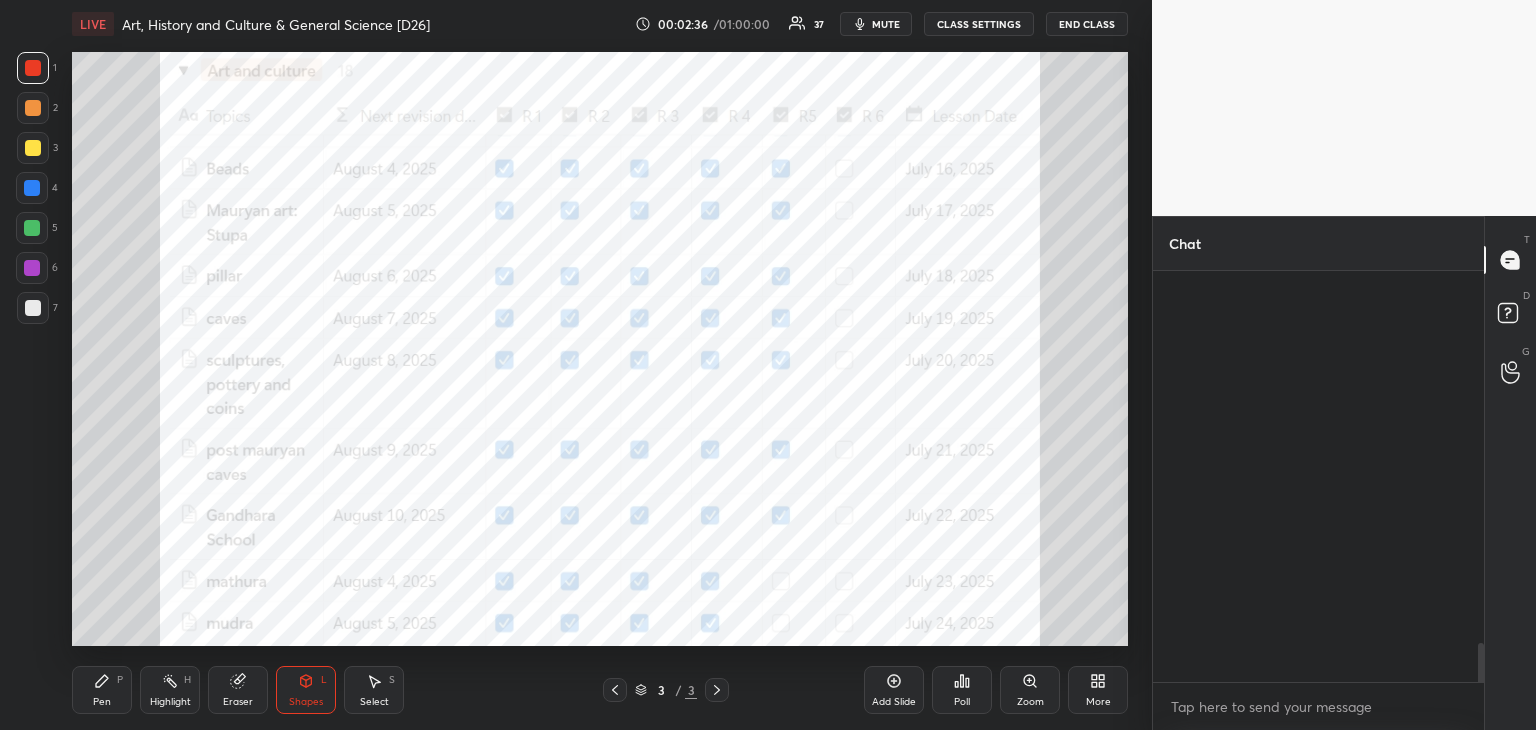 scroll, scrollTop: 3888, scrollLeft: 0, axis: vertical 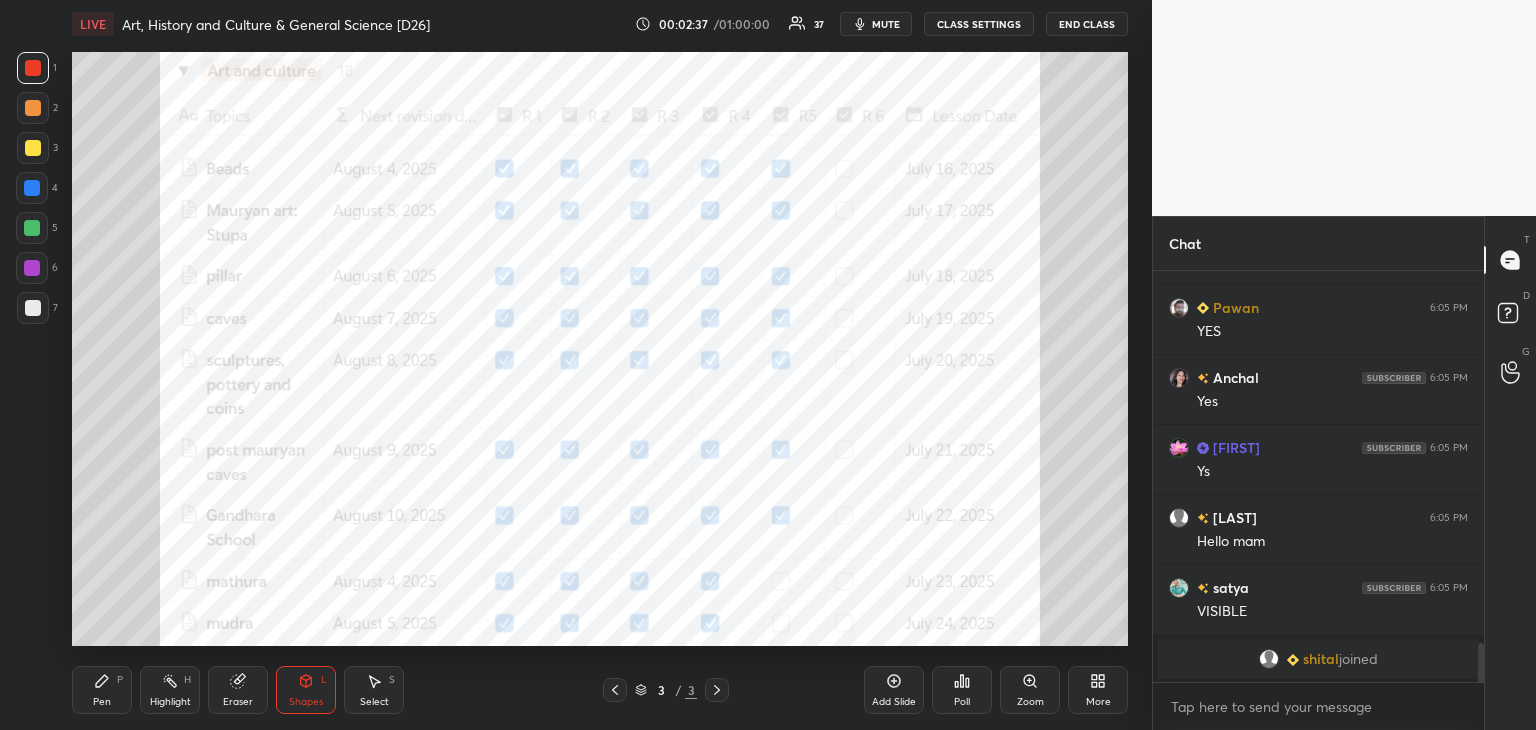 click on "[NAME] joined [NAME] 6:04 PM Good evening mam [NAME] 6:05 PM YES MAM AK, [NAME] joined [NAME] has a doubt 6:05 PM View doubt [NAME] 6:05 PM Beads Mathura school of art [NAME] 6:05 PM YESS [NAME] 6:05 PM yes mam R R 6:05 PM yes [NAME] 6:05 PM hn [NAME] 6:05 PM Yes [NAME] 6:05 PM YES [NAME] 6:05 PM Yes [NAME] 6:05 PM Ys [NAME] 6:05 PM Hello mam [NAME] 6:05 PM VISIBLE [NAME] joined JUMP TO LATEST Enable hand raising Enable raise hand to speak to learners. Once enabled, chat will be turned off temporarily. Enable x" at bounding box center [1318, 500] 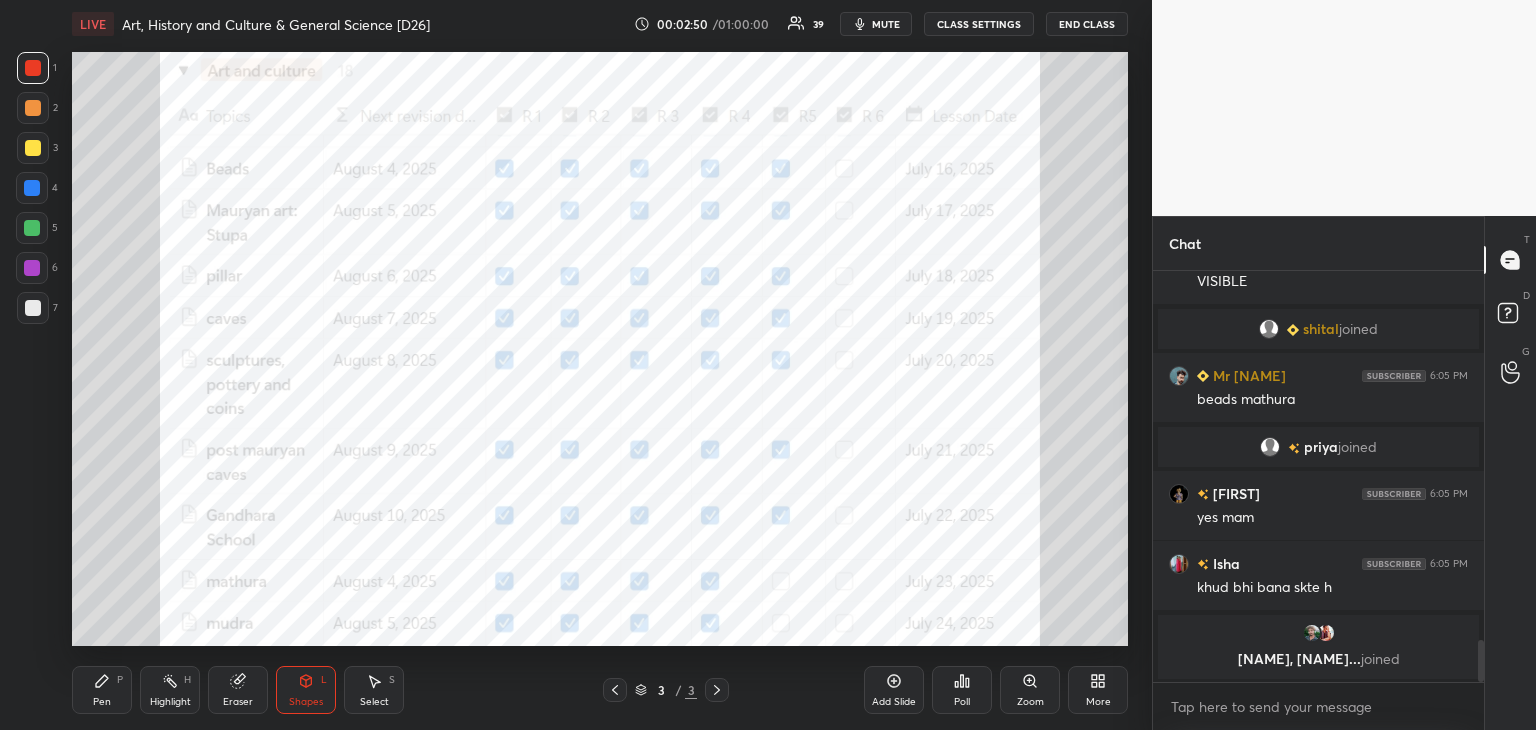 scroll, scrollTop: 3702, scrollLeft: 0, axis: vertical 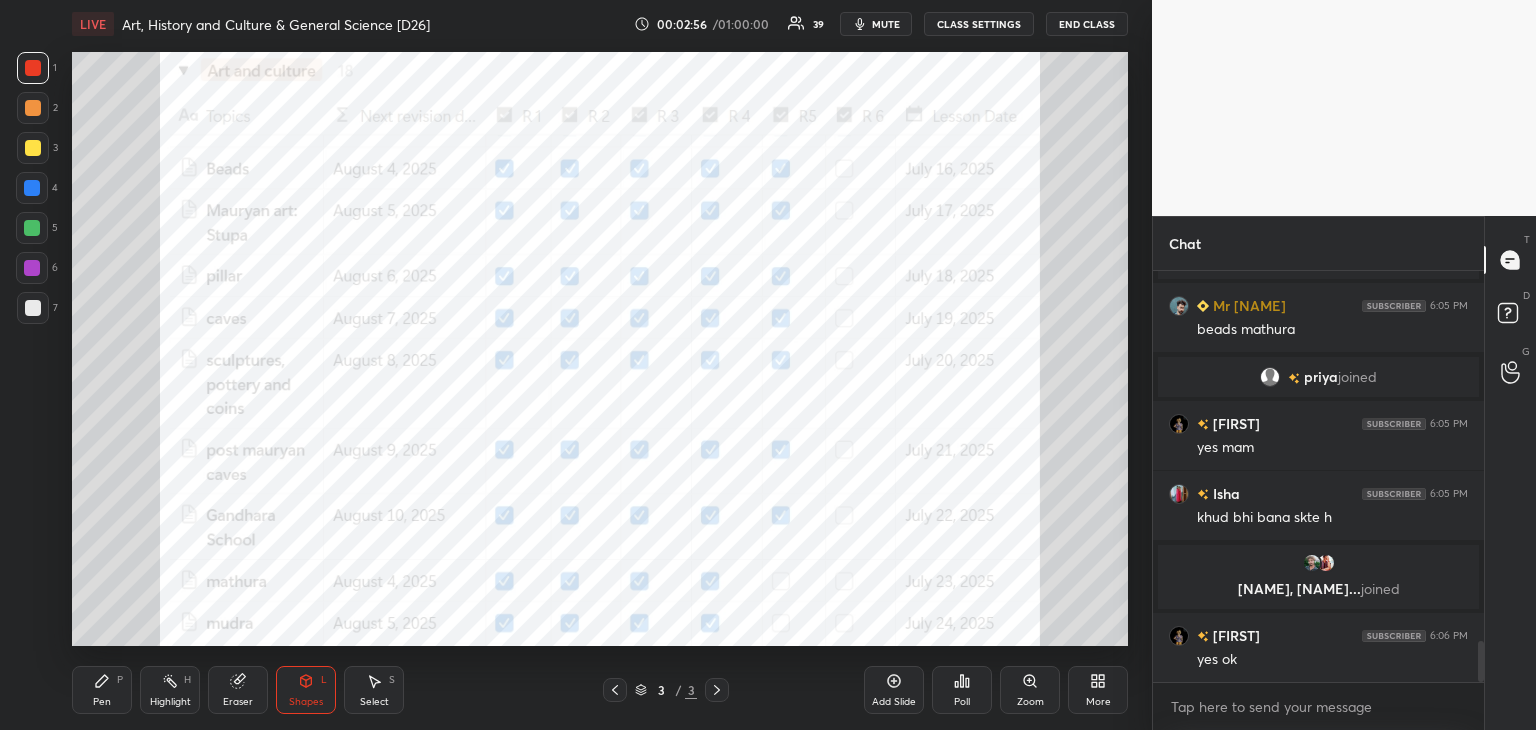 click on "Pen P" at bounding box center (102, 690) 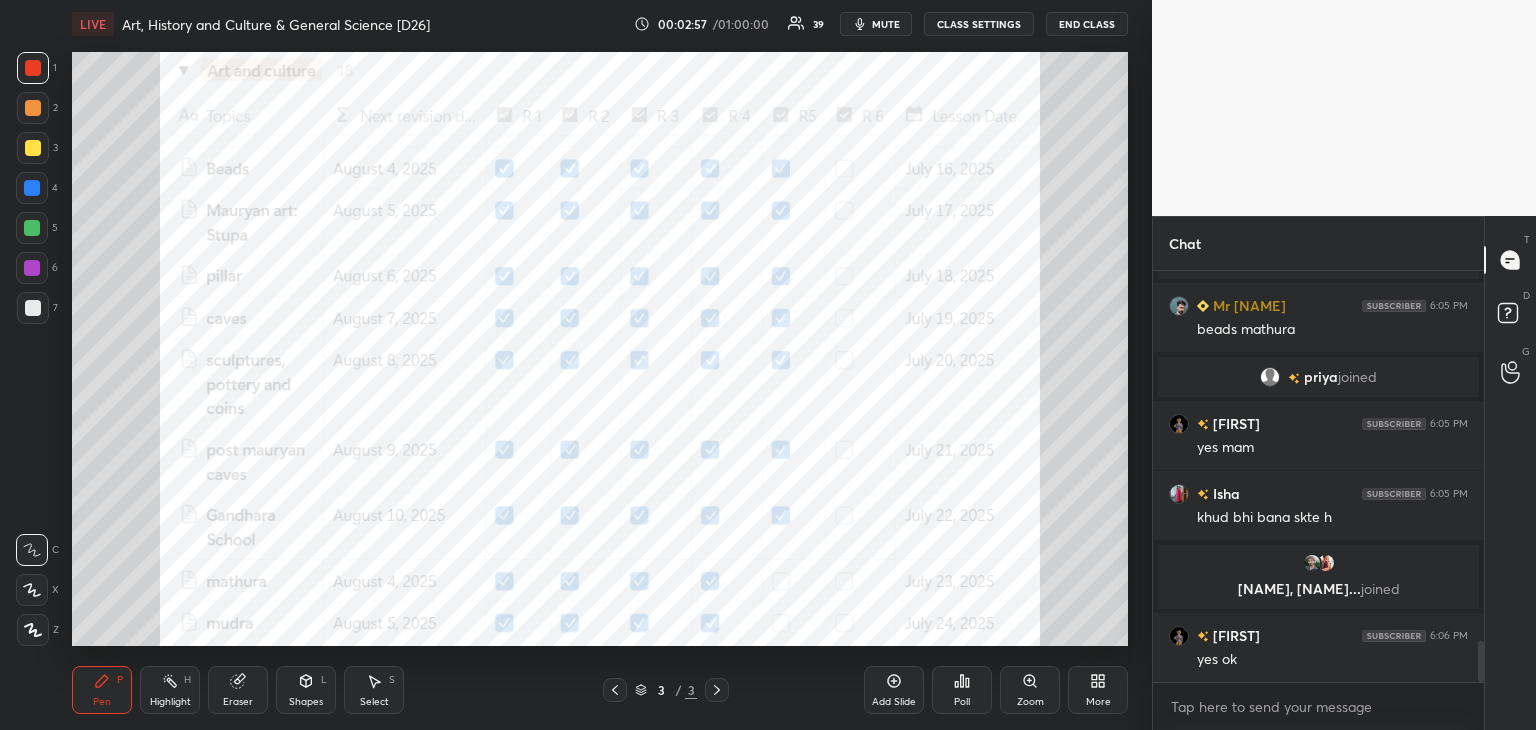click 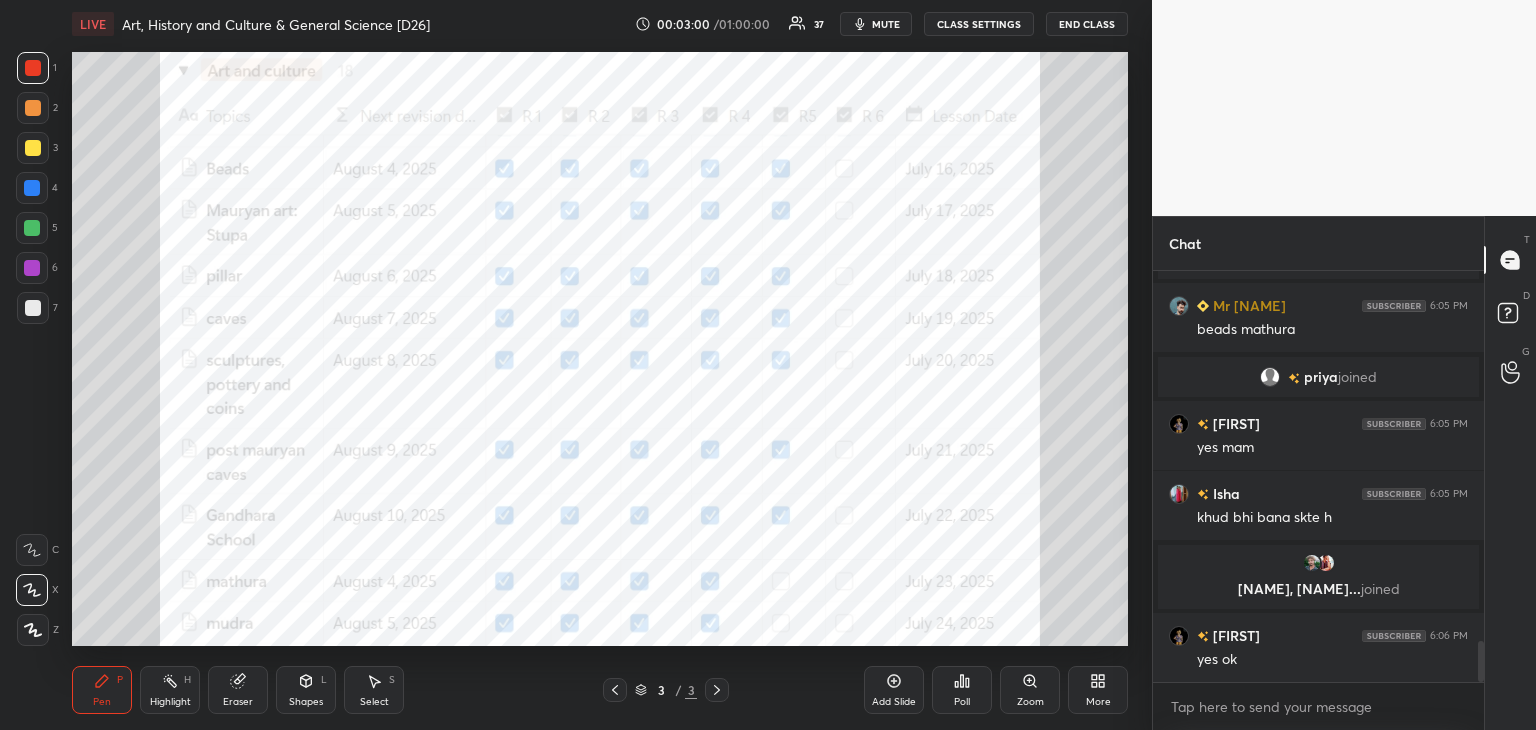 click at bounding box center [33, 68] 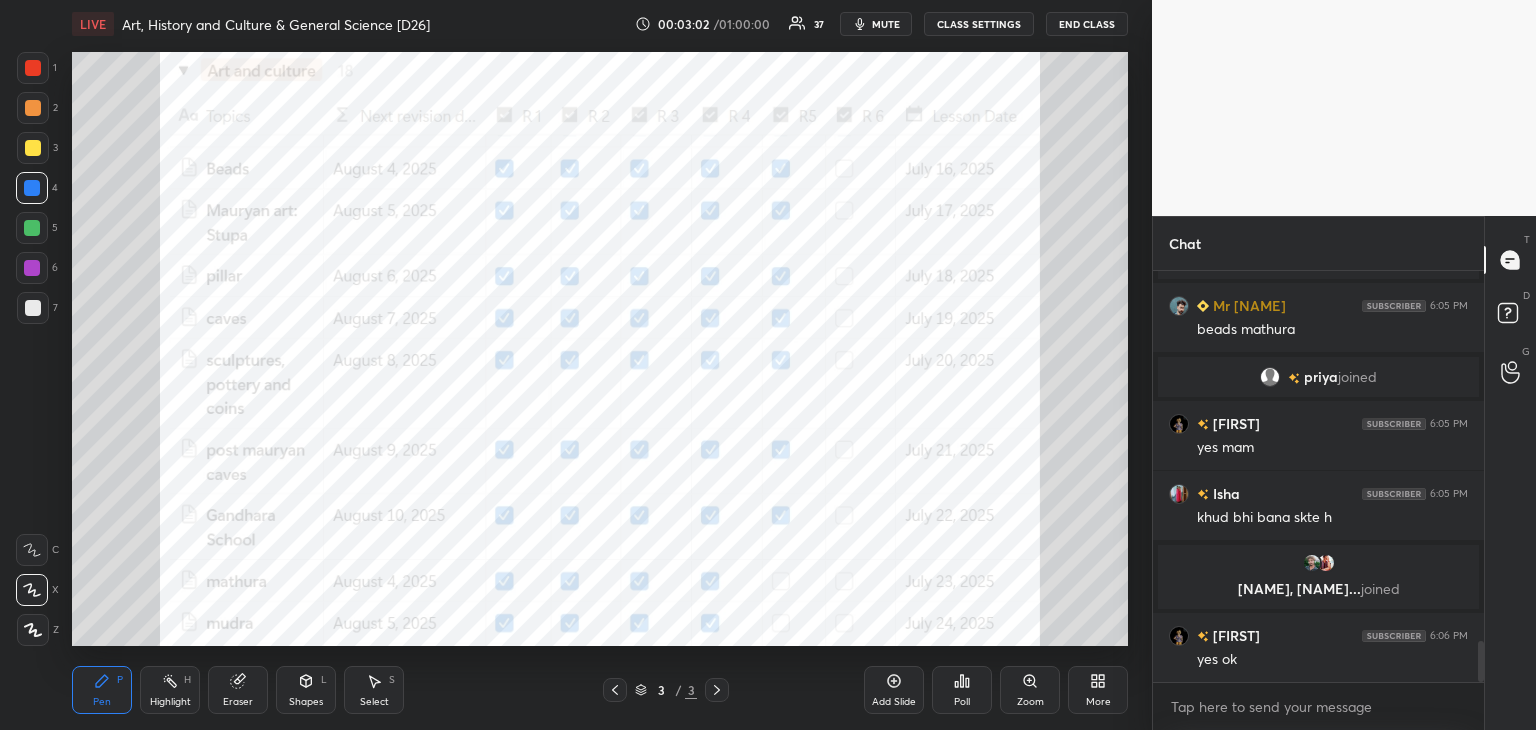 click at bounding box center [33, 68] 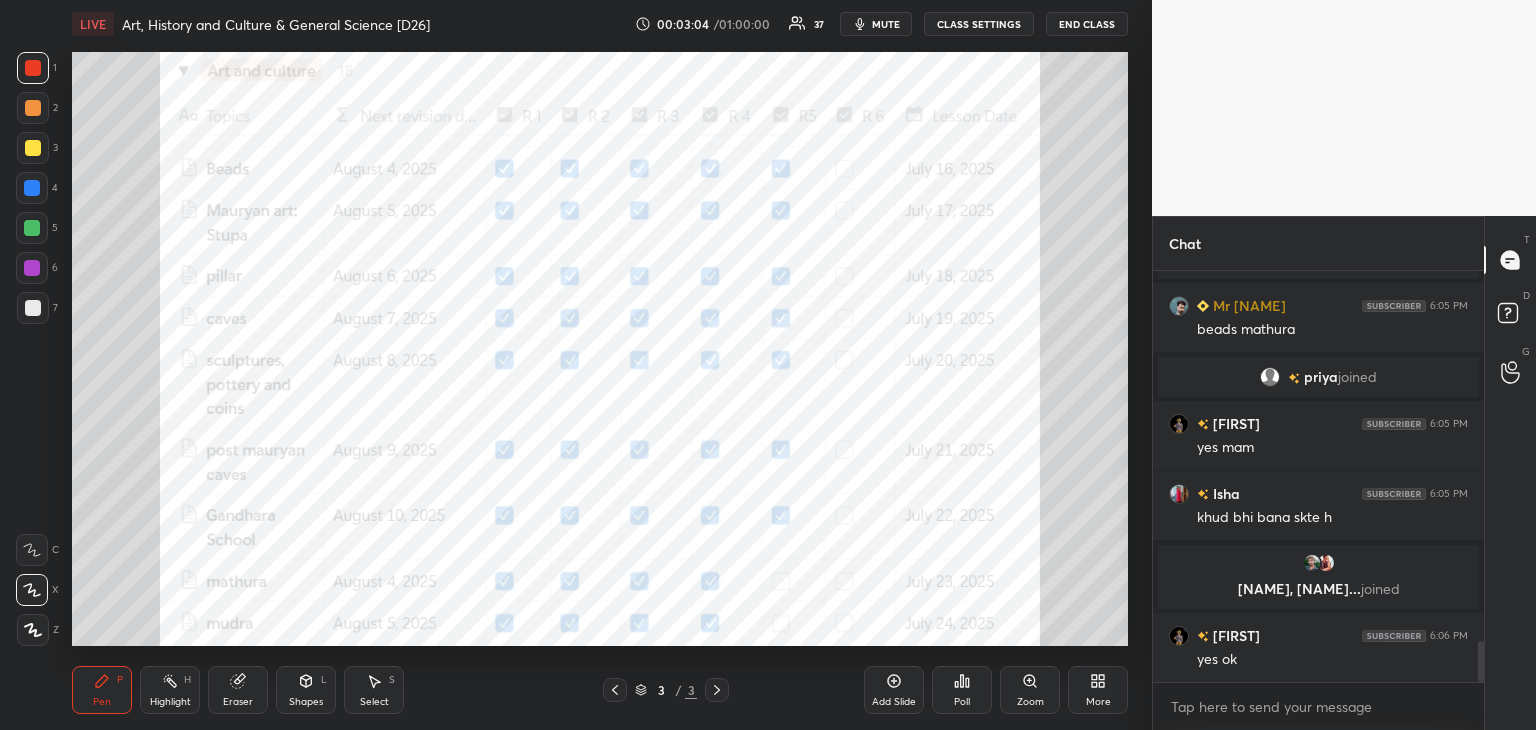 click on "Shapes L" at bounding box center (306, 690) 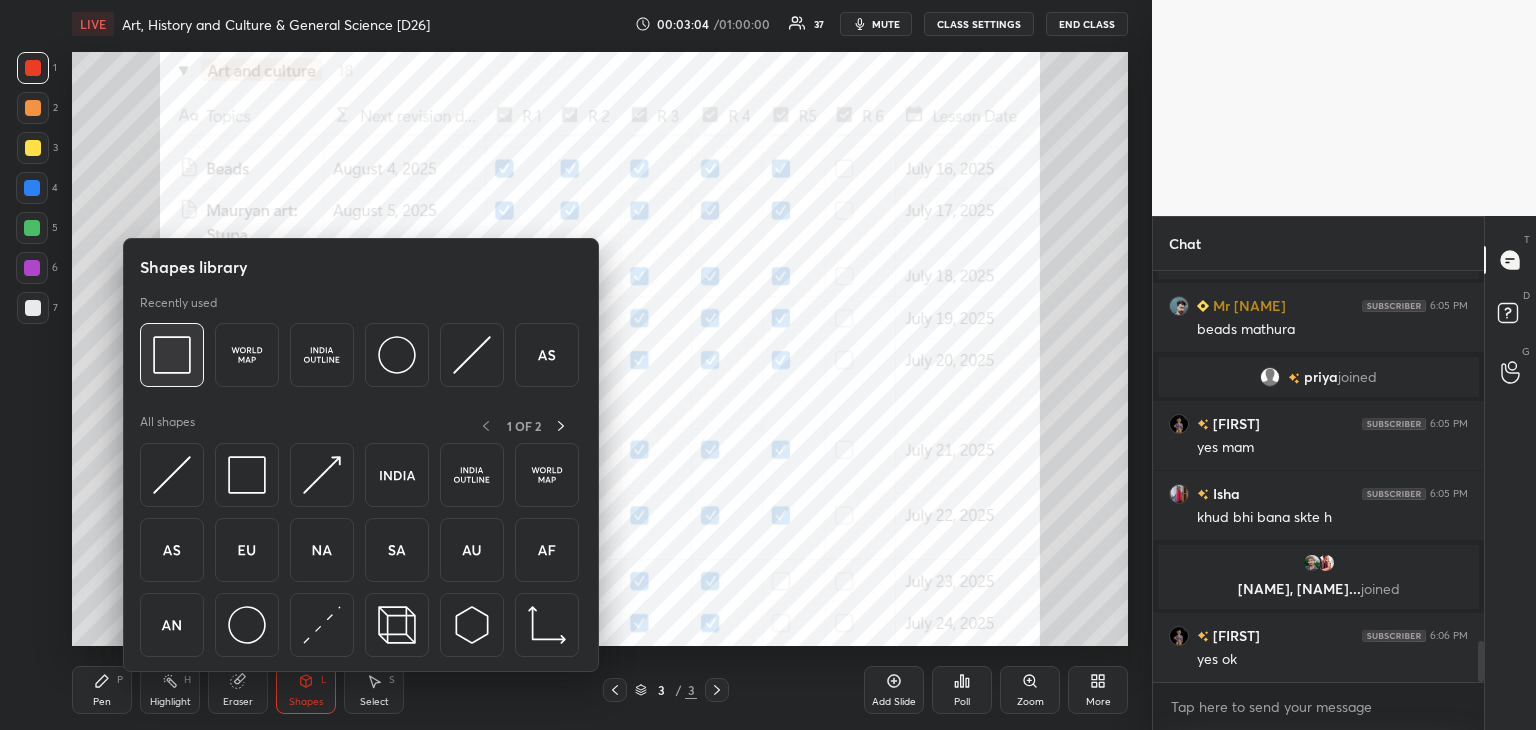 click at bounding box center [172, 355] 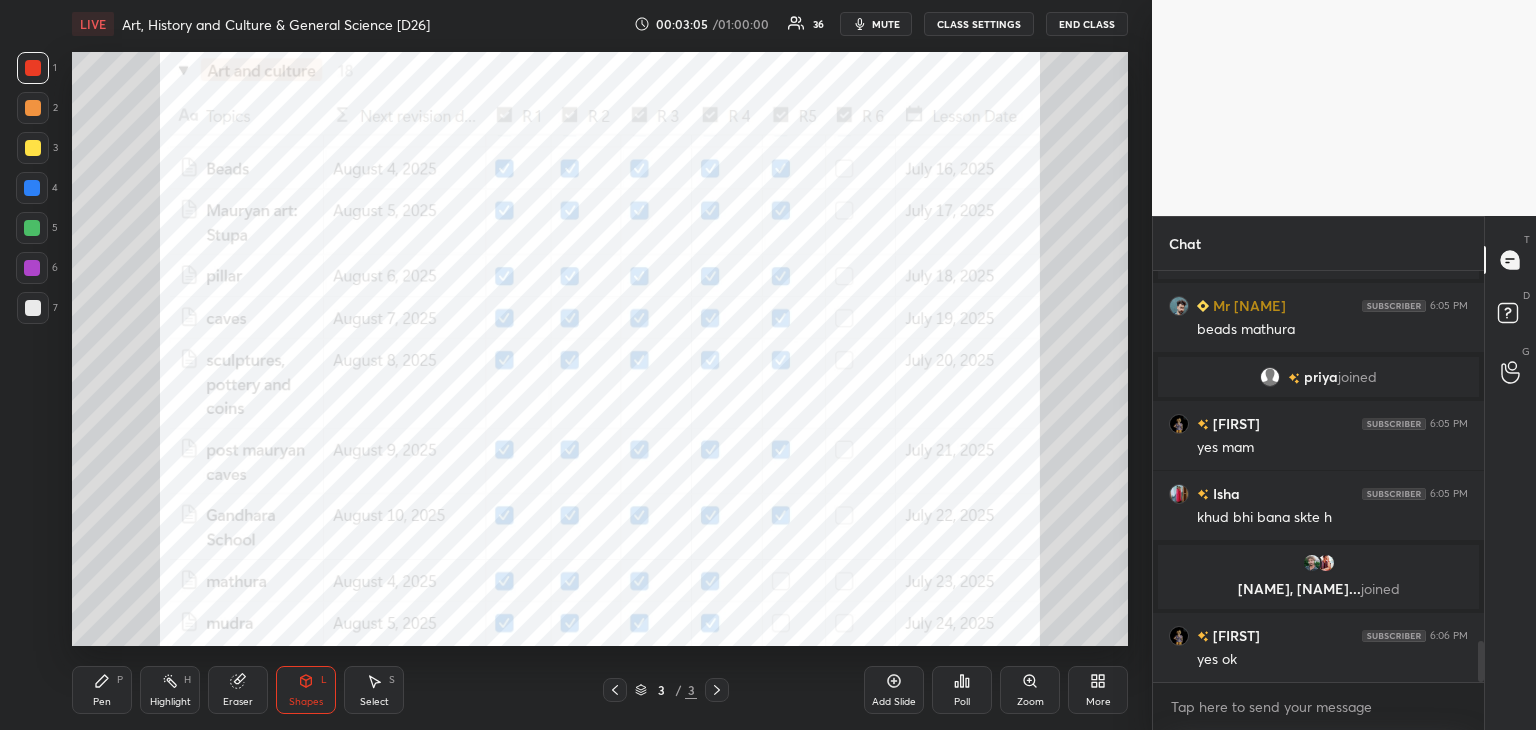 scroll, scrollTop: 3772, scrollLeft: 0, axis: vertical 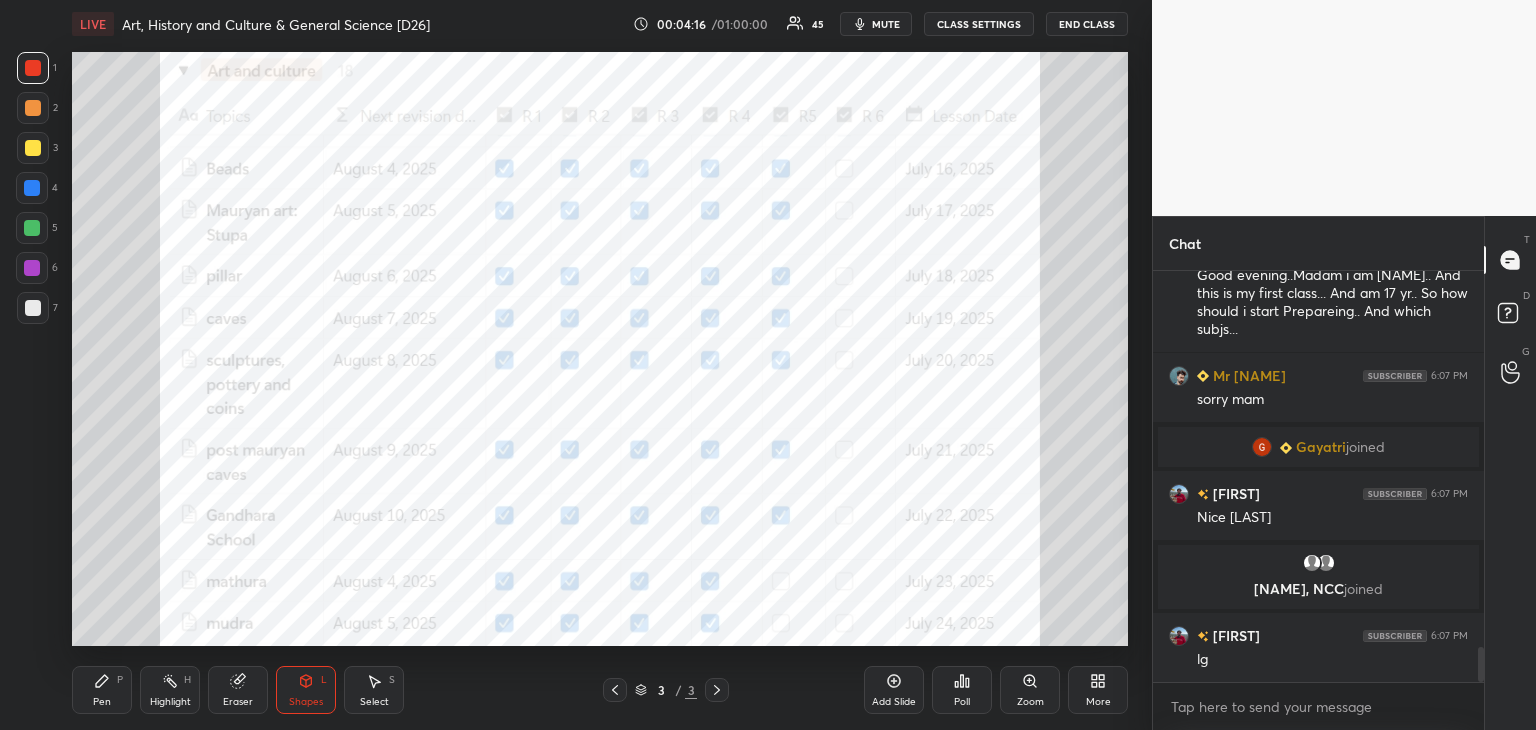 click at bounding box center (32, 188) 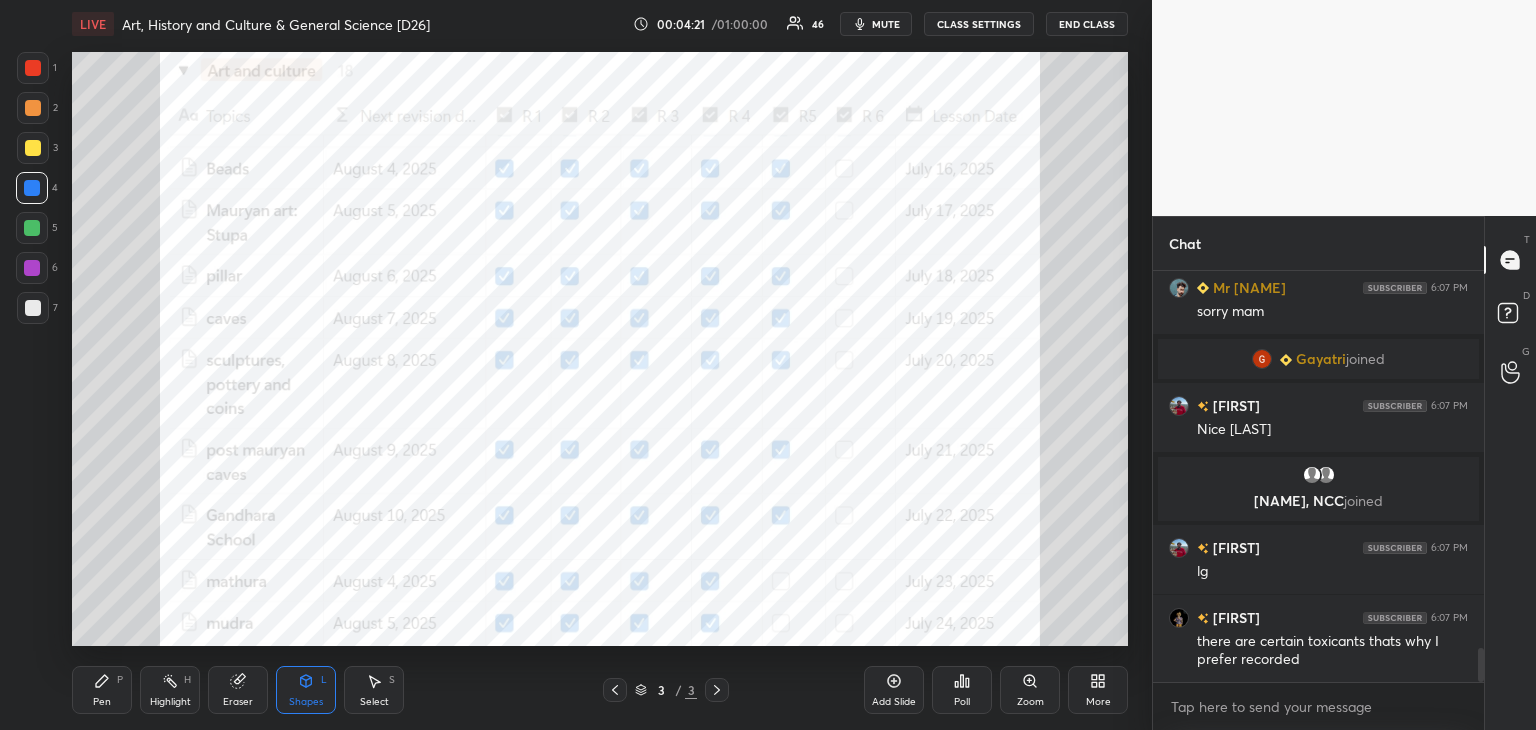 scroll, scrollTop: 4704, scrollLeft: 0, axis: vertical 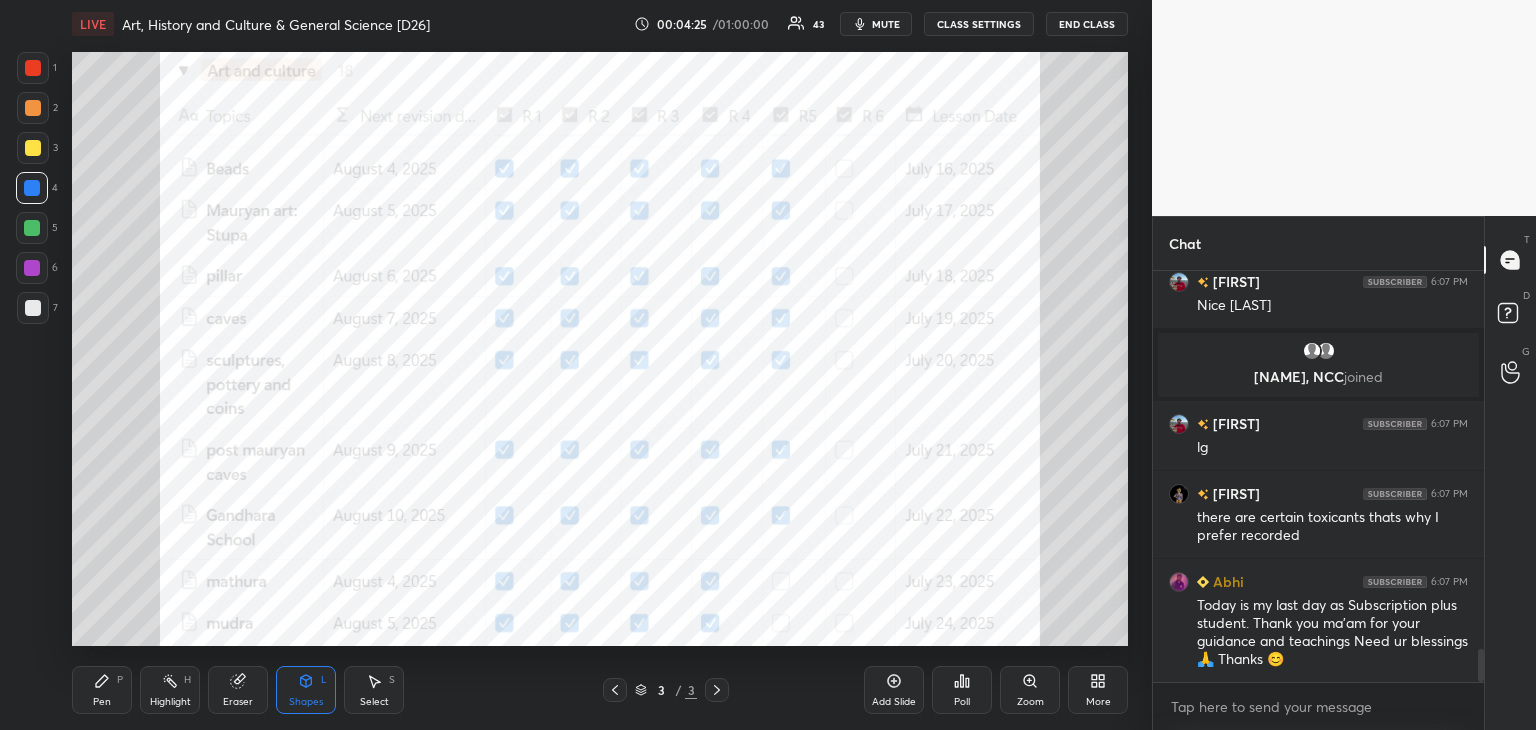 click at bounding box center [32, 188] 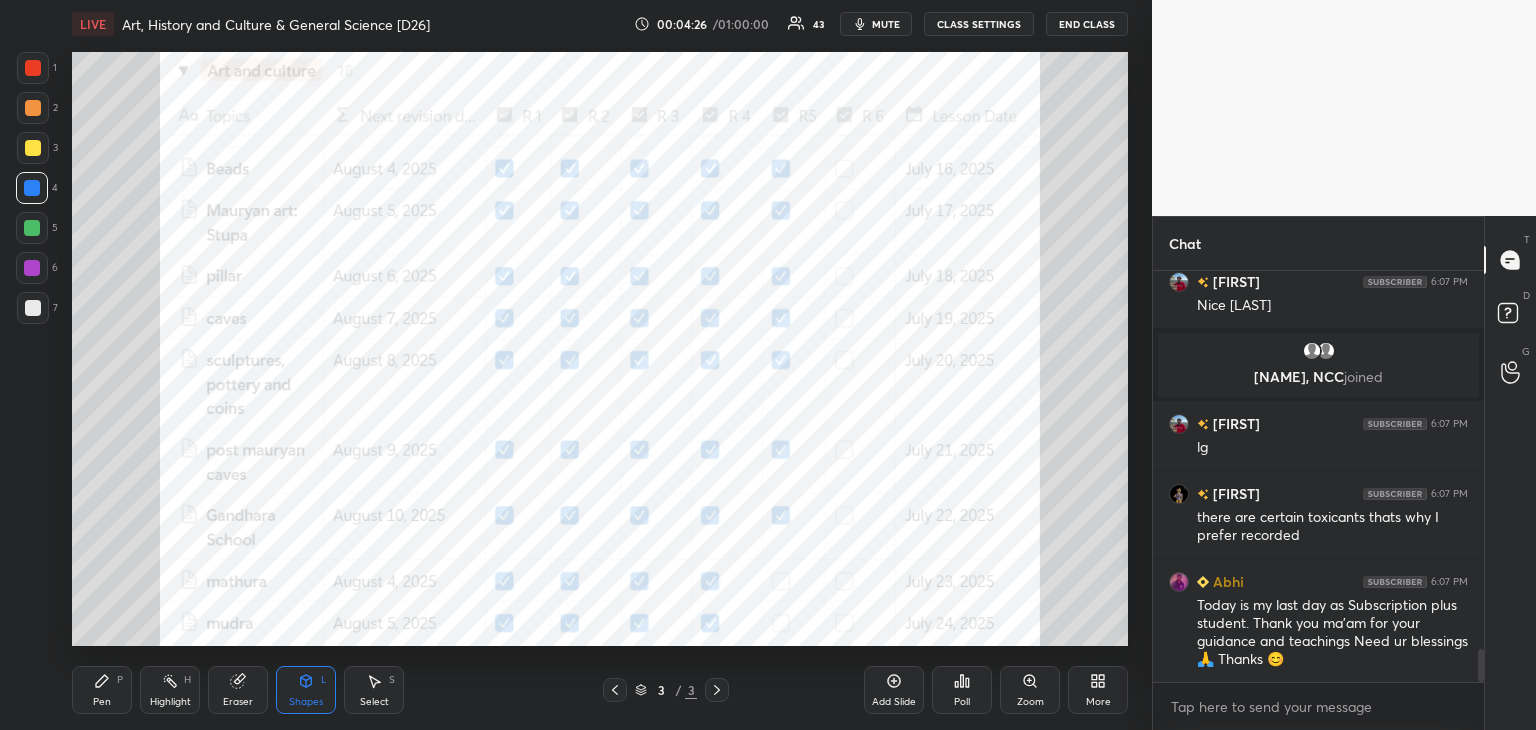 click at bounding box center (33, 68) 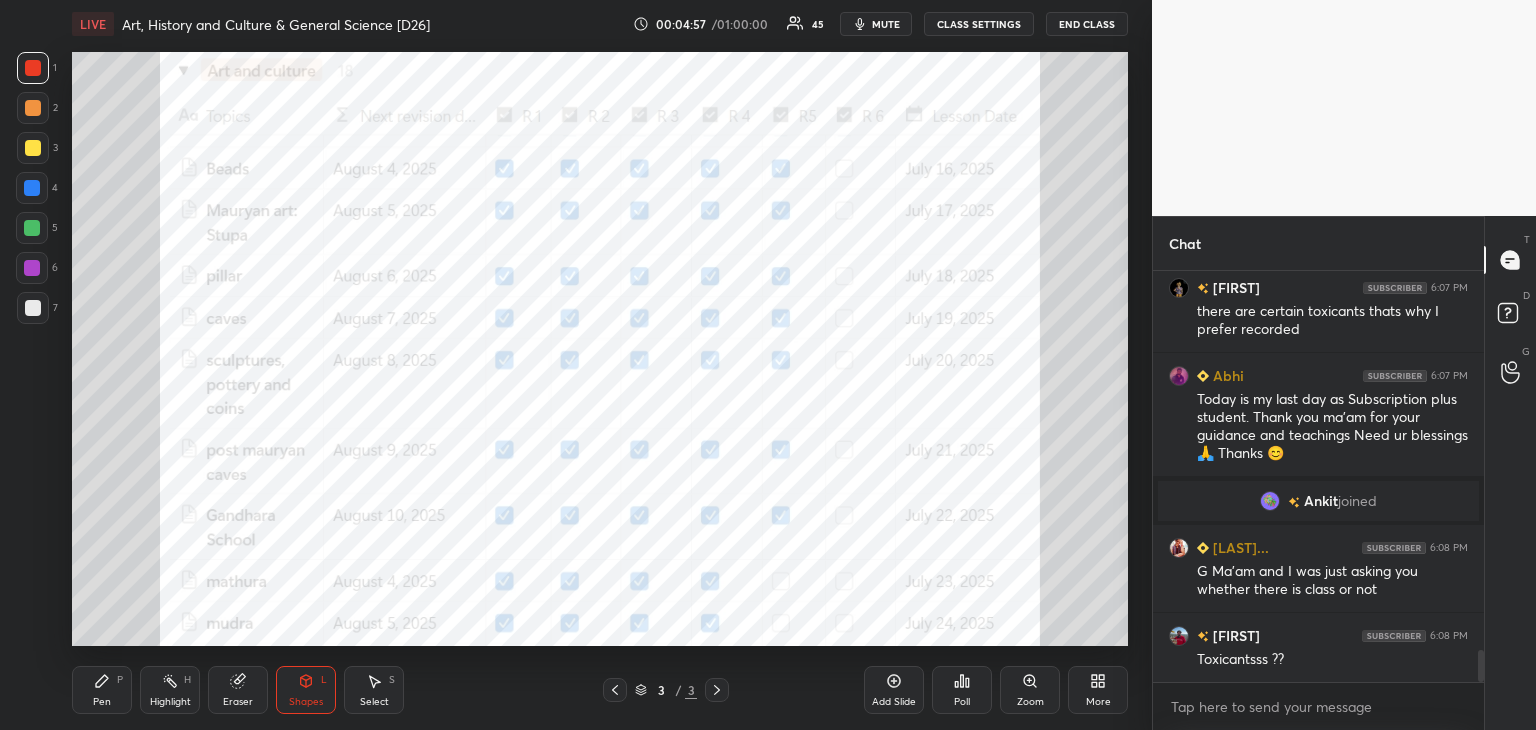 scroll, scrollTop: 4896, scrollLeft: 0, axis: vertical 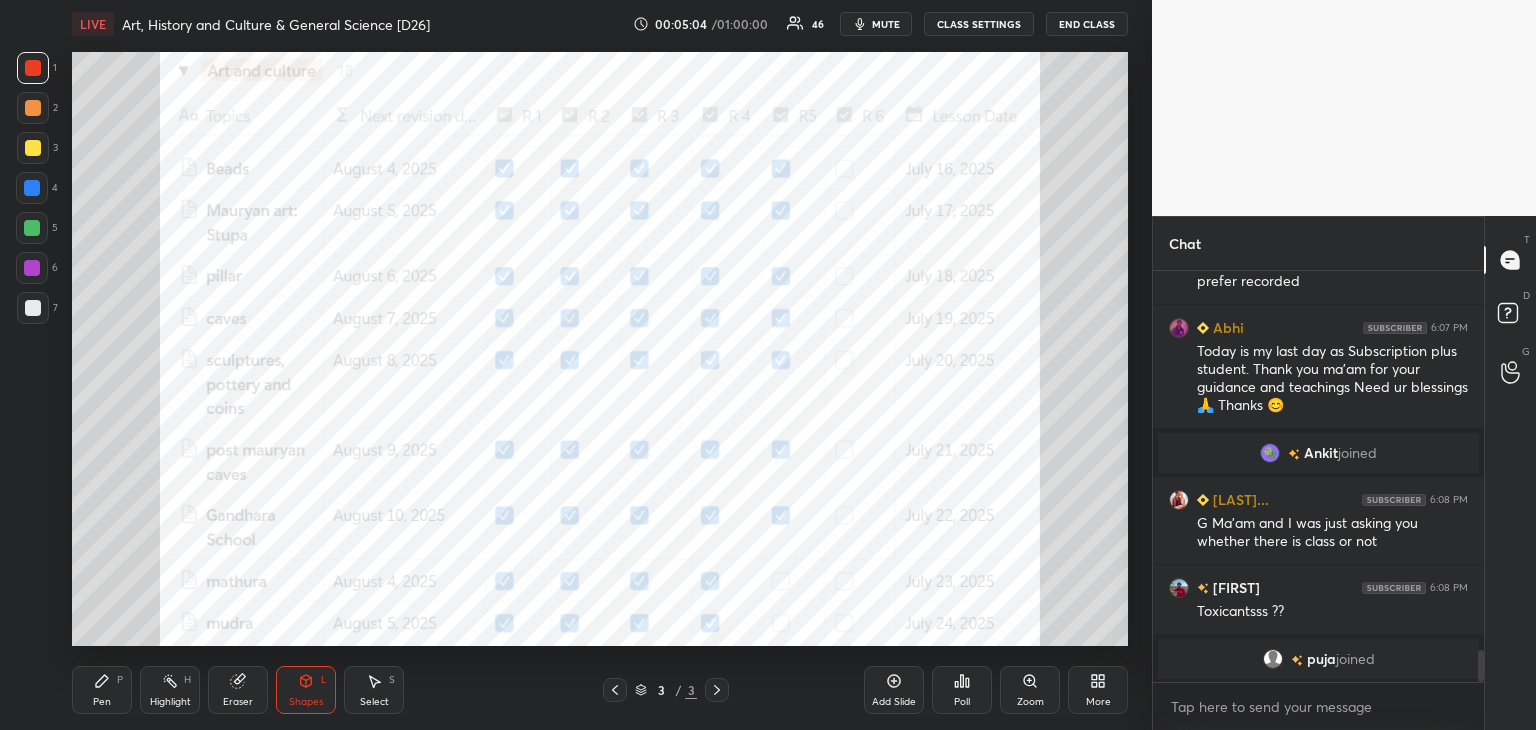 click at bounding box center (32, 188) 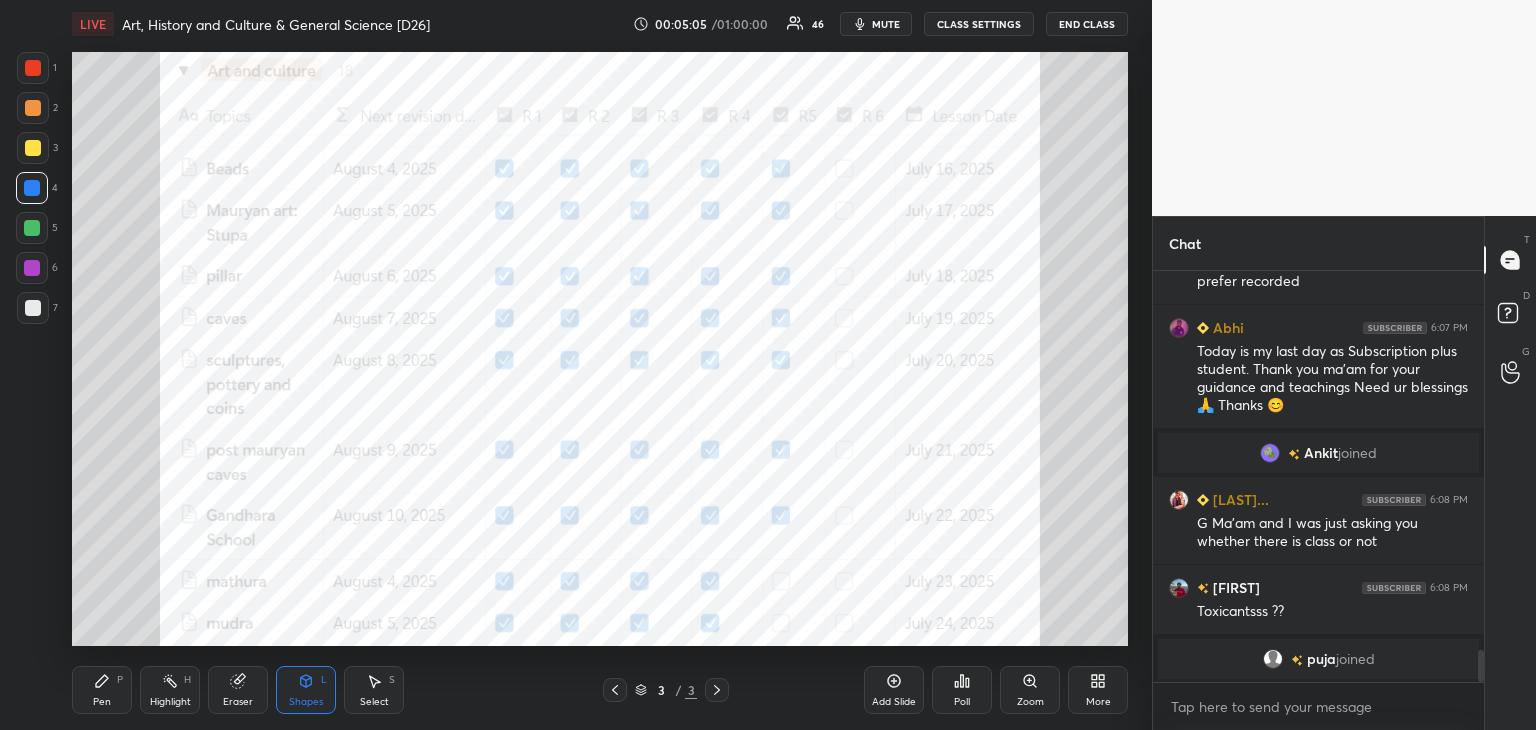 drag, startPoint x: 38, startPoint y: 75, endPoint x: 40, endPoint y: 89, distance: 14.142136 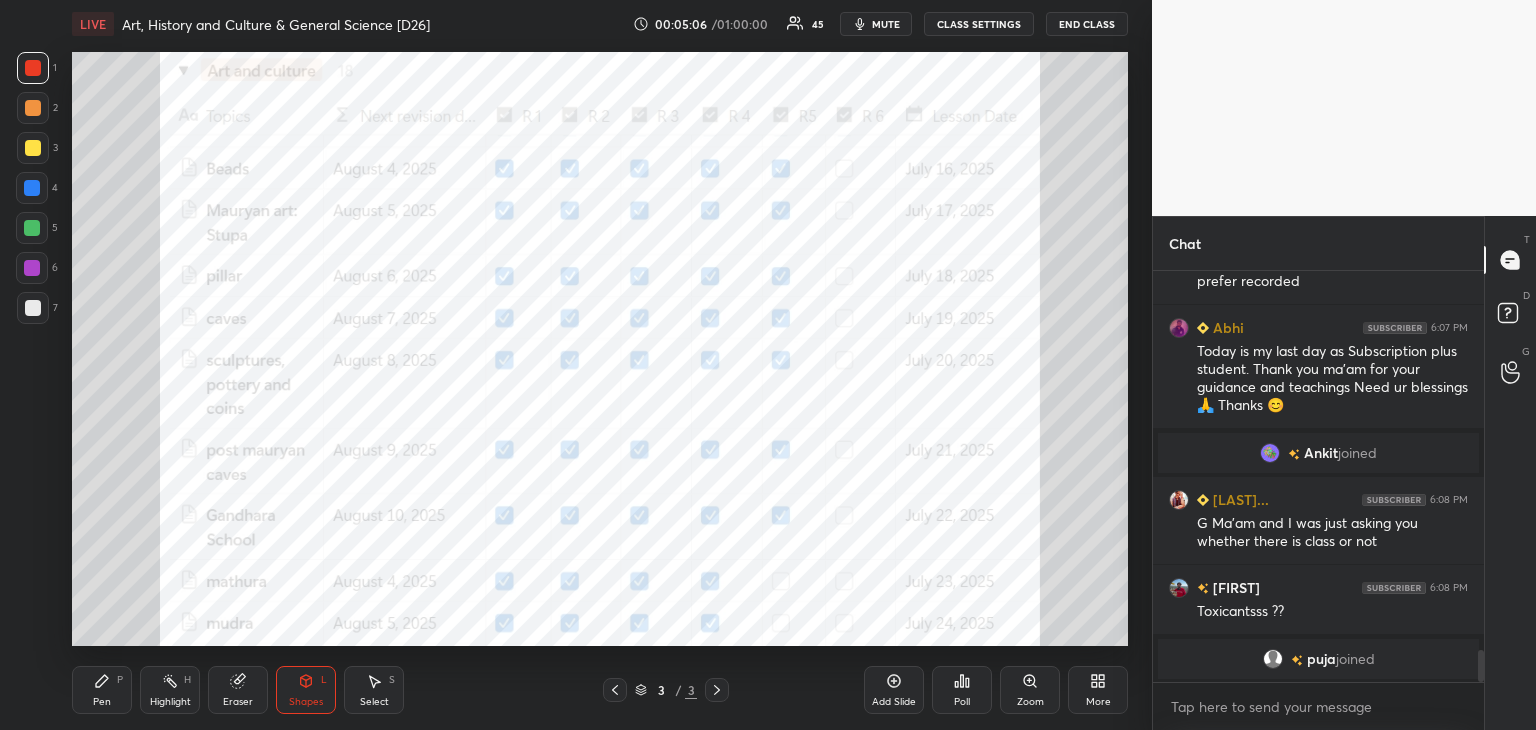 click at bounding box center [32, 188] 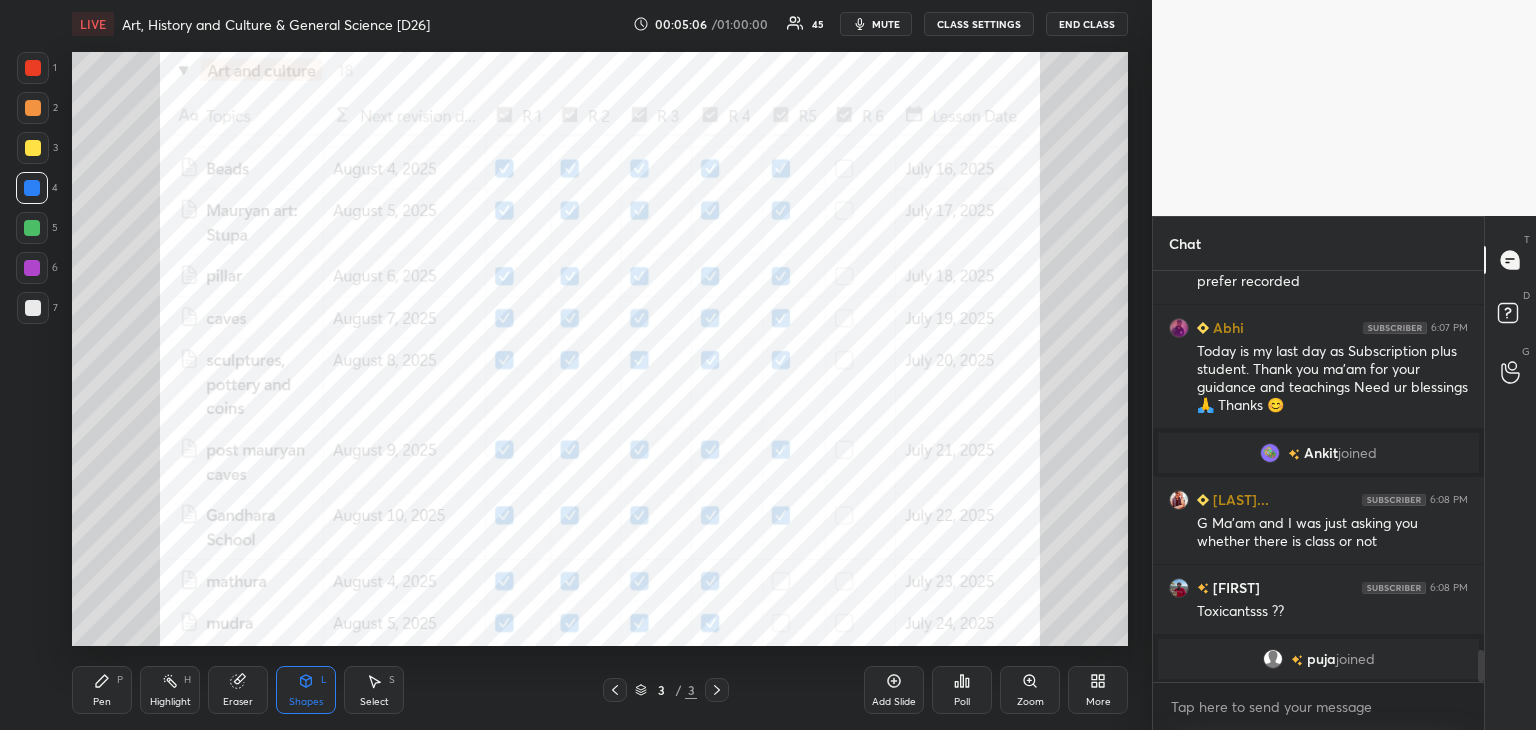 click at bounding box center (32, 228) 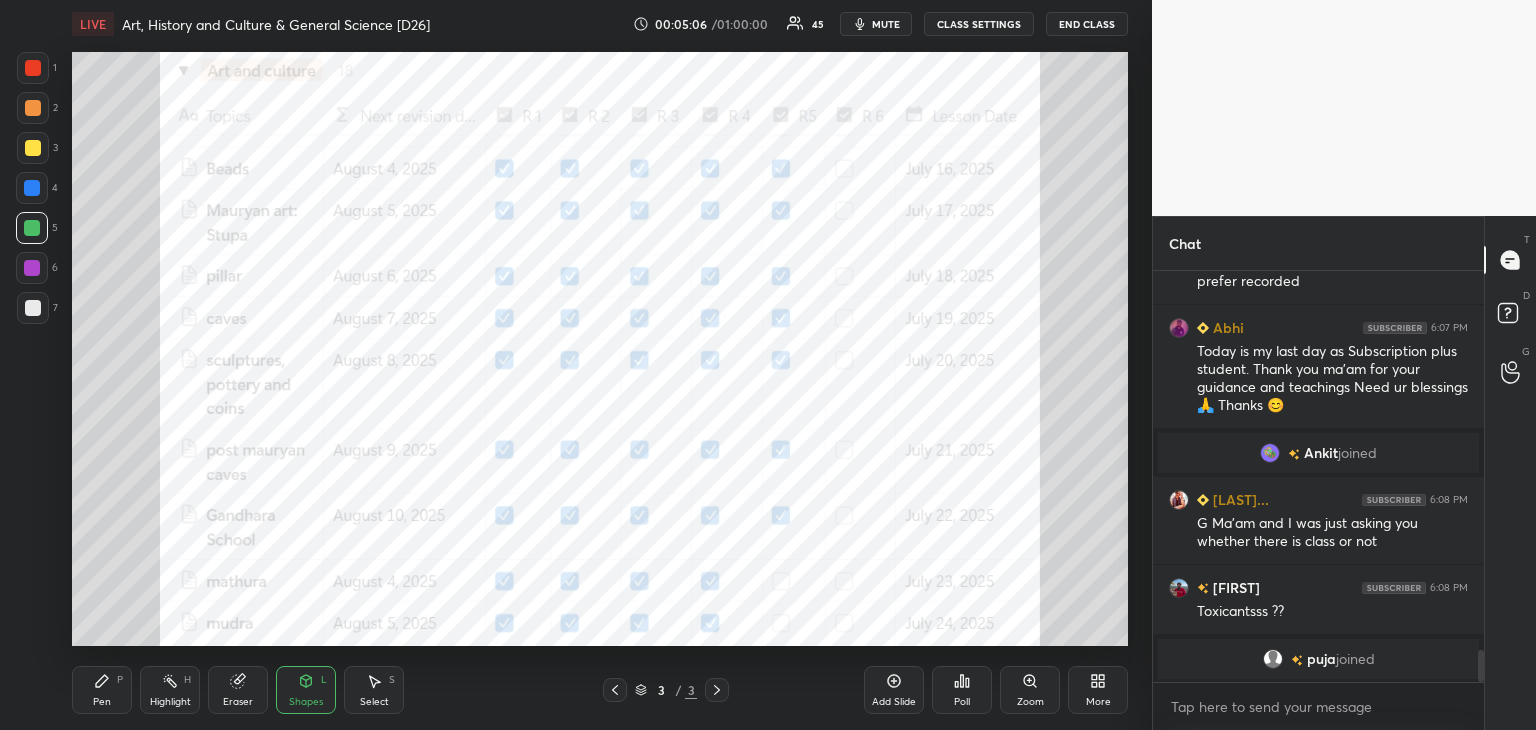 click at bounding box center [33, 68] 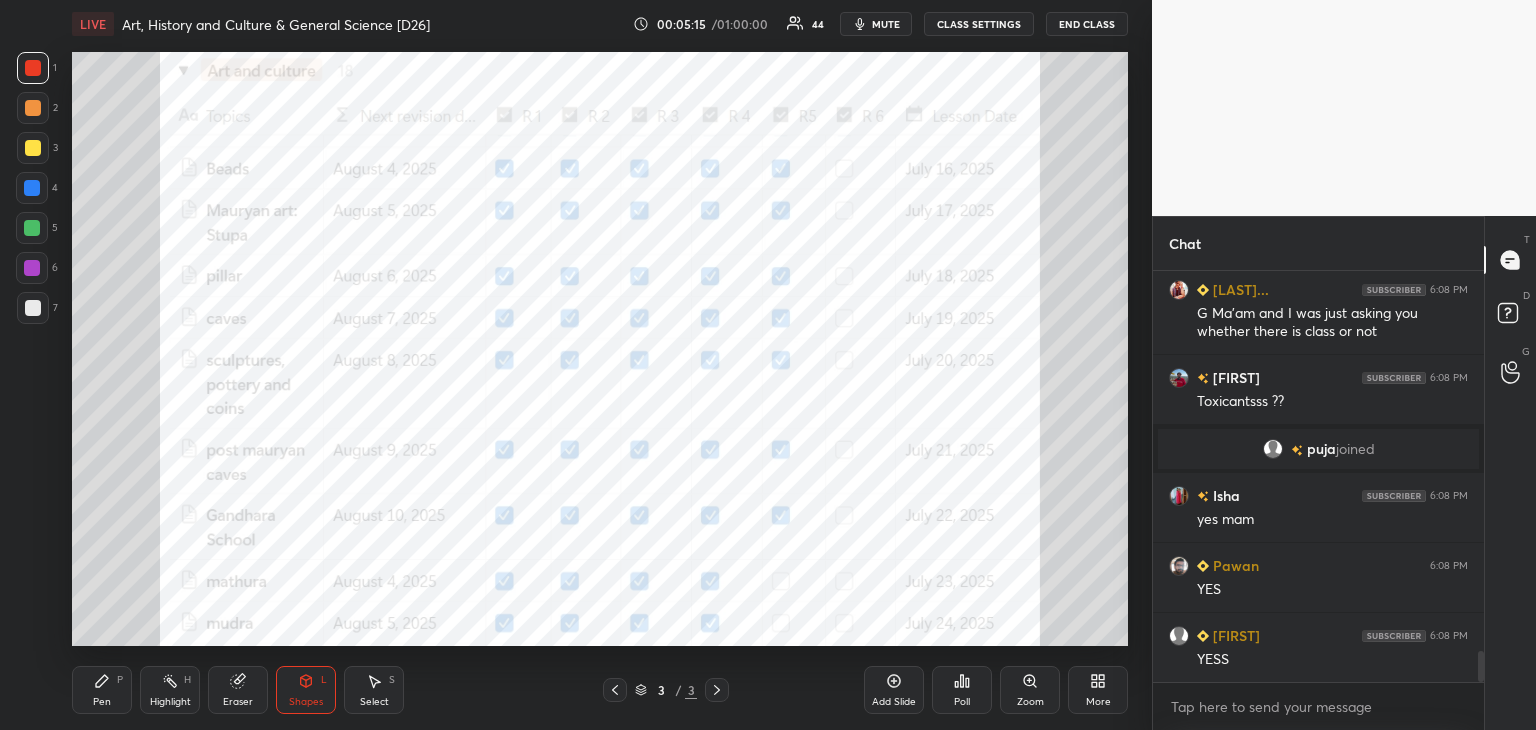 scroll, scrollTop: 5208, scrollLeft: 0, axis: vertical 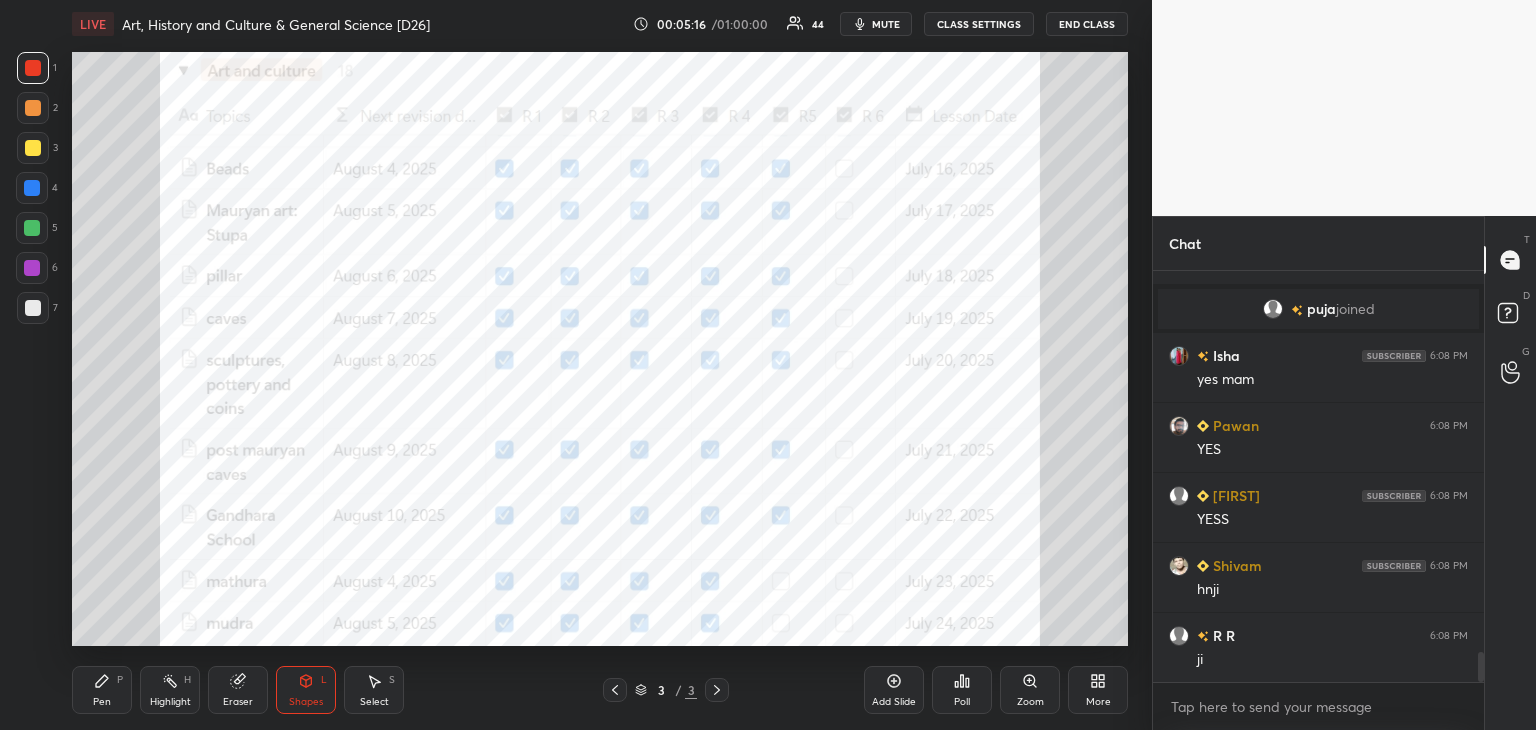 click at bounding box center (33, 68) 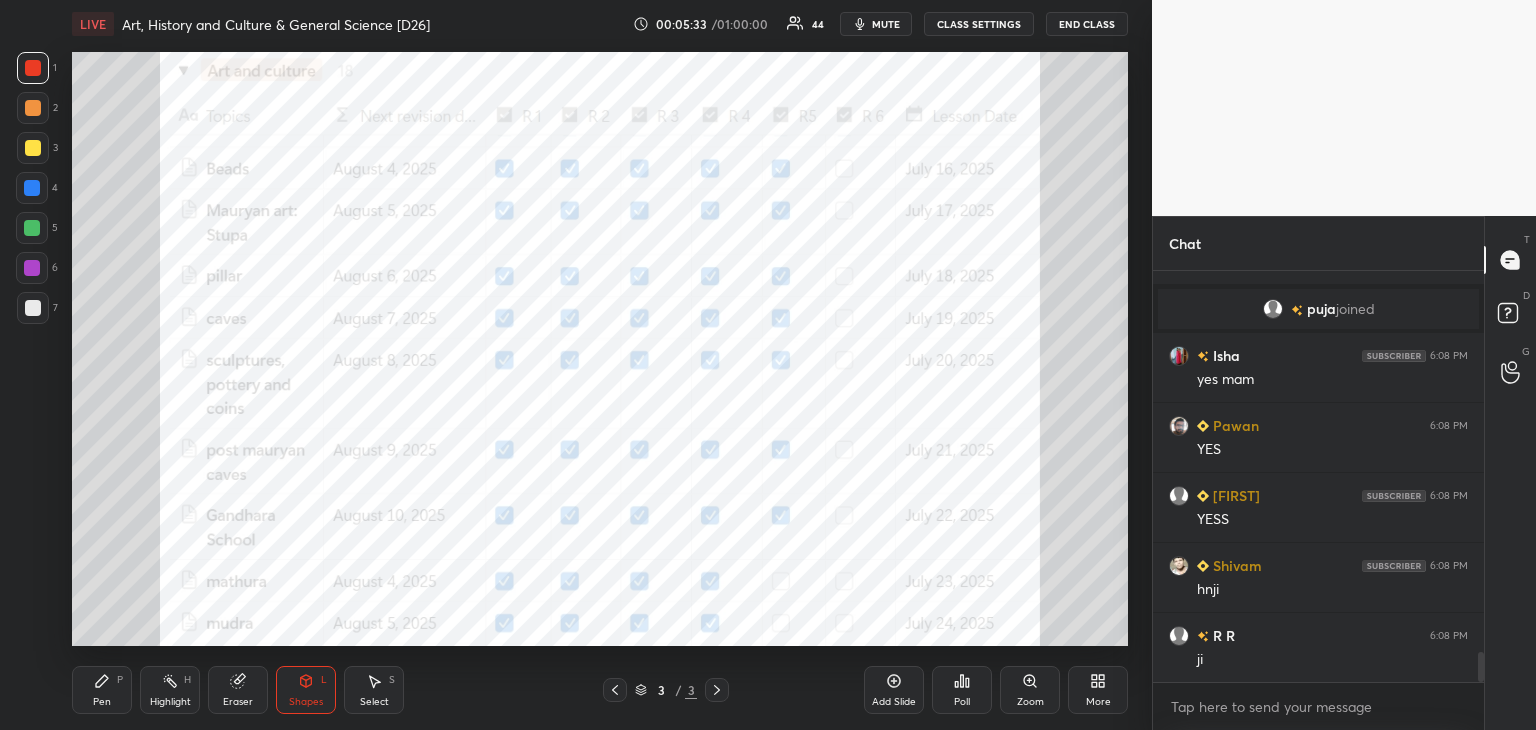 click 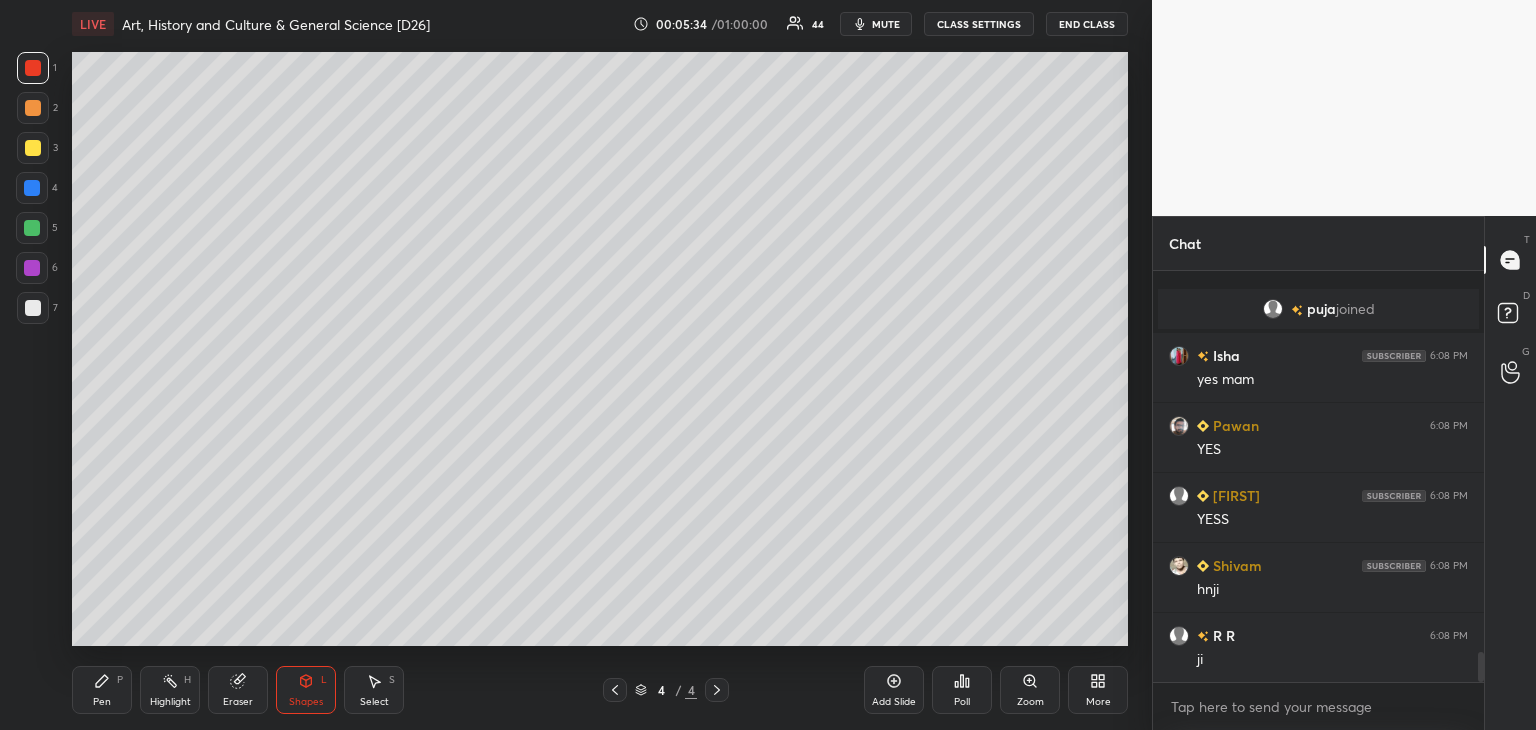 scroll, scrollTop: 5278, scrollLeft: 0, axis: vertical 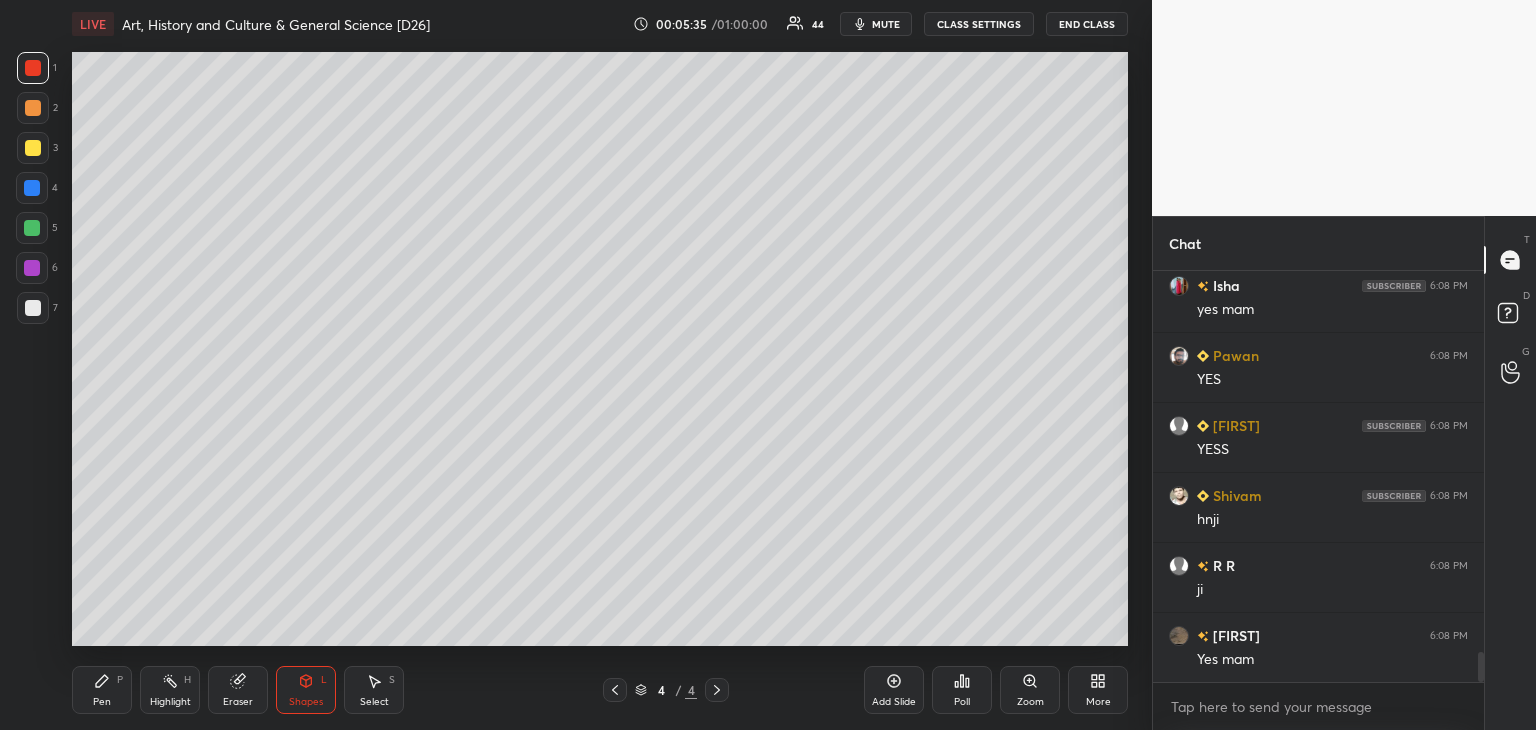 click at bounding box center [33, 308] 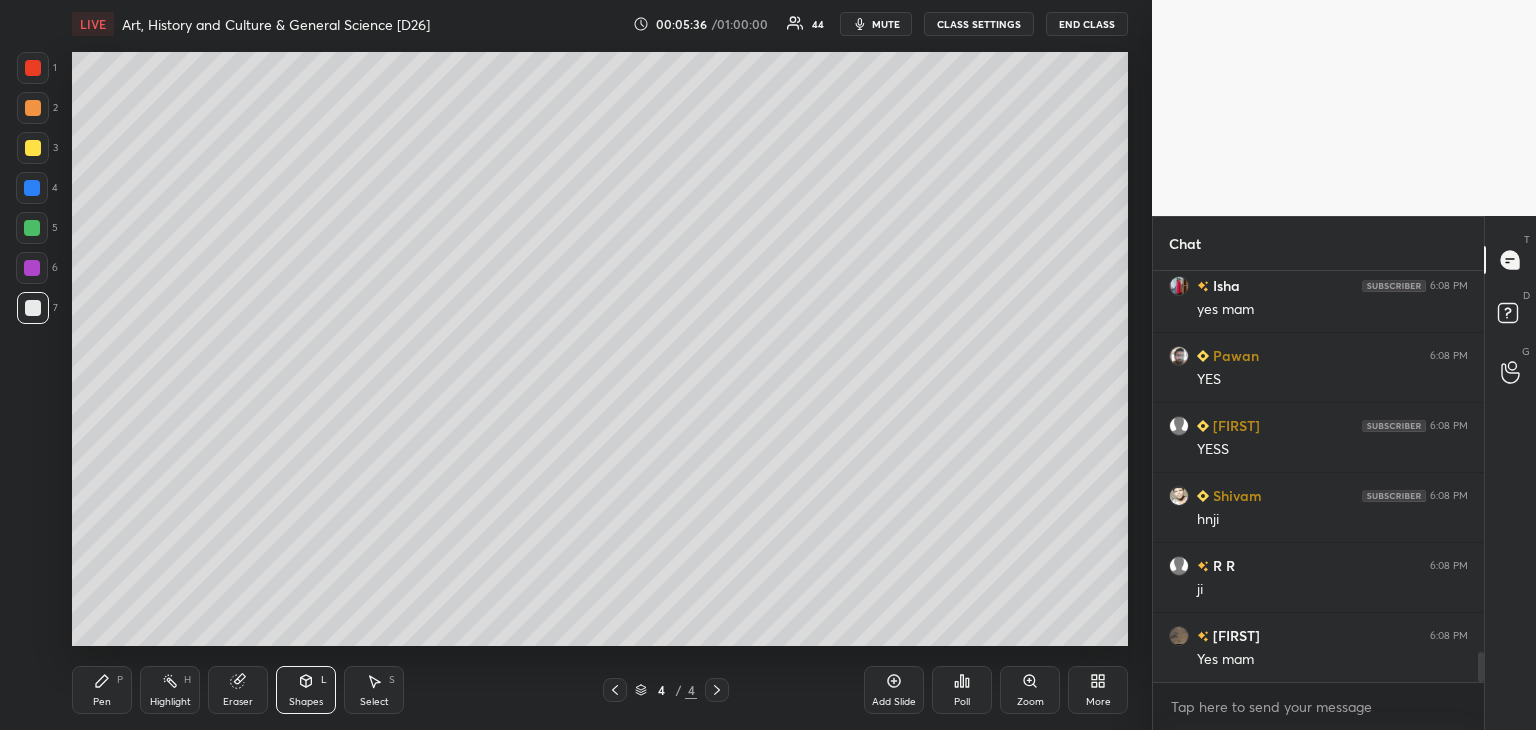 click on "Pen" at bounding box center (102, 702) 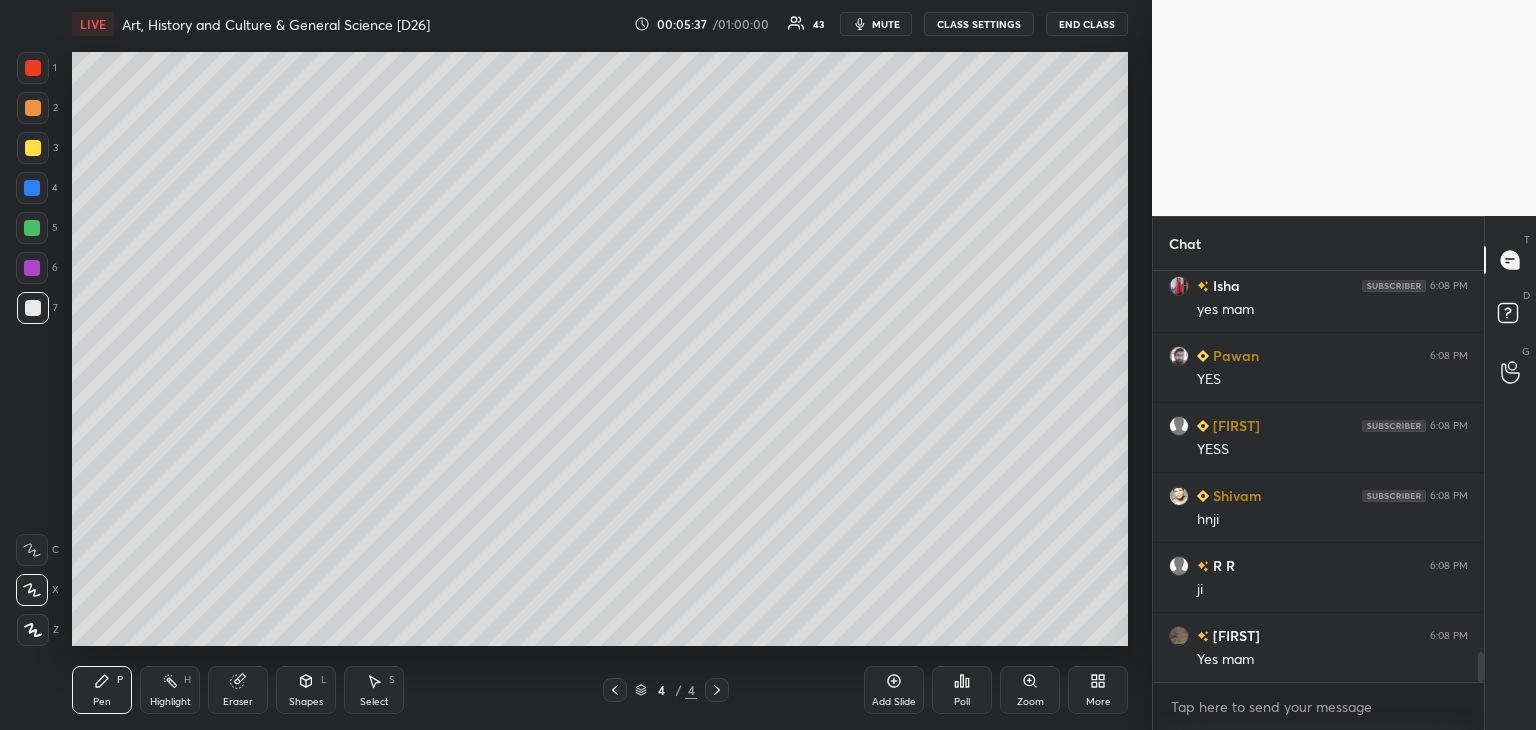 click at bounding box center (33, 308) 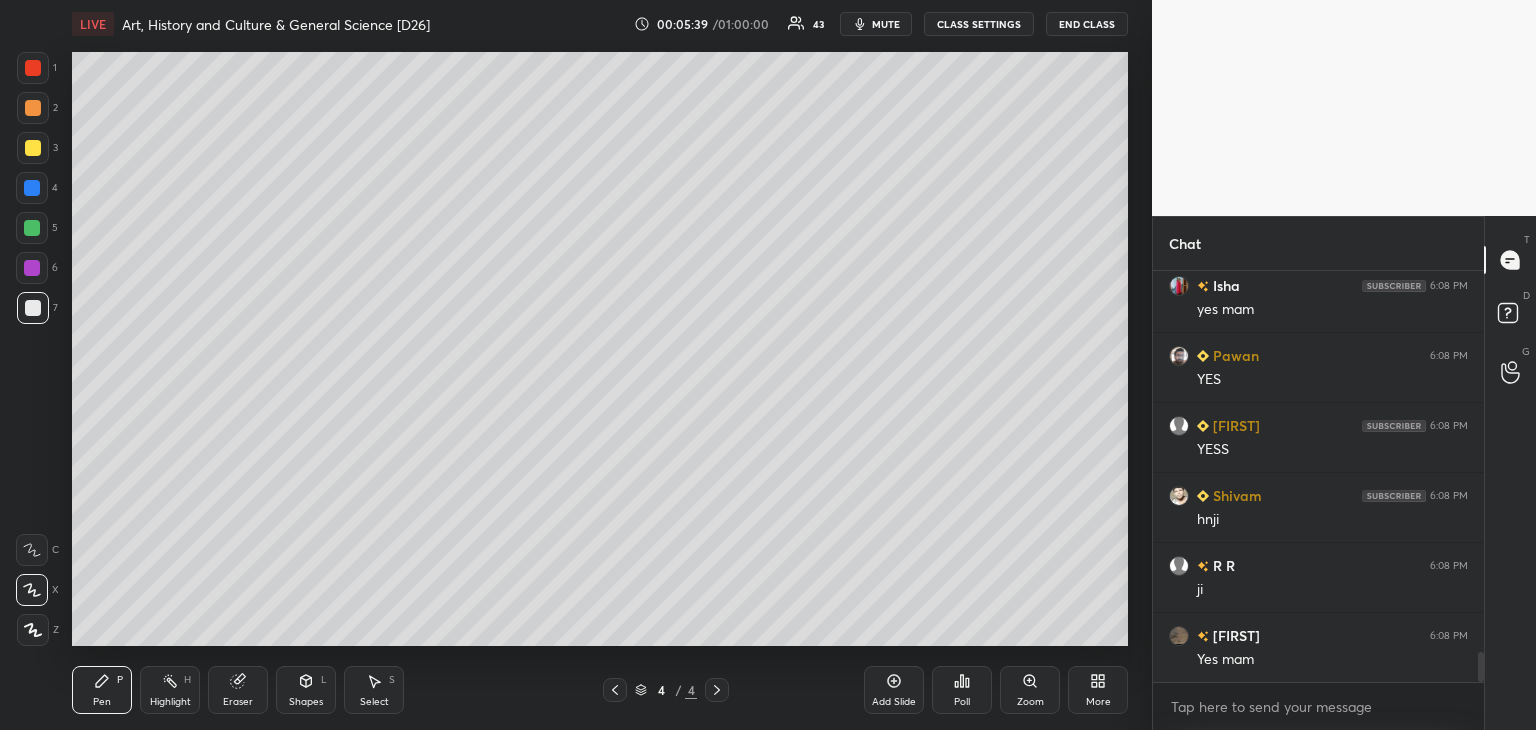 click at bounding box center (33, 68) 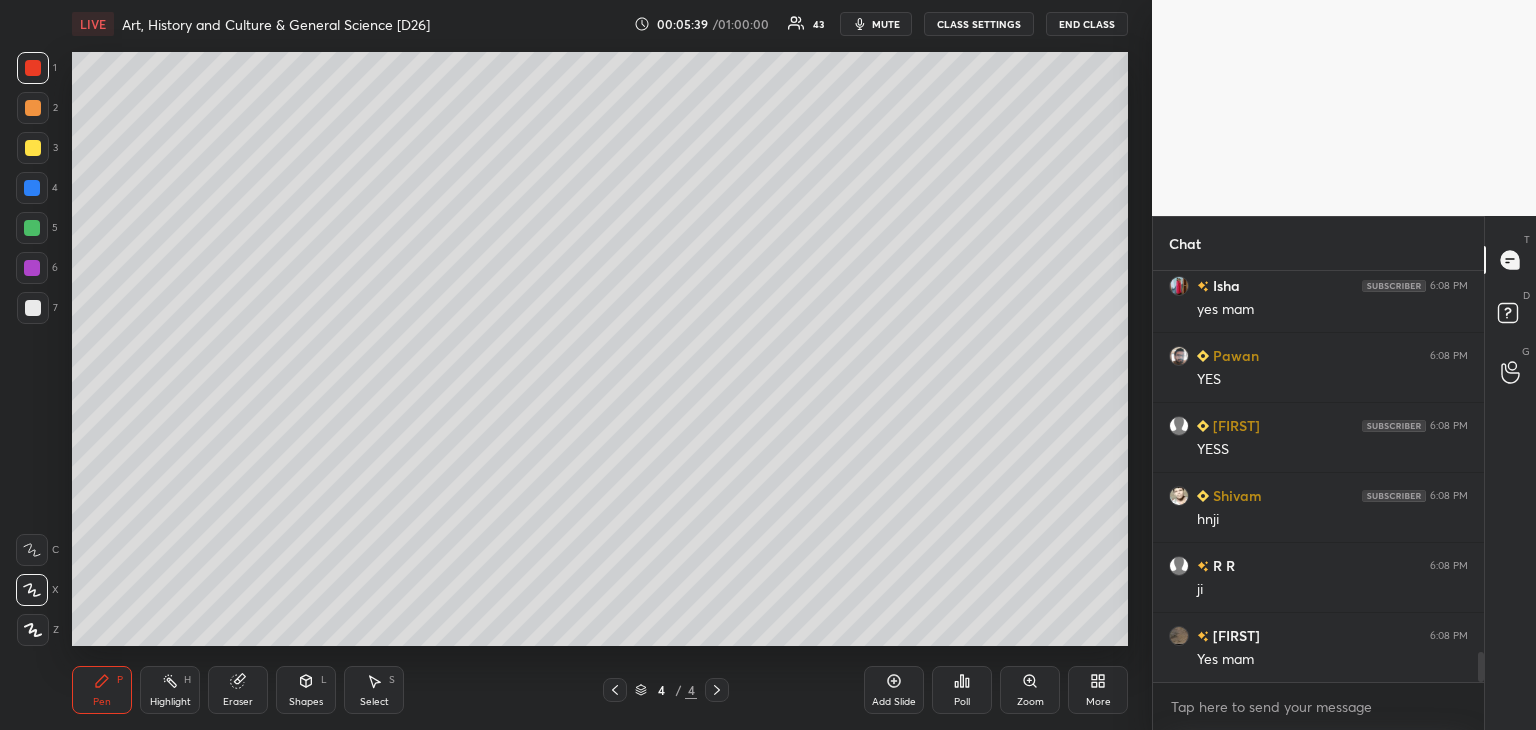 scroll, scrollTop: 5326, scrollLeft: 0, axis: vertical 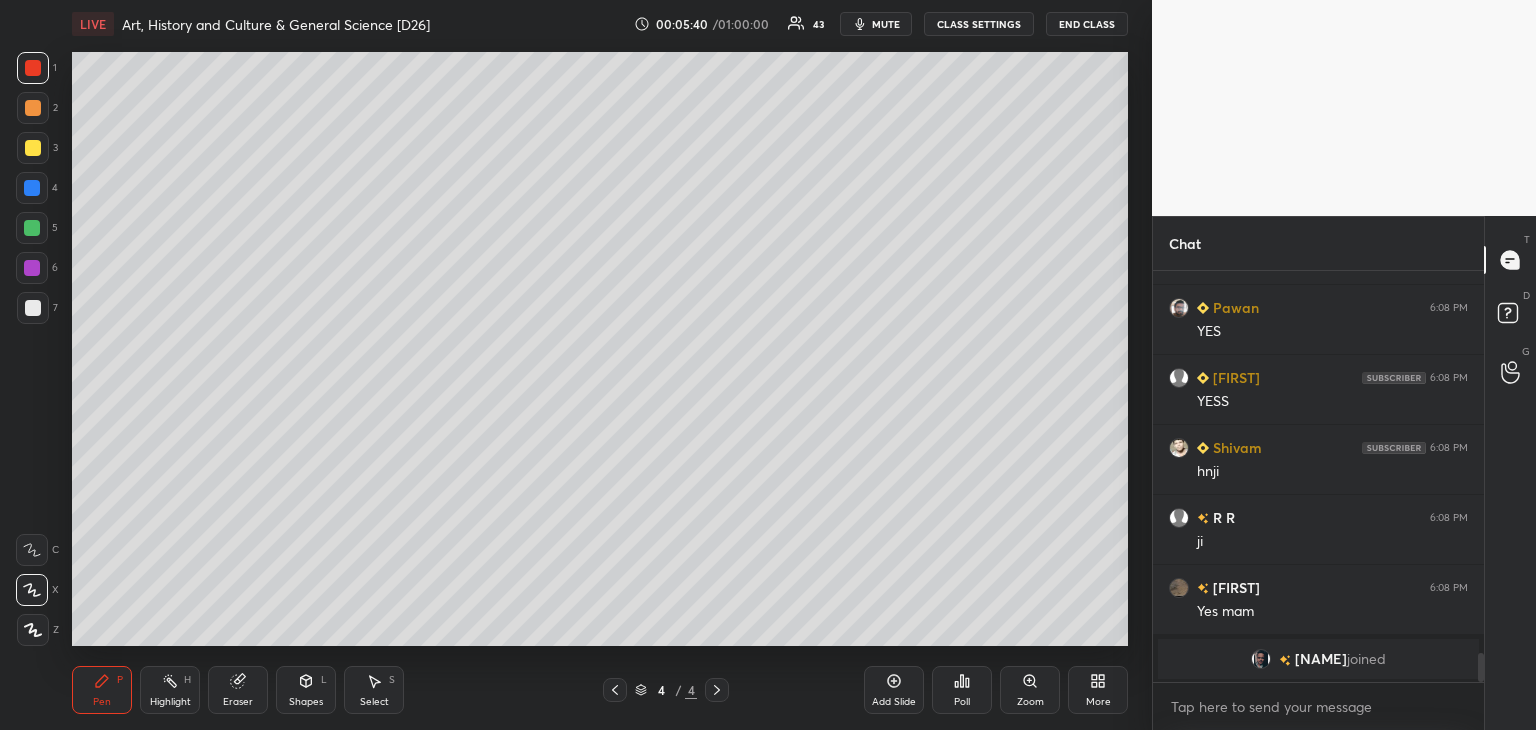 click 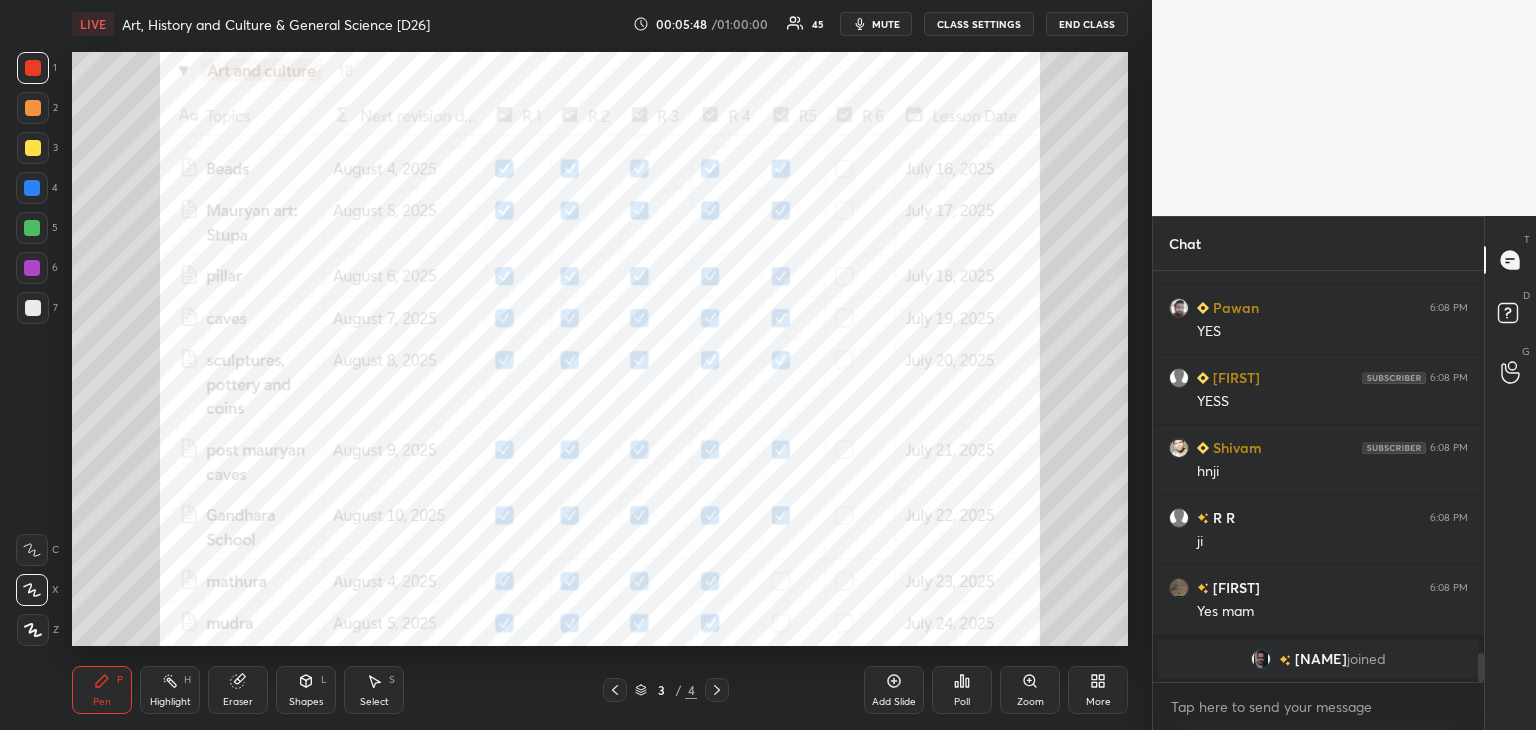 scroll, scrollTop: 5358, scrollLeft: 0, axis: vertical 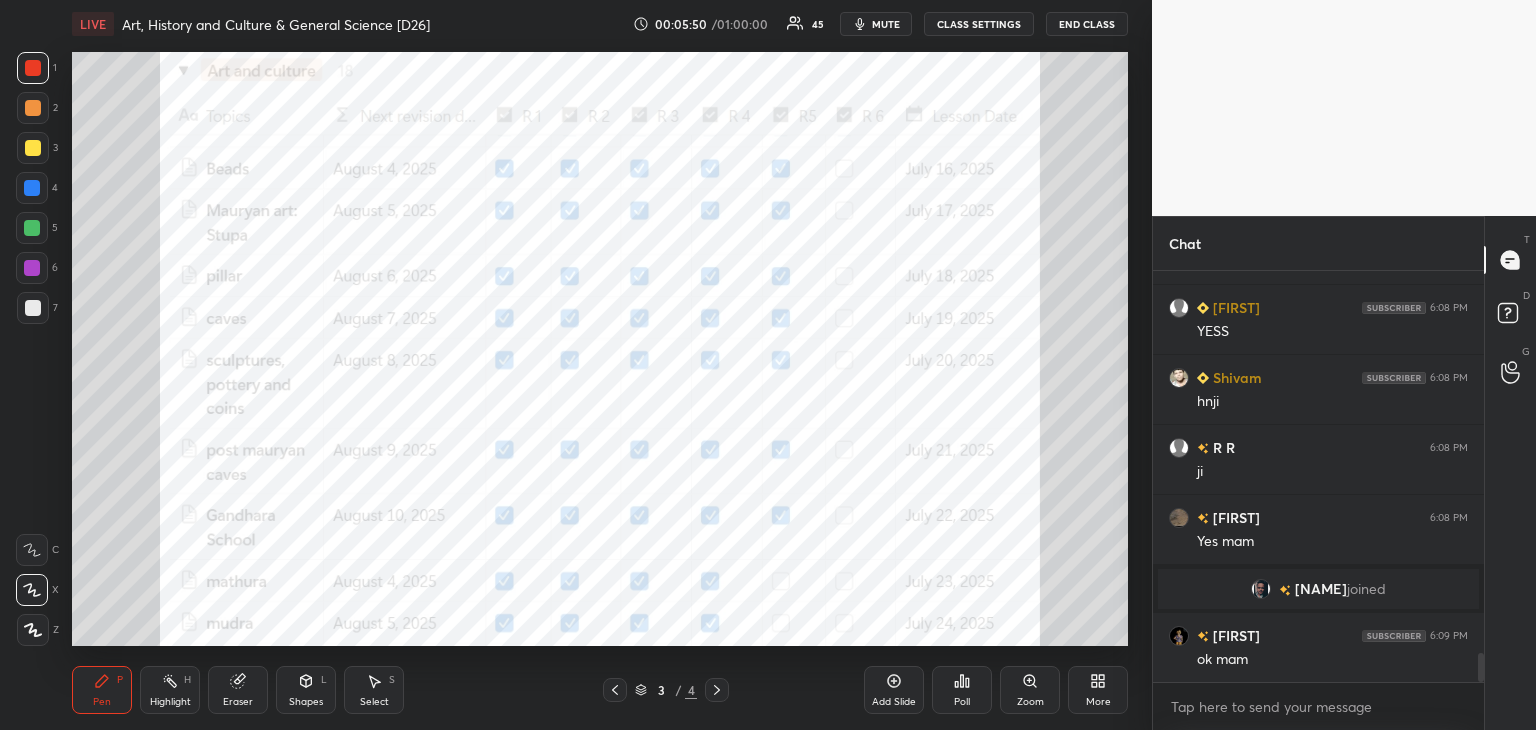 drag, startPoint x: 31, startPoint y: 186, endPoint x: 38, endPoint y: 201, distance: 16.552946 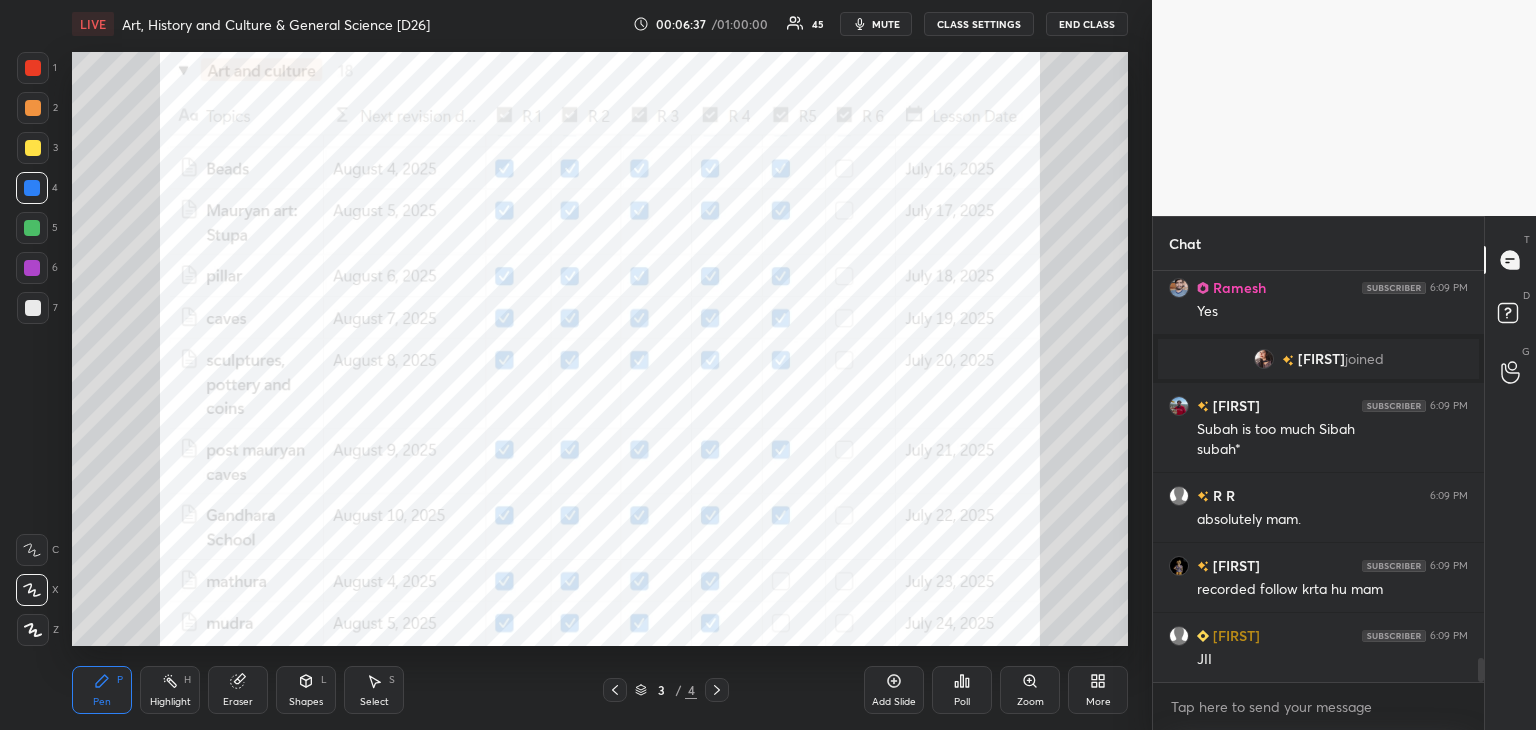 scroll, scrollTop: 6776, scrollLeft: 0, axis: vertical 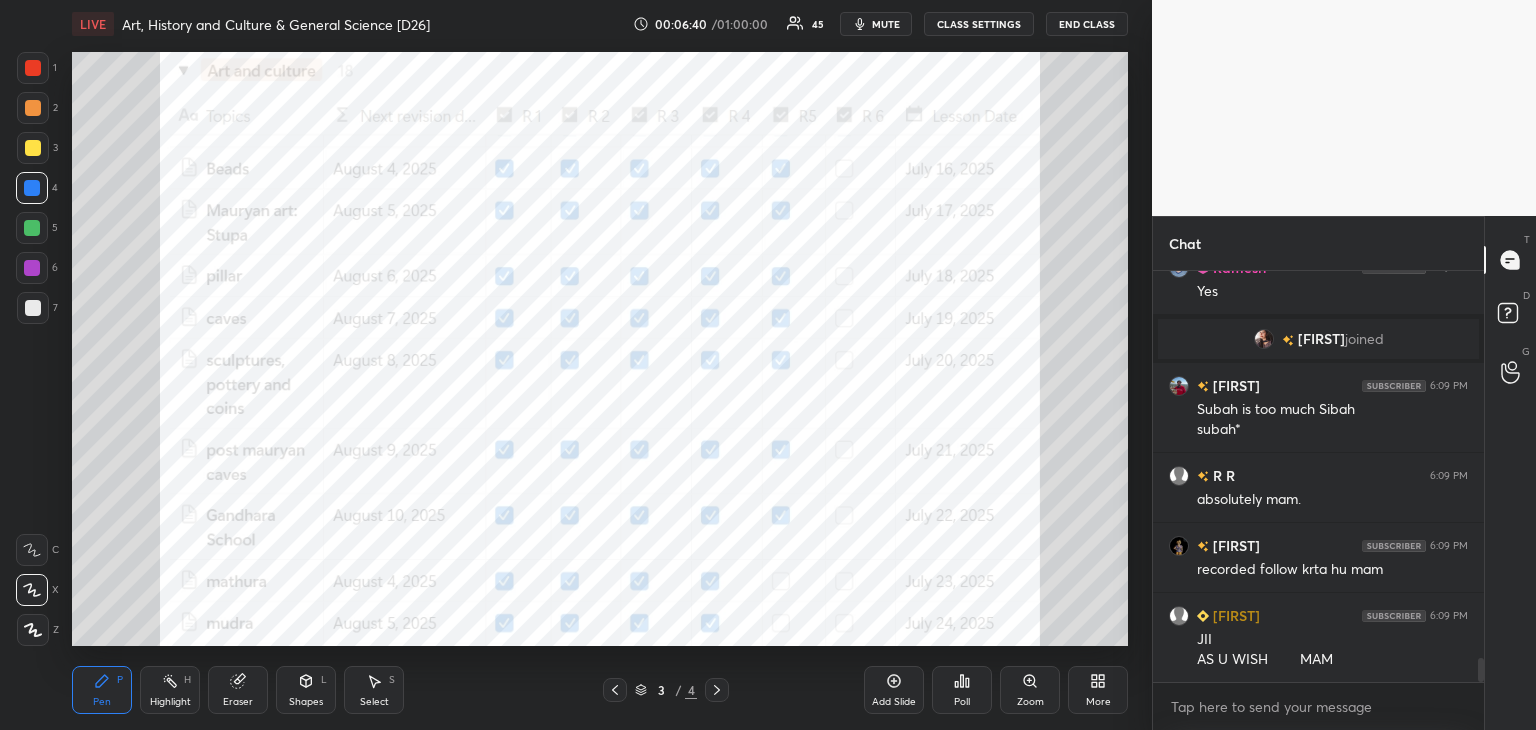 click on "Add Slide" at bounding box center (894, 690) 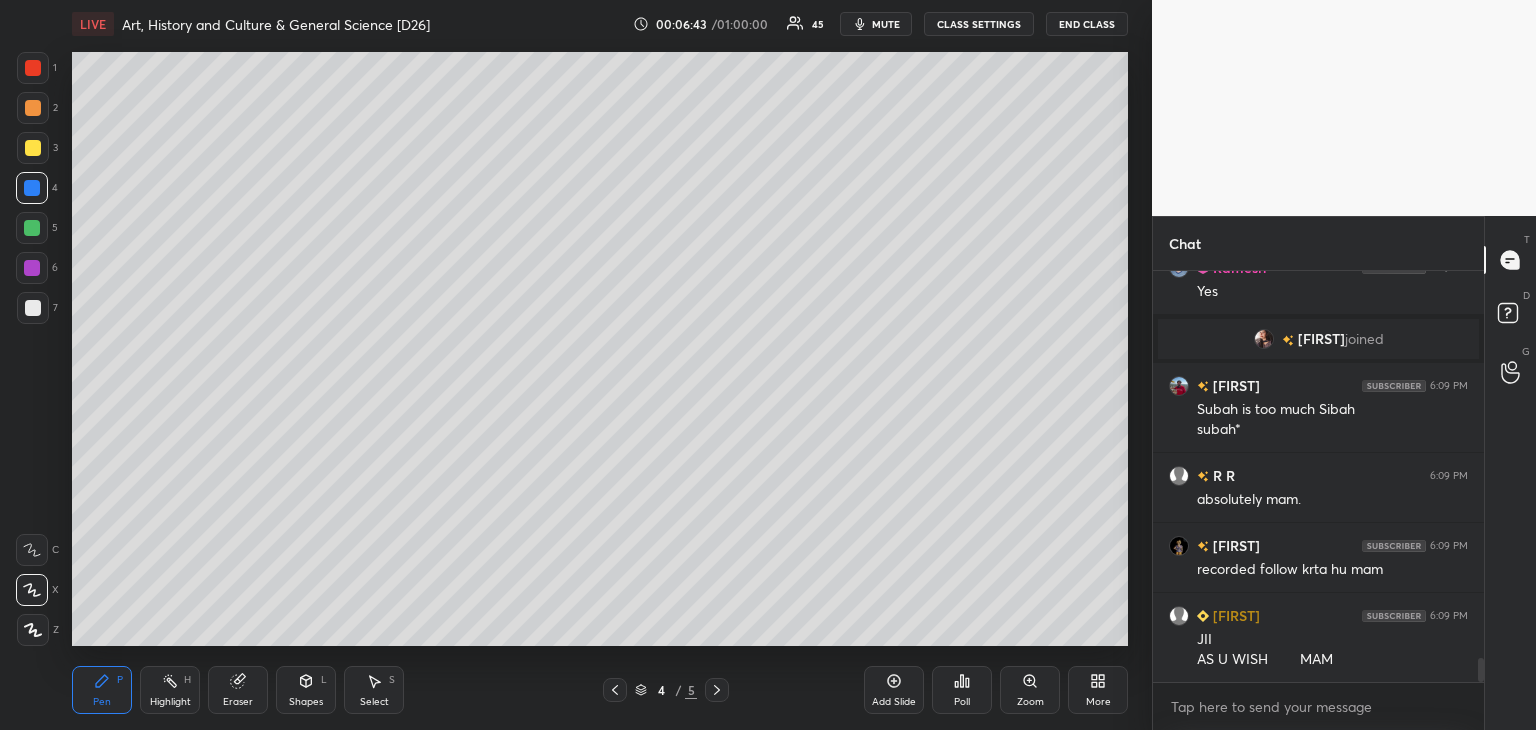 click 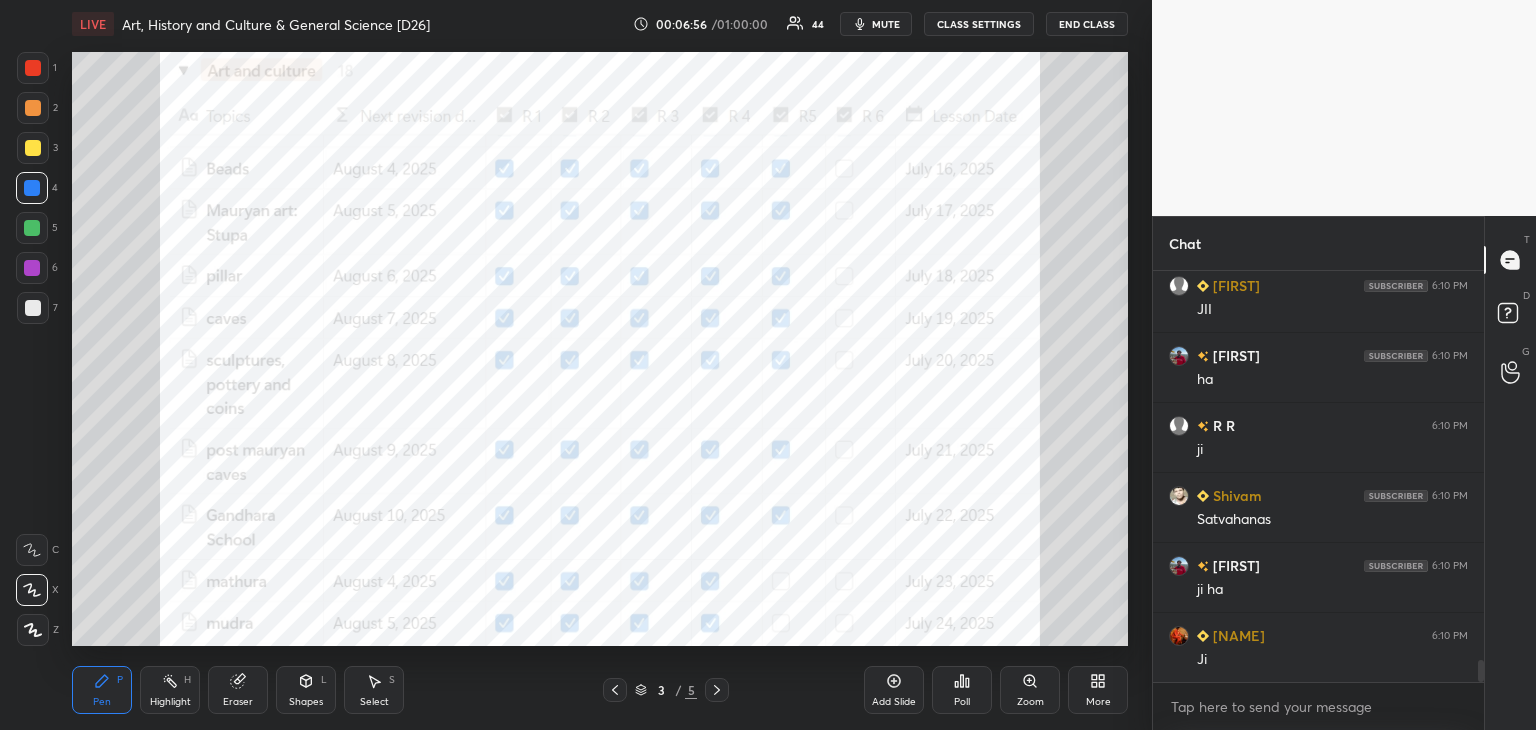 scroll, scrollTop: 7336, scrollLeft: 0, axis: vertical 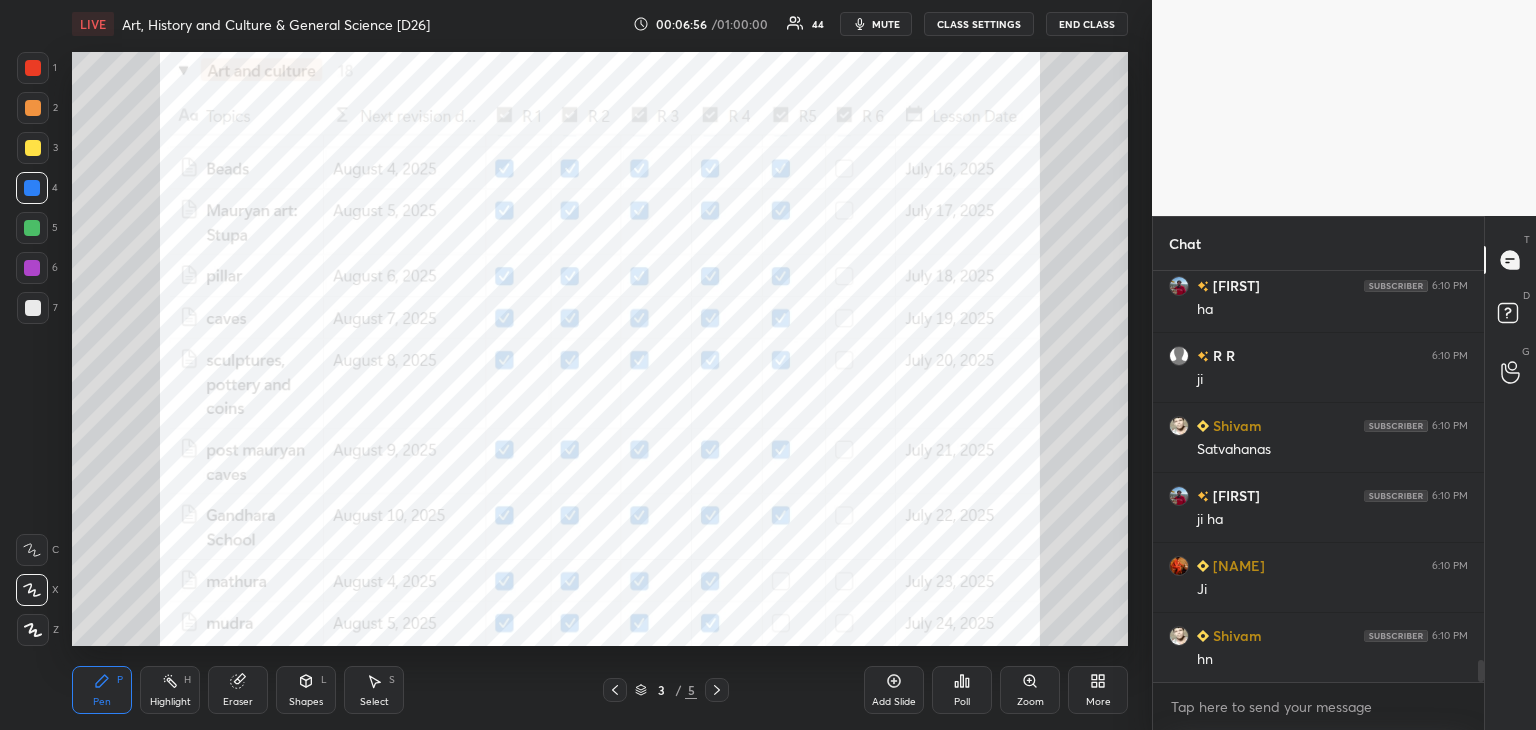 click 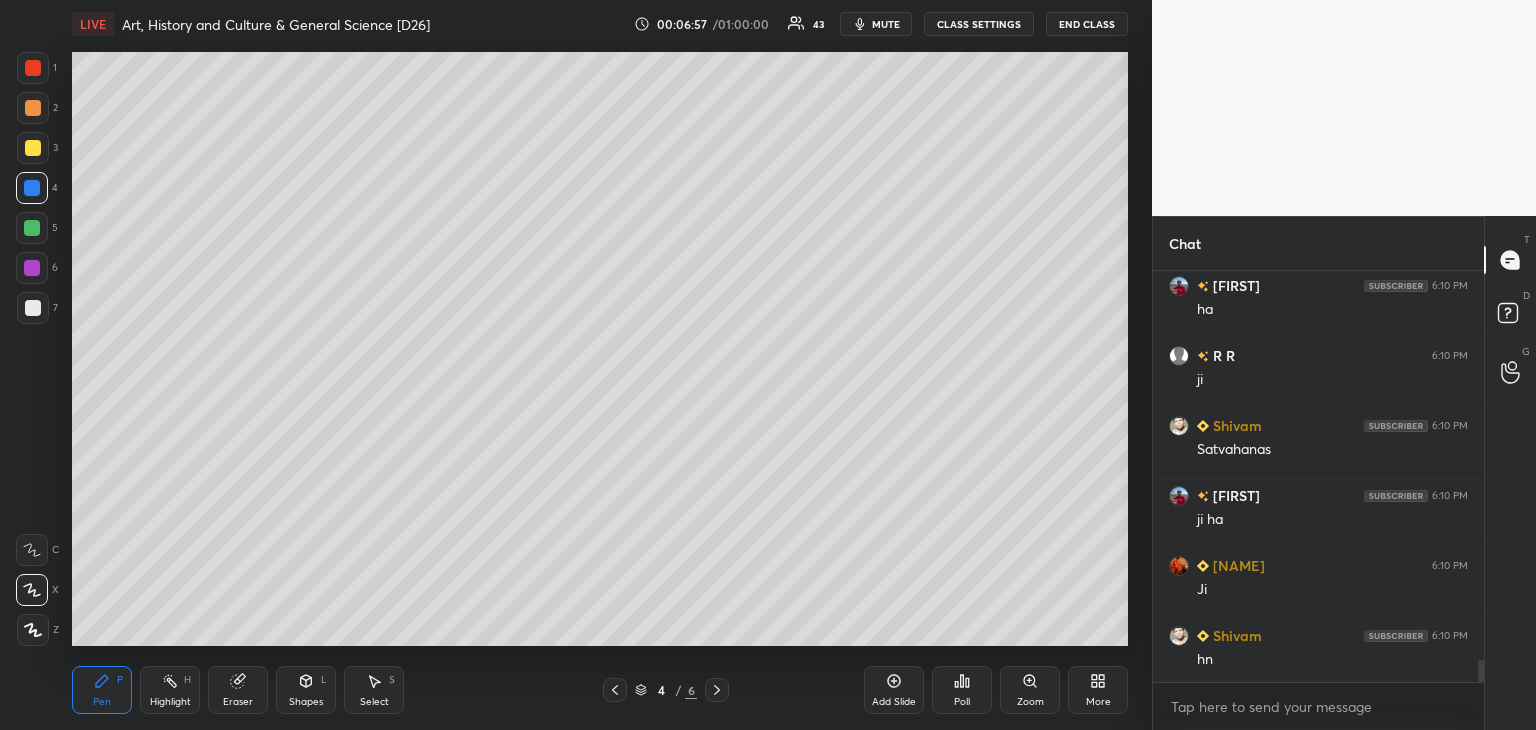 click at bounding box center (33, 308) 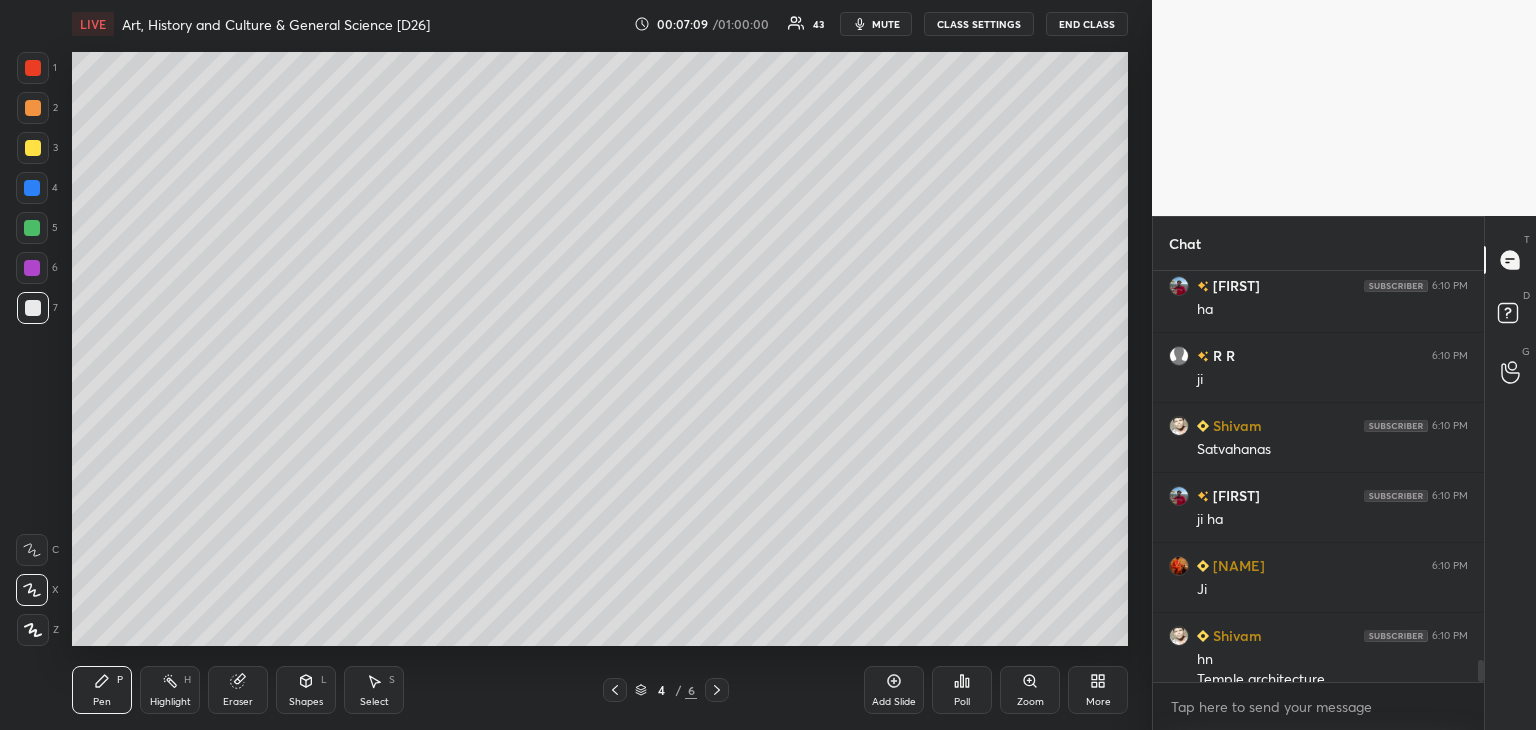 scroll, scrollTop: 7356, scrollLeft: 0, axis: vertical 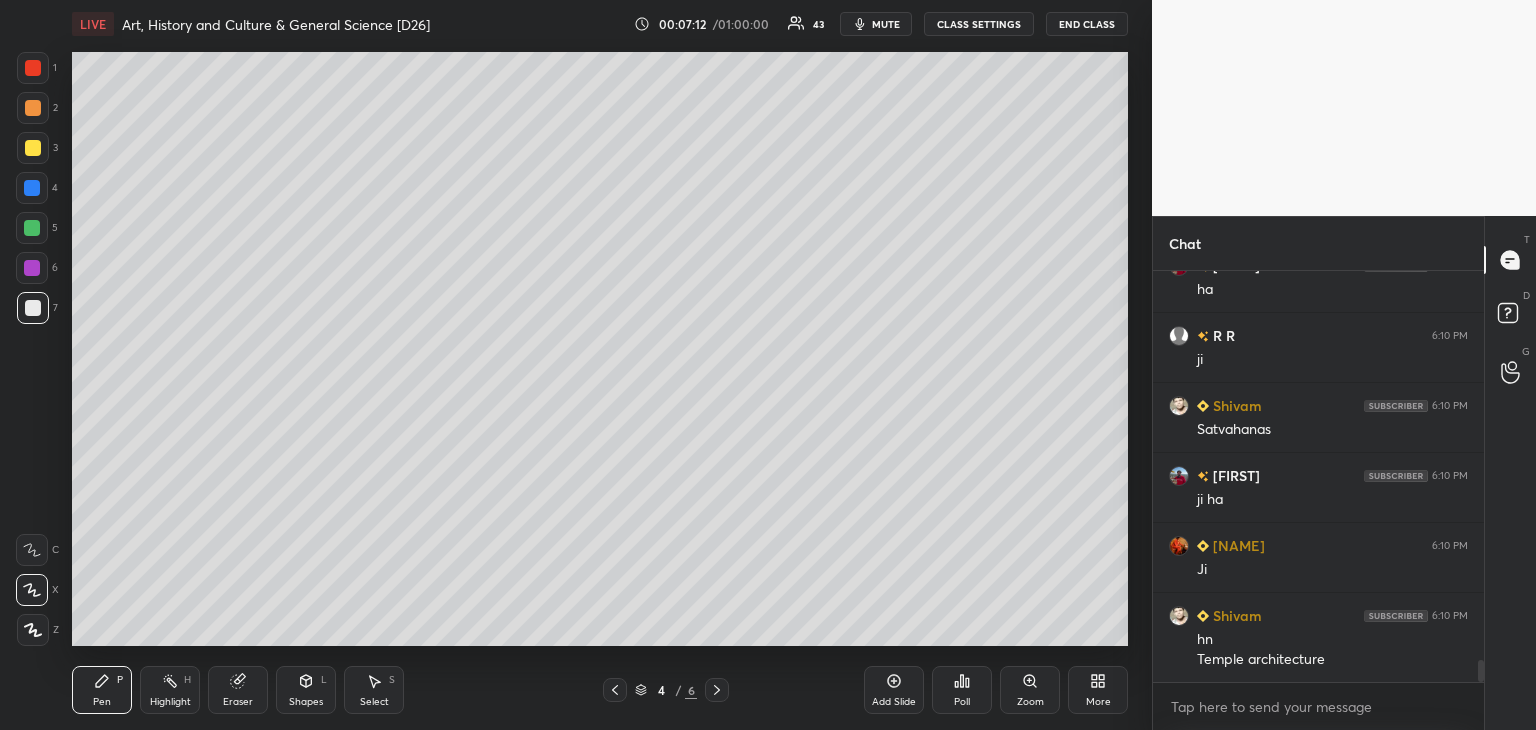 click at bounding box center [33, 148] 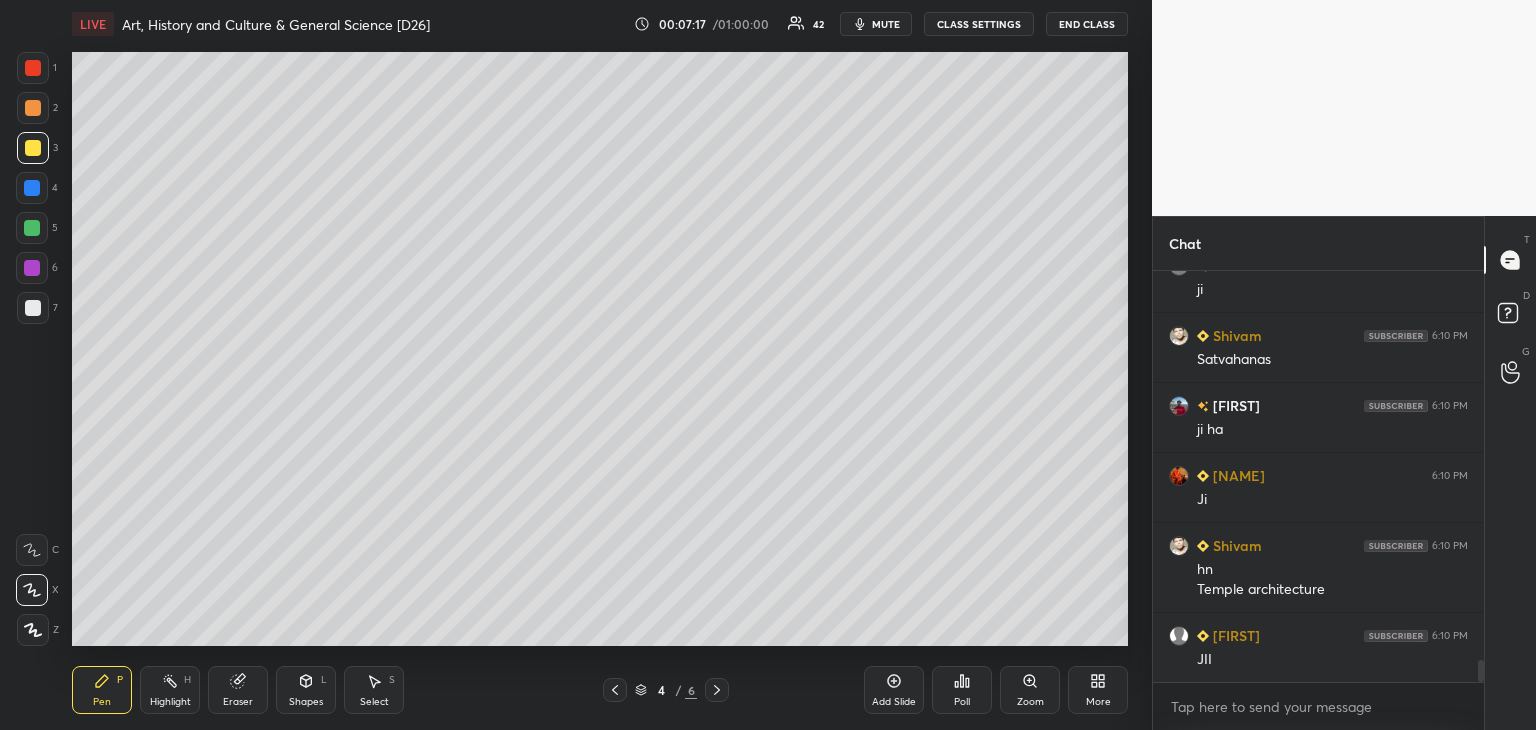 scroll, scrollTop: 7496, scrollLeft: 0, axis: vertical 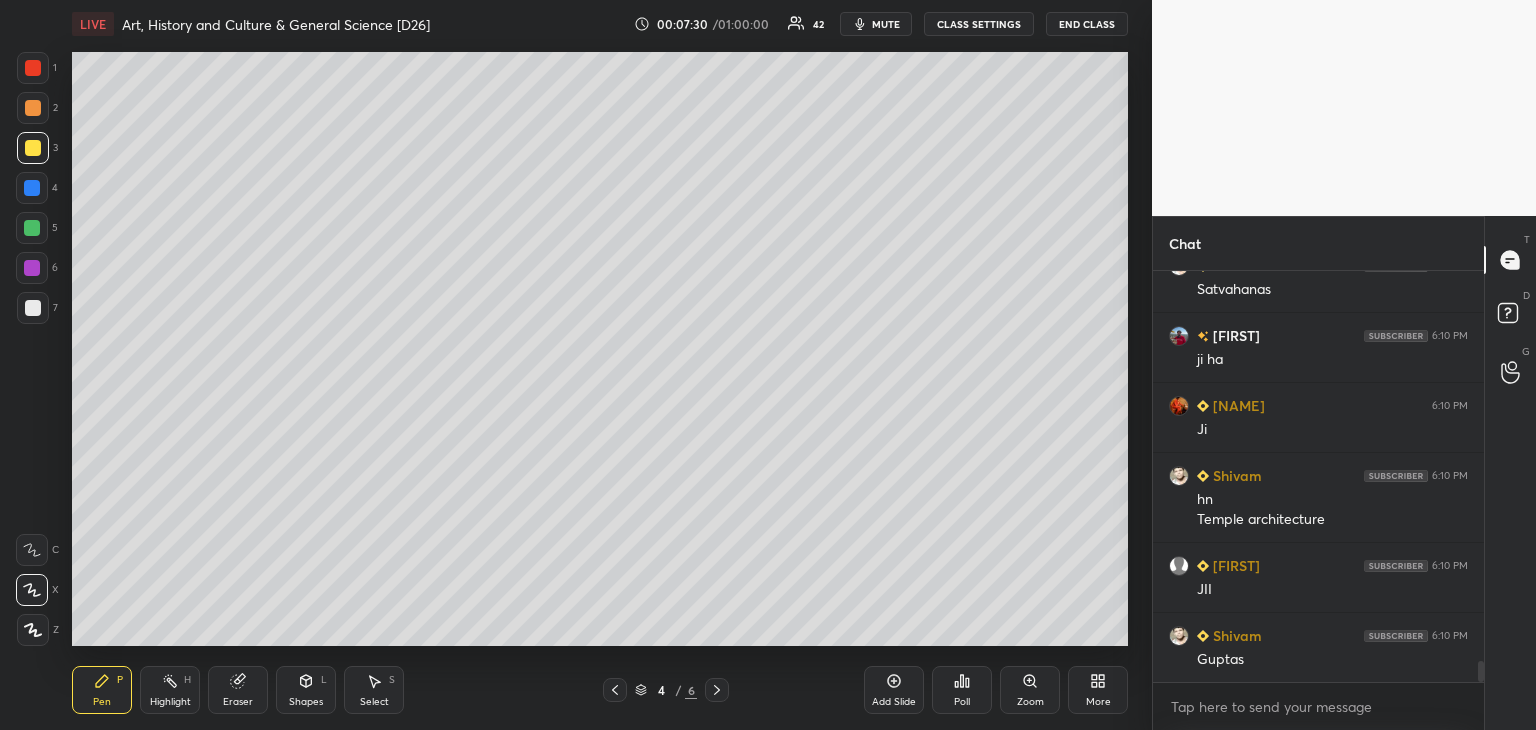 click at bounding box center (32, 188) 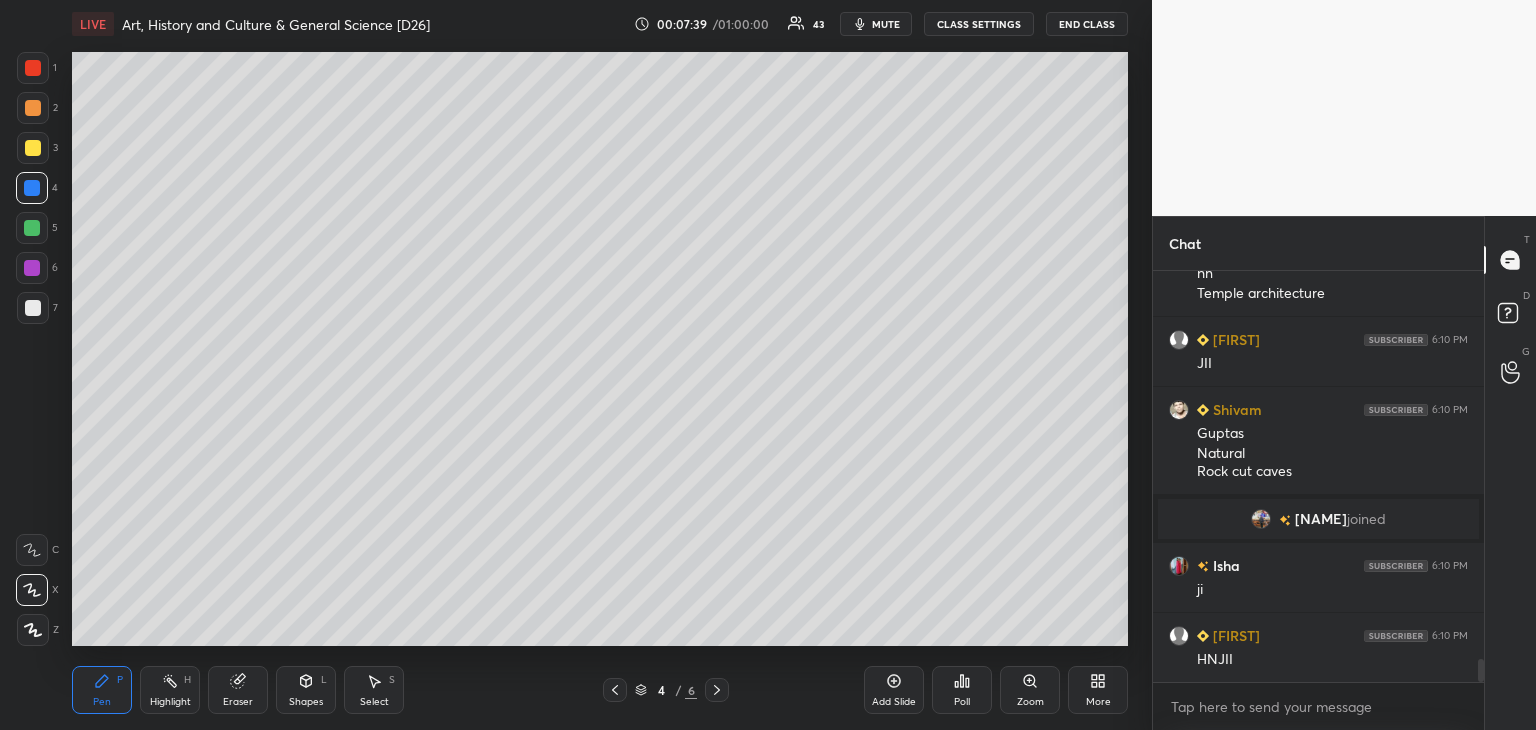 scroll, scrollTop: 7012, scrollLeft: 0, axis: vertical 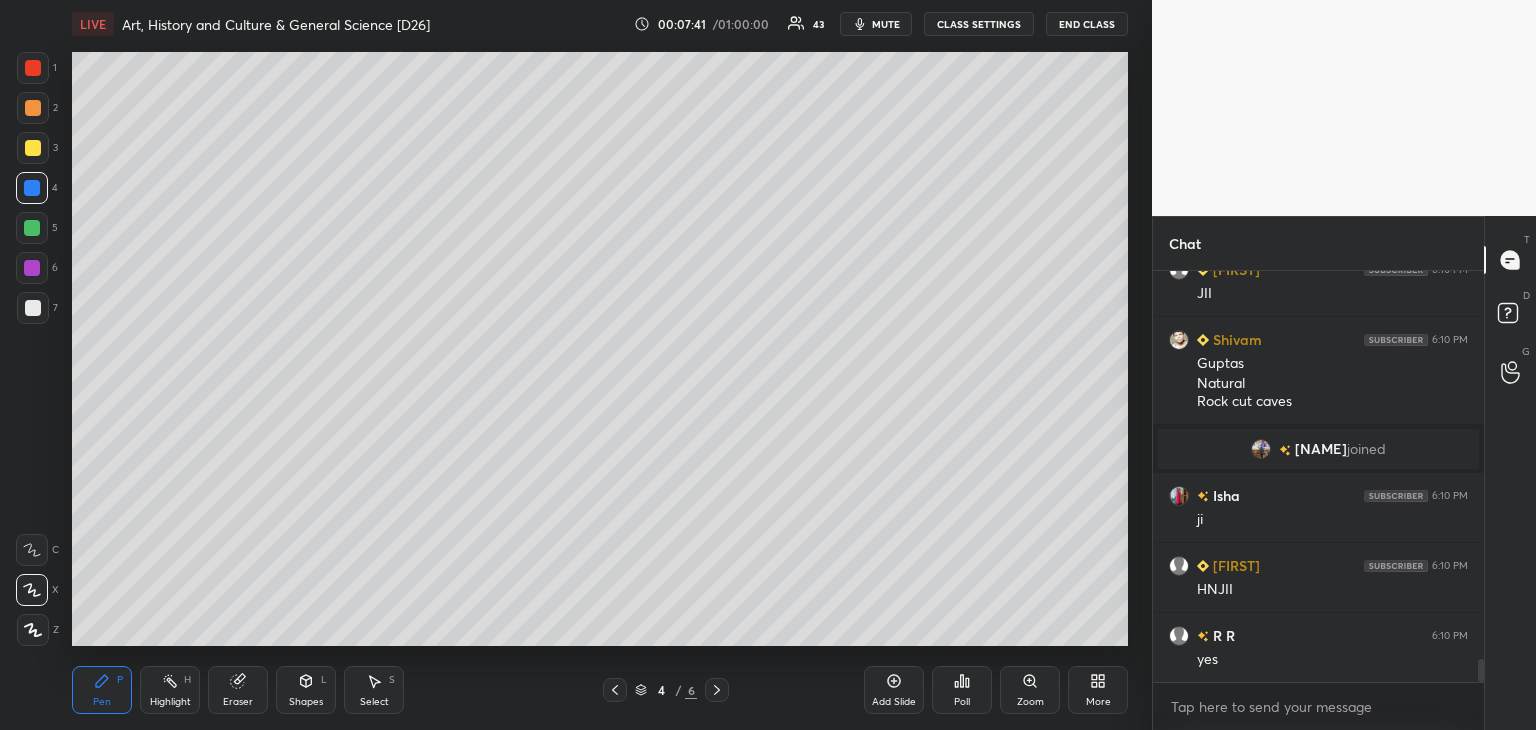 drag, startPoint x: 28, startPoint y: 265, endPoint x: 41, endPoint y: 265, distance: 13 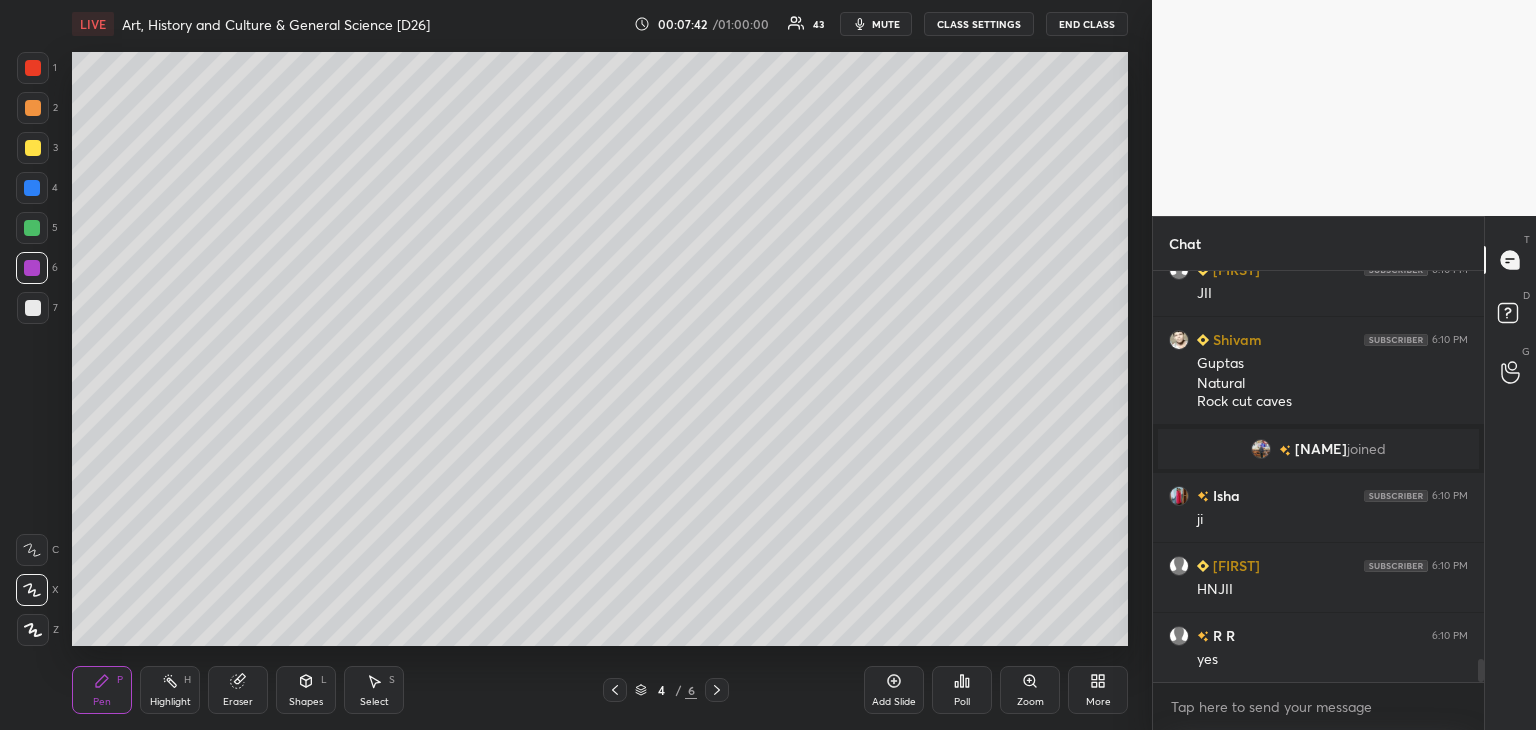 scroll, scrollTop: 7082, scrollLeft: 0, axis: vertical 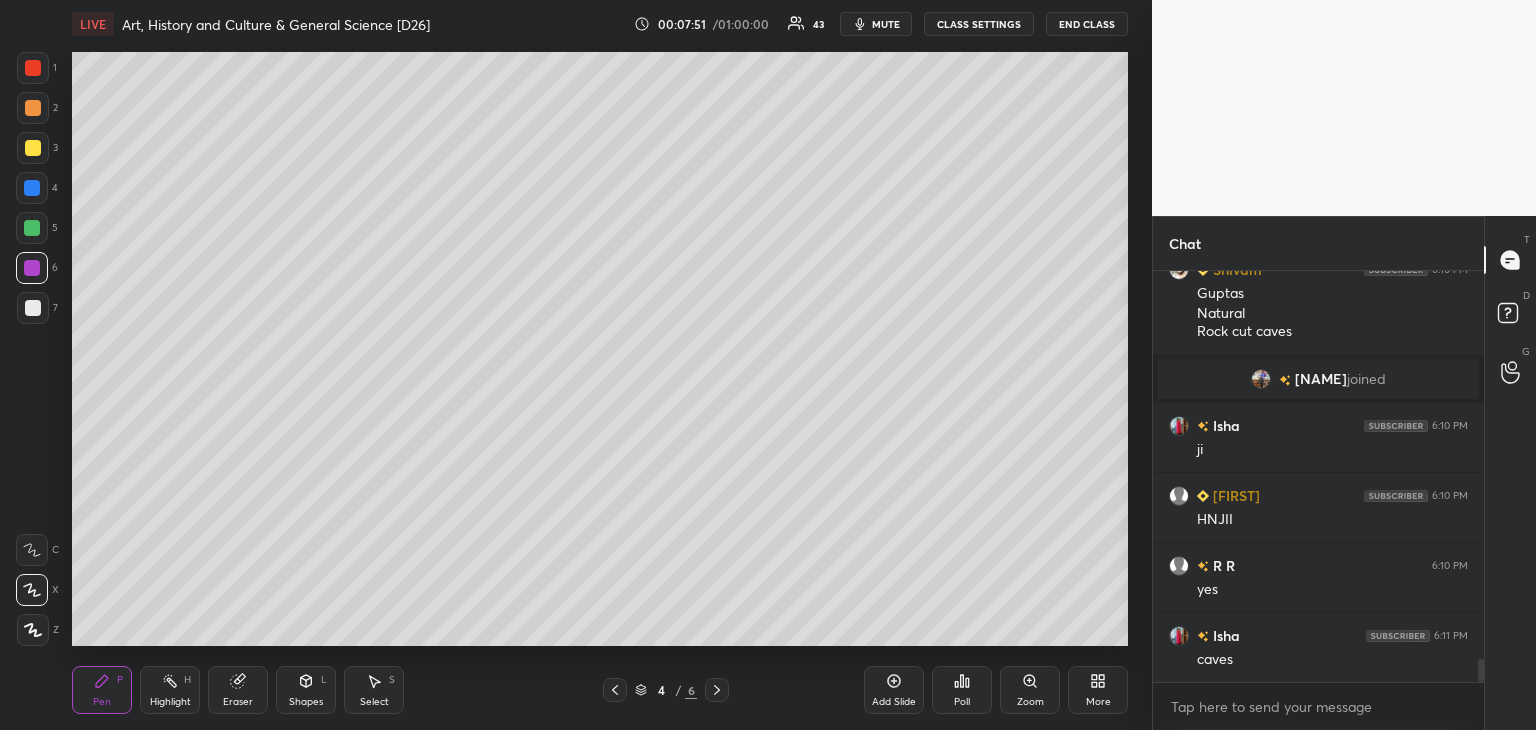 click at bounding box center [33, 148] 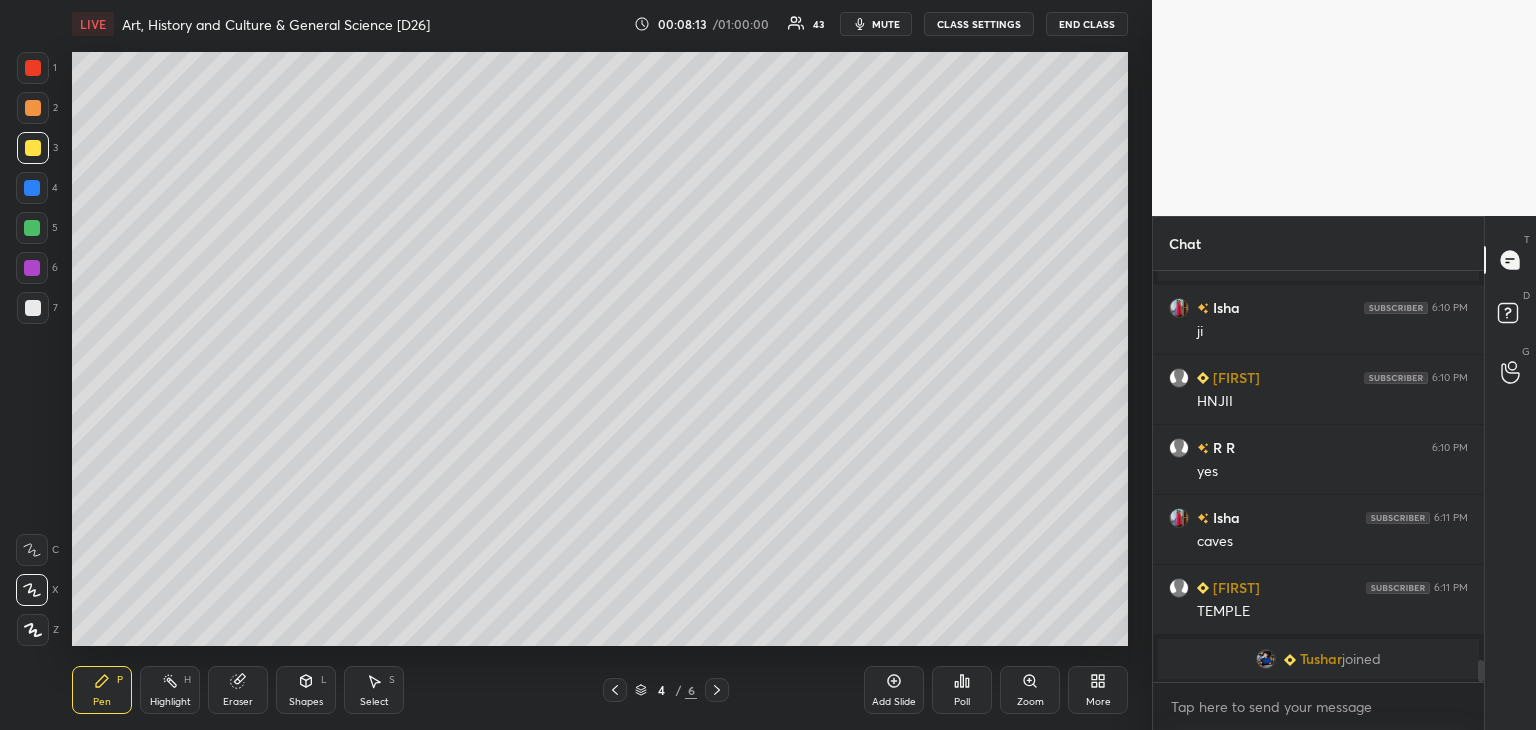 scroll, scrollTop: 7172, scrollLeft: 0, axis: vertical 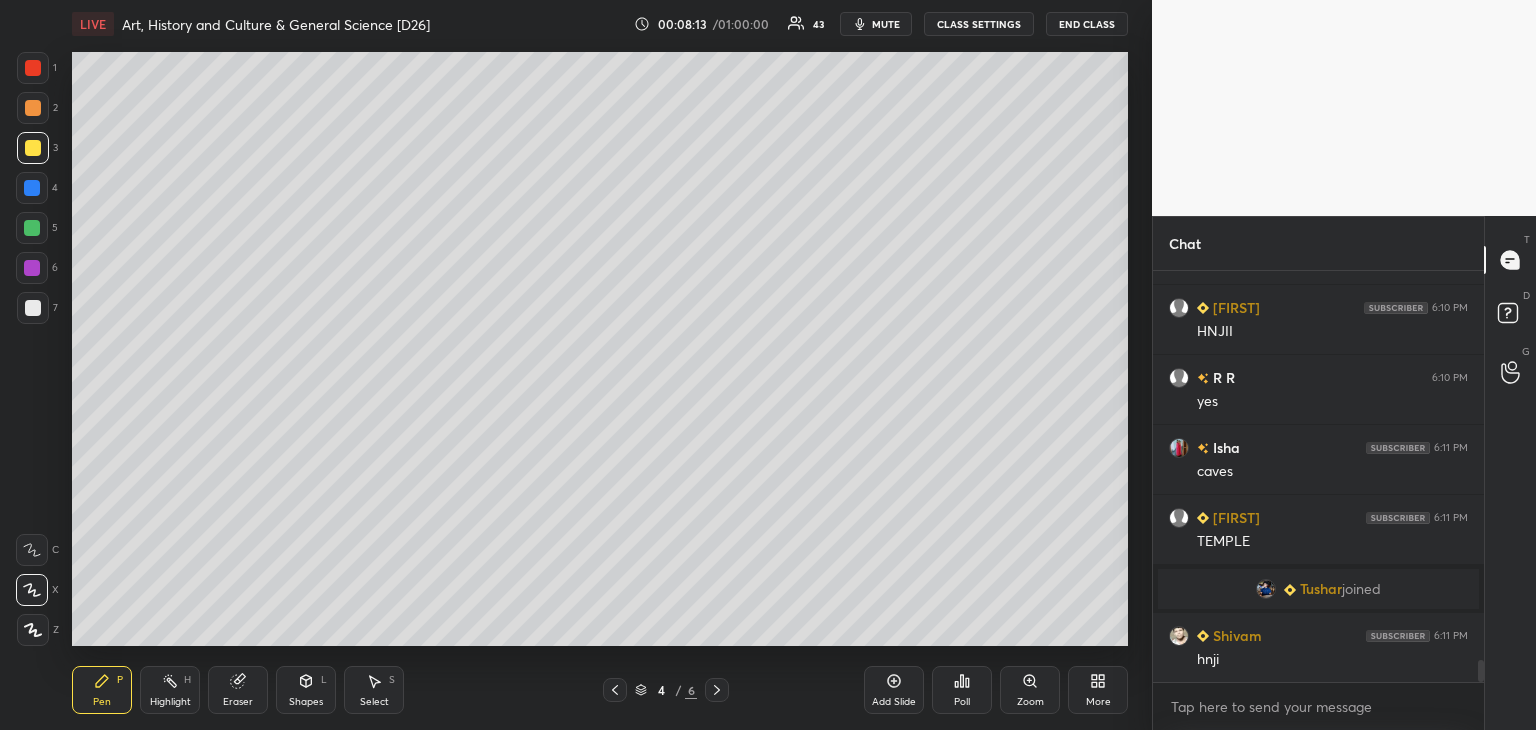 click at bounding box center (32, 228) 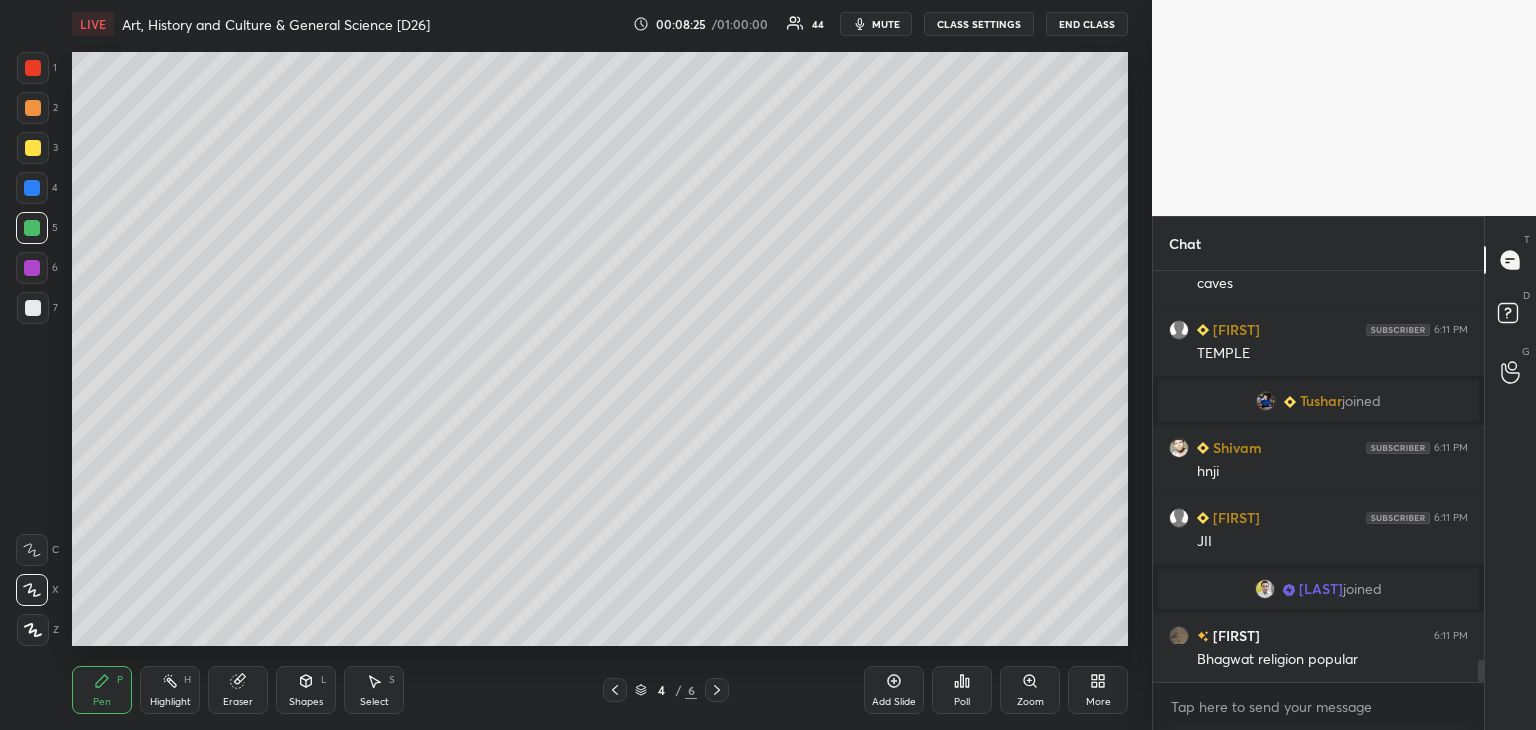 scroll, scrollTop: 7348, scrollLeft: 0, axis: vertical 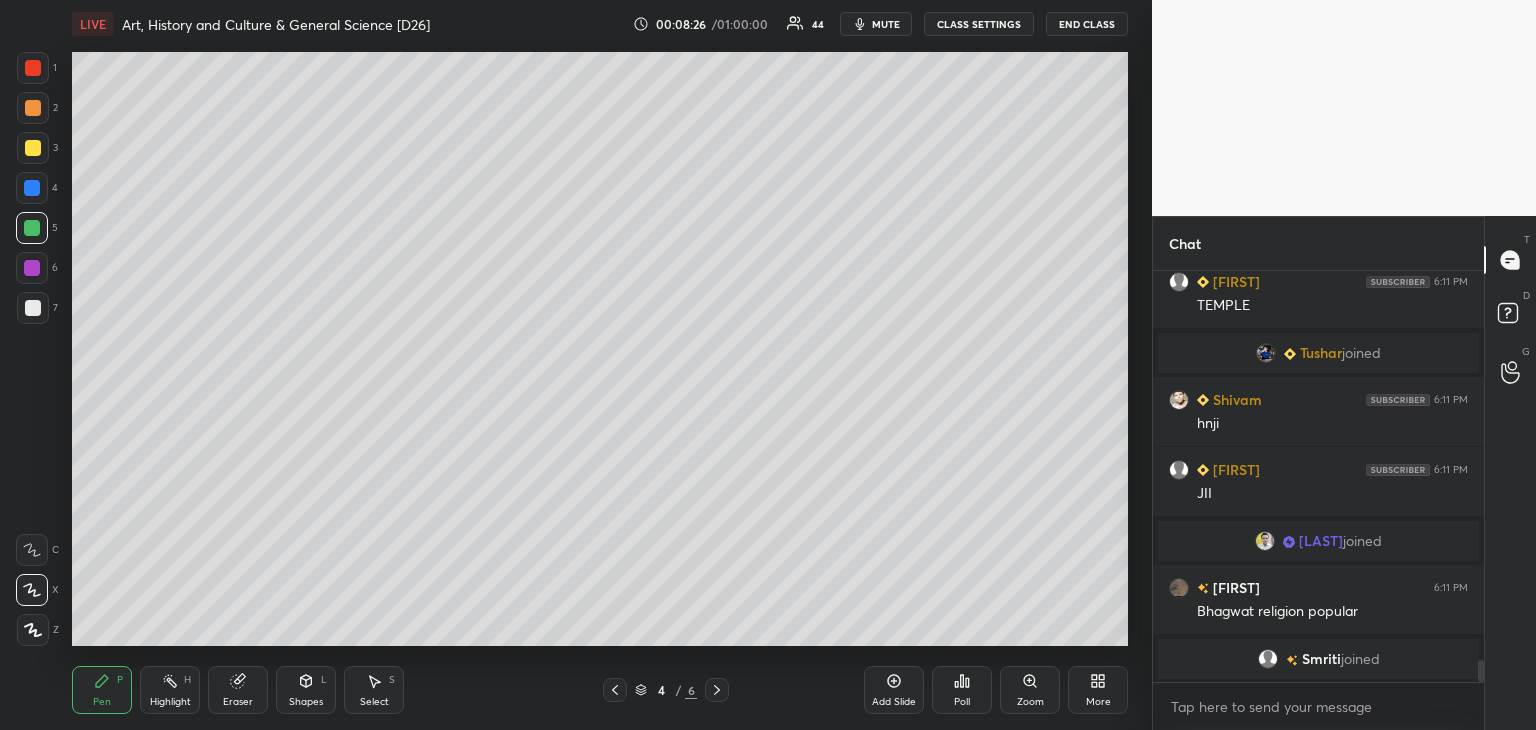 click at bounding box center (33, 68) 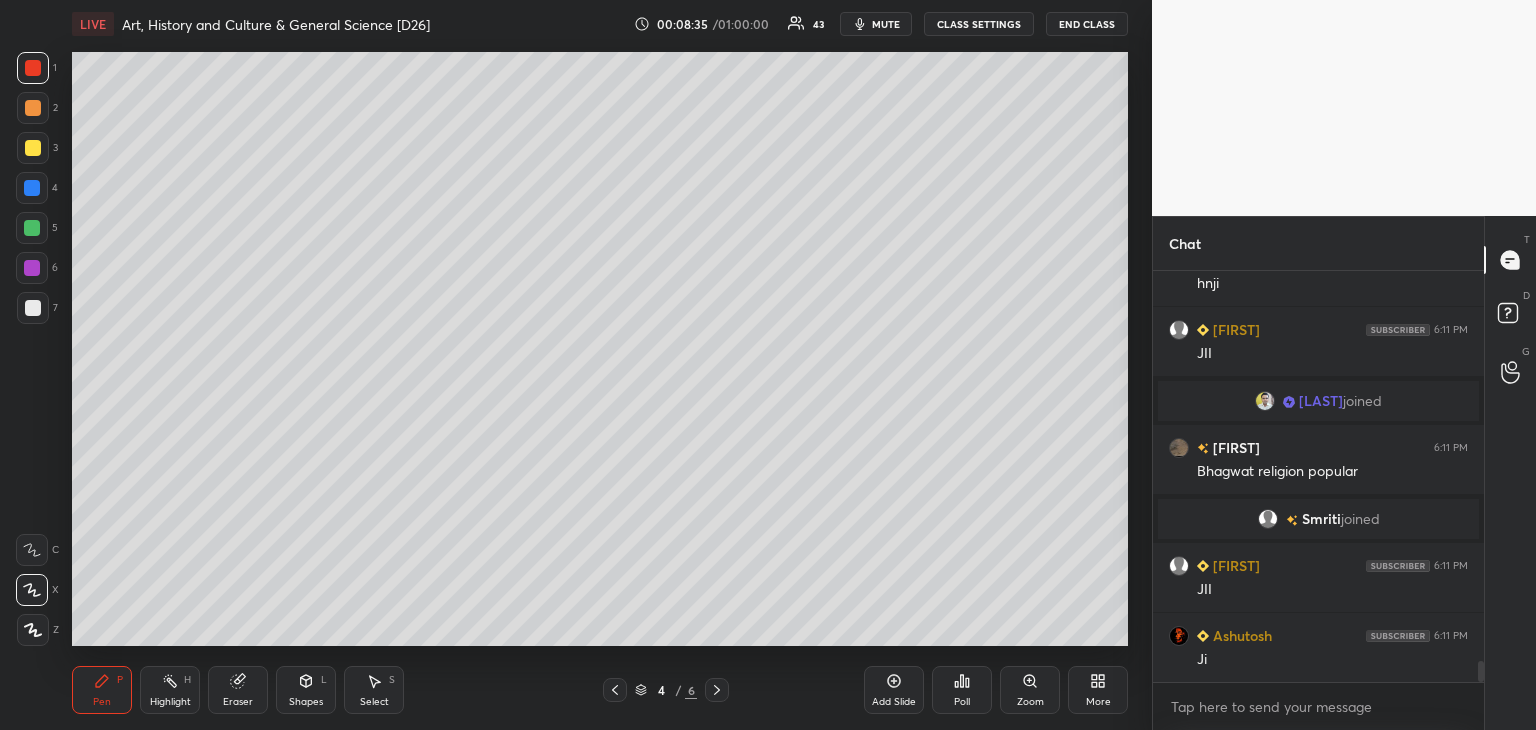 scroll, scrollTop: 7518, scrollLeft: 0, axis: vertical 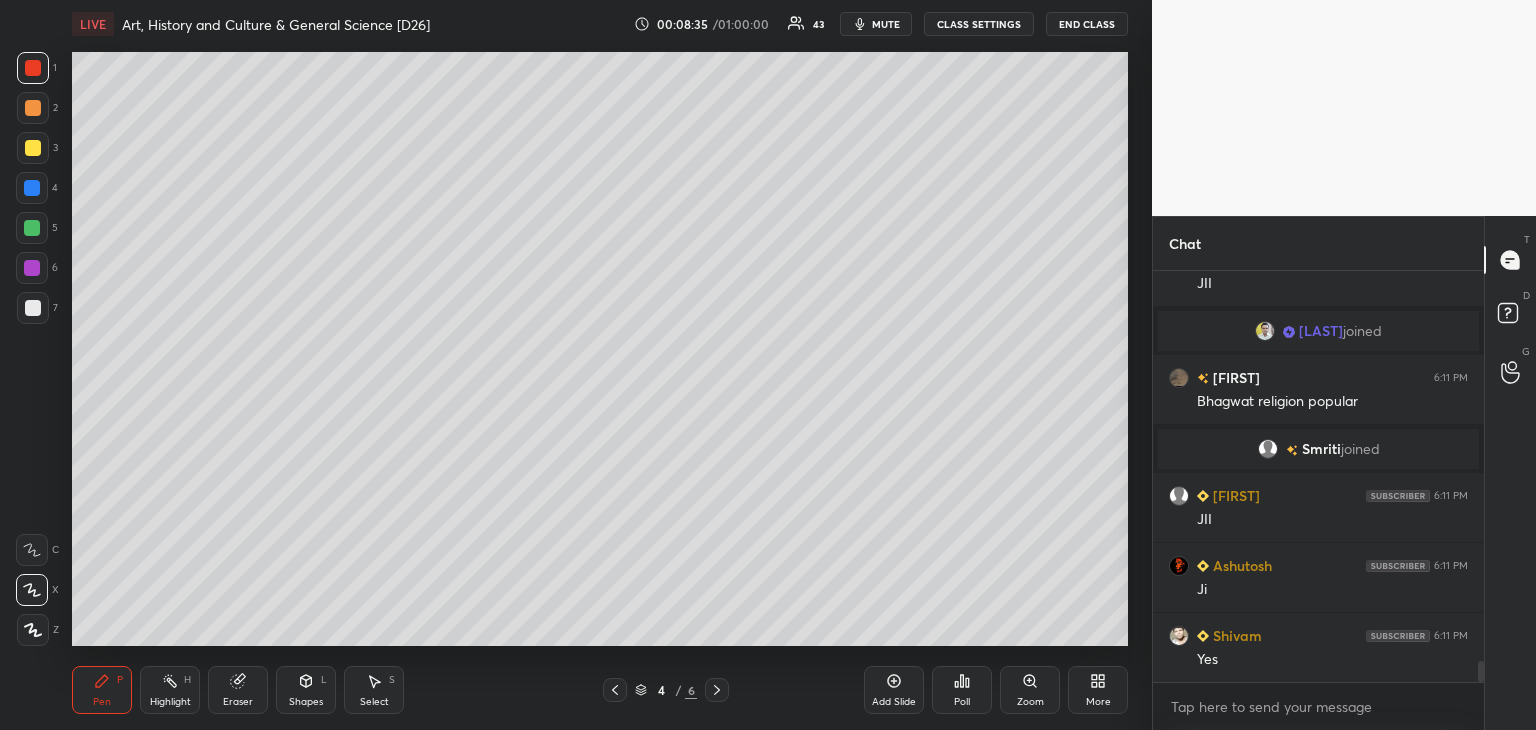 click at bounding box center [32, 188] 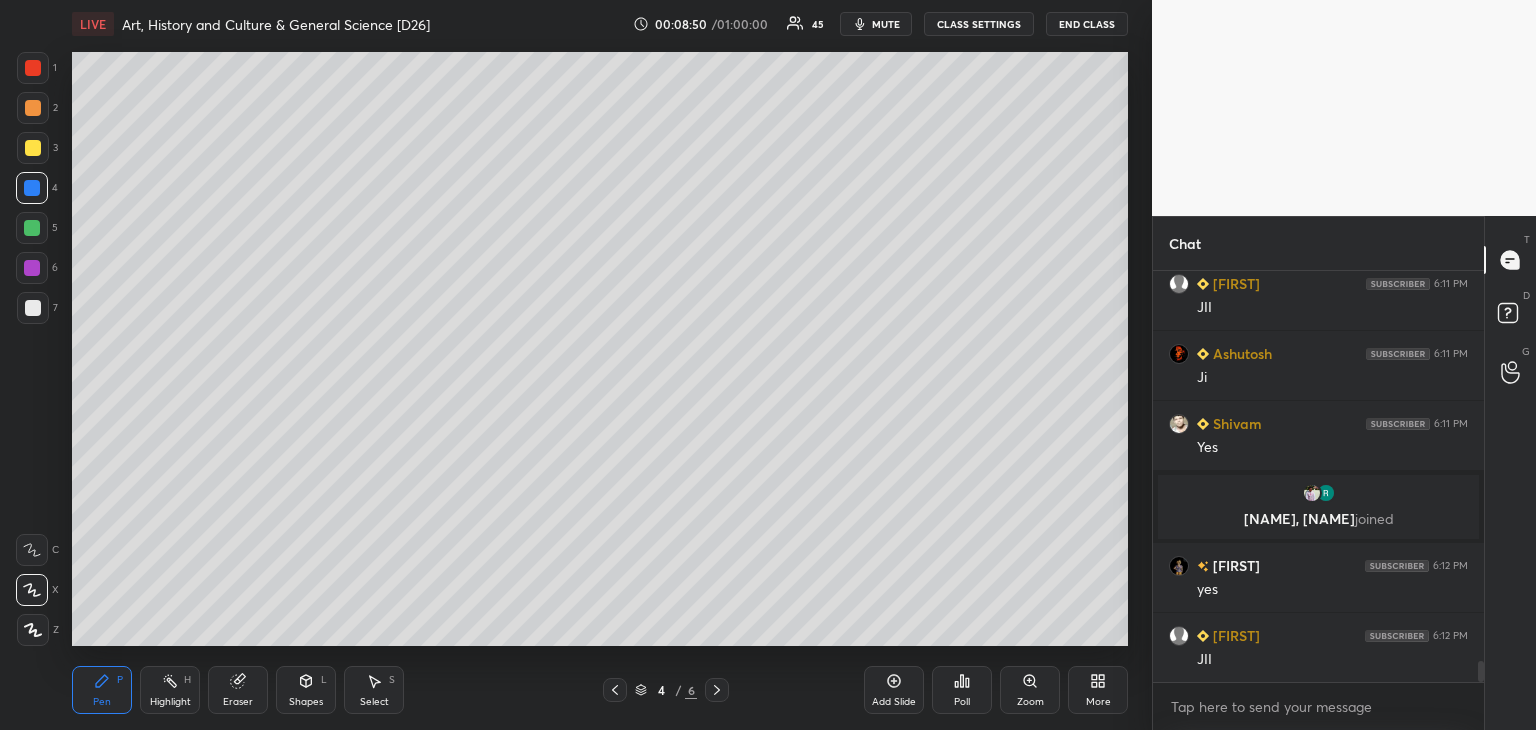 scroll, scrollTop: 7720, scrollLeft: 0, axis: vertical 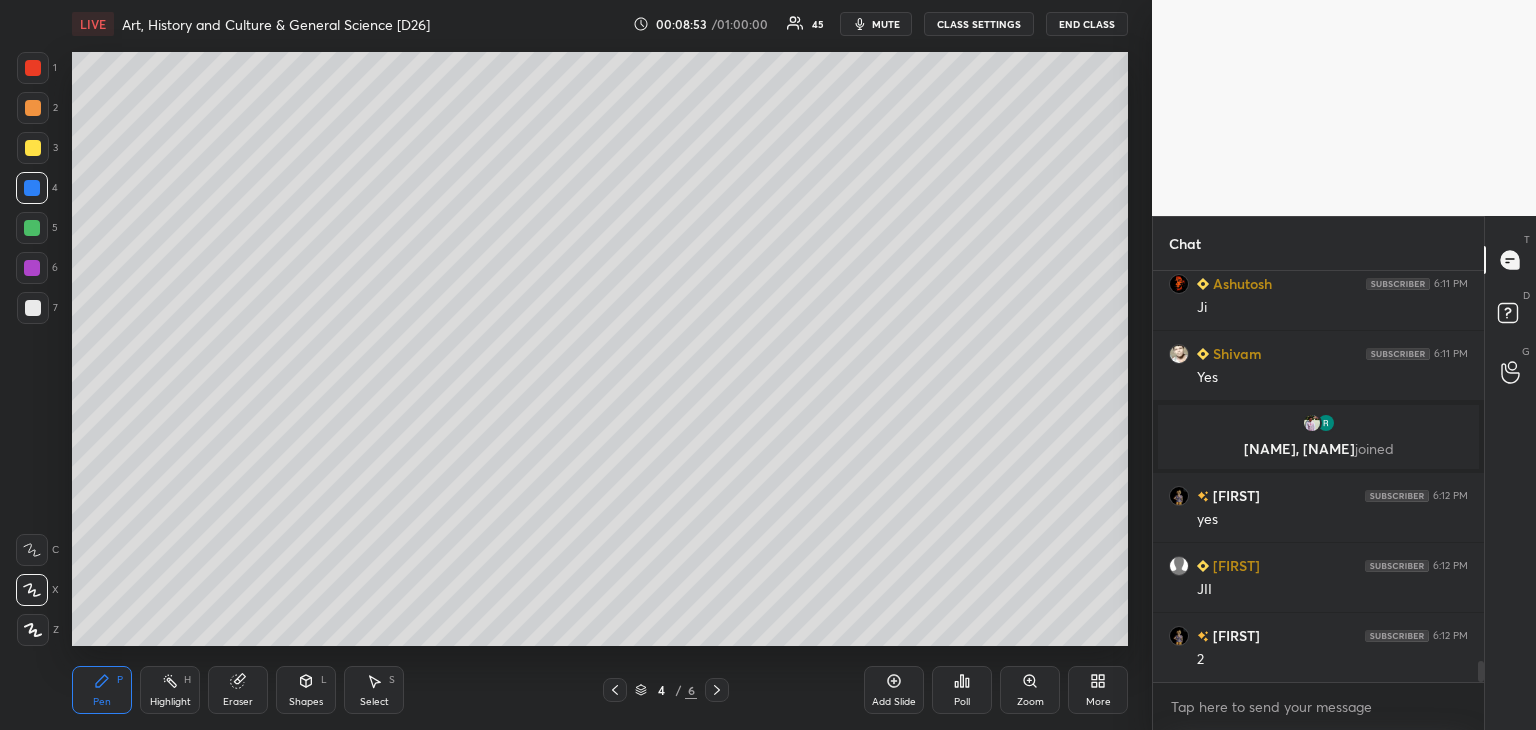 click at bounding box center [32, 228] 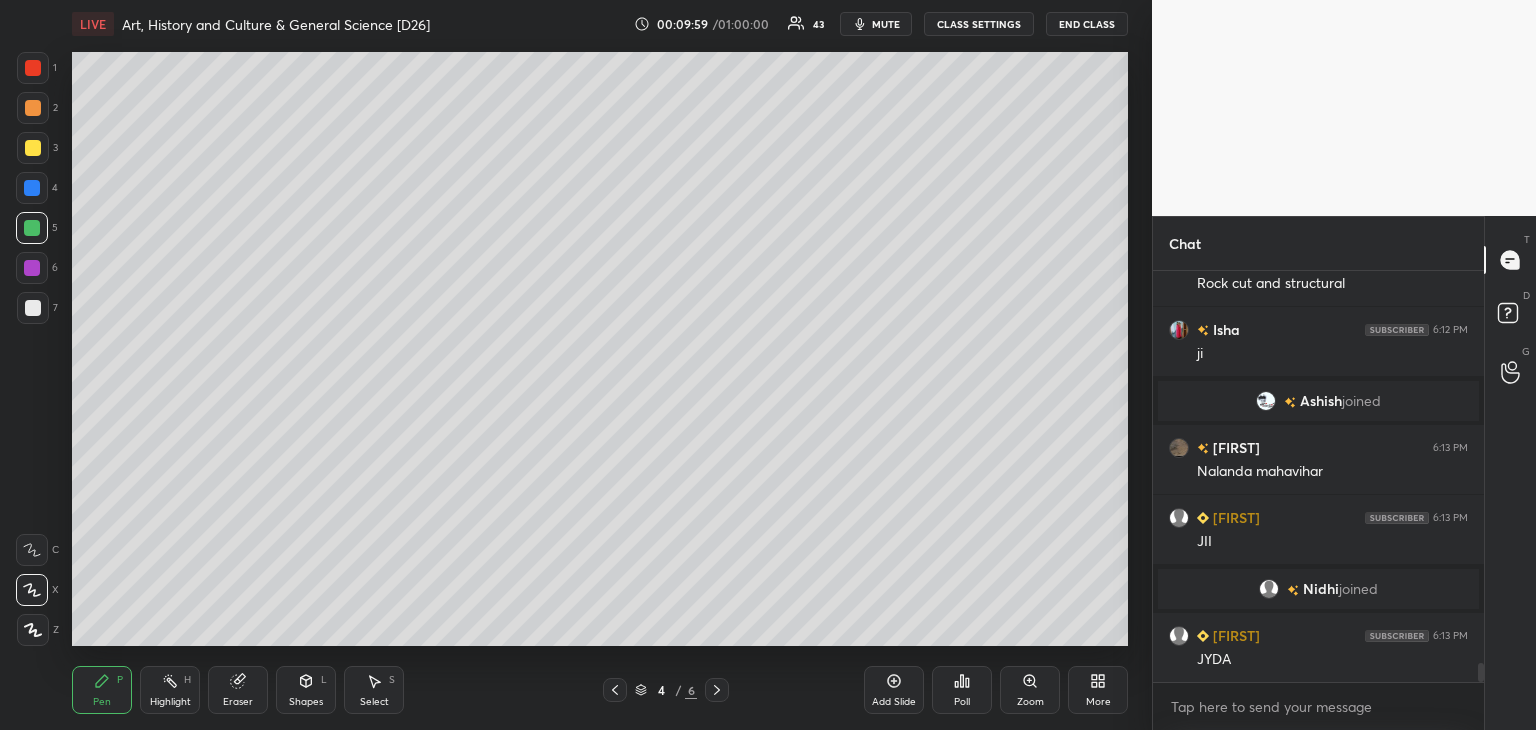 scroll, scrollTop: 8362, scrollLeft: 0, axis: vertical 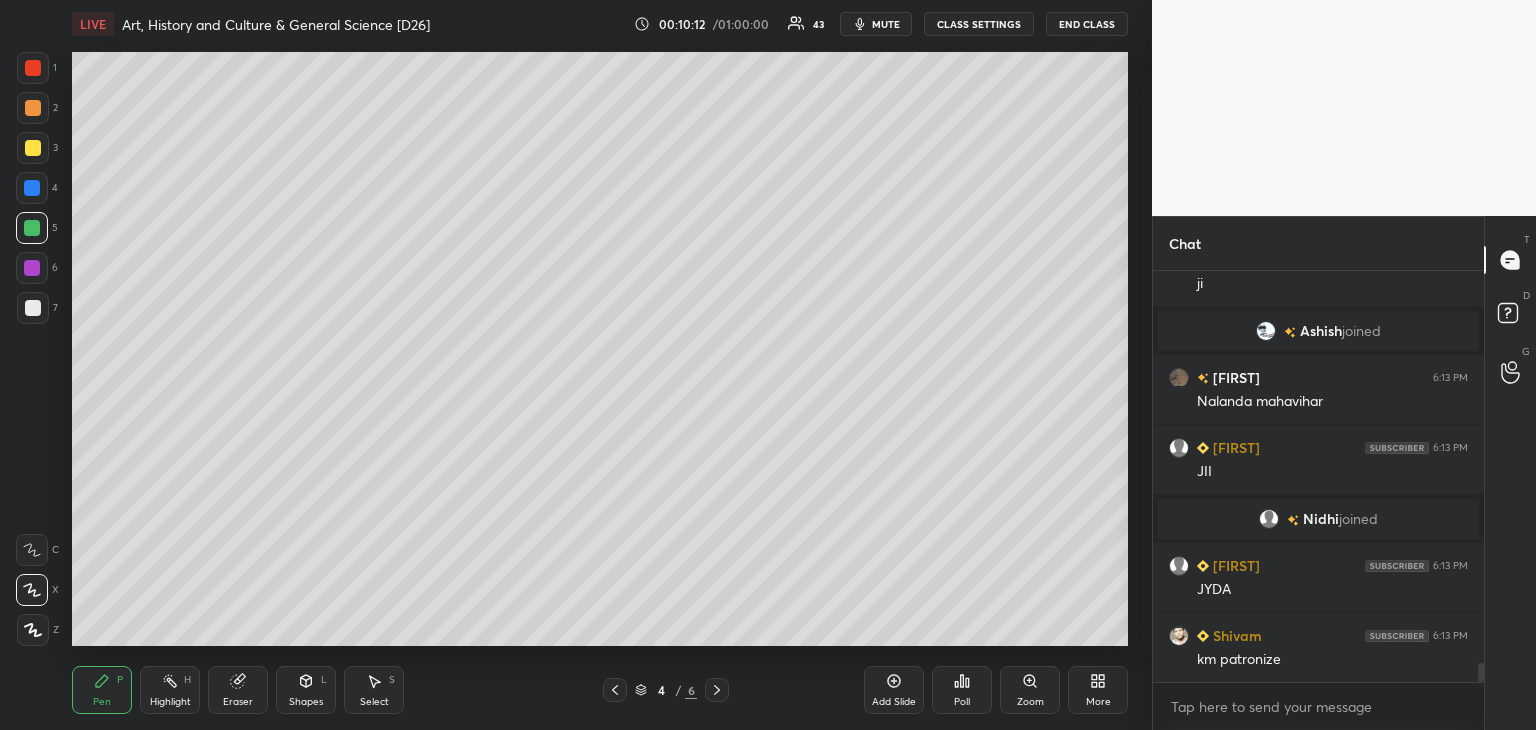 click at bounding box center [33, 148] 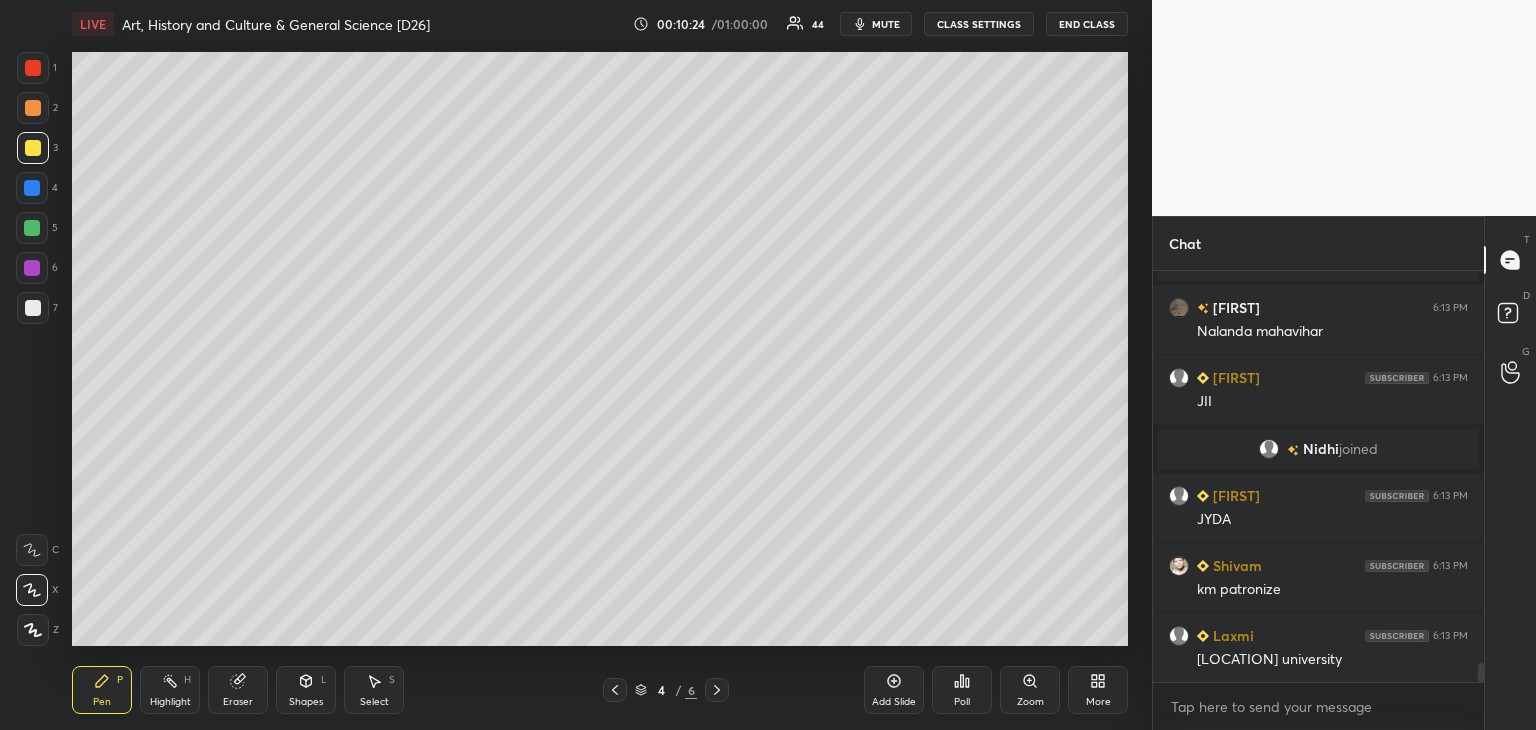 scroll, scrollTop: 8502, scrollLeft: 0, axis: vertical 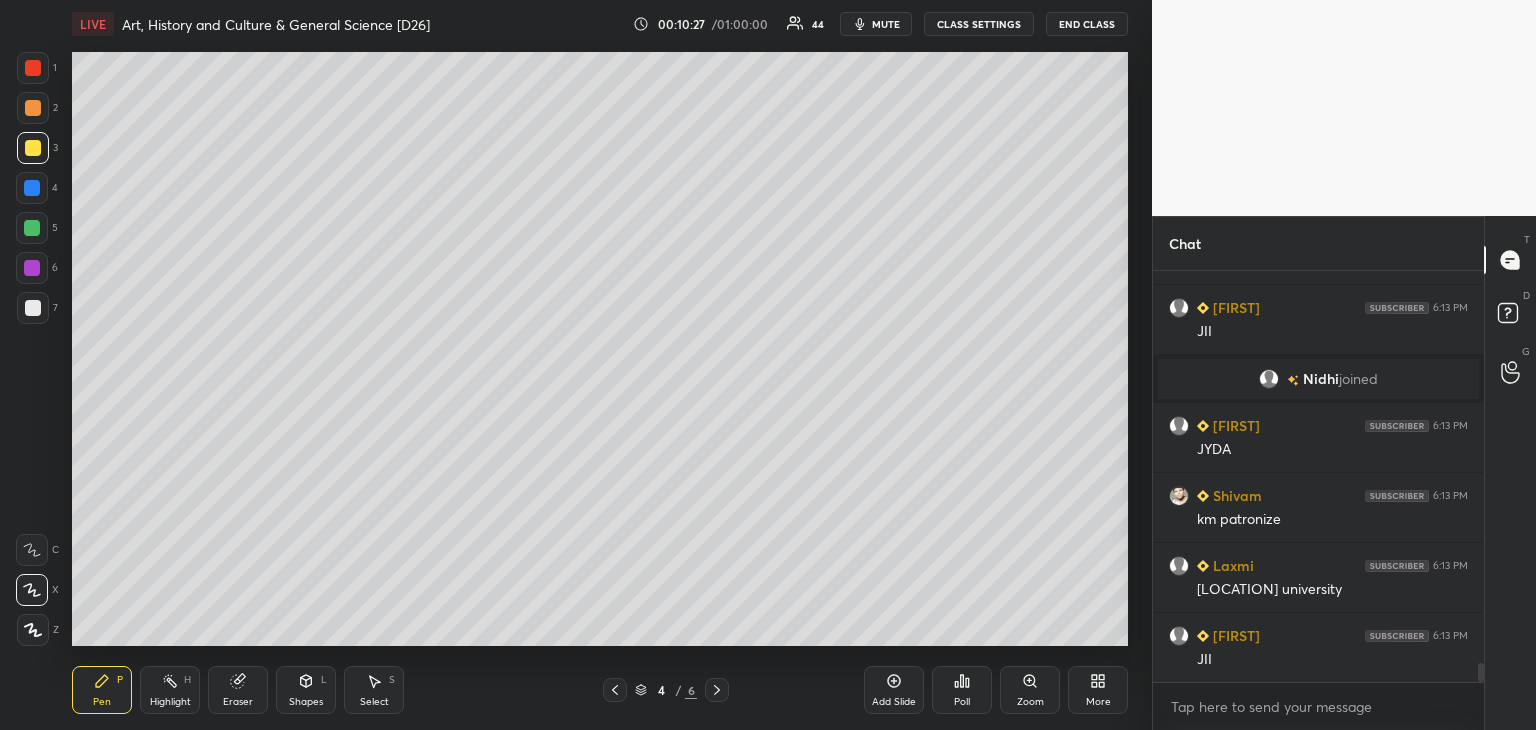 click on "More" at bounding box center [1098, 690] 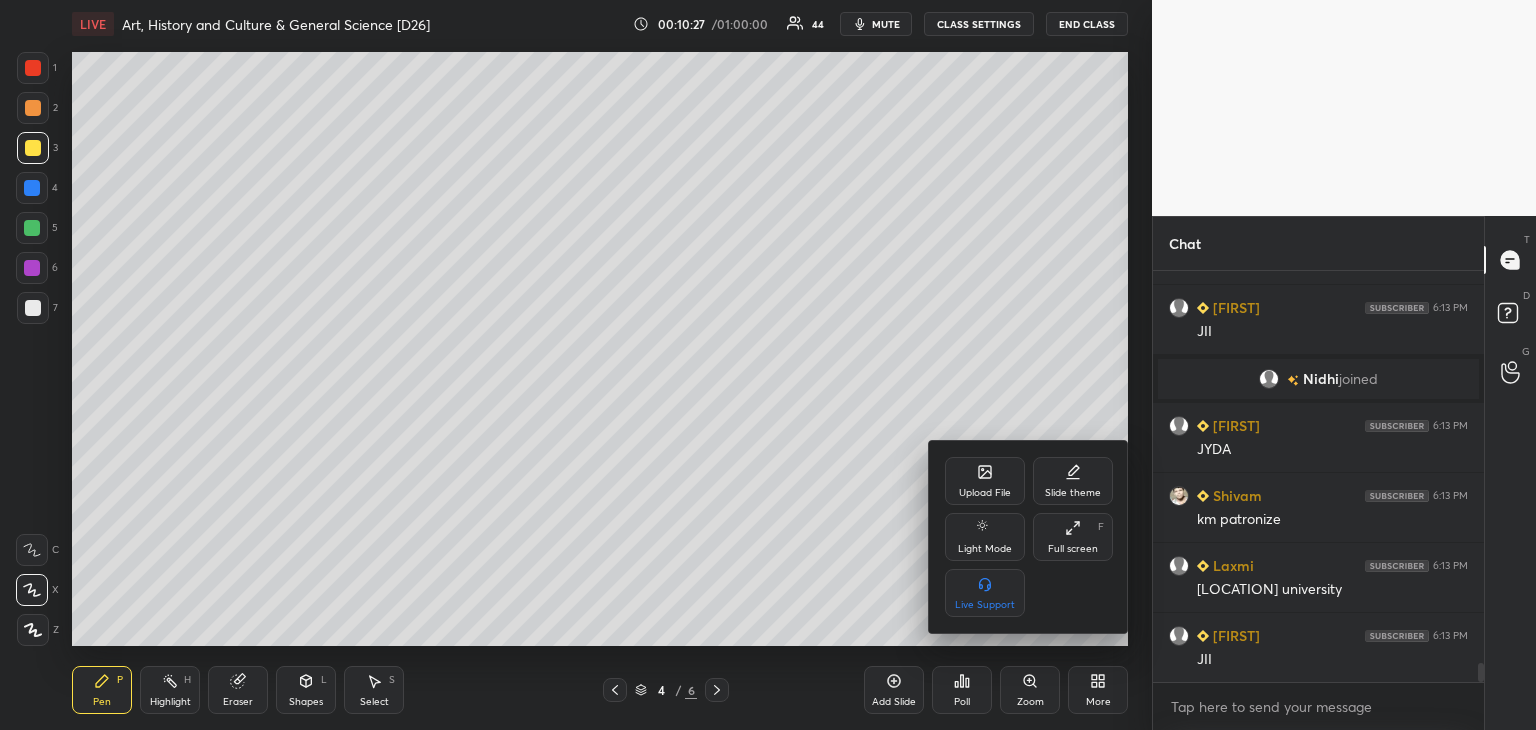 click 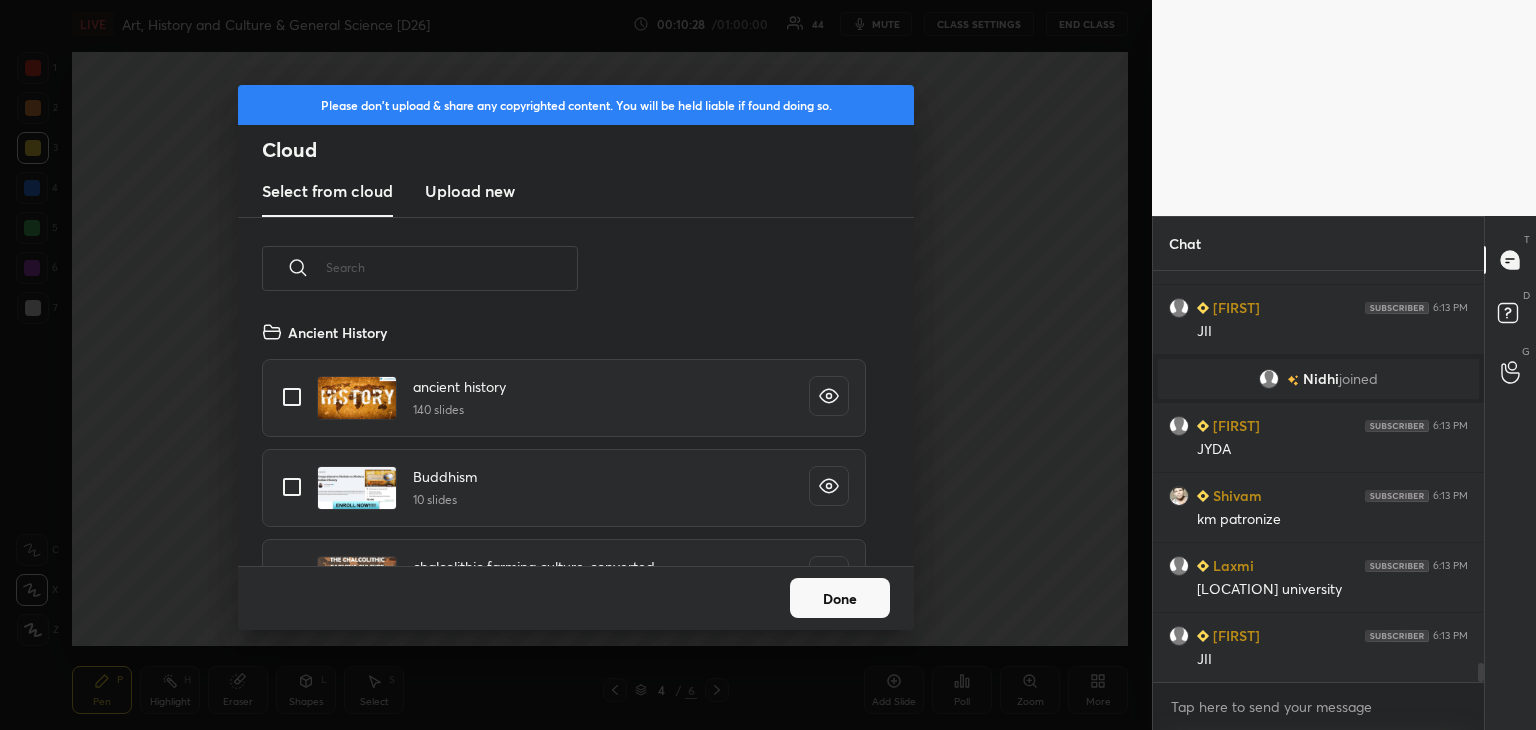 scroll, scrollTop: 5, scrollLeft: 10, axis: both 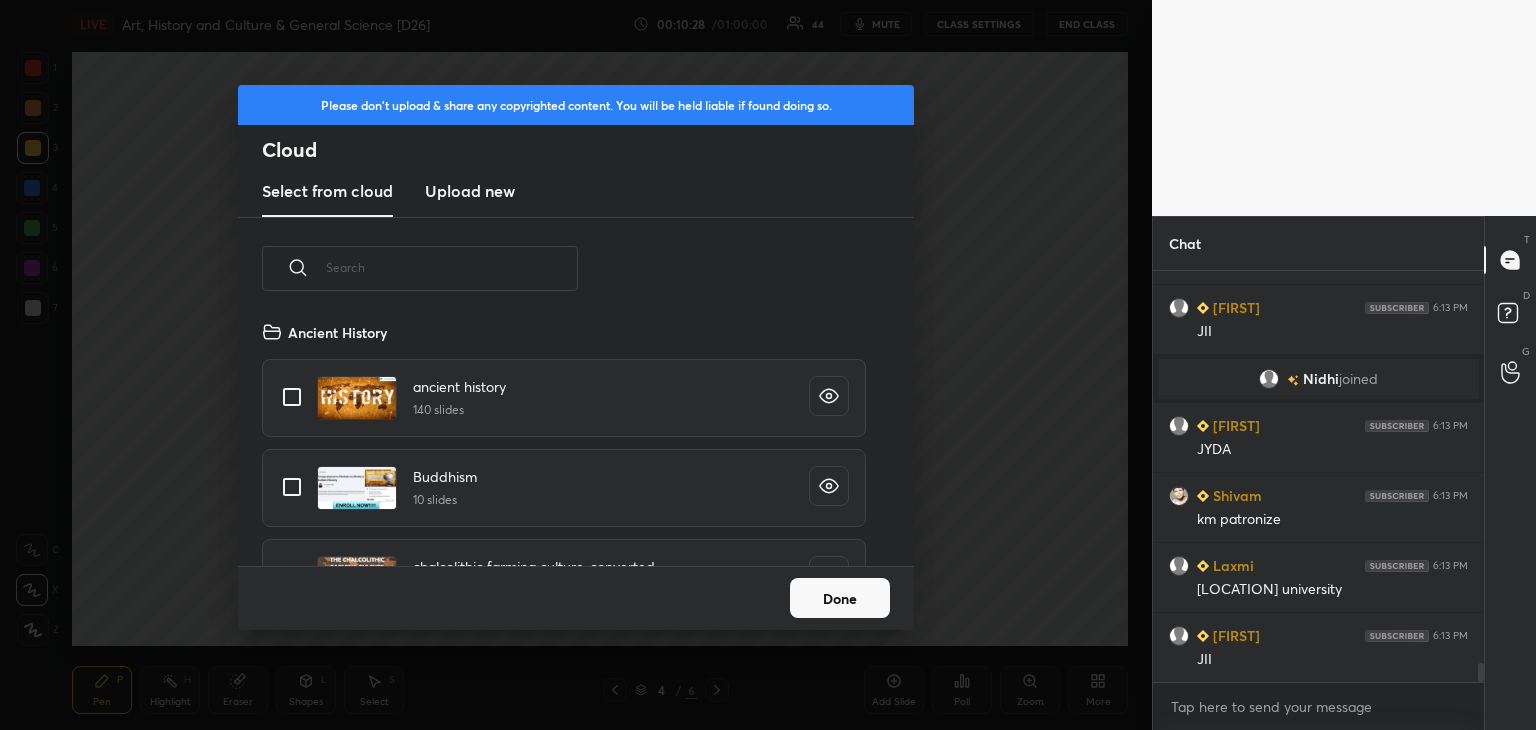 click on "Upload new" at bounding box center (470, 191) 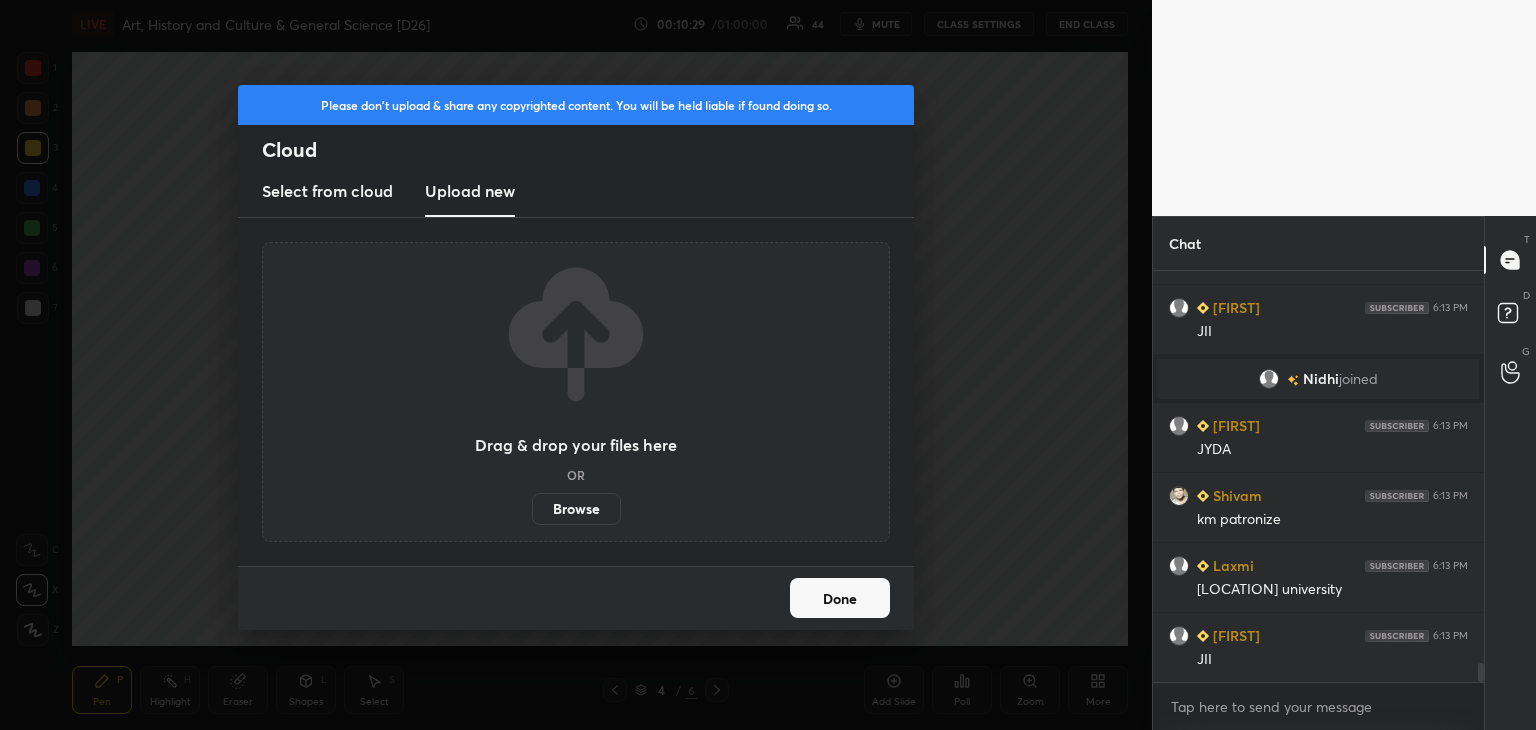 click on "Browse" at bounding box center (576, 509) 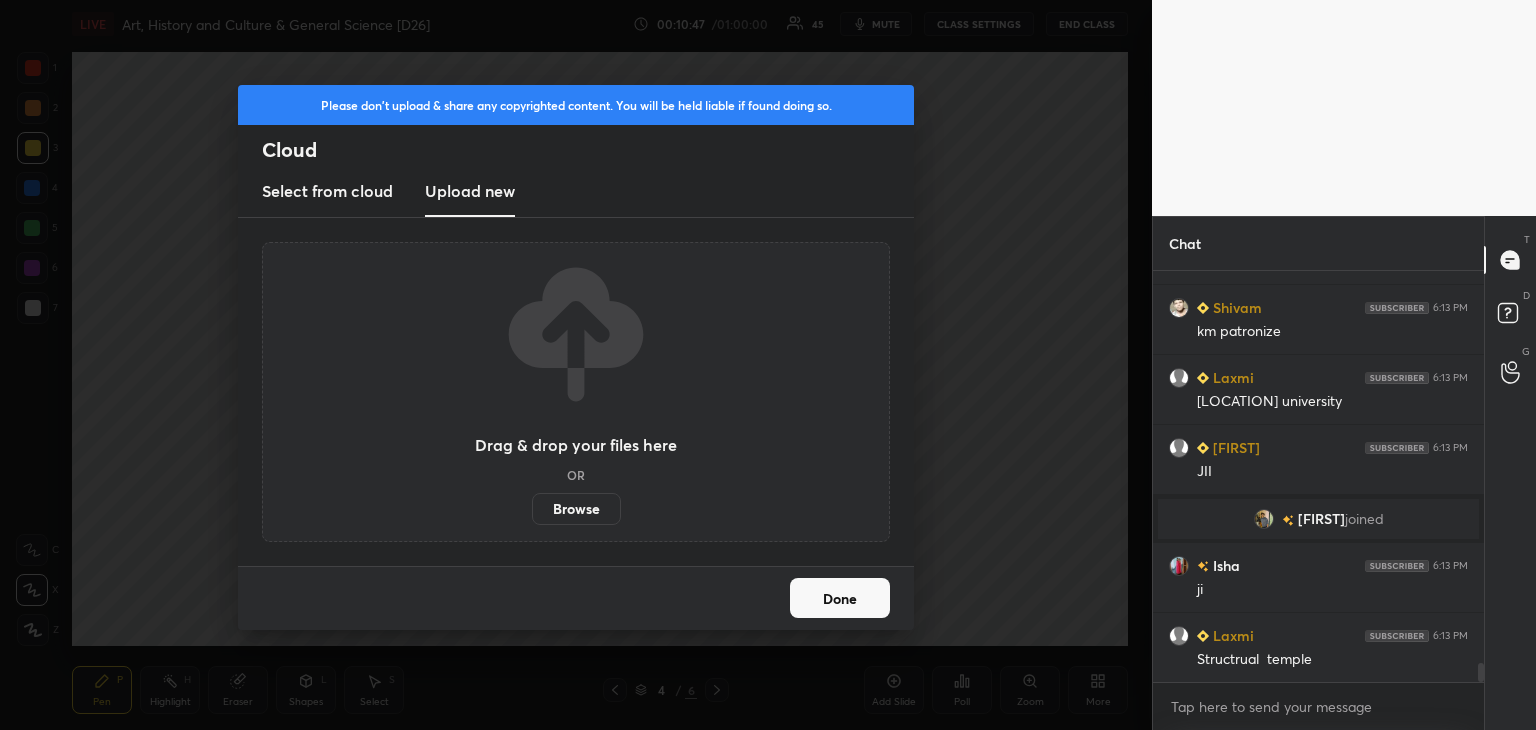 scroll, scrollTop: 8658, scrollLeft: 0, axis: vertical 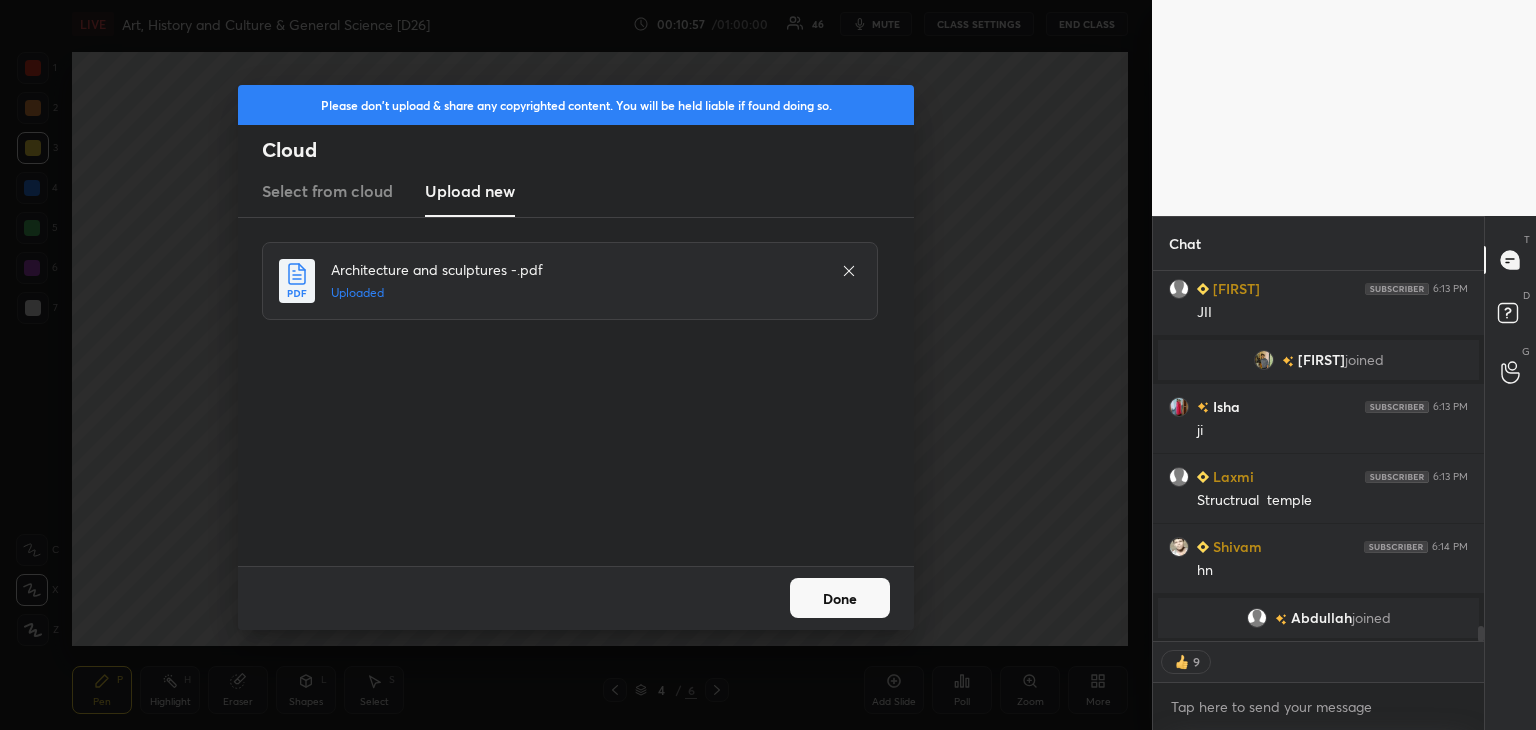 click on "Done" at bounding box center (840, 598) 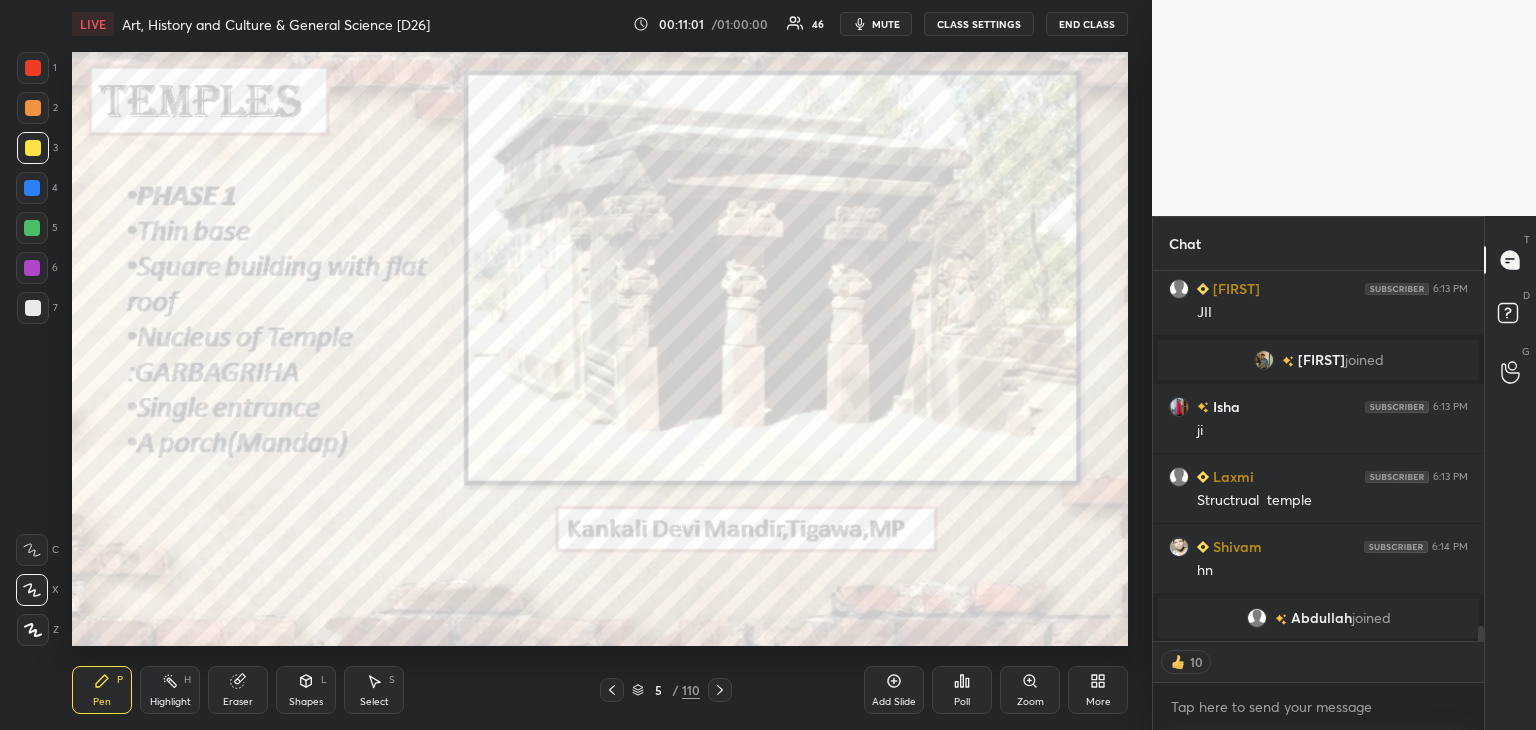 drag, startPoint x: 1480, startPoint y: 633, endPoint x: 1484, endPoint y: 645, distance: 12.649111 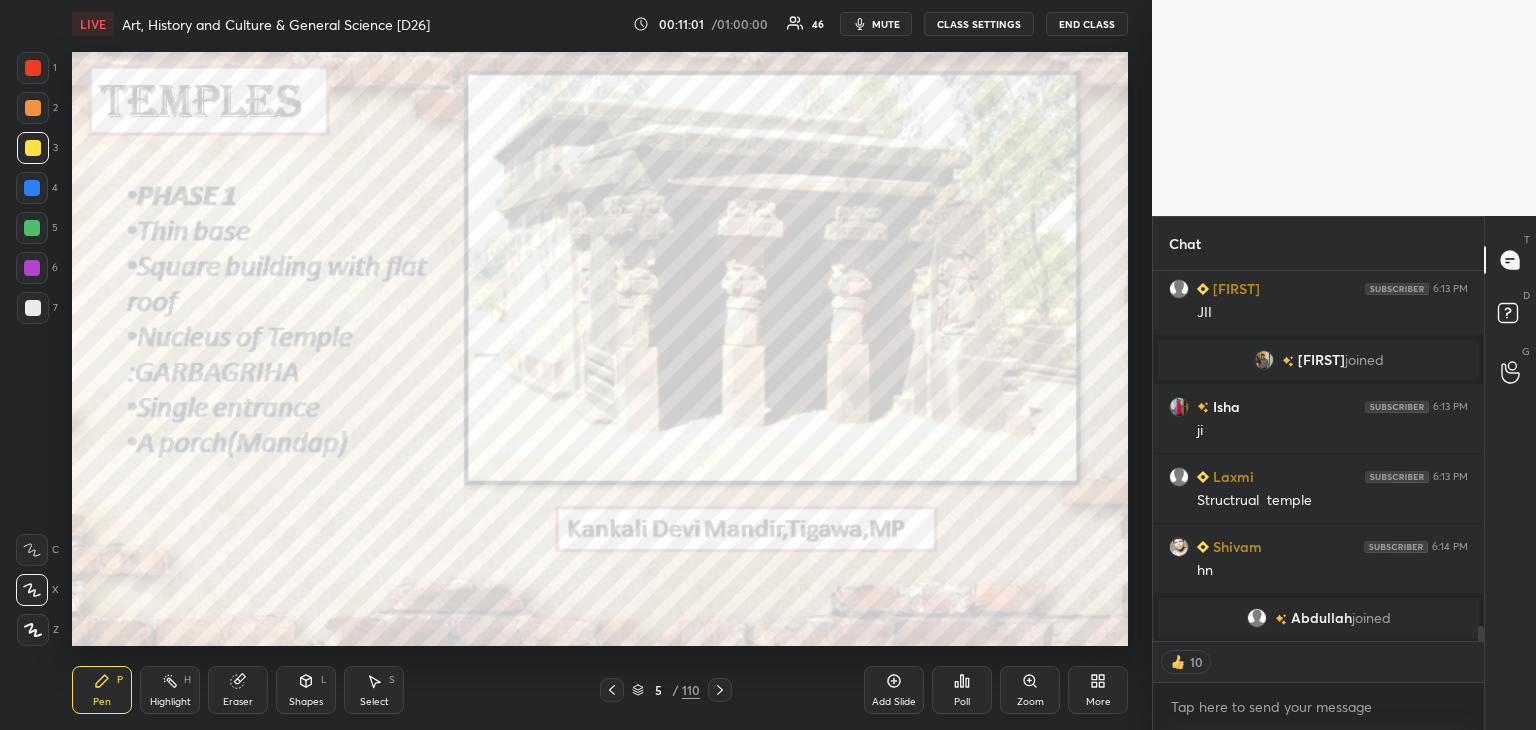 click on "[NAME] [TIME] PM [LOCATION] university [NAME] [TIME] PM ji [NAME]  joined [NAME] [TIME] PM ji [NAME] [TIME] PM Structrual  temple [NAME] [TIME] PM hn [NAME]  joined JUMP TO LATEST [NUMBER] Enable hand raising Enable raise hand to speak to learners. Once enabled, chat will be turned off temporarily. Enable x" at bounding box center [1318, 500] 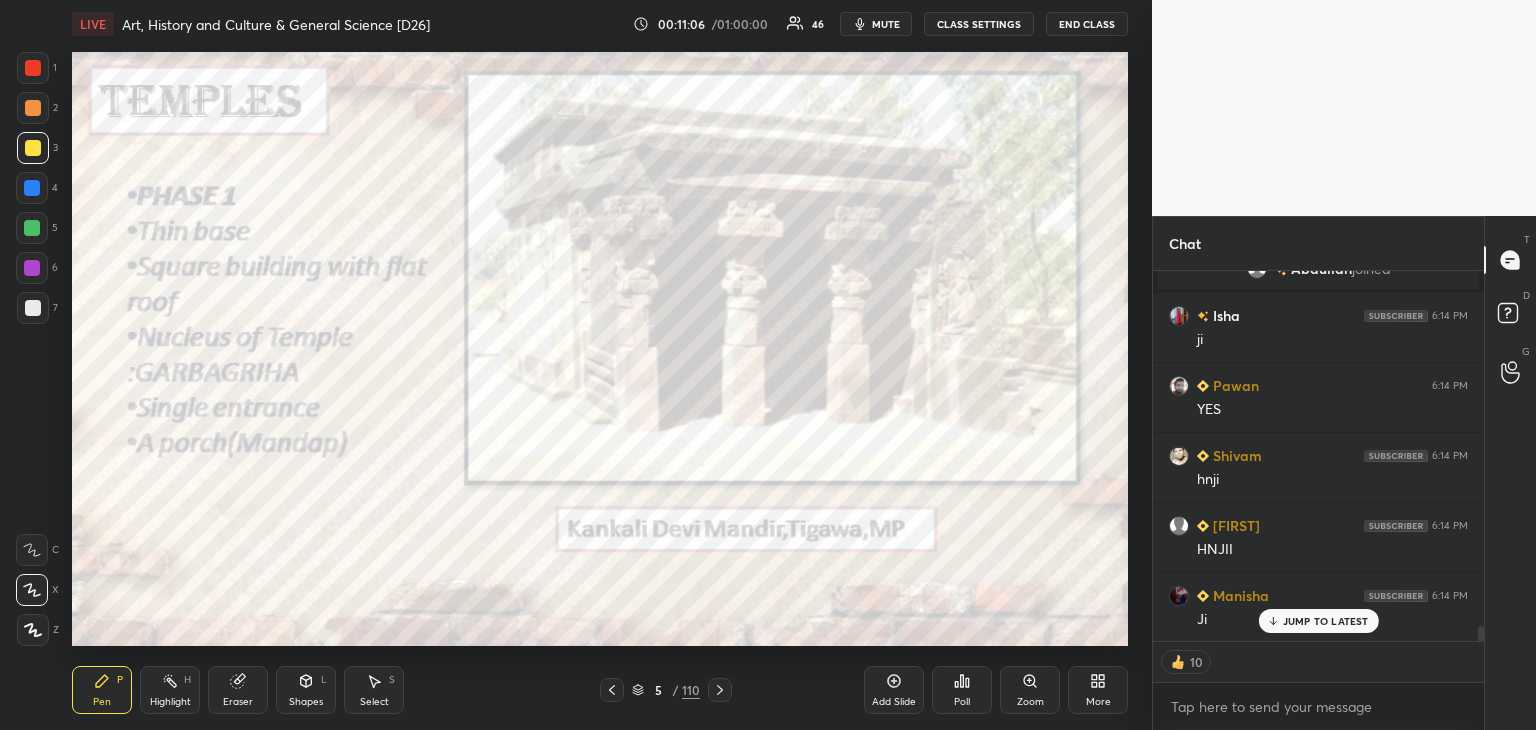 scroll, scrollTop: 9047, scrollLeft: 0, axis: vertical 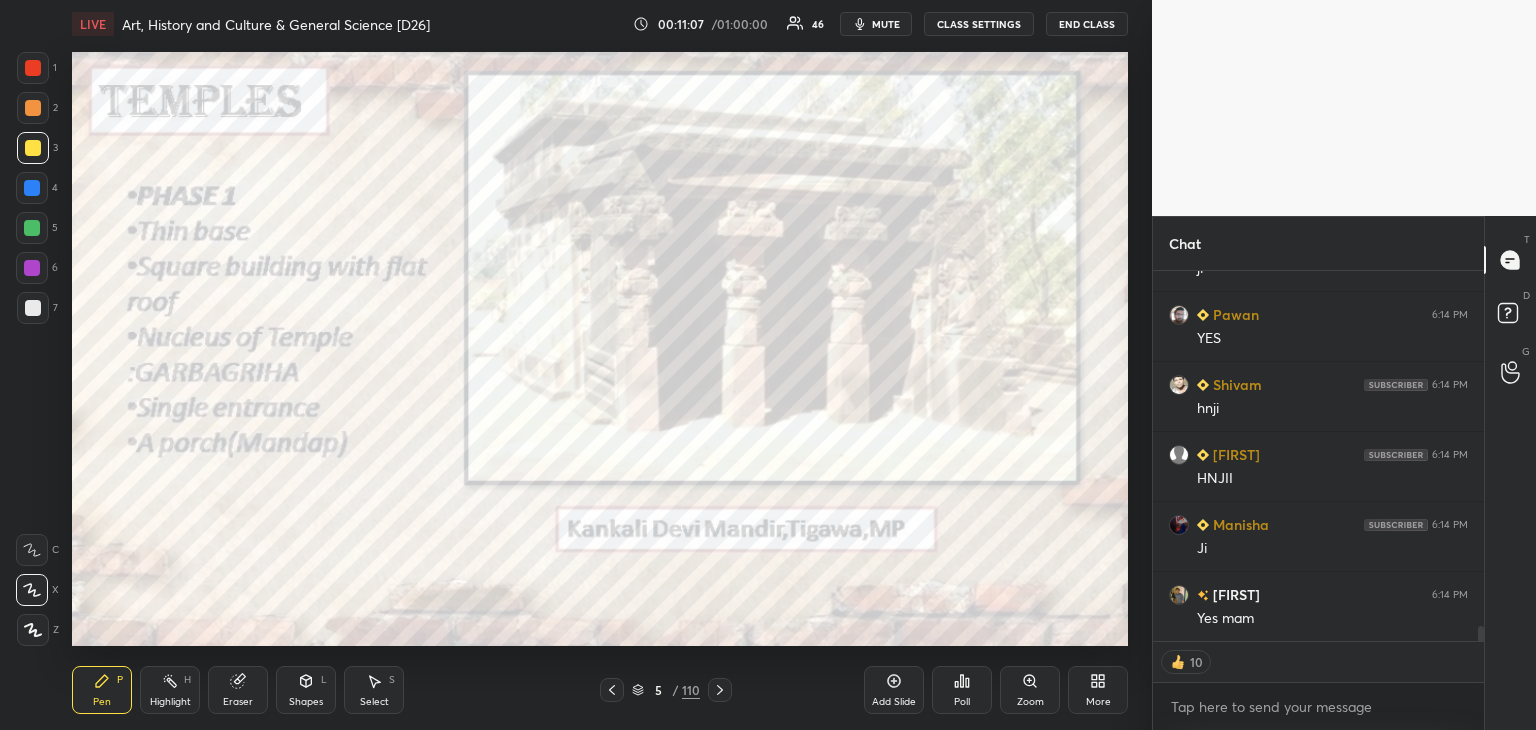 click at bounding box center (33, 68) 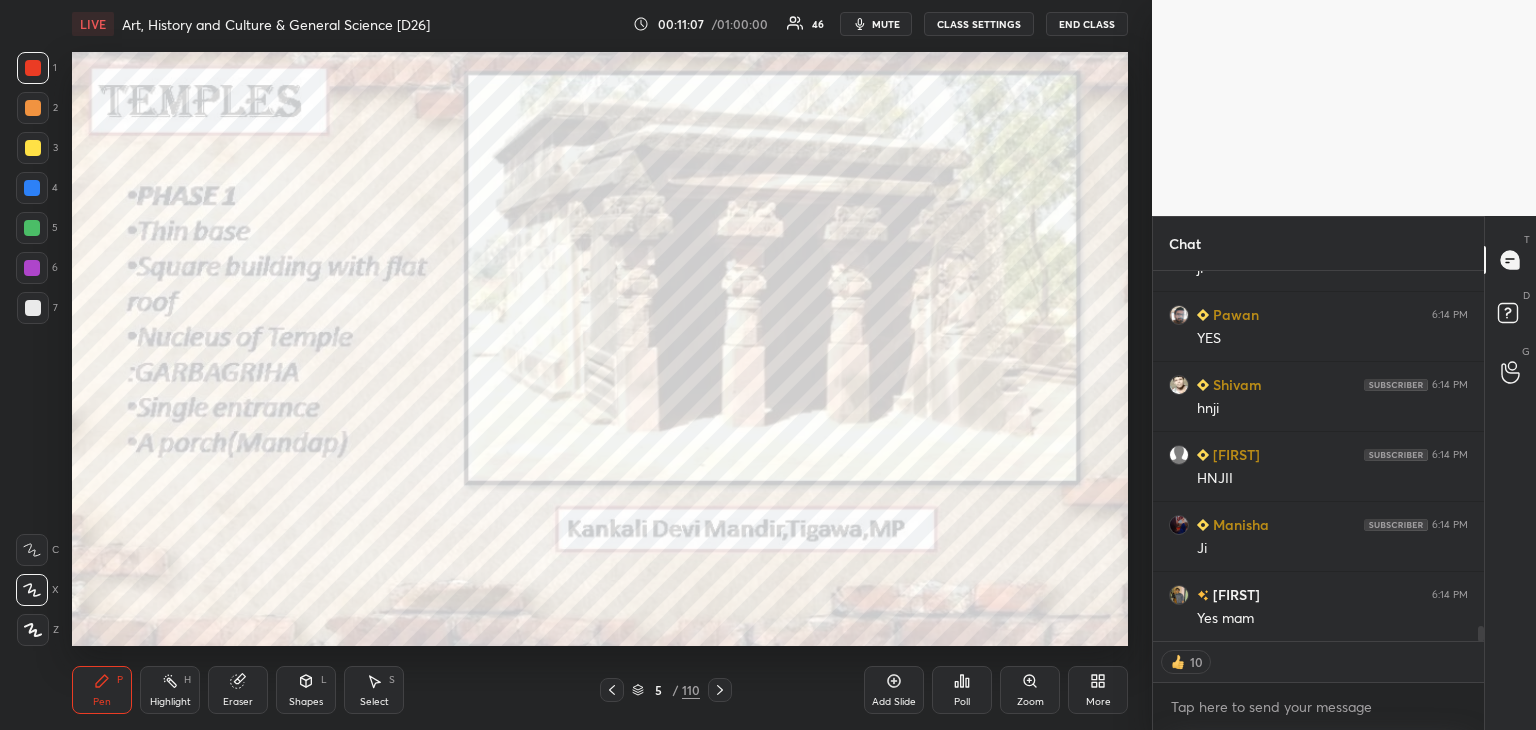 scroll, scrollTop: 9095, scrollLeft: 0, axis: vertical 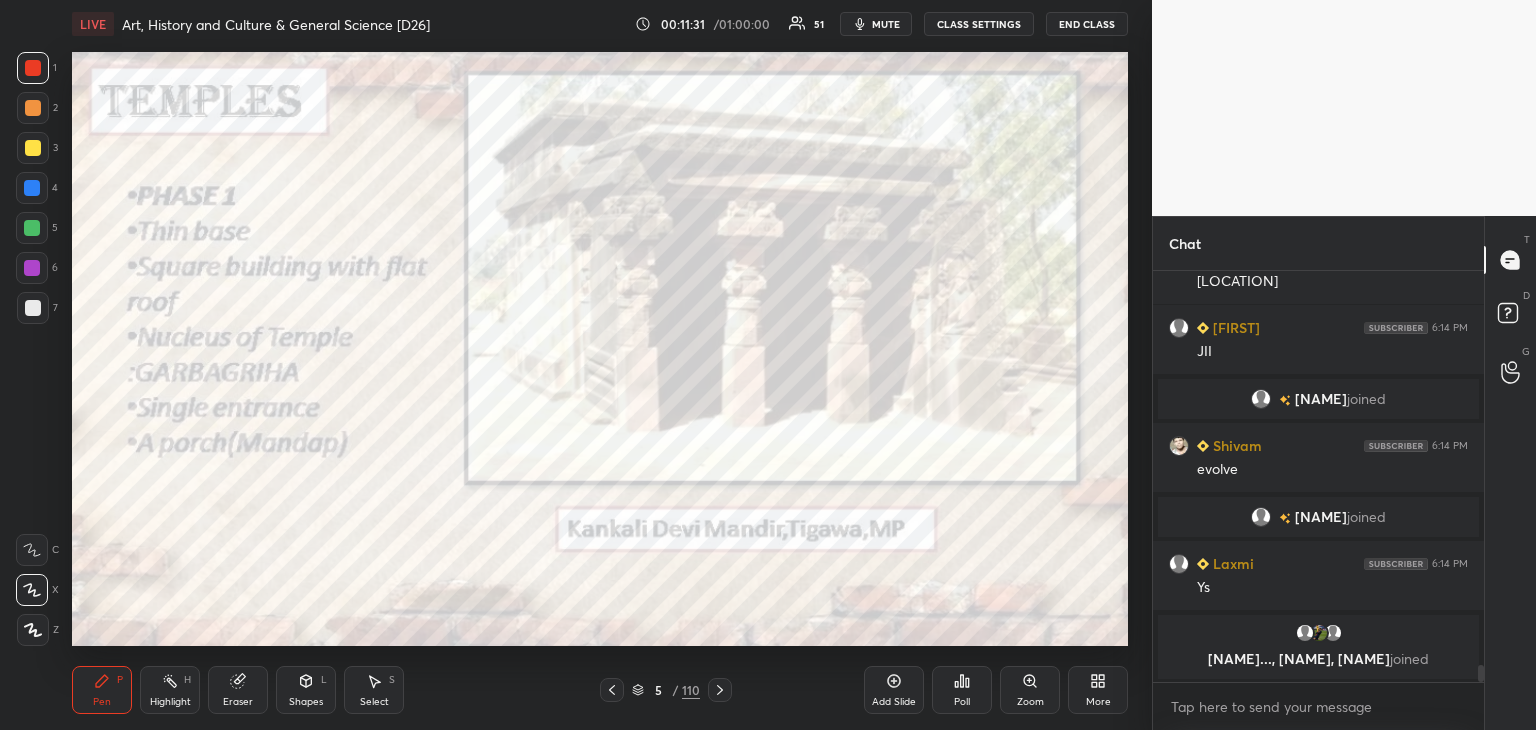 click at bounding box center (33, 308) 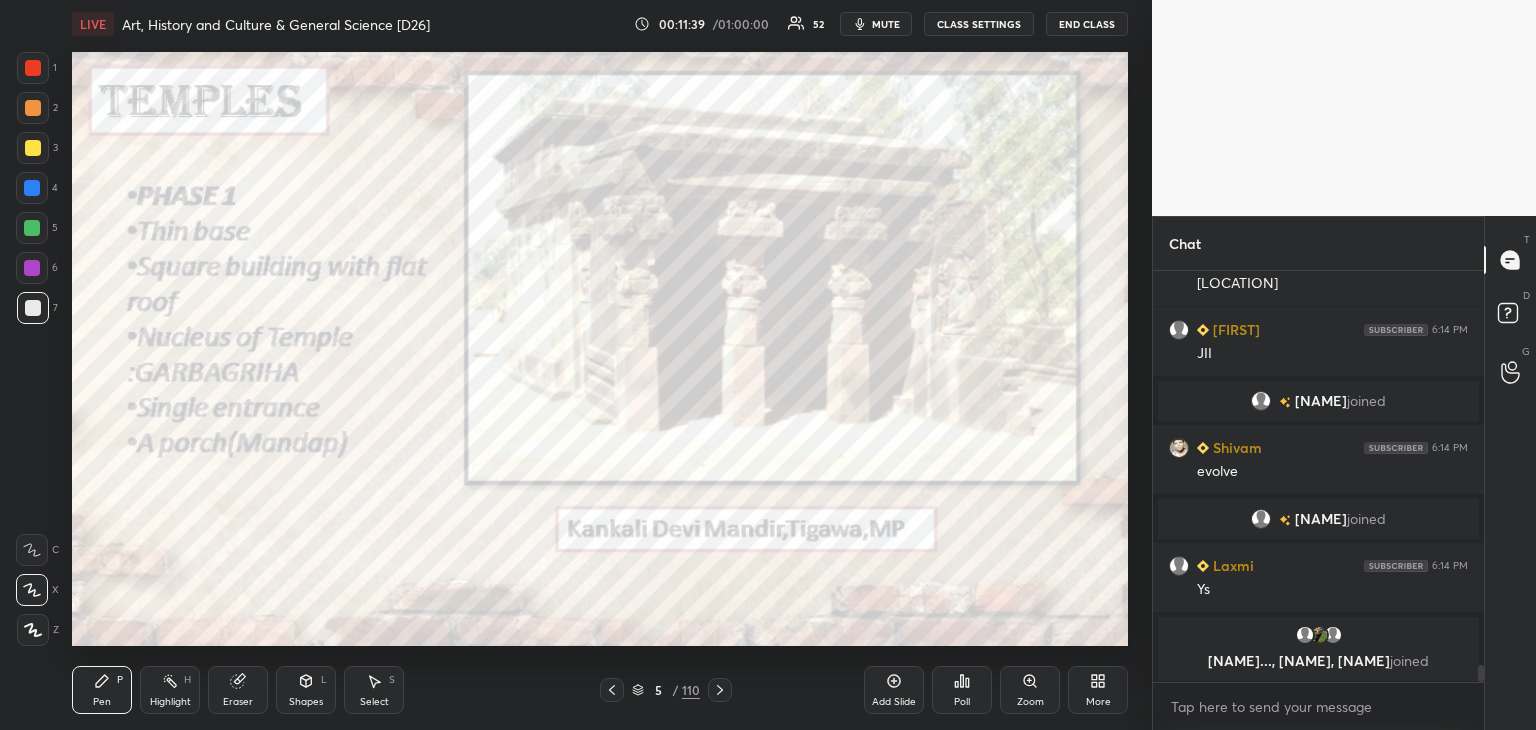 scroll, scrollTop: 9476, scrollLeft: 0, axis: vertical 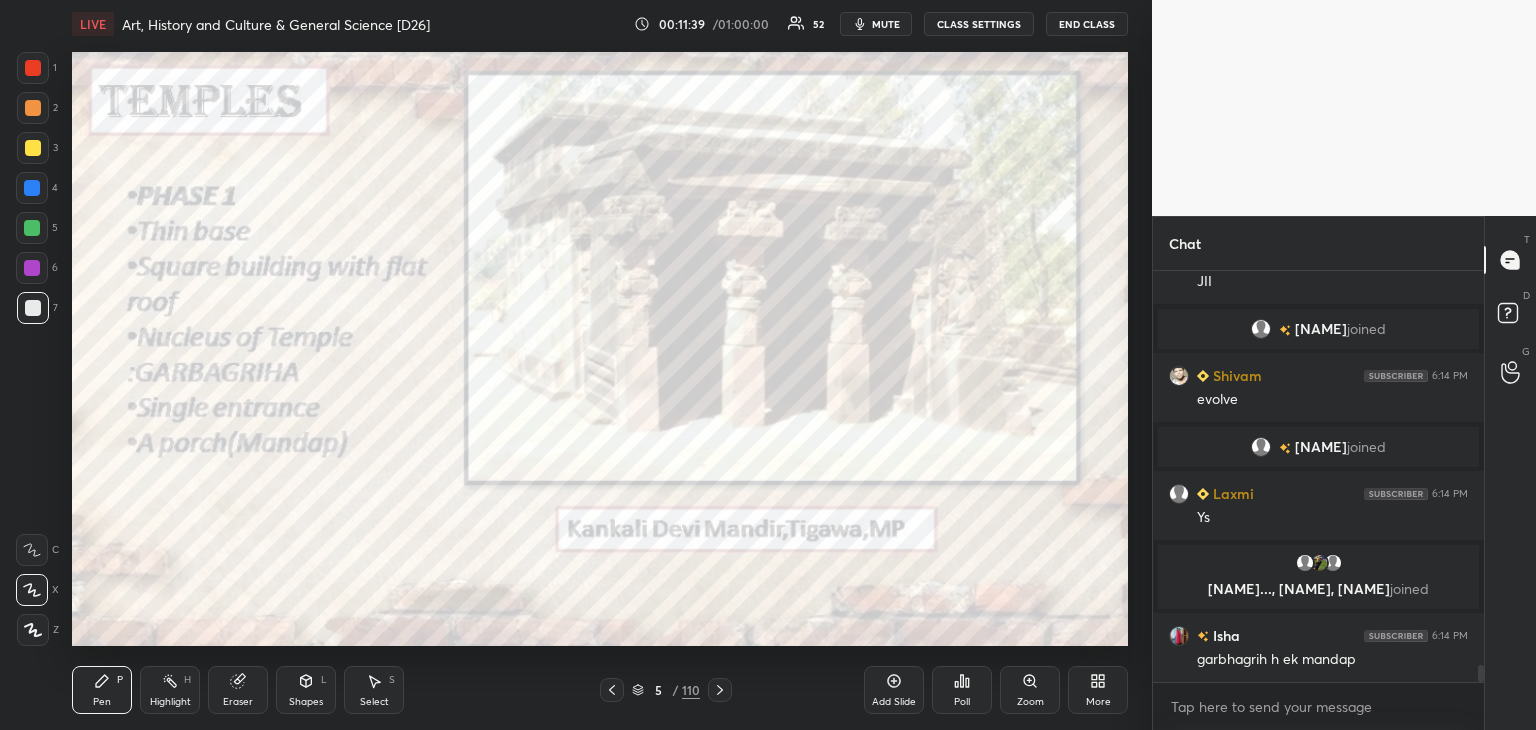 click on "Add Slide" at bounding box center (894, 690) 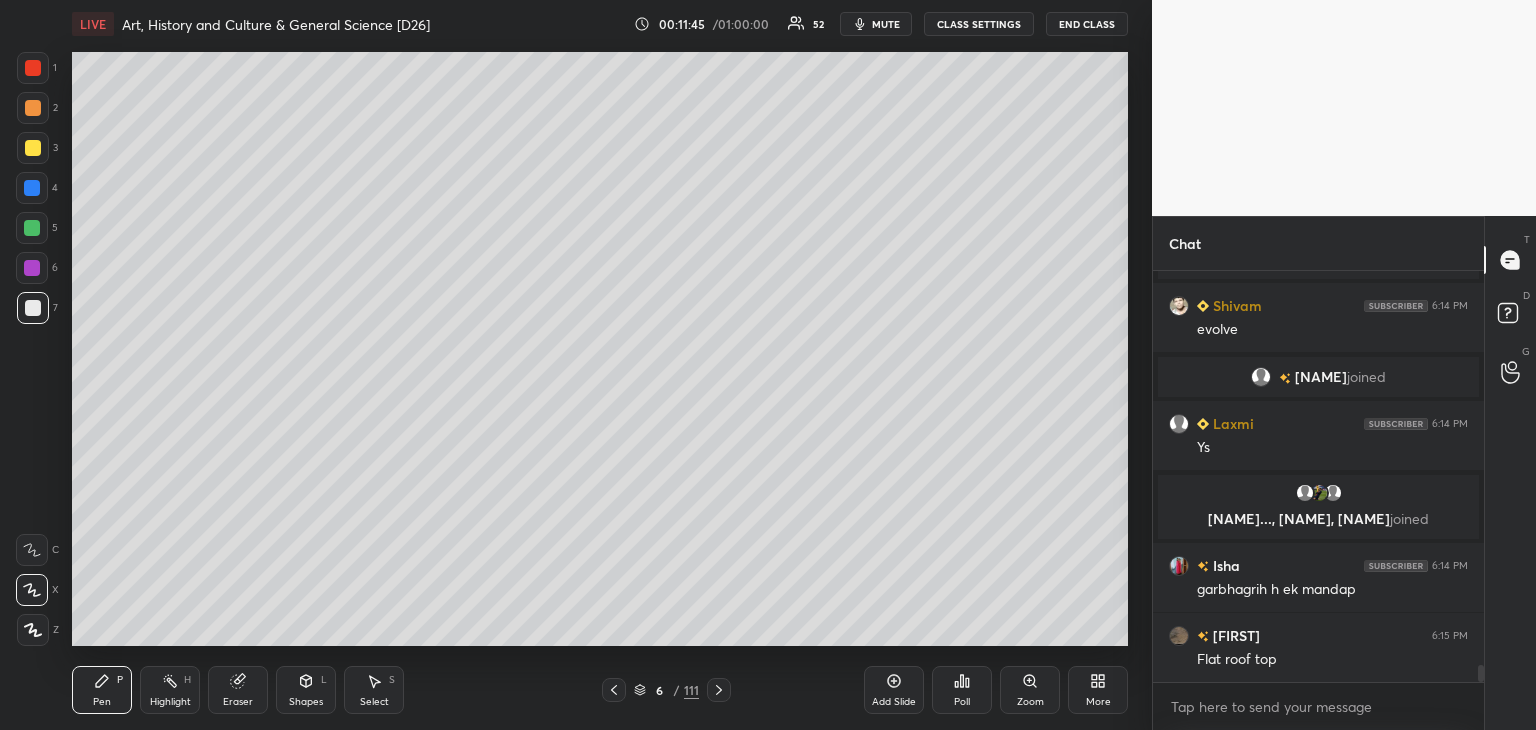 scroll, scrollTop: 9594, scrollLeft: 0, axis: vertical 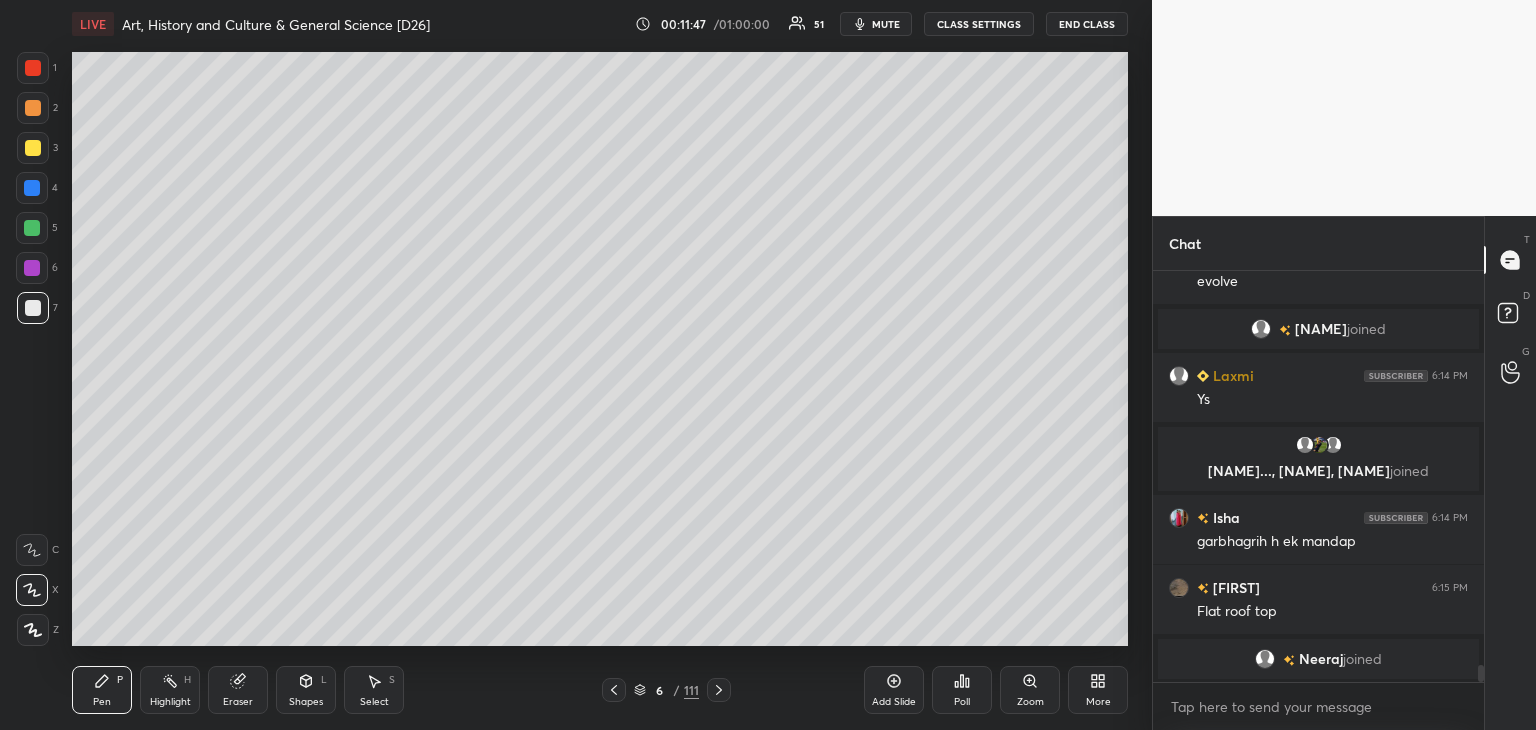 click at bounding box center (33, 148) 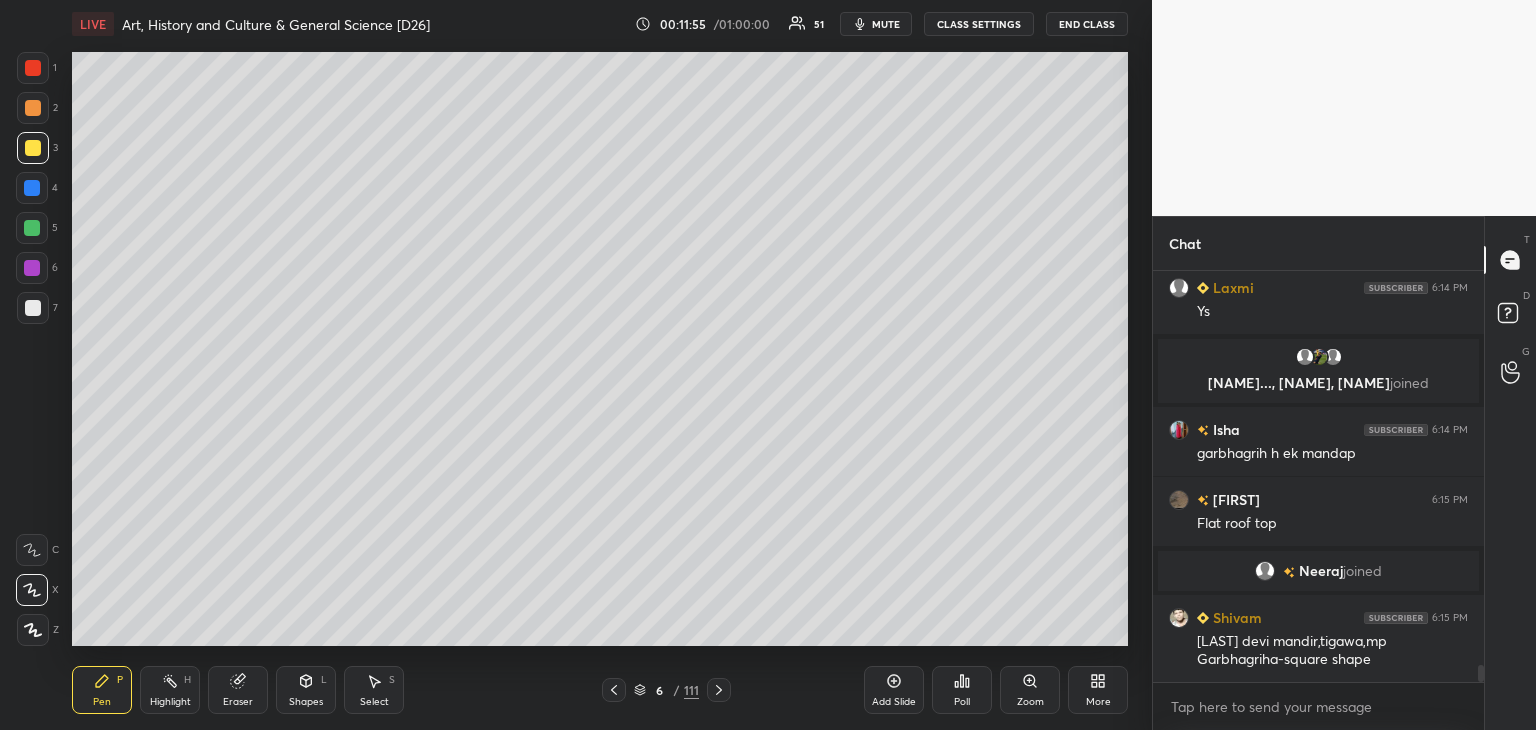 scroll, scrollTop: 9692, scrollLeft: 0, axis: vertical 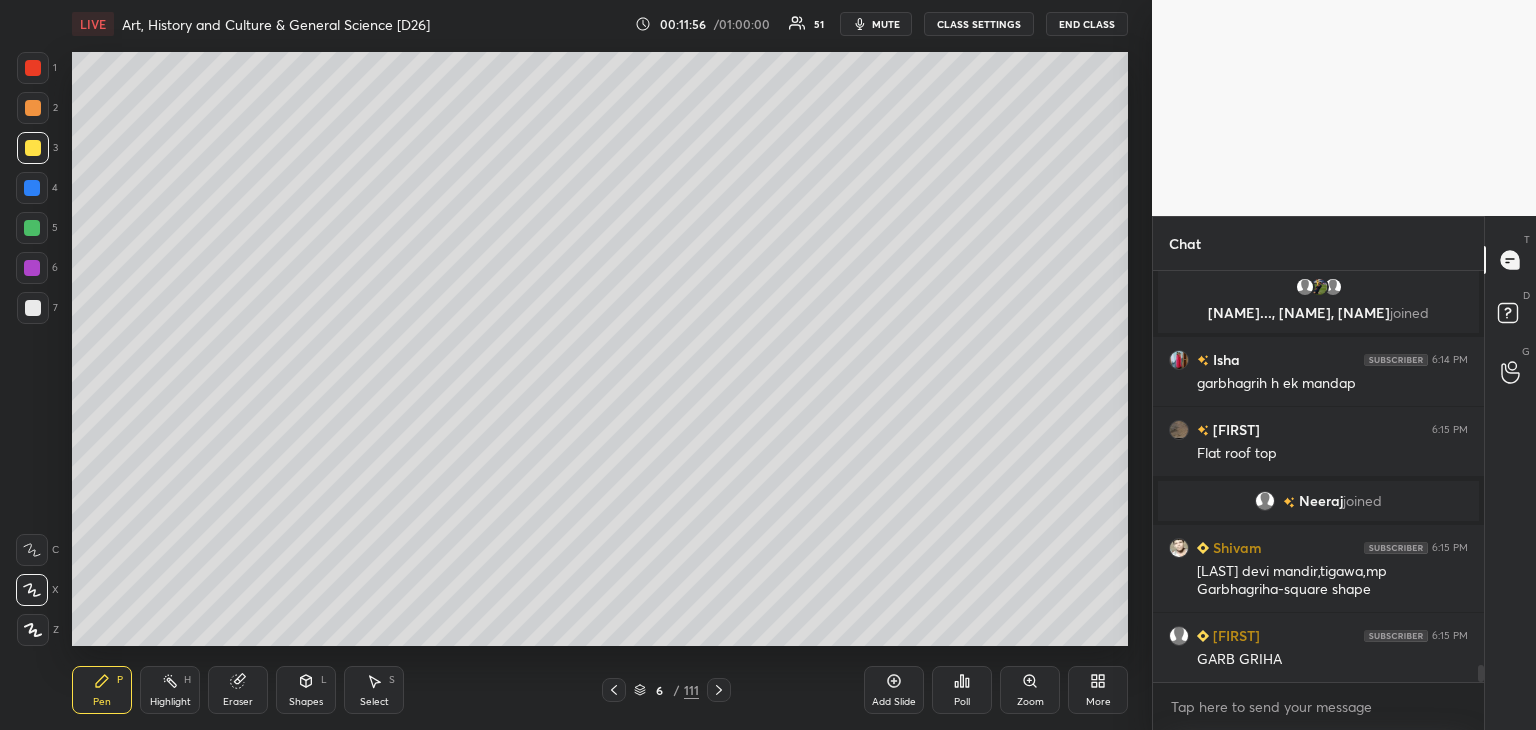click at bounding box center [614, 690] 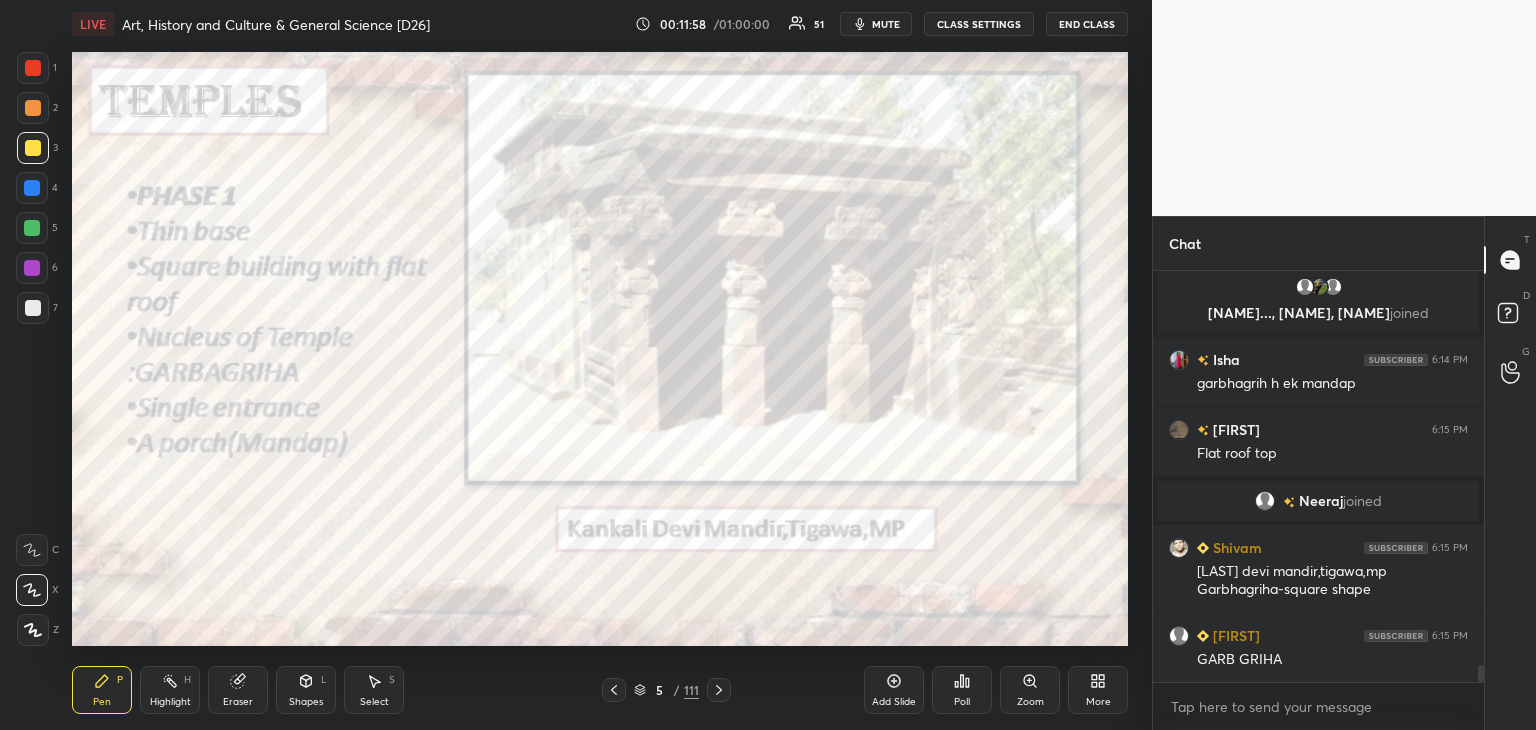 click at bounding box center (33, 68) 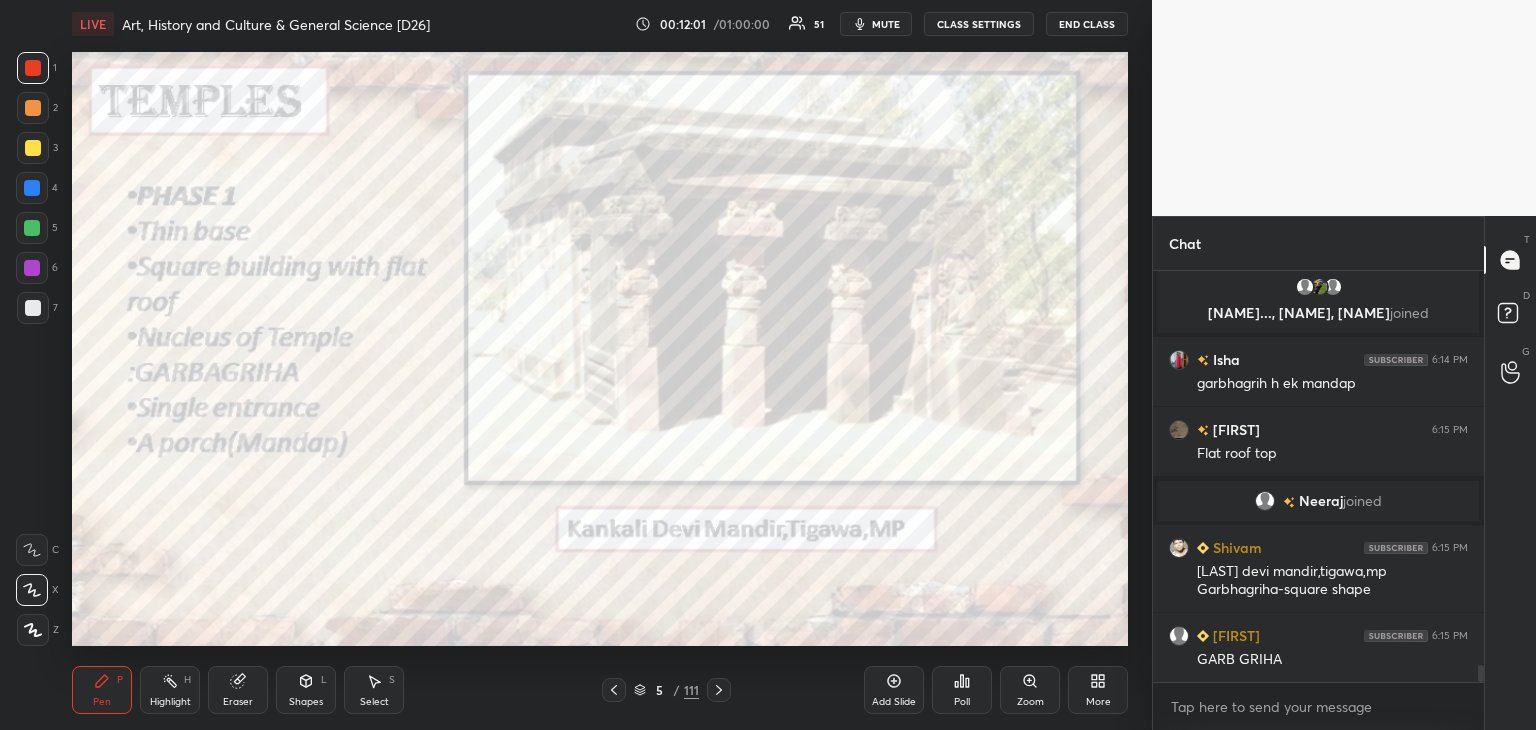 click 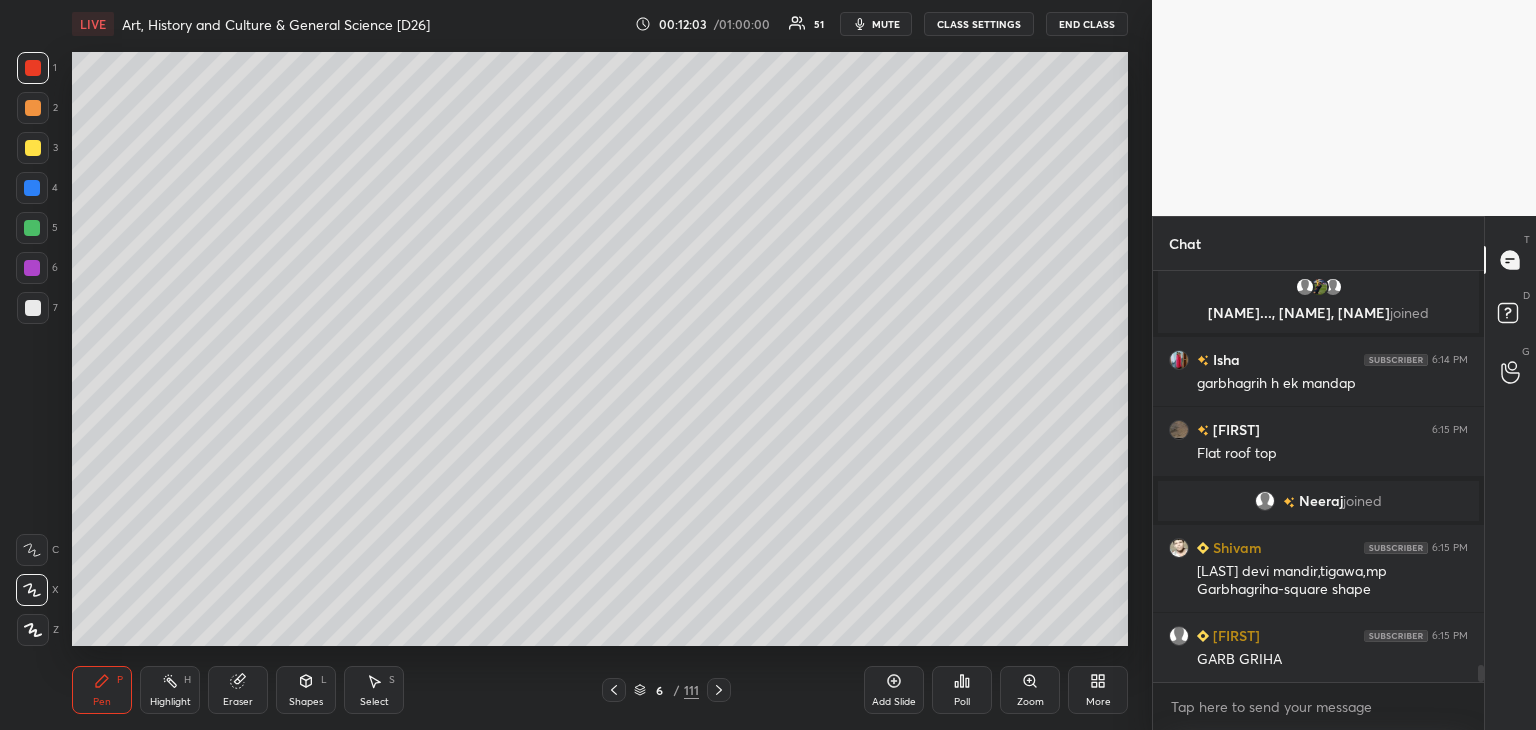 click at bounding box center [32, 188] 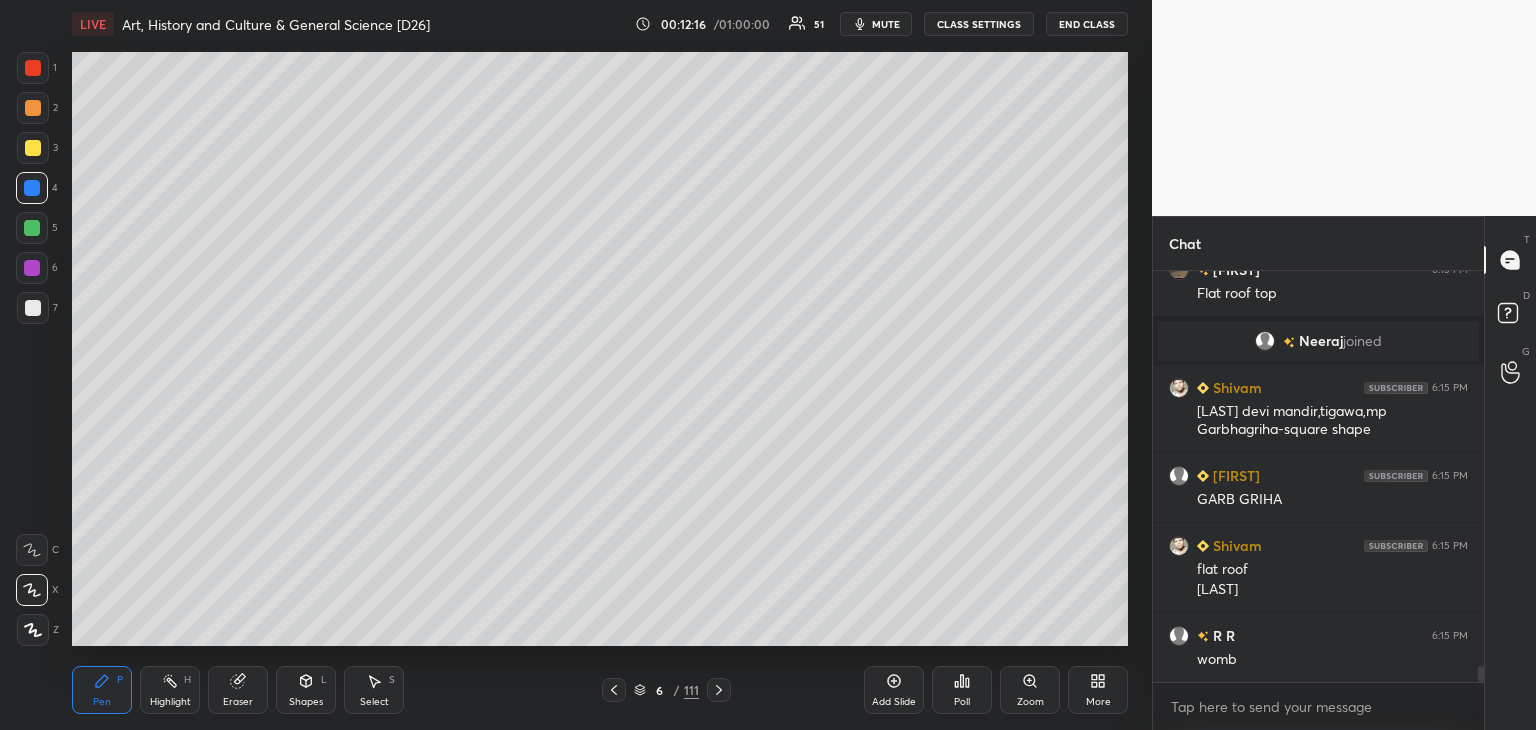 scroll, scrollTop: 9922, scrollLeft: 0, axis: vertical 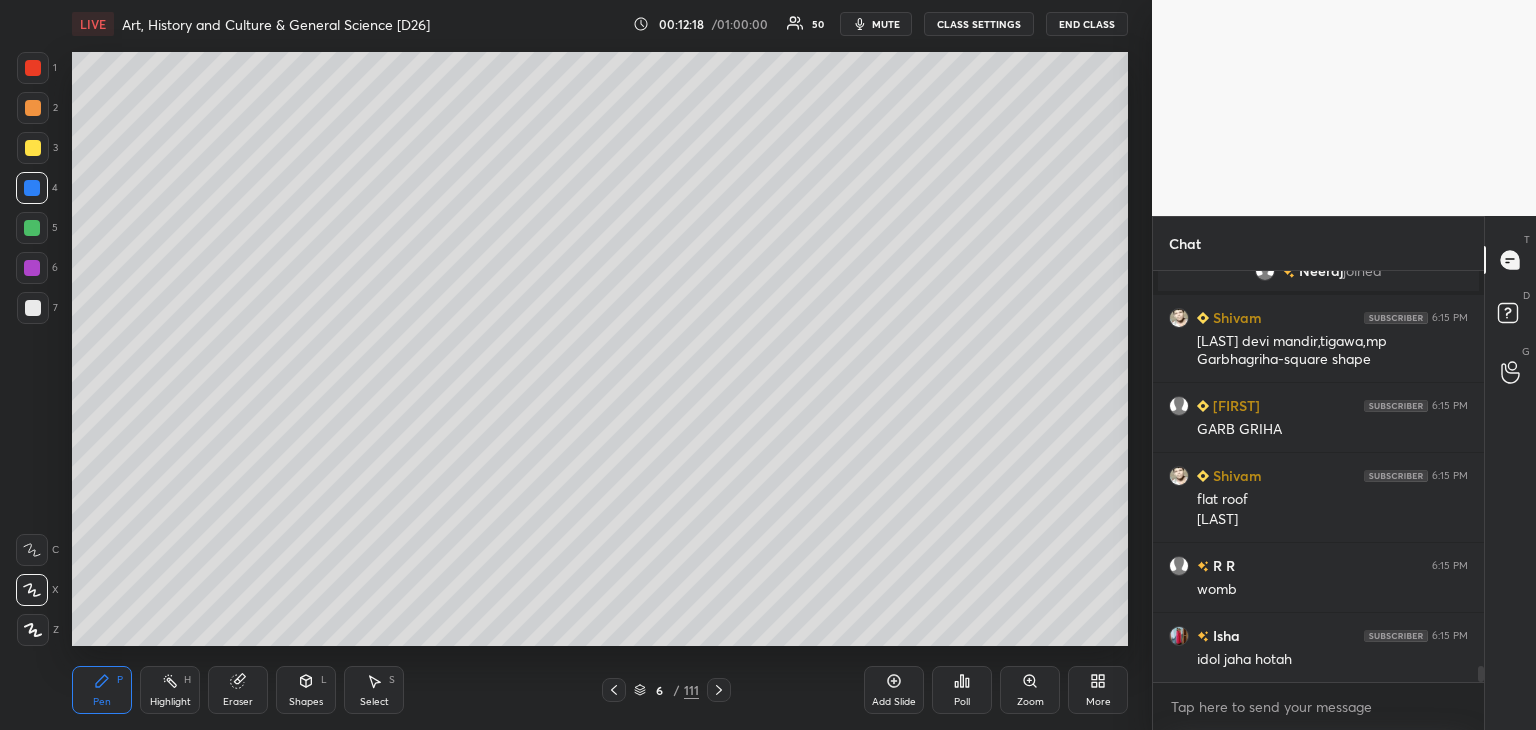 click at bounding box center [33, 308] 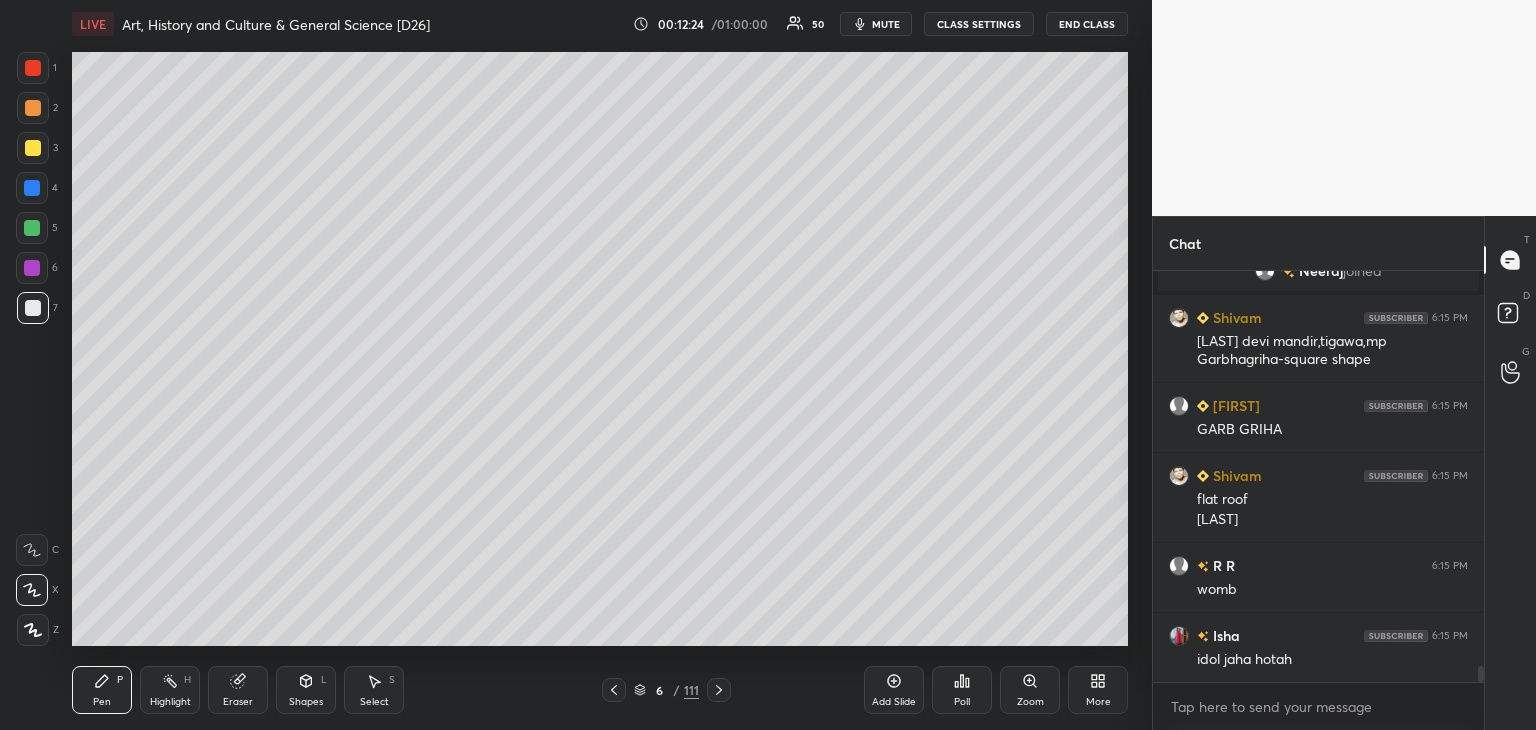 scroll, scrollTop: 9992, scrollLeft: 0, axis: vertical 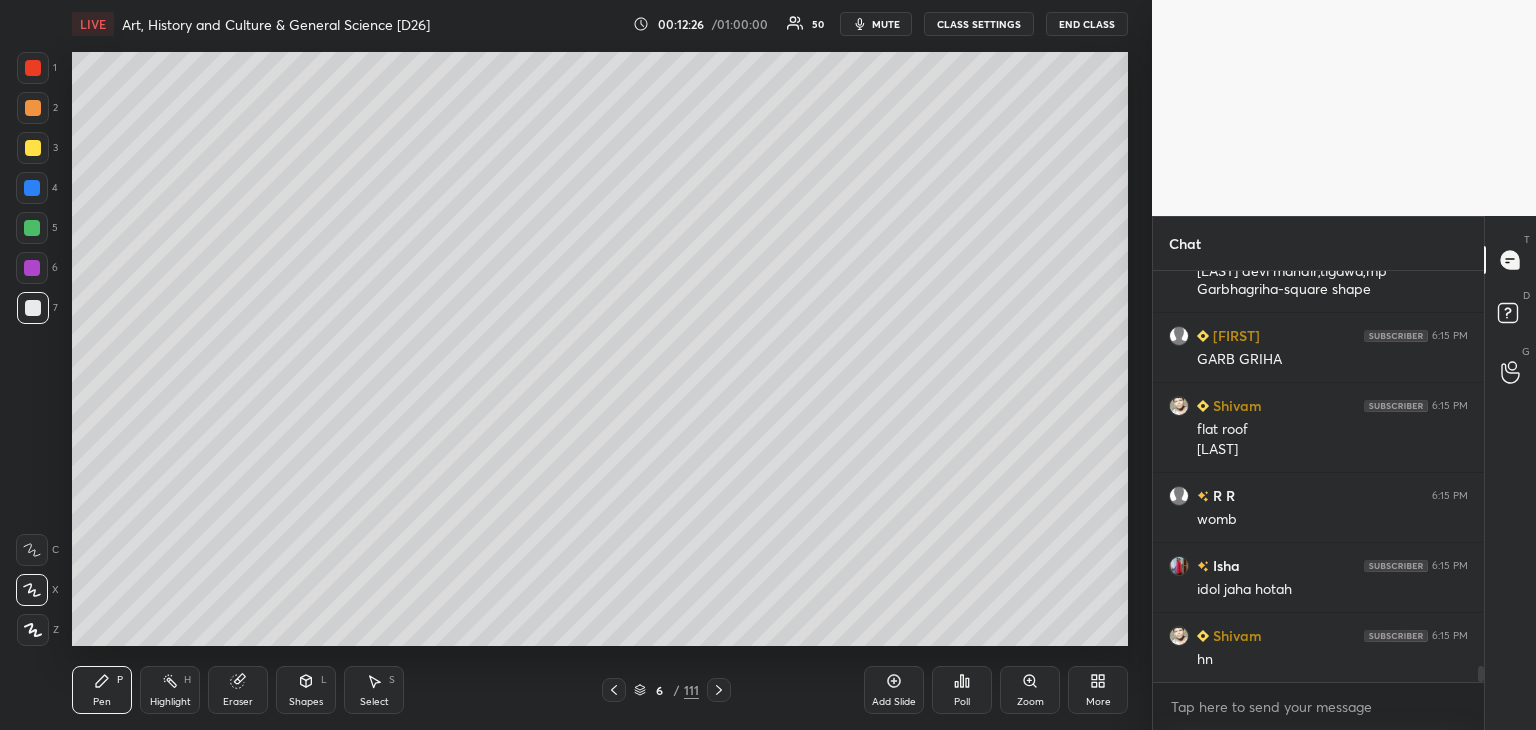 click 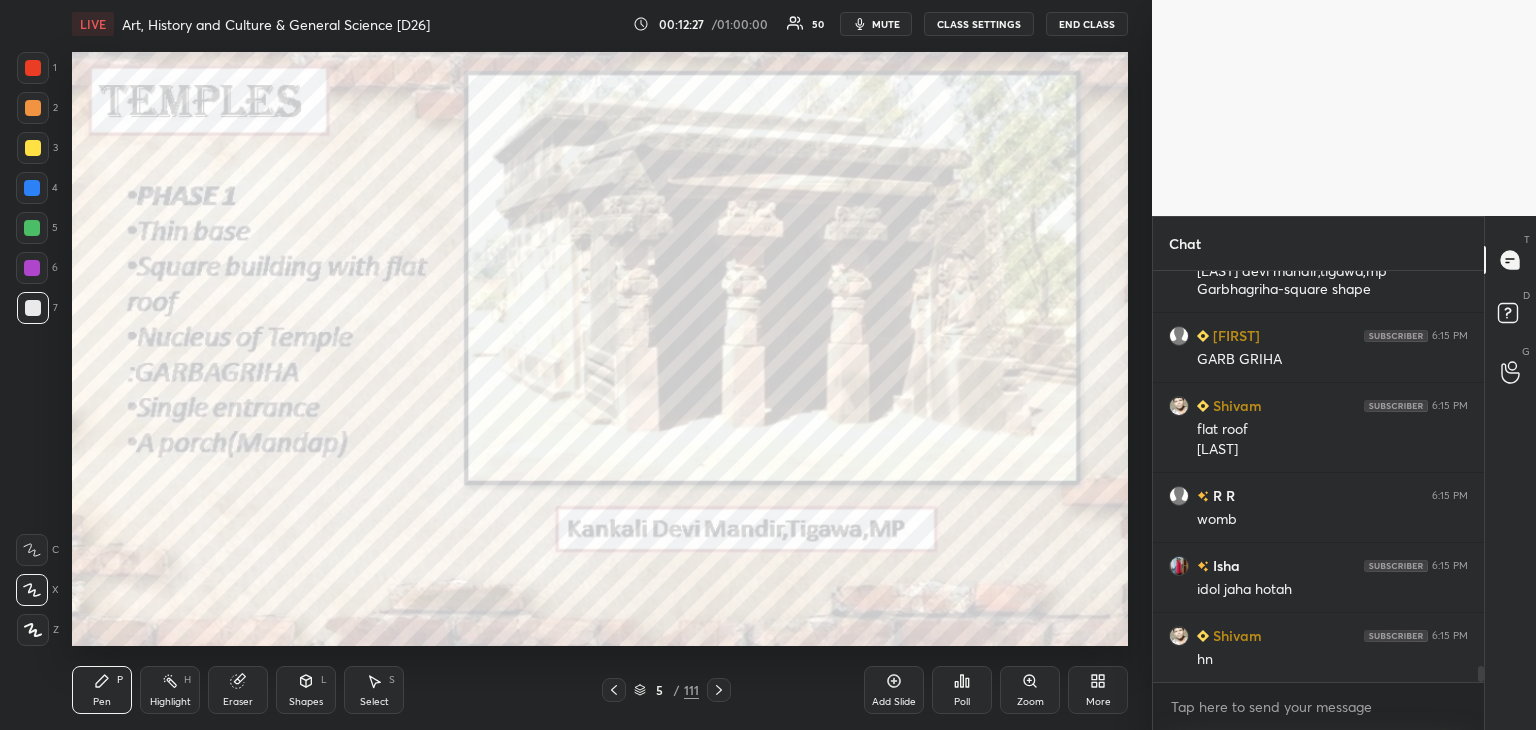 scroll, scrollTop: 10062, scrollLeft: 0, axis: vertical 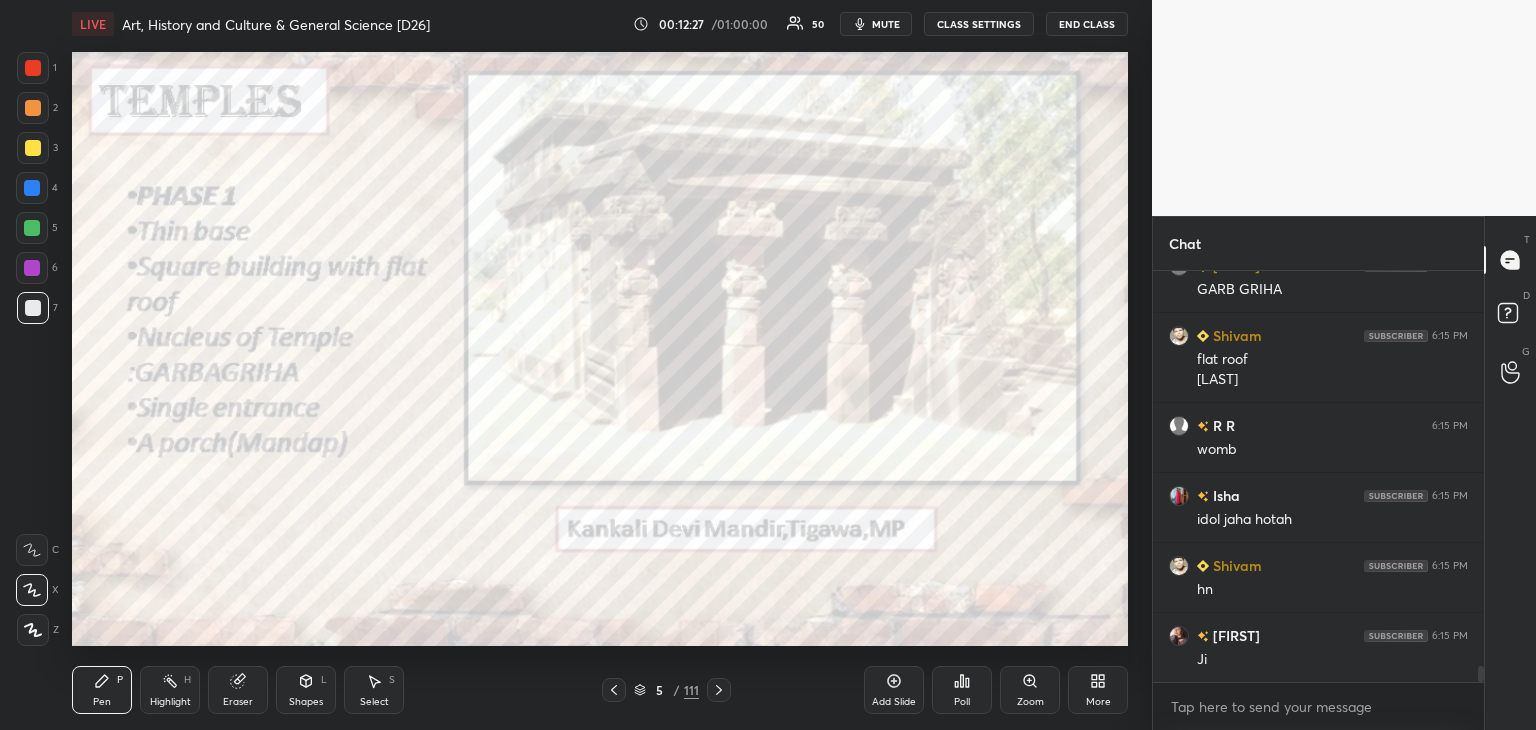 click at bounding box center [33, 68] 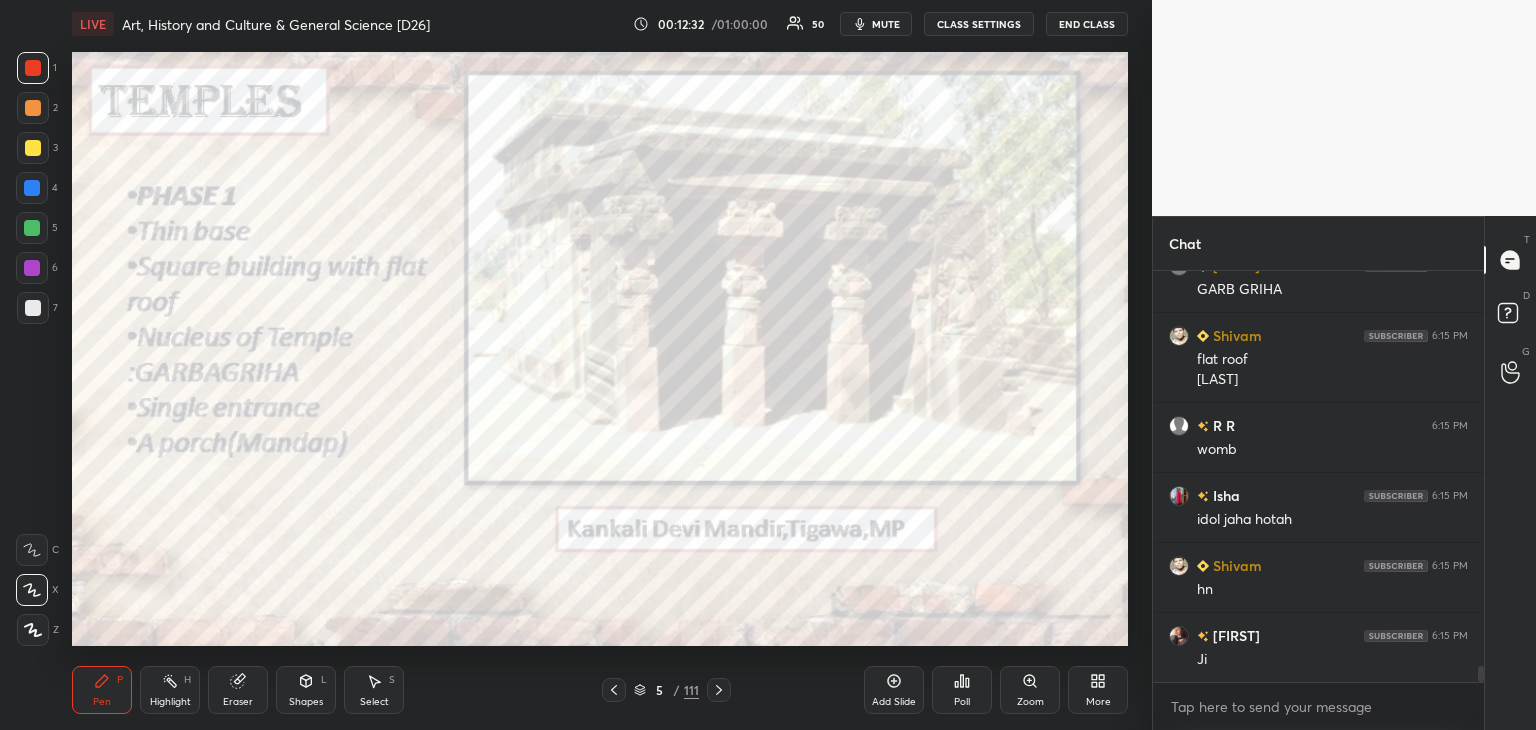 scroll, scrollTop: 10132, scrollLeft: 0, axis: vertical 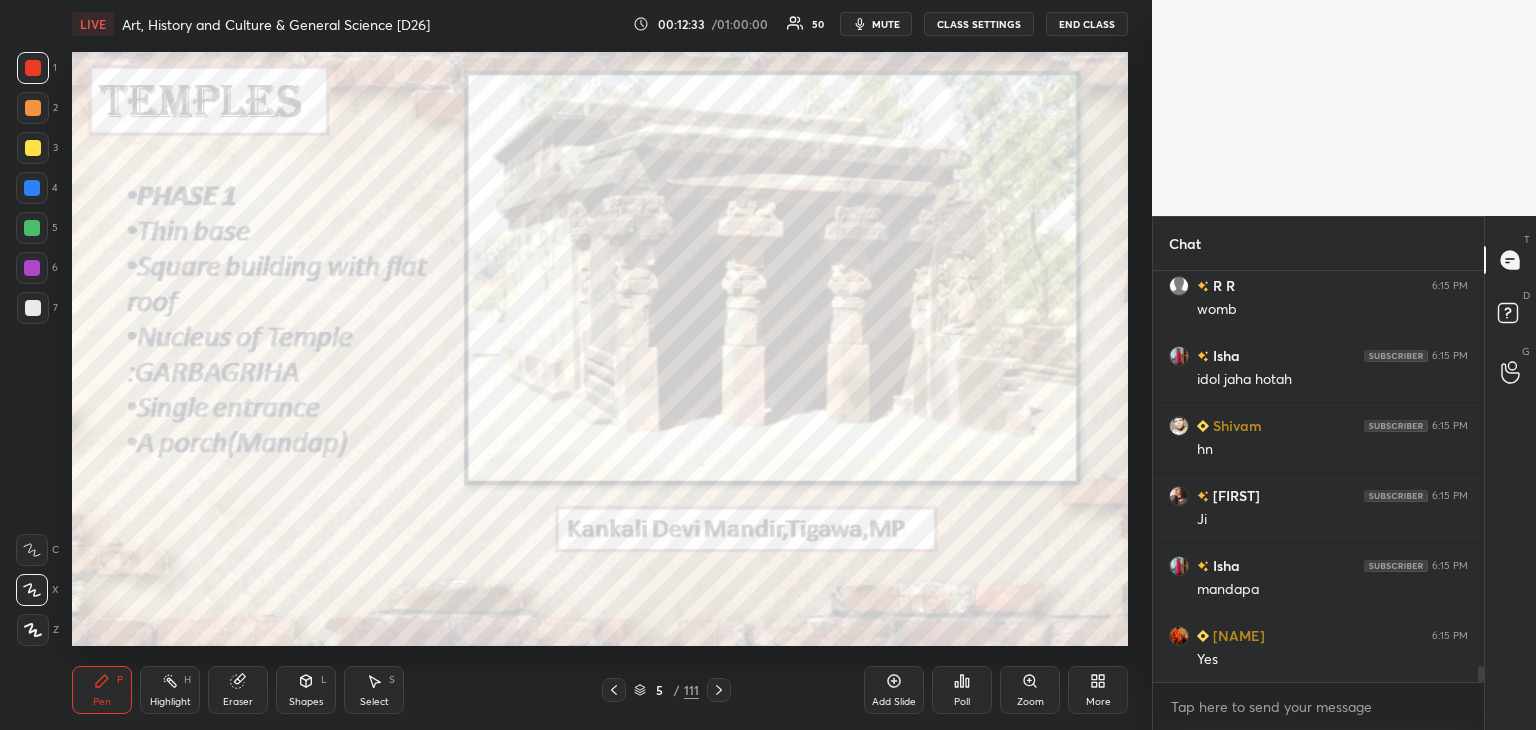 click at bounding box center (719, 690) 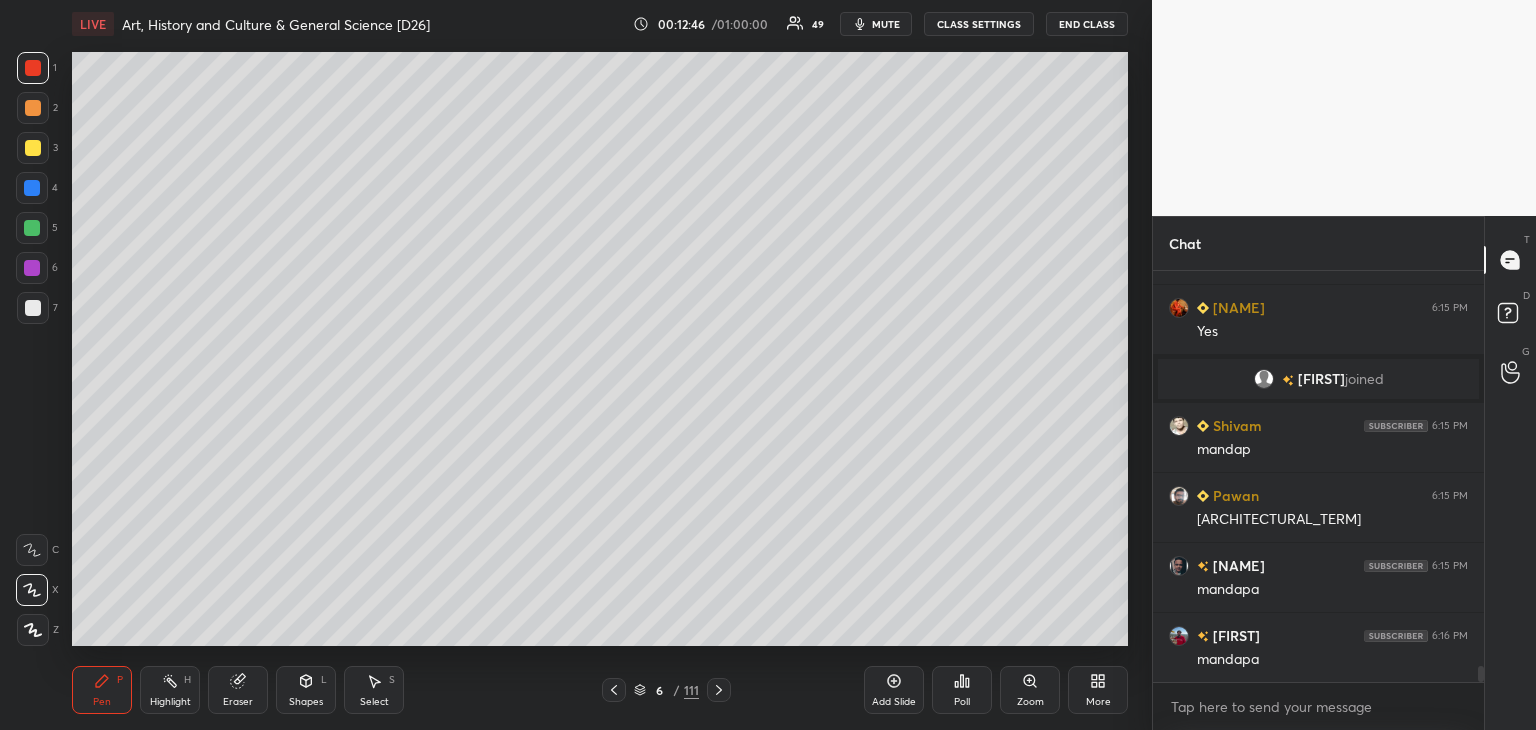 scroll, scrollTop: 10400, scrollLeft: 0, axis: vertical 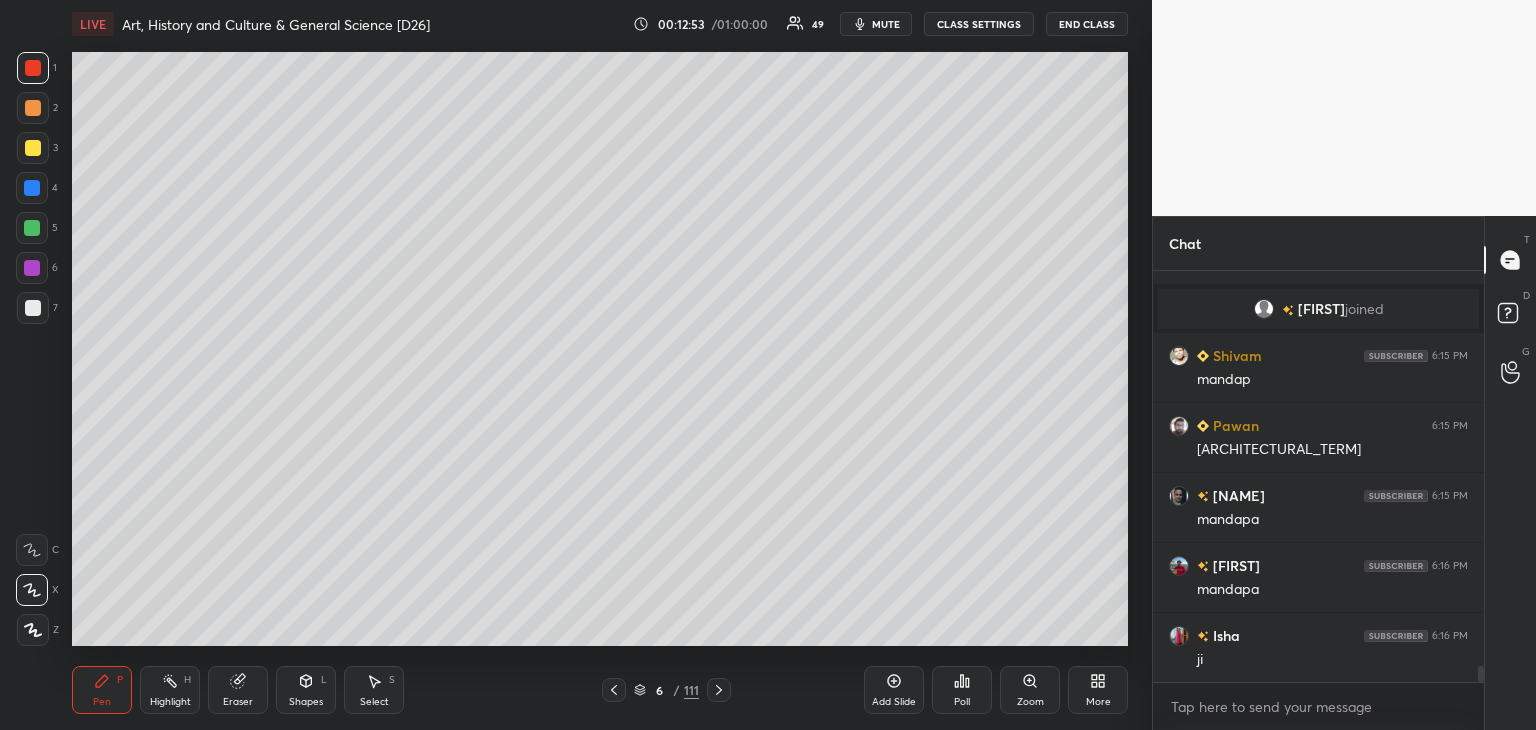 click at bounding box center (33, 308) 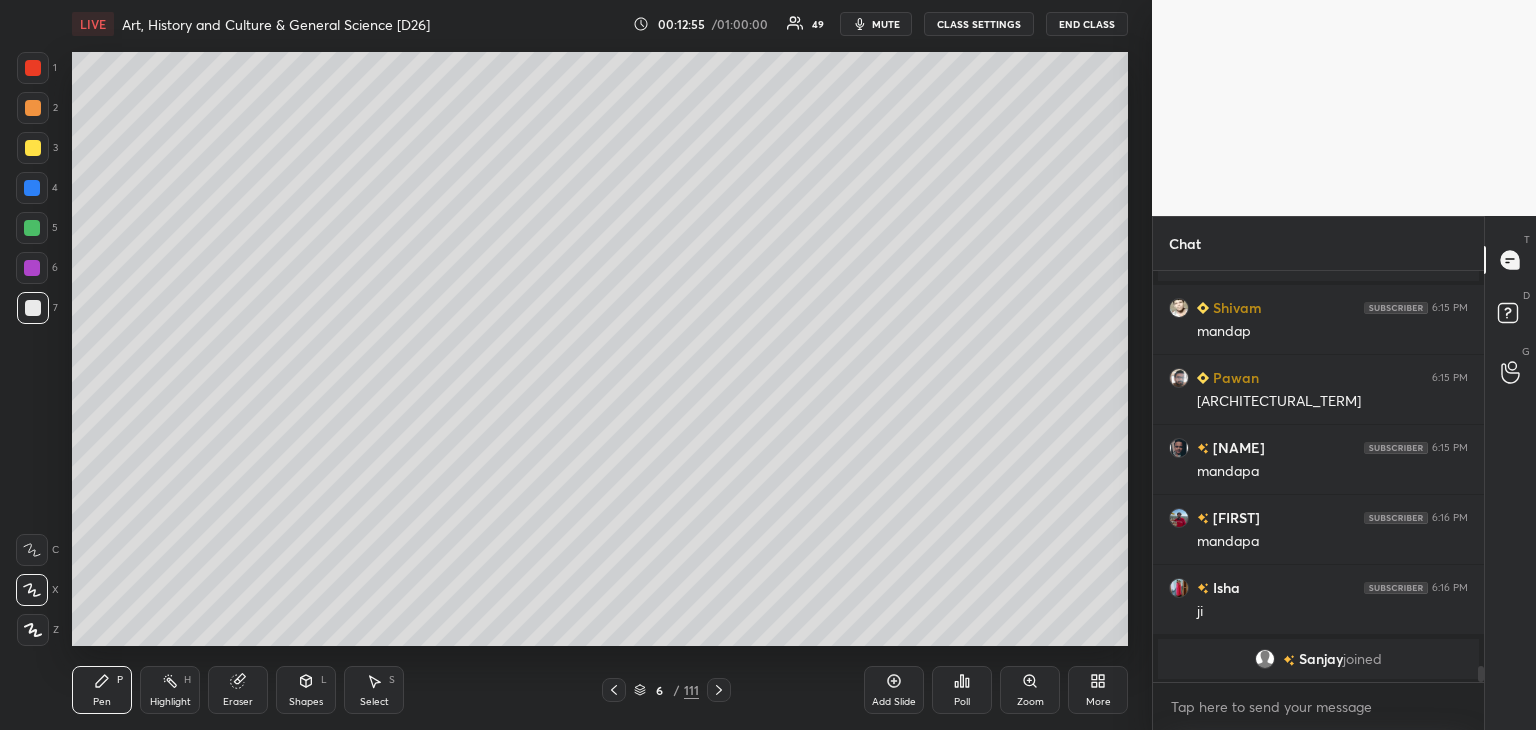 scroll, scrollTop: 10460, scrollLeft: 0, axis: vertical 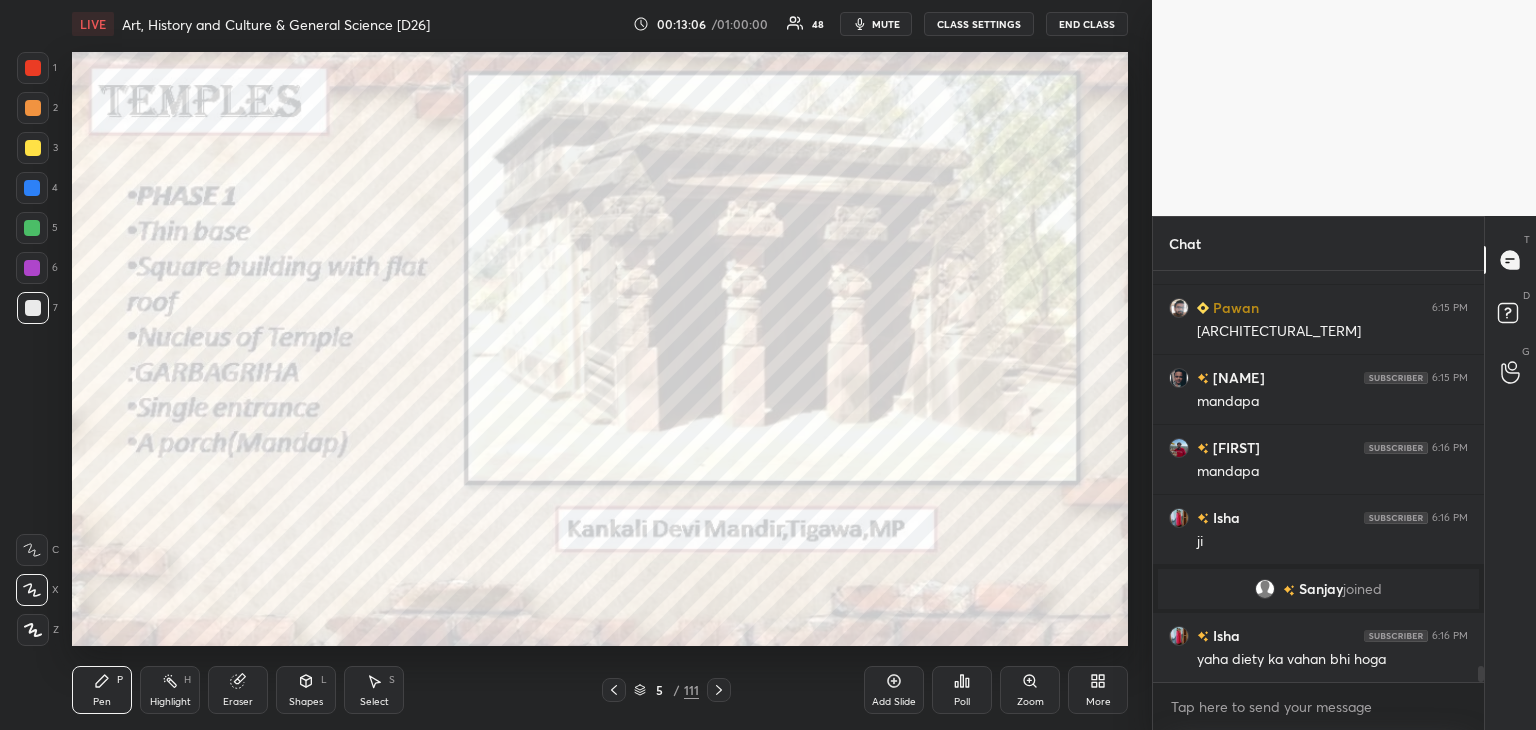 click at bounding box center [33, 68] 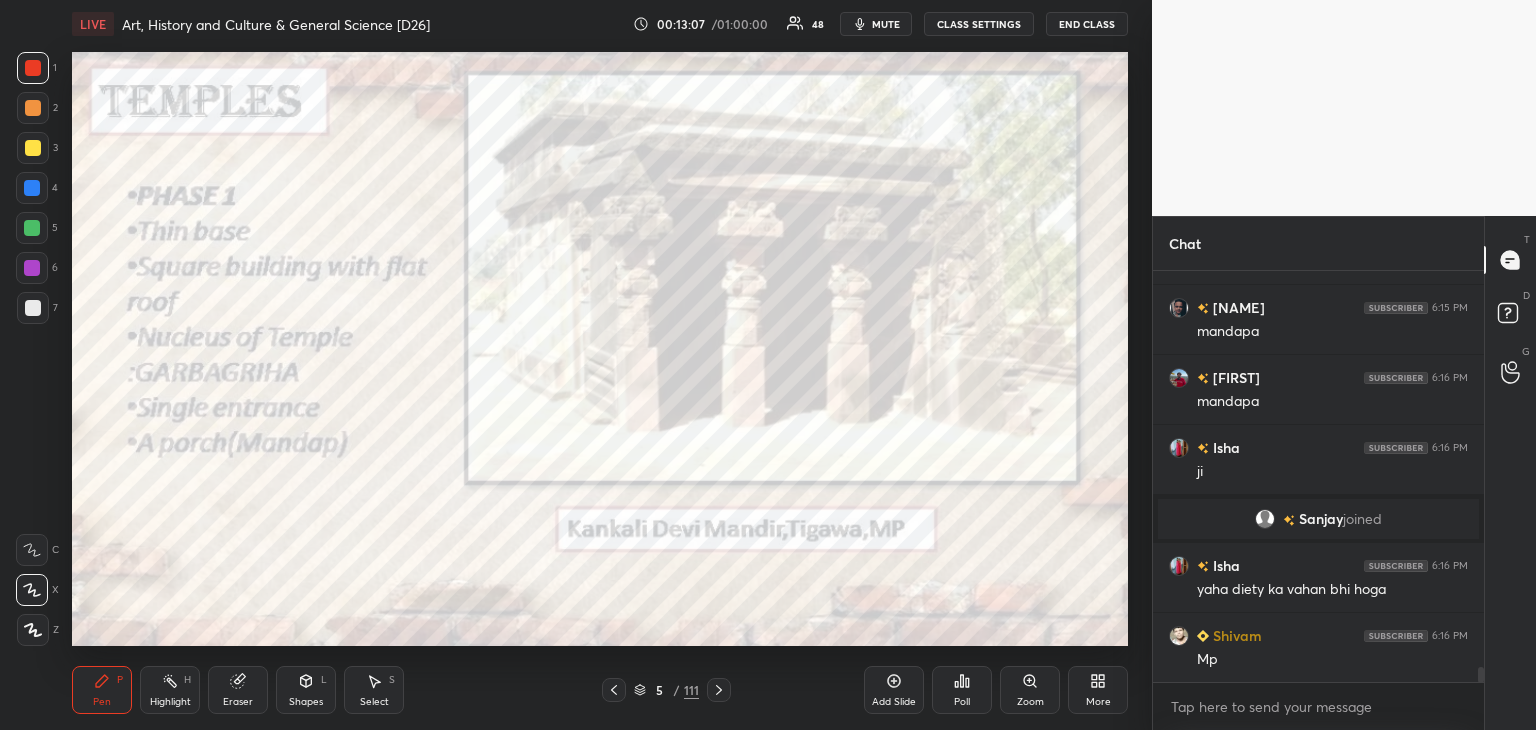 scroll, scrollTop: 10600, scrollLeft: 0, axis: vertical 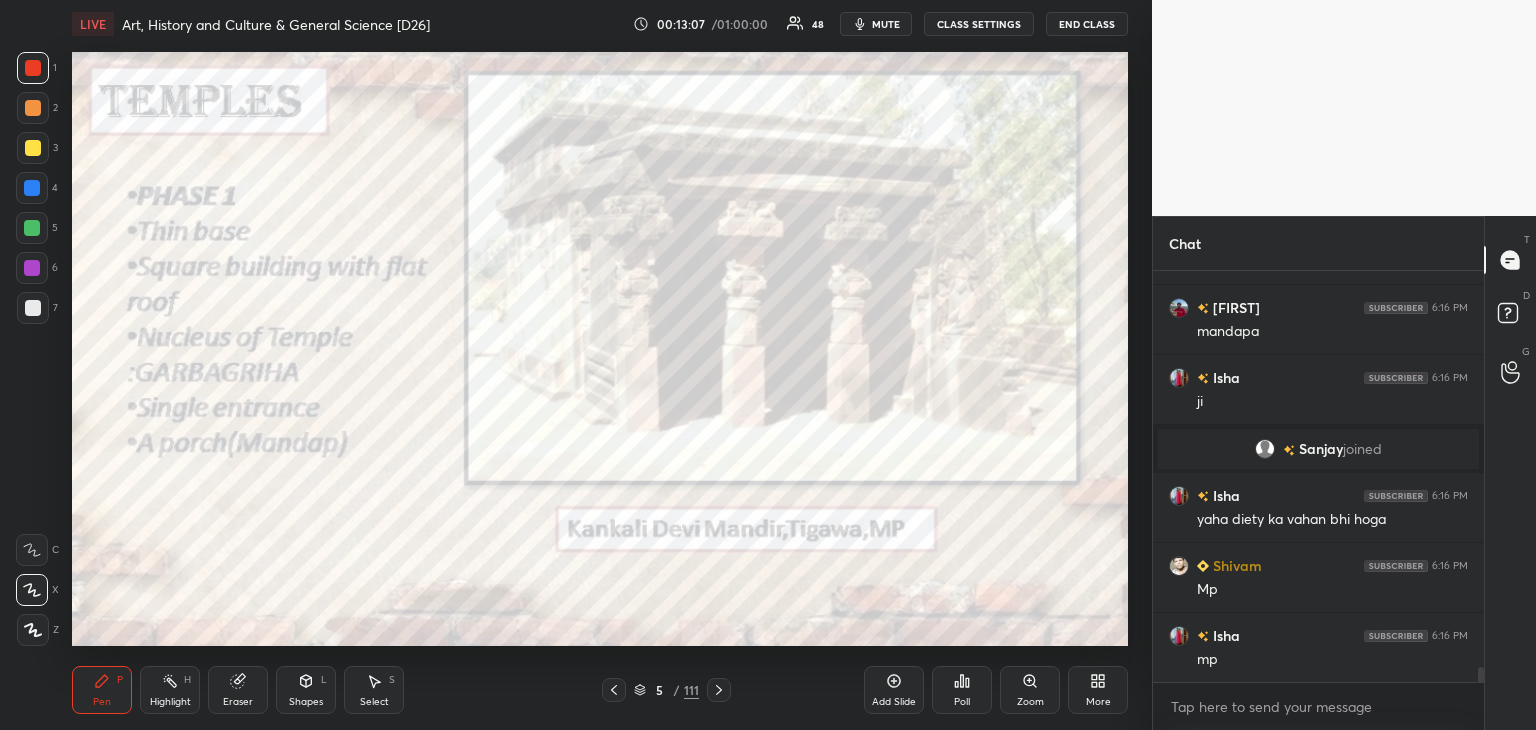 click on "mute" at bounding box center (876, 24) 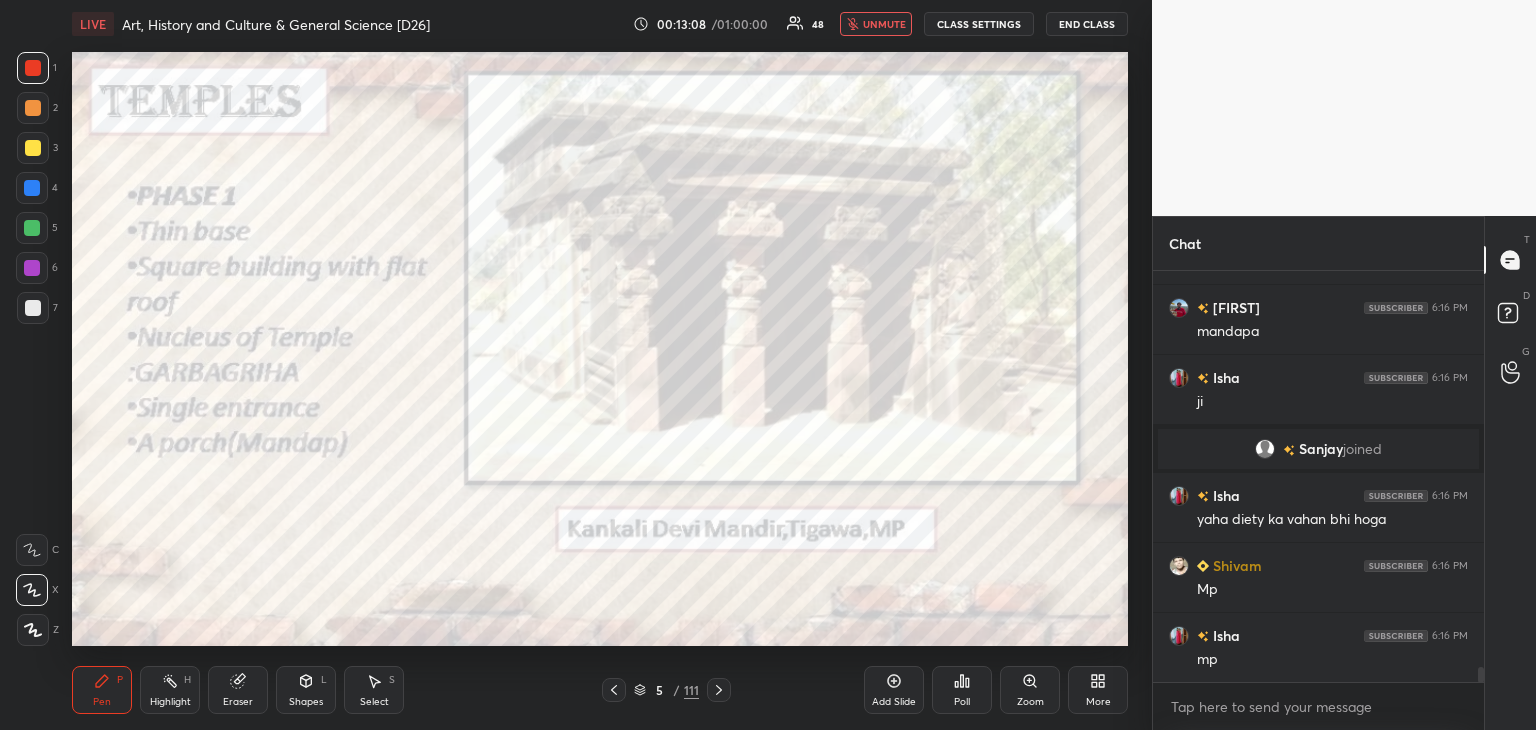 click 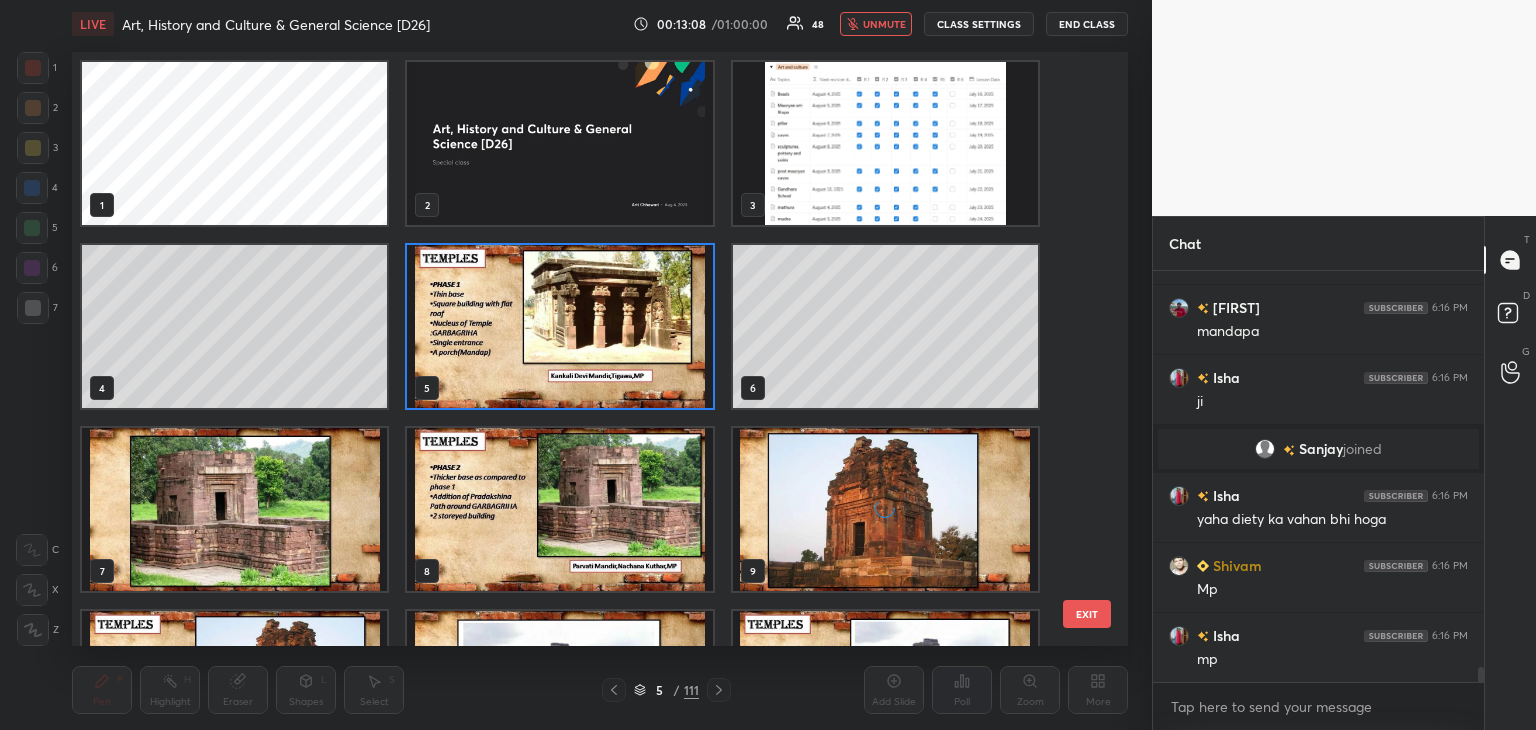 scroll, scrollTop: 6, scrollLeft: 10, axis: both 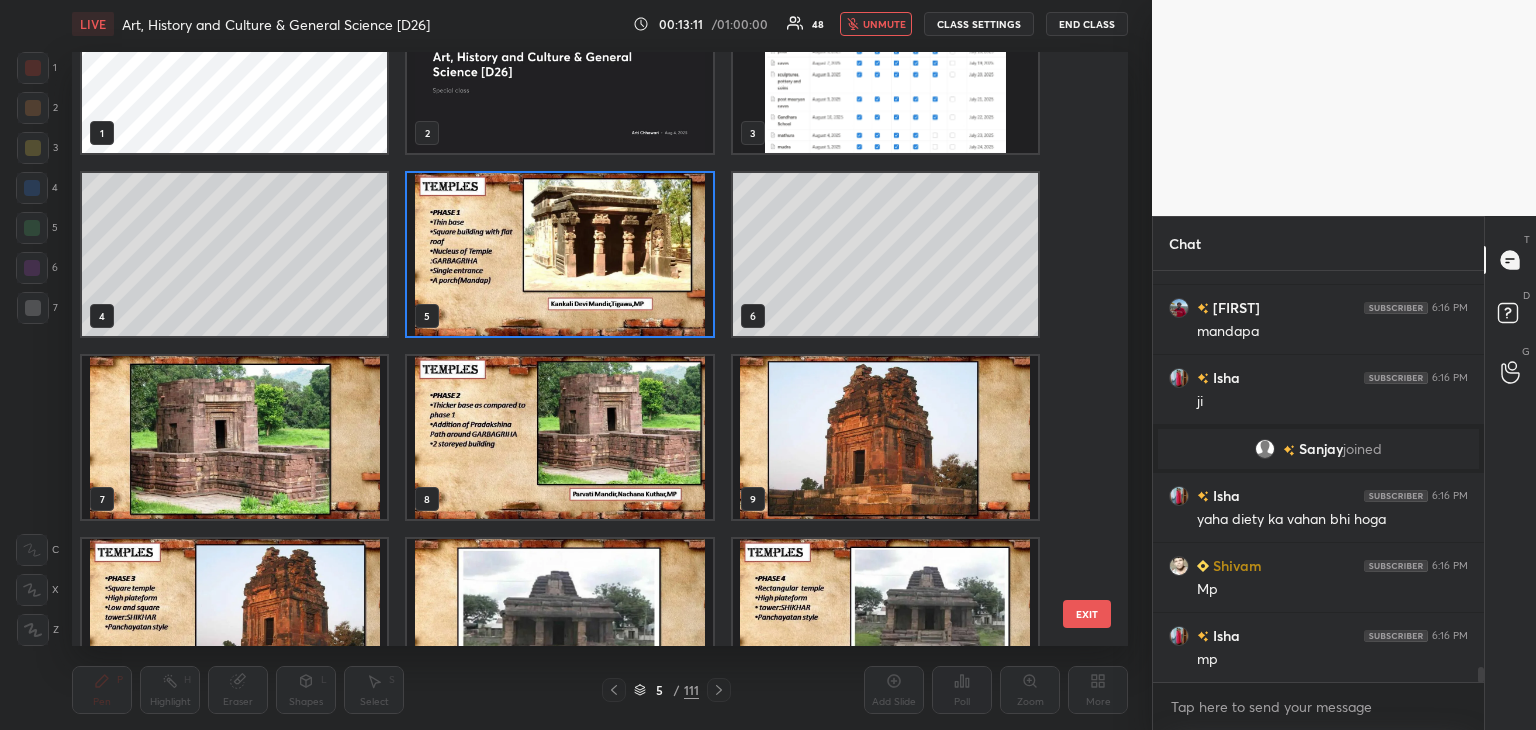 click at bounding box center [559, 437] 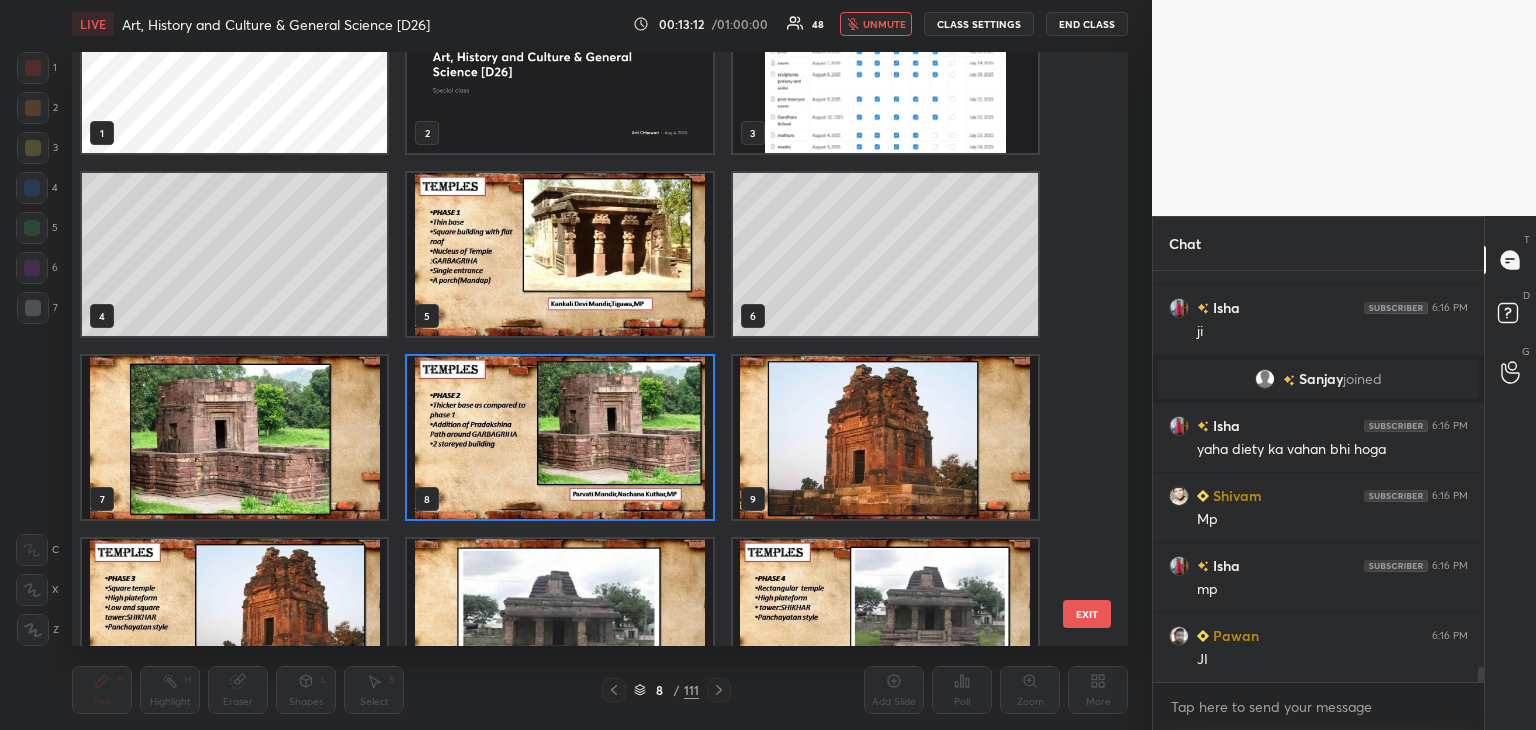 scroll, scrollTop: 10740, scrollLeft: 0, axis: vertical 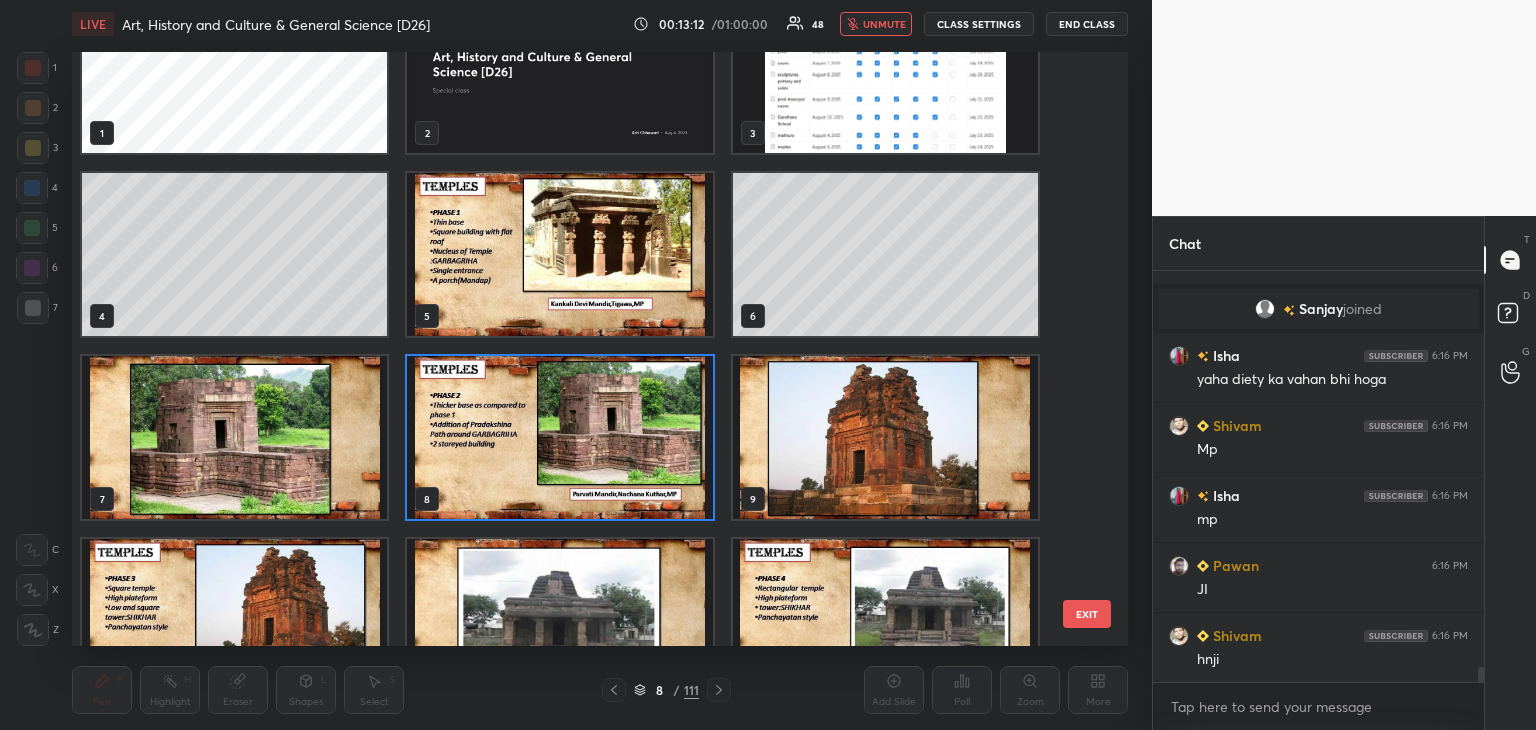 click 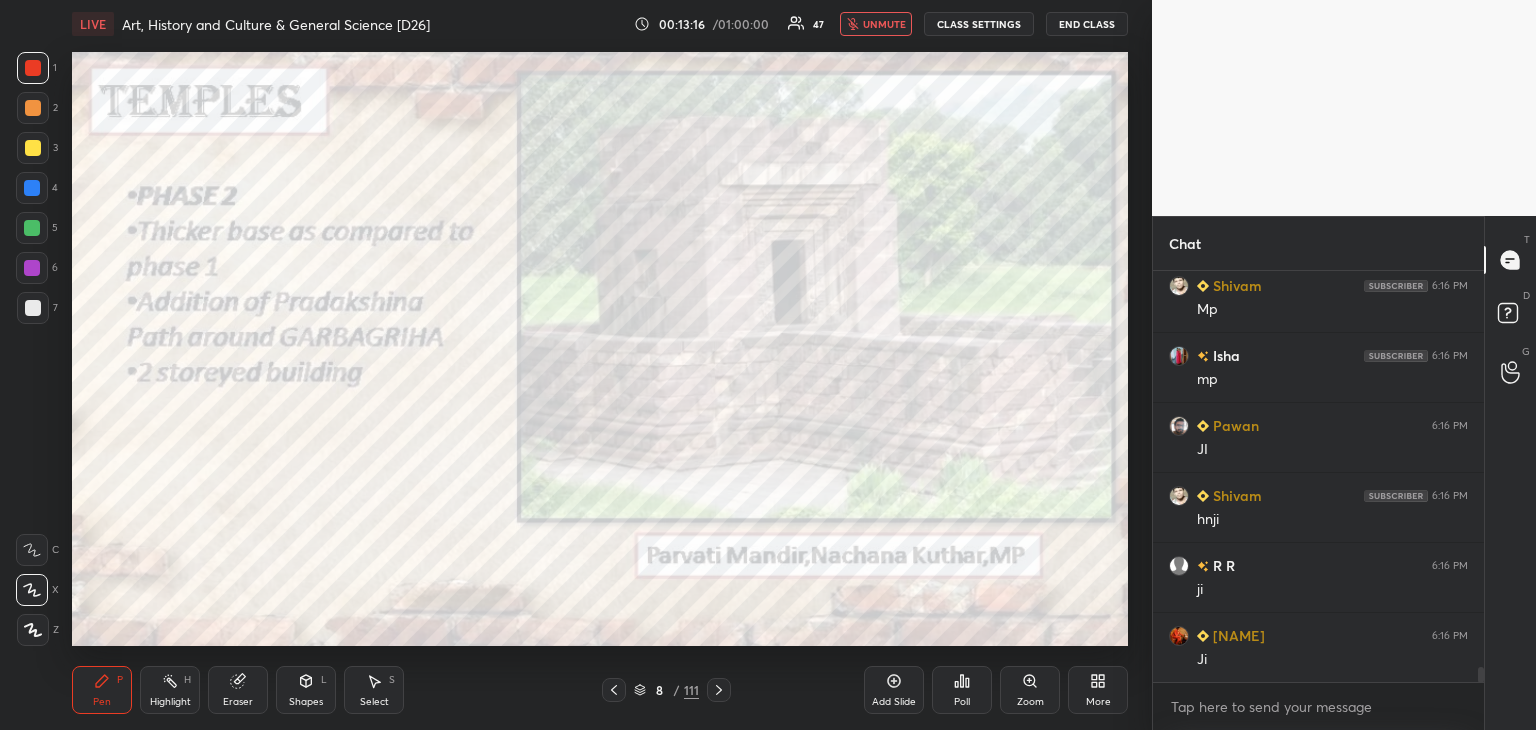 scroll, scrollTop: 10950, scrollLeft: 0, axis: vertical 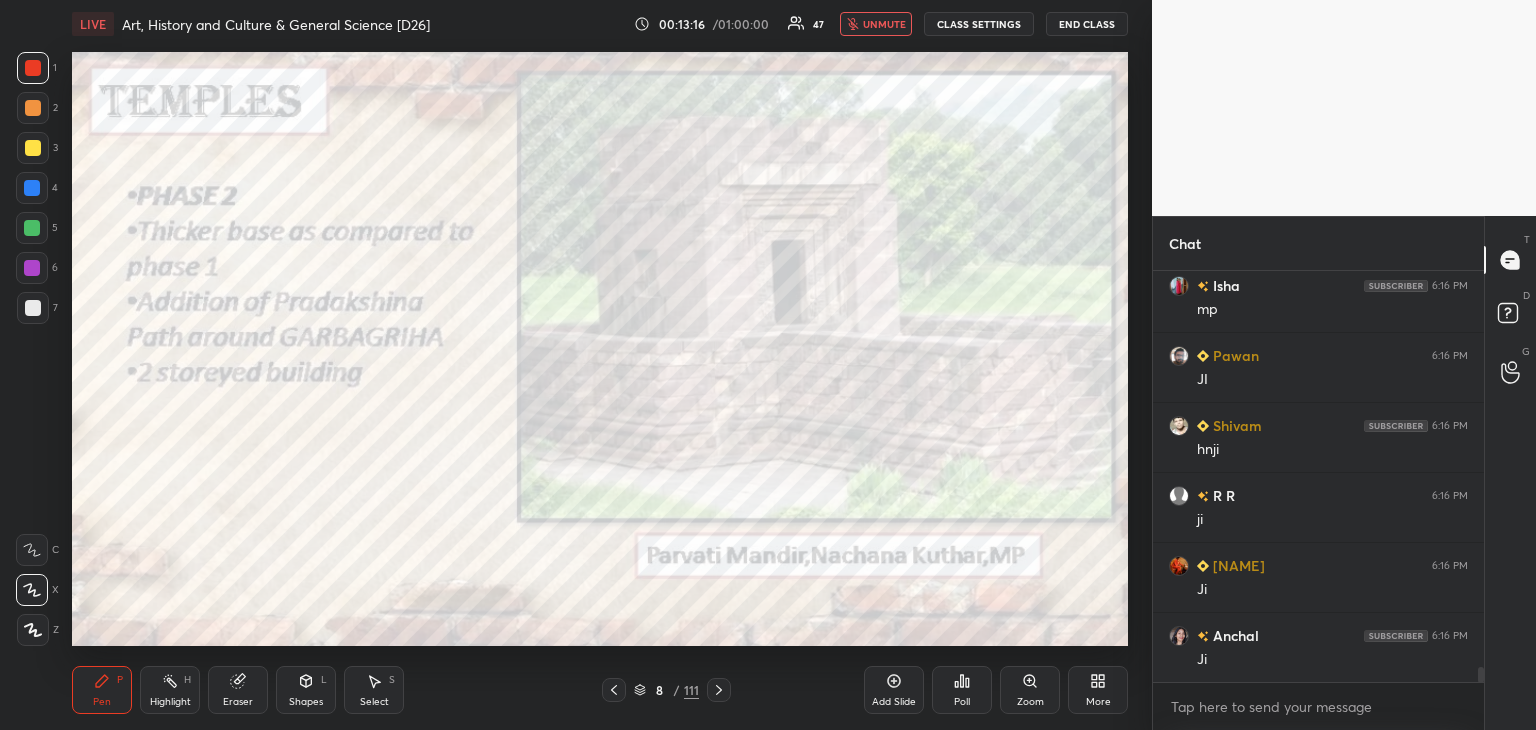 click at bounding box center (32, 188) 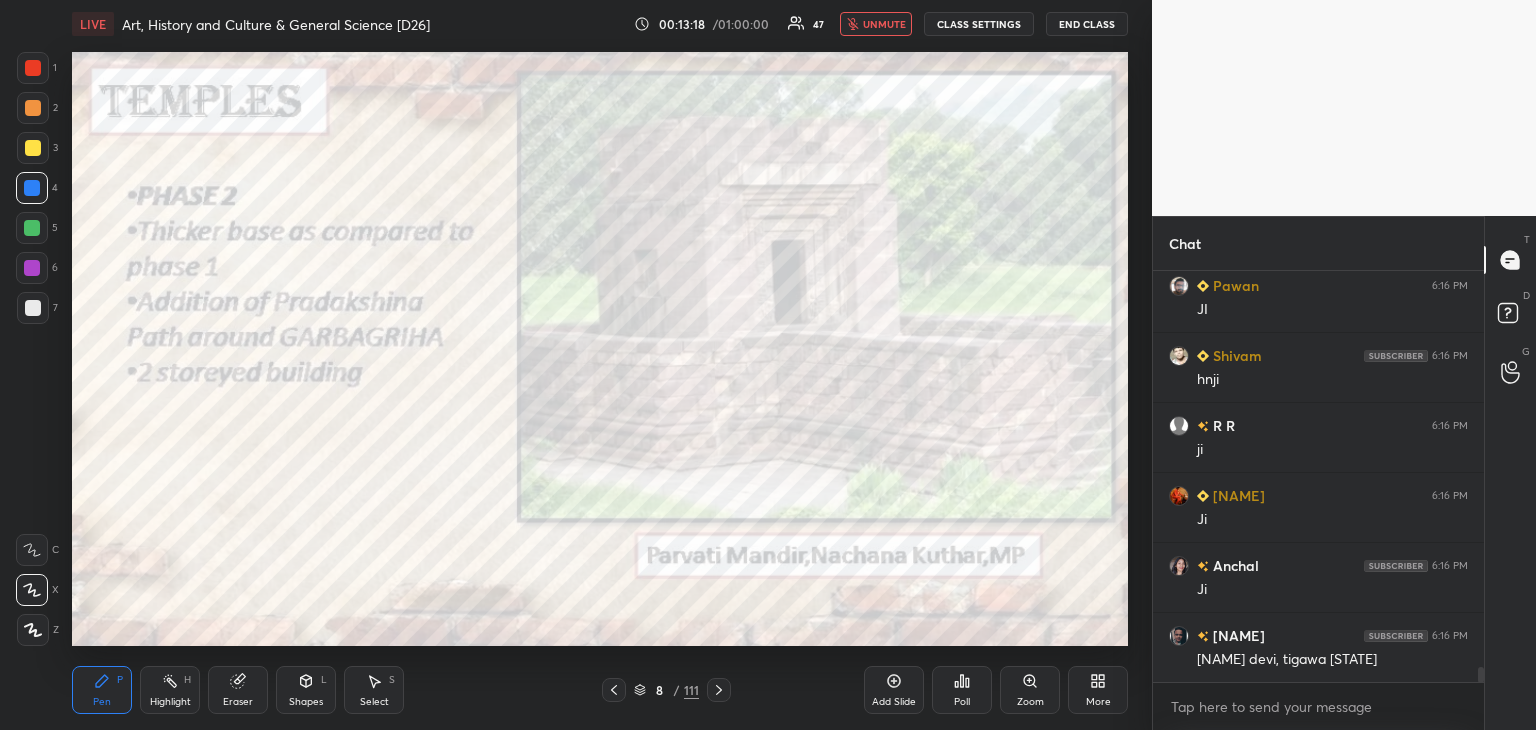 scroll, scrollTop: 11090, scrollLeft: 0, axis: vertical 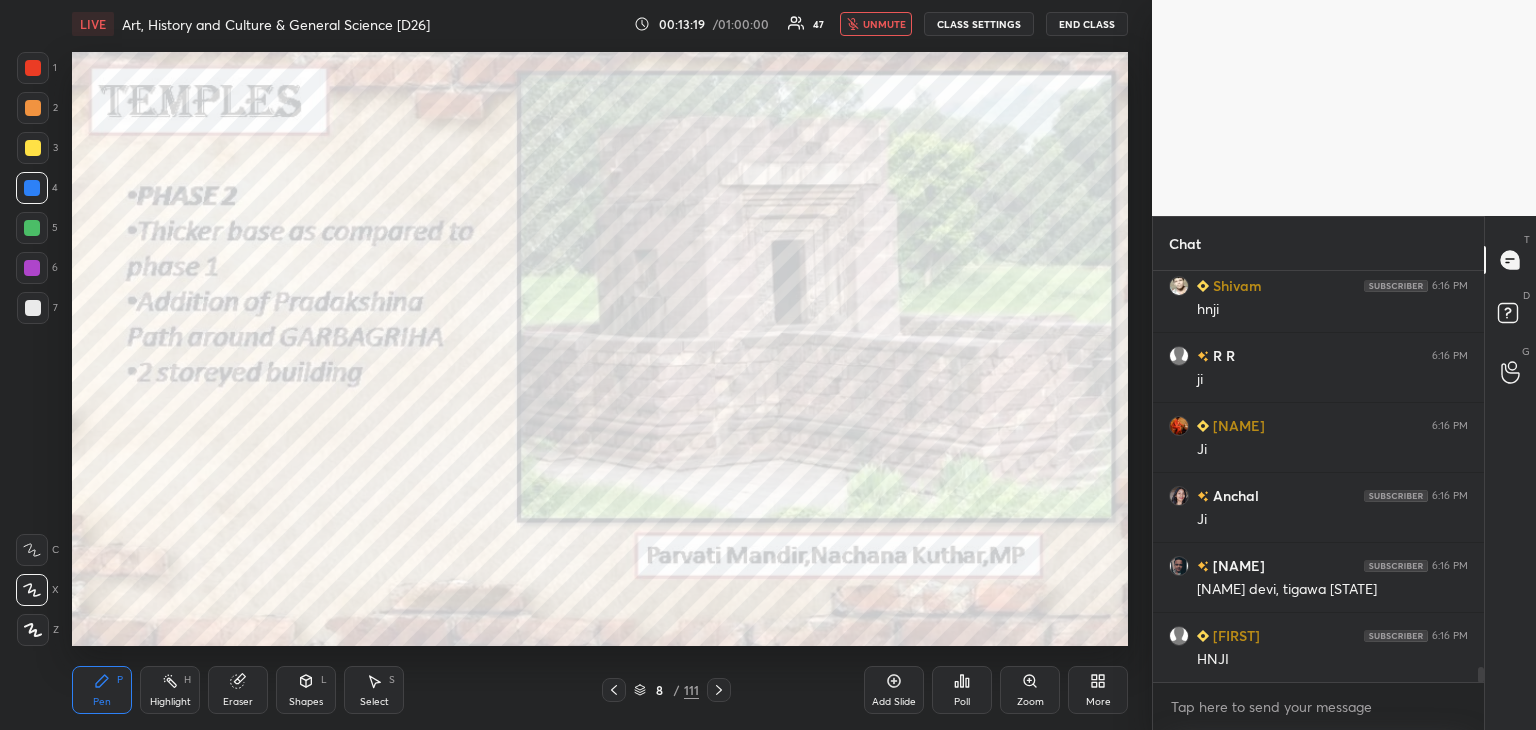 click on "unmute" at bounding box center (884, 24) 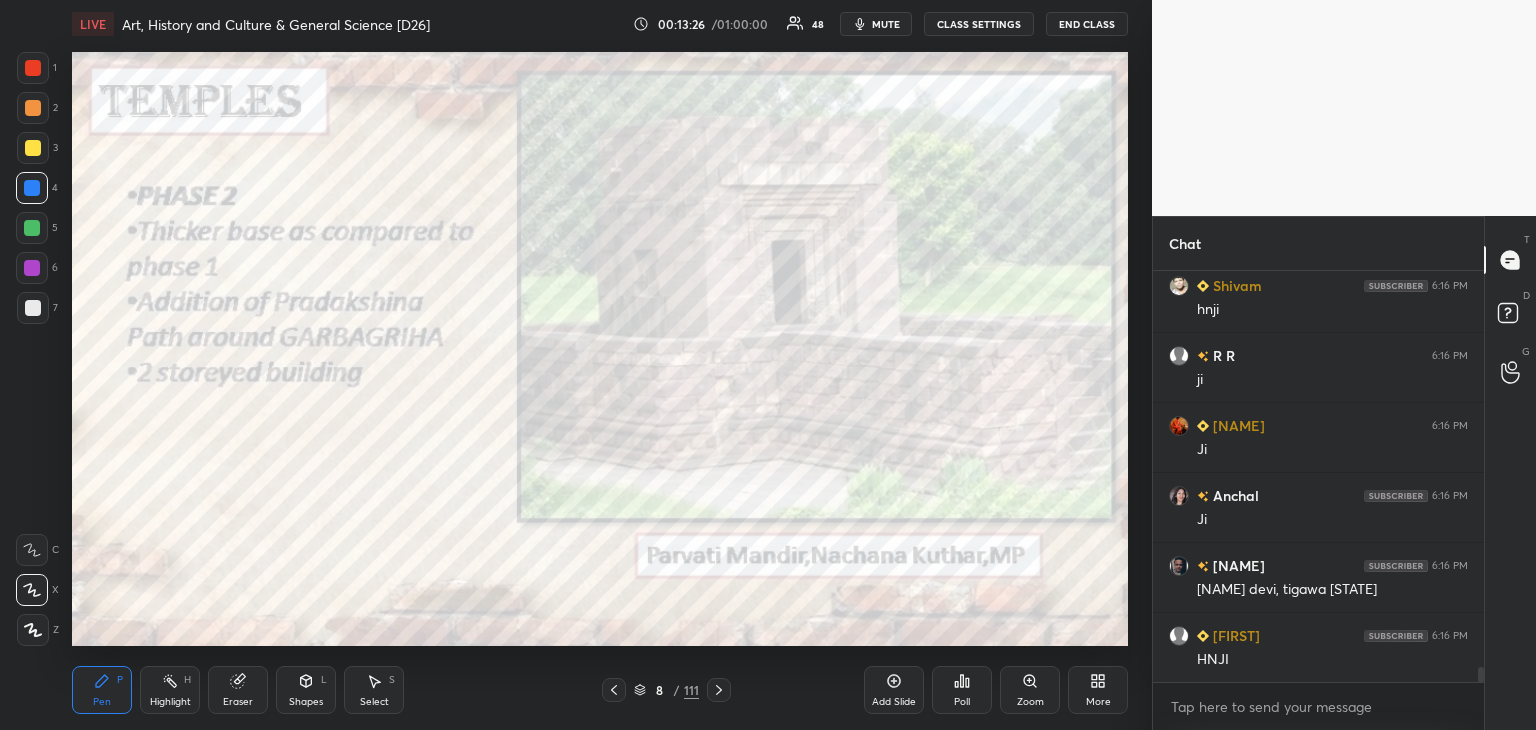 scroll, scrollTop: 11138, scrollLeft: 0, axis: vertical 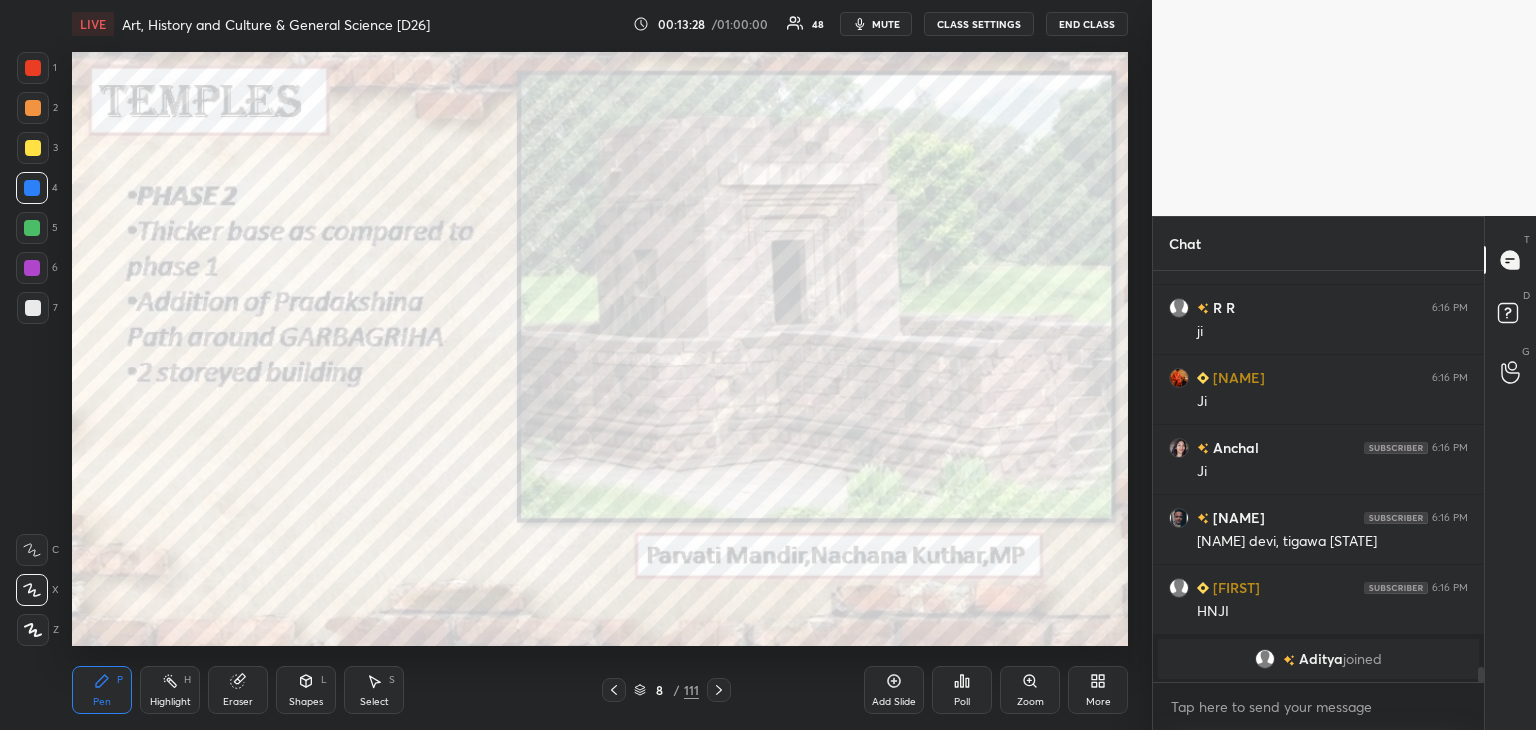 click at bounding box center [33, 68] 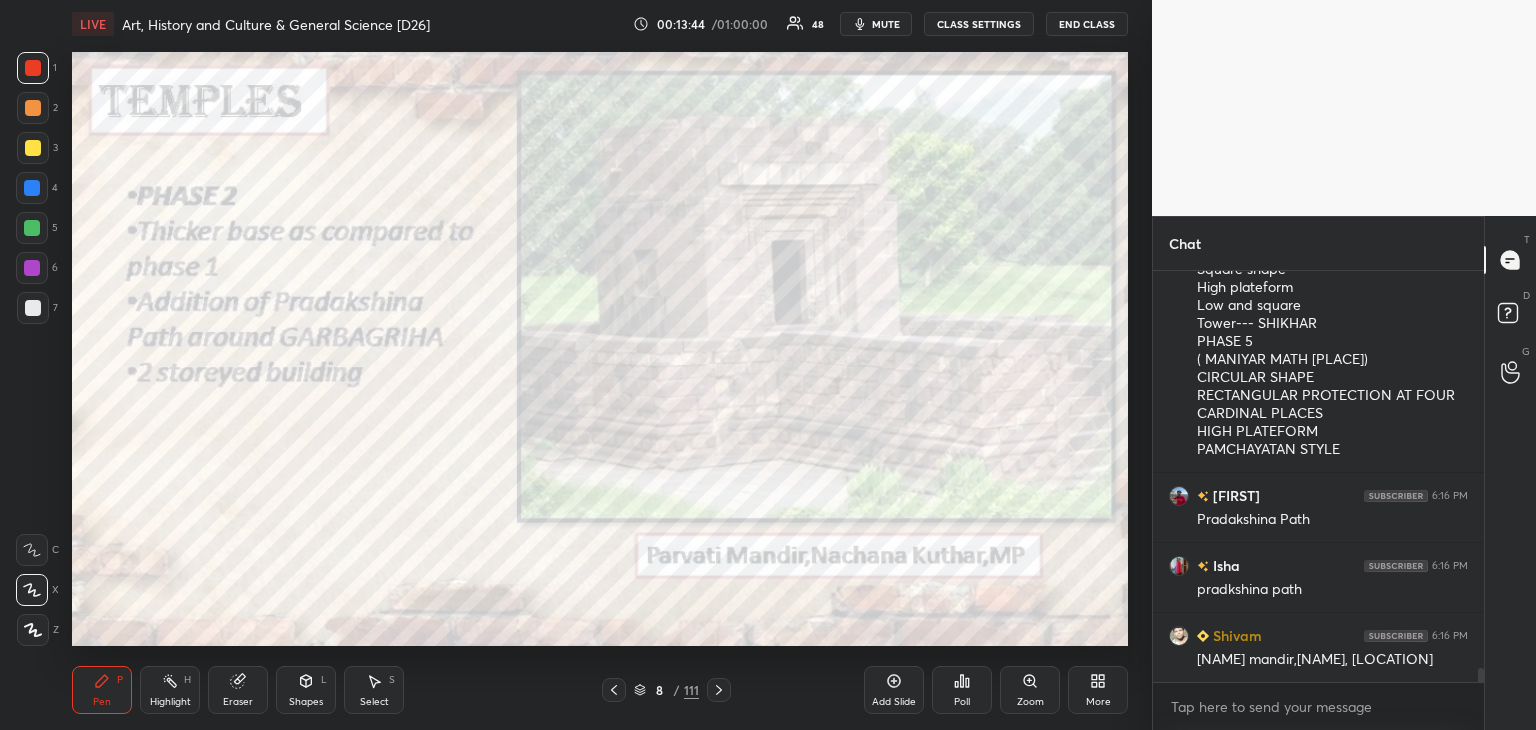 scroll, scrollTop: 11538, scrollLeft: 0, axis: vertical 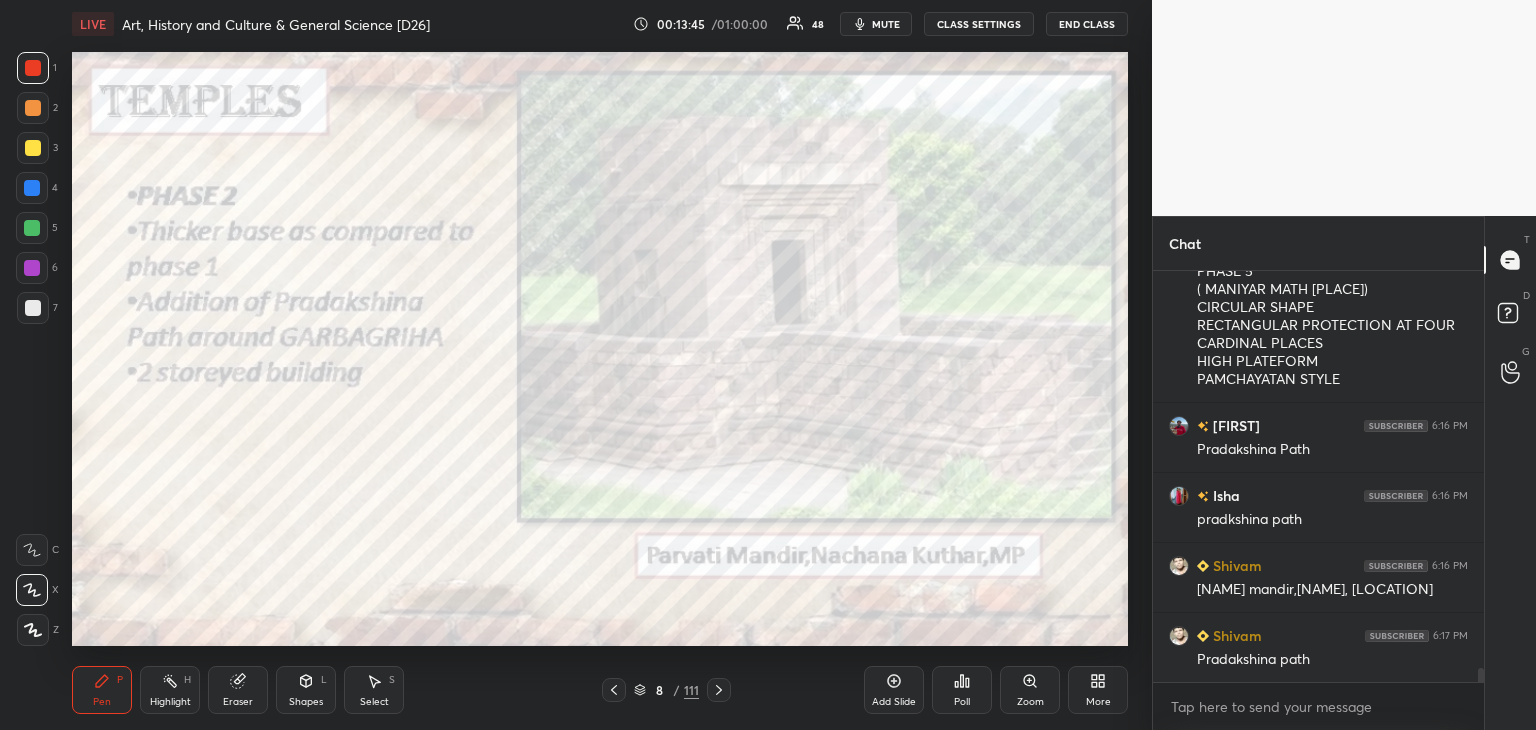 drag, startPoint x: 32, startPoint y: 191, endPoint x: 60, endPoint y: 217, distance: 38.209946 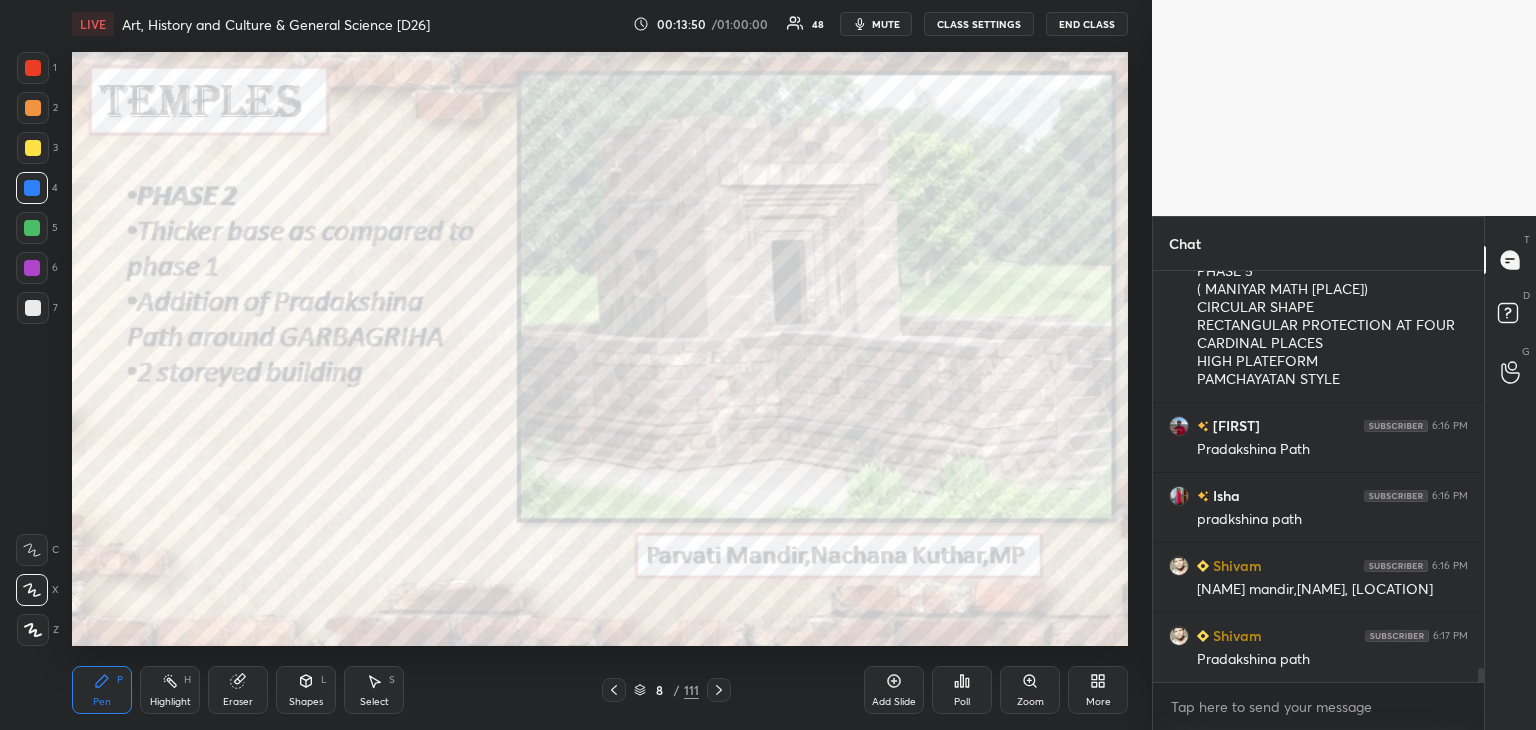 scroll, scrollTop: 11608, scrollLeft: 0, axis: vertical 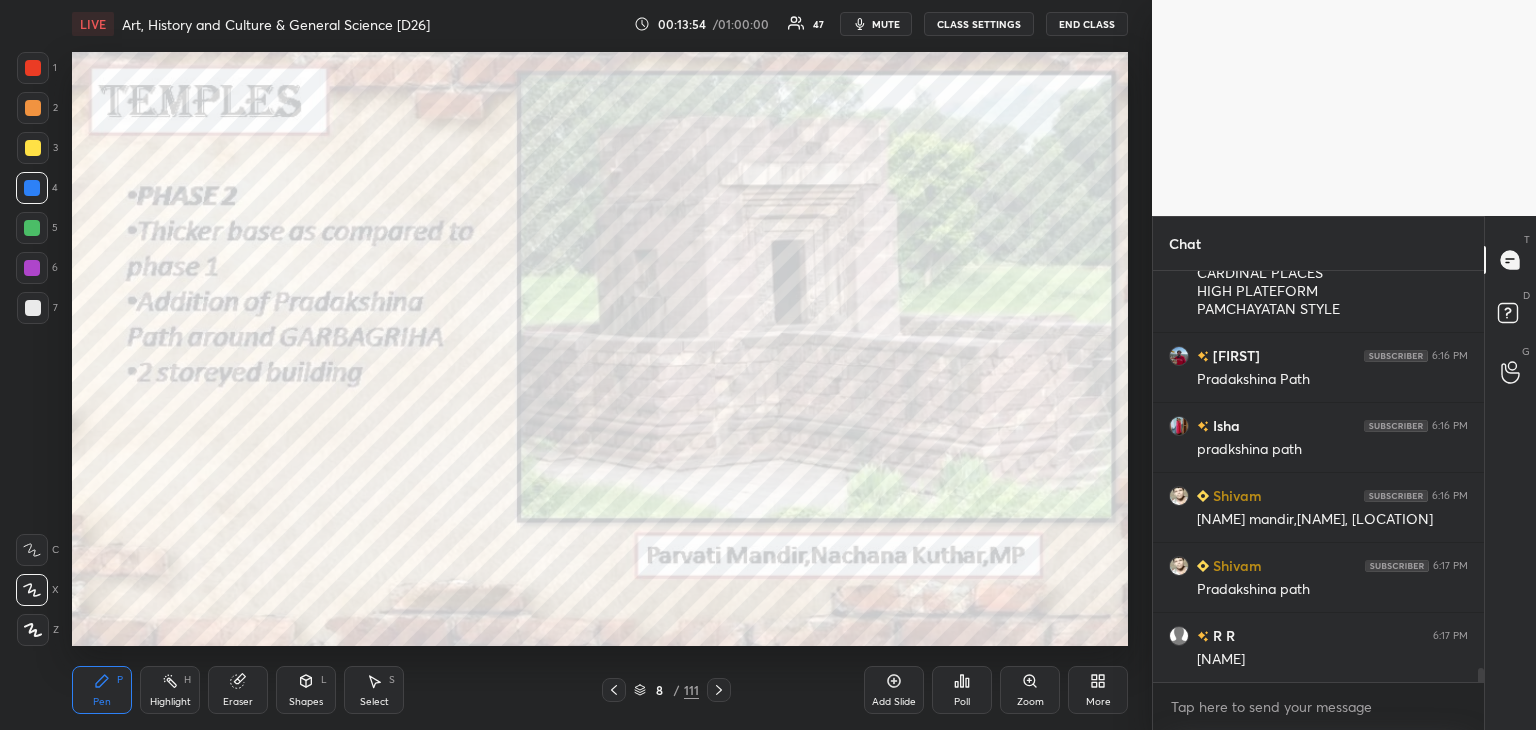 click at bounding box center (32, 188) 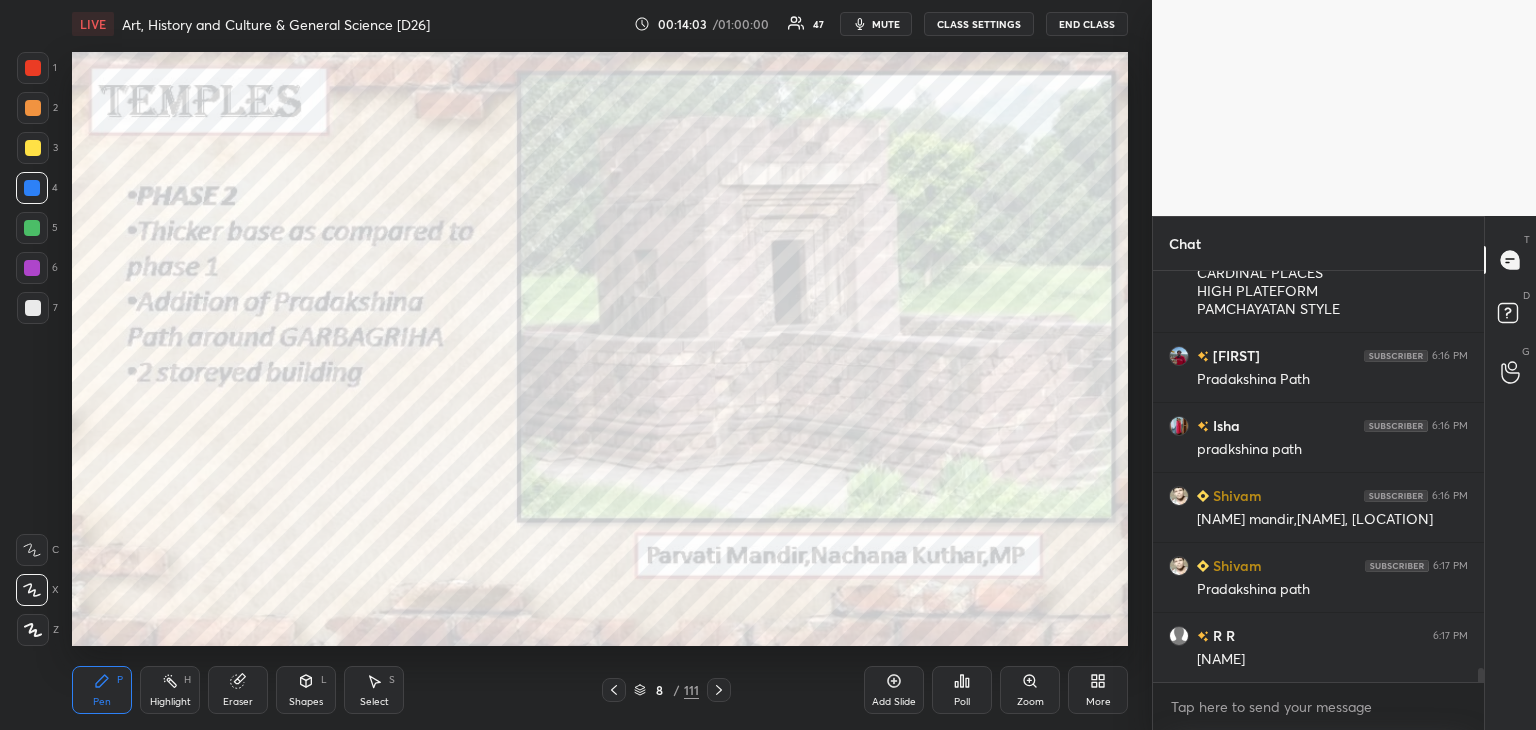 scroll, scrollTop: 11678, scrollLeft: 0, axis: vertical 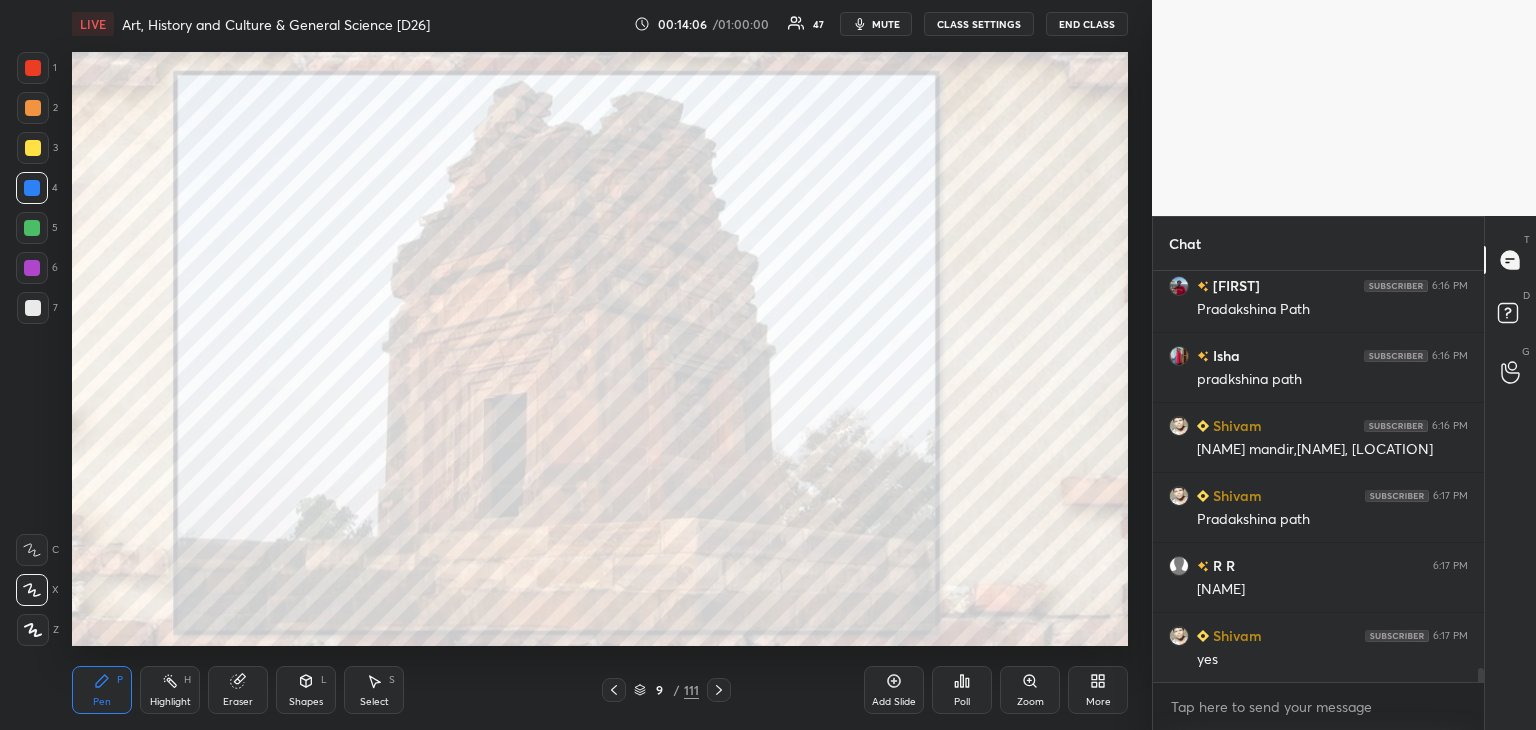 click at bounding box center (33, 308) 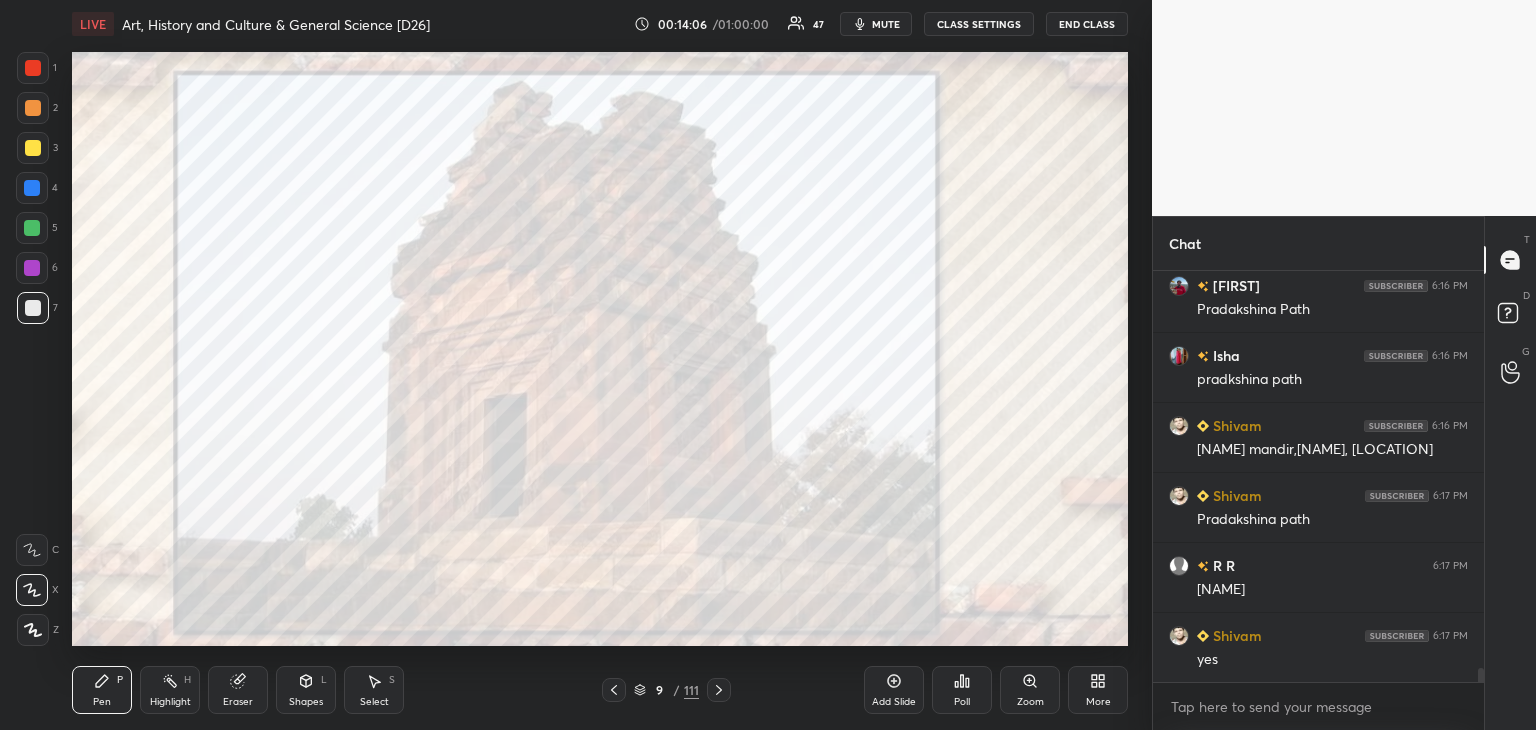 scroll, scrollTop: 11748, scrollLeft: 0, axis: vertical 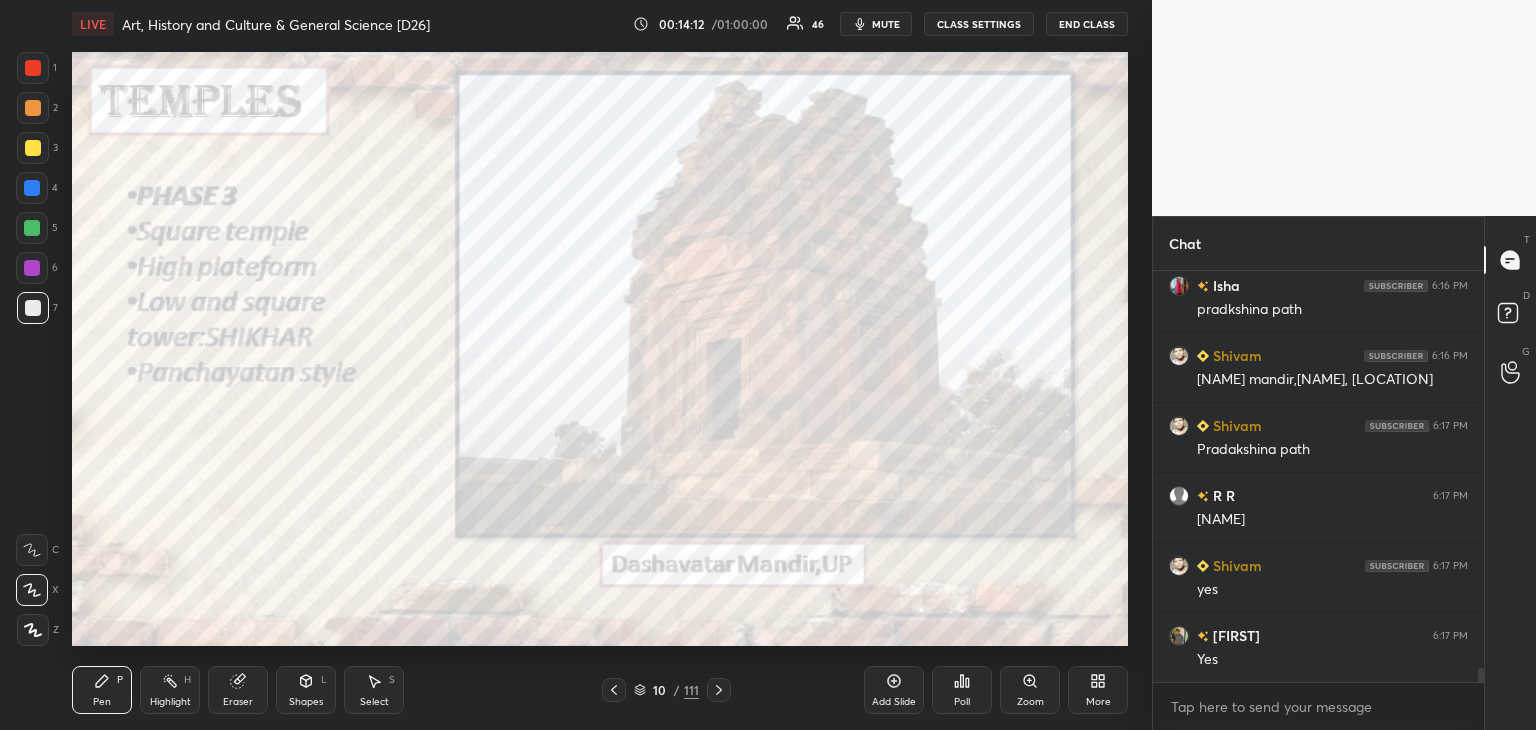 click at bounding box center (33, 68) 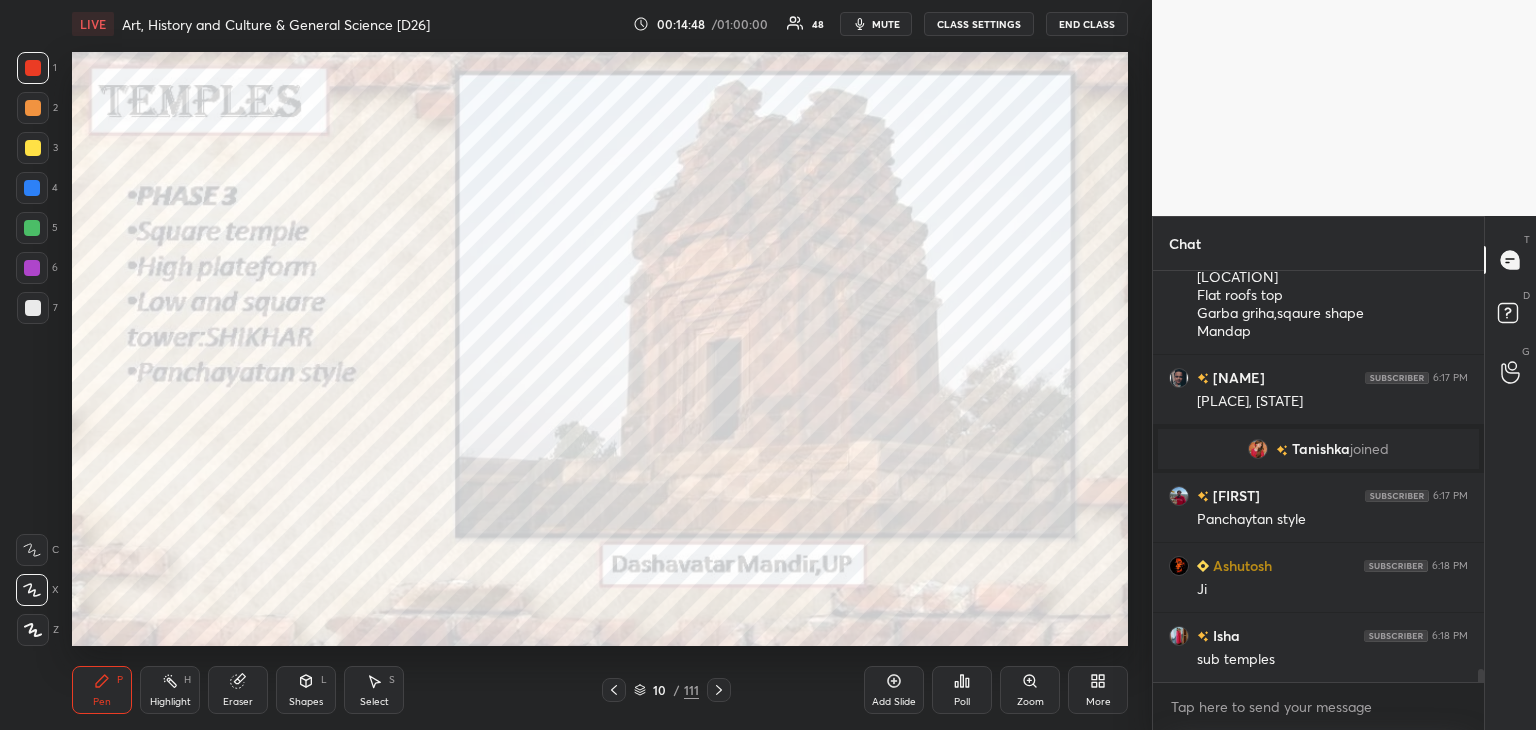 scroll, scrollTop: 12460, scrollLeft: 0, axis: vertical 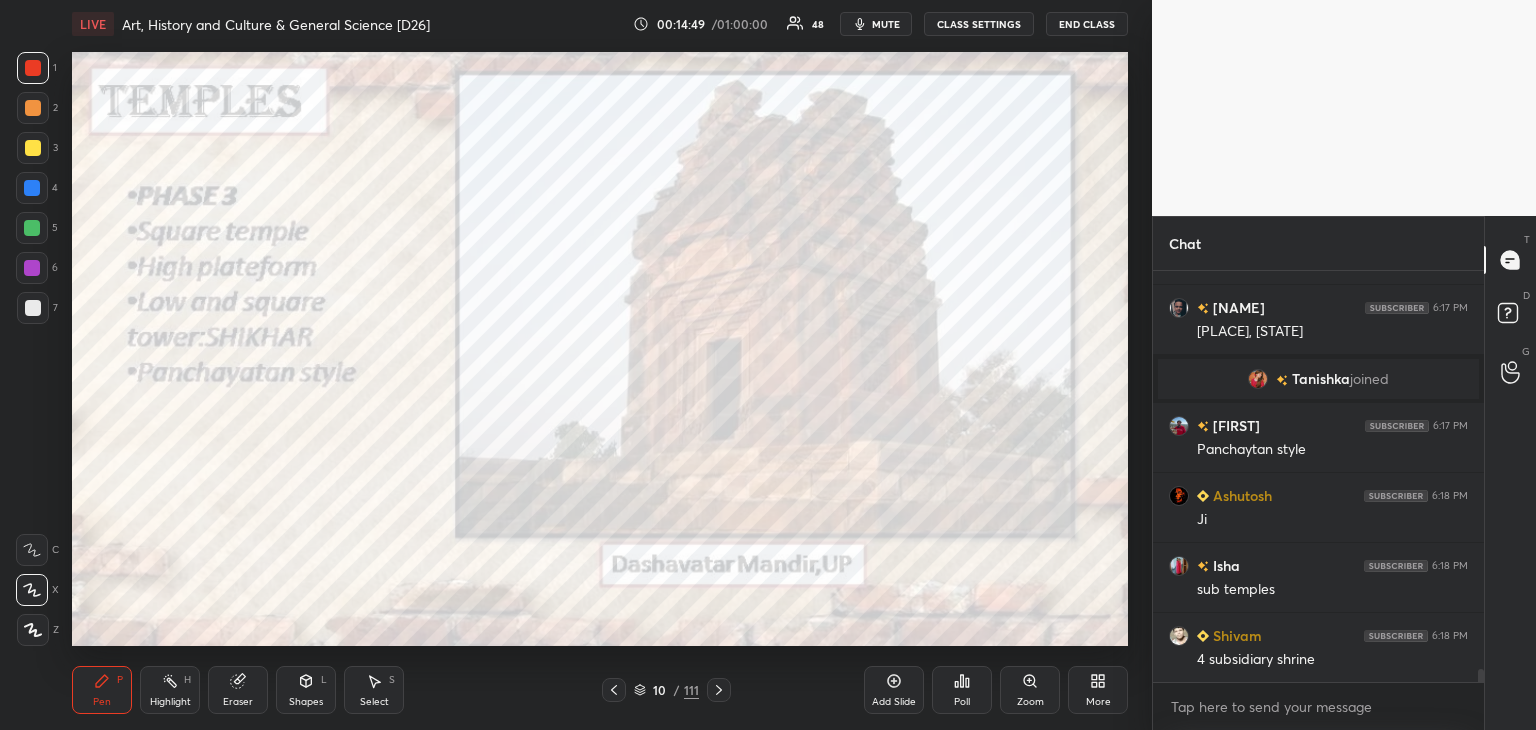 click at bounding box center [32, 188] 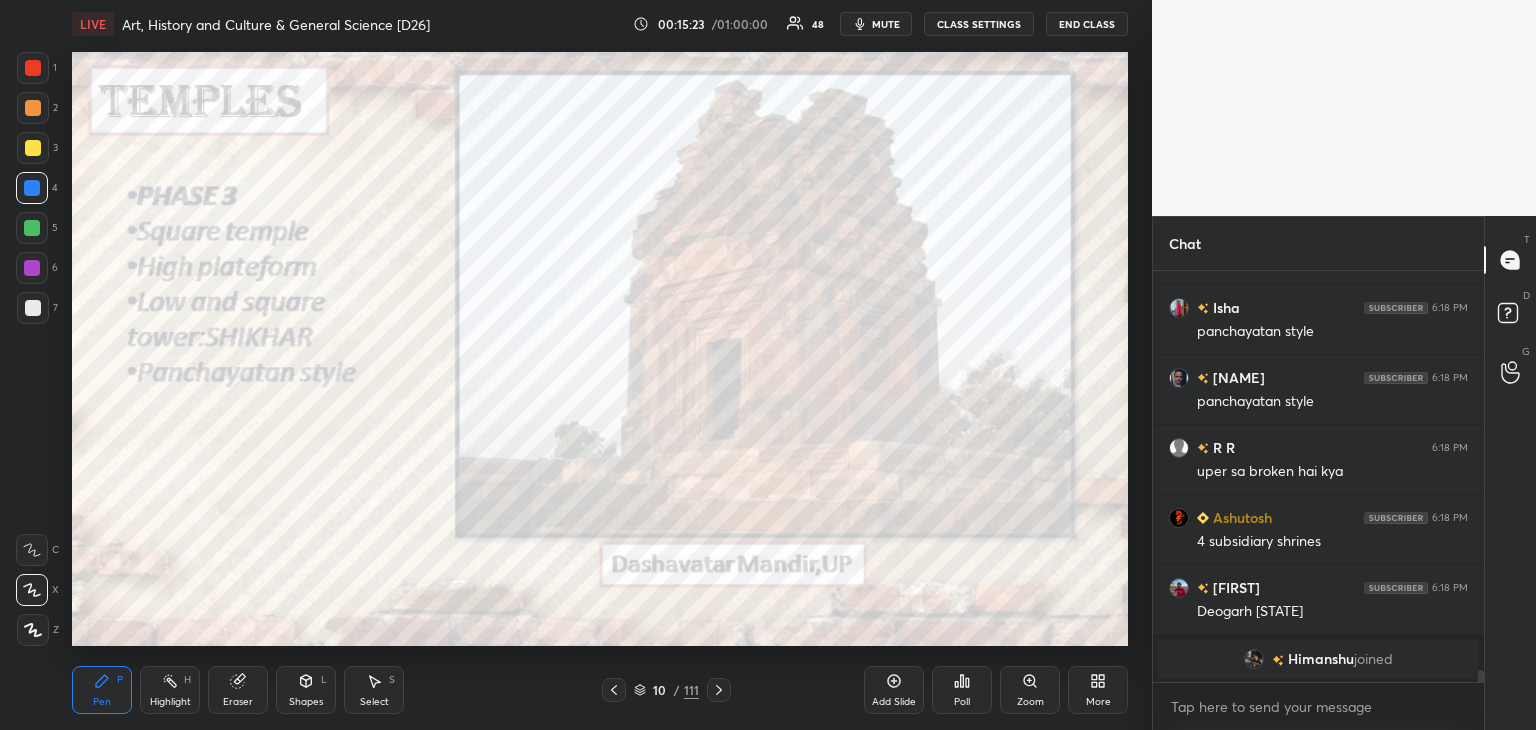 scroll, scrollTop: 12636, scrollLeft: 0, axis: vertical 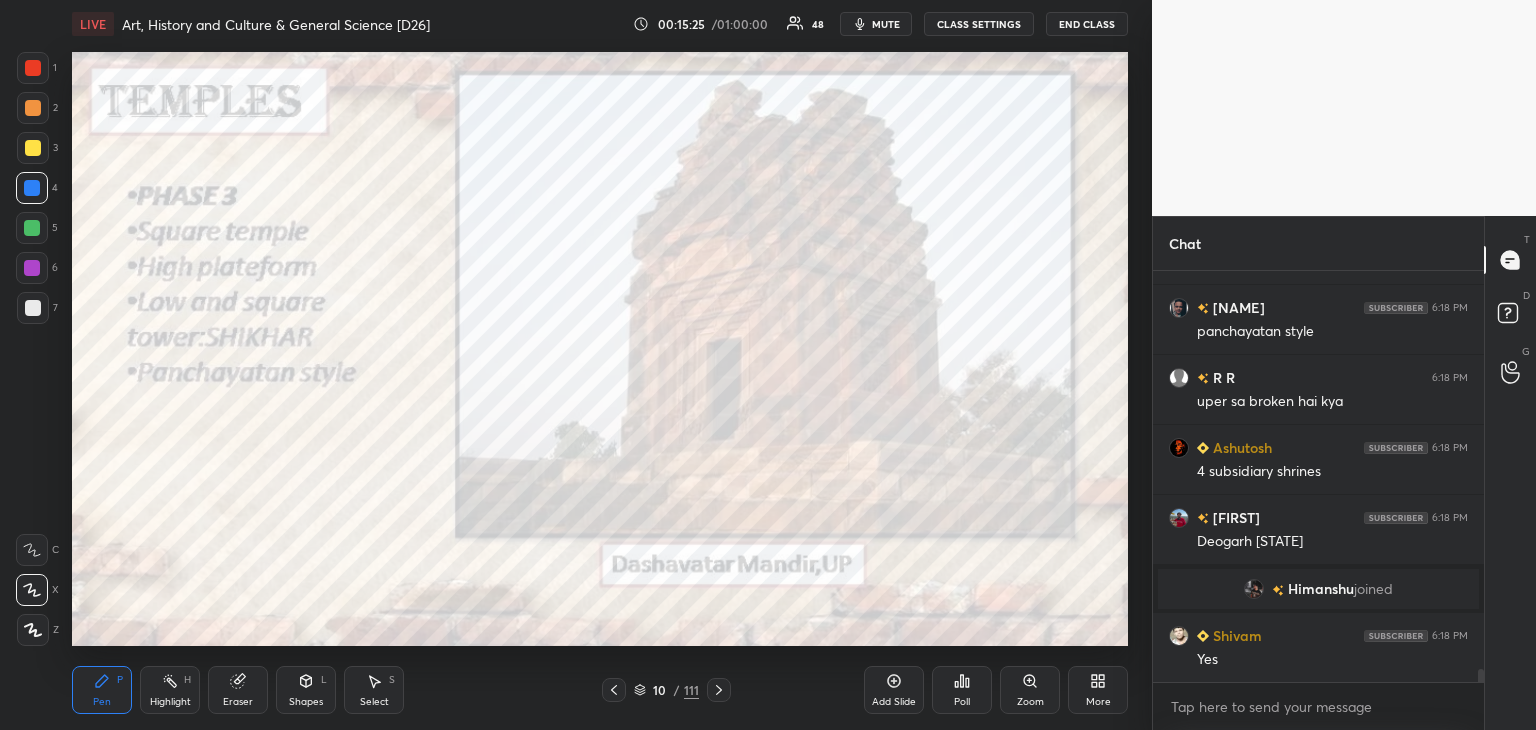 click on "Pen P Highlight H Eraser Shapes L Select S 10 / 111 Add Slide Poll Zoom More" at bounding box center [600, 690] 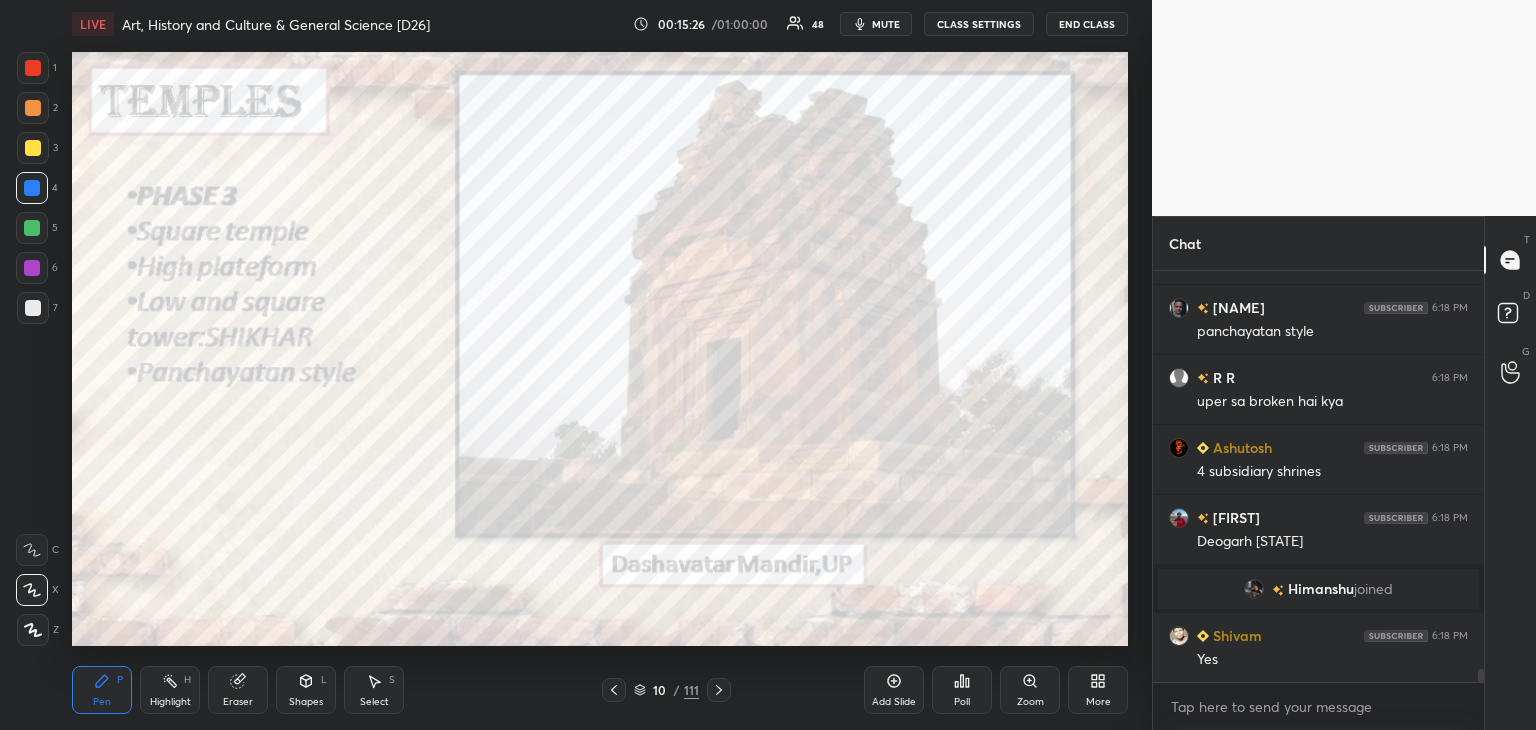 click 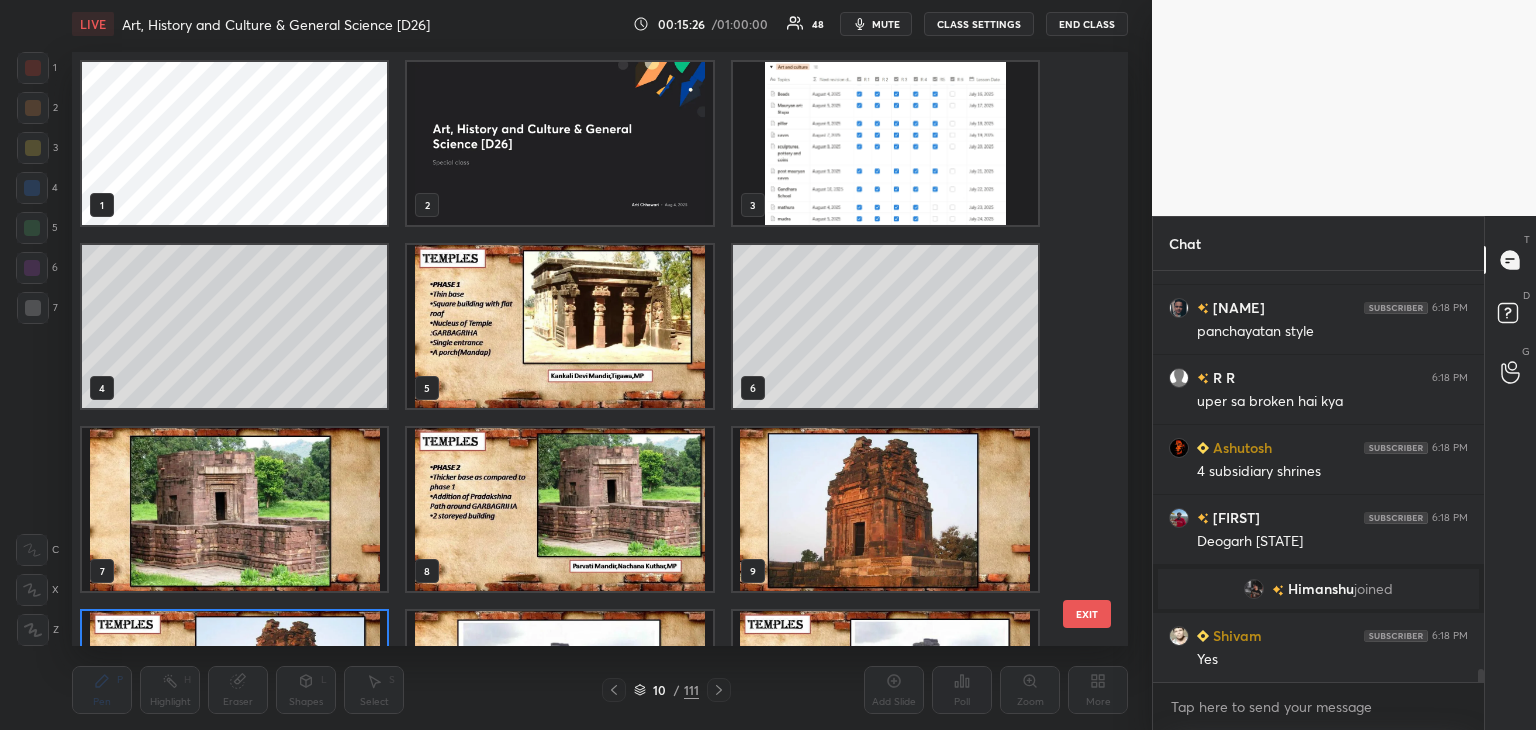 scroll, scrollTop: 138, scrollLeft: 0, axis: vertical 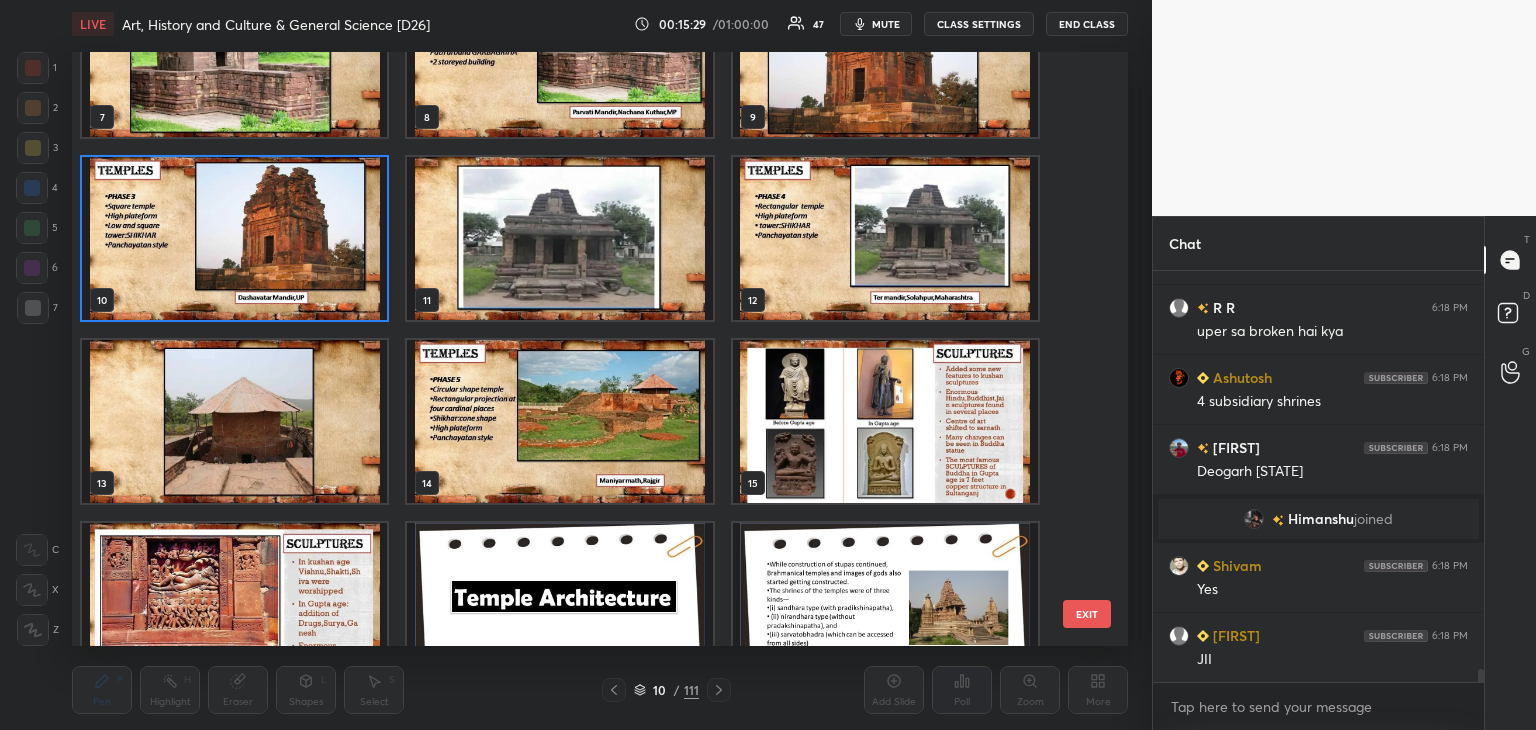 click at bounding box center [559, 421] 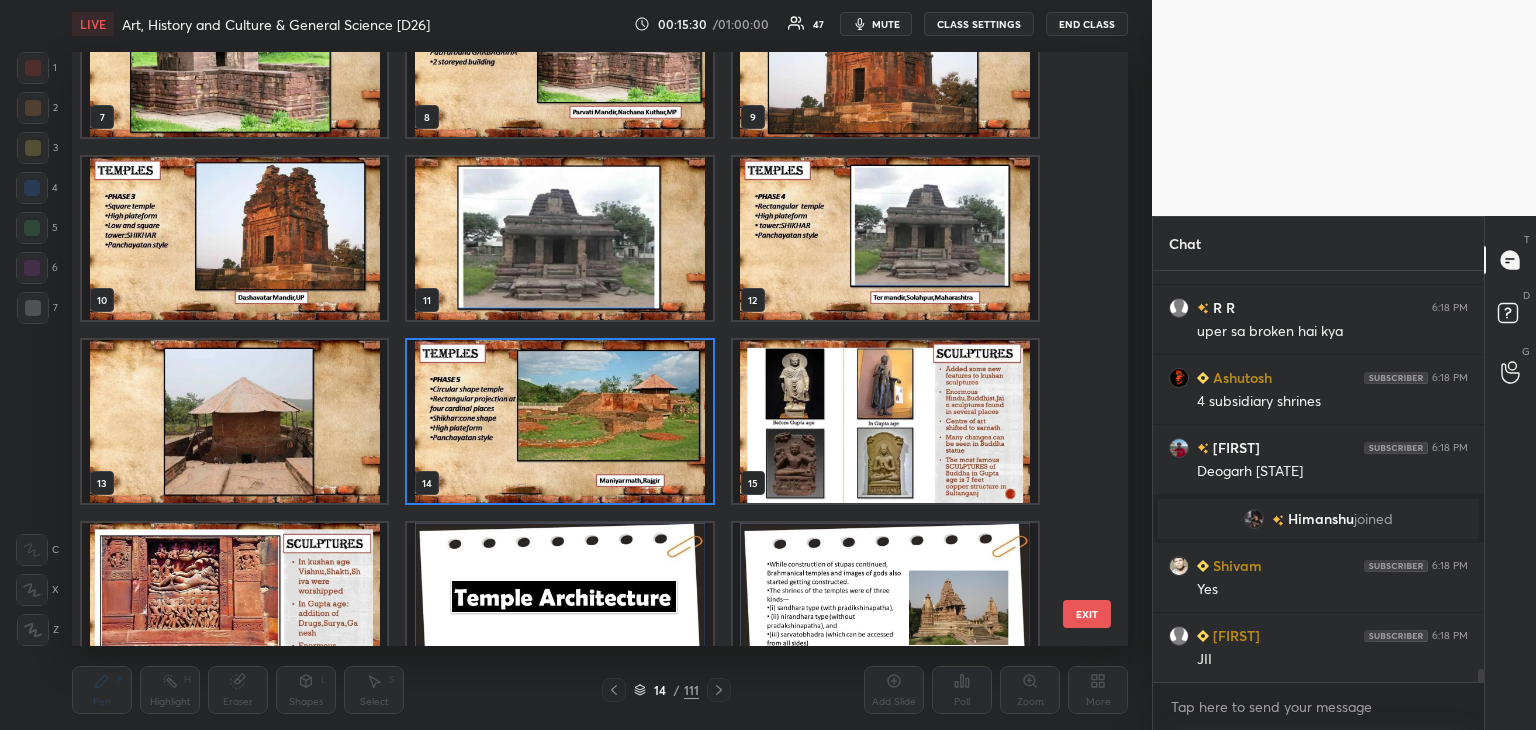 click 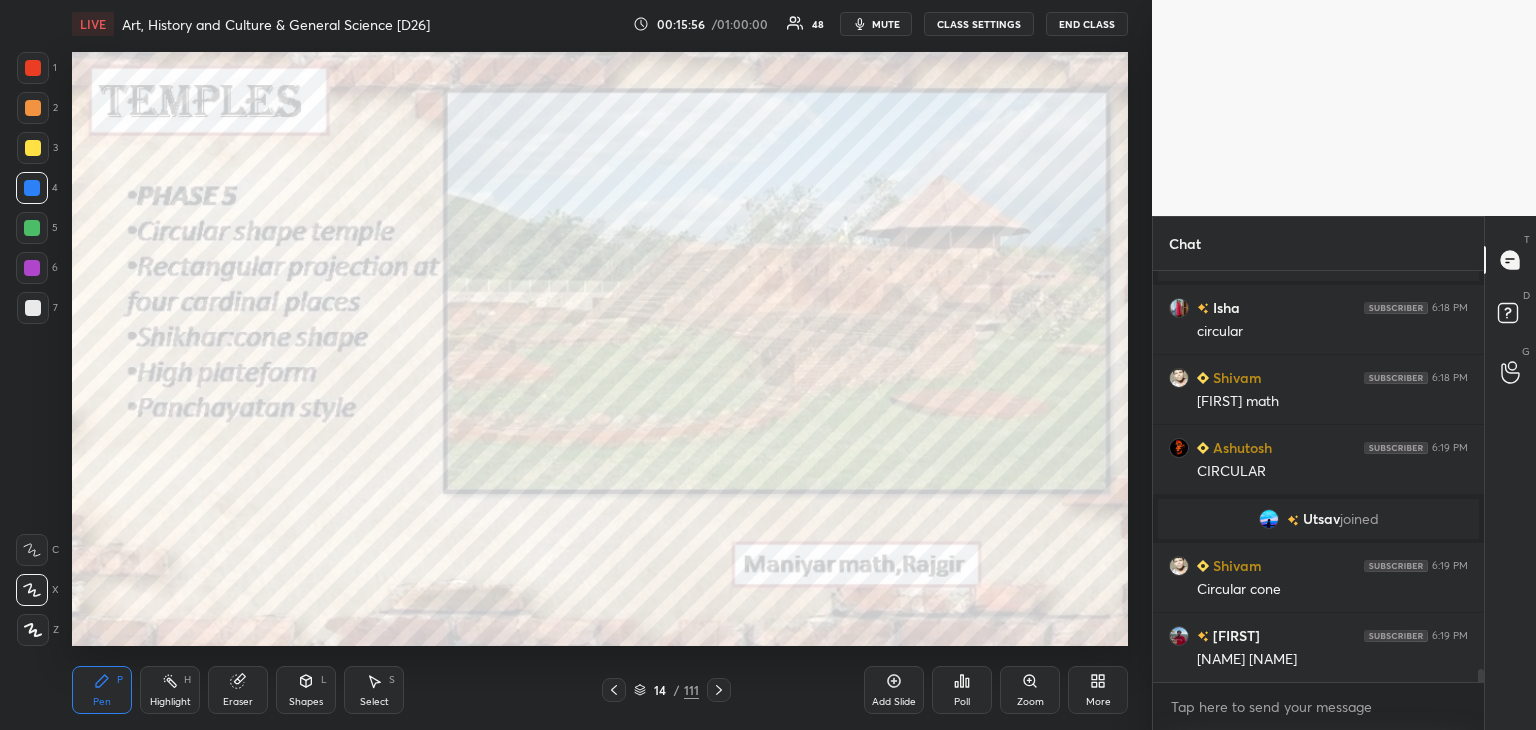 scroll, scrollTop: 13116, scrollLeft: 0, axis: vertical 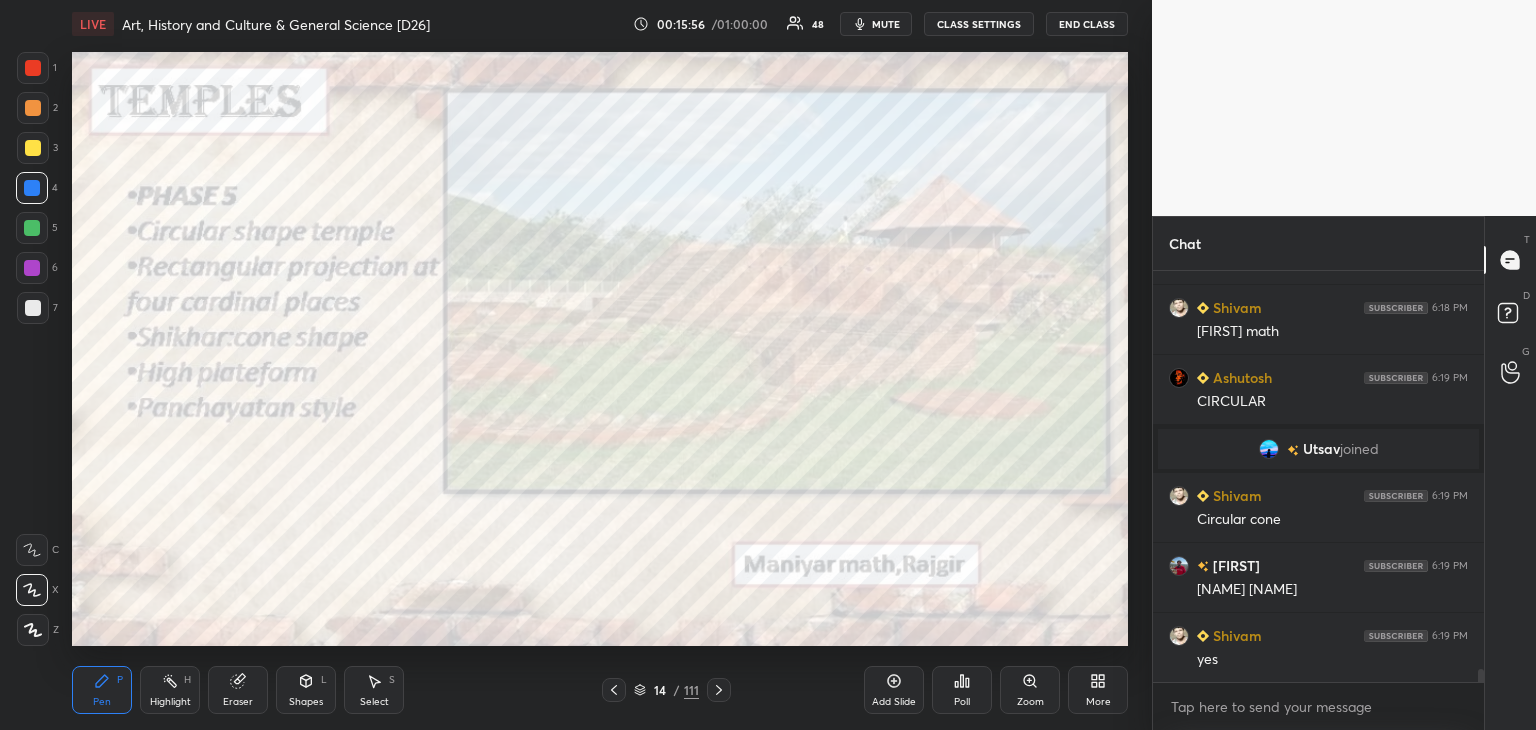 click on "More" at bounding box center (1098, 690) 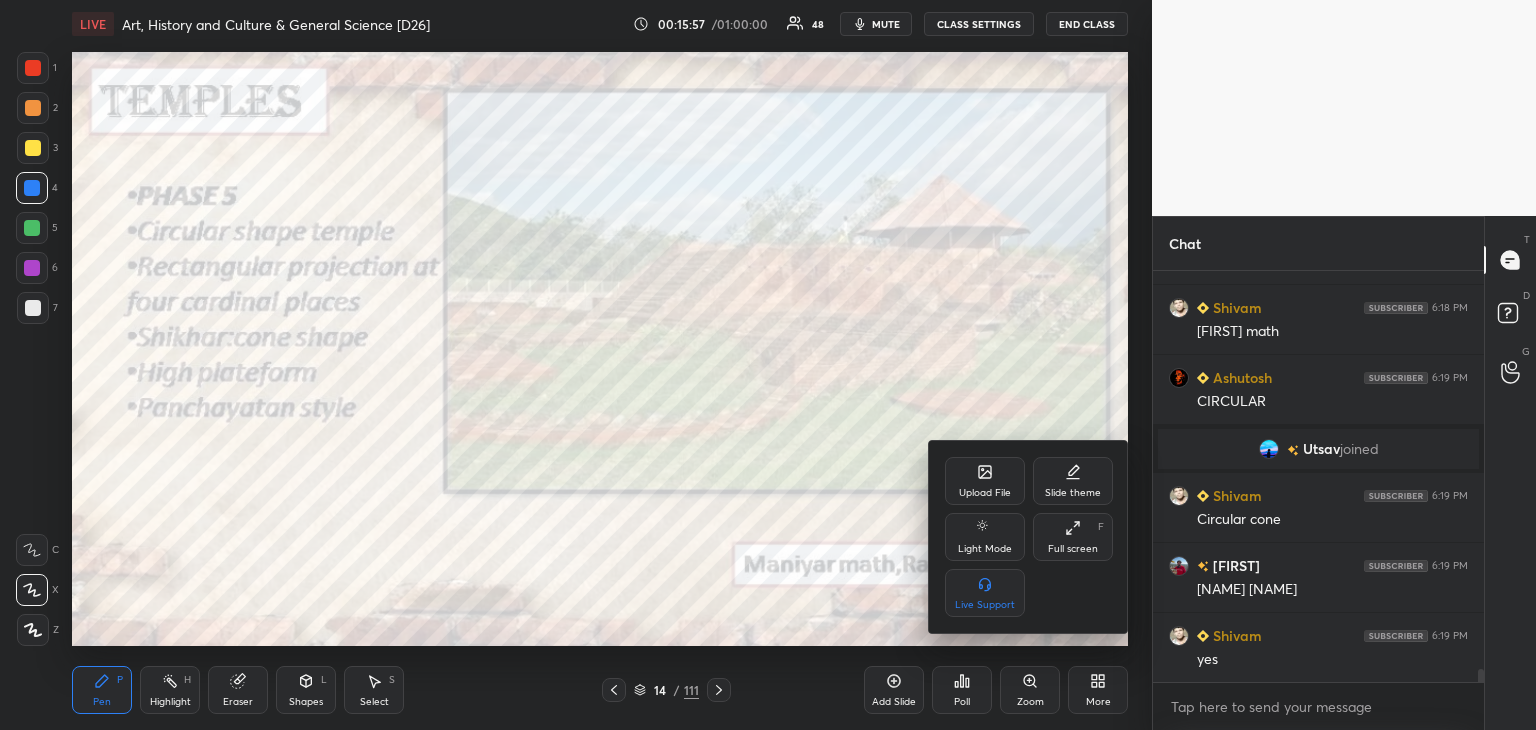 click 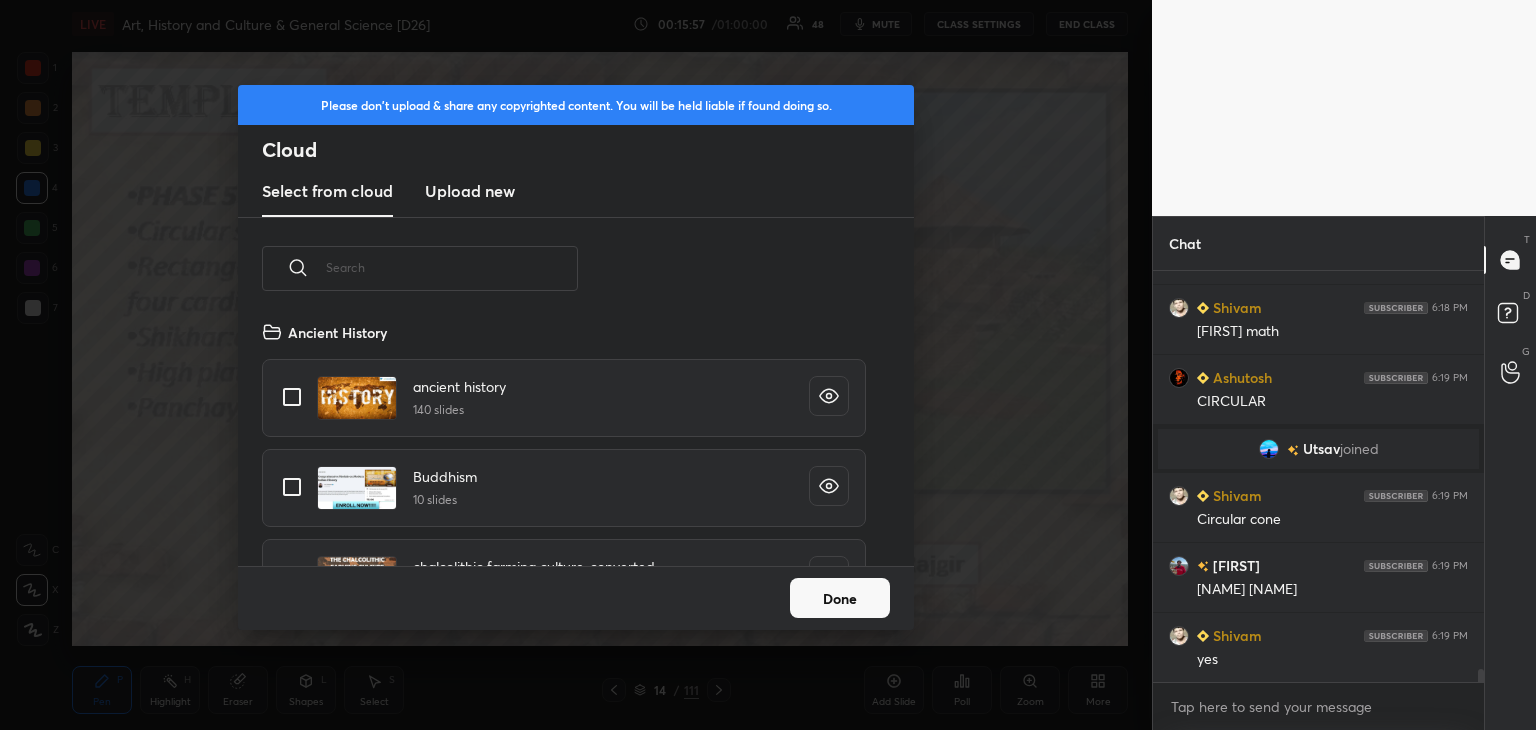 scroll, scrollTop: 5, scrollLeft: 10, axis: both 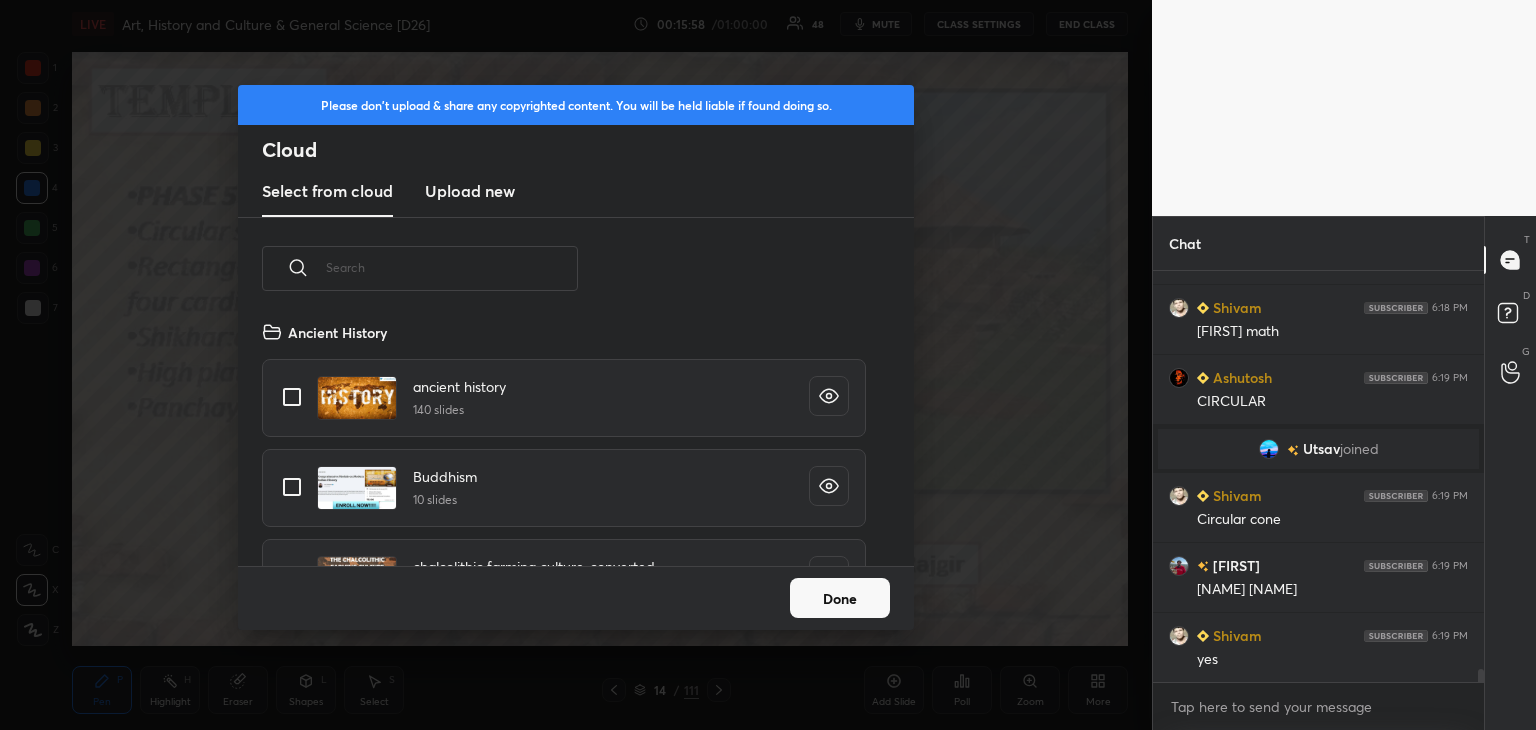 click on "Upload new" at bounding box center [470, 191] 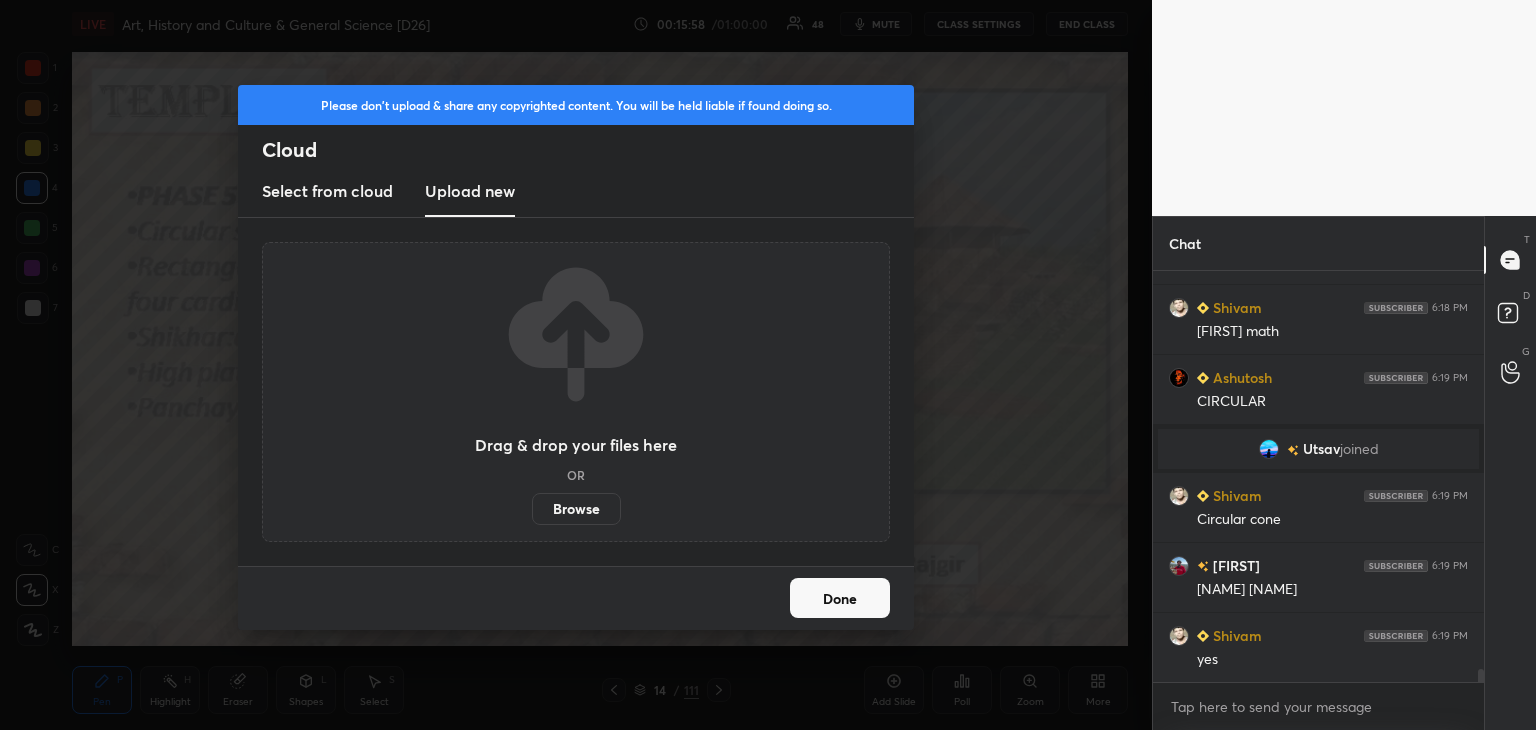 click on "Browse" at bounding box center (576, 509) 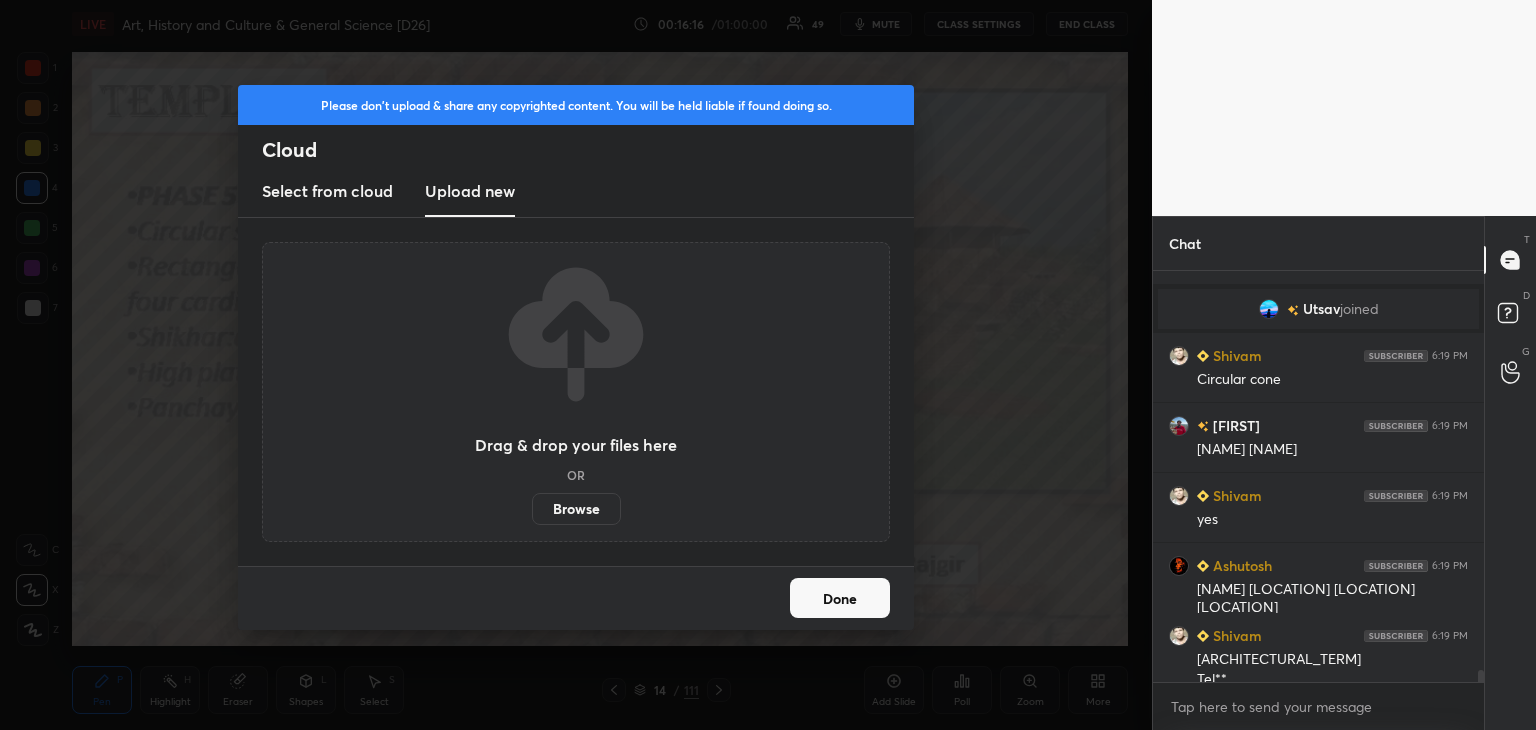 scroll, scrollTop: 13276, scrollLeft: 0, axis: vertical 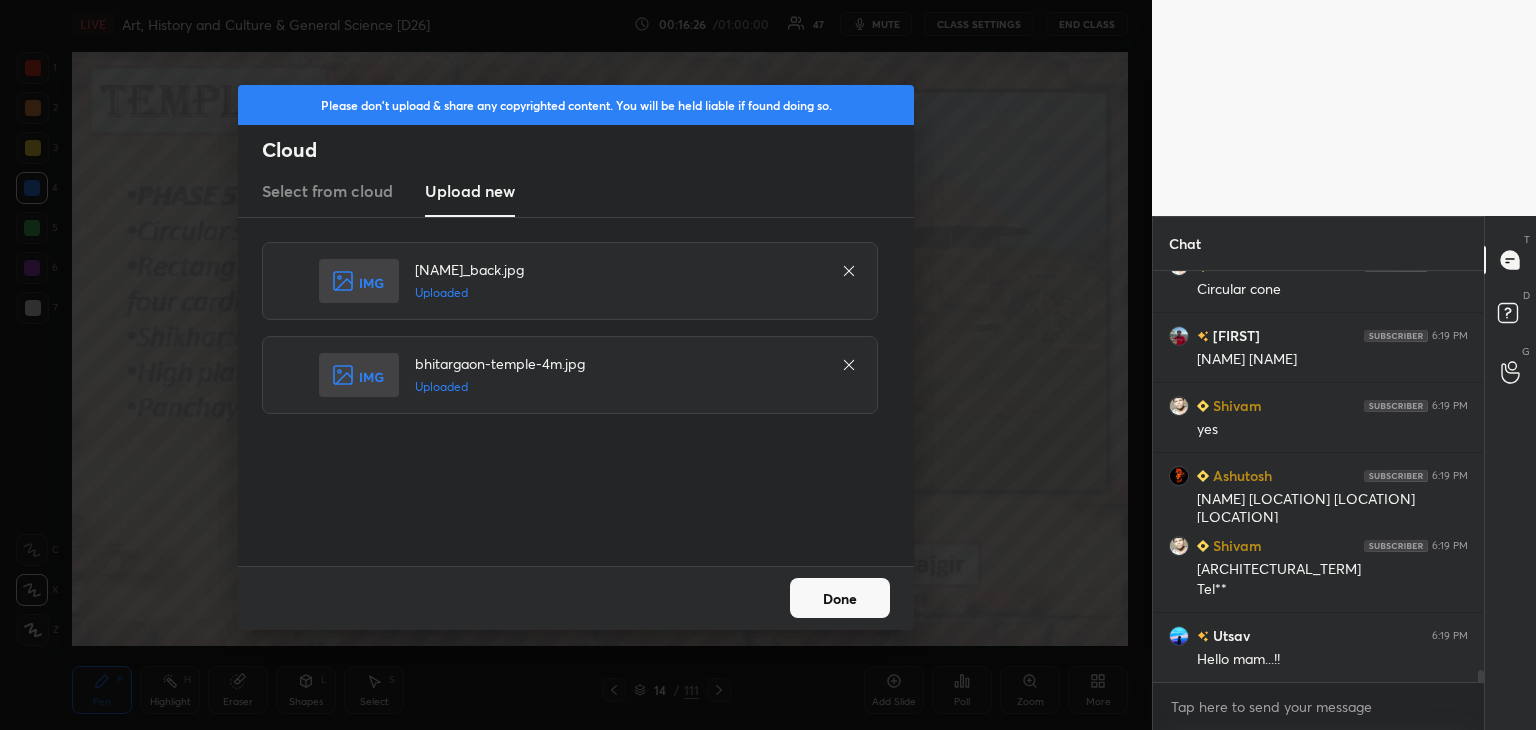 click on "Done" at bounding box center [840, 598] 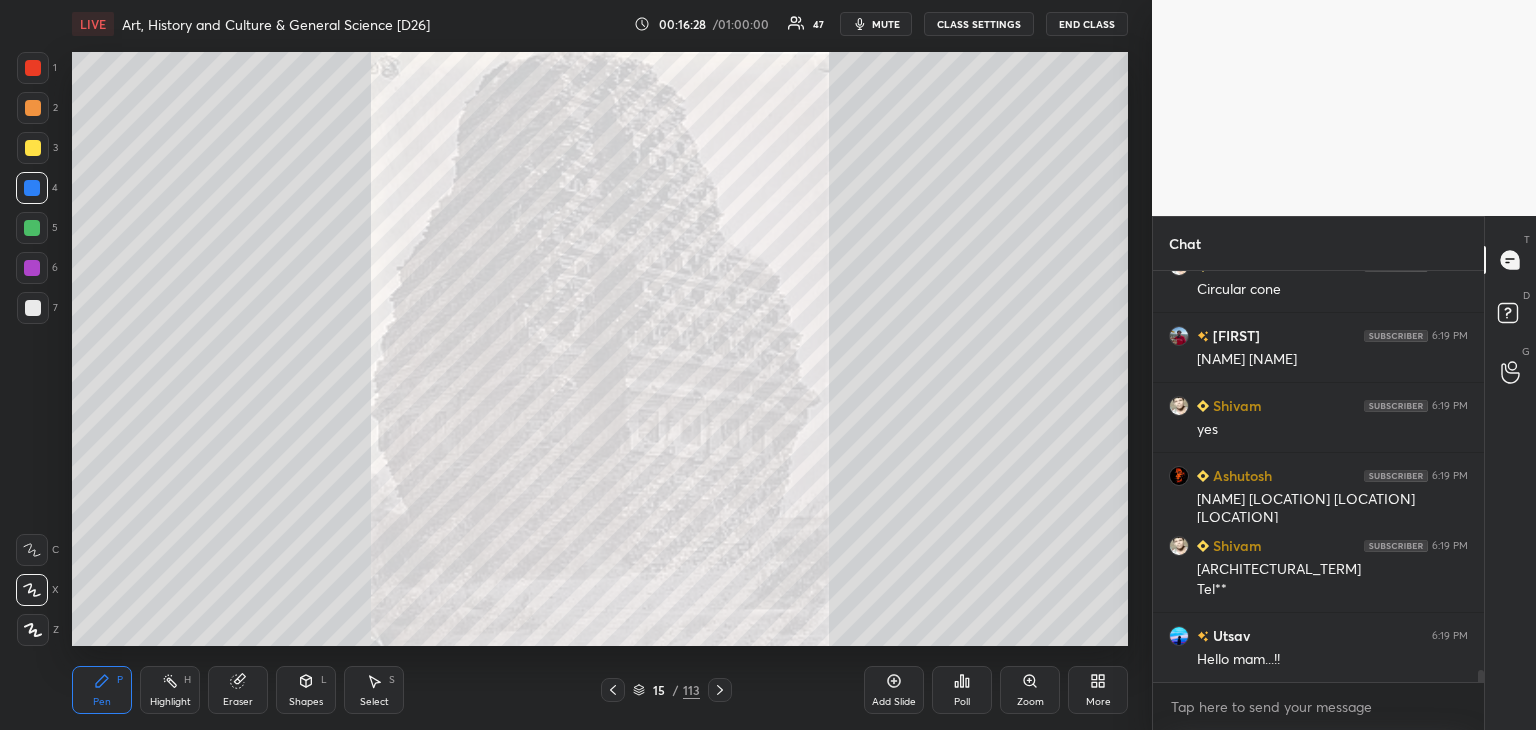 click 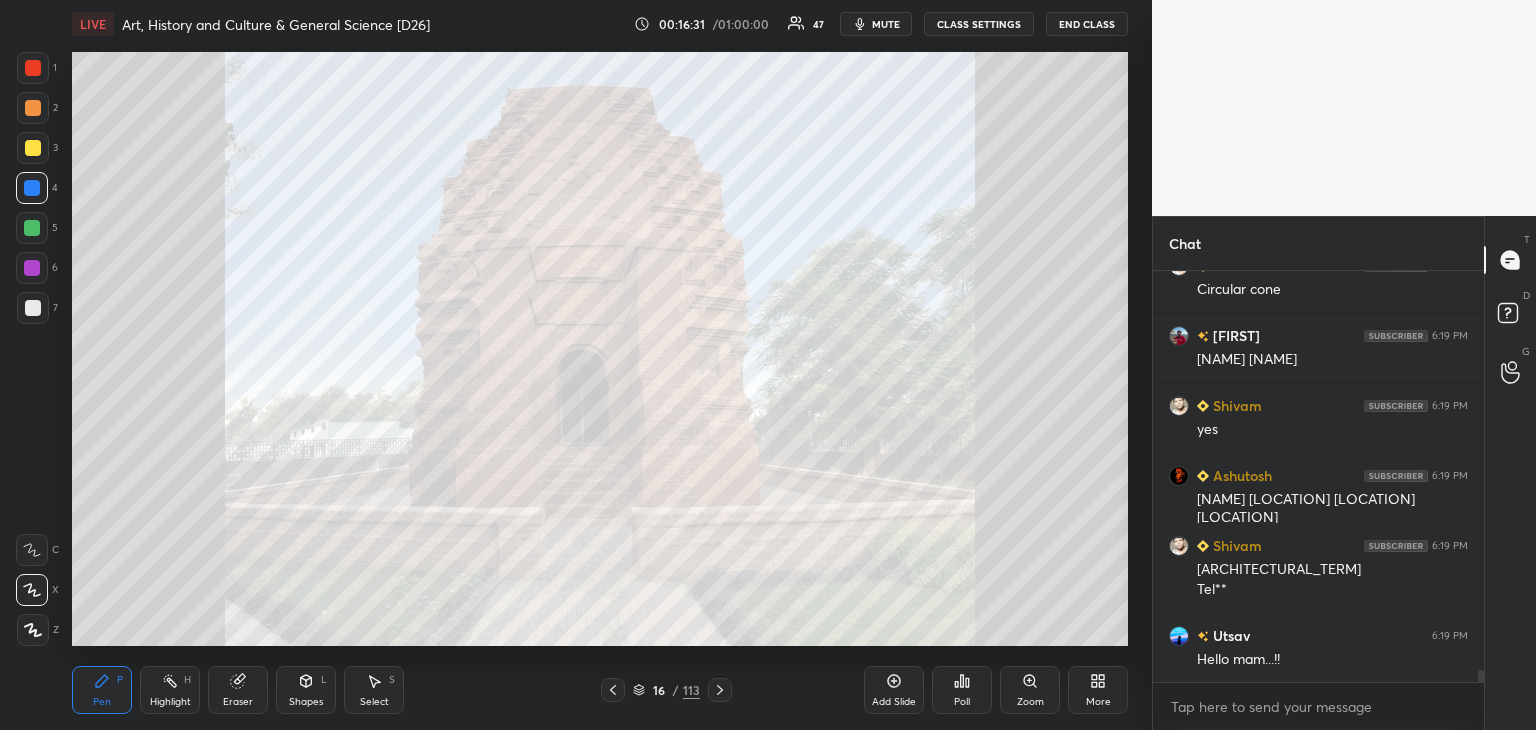 click at bounding box center (33, 68) 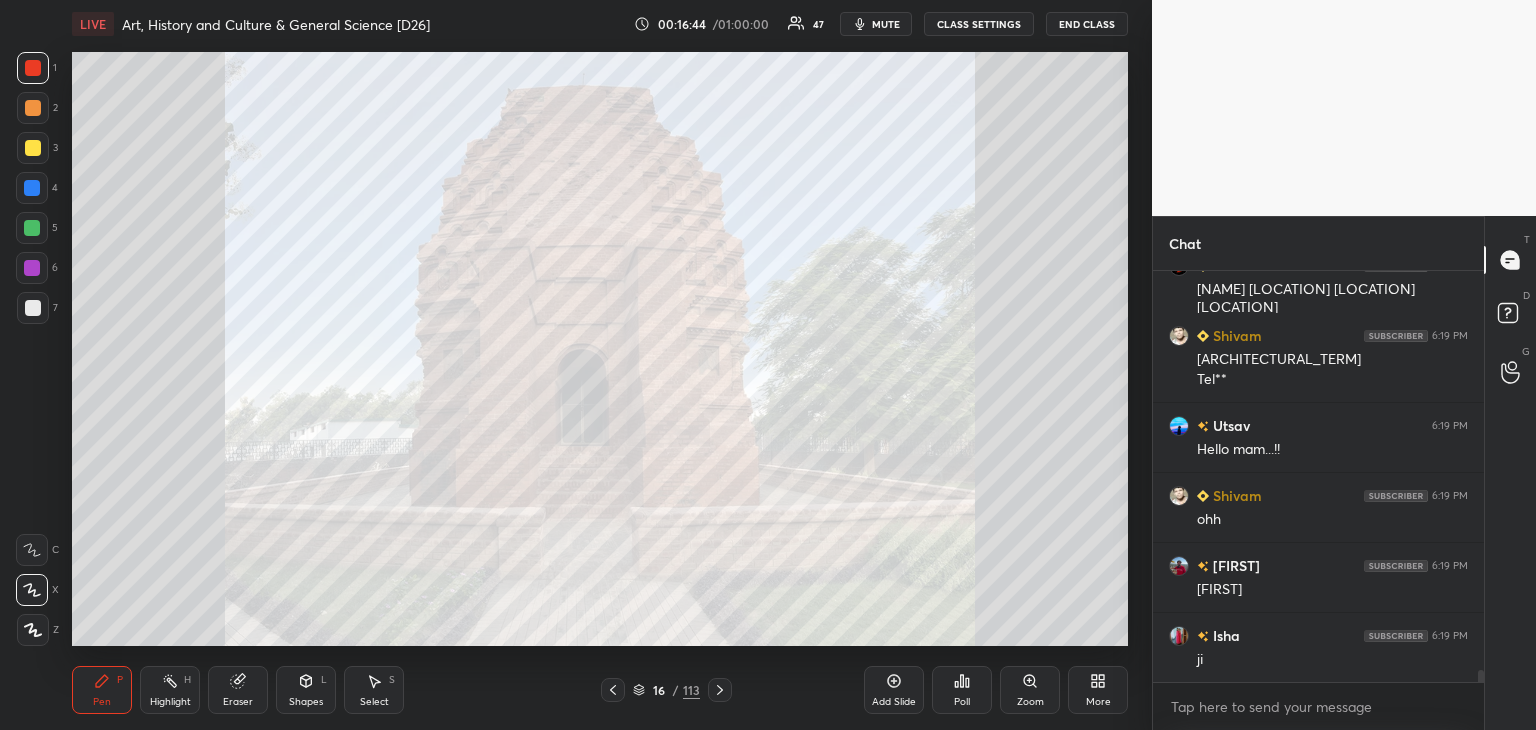 scroll, scrollTop: 13626, scrollLeft: 0, axis: vertical 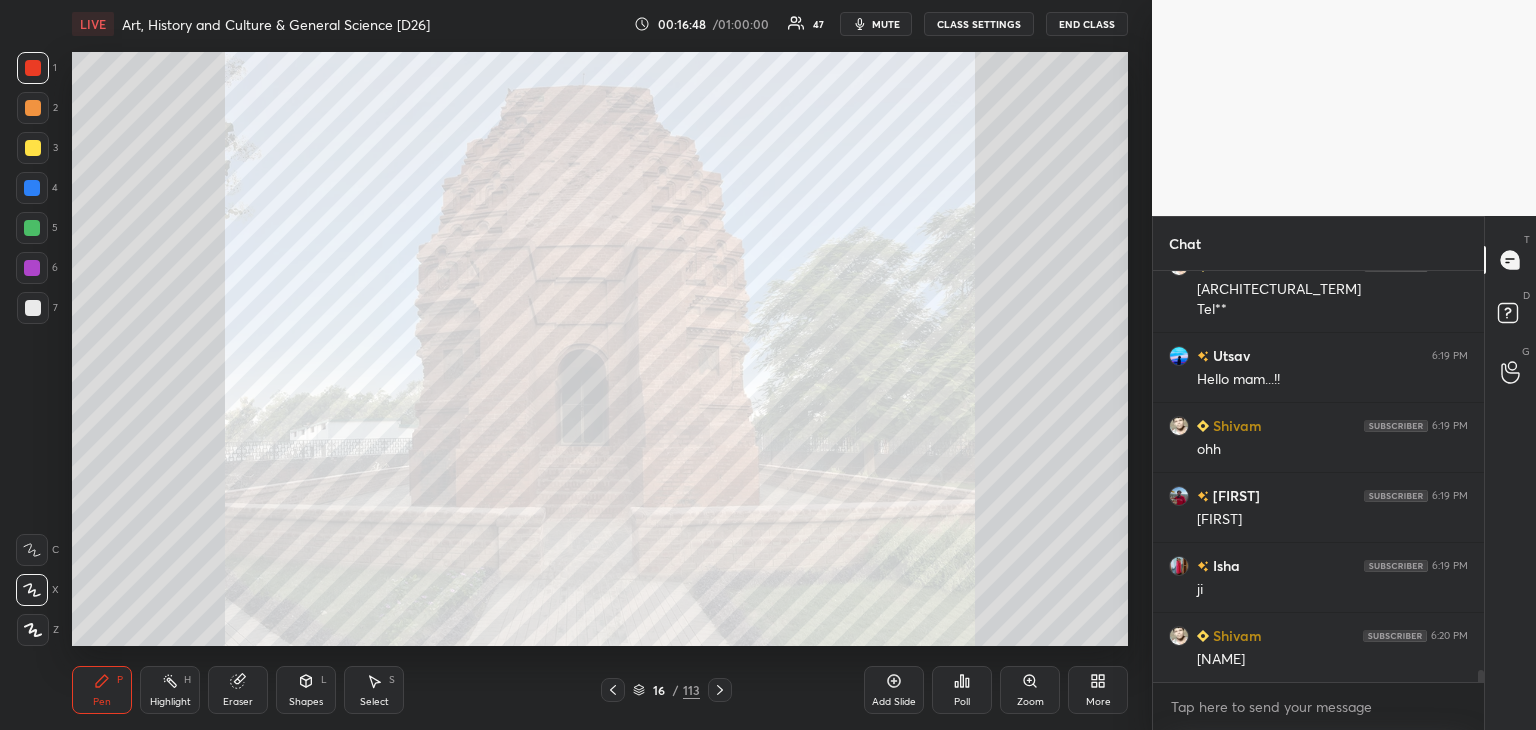 click 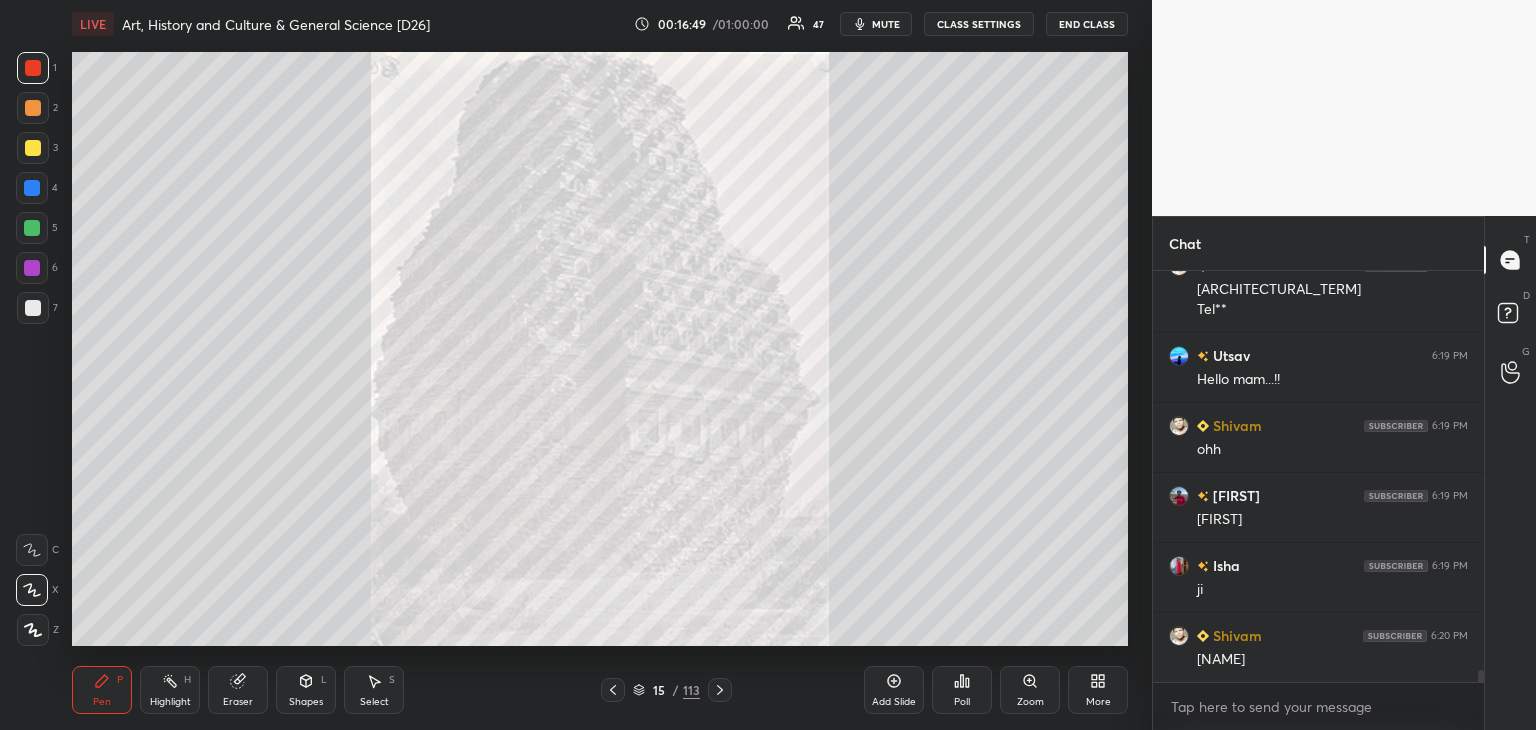 click 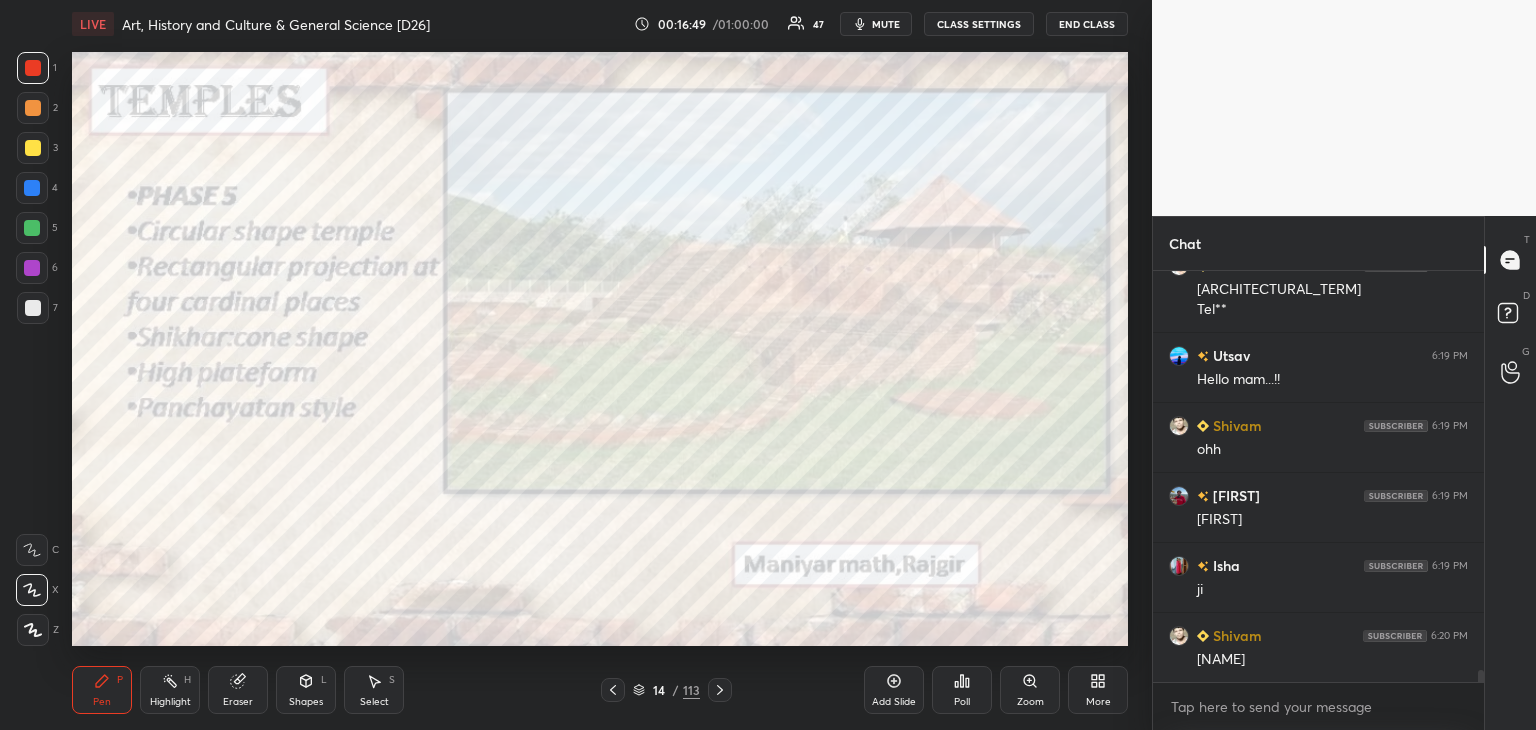 click 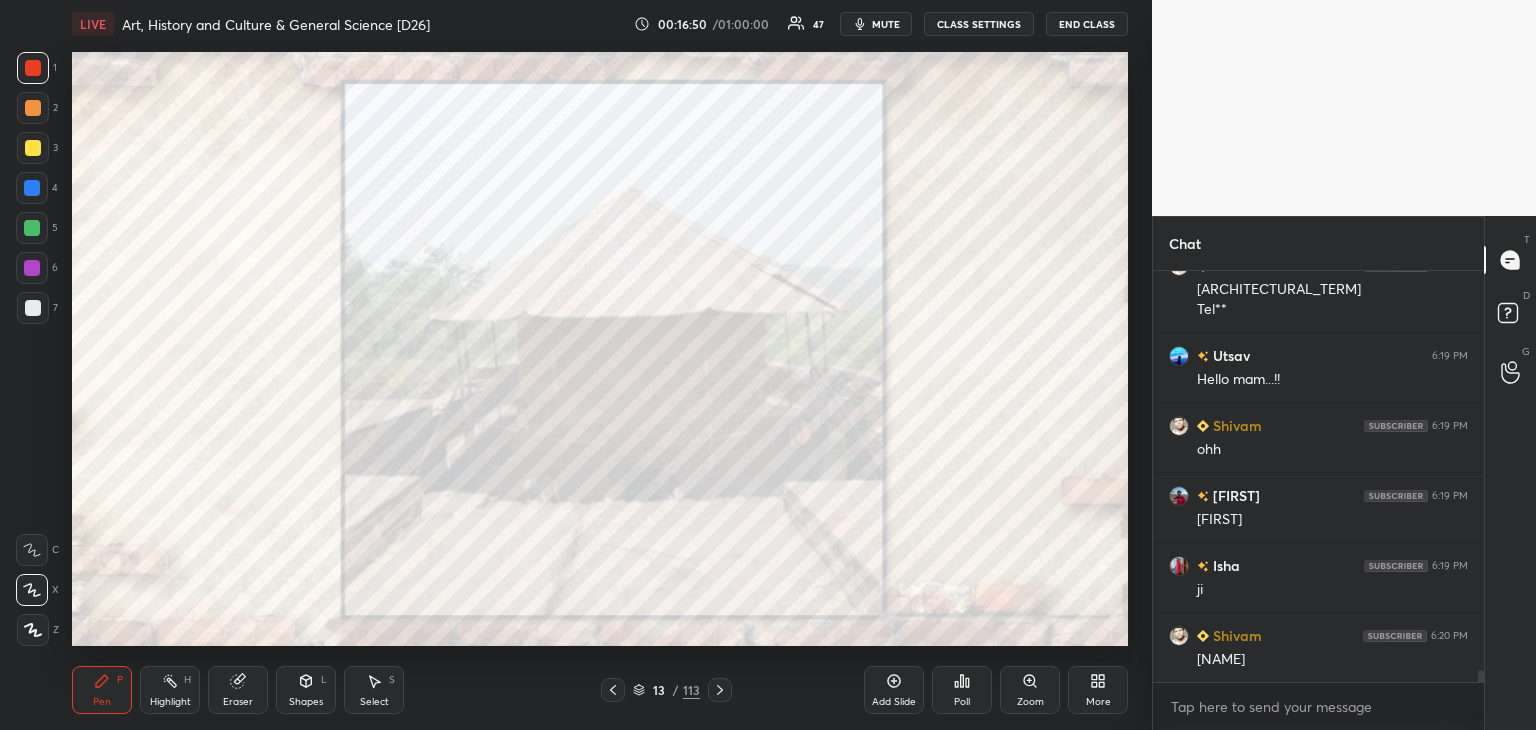 click 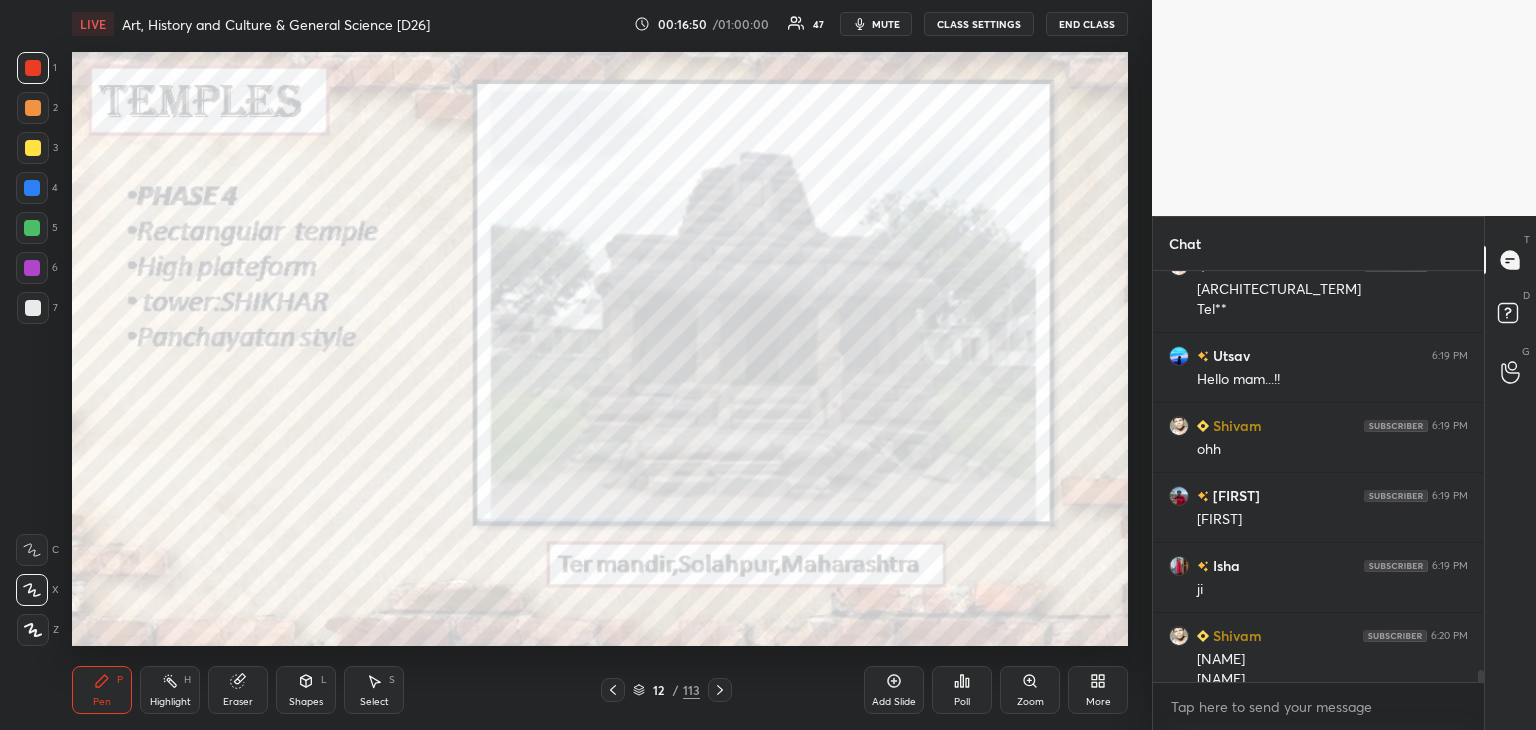 scroll, scrollTop: 13646, scrollLeft: 0, axis: vertical 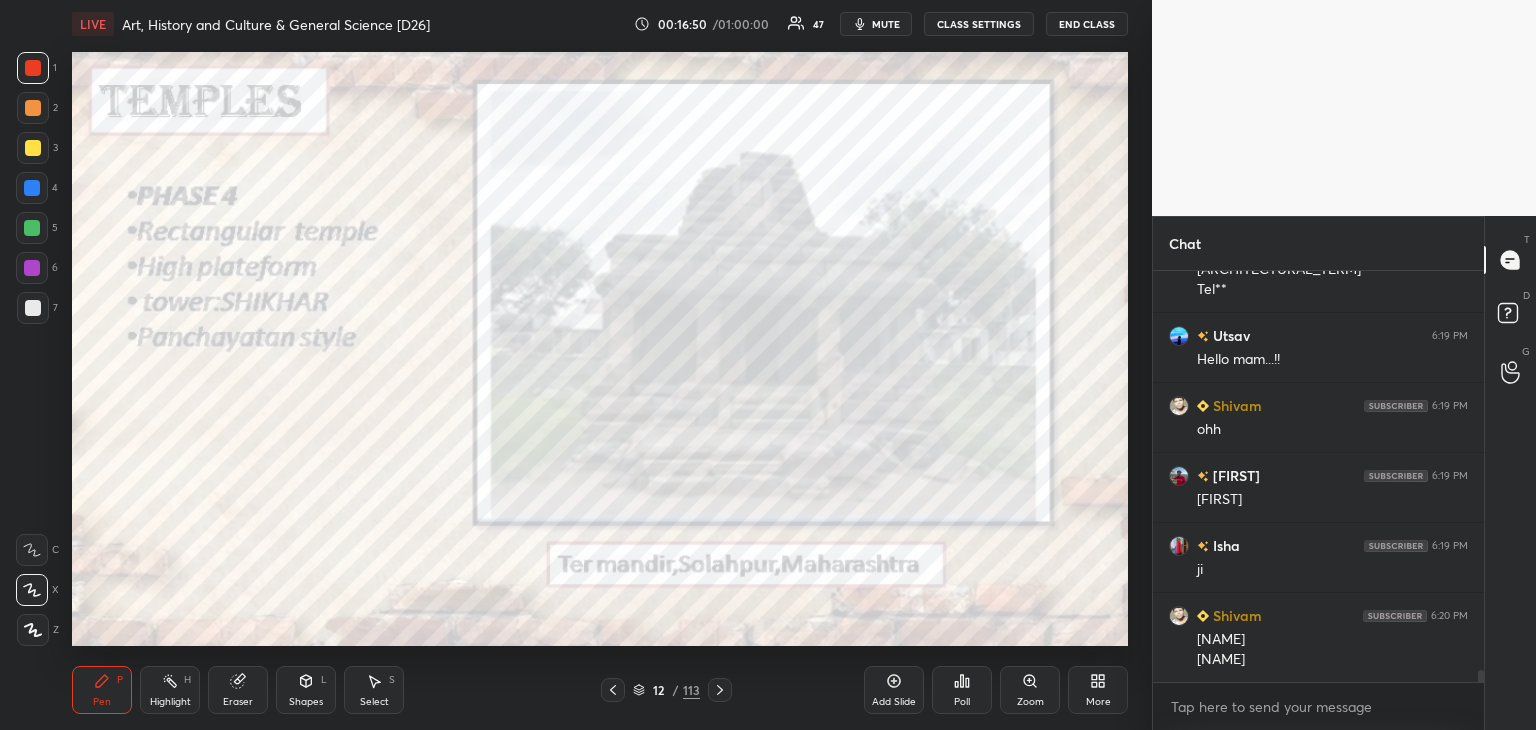 click 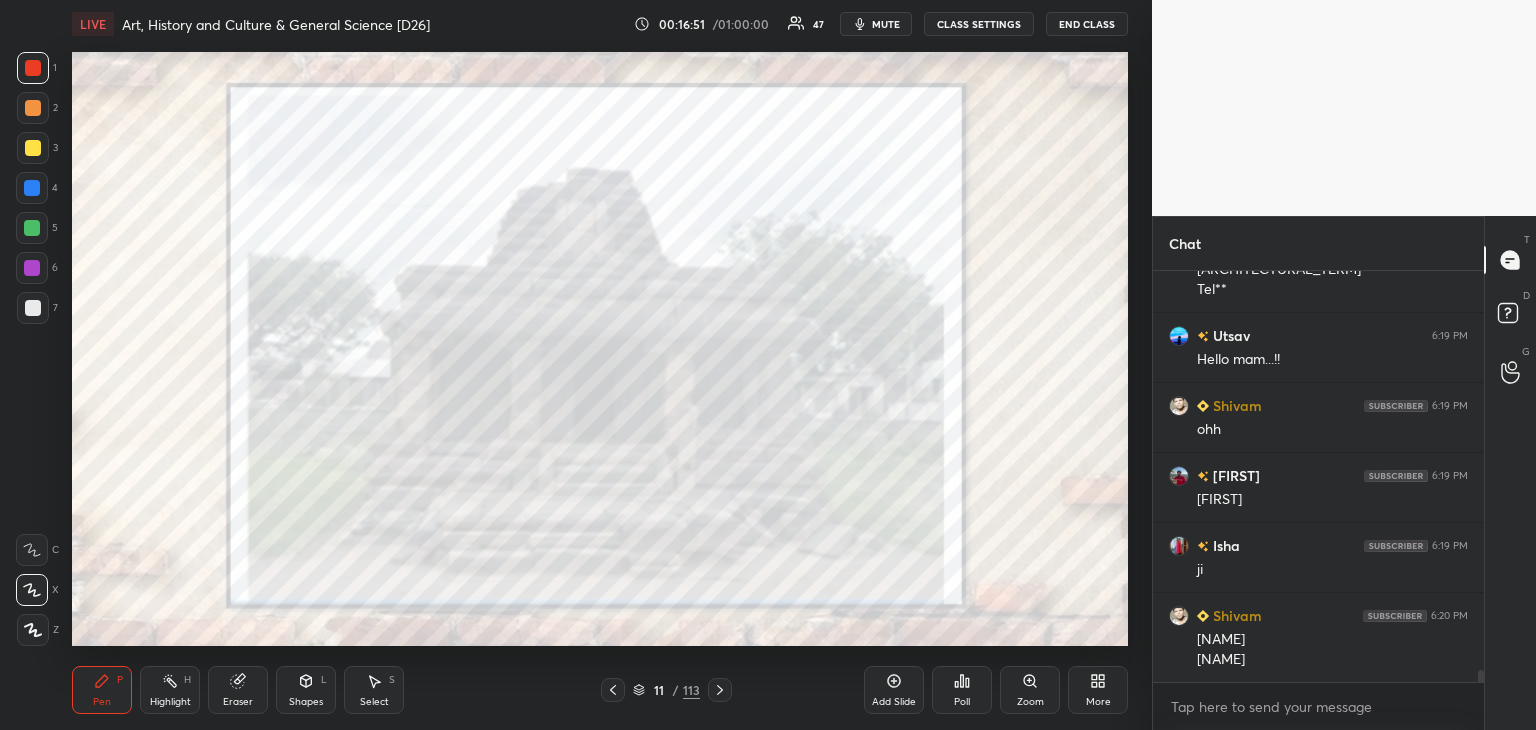 click 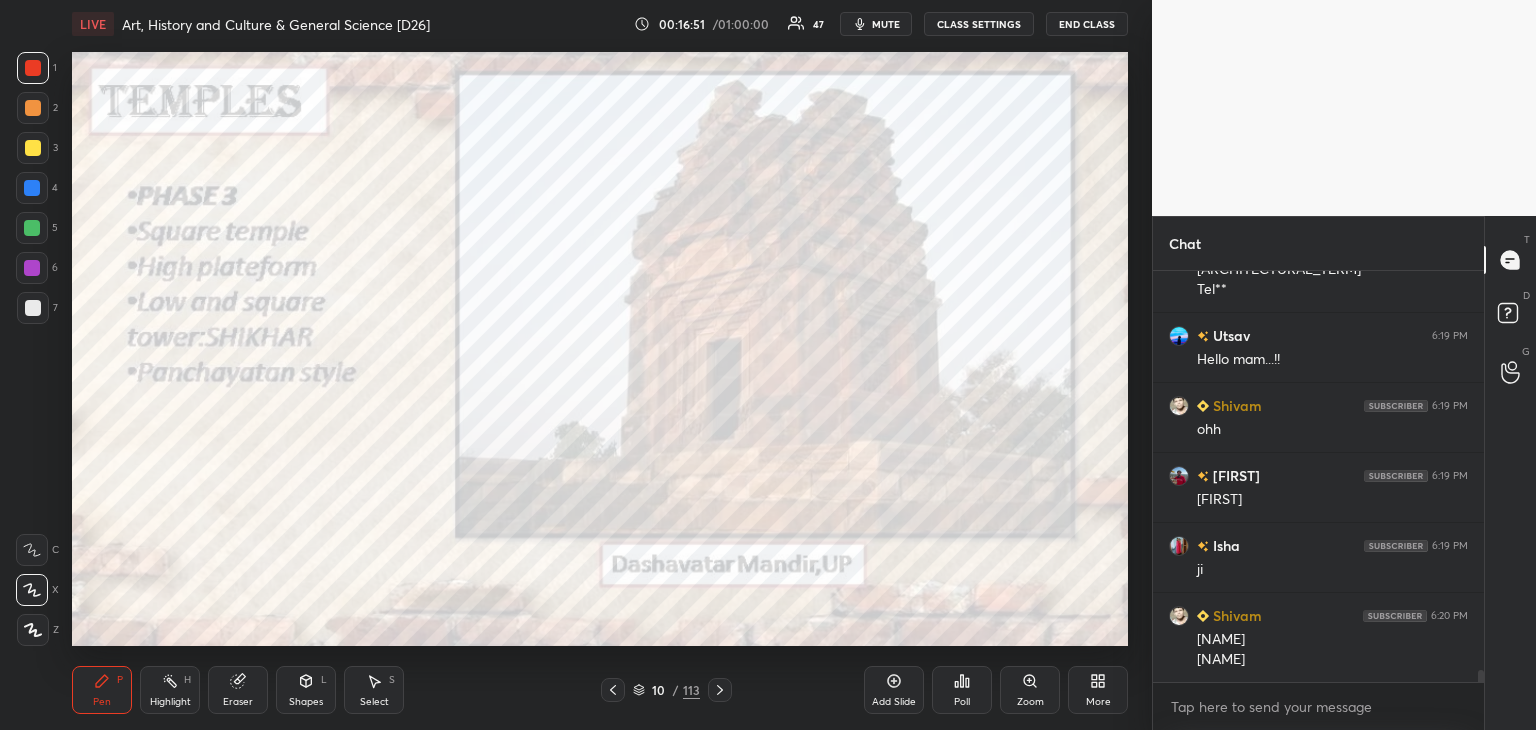 scroll, scrollTop: 13694, scrollLeft: 0, axis: vertical 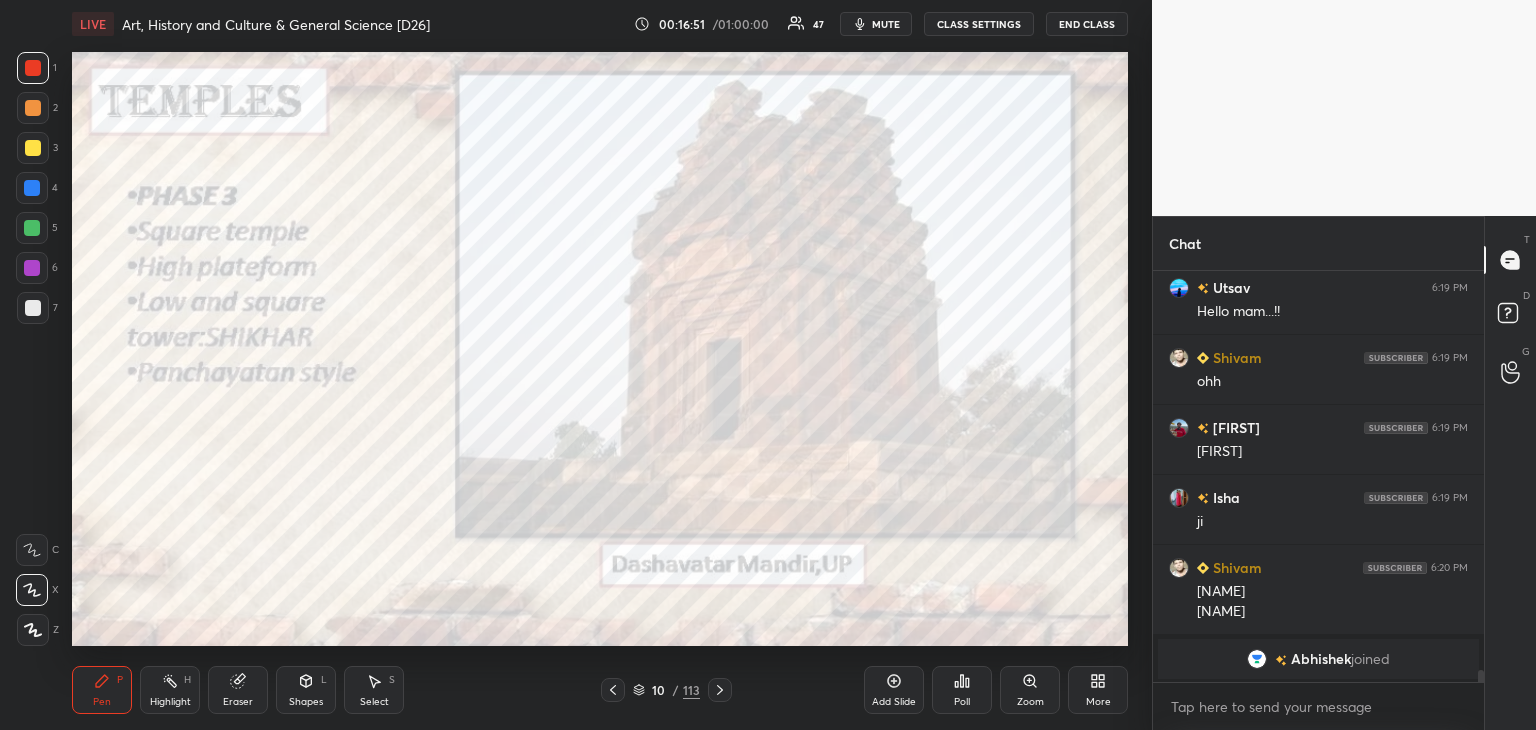 click 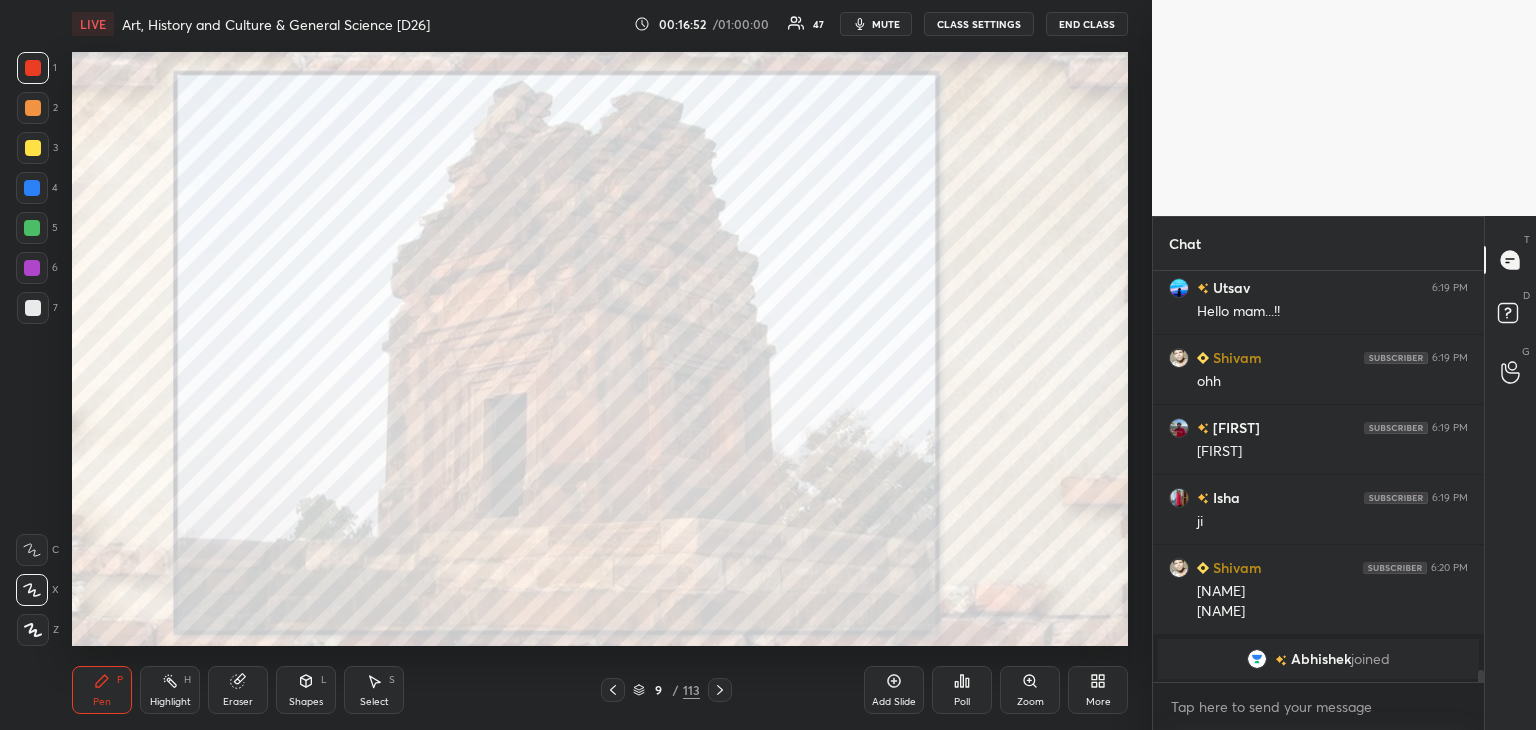 click 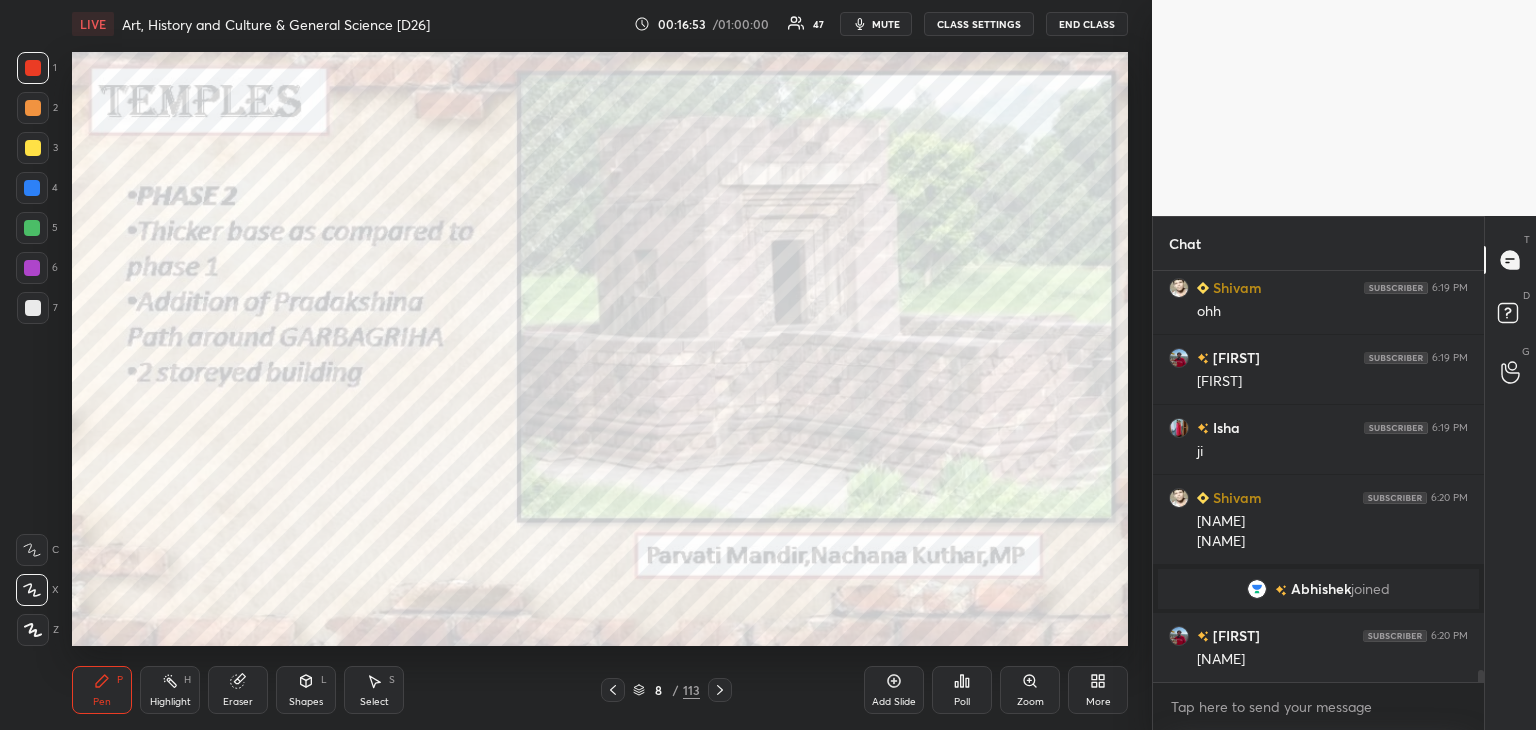 scroll, scrollTop: 13566, scrollLeft: 0, axis: vertical 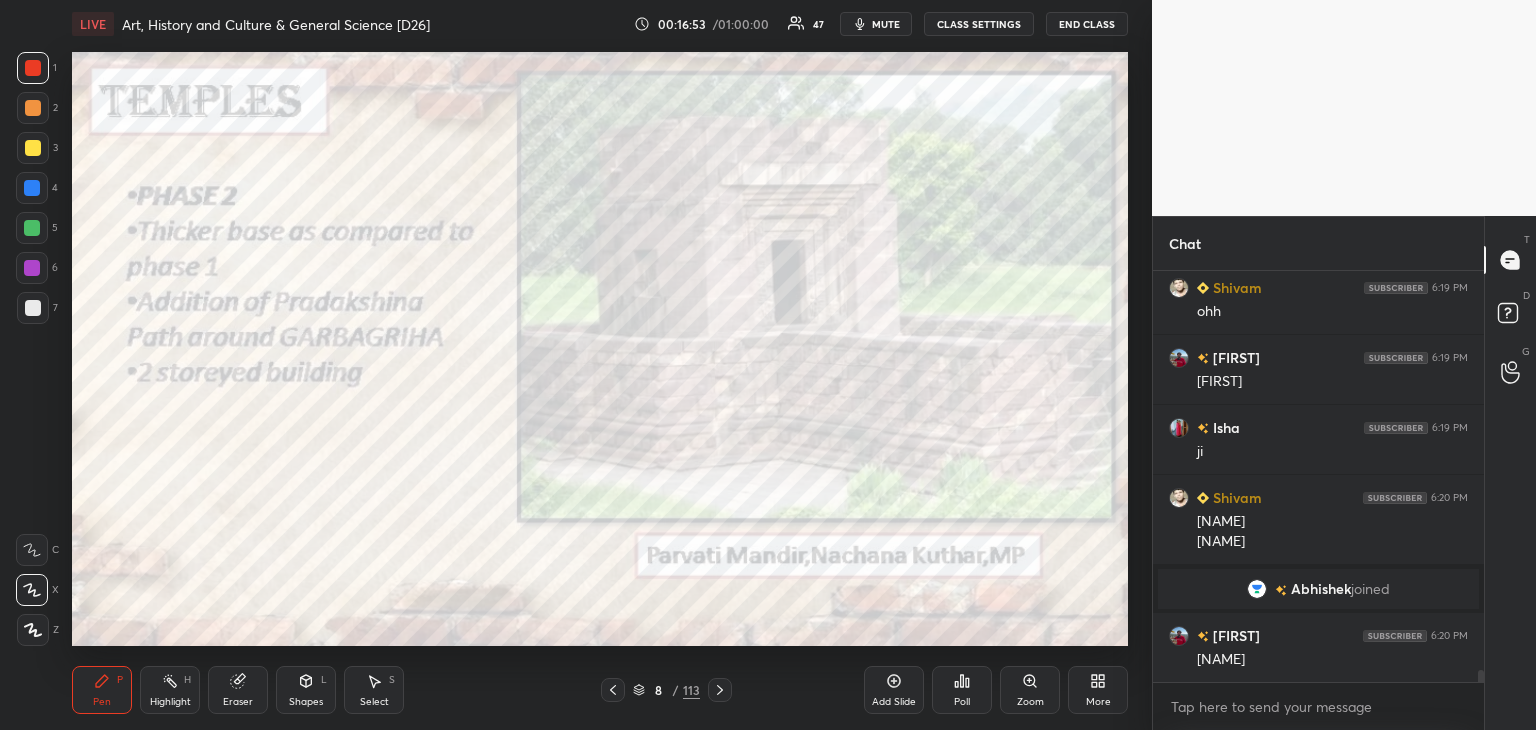 click 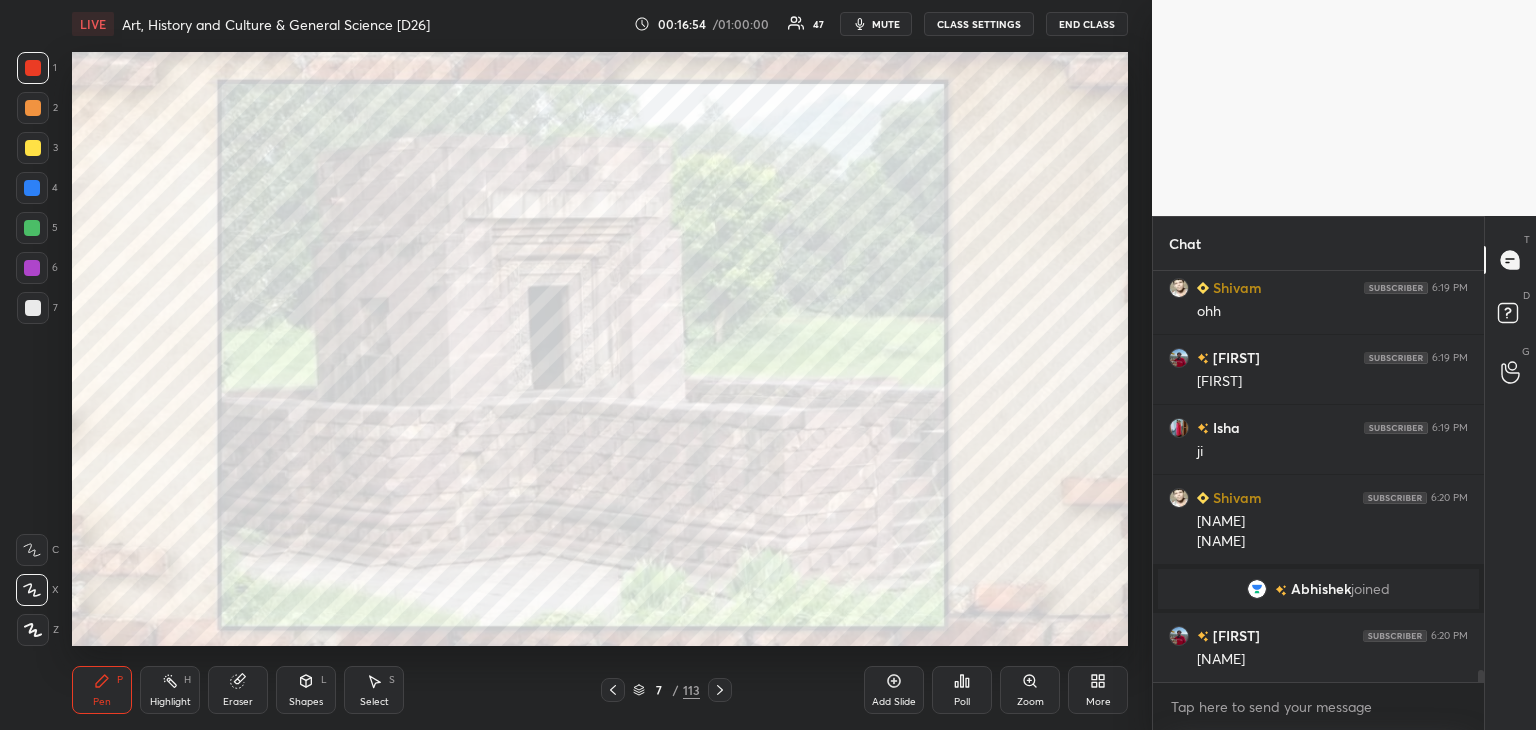 click 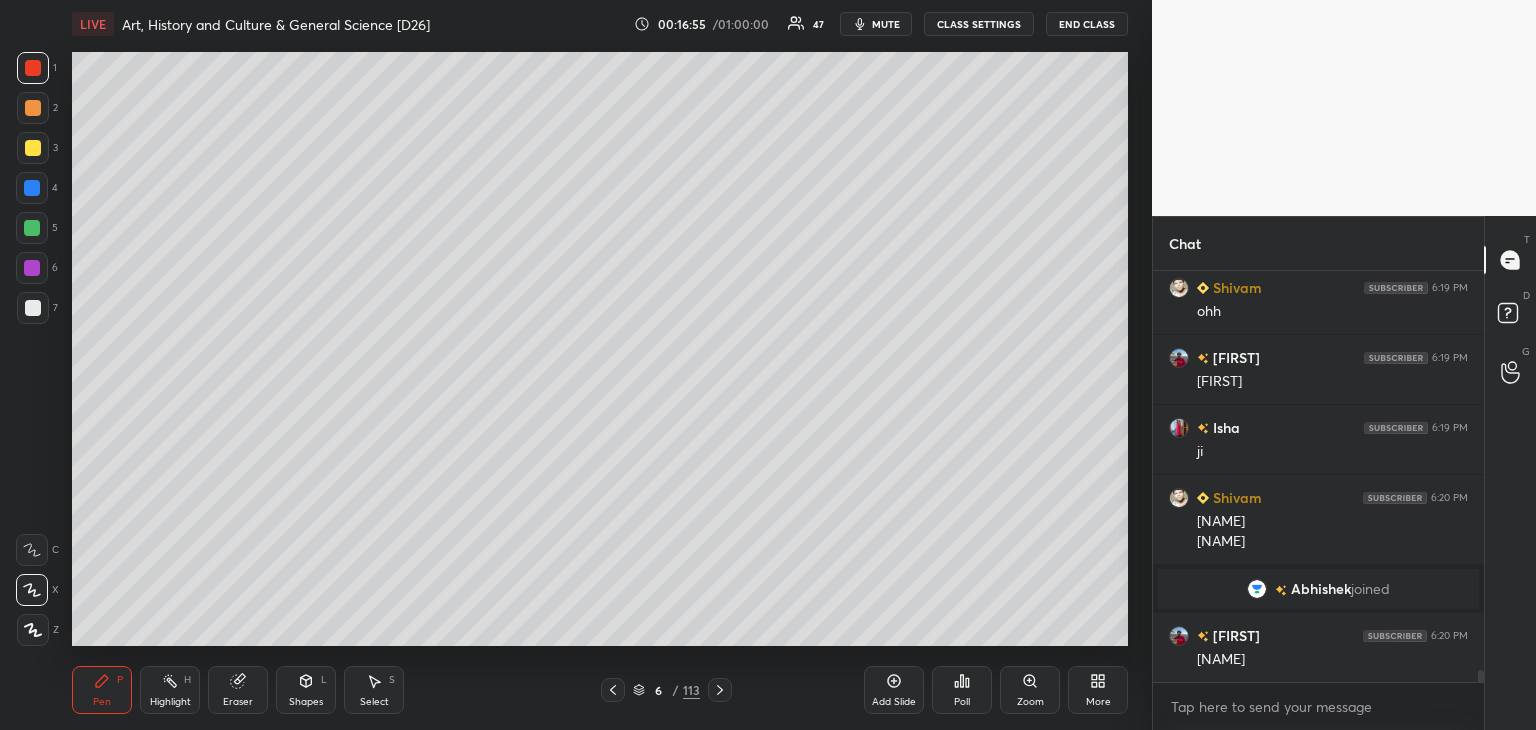 click 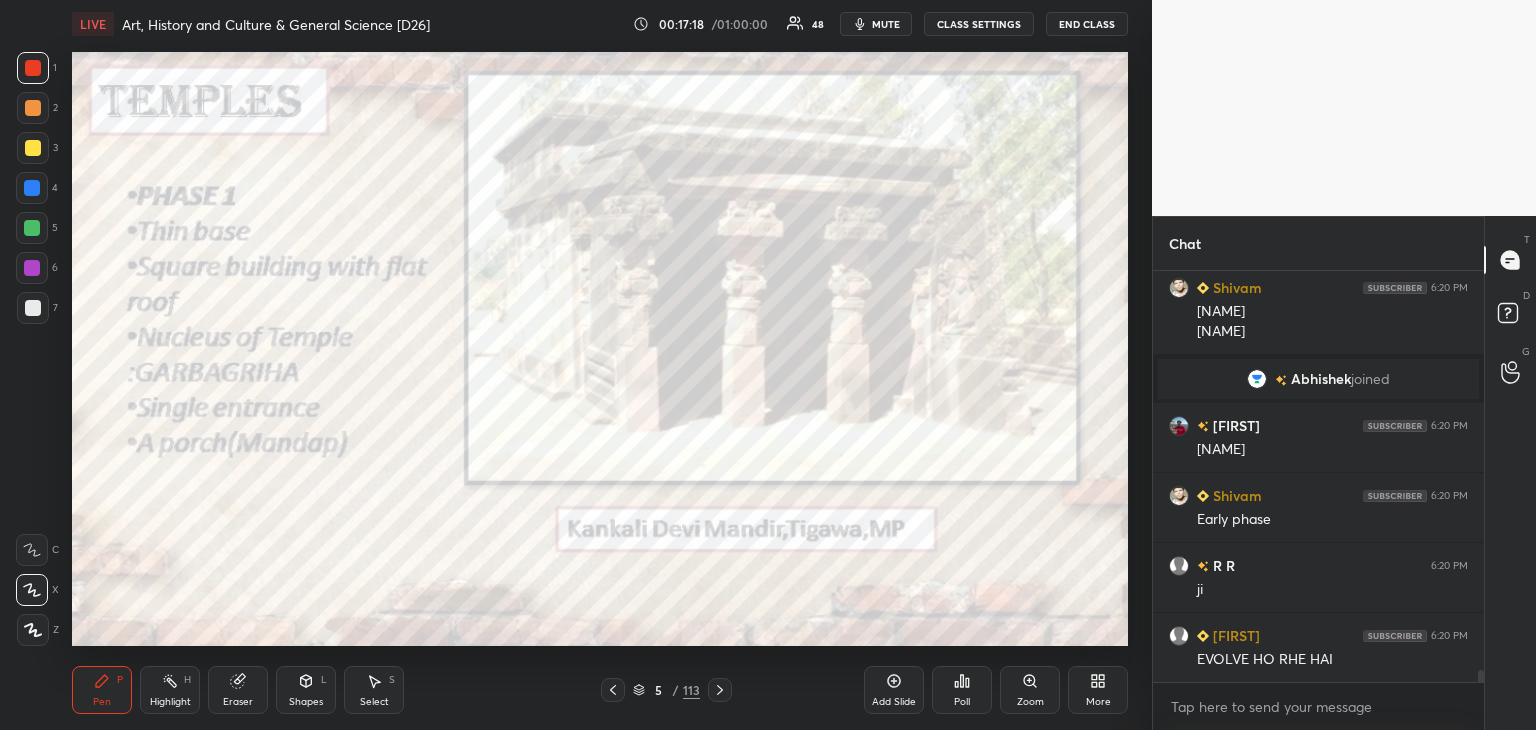 scroll, scrollTop: 13784, scrollLeft: 0, axis: vertical 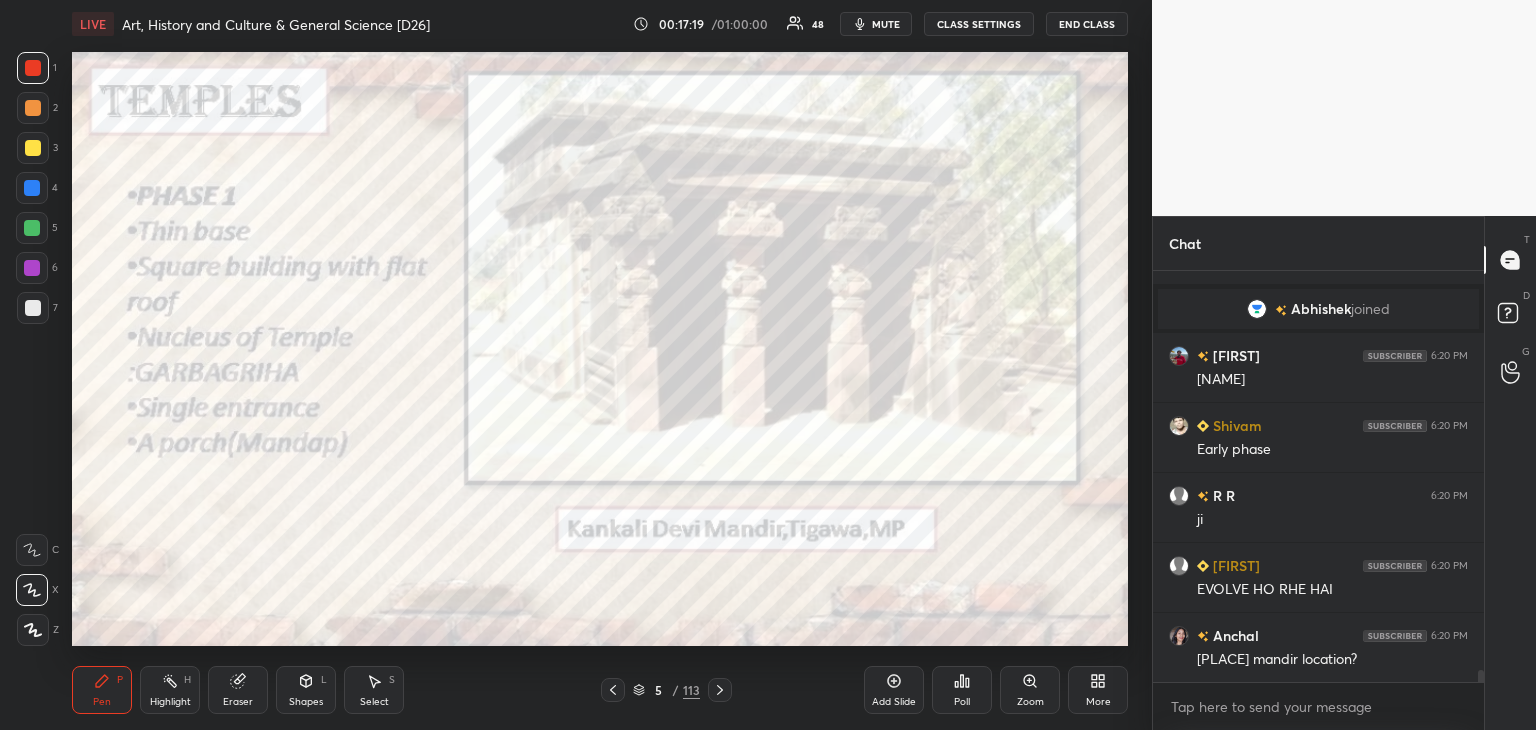 click 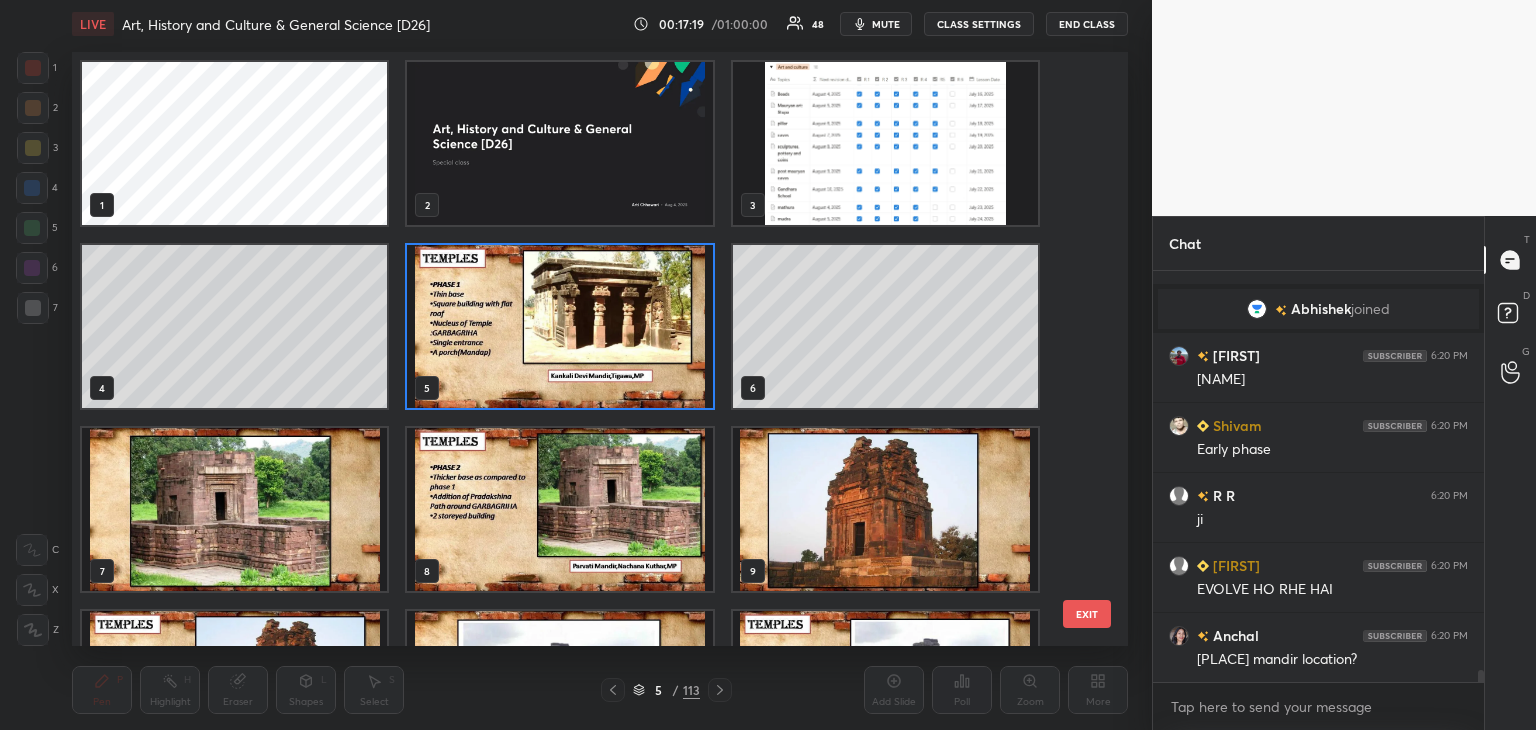 scroll, scrollTop: 6, scrollLeft: 10, axis: both 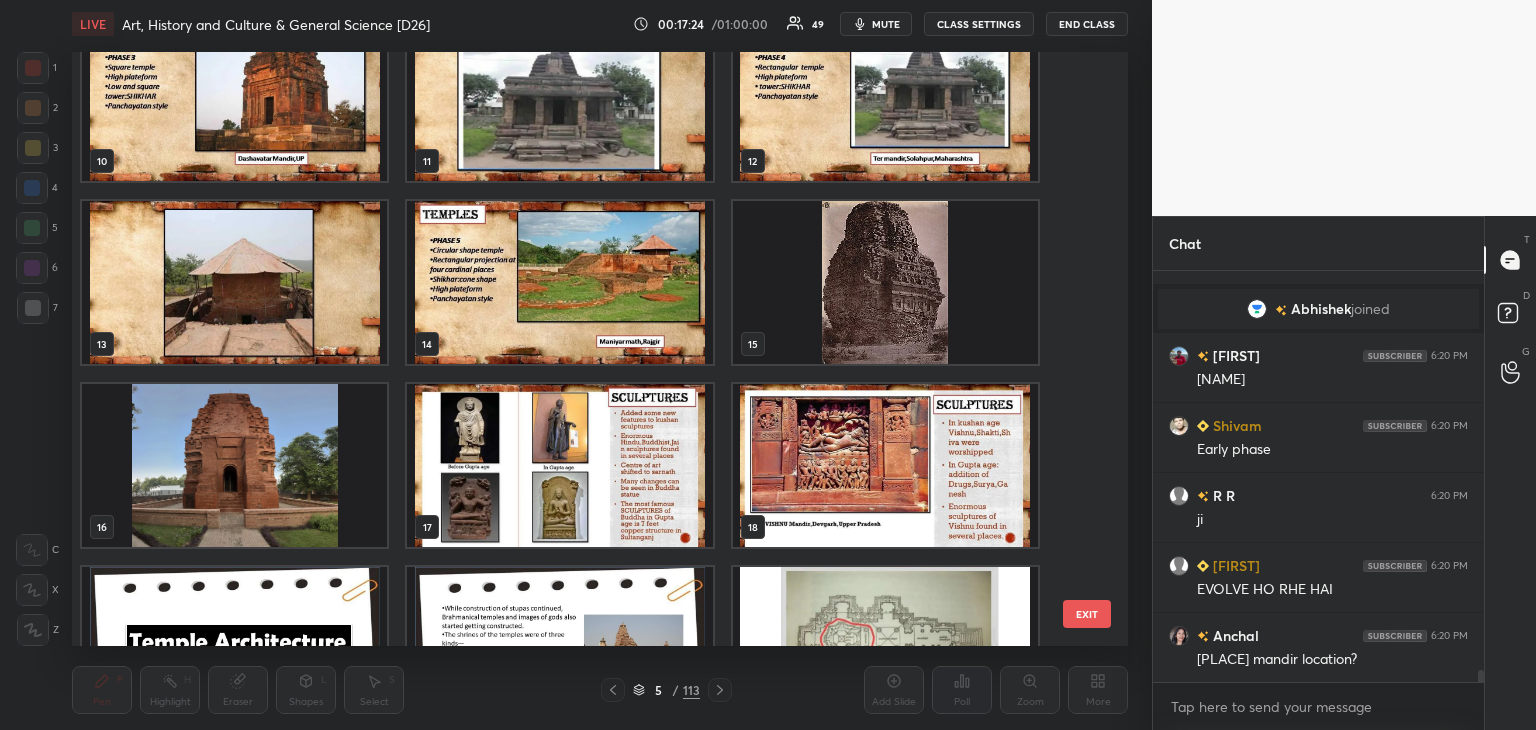 click at bounding box center (234, 465) 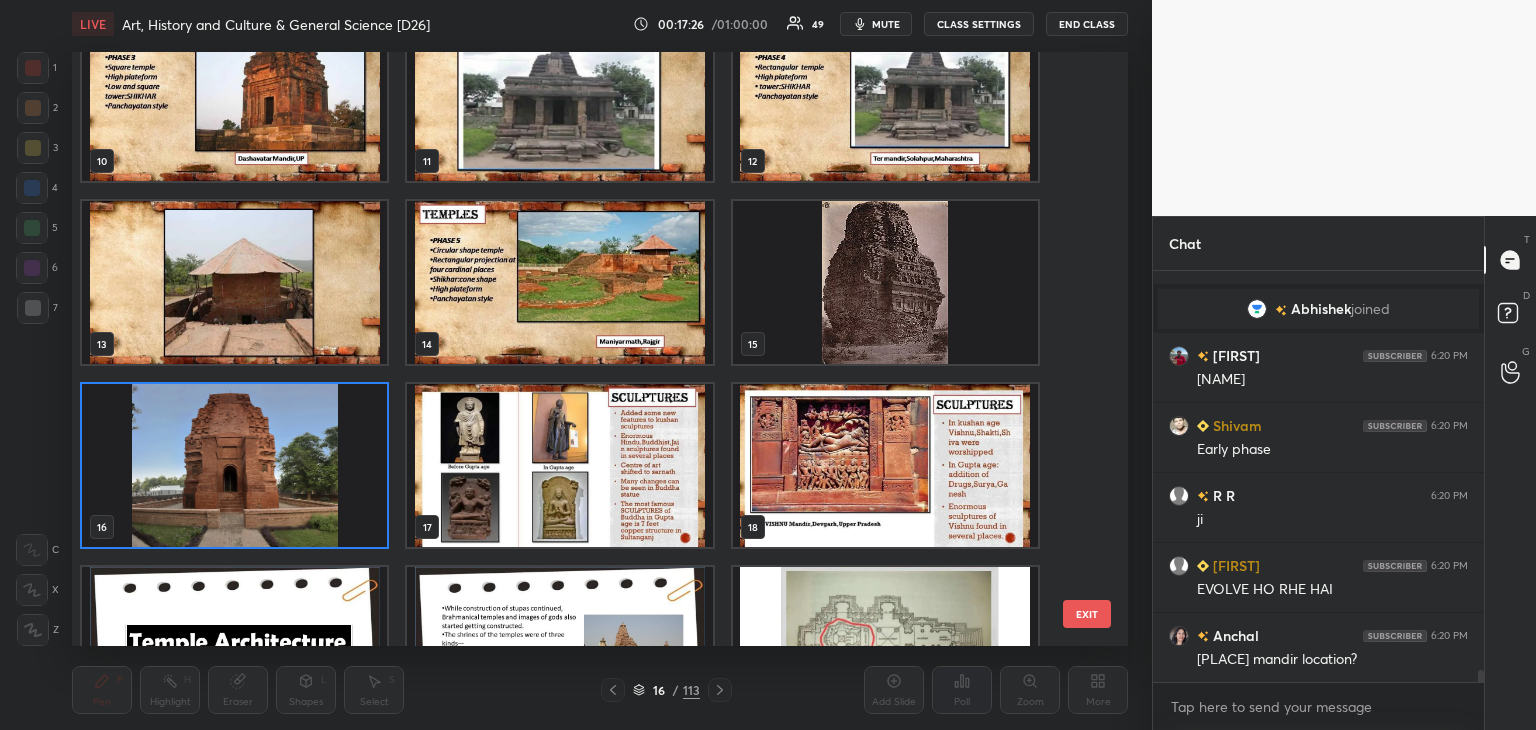 click on "EXIT" at bounding box center [1087, 614] 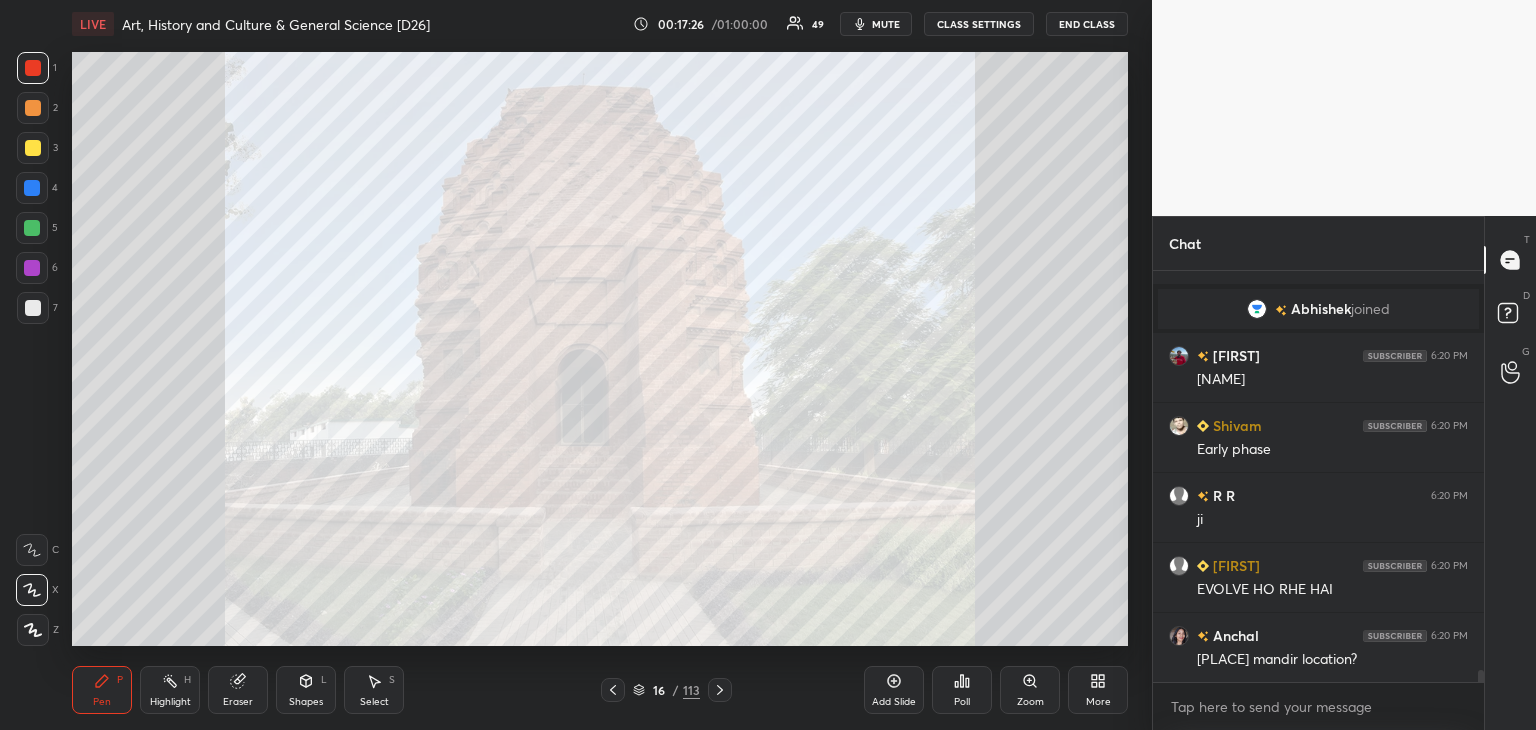 click 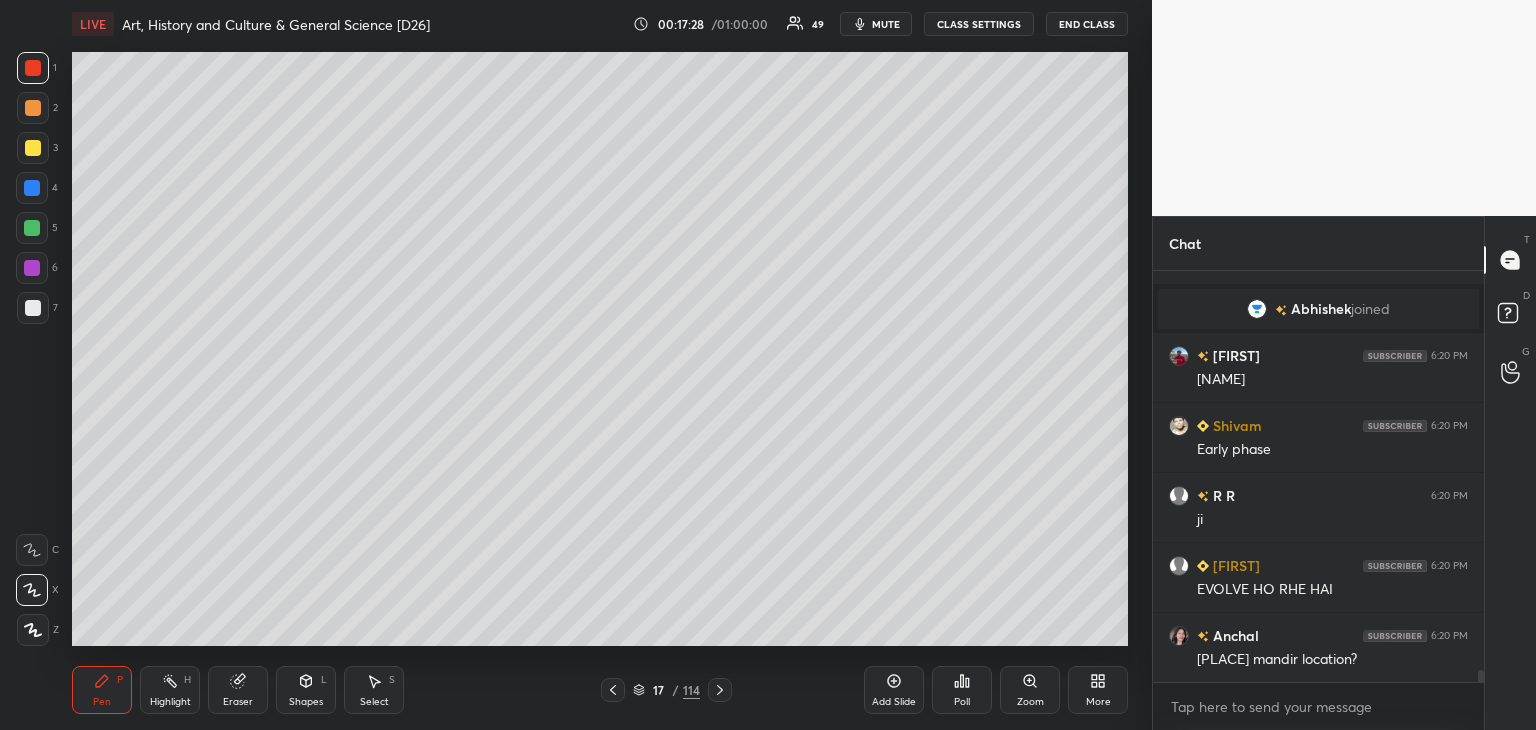 click at bounding box center (32, 268) 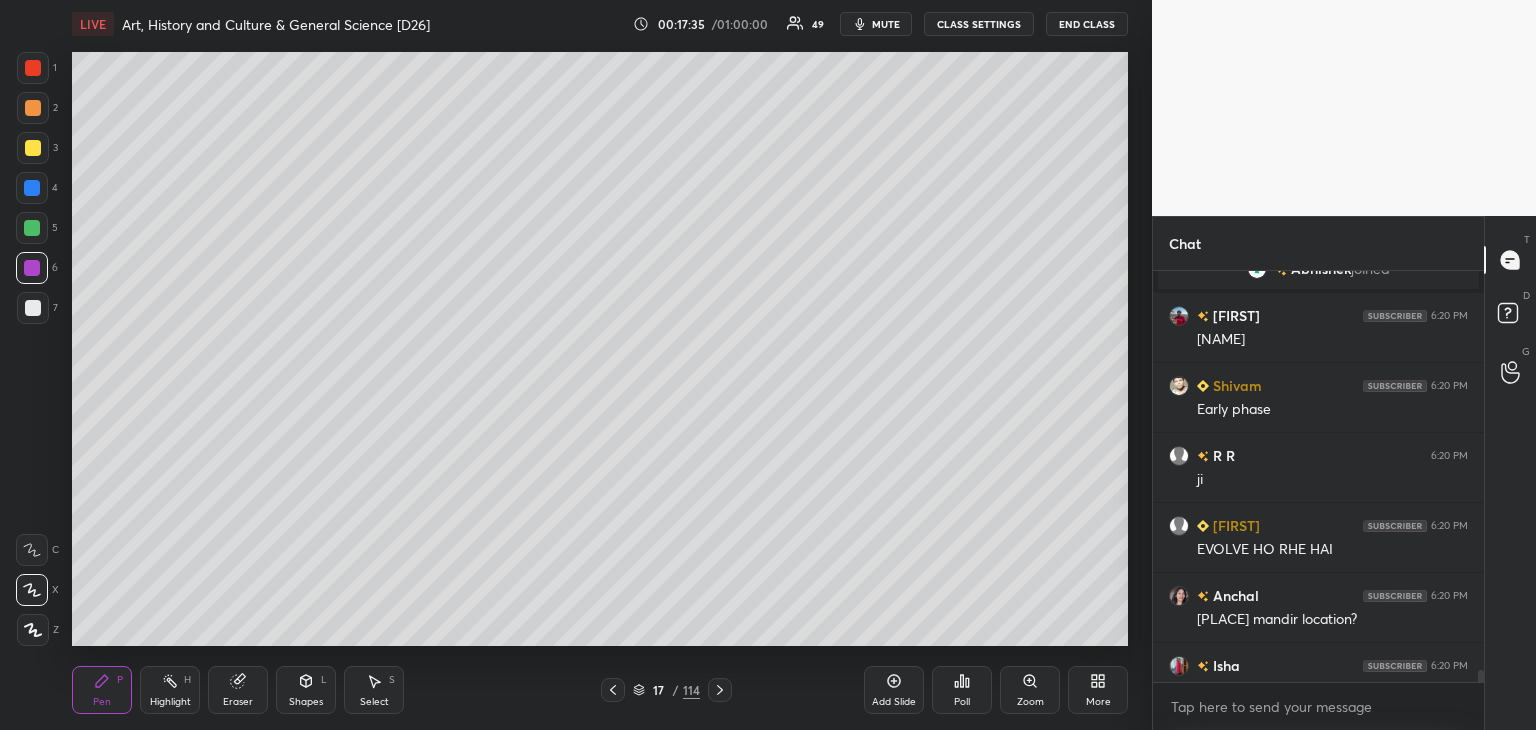 scroll, scrollTop: 13814, scrollLeft: 0, axis: vertical 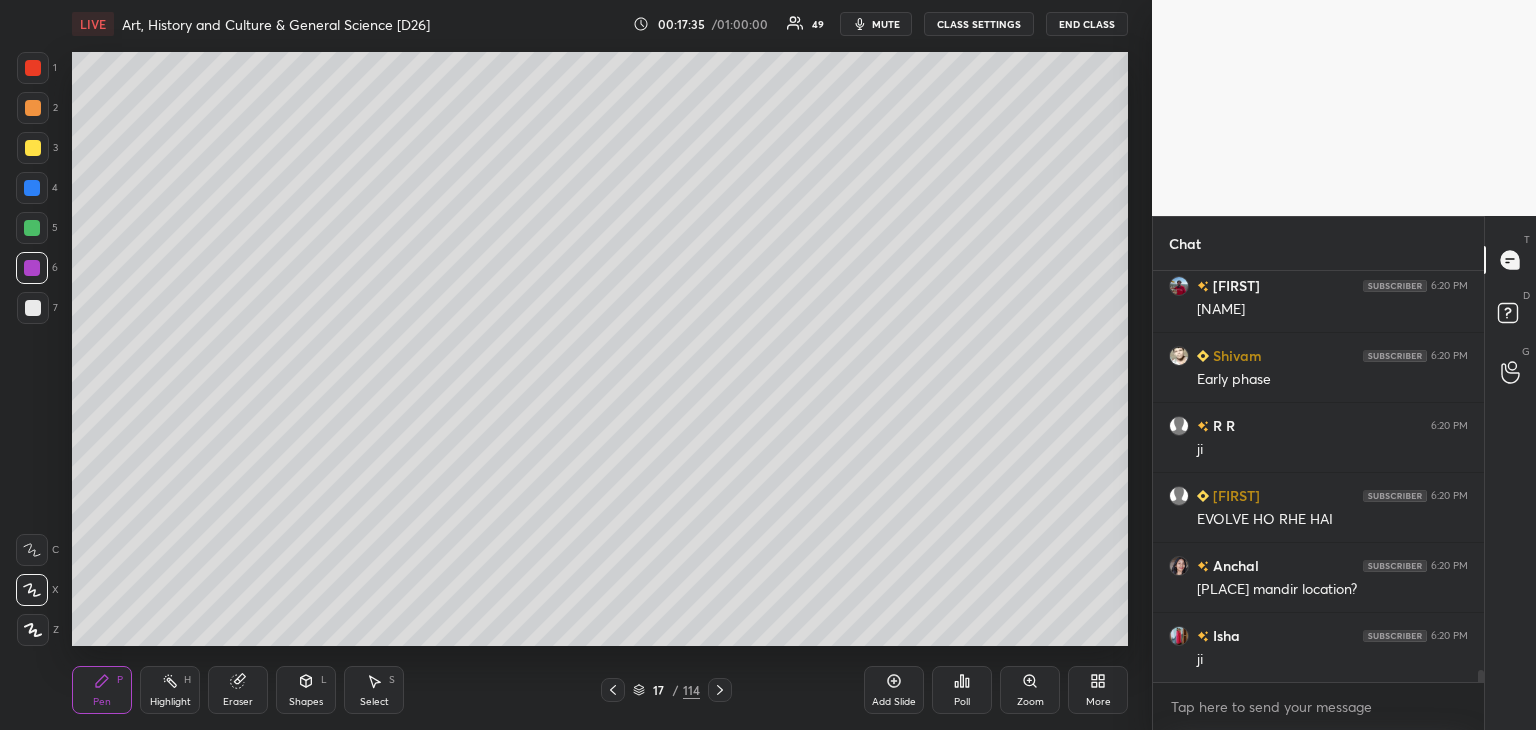 click at bounding box center [33, 308] 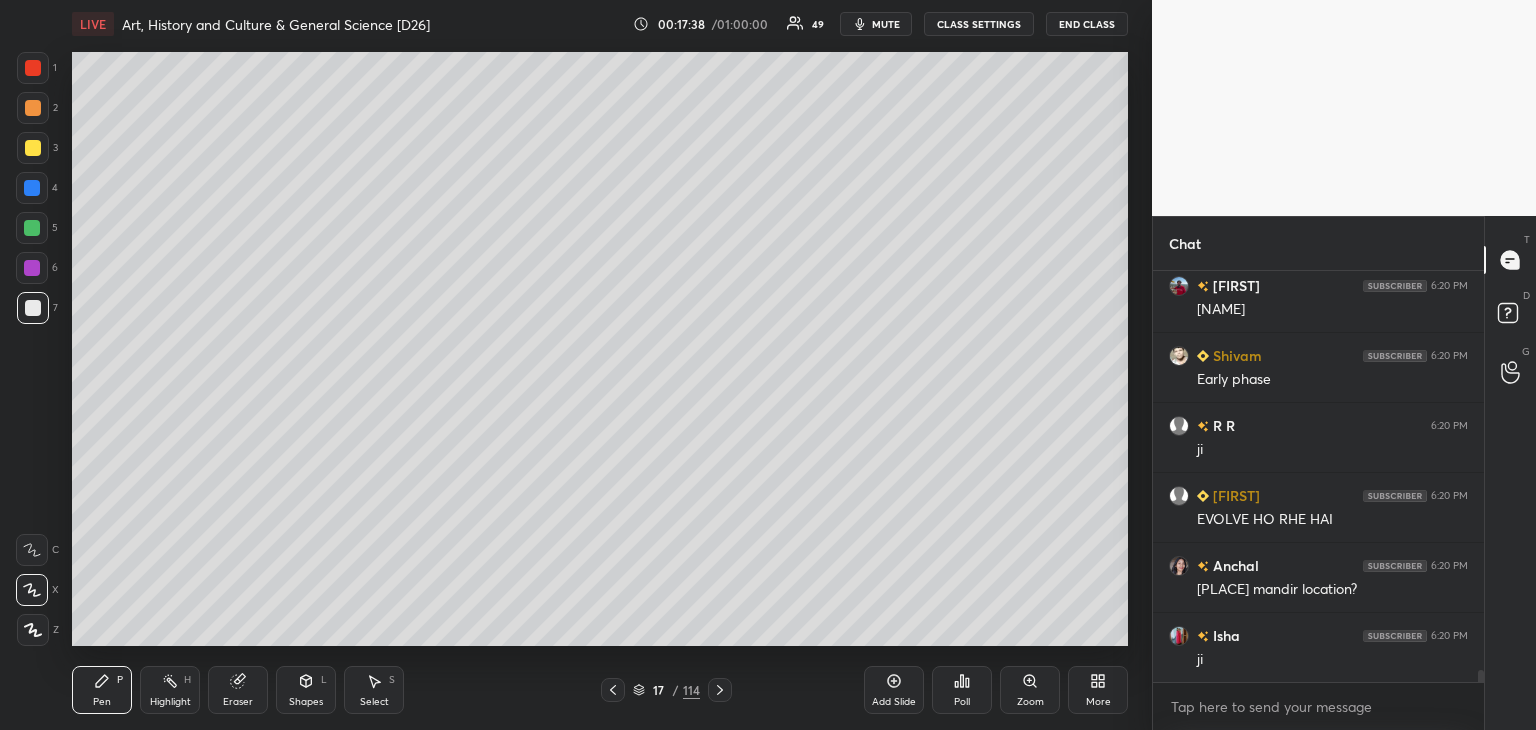 scroll, scrollTop: 13884, scrollLeft: 0, axis: vertical 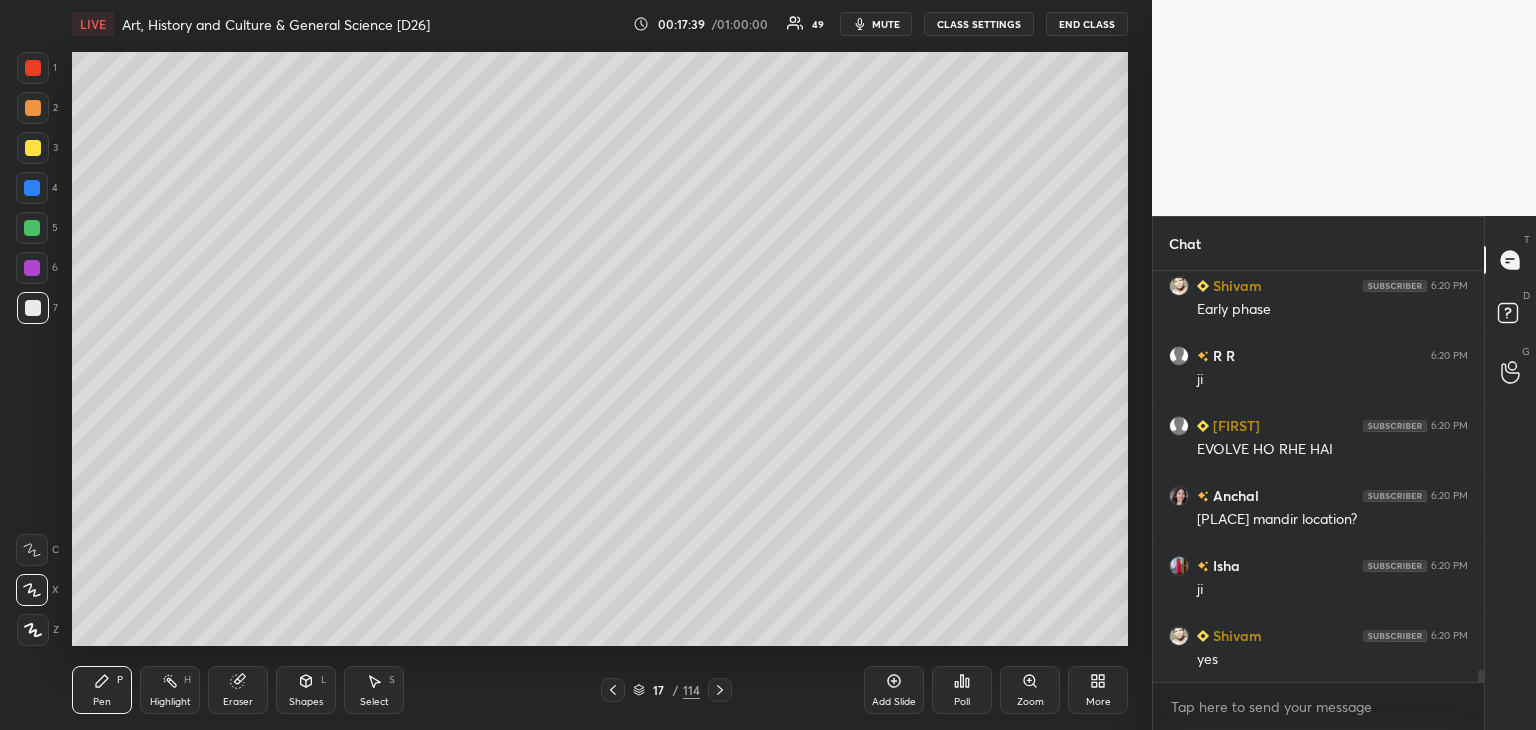 click 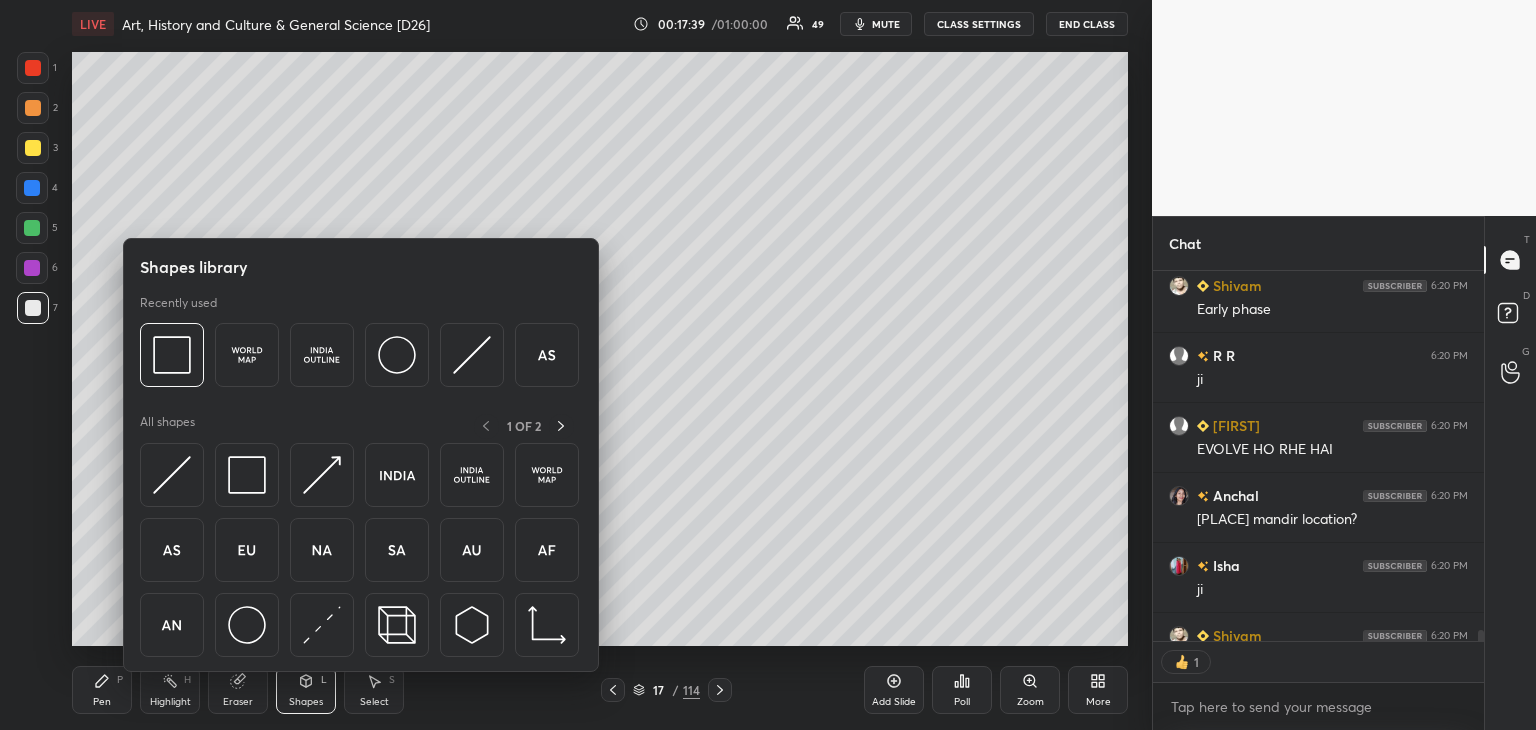 scroll, scrollTop: 7, scrollLeft: 6, axis: both 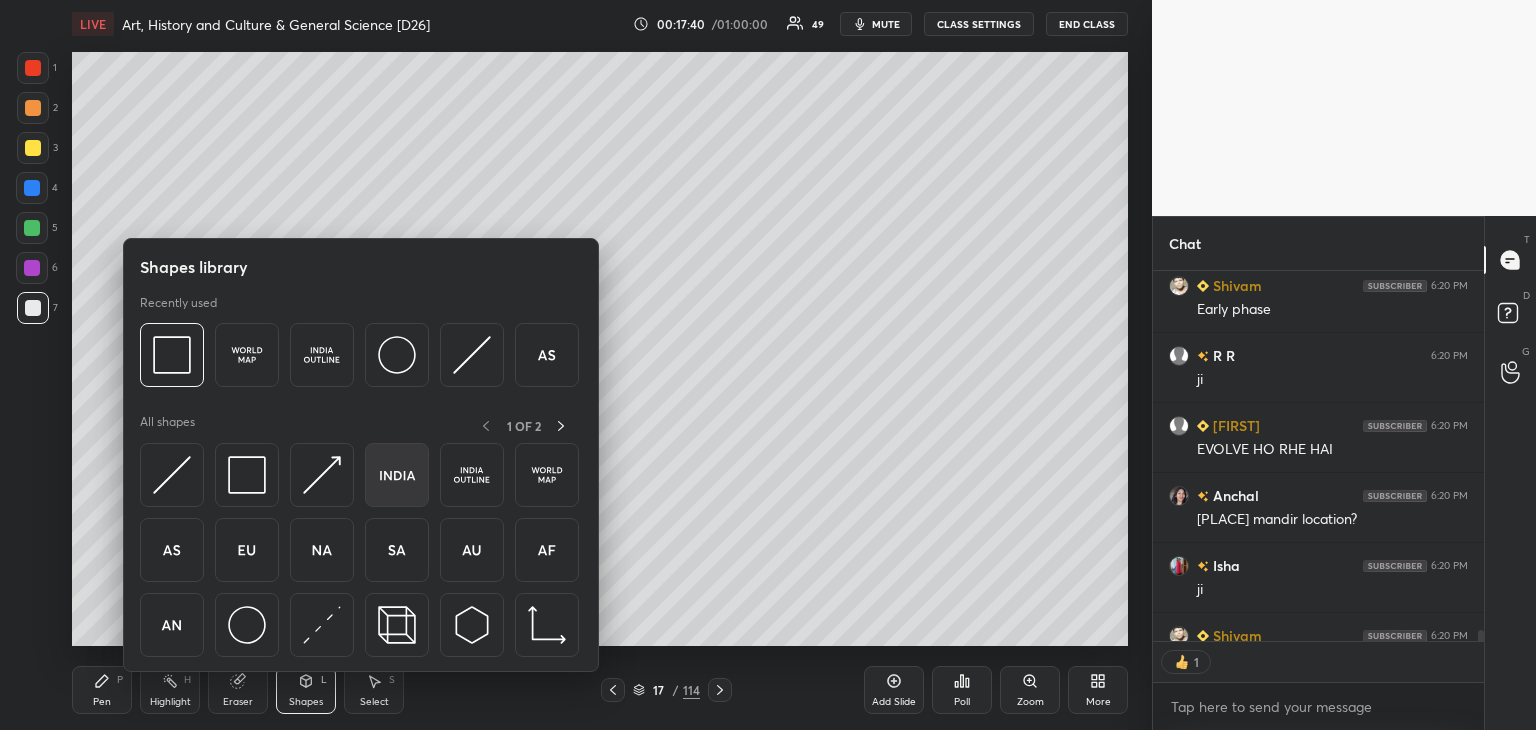 click at bounding box center (397, 475) 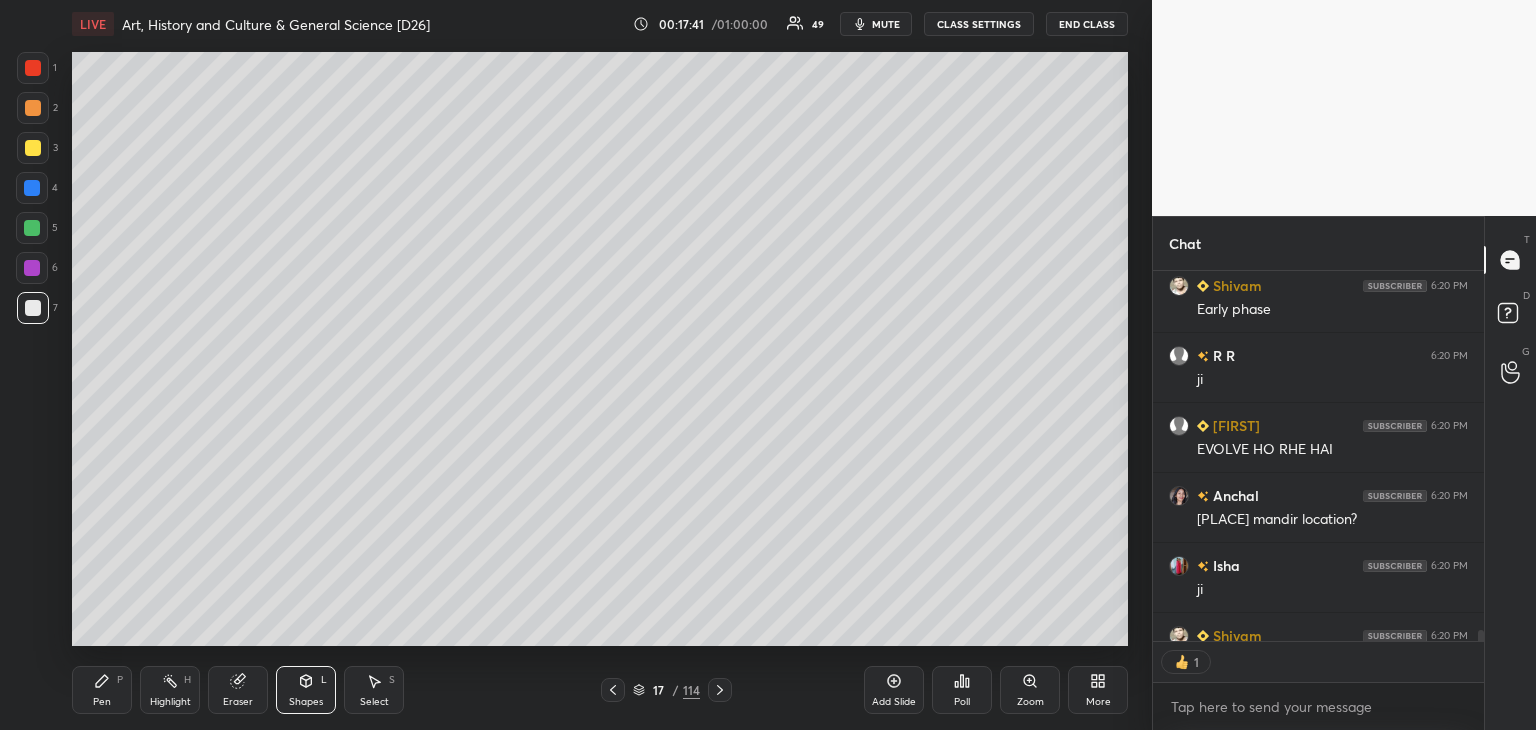click on "Shapes" at bounding box center (306, 702) 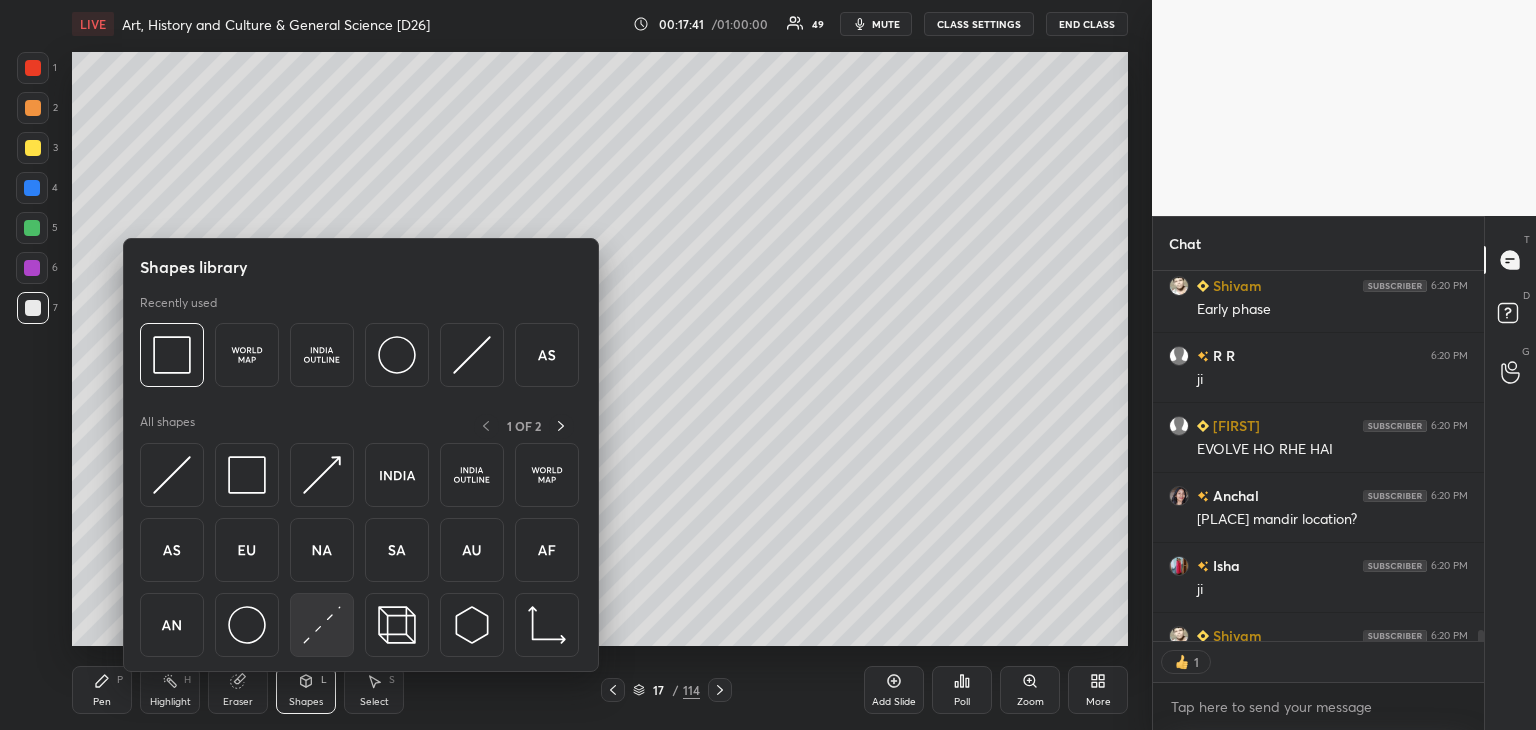 scroll, scrollTop: 13995, scrollLeft: 0, axis: vertical 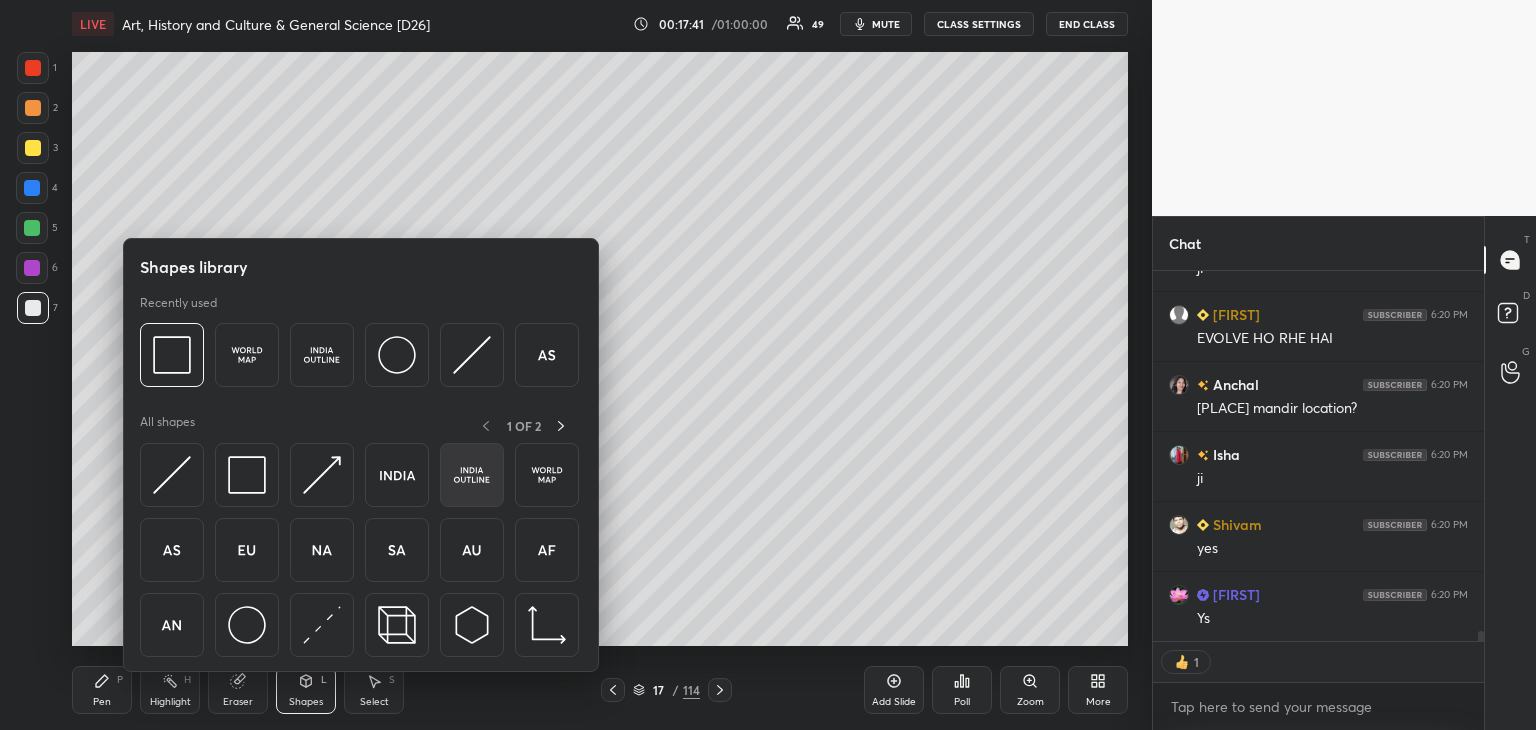 click at bounding box center [472, 475] 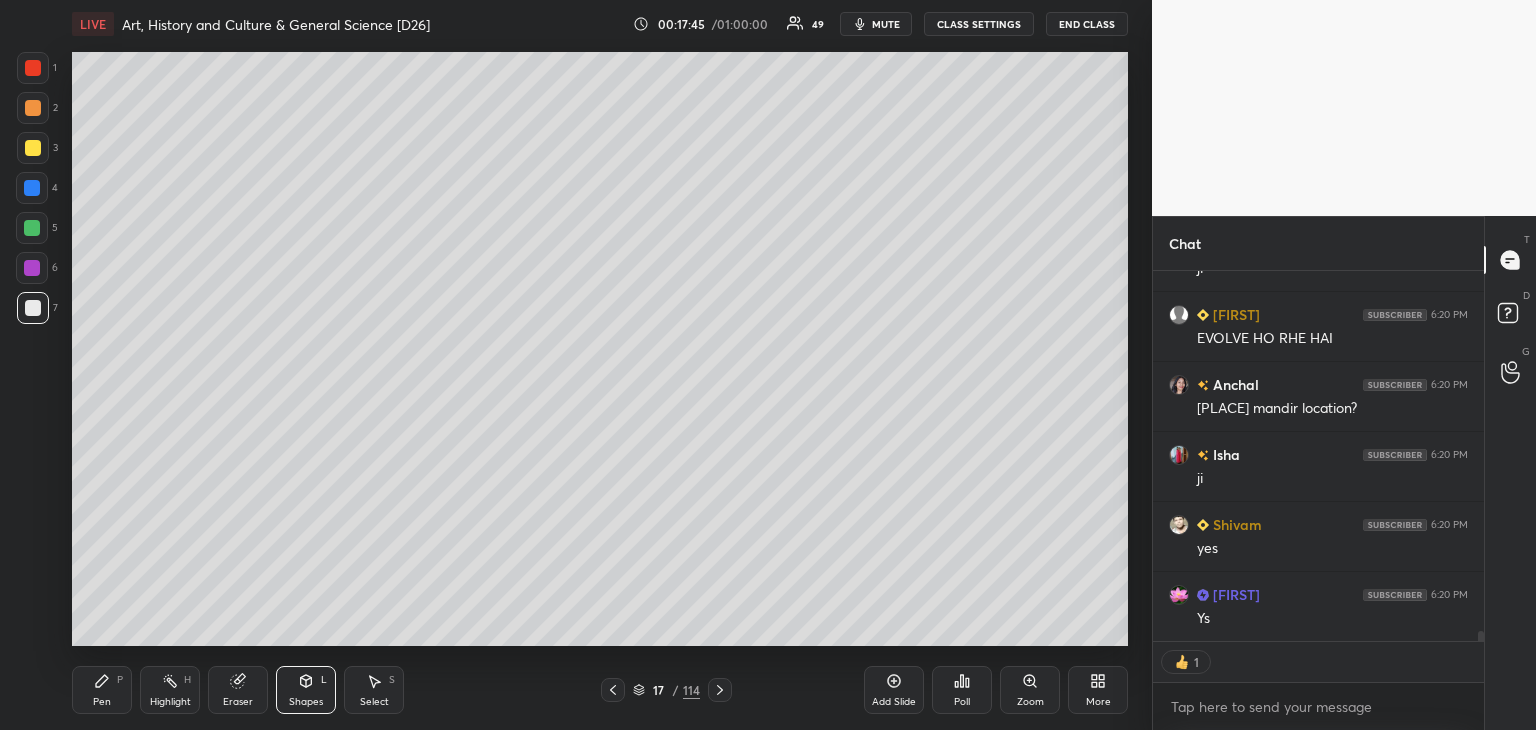 click at bounding box center [33, 308] 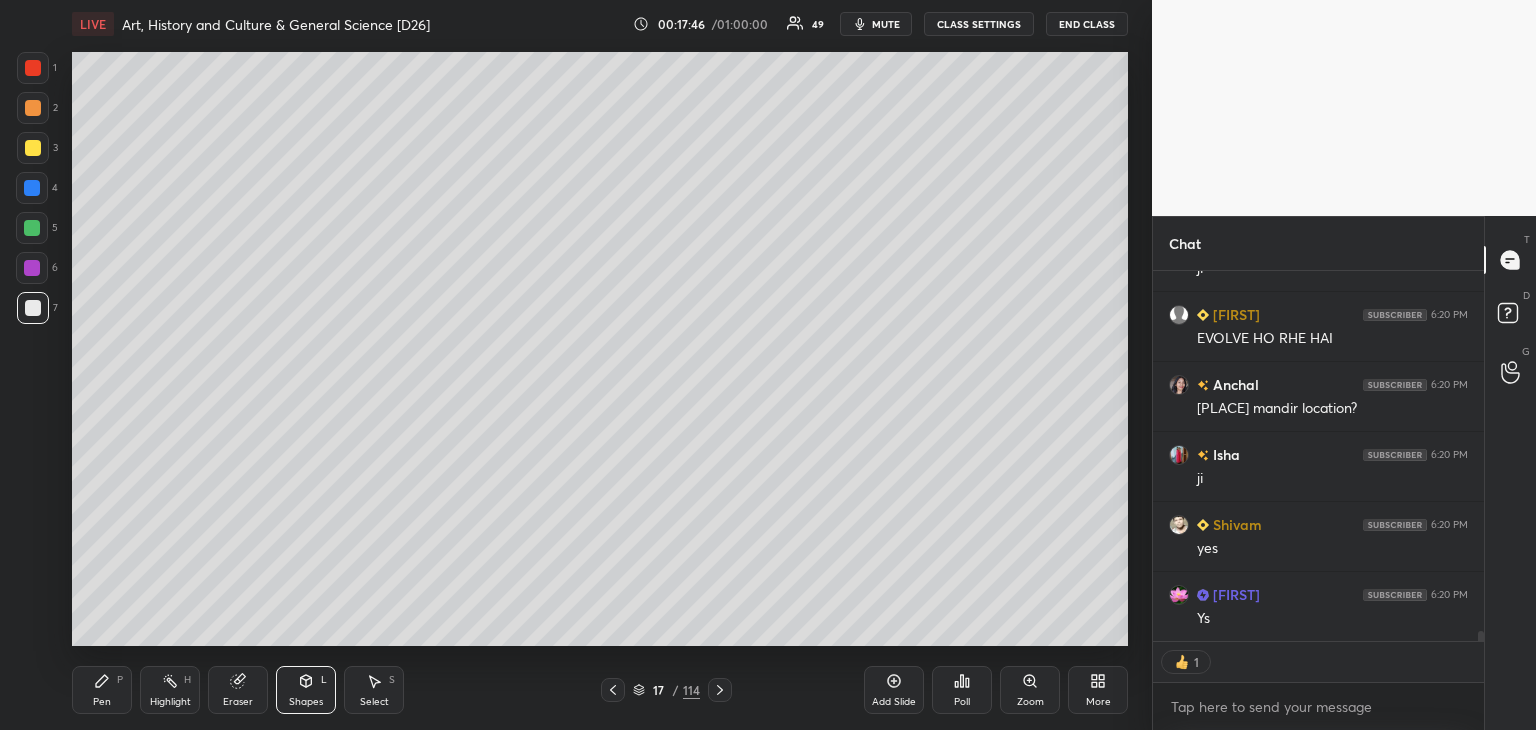 click at bounding box center (33, 148) 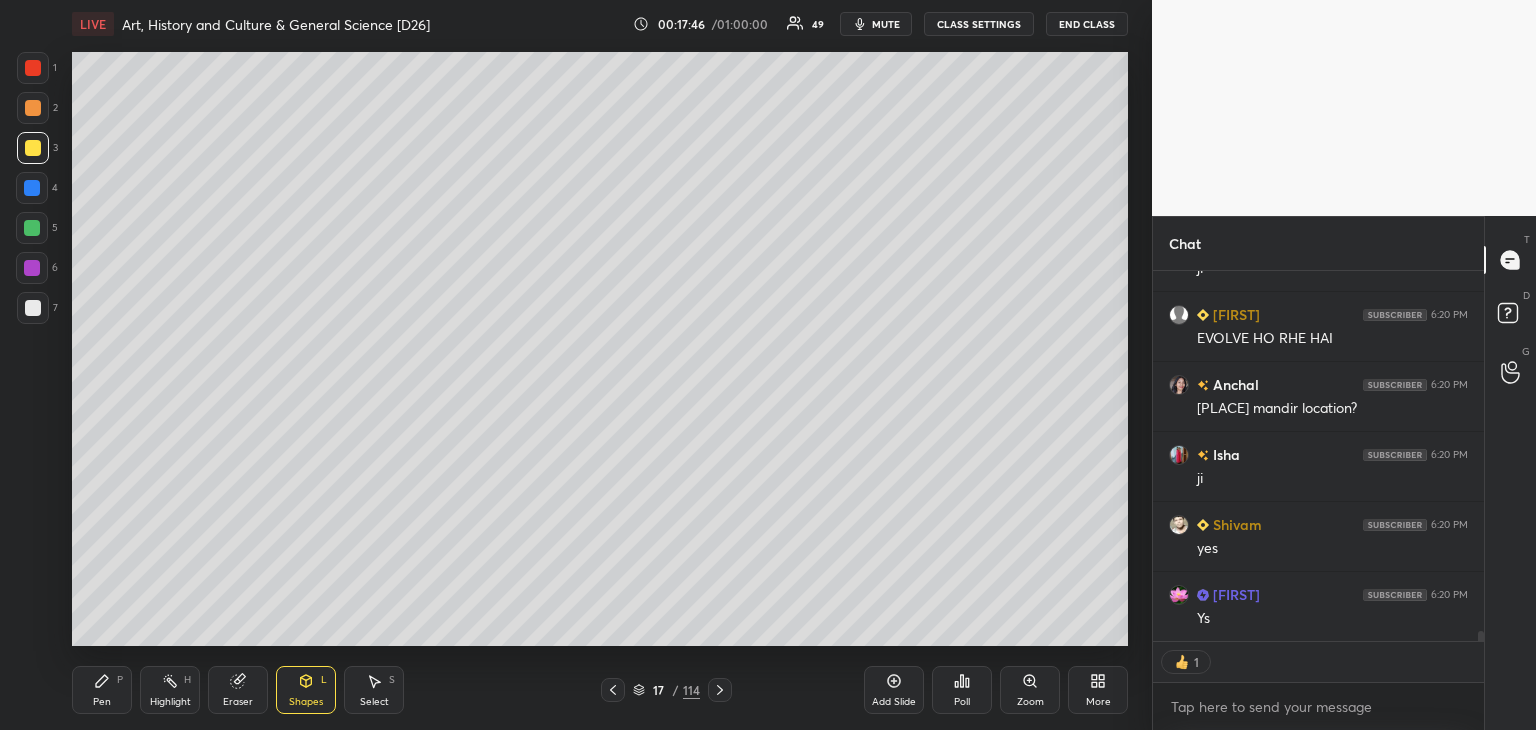 click on "Pen" at bounding box center (102, 702) 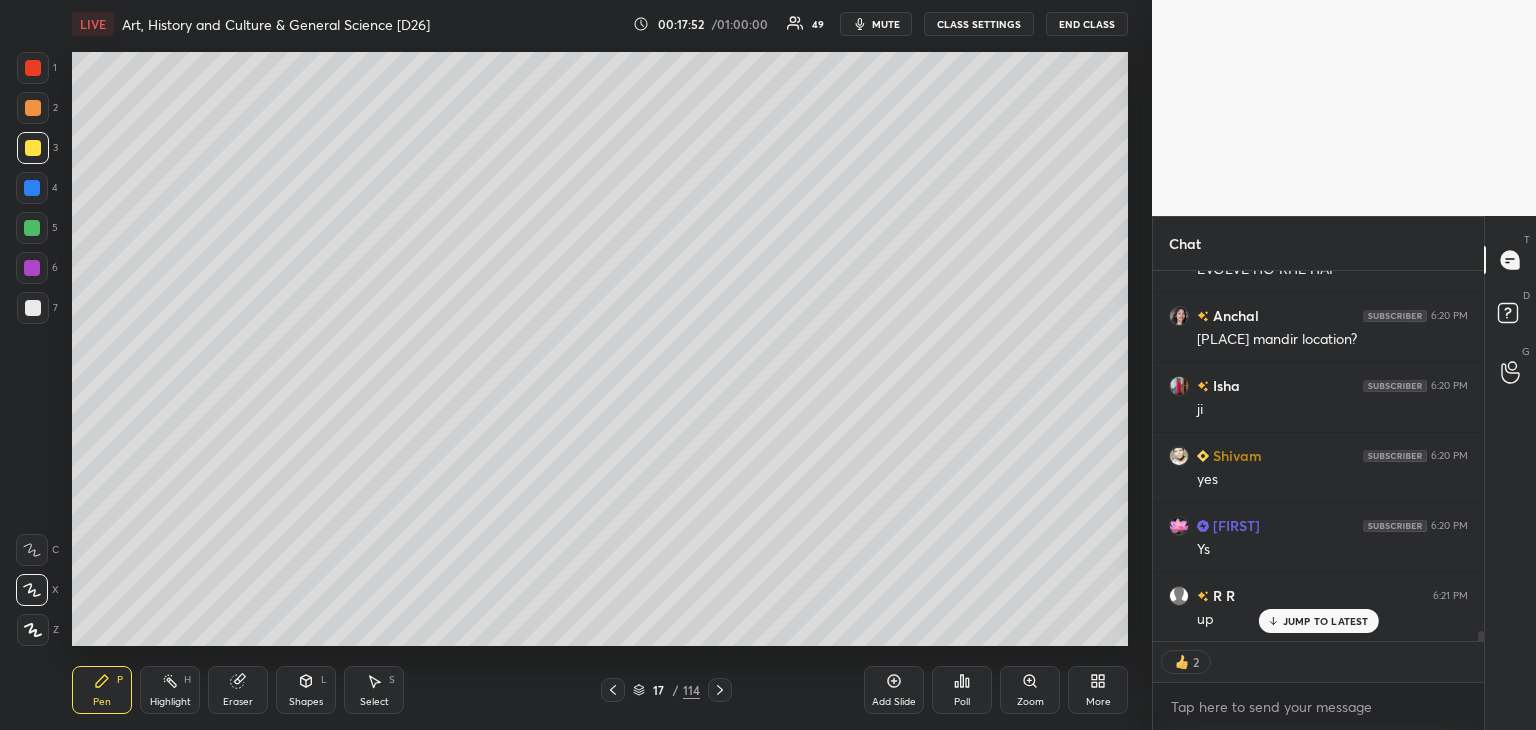 scroll, scrollTop: 14135, scrollLeft: 0, axis: vertical 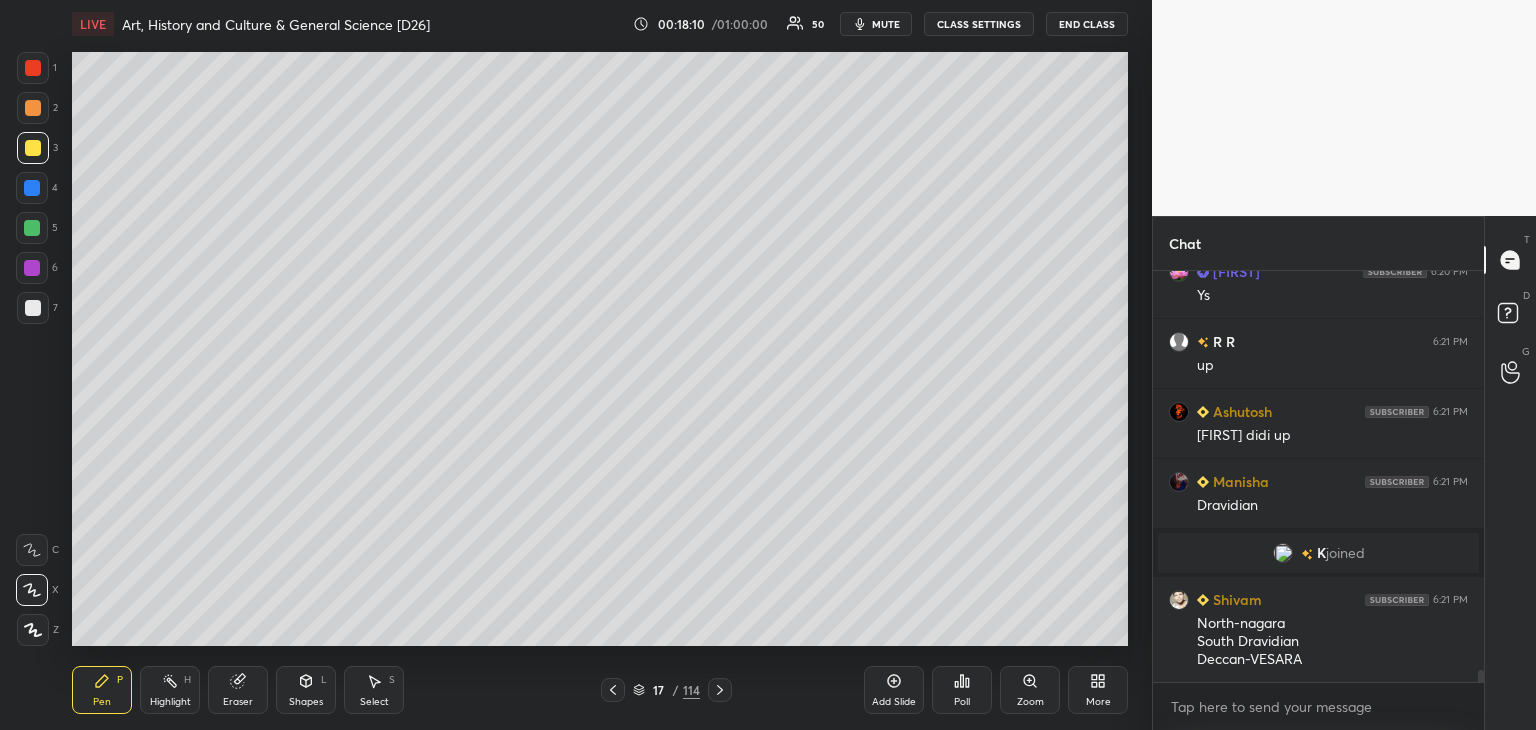 drag, startPoint x: 28, startPoint y: 226, endPoint x: 54, endPoint y: 221, distance: 26.476404 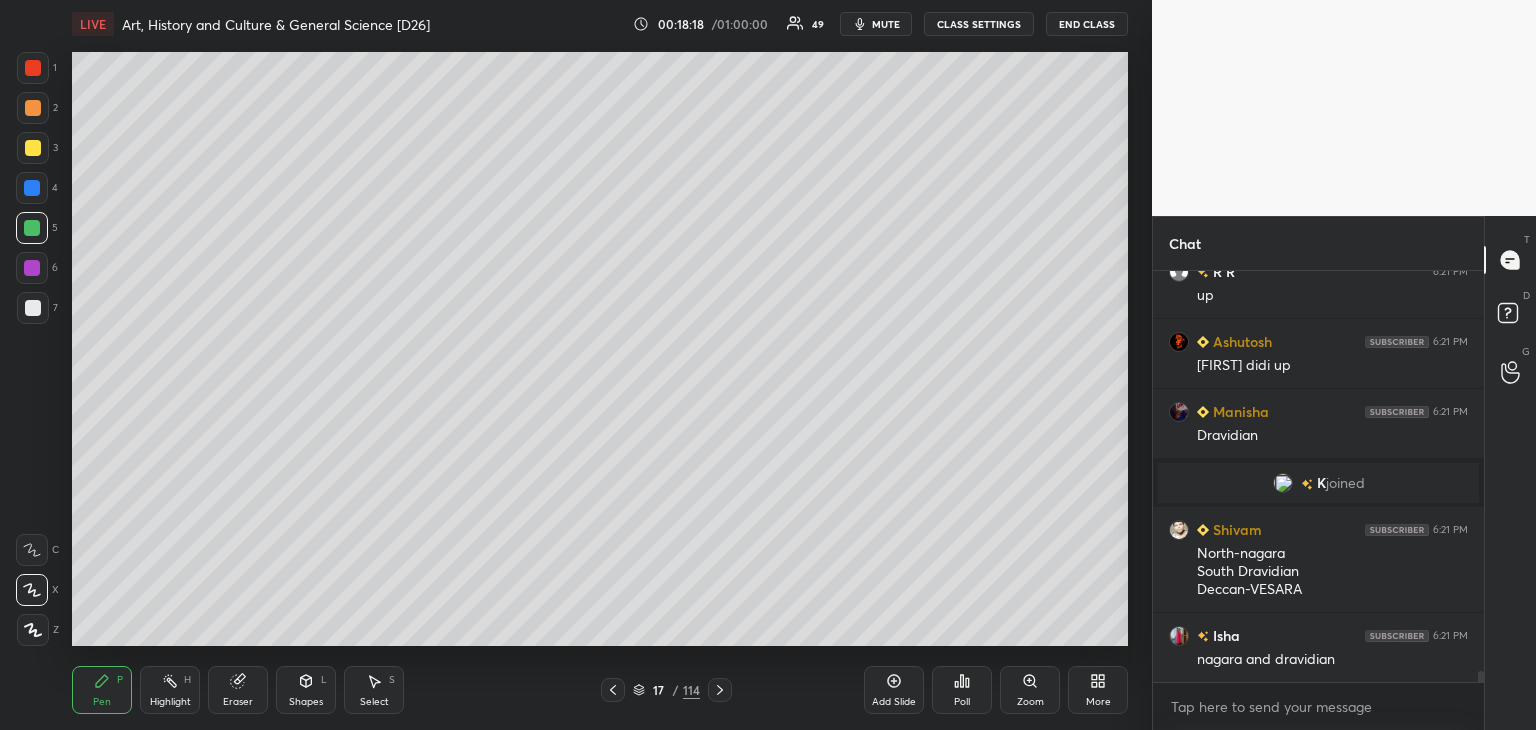 scroll, scrollTop: 14320, scrollLeft: 0, axis: vertical 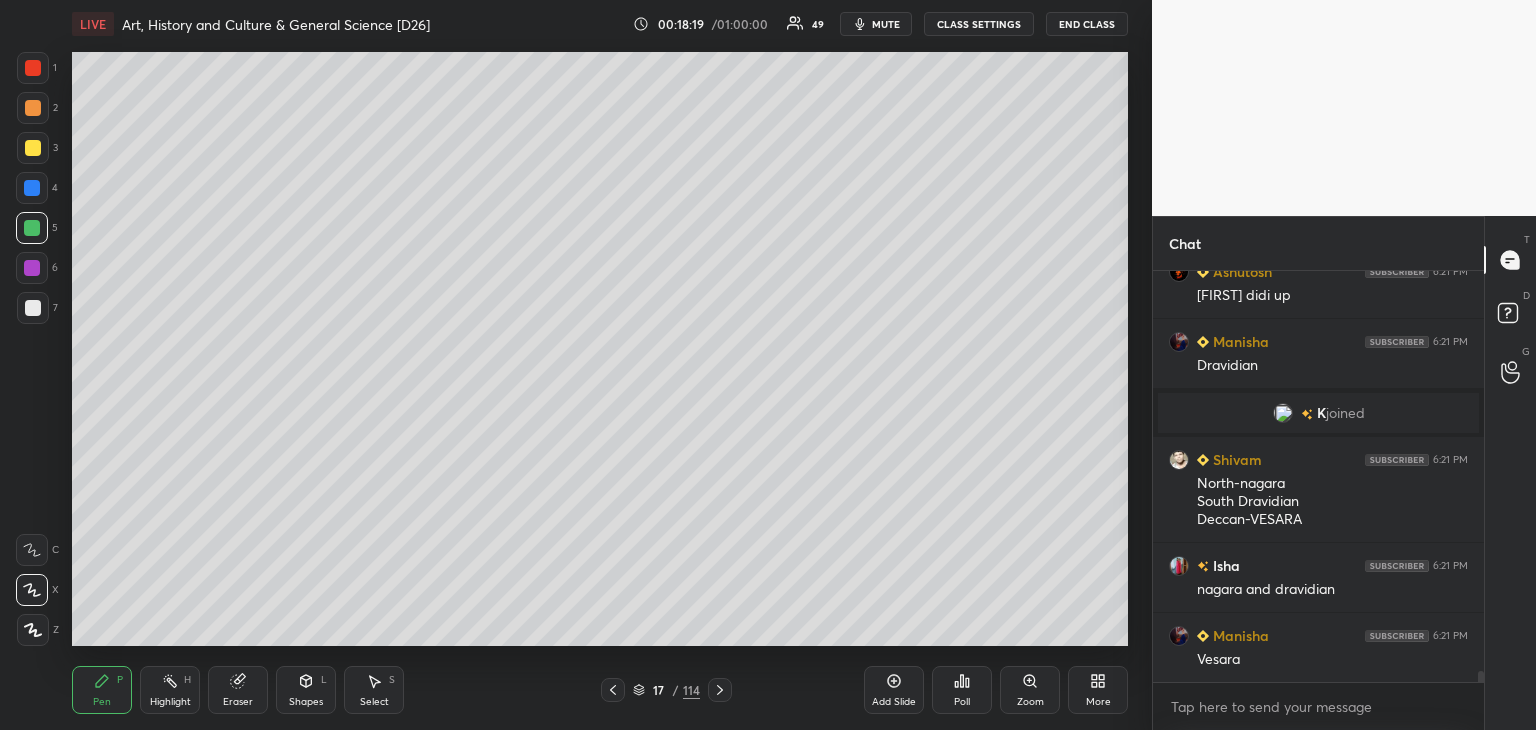 click at bounding box center [32, 188] 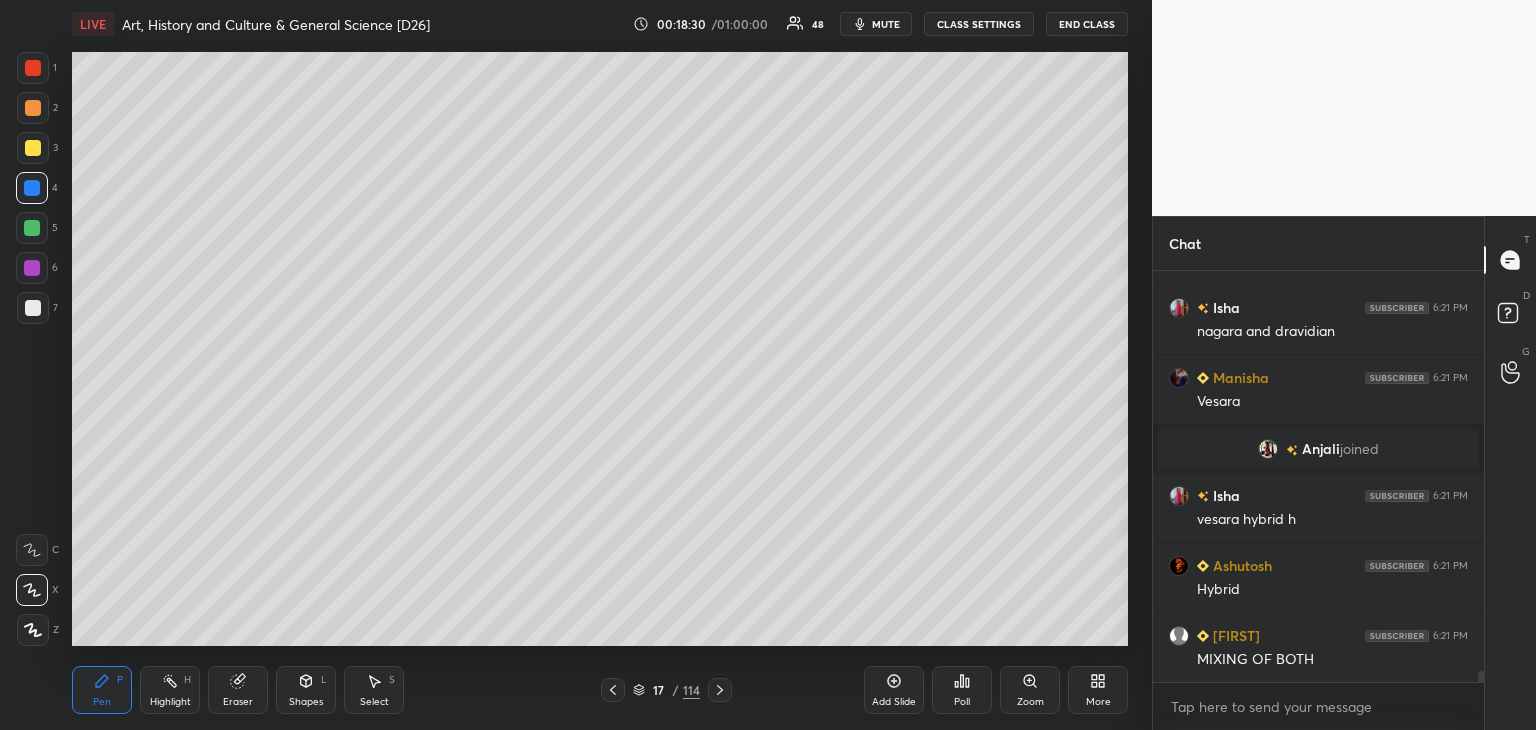 scroll, scrollTop: 14568, scrollLeft: 0, axis: vertical 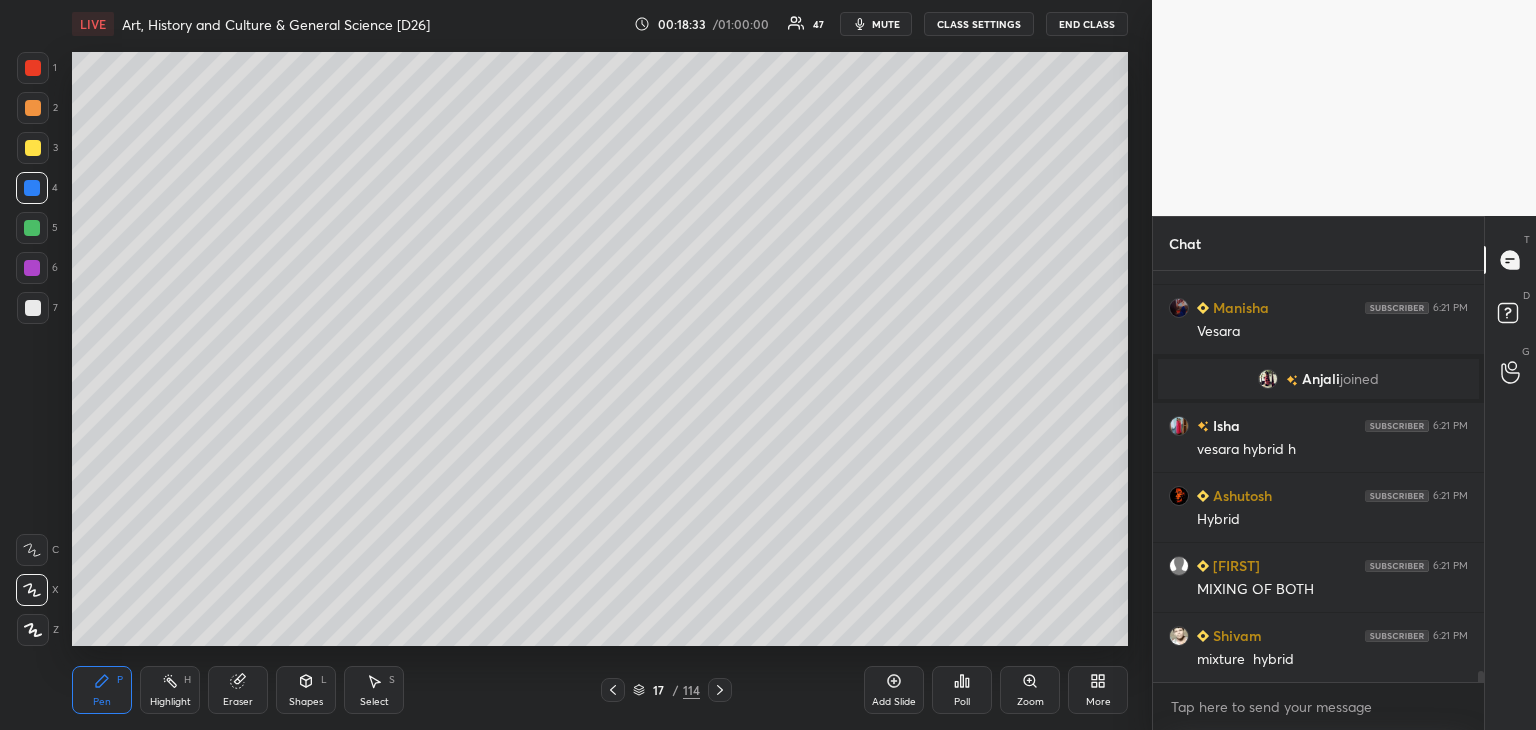 drag, startPoint x: 28, startPoint y: 152, endPoint x: 52, endPoint y: 158, distance: 24.738634 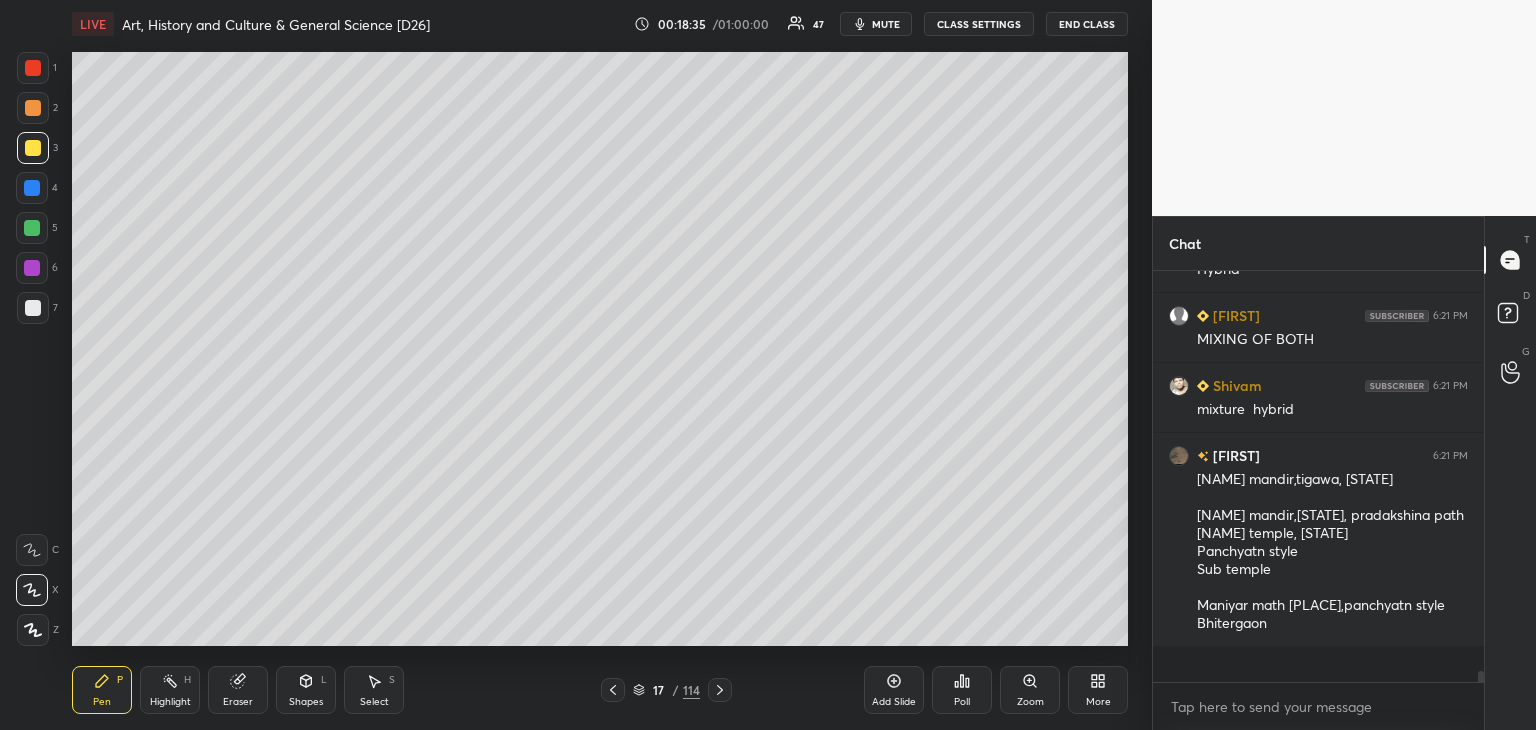scroll, scrollTop: 14866, scrollLeft: 0, axis: vertical 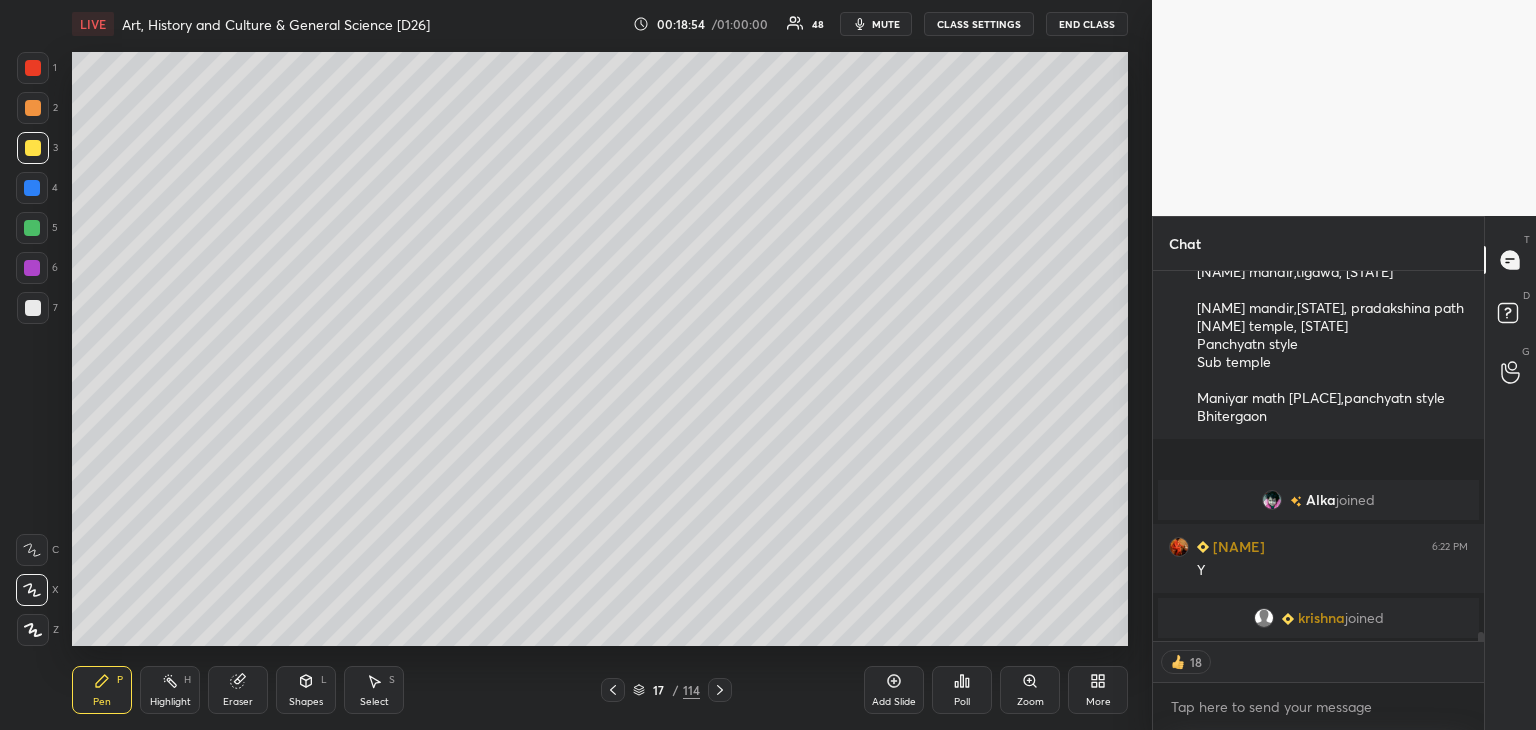 click at bounding box center (32, 188) 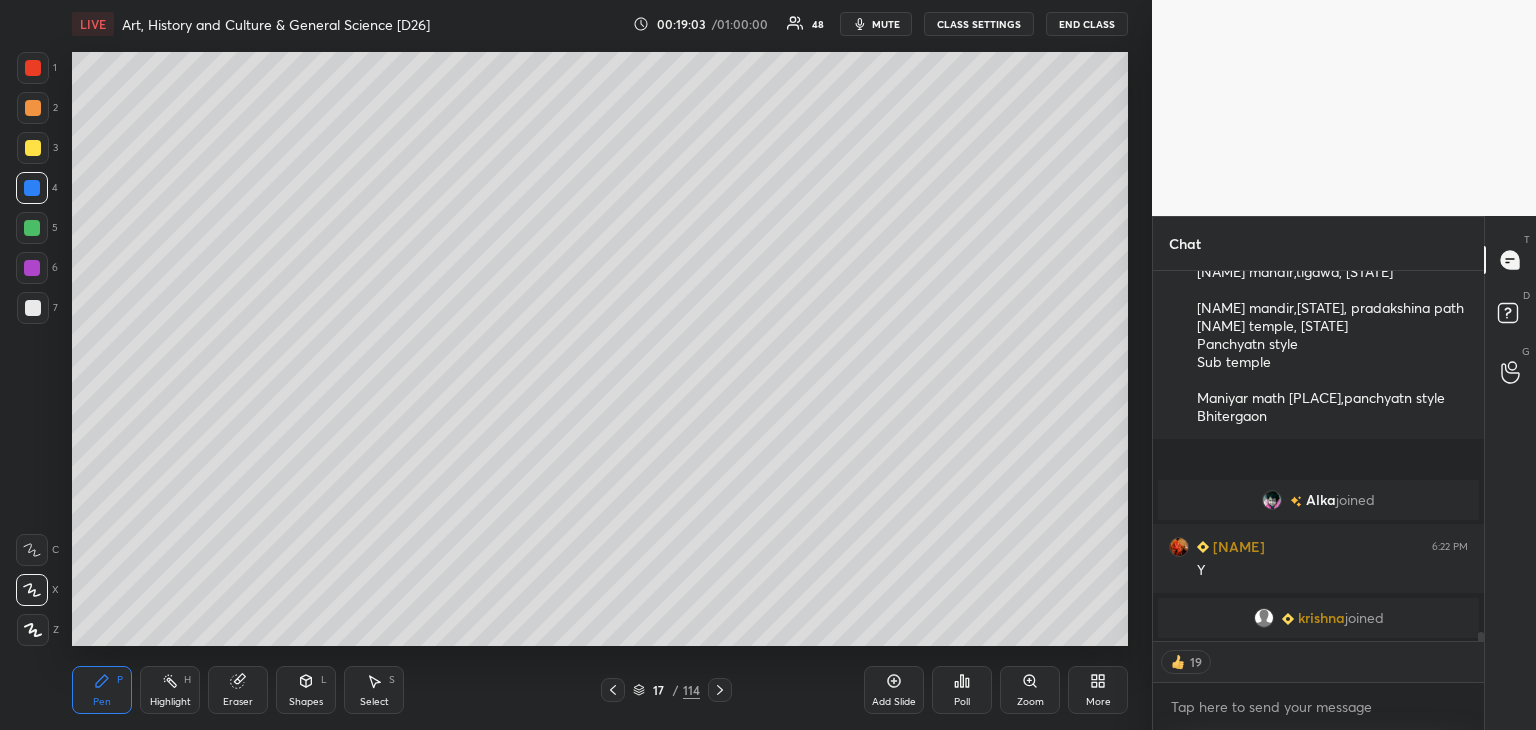 click 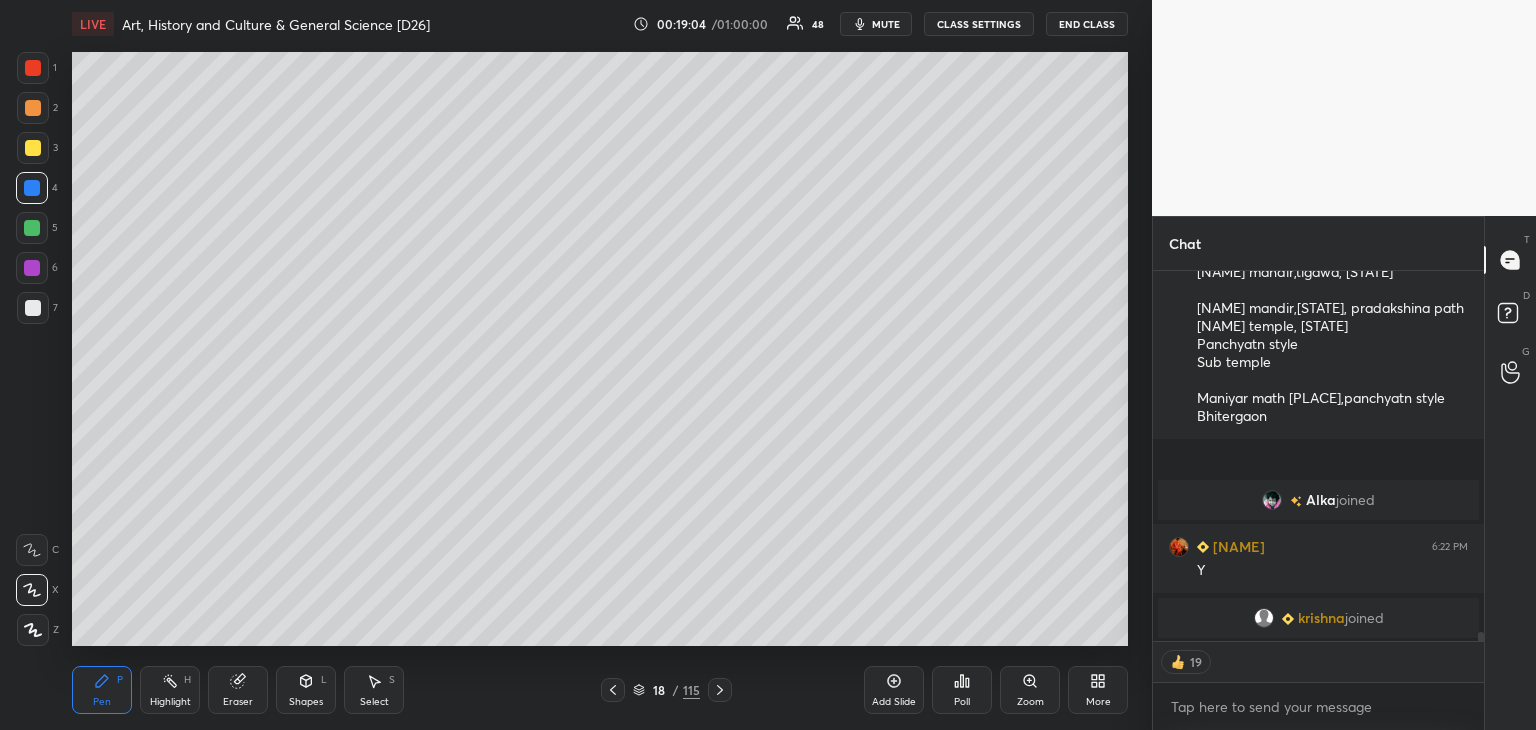 click on "Shapes L" at bounding box center (306, 690) 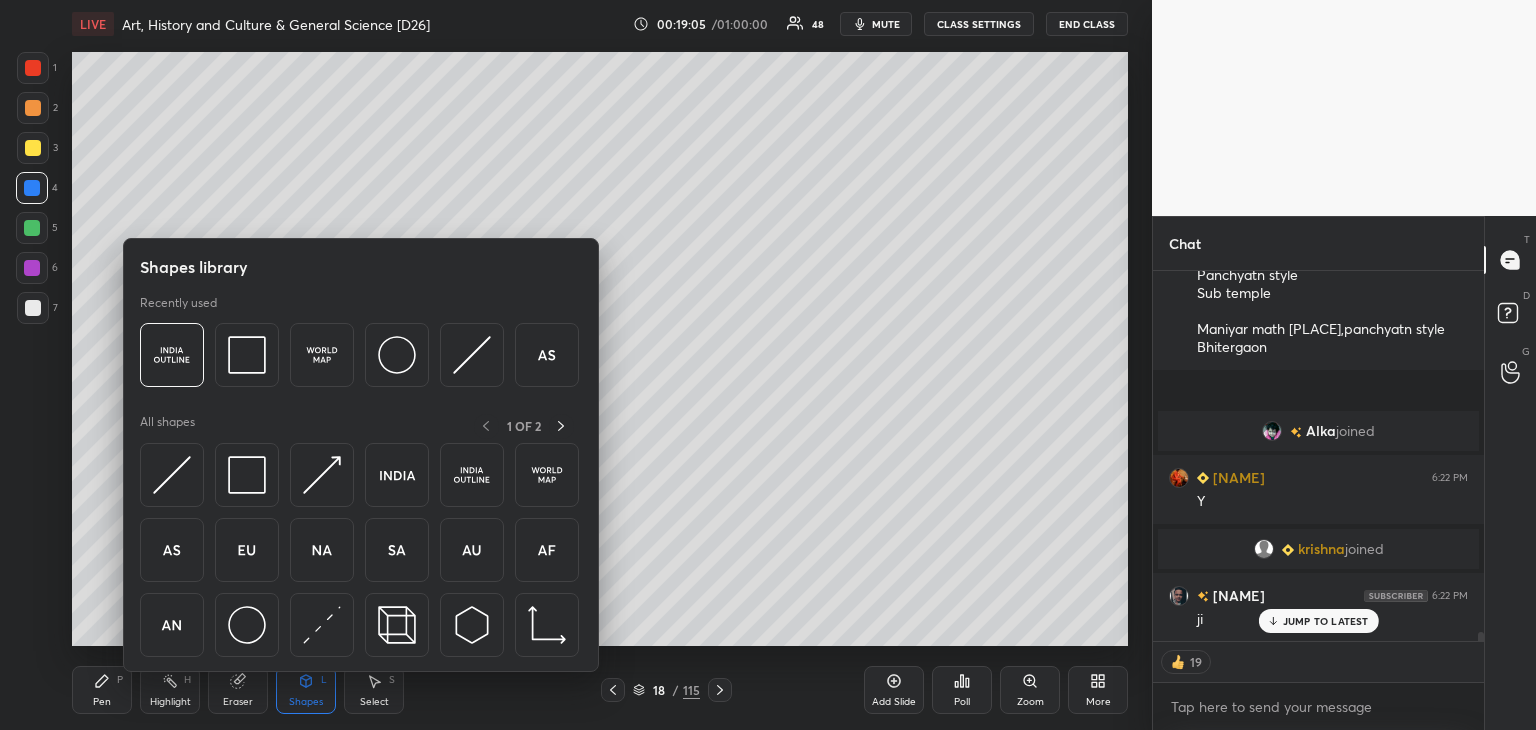 scroll, scrollTop: 14967, scrollLeft: 0, axis: vertical 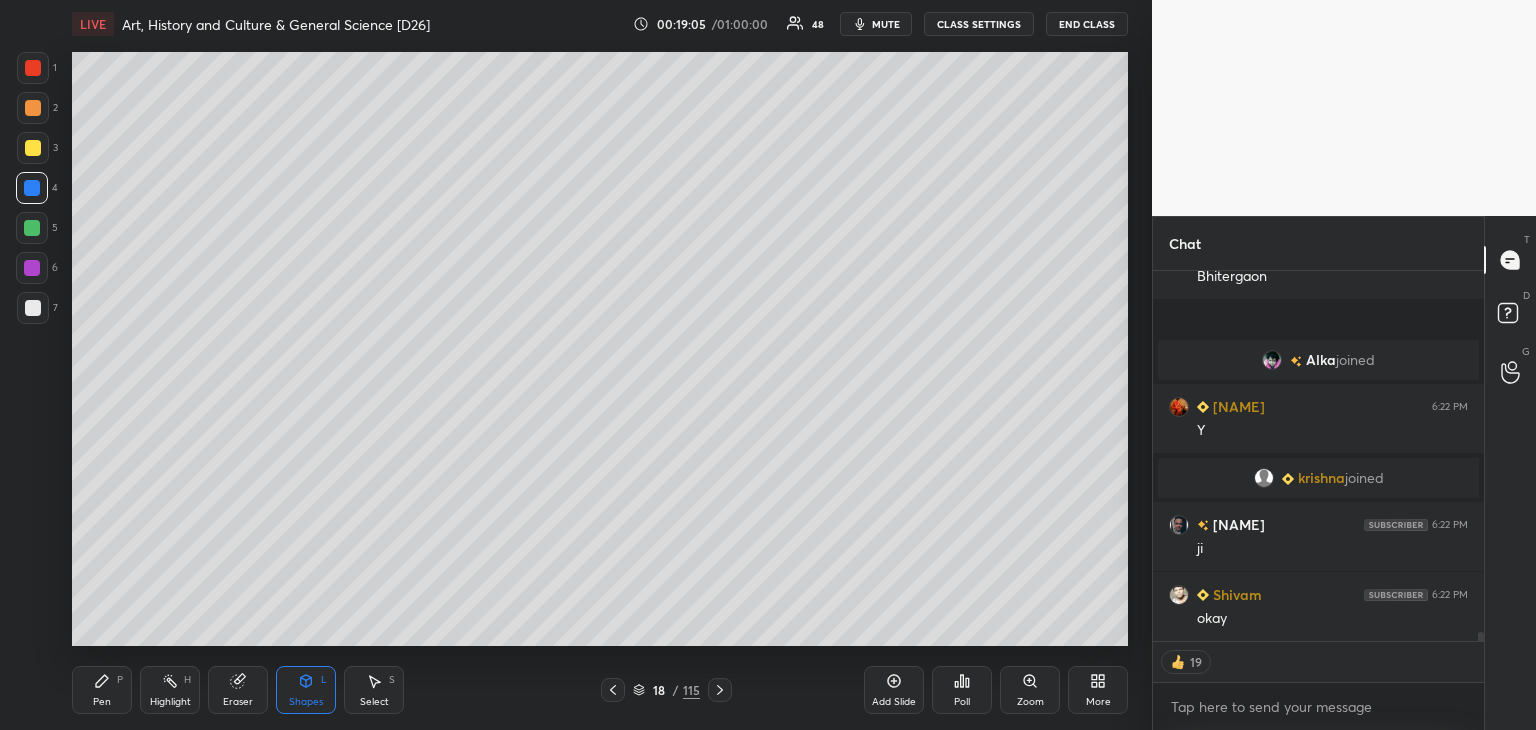click on "Pen P" at bounding box center [102, 690] 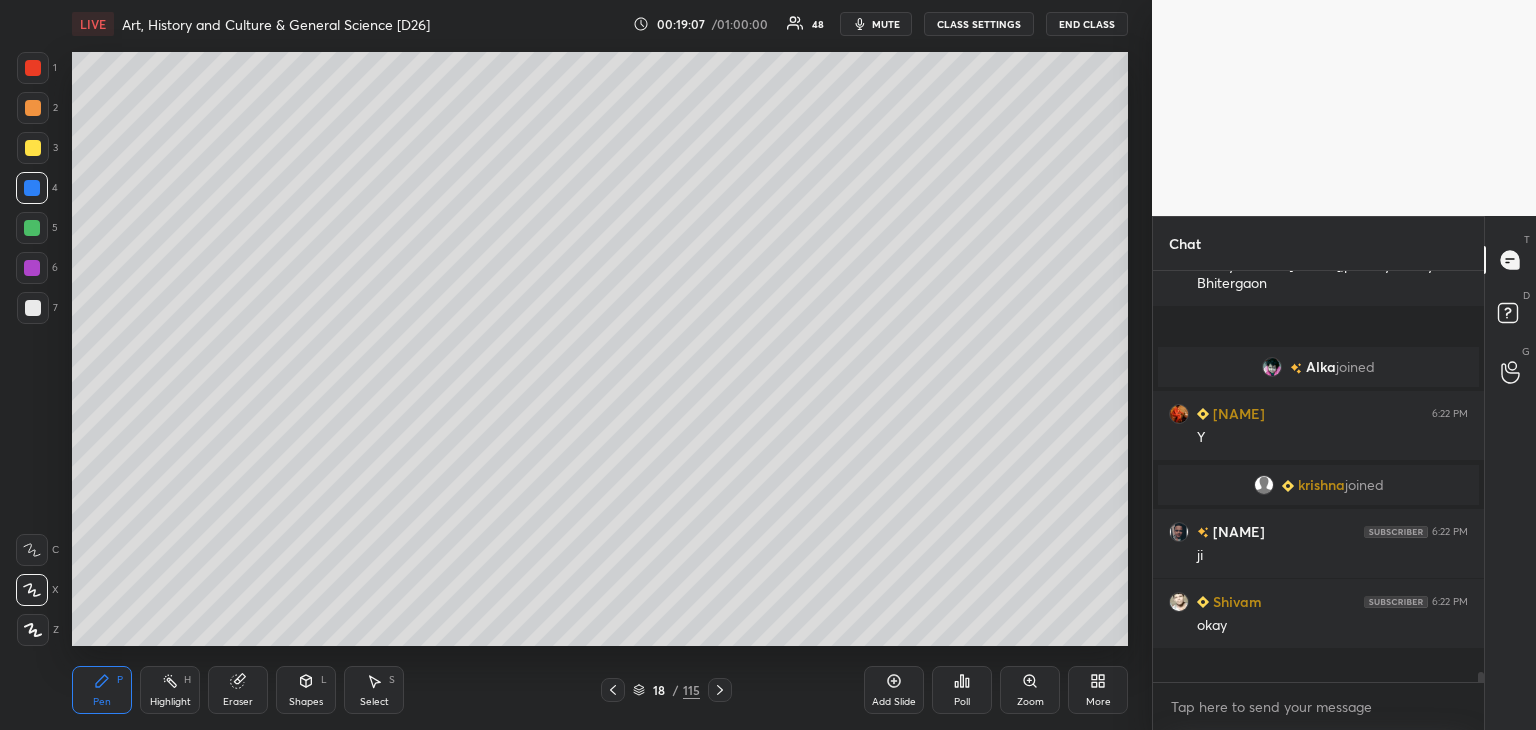 scroll, scrollTop: 6, scrollLeft: 6, axis: both 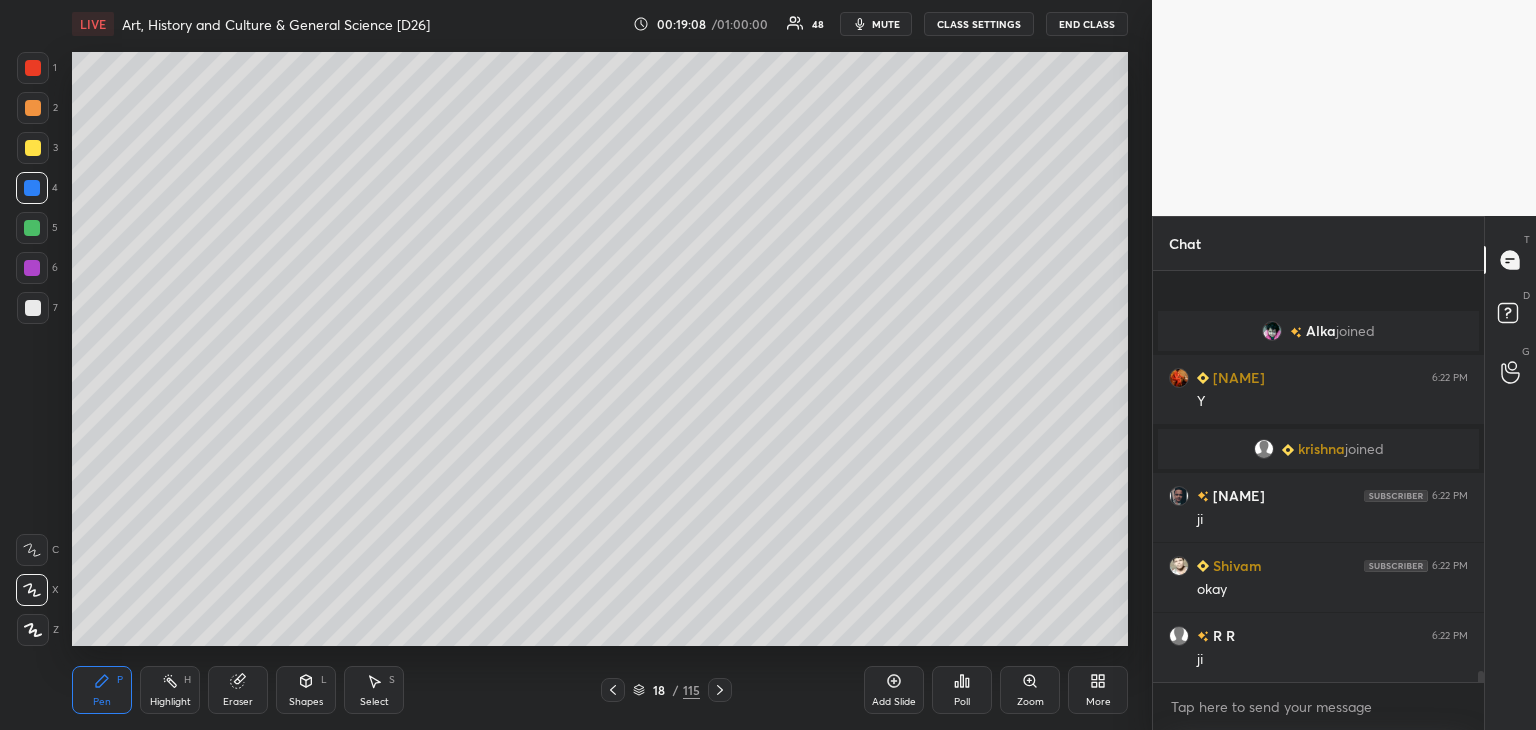 click at bounding box center (33, 308) 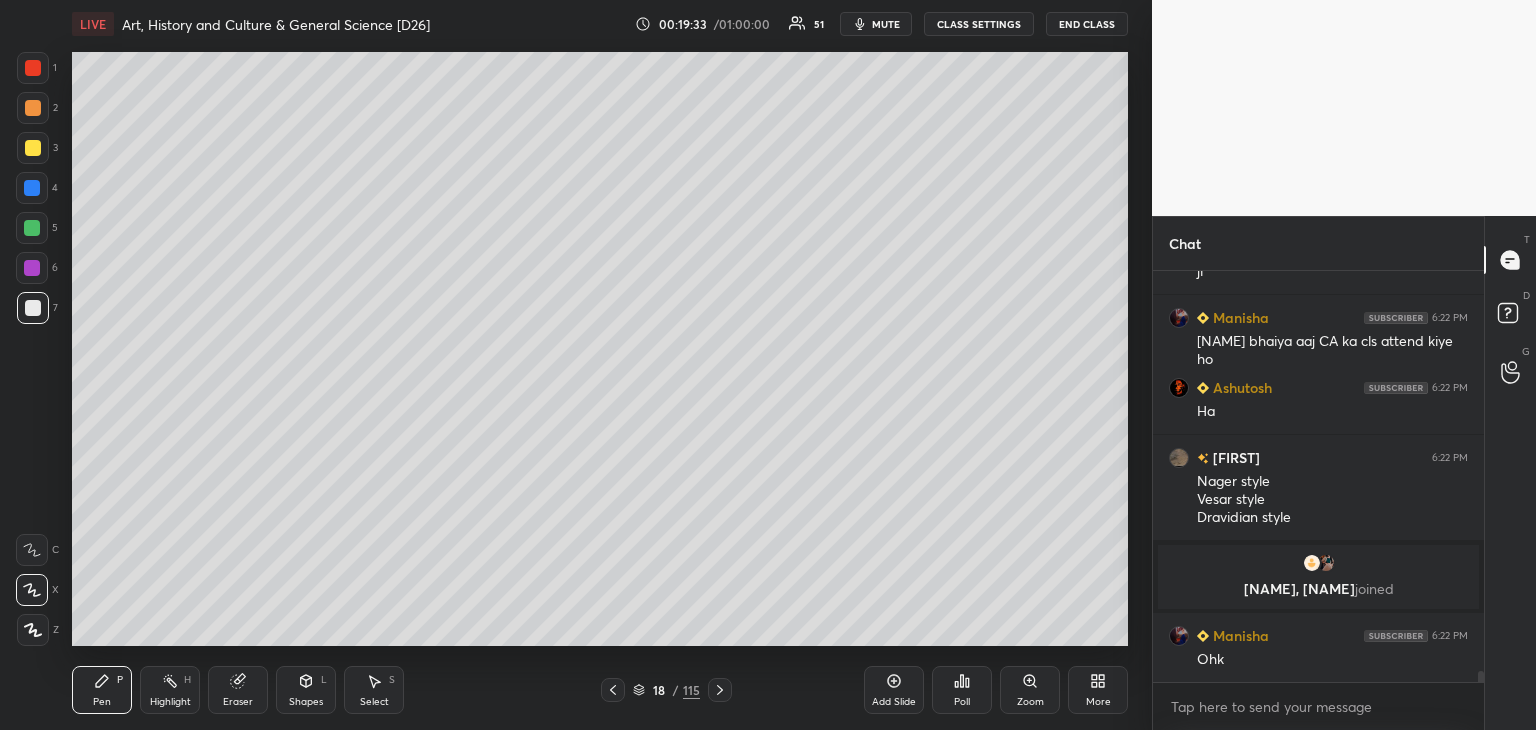 scroll, scrollTop: 15414, scrollLeft: 0, axis: vertical 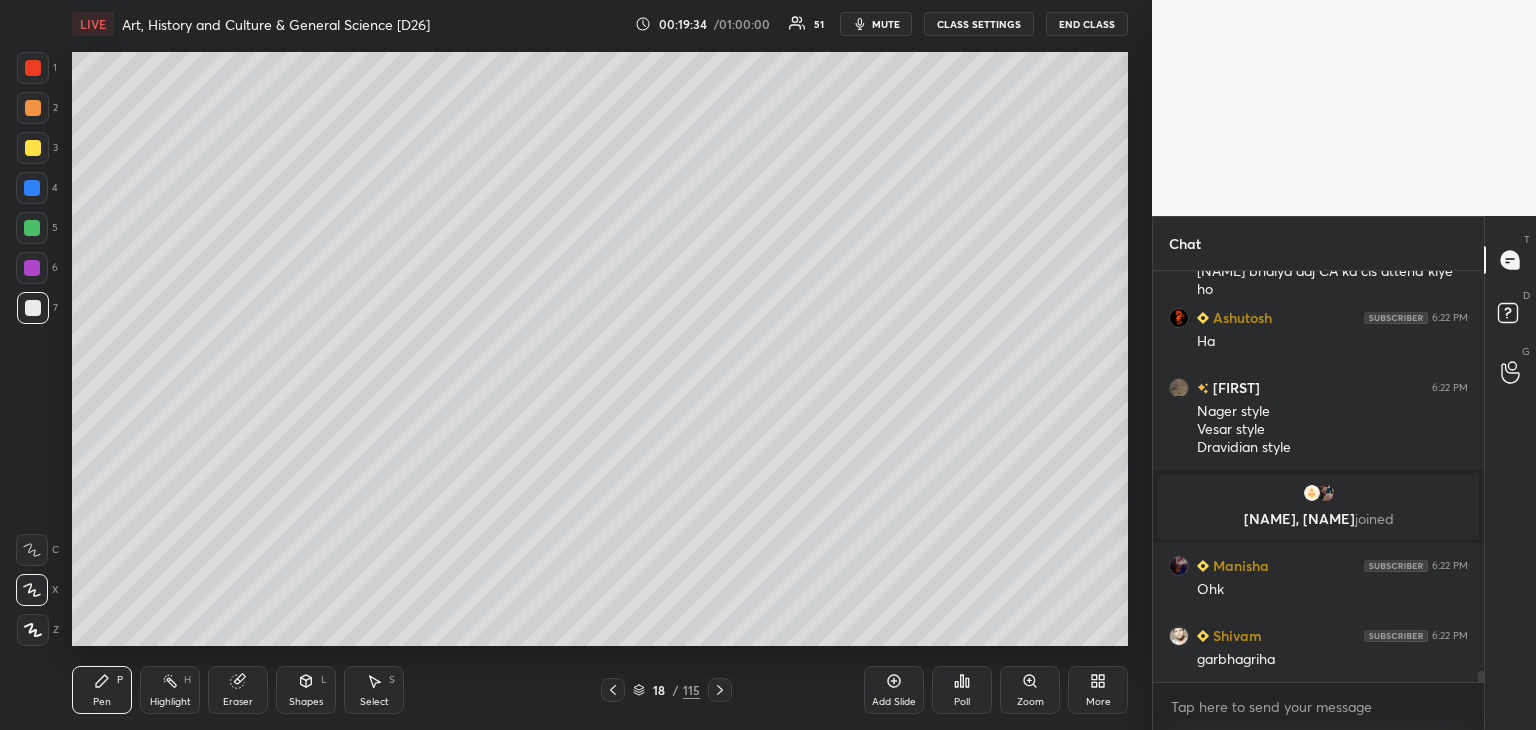 click at bounding box center (33, 148) 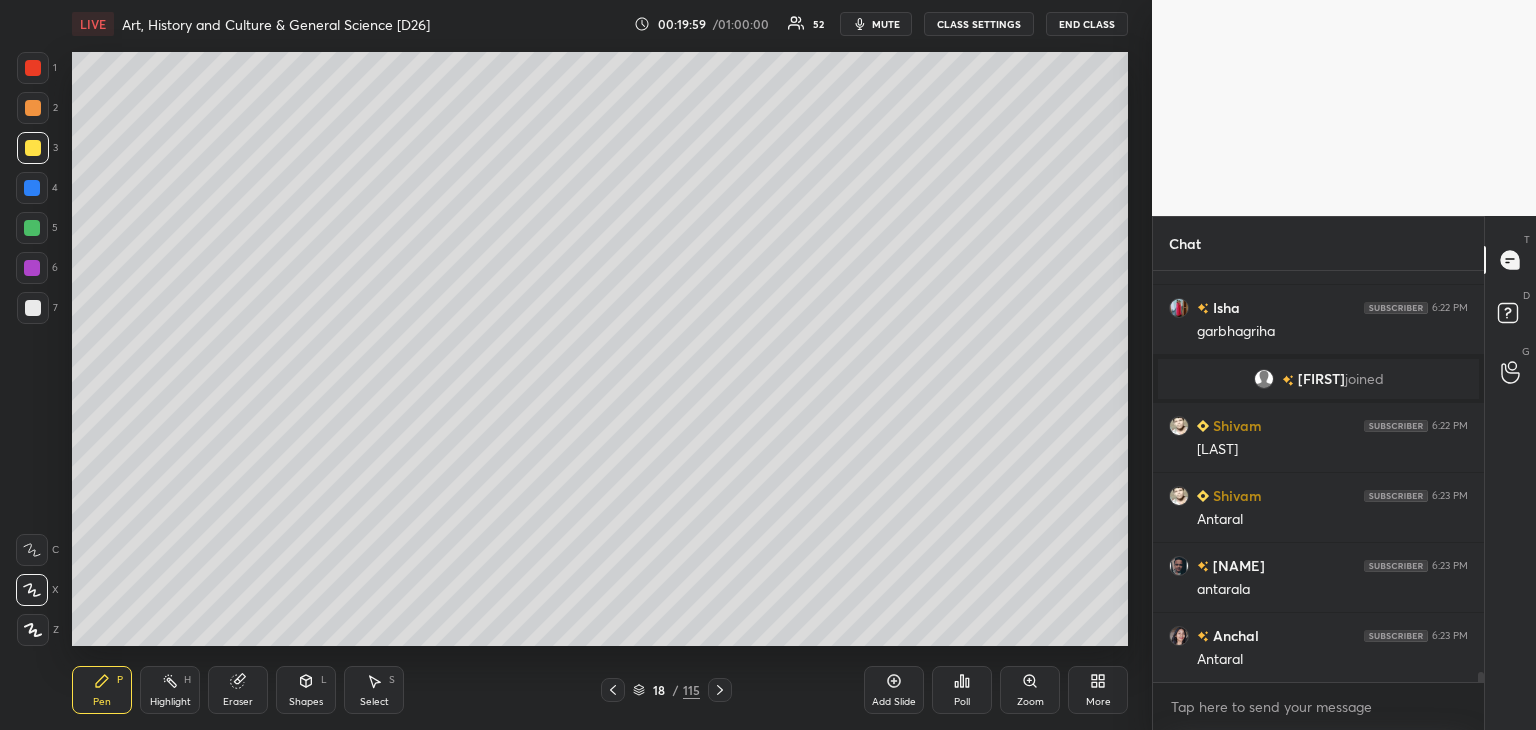 scroll, scrollTop: 15746, scrollLeft: 0, axis: vertical 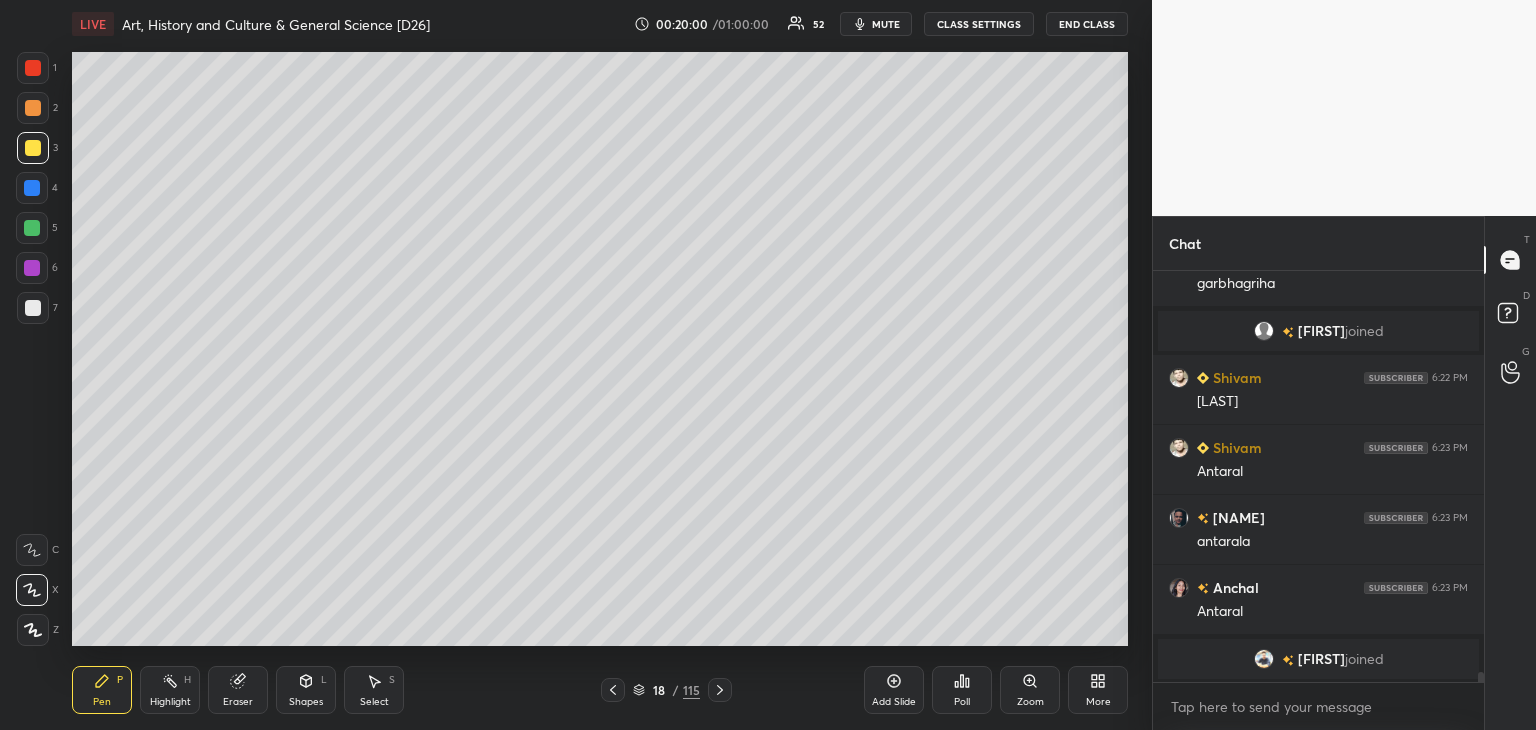 drag, startPoint x: 28, startPoint y: 187, endPoint x: 65, endPoint y: 181, distance: 37.48333 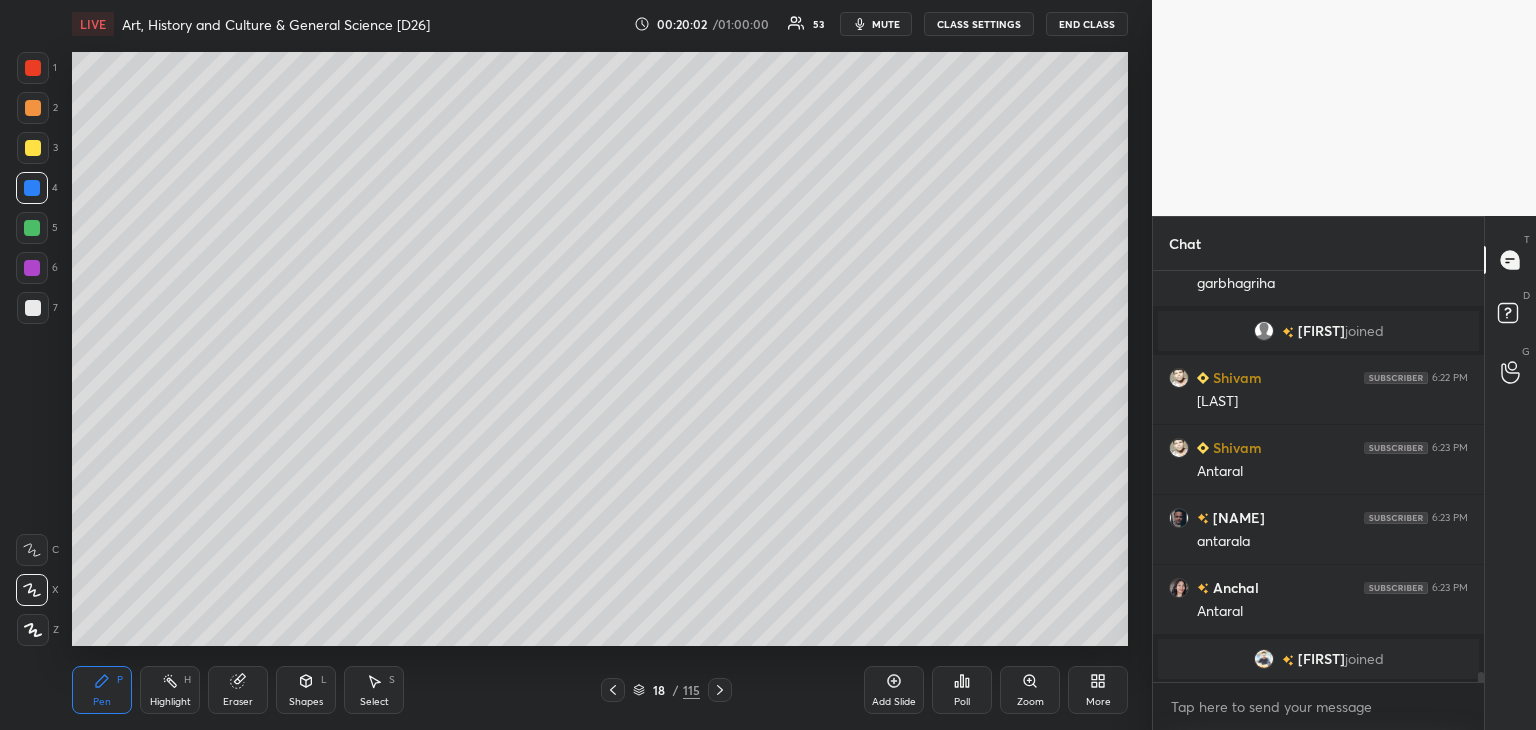 scroll, scrollTop: 15538, scrollLeft: 0, axis: vertical 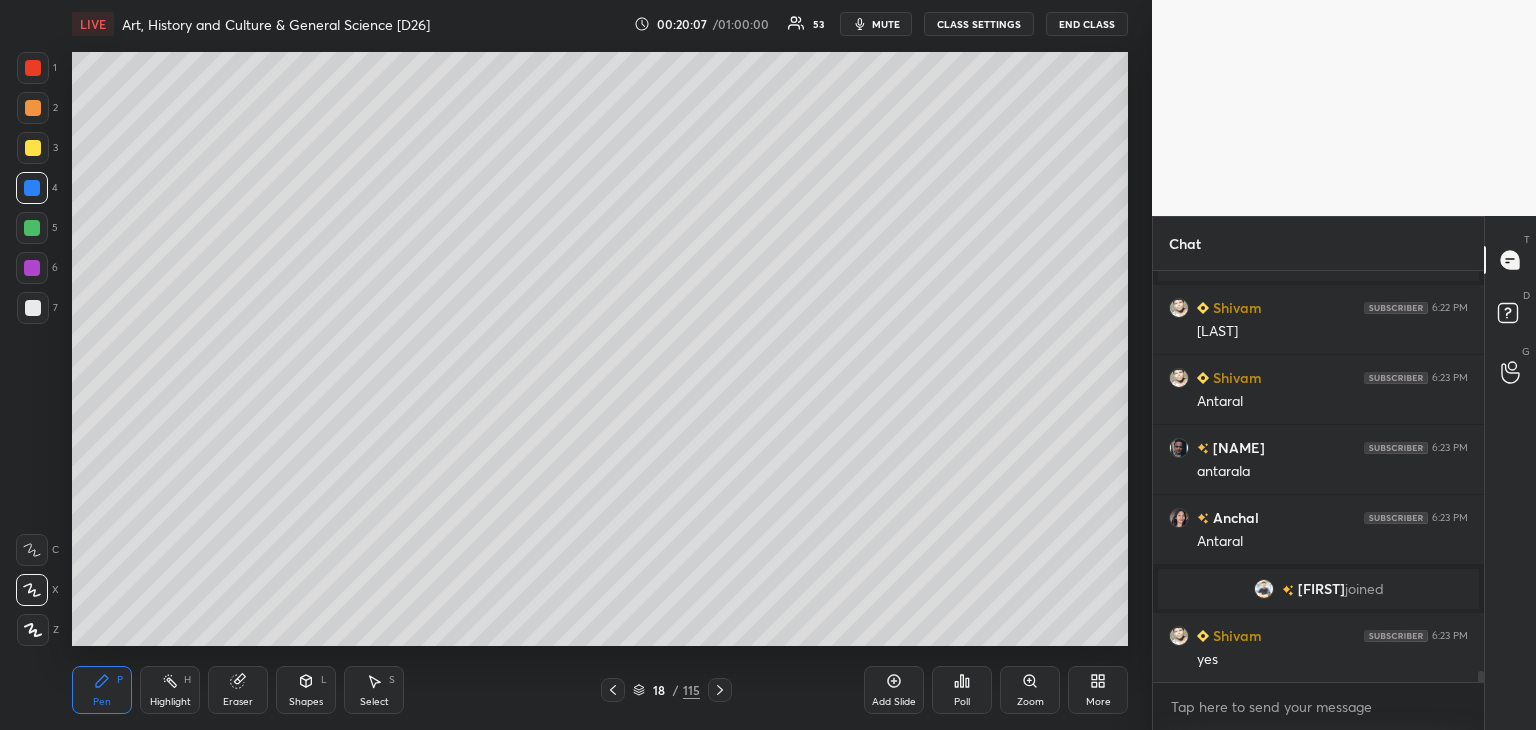 click on "Eraser" at bounding box center (238, 690) 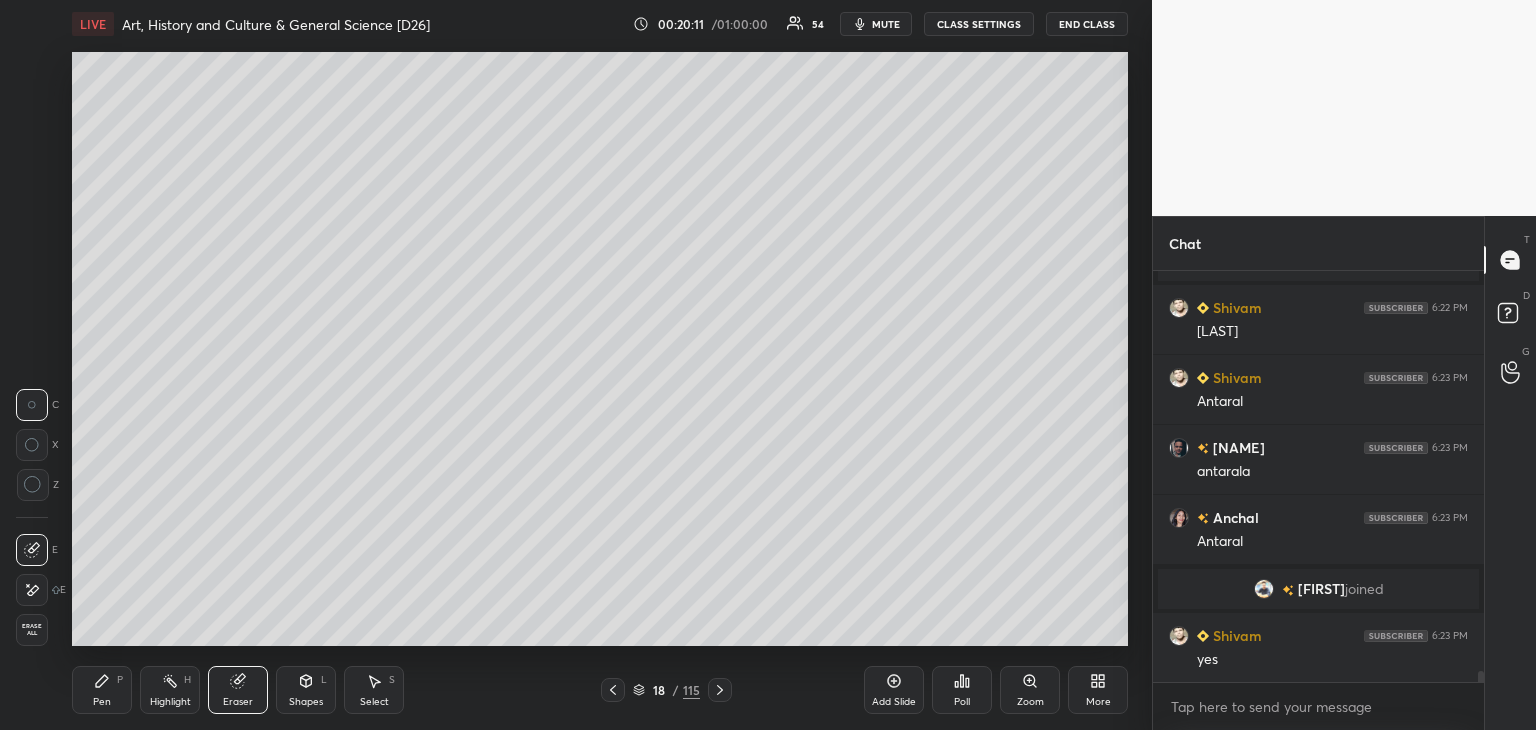 click 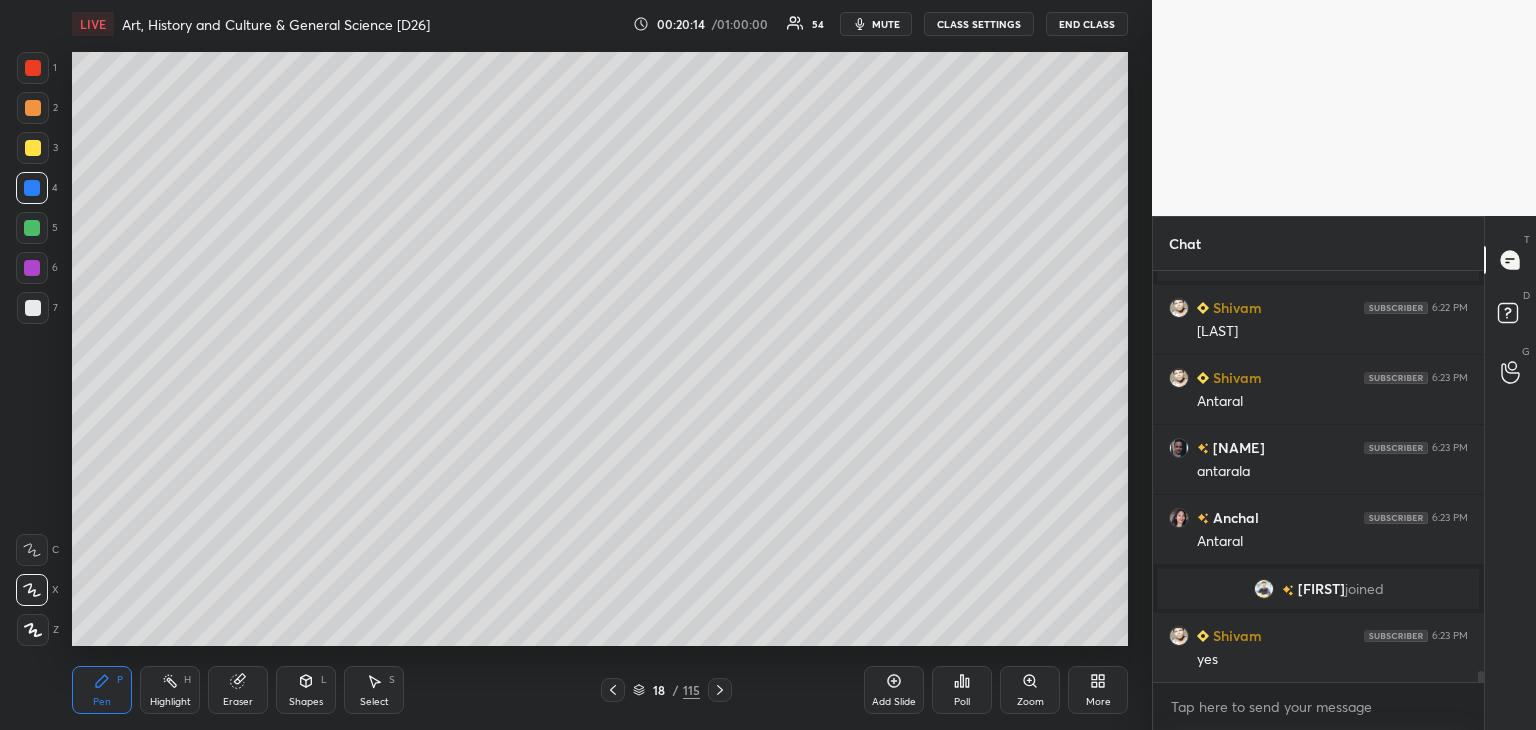 scroll, scrollTop: 15586, scrollLeft: 0, axis: vertical 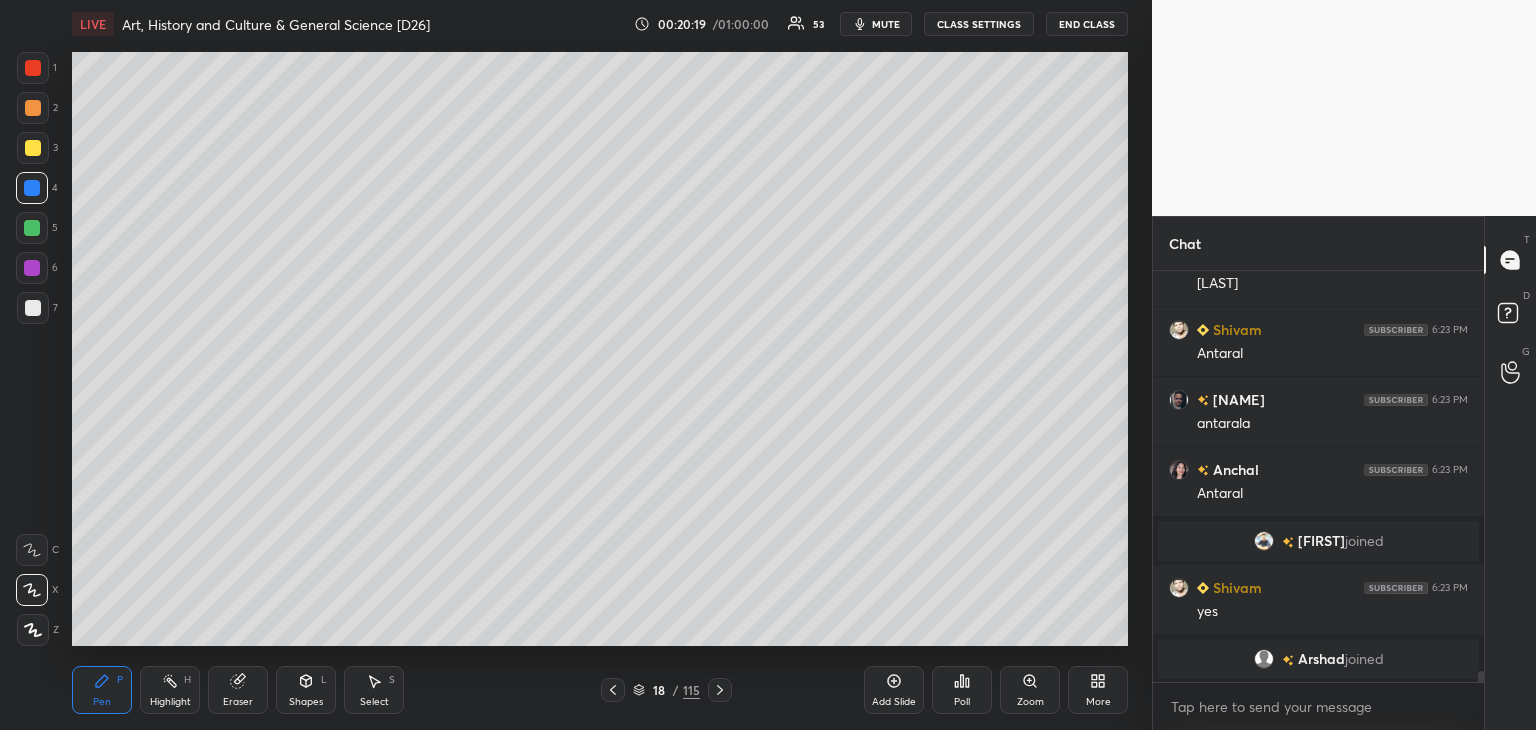 click 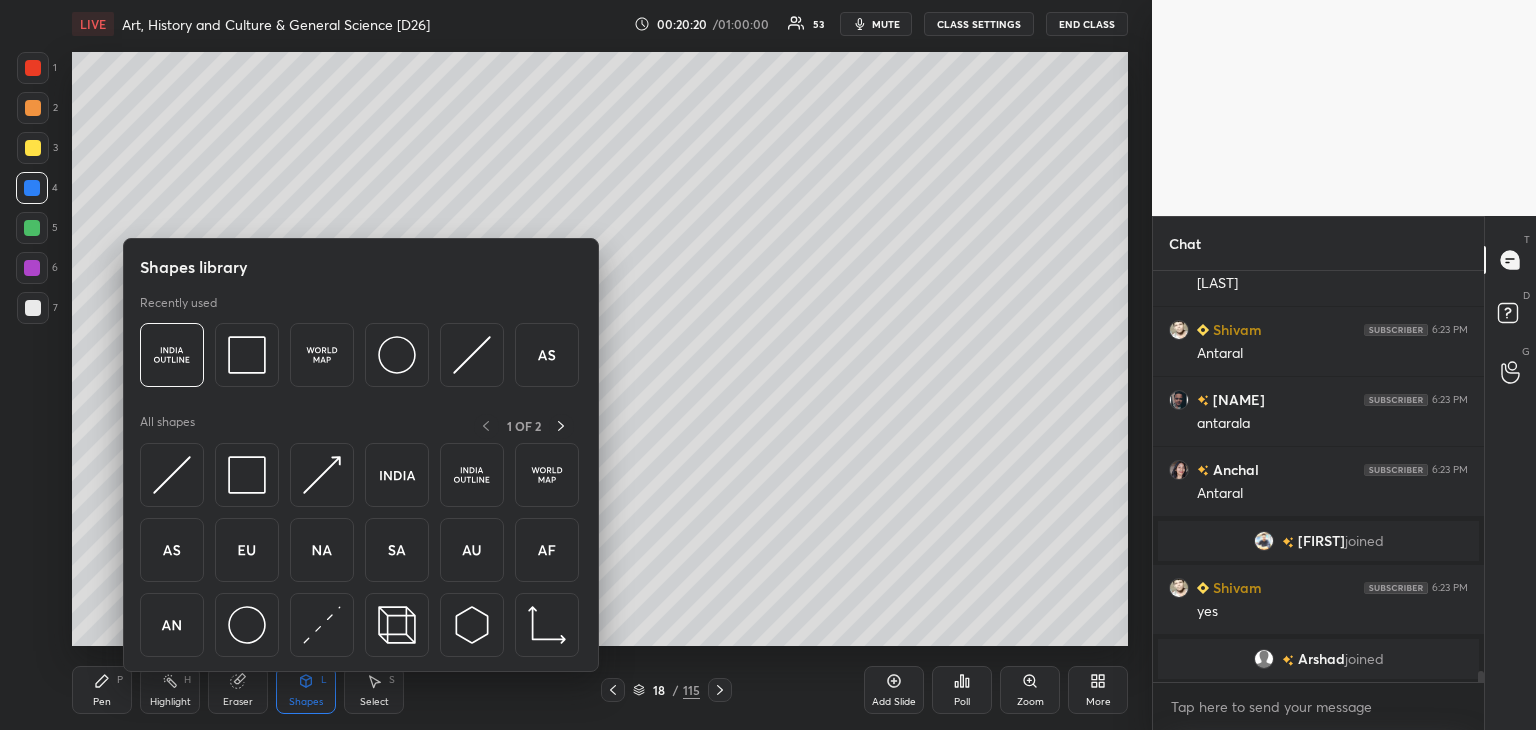 click on "Eraser" at bounding box center (238, 690) 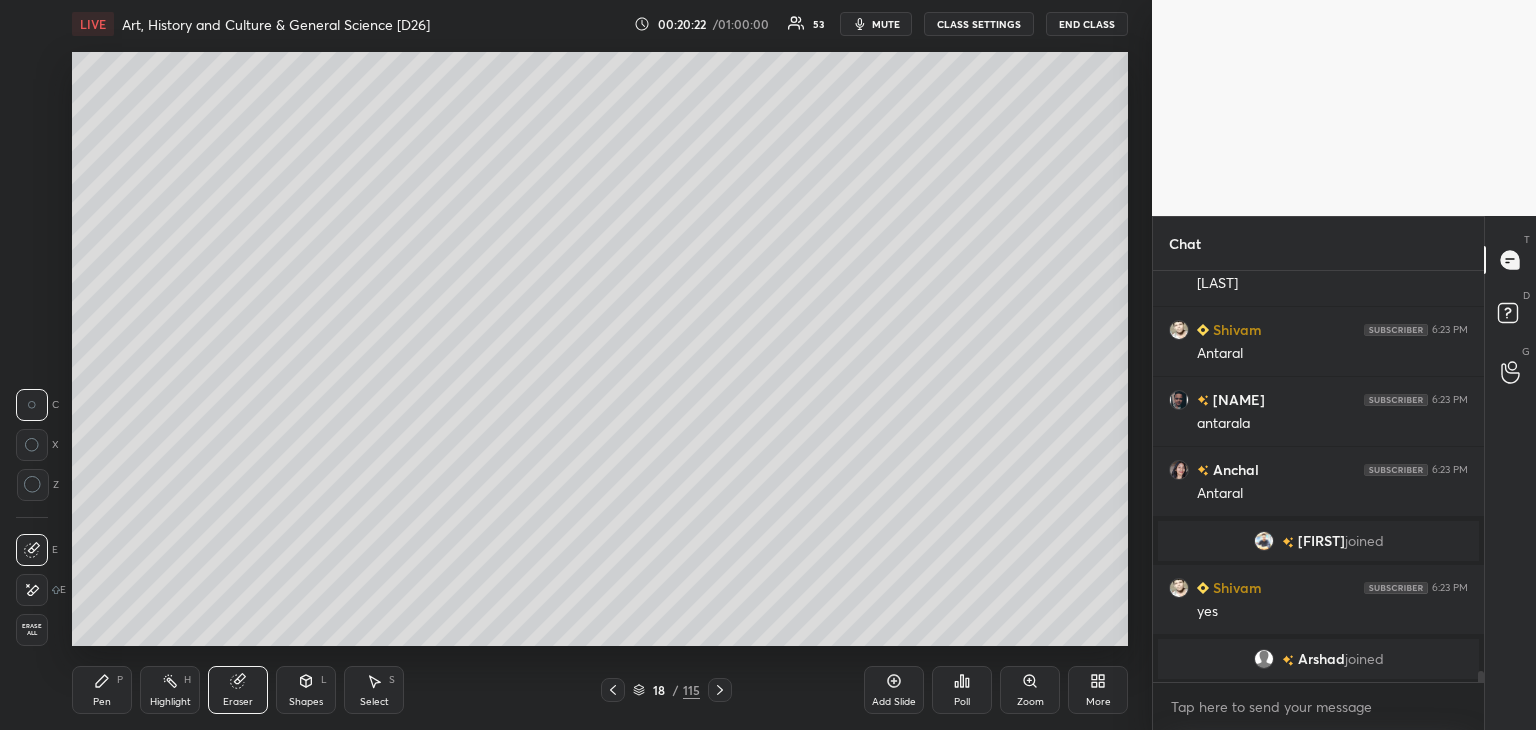 click on "Pen" at bounding box center (102, 702) 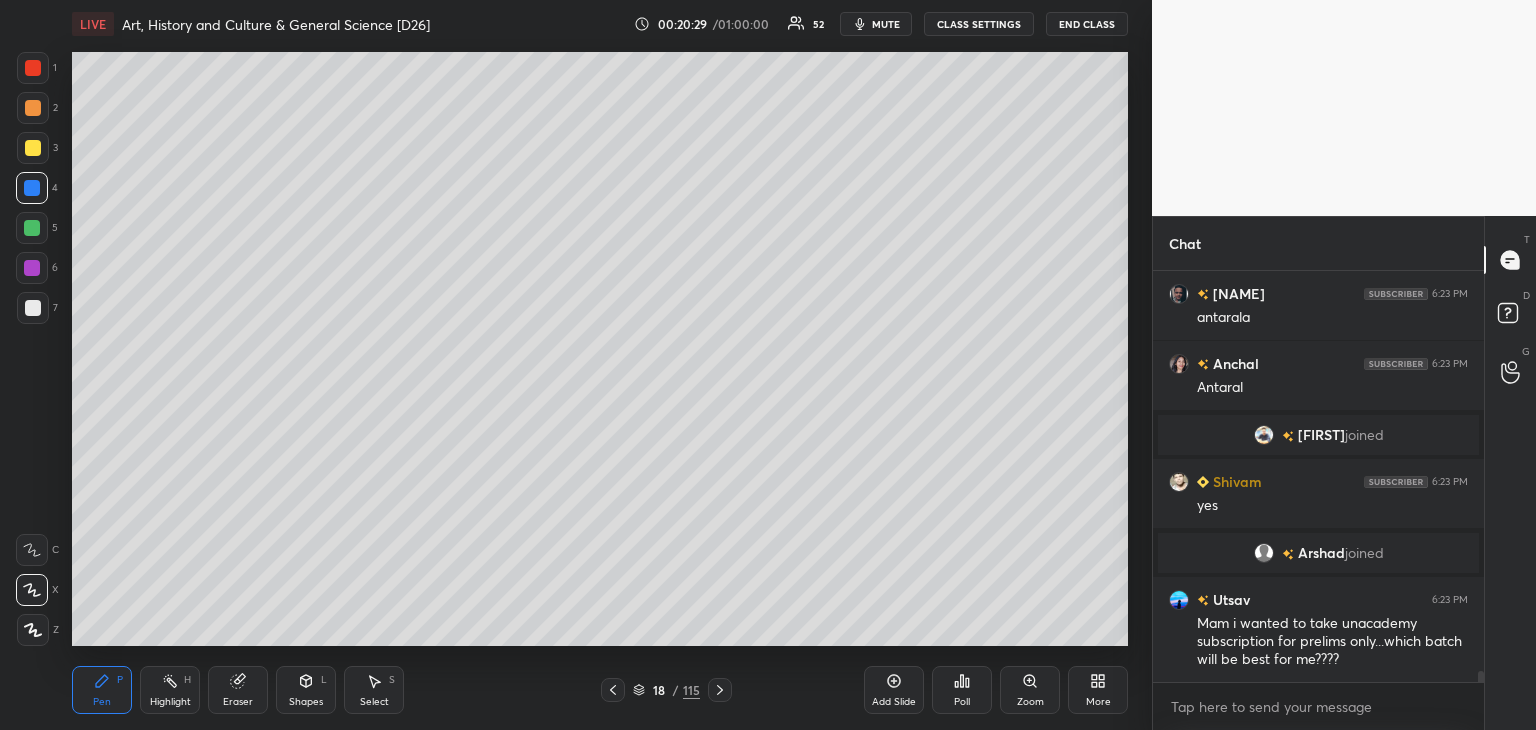 scroll, scrollTop: 15764, scrollLeft: 0, axis: vertical 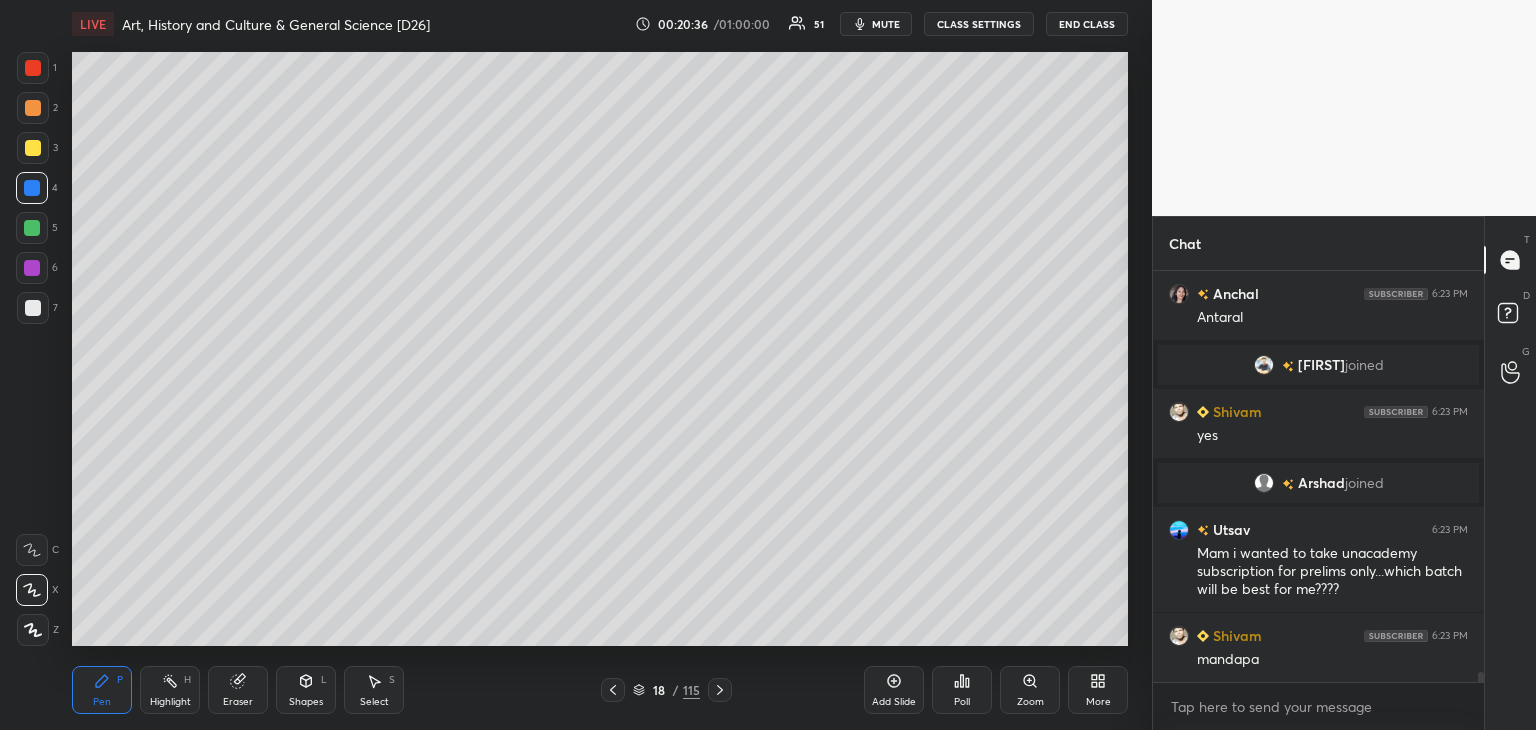 click at bounding box center (32, 228) 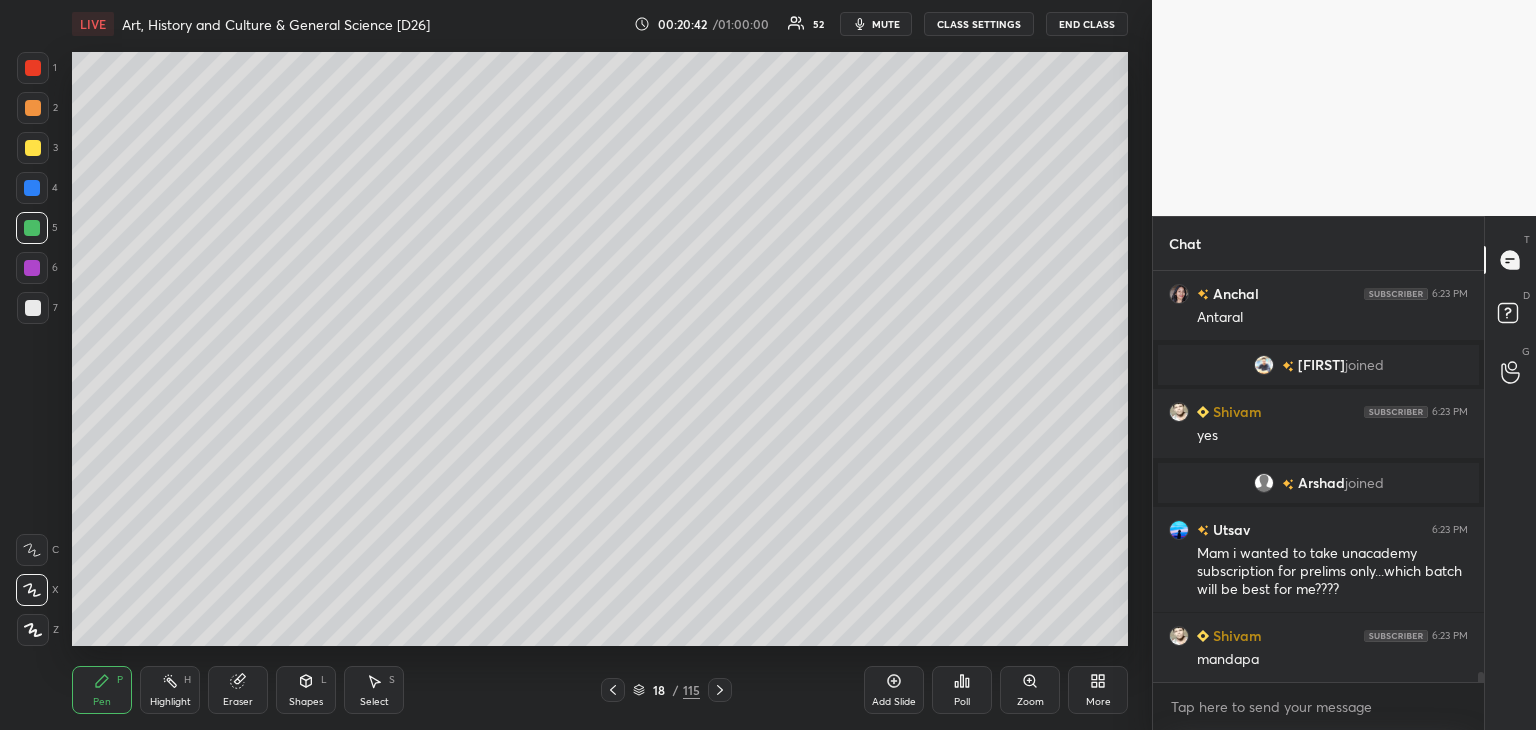 click at bounding box center [33, 68] 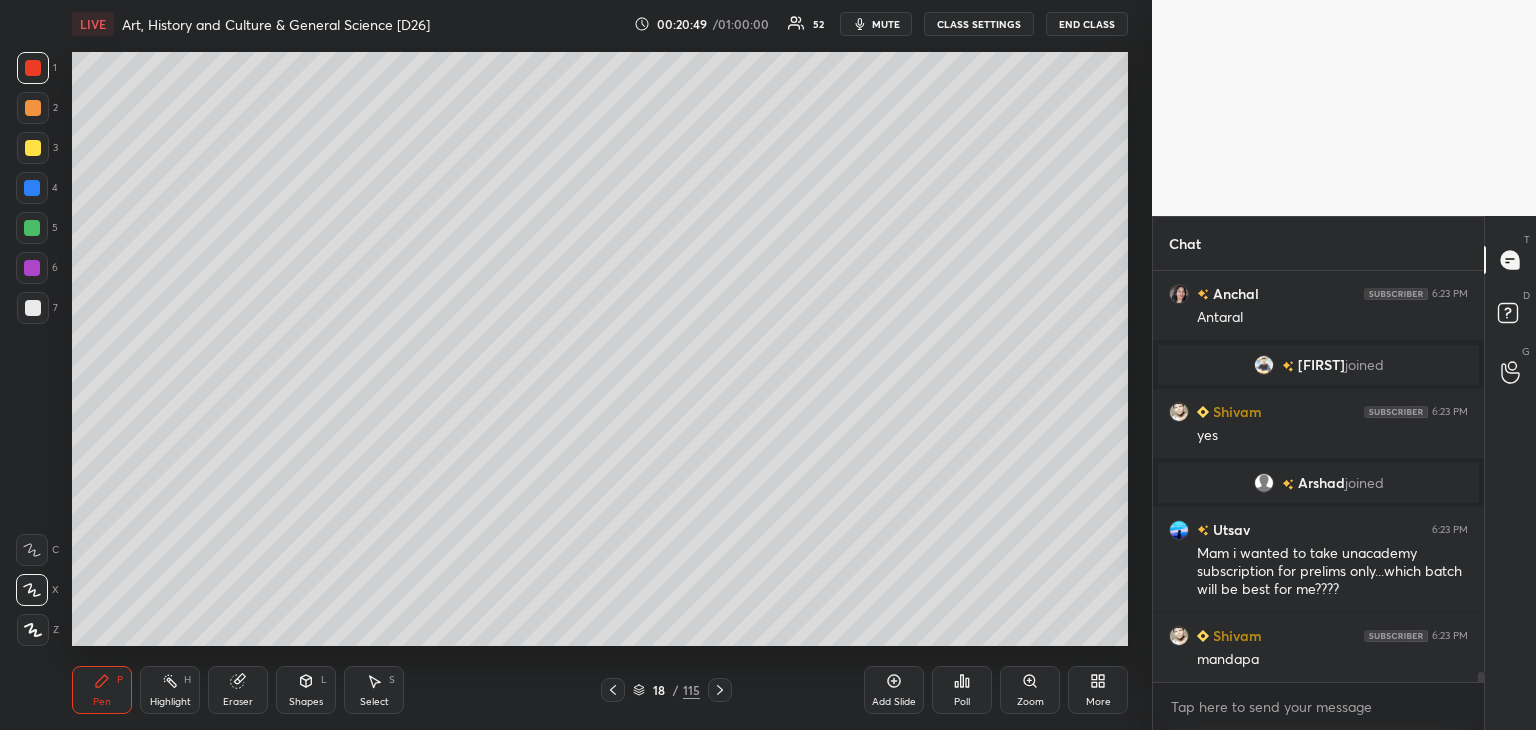 click at bounding box center [33, 308] 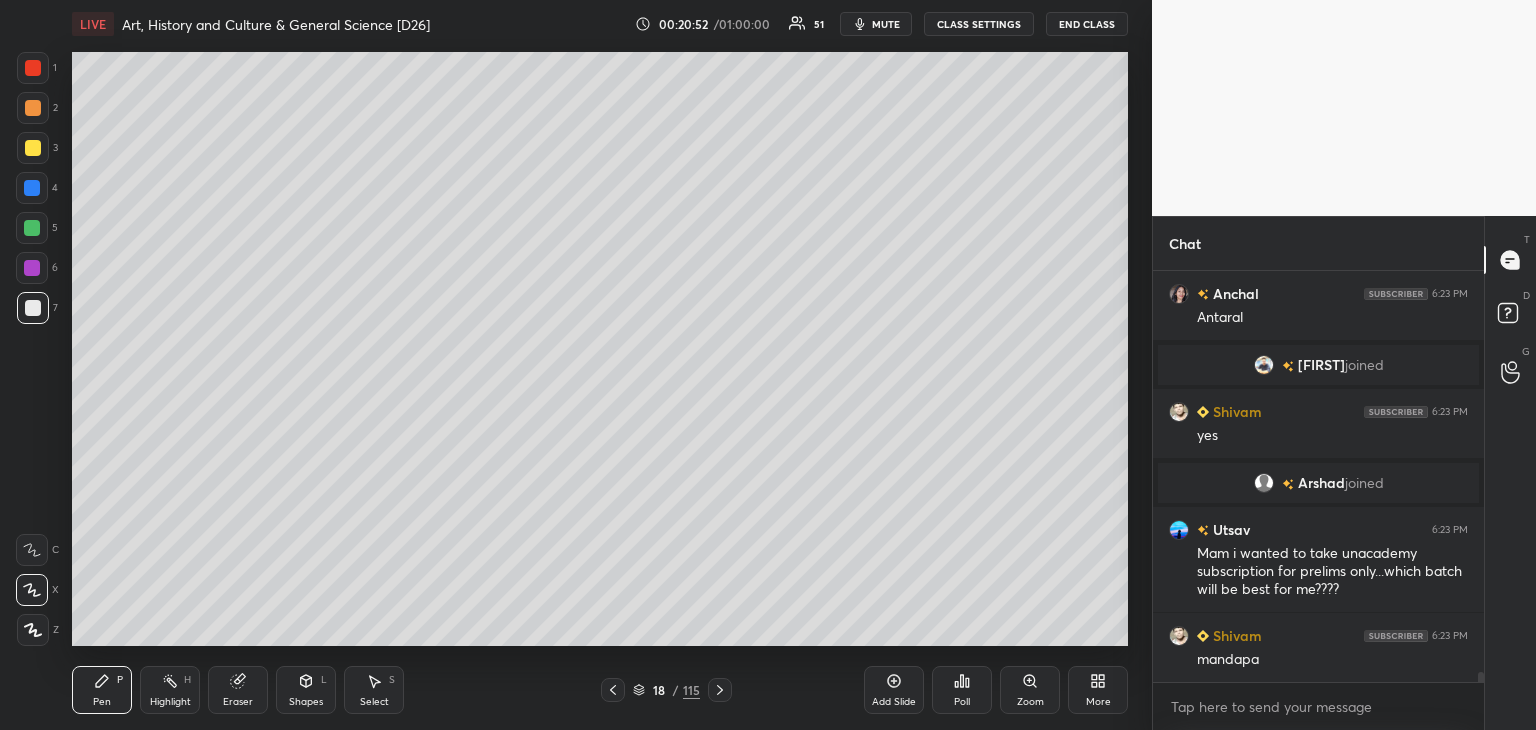 scroll, scrollTop: 15812, scrollLeft: 0, axis: vertical 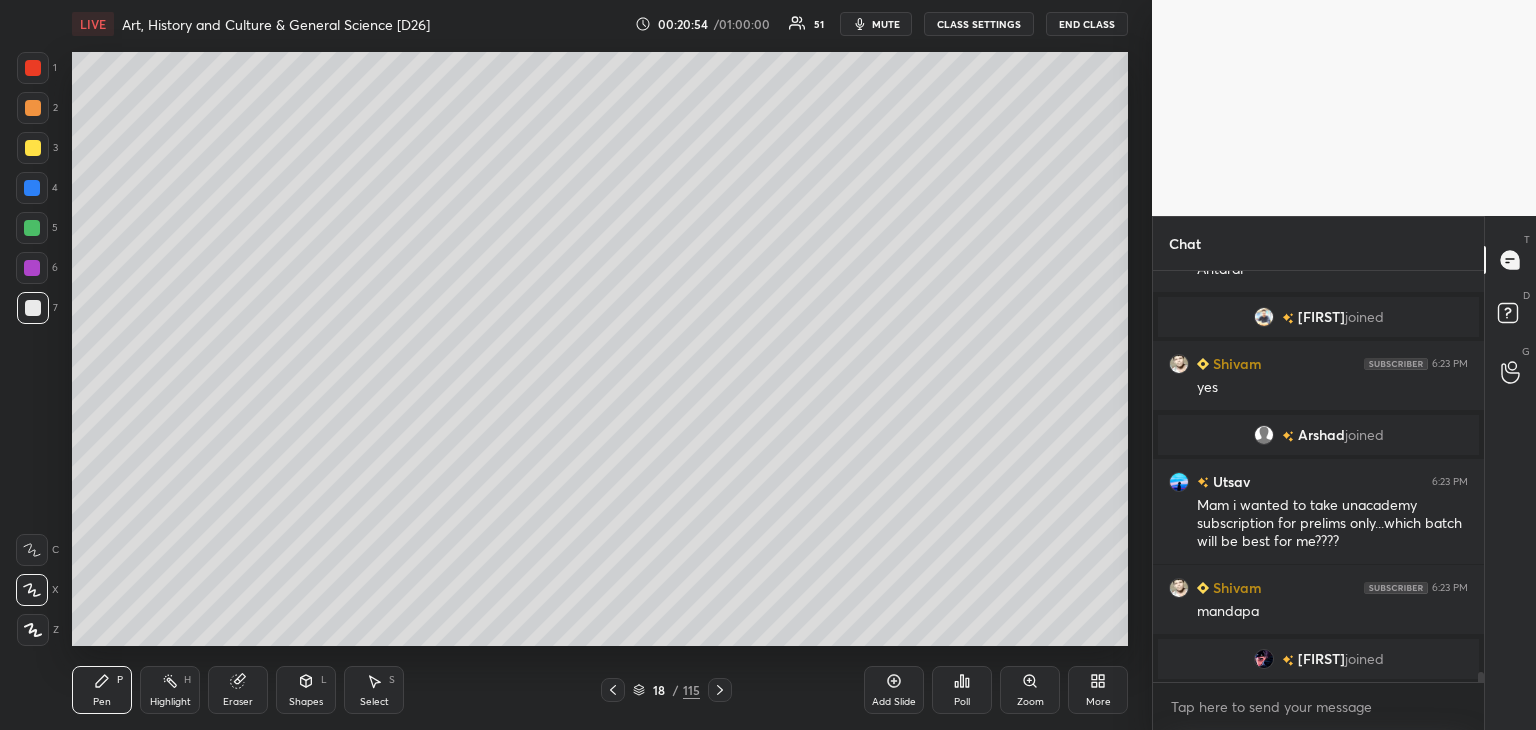 click at bounding box center (32, 188) 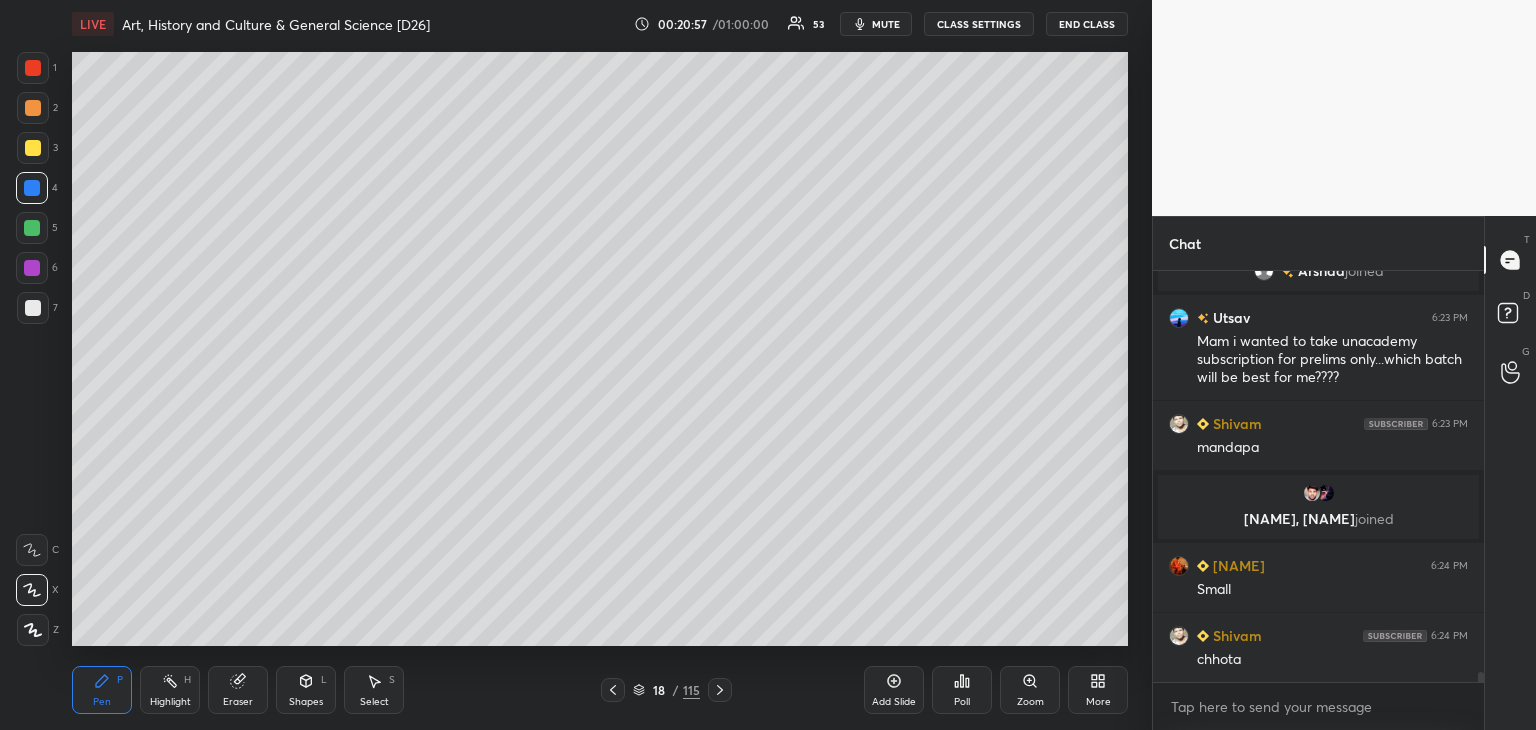 scroll, scrollTop: 15988, scrollLeft: 0, axis: vertical 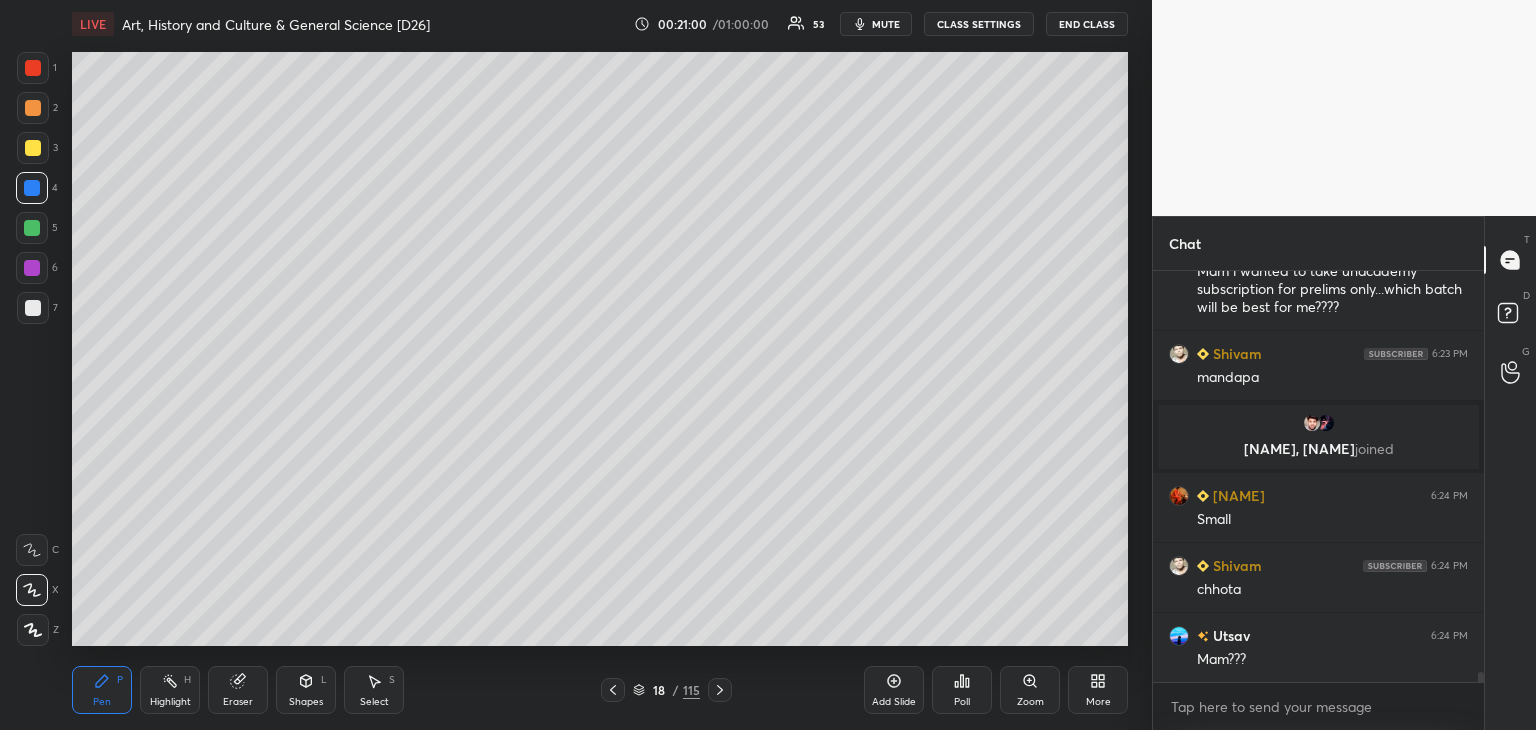 click at bounding box center (32, 228) 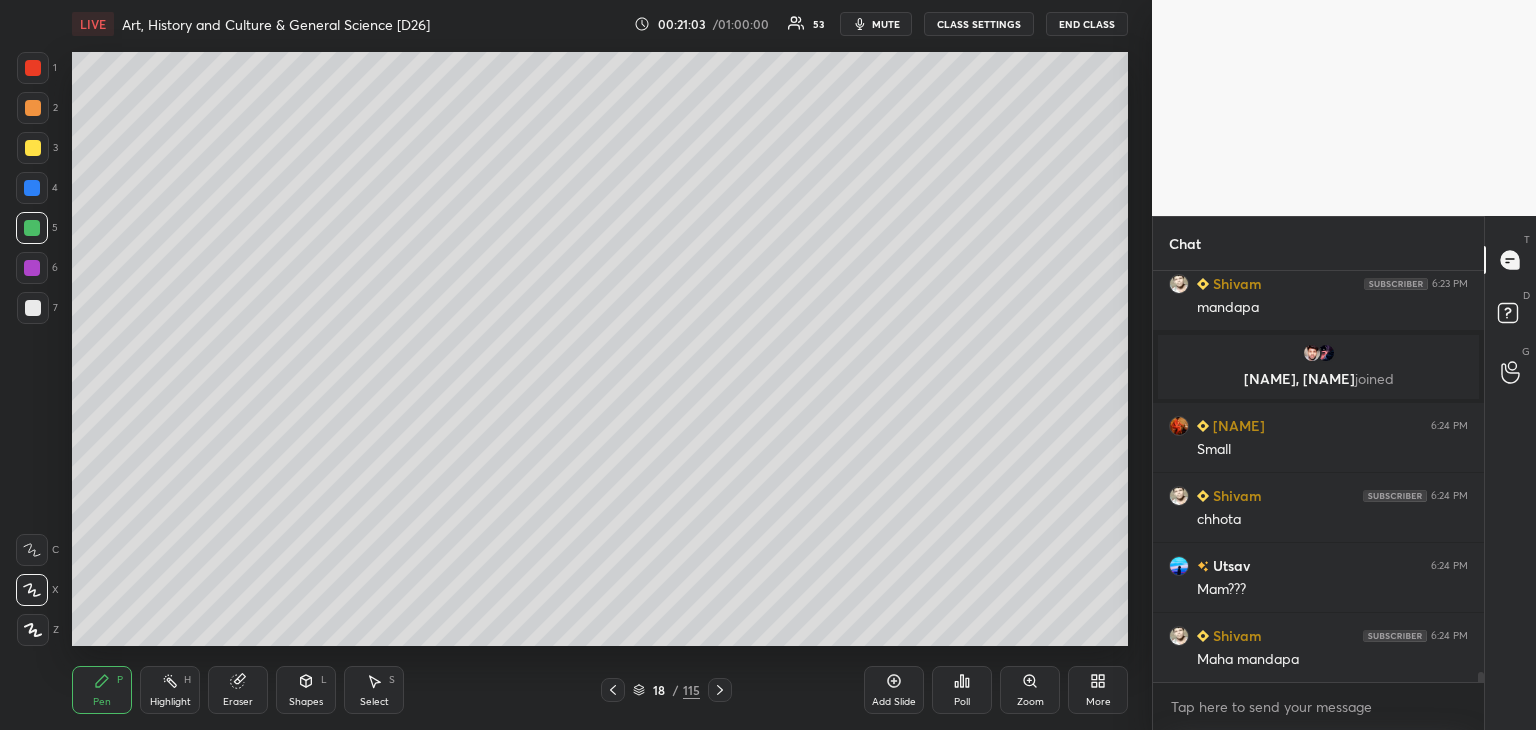 scroll, scrollTop: 16128, scrollLeft: 0, axis: vertical 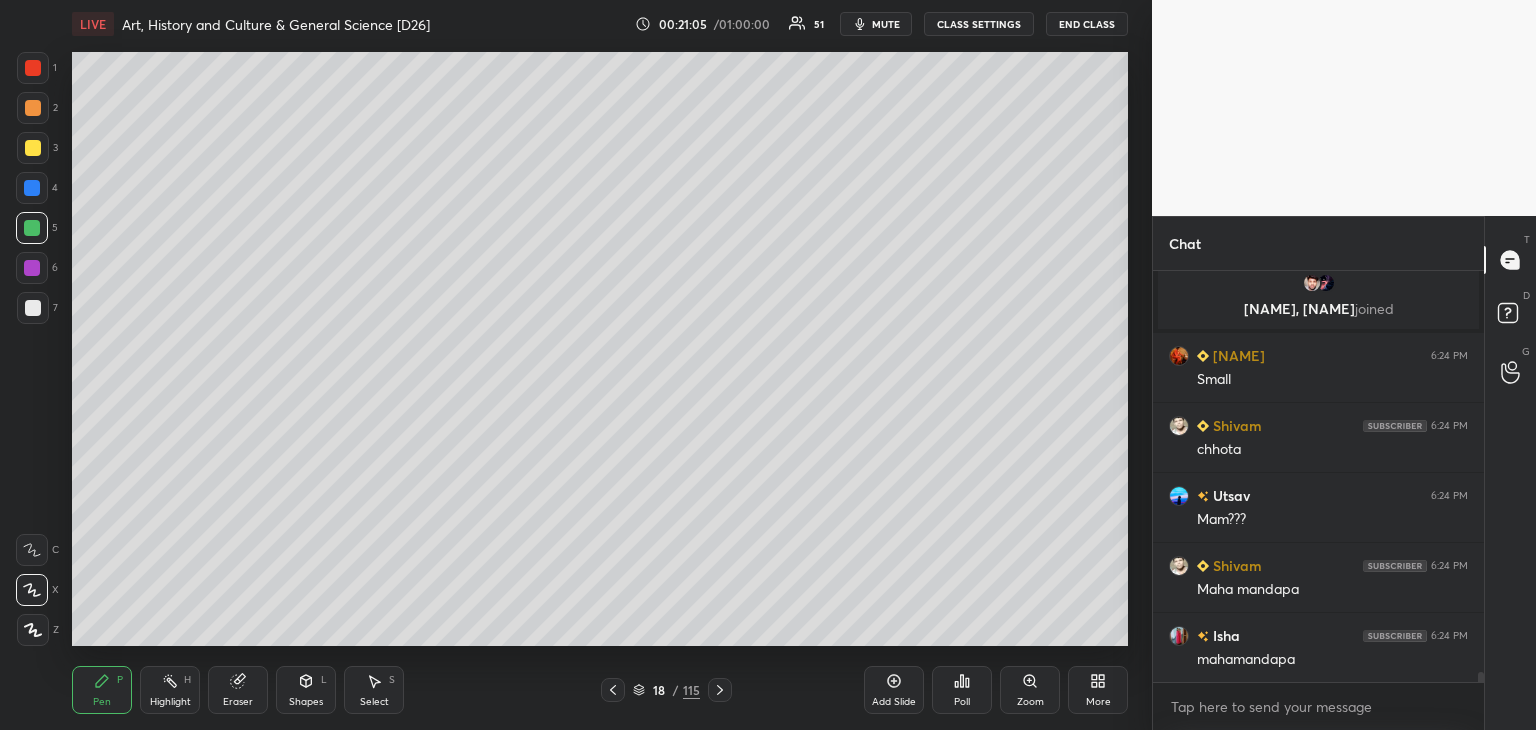 click at bounding box center [33, 68] 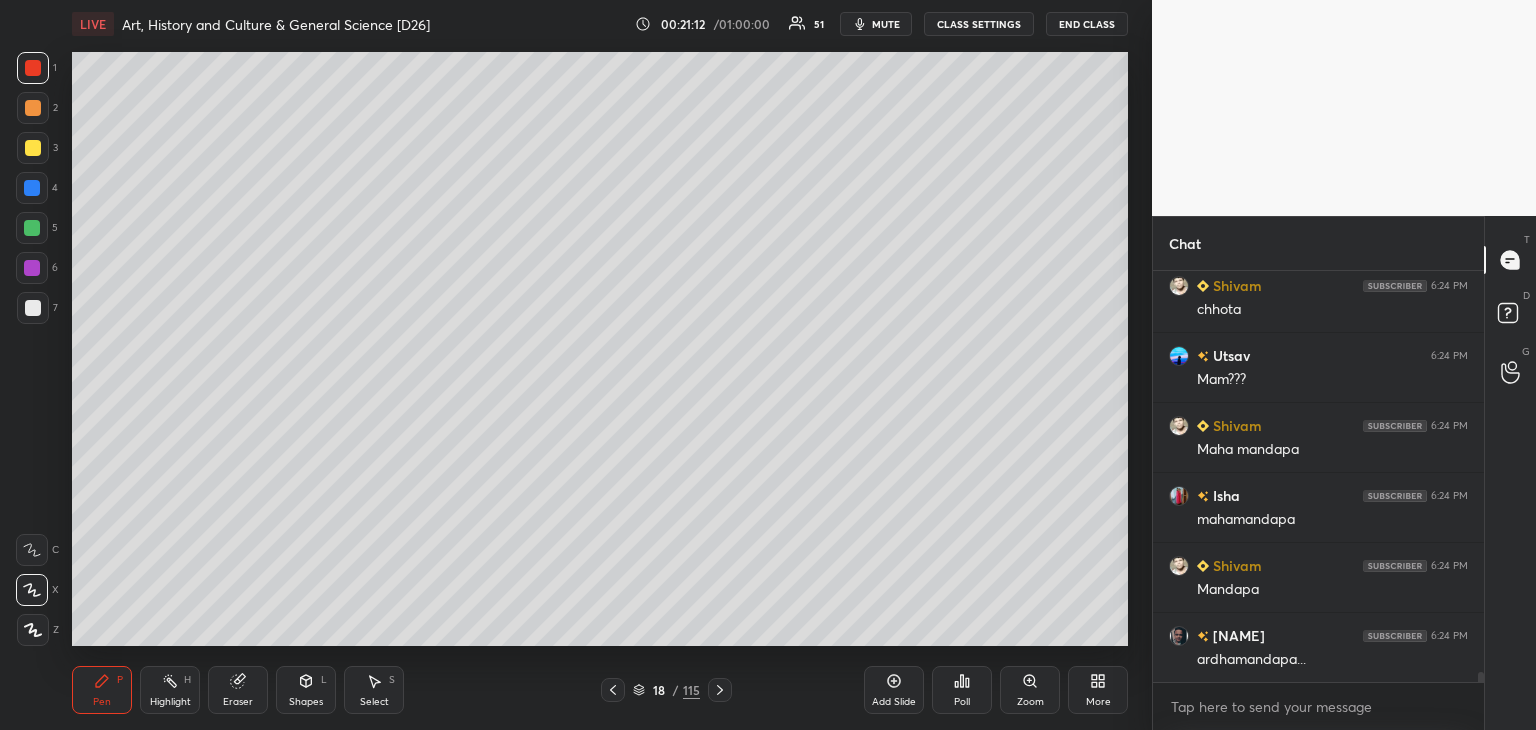scroll, scrollTop: 16338, scrollLeft: 0, axis: vertical 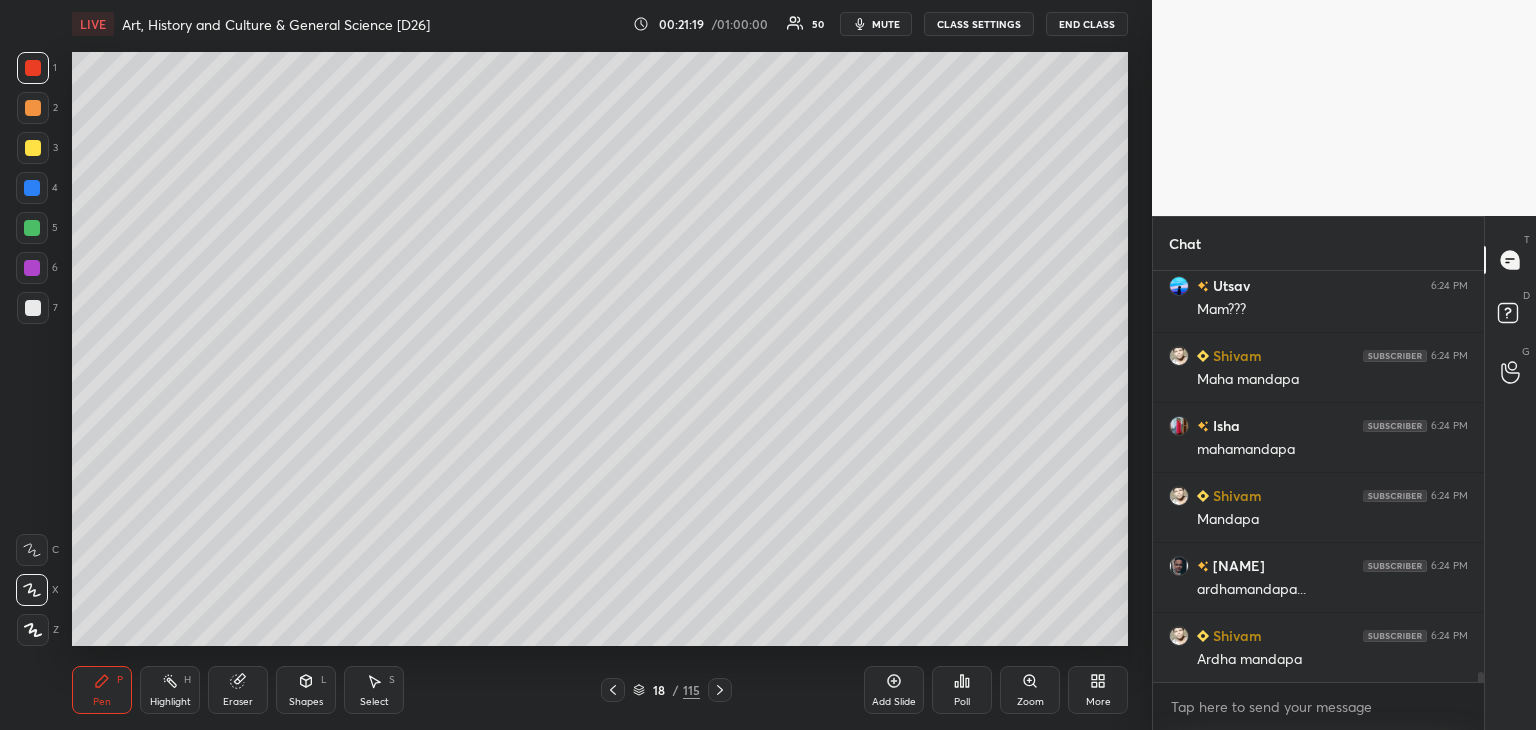 click at bounding box center [33, 148] 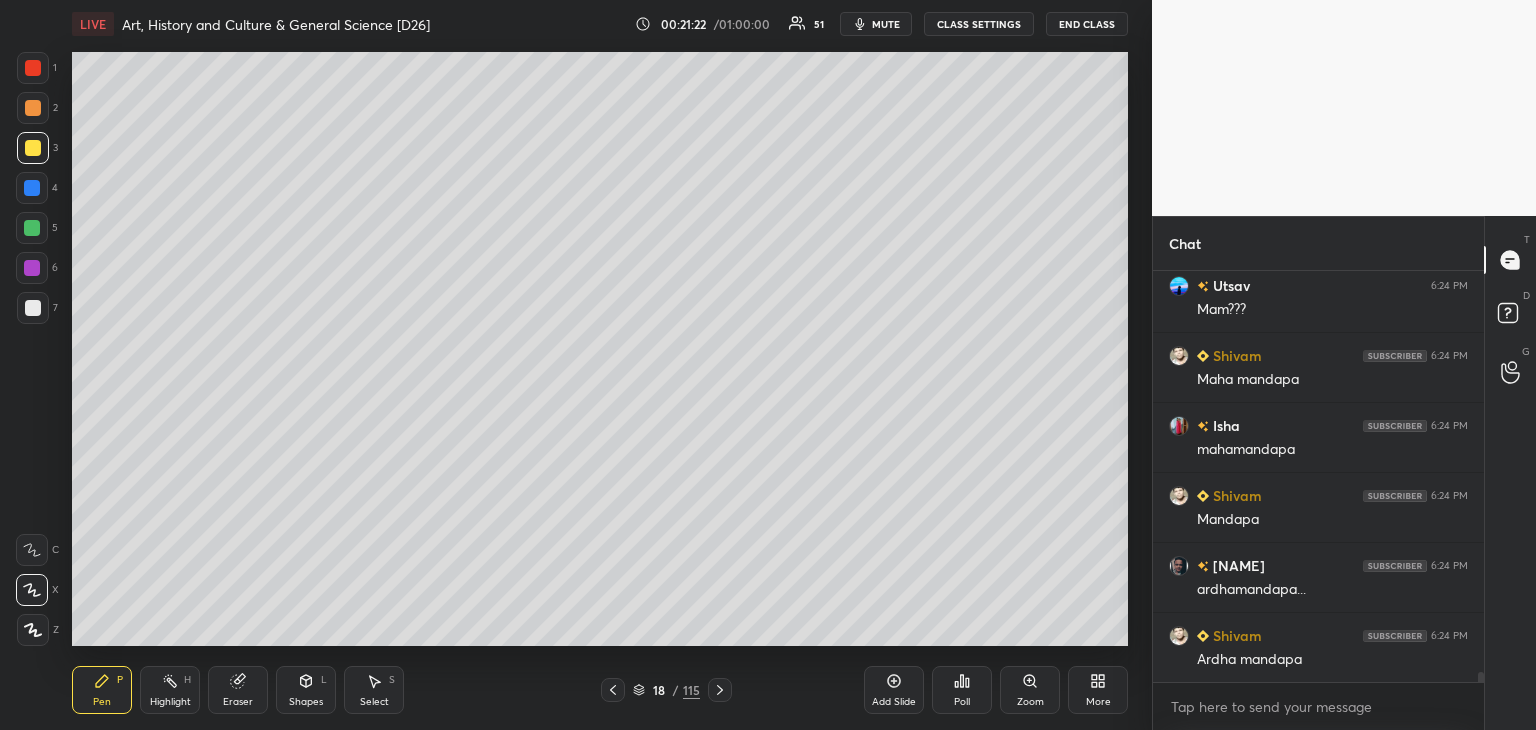 scroll, scrollTop: 16408, scrollLeft: 0, axis: vertical 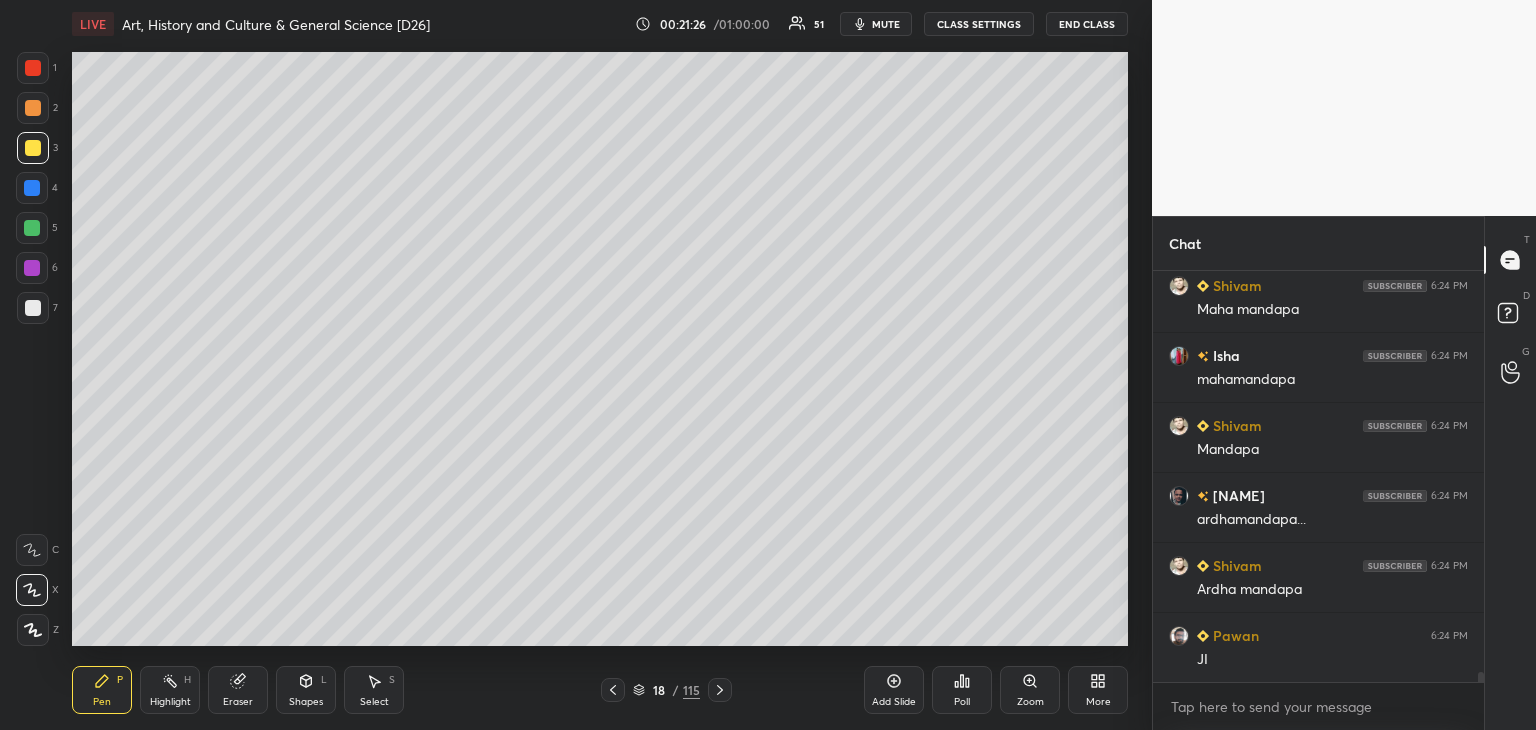 click at bounding box center (33, 108) 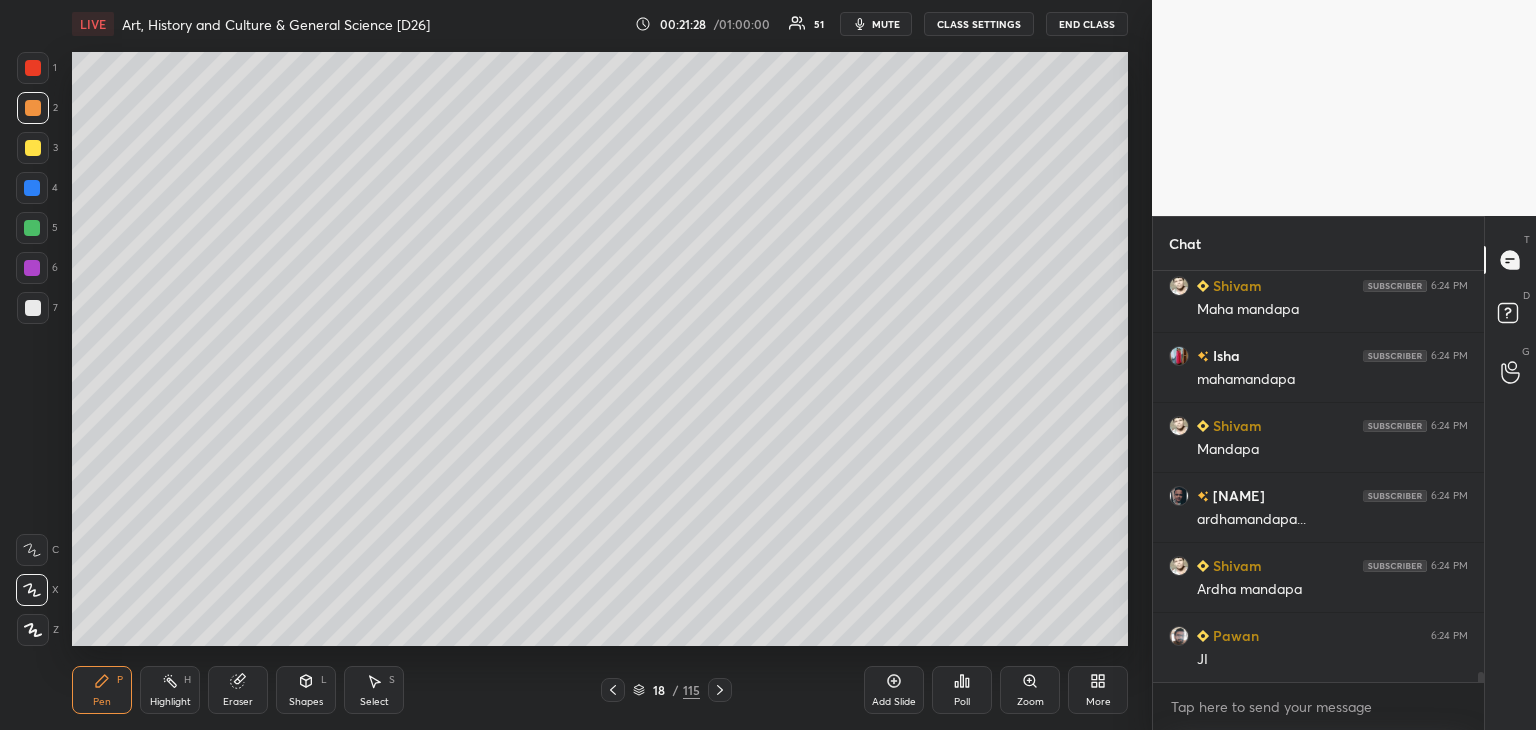 scroll, scrollTop: 16478, scrollLeft: 0, axis: vertical 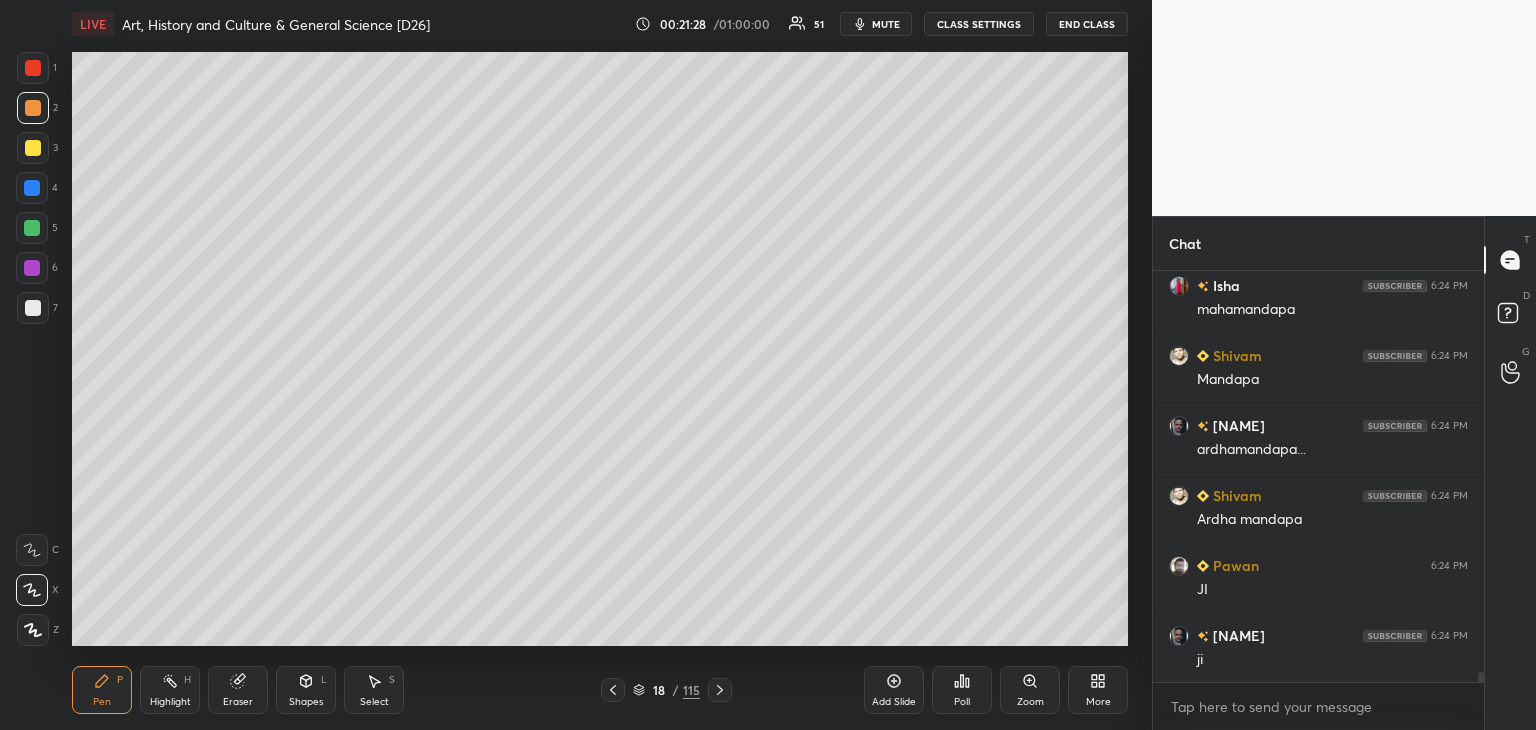 click at bounding box center (32, 268) 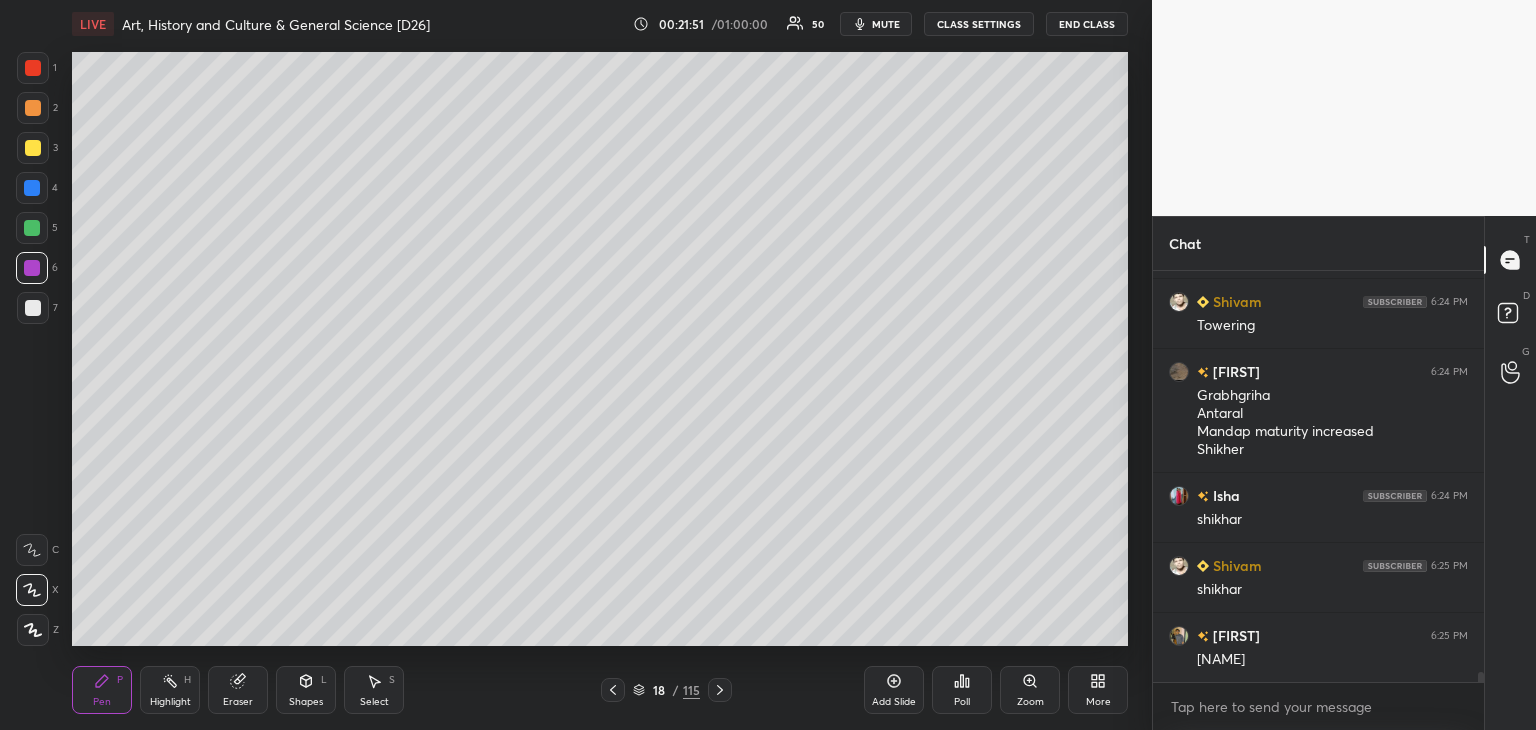 scroll, scrollTop: 16952, scrollLeft: 0, axis: vertical 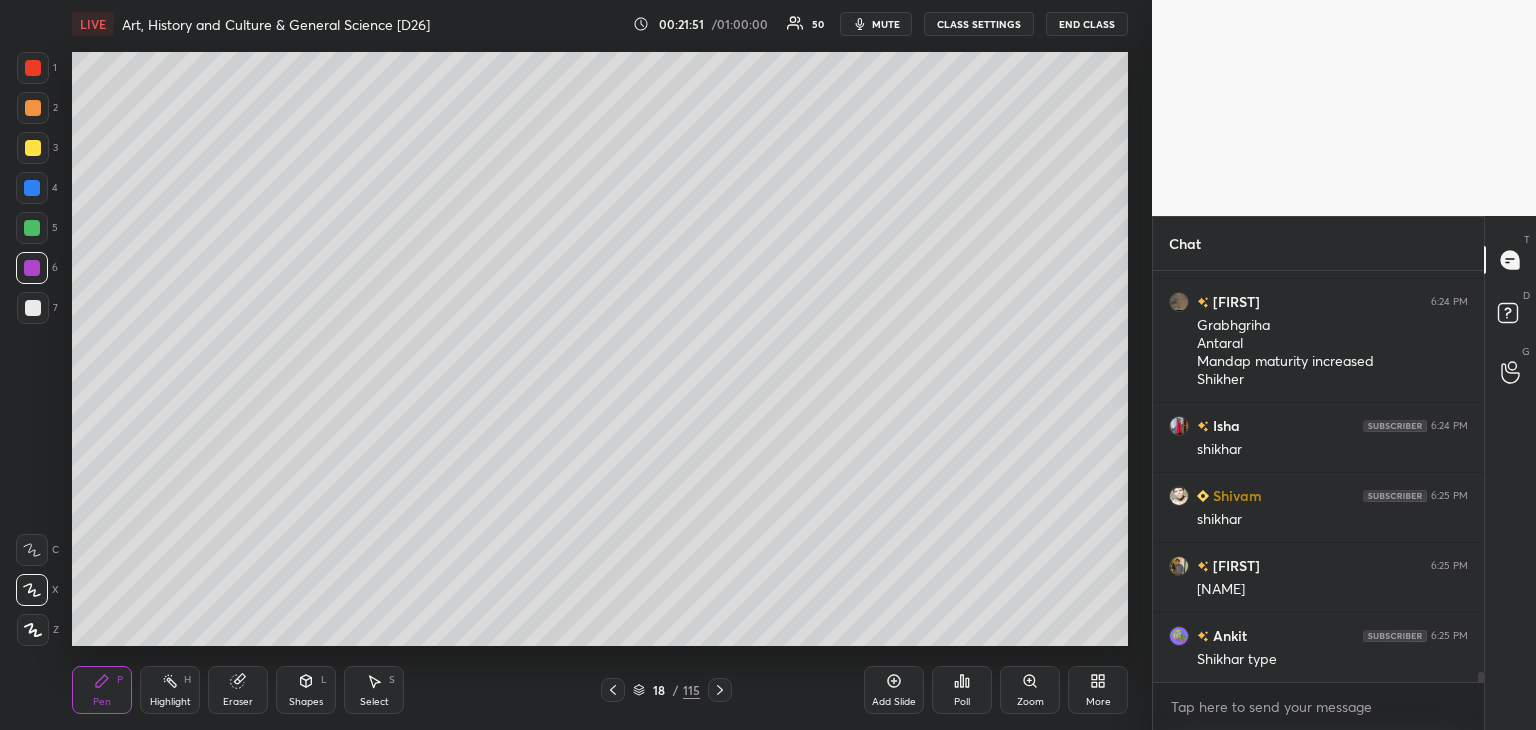 click at bounding box center [32, 188] 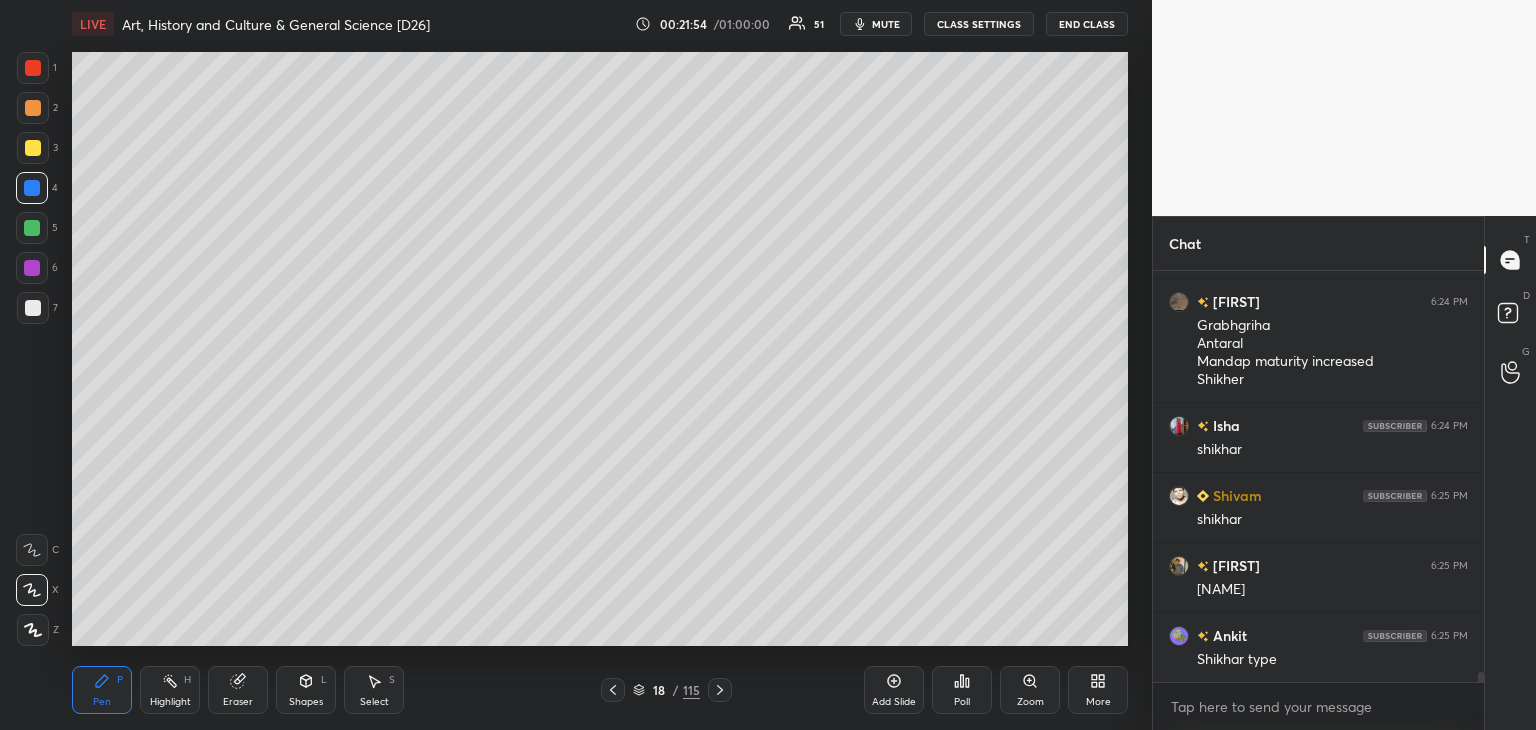 drag, startPoint x: 28, startPoint y: 104, endPoint x: 26, endPoint y: 94, distance: 10.198039 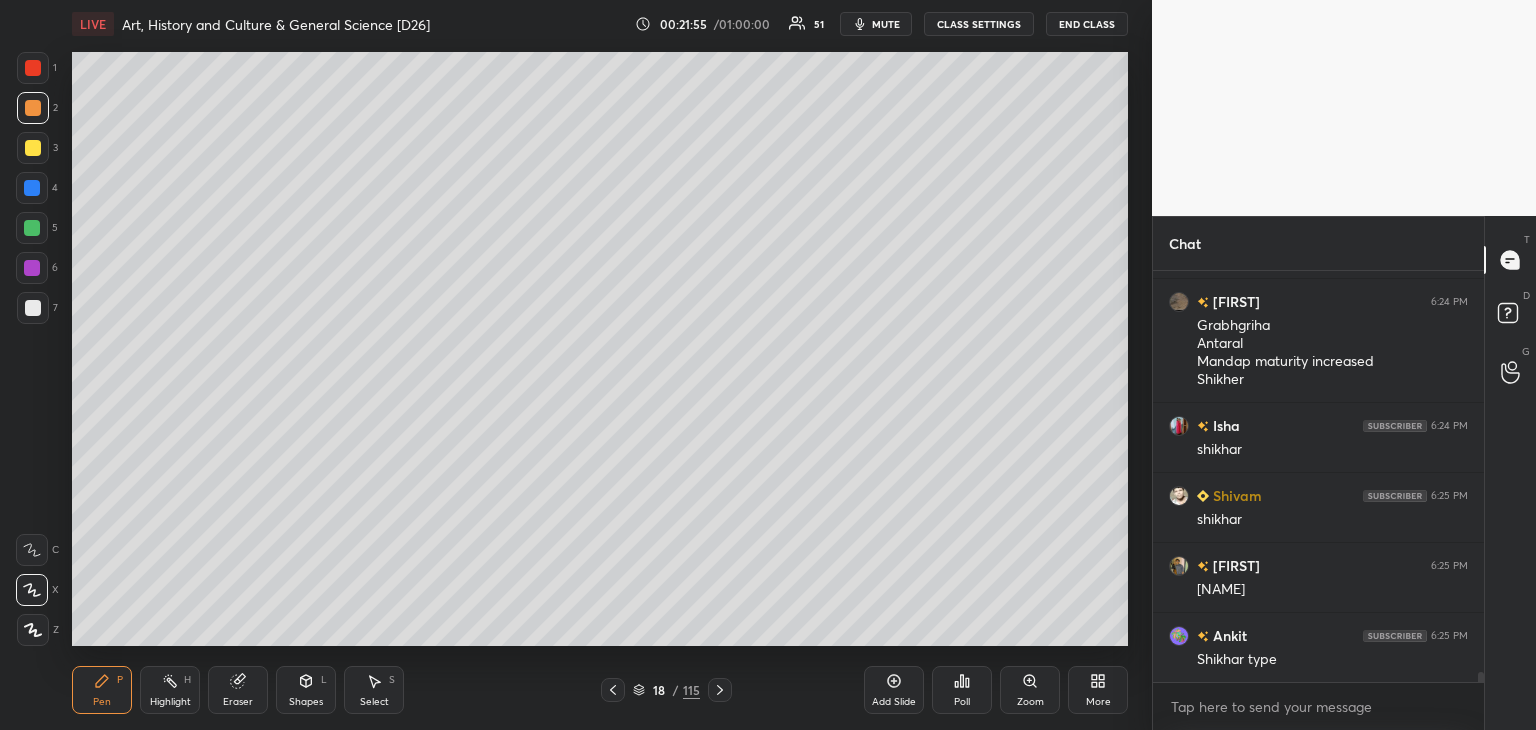 click at bounding box center (33, 68) 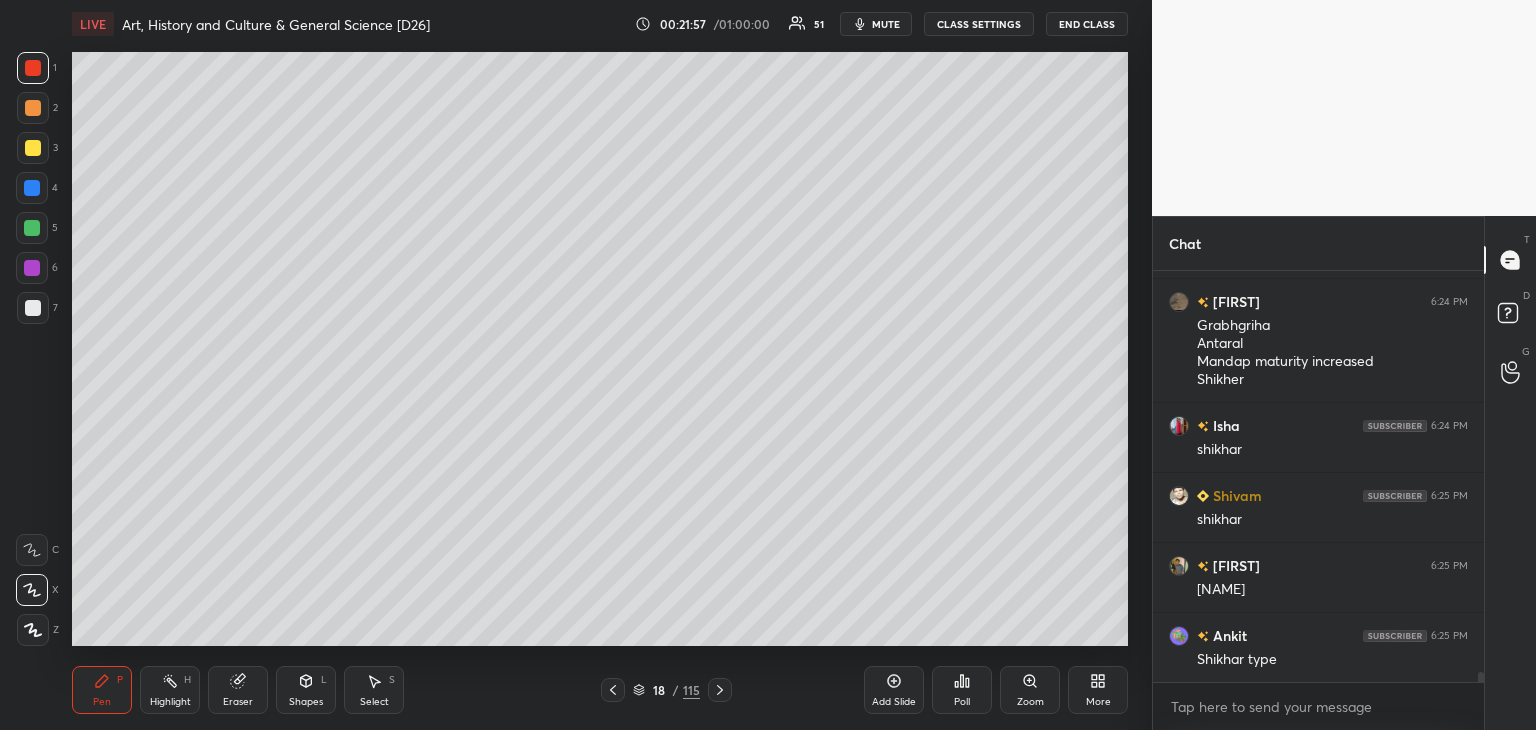 click at bounding box center (32, 228) 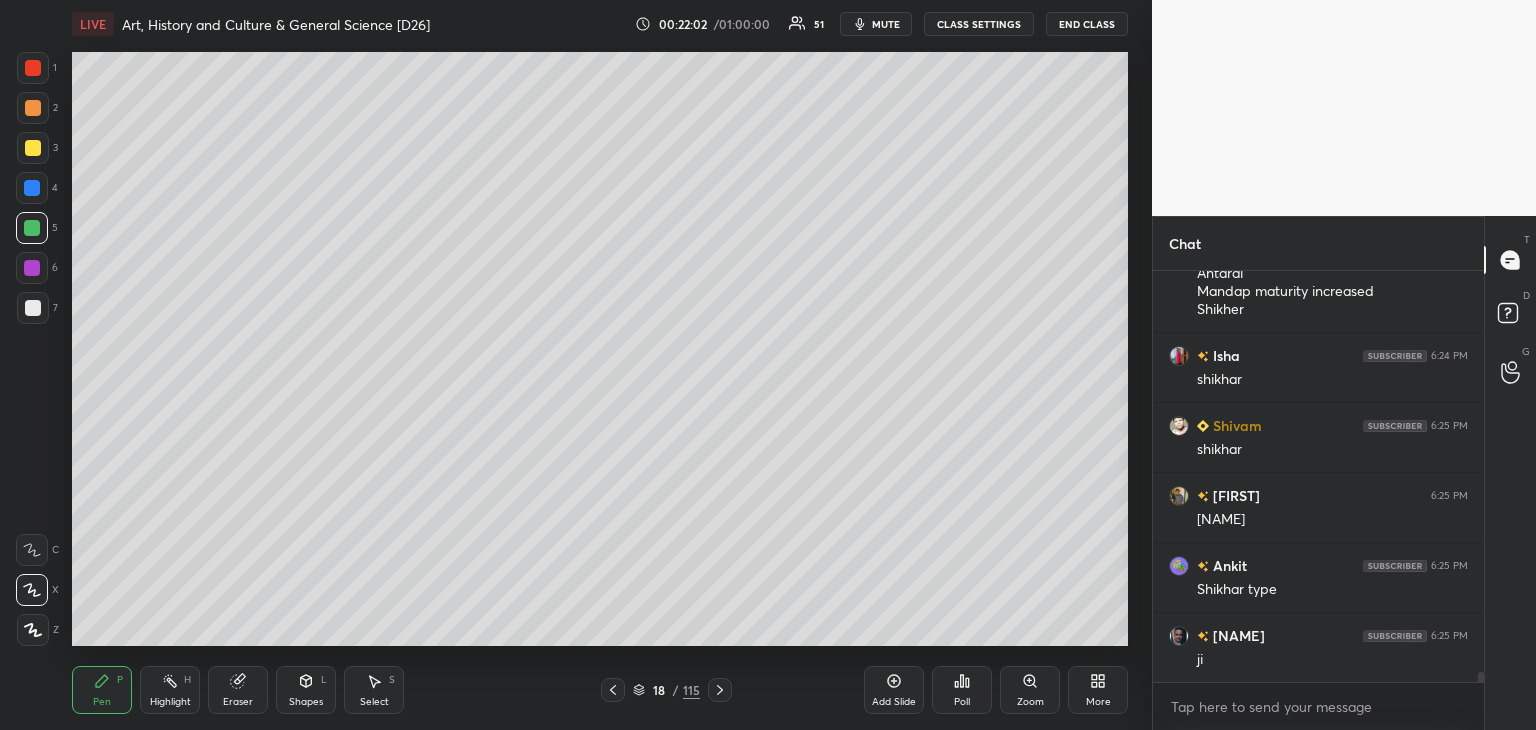 scroll, scrollTop: 17092, scrollLeft: 0, axis: vertical 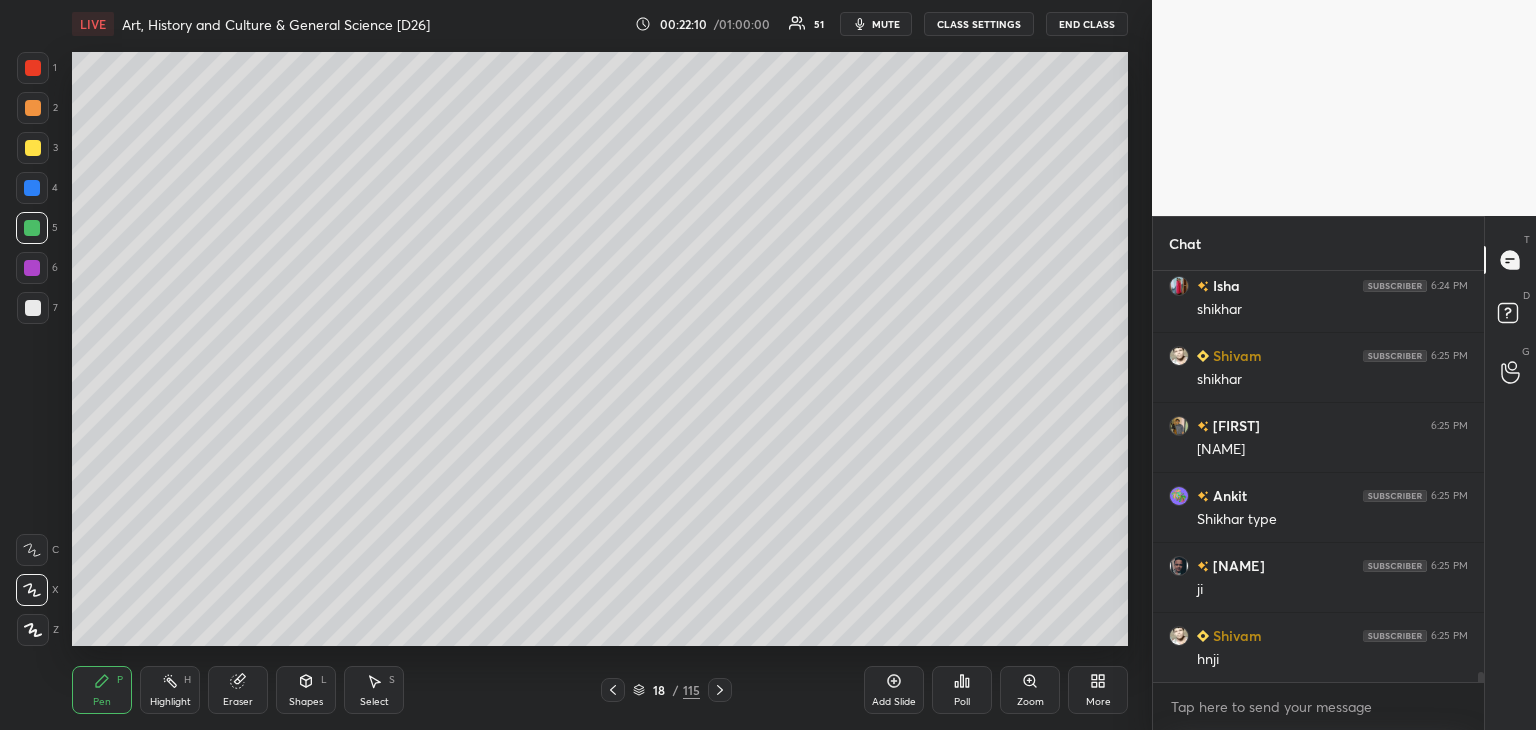 drag, startPoint x: 181, startPoint y: 690, endPoint x: 268, endPoint y: 727, distance: 94.54099 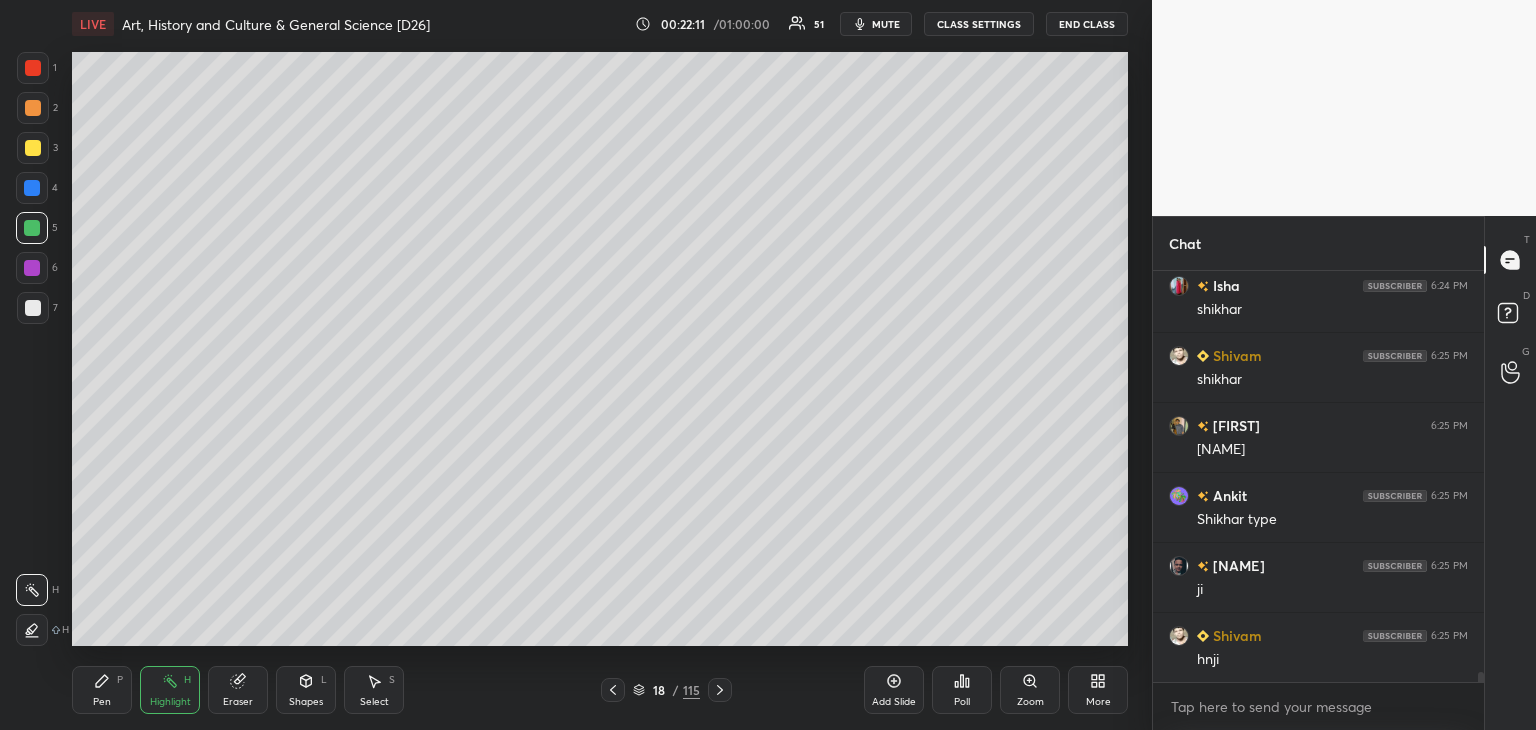 drag, startPoint x: 33, startPoint y: 627, endPoint x: 69, endPoint y: 705, distance: 85.90693 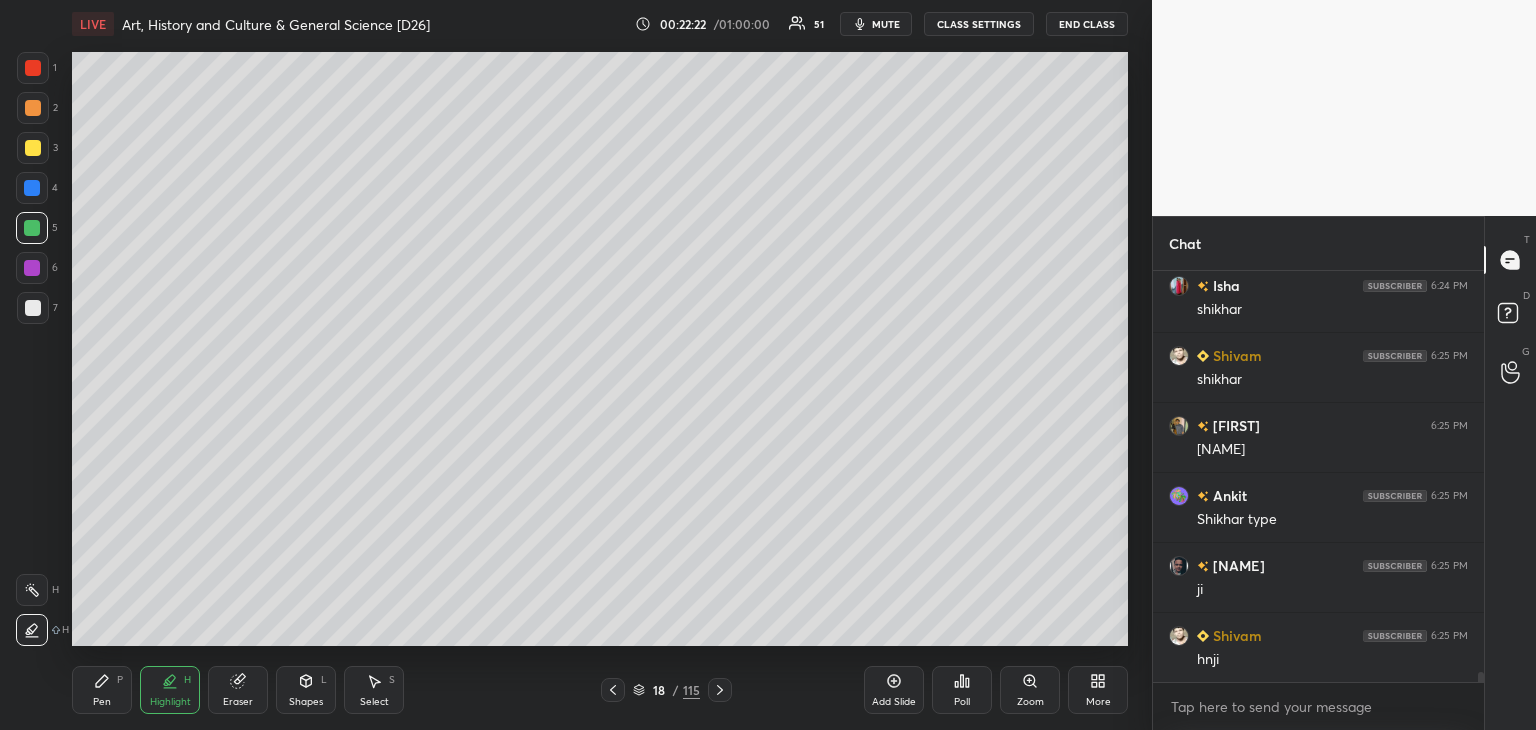 click at bounding box center [32, 268] 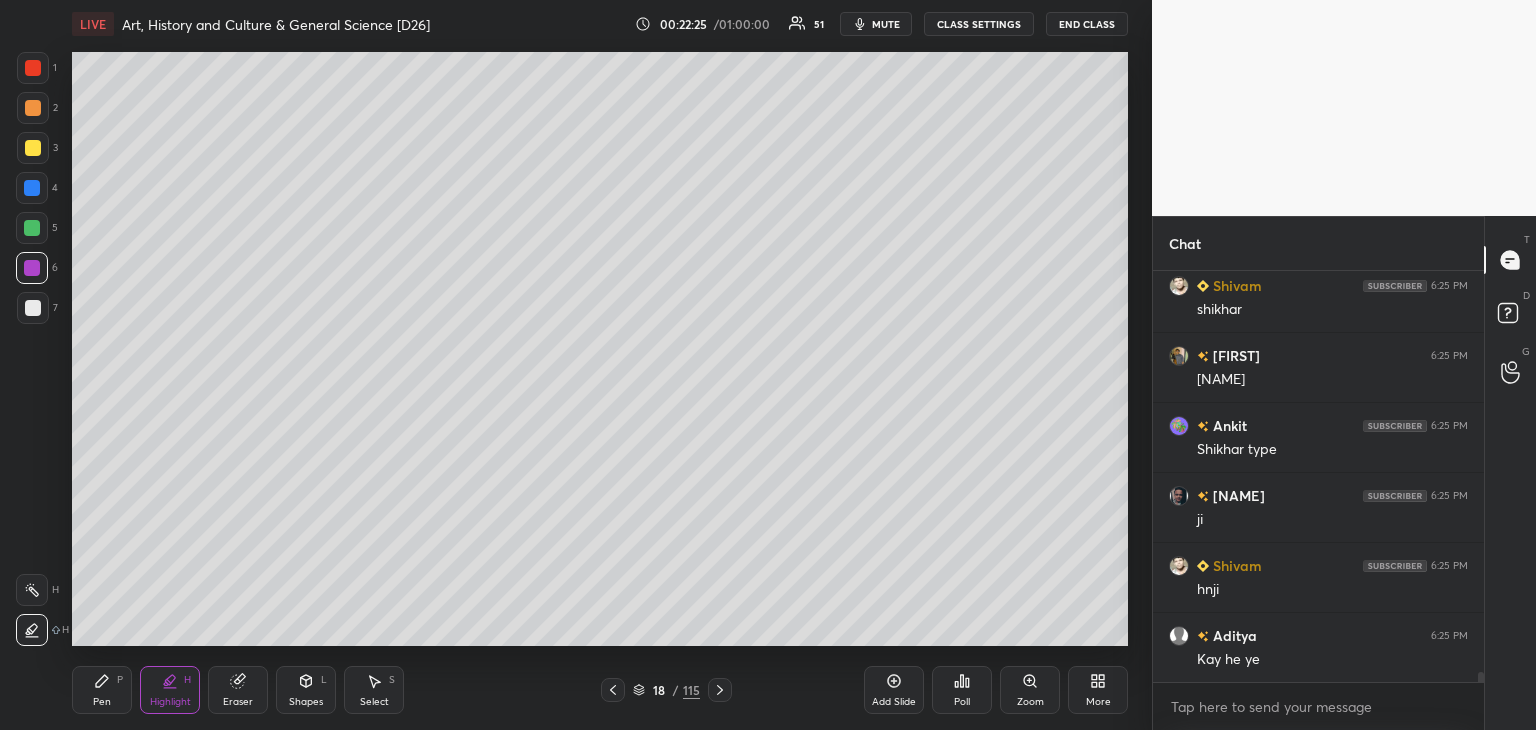 scroll, scrollTop: 17232, scrollLeft: 0, axis: vertical 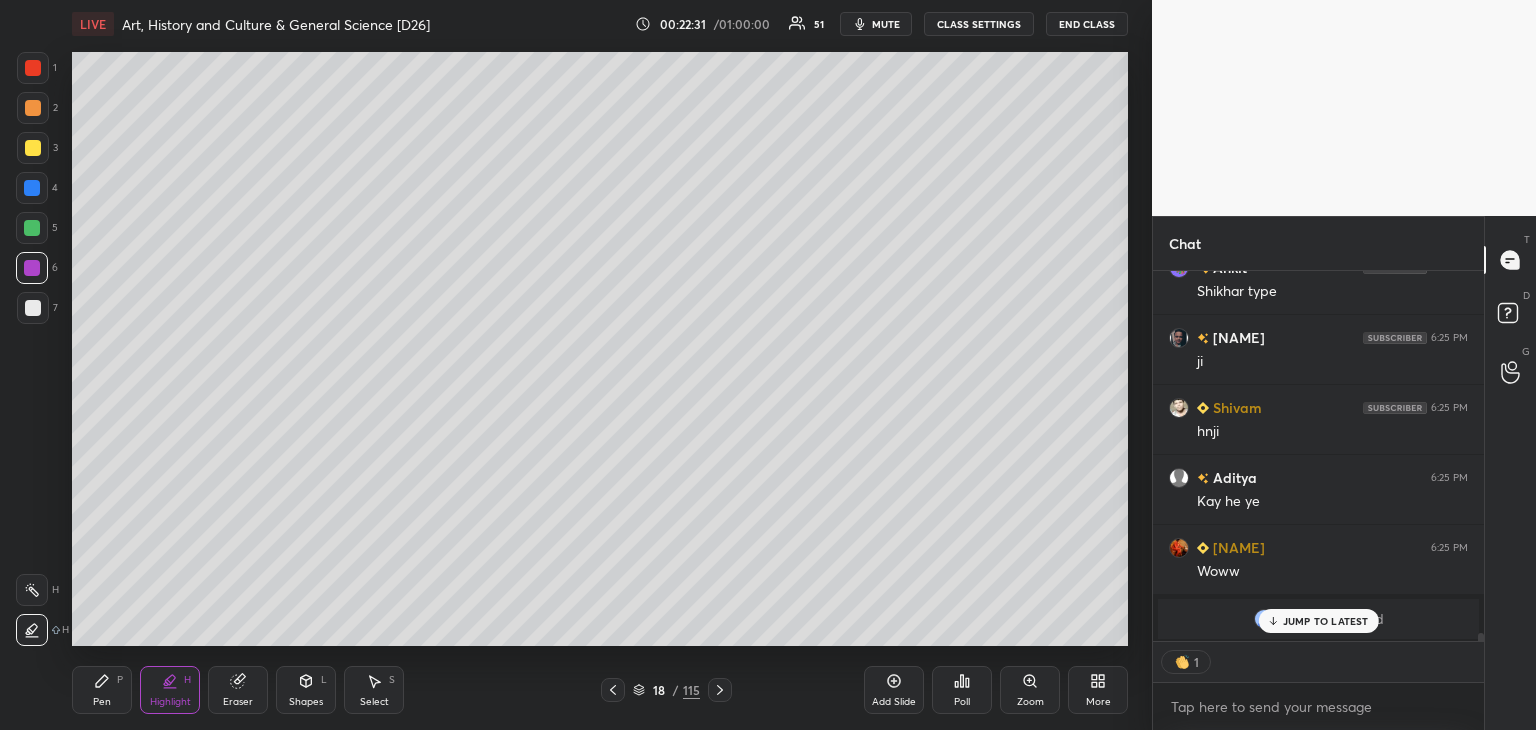 click at bounding box center (33, 148) 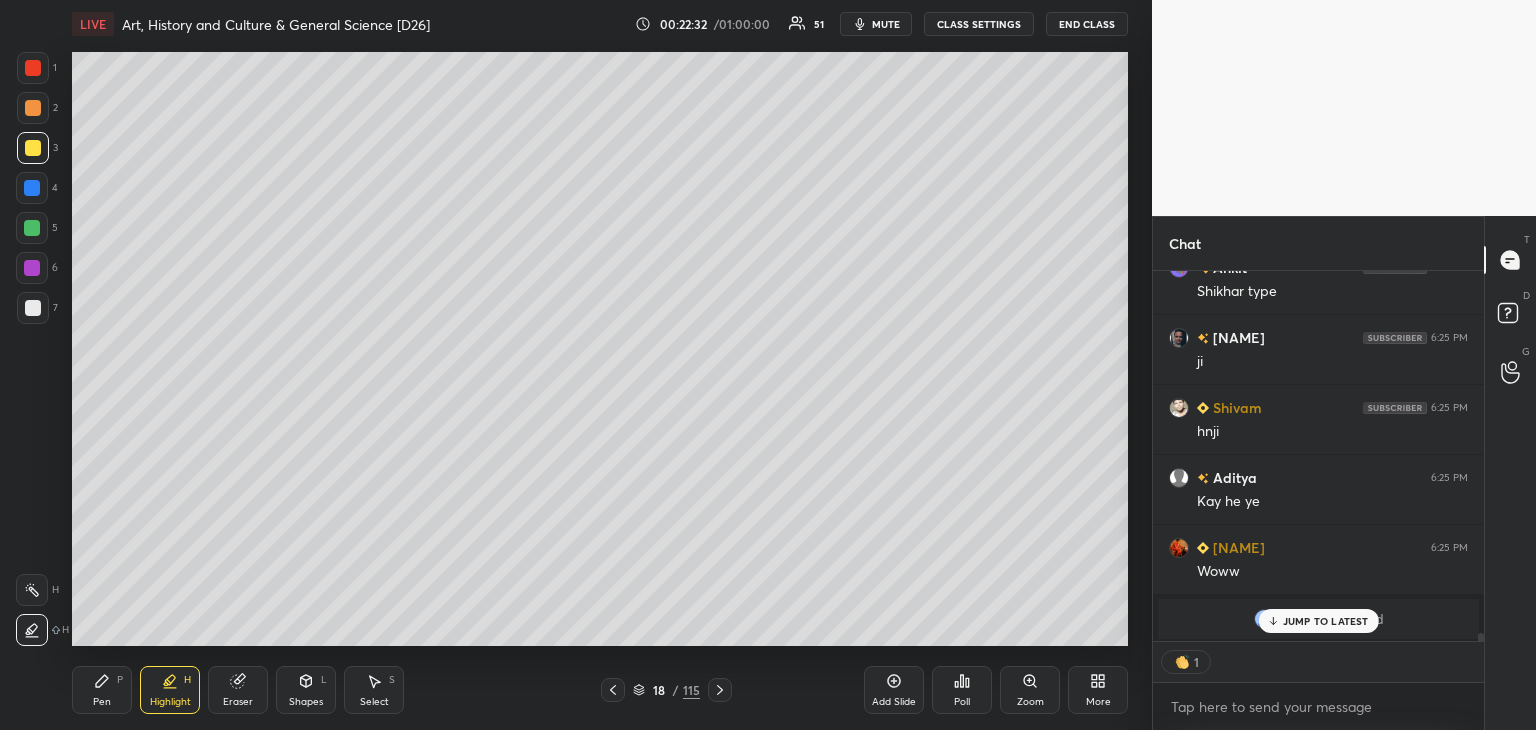 click on "Pen P" at bounding box center (102, 690) 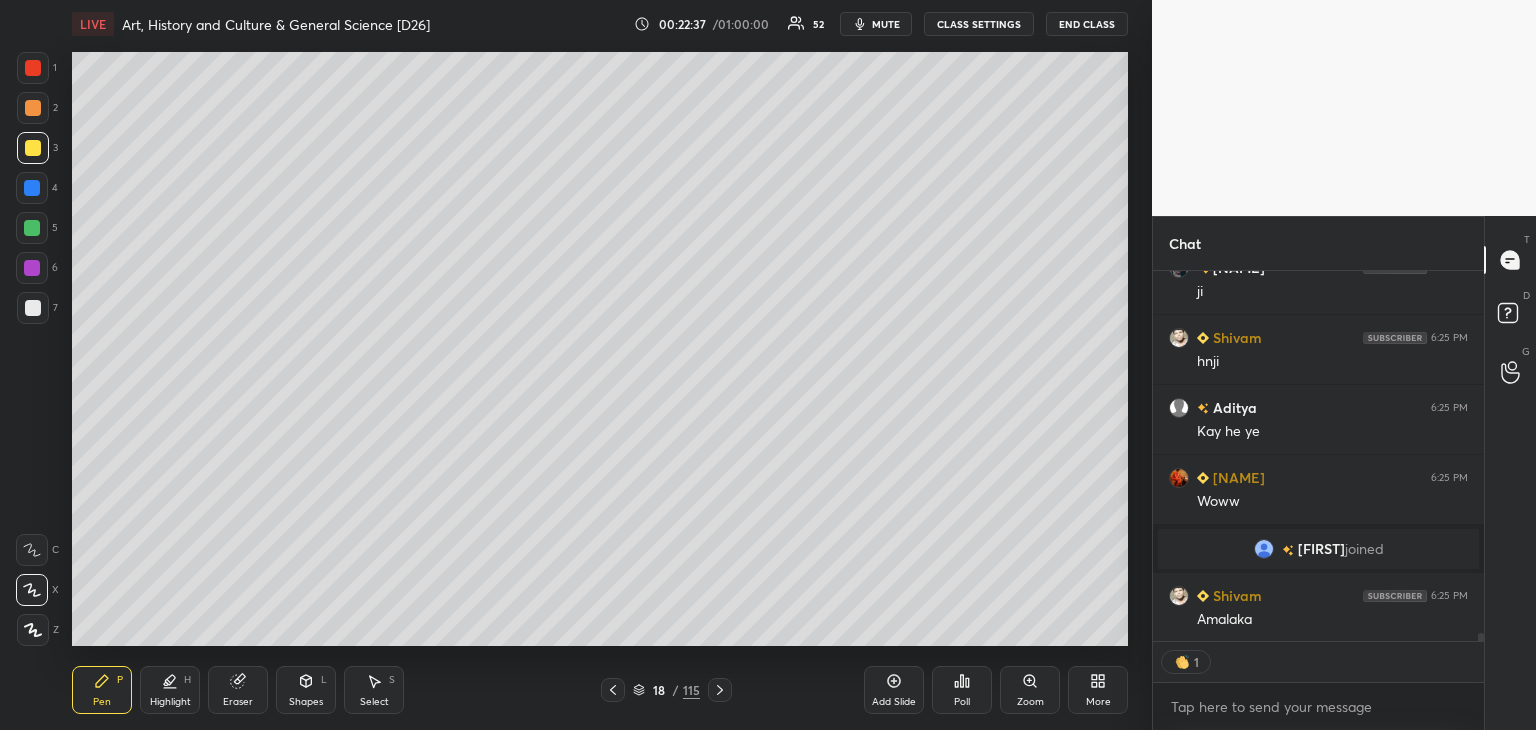 scroll, scrollTop: 16971, scrollLeft: 0, axis: vertical 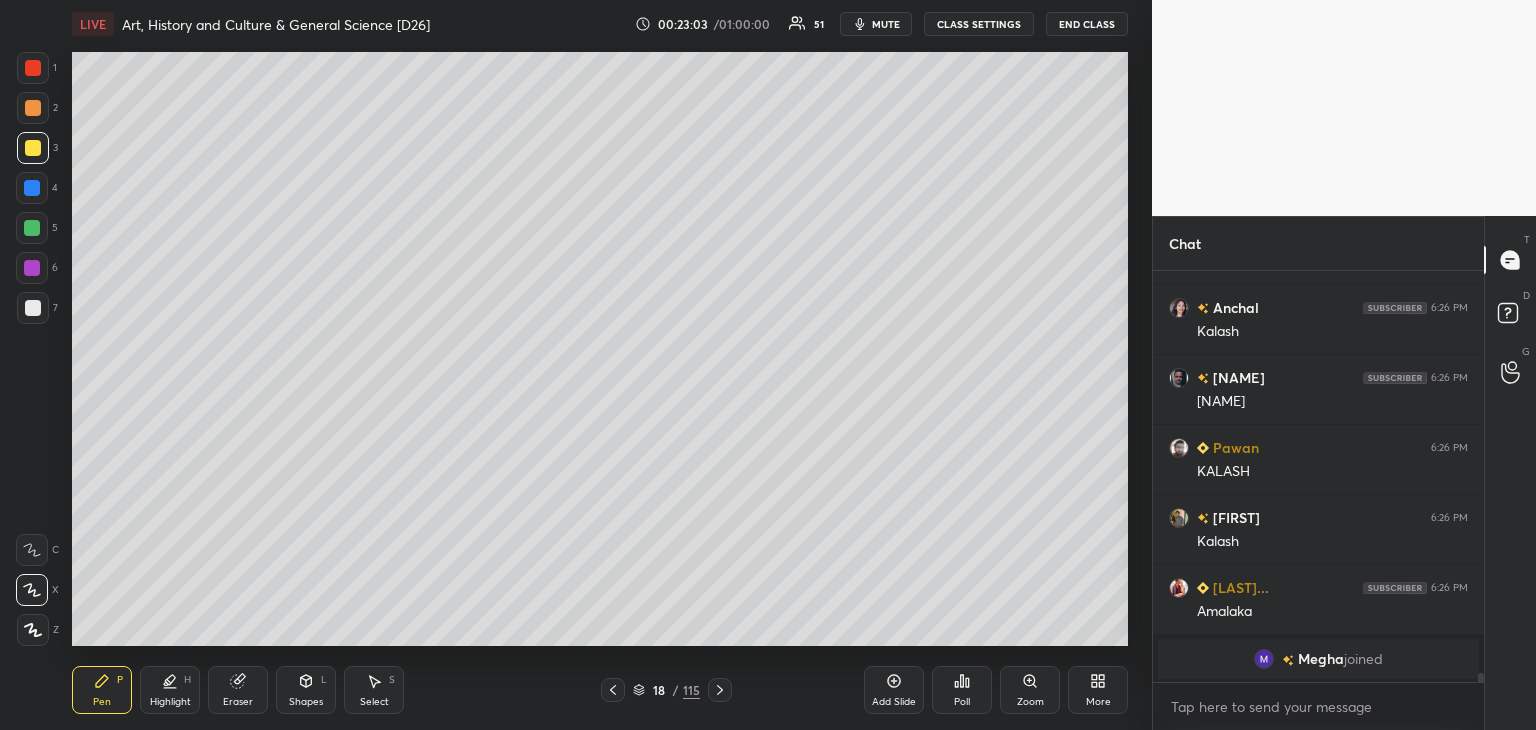 click at bounding box center [33, 308] 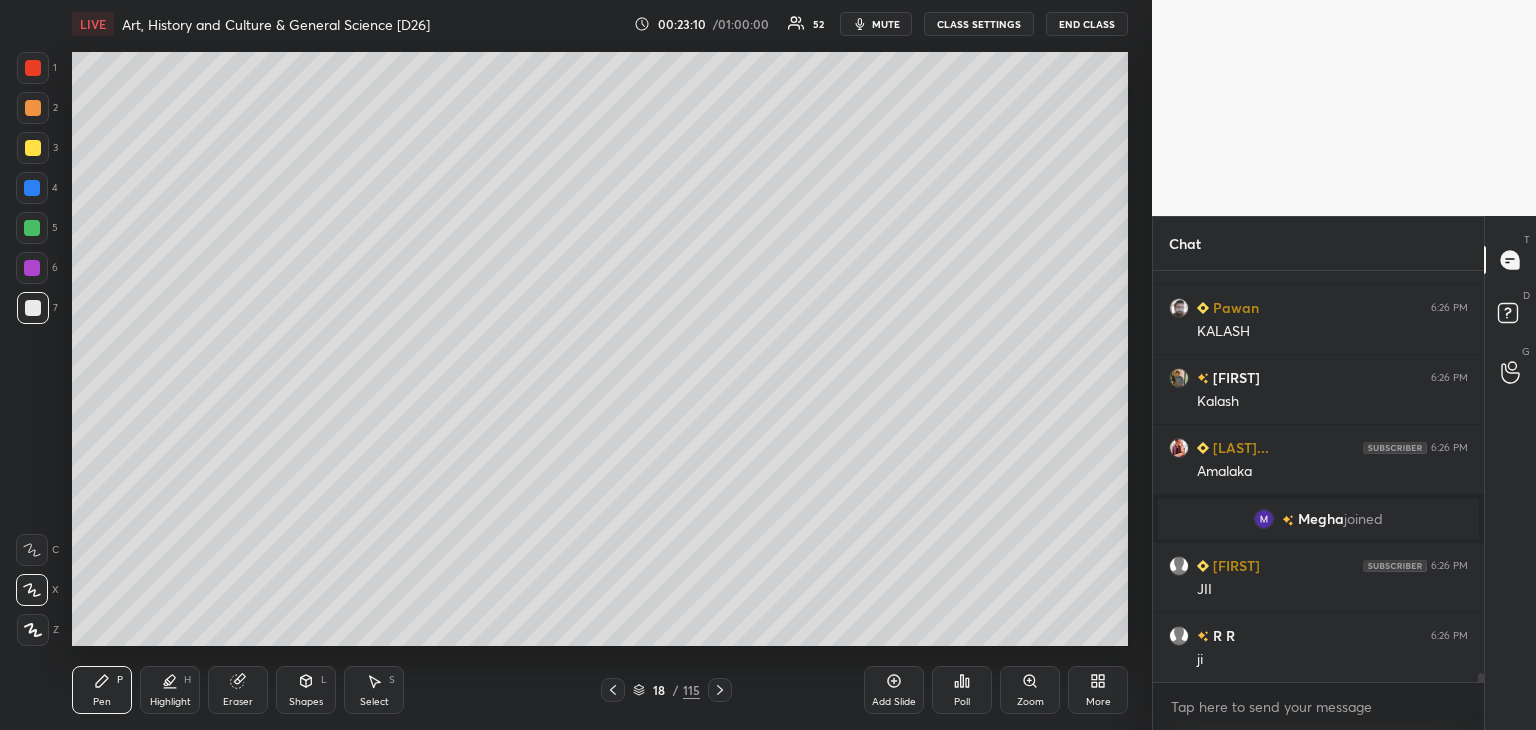 scroll, scrollTop: 17664, scrollLeft: 0, axis: vertical 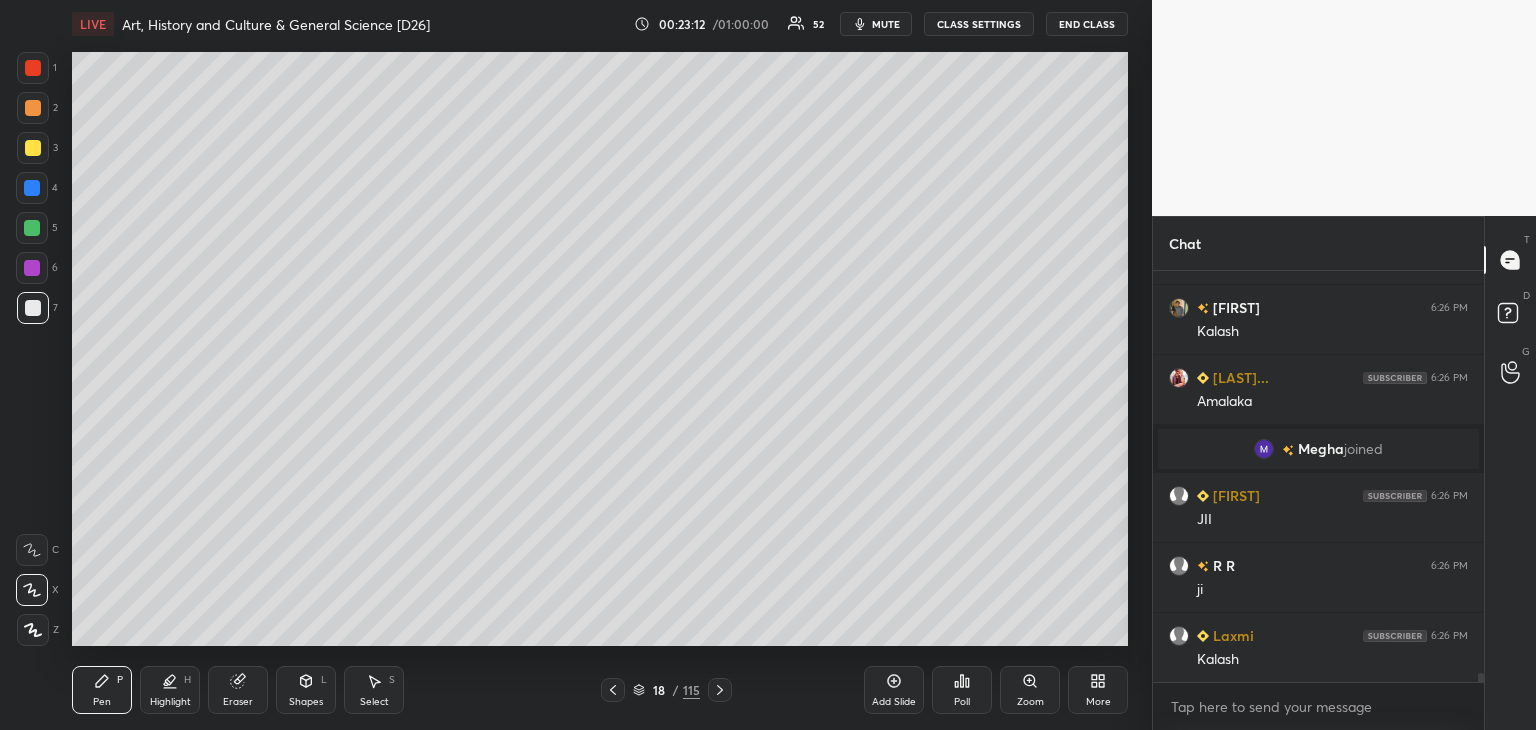 click at bounding box center [33, 148] 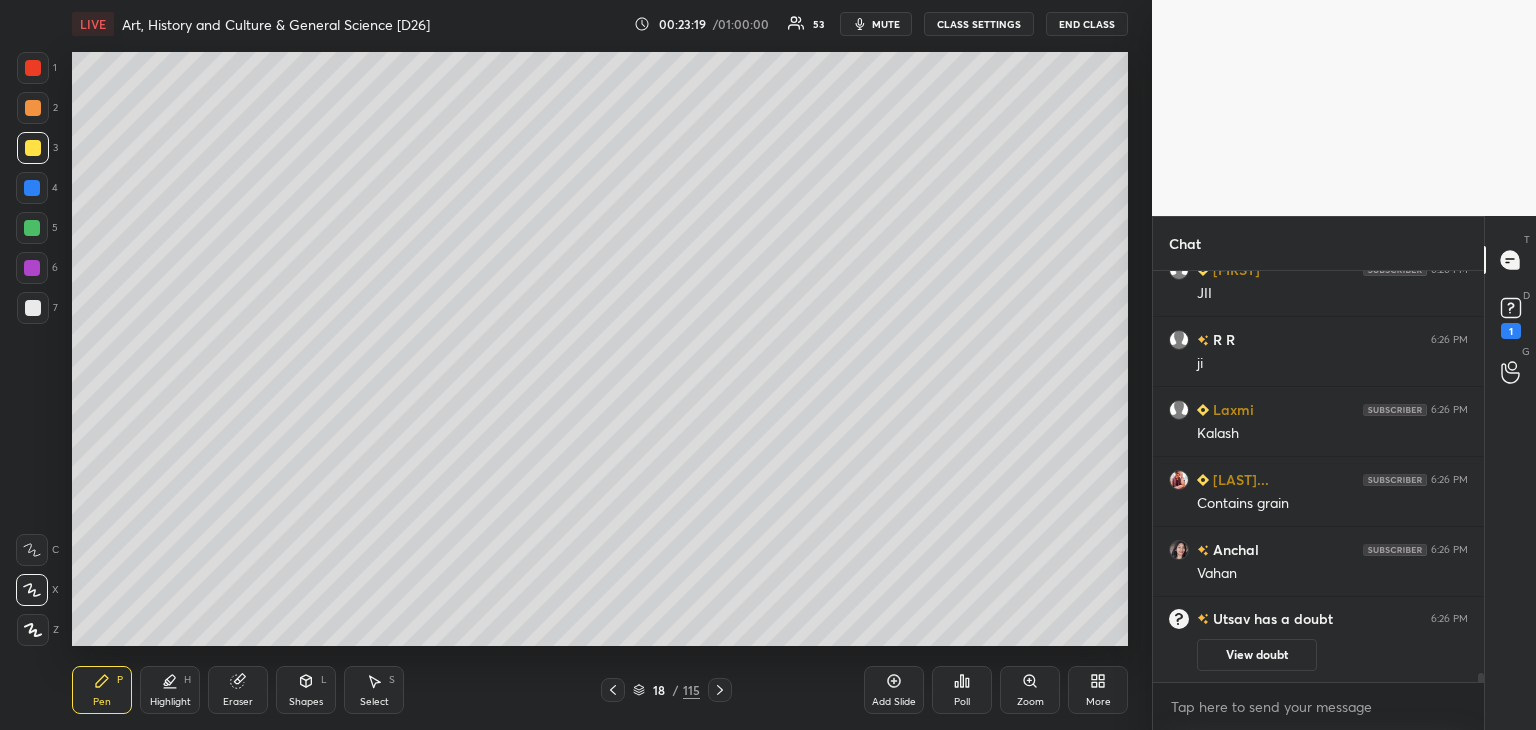 scroll, scrollTop: 17822, scrollLeft: 0, axis: vertical 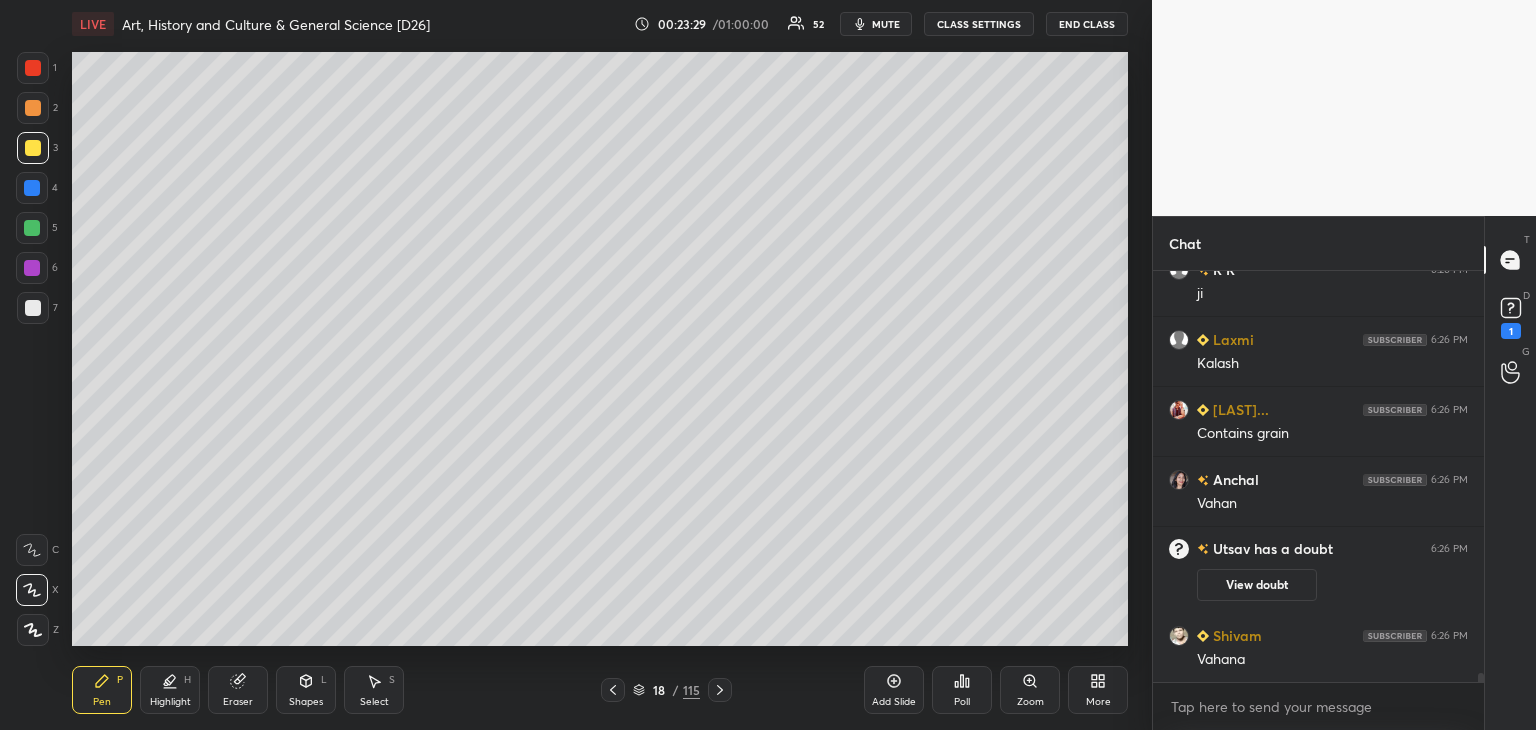 click at bounding box center [33, 308] 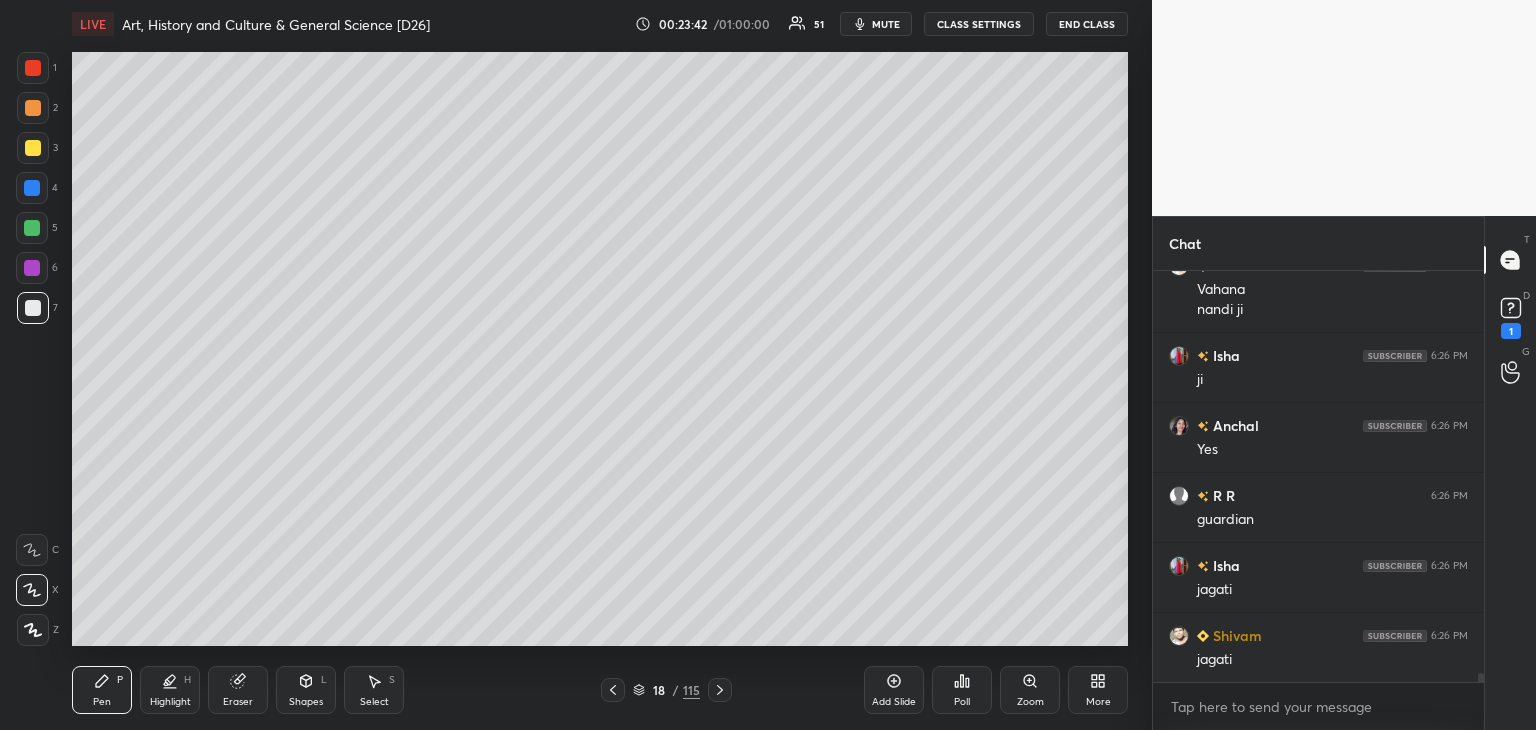 scroll, scrollTop: 18202, scrollLeft: 0, axis: vertical 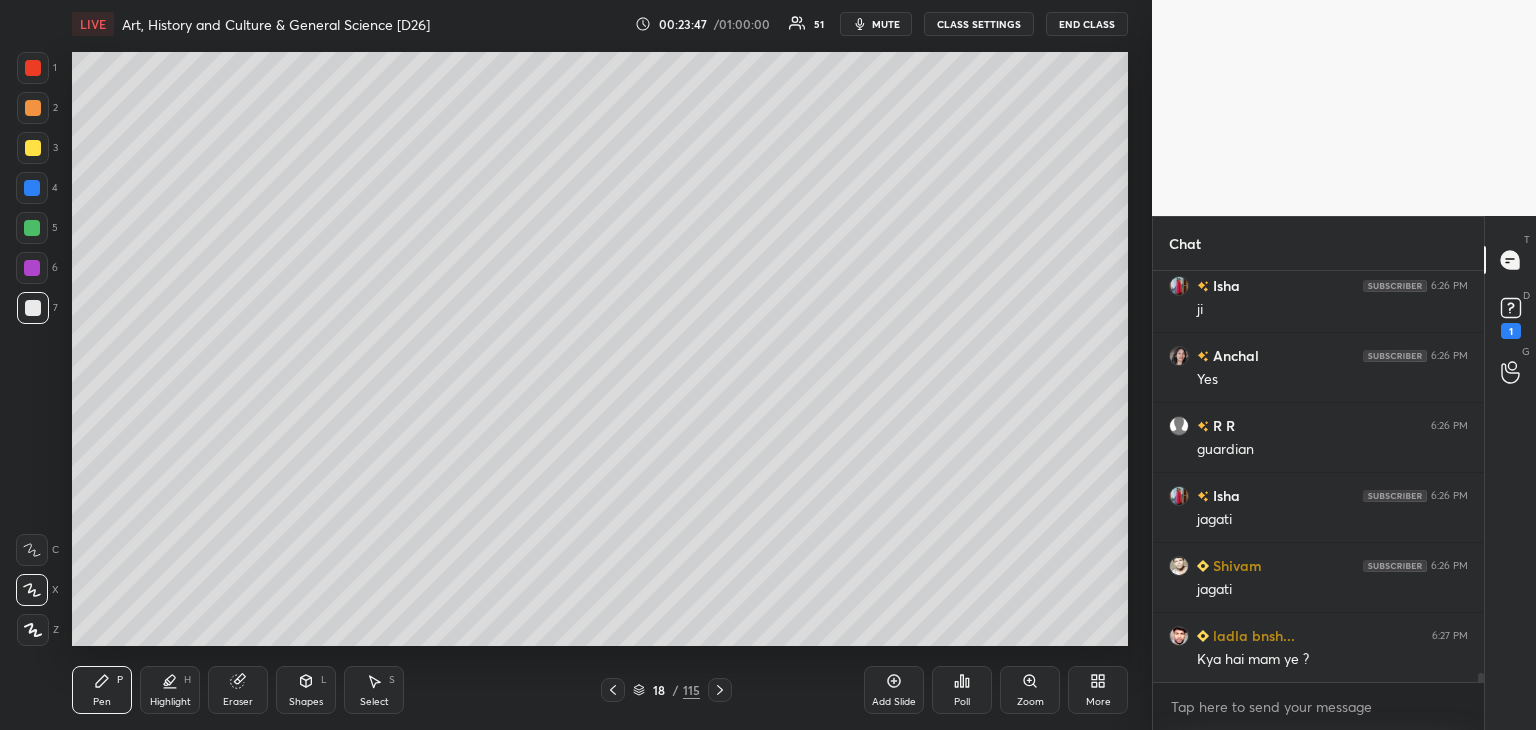click at bounding box center [33, 308] 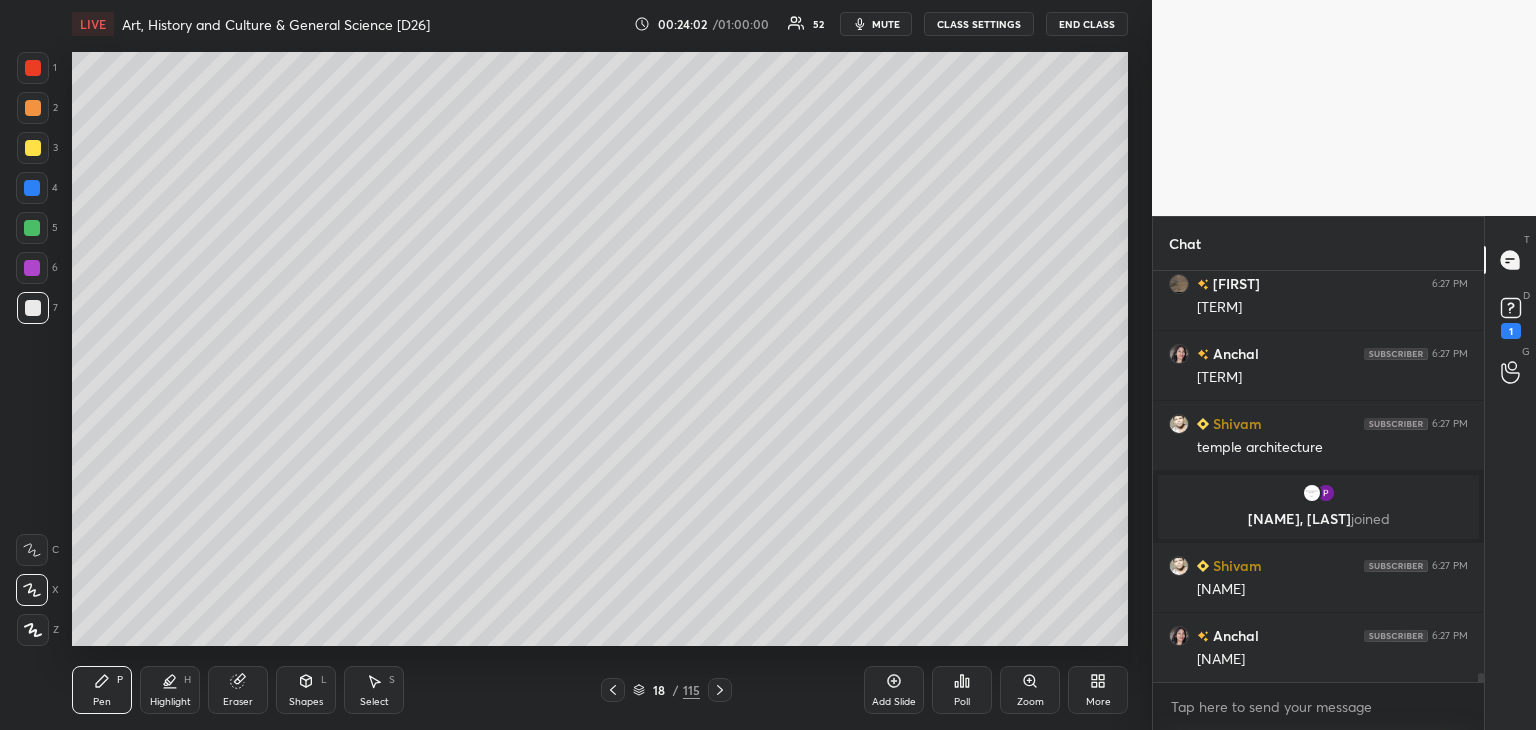 scroll, scrollTop: 18644, scrollLeft: 0, axis: vertical 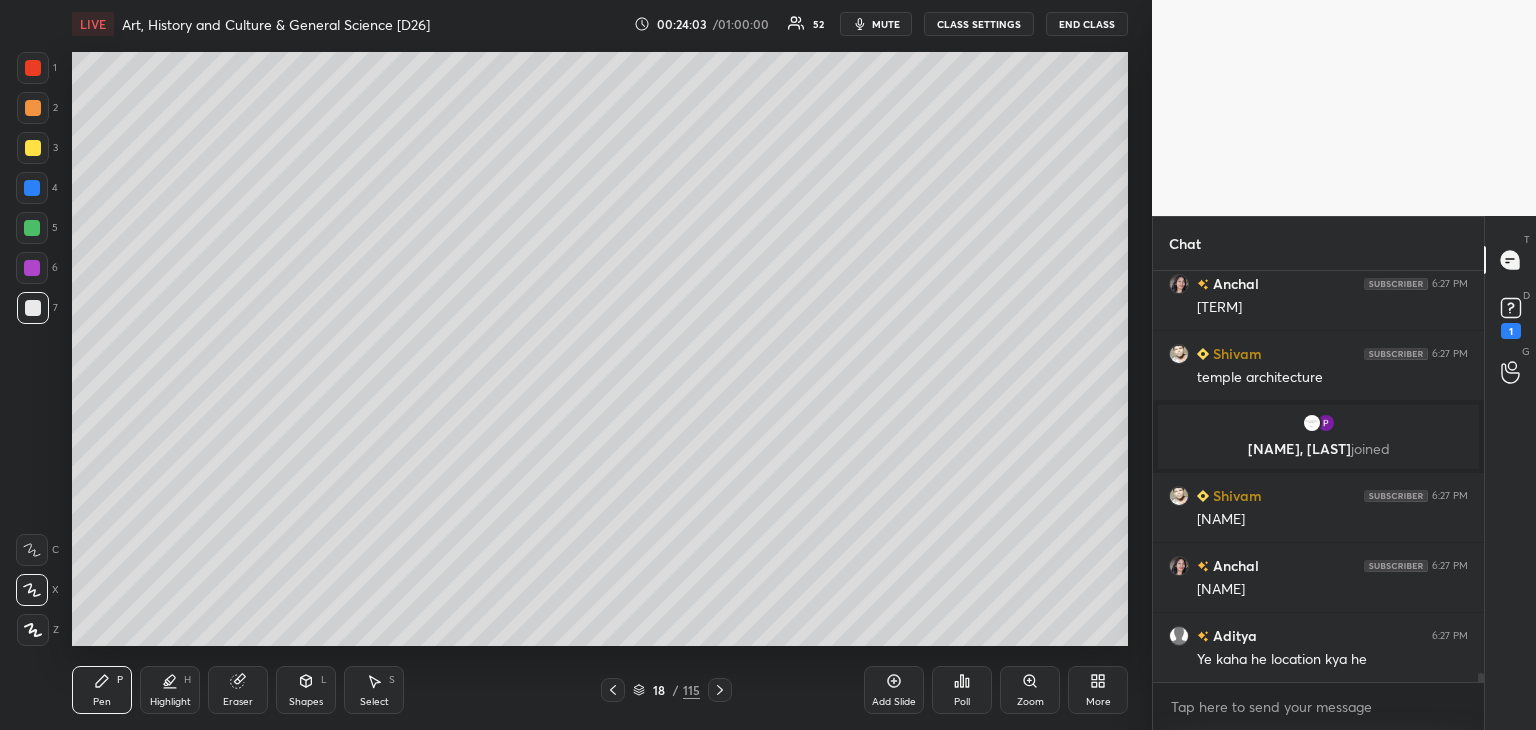 click at bounding box center [32, 188] 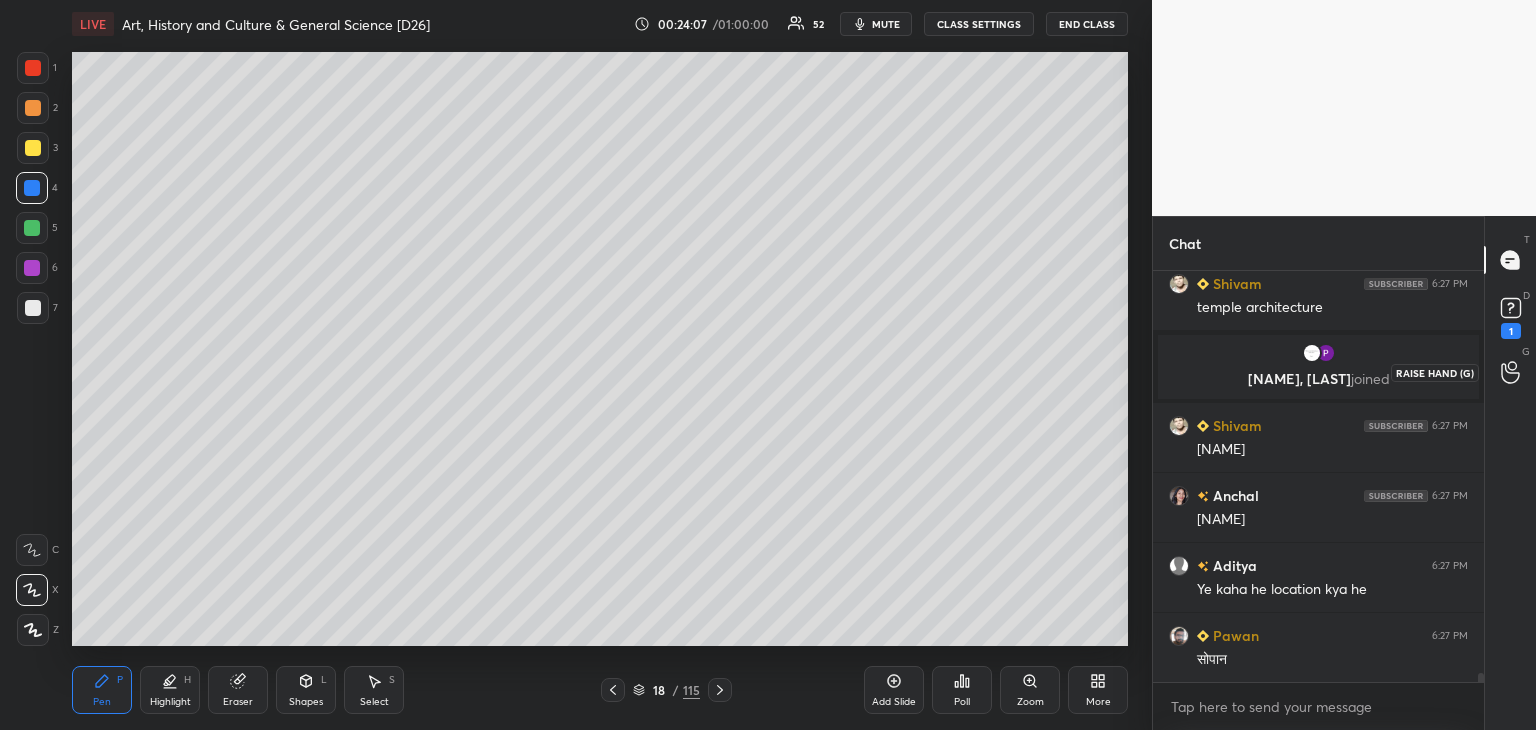 scroll, scrollTop: 18784, scrollLeft: 0, axis: vertical 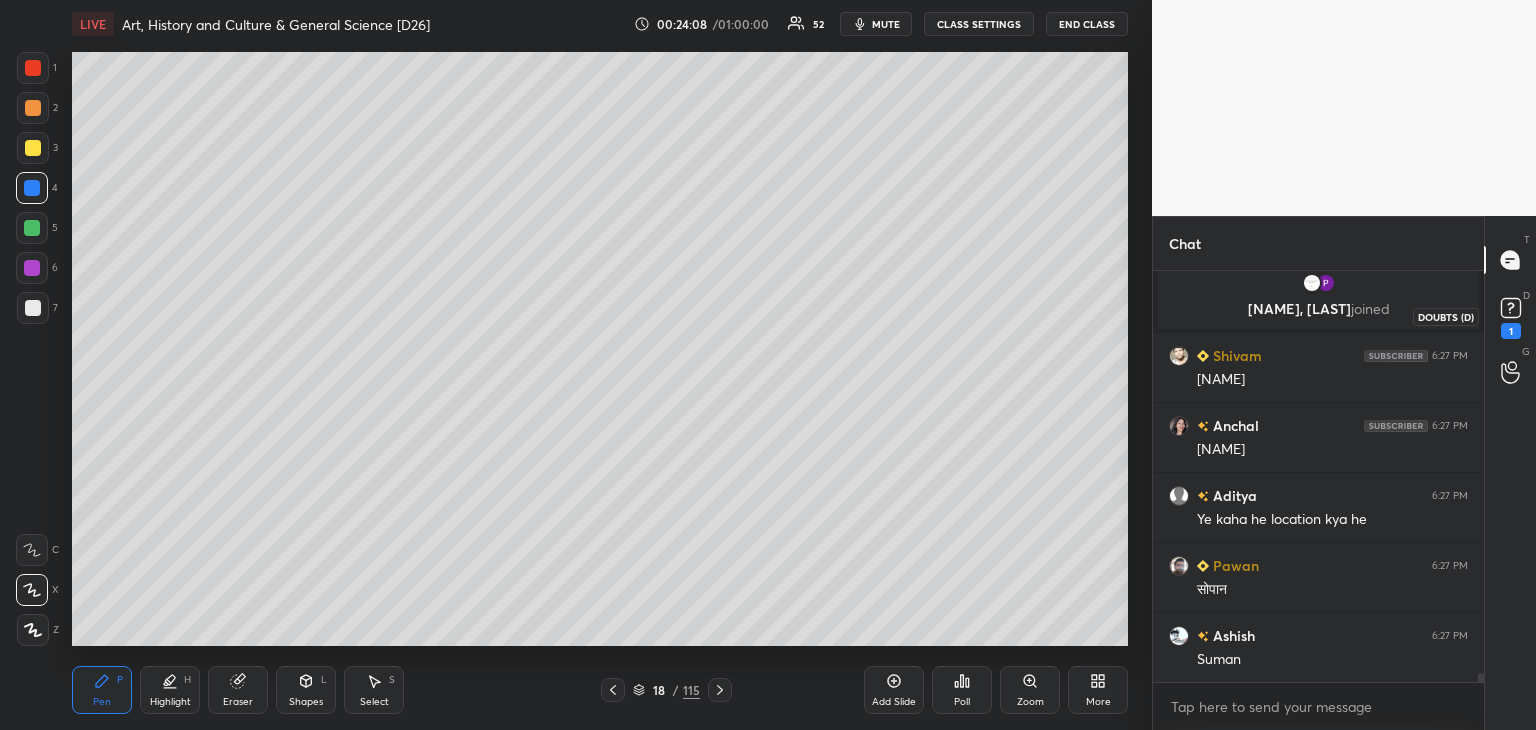 click 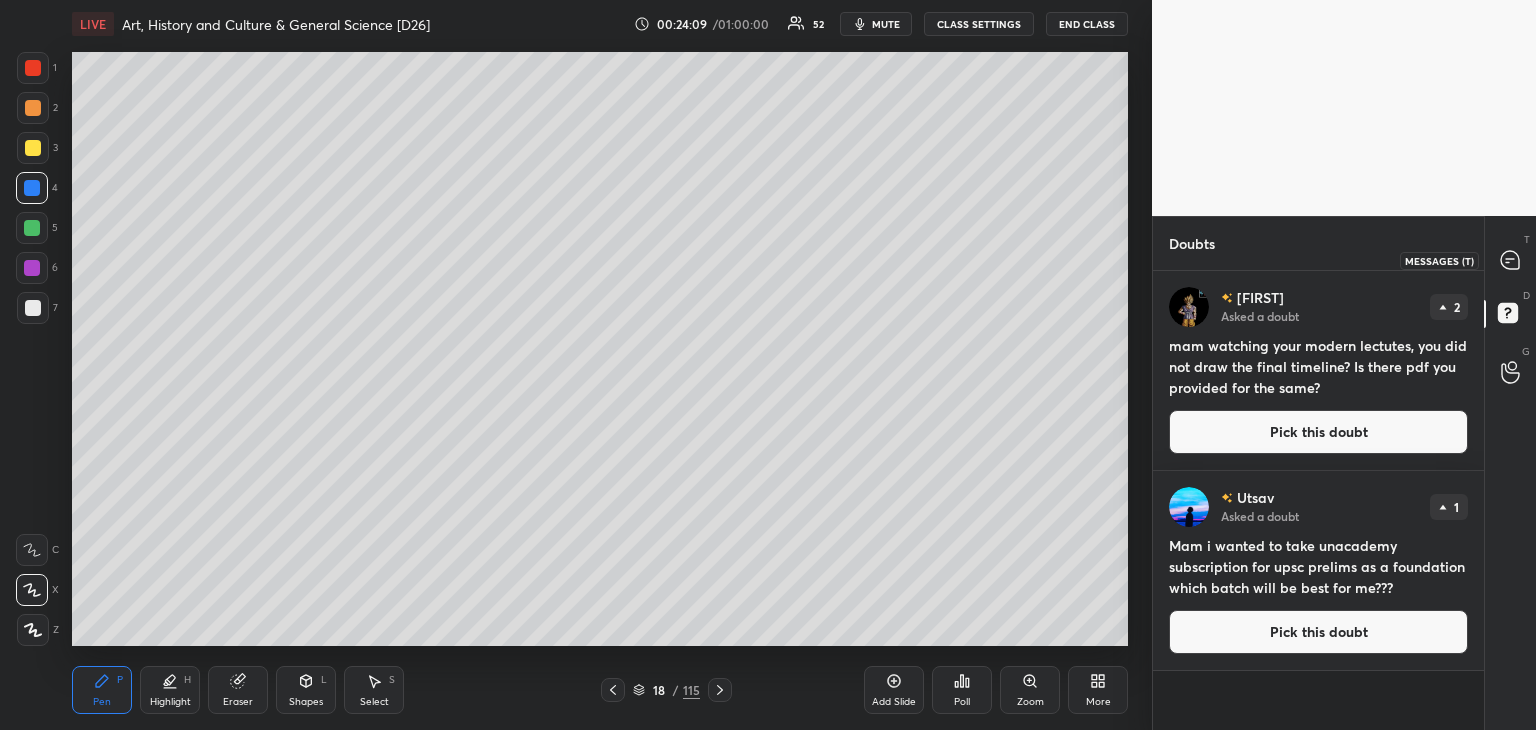 click 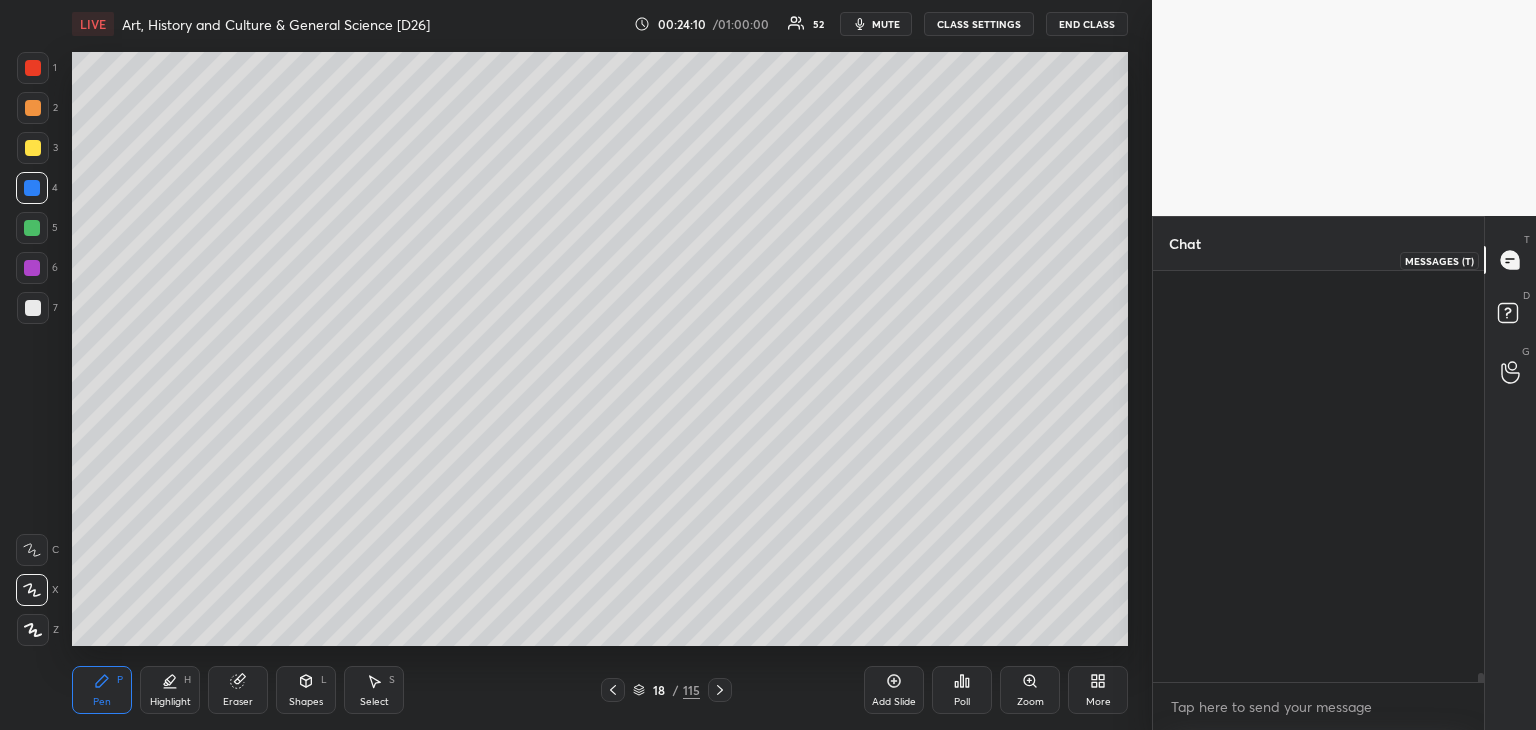 scroll, scrollTop: 19174, scrollLeft: 0, axis: vertical 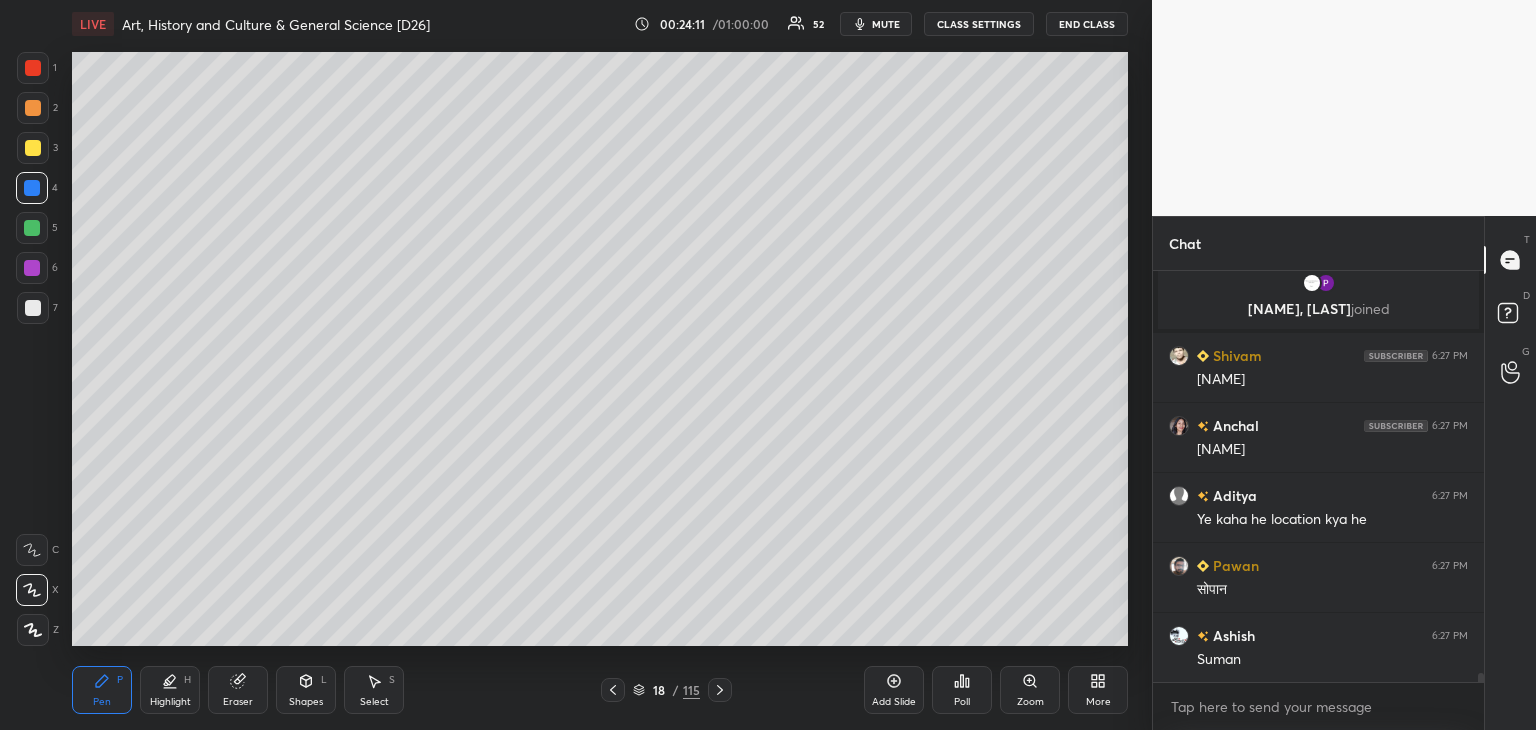click on "Chat Shivam 6:27 PM temple architecture simran, Patel joined Shivam 6:27 PM Sopan Anchal 6:27 PM Sopan Aditya 6:27 PM Ye kaha he location kya he Pawan 6:27 PM सोपान Ashish 6:27 PM Suman JUMP TO LATEST Enable hand raising Enable raise hand to speak to learners. Once enabled, chat will be turned off temporarily. Enable x Sanchay Asked a doubt 2 mam watching your modern lectutes, you did not draw the final timeline? Is there pdf you provided for the same? Pick this doubt Utsav Asked a doubt 1 Mam i wanted to take unacademy subscription for upsc prelims as a foundation which batch will be best for me??? Pick this doubt NEW DOUBTS ASKED No one has raised a hand yet Can't raise hand Looks like educator just invited you to speak. Please wait before you can raise your hand again. Got it T Messages (T) D Doubts (D) G Raise Hand (G)" at bounding box center [1344, 473] 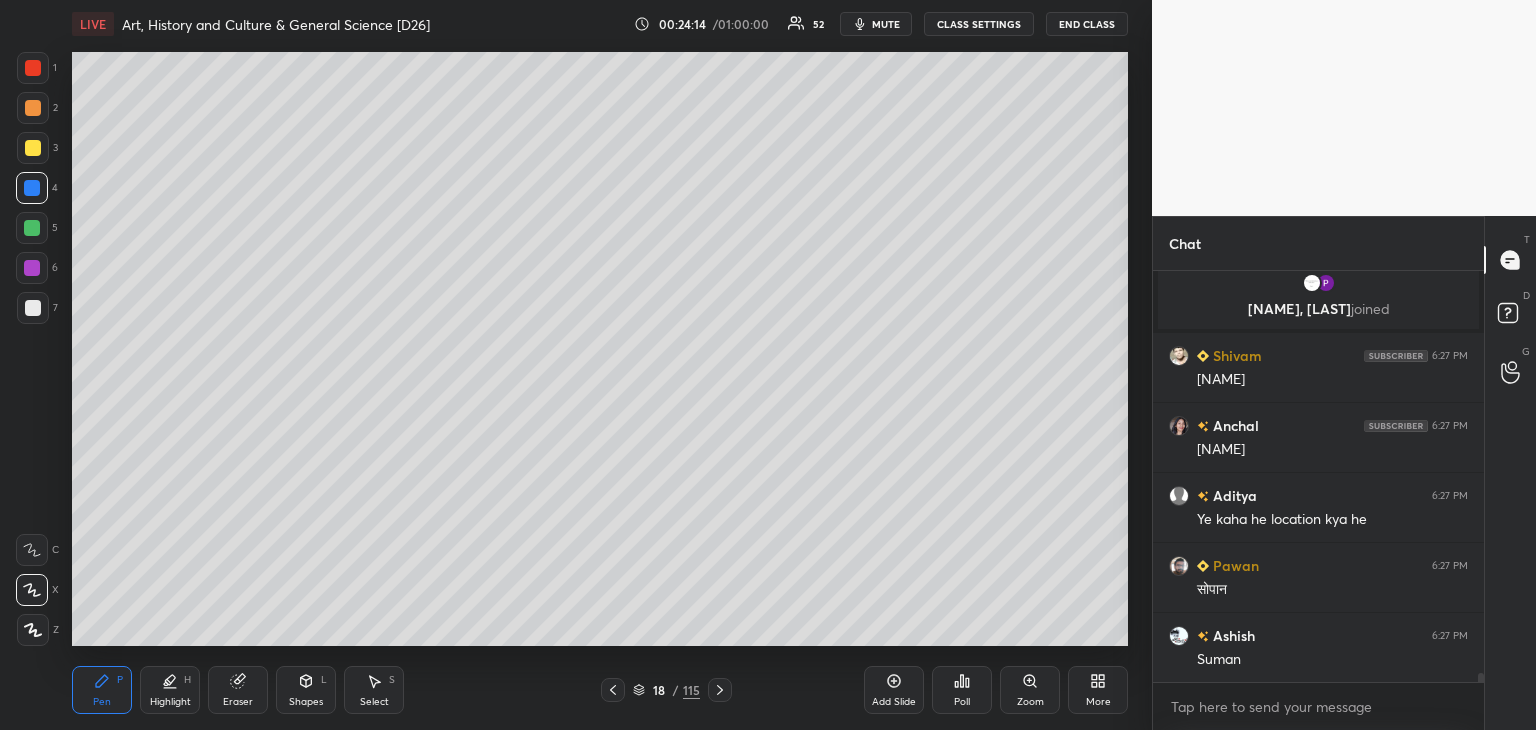 click at bounding box center [33, 148] 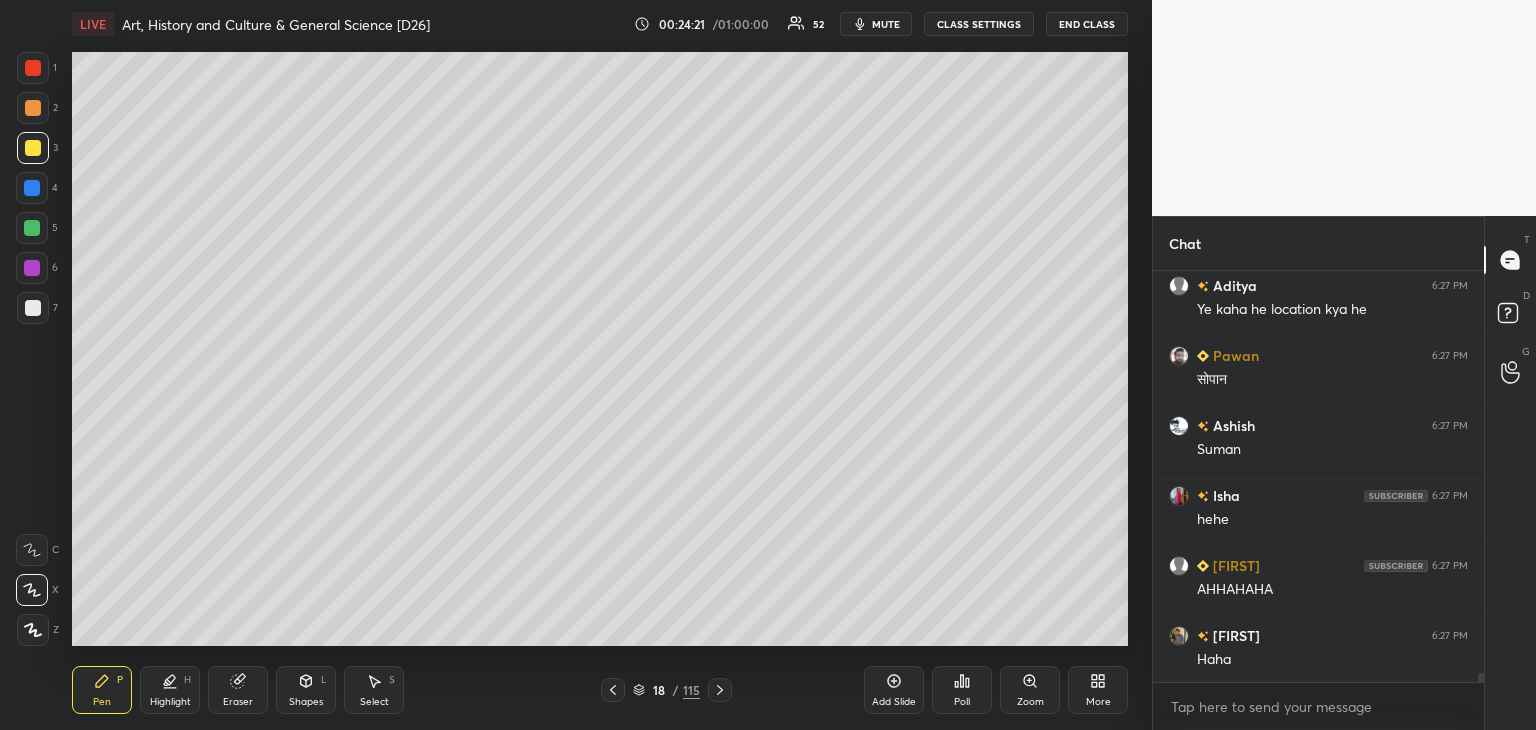 scroll, scrollTop: 19524, scrollLeft: 0, axis: vertical 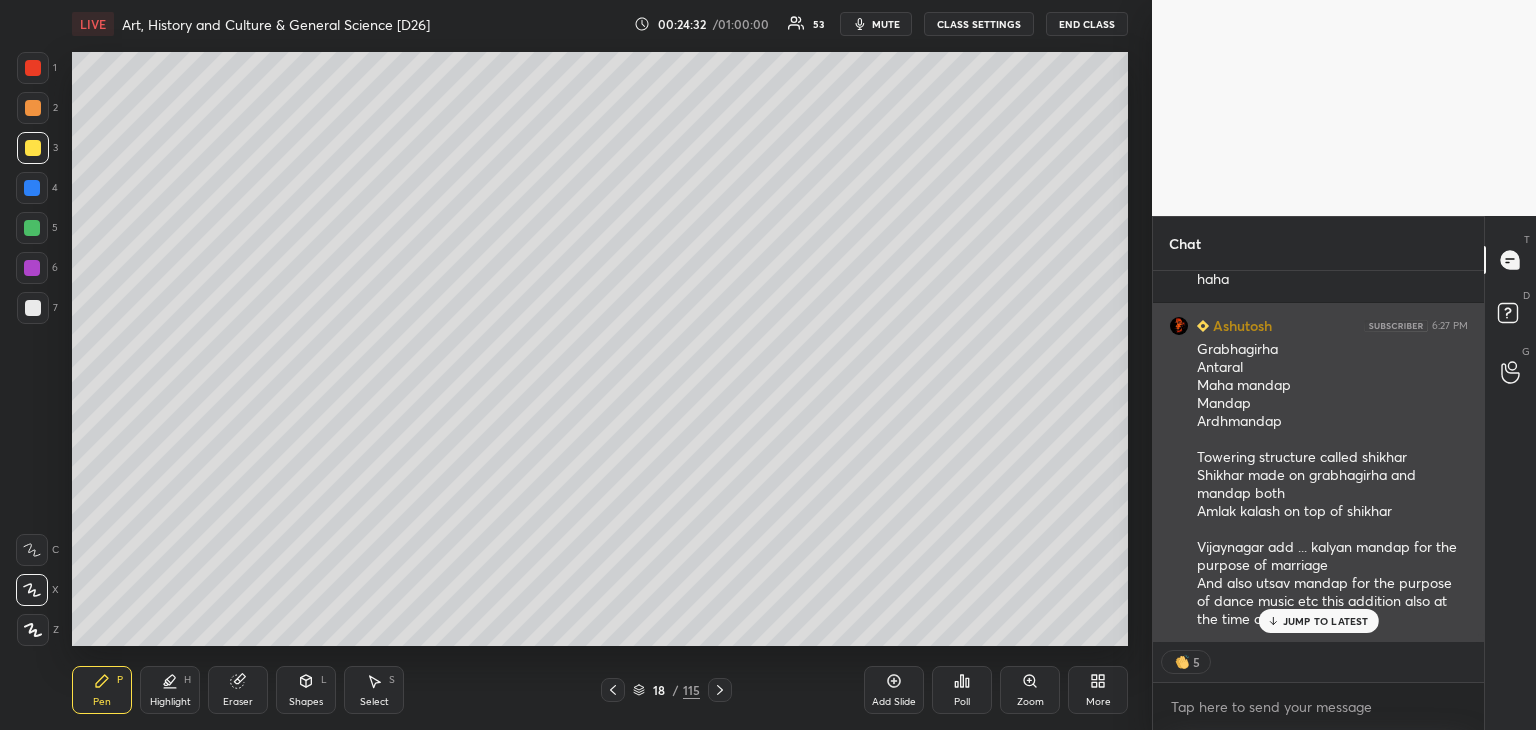 click on "JUMP TO LATEST" at bounding box center (1326, 621) 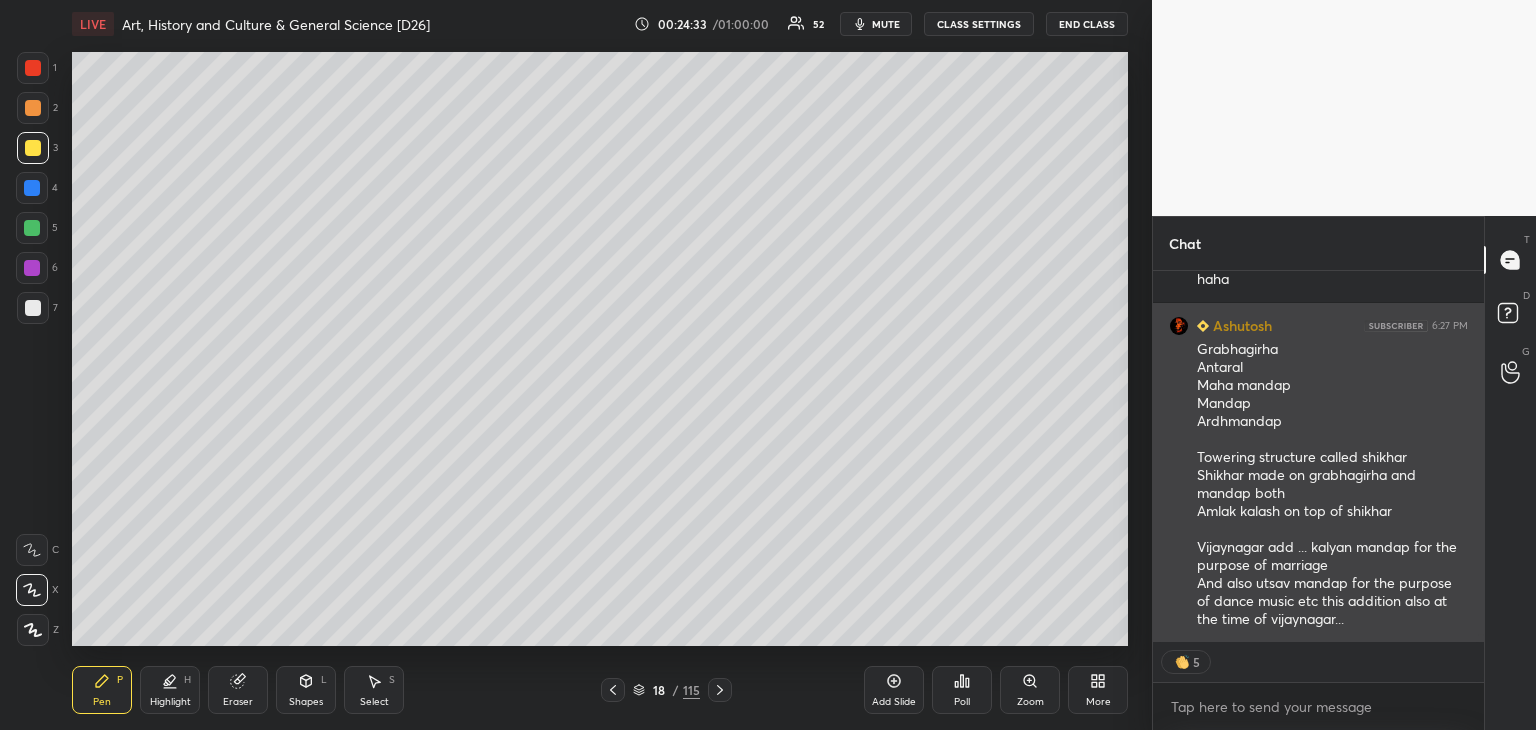 scroll, scrollTop: 7, scrollLeft: 6, axis: both 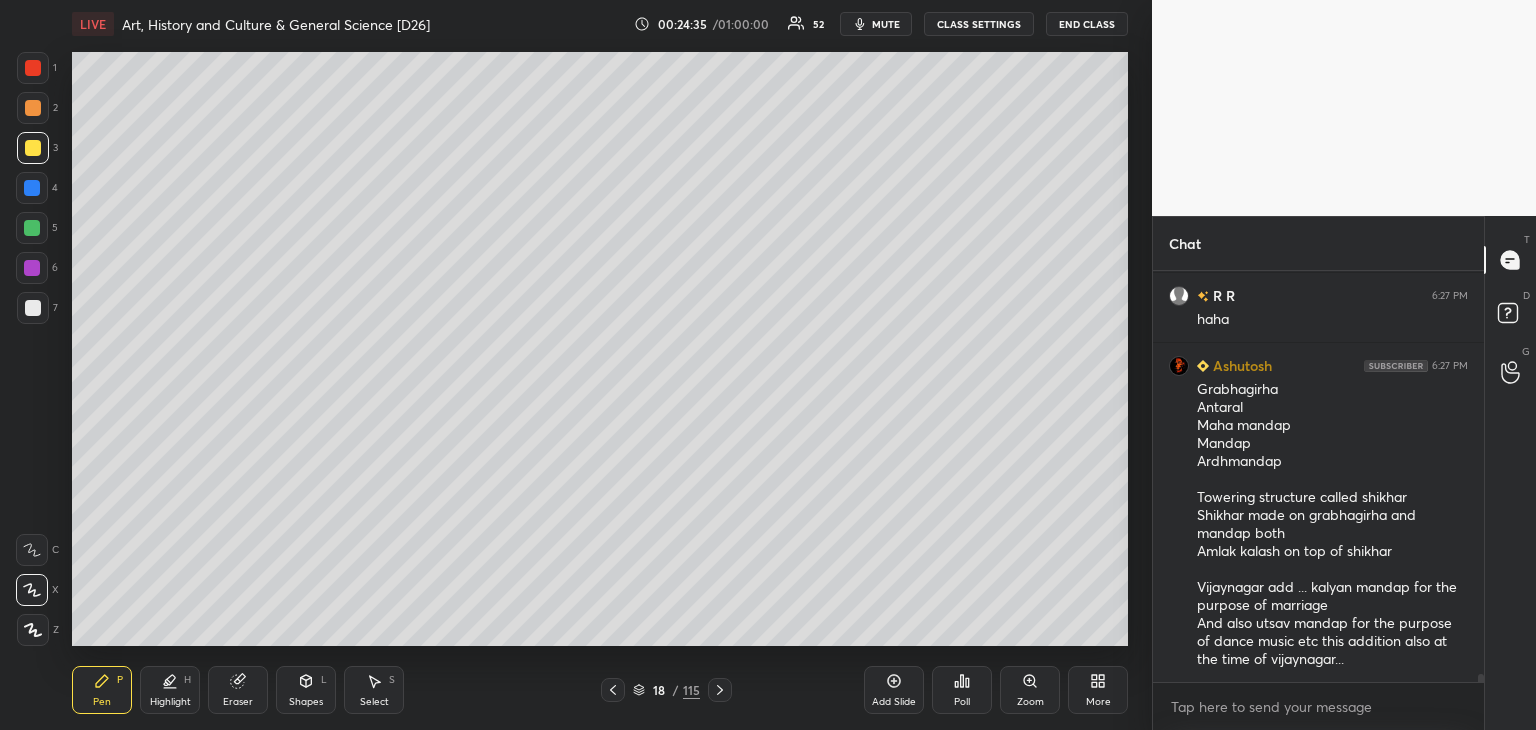 click at bounding box center [33, 308] 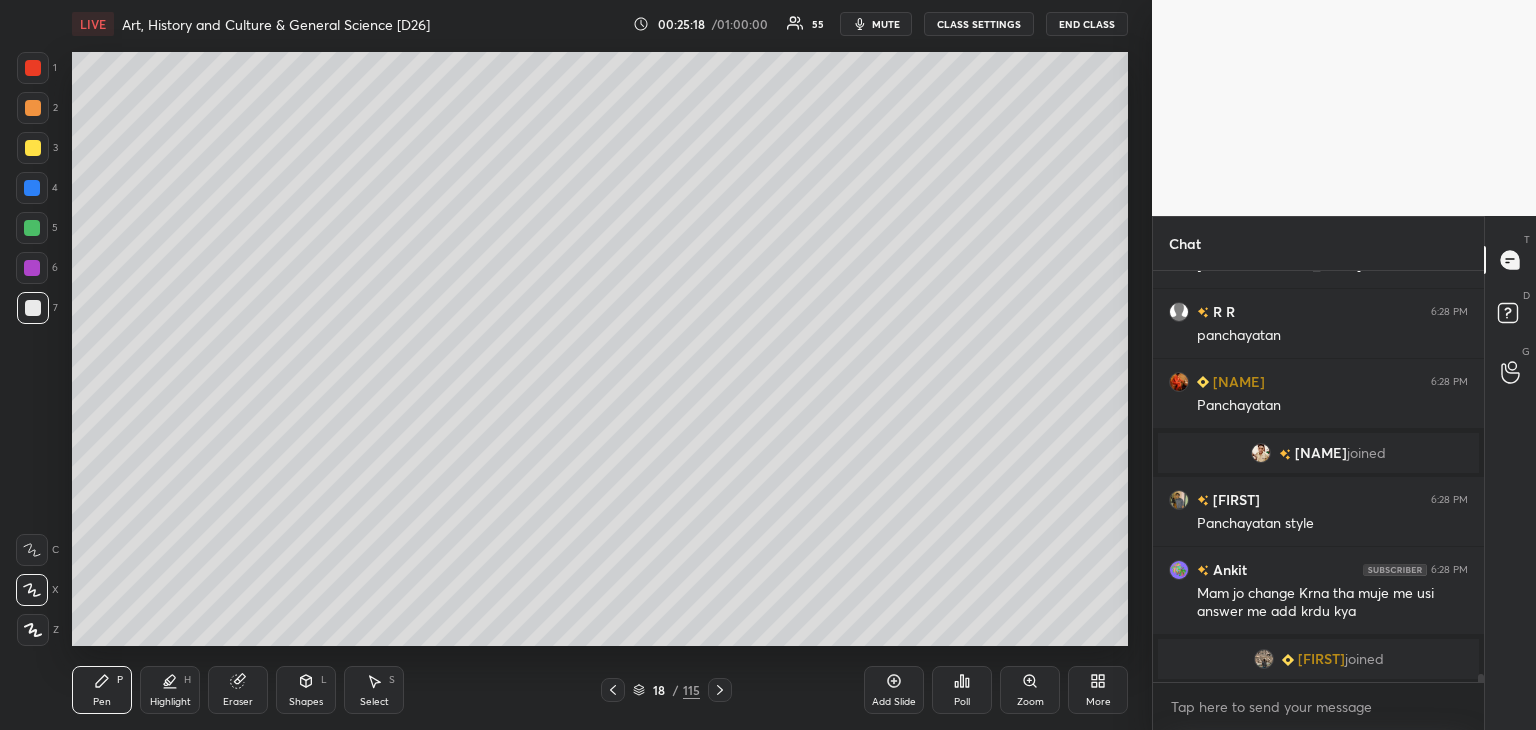 click at bounding box center [33, 148] 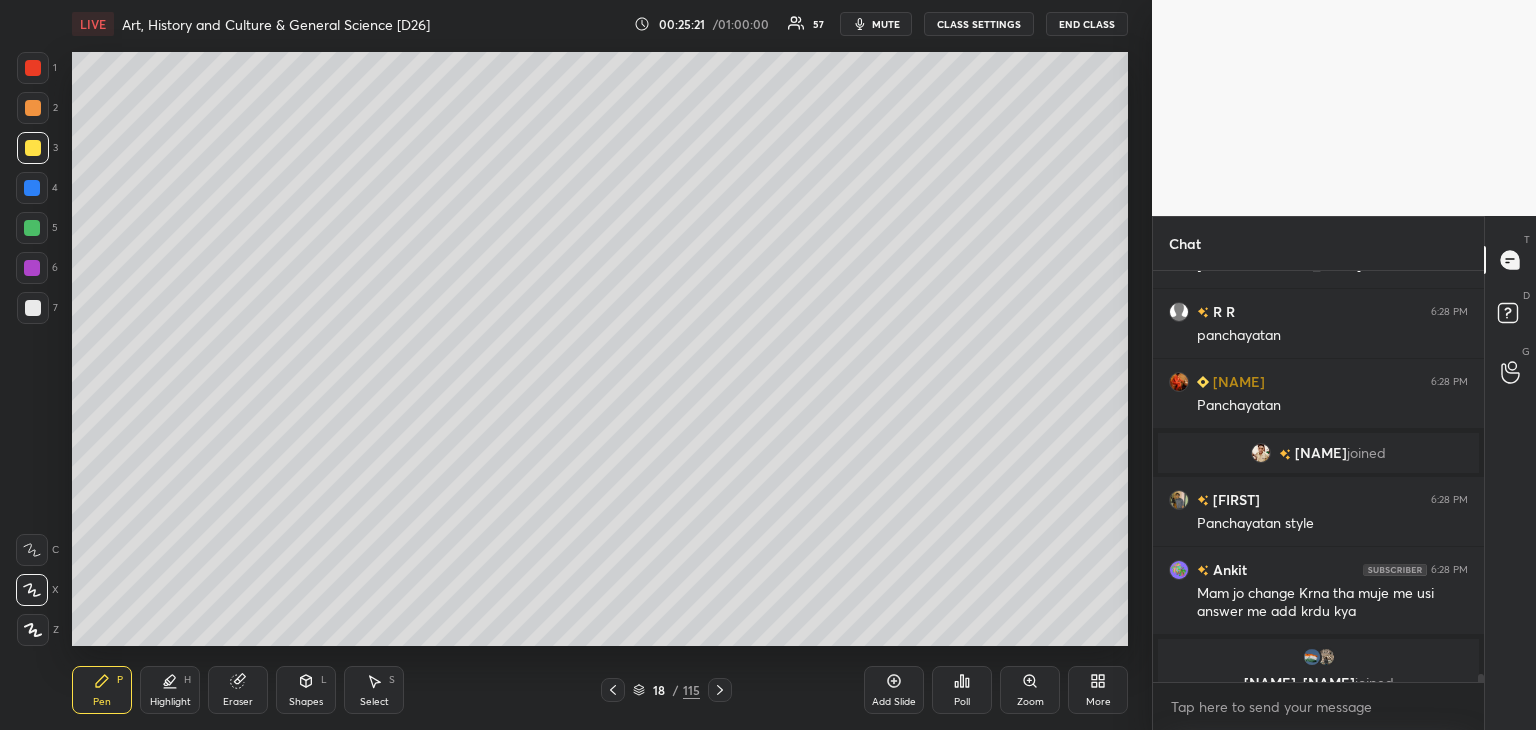 scroll, scrollTop: 20678, scrollLeft: 0, axis: vertical 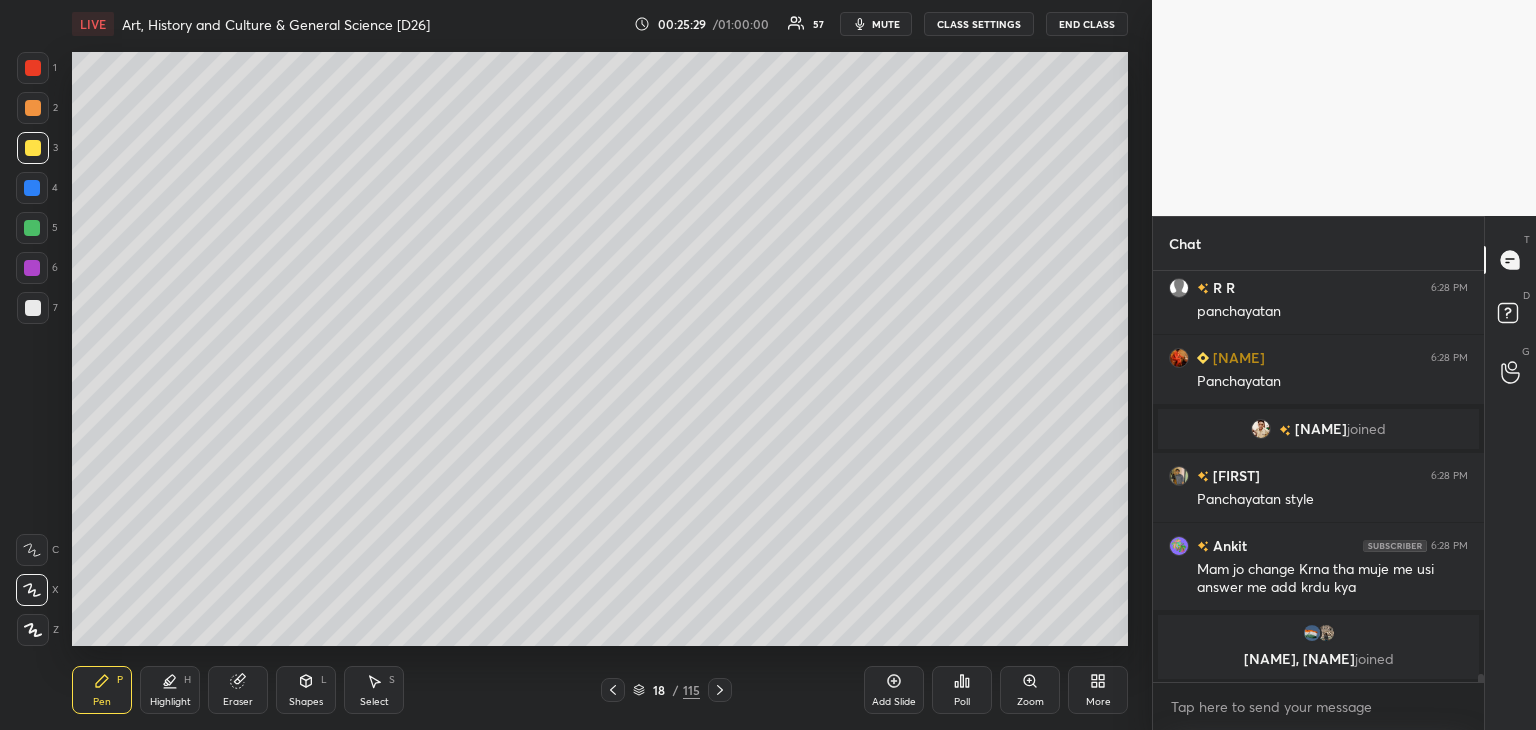 drag, startPoint x: 39, startPoint y: 227, endPoint x: 42, endPoint y: 216, distance: 11.401754 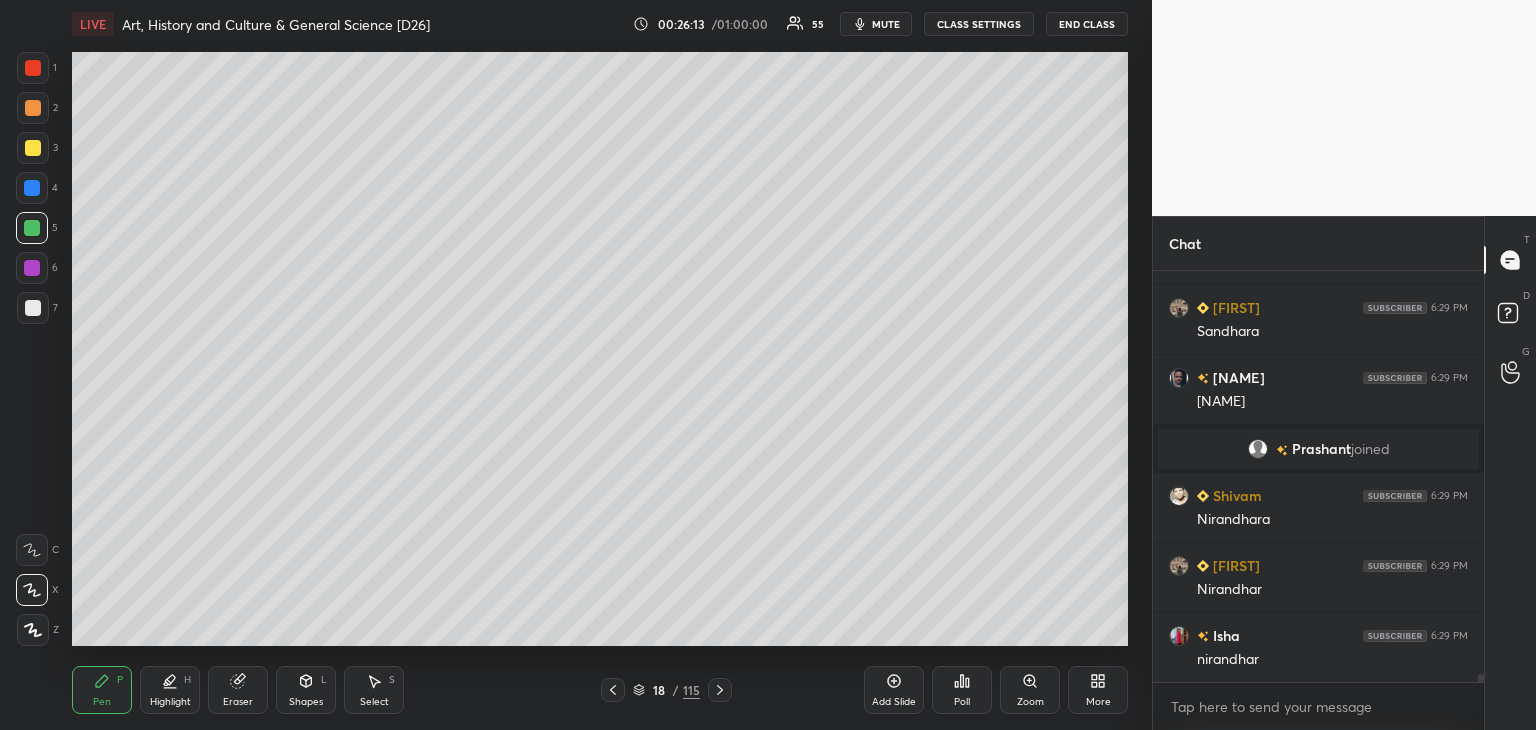 scroll, scrollTop: 21254, scrollLeft: 0, axis: vertical 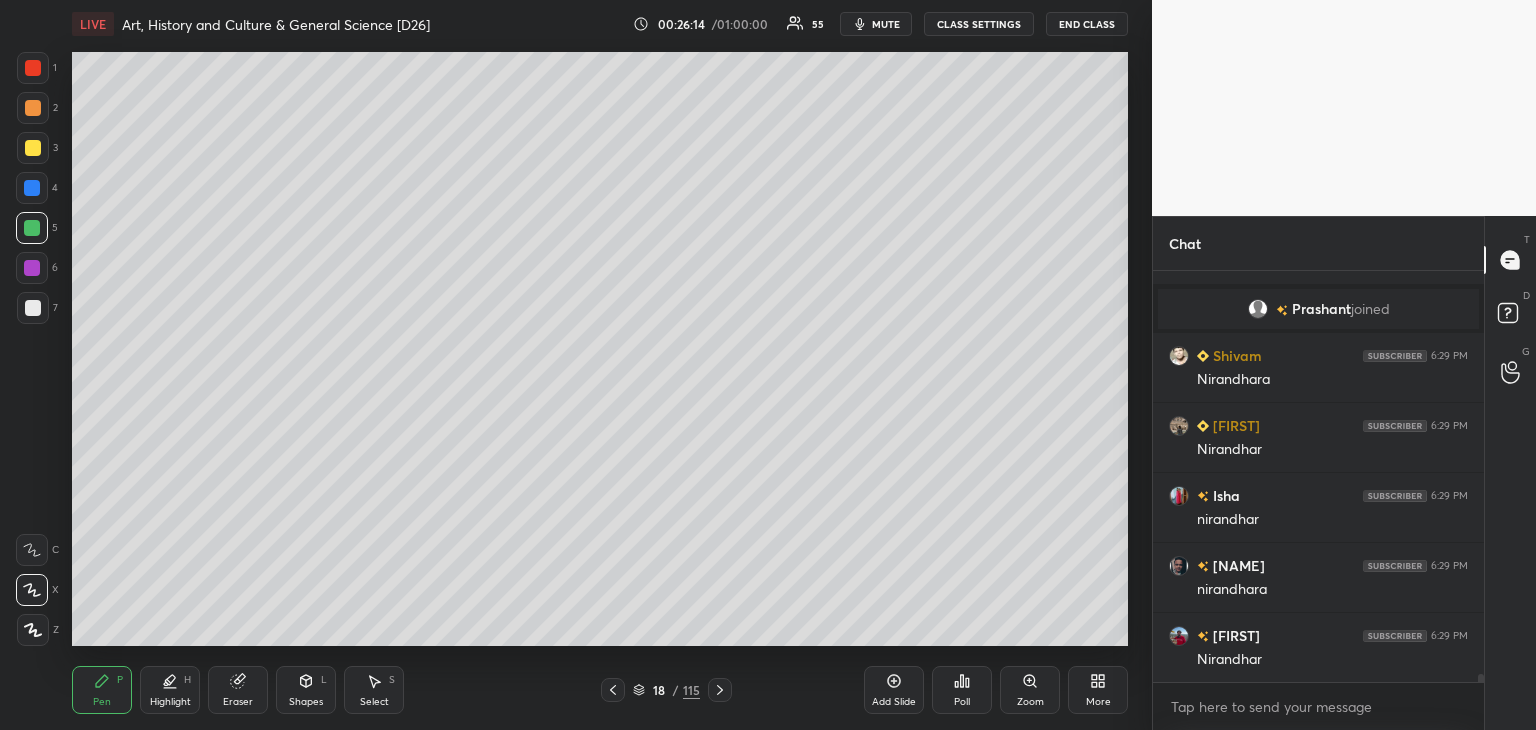 click at bounding box center [33, 308] 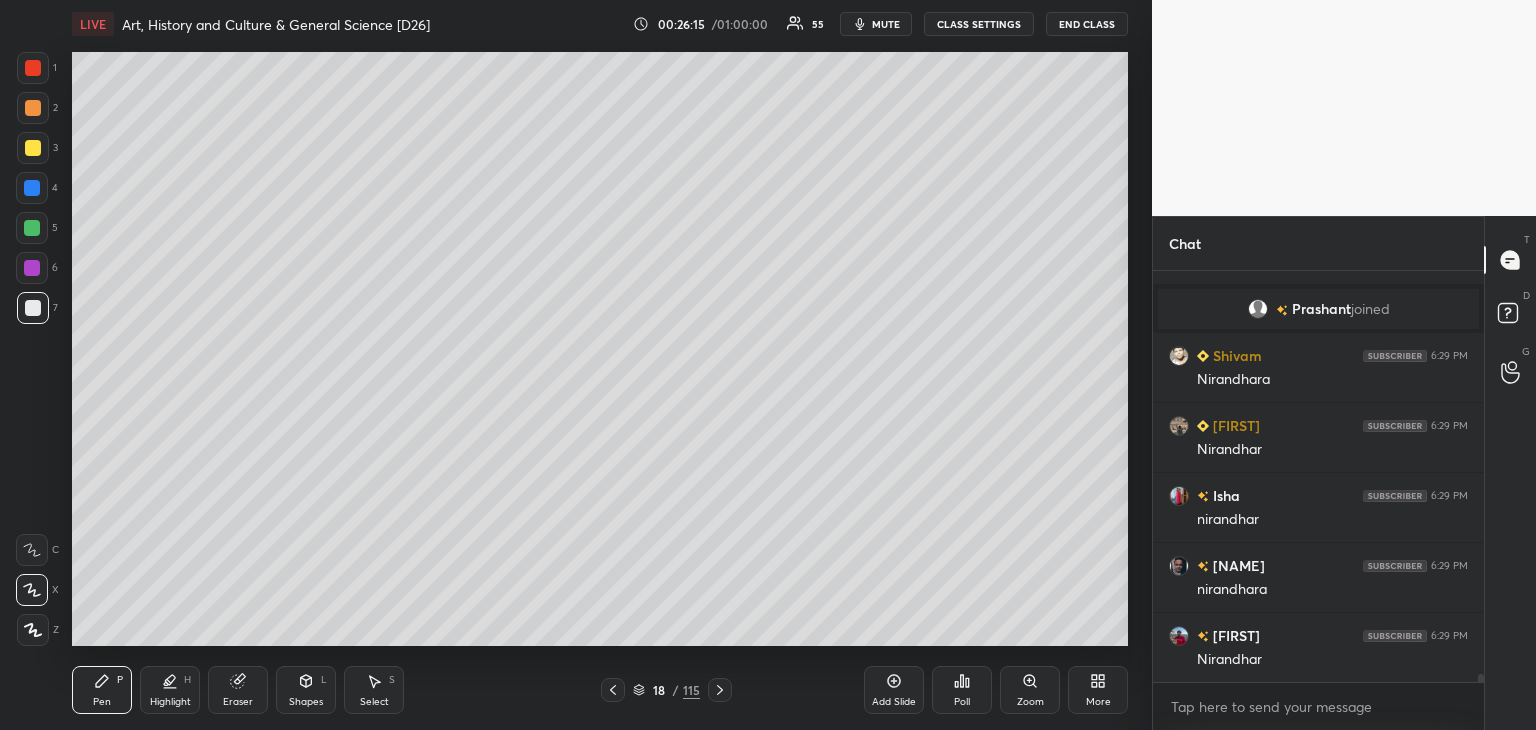 click 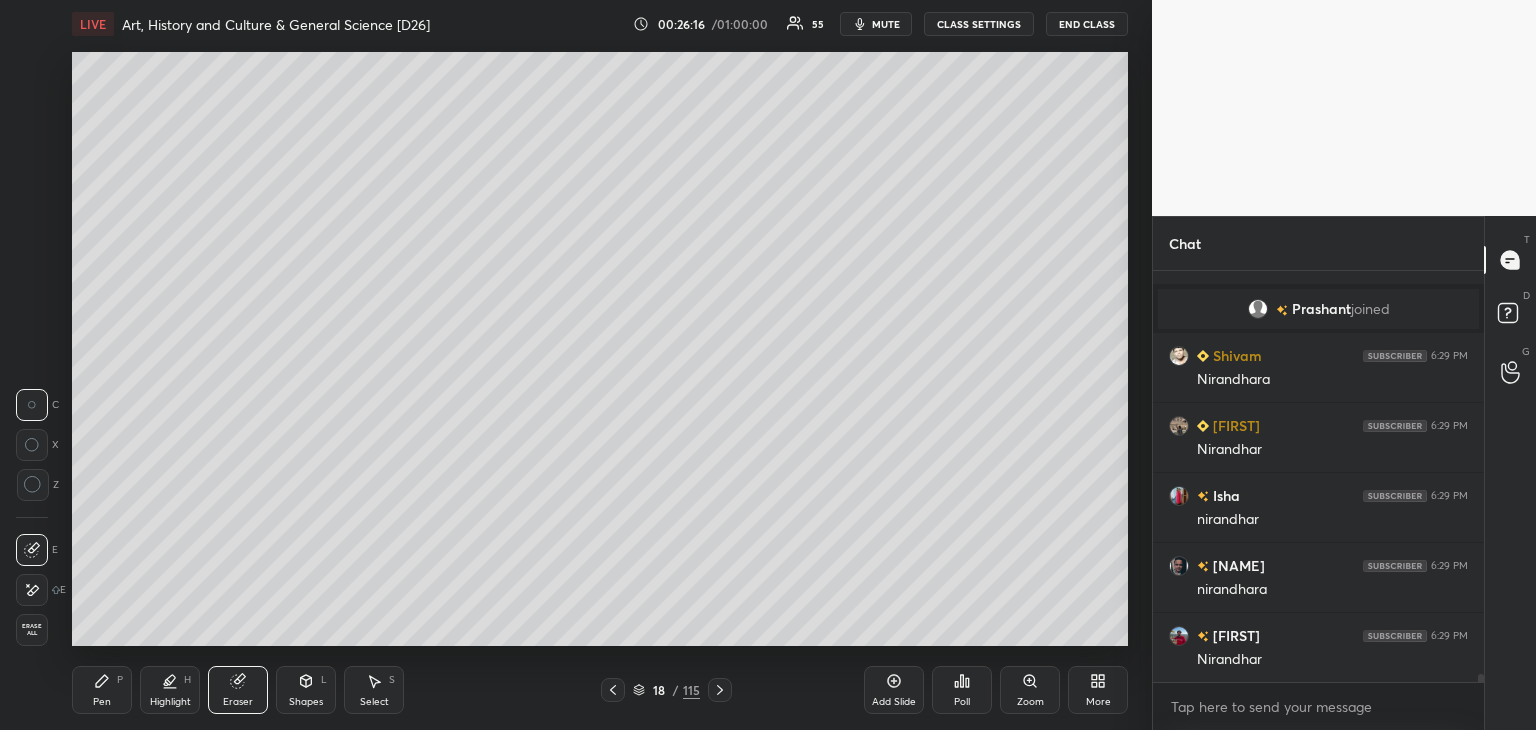 scroll, scrollTop: 21372, scrollLeft: 0, axis: vertical 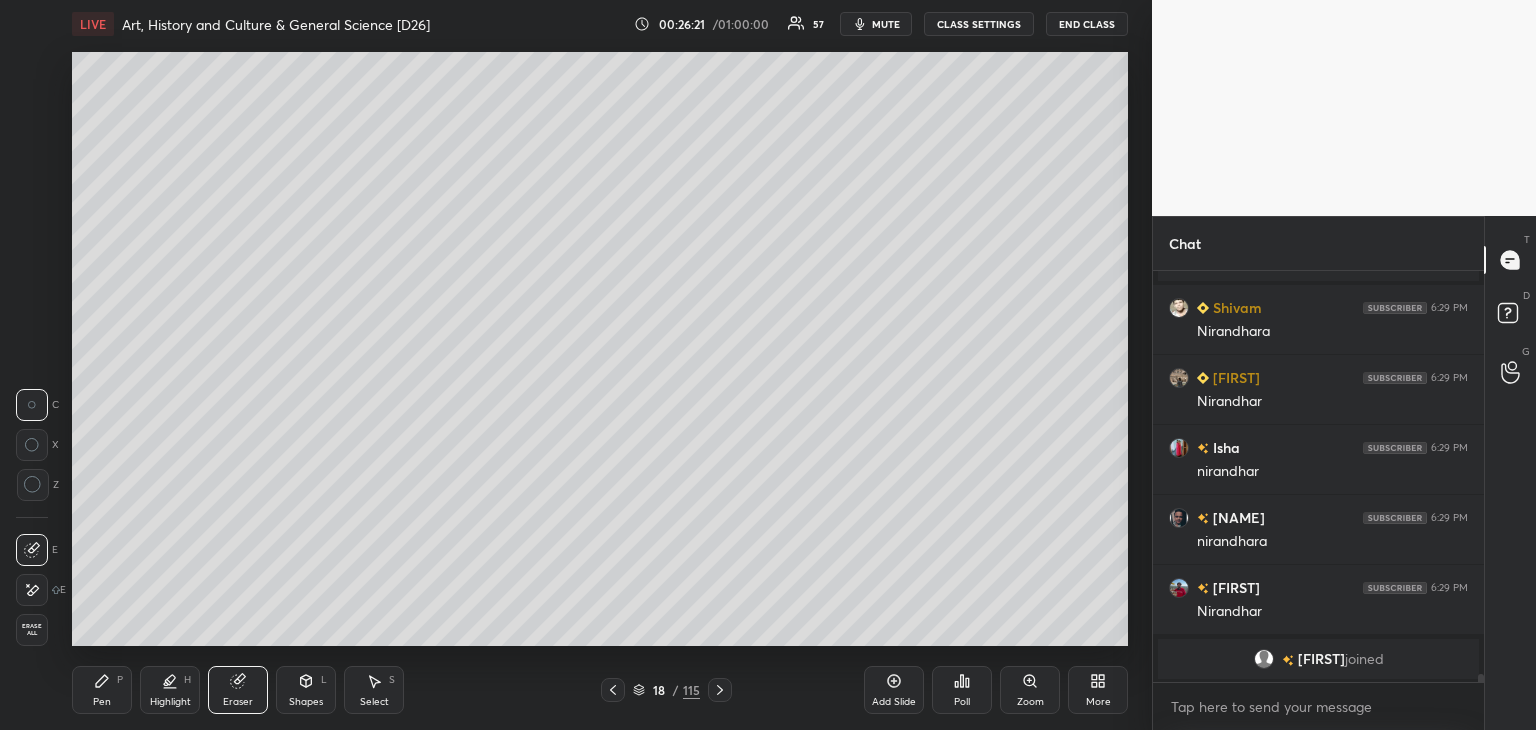 click on "Pen P" at bounding box center (102, 690) 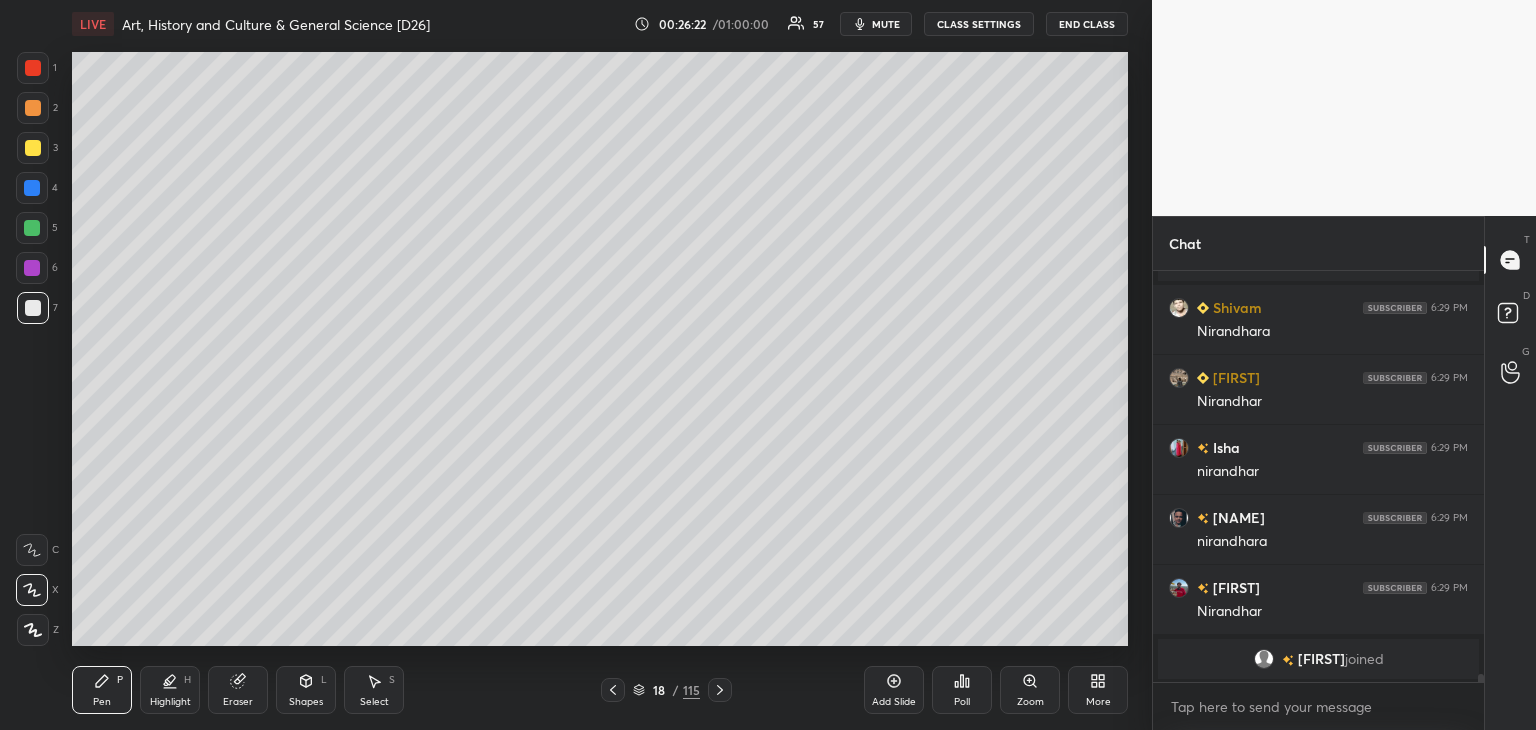 scroll, scrollTop: 21396, scrollLeft: 0, axis: vertical 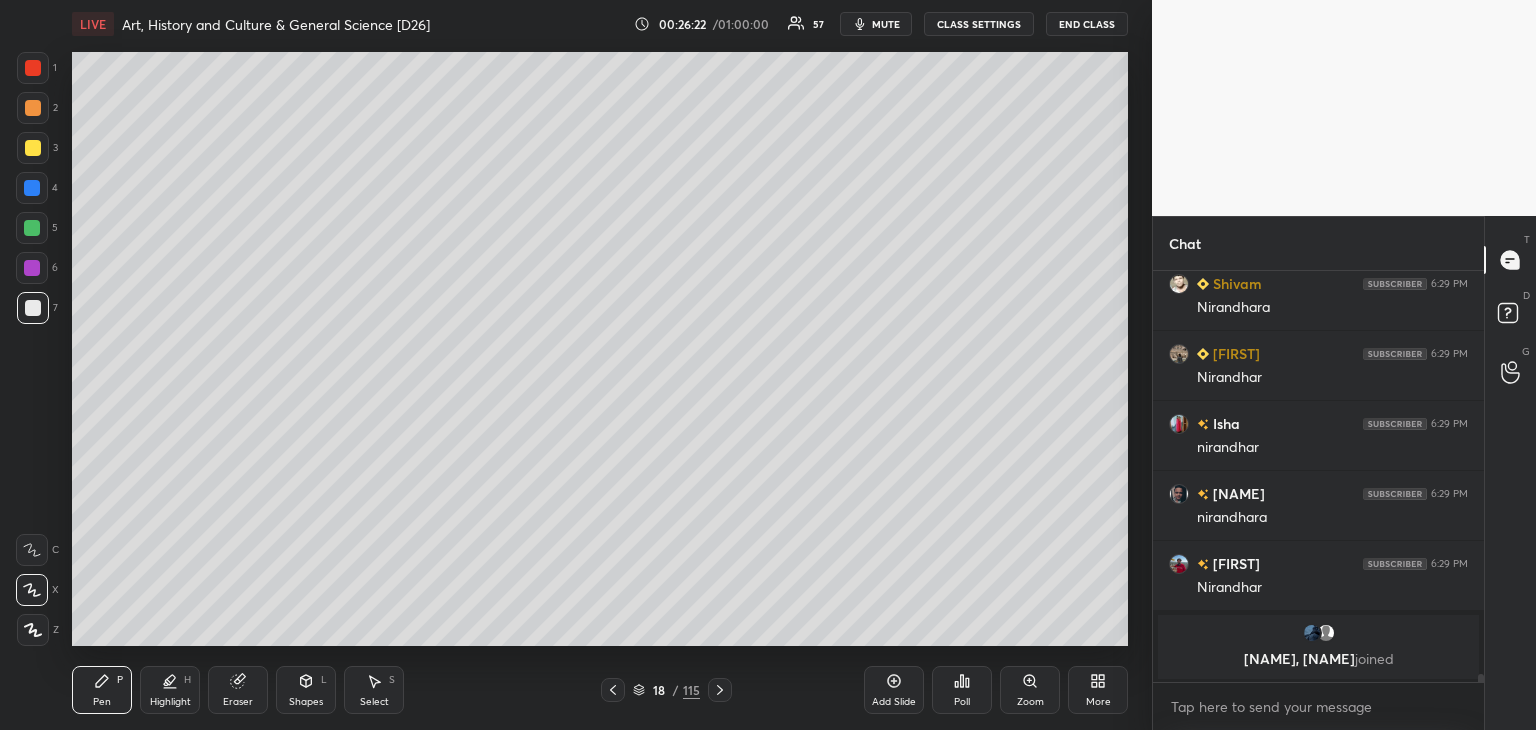 click at bounding box center [33, 308] 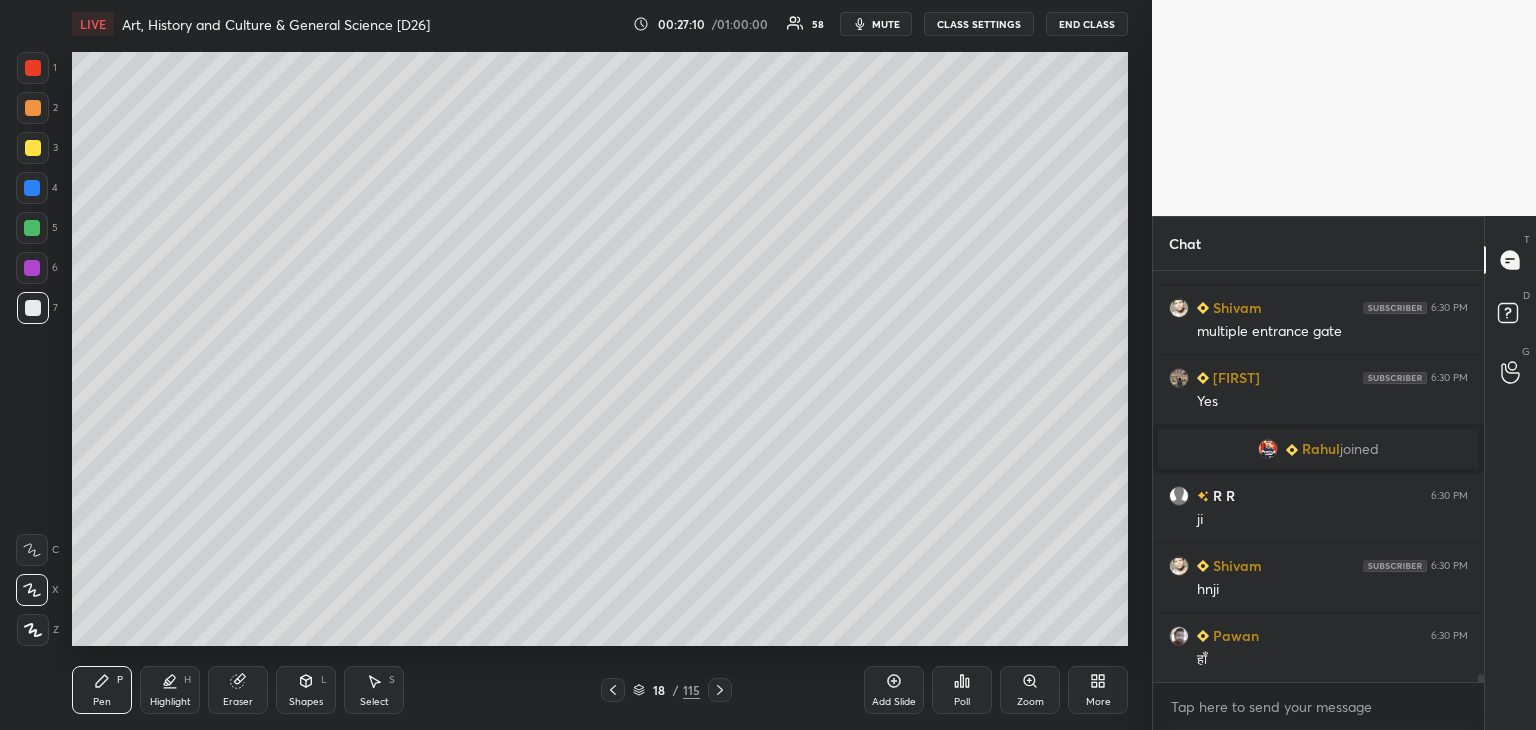 scroll, scrollTop: 22078, scrollLeft: 0, axis: vertical 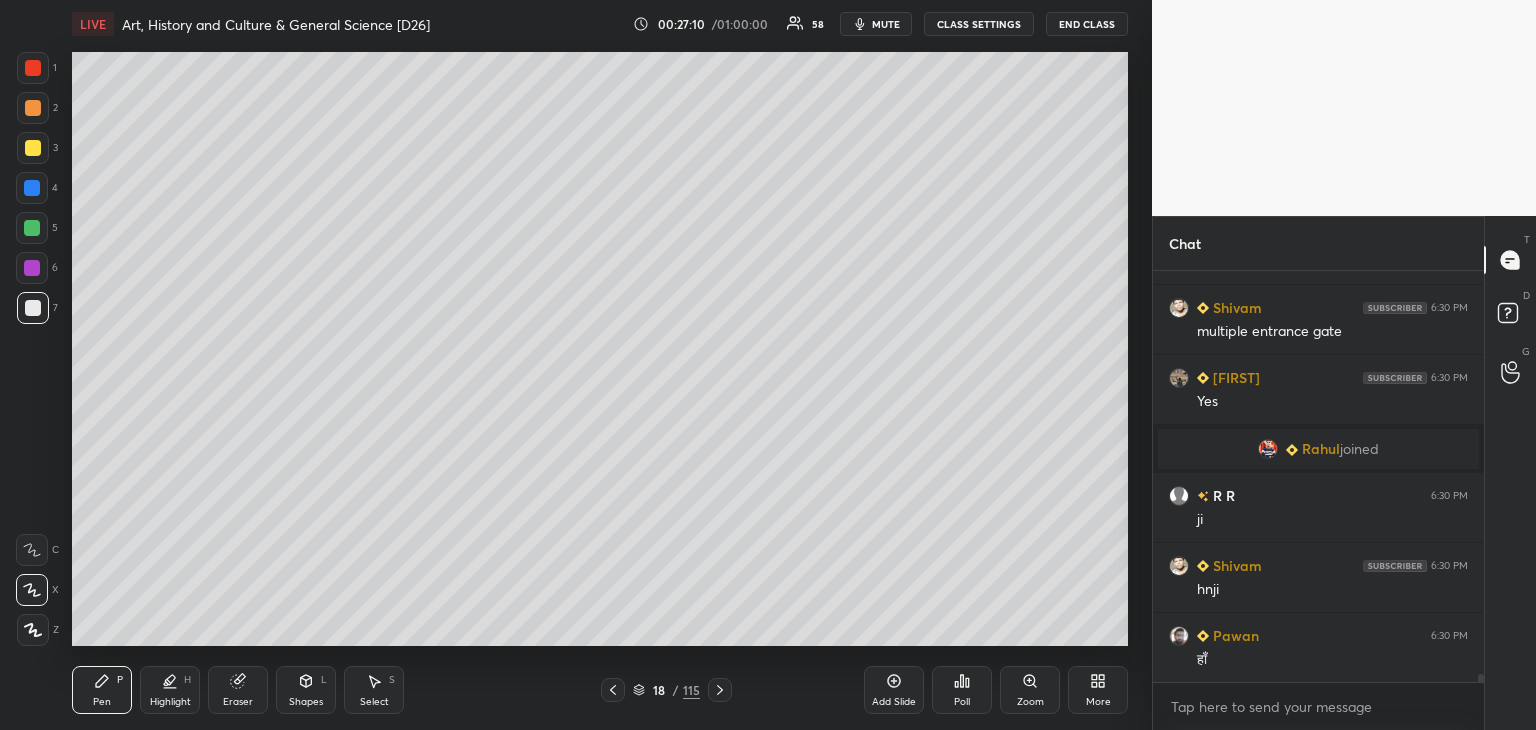 click at bounding box center [33, 68] 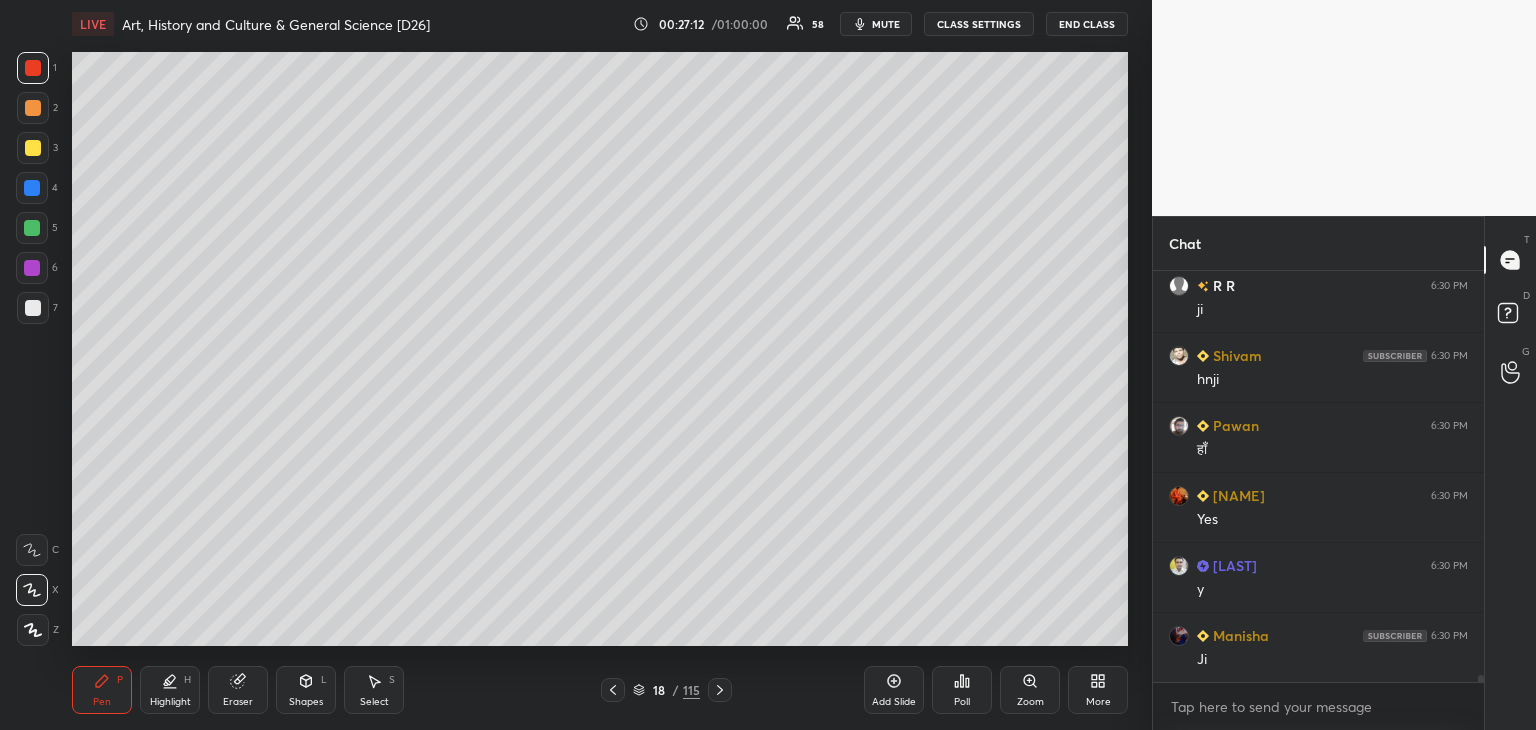 scroll, scrollTop: 22288, scrollLeft: 0, axis: vertical 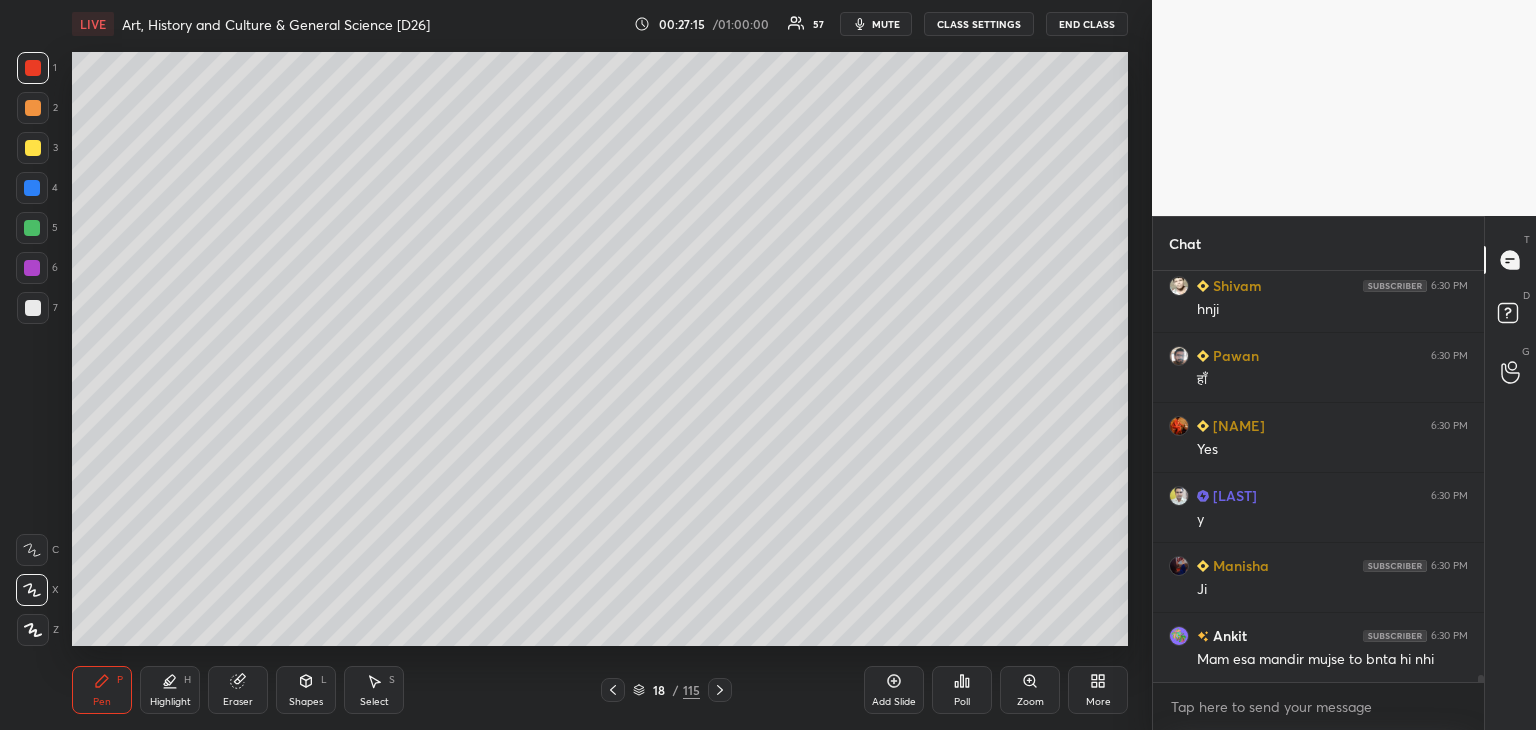 drag, startPoint x: 889, startPoint y: 677, endPoint x: 898, endPoint y: 667, distance: 13.453624 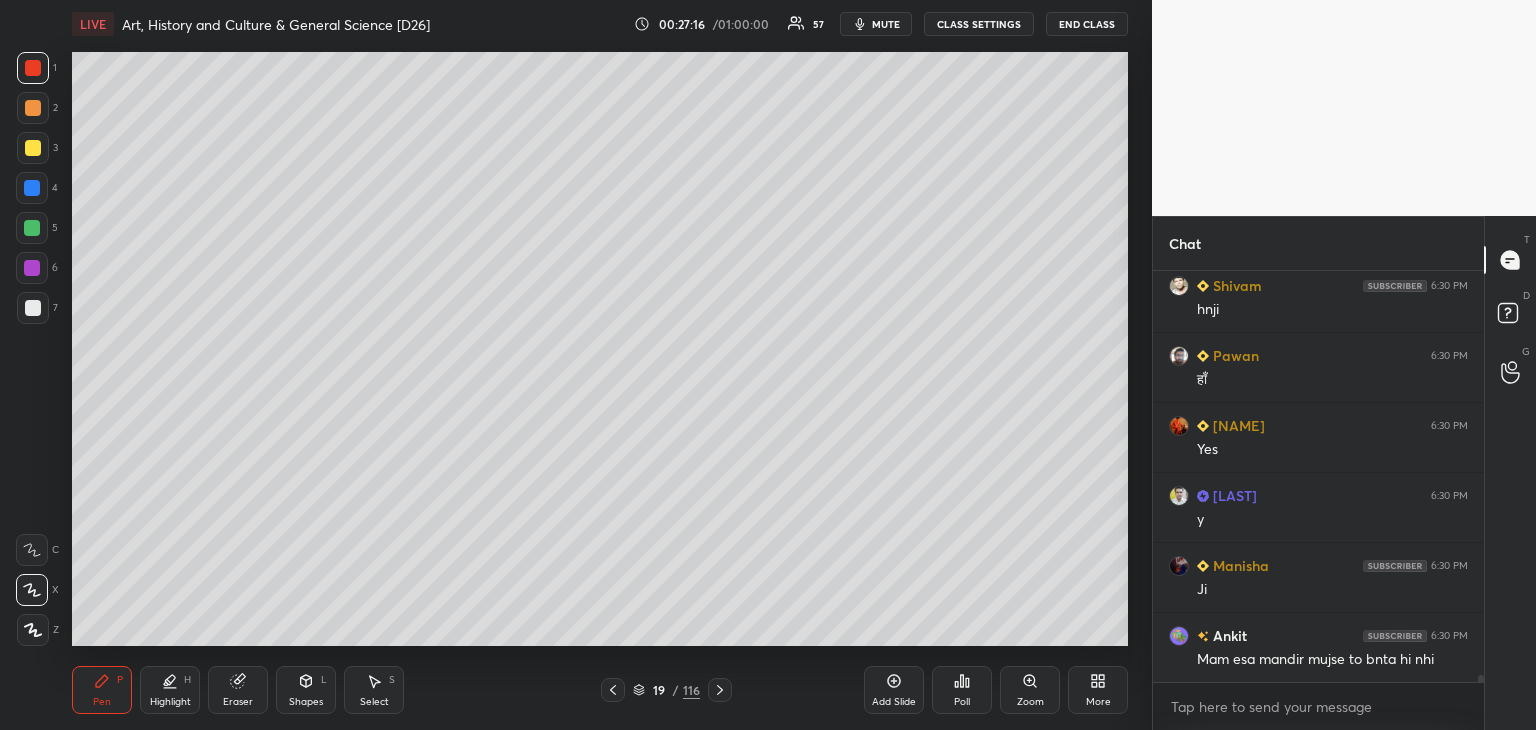 click at bounding box center [33, 308] 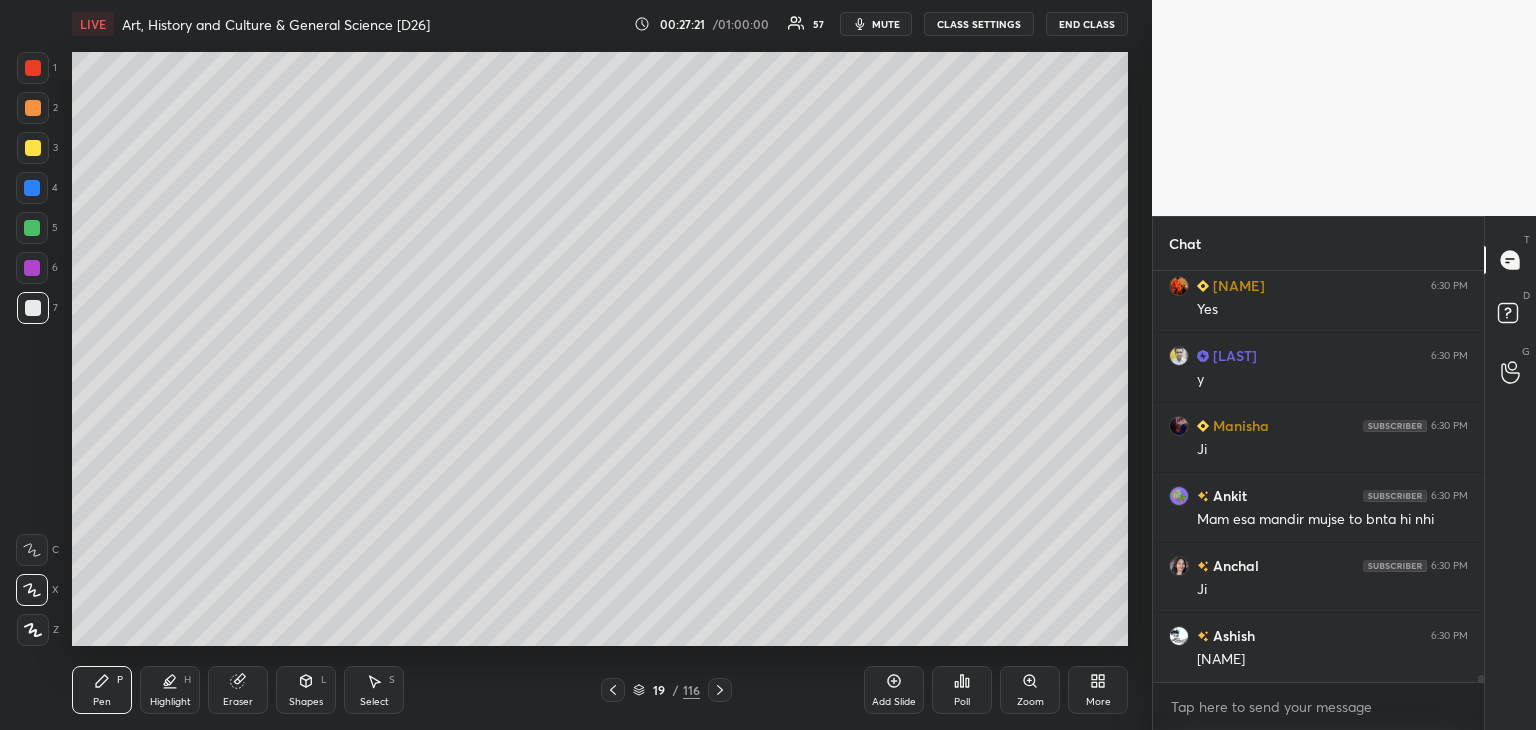 scroll, scrollTop: 22546, scrollLeft: 0, axis: vertical 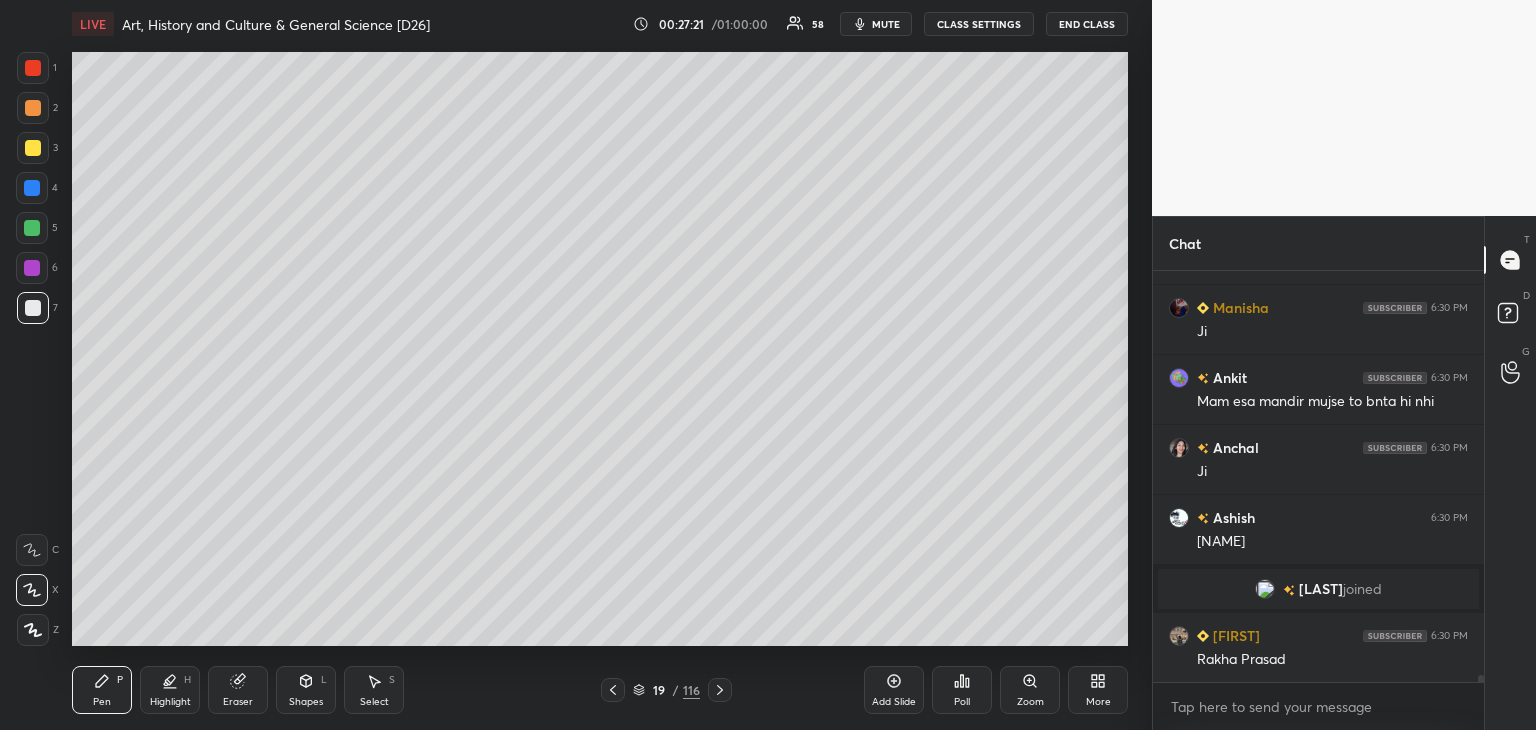 click 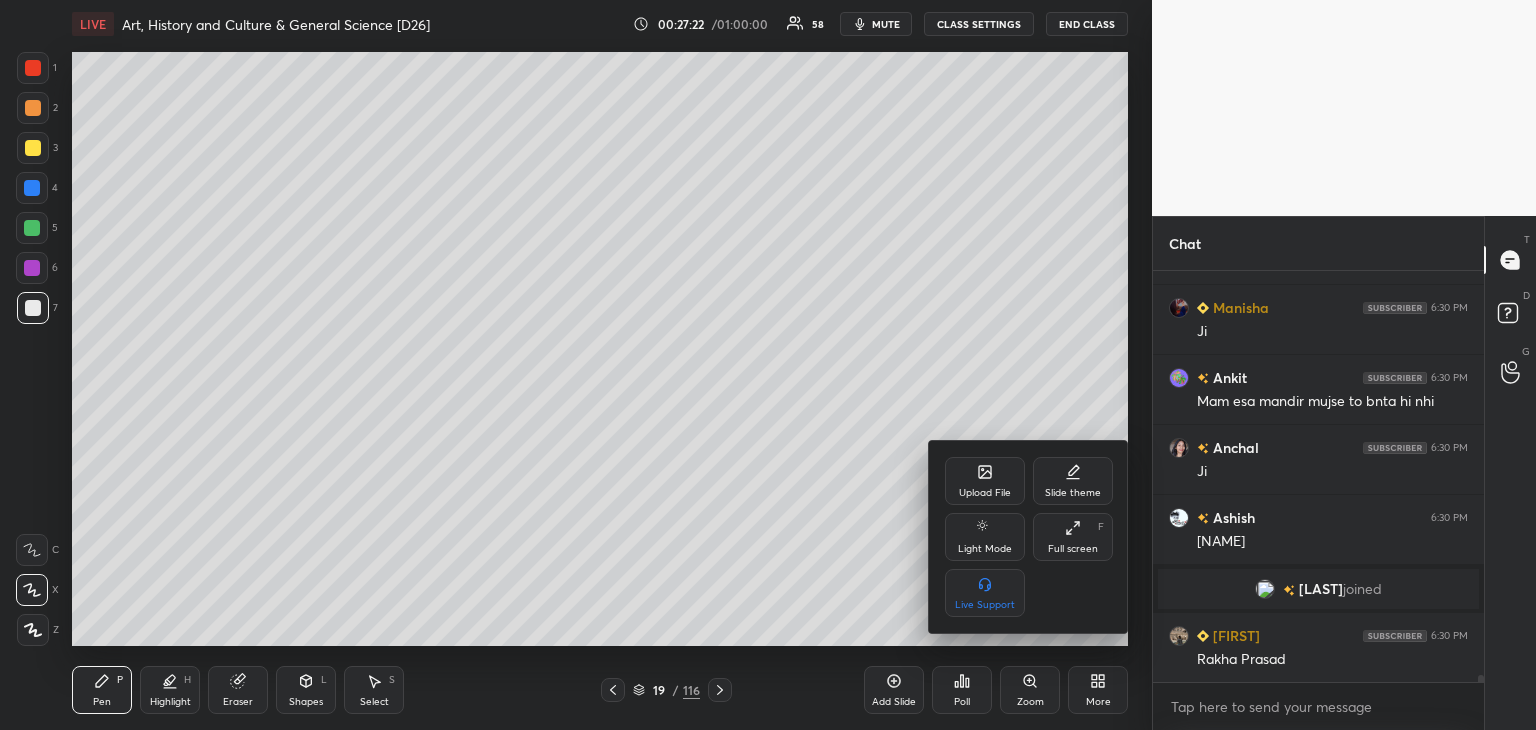 click on "Upload File" at bounding box center (985, 481) 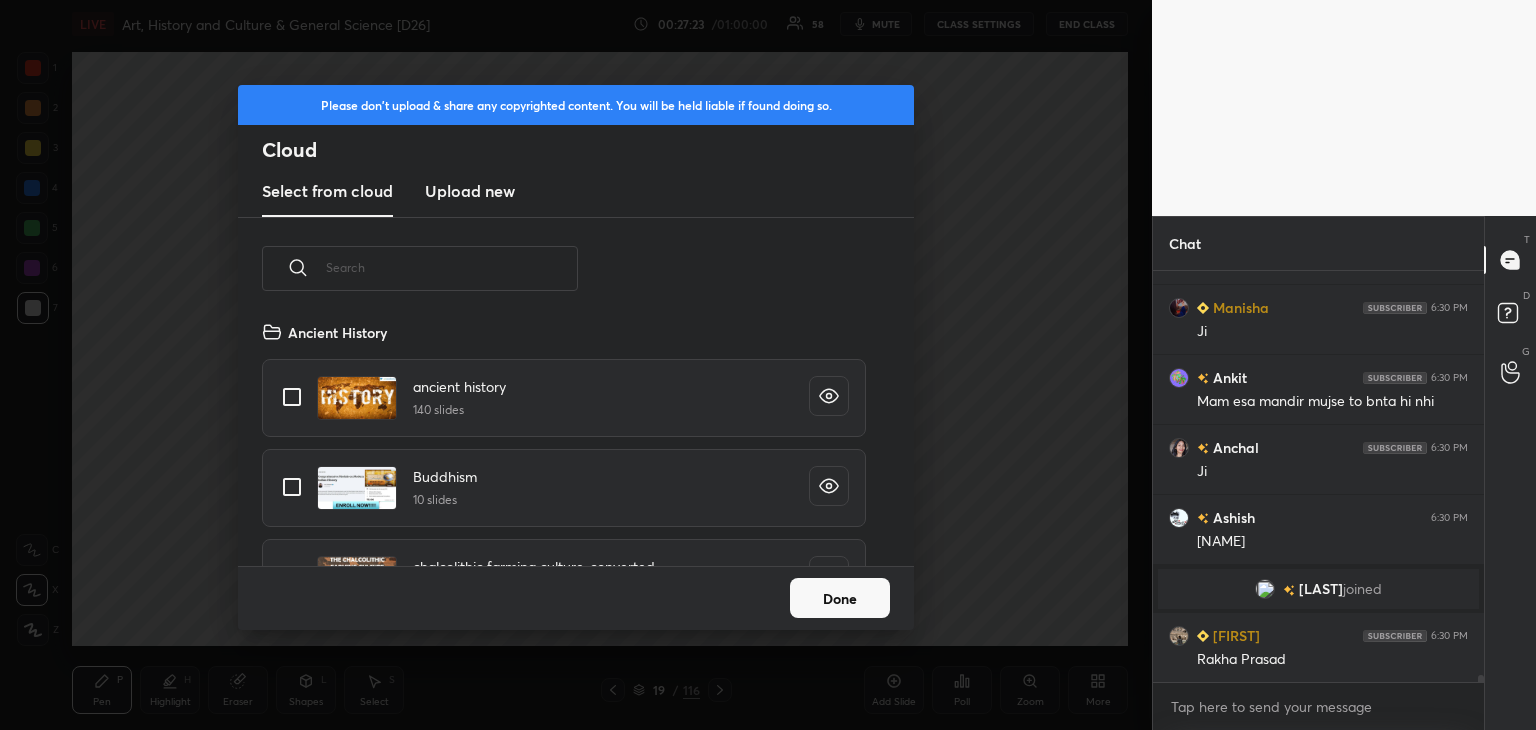 scroll, scrollTop: 5, scrollLeft: 10, axis: both 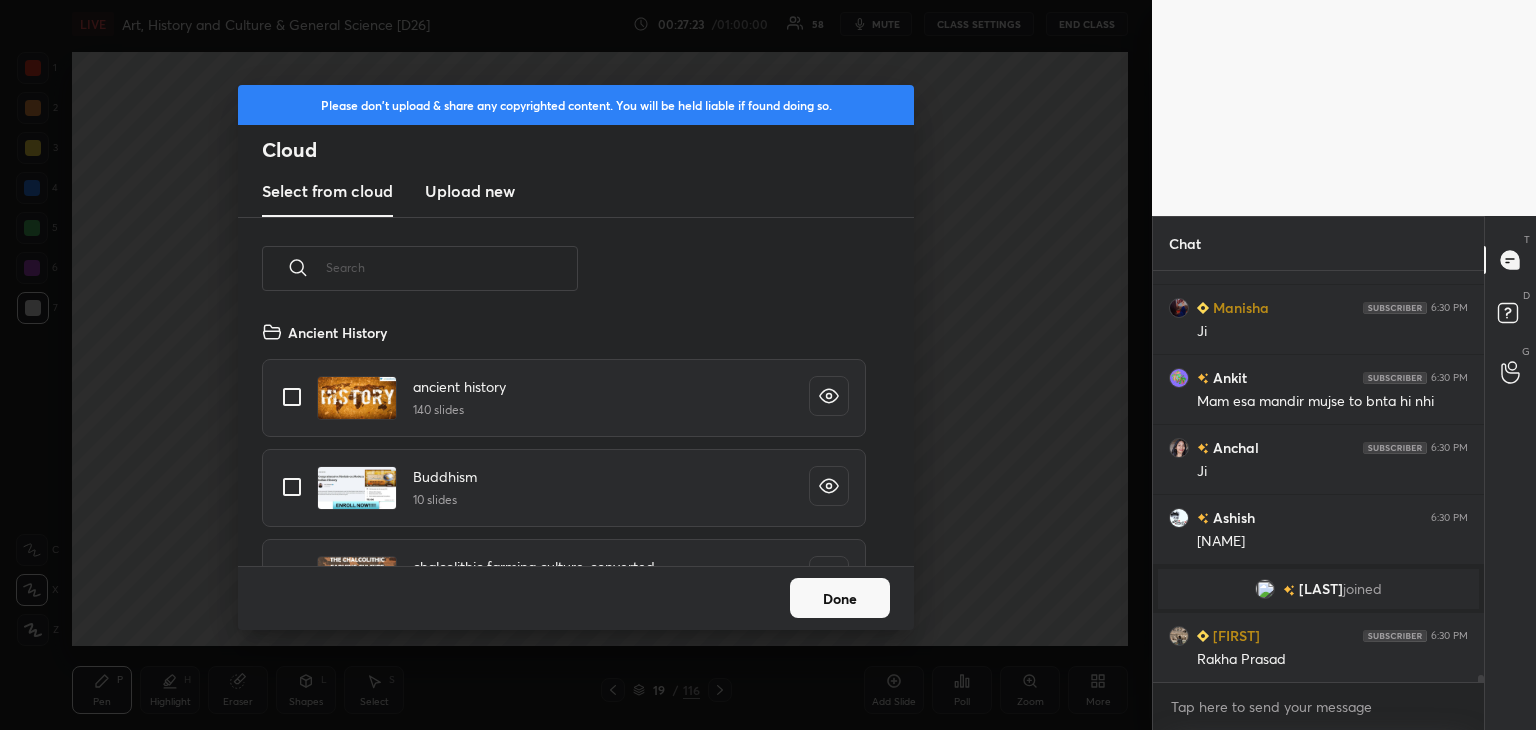 click on "Upload new" at bounding box center (470, 191) 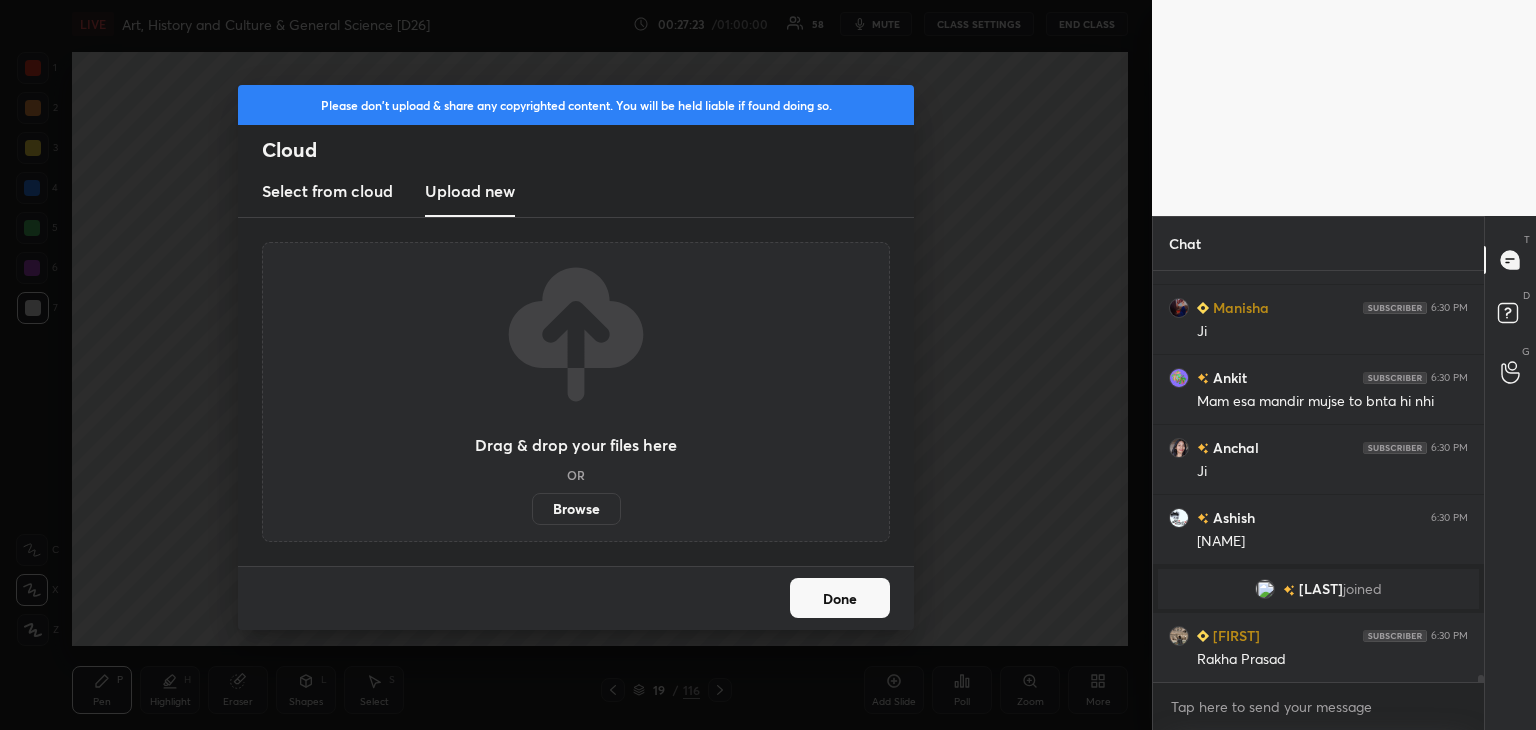 click on "Browse" at bounding box center [576, 509] 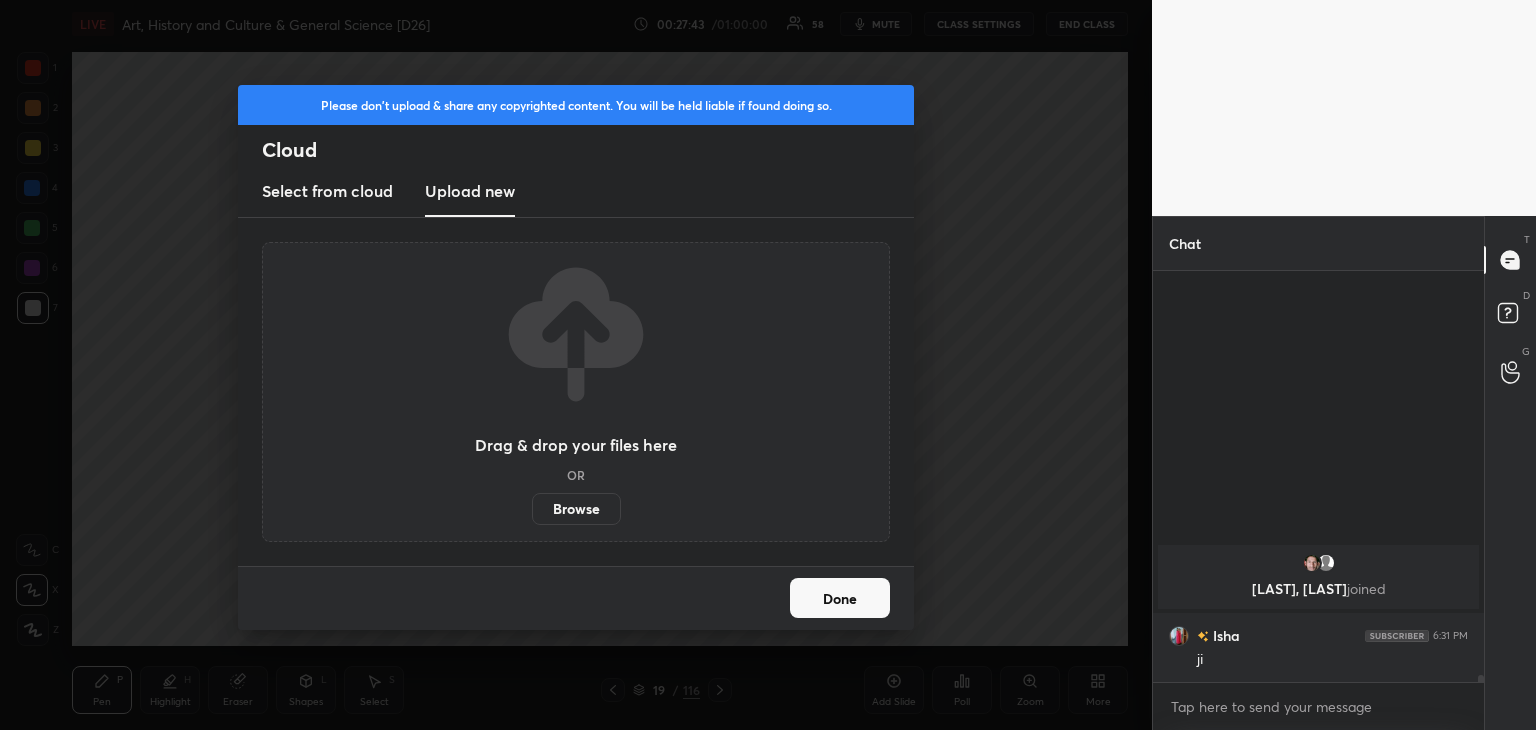 scroll, scrollTop: 22426, scrollLeft: 0, axis: vertical 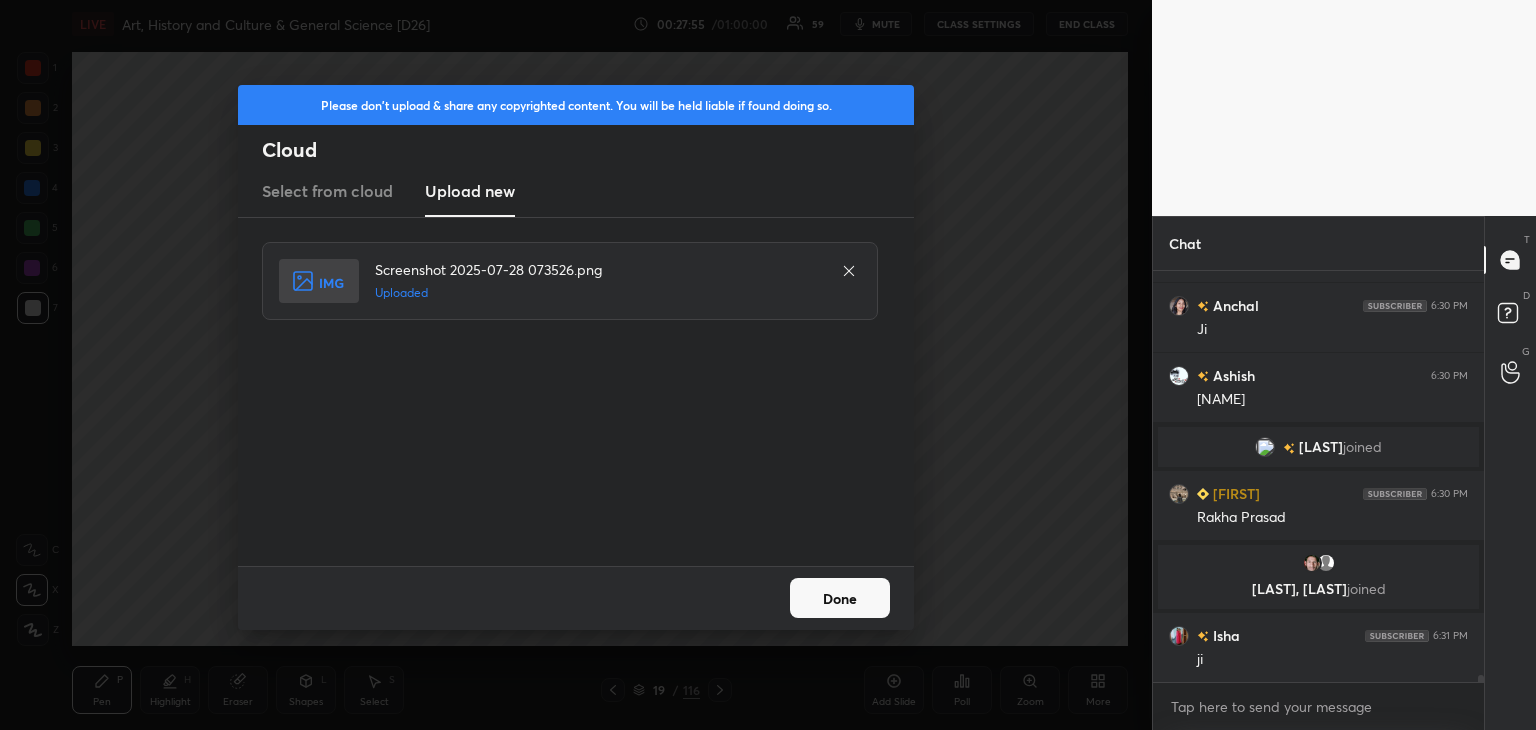 click on "Done" at bounding box center (840, 598) 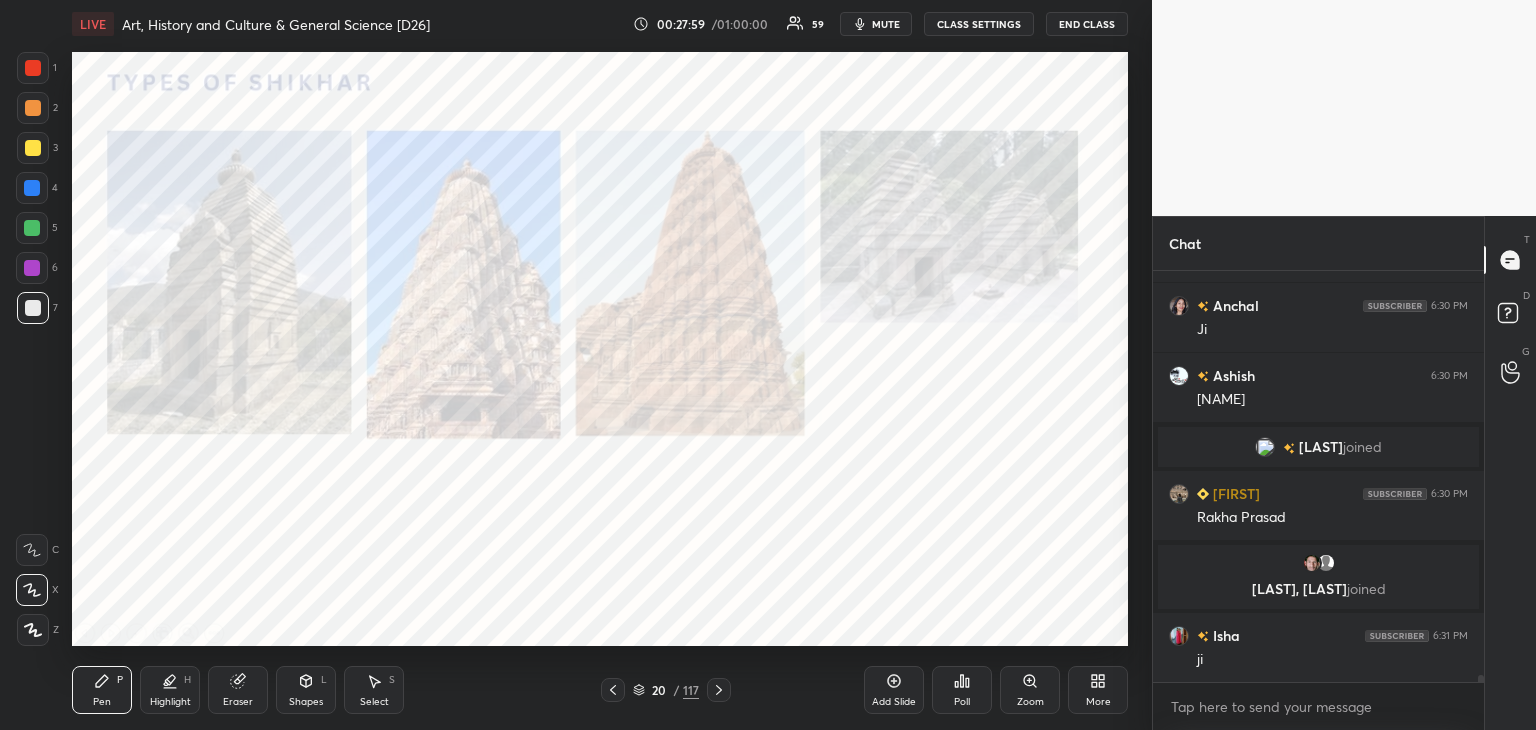 scroll, scrollTop: 22496, scrollLeft: 0, axis: vertical 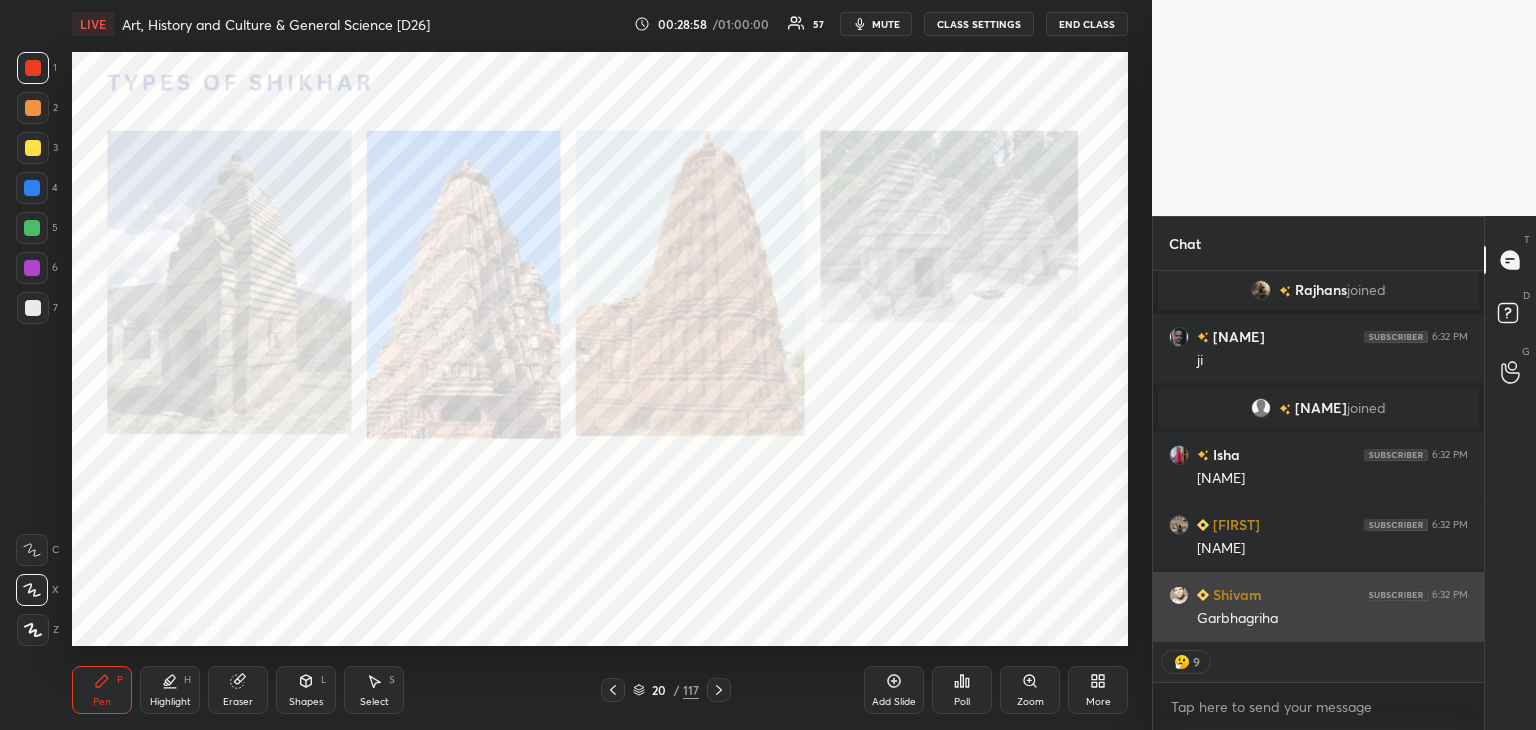 drag, startPoint x: 1480, startPoint y: 633, endPoint x: 1462, endPoint y: 621, distance: 21.633308 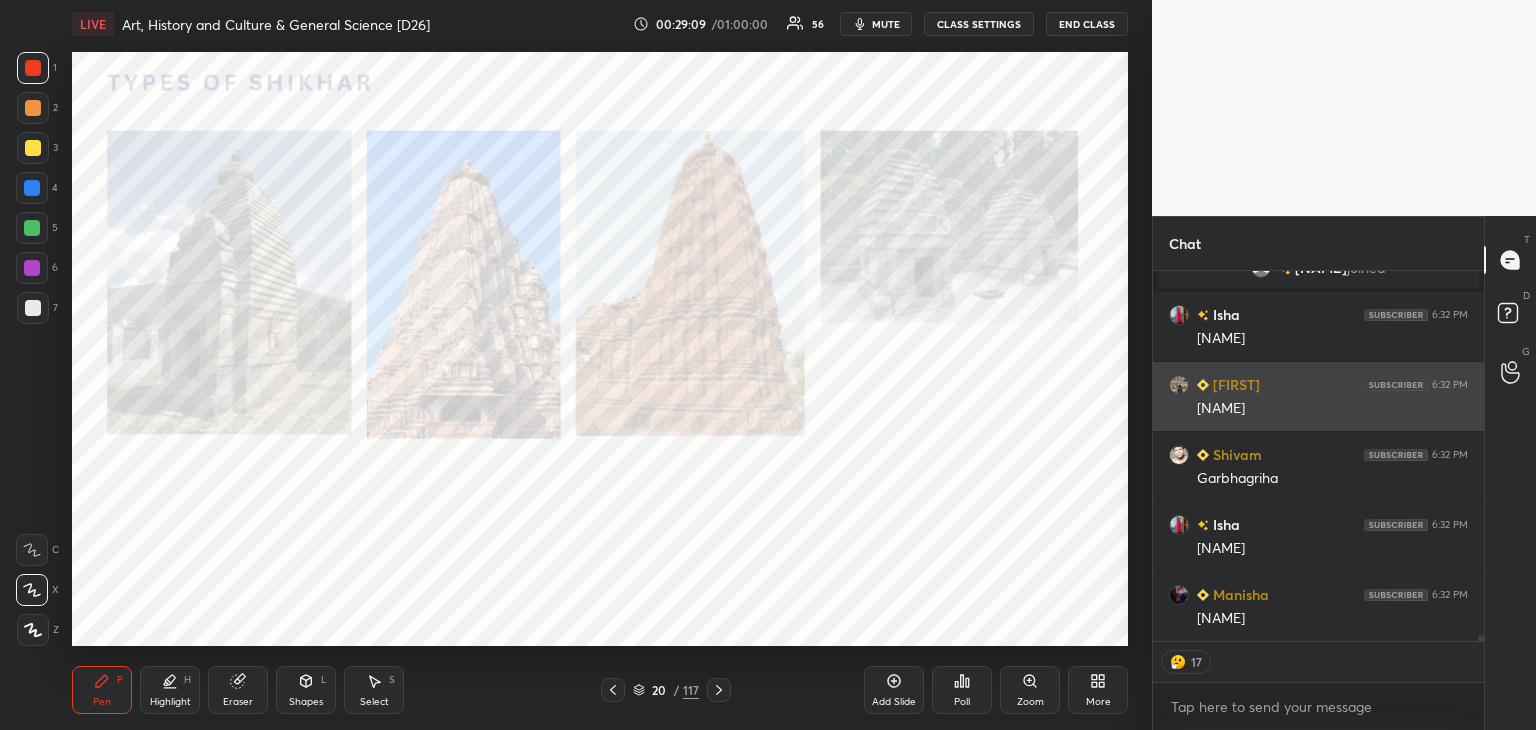 scroll, scrollTop: 23652, scrollLeft: 0, axis: vertical 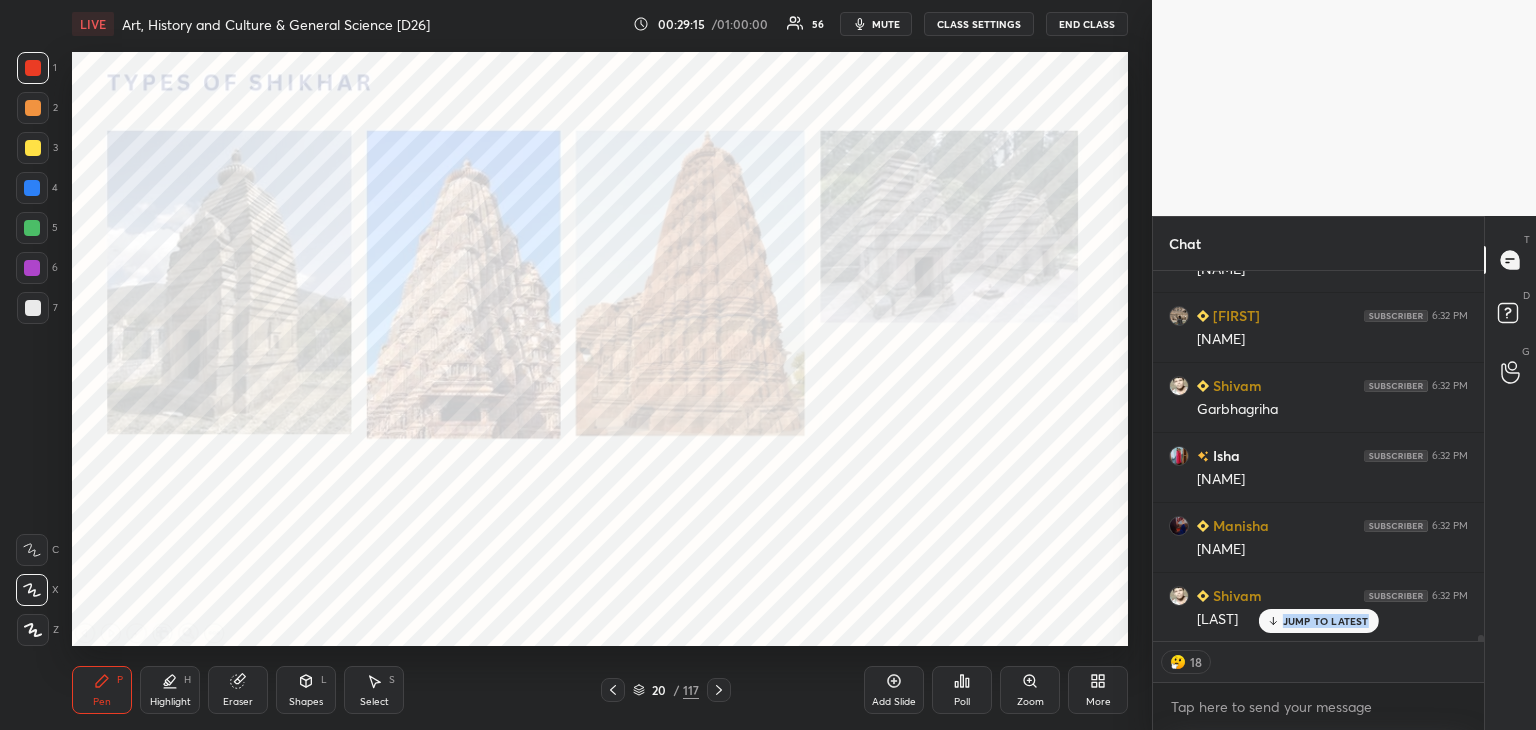 click on "Add Slide" at bounding box center [894, 690] 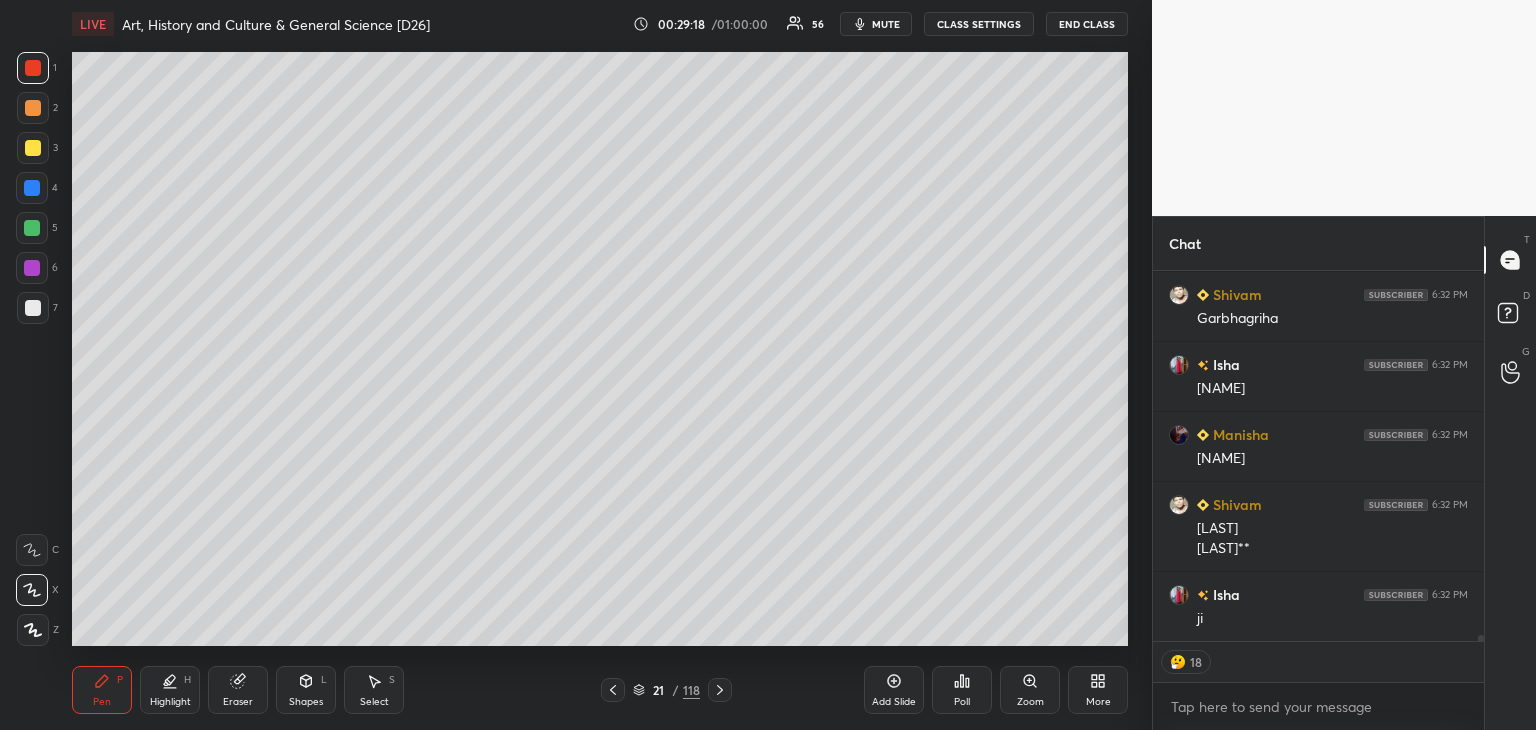 scroll, scrollTop: 23812, scrollLeft: 0, axis: vertical 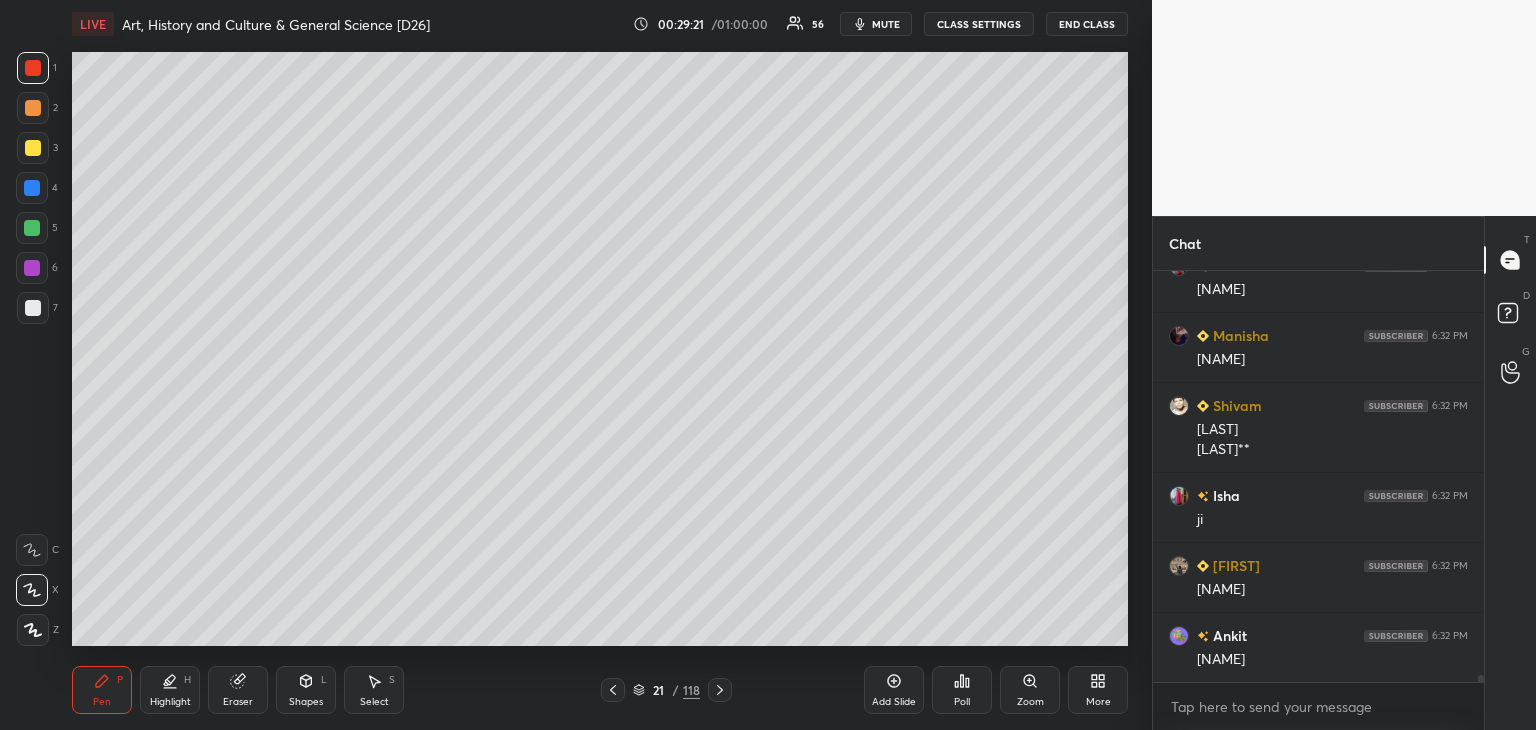click at bounding box center (33, 308) 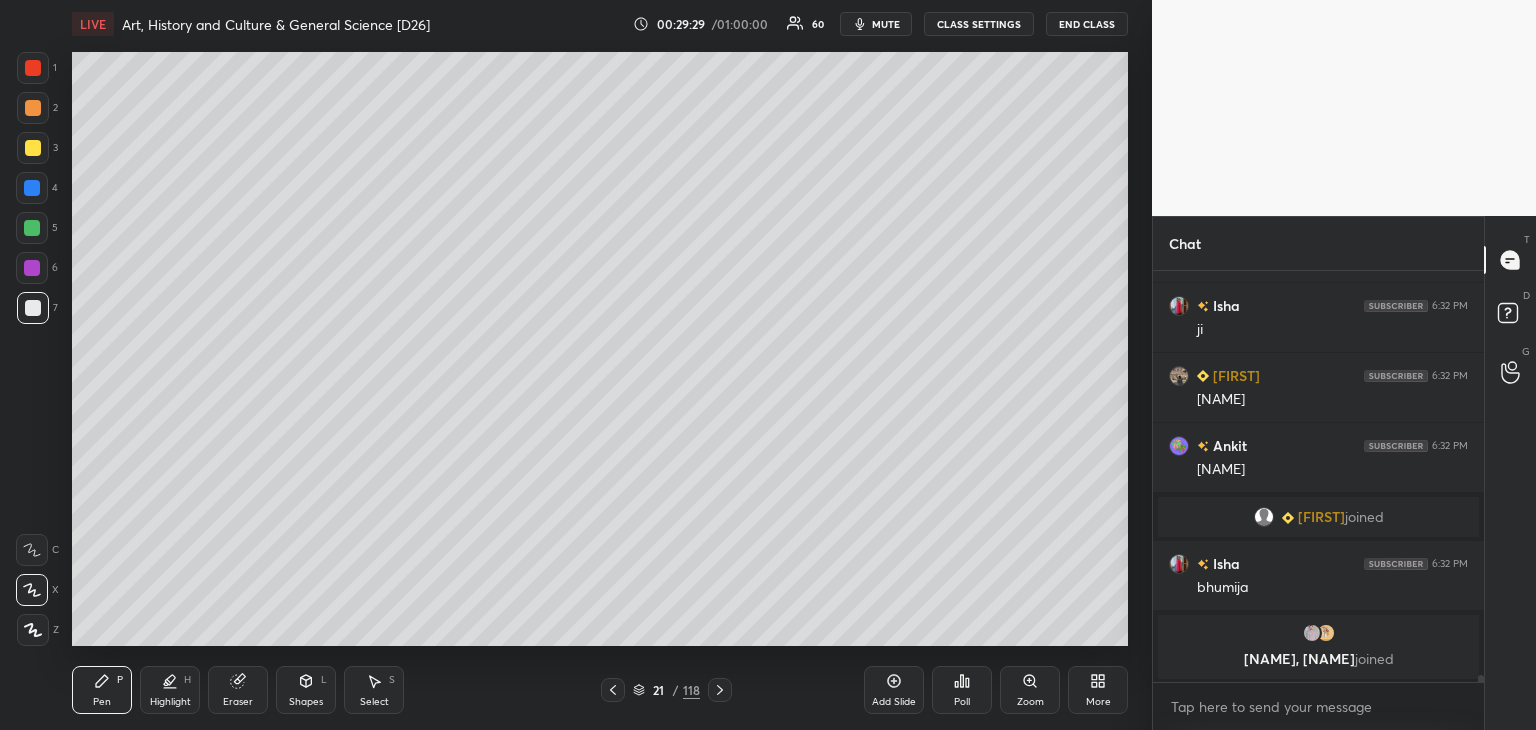 scroll, scrollTop: 23824, scrollLeft: 0, axis: vertical 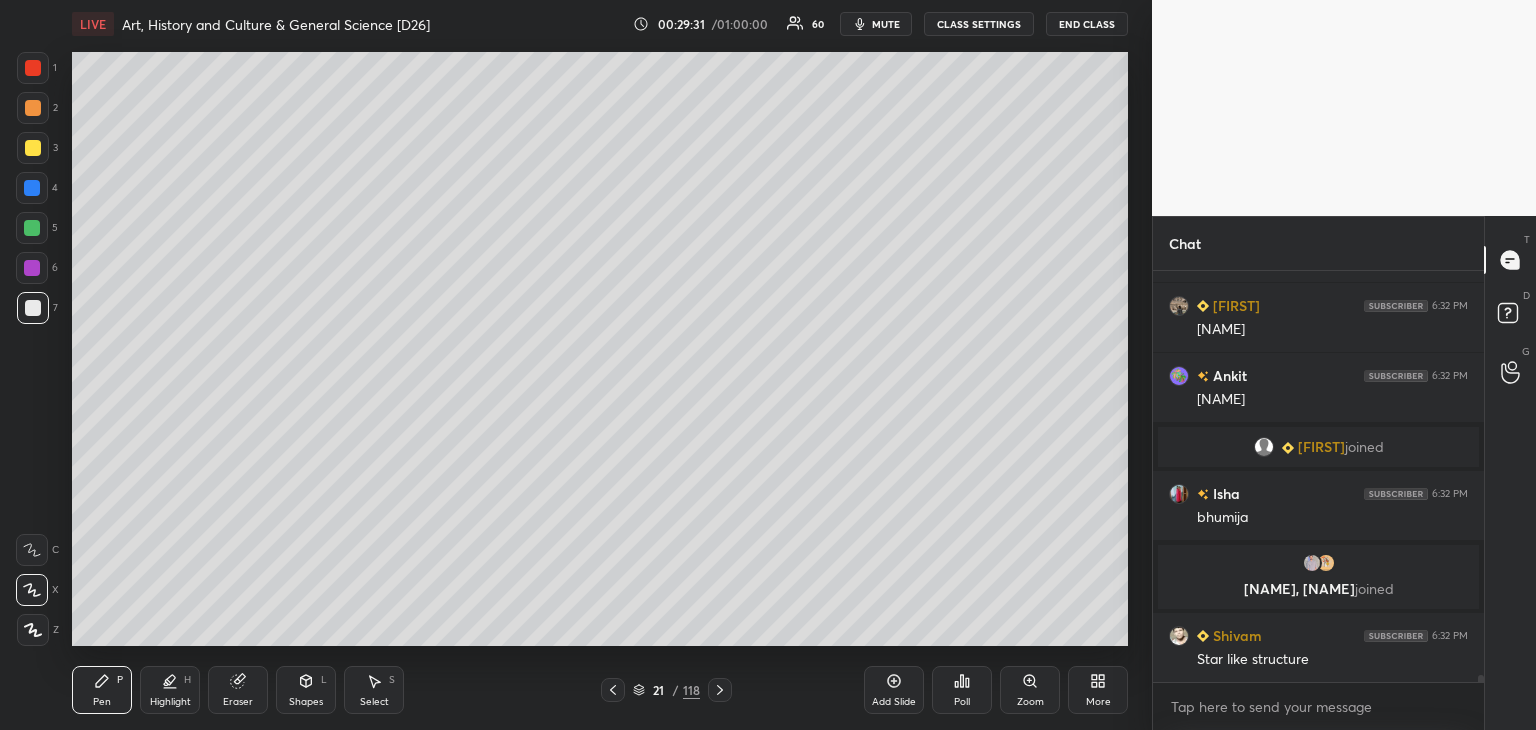 click 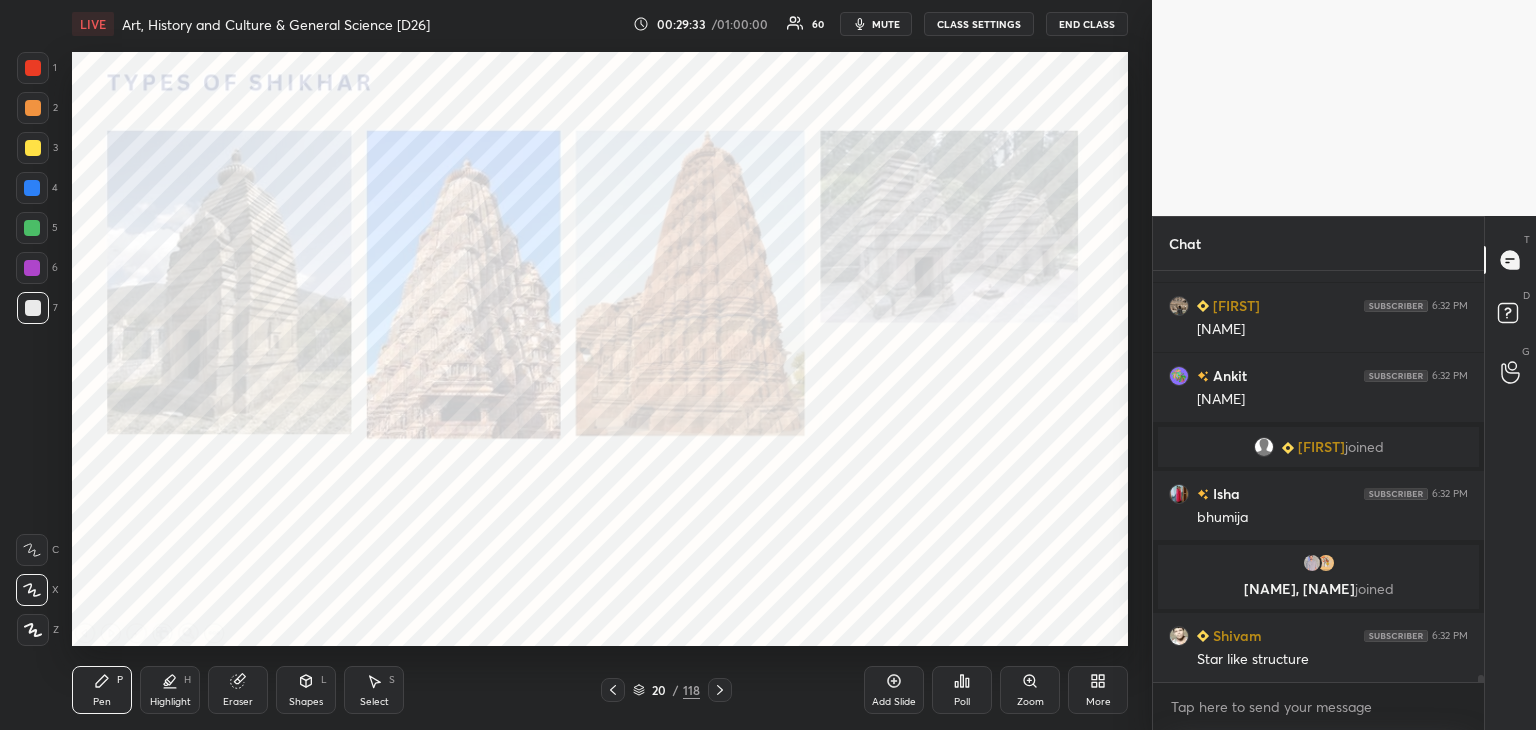 click at bounding box center (33, 68) 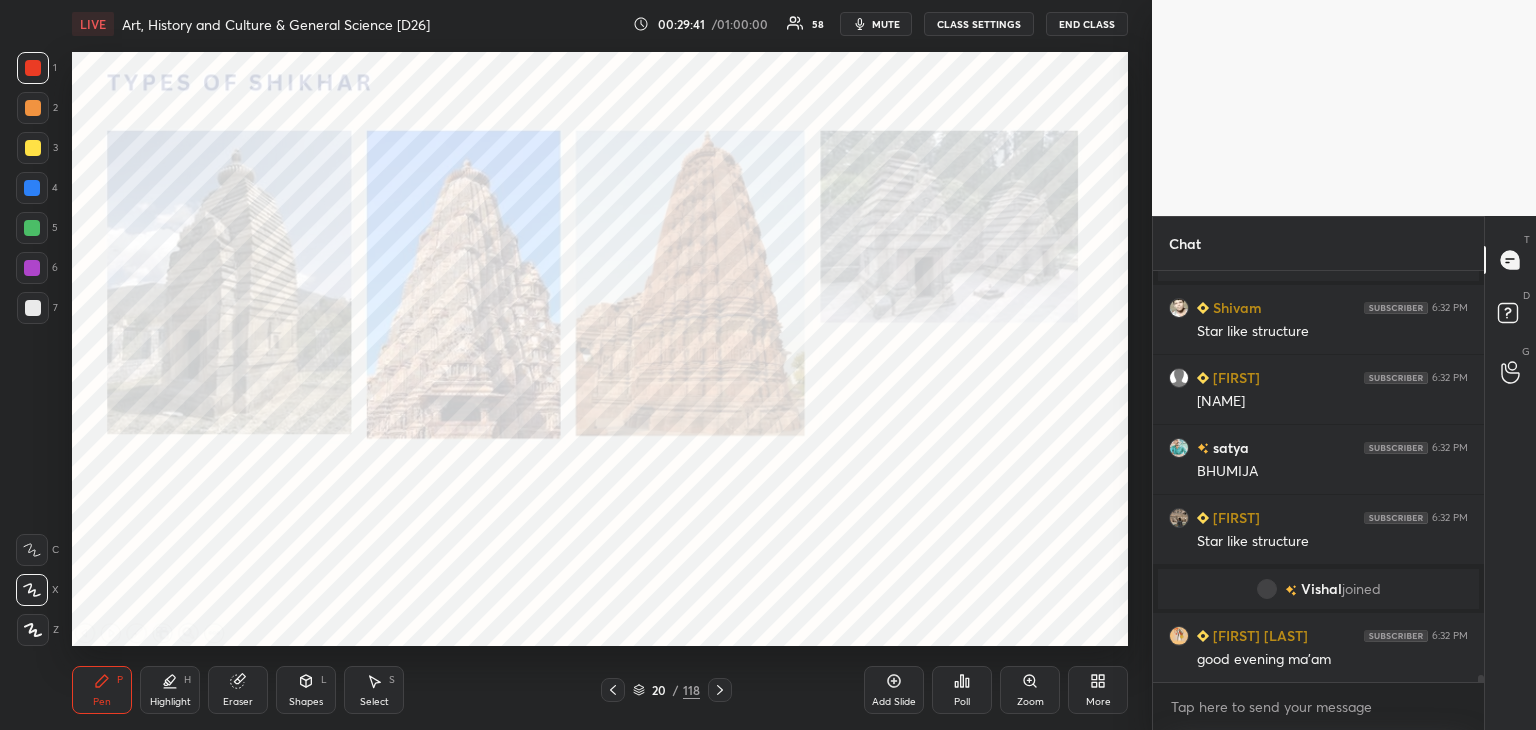 scroll, scrollTop: 24164, scrollLeft: 0, axis: vertical 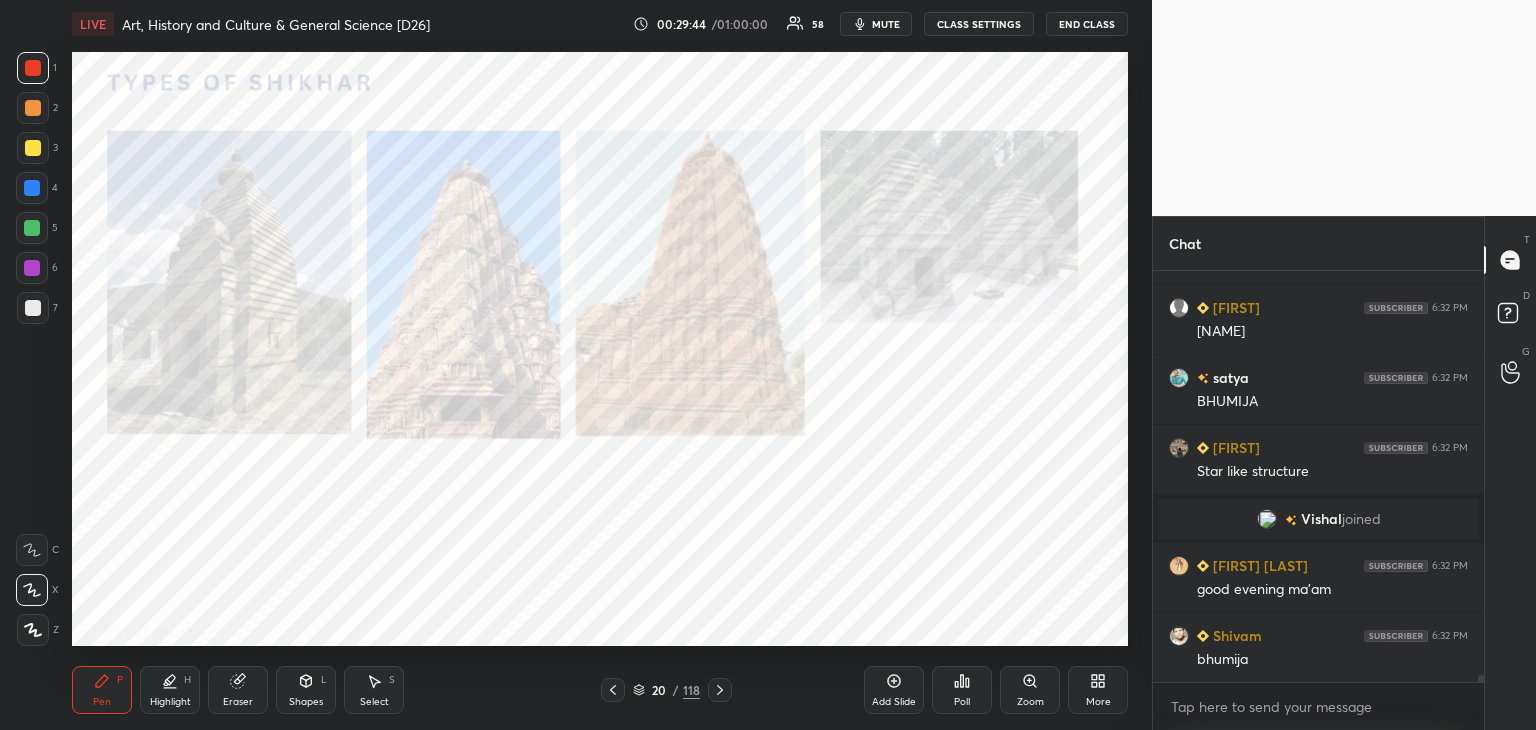click at bounding box center (32, 188) 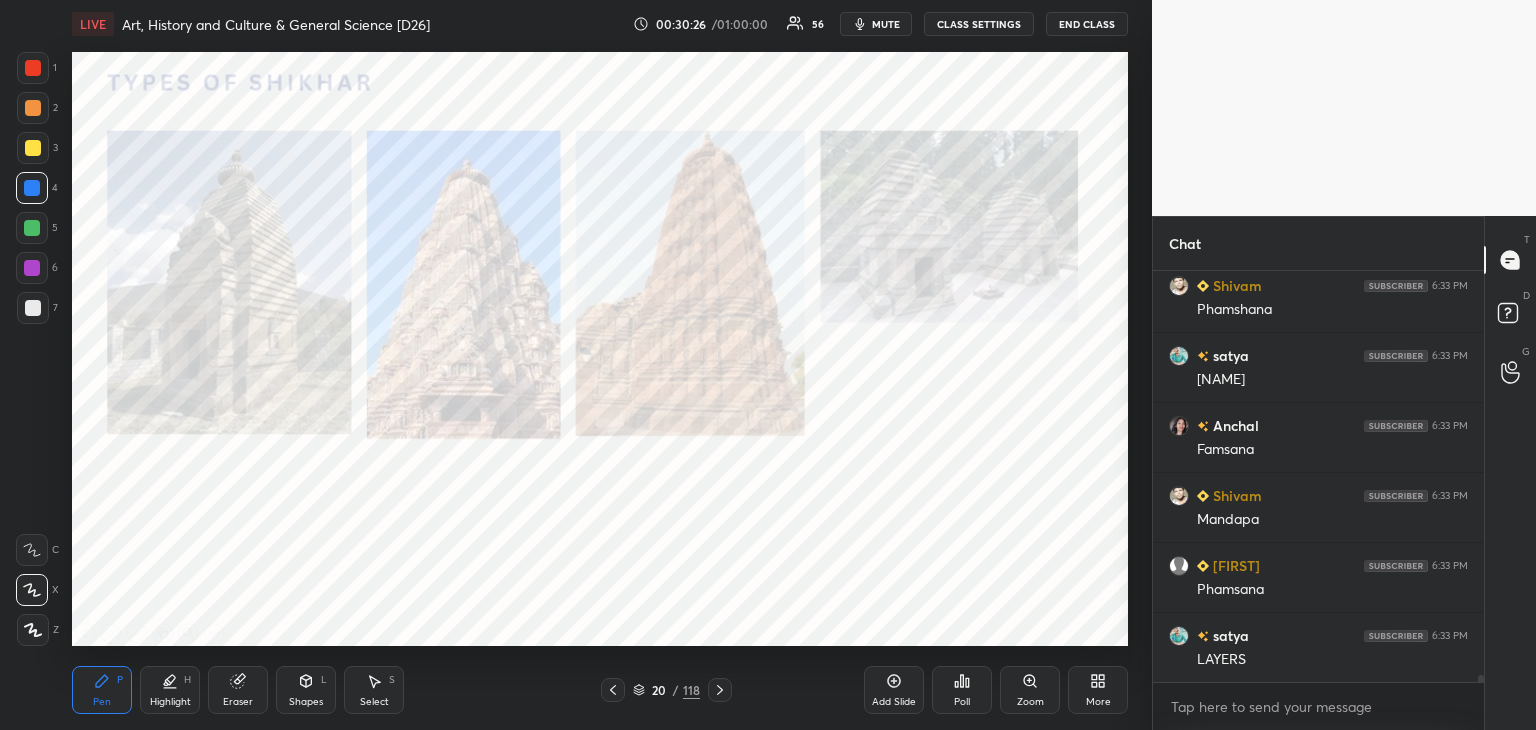 scroll, scrollTop: 24864, scrollLeft: 0, axis: vertical 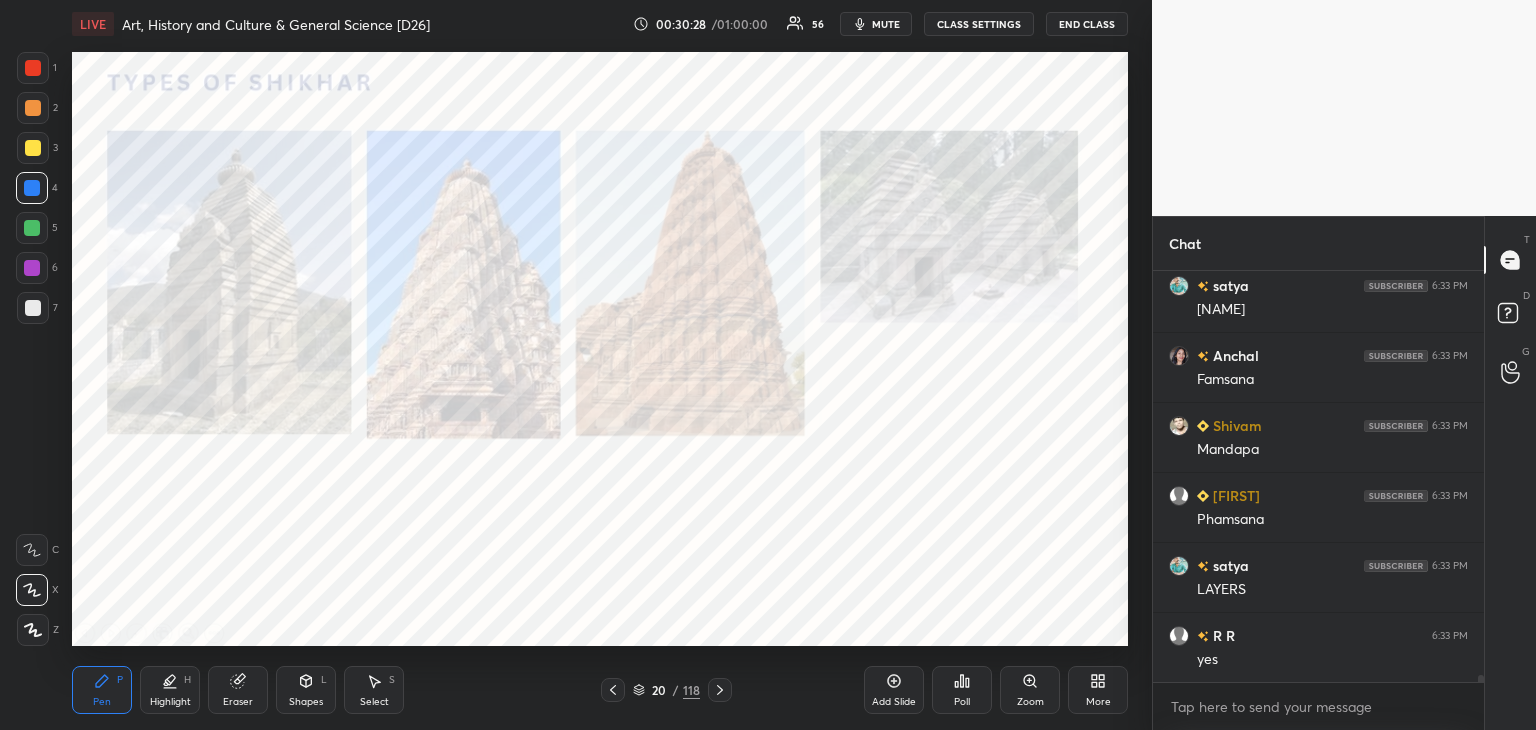 click 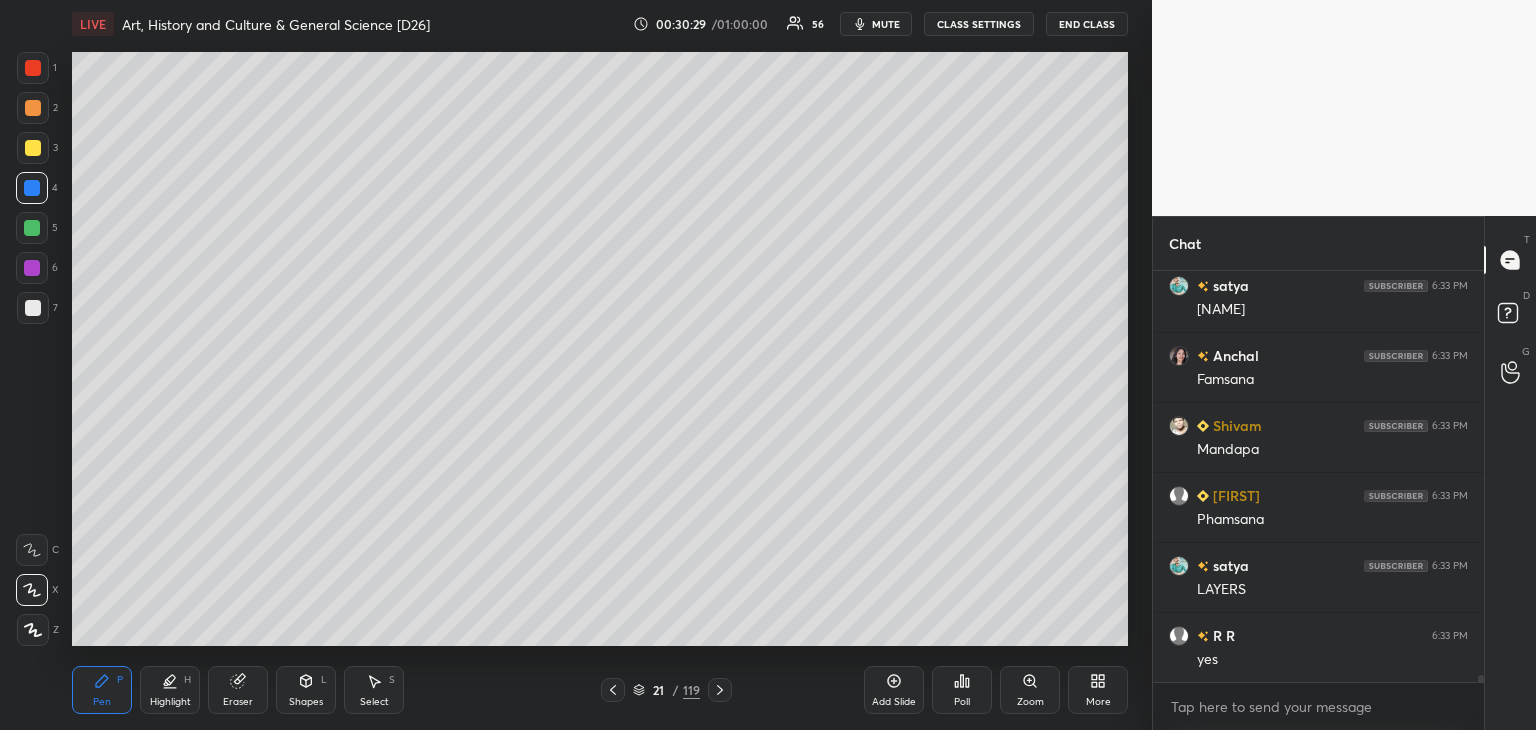 click at bounding box center [33, 308] 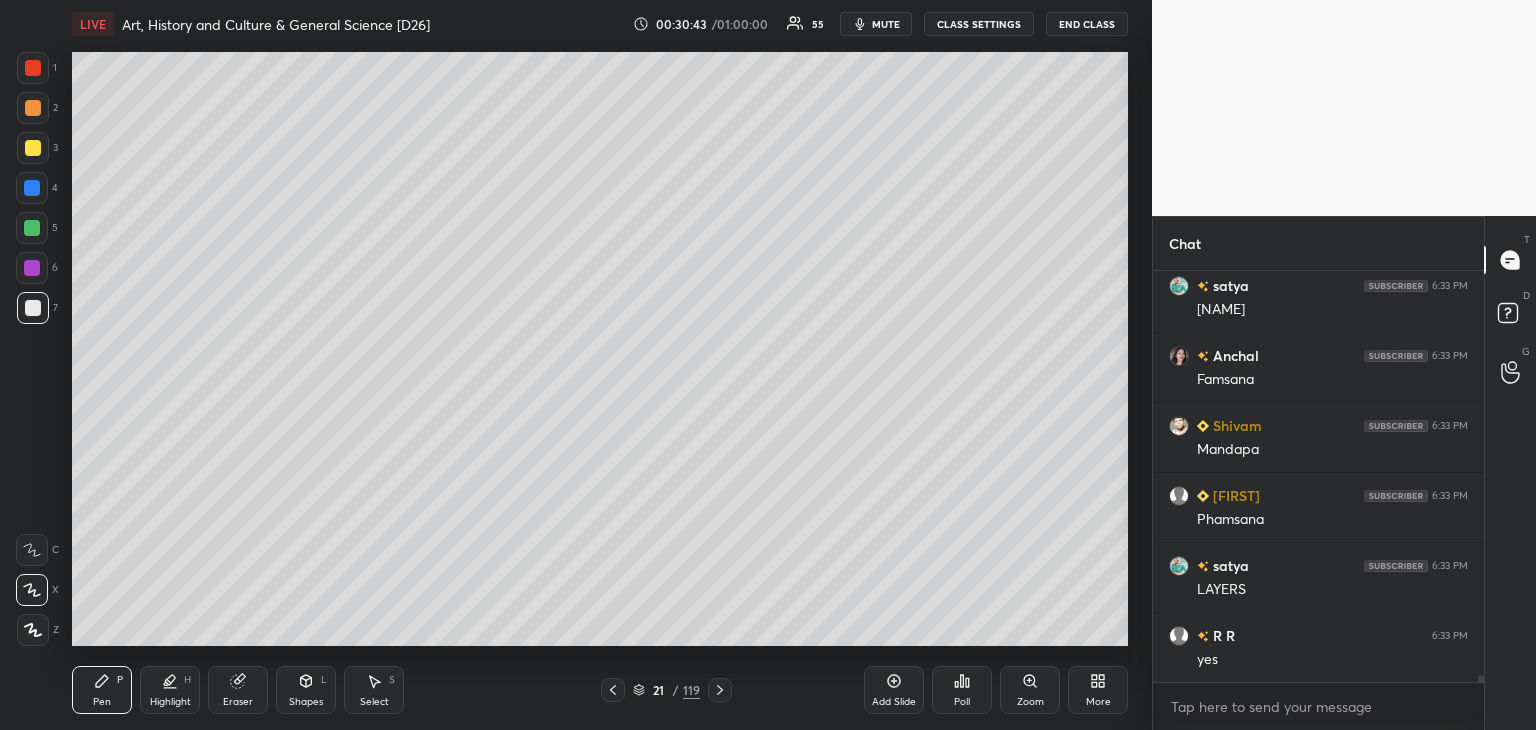 scroll, scrollTop: 24934, scrollLeft: 0, axis: vertical 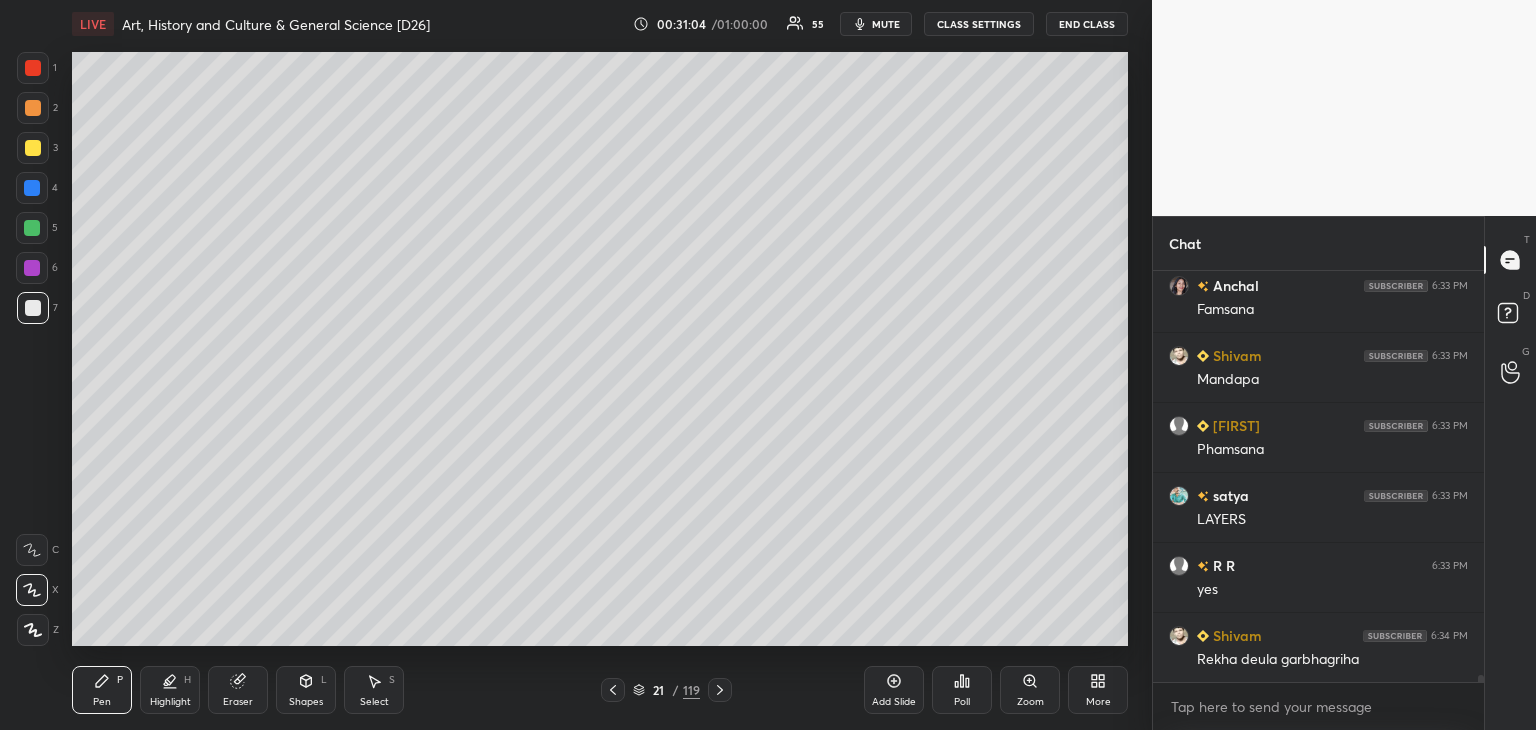click 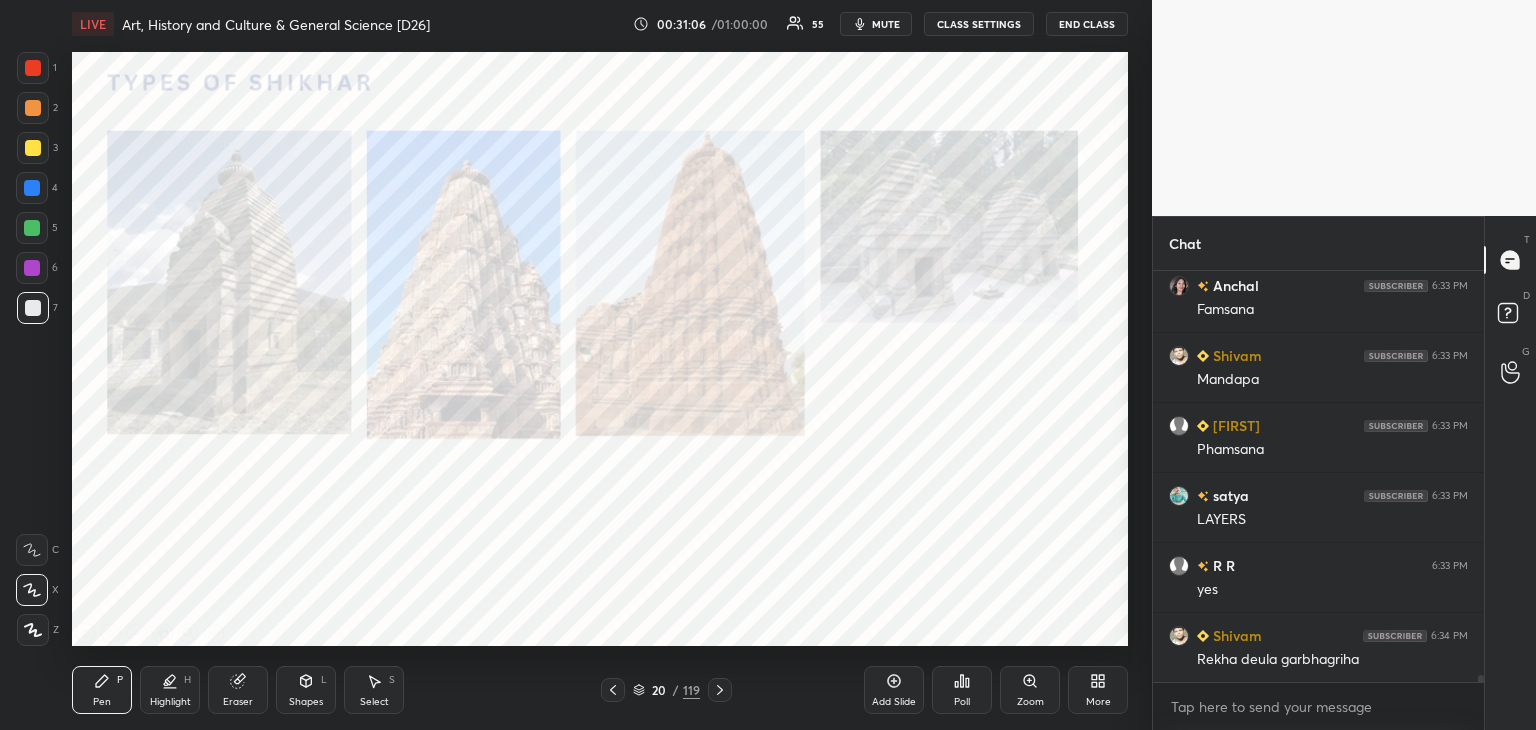 scroll, scrollTop: 25004, scrollLeft: 0, axis: vertical 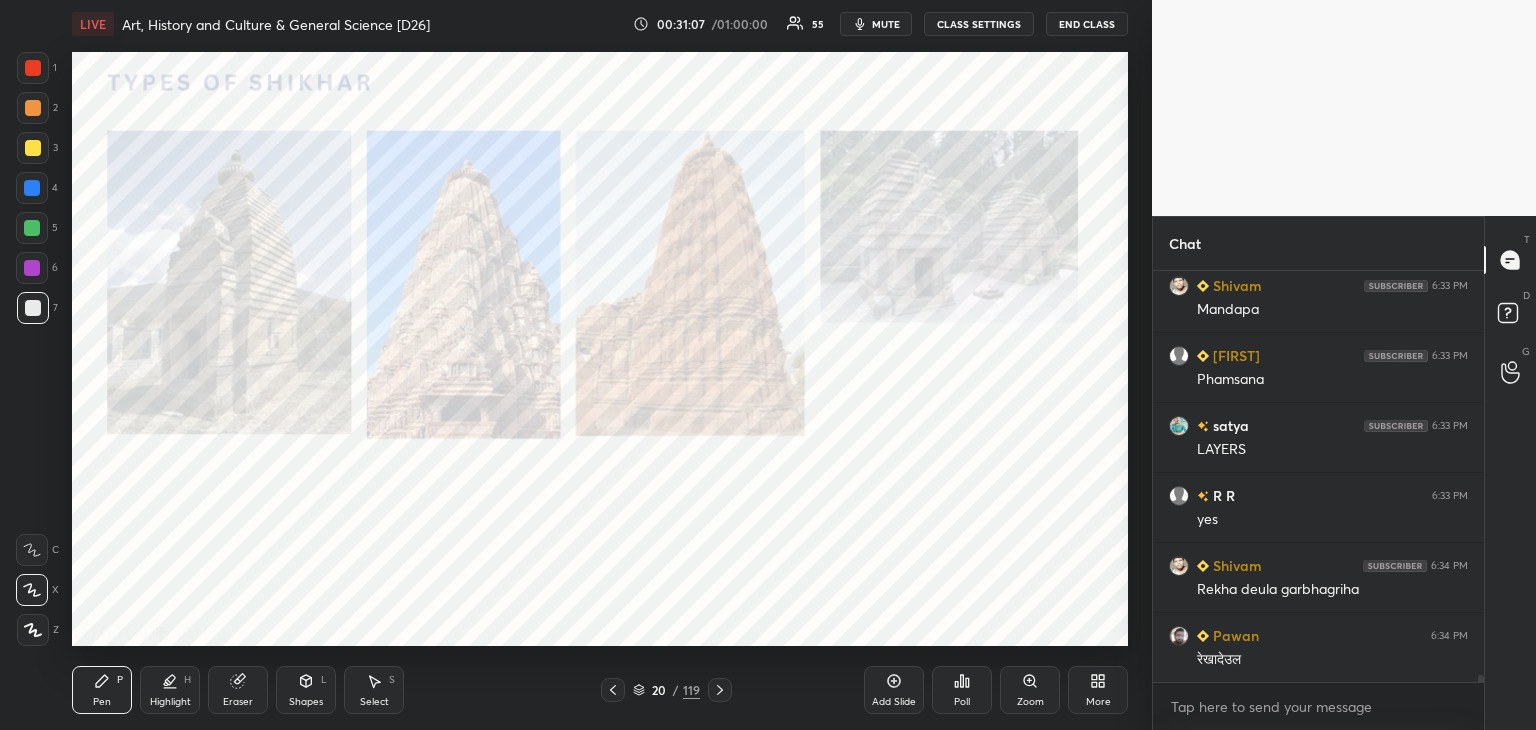 click 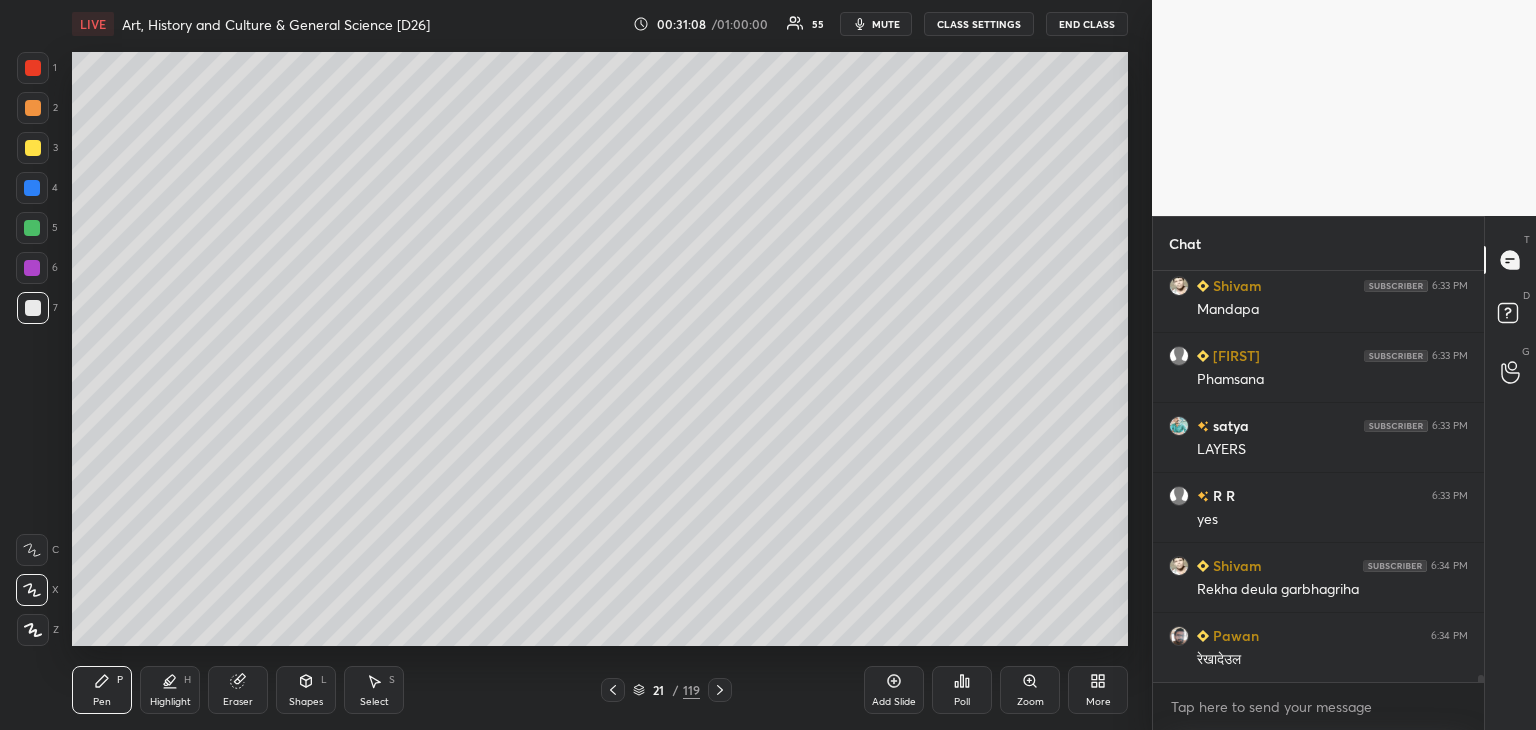 scroll, scrollTop: 25074, scrollLeft: 0, axis: vertical 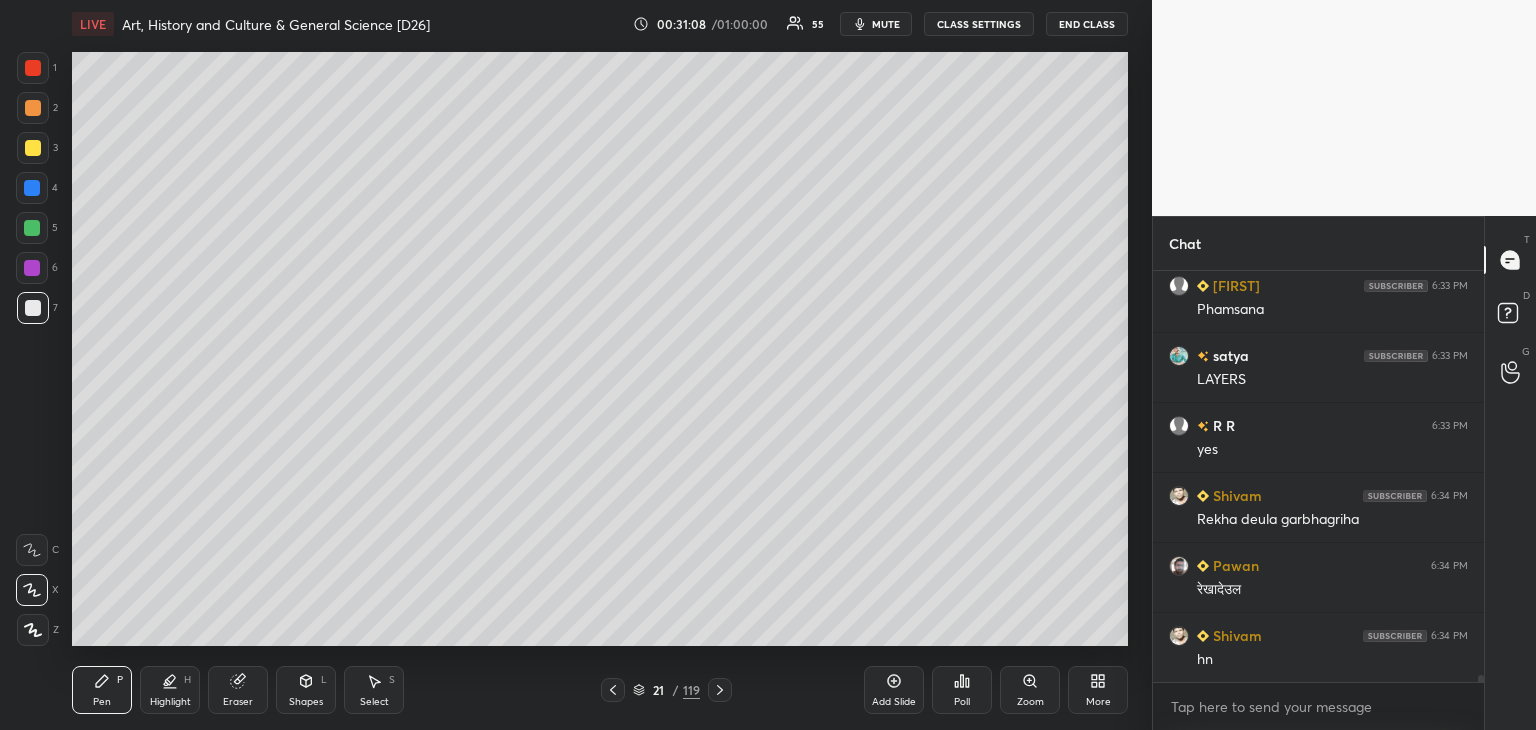 click at bounding box center (33, 148) 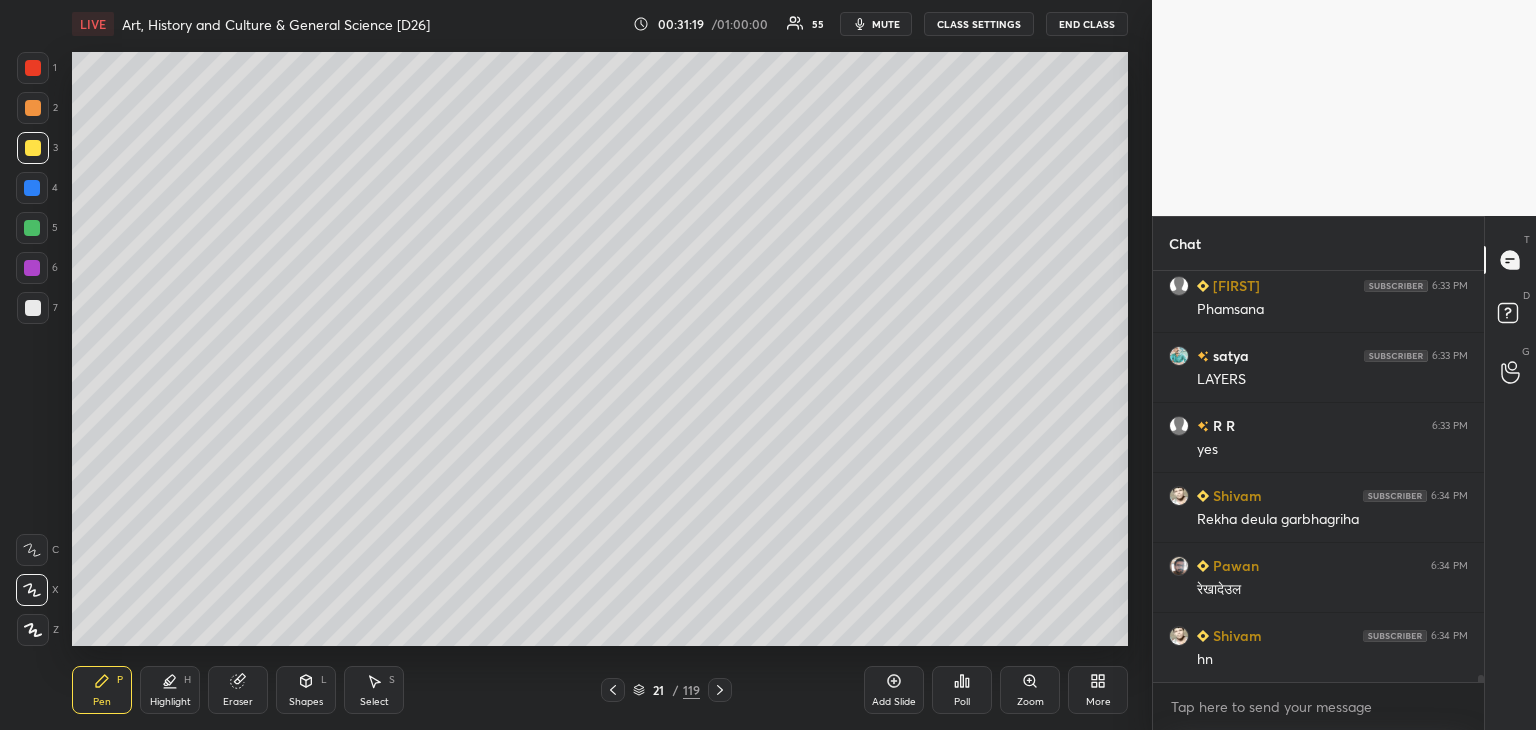 click at bounding box center (32, 268) 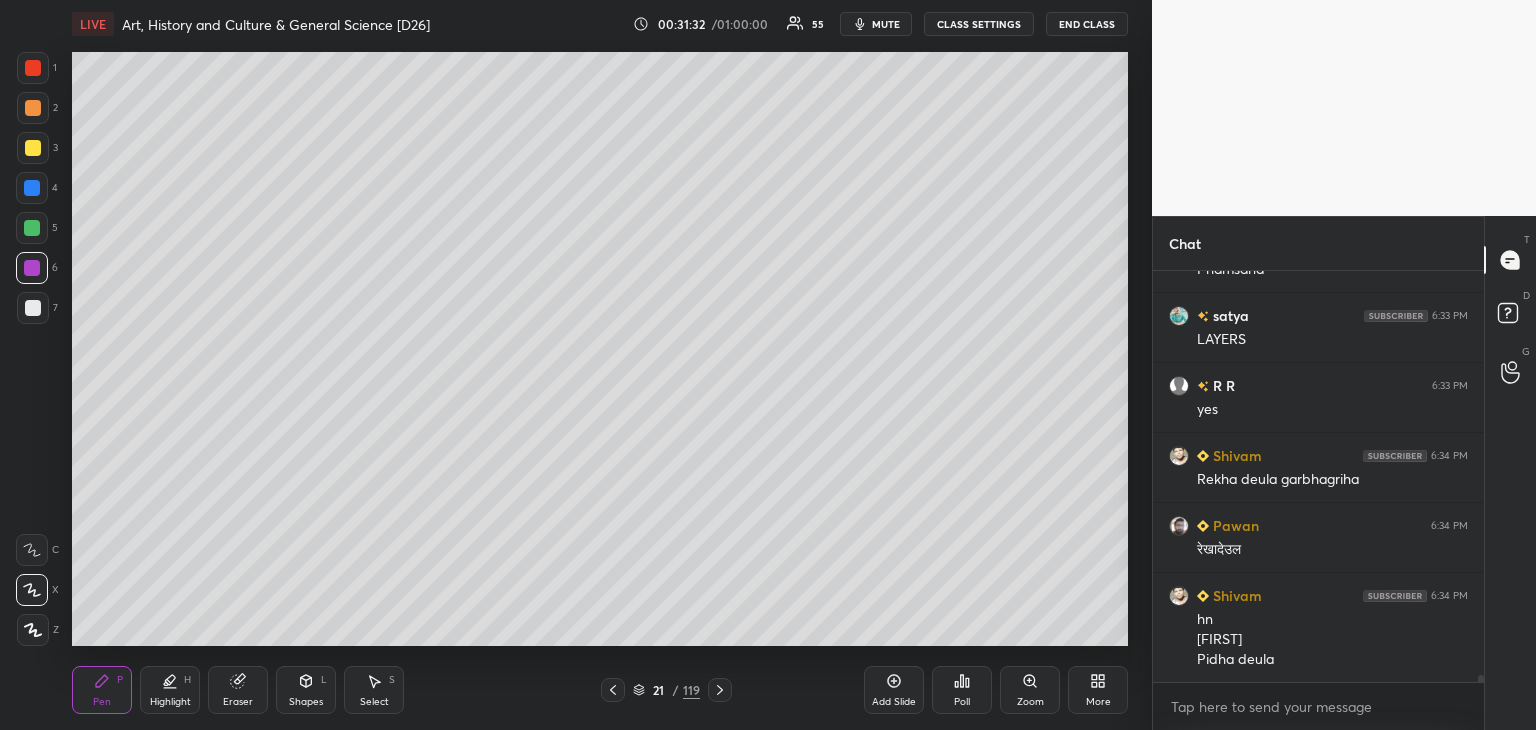 scroll, scrollTop: 25162, scrollLeft: 0, axis: vertical 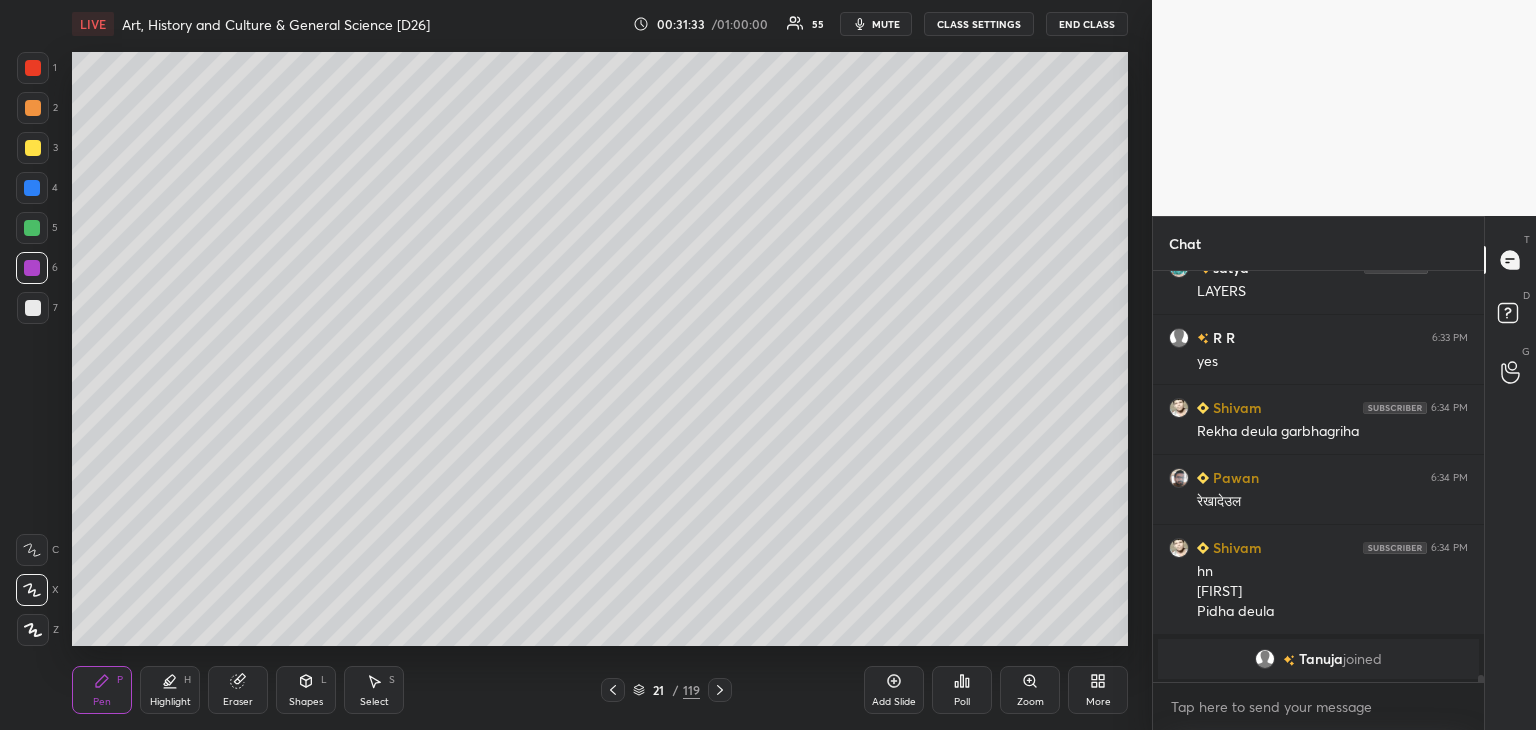 click at bounding box center [32, 228] 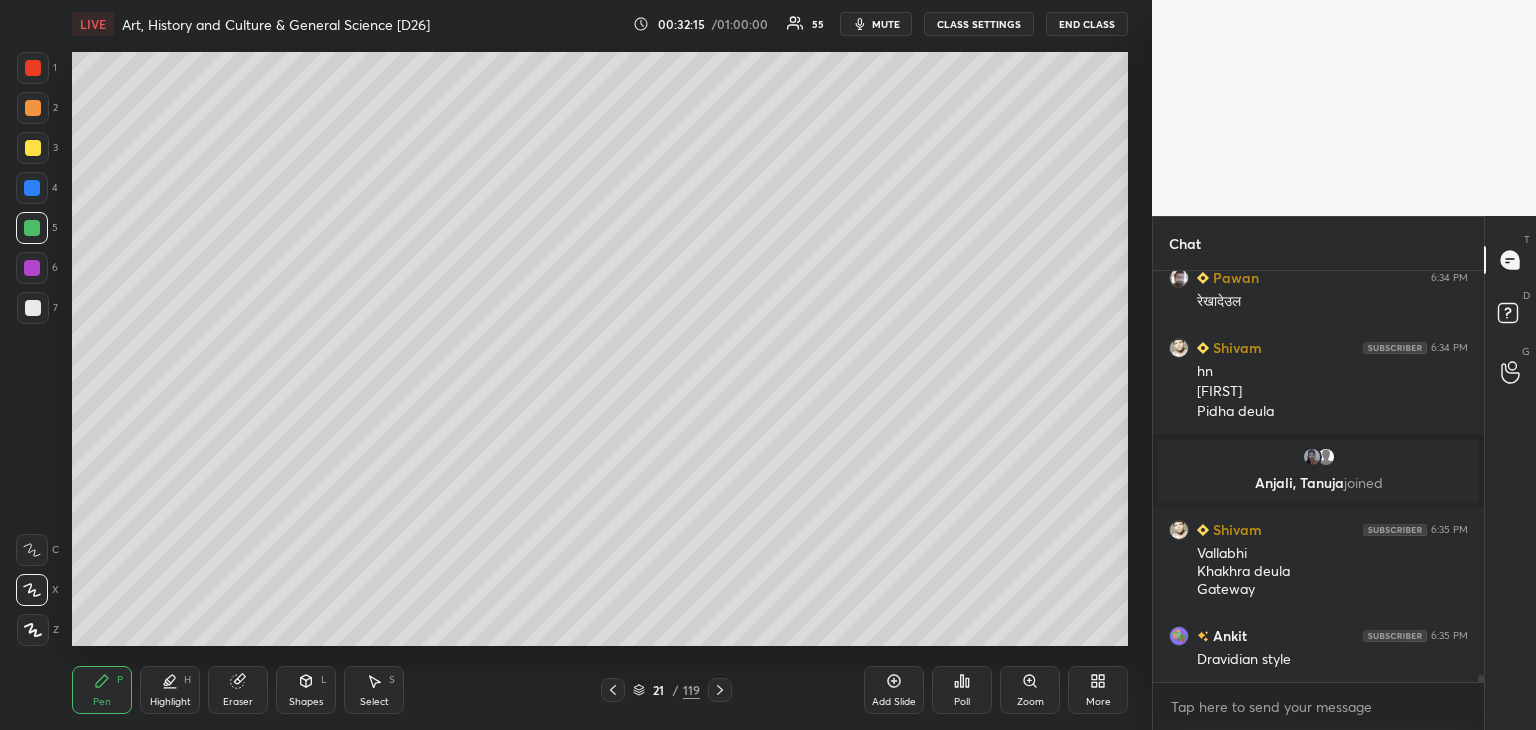 scroll, scrollTop: 25114, scrollLeft: 0, axis: vertical 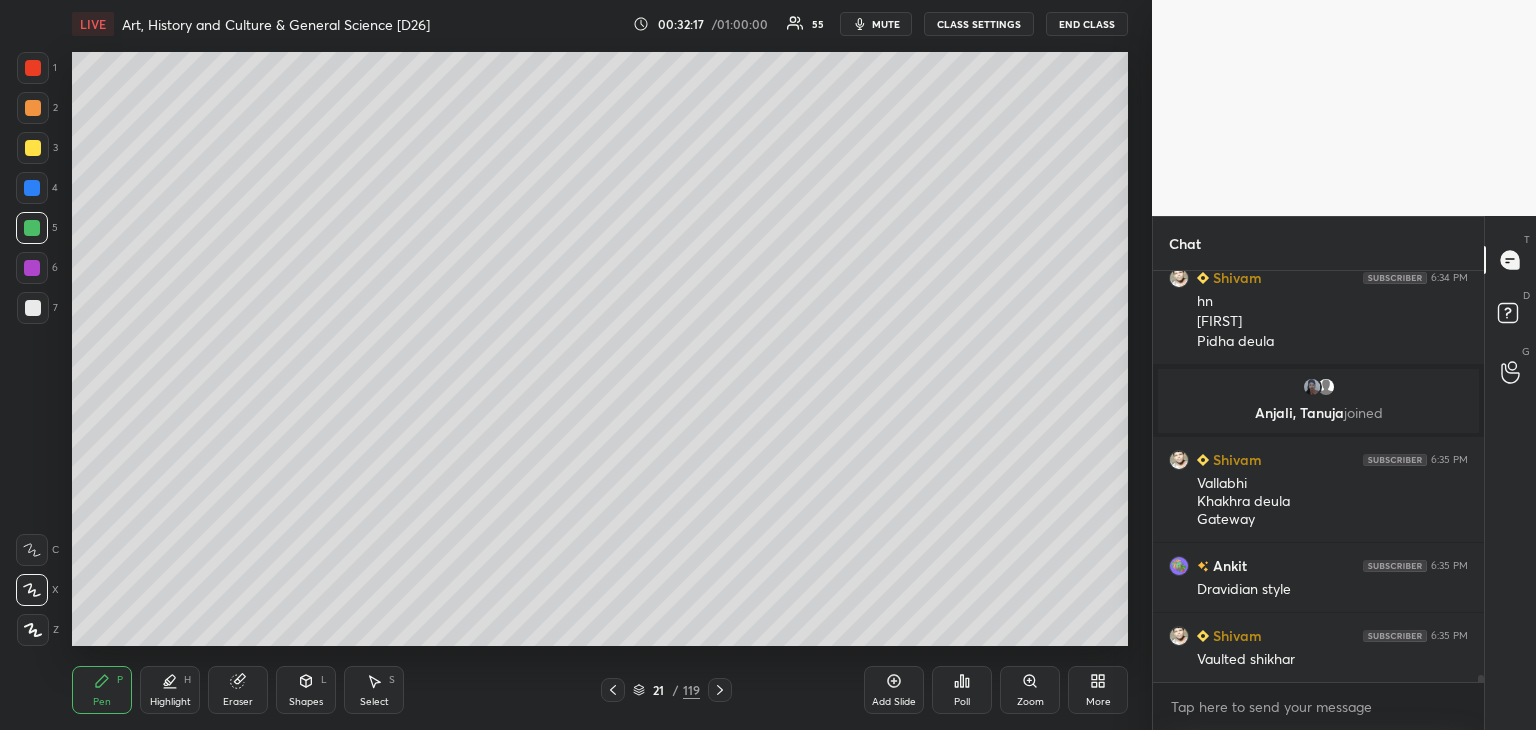 click at bounding box center (33, 308) 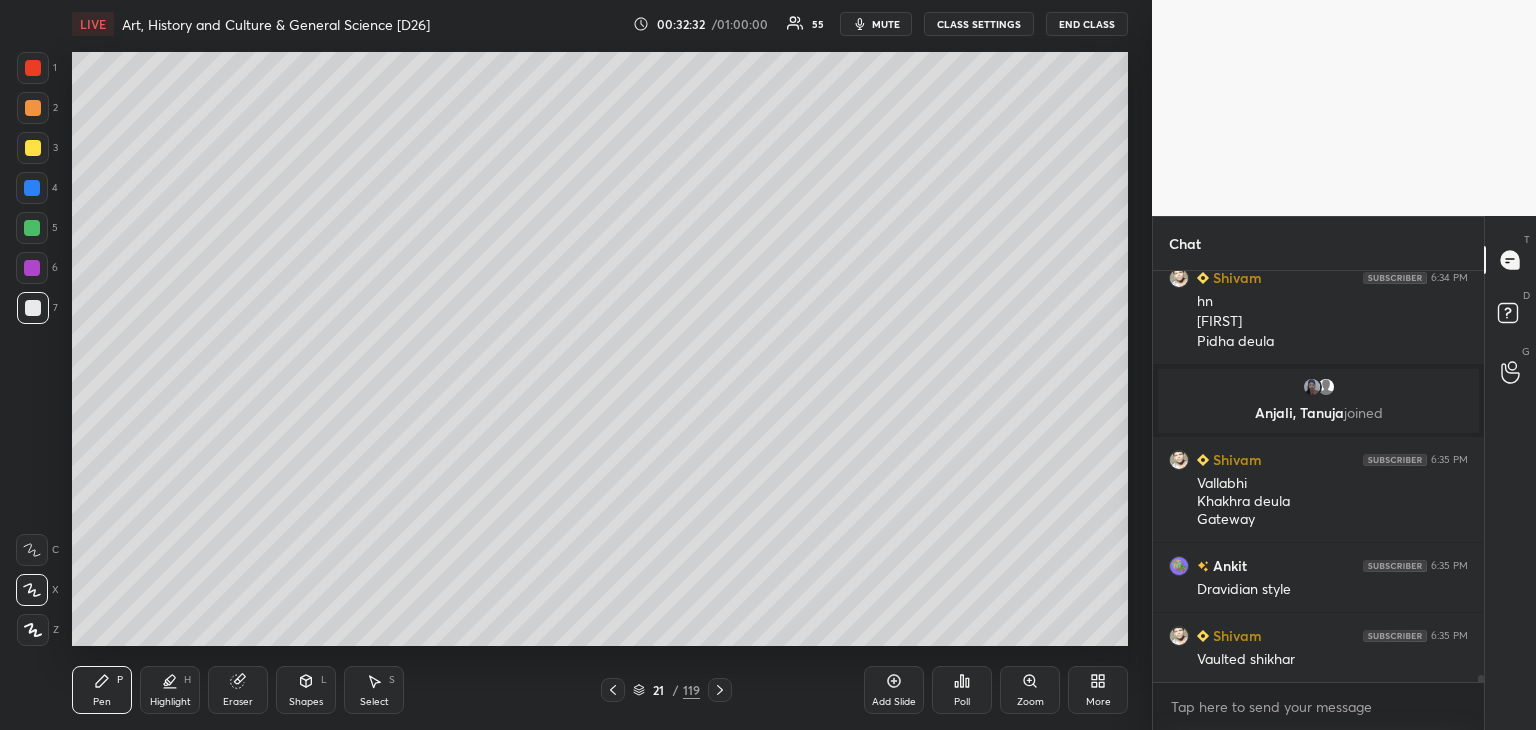click at bounding box center (32, 228) 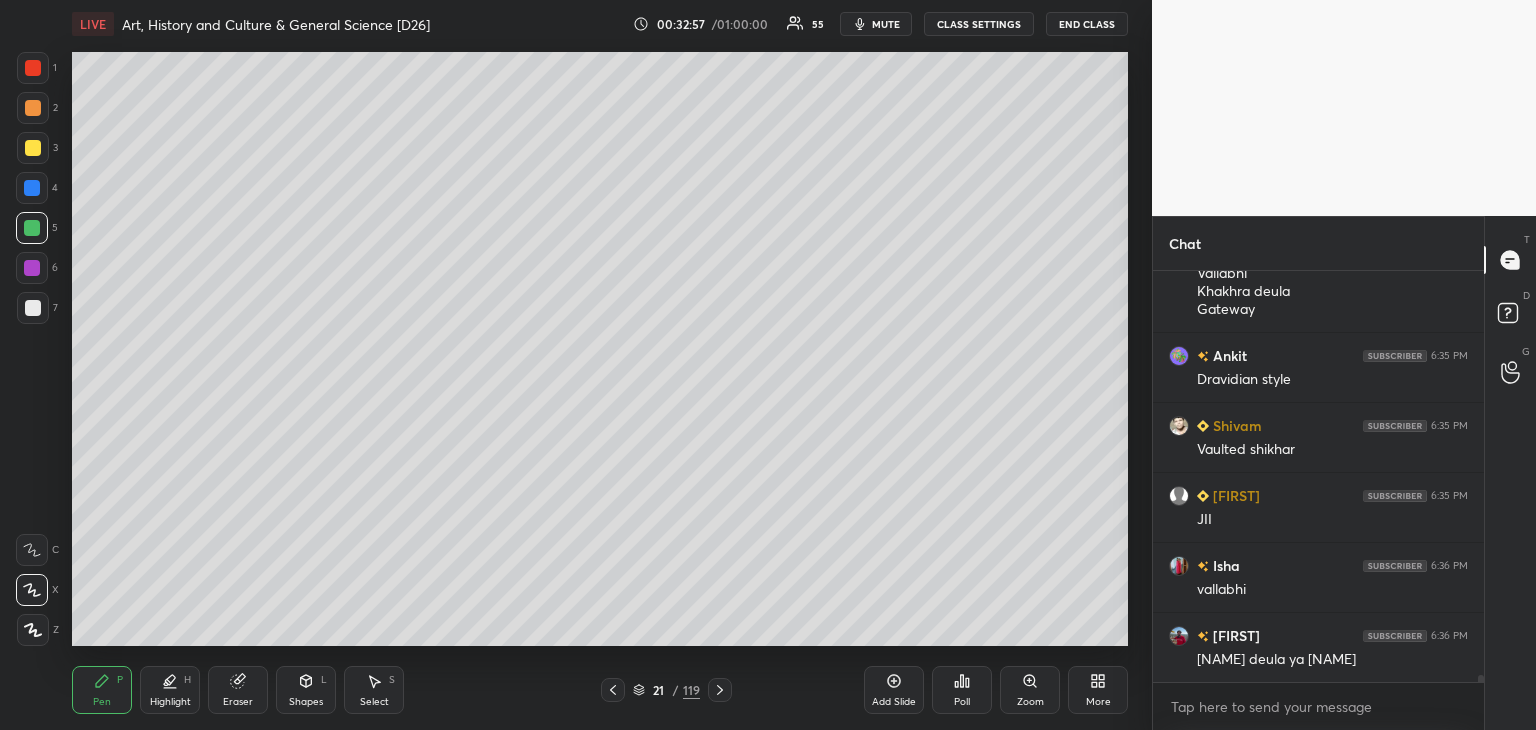 scroll, scrollTop: 25394, scrollLeft: 0, axis: vertical 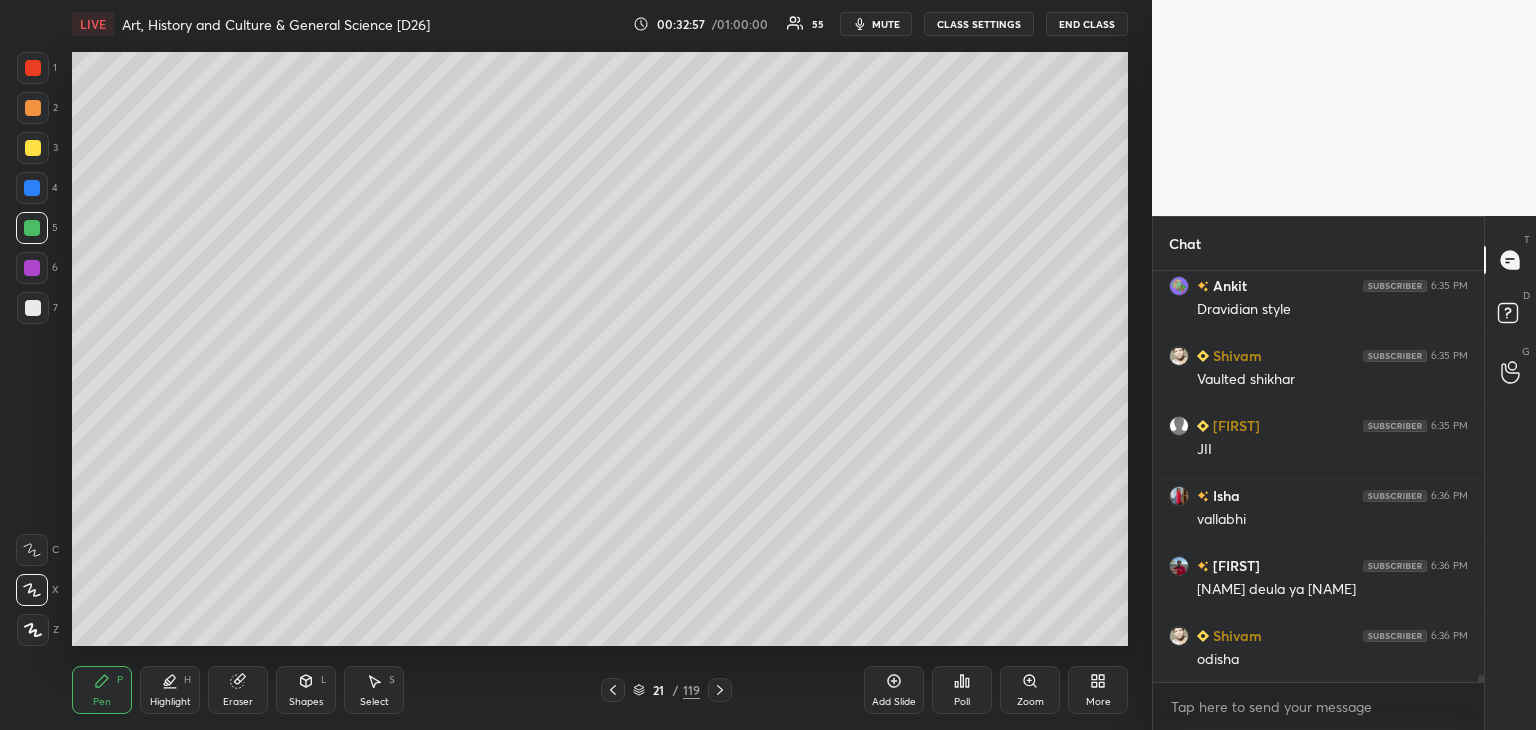 click at bounding box center (33, 308) 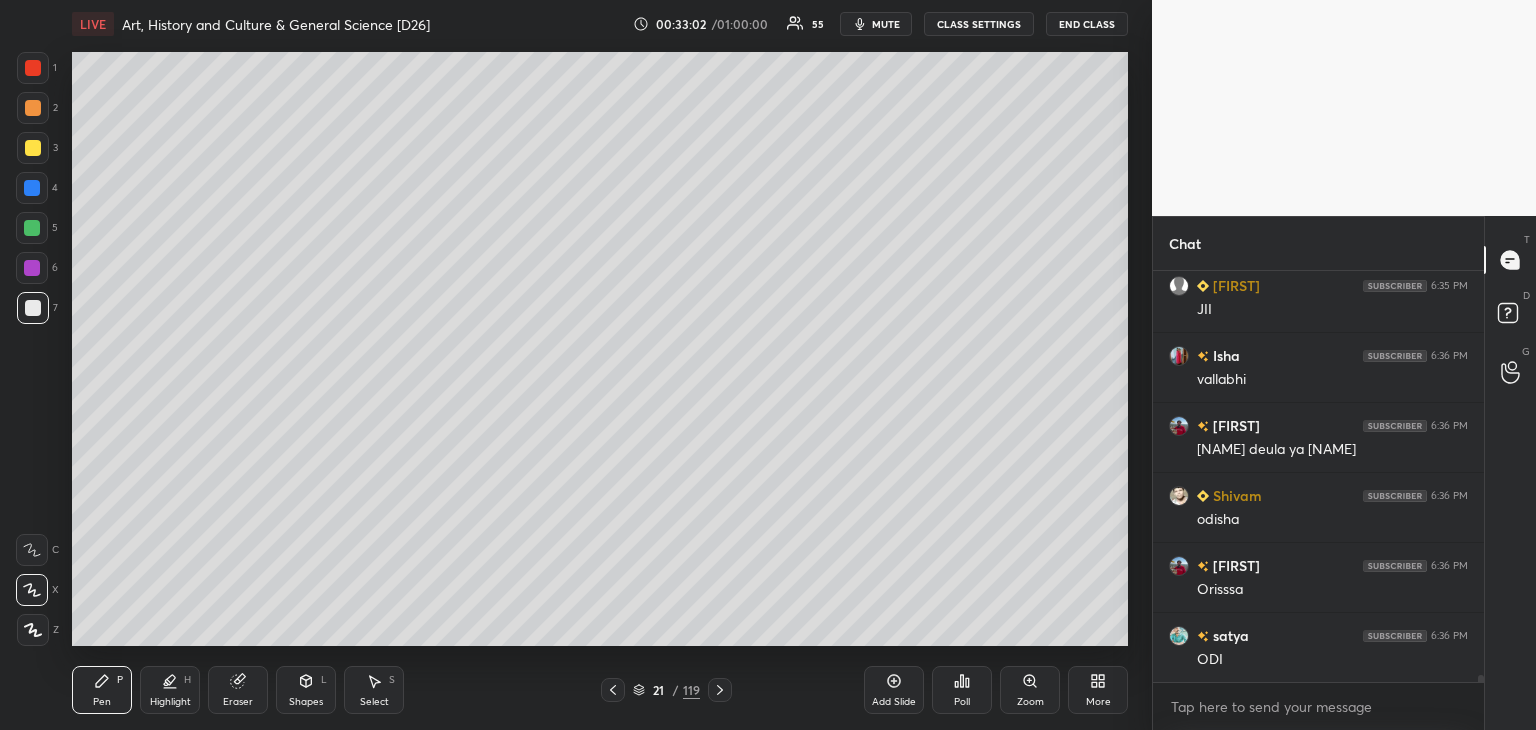 scroll, scrollTop: 25604, scrollLeft: 0, axis: vertical 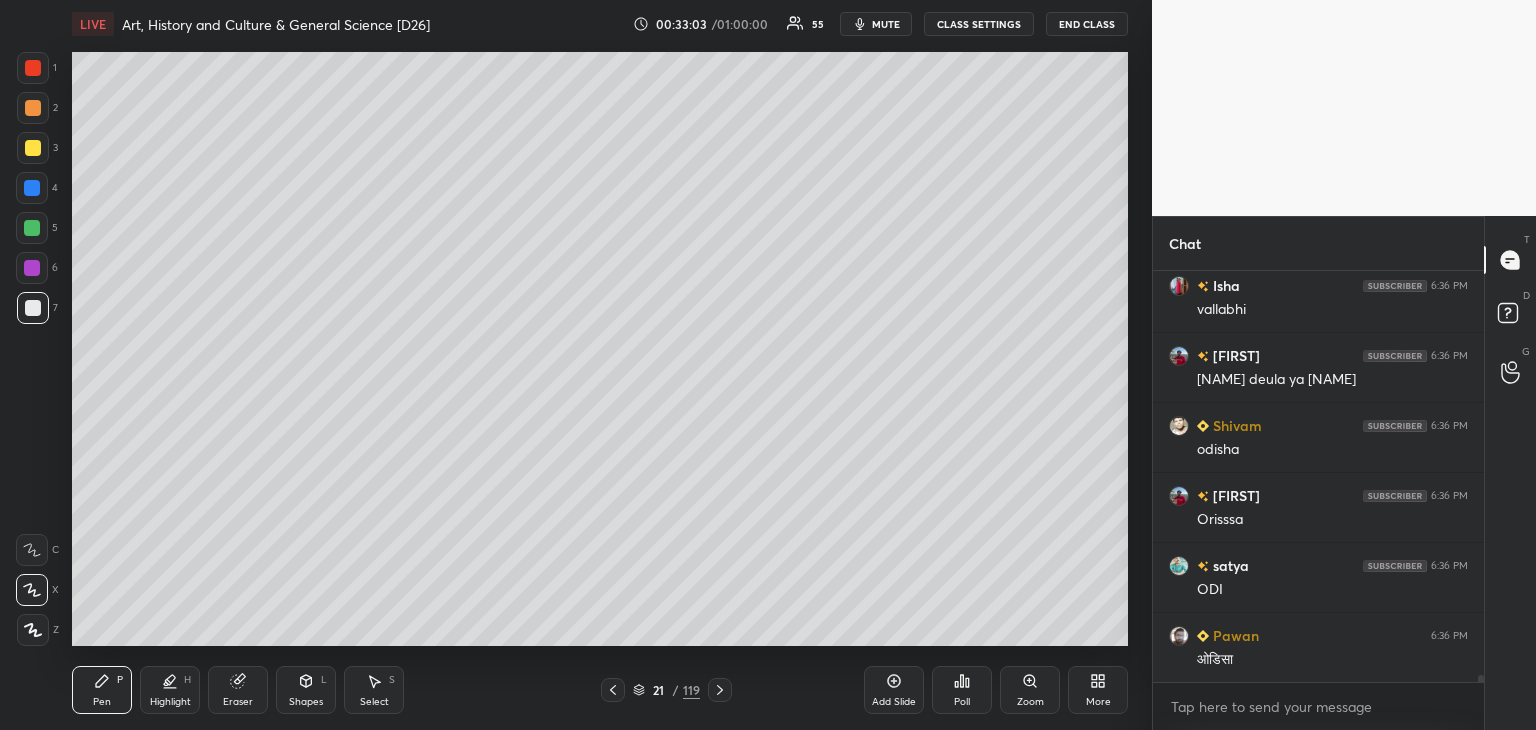 click 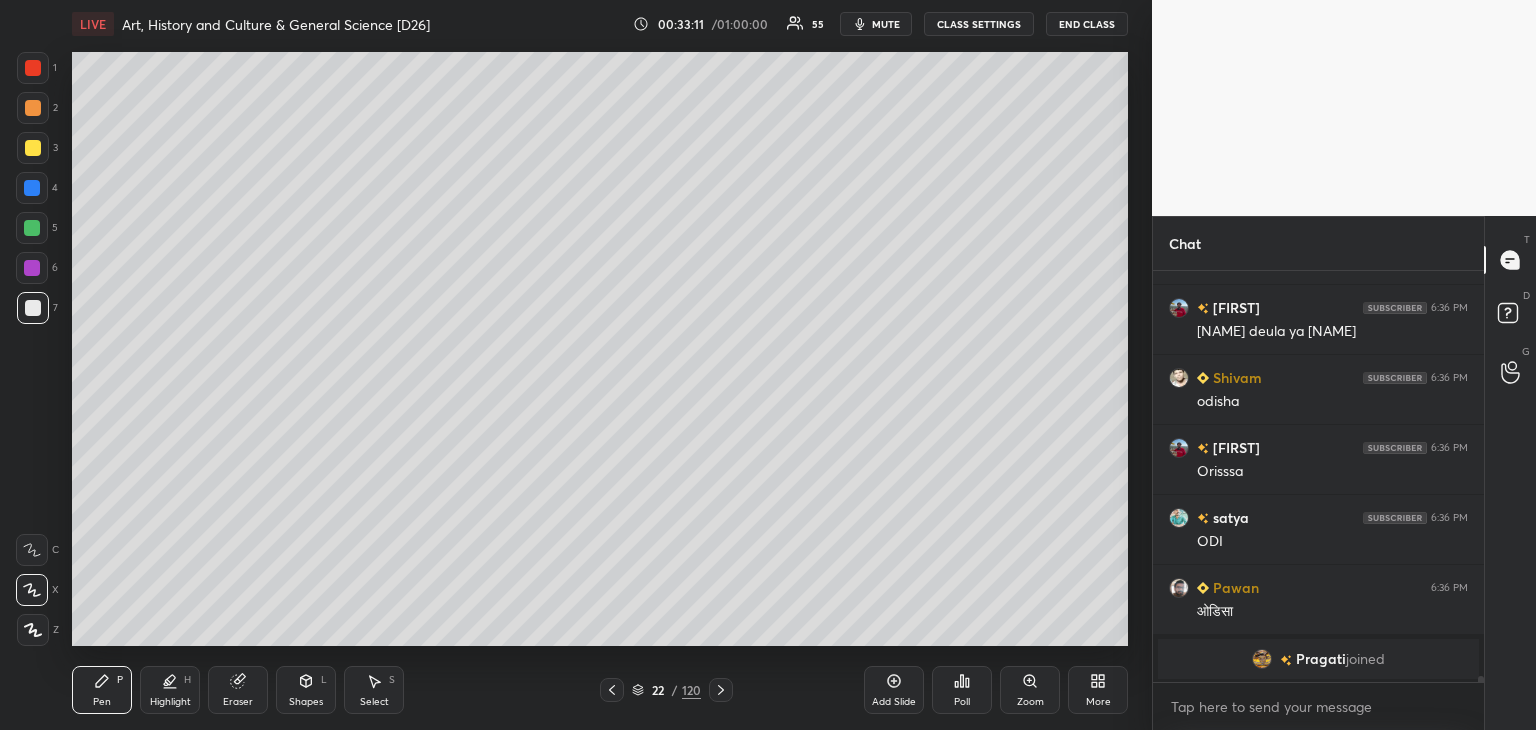 scroll, scrollTop: 25564, scrollLeft: 0, axis: vertical 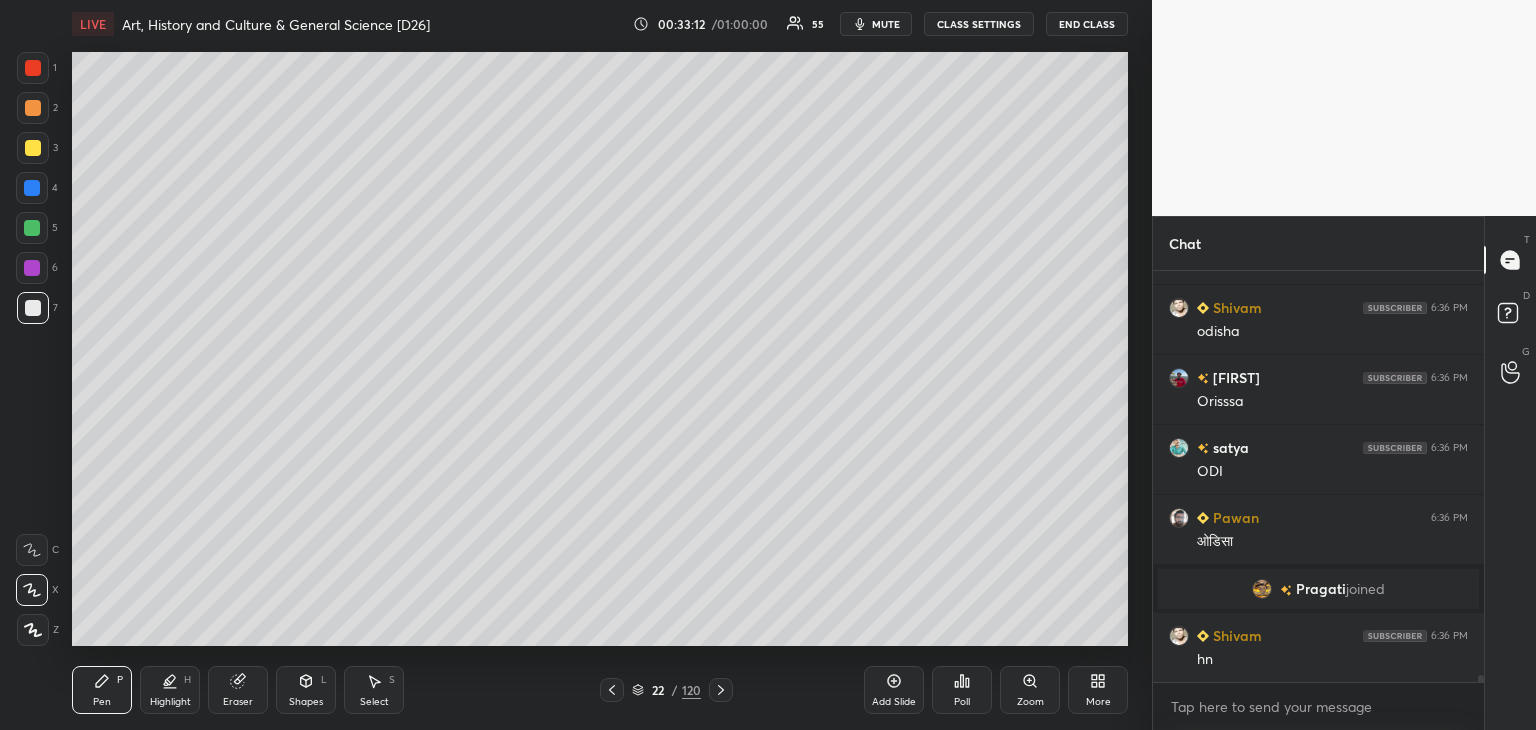click at bounding box center (33, 308) 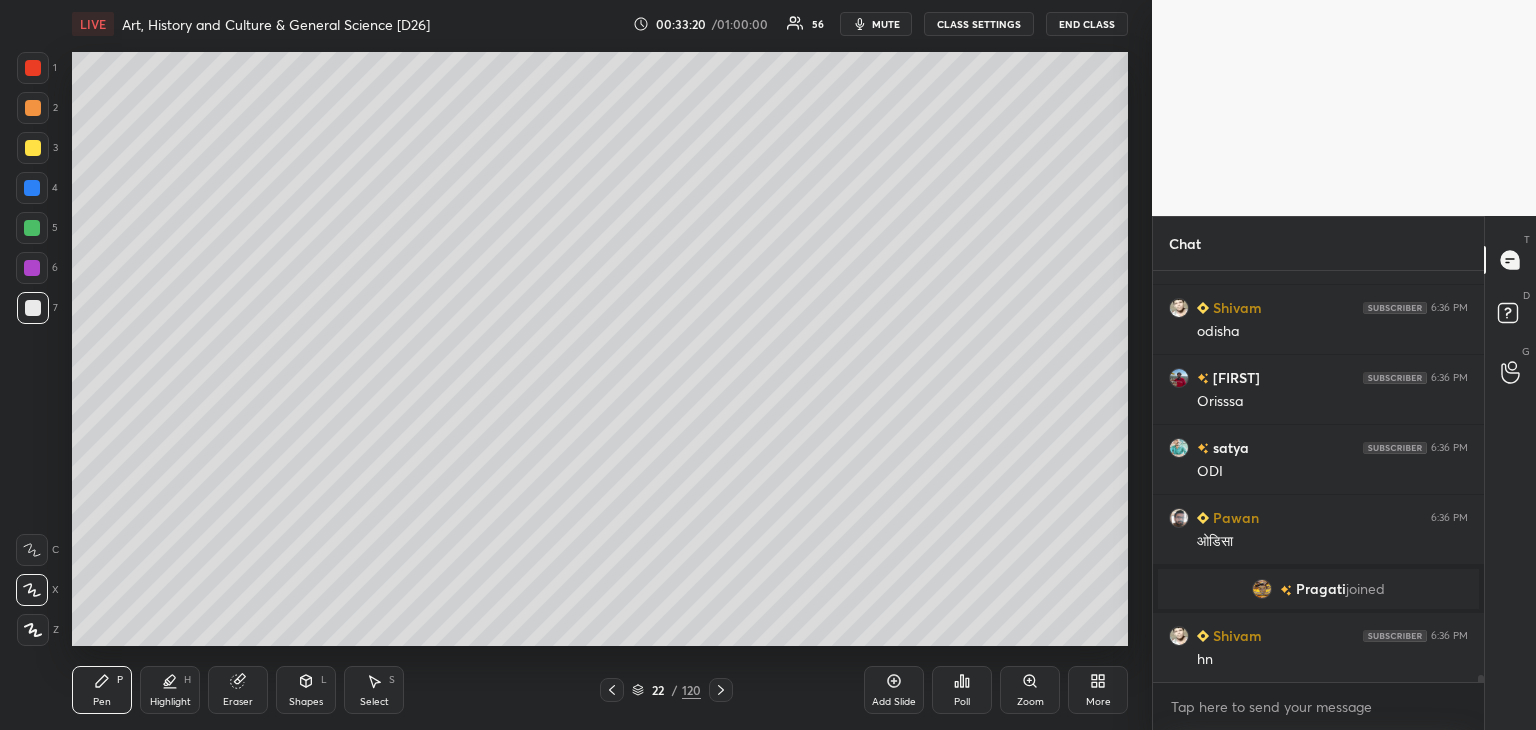 click 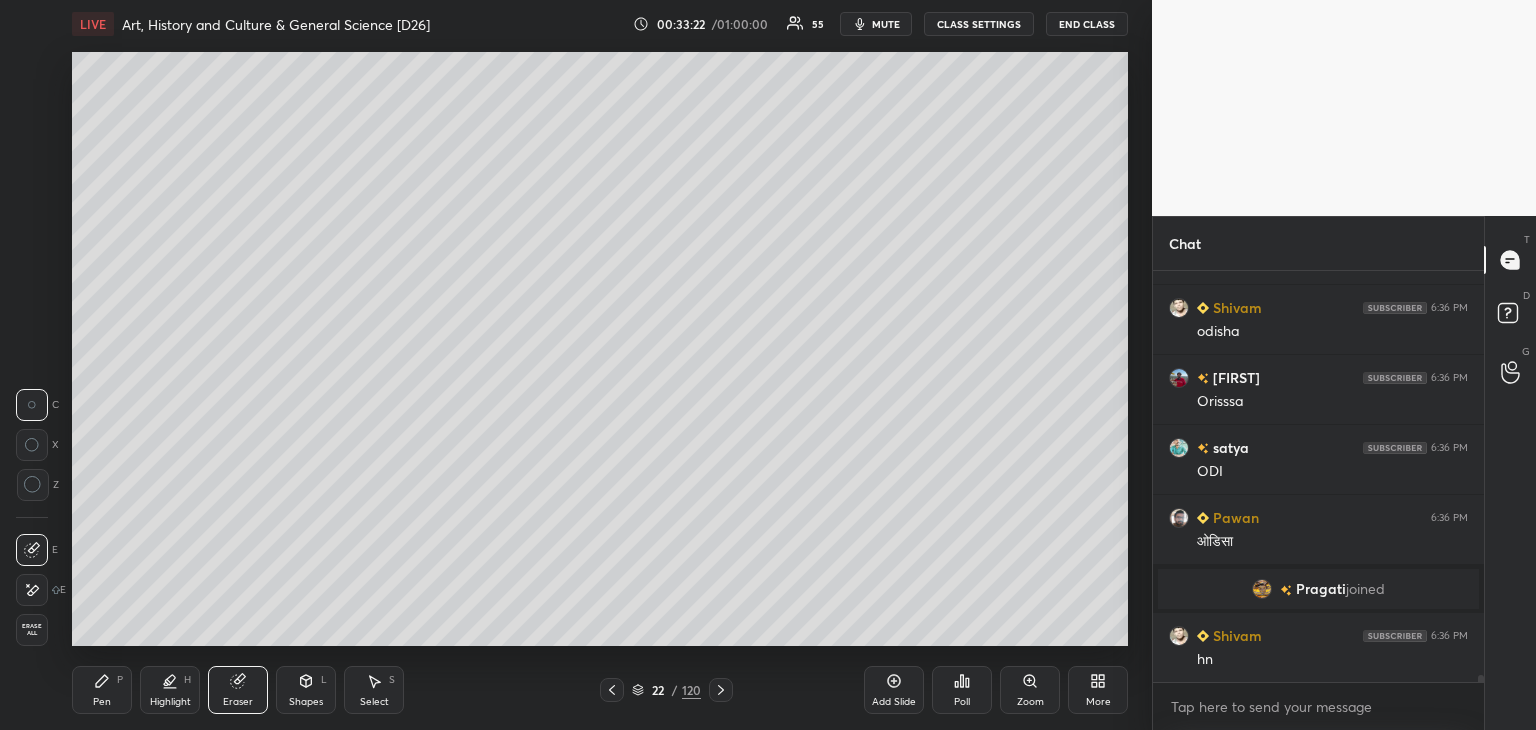 click on "Pen P" at bounding box center [102, 690] 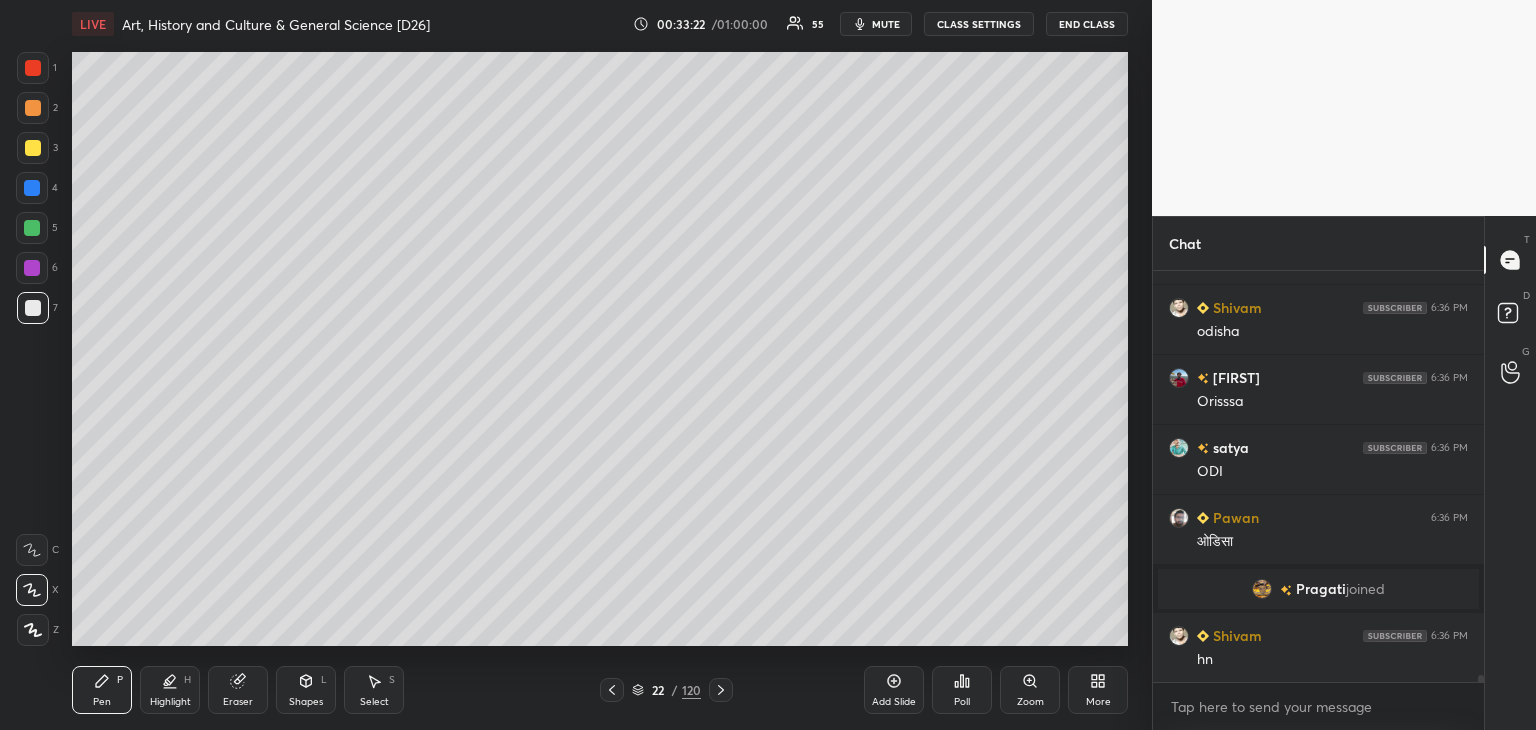 scroll, scrollTop: 25602, scrollLeft: 0, axis: vertical 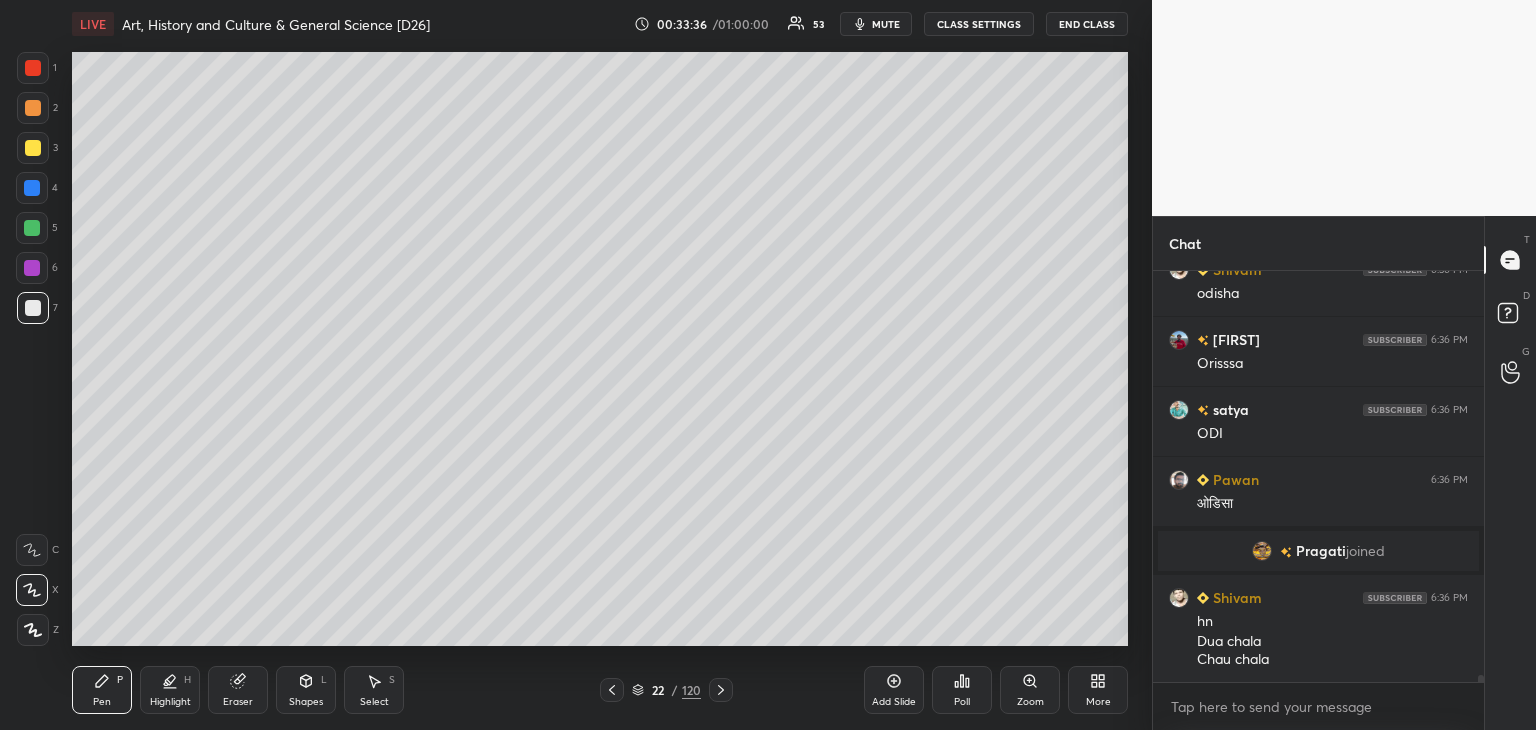 click at bounding box center (33, 308) 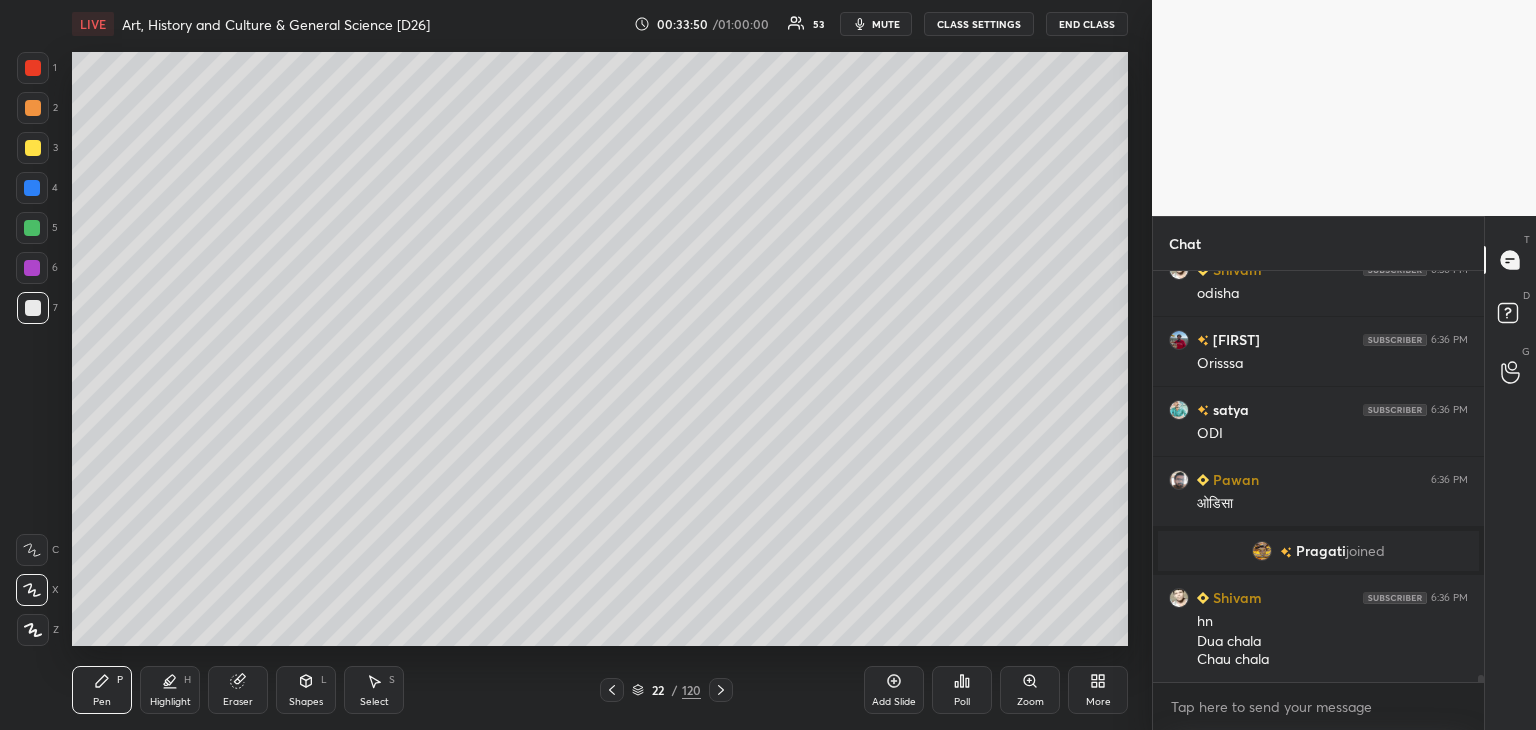 click at bounding box center [33, 148] 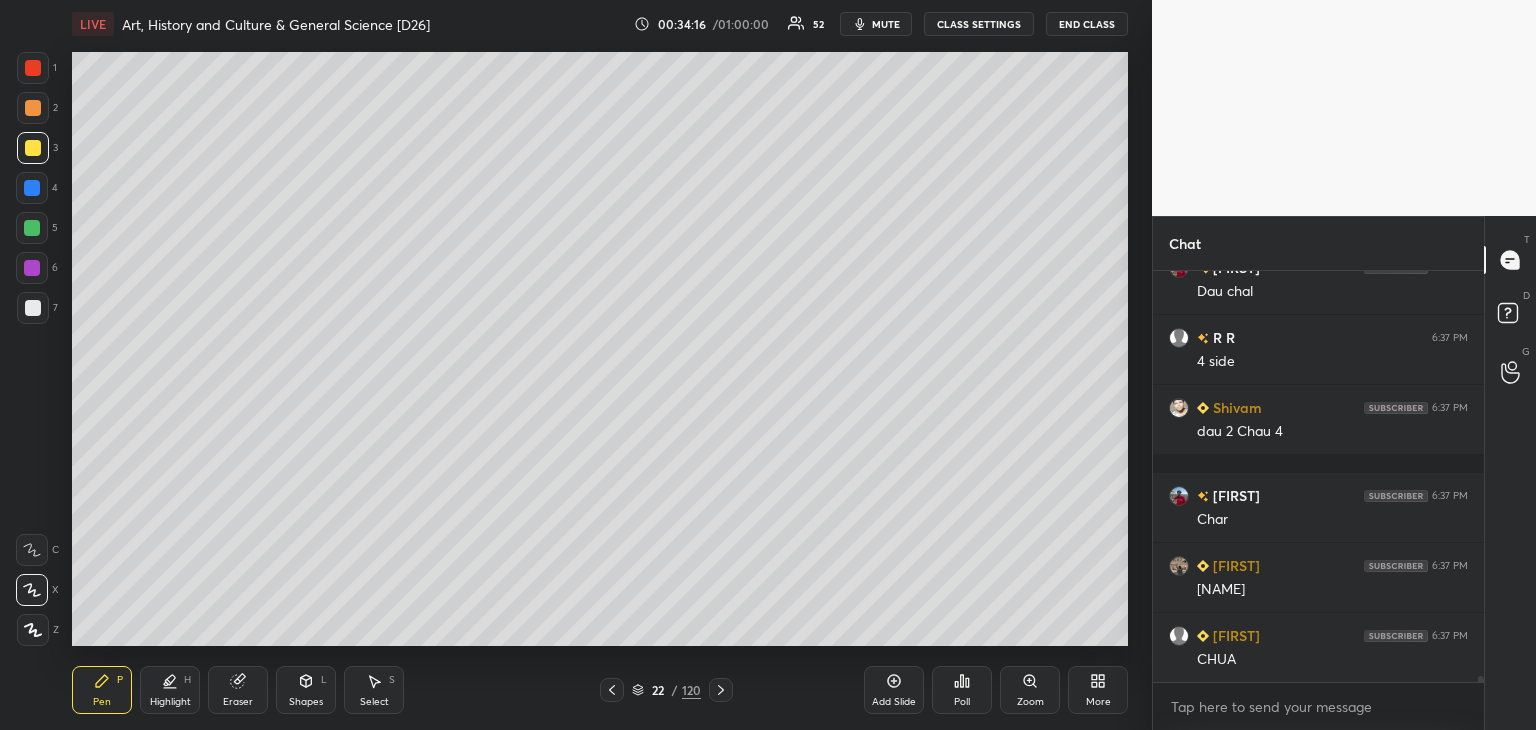 scroll, scrollTop: 26478, scrollLeft: 0, axis: vertical 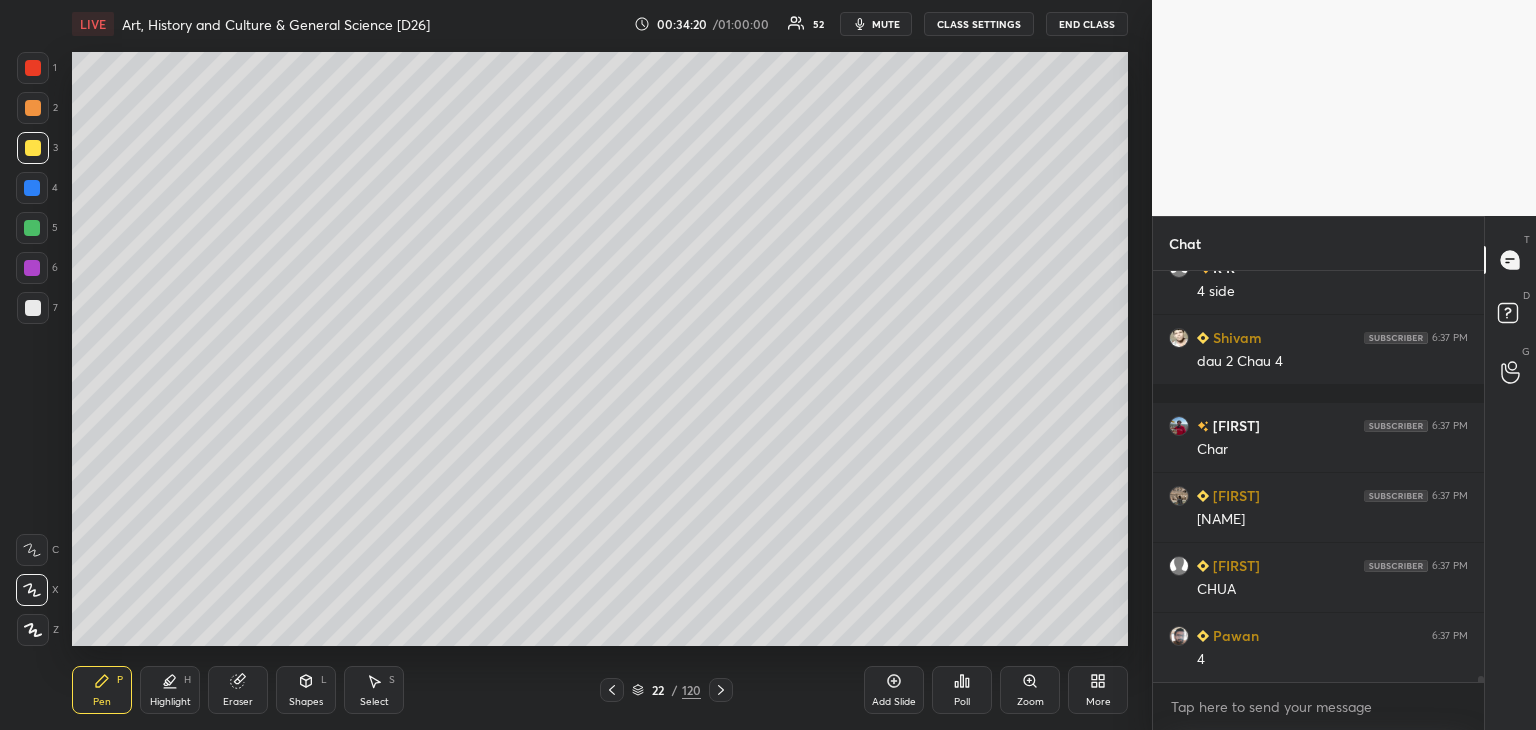 click at bounding box center (32, 268) 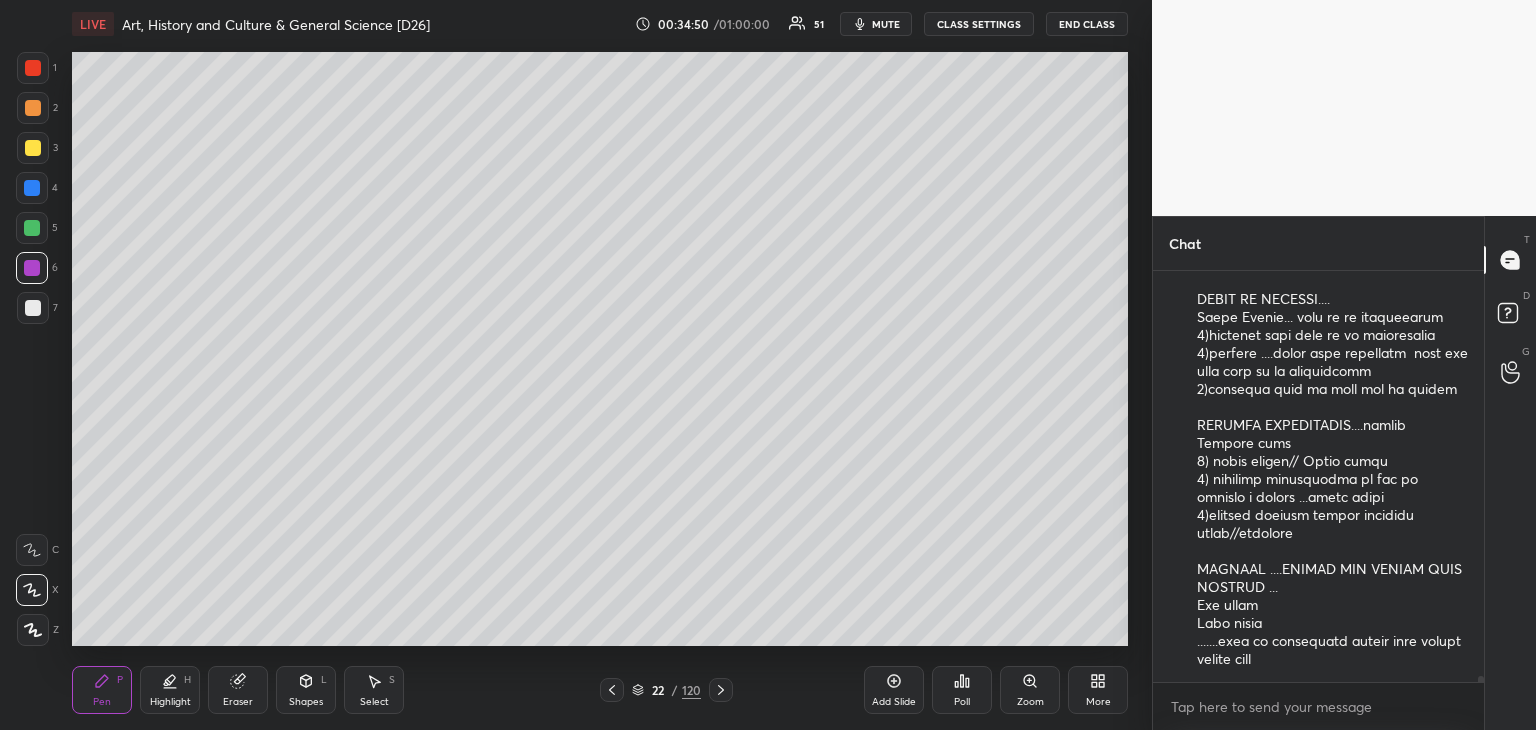scroll, scrollTop: 27618, scrollLeft: 0, axis: vertical 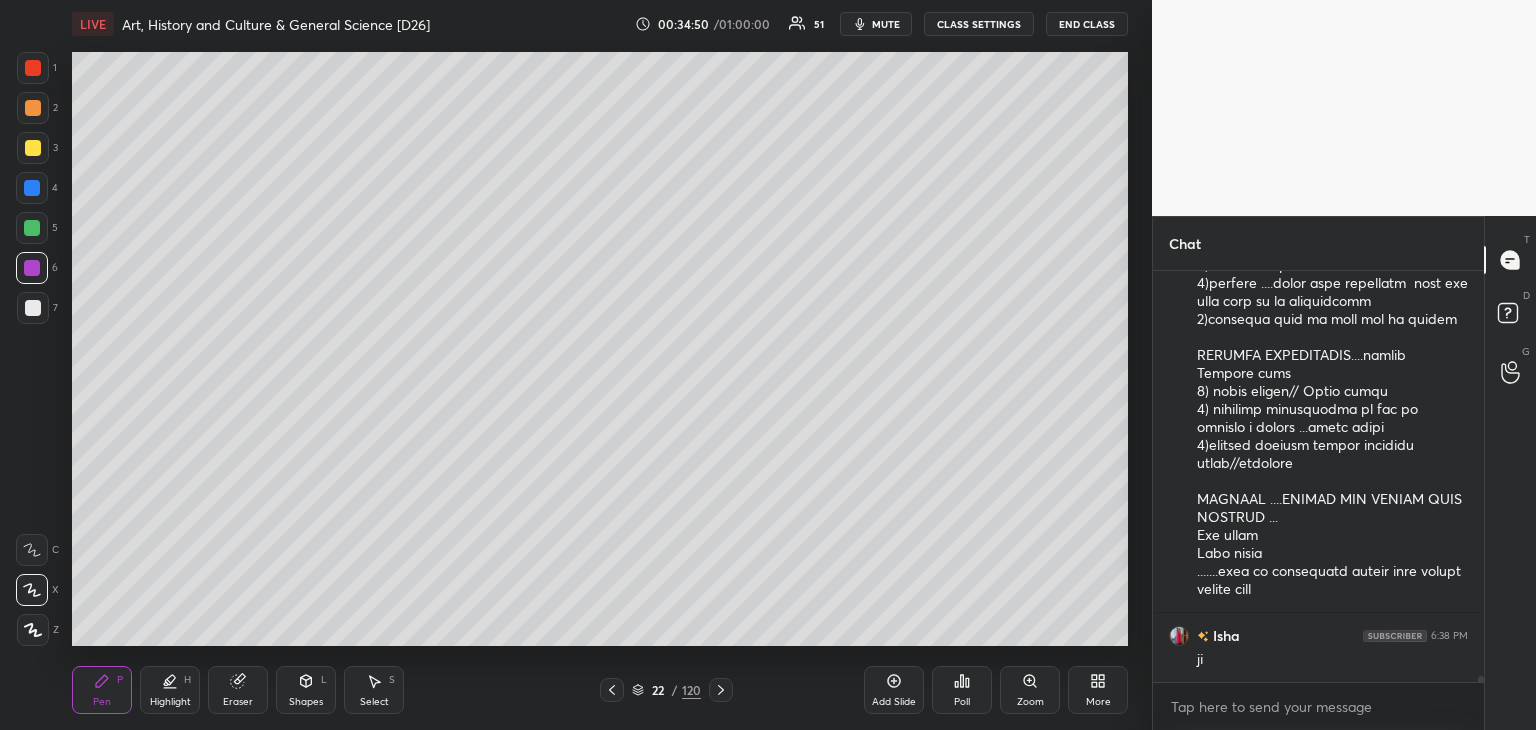 click 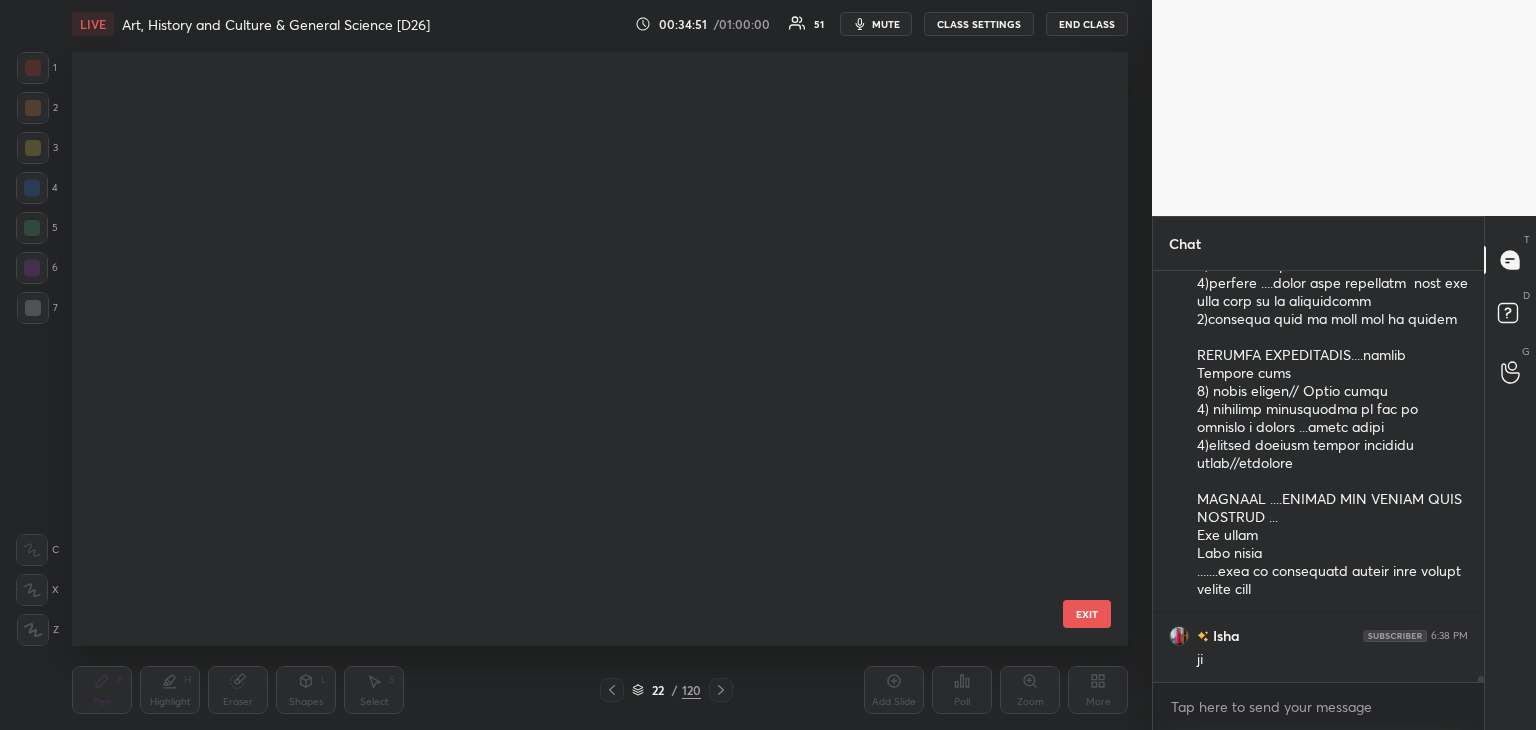 scroll, scrollTop: 870, scrollLeft: 0, axis: vertical 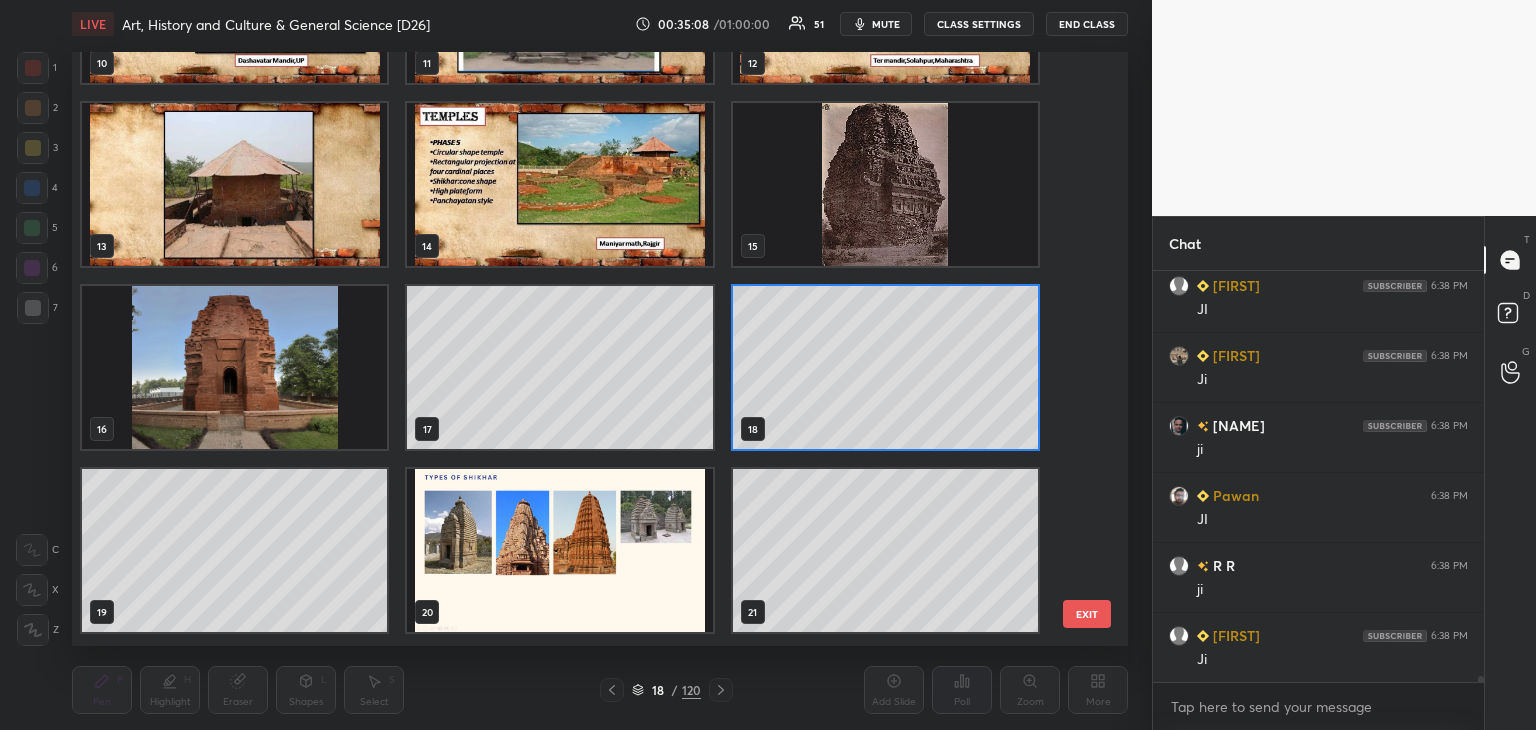 click 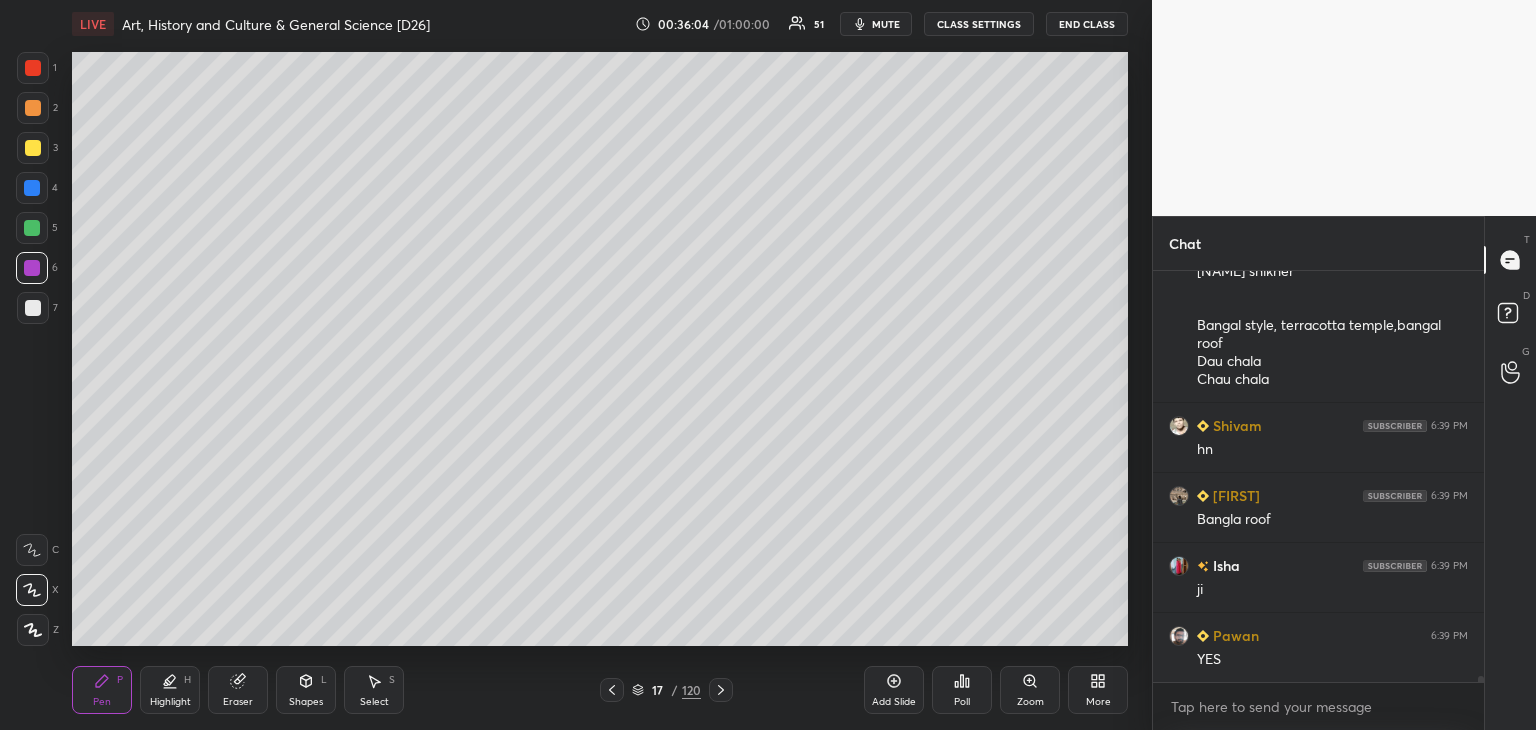 scroll, scrollTop: 29240, scrollLeft: 0, axis: vertical 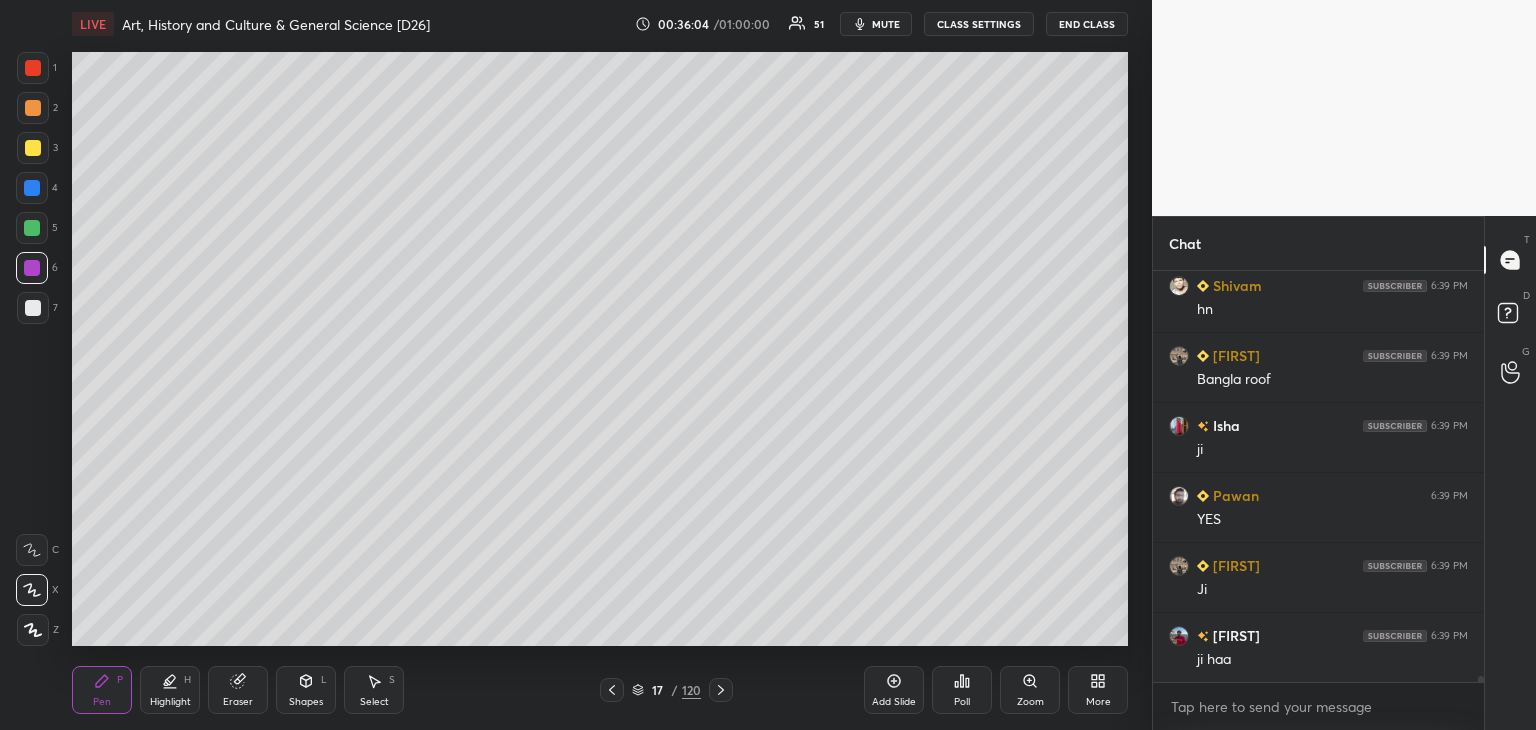 click at bounding box center [33, 68] 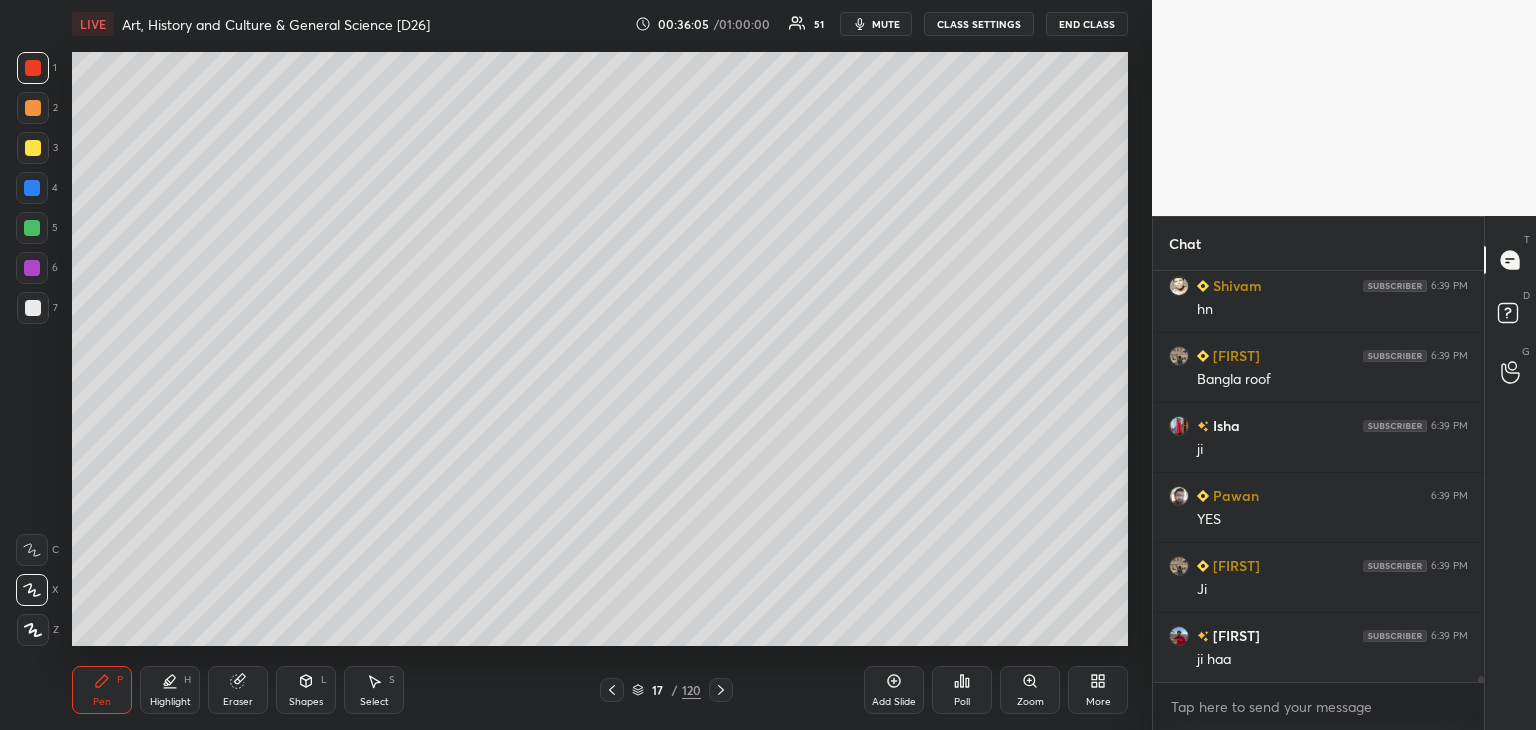 scroll, scrollTop: 29310, scrollLeft: 0, axis: vertical 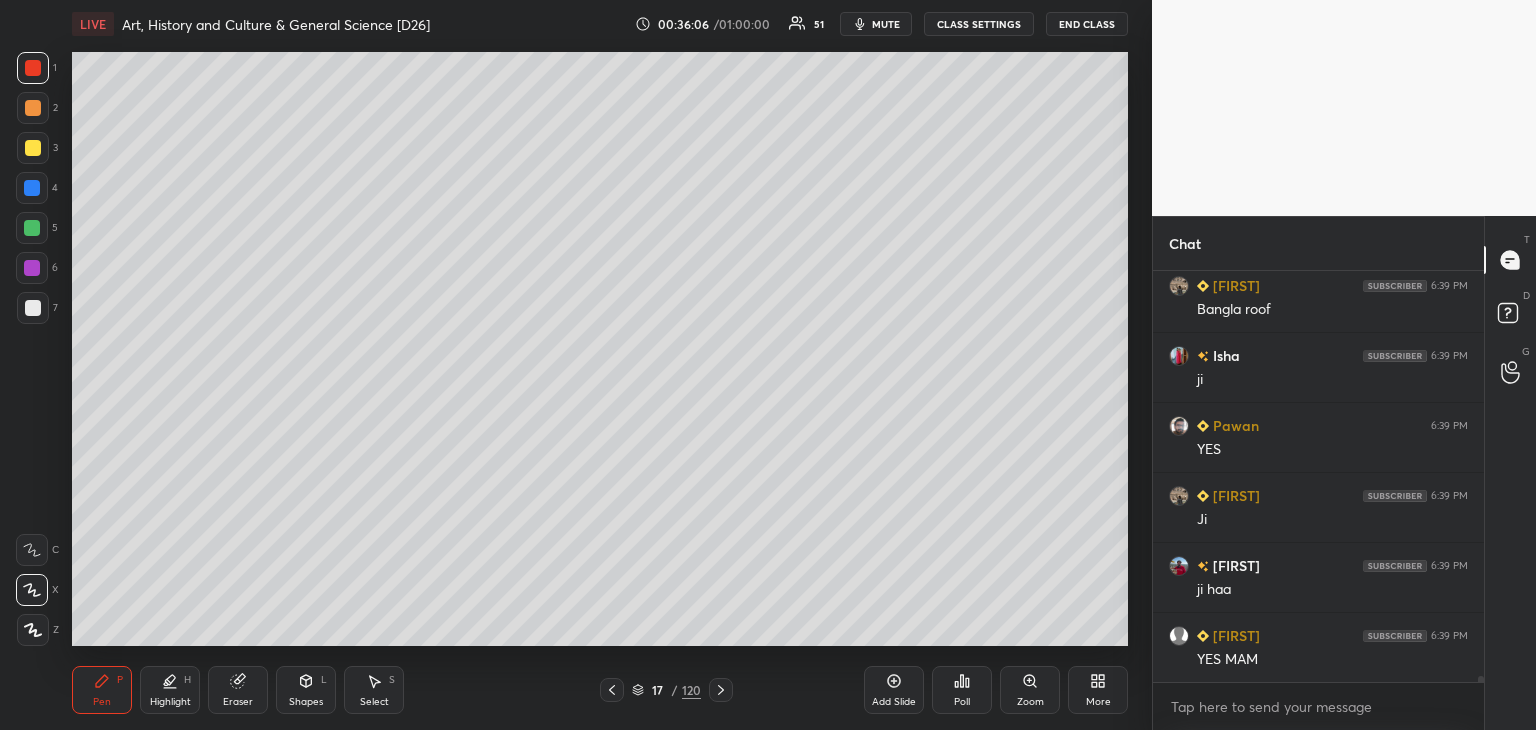 click 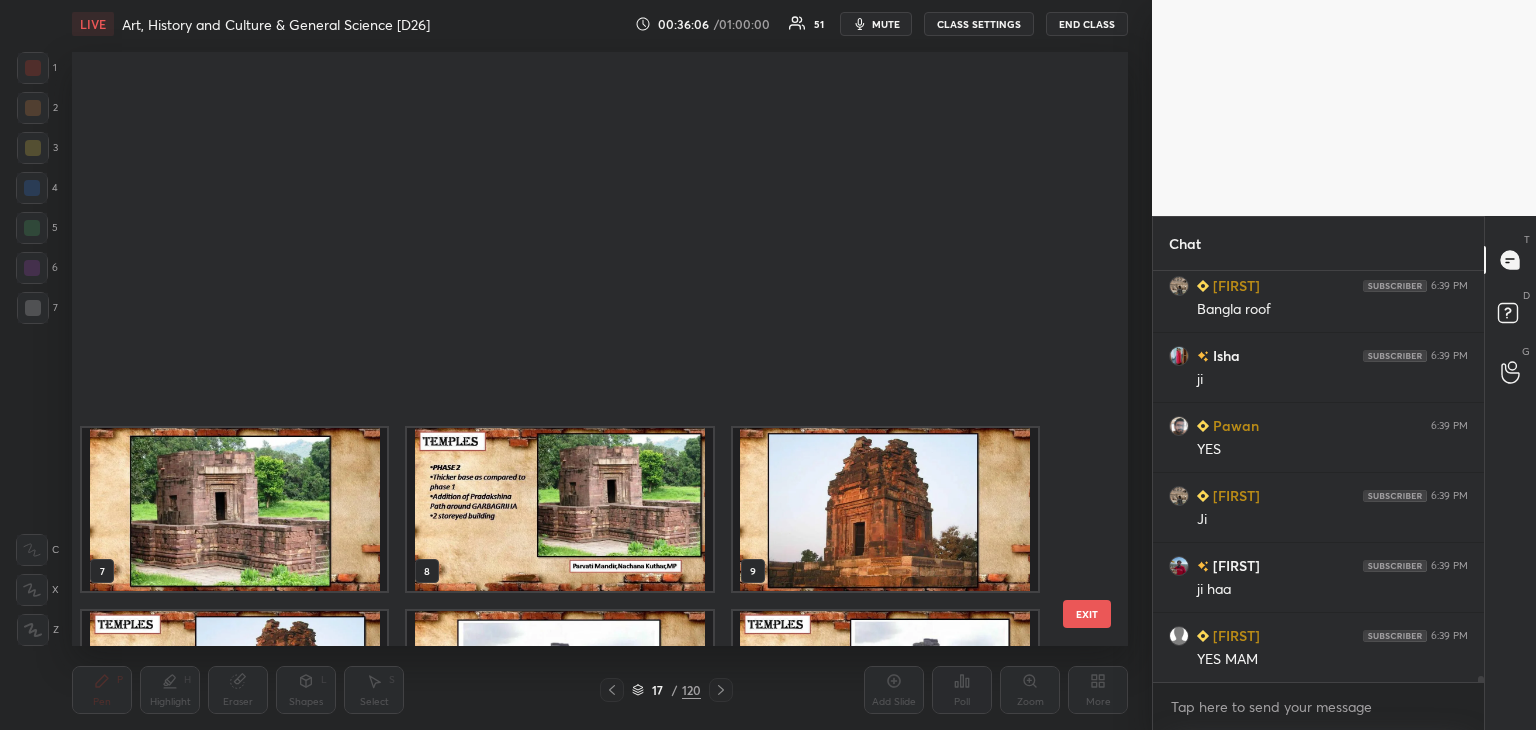 scroll, scrollTop: 588, scrollLeft: 1046, axis: both 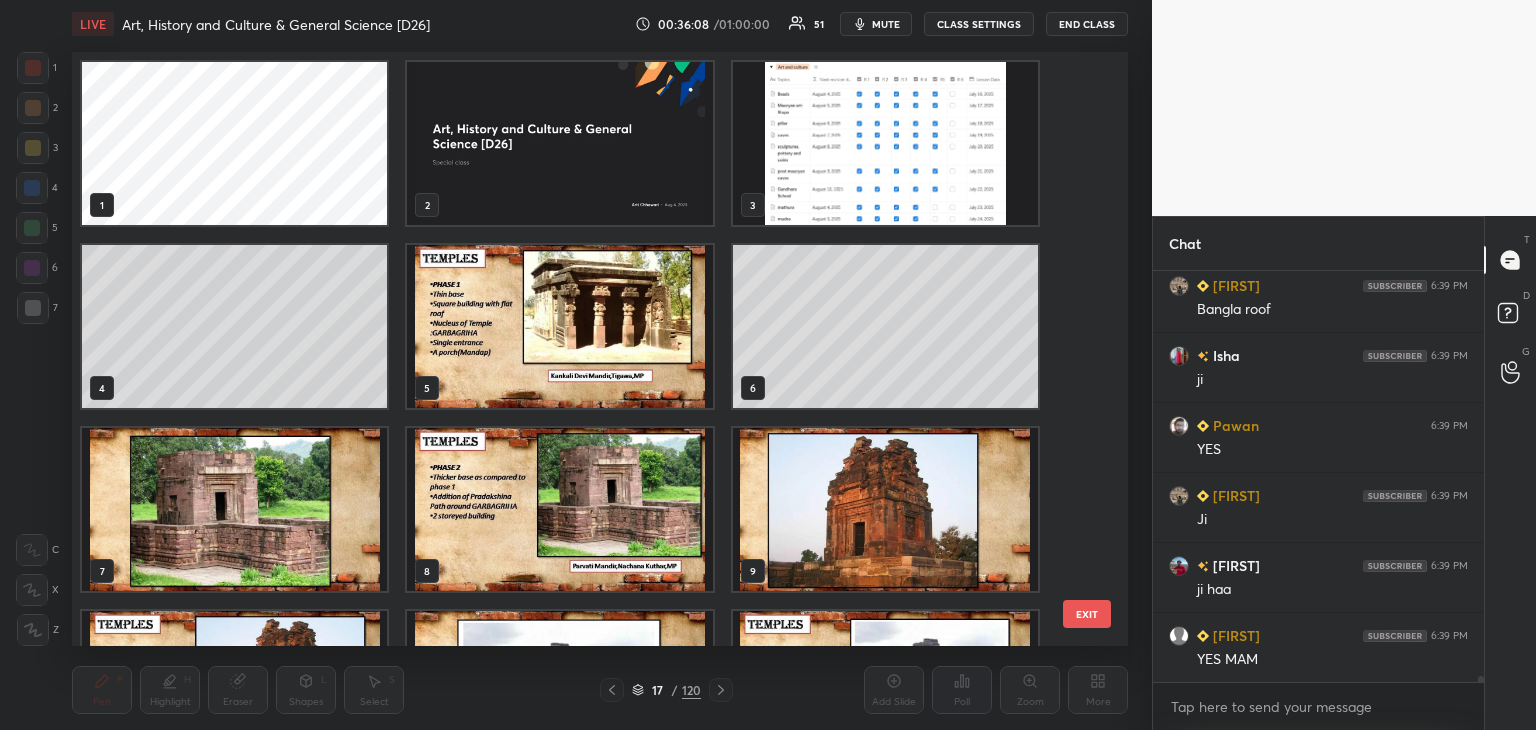 click at bounding box center (885, 143) 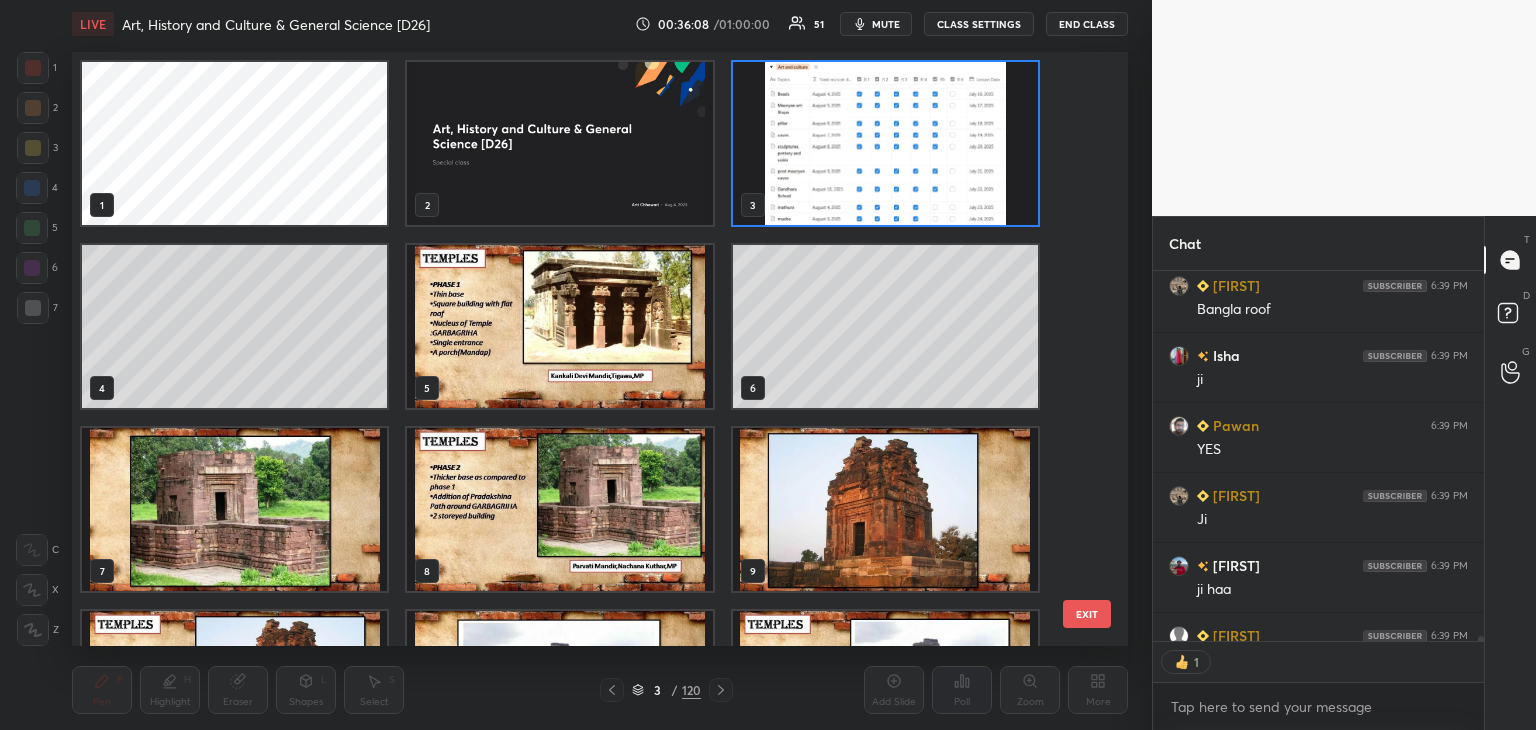 scroll, scrollTop: 365, scrollLeft: 325, axis: both 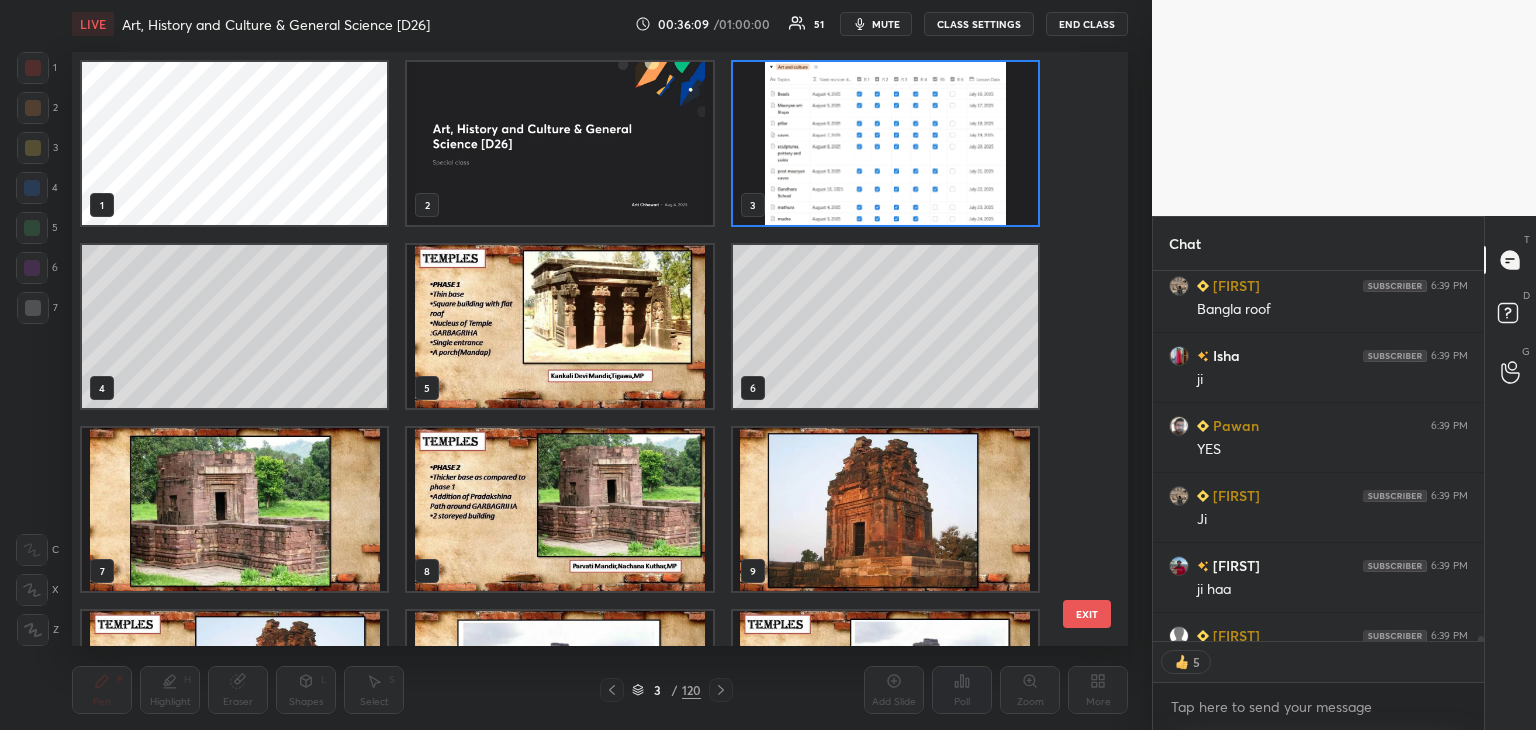 click 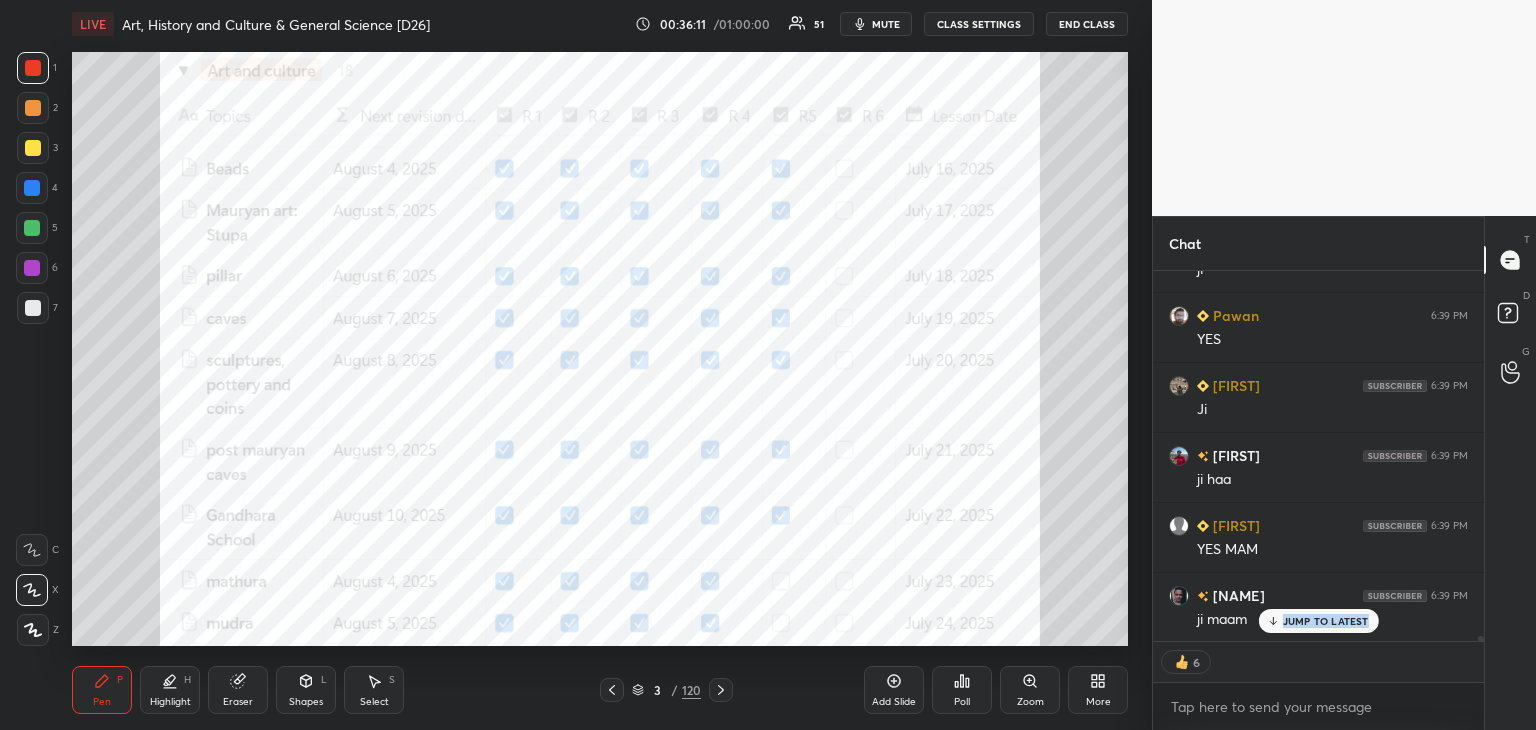 click at bounding box center [33, 68] 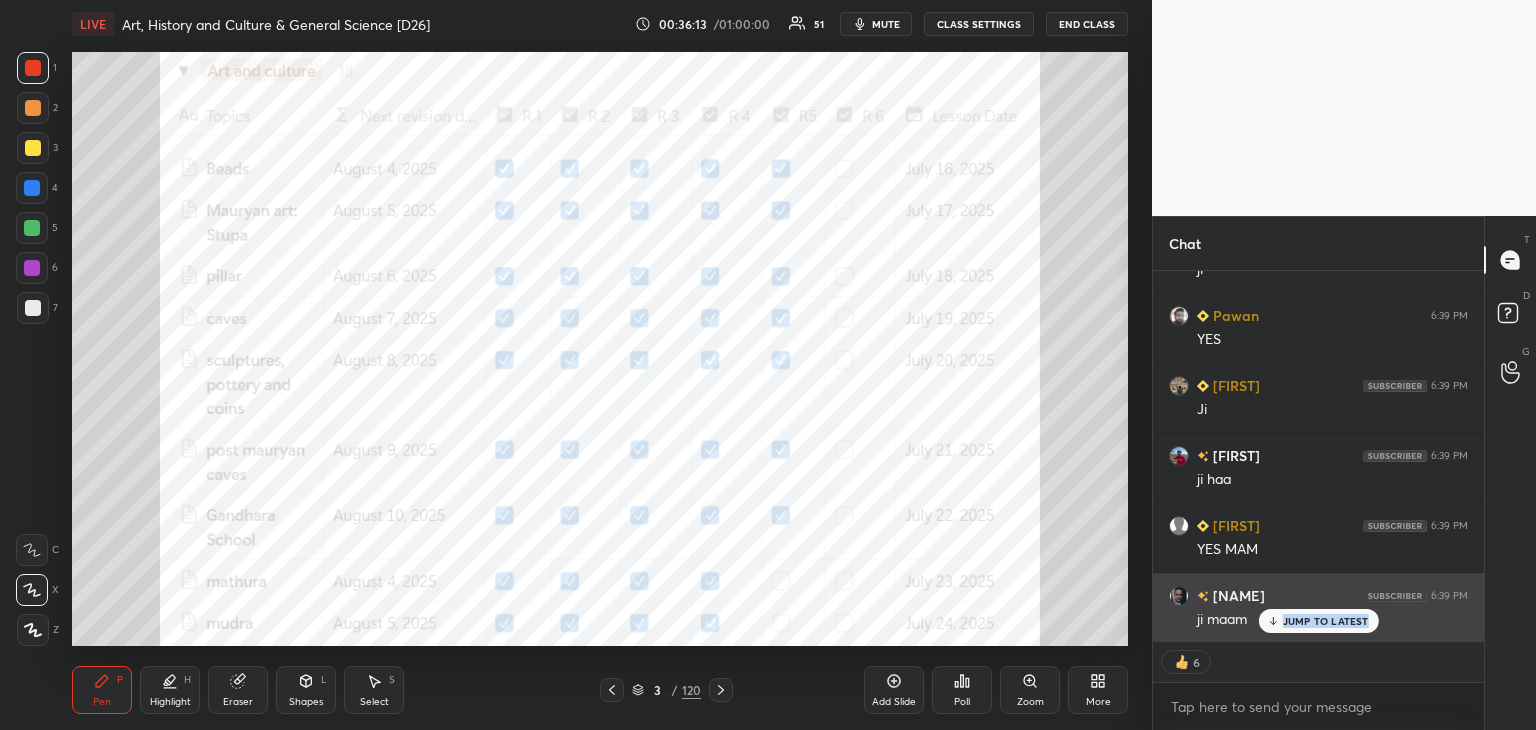 click on "JUMP TO LATEST" at bounding box center [1318, 621] 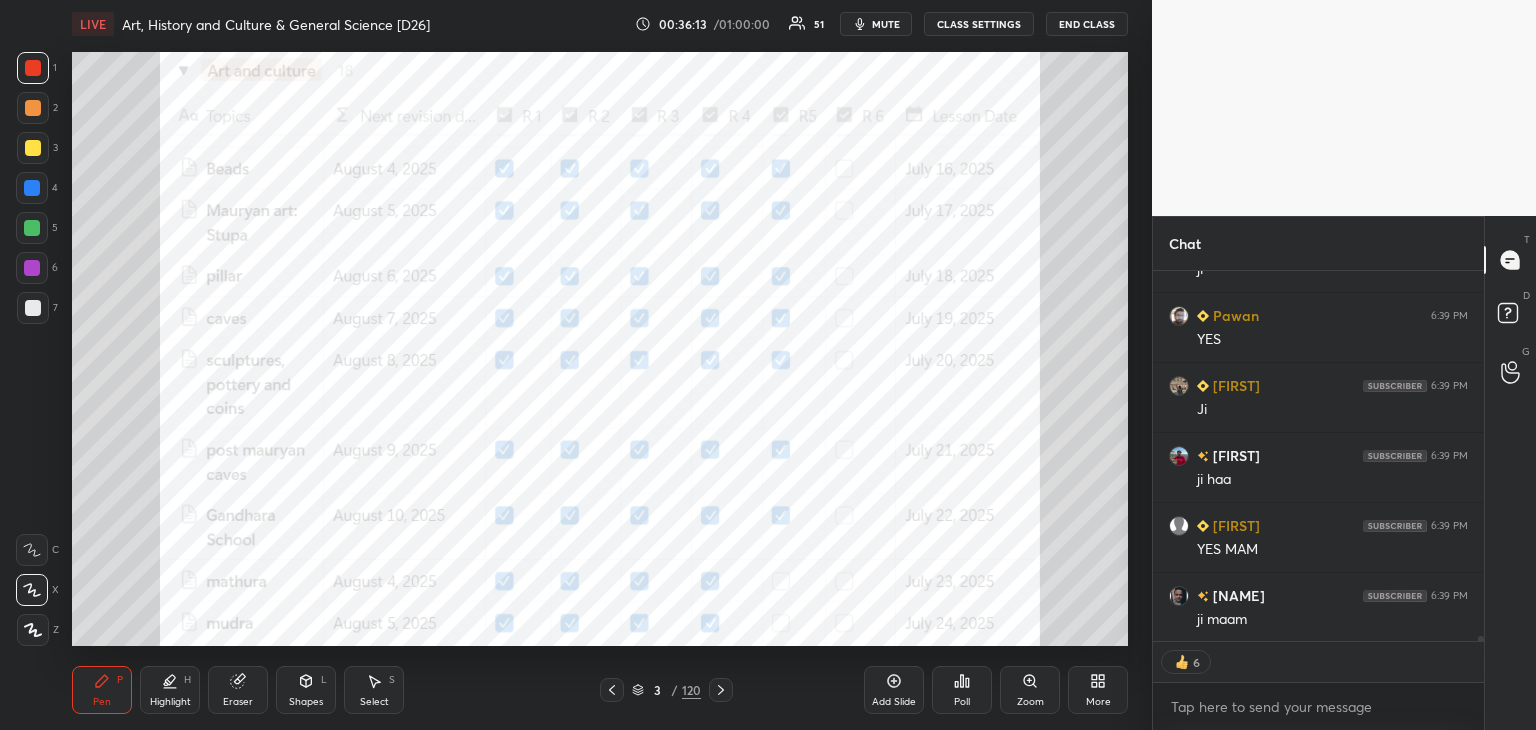 scroll, scrollTop: 29508, scrollLeft: 0, axis: vertical 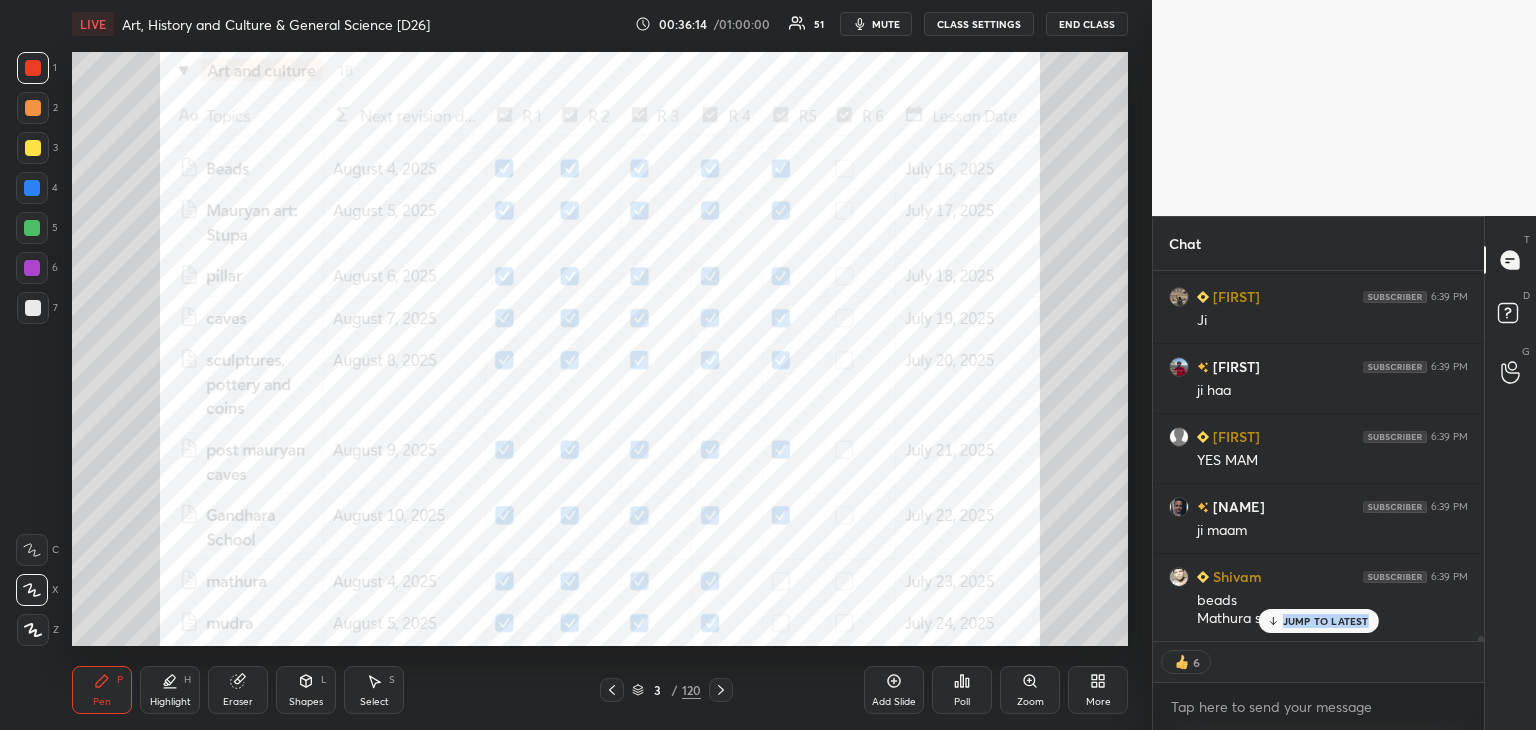 click on "JUMP TO LATEST" at bounding box center (1318, 621) 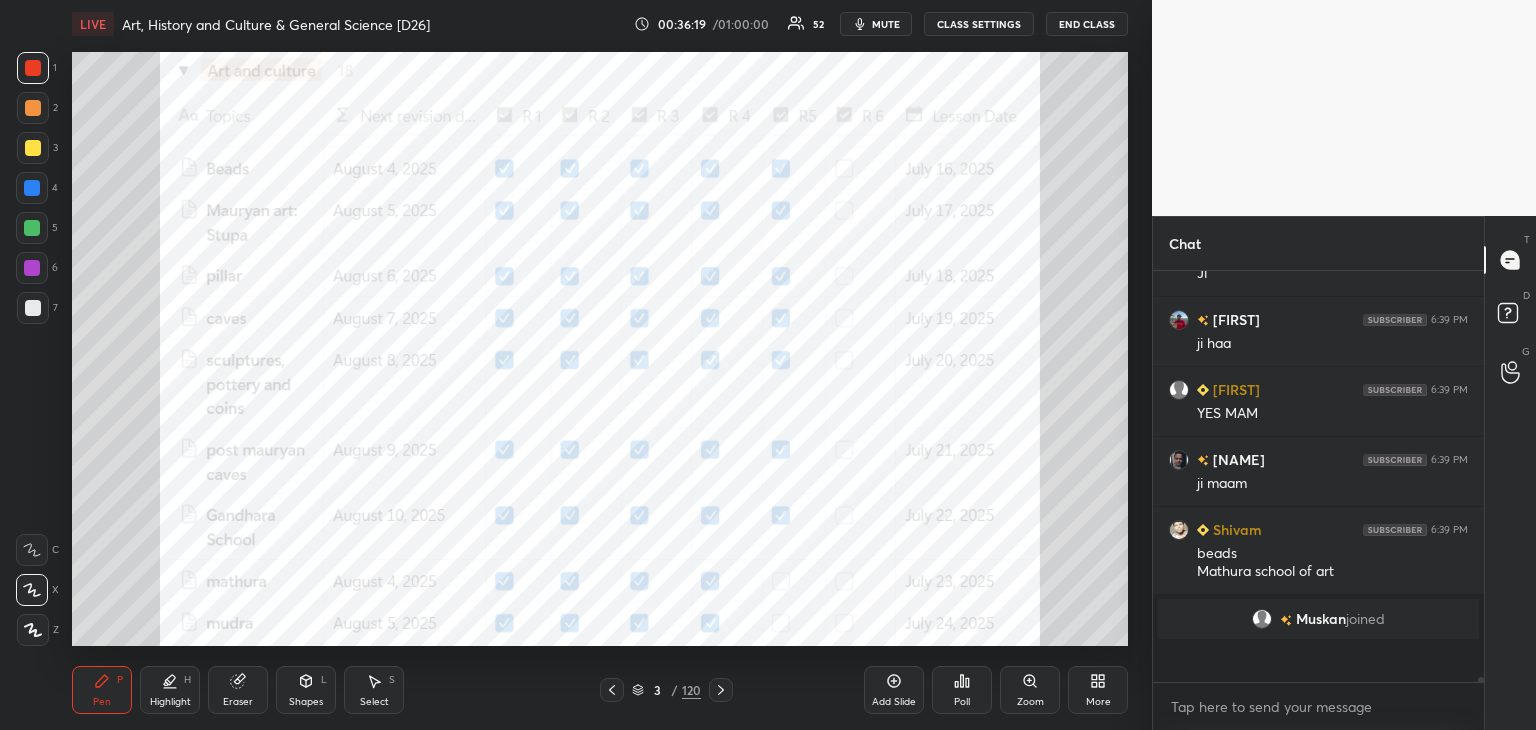 scroll, scrollTop: 6, scrollLeft: 6, axis: both 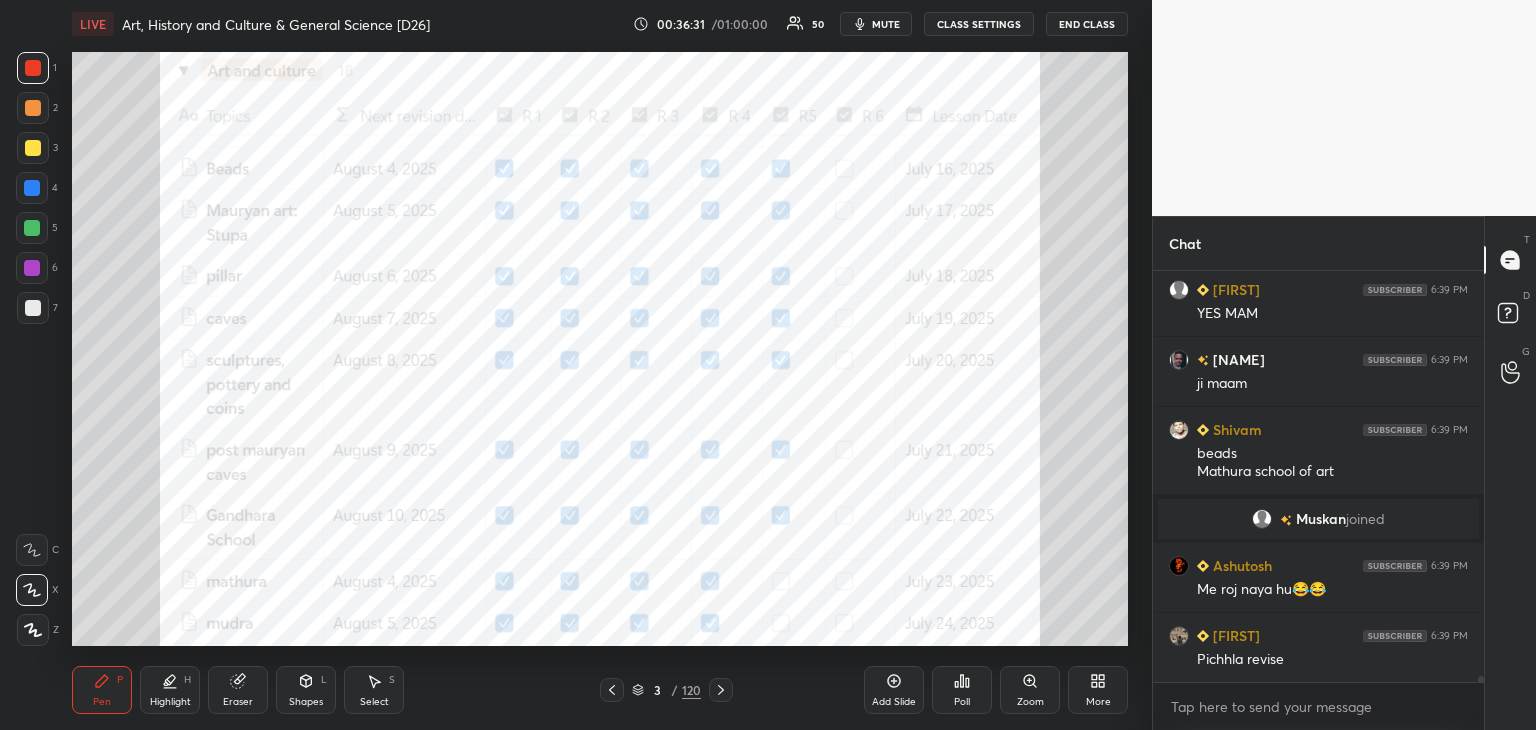 click at bounding box center (32, 188) 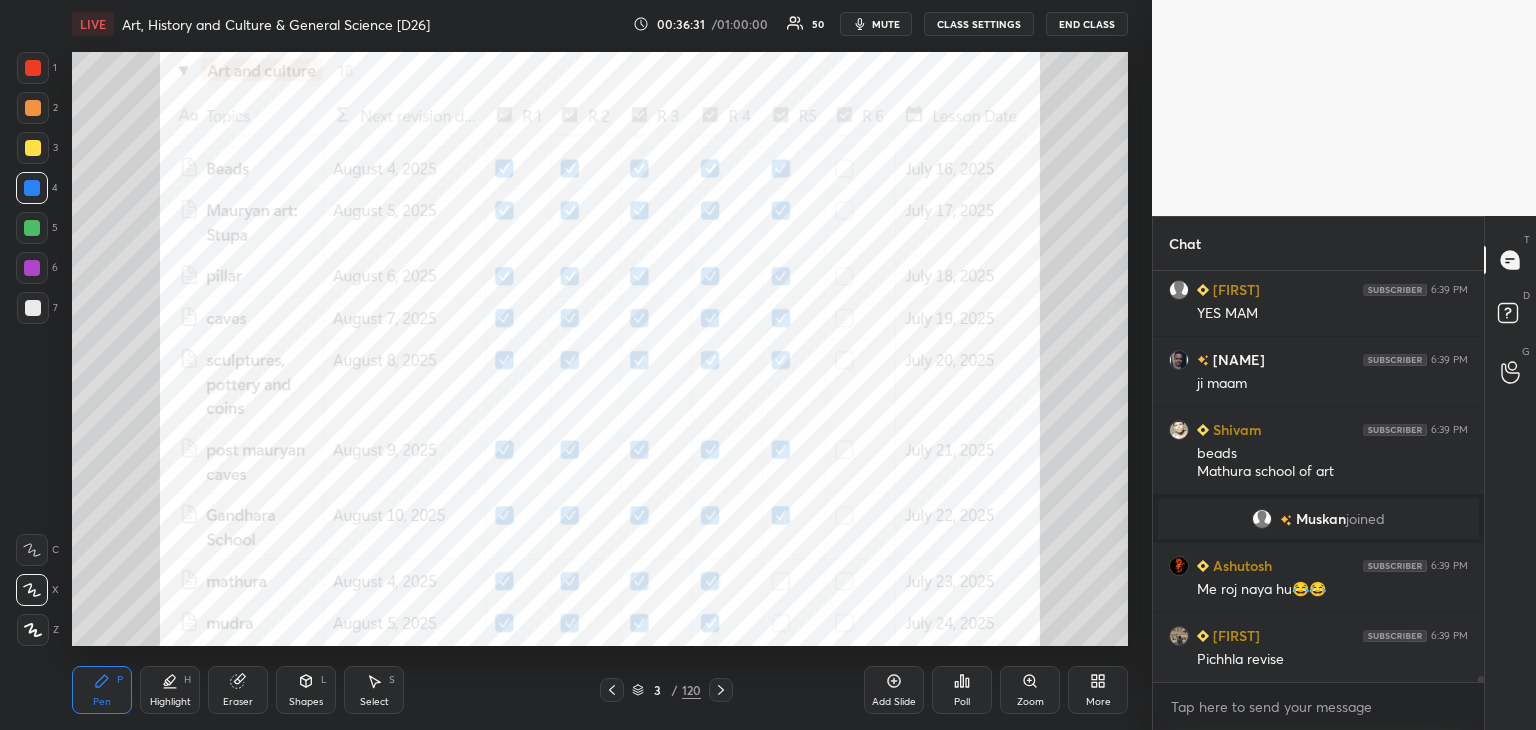 click at bounding box center [33, 68] 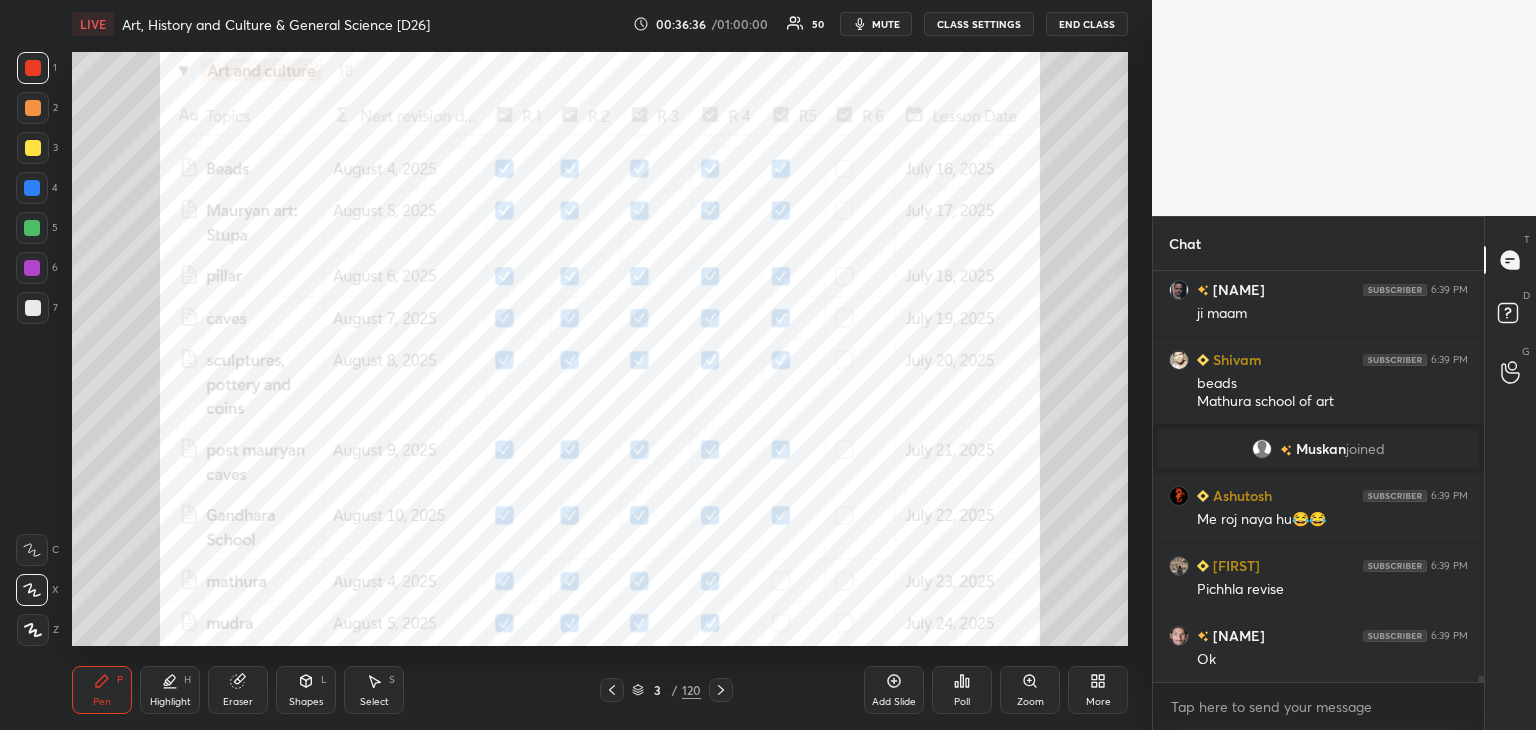 scroll, scrollTop: 29796, scrollLeft: 0, axis: vertical 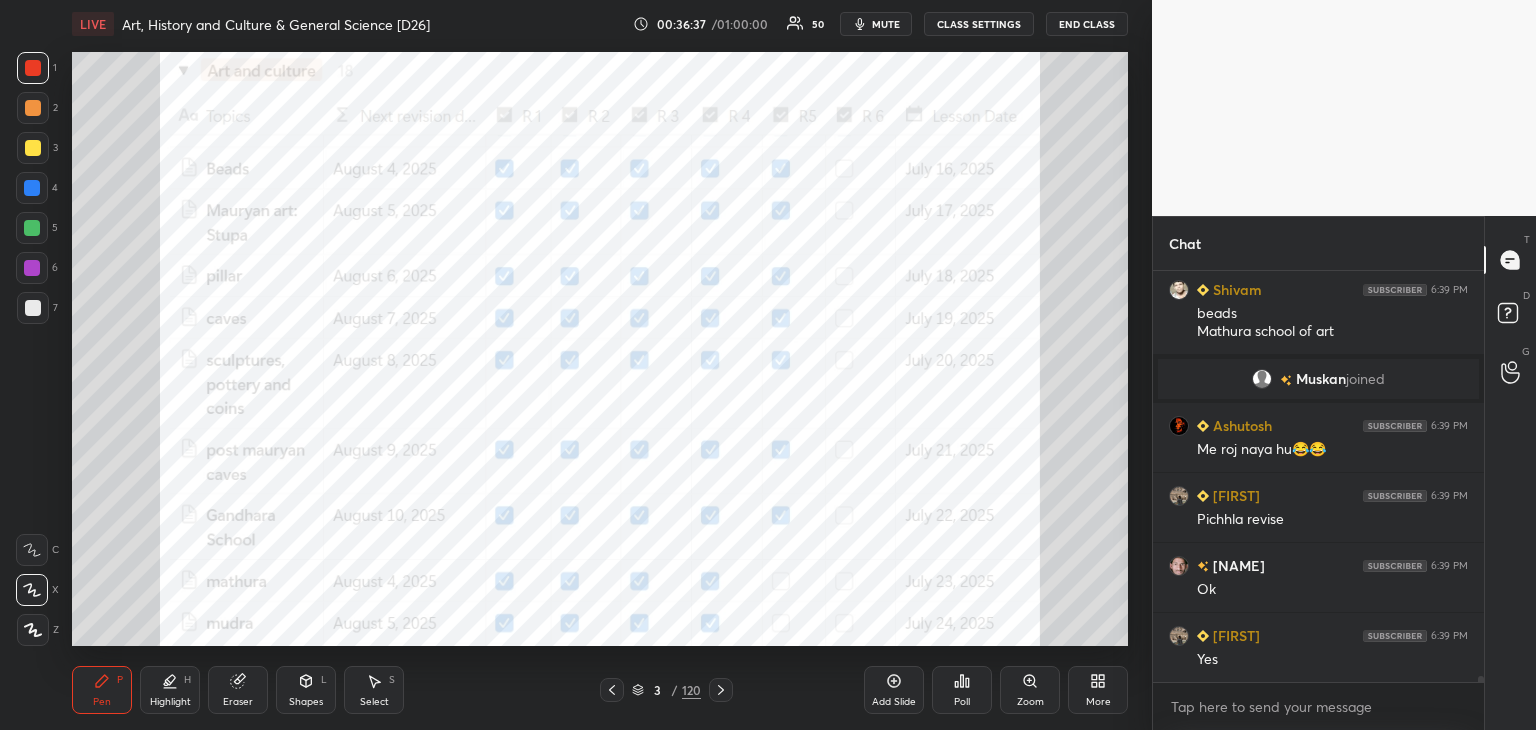 click 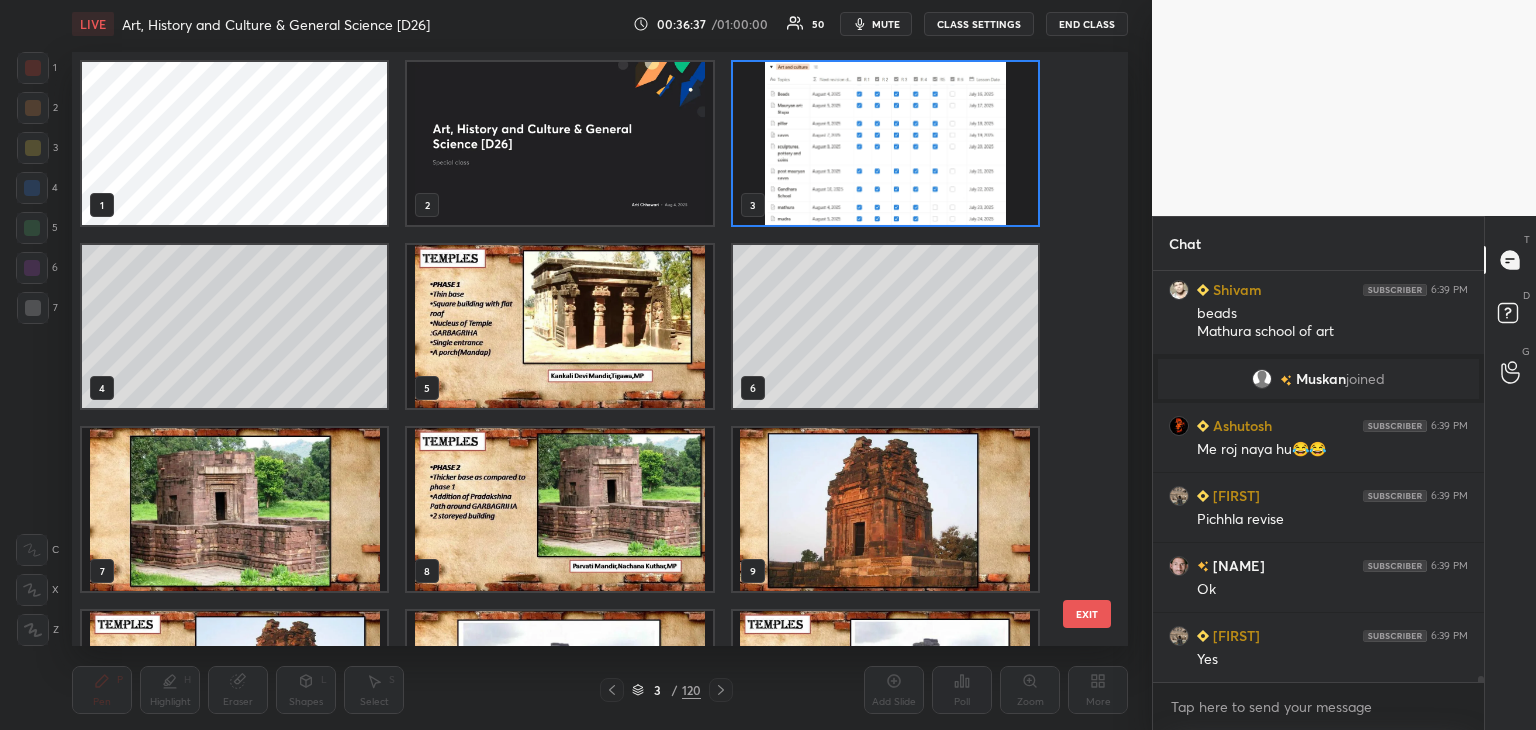 scroll, scrollTop: 29866, scrollLeft: 0, axis: vertical 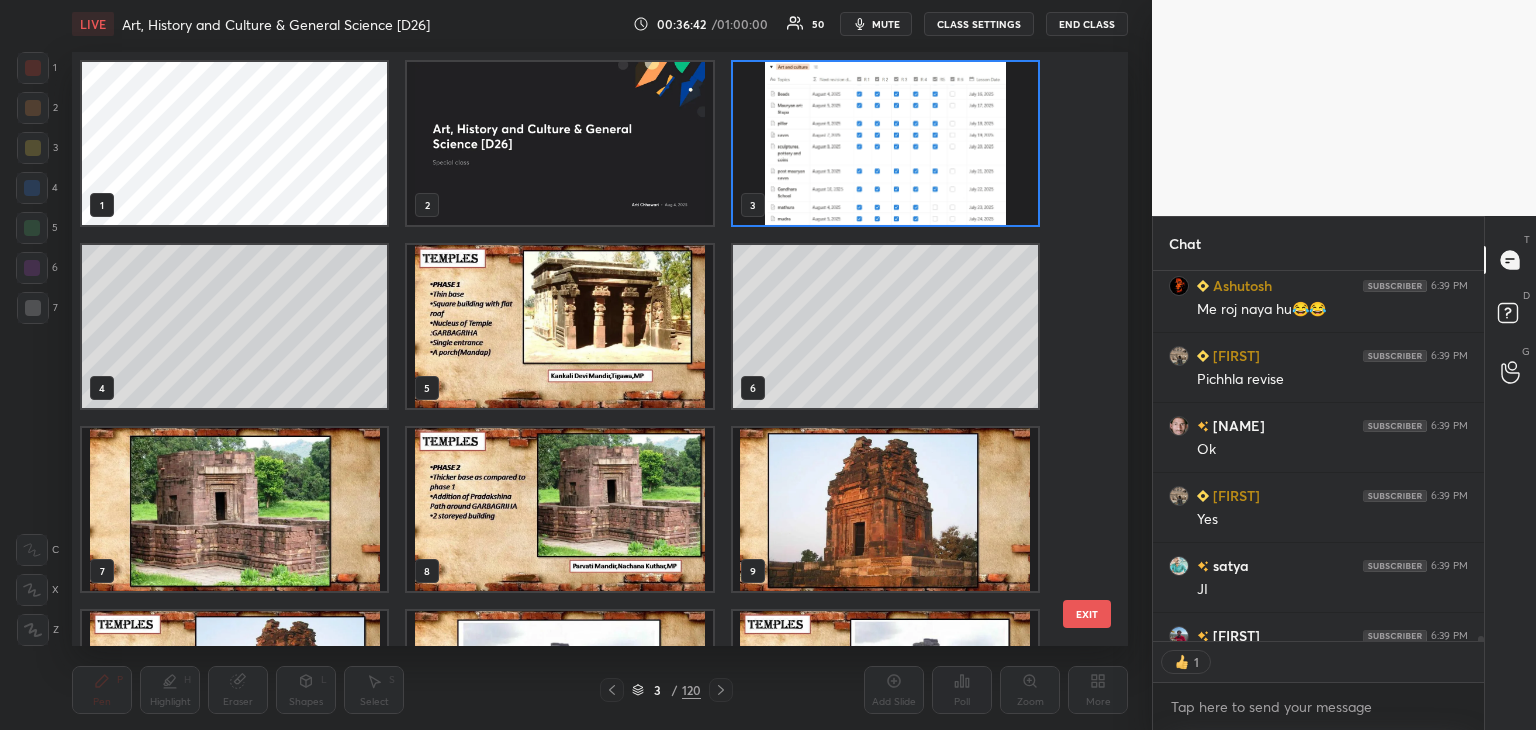 click at bounding box center (885, 143) 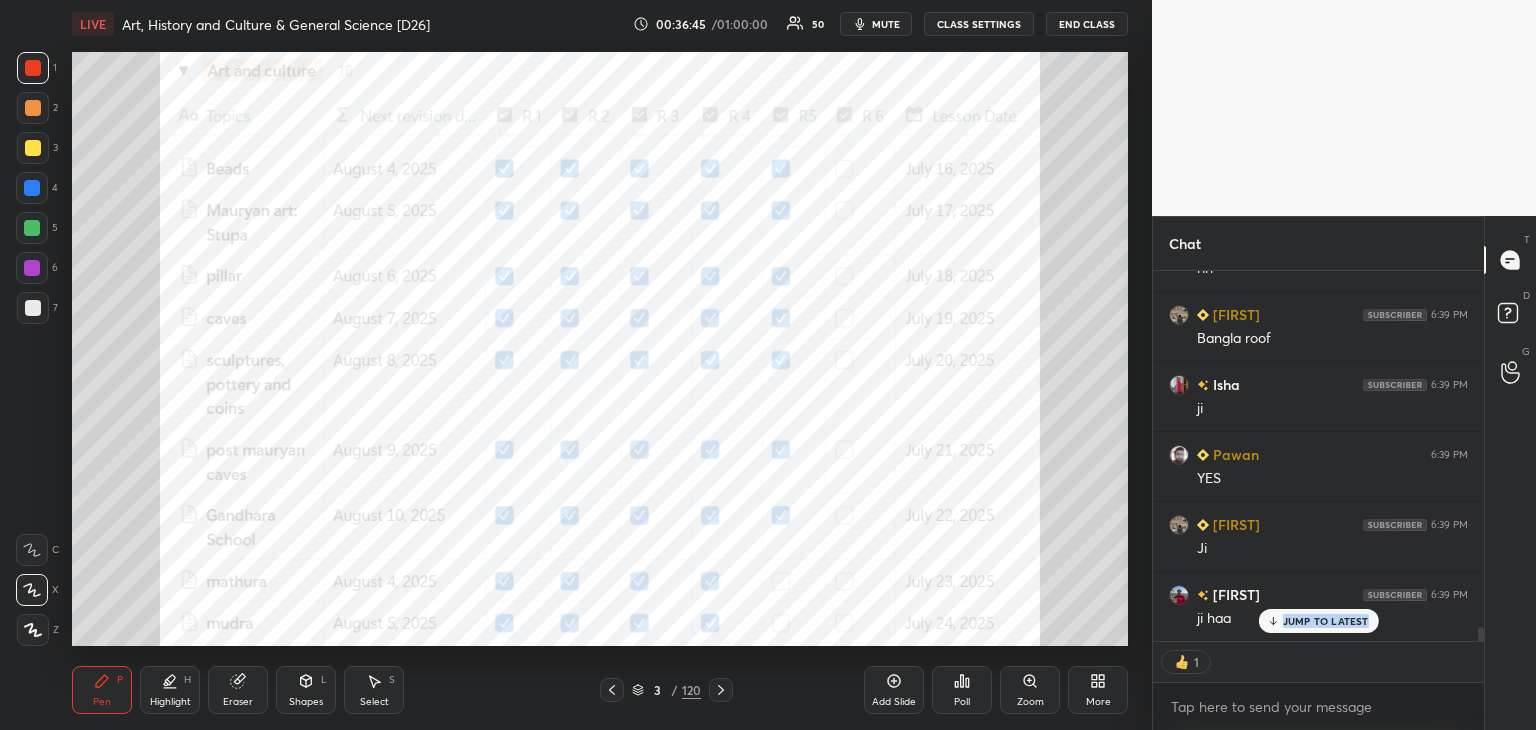click on "JUMP TO LATEST" at bounding box center (1318, 621) 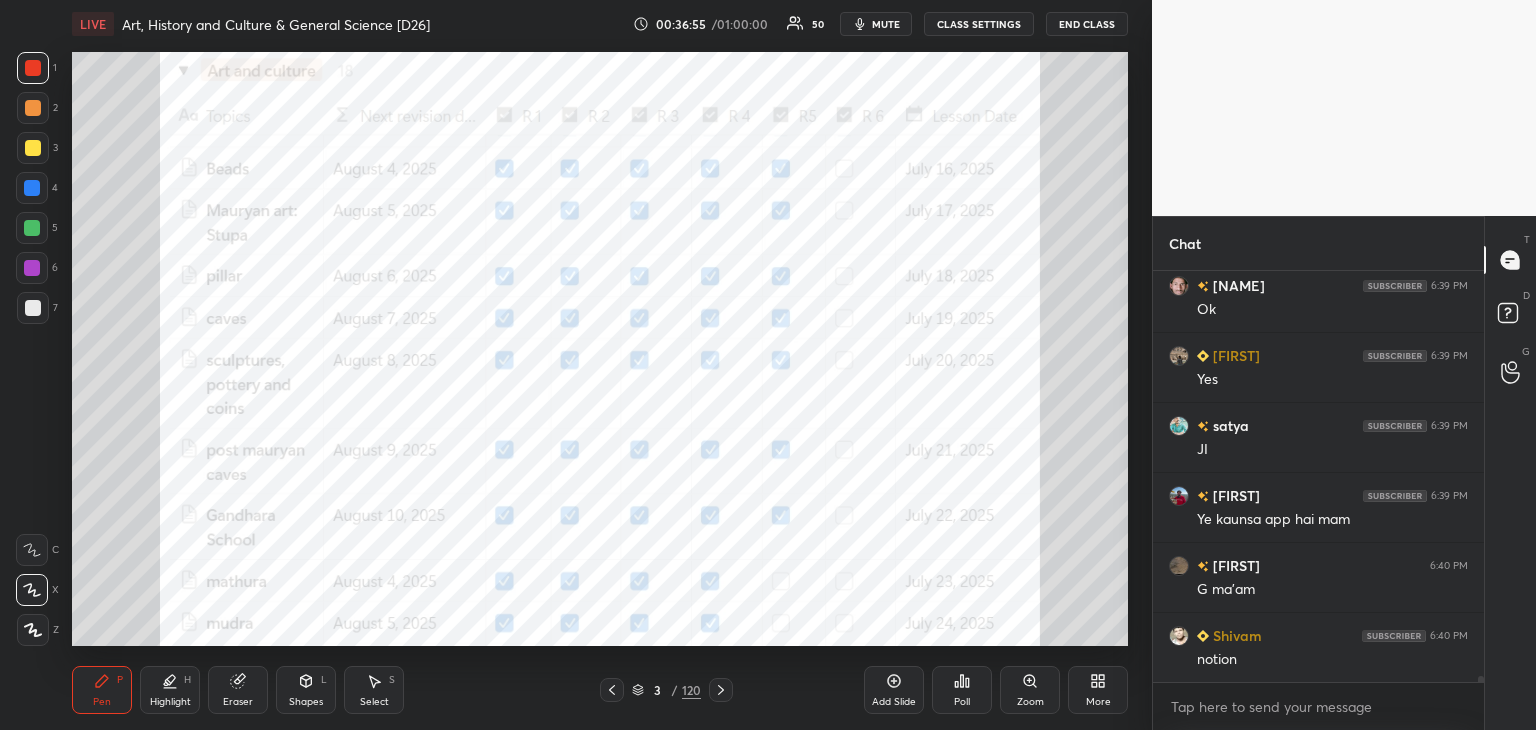 drag, startPoint x: 1478, startPoint y: 680, endPoint x: 1479, endPoint y: 690, distance: 10.049875 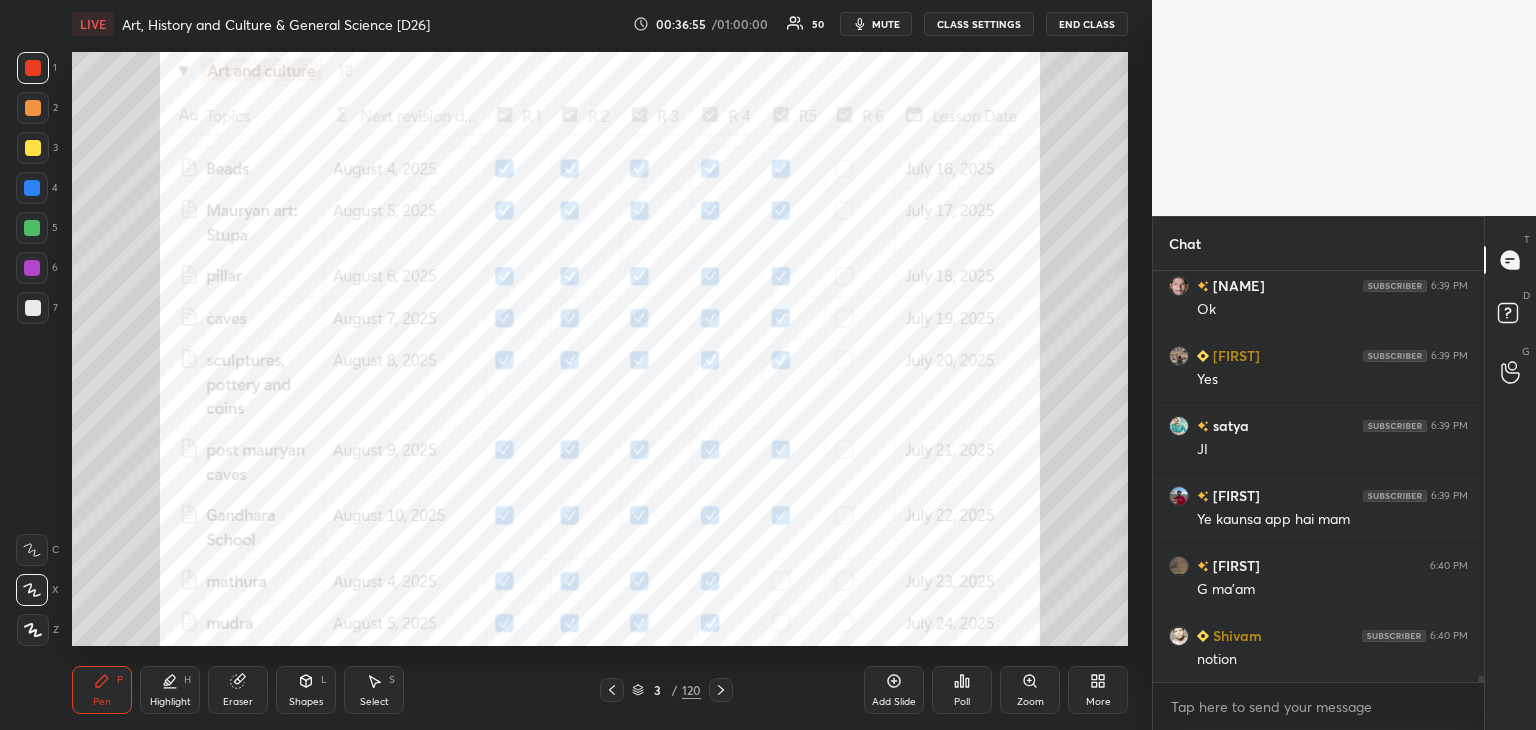 click on "Isha 6:39 PM ji Pawan 6:39 PM YES Arditi 6:39 PM Ji Anjaney 6:39 PM ji haa Rupali 6:39 PM YES MAM Aniket 6:39 PM ji maam Shivam 6:39 PM beads
Mathura school of art Muskan joined Ashutosh 6:39 PM Me roj naya hu😂😂 Arditi 6:39 PM Pichhla revise sandeep 6:39 PM Ok Arditi 6:39 PM Yes satya 6:39 PM JI Anjaney 6:39 PM Ye kaunsa app hai mam lucy 6:40 PM G ma'am Shivam 6:40 PM notion JUMP TO LATEST Enable hand raising Enable raise hand to speak to learners. Once enabled, chat will be turned off temporarily. Enable x" at bounding box center [1318, 500] 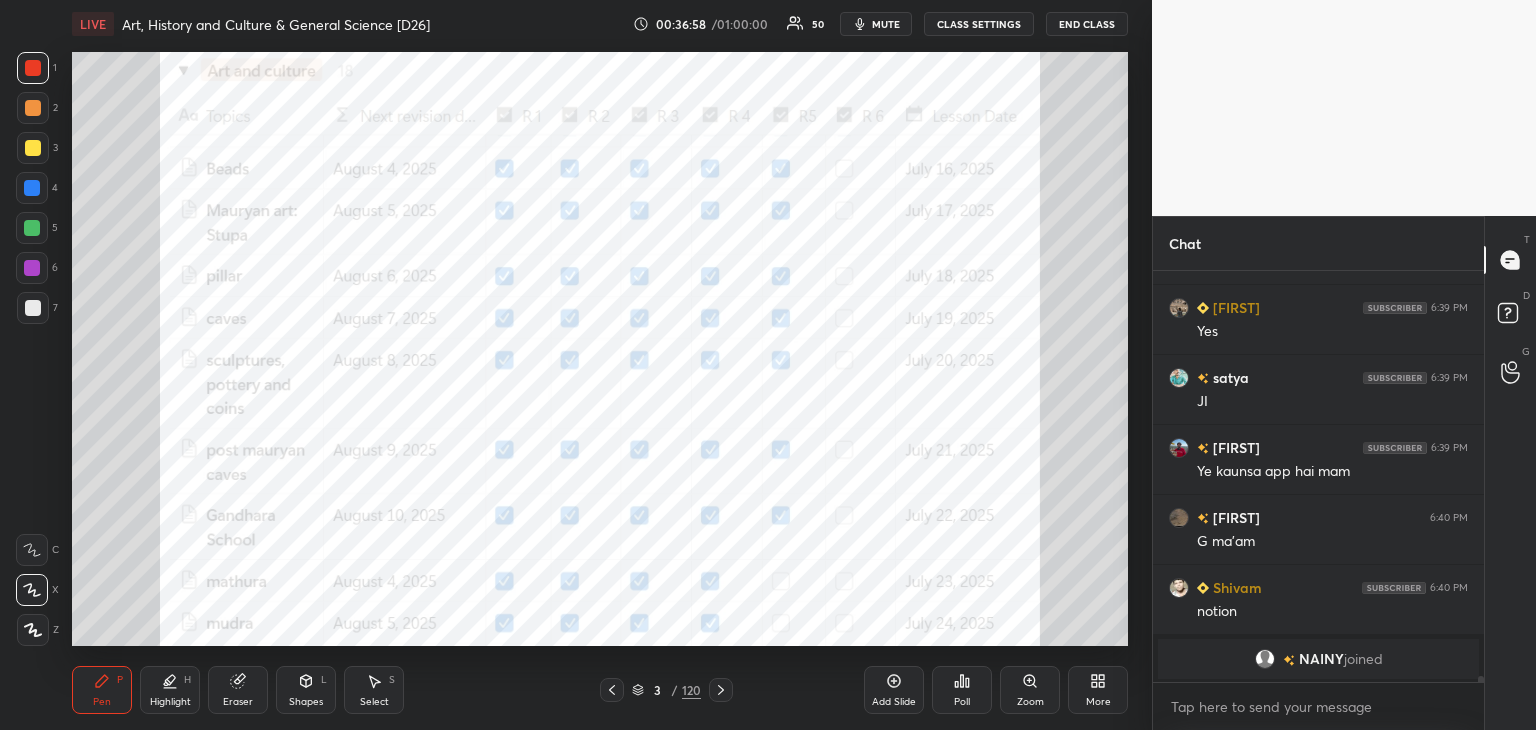click at bounding box center (32, 188) 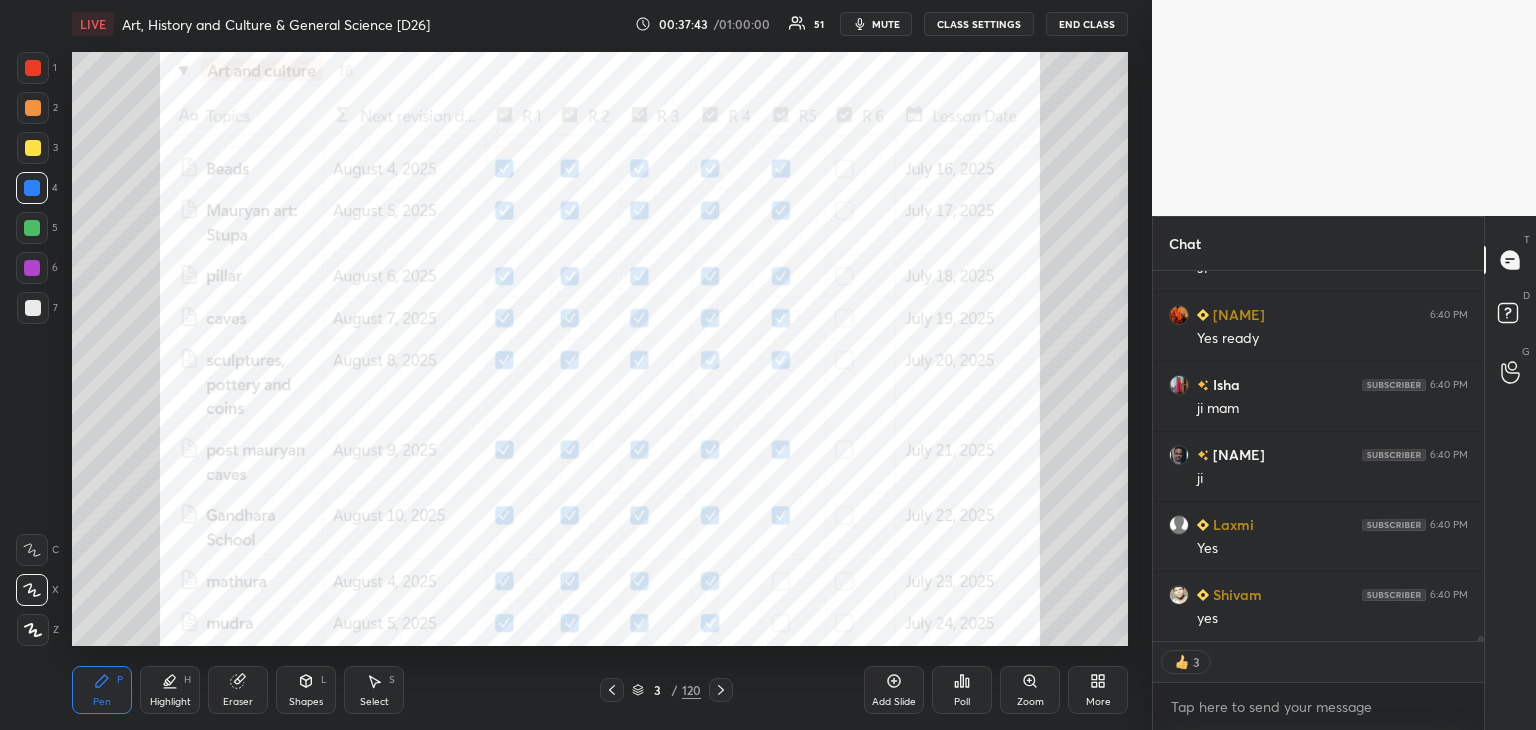 scroll, scrollTop: 6, scrollLeft: 6, axis: both 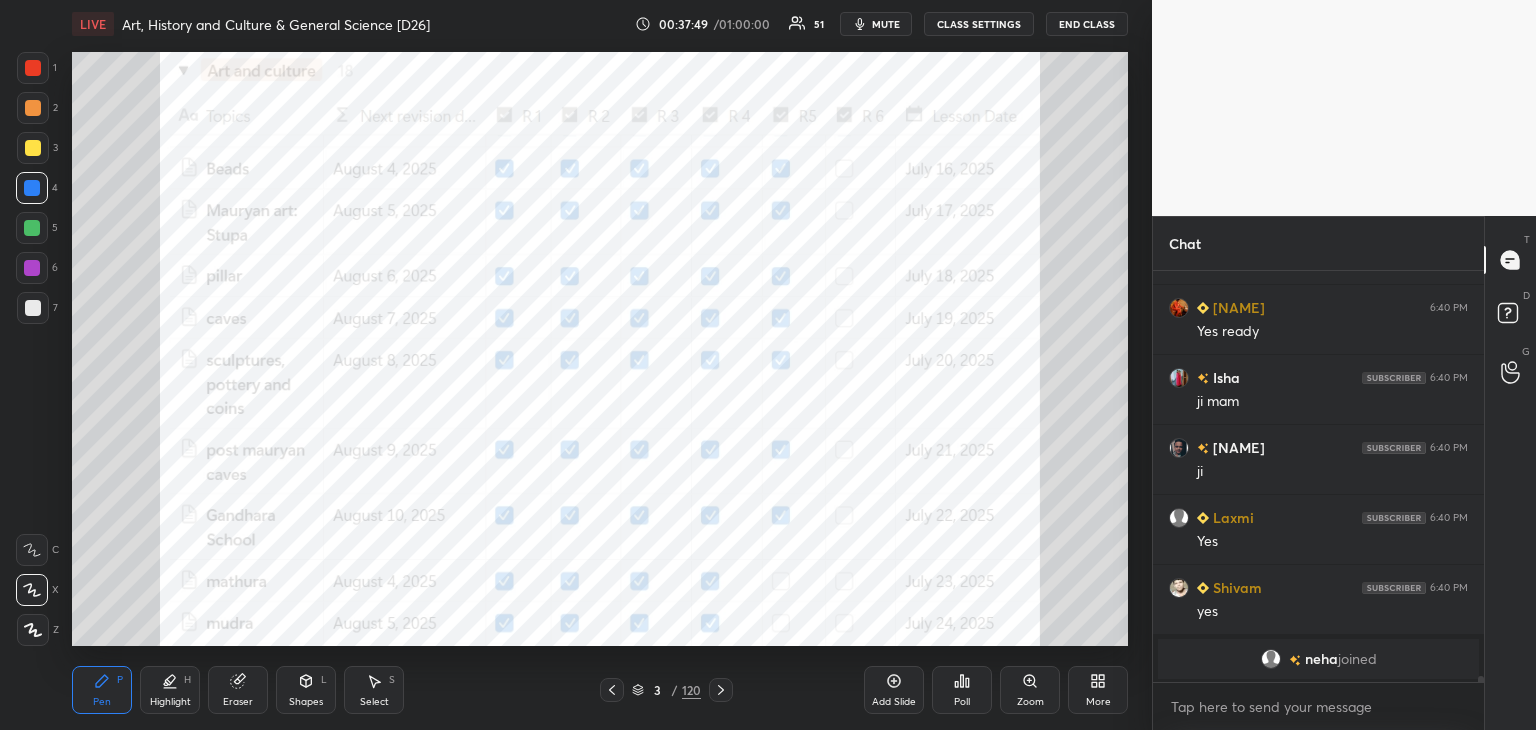click 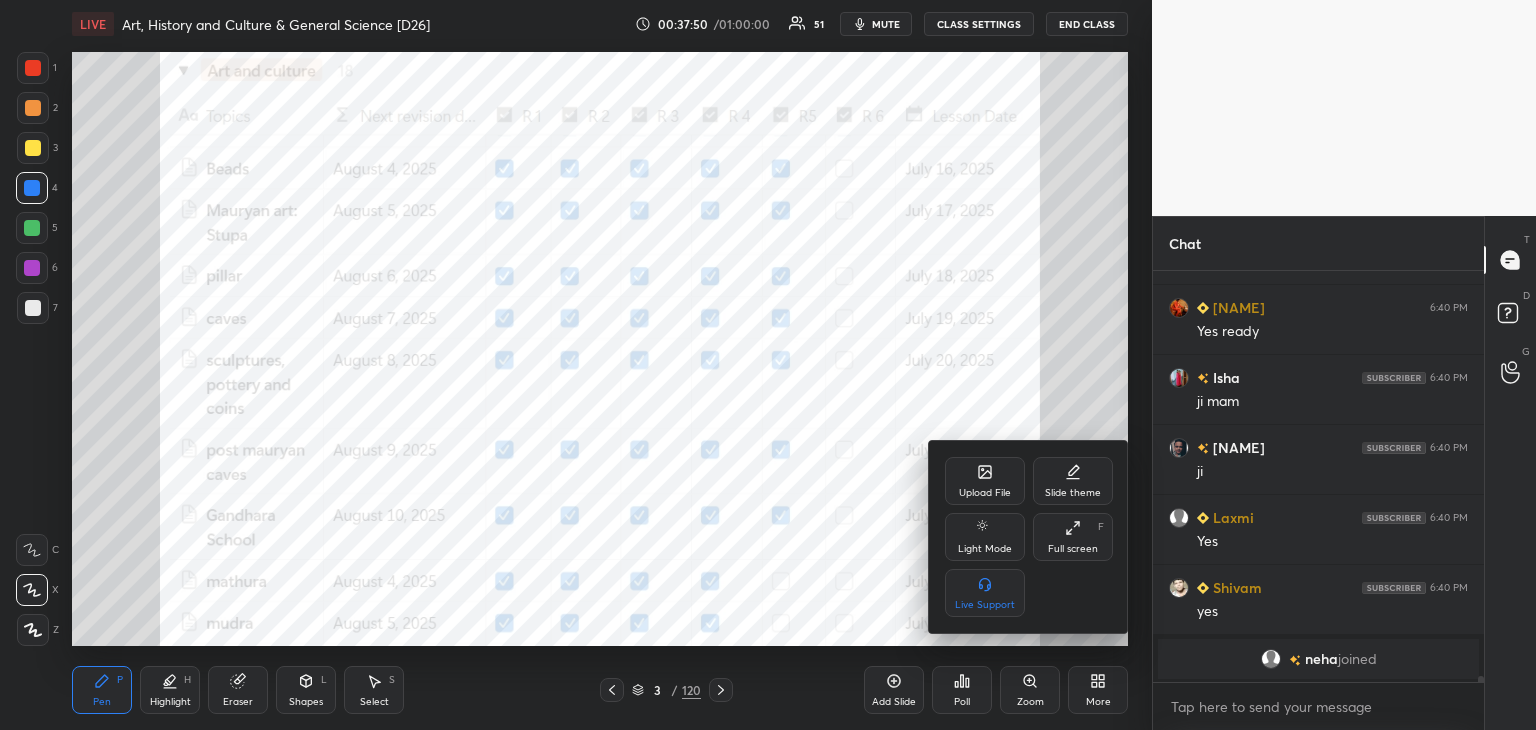 click 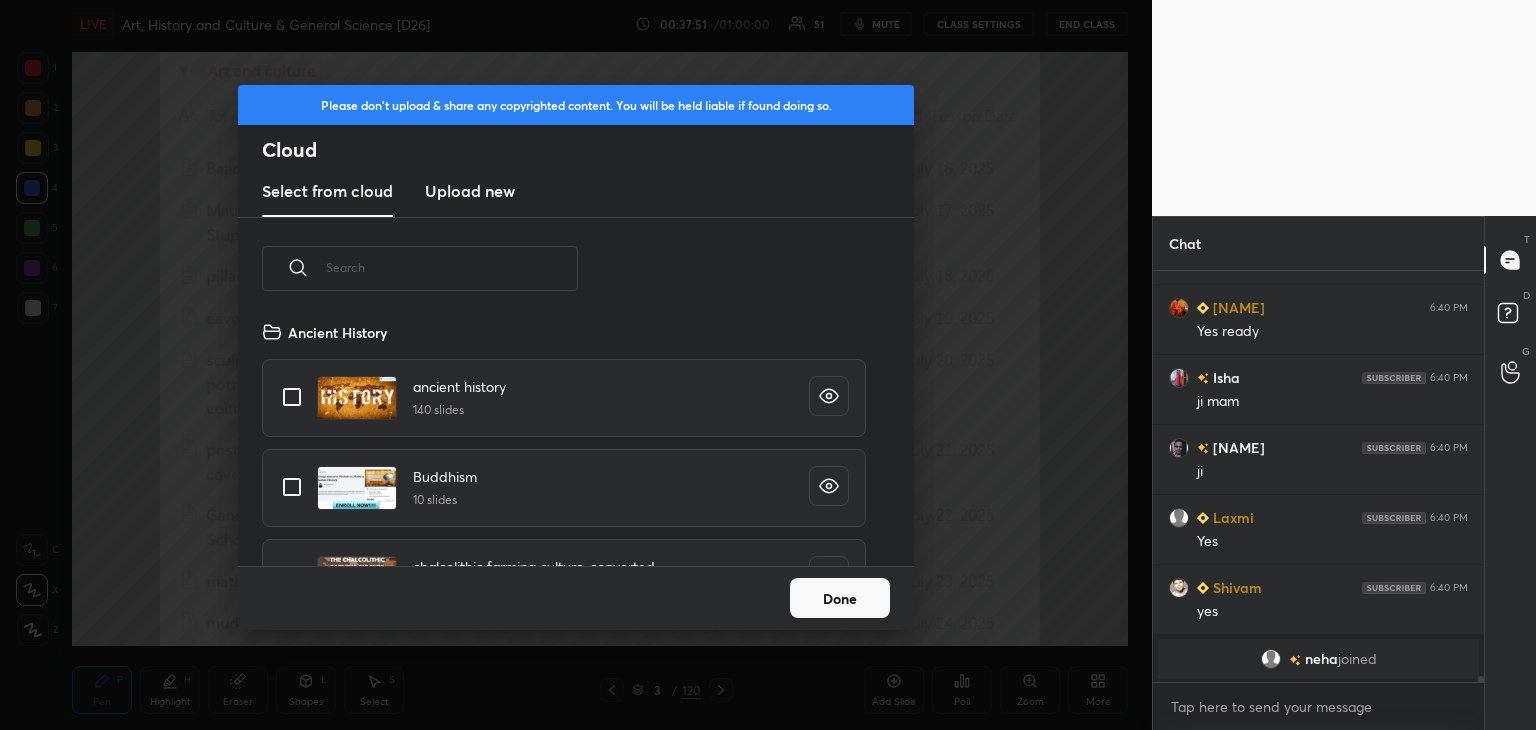 scroll, scrollTop: 5, scrollLeft: 10, axis: both 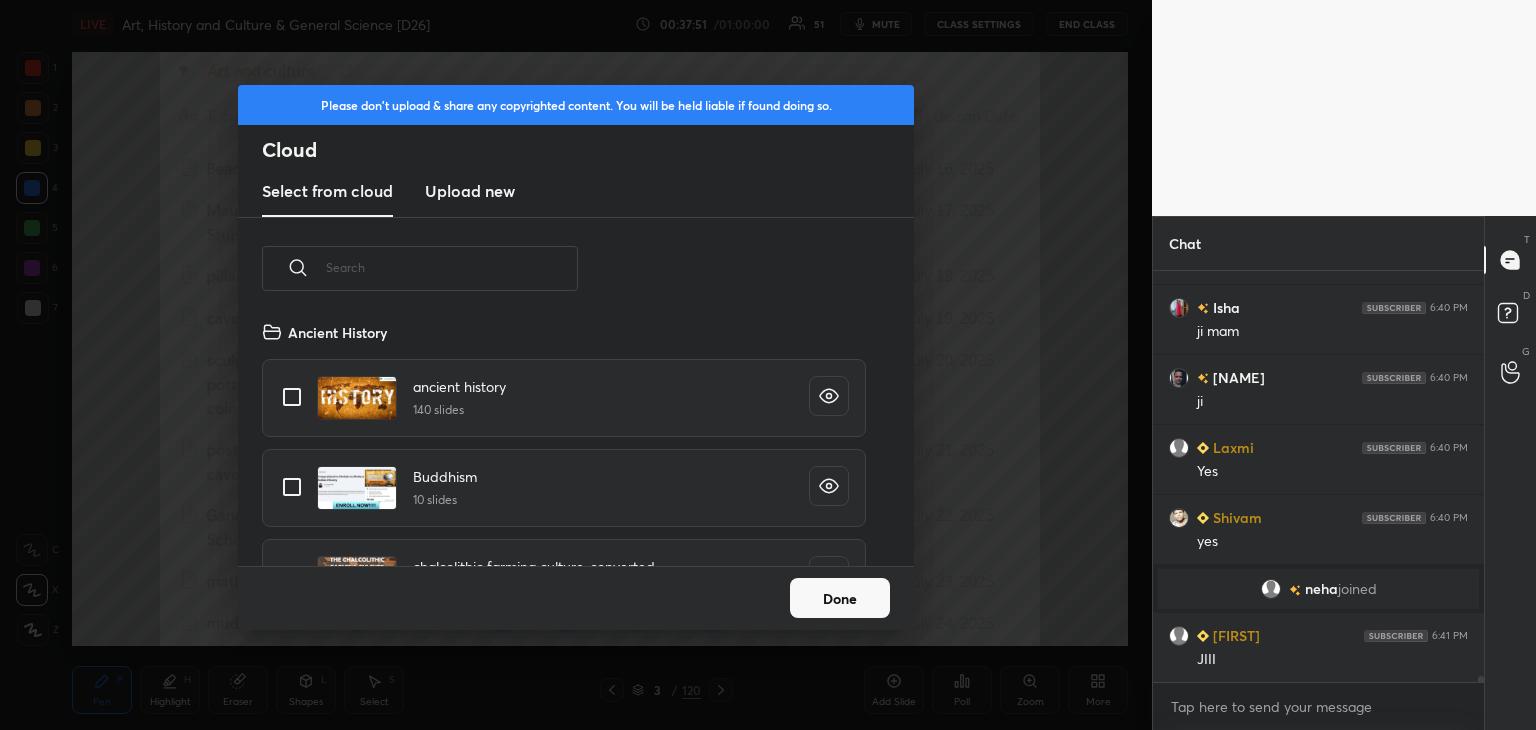 click on "Upload new" at bounding box center (470, 191) 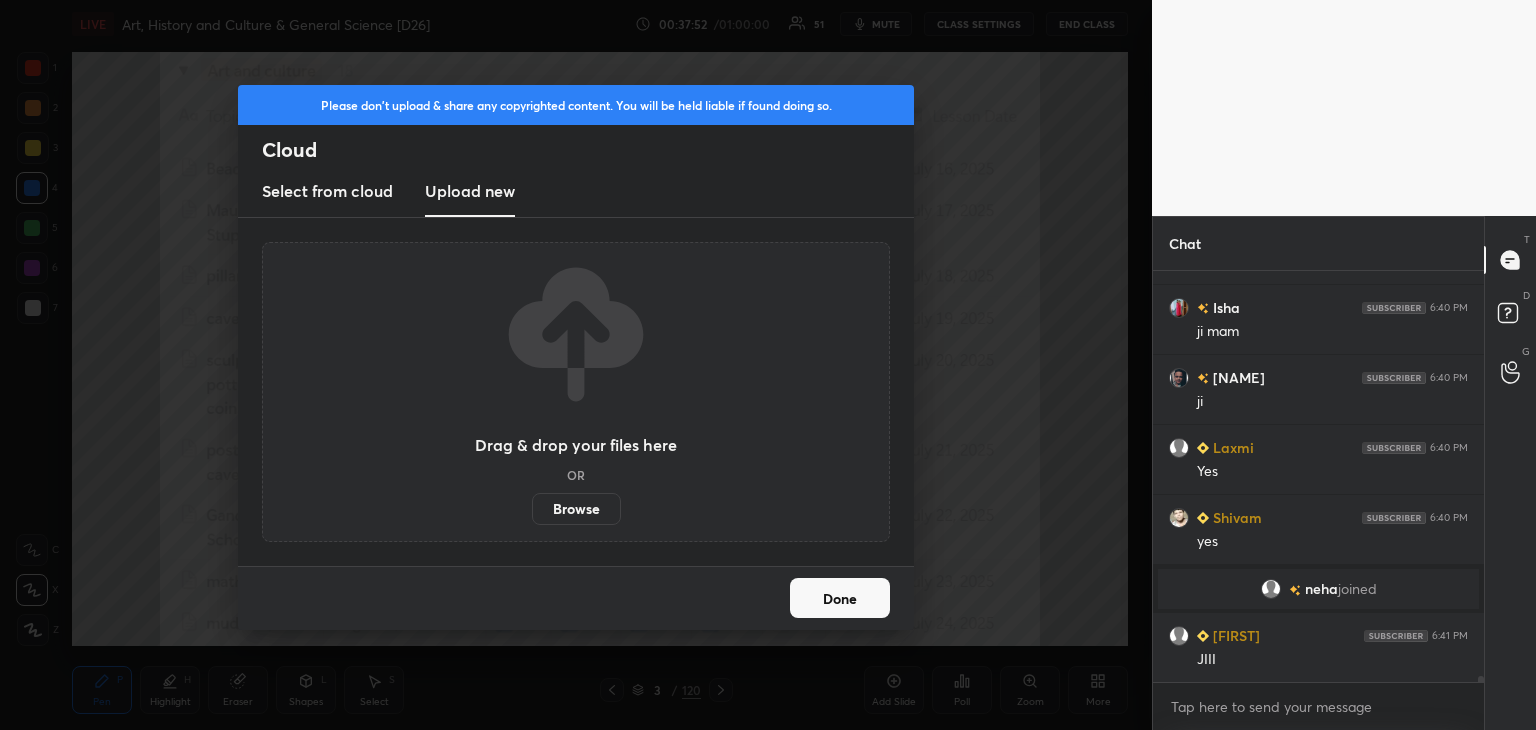 scroll, scrollTop: 29738, scrollLeft: 0, axis: vertical 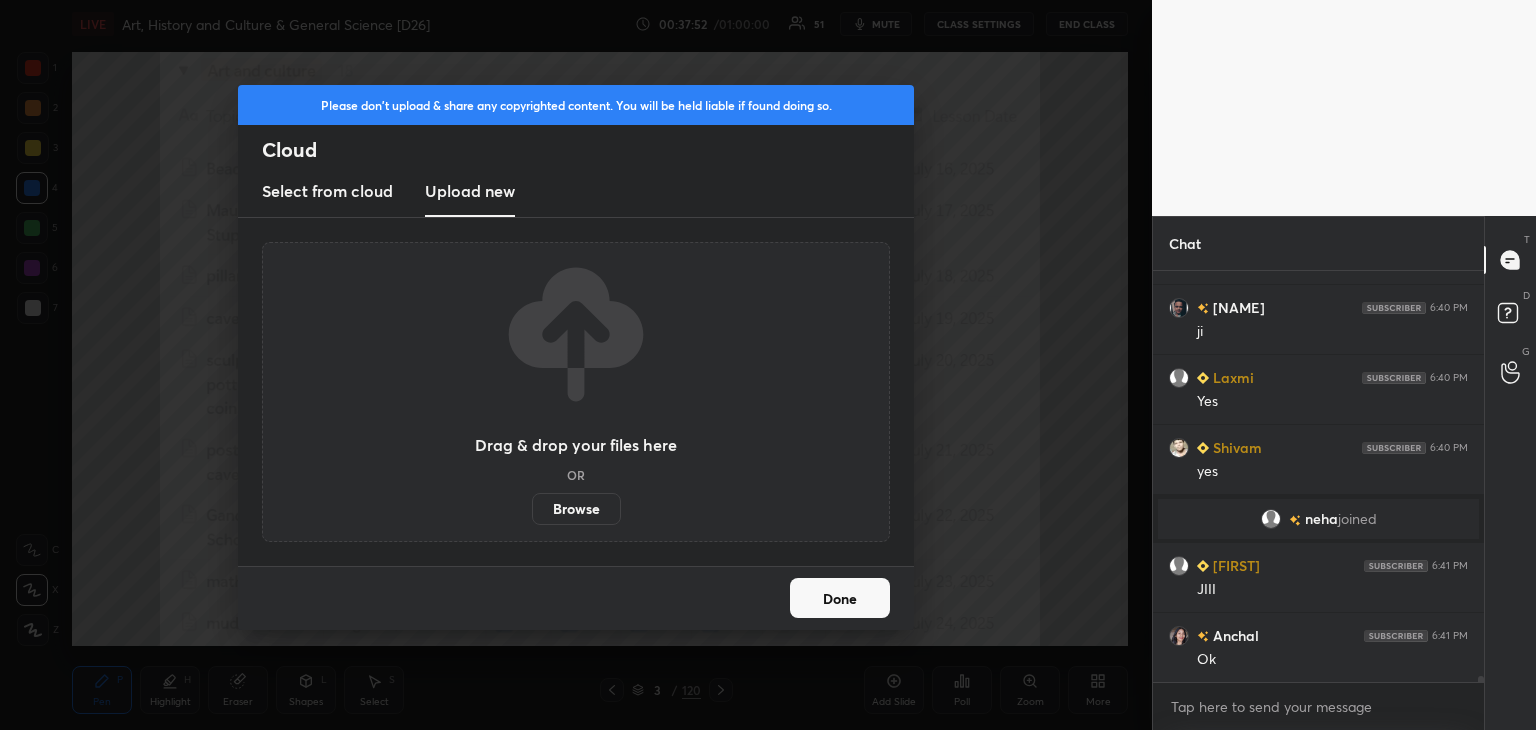 click on "Browse" at bounding box center (576, 509) 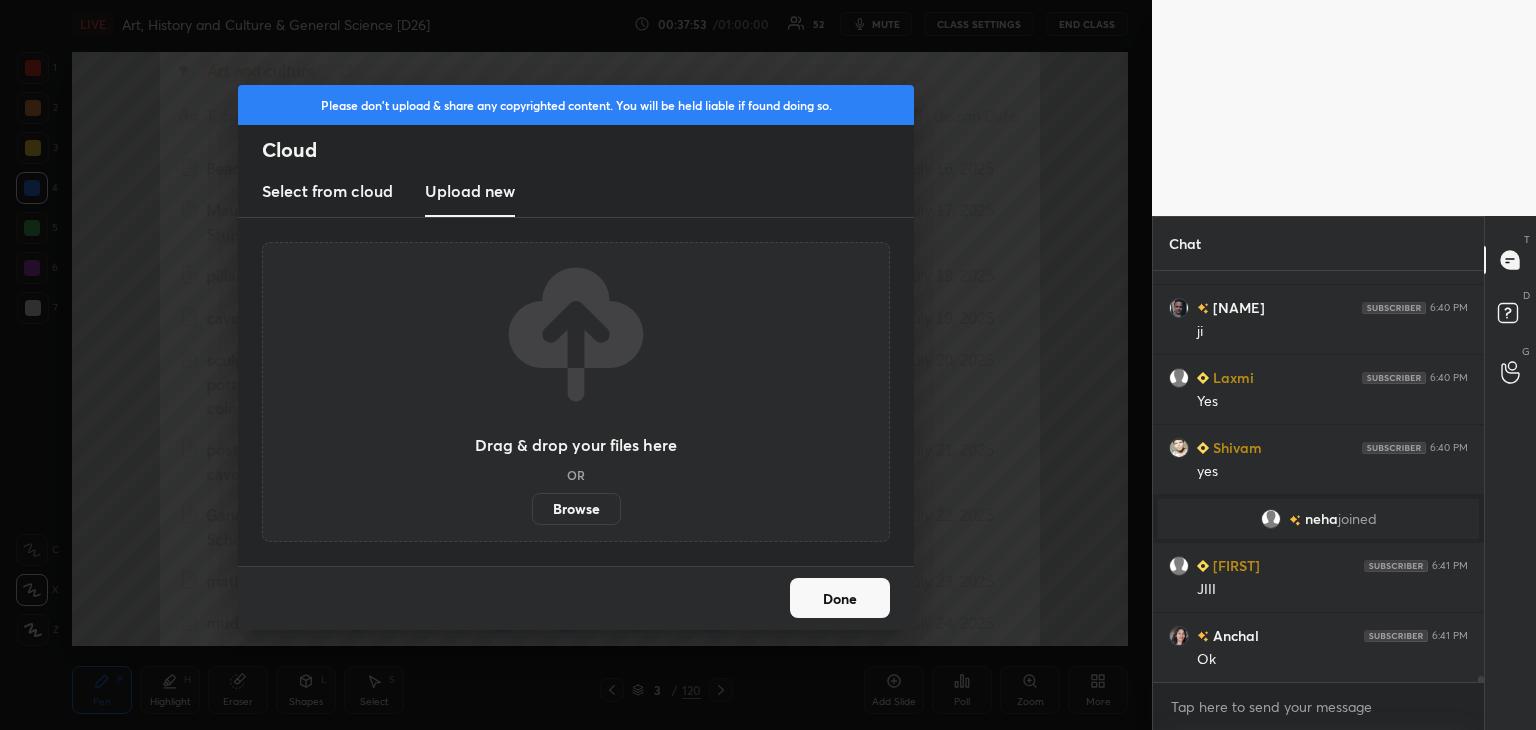 scroll, scrollTop: 29808, scrollLeft: 0, axis: vertical 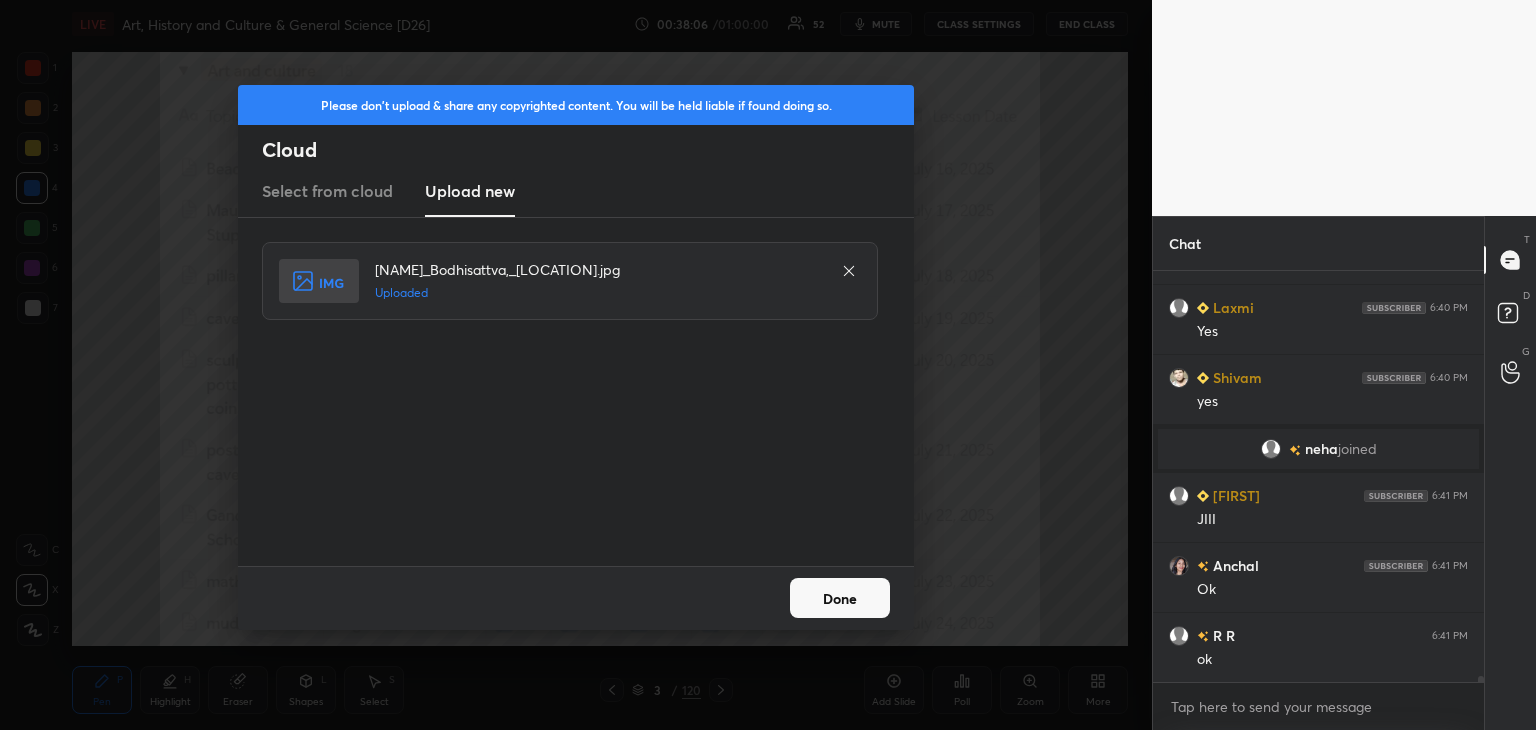 click on "Done" at bounding box center (840, 598) 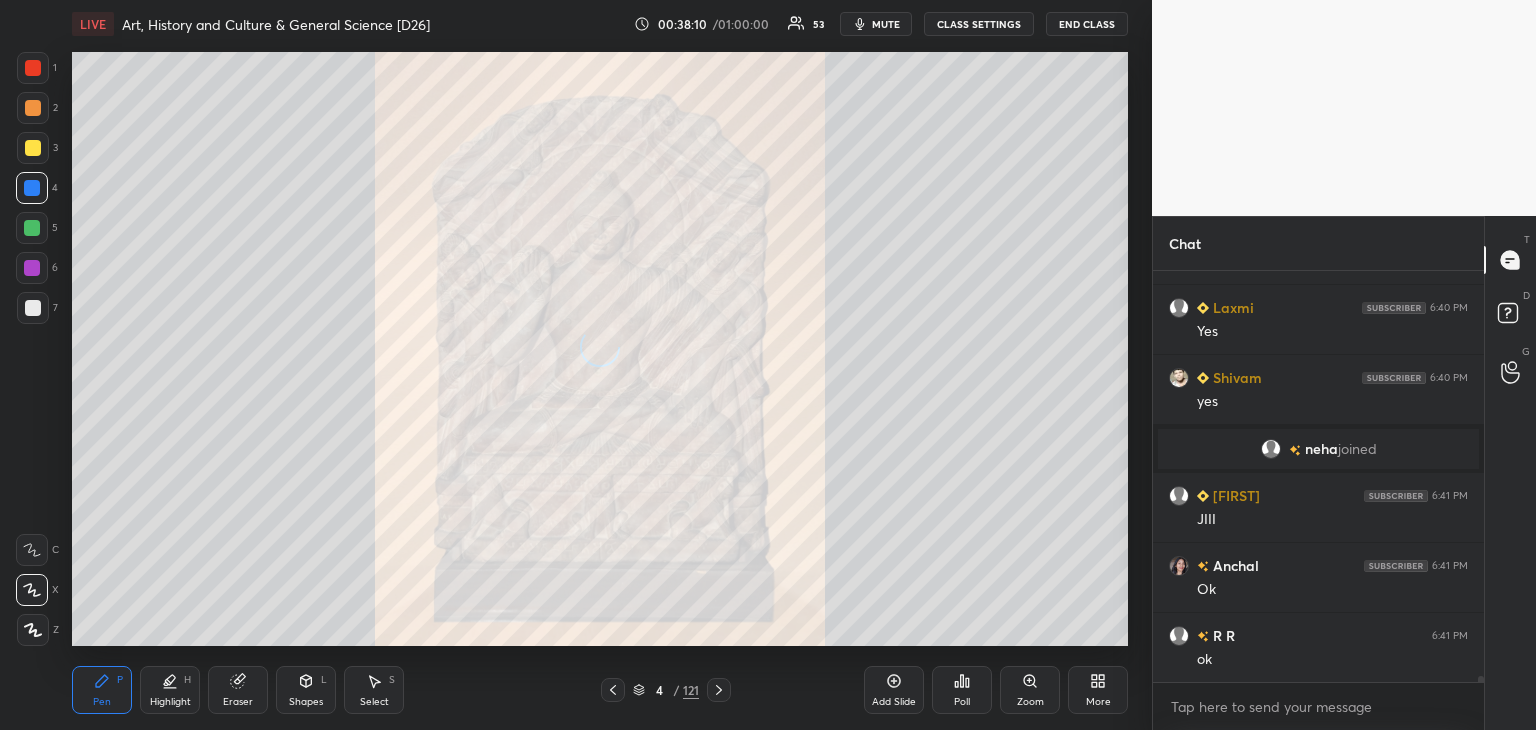 scroll, scrollTop: 365, scrollLeft: 325, axis: both 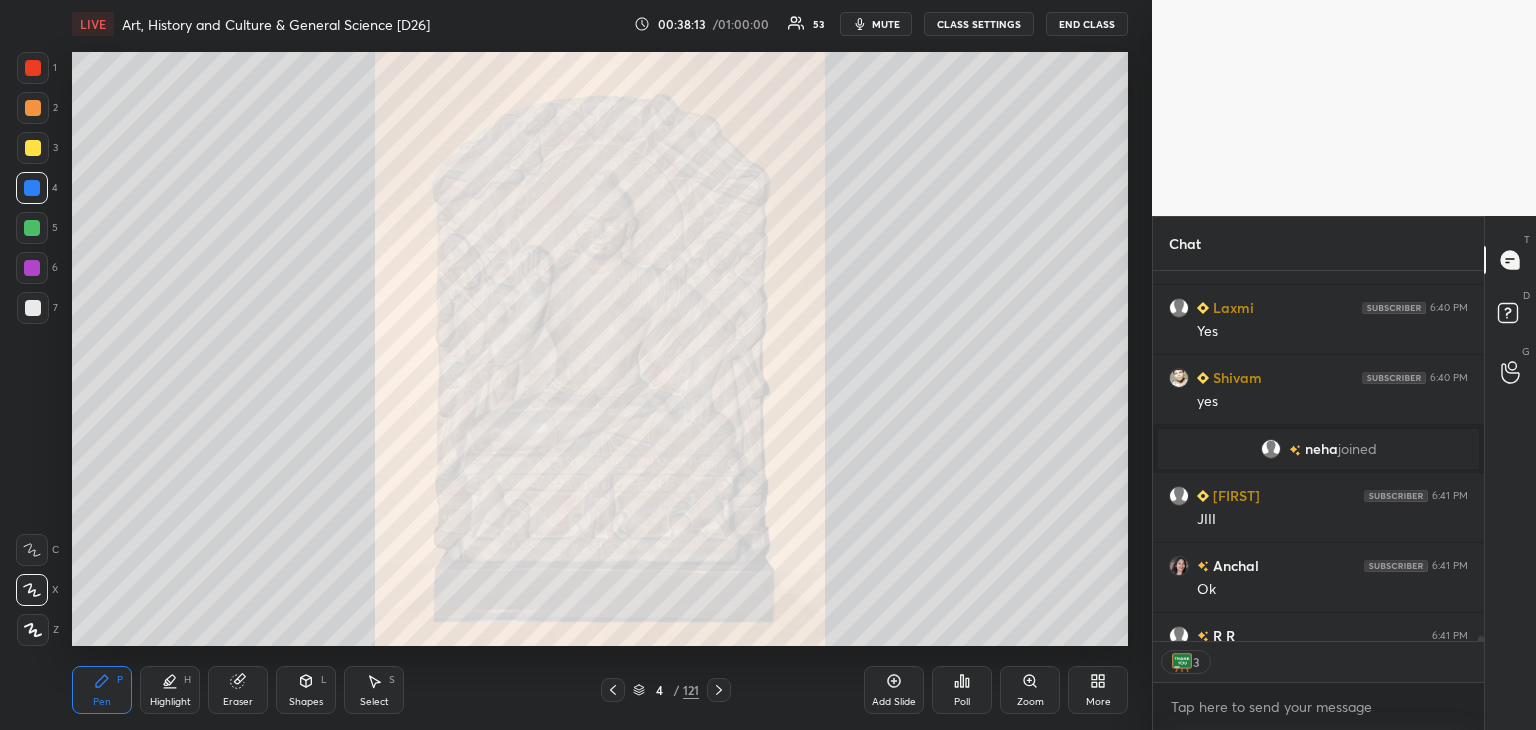 click at bounding box center [33, 68] 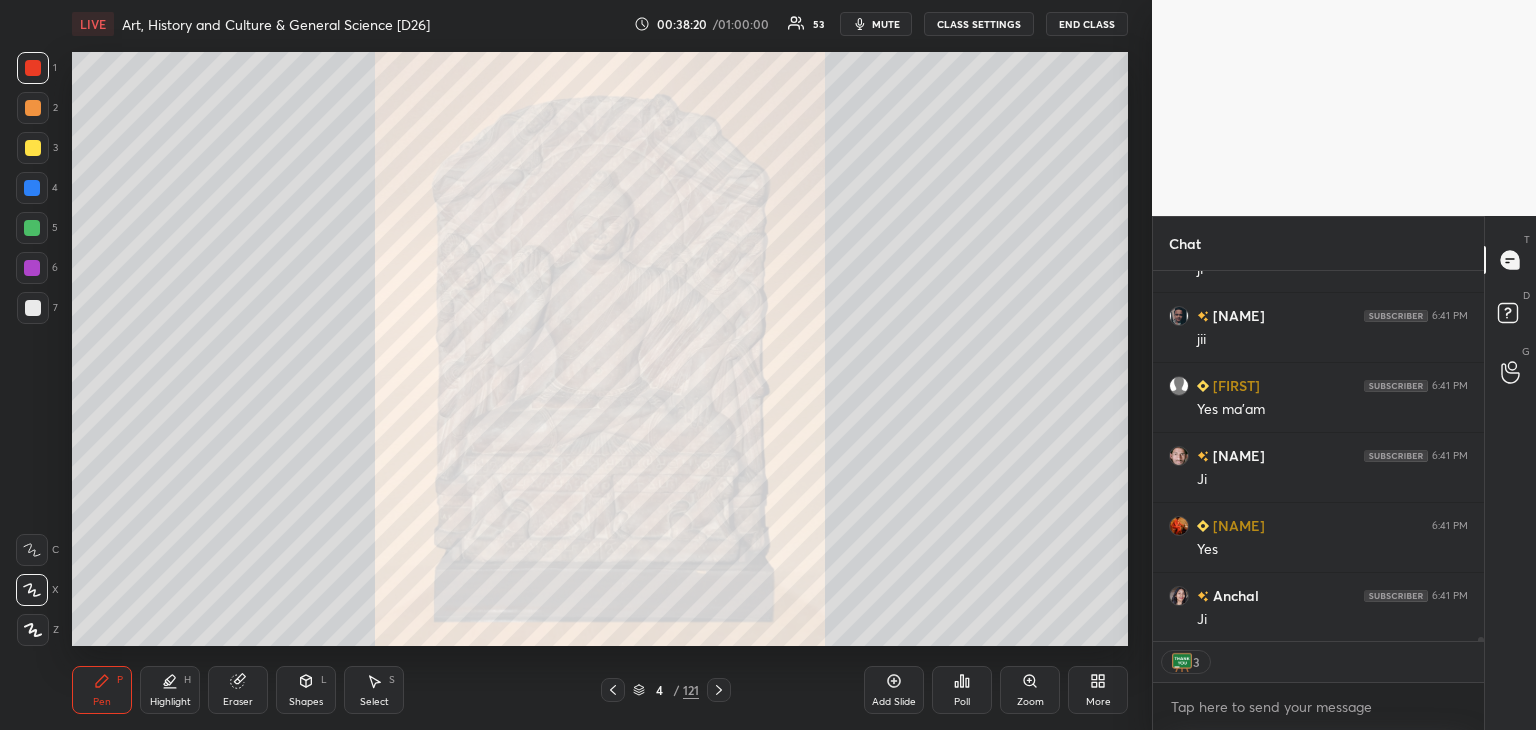 scroll, scrollTop: 30667, scrollLeft: 0, axis: vertical 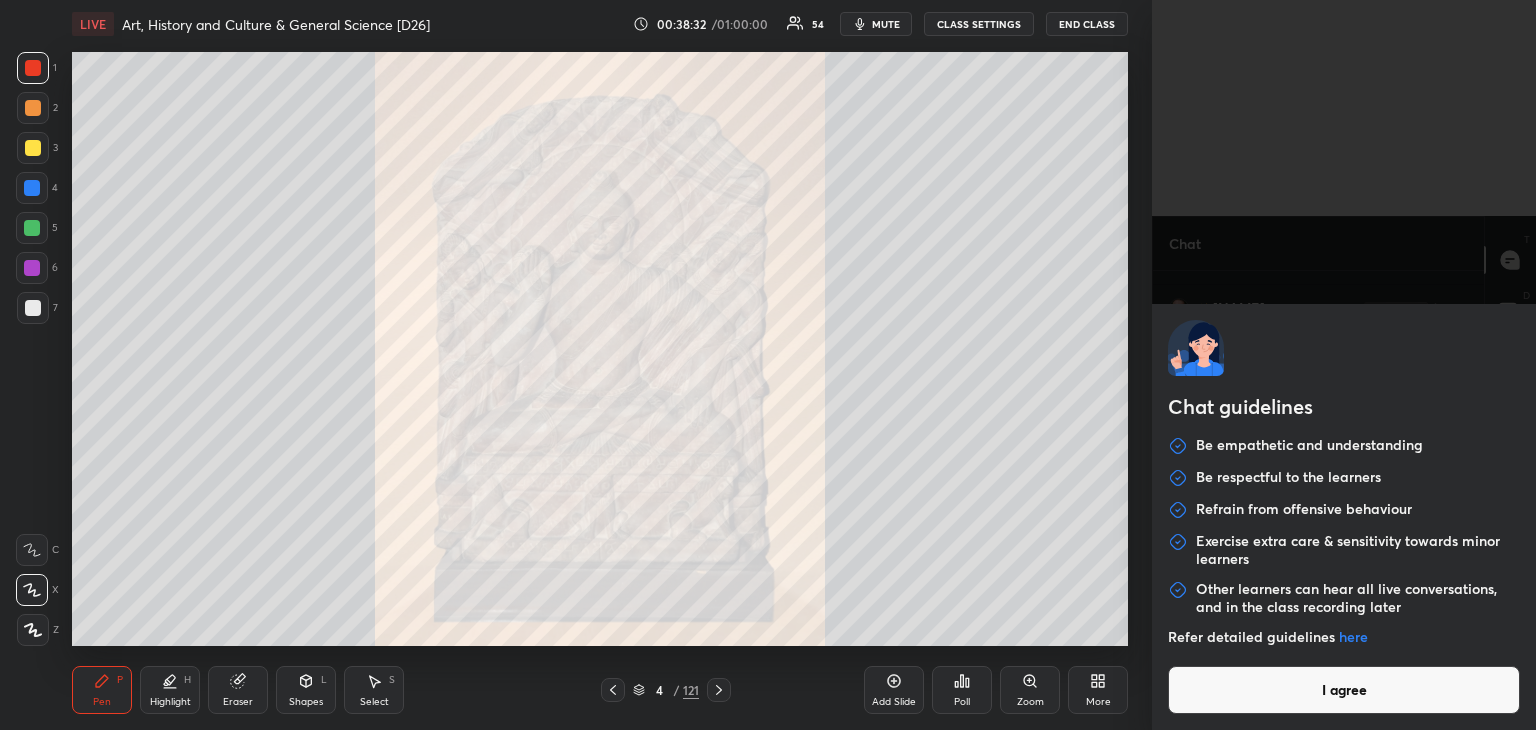 click on "I agree" at bounding box center (1344, 690) 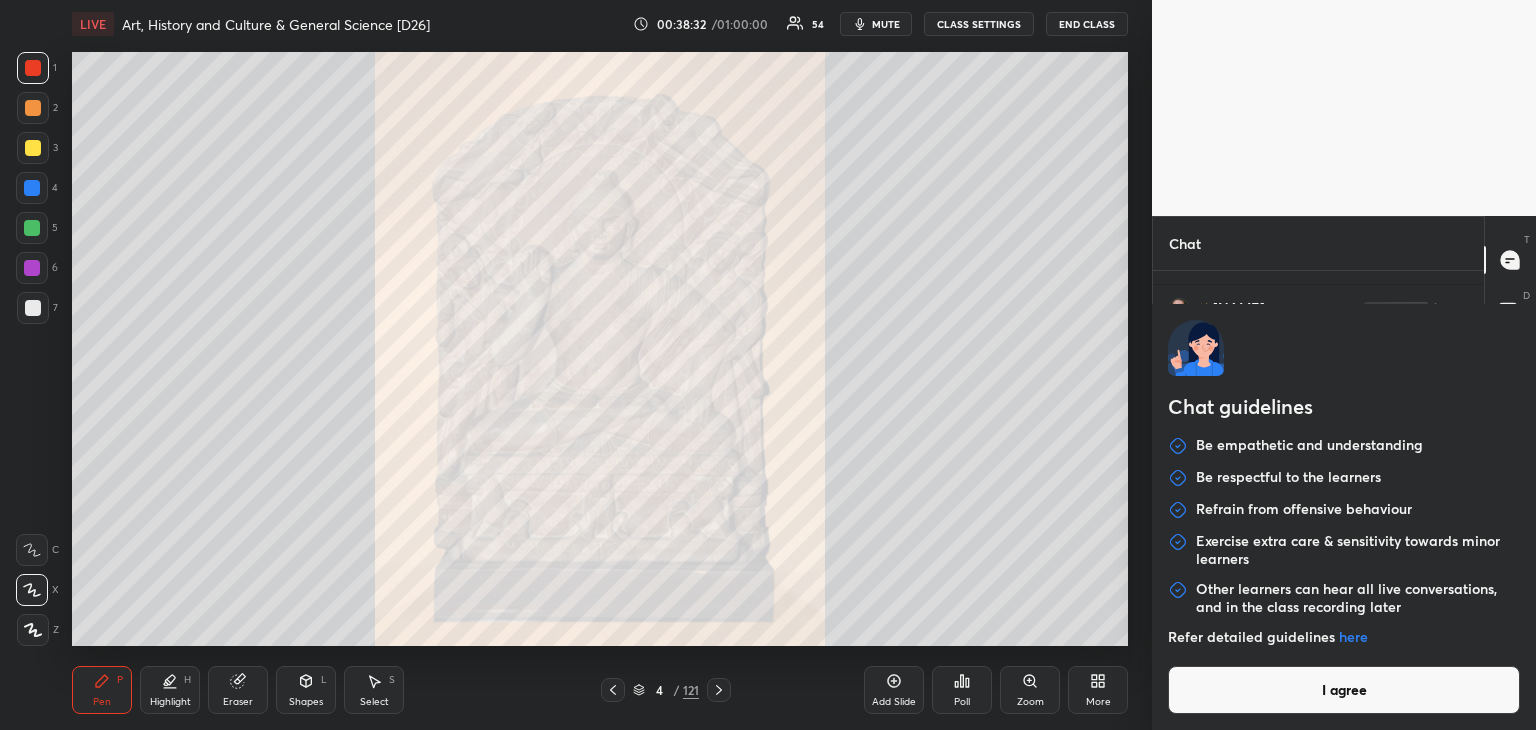 type on "x" 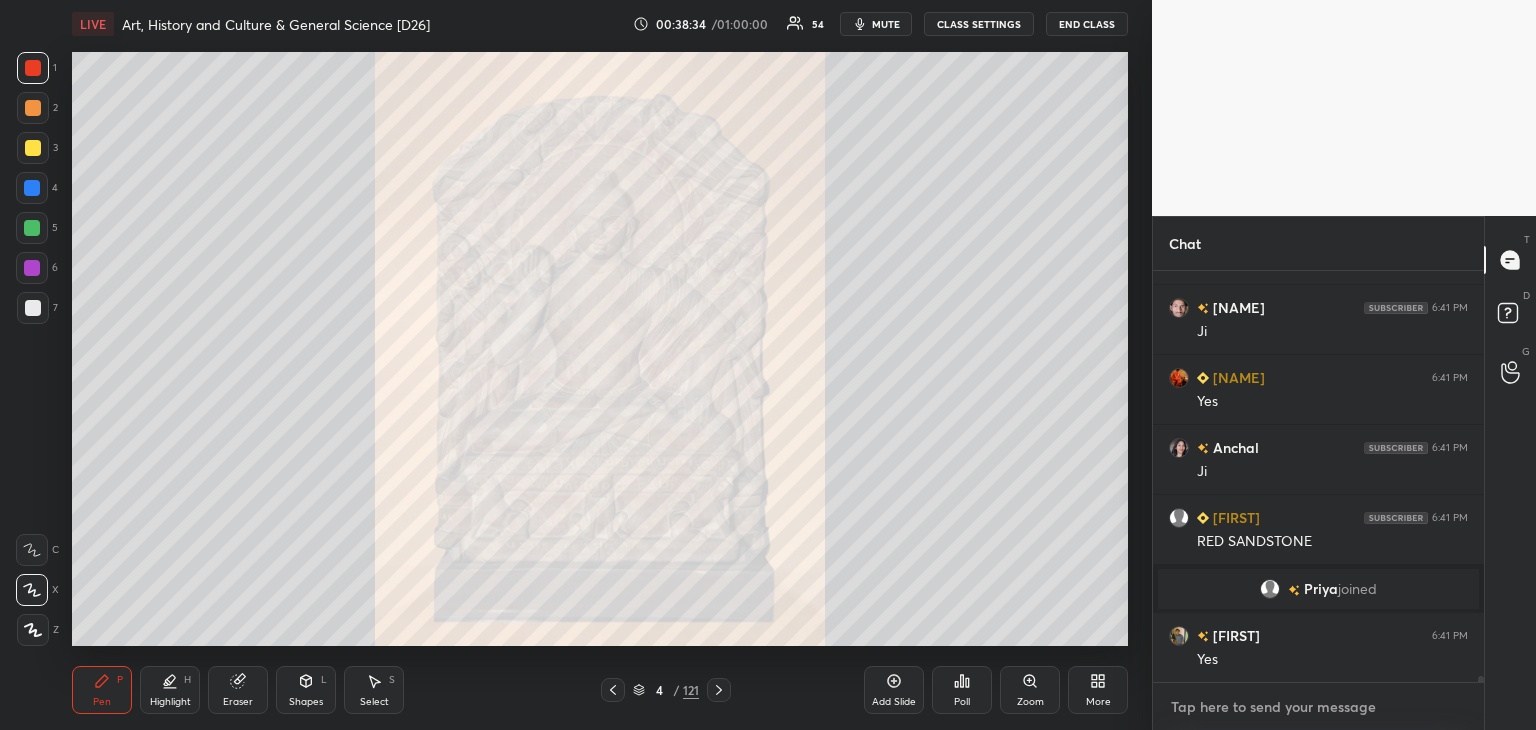 paste on "https://t.me/+lsUe6g3nZwEwYjM1" 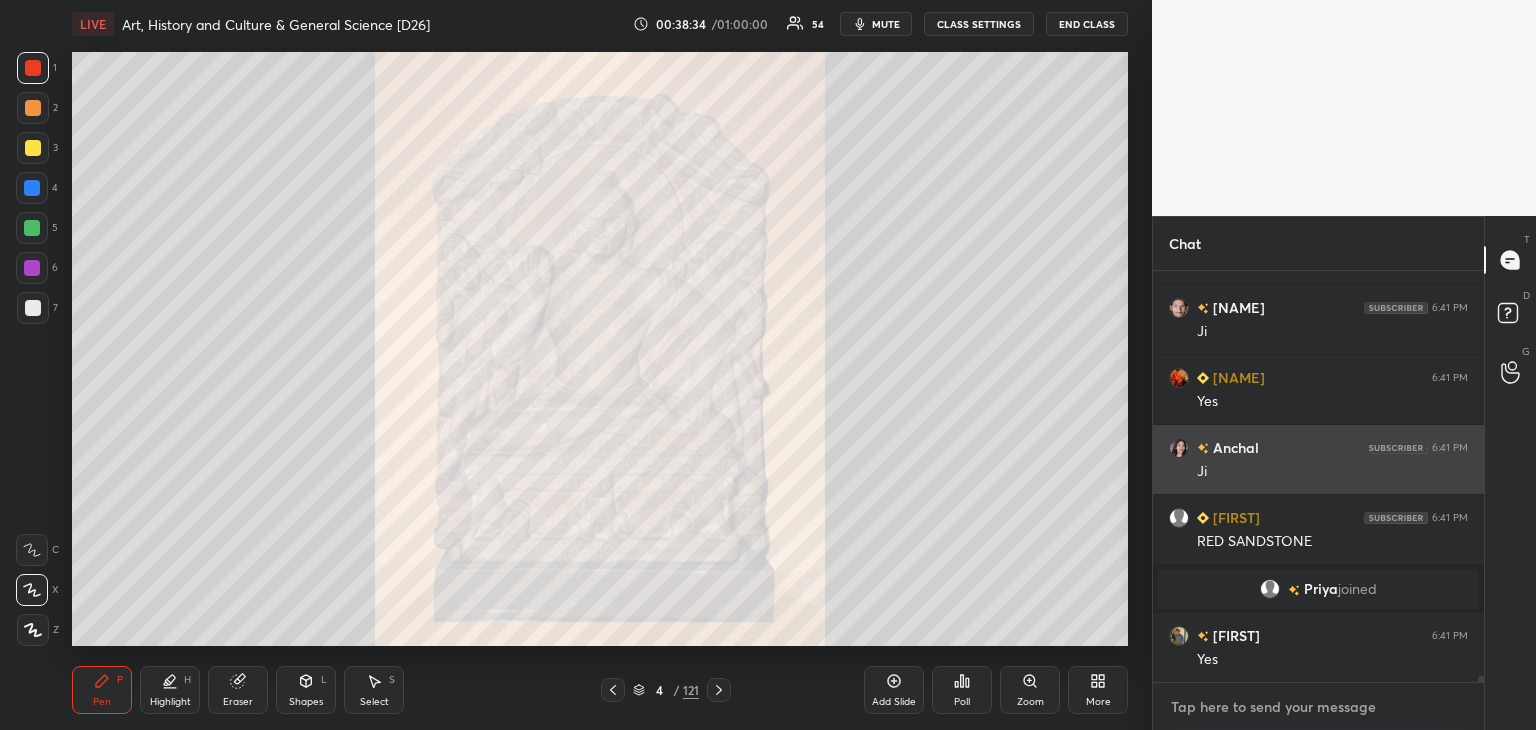 type on "https://t.me/+lsUe6g3nZwEwYjM1" 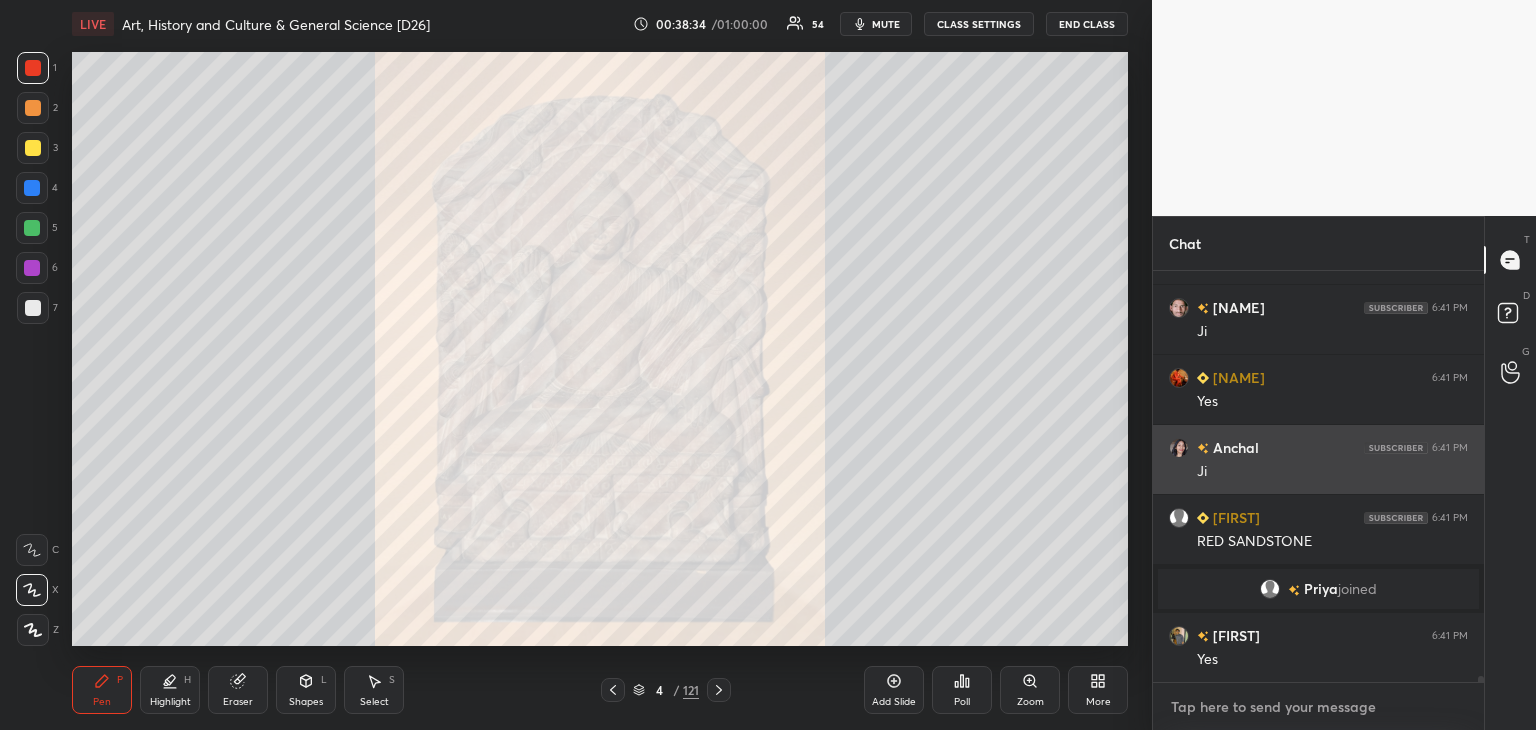 type on "x" 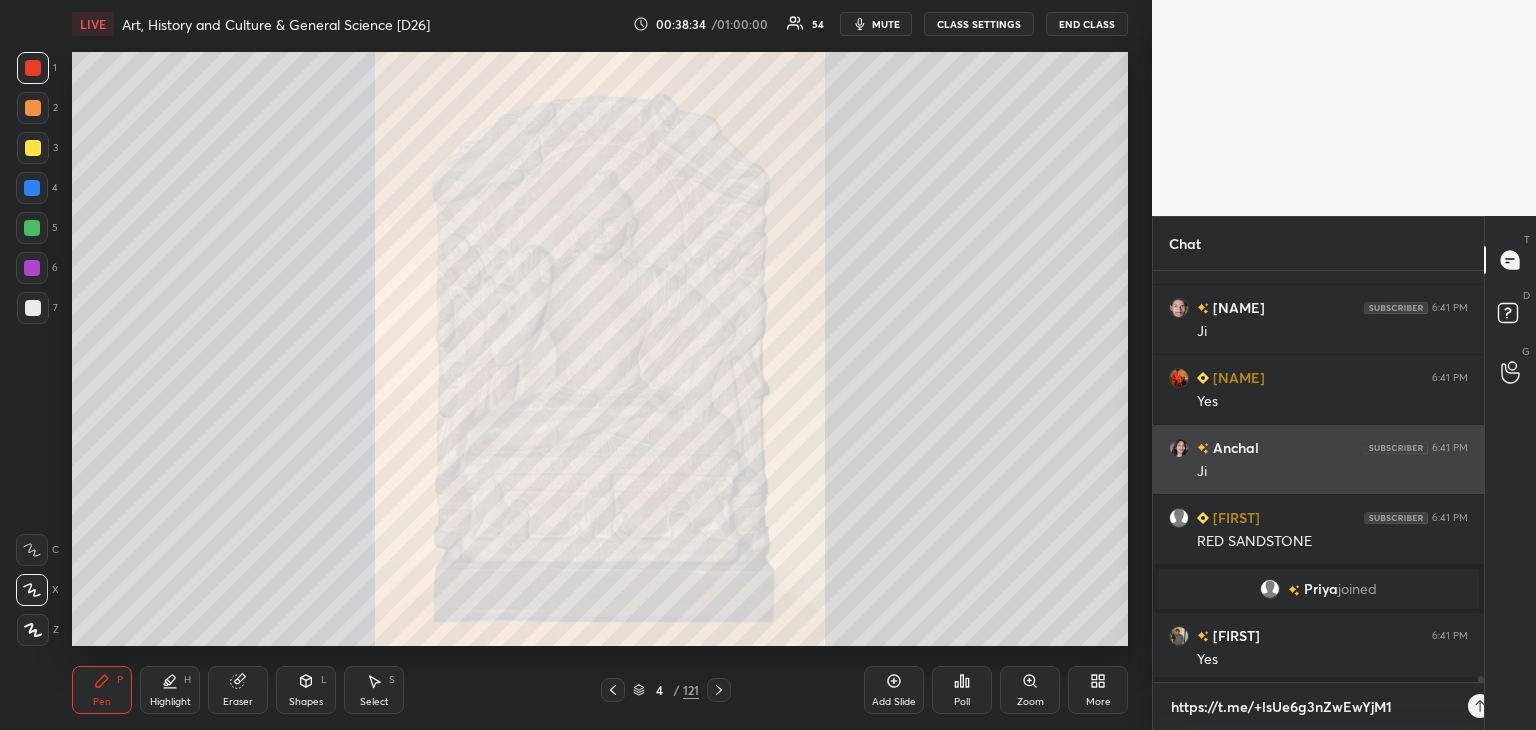 scroll, scrollTop: 400, scrollLeft: 325, axis: both 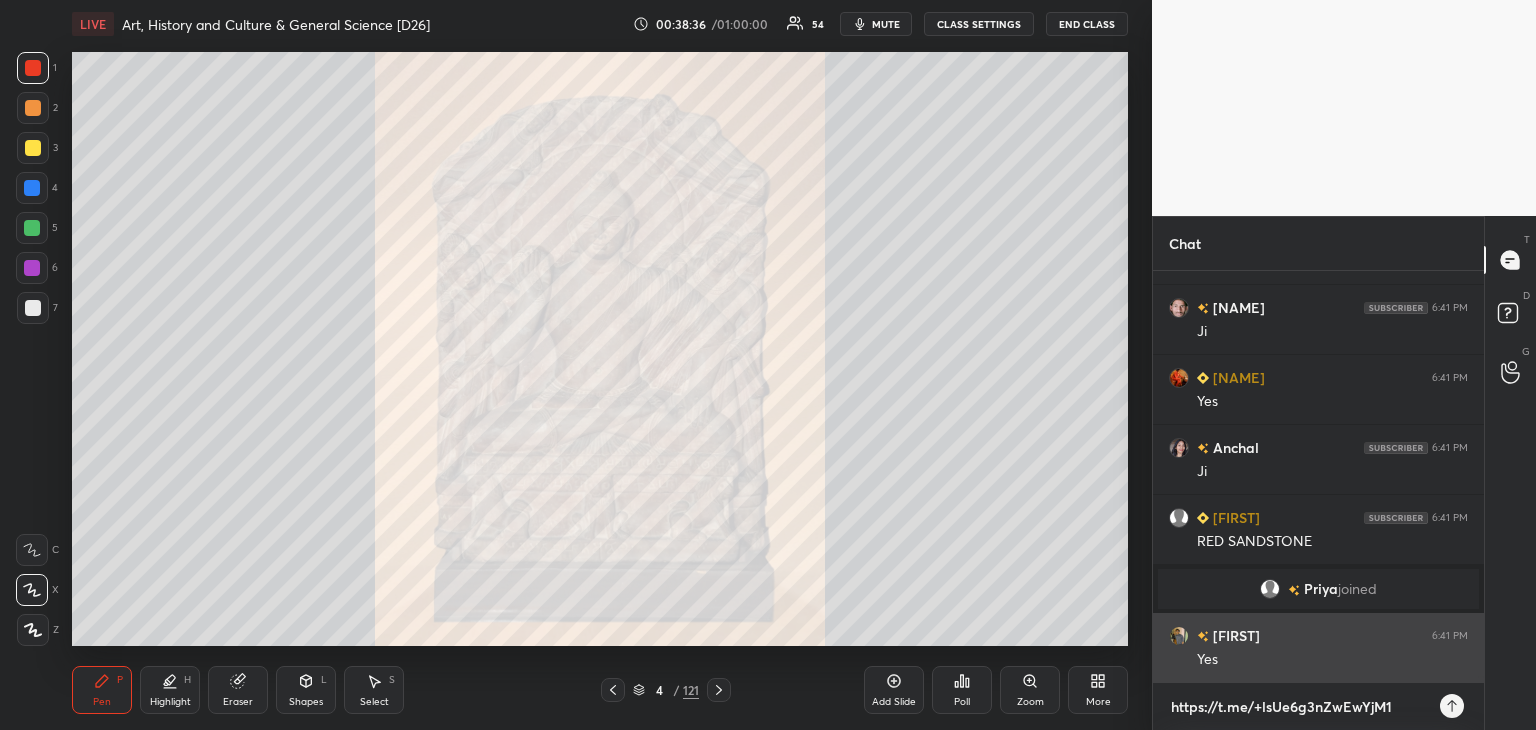 type 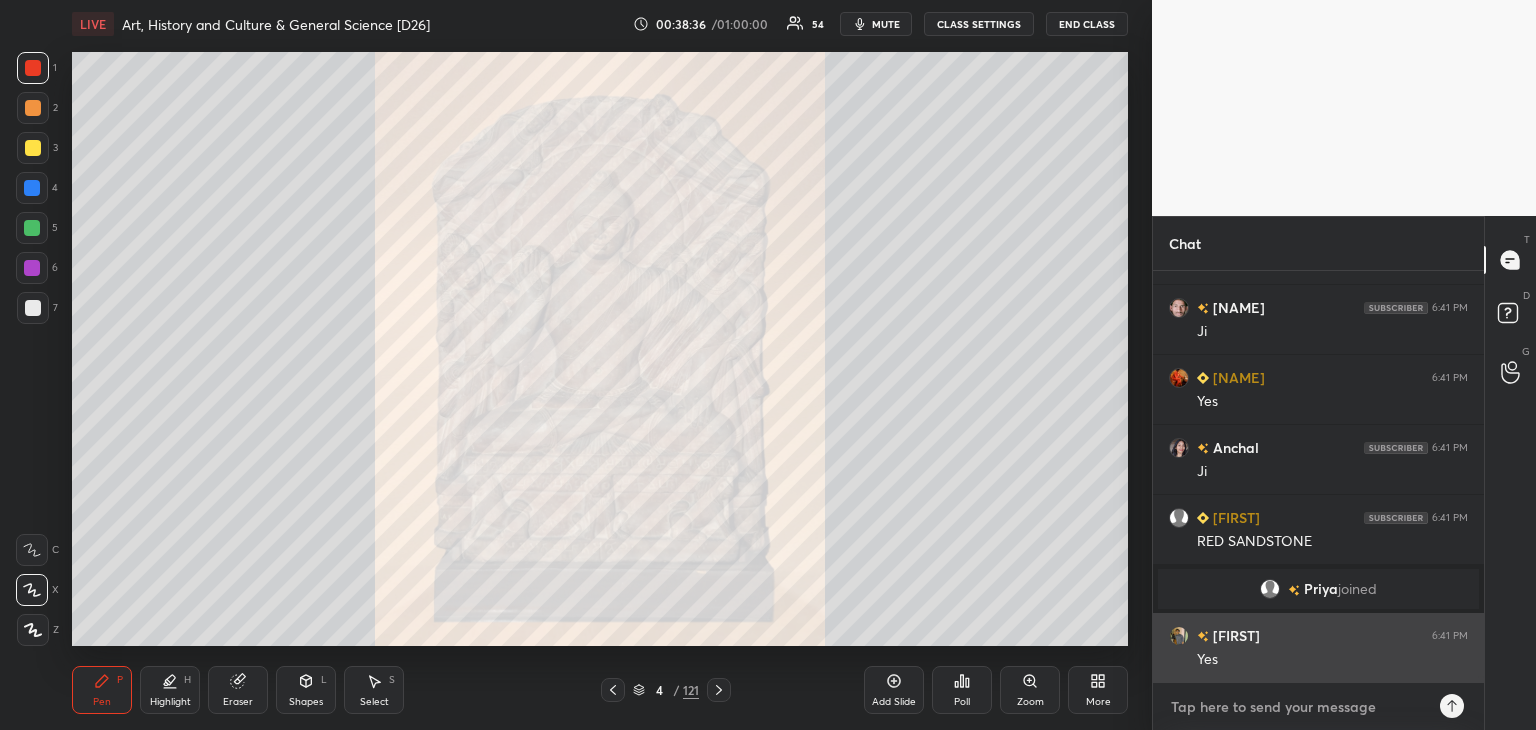 scroll, scrollTop: 30416, scrollLeft: 0, axis: vertical 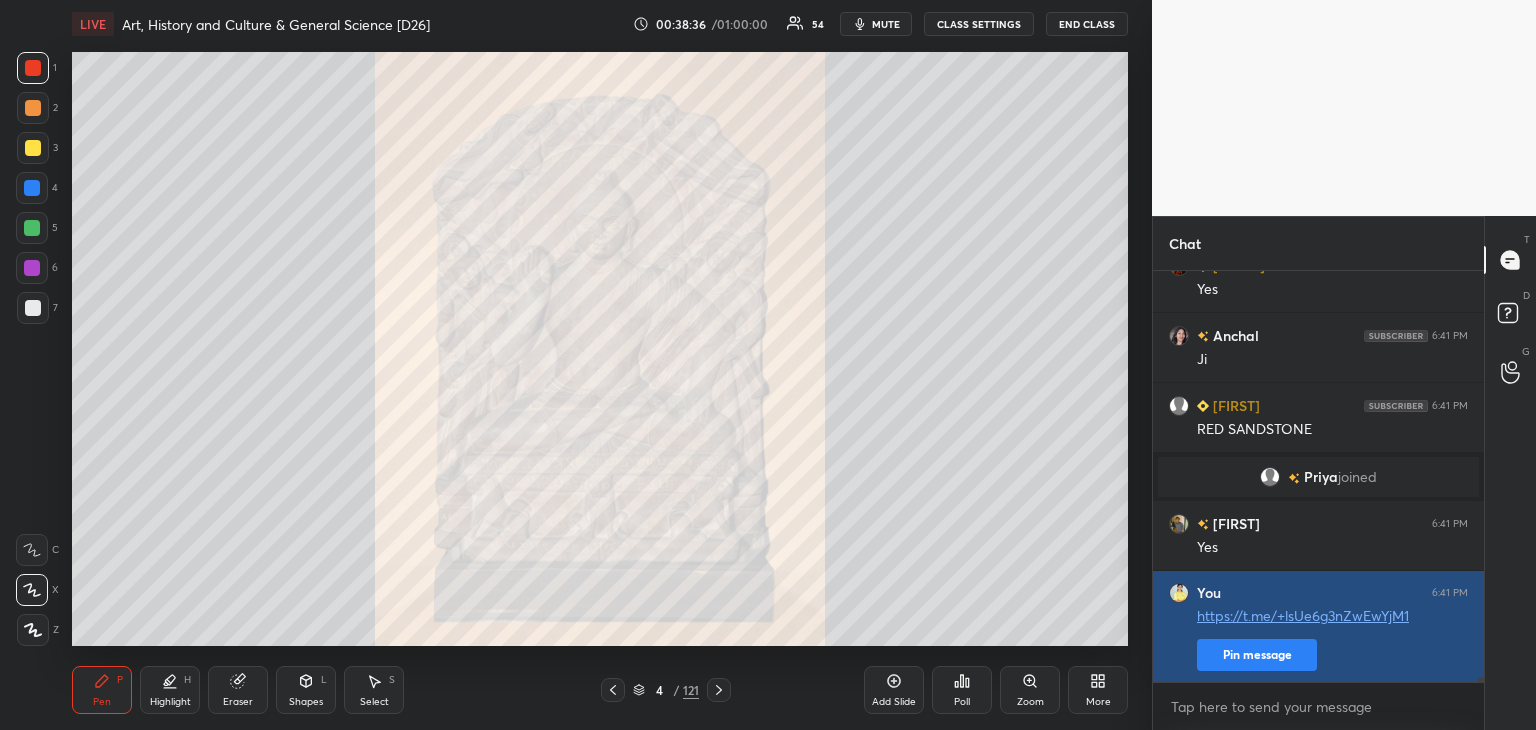 click on "Pin message" at bounding box center [1257, 655] 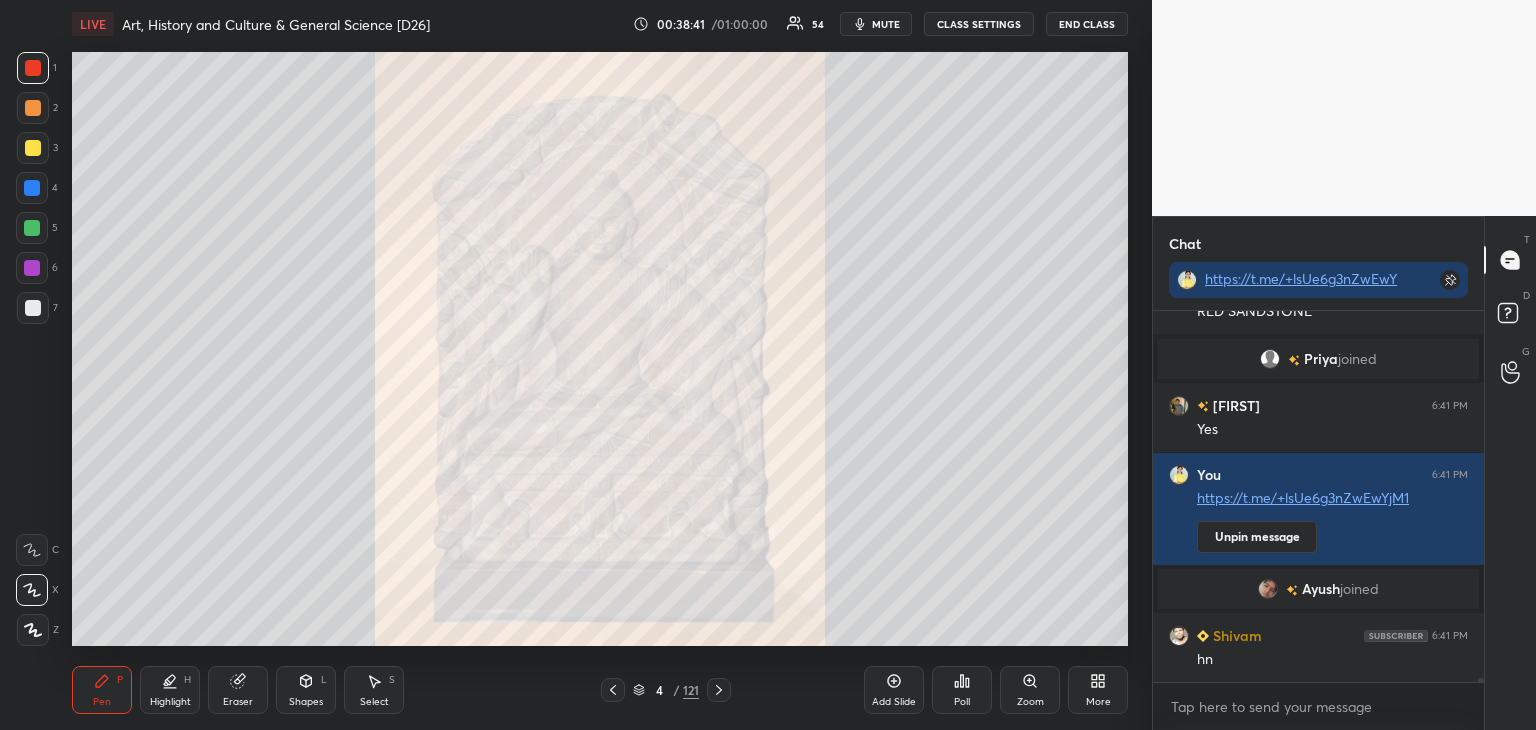 click at bounding box center (33, 308) 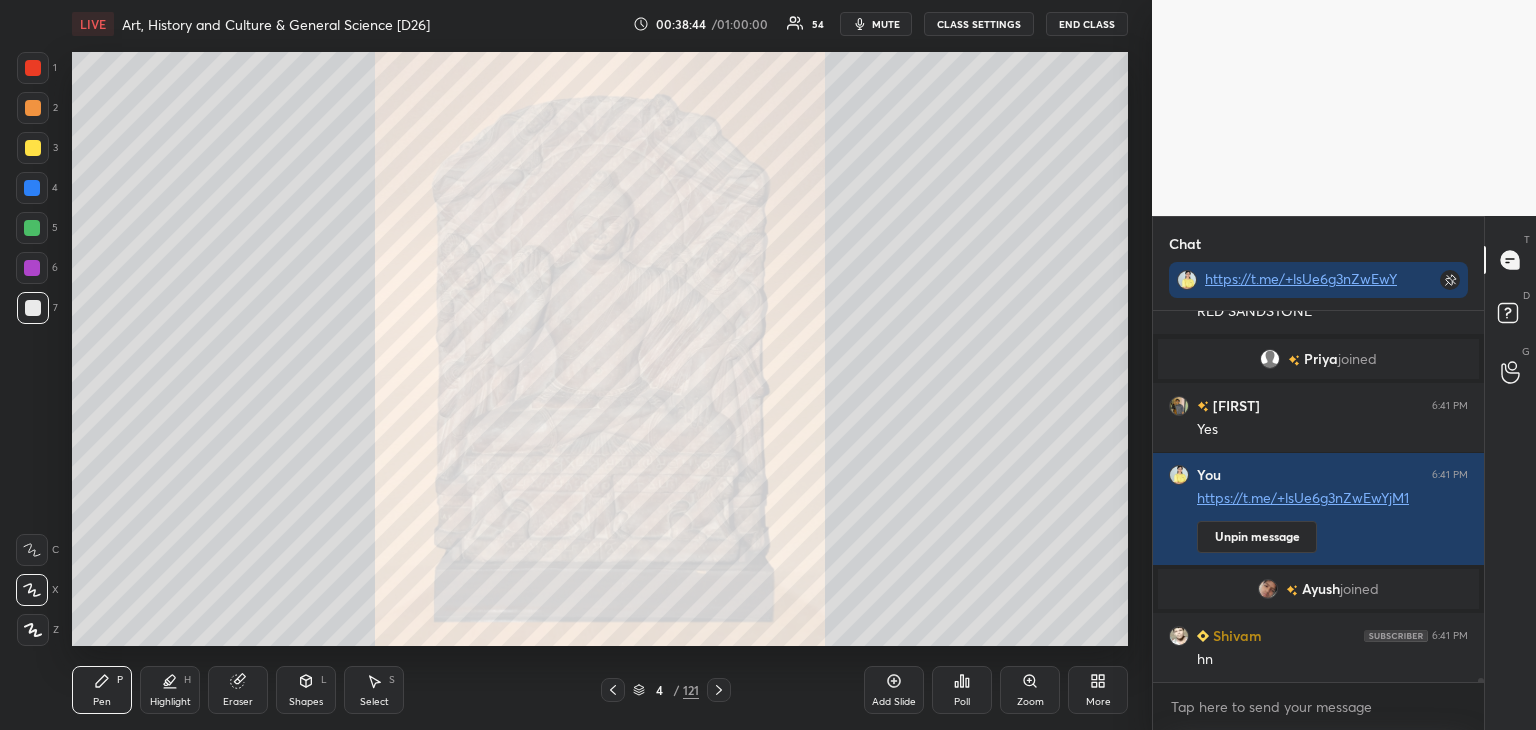 click 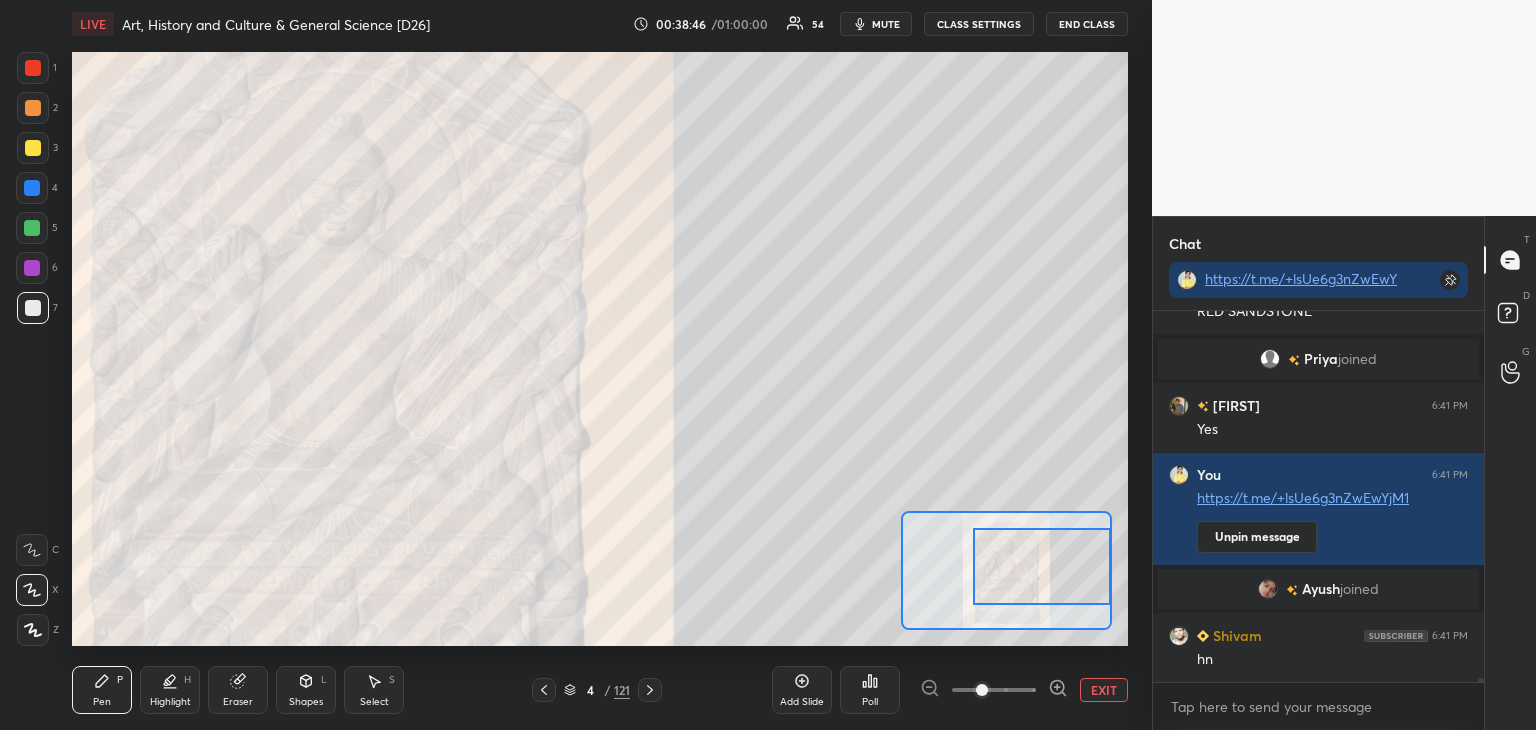 drag, startPoint x: 993, startPoint y: 557, endPoint x: 1060, endPoint y: 545, distance: 68.06615 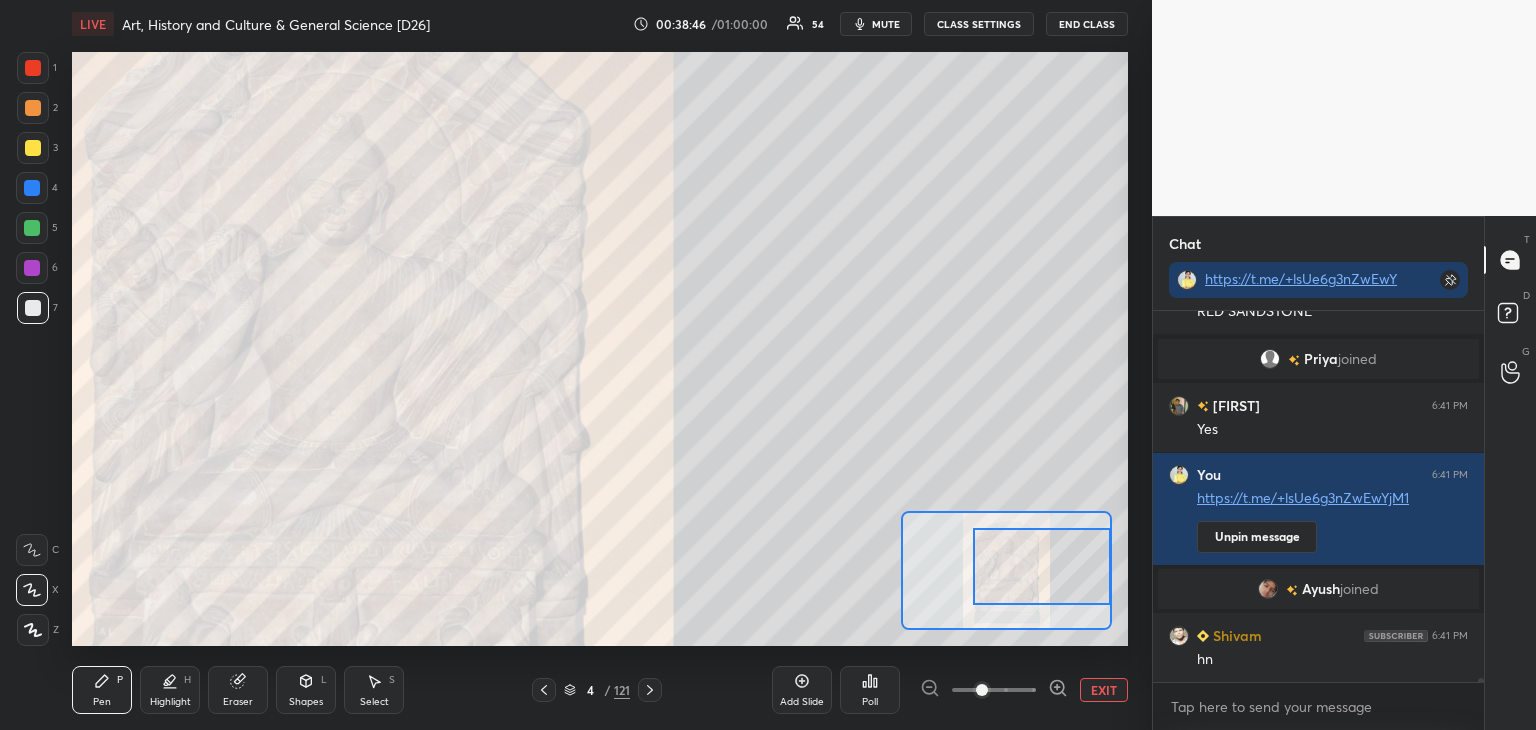click at bounding box center (1042, 566) 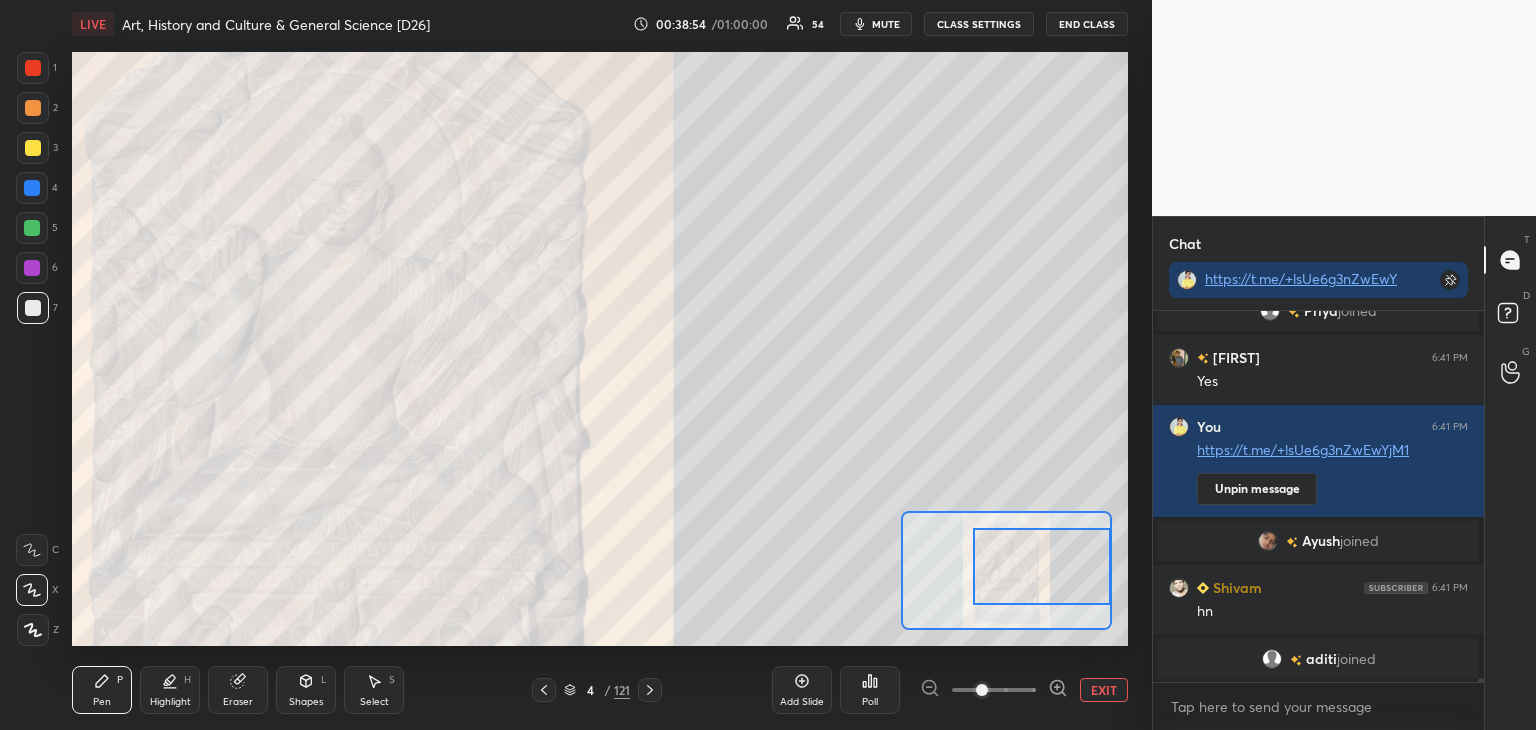 click at bounding box center (33, 308) 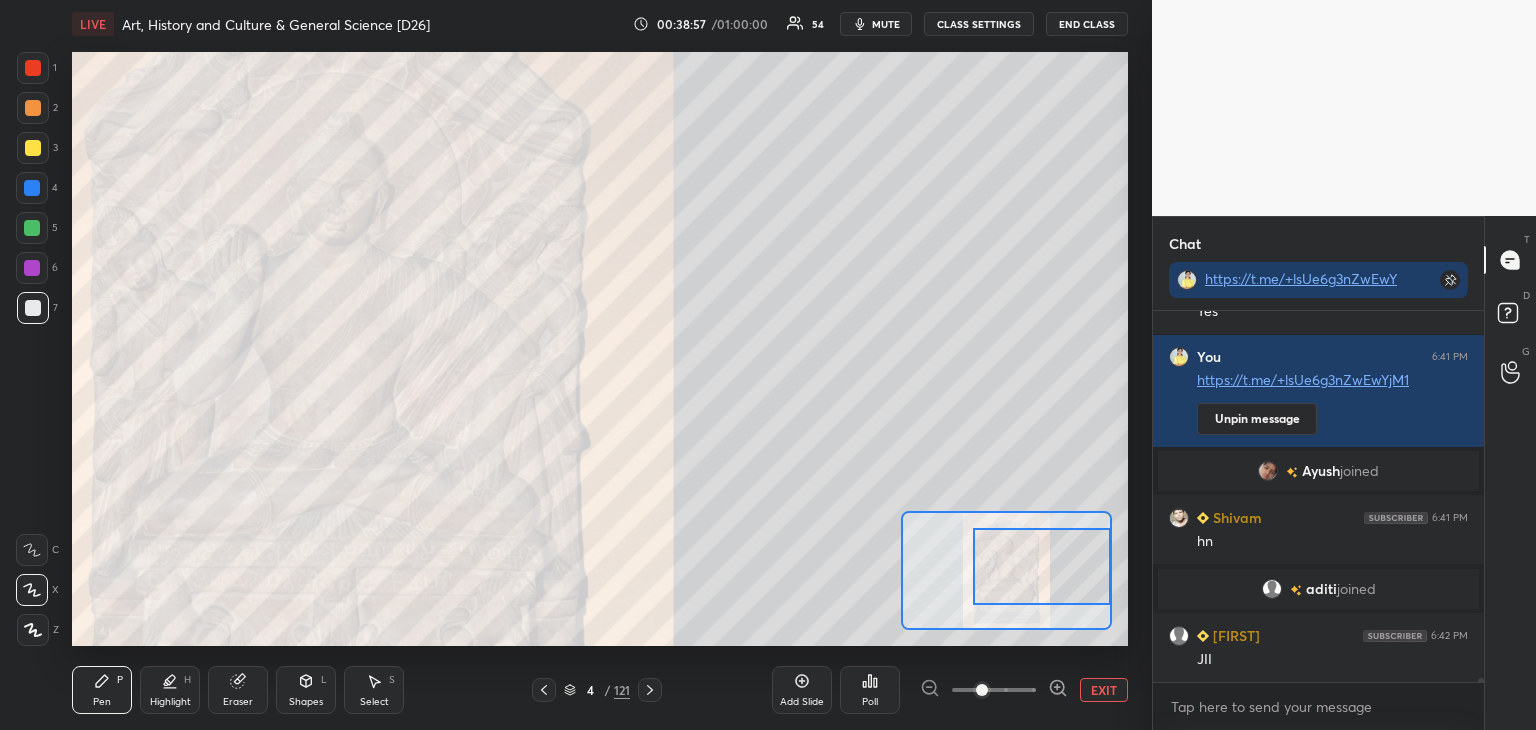 click at bounding box center [32, 550] 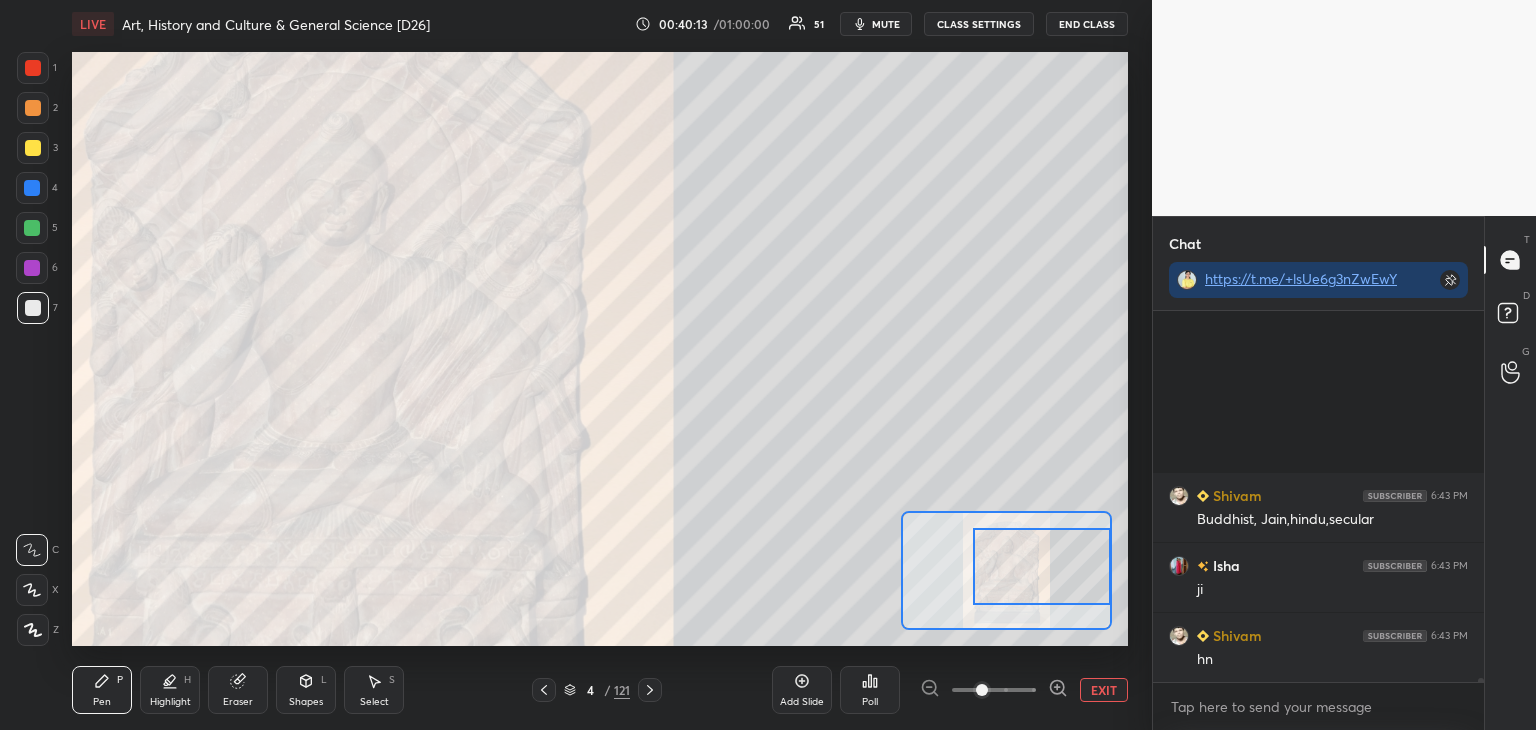 scroll, scrollTop: 32602, scrollLeft: 0, axis: vertical 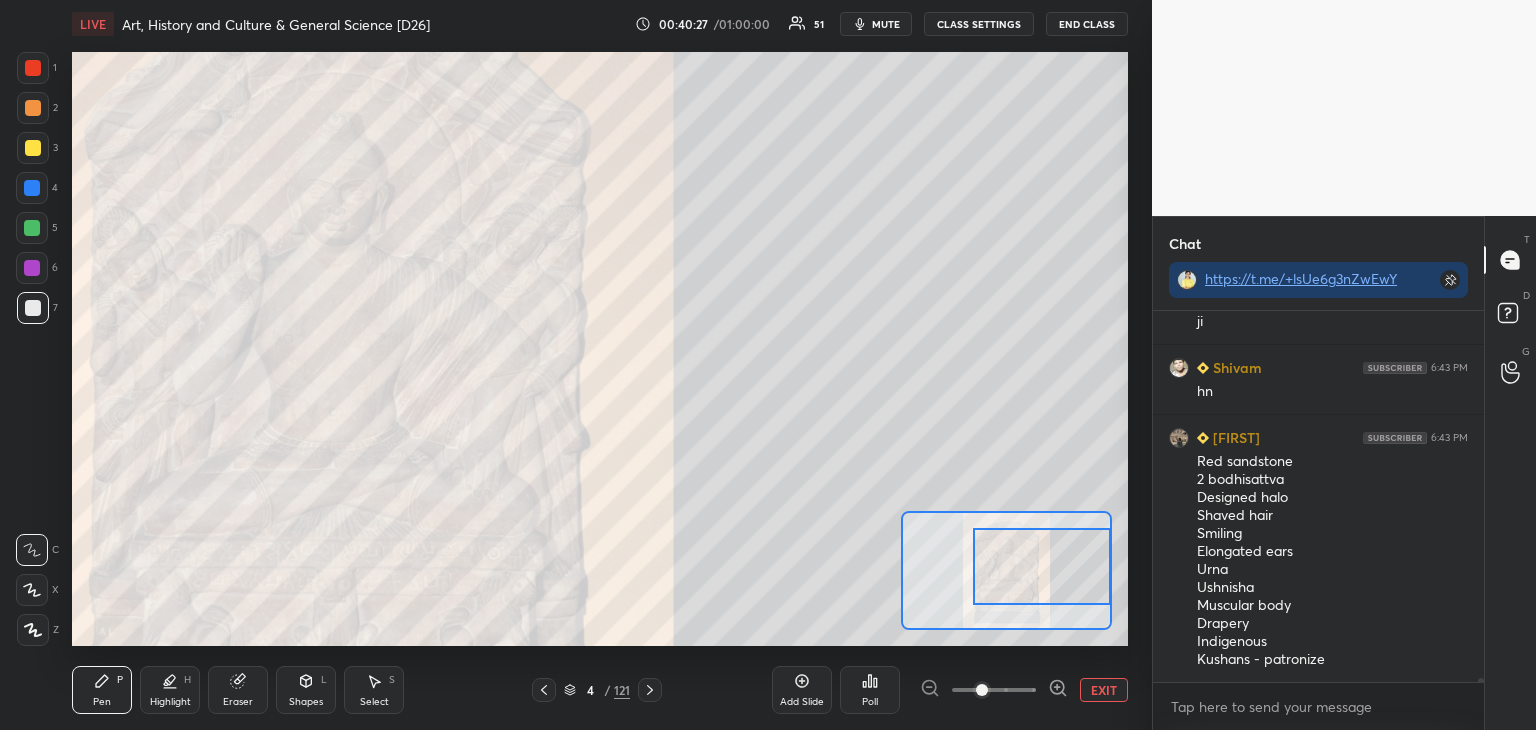 click at bounding box center (33, 308) 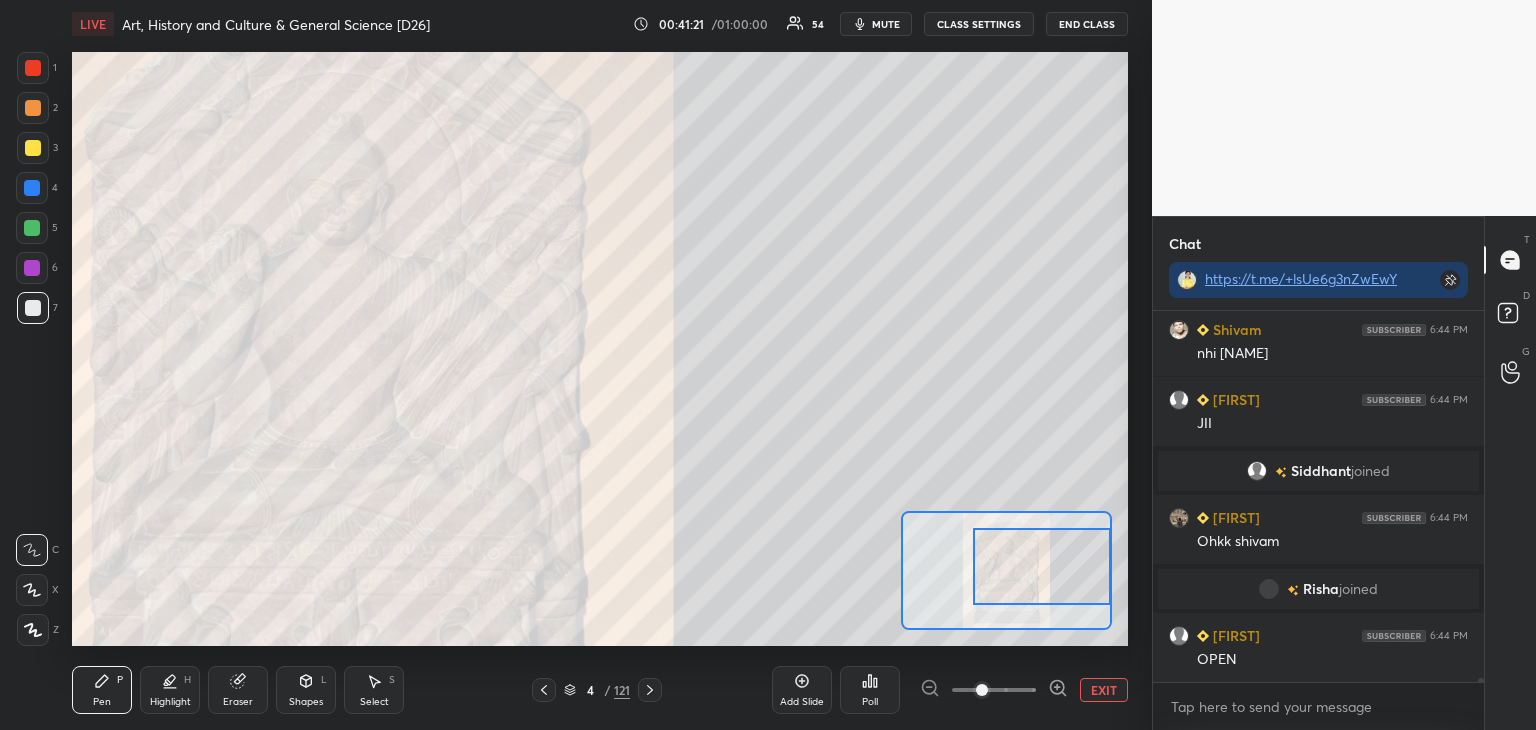 scroll, scrollTop: 33462, scrollLeft: 0, axis: vertical 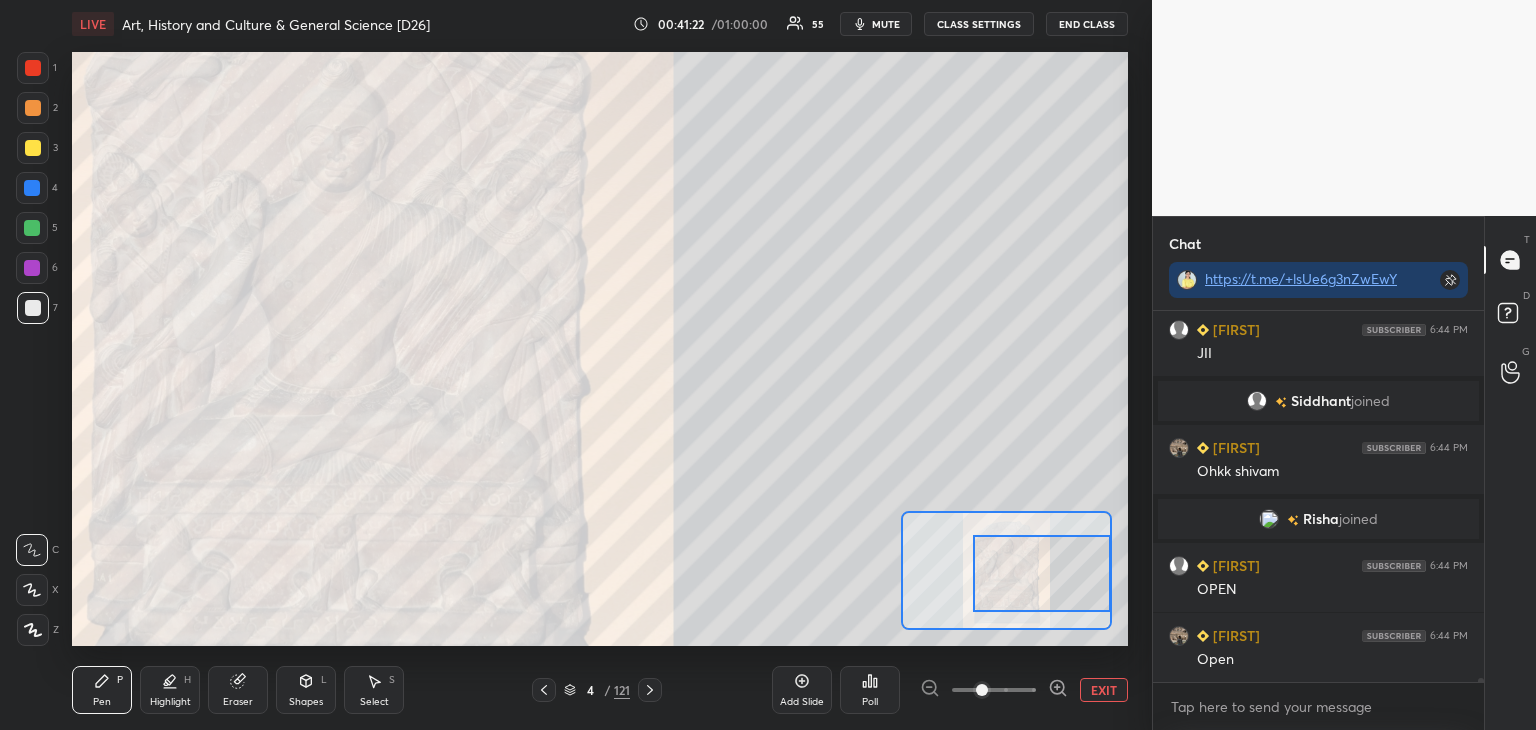click at bounding box center [1042, 573] 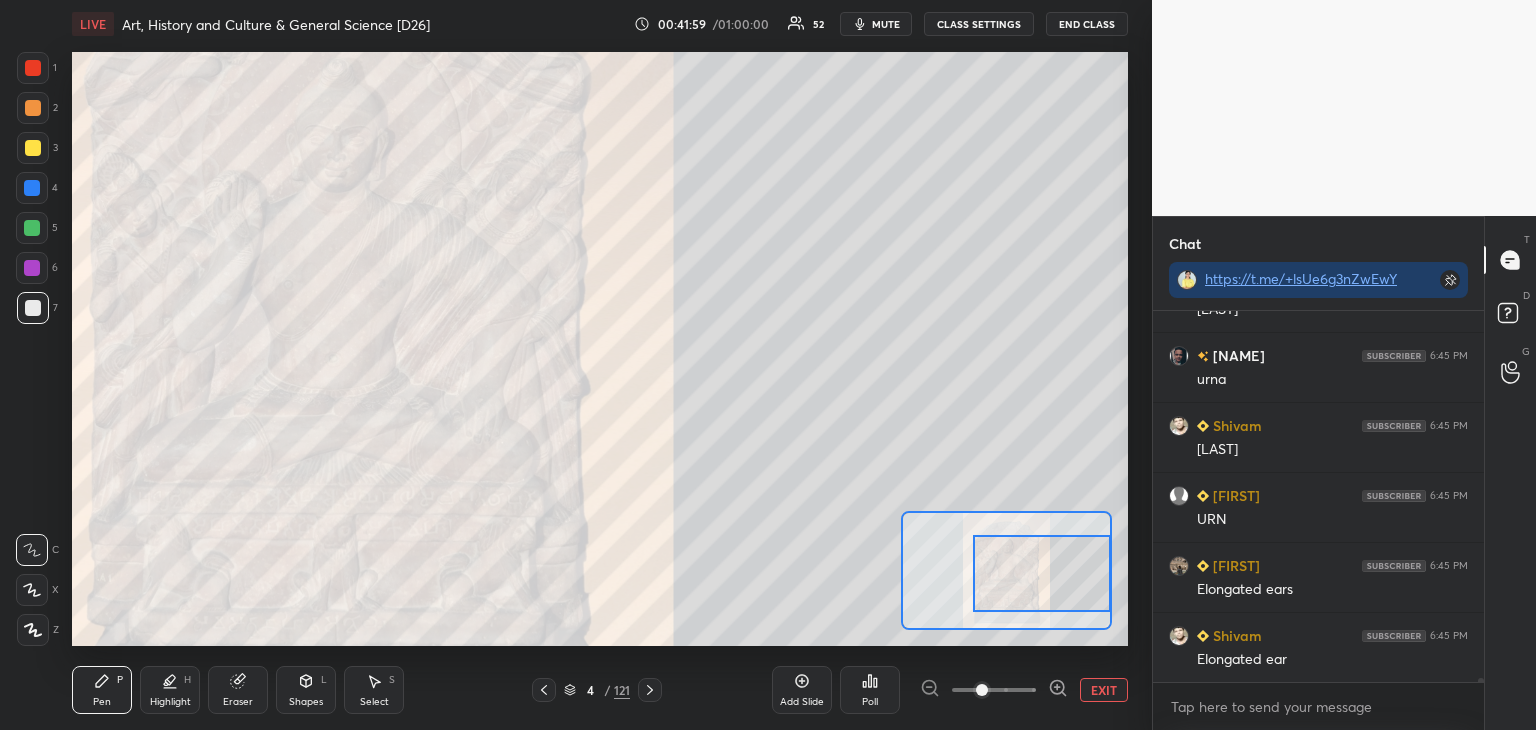 scroll, scrollTop: 34748, scrollLeft: 0, axis: vertical 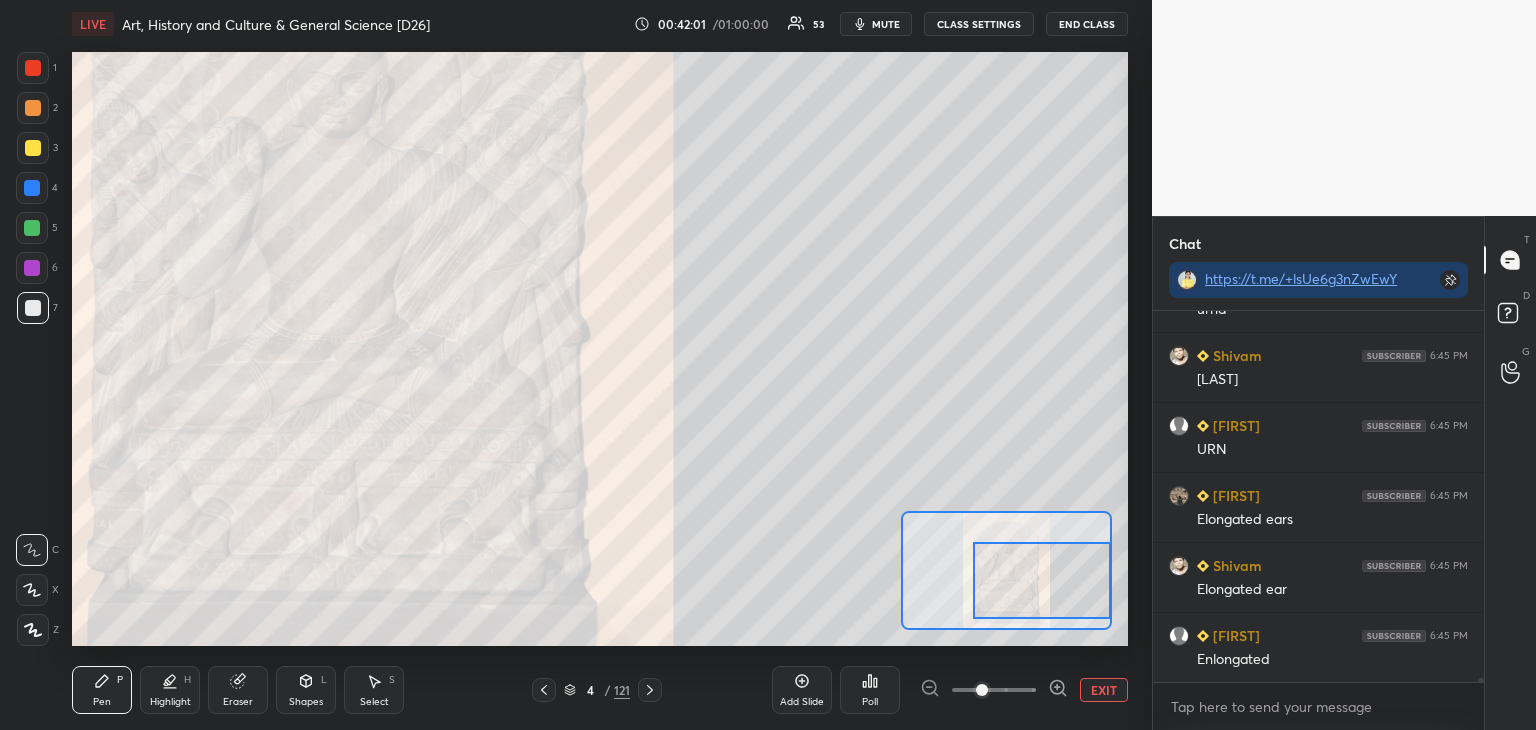 click at bounding box center [1042, 580] 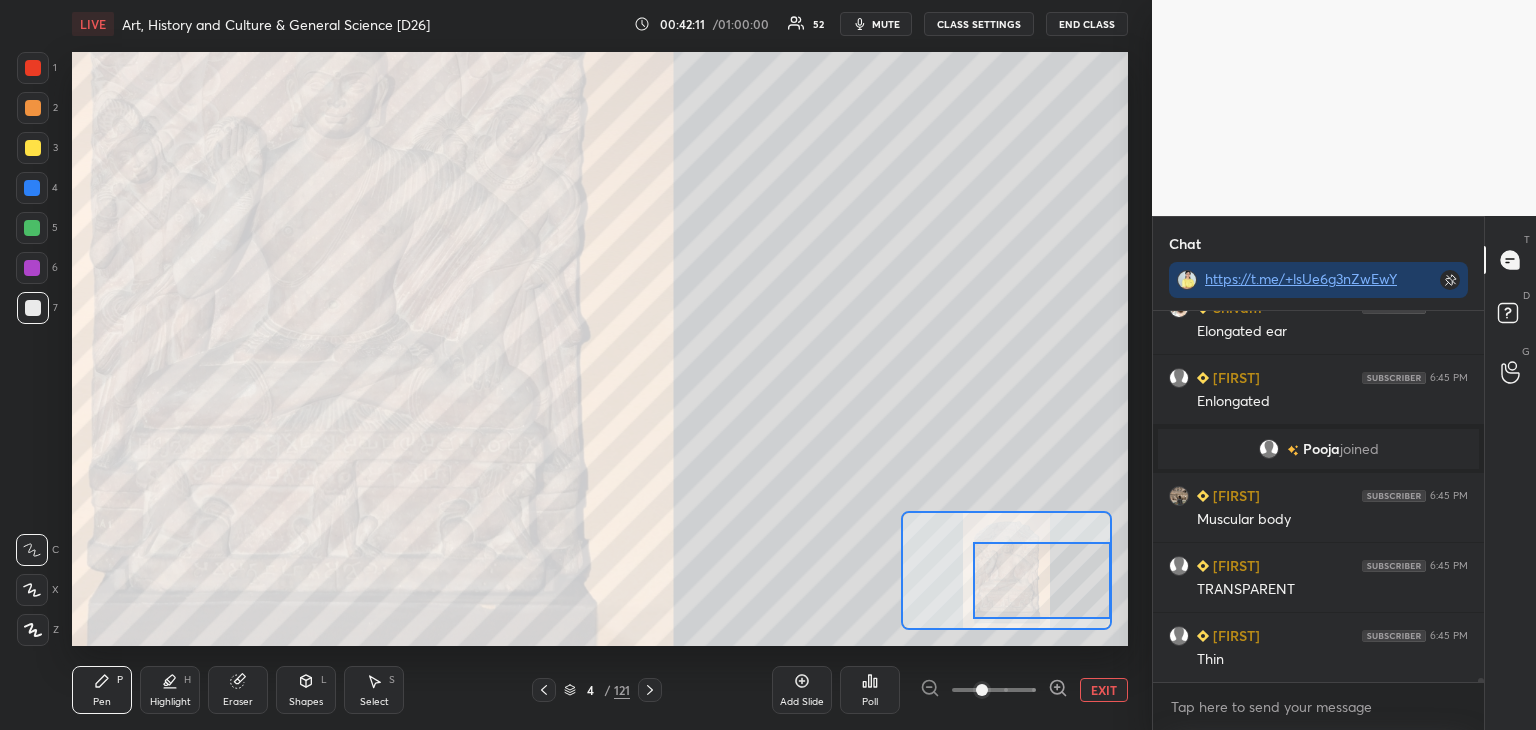 scroll, scrollTop: 34860, scrollLeft: 0, axis: vertical 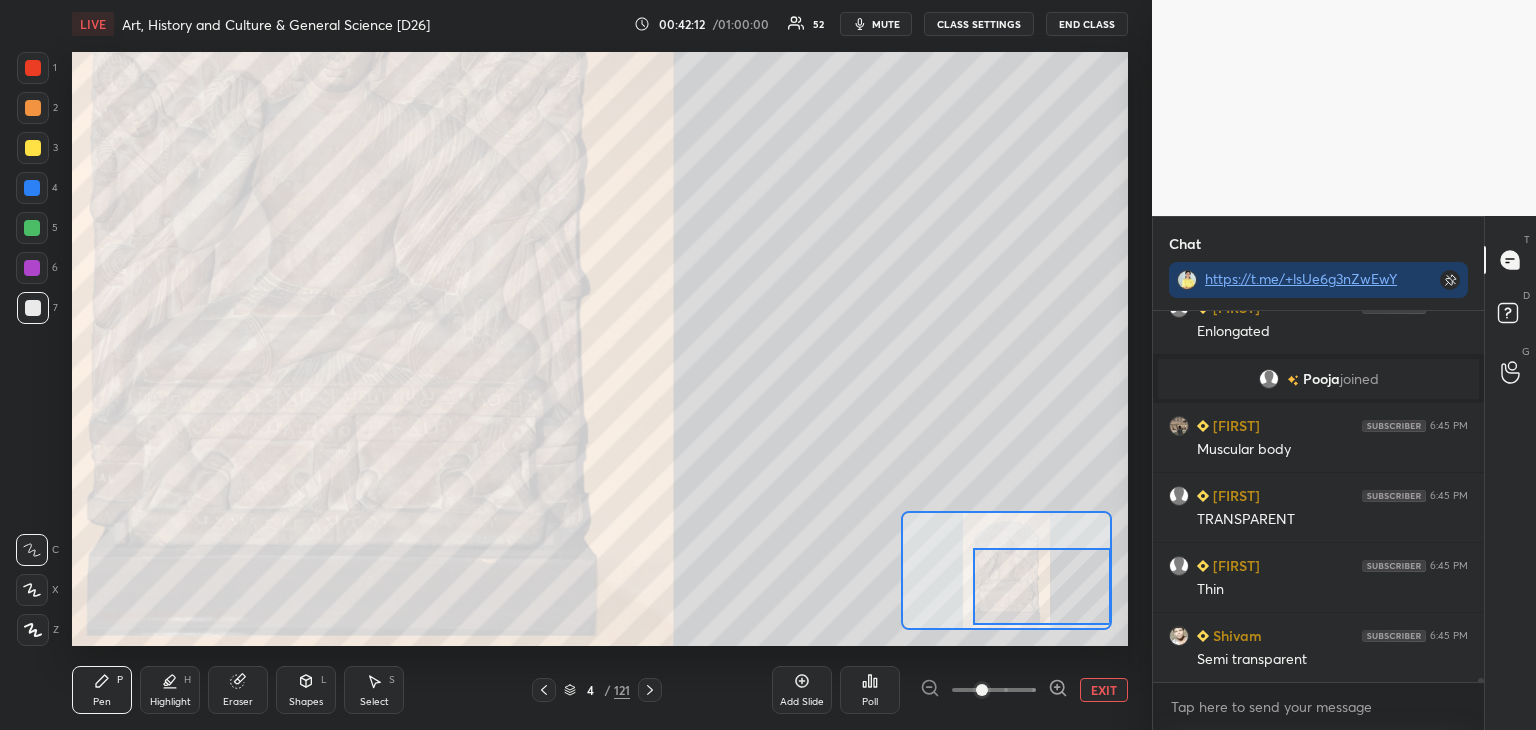 click at bounding box center (1042, 586) 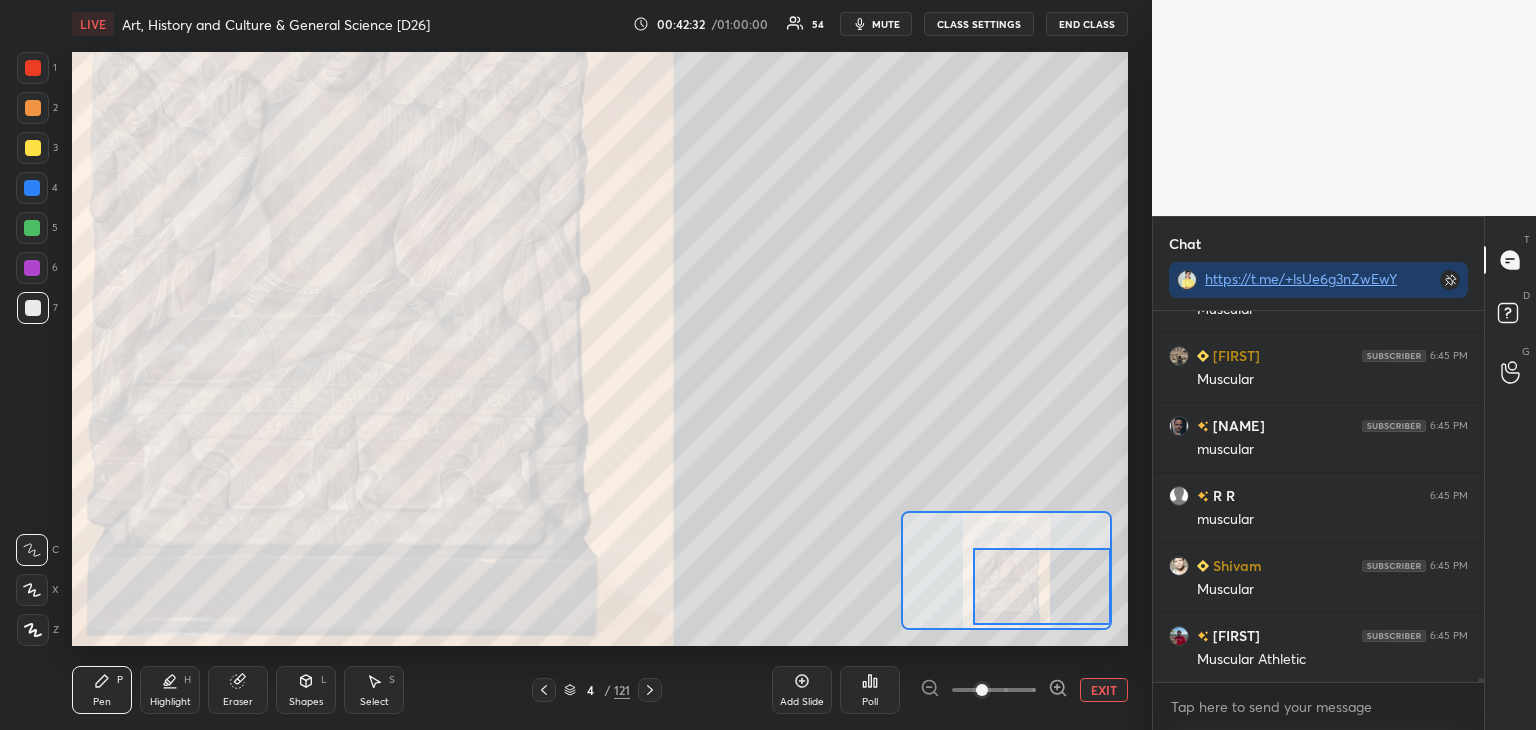 scroll, scrollTop: 35770, scrollLeft: 0, axis: vertical 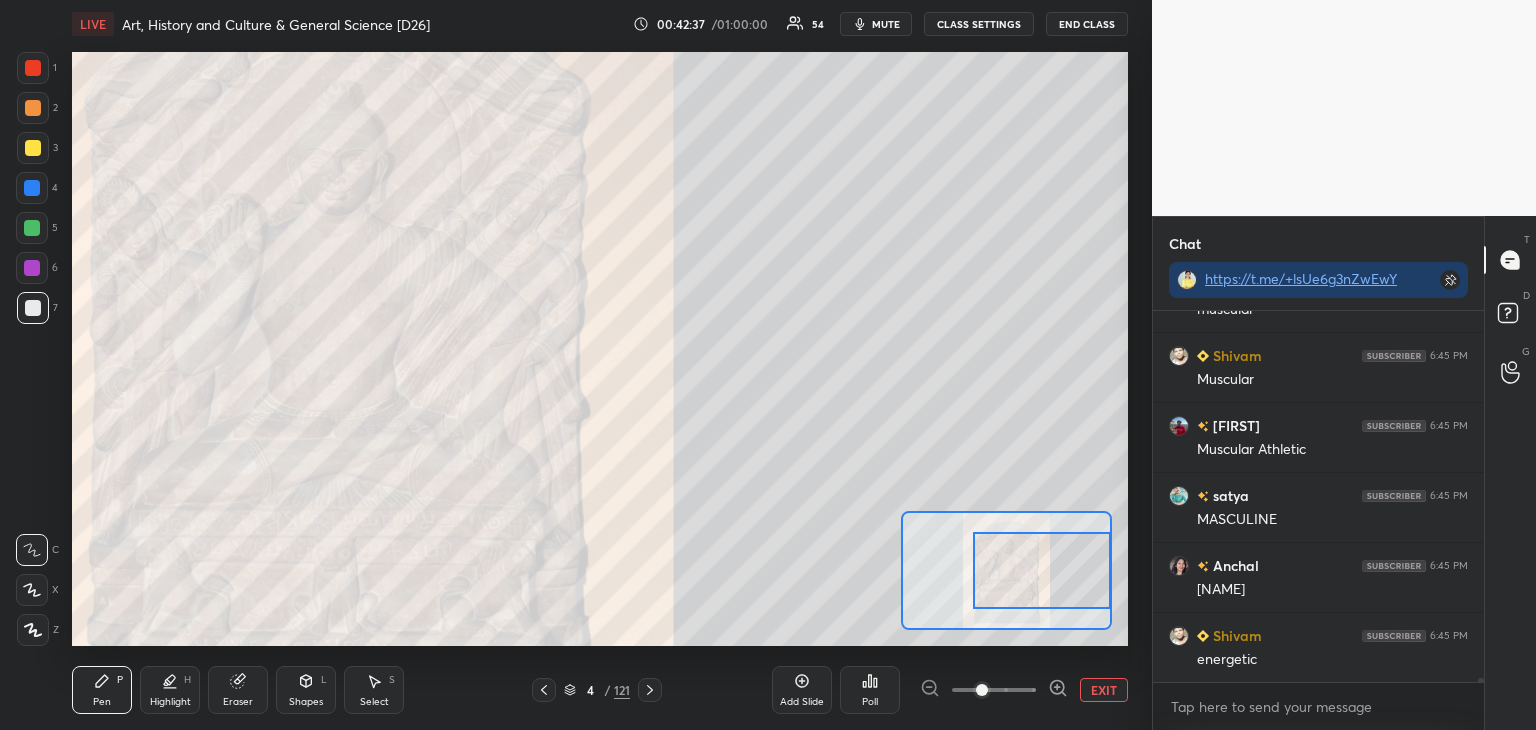 drag, startPoint x: 1065, startPoint y: 581, endPoint x: 1089, endPoint y: 565, distance: 28.84441 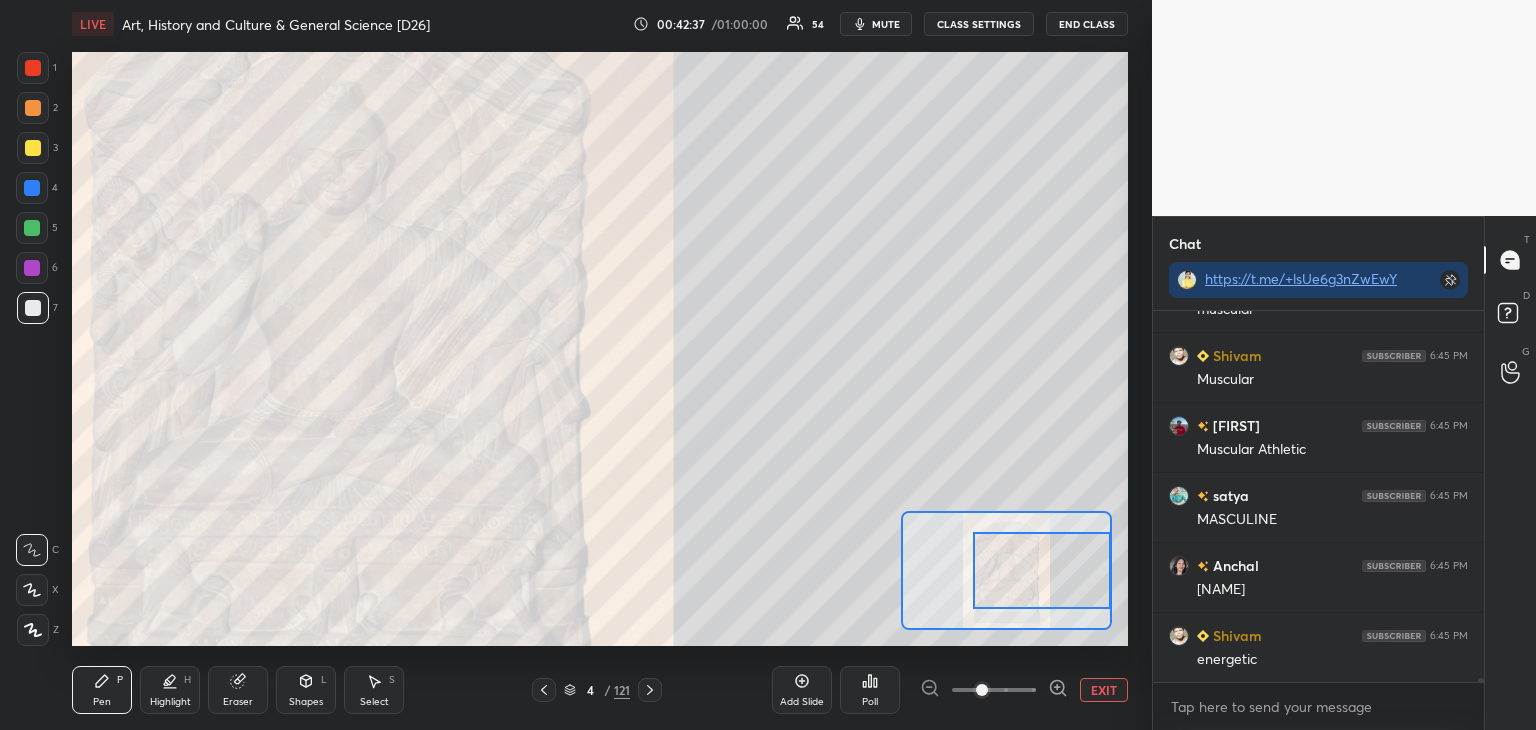 click at bounding box center (1042, 570) 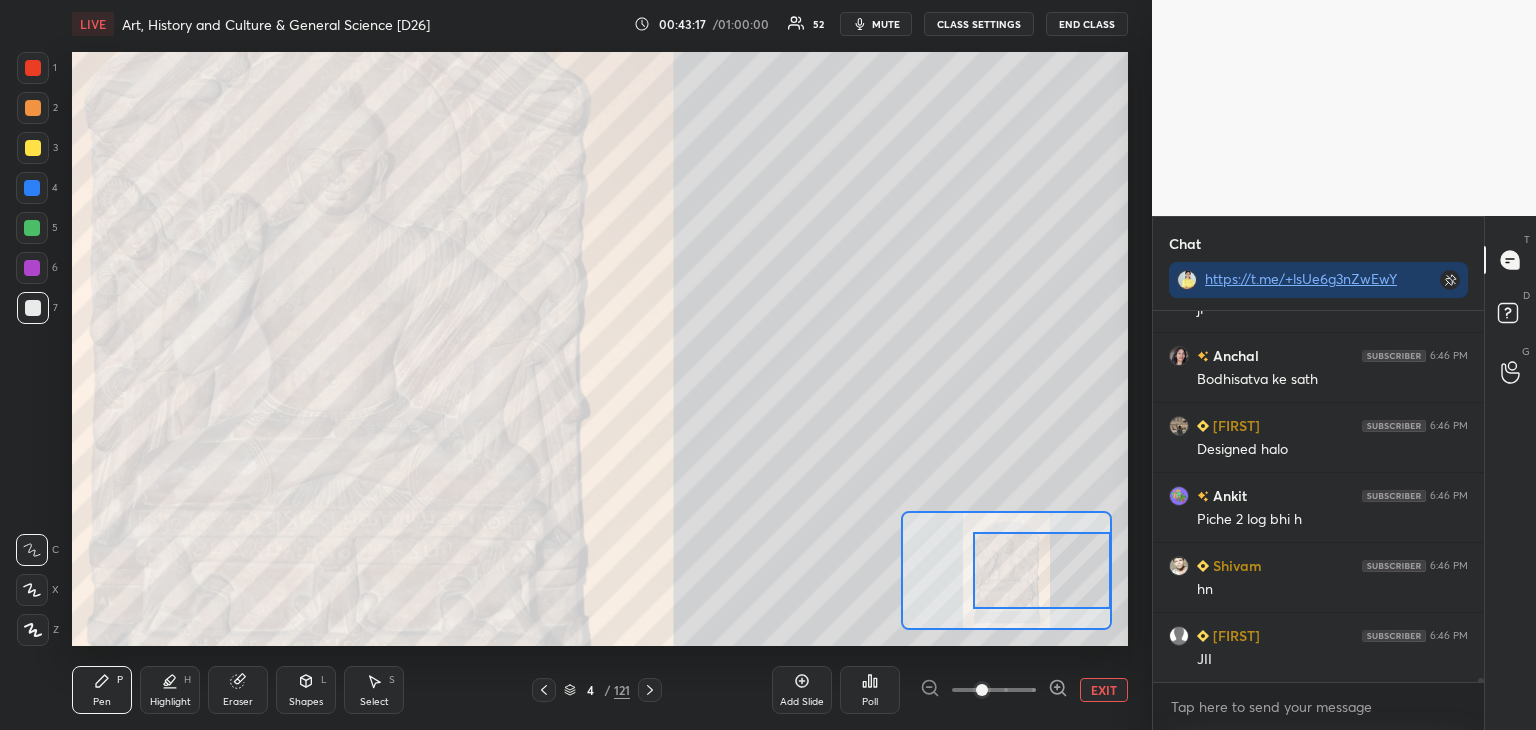 scroll, scrollTop: 36890, scrollLeft: 0, axis: vertical 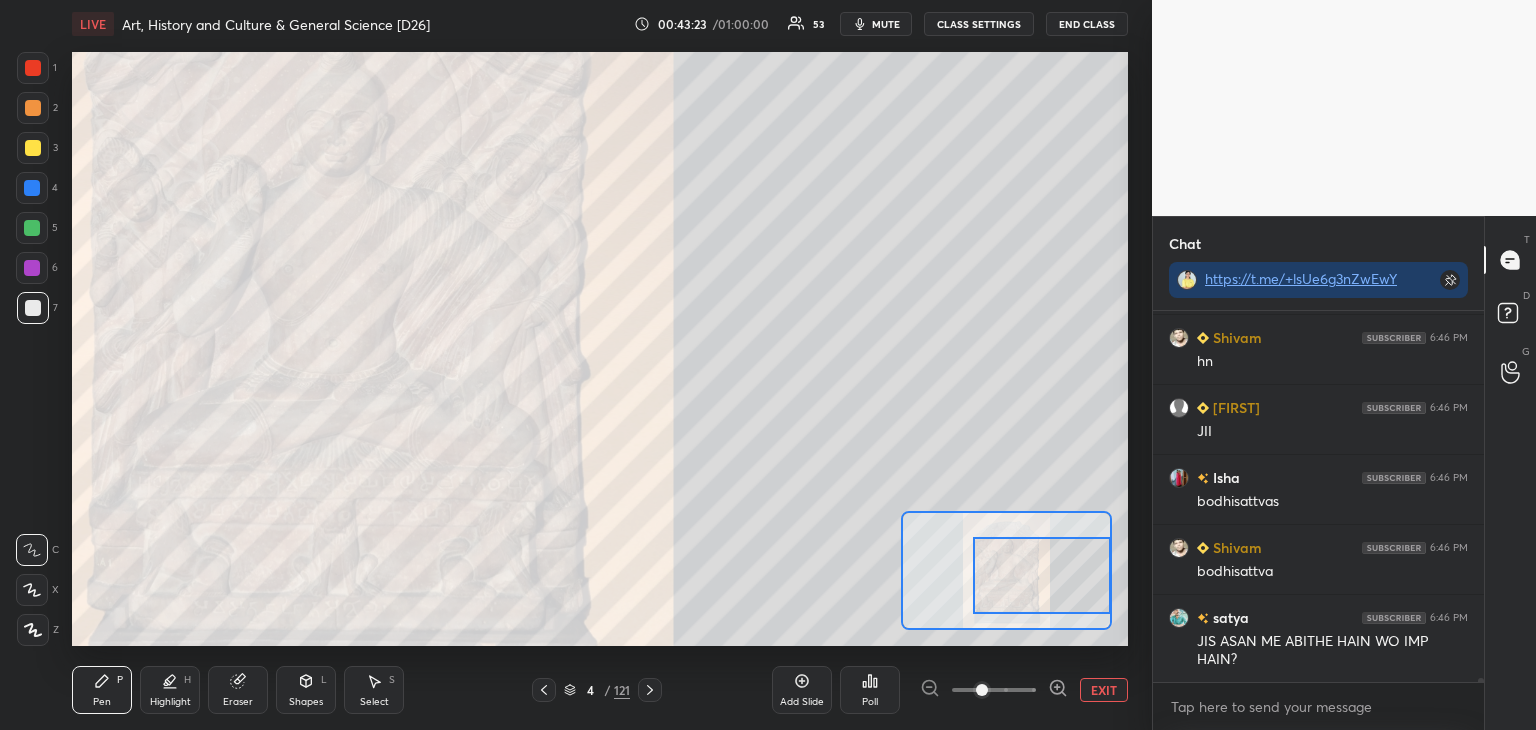 click at bounding box center (1042, 575) 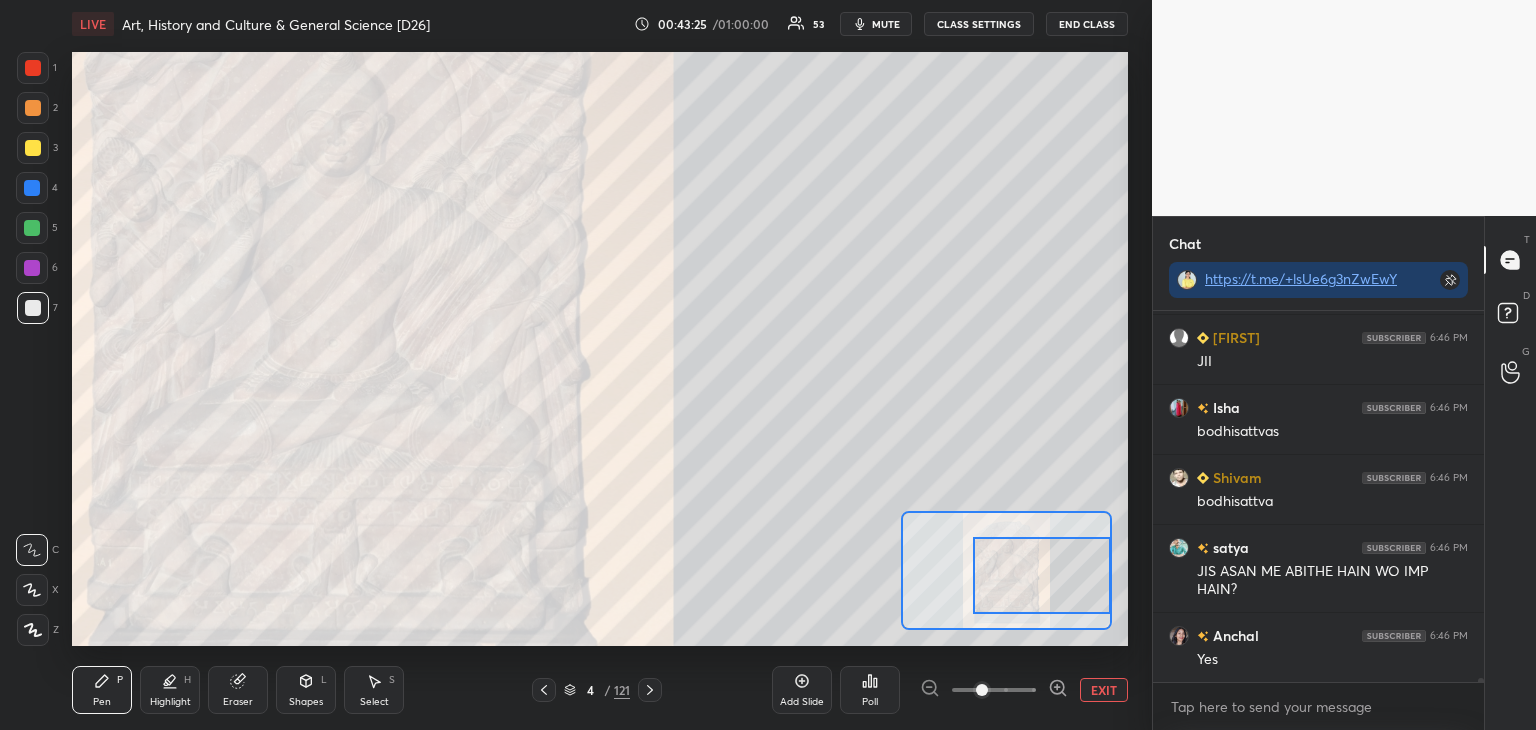 scroll, scrollTop: 37188, scrollLeft: 0, axis: vertical 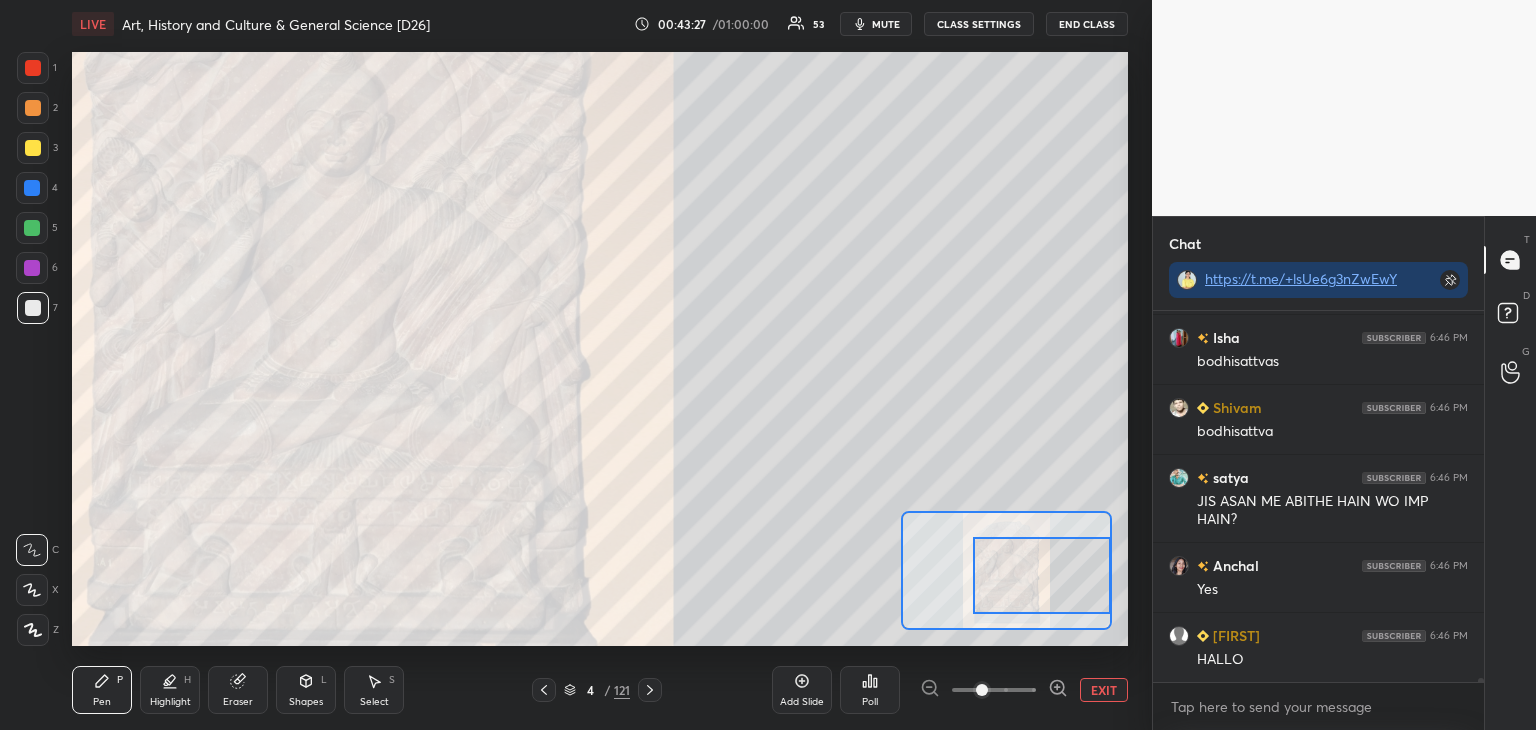 click at bounding box center [33, 68] 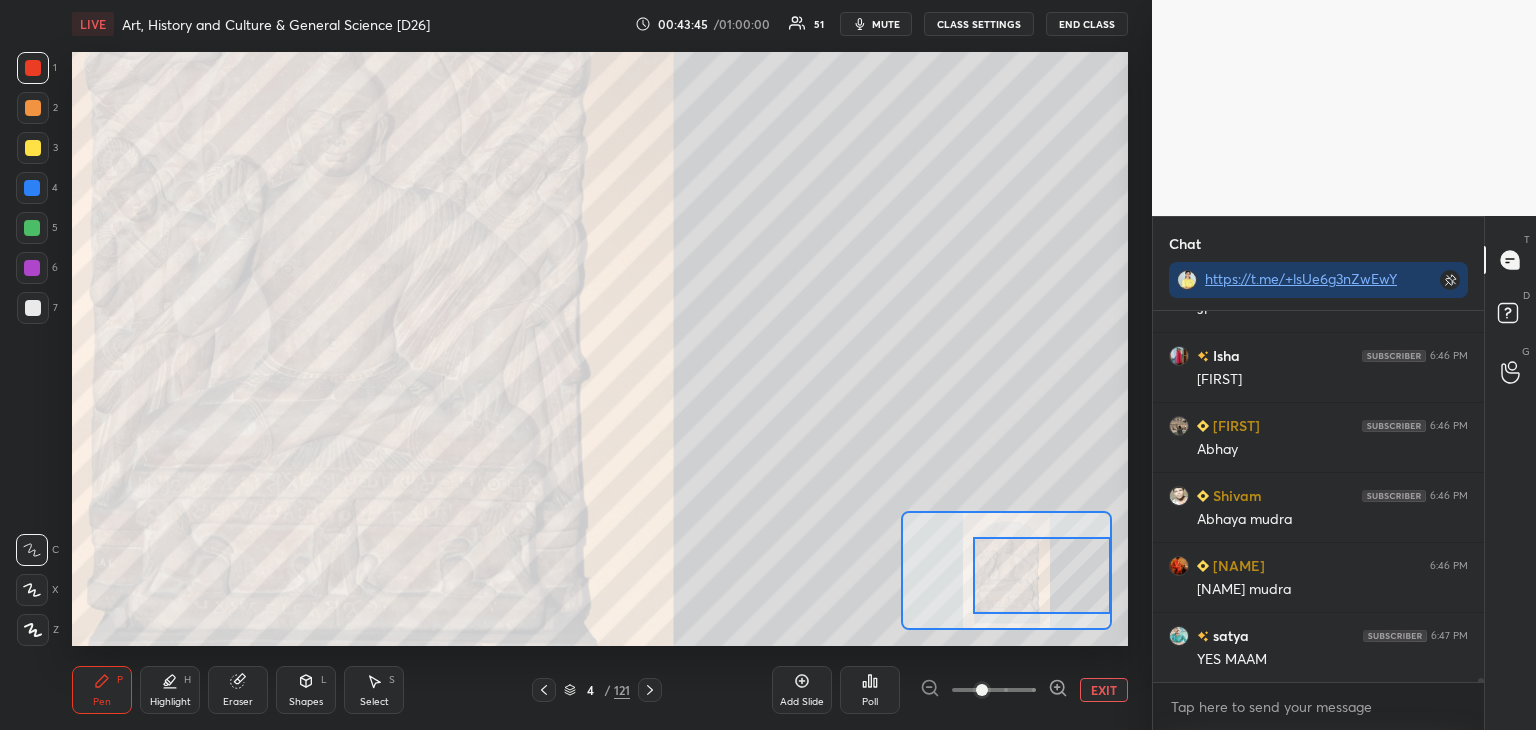 scroll, scrollTop: 37818, scrollLeft: 0, axis: vertical 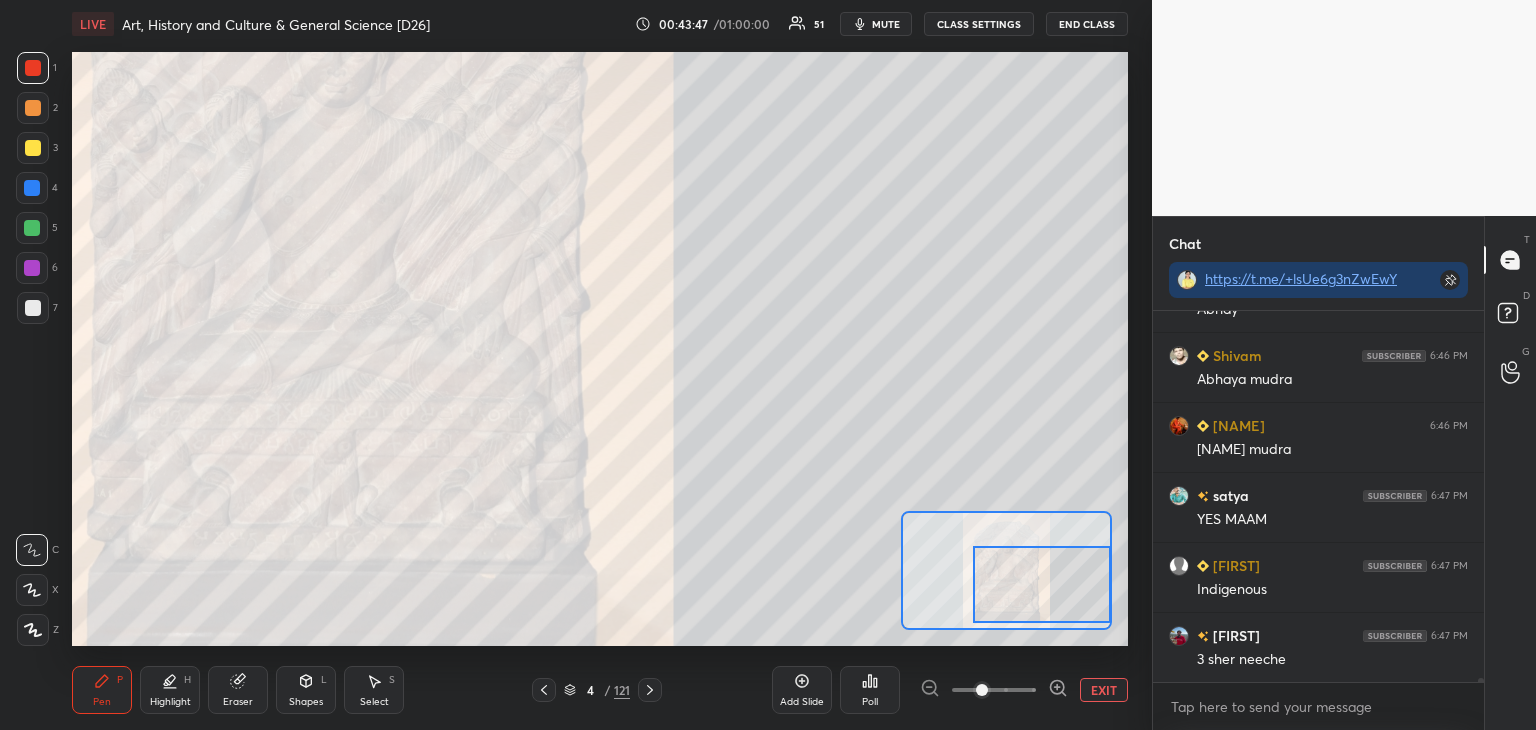 click at bounding box center [1042, 584] 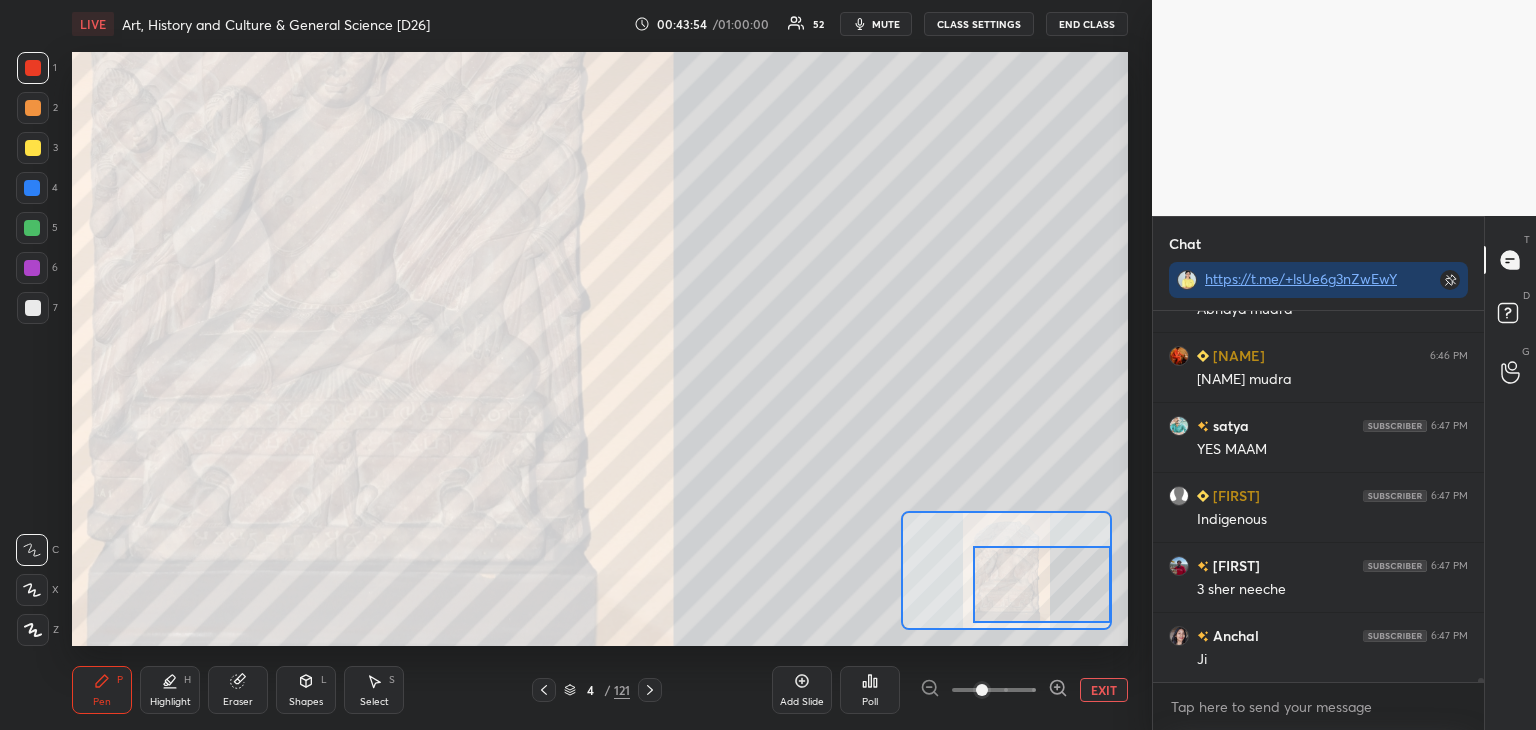 scroll, scrollTop: 38006, scrollLeft: 0, axis: vertical 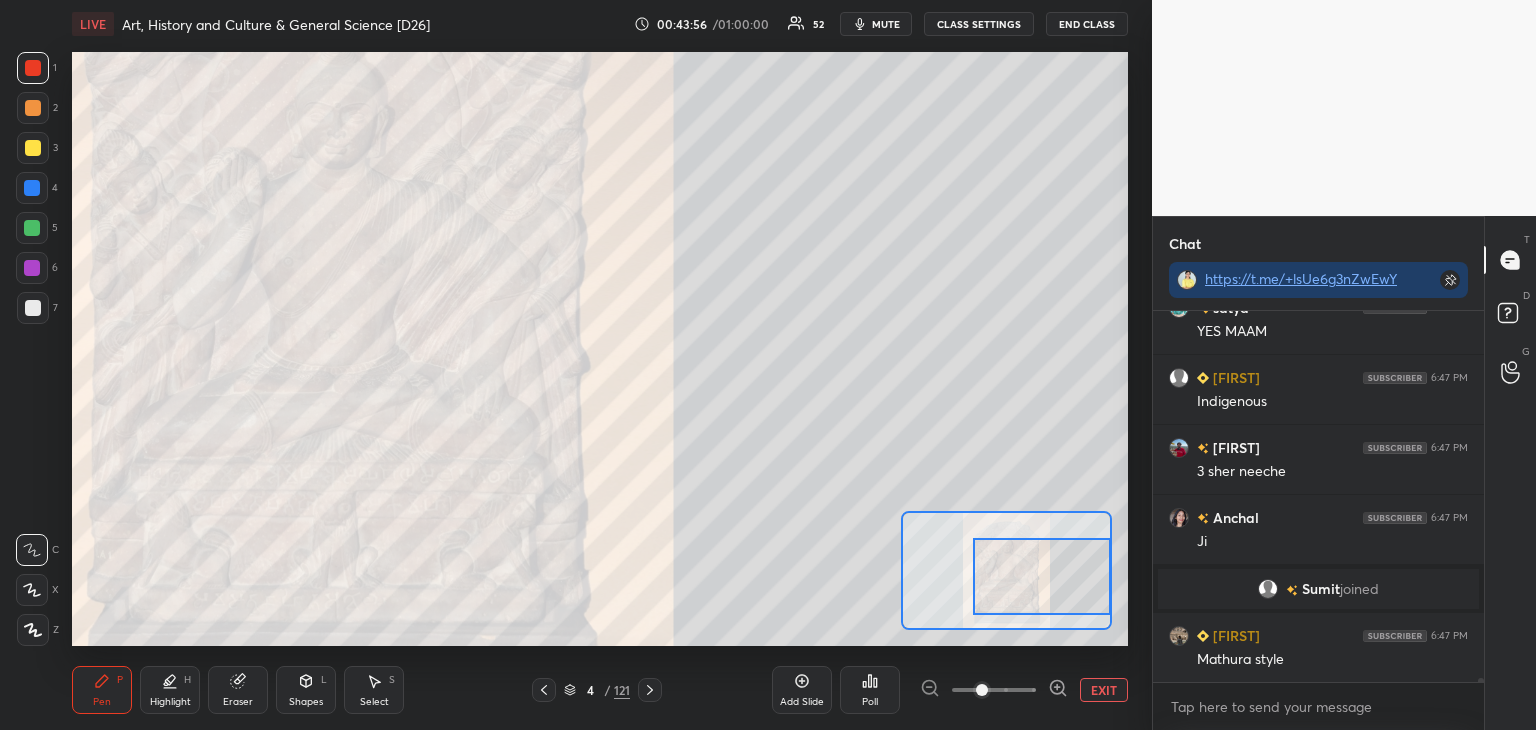 drag, startPoint x: 1032, startPoint y: 571, endPoint x: 1036, endPoint y: 559, distance: 12.649111 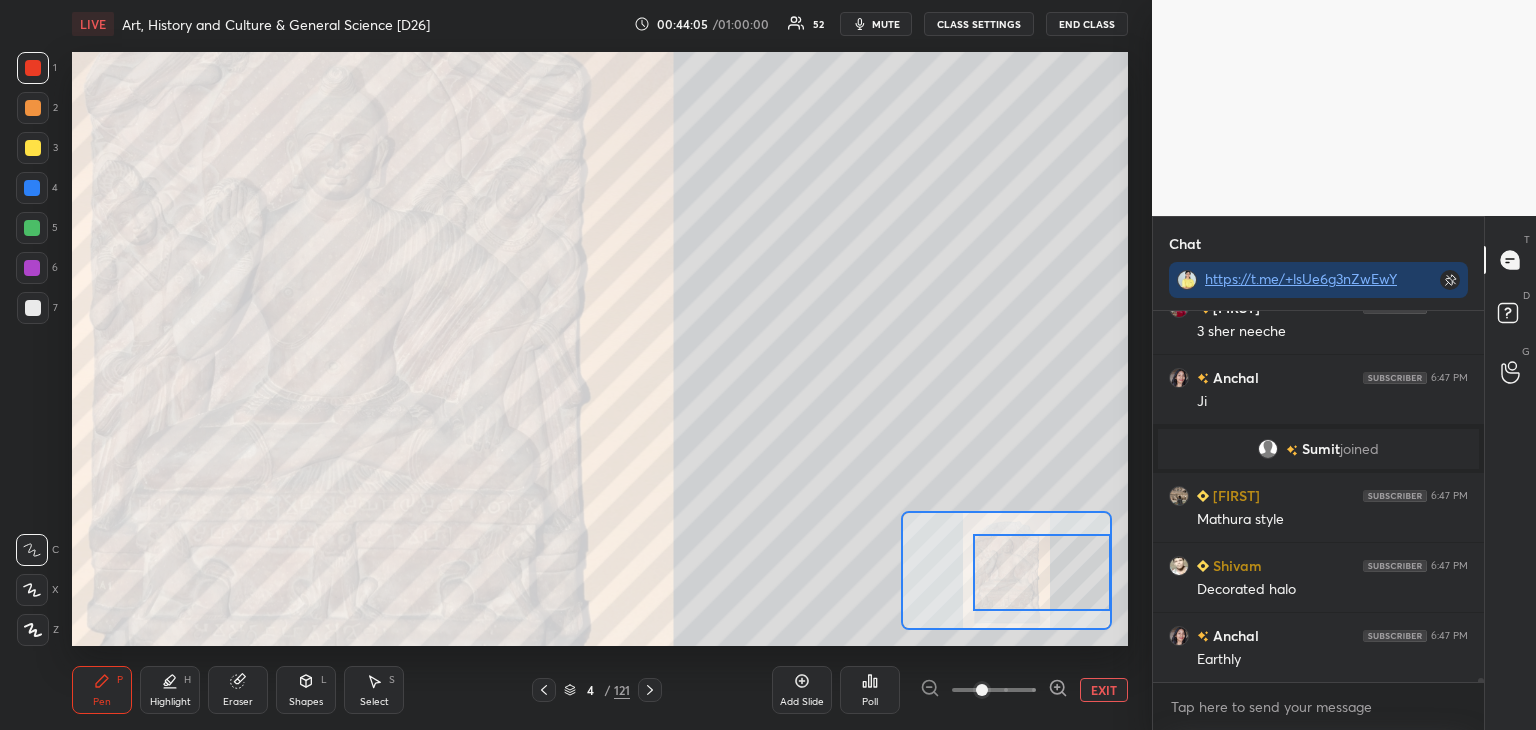 scroll, scrollTop: 37334, scrollLeft: 0, axis: vertical 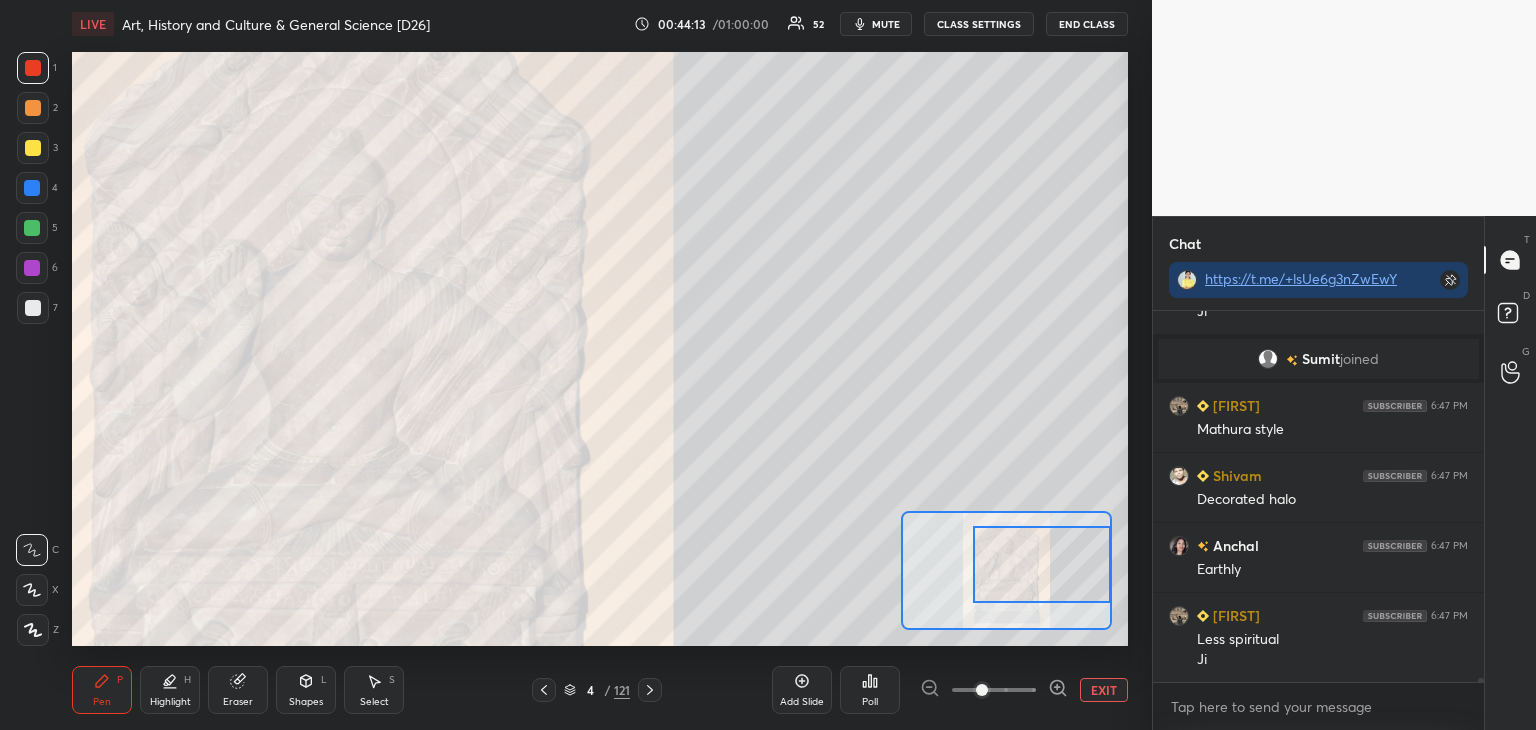 click at bounding box center [1042, 564] 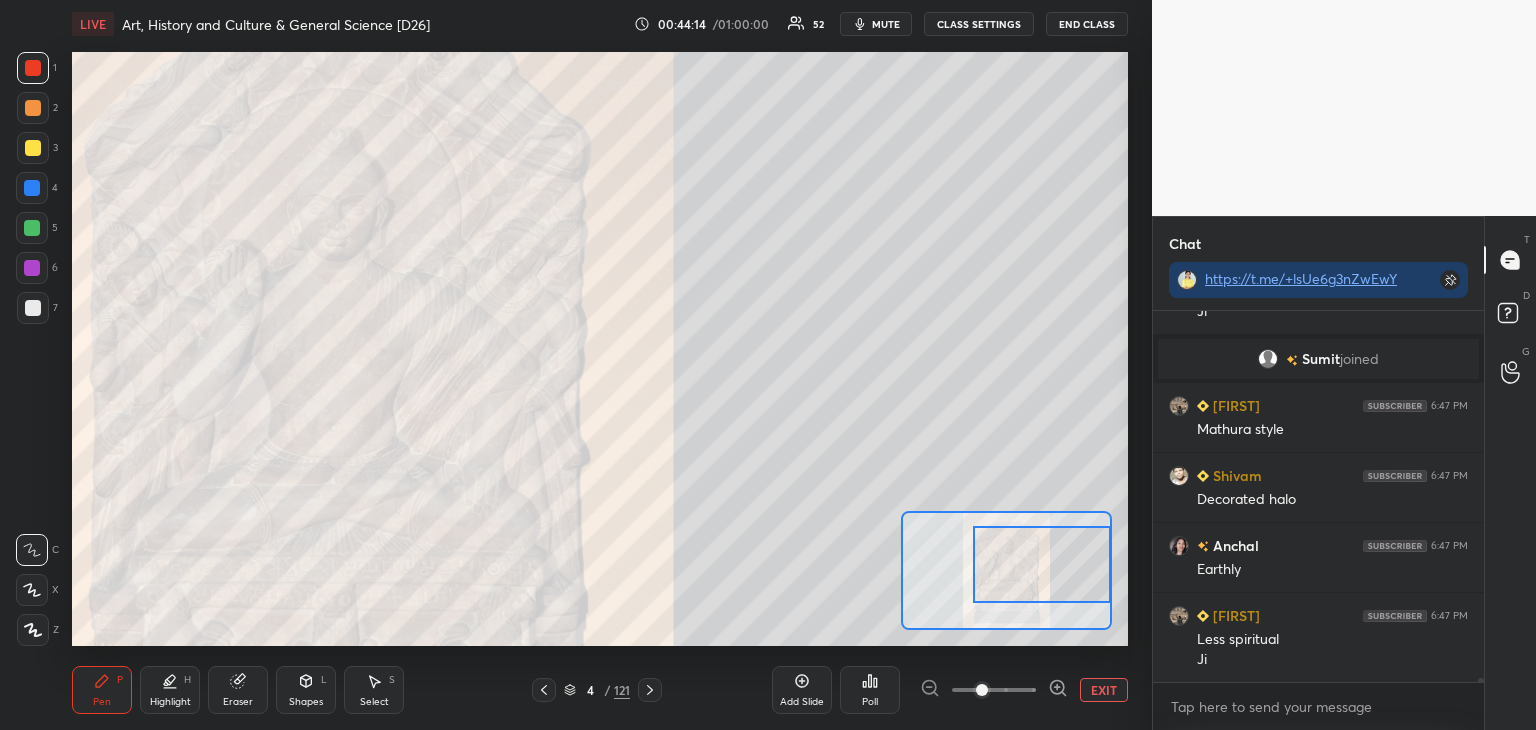 scroll, scrollTop: 37424, scrollLeft: 0, axis: vertical 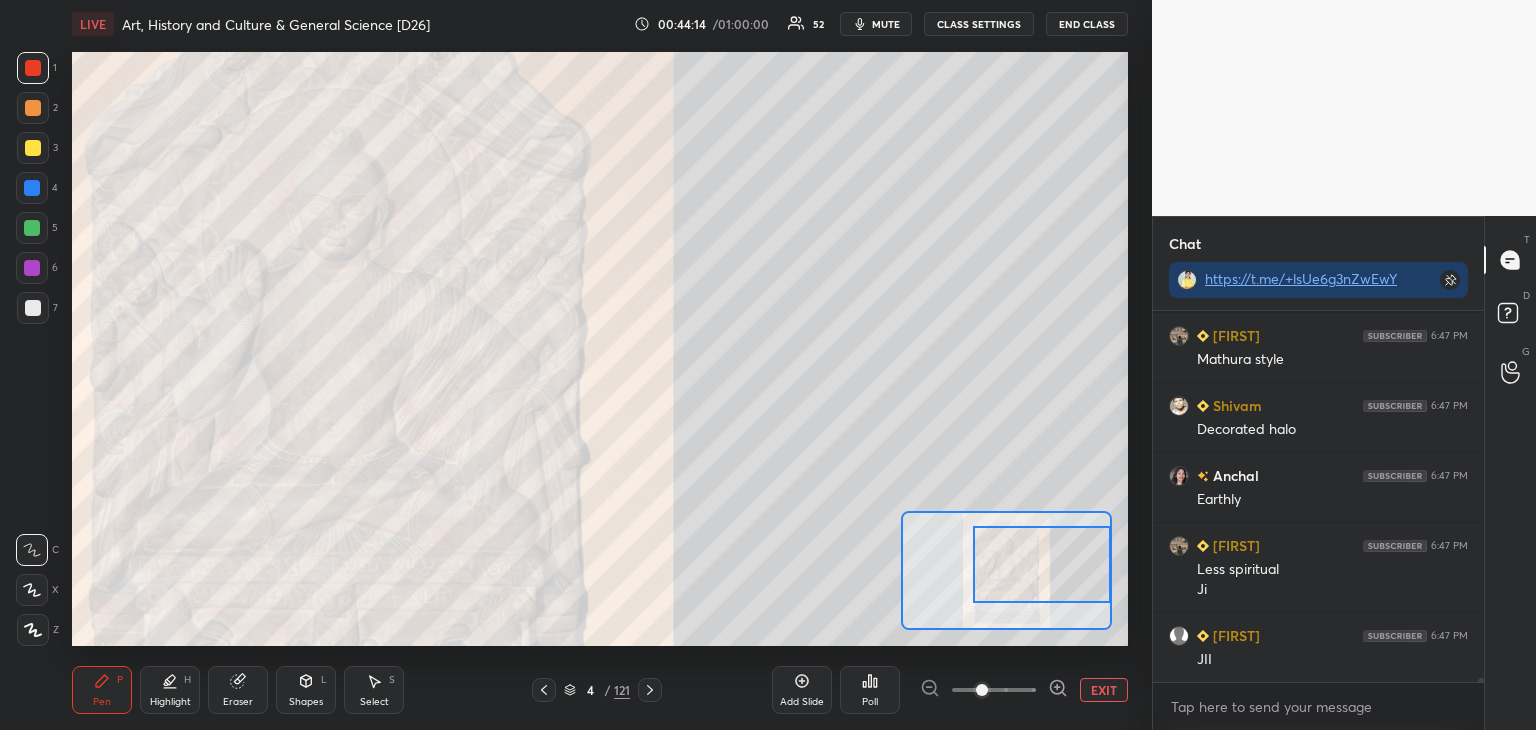 drag, startPoint x: 39, startPoint y: 306, endPoint x: 60, endPoint y: 285, distance: 29.698484 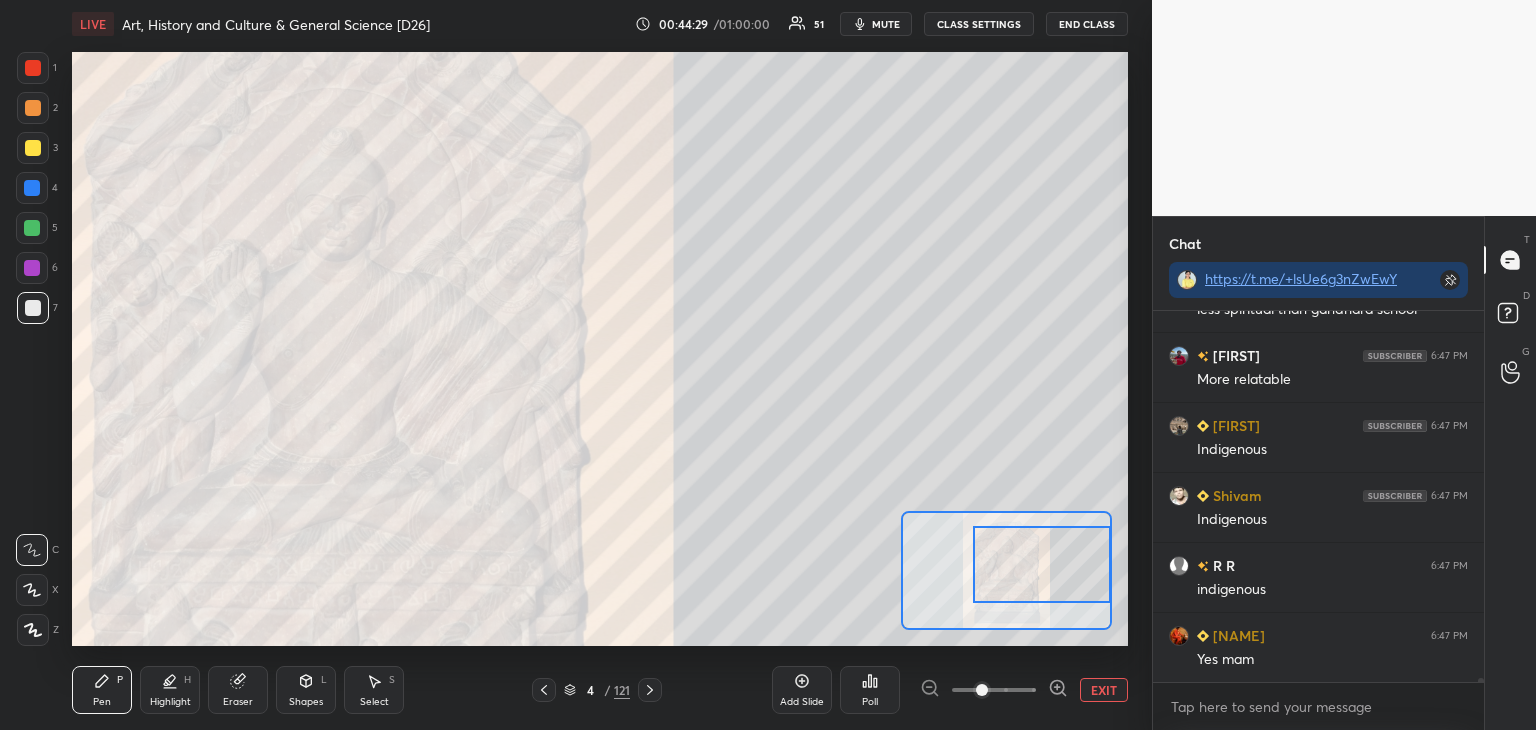 scroll, scrollTop: 37934, scrollLeft: 0, axis: vertical 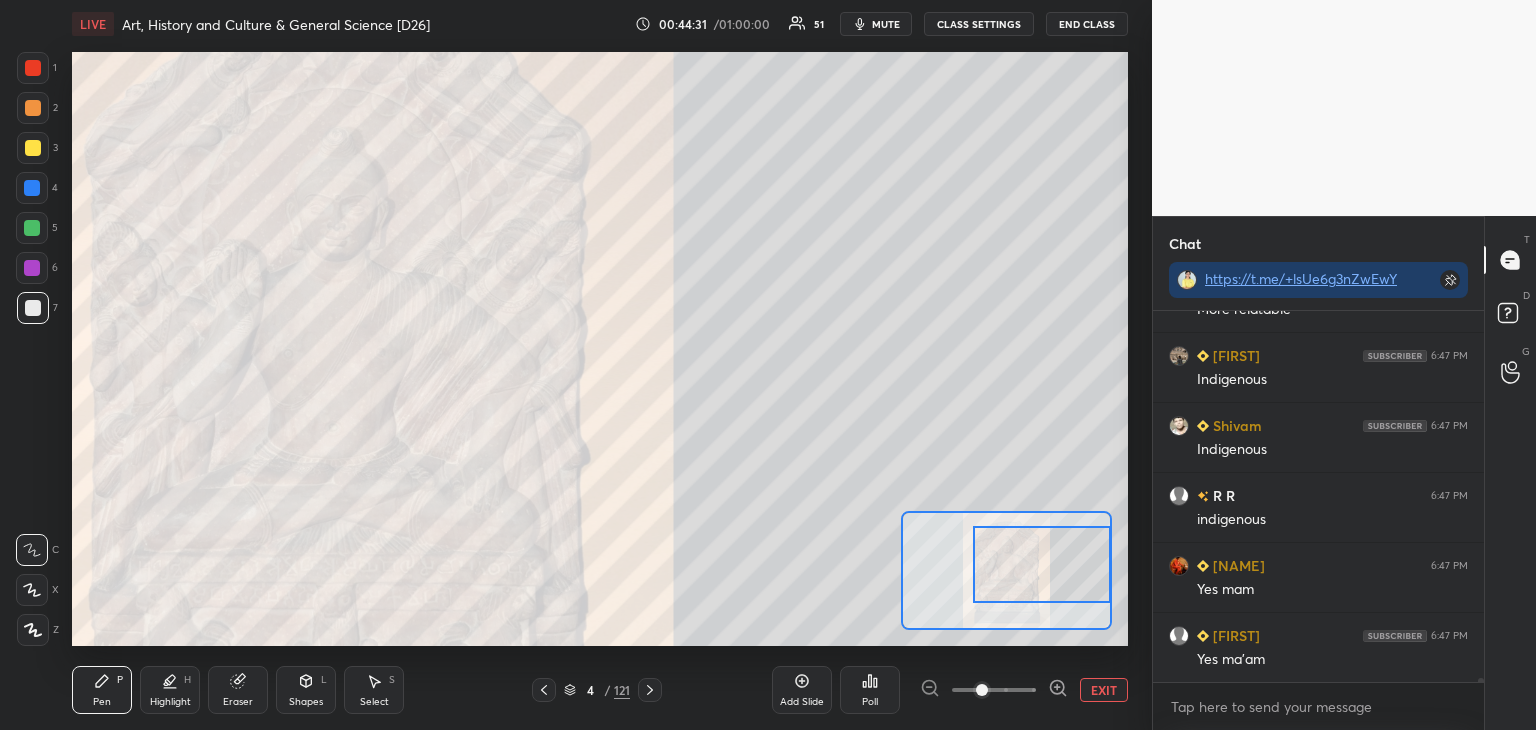 click on "mute" at bounding box center [886, 24] 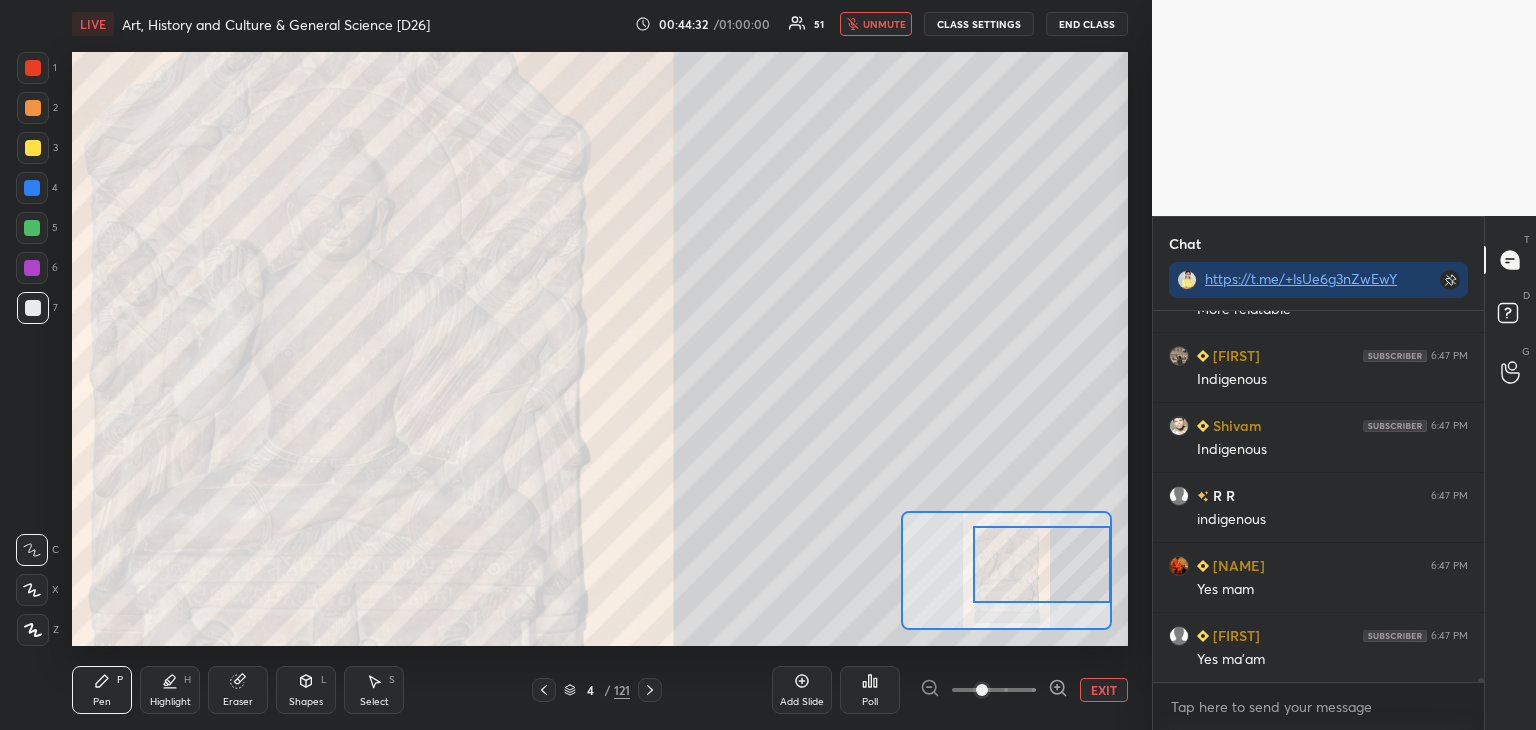 click on "unmute" at bounding box center (884, 24) 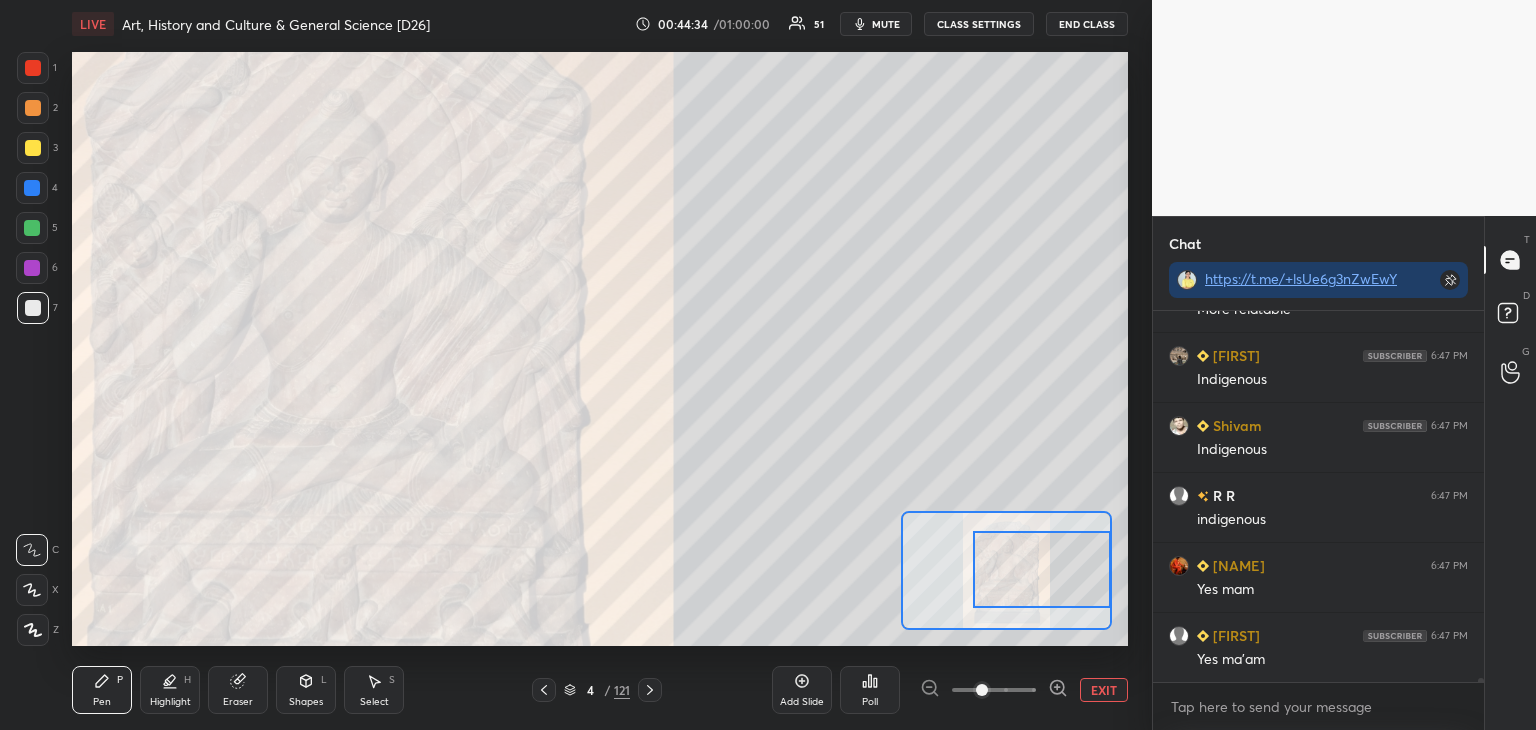 click at bounding box center (1042, 569) 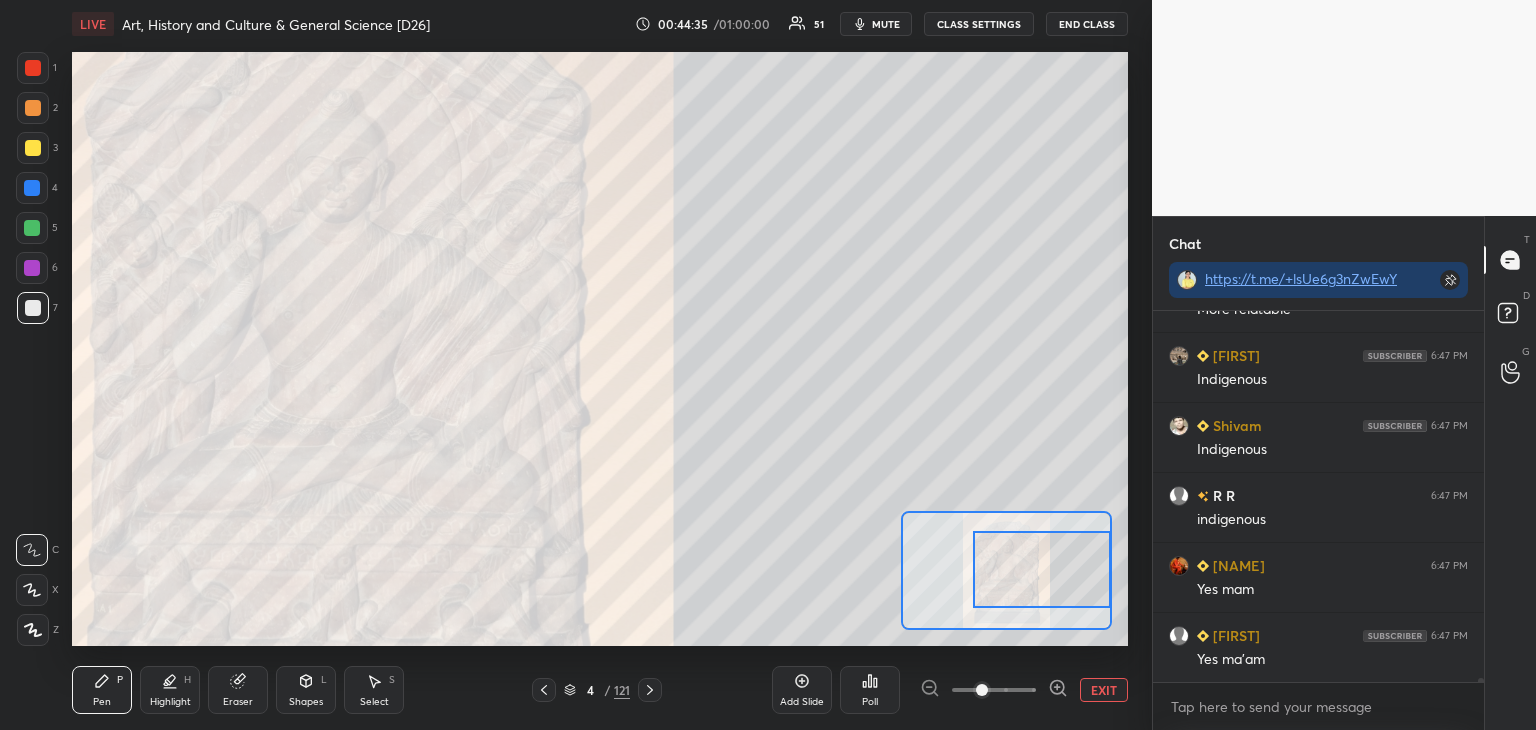 scroll, scrollTop: 38004, scrollLeft: 0, axis: vertical 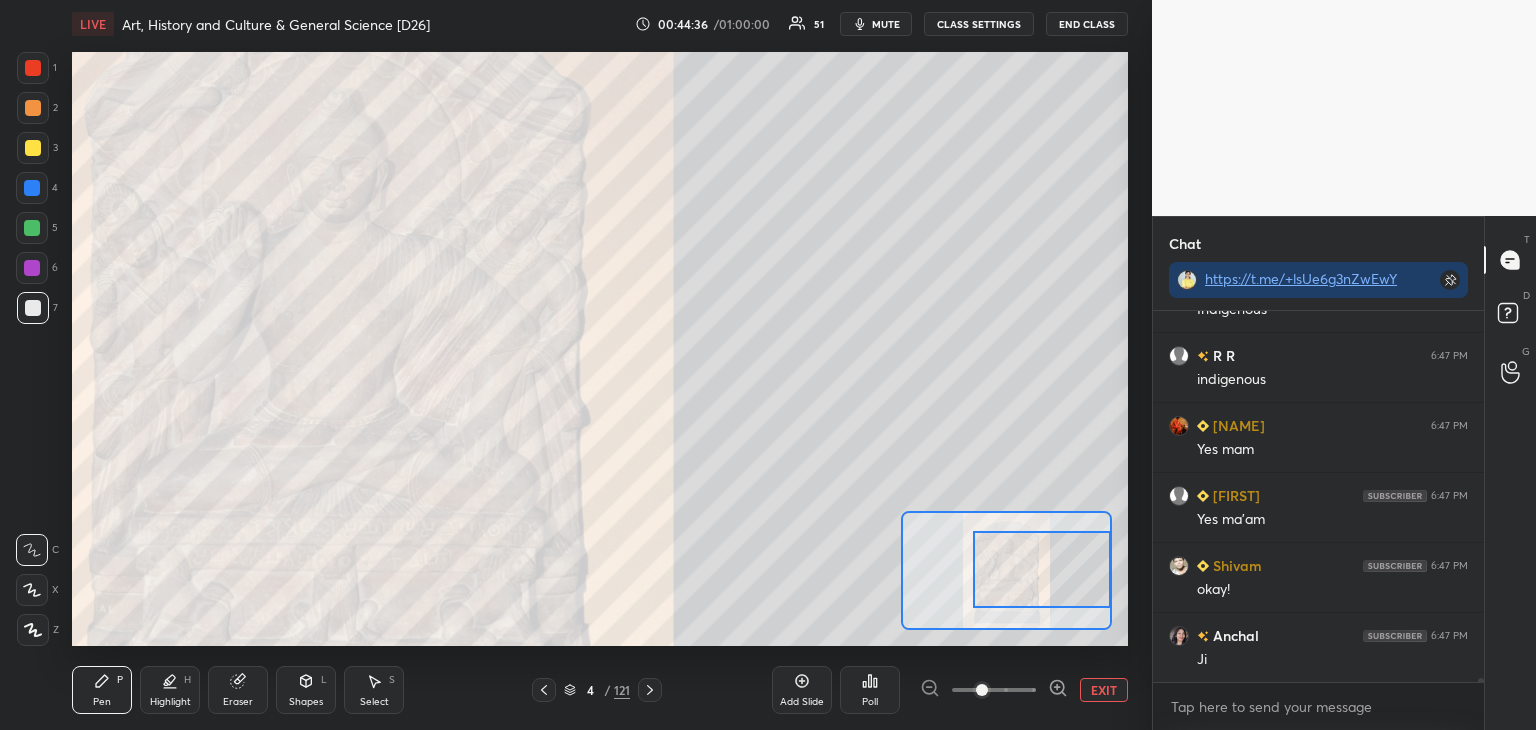 click at bounding box center (33, 148) 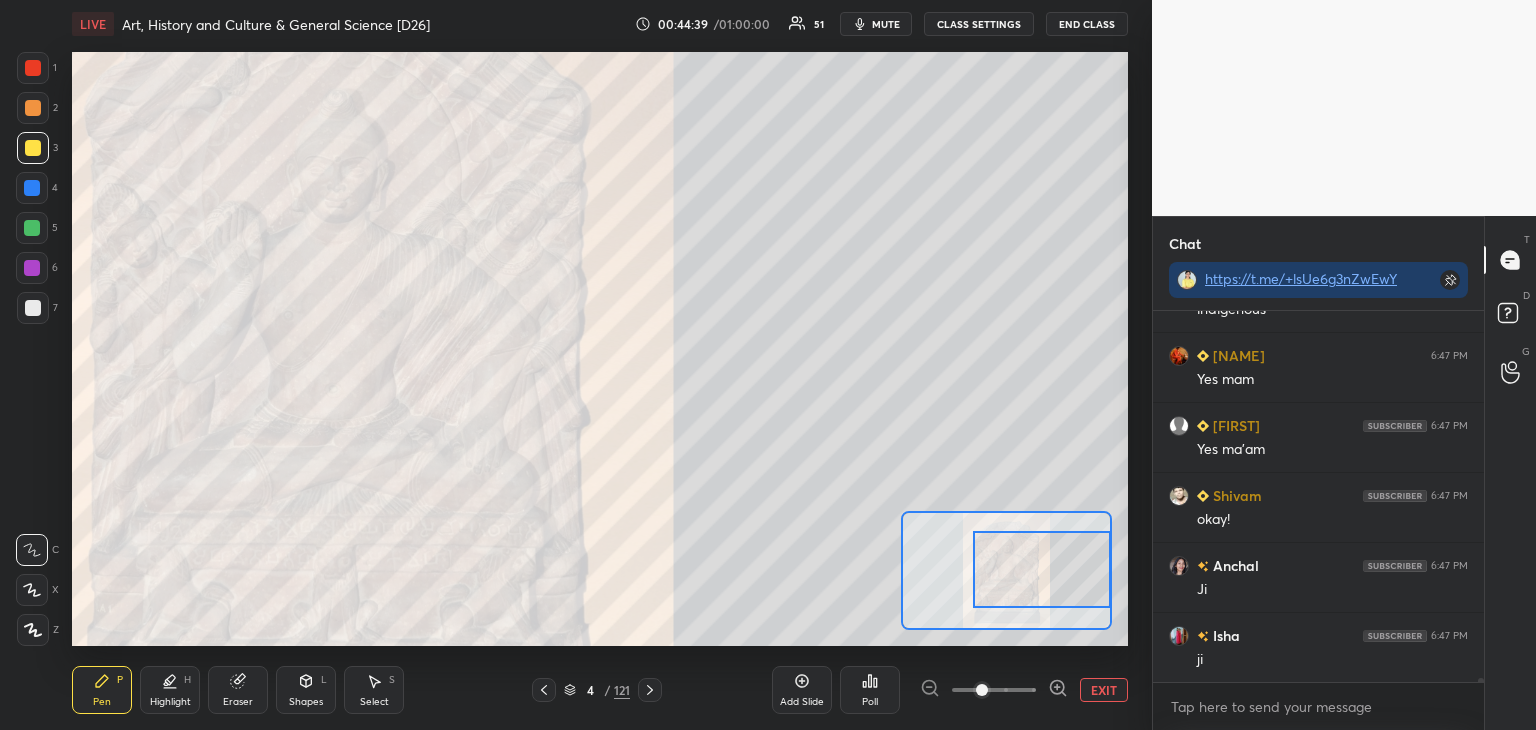scroll, scrollTop: 38214, scrollLeft: 0, axis: vertical 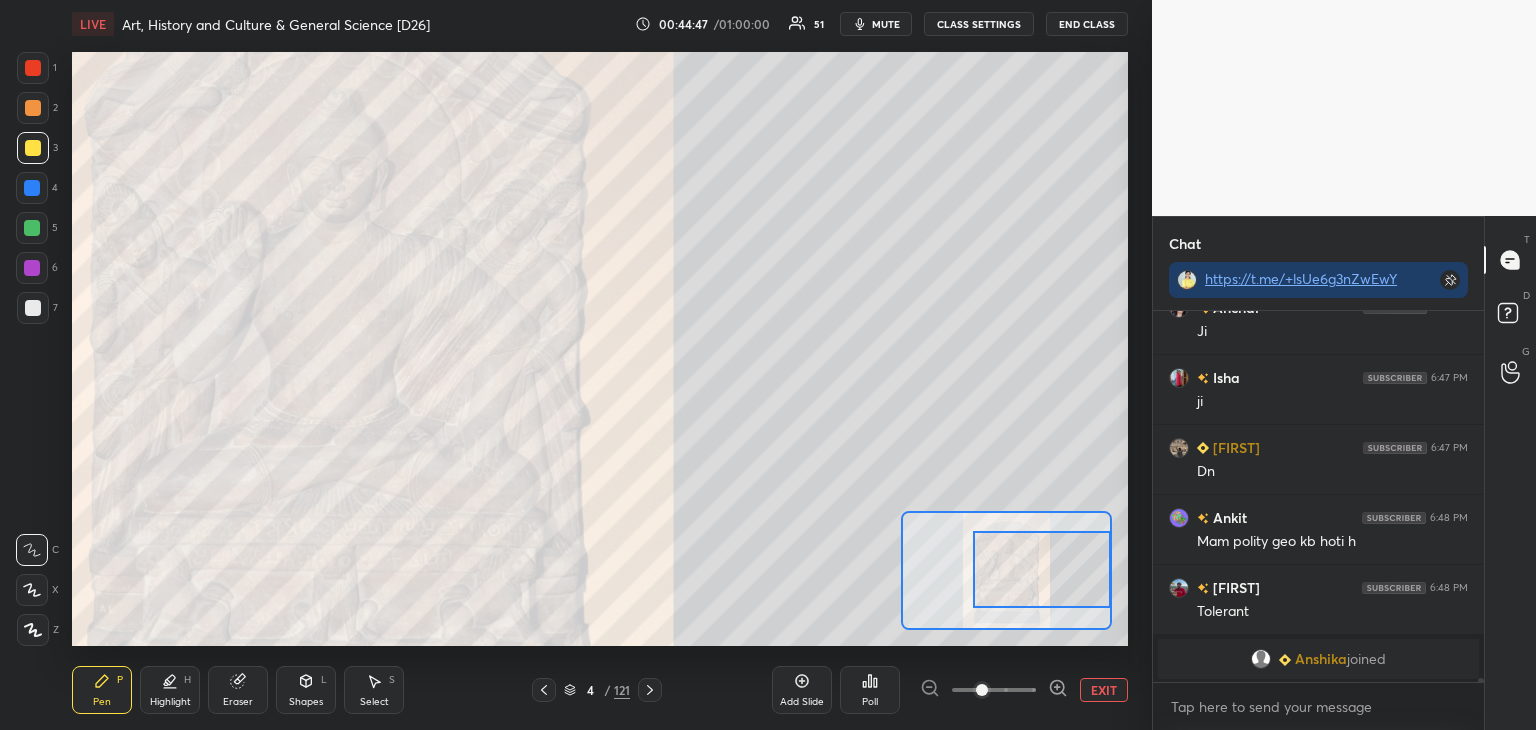 drag, startPoint x: 1052, startPoint y: 597, endPoint x: 1068, endPoint y: 597, distance: 16 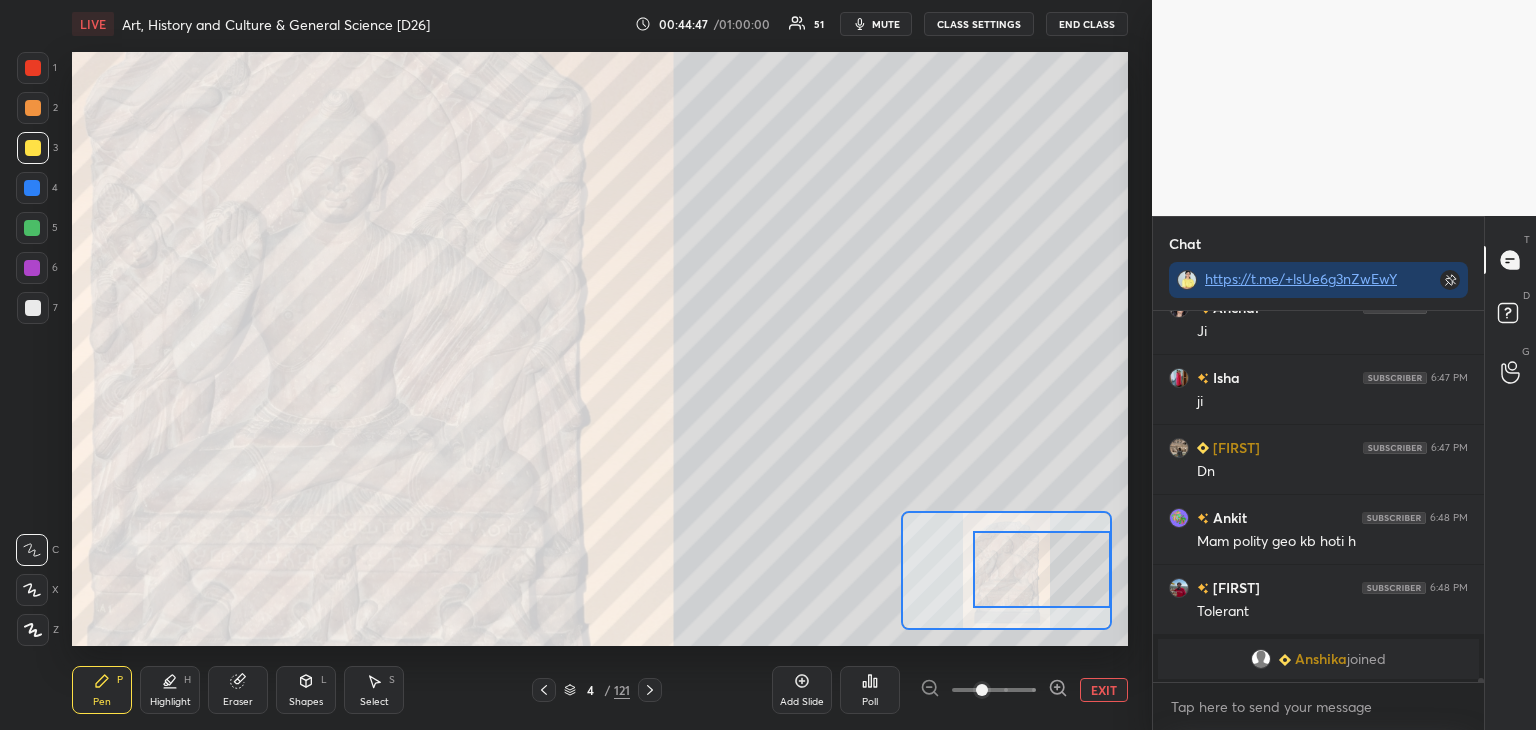 click at bounding box center [1042, 569] 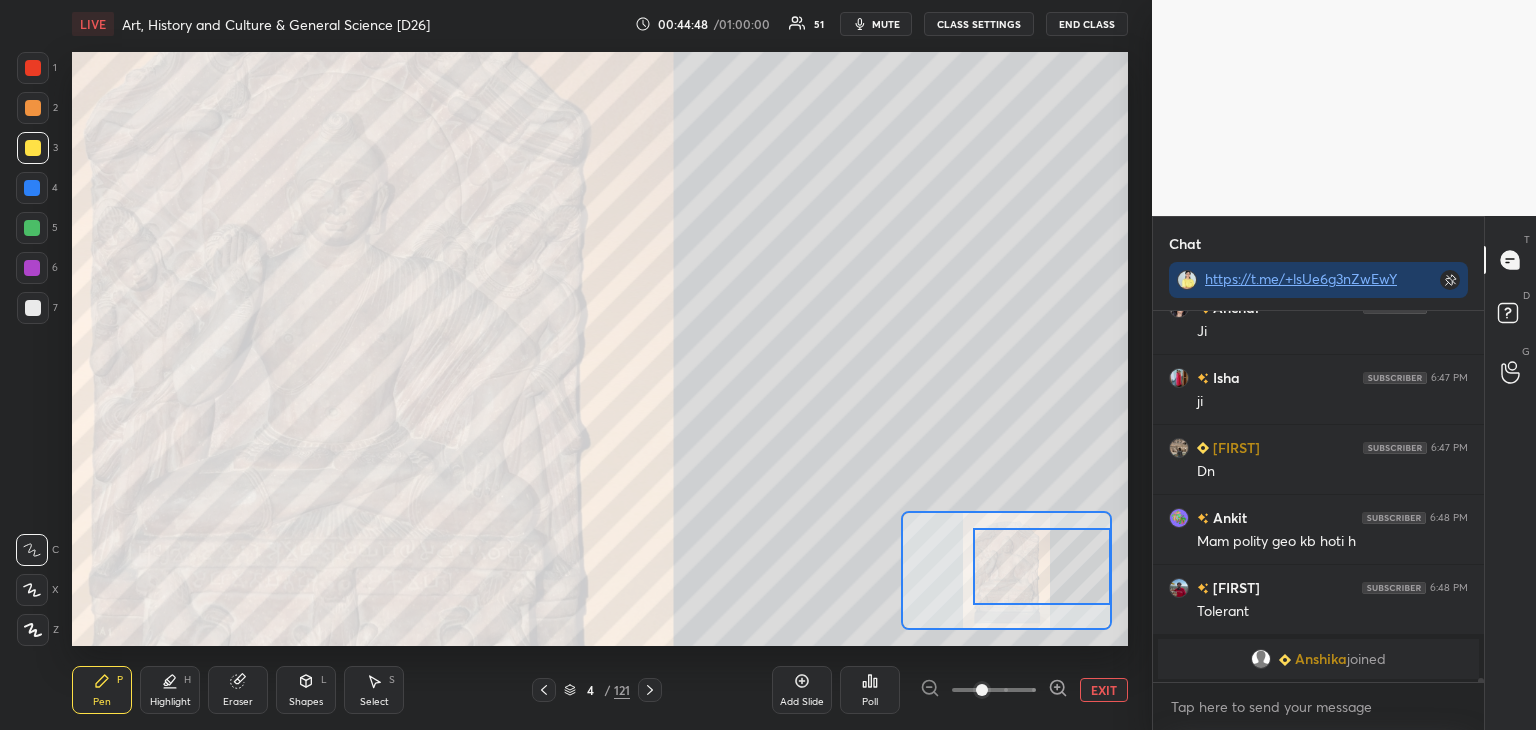 click at bounding box center (1042, 566) 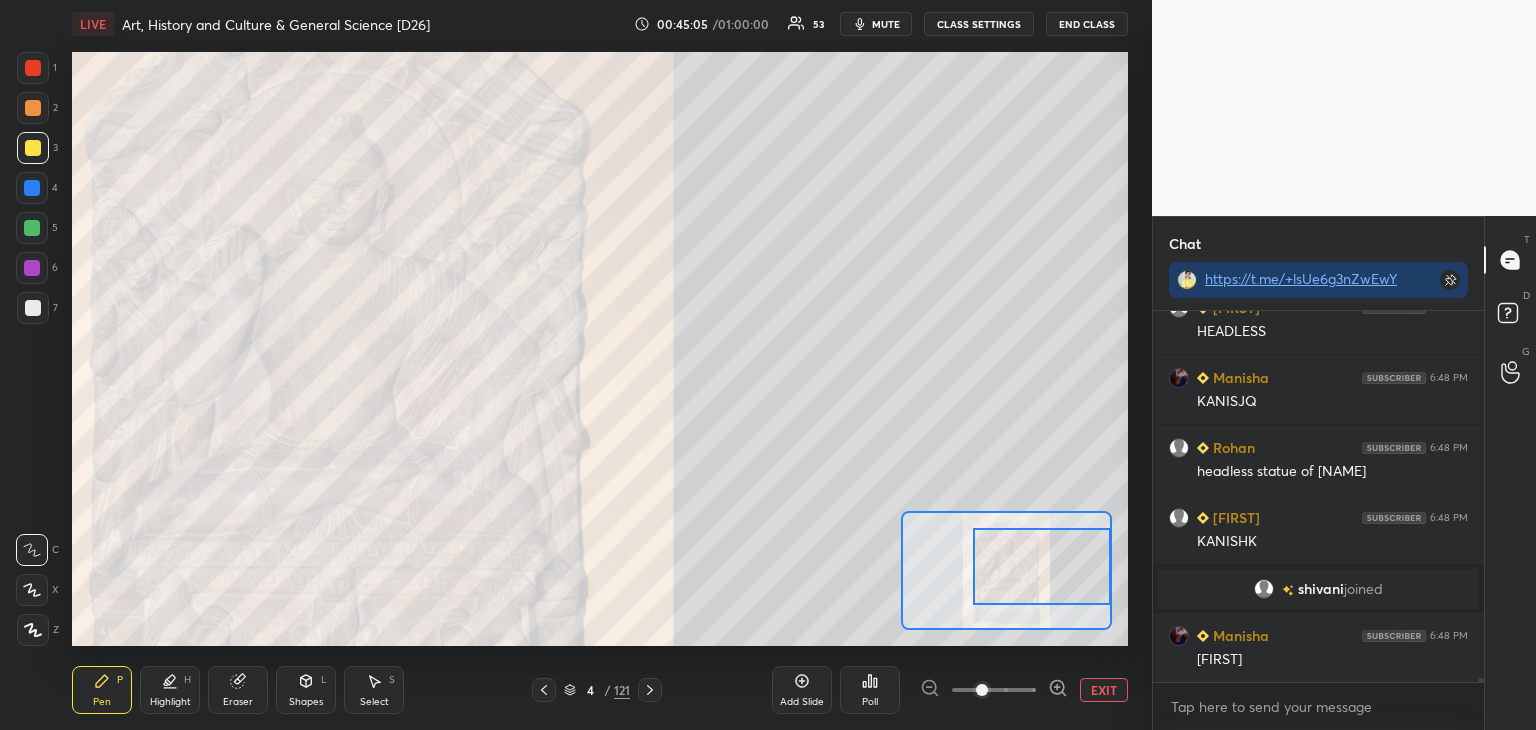 scroll, scrollTop: 38354, scrollLeft: 0, axis: vertical 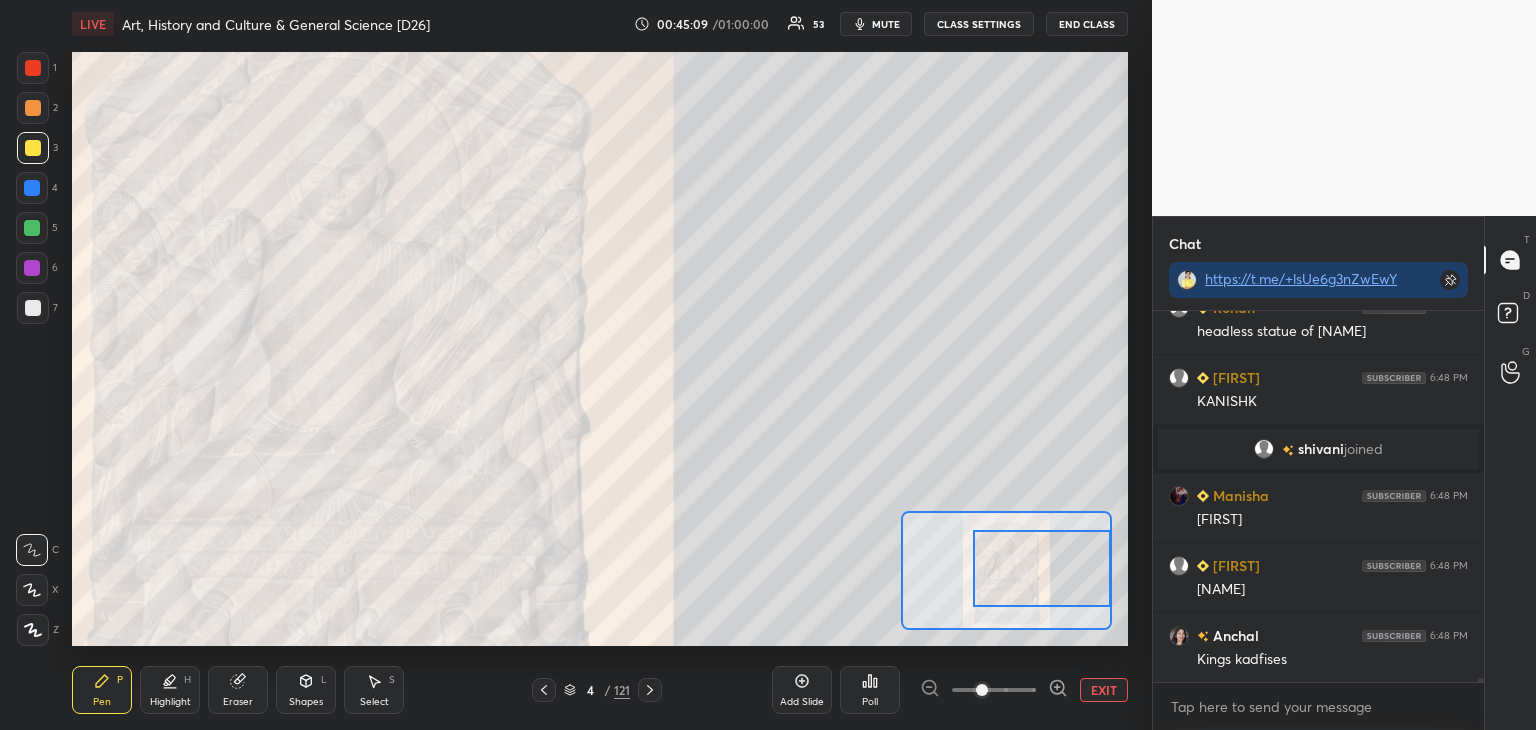 click at bounding box center (1042, 568) 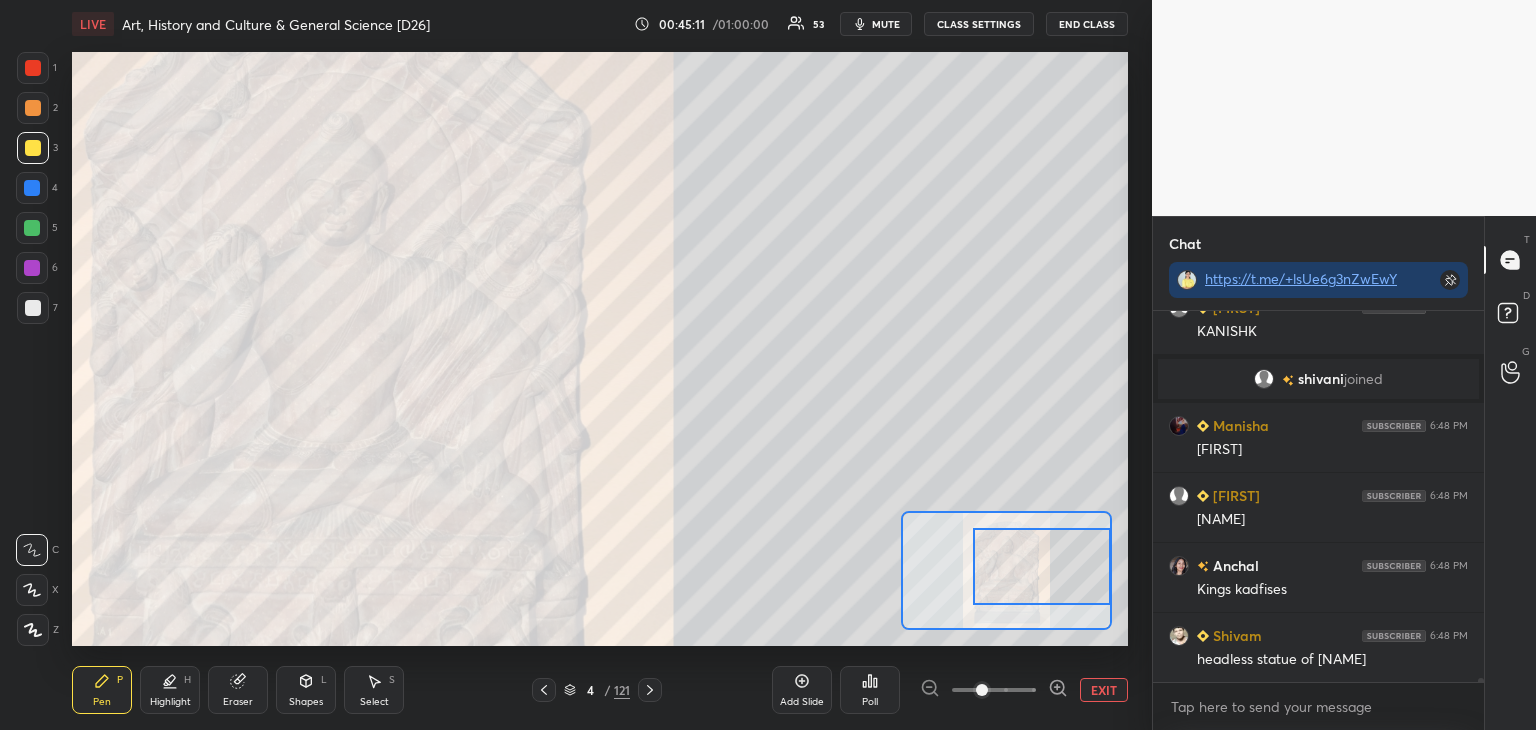 click at bounding box center [32, 188] 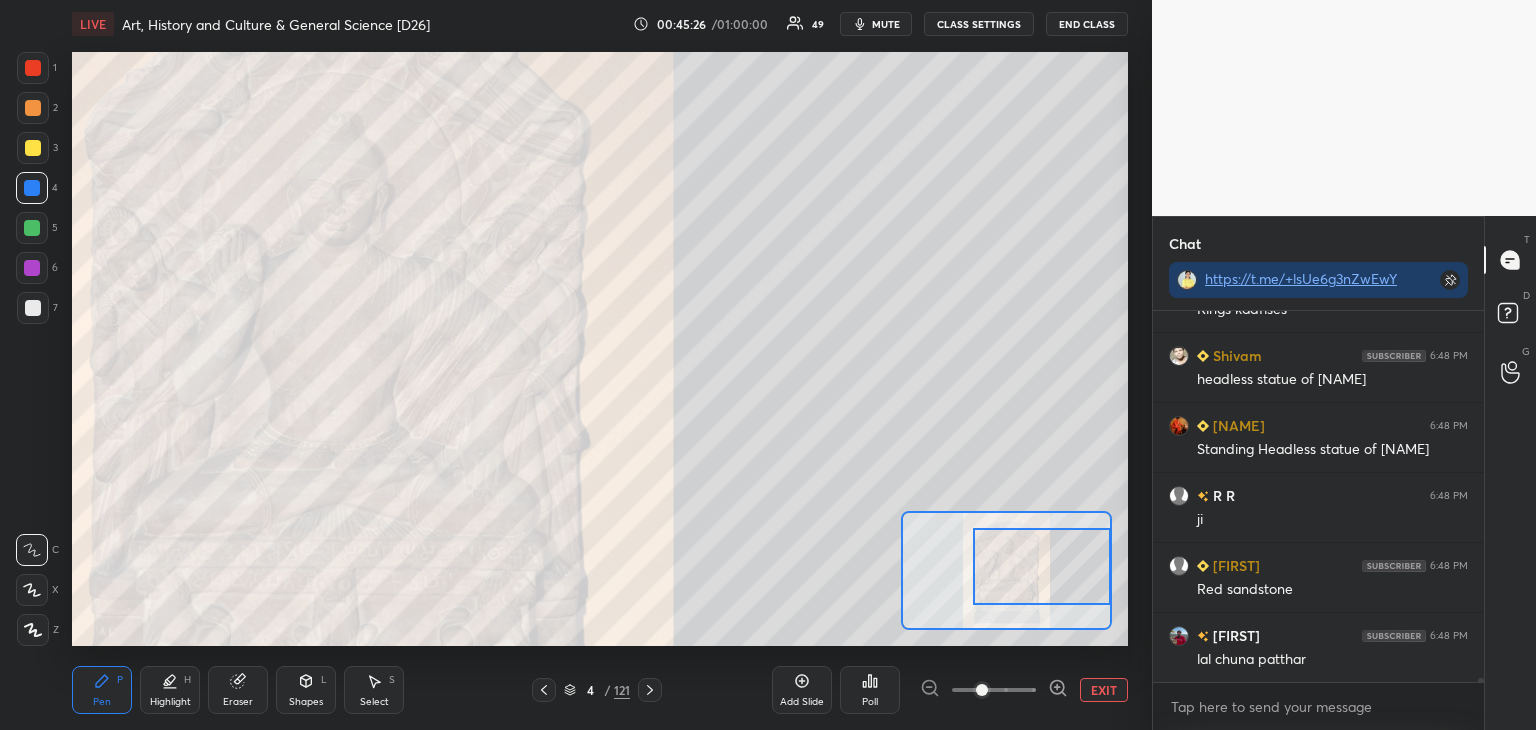 scroll, scrollTop: 38844, scrollLeft: 0, axis: vertical 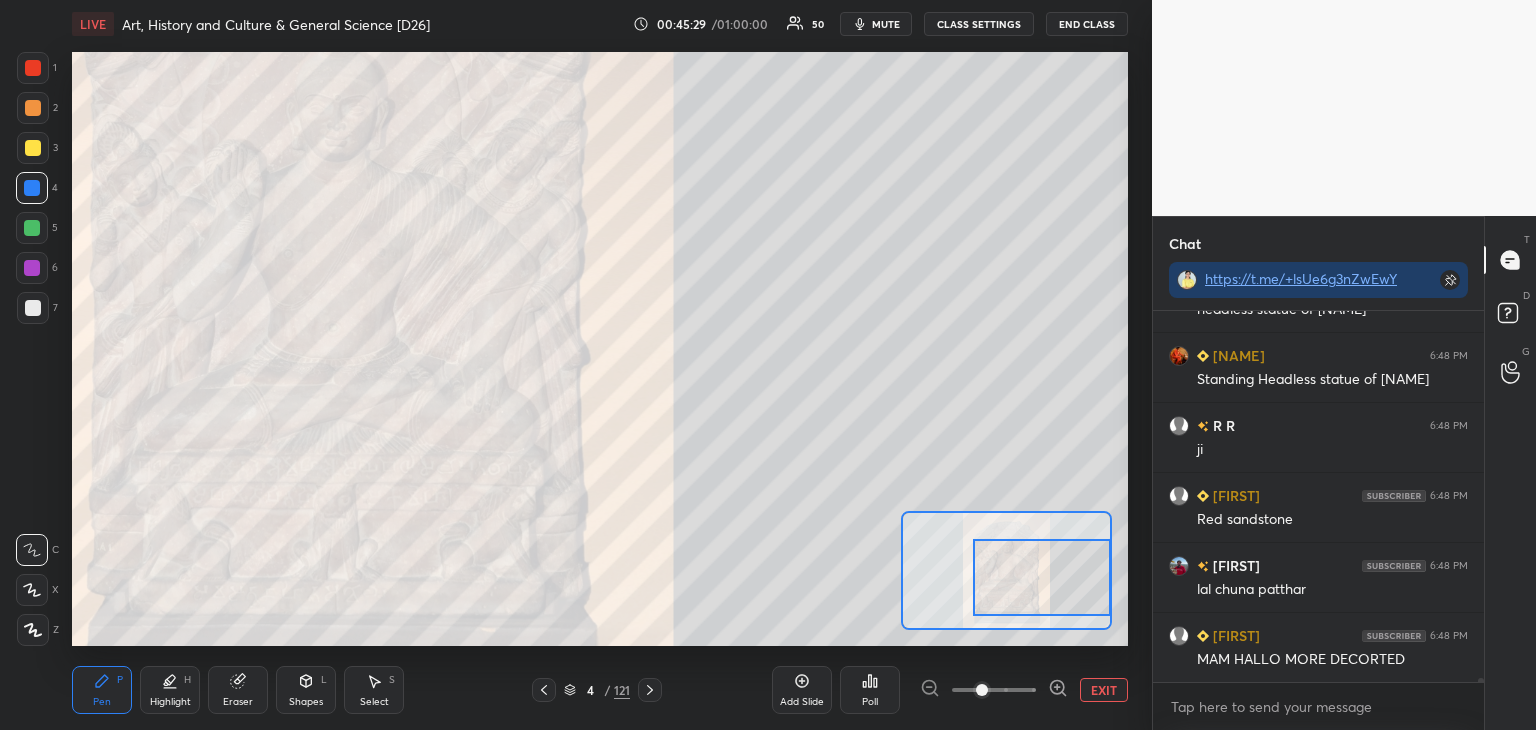 drag, startPoint x: 1023, startPoint y: 562, endPoint x: 1024, endPoint y: 573, distance: 11.045361 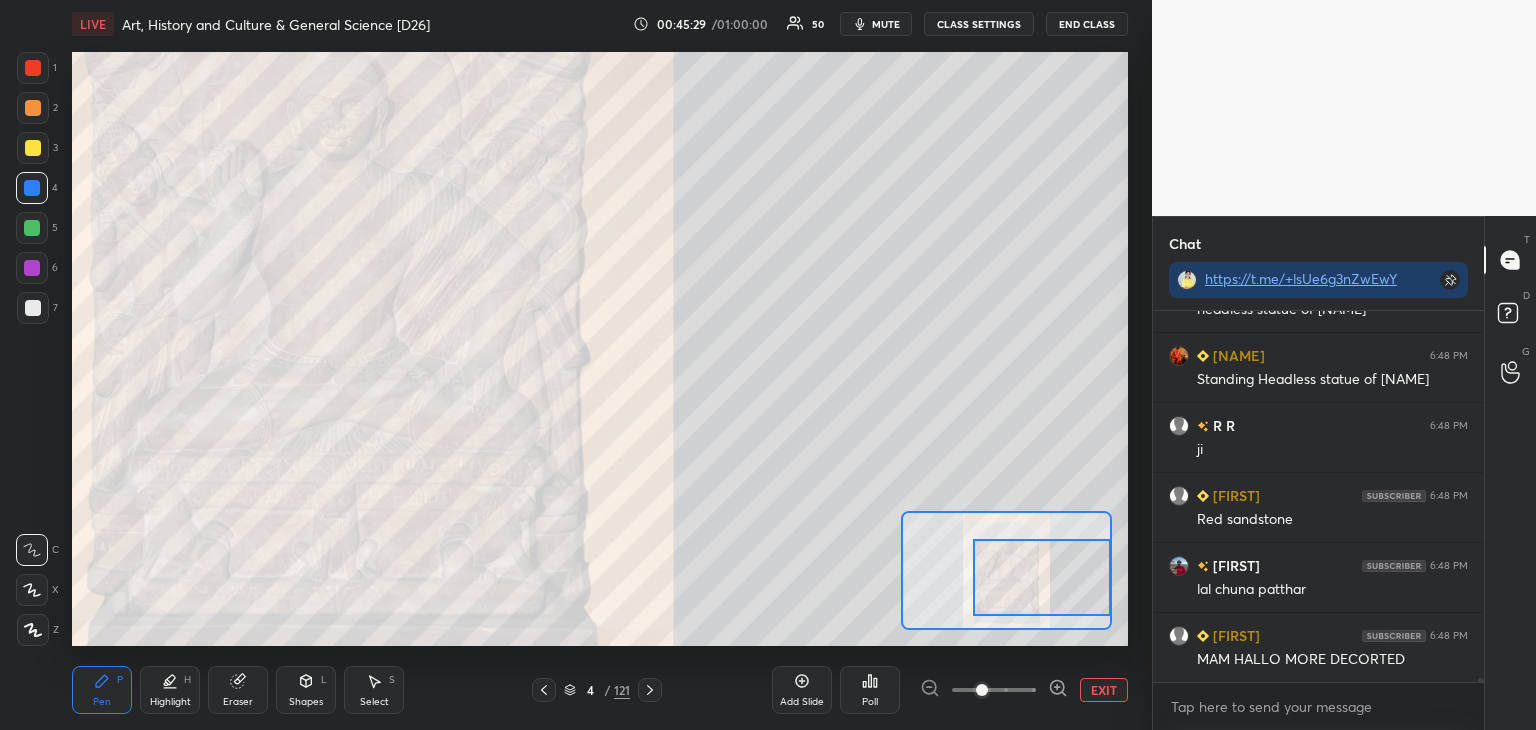 click at bounding box center (1042, 577) 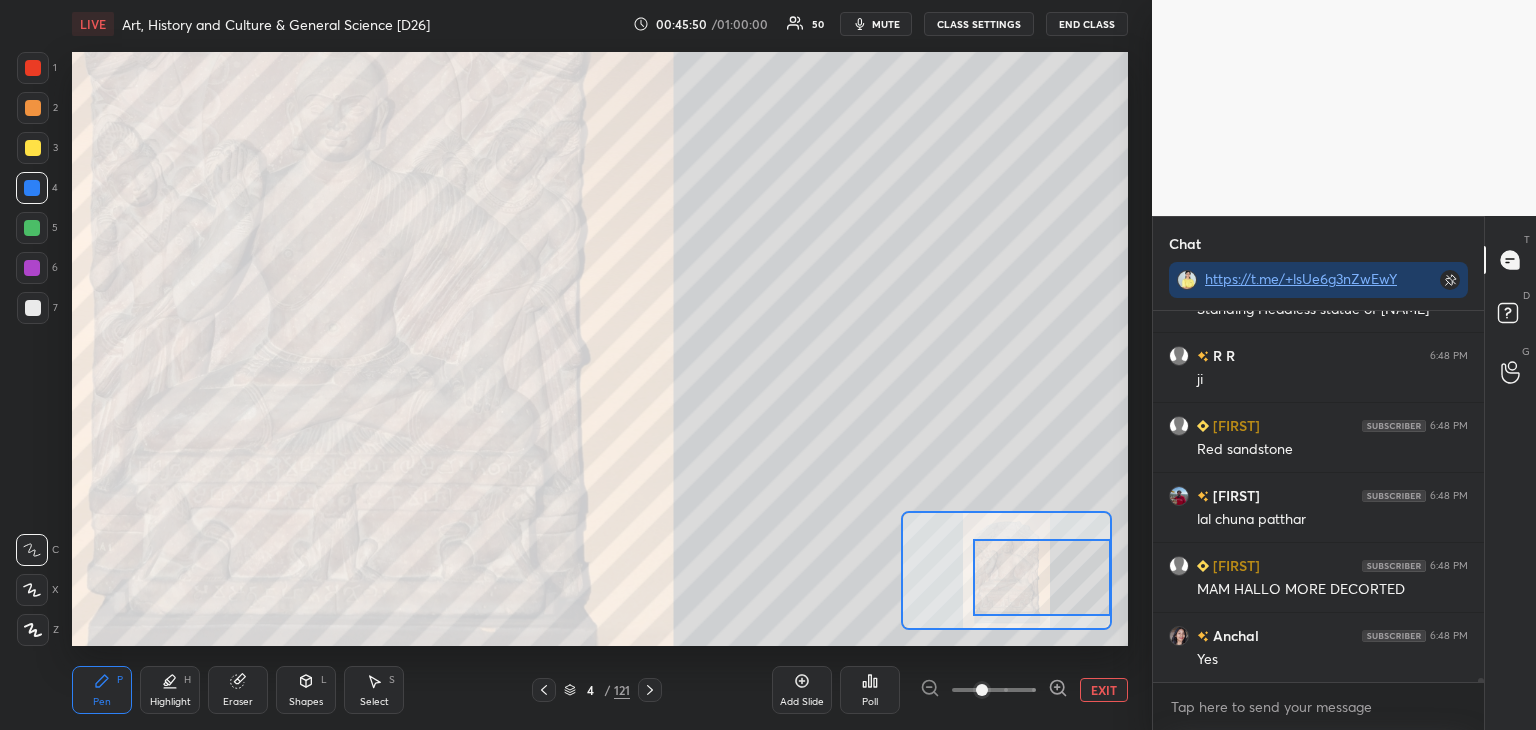 scroll, scrollTop: 38962, scrollLeft: 0, axis: vertical 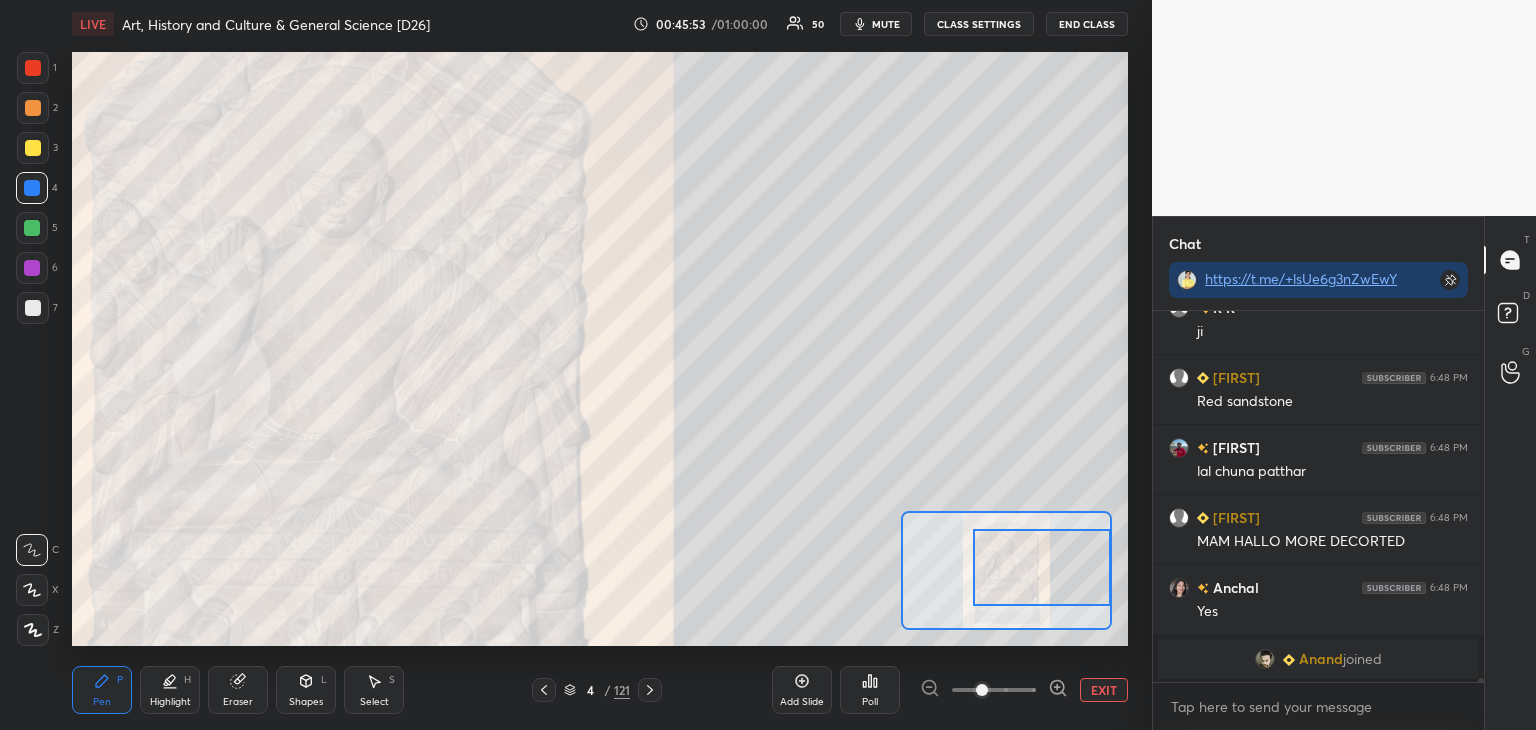 drag, startPoint x: 1076, startPoint y: 561, endPoint x: 1079, endPoint y: 551, distance: 10.440307 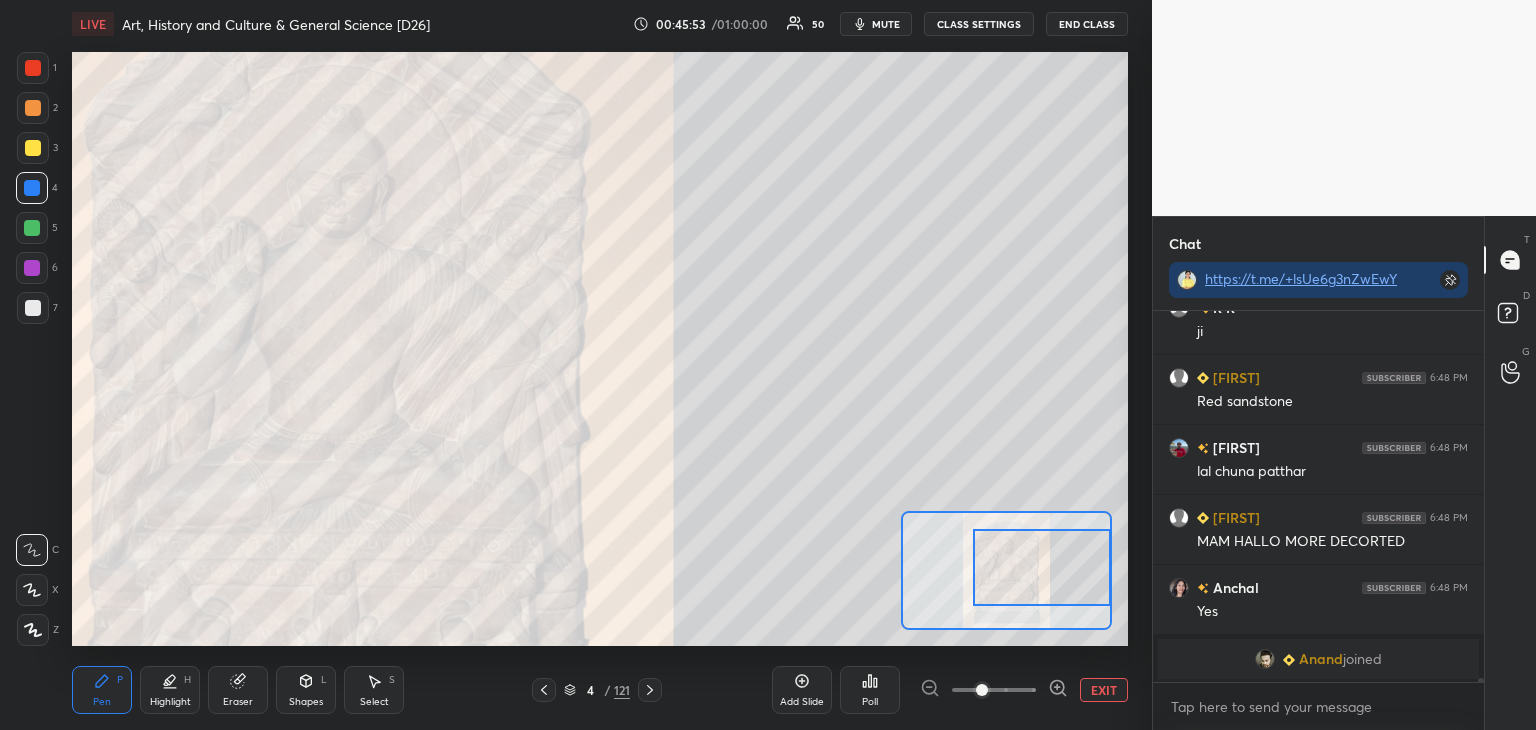 click at bounding box center (1042, 567) 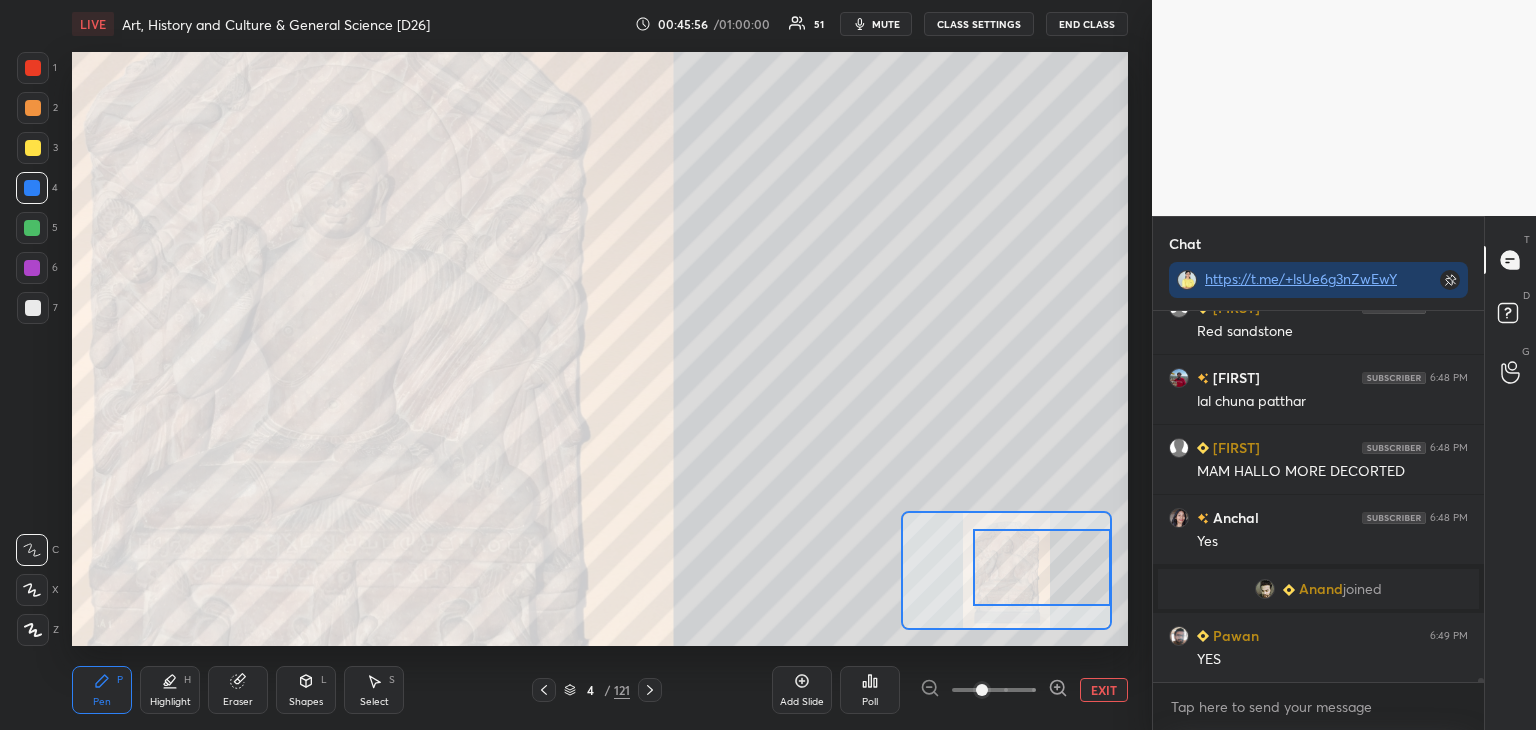 scroll, scrollTop: 38772, scrollLeft: 0, axis: vertical 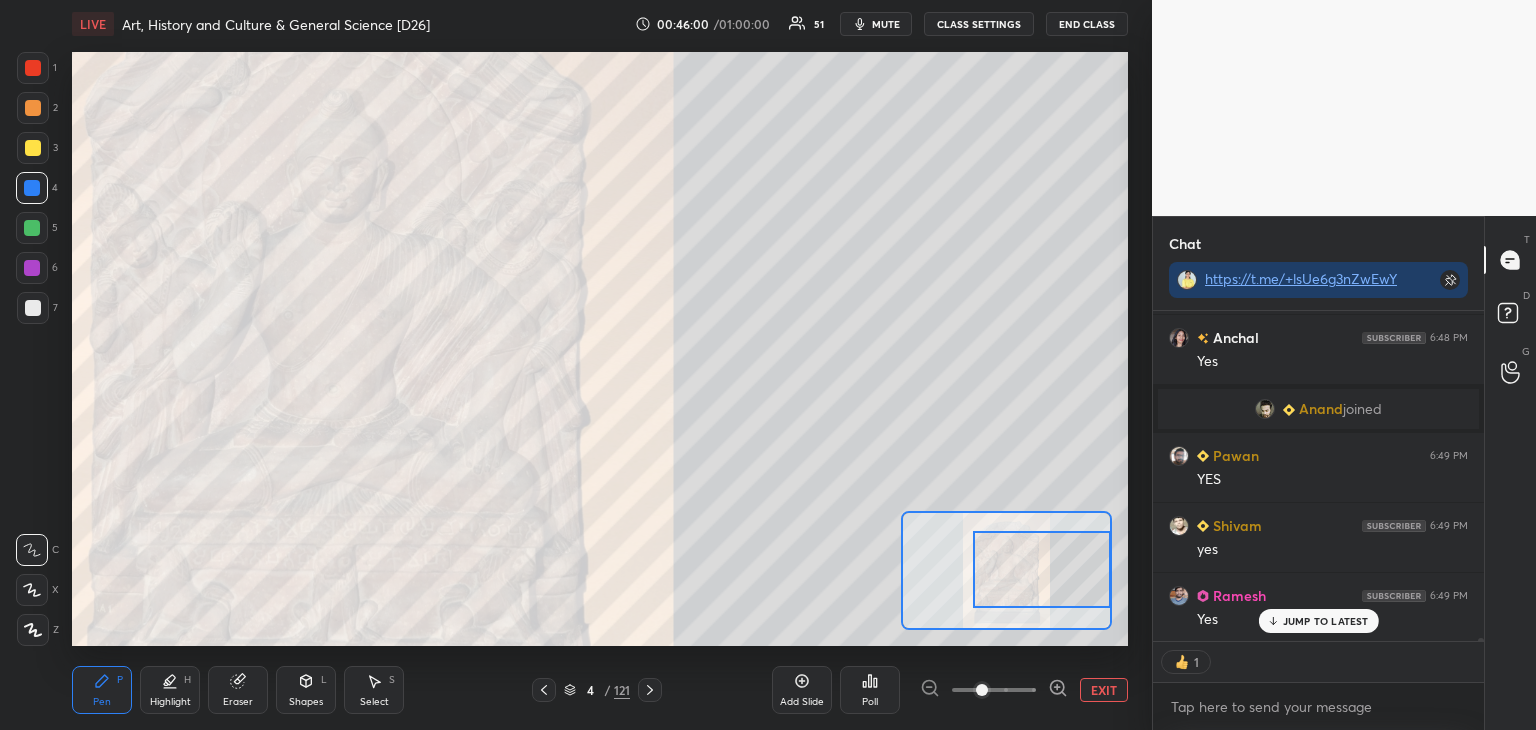 click at bounding box center [1042, 569] 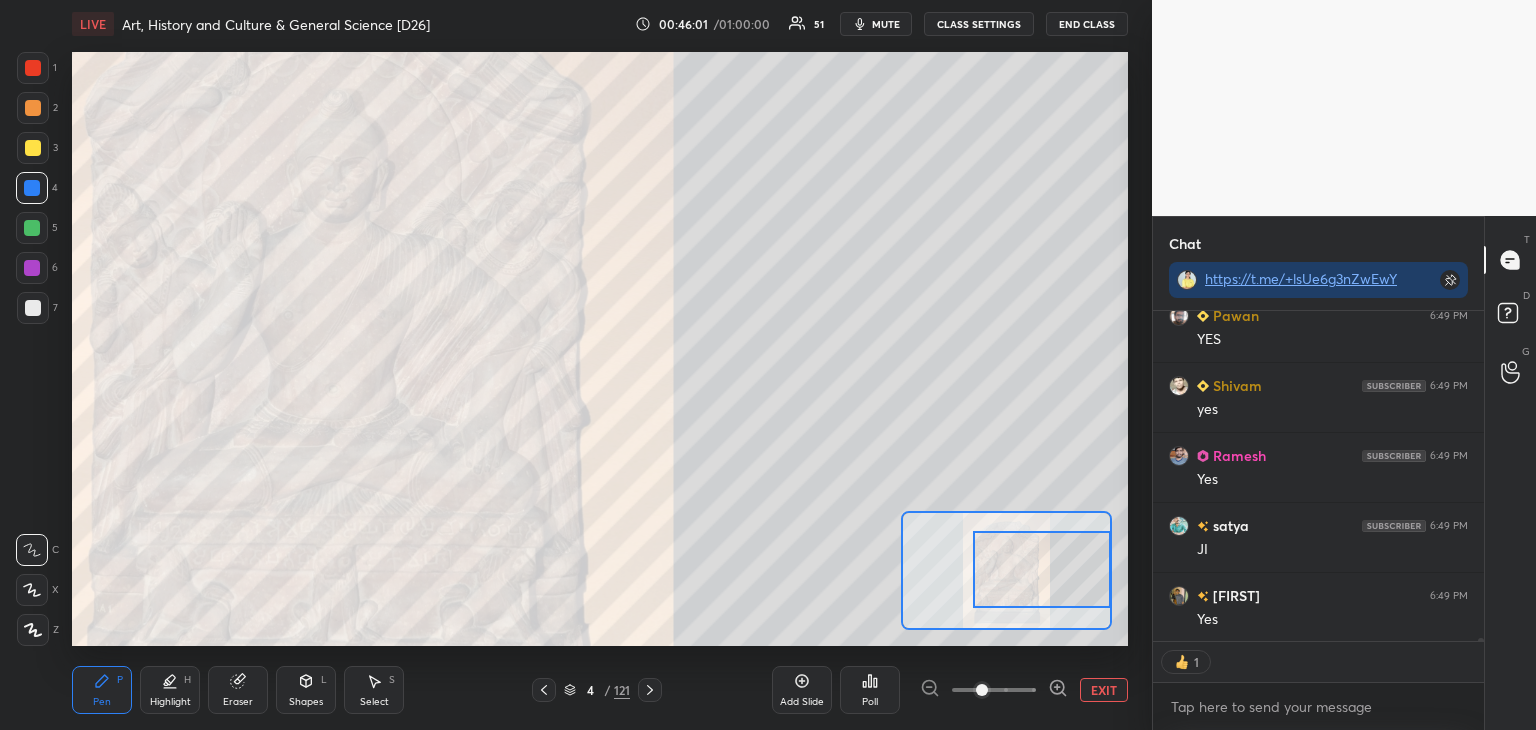 scroll, scrollTop: 39163, scrollLeft: 0, axis: vertical 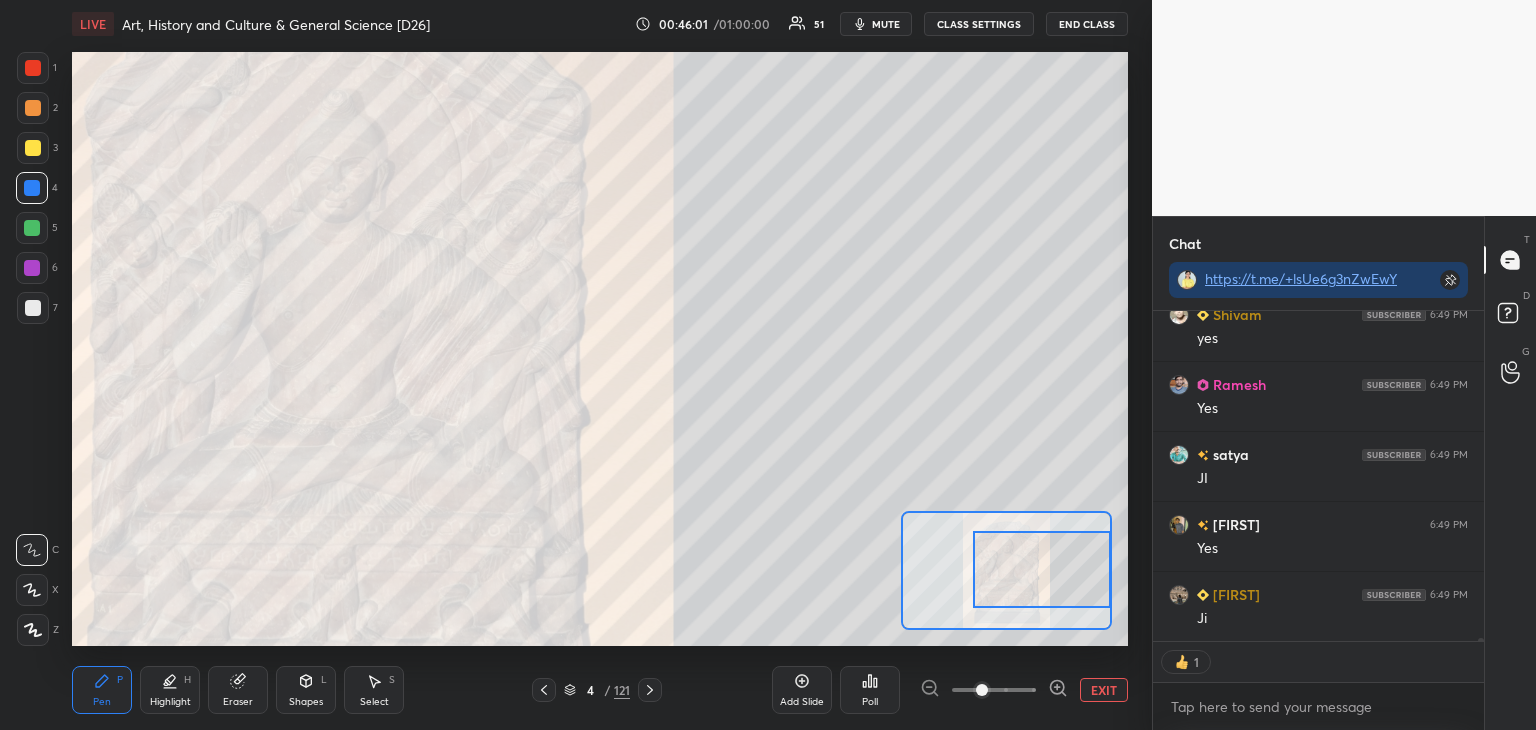 click on "[NAME] 6:49 PM YES [NAME] 6:49 PM yes [NAME] 6:49 PM Yes [NAME] 6:49 PM JI [NAME] 6:49 PM Yes [NAME] 6:49 PM Ji" at bounding box center [1318, 476] 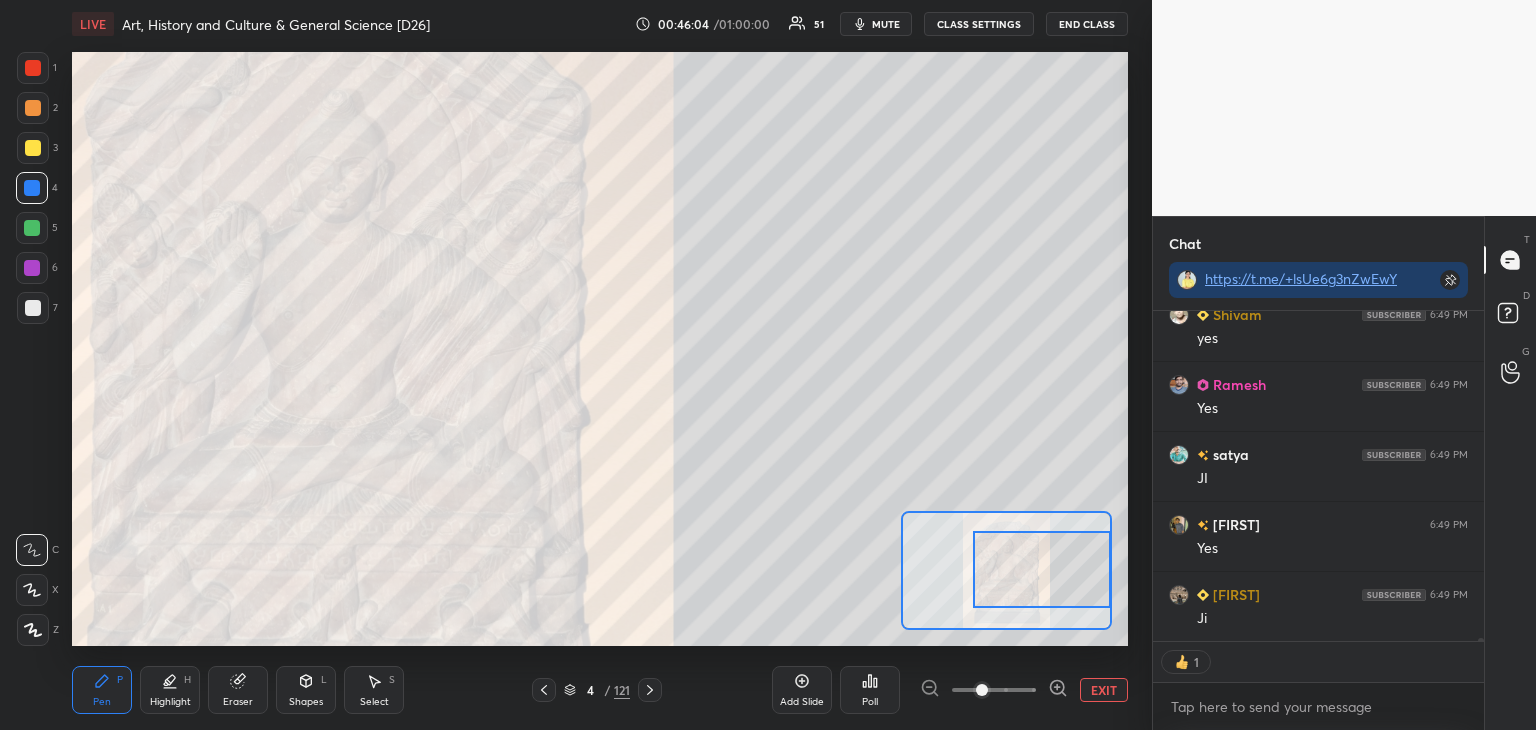 scroll, scrollTop: 39232, scrollLeft: 0, axis: vertical 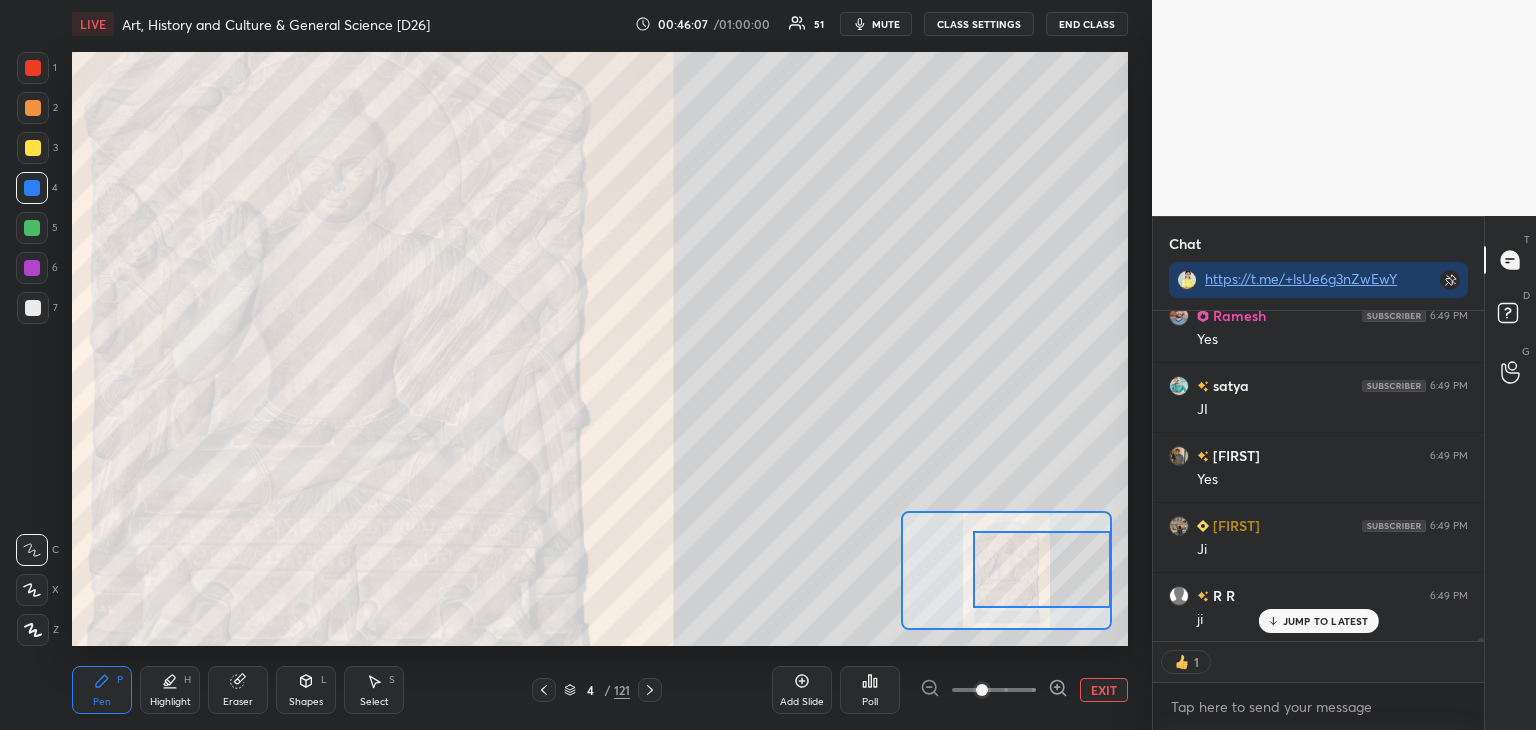 click on "EXIT" at bounding box center (1104, 690) 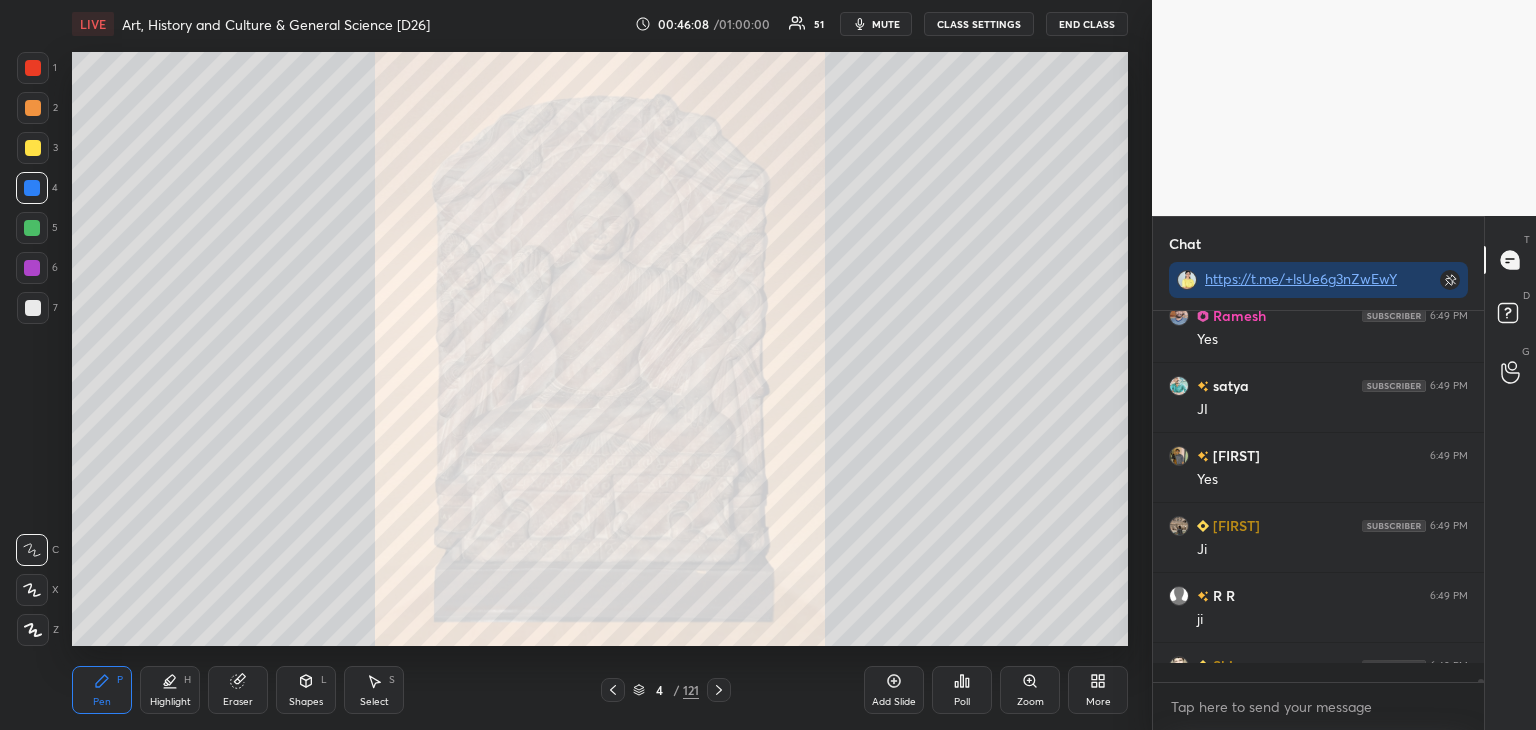 scroll, scrollTop: 6, scrollLeft: 6, axis: both 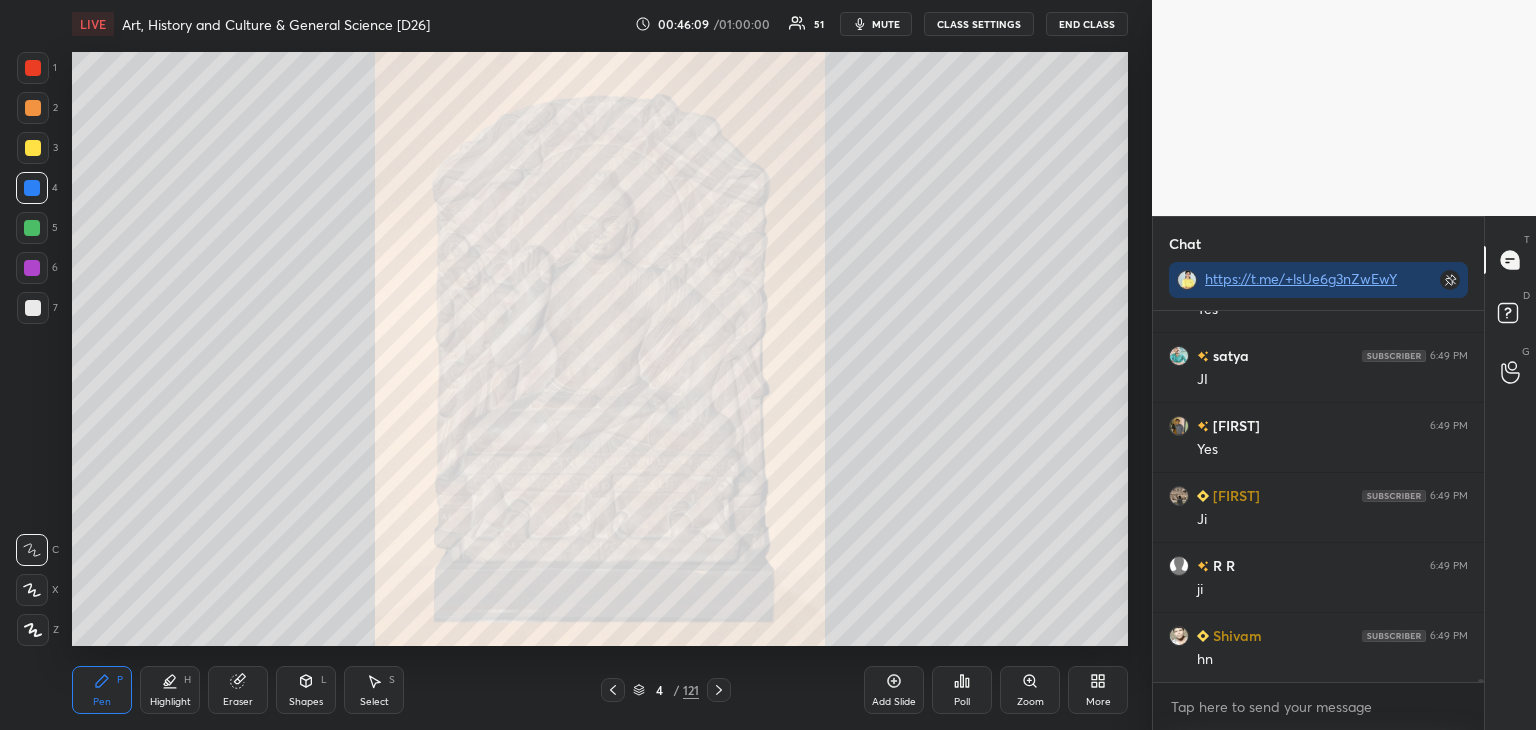 click 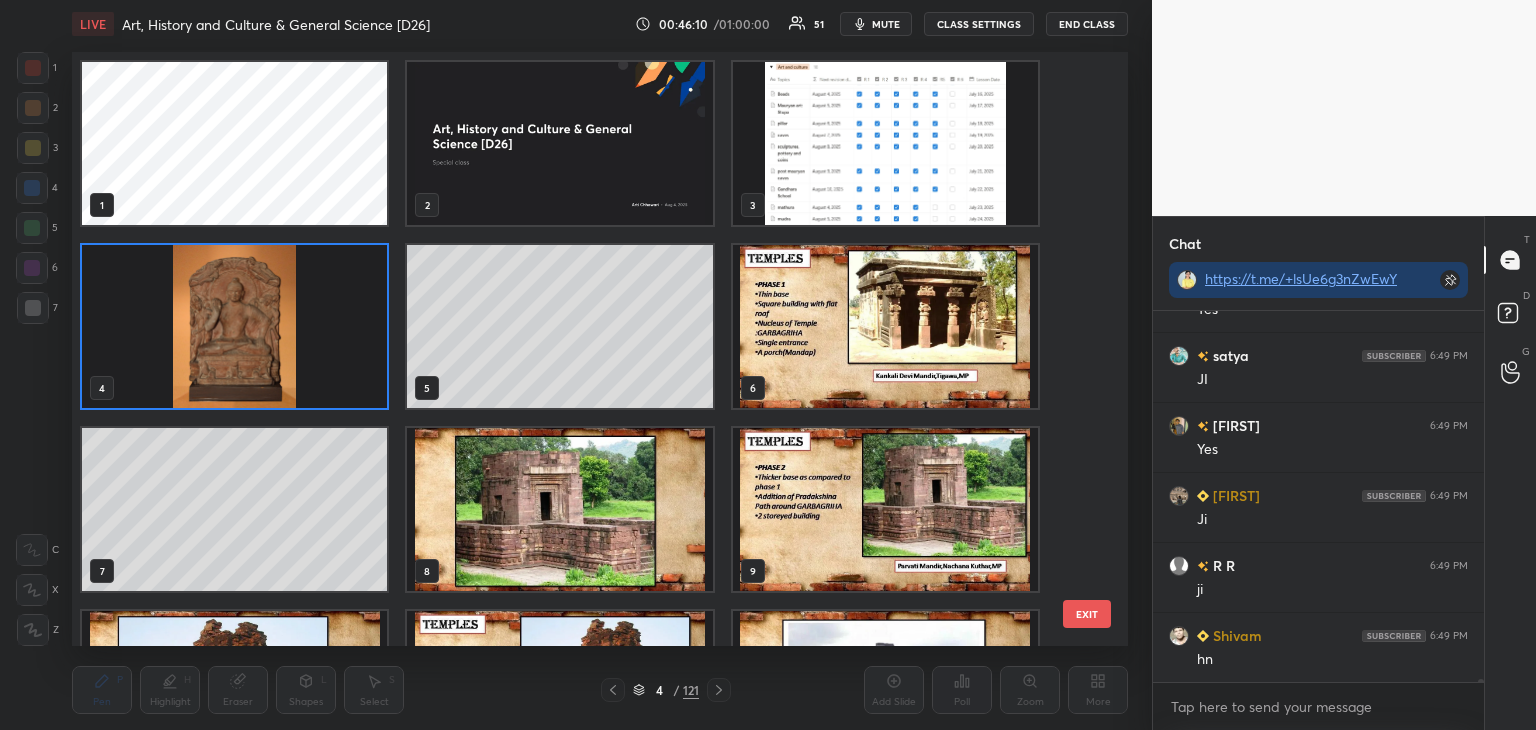 scroll, scrollTop: 6, scrollLeft: 10, axis: both 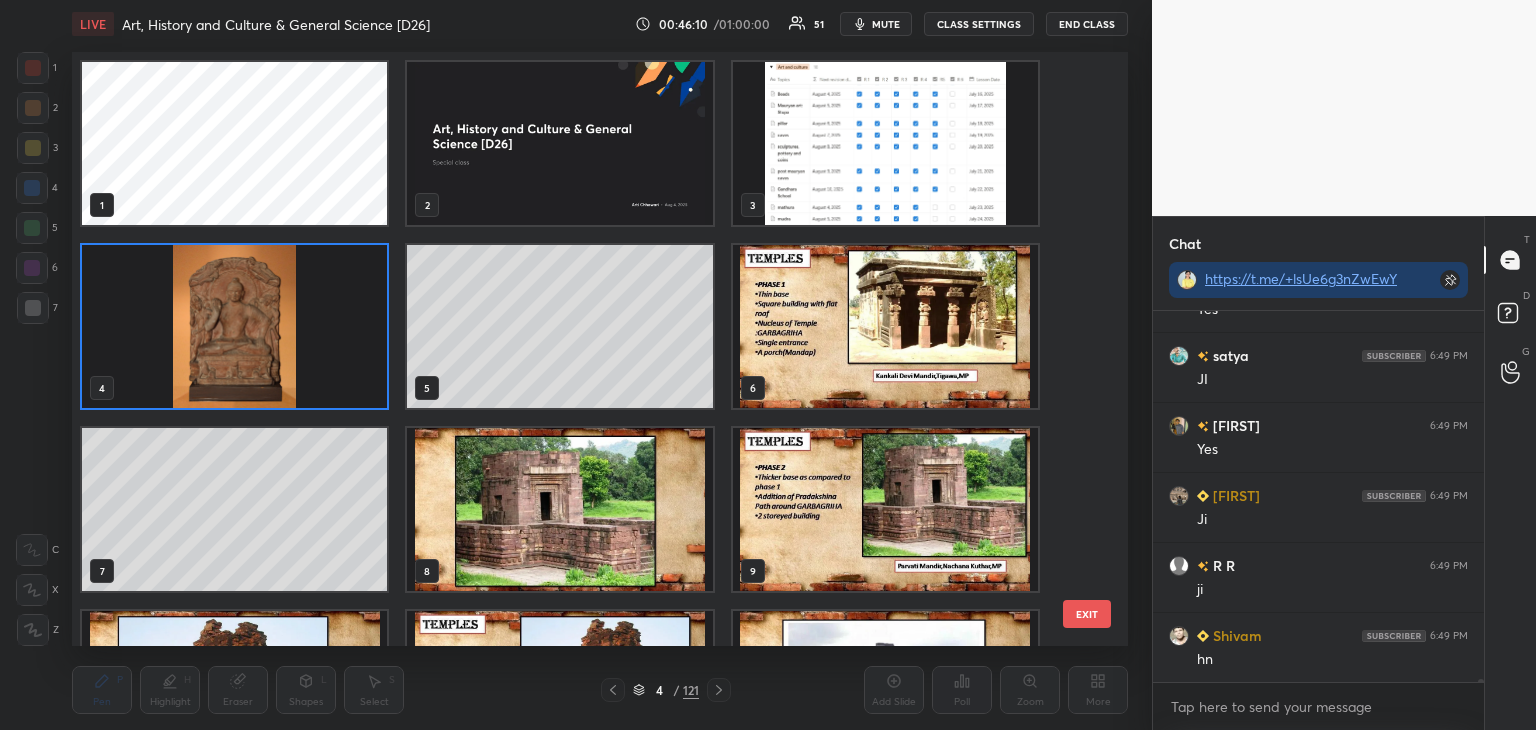 click at bounding box center [885, 143] 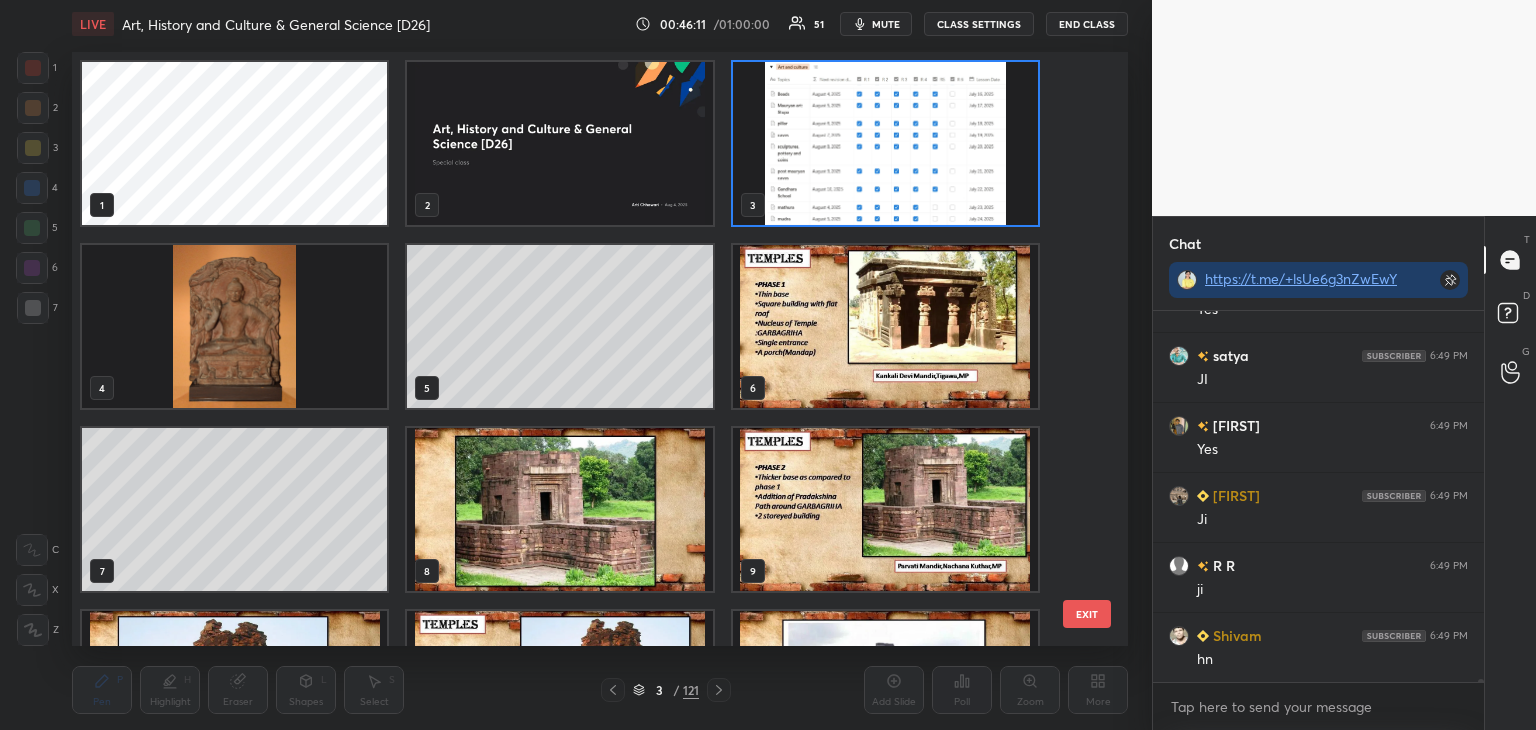 click 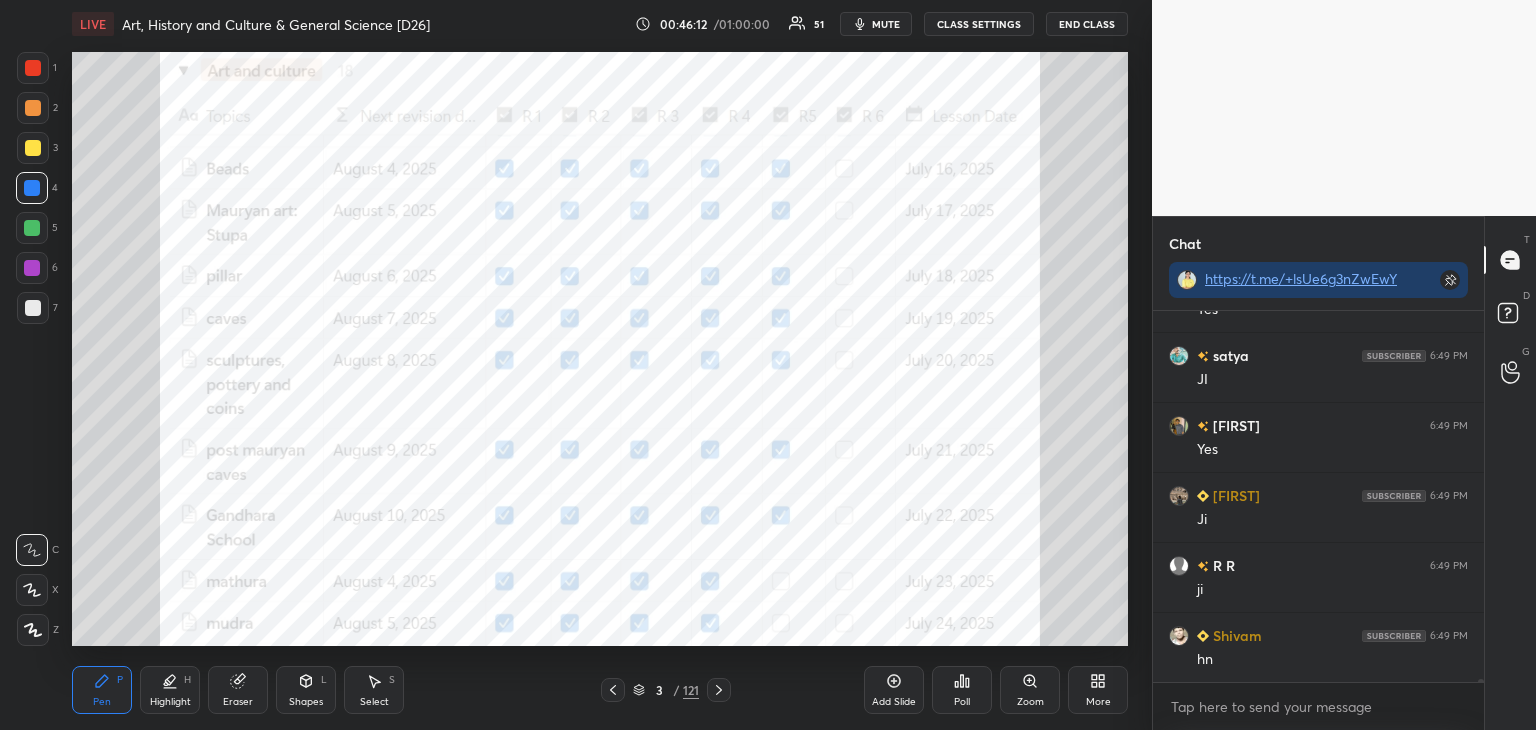 scroll, scrollTop: 39332, scrollLeft: 0, axis: vertical 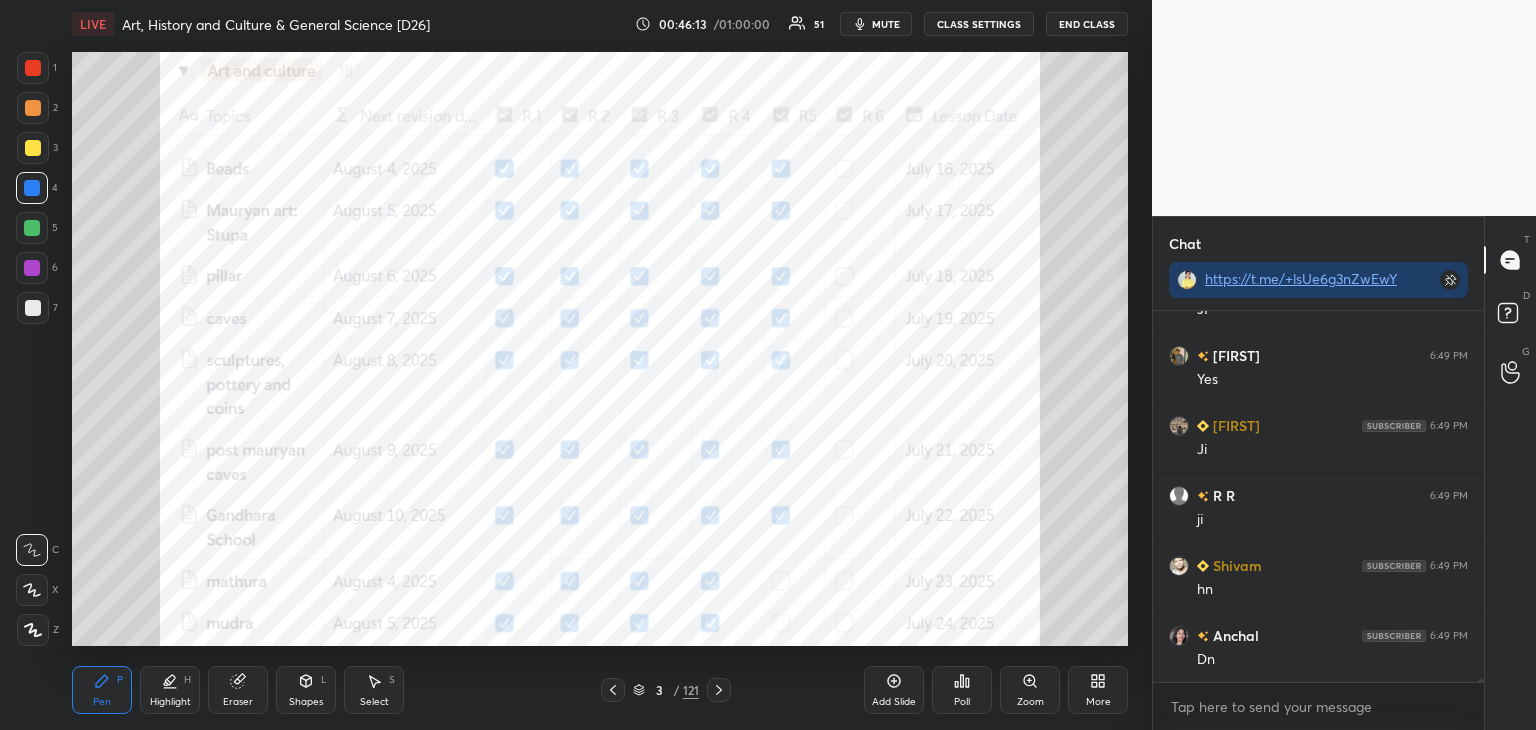 click at bounding box center [33, 68] 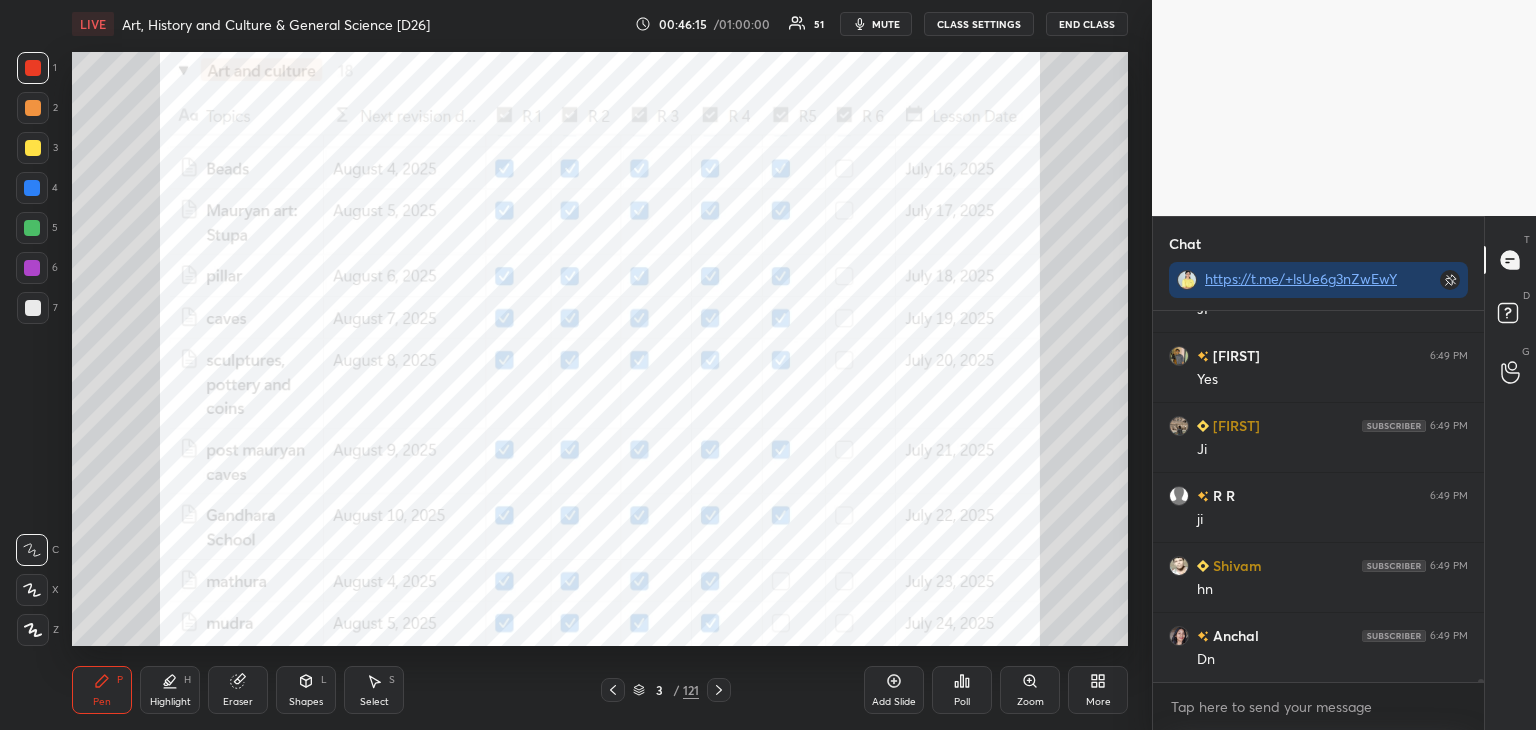 scroll, scrollTop: 39380, scrollLeft: 0, axis: vertical 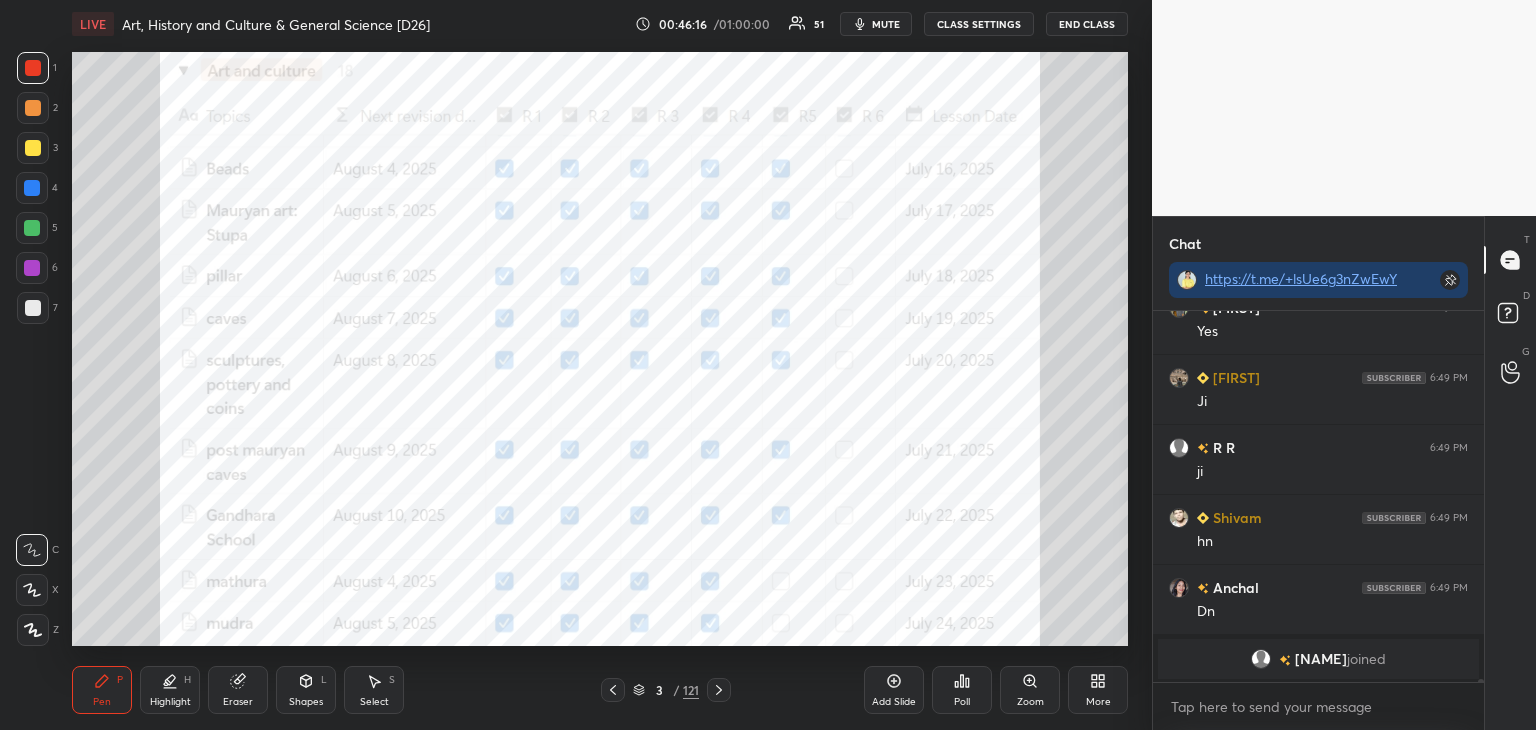 click at bounding box center [33, 630] 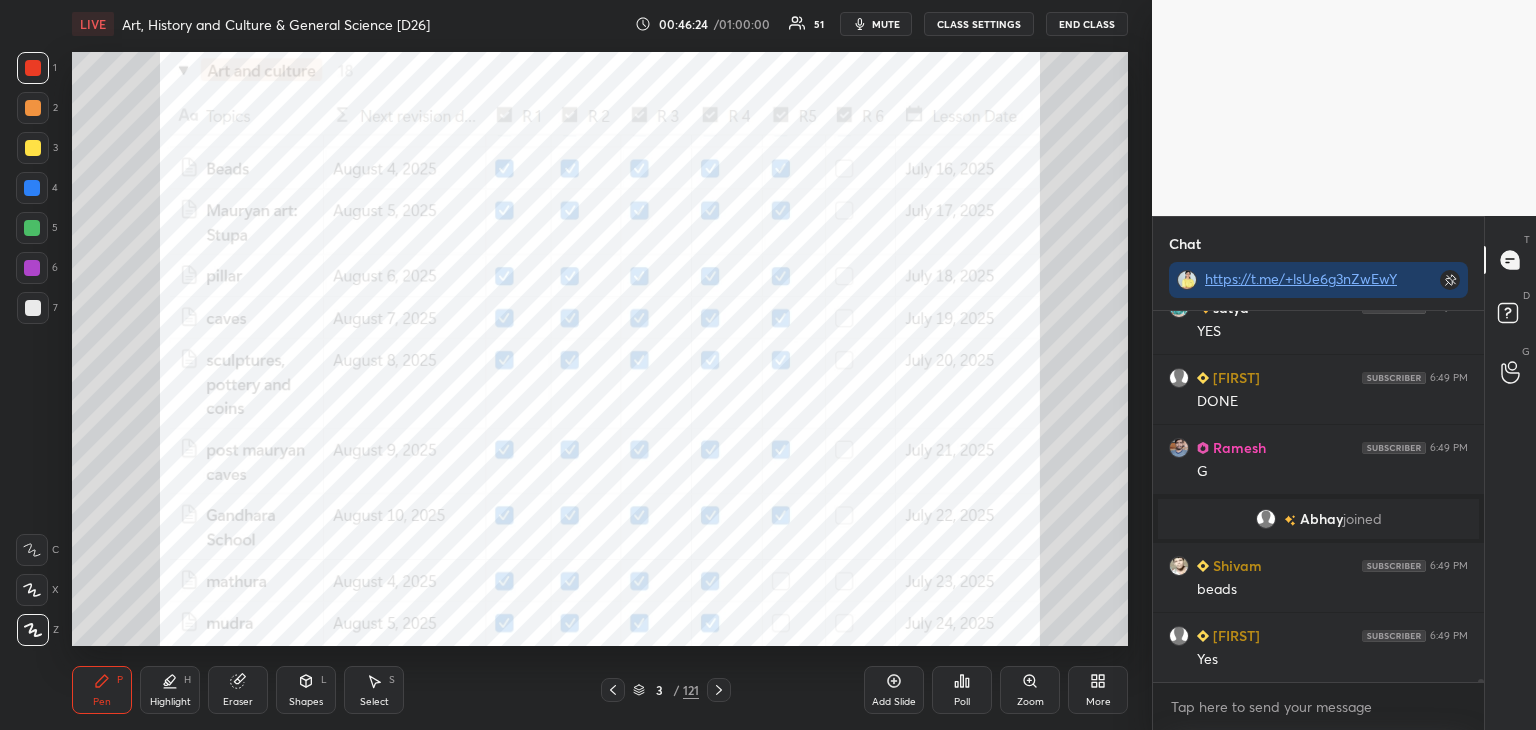 scroll, scrollTop: 40238, scrollLeft: 0, axis: vertical 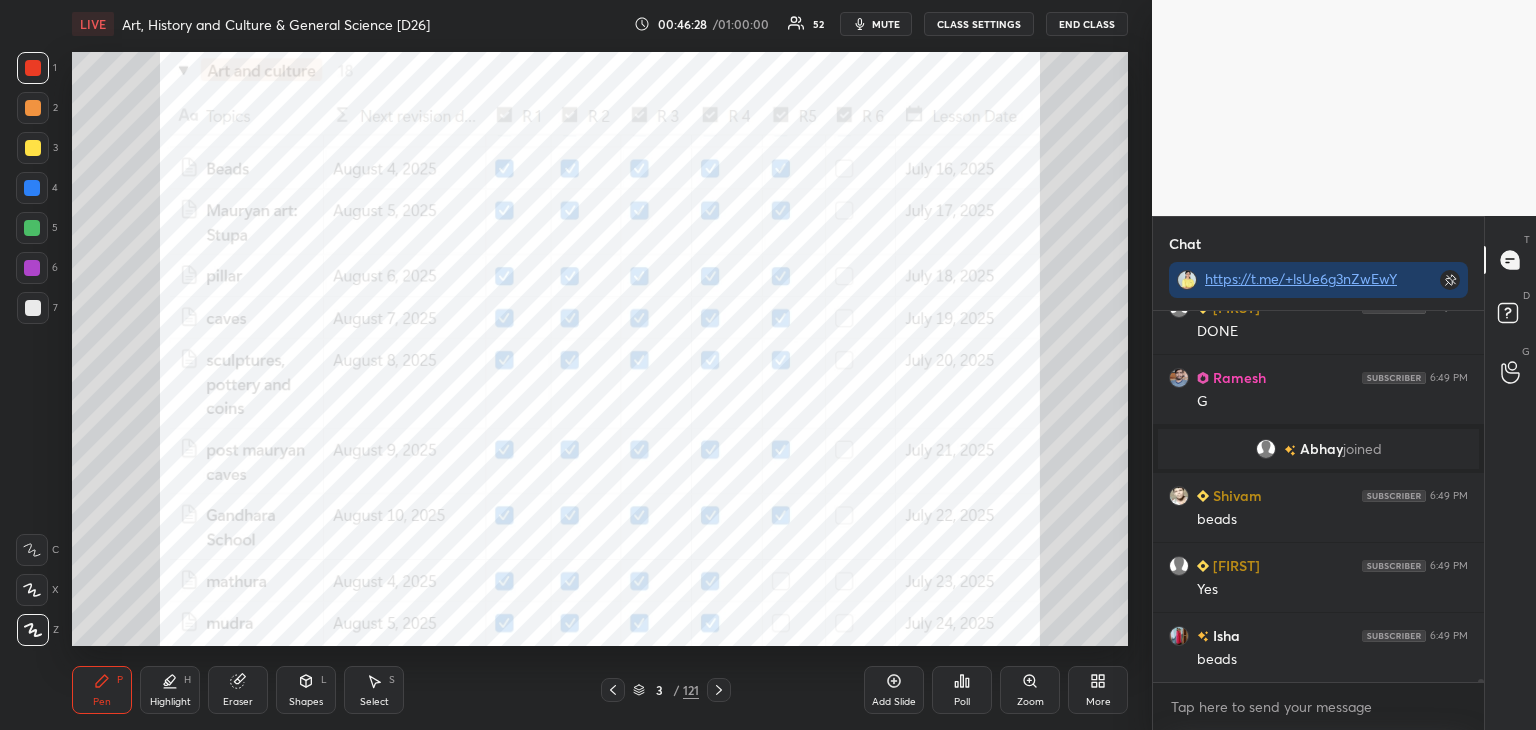 click on "Add Slide" at bounding box center [894, 690] 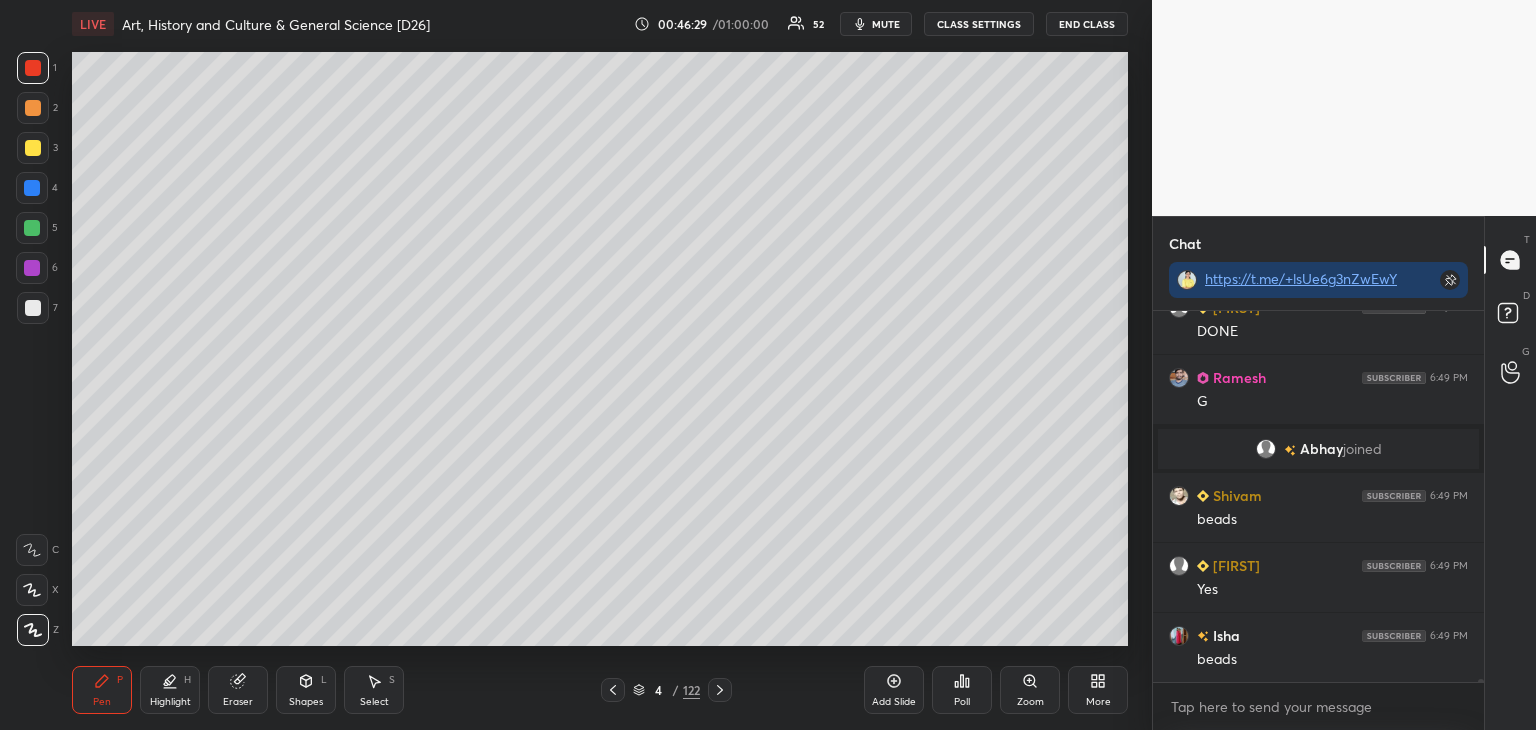 scroll, scrollTop: 40308, scrollLeft: 0, axis: vertical 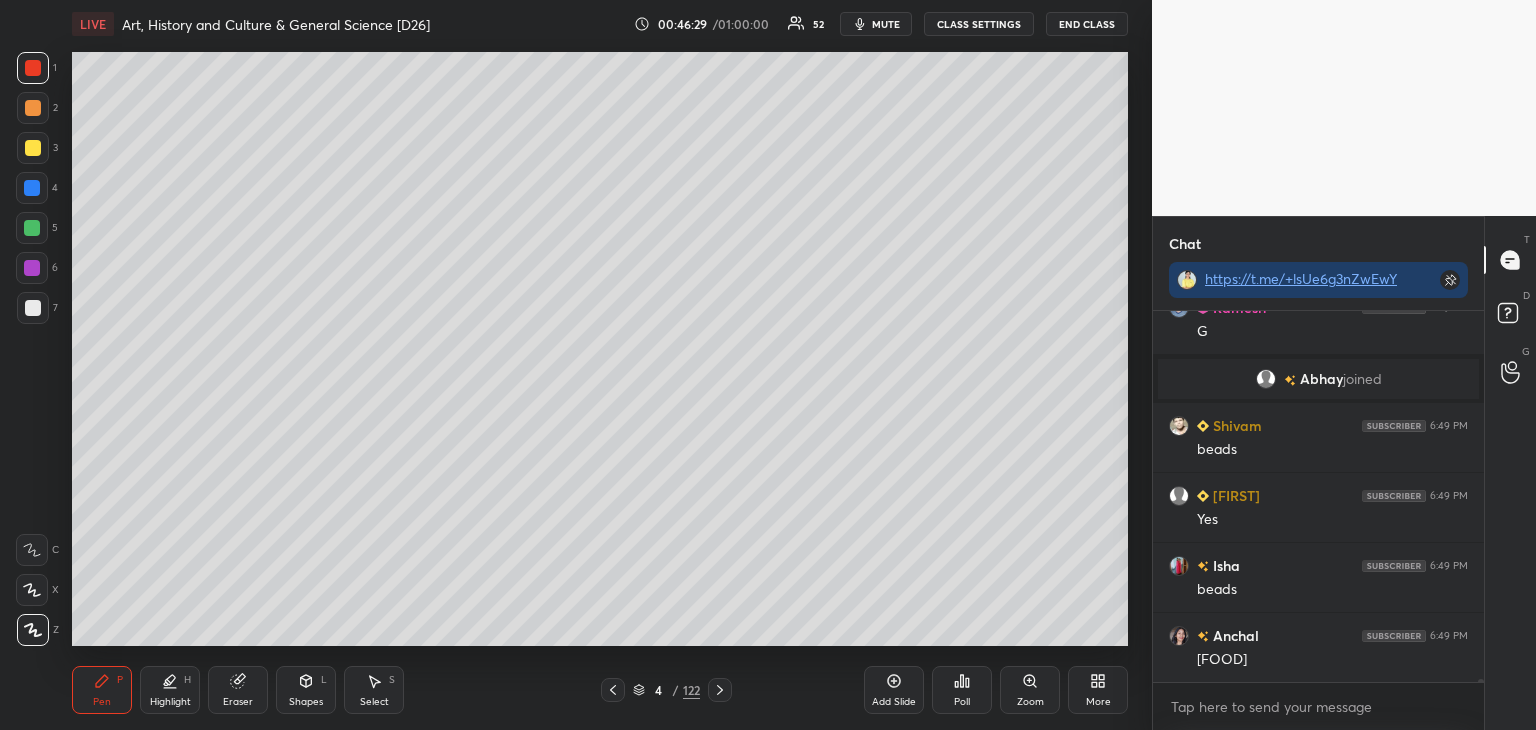 click at bounding box center (33, 308) 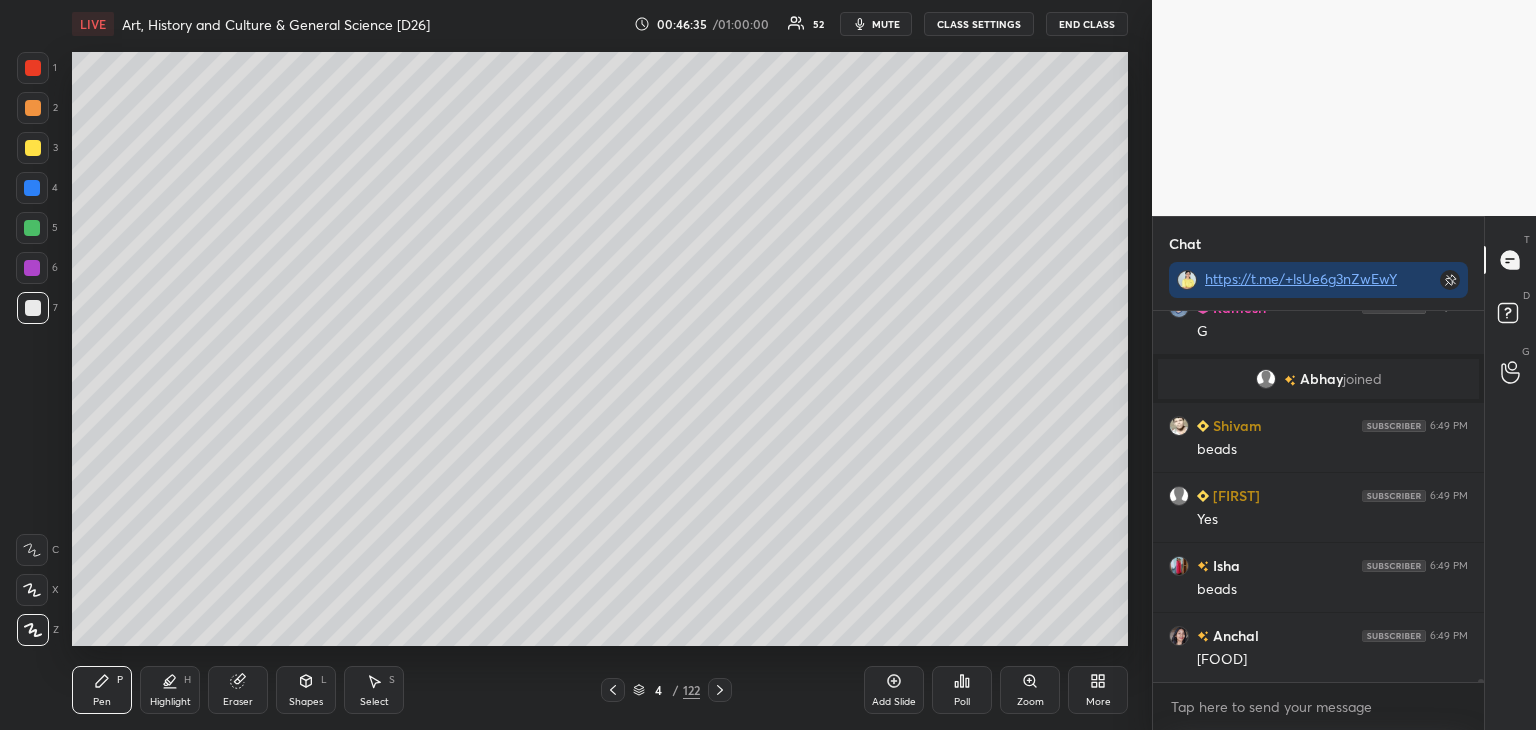 click 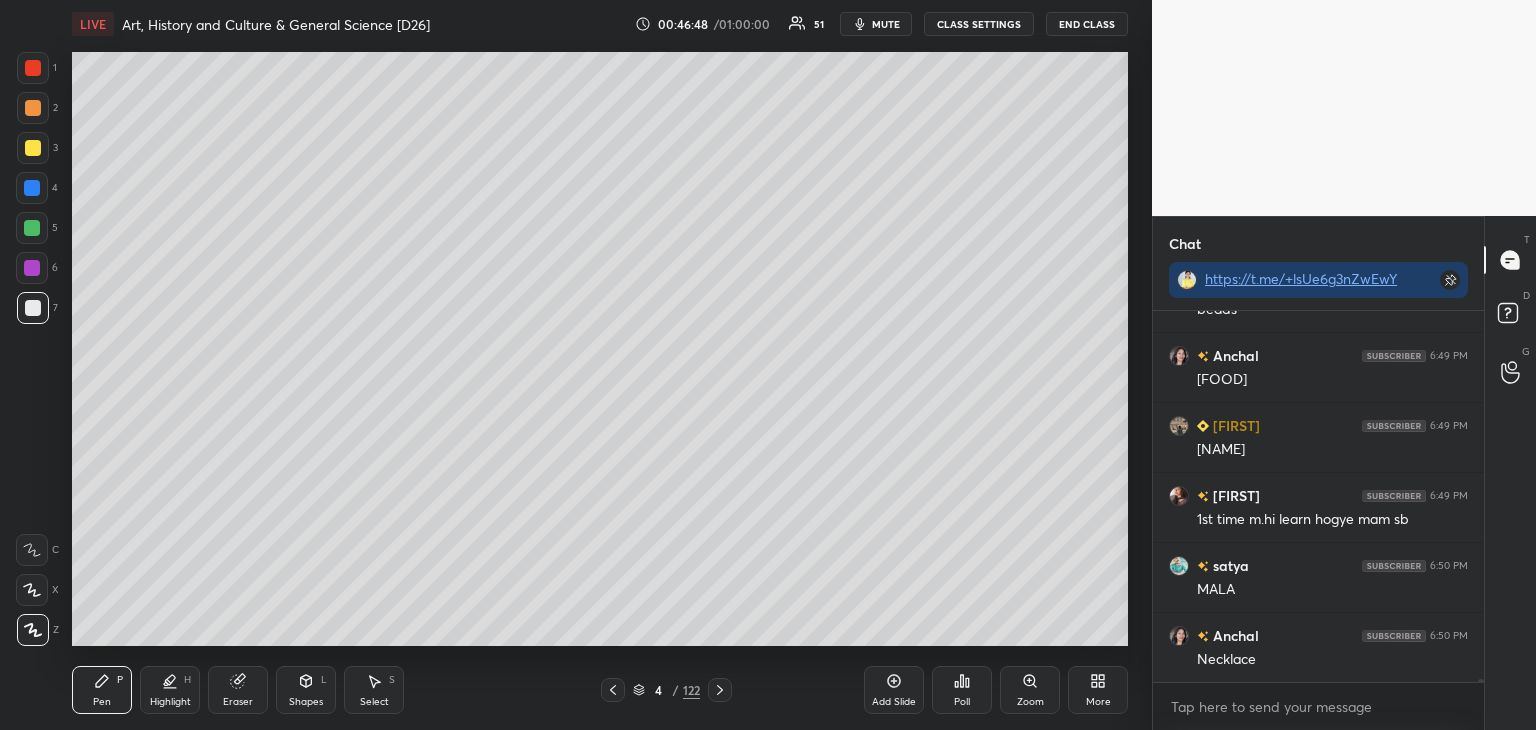 scroll, scrollTop: 40658, scrollLeft: 0, axis: vertical 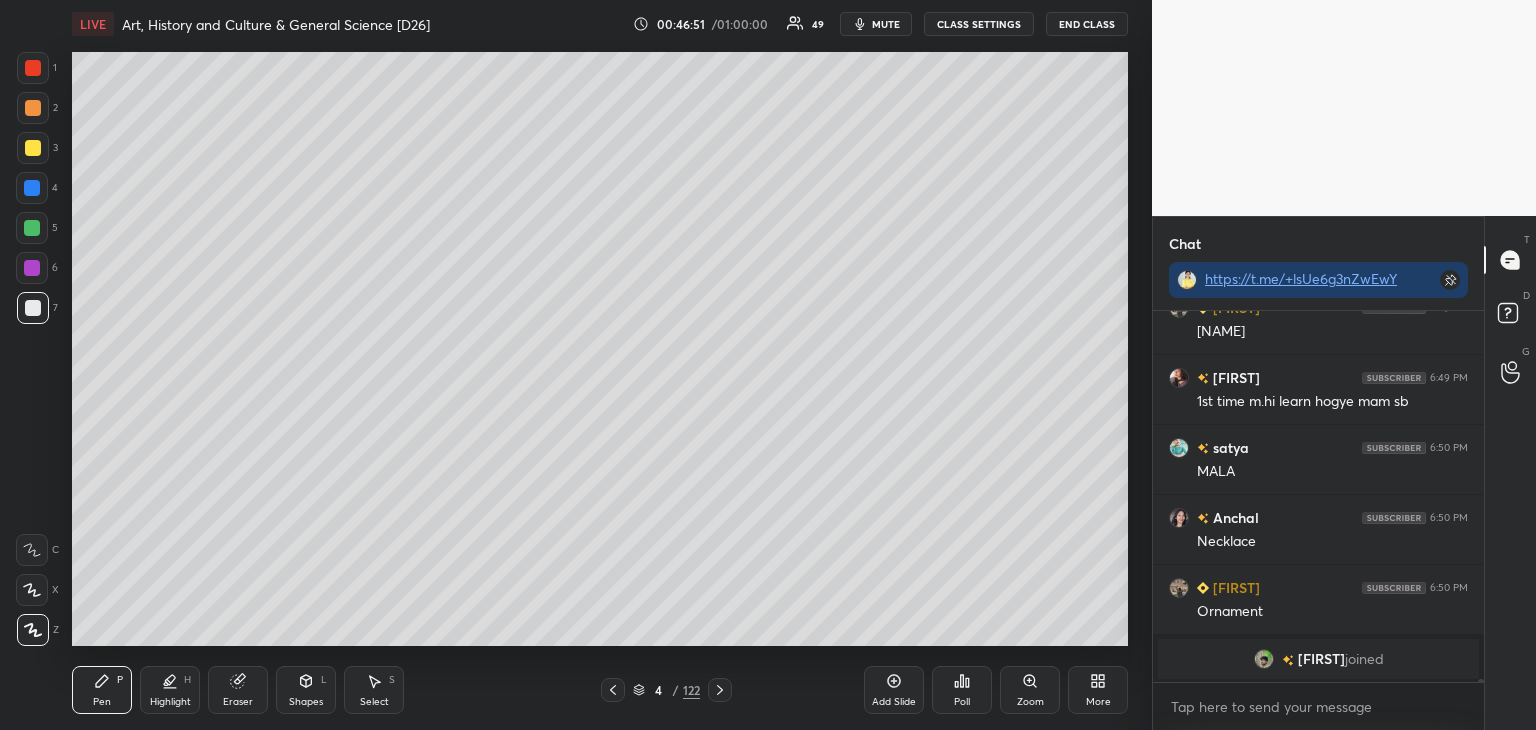 drag, startPoint x: 21, startPoint y: 175, endPoint x: 49, endPoint y: 165, distance: 29.732138 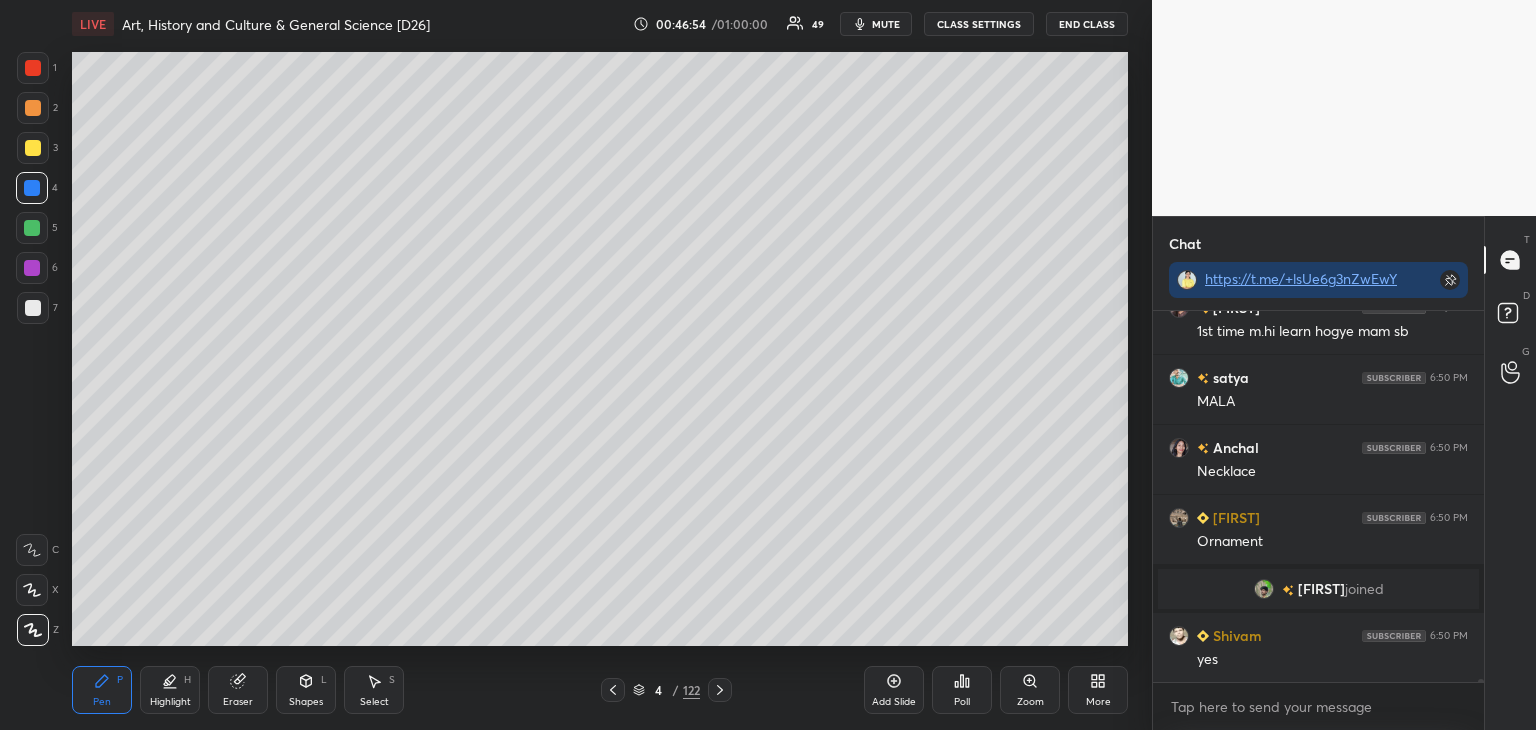 click 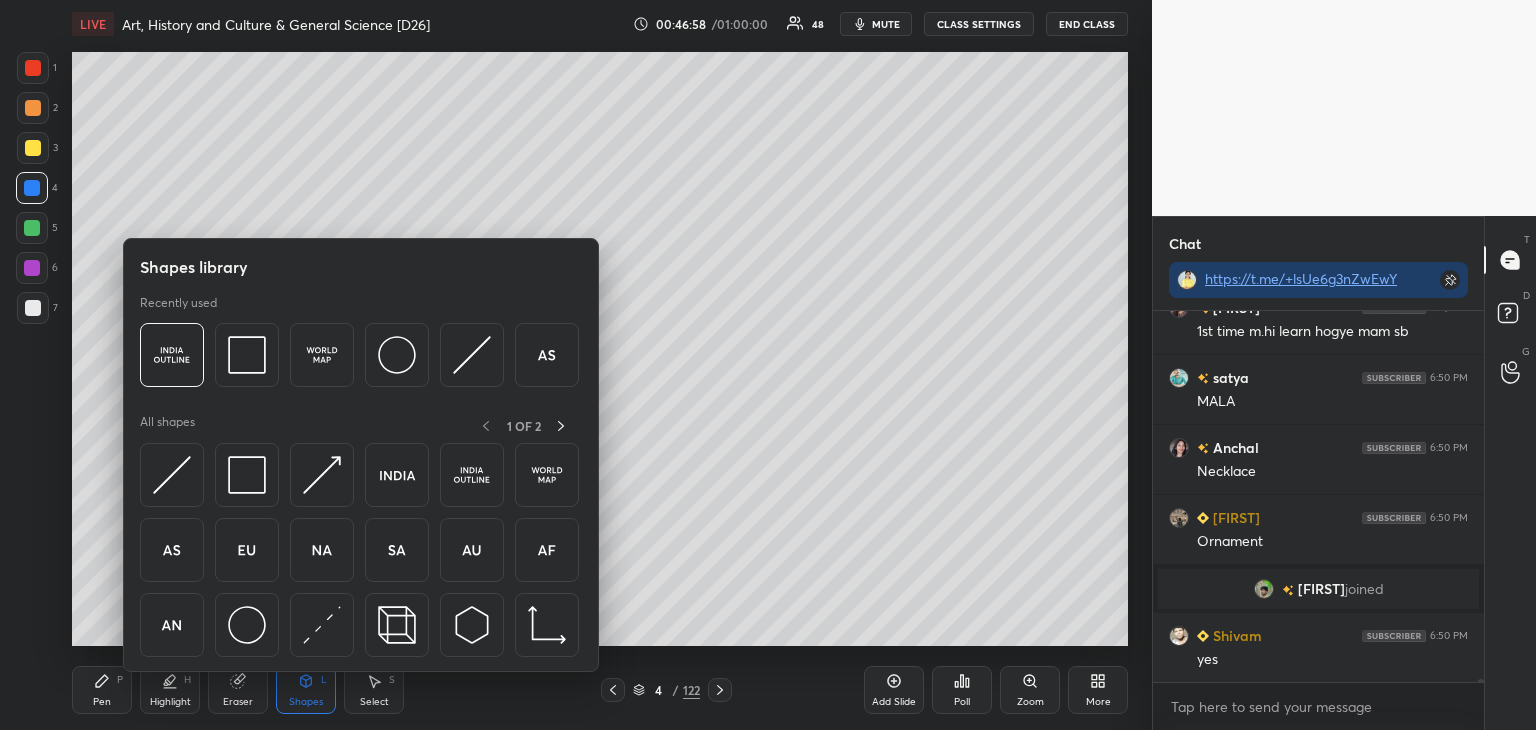scroll, scrollTop: 40846, scrollLeft: 0, axis: vertical 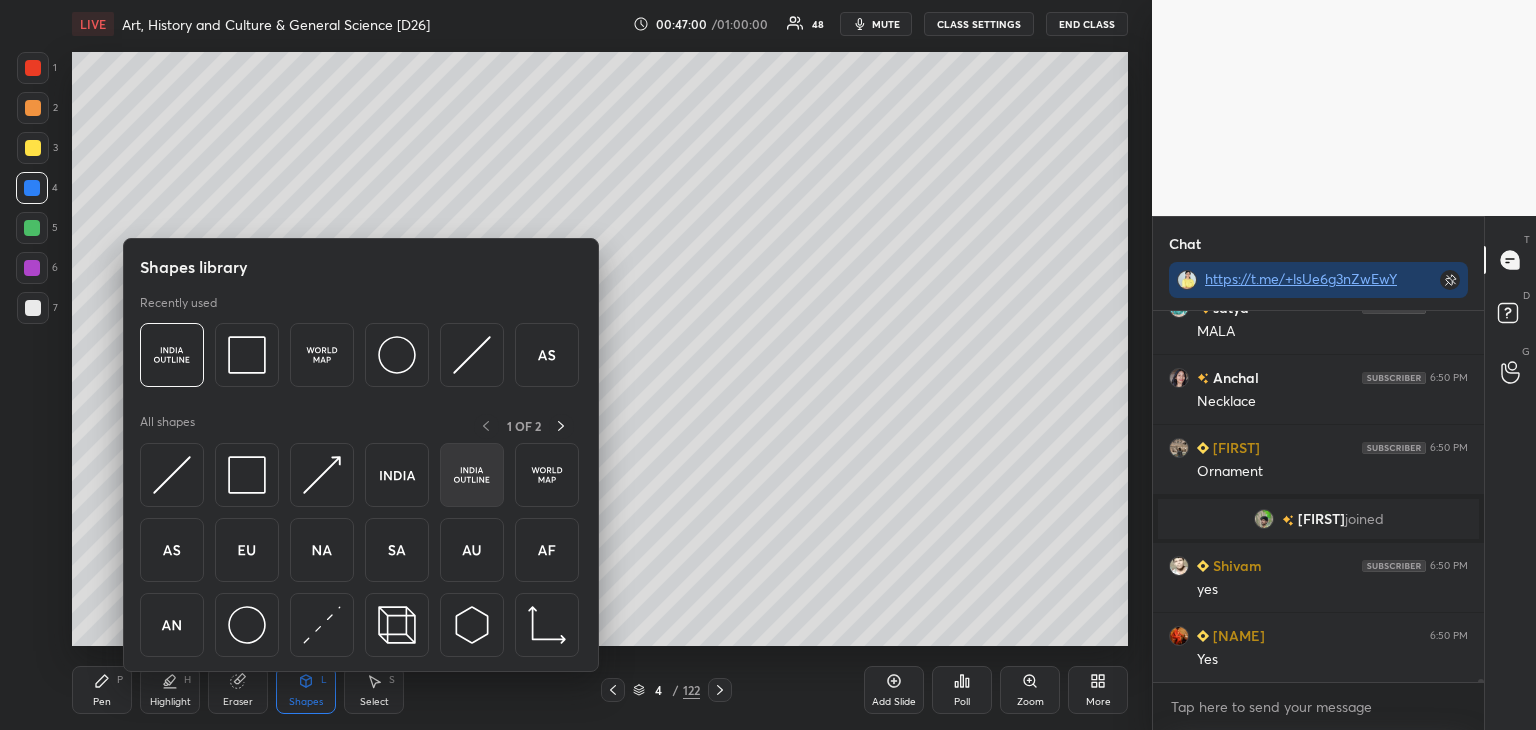 click at bounding box center (472, 475) 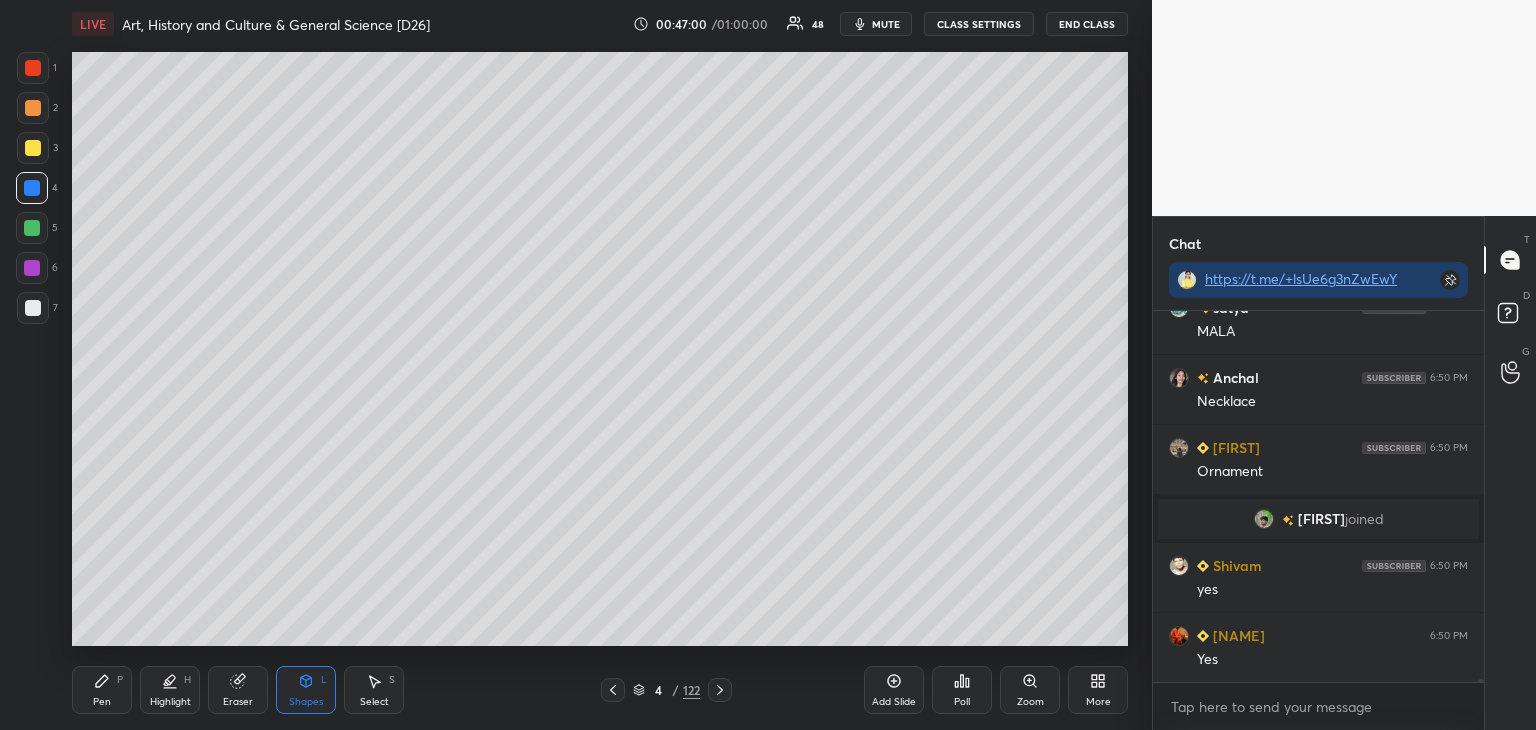 click at bounding box center [33, 308] 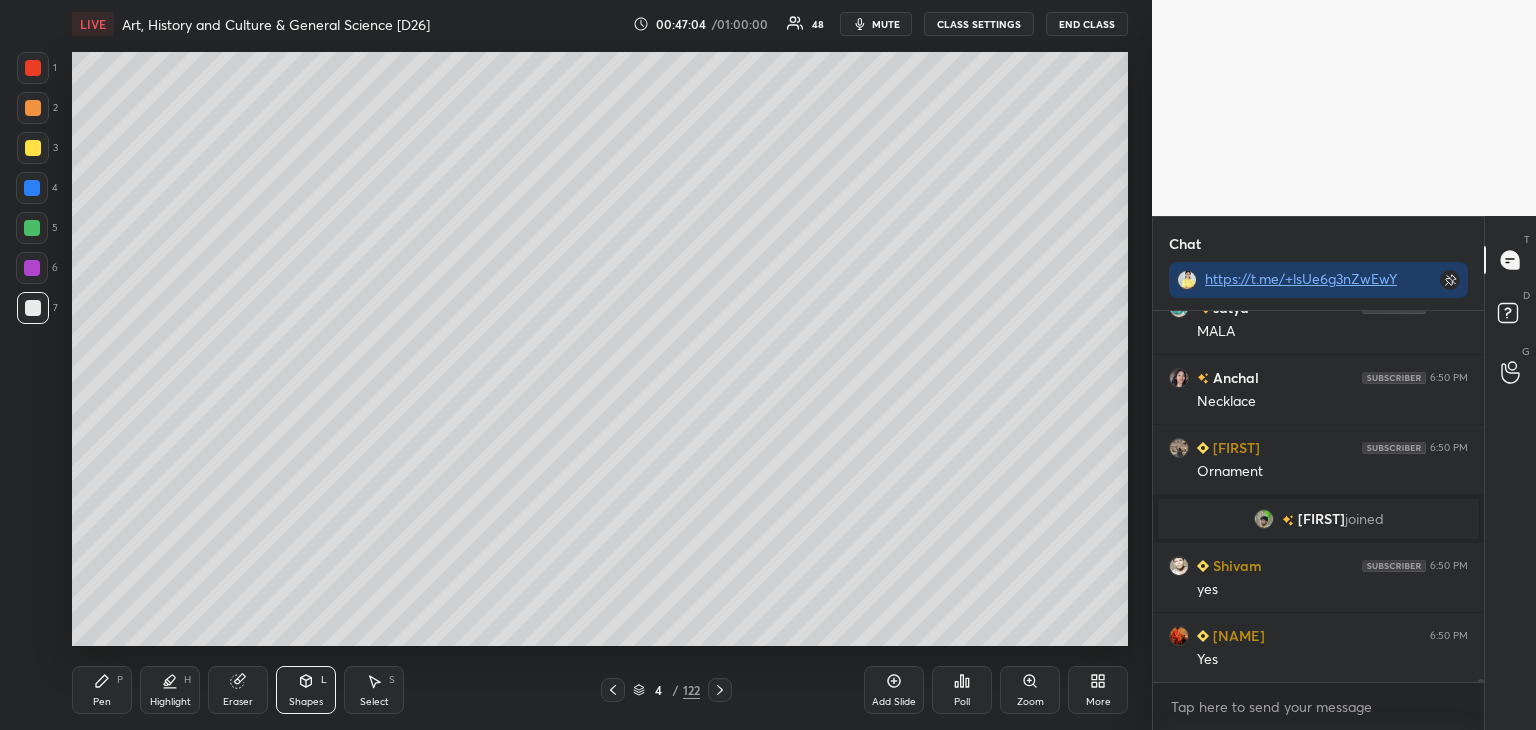 click at bounding box center [33, 148] 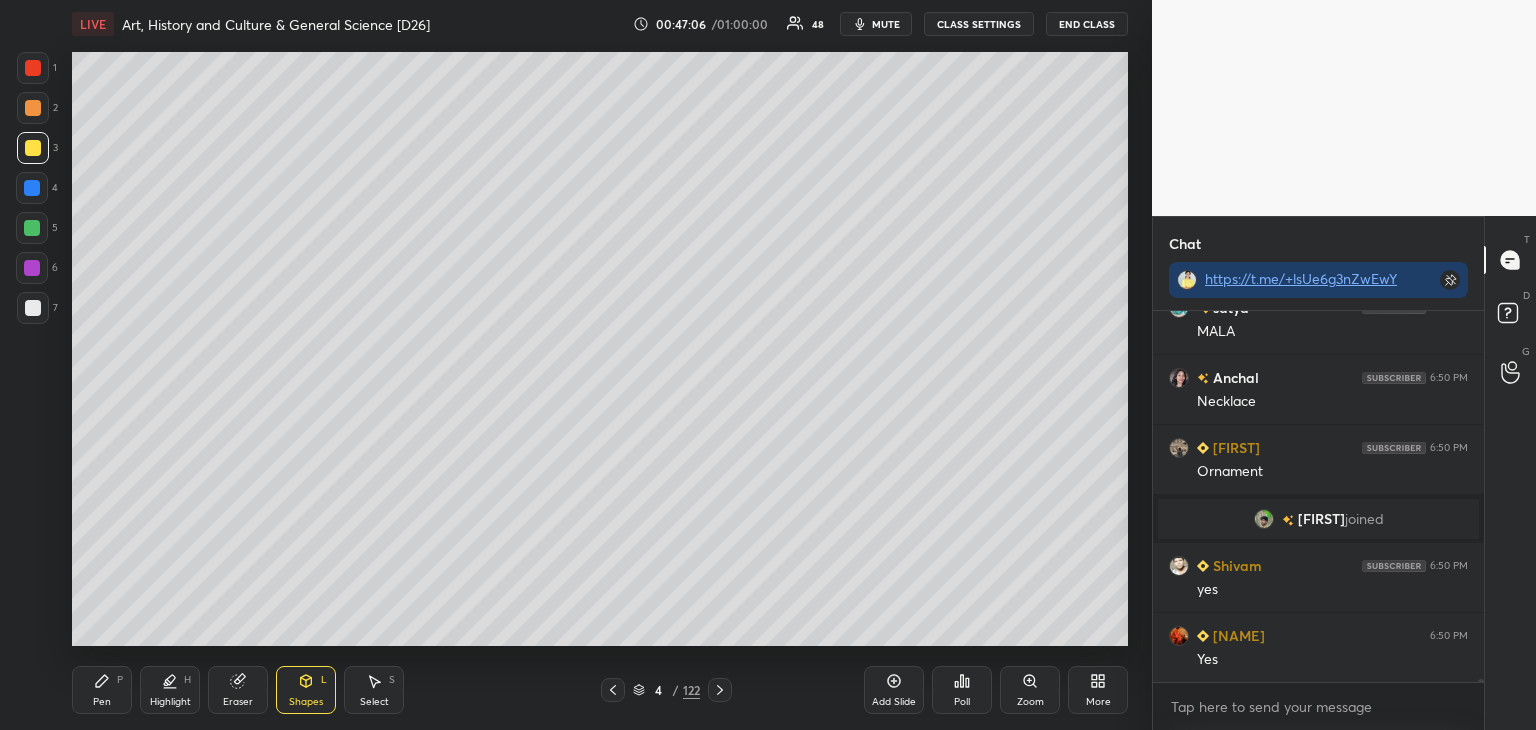 click on "Pen P" at bounding box center [102, 690] 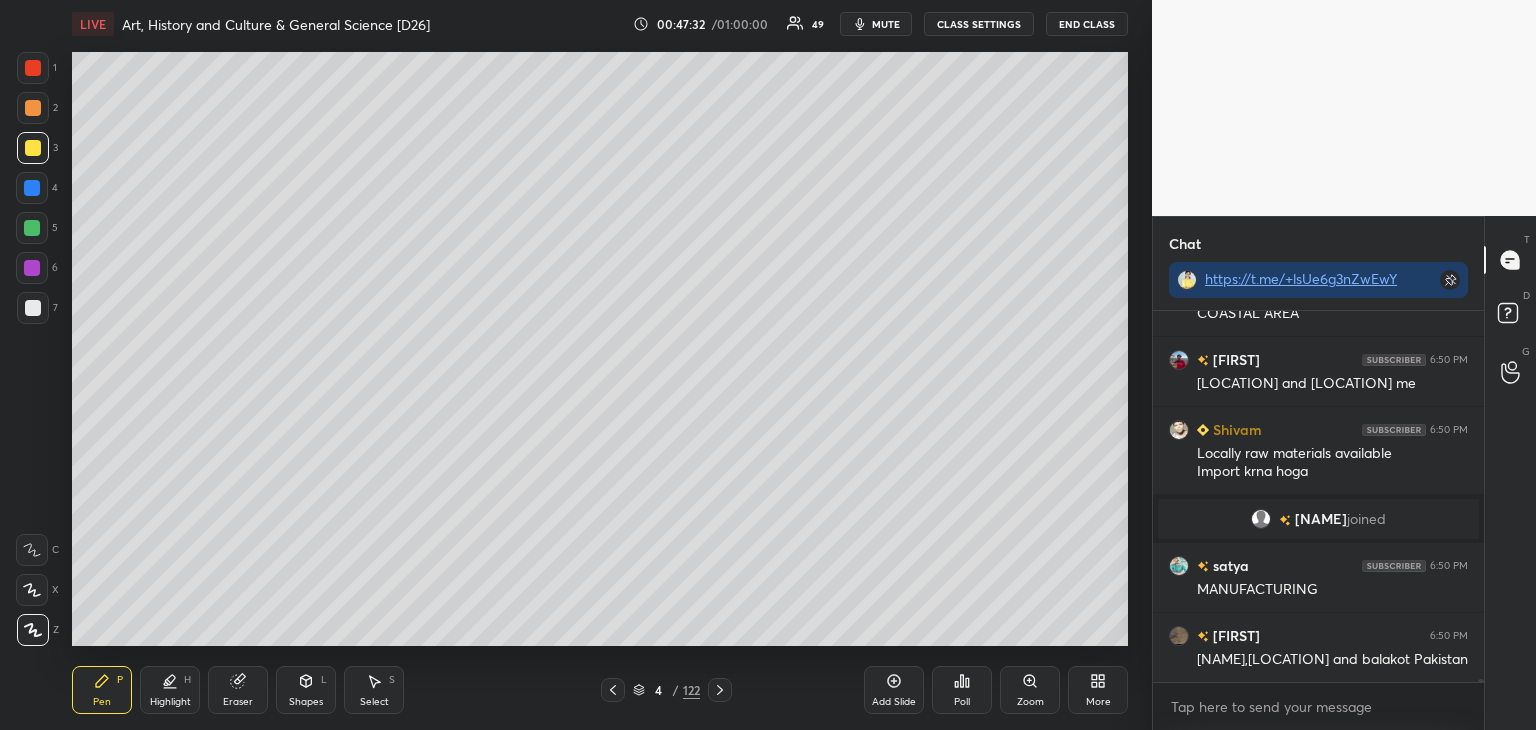 scroll, scrollTop: 40946, scrollLeft: 0, axis: vertical 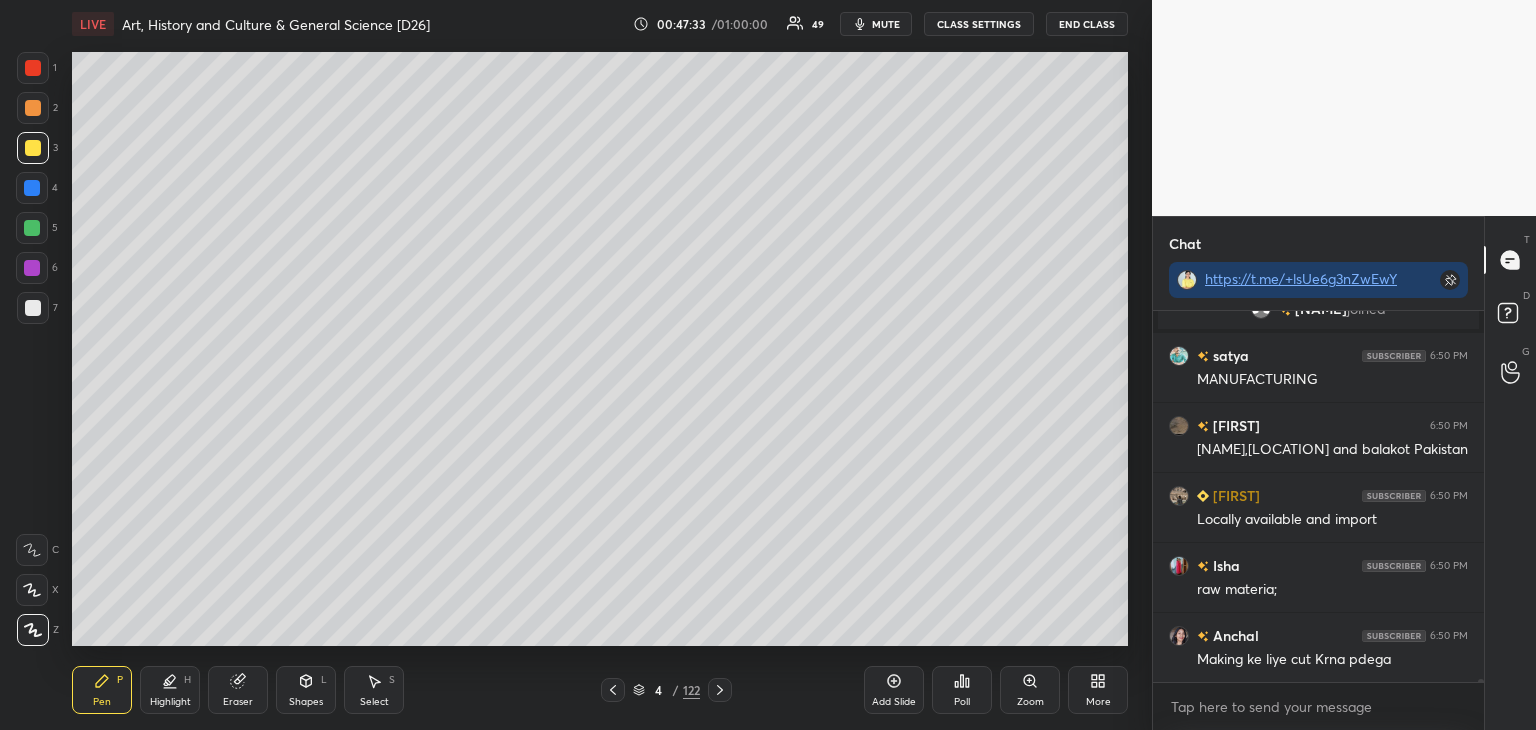 click at bounding box center [32, 188] 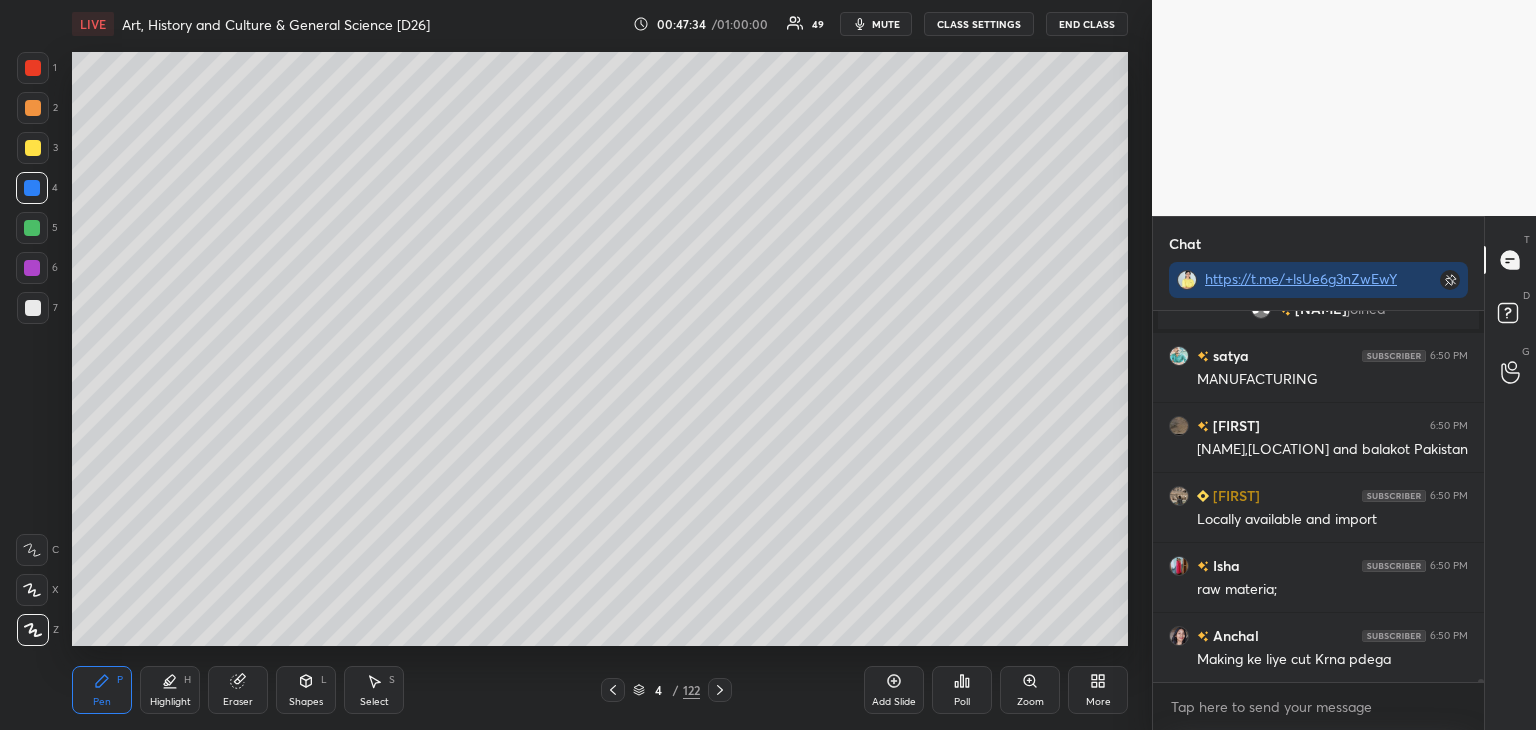 click at bounding box center (33, 148) 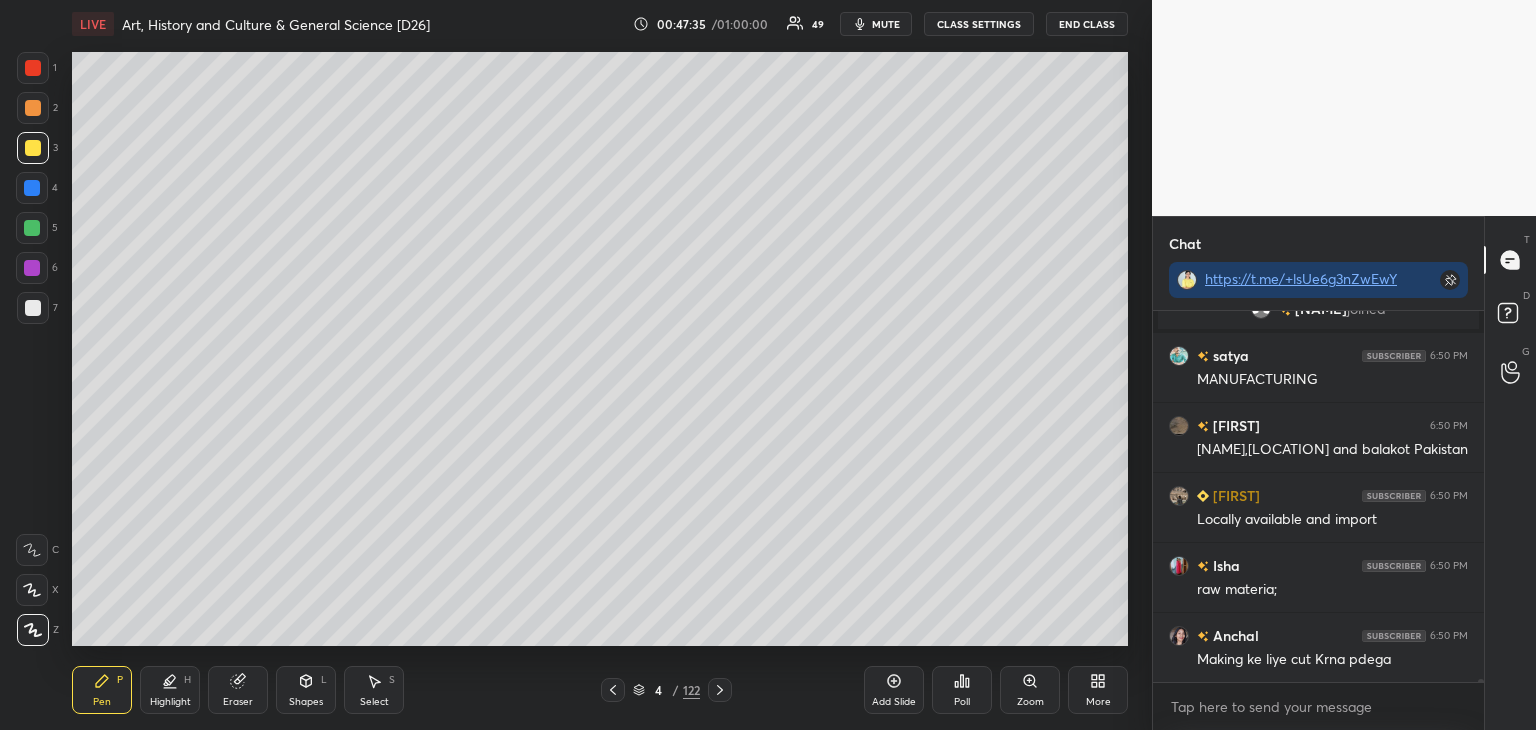click 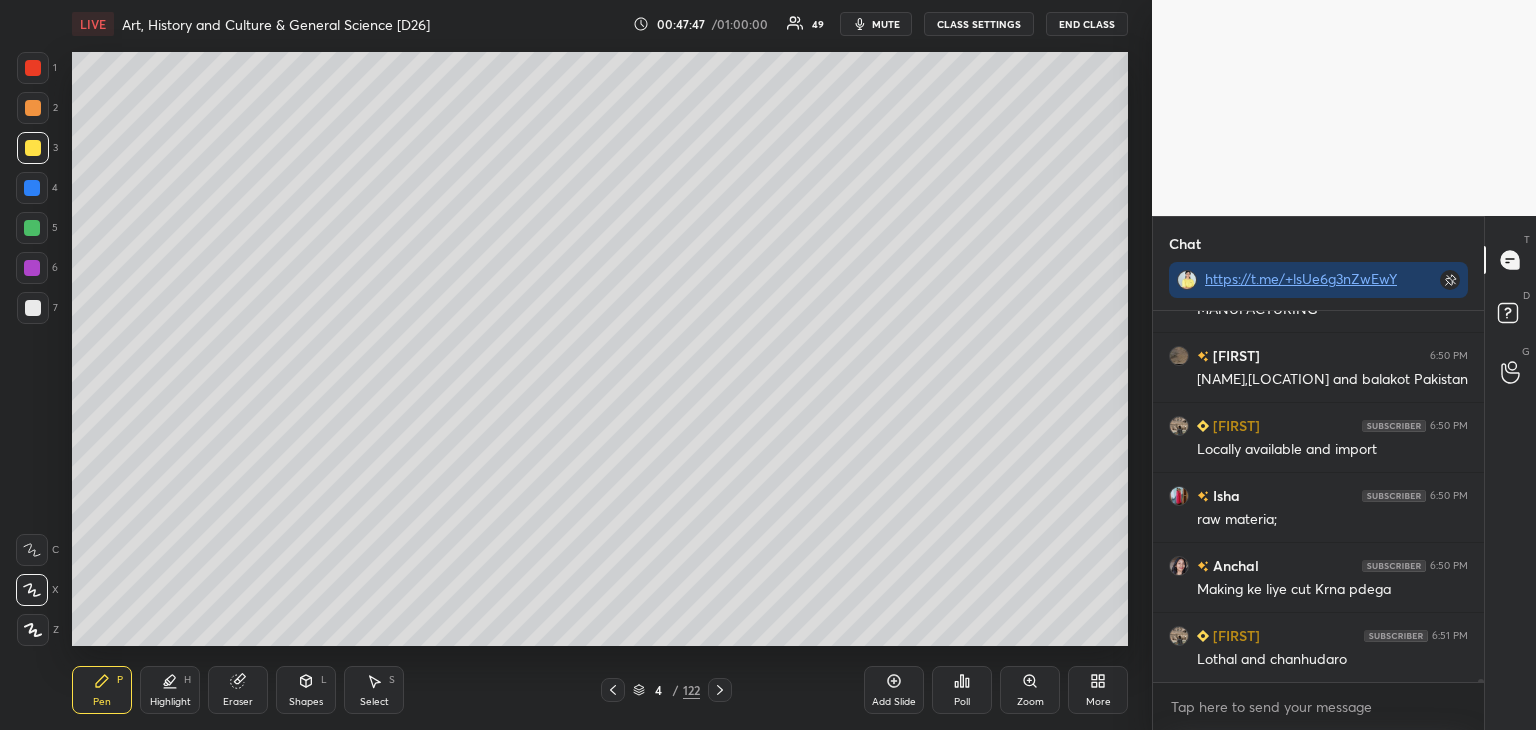 scroll, scrollTop: 41086, scrollLeft: 0, axis: vertical 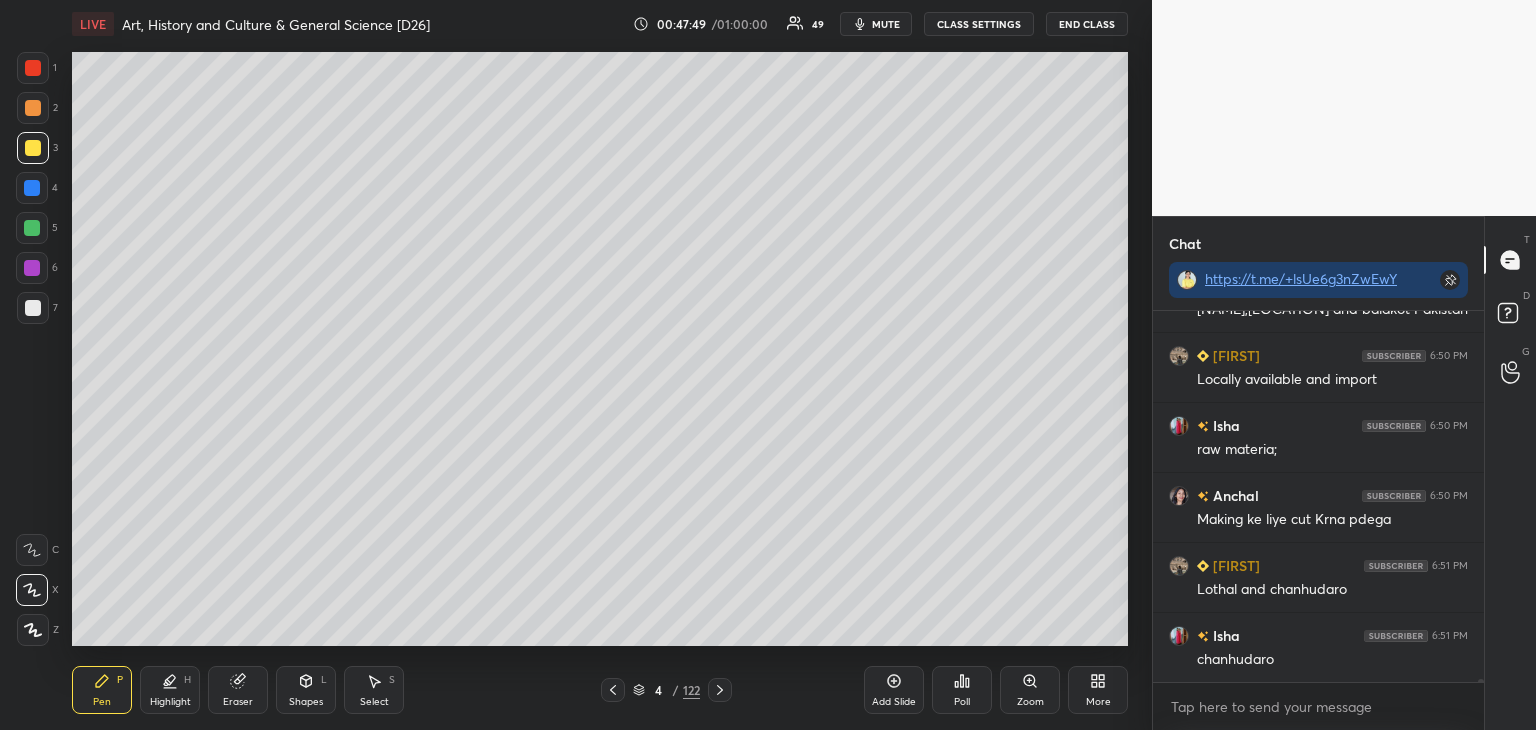 click 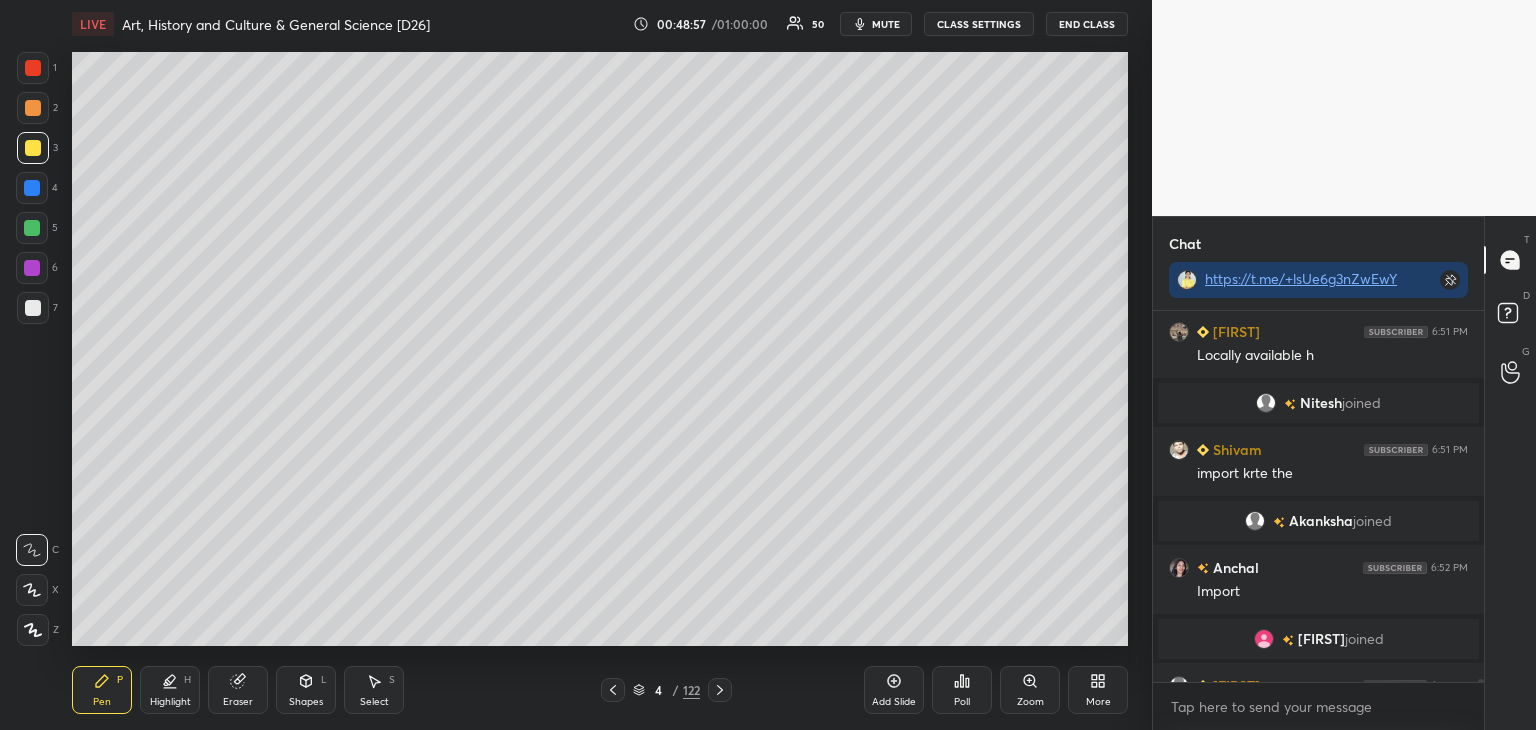 scroll, scrollTop: 41776, scrollLeft: 0, axis: vertical 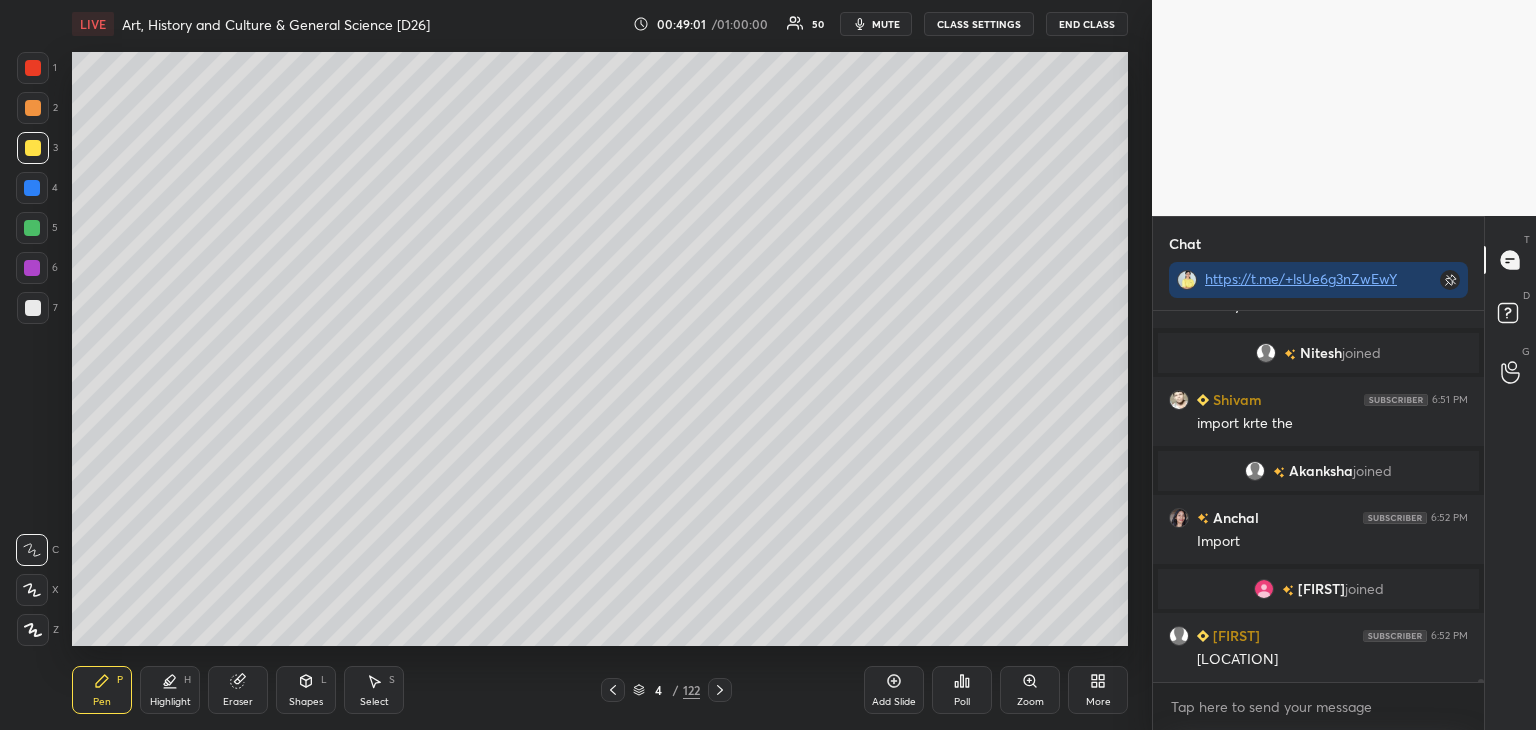 click at bounding box center [33, 148] 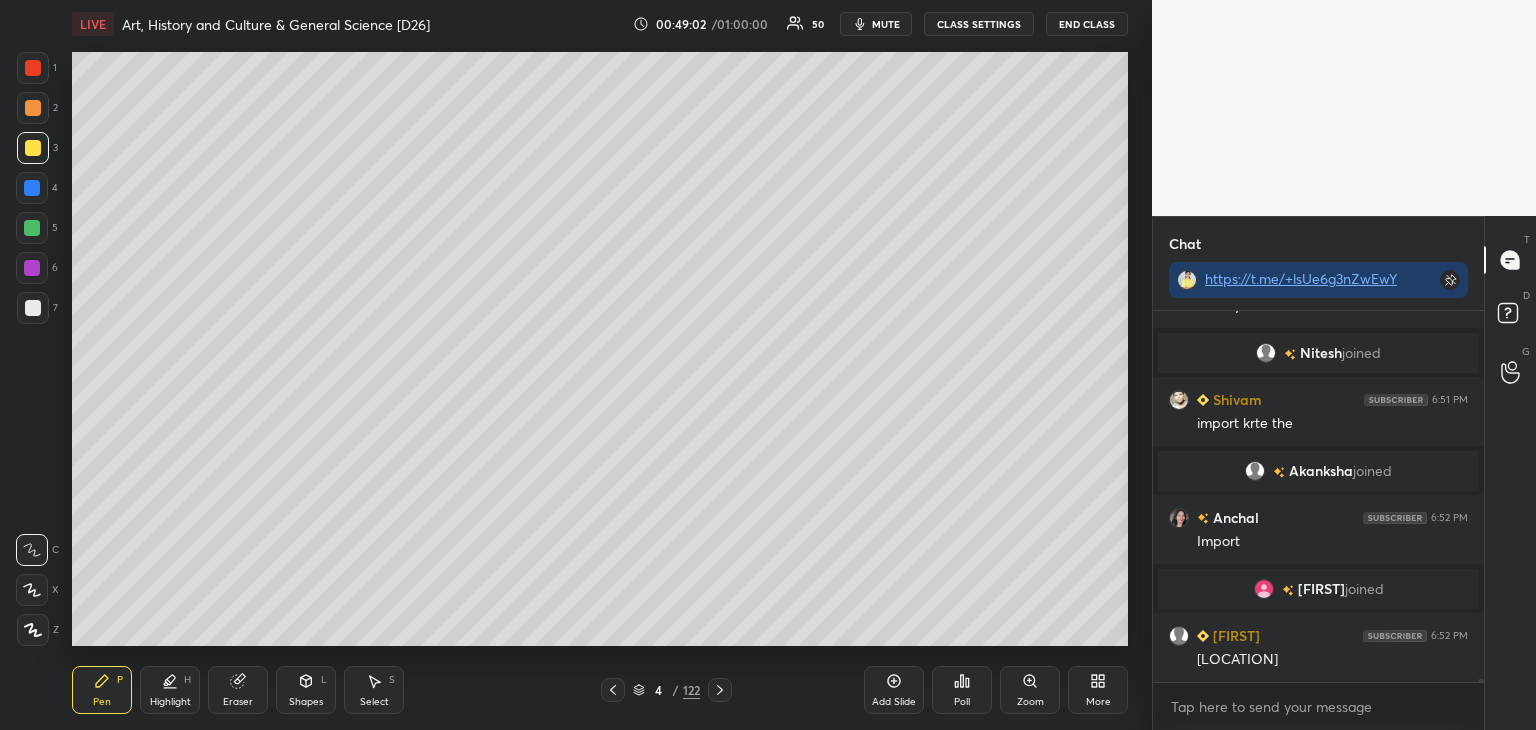 scroll, scrollTop: 41846, scrollLeft: 0, axis: vertical 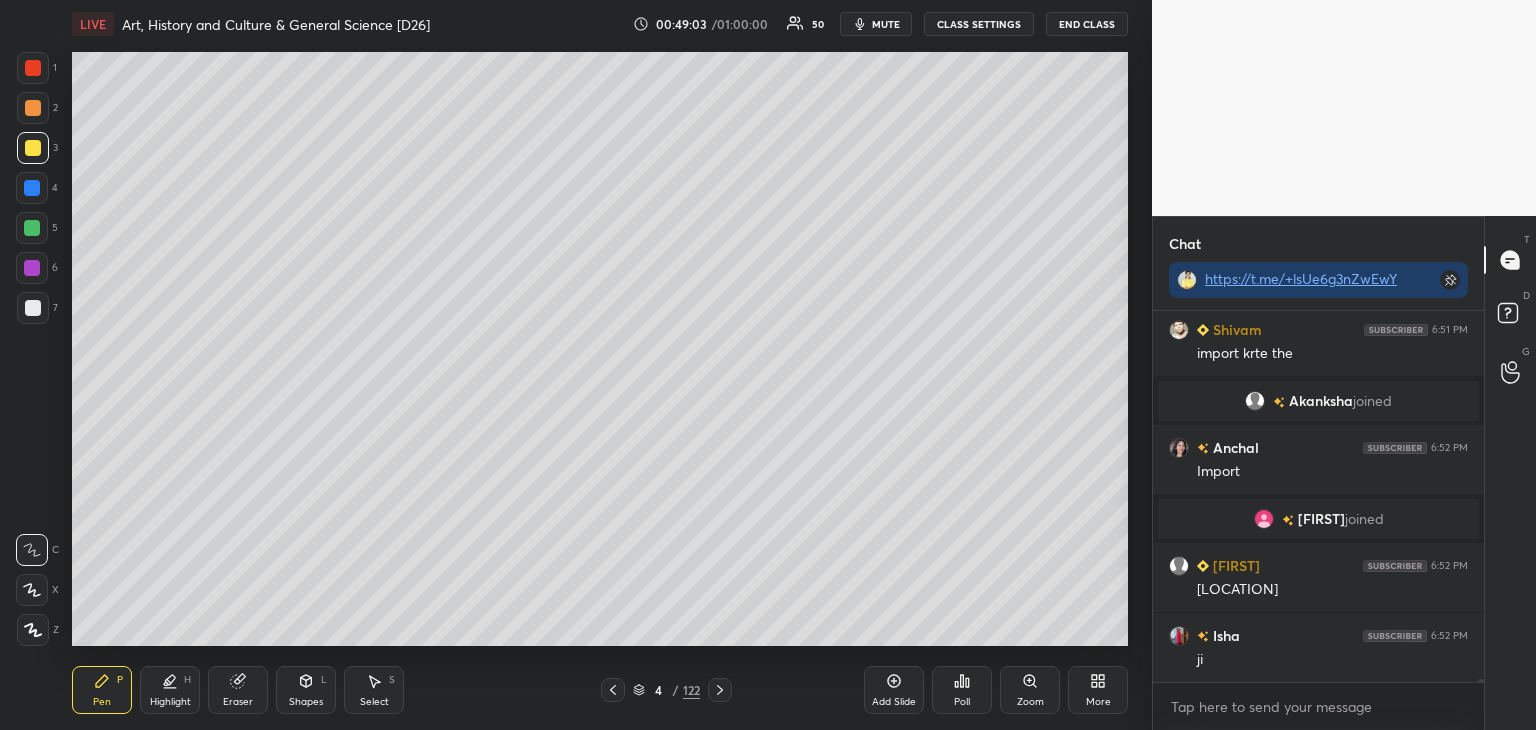 click at bounding box center [32, 188] 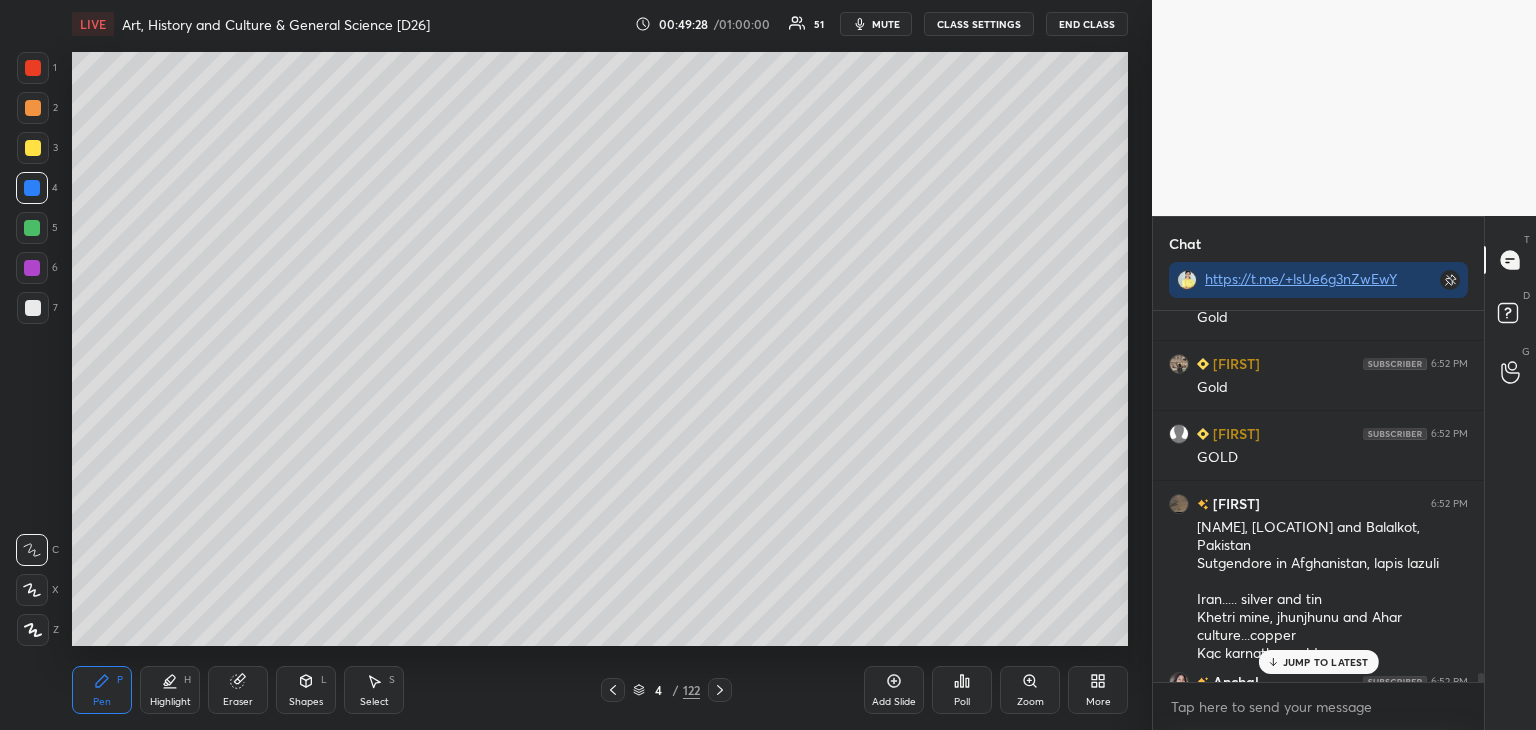 scroll, scrollTop: 42405, scrollLeft: 0, axis: vertical 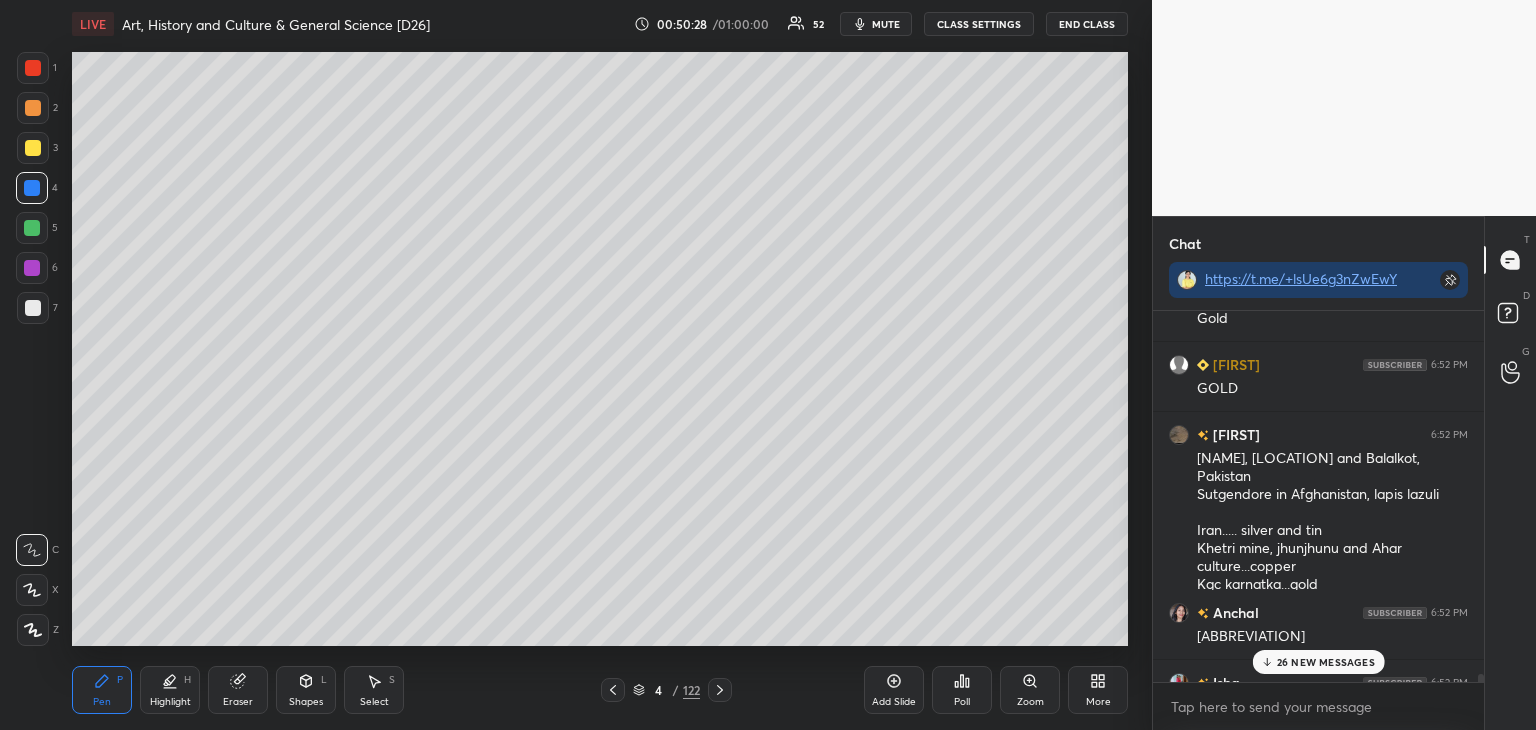 click at bounding box center (32, 268) 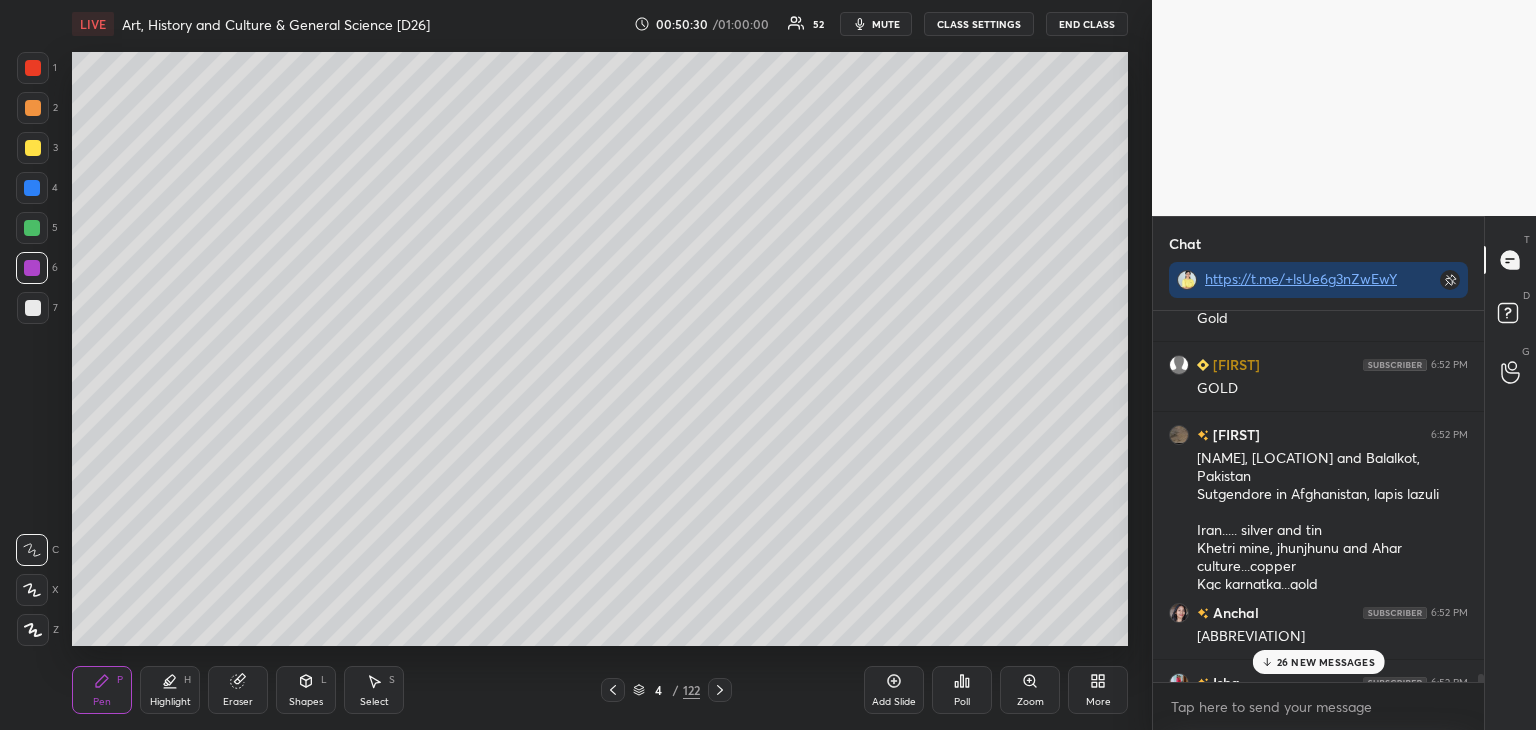 click on "26 NEW MESSAGES" at bounding box center (1326, 662) 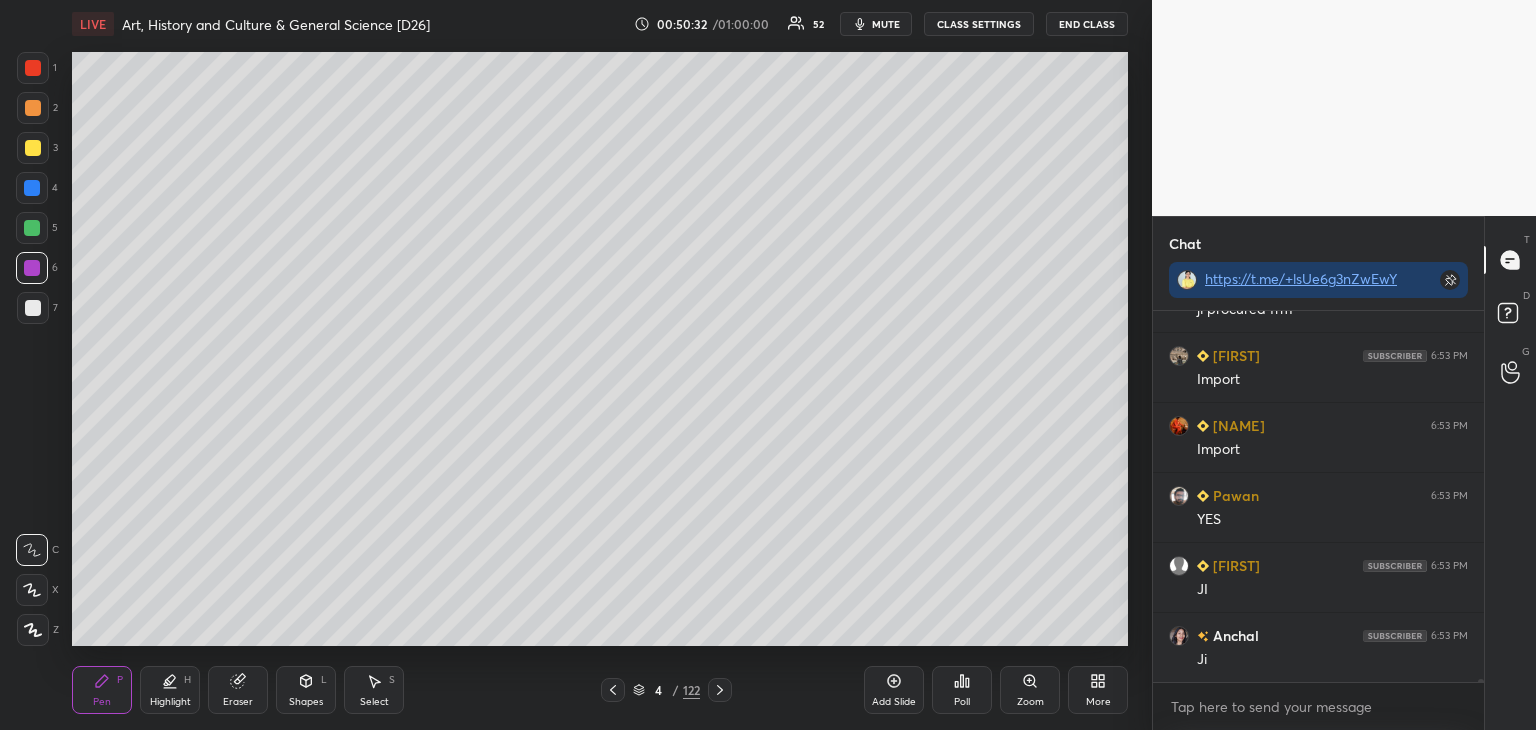 scroll, scrollTop: 44580, scrollLeft: 0, axis: vertical 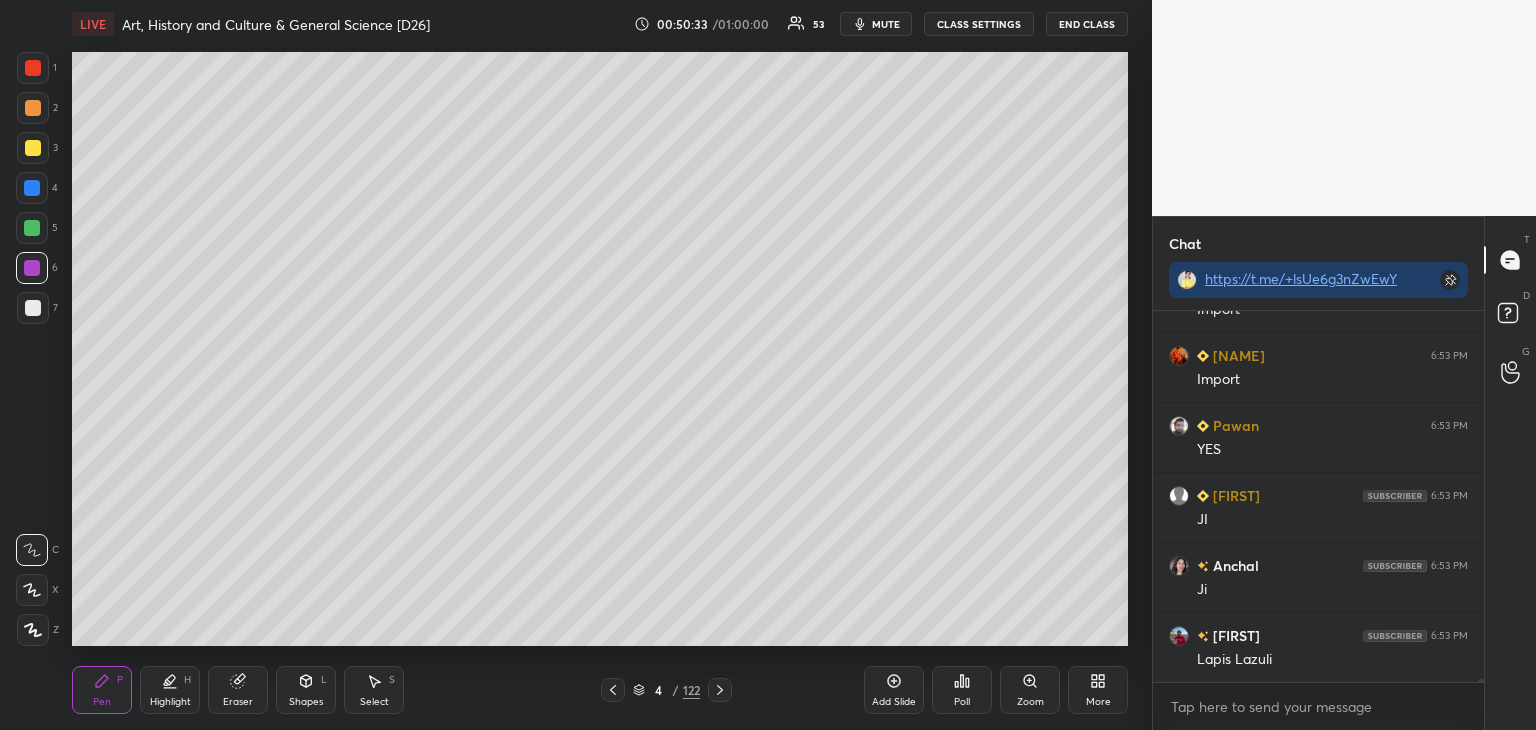 click at bounding box center [33, 148] 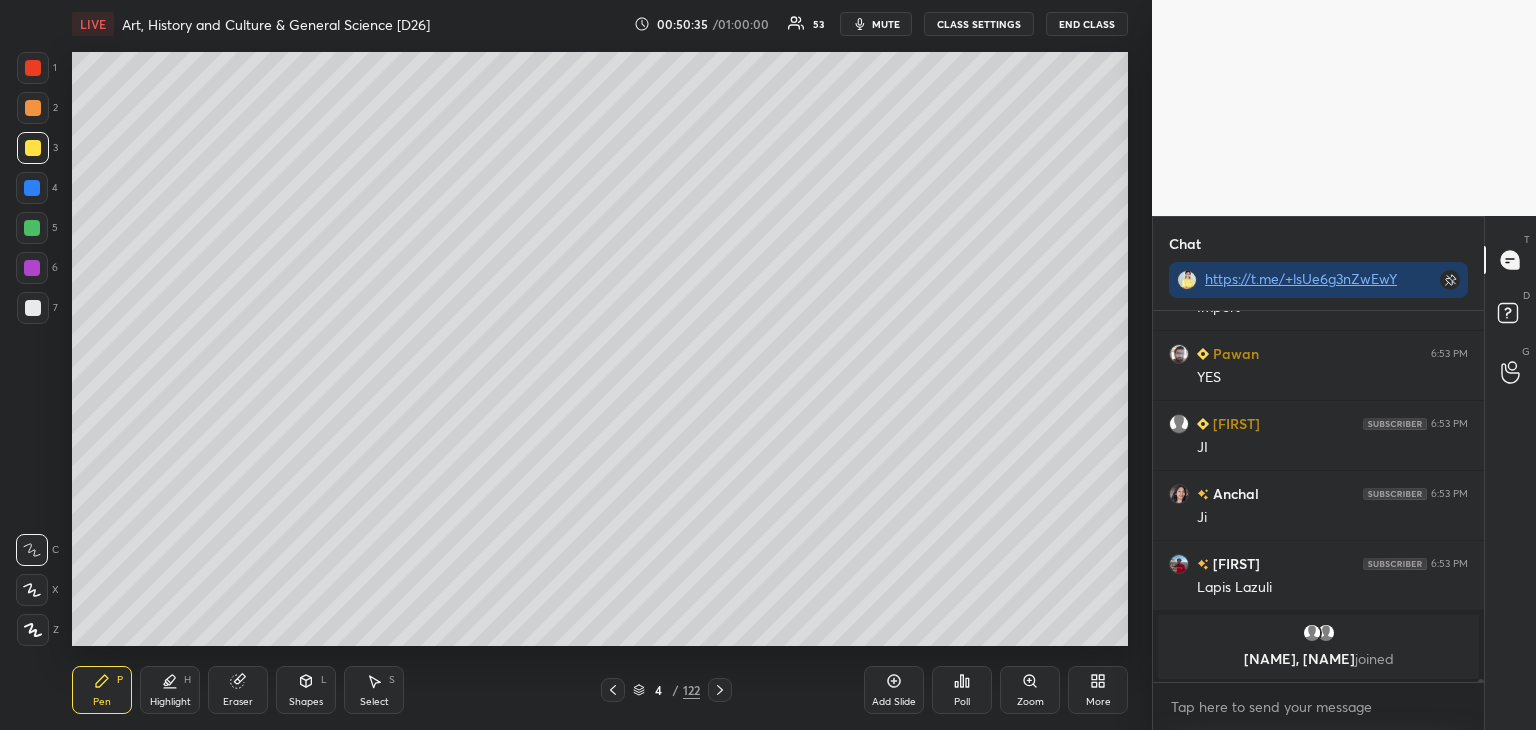scroll, scrollTop: 44126, scrollLeft: 0, axis: vertical 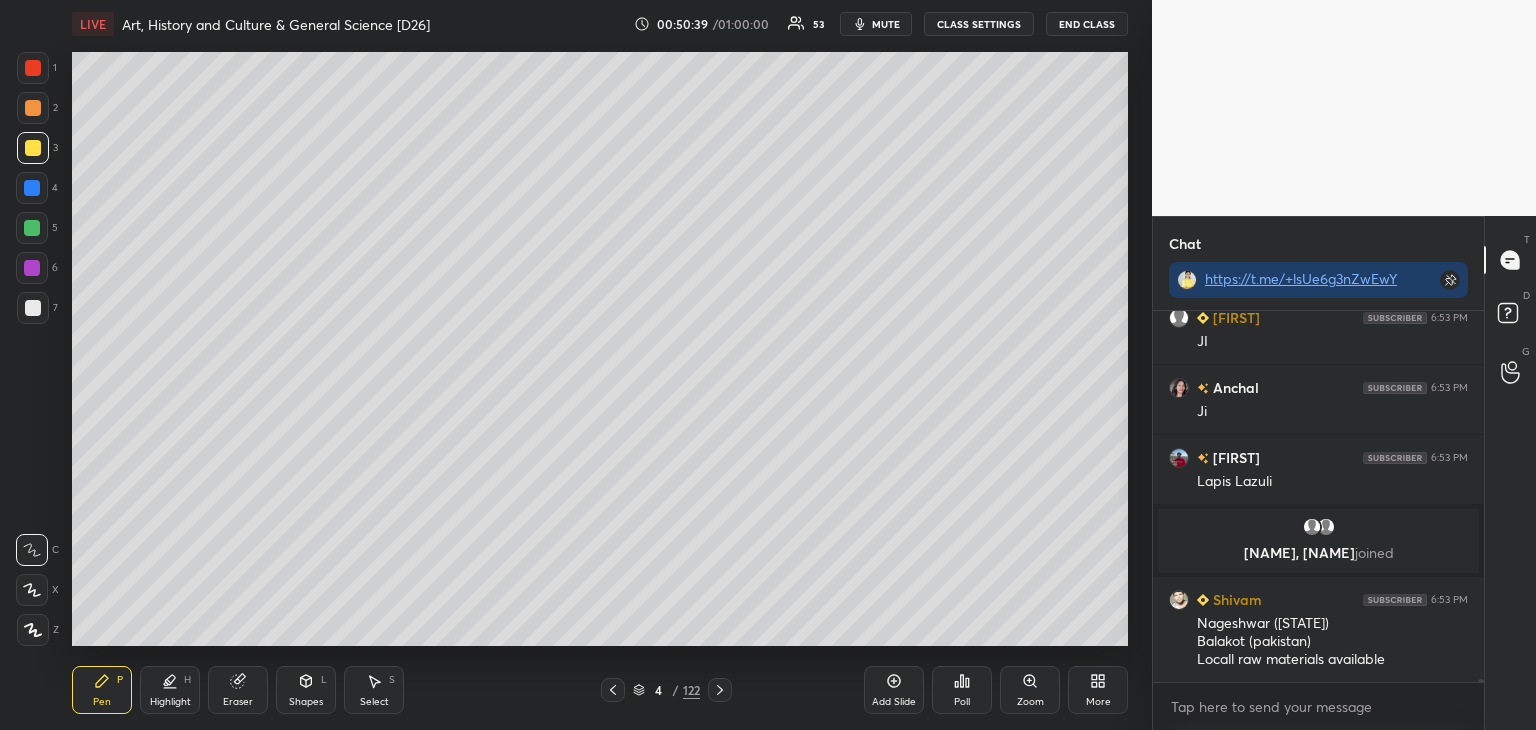 click at bounding box center (32, 228) 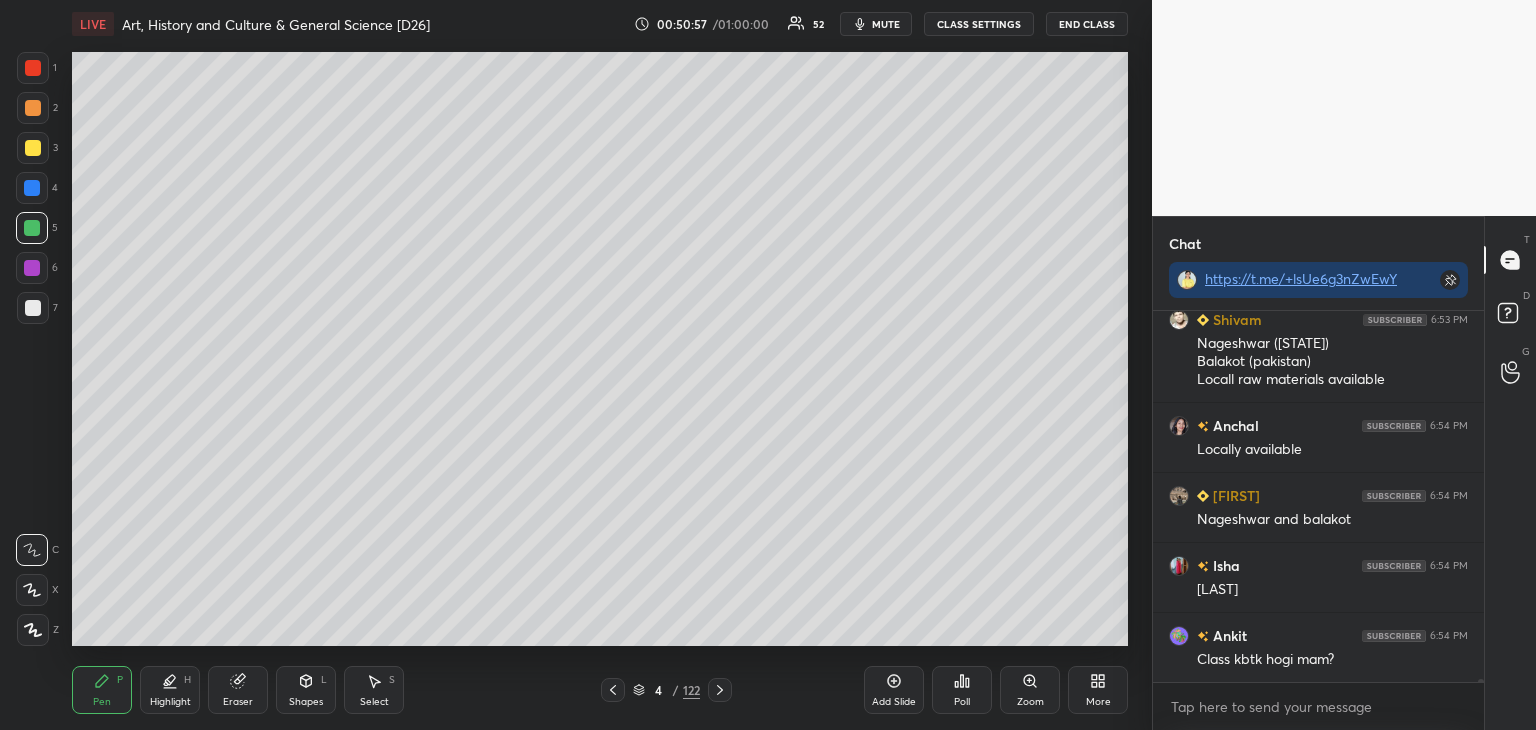 scroll, scrollTop: 44476, scrollLeft: 0, axis: vertical 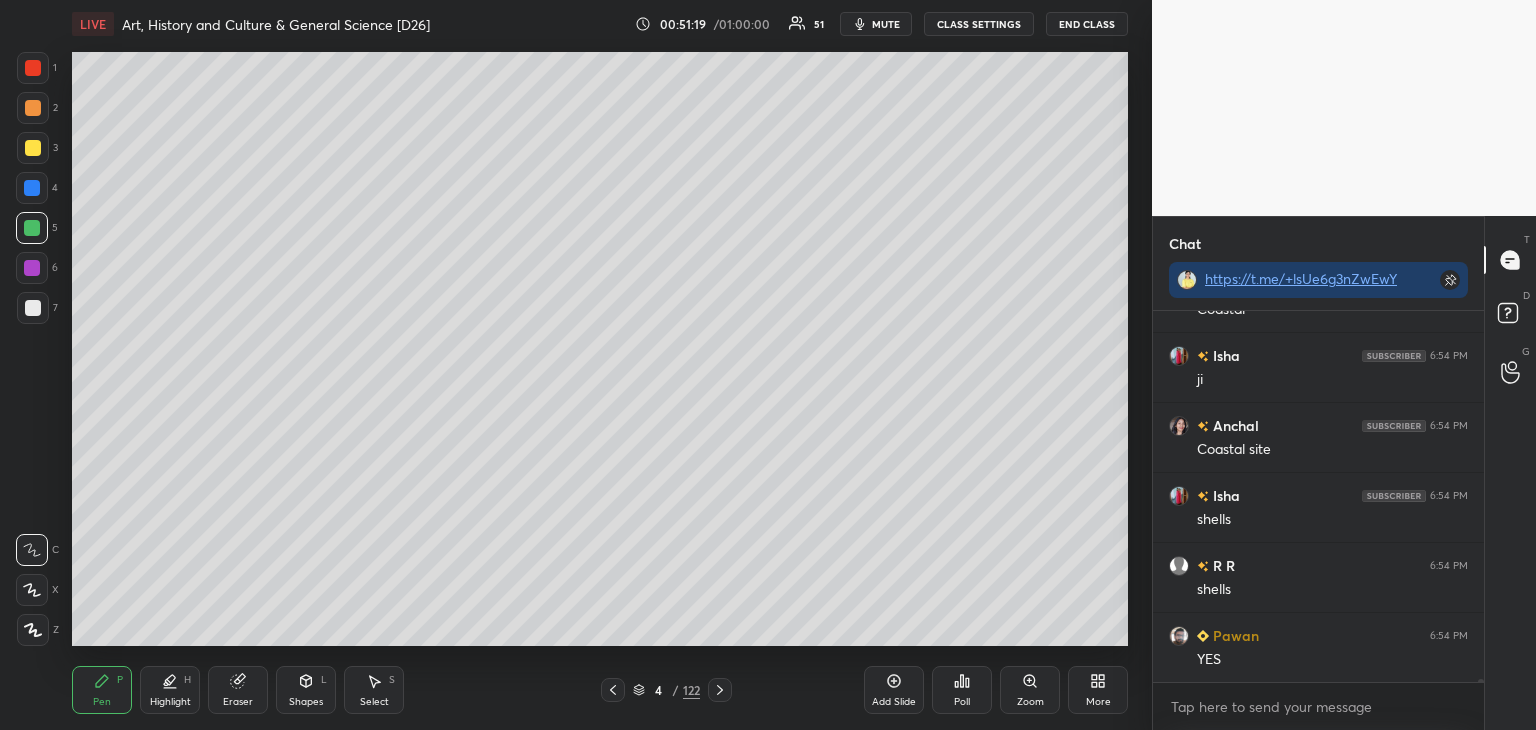 click at bounding box center (32, 268) 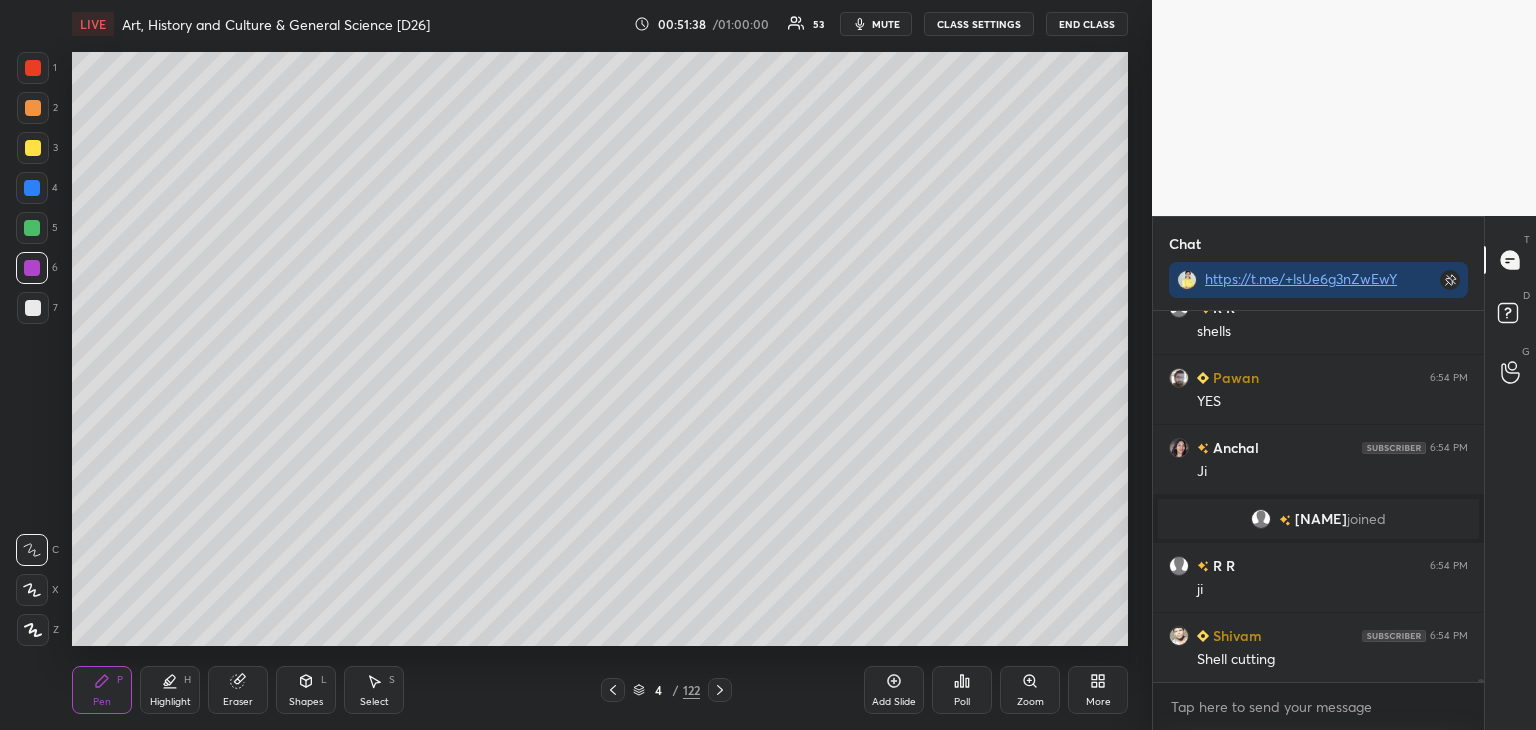 scroll, scrollTop: 45034, scrollLeft: 0, axis: vertical 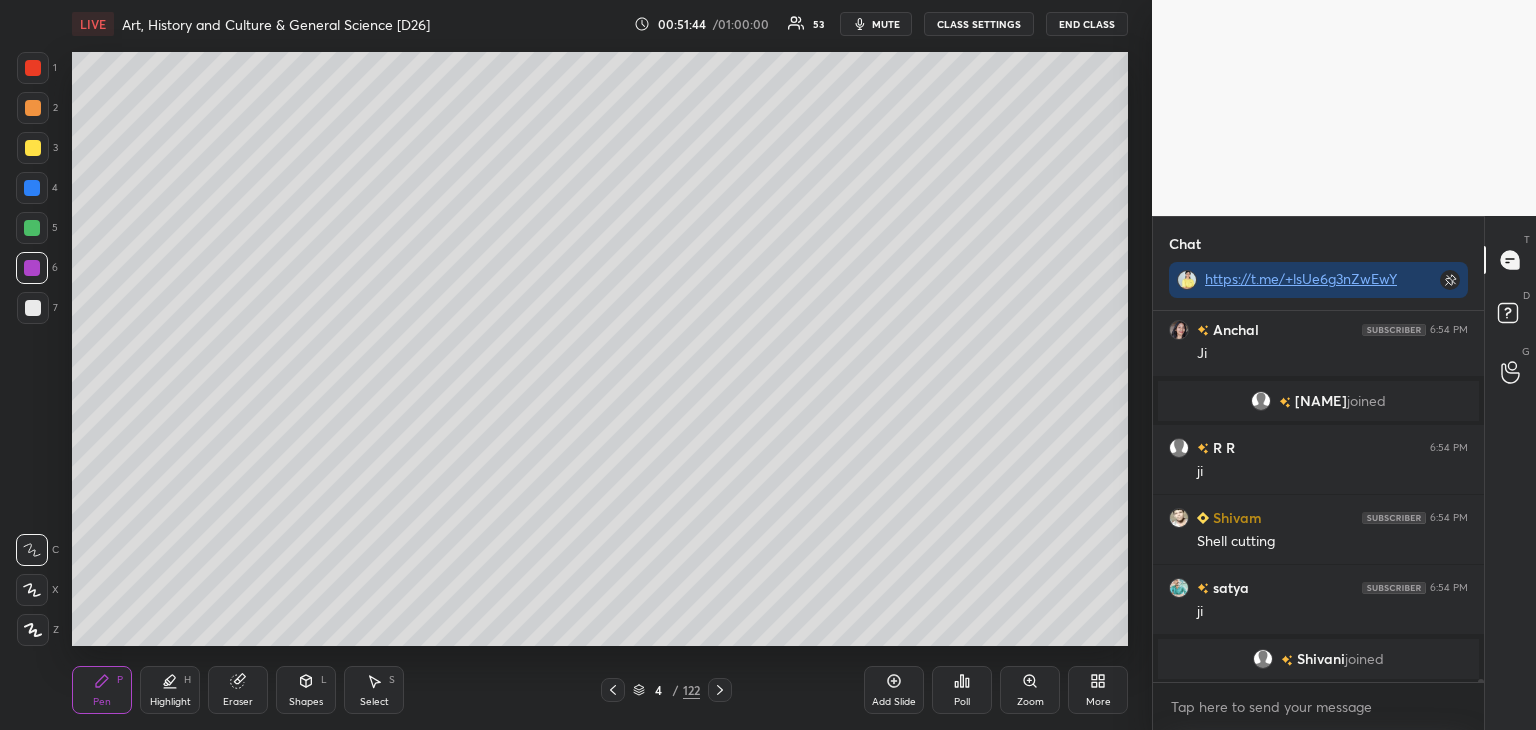 click at bounding box center [33, 308] 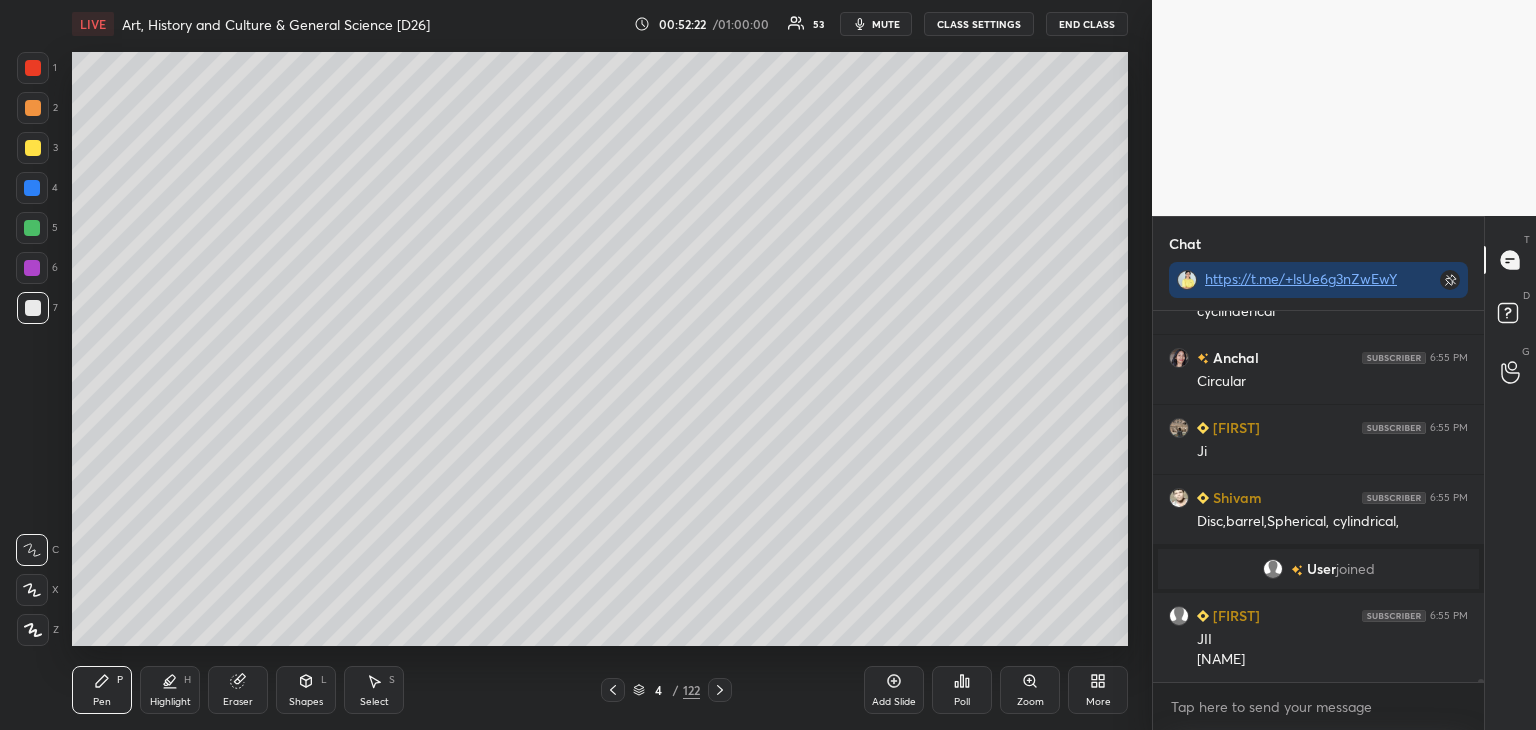 scroll, scrollTop: 45382, scrollLeft: 0, axis: vertical 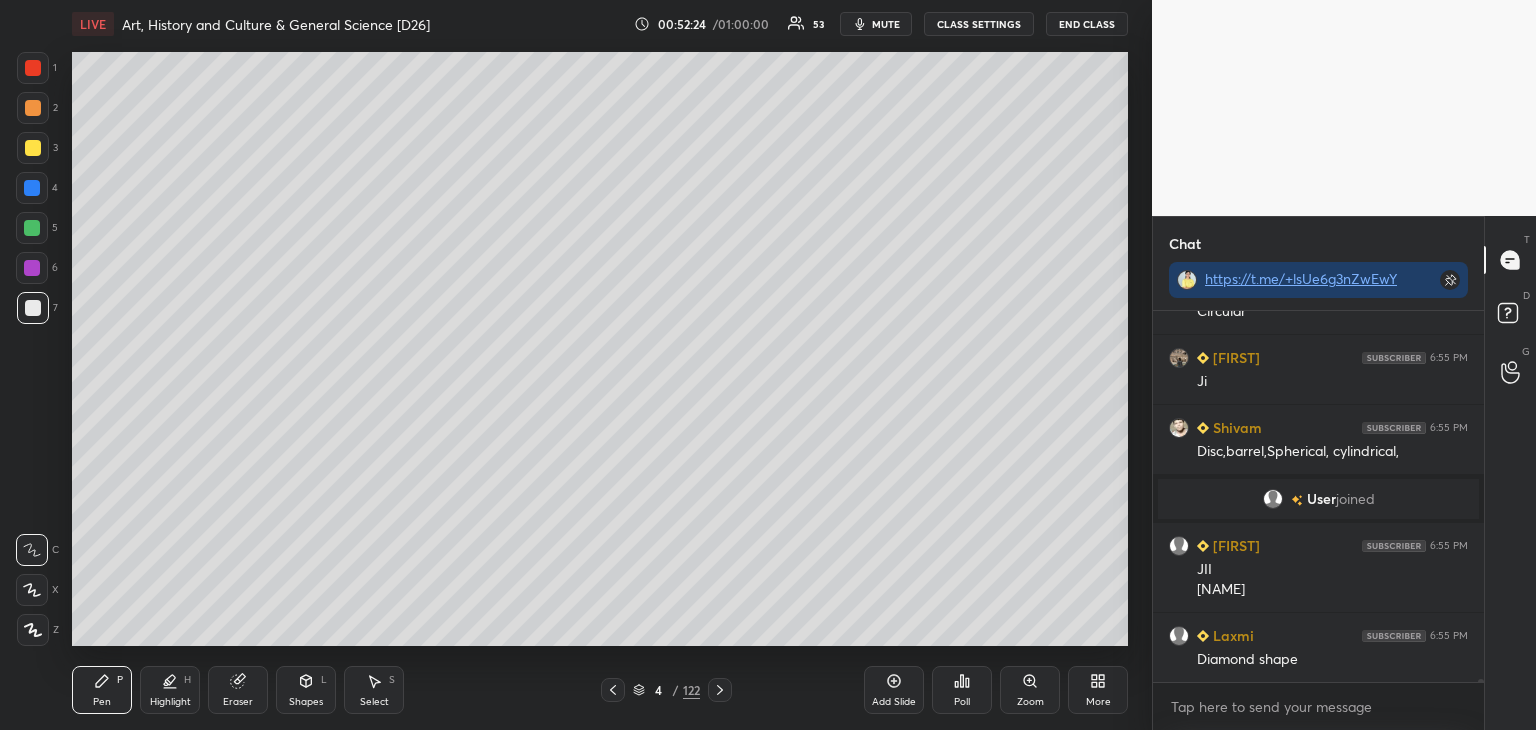 click on "Add Slide" at bounding box center (894, 690) 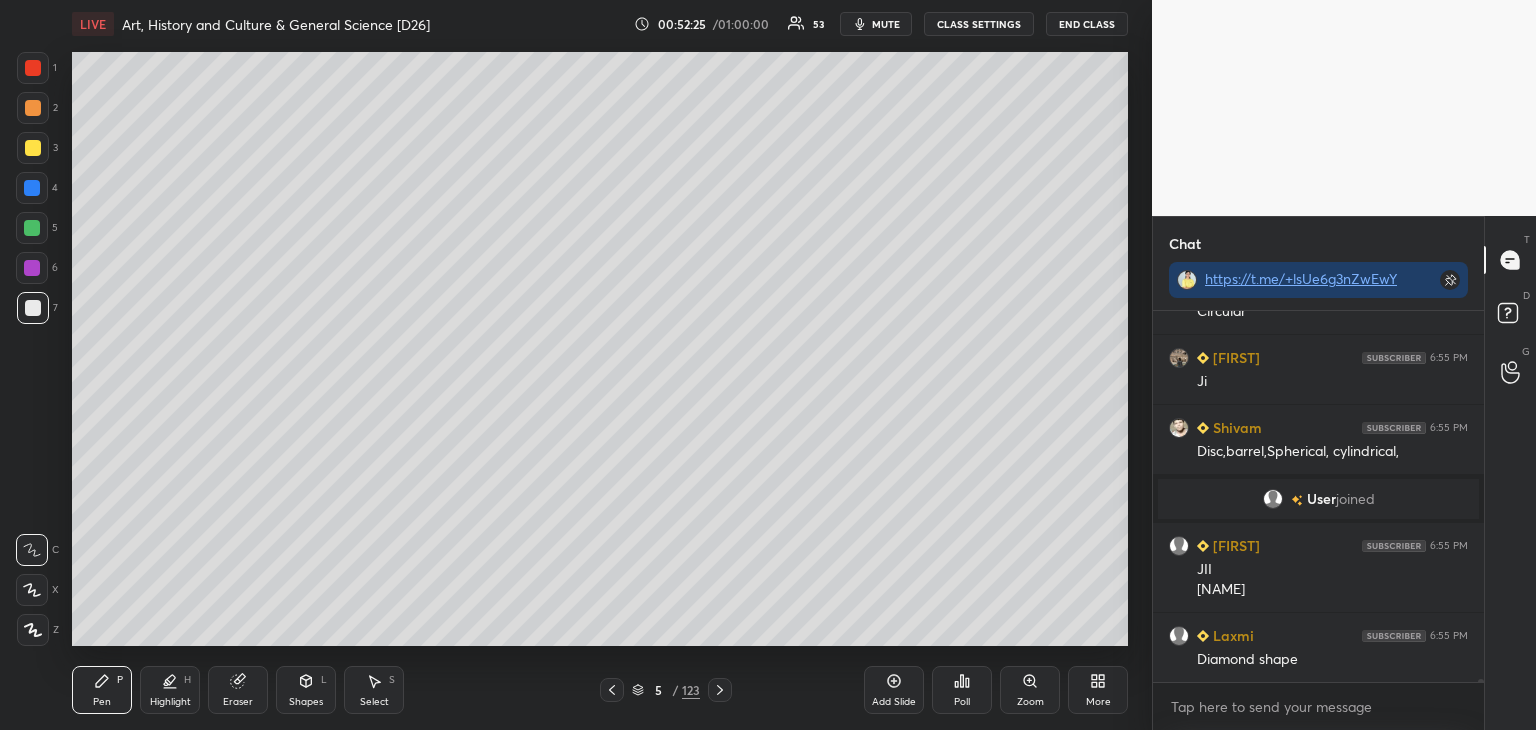 click 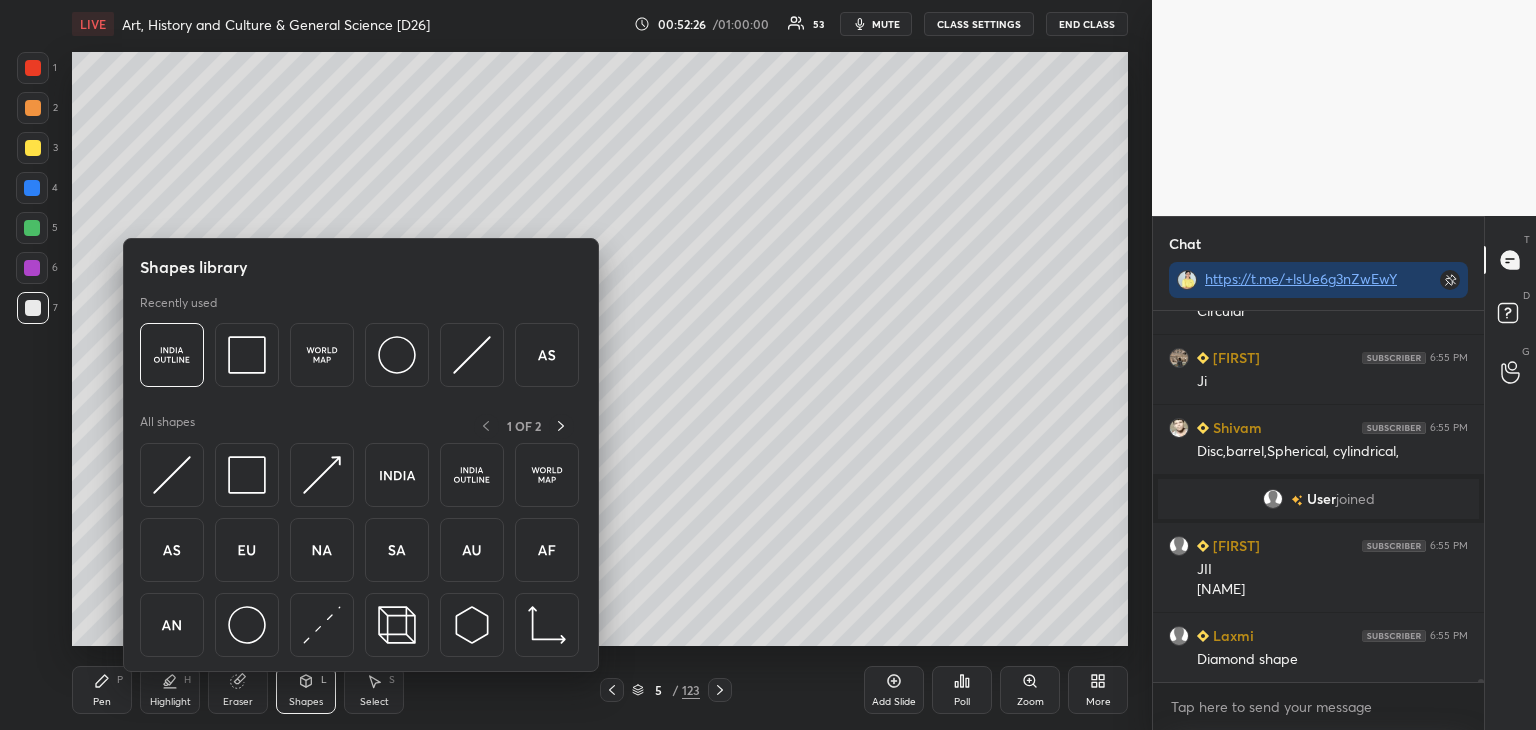 scroll, scrollTop: 45430, scrollLeft: 0, axis: vertical 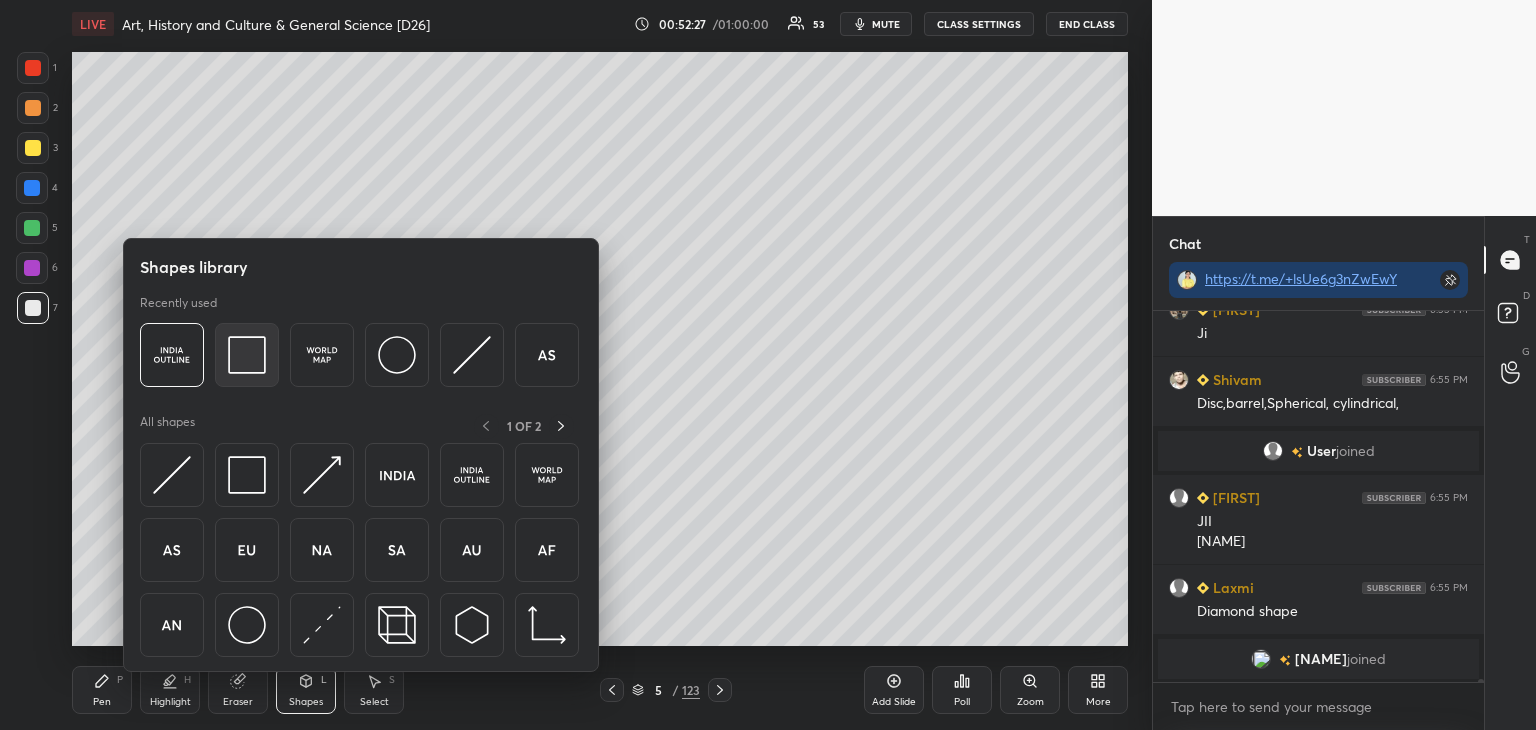 click at bounding box center (247, 355) 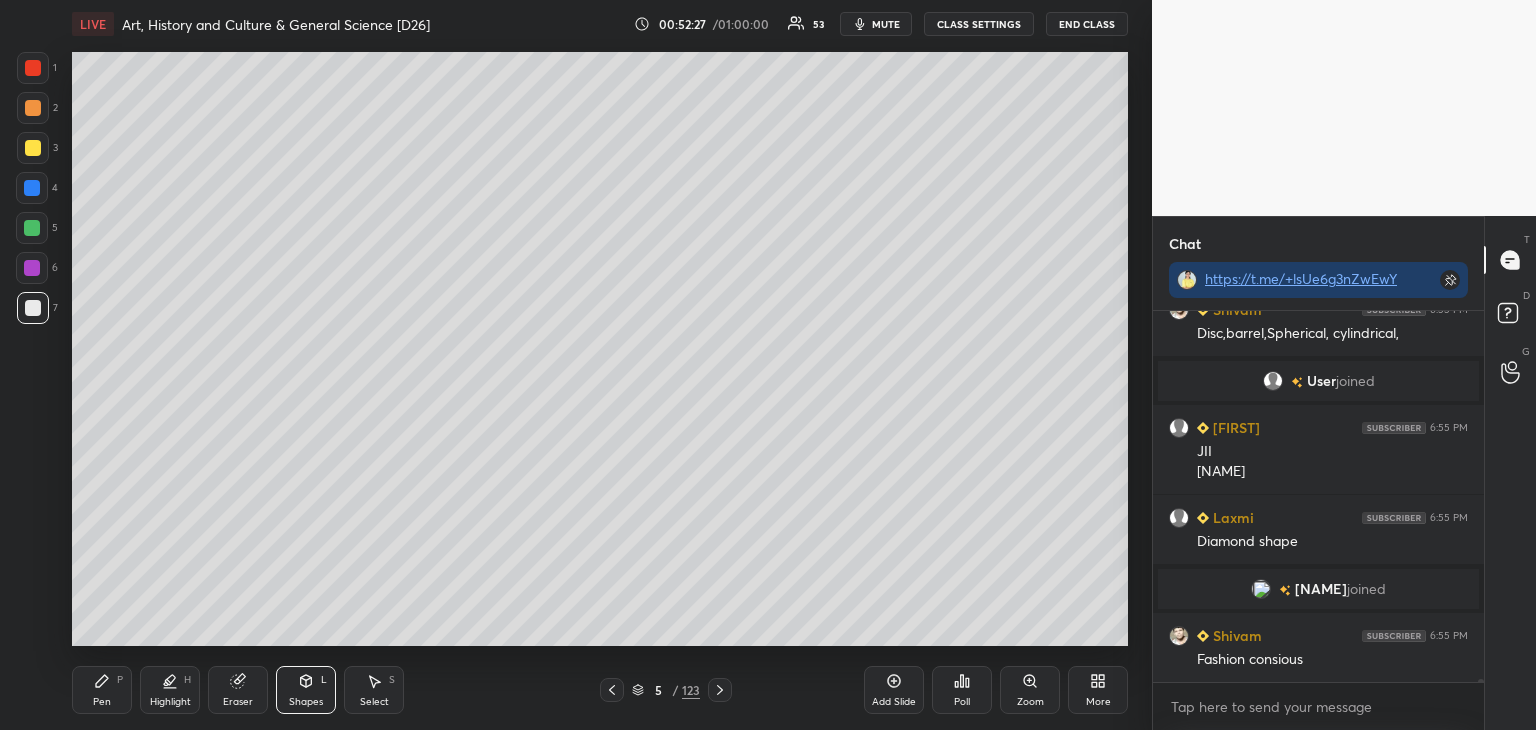 scroll, scrollTop: 45420, scrollLeft: 0, axis: vertical 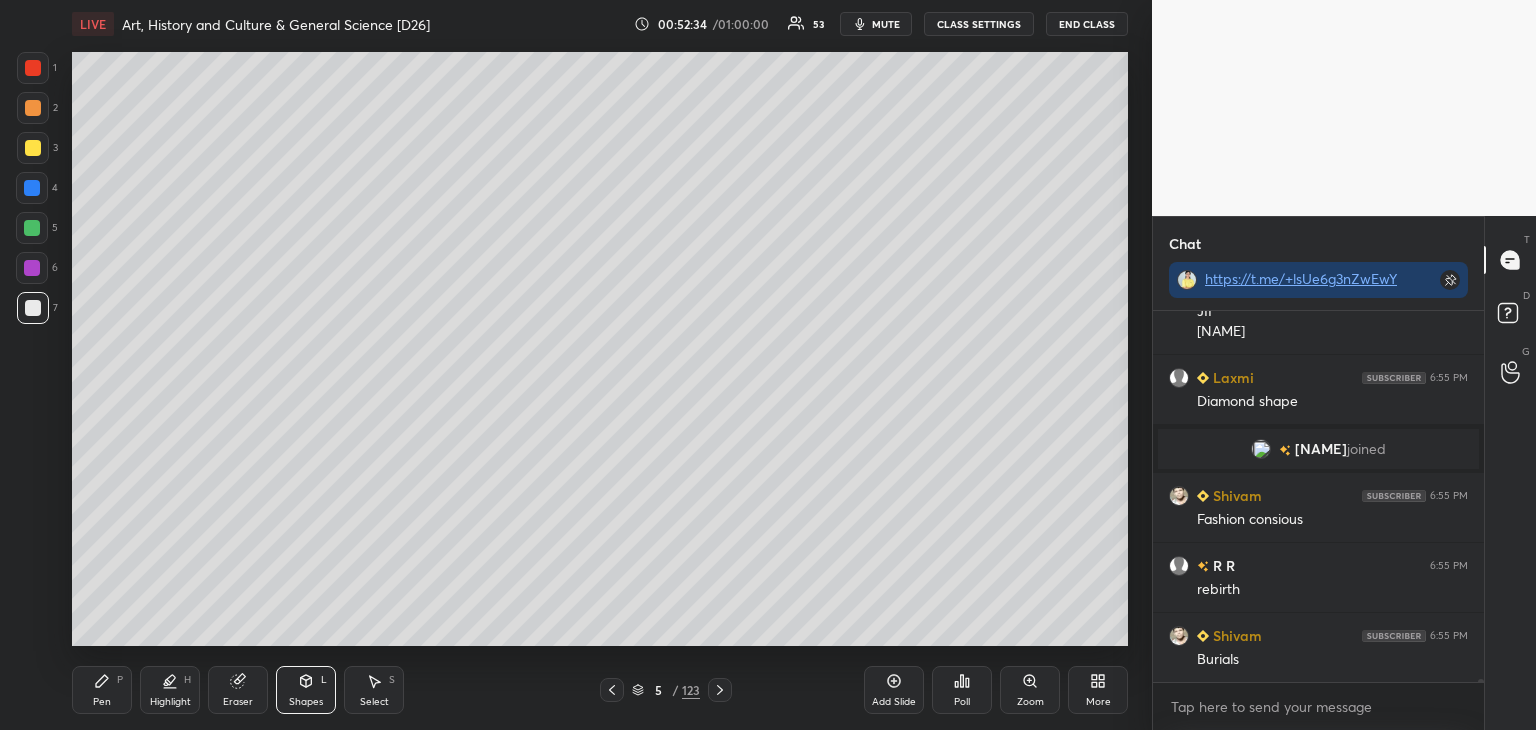 click on "Pen P" at bounding box center [102, 690] 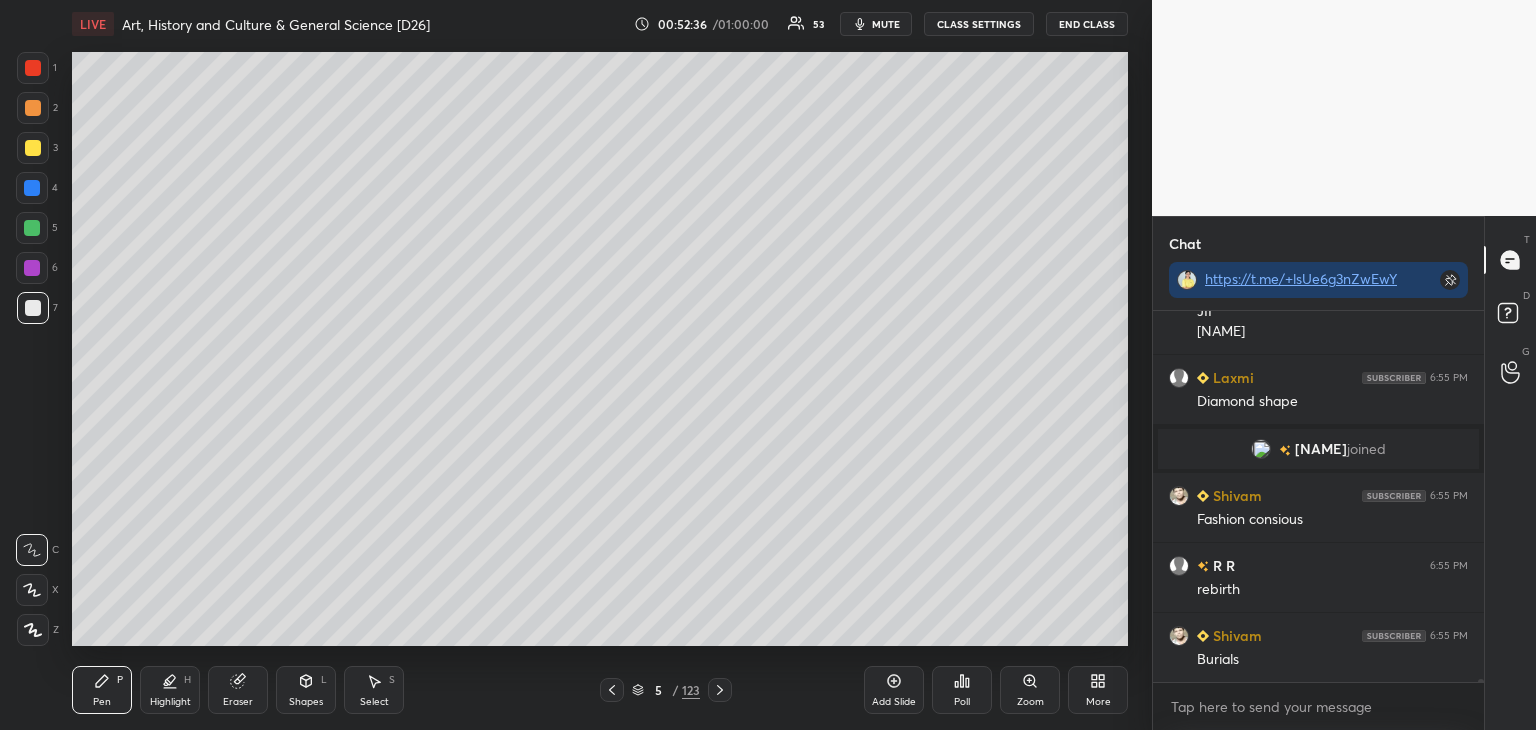 scroll, scrollTop: 45630, scrollLeft: 0, axis: vertical 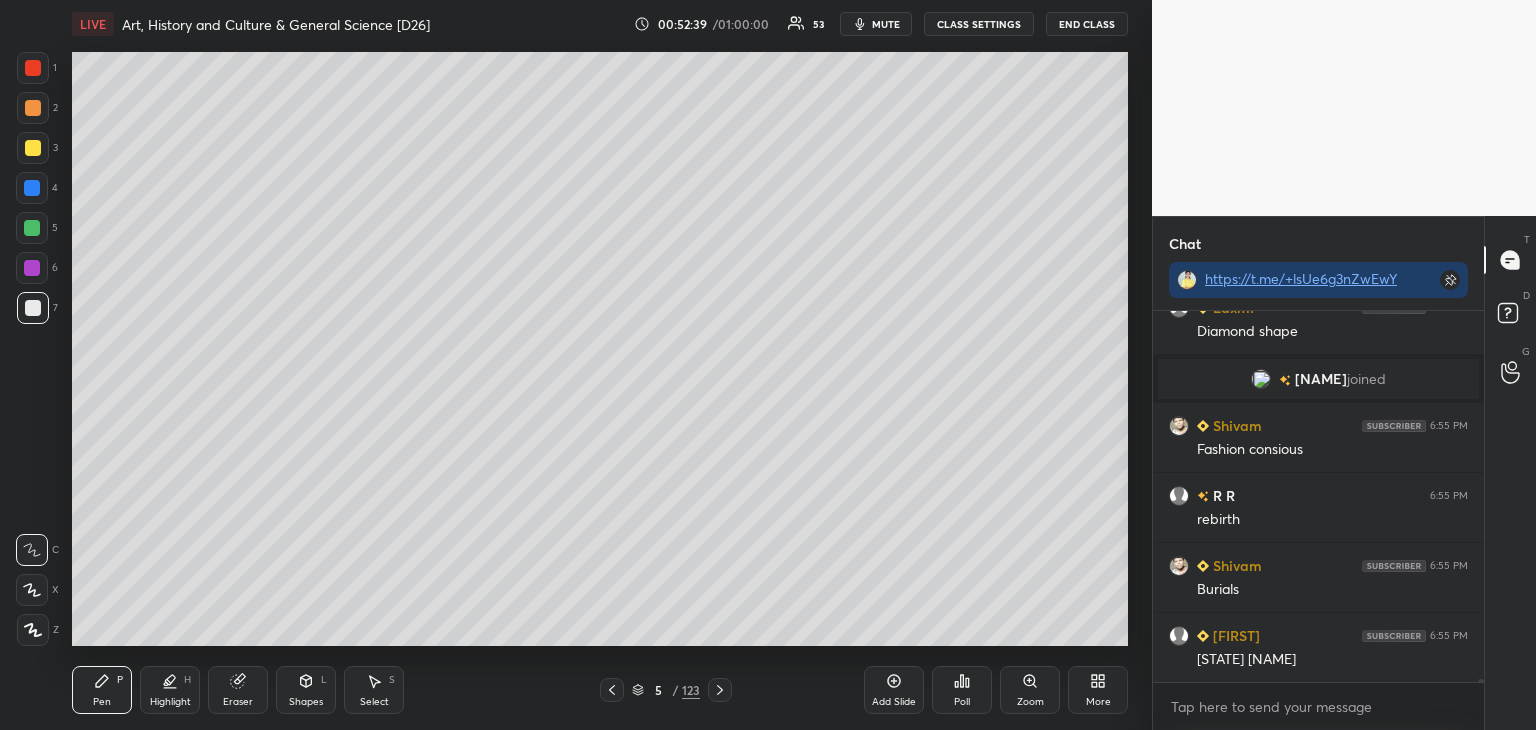 click 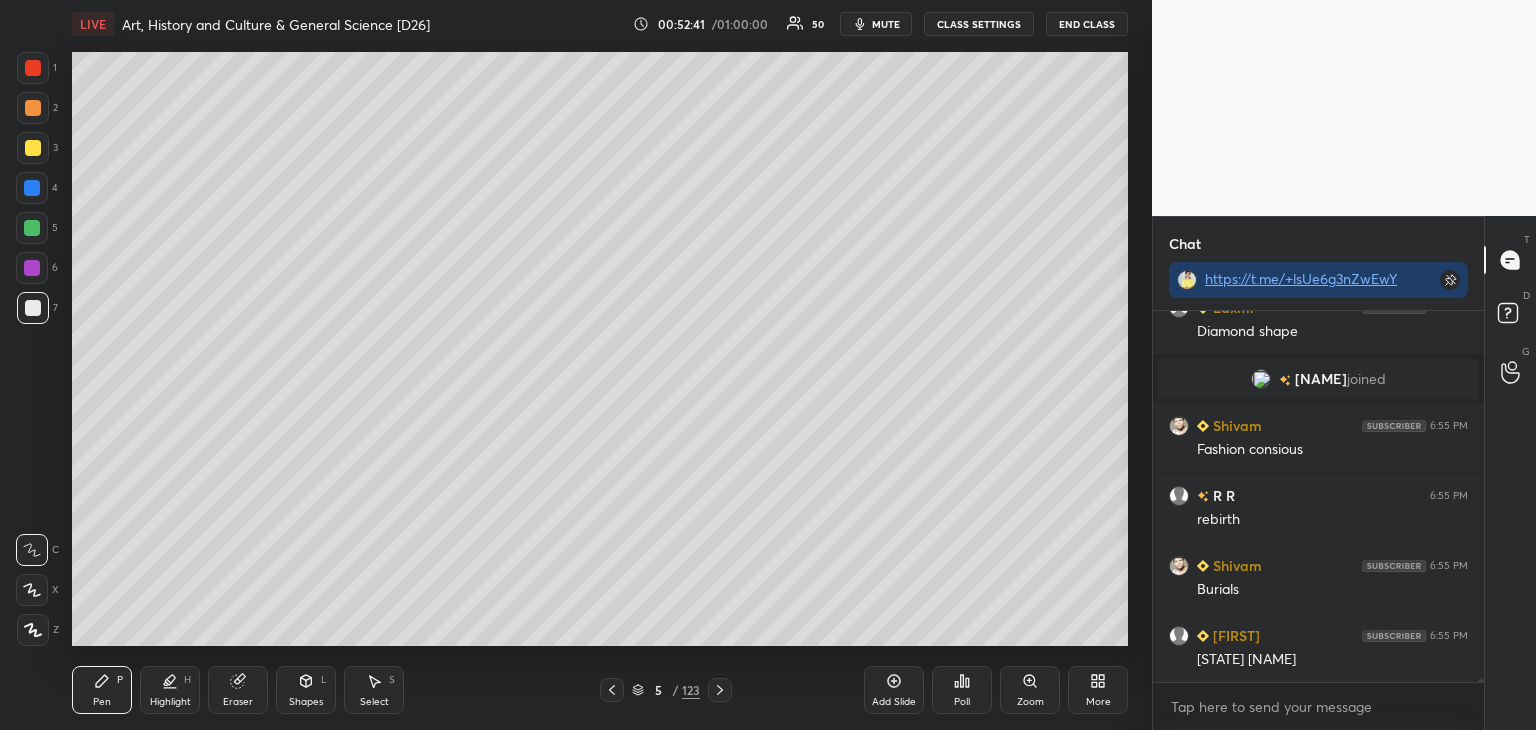 click at bounding box center [33, 308] 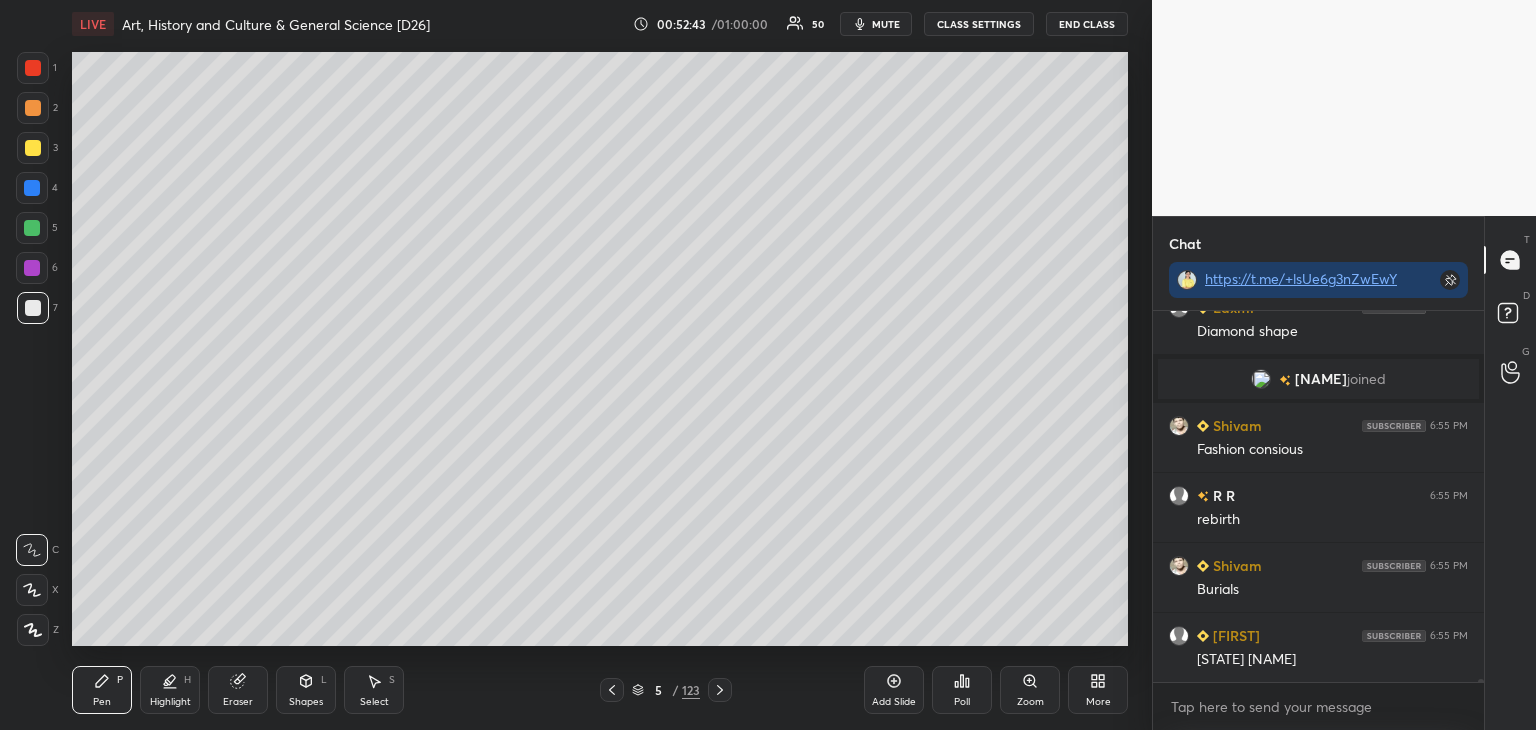click at bounding box center [33, 148] 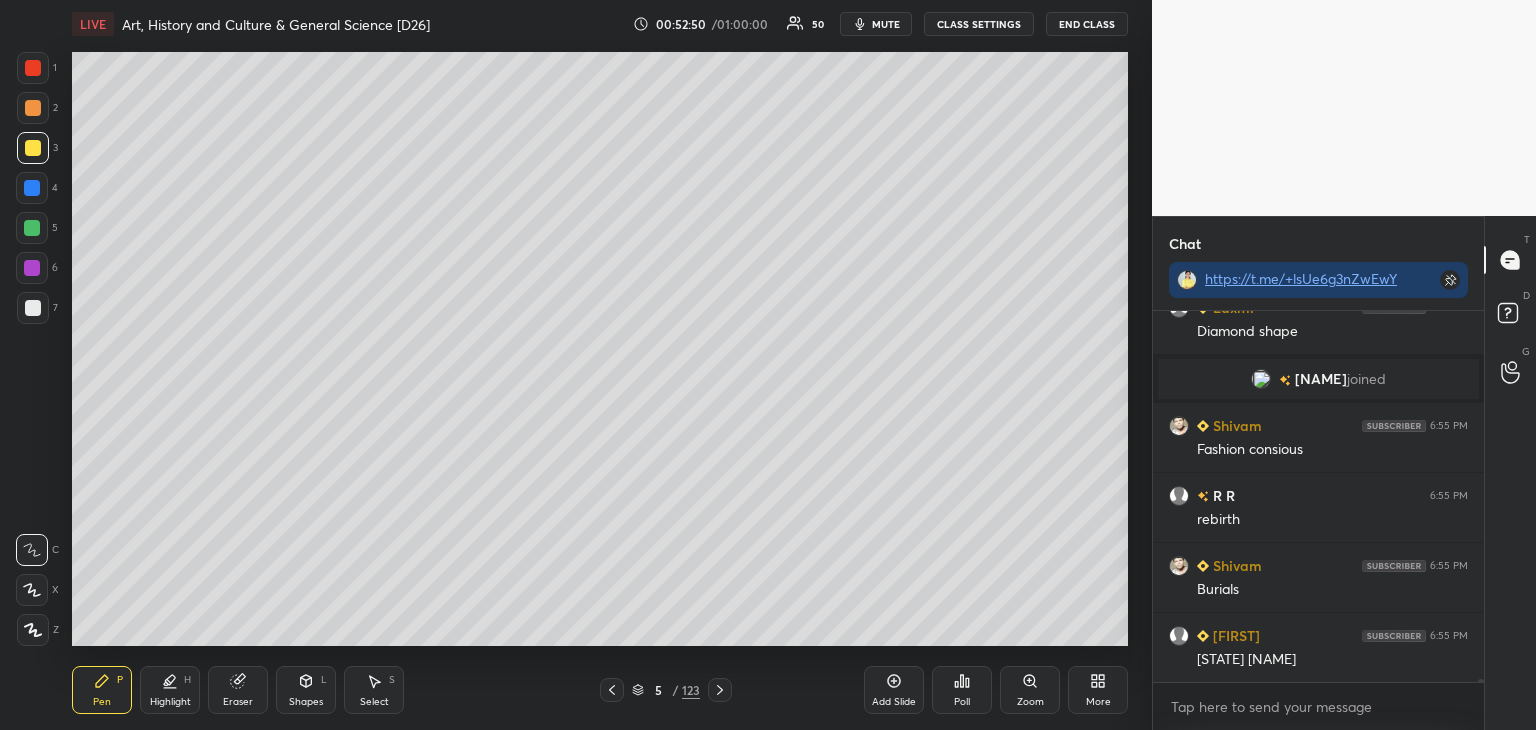 scroll, scrollTop: 45700, scrollLeft: 0, axis: vertical 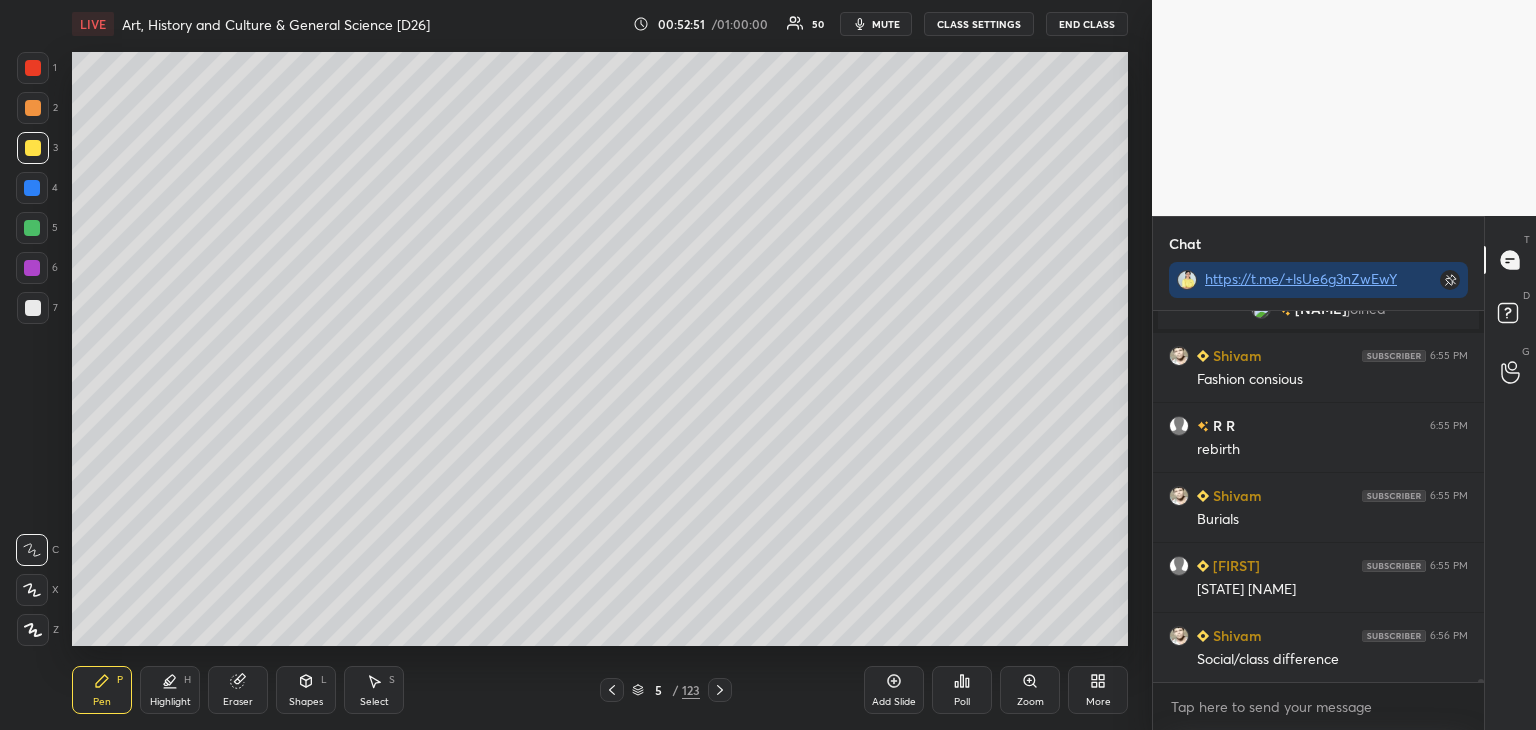 click at bounding box center [32, 188] 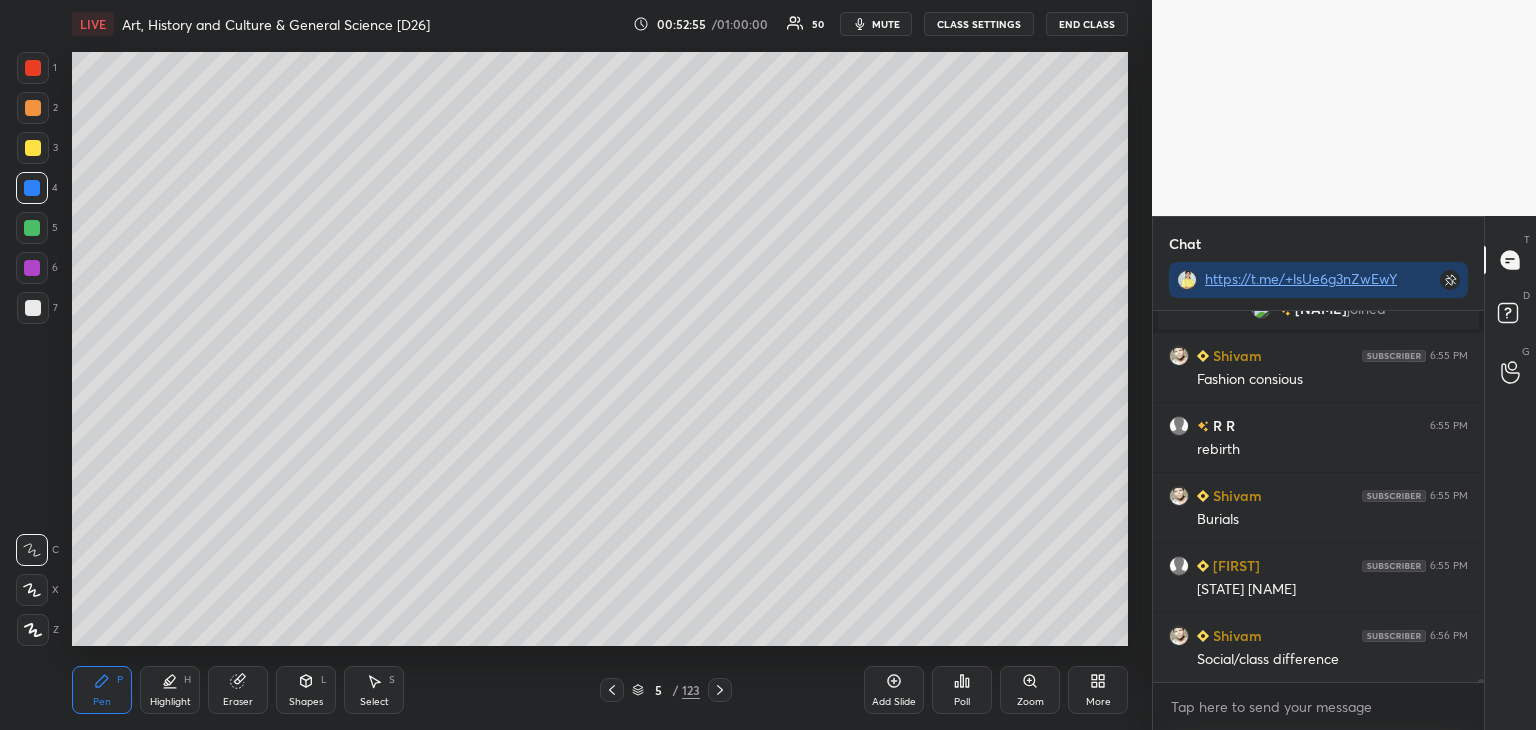 drag, startPoint x: 28, startPoint y: 301, endPoint x: 69, endPoint y: 260, distance: 57.982758 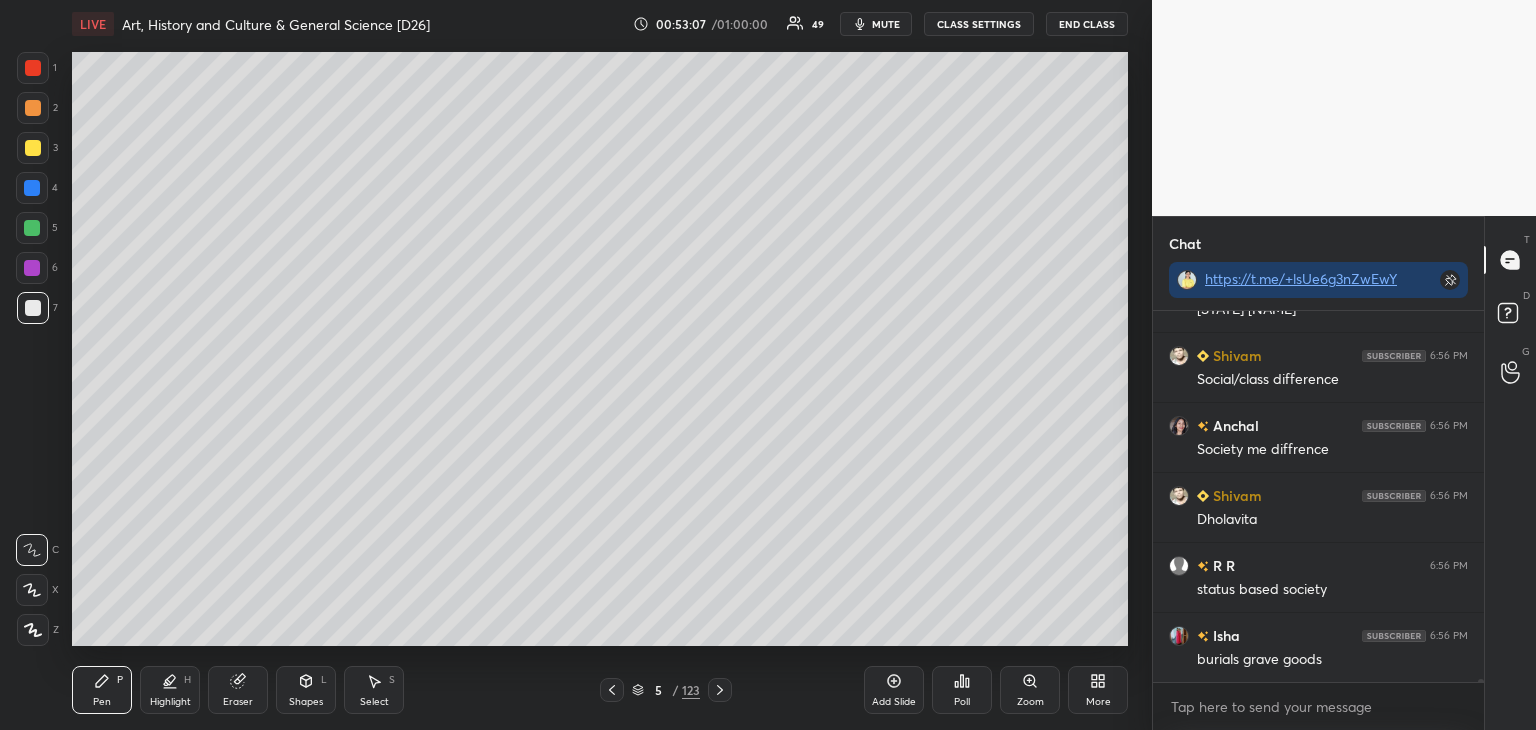 scroll, scrollTop: 46050, scrollLeft: 0, axis: vertical 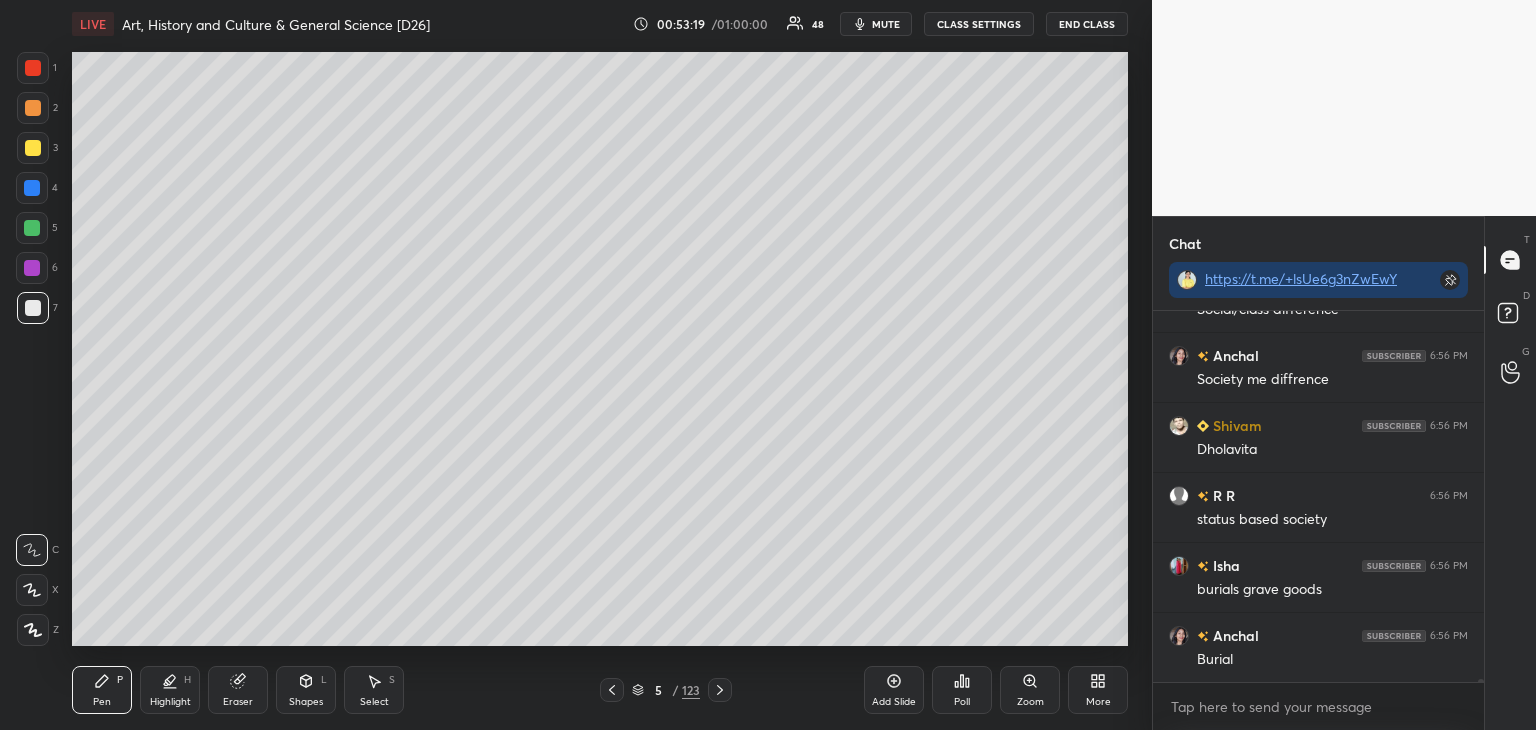 click at bounding box center (33, 108) 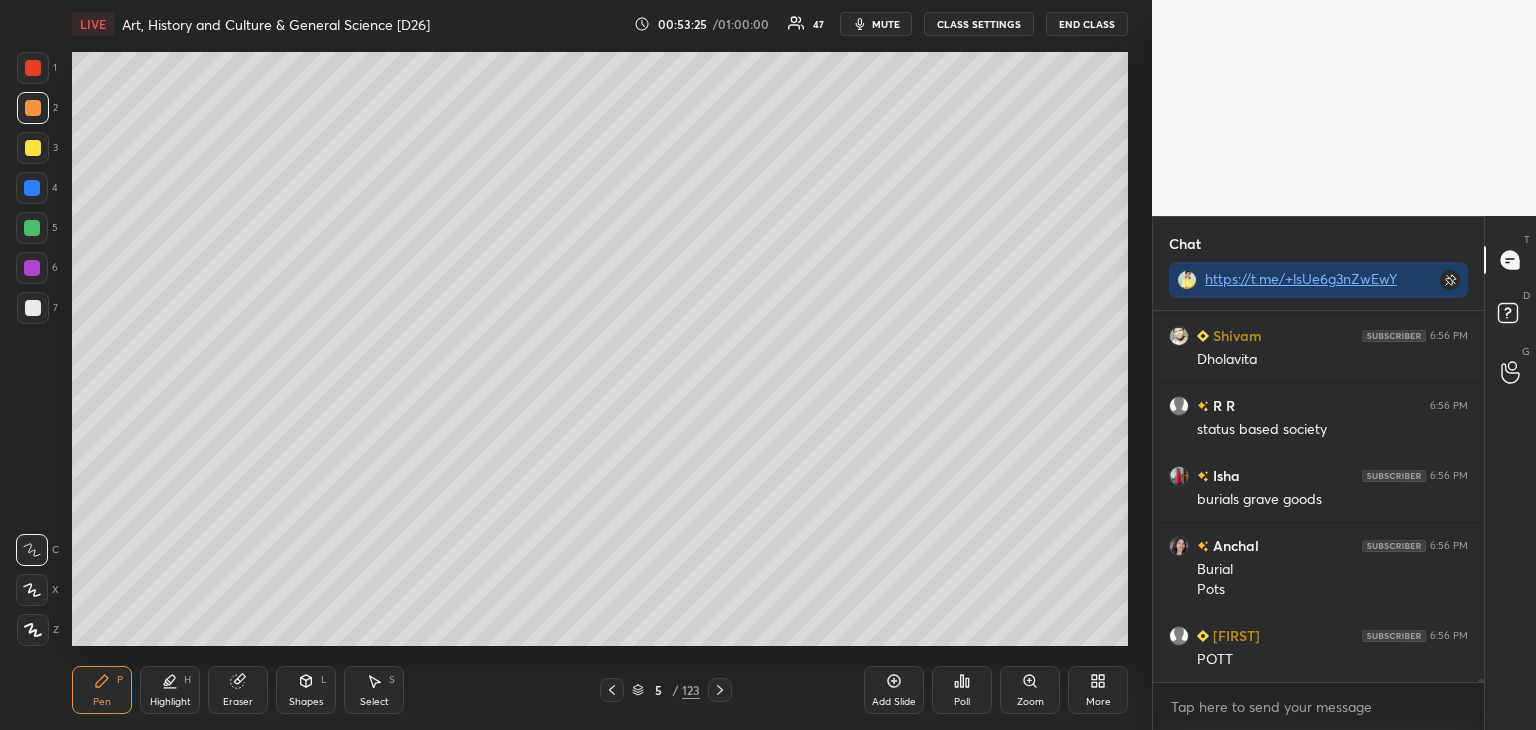 scroll, scrollTop: 46210, scrollLeft: 0, axis: vertical 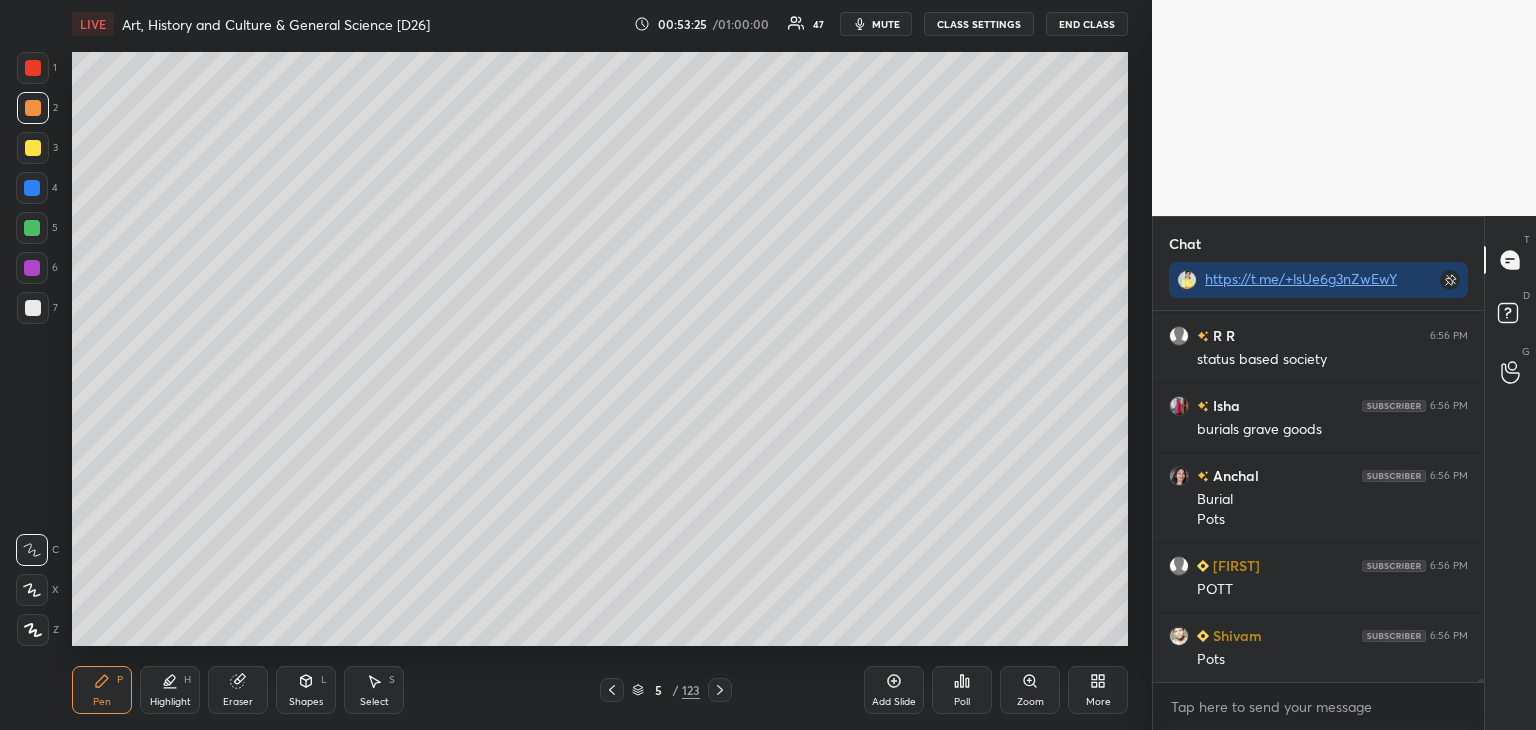 click at bounding box center (32, 188) 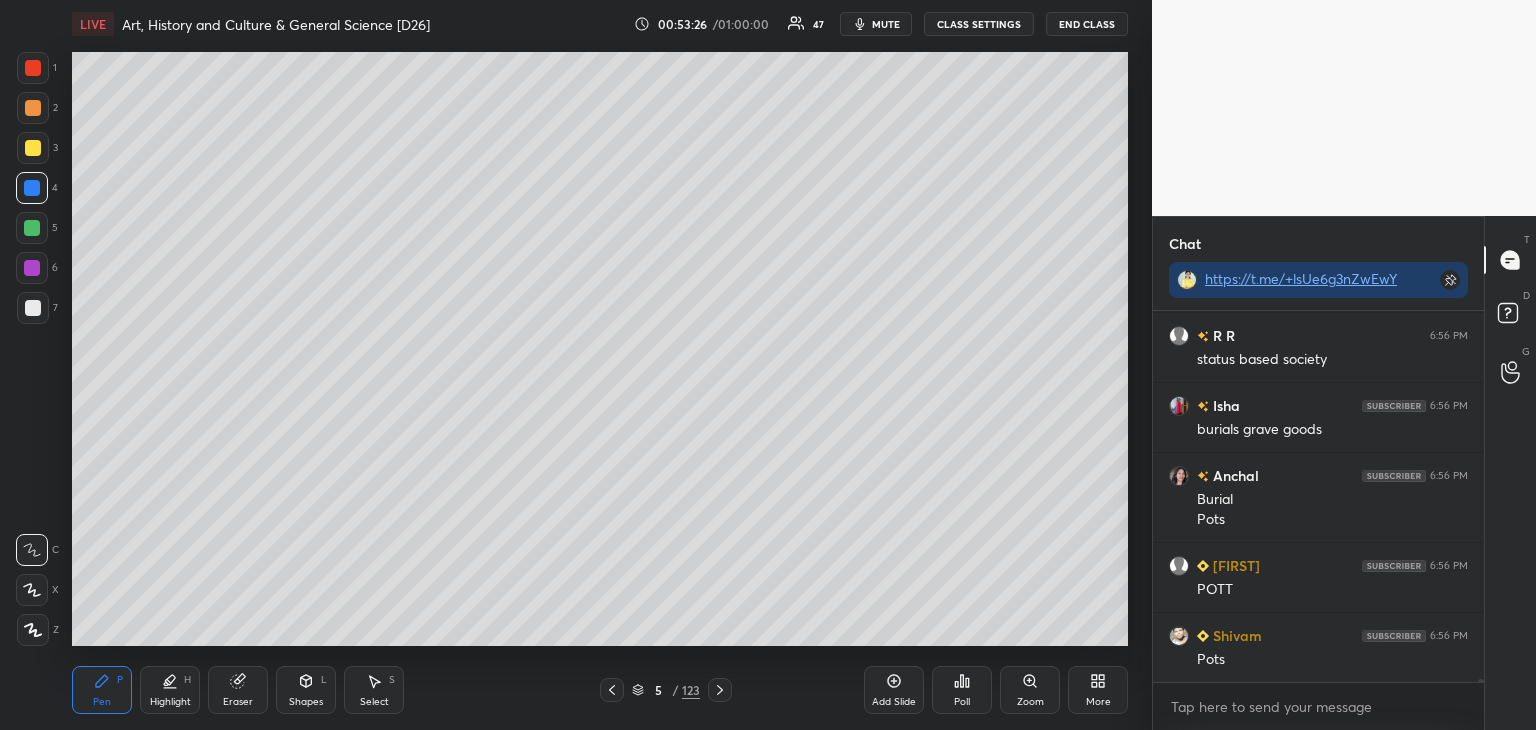 scroll, scrollTop: 46280, scrollLeft: 0, axis: vertical 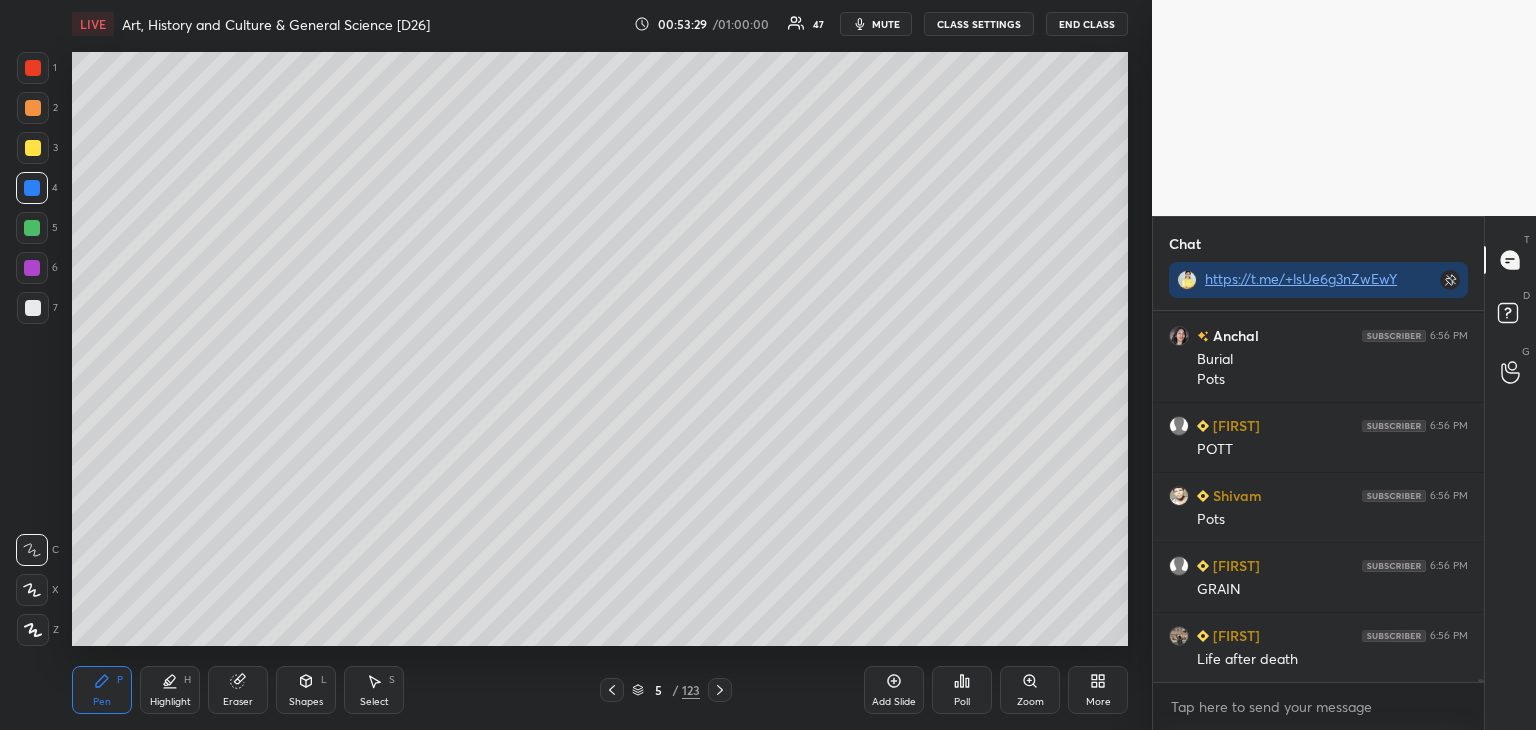 click at bounding box center [32, 188] 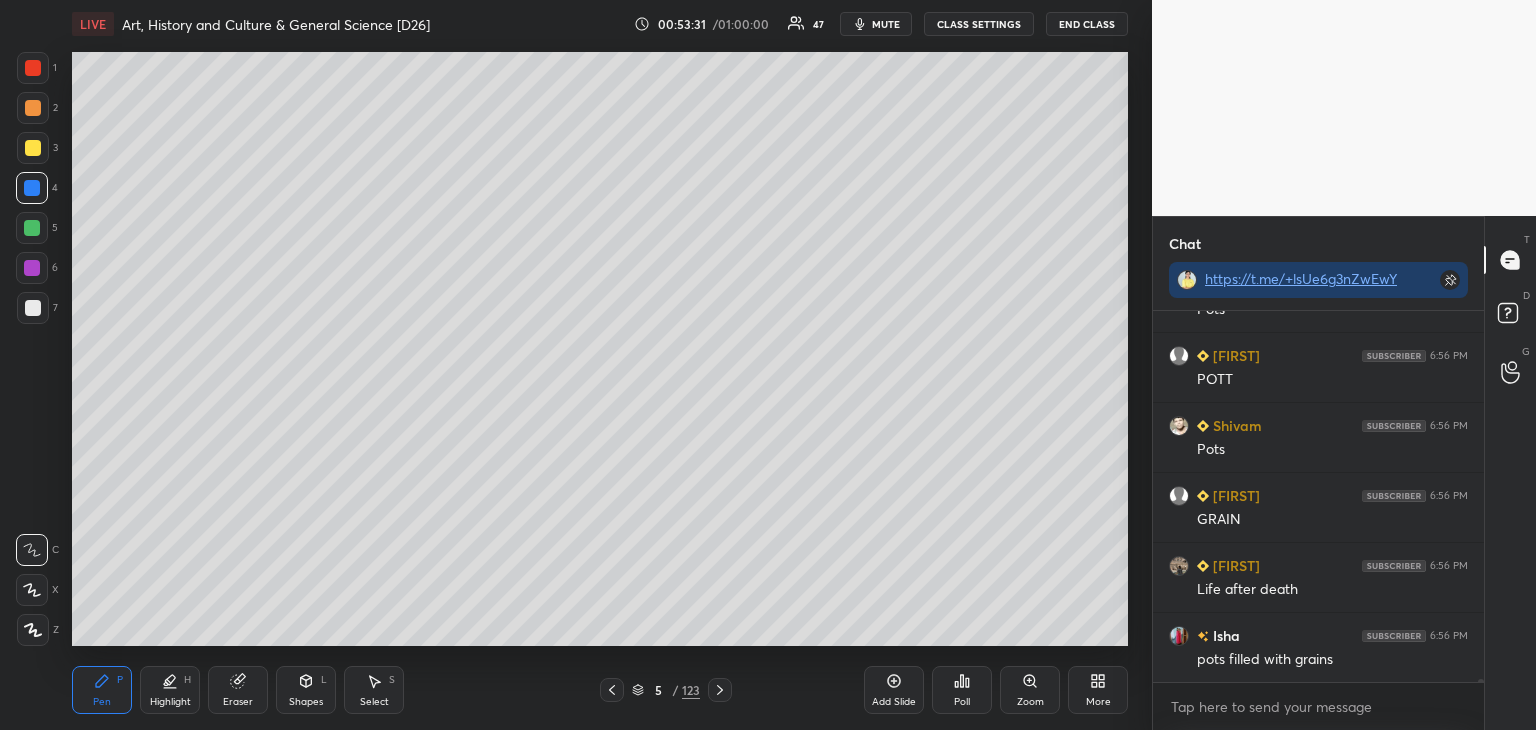 scroll, scrollTop: 46560, scrollLeft: 0, axis: vertical 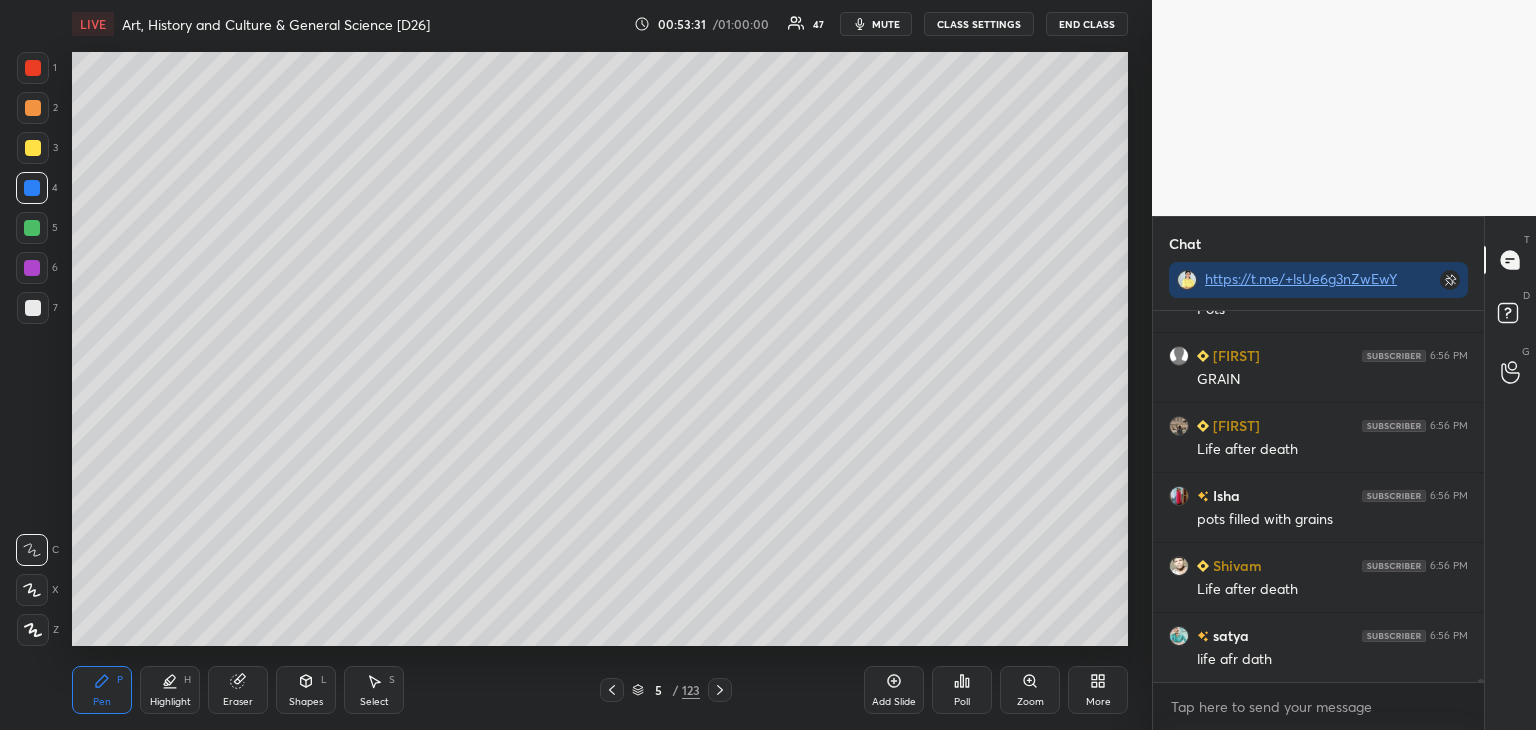 click at bounding box center [32, 188] 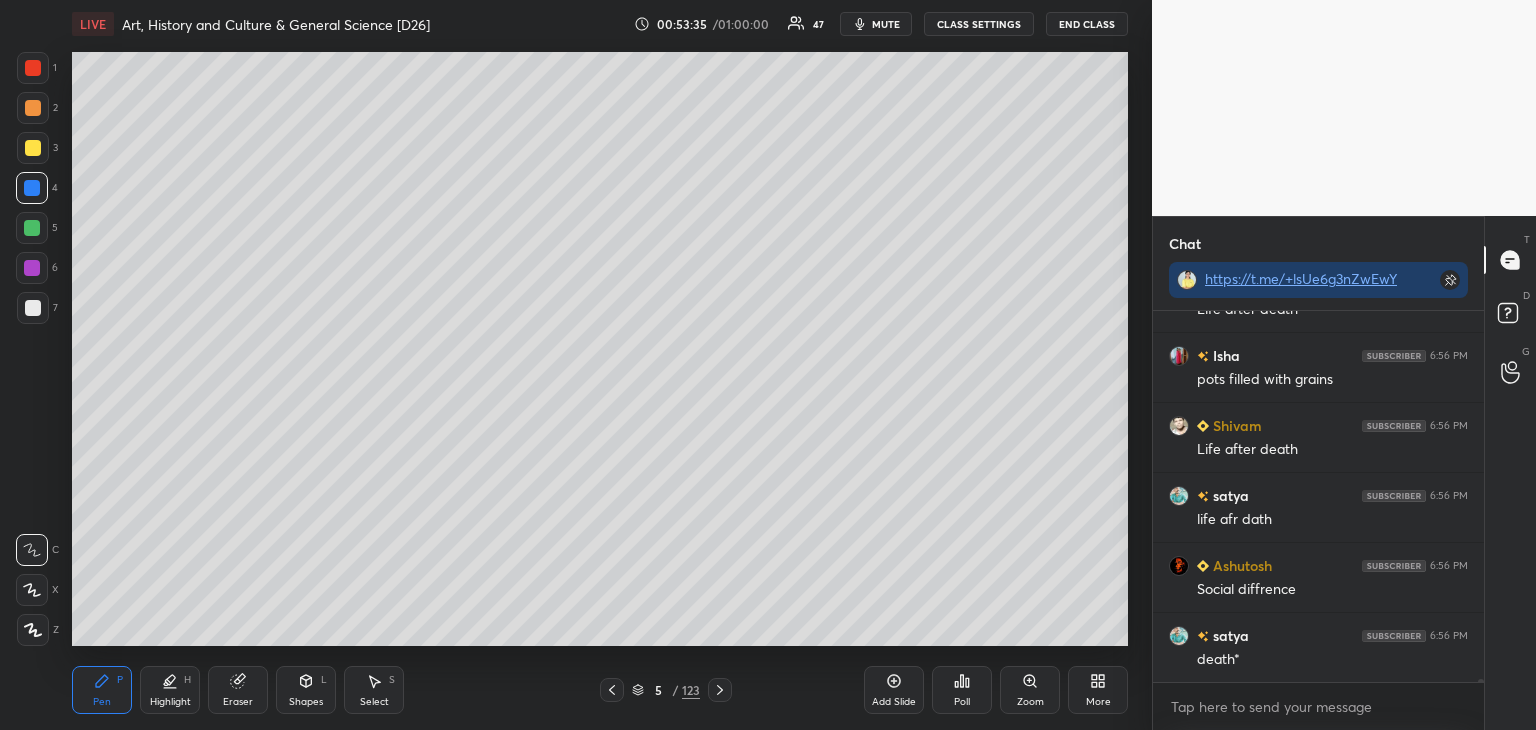 scroll, scrollTop: 46770, scrollLeft: 0, axis: vertical 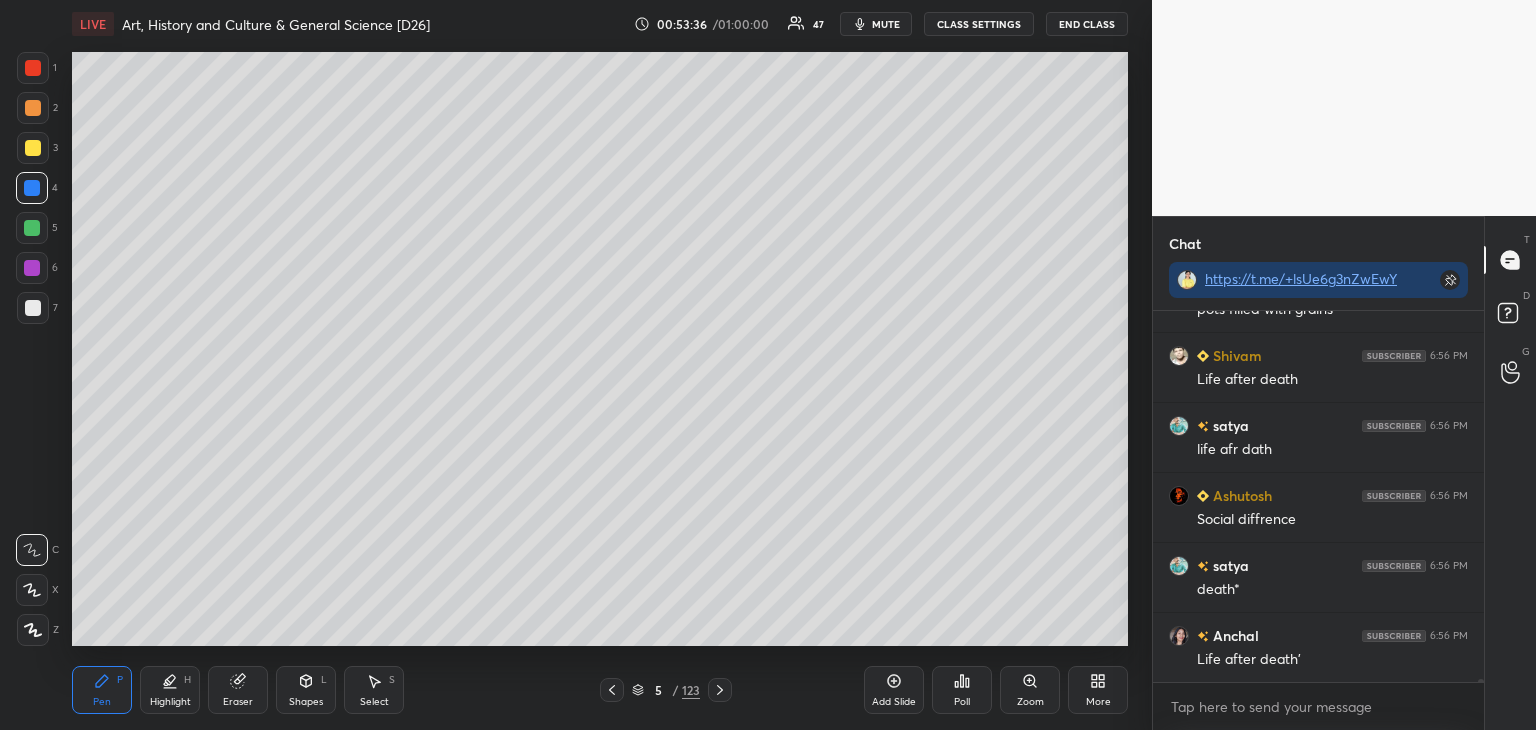 click at bounding box center [33, 148] 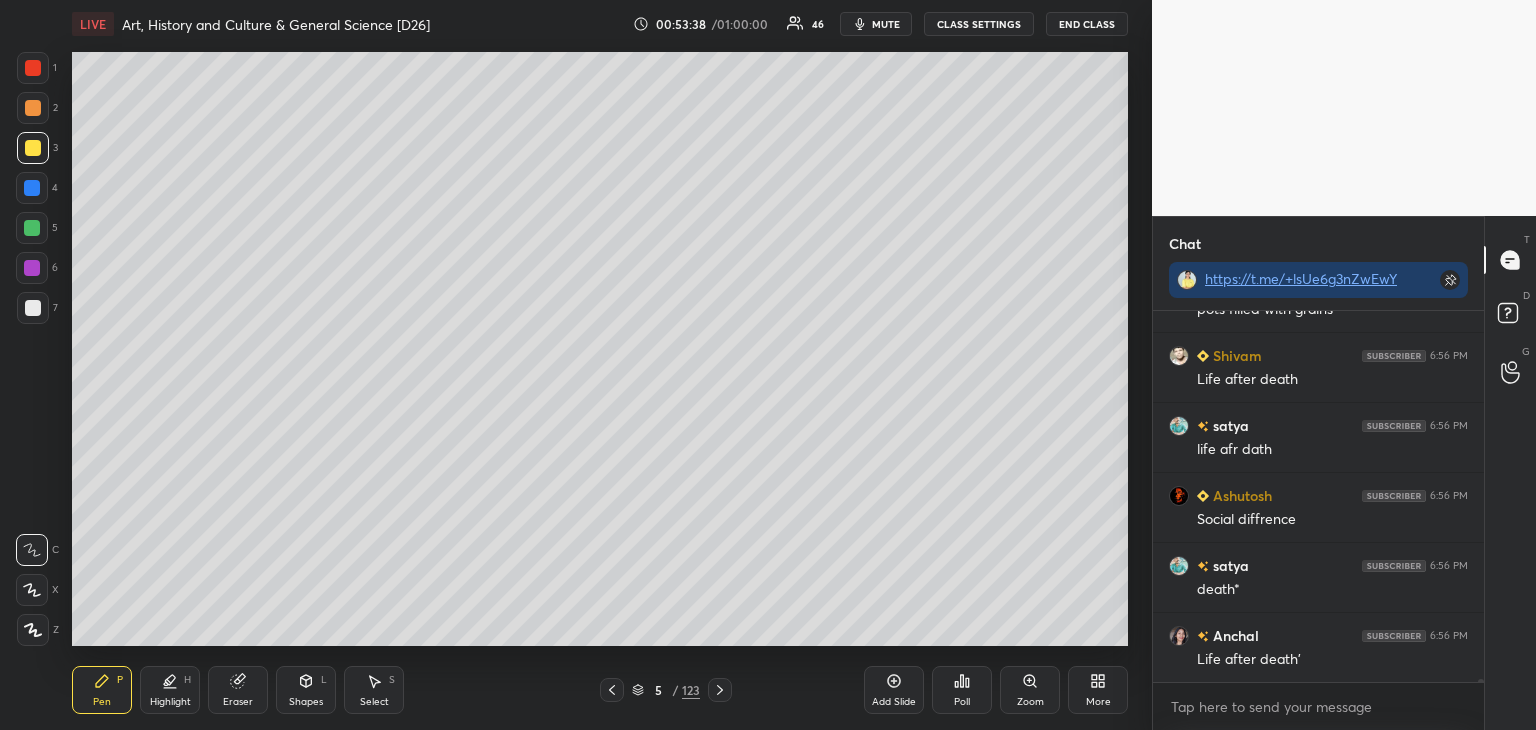 scroll, scrollTop: 46840, scrollLeft: 0, axis: vertical 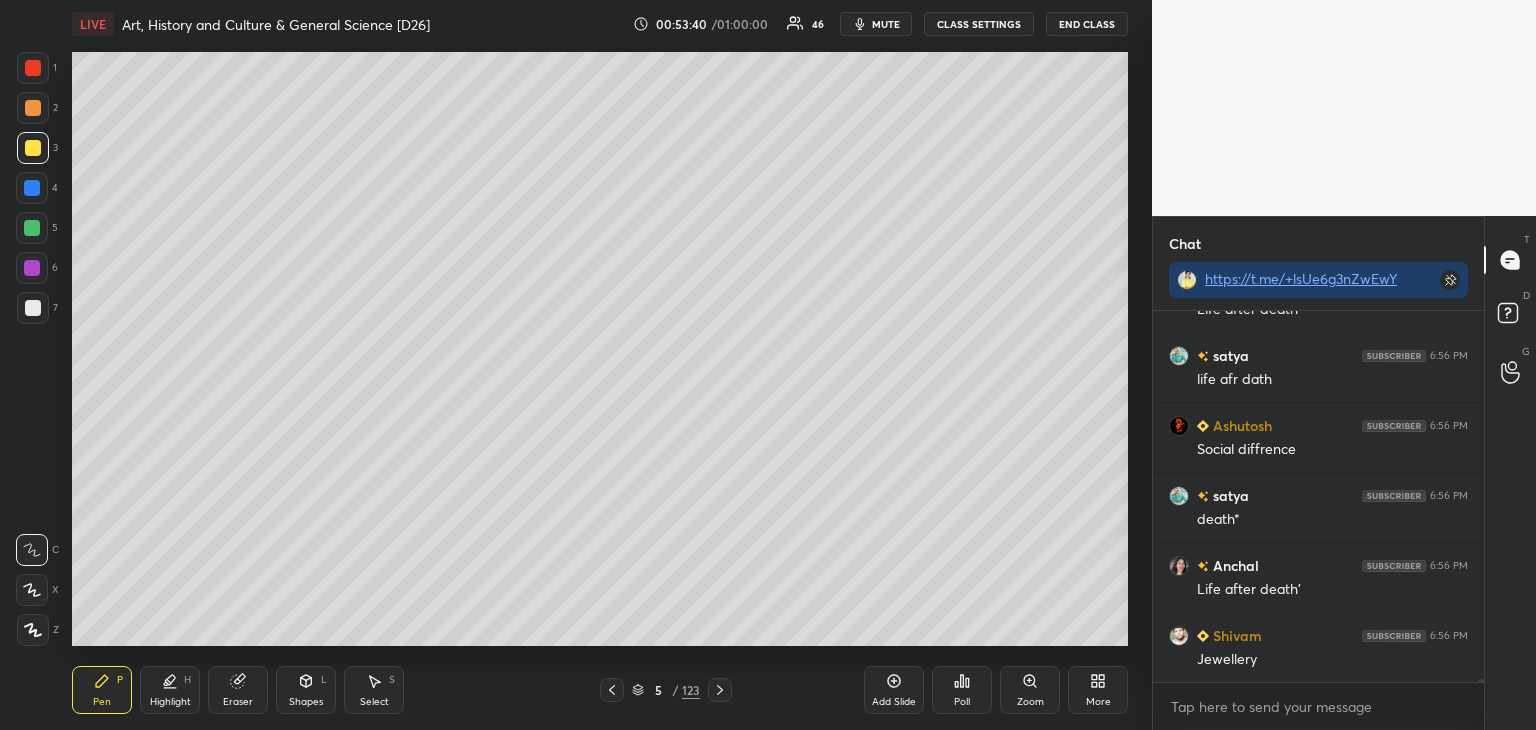 click at bounding box center [33, 108] 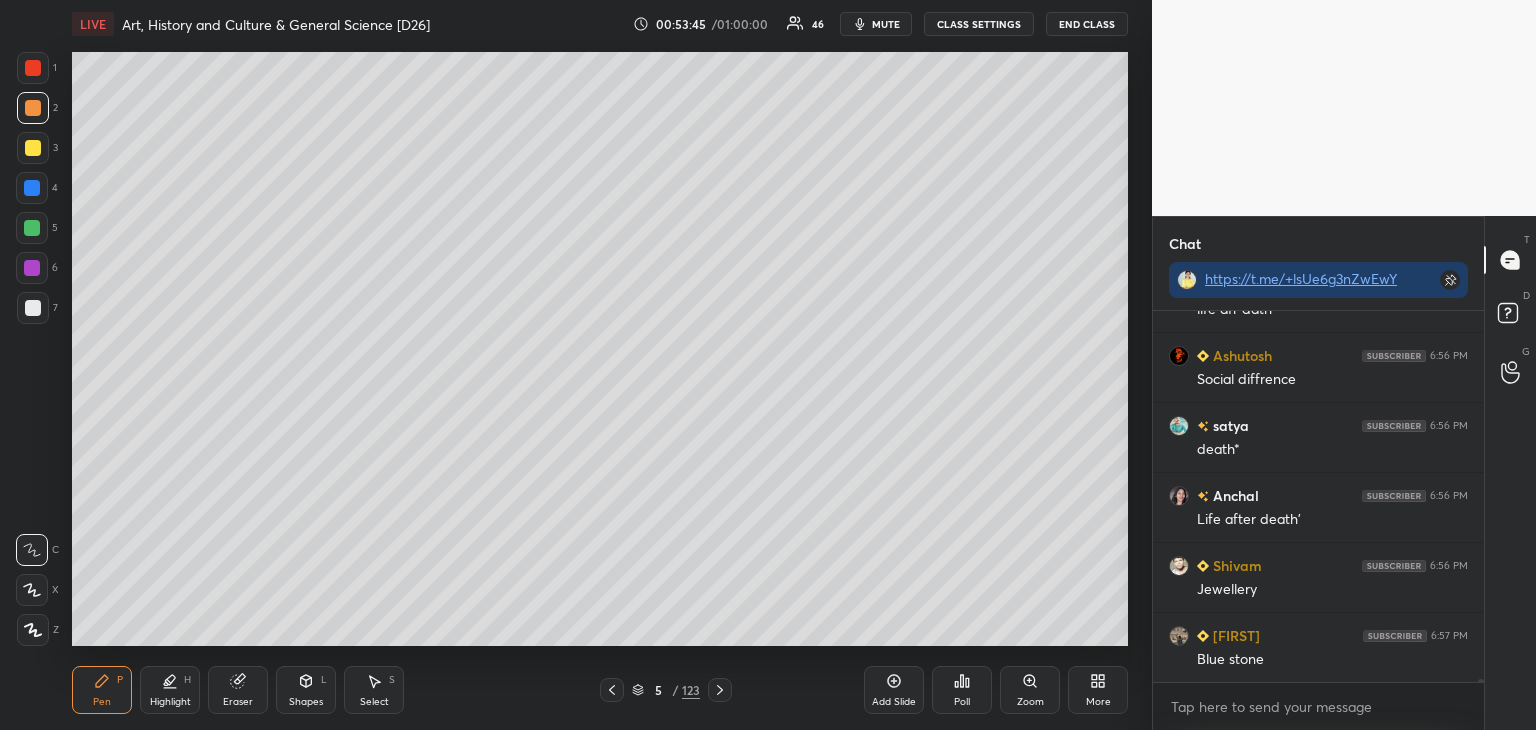 scroll, scrollTop: 46980, scrollLeft: 0, axis: vertical 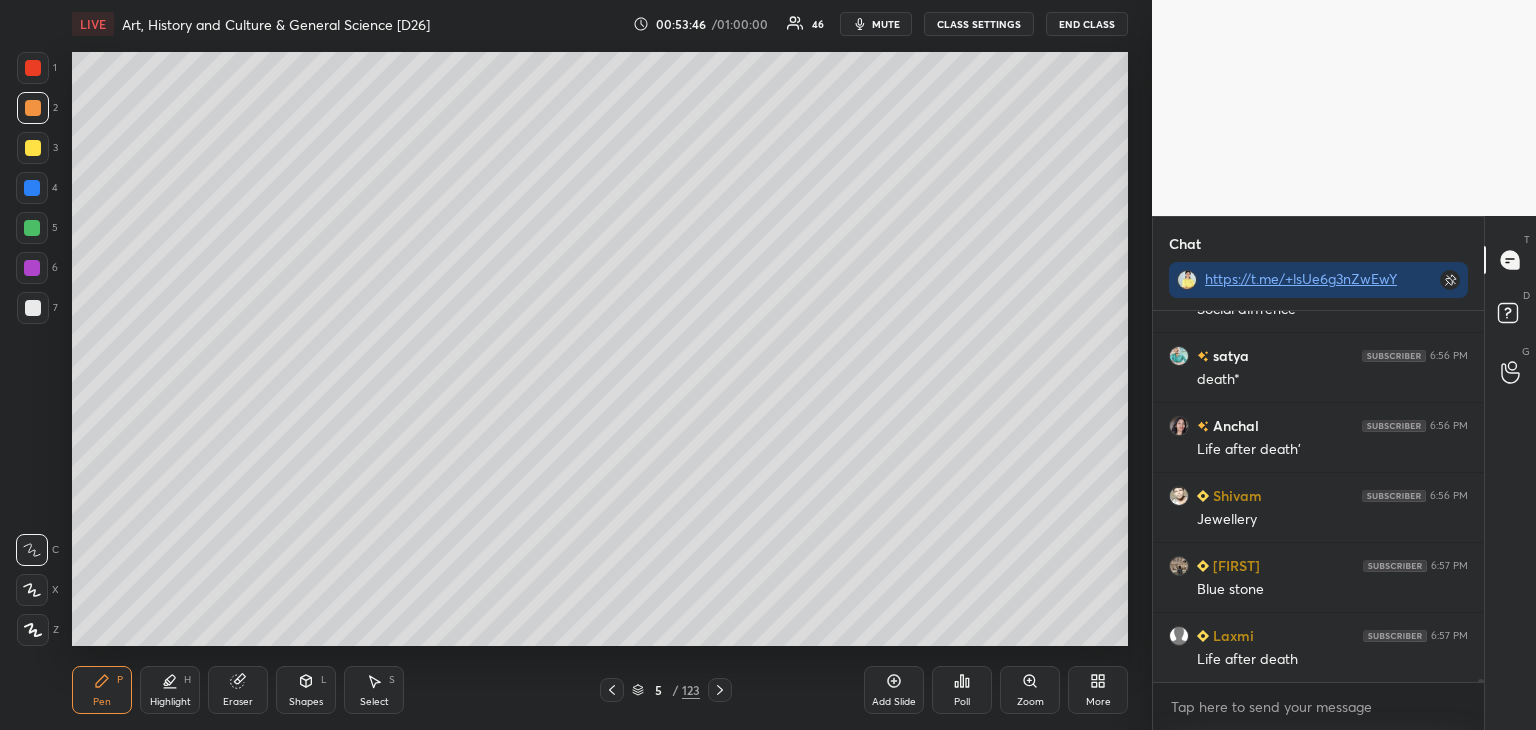 click at bounding box center (32, 228) 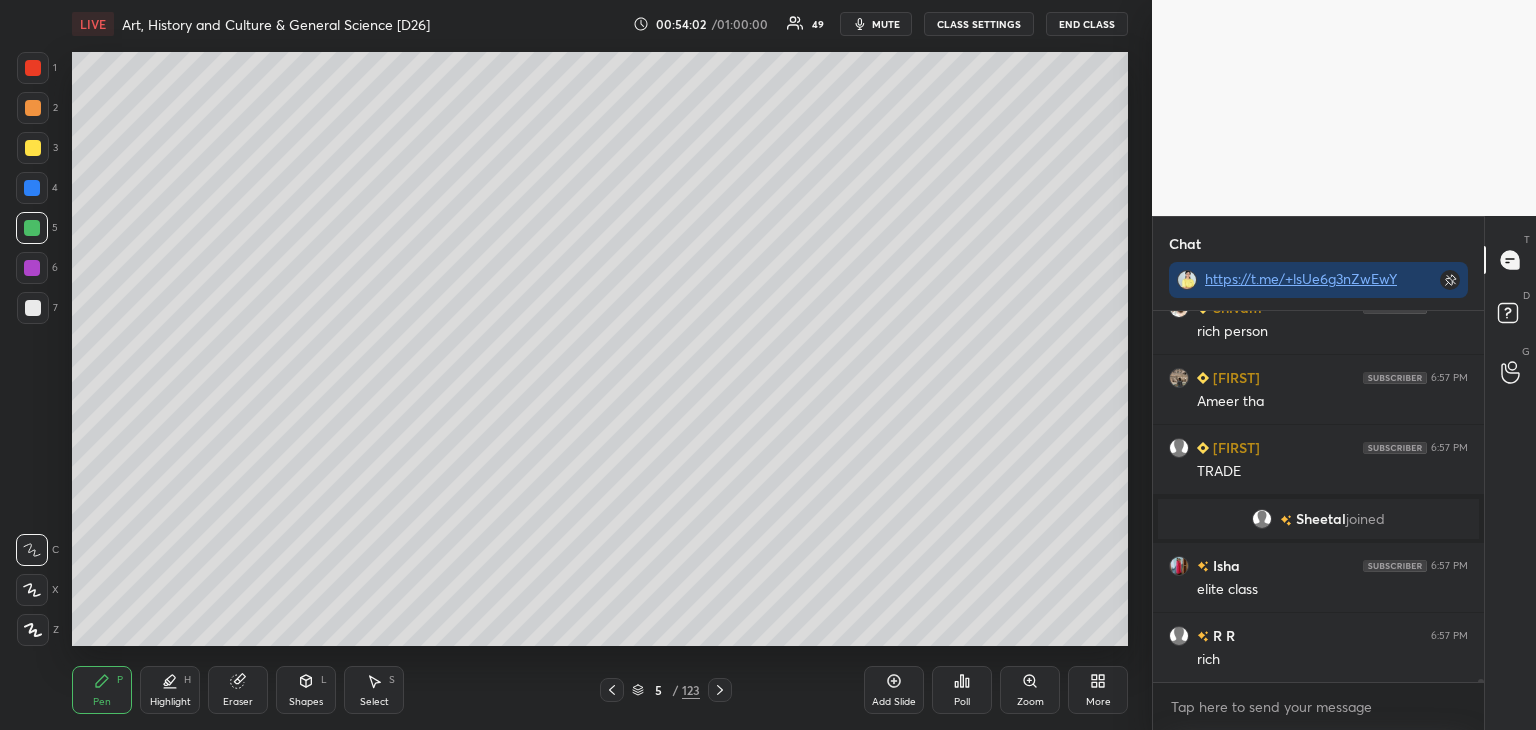 scroll, scrollTop: 47226, scrollLeft: 0, axis: vertical 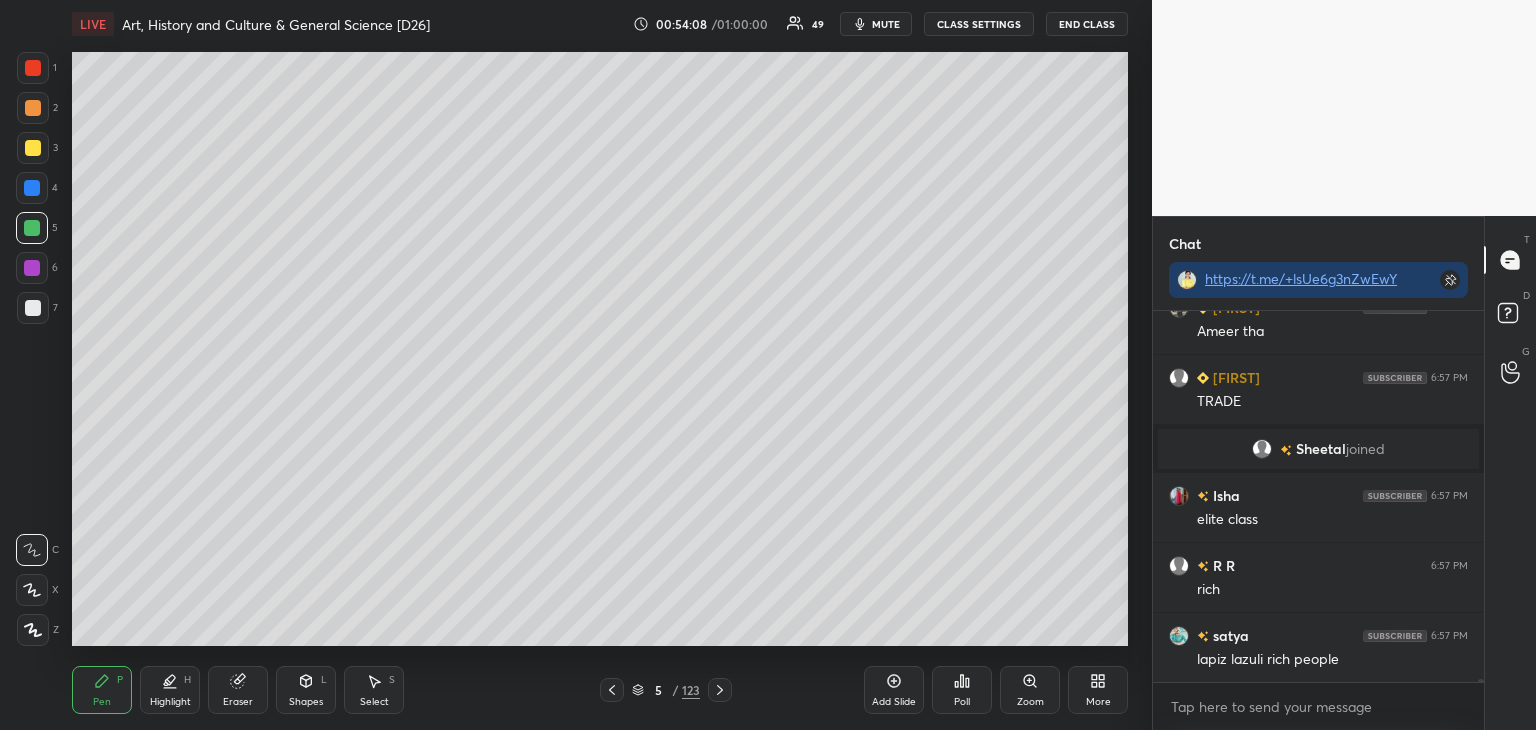 click at bounding box center [32, 268] 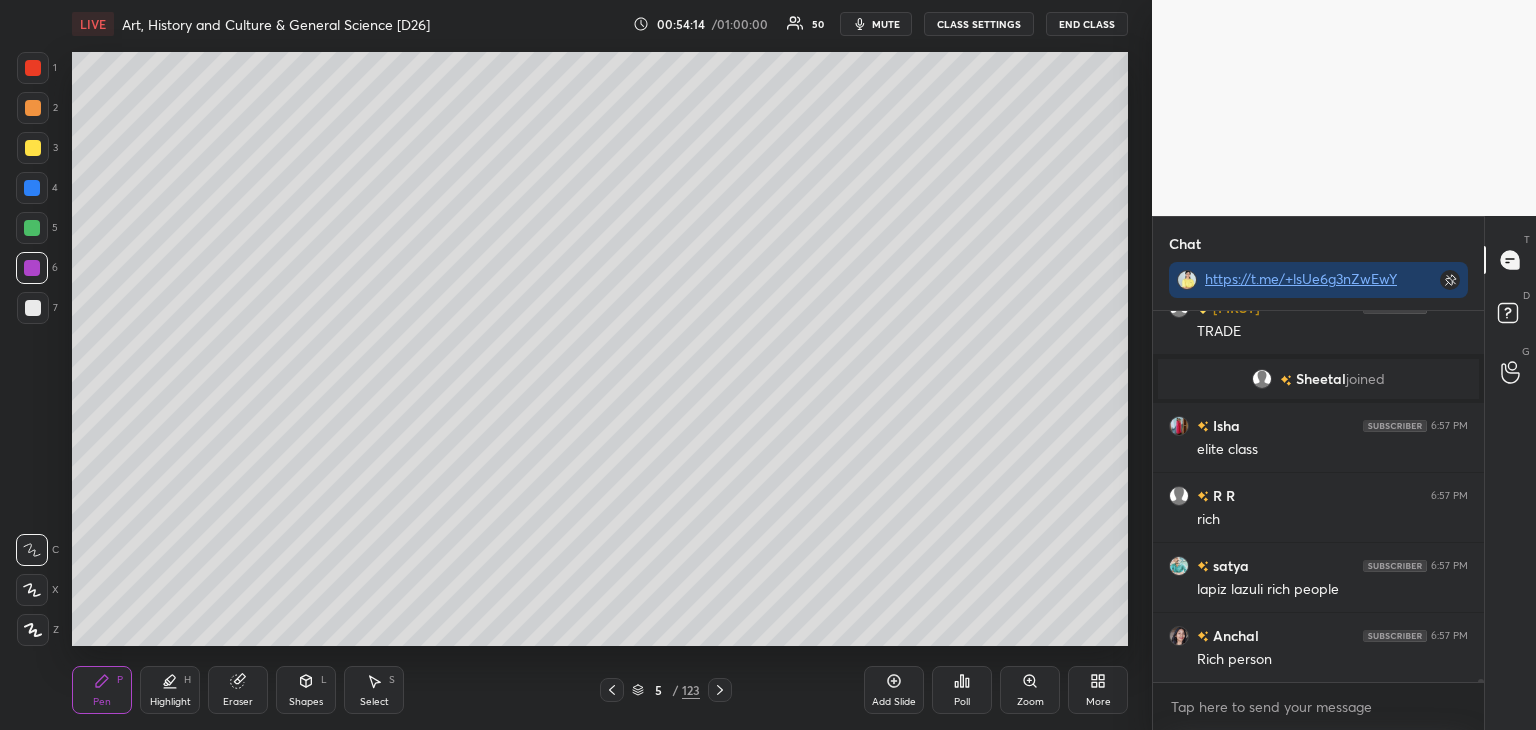 scroll, scrollTop: 47366, scrollLeft: 0, axis: vertical 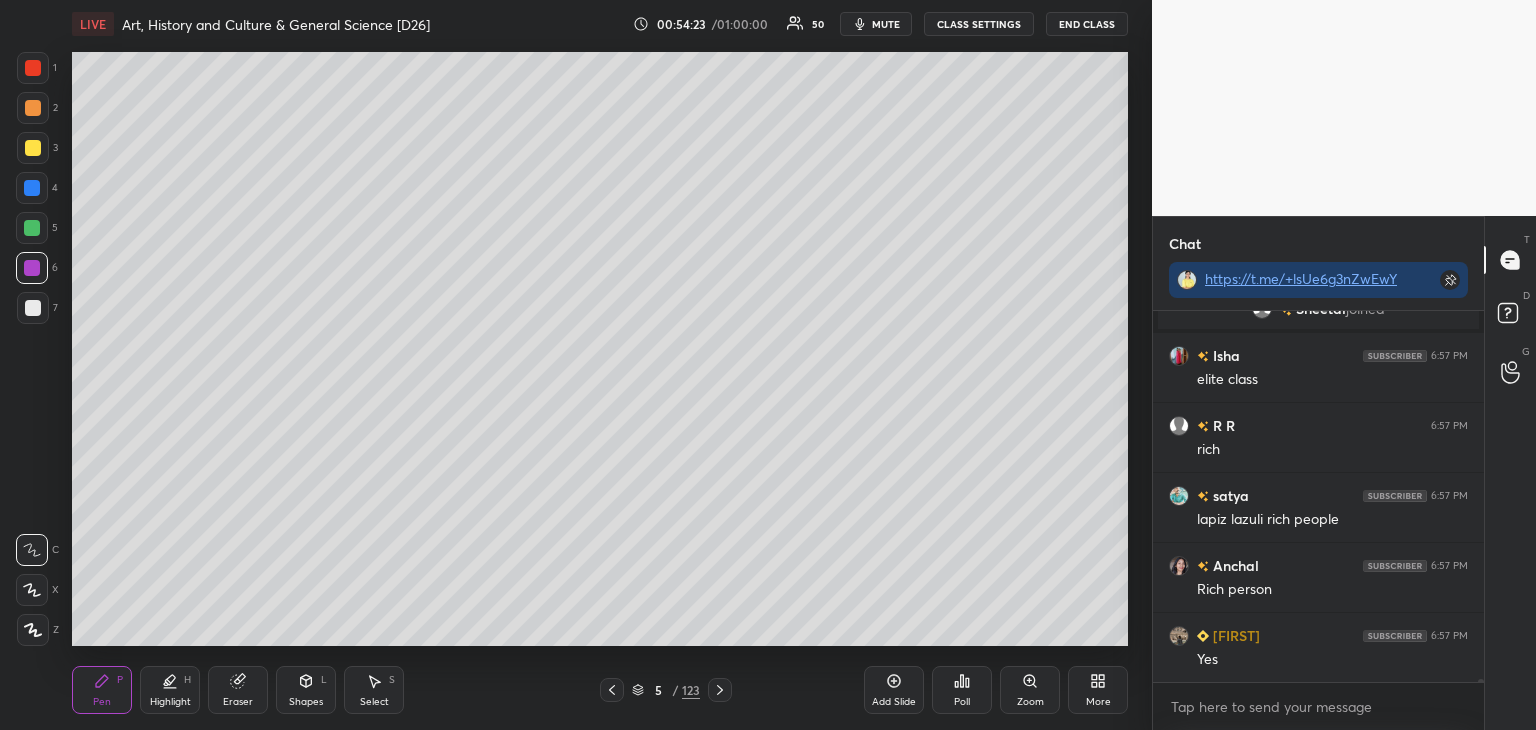 click 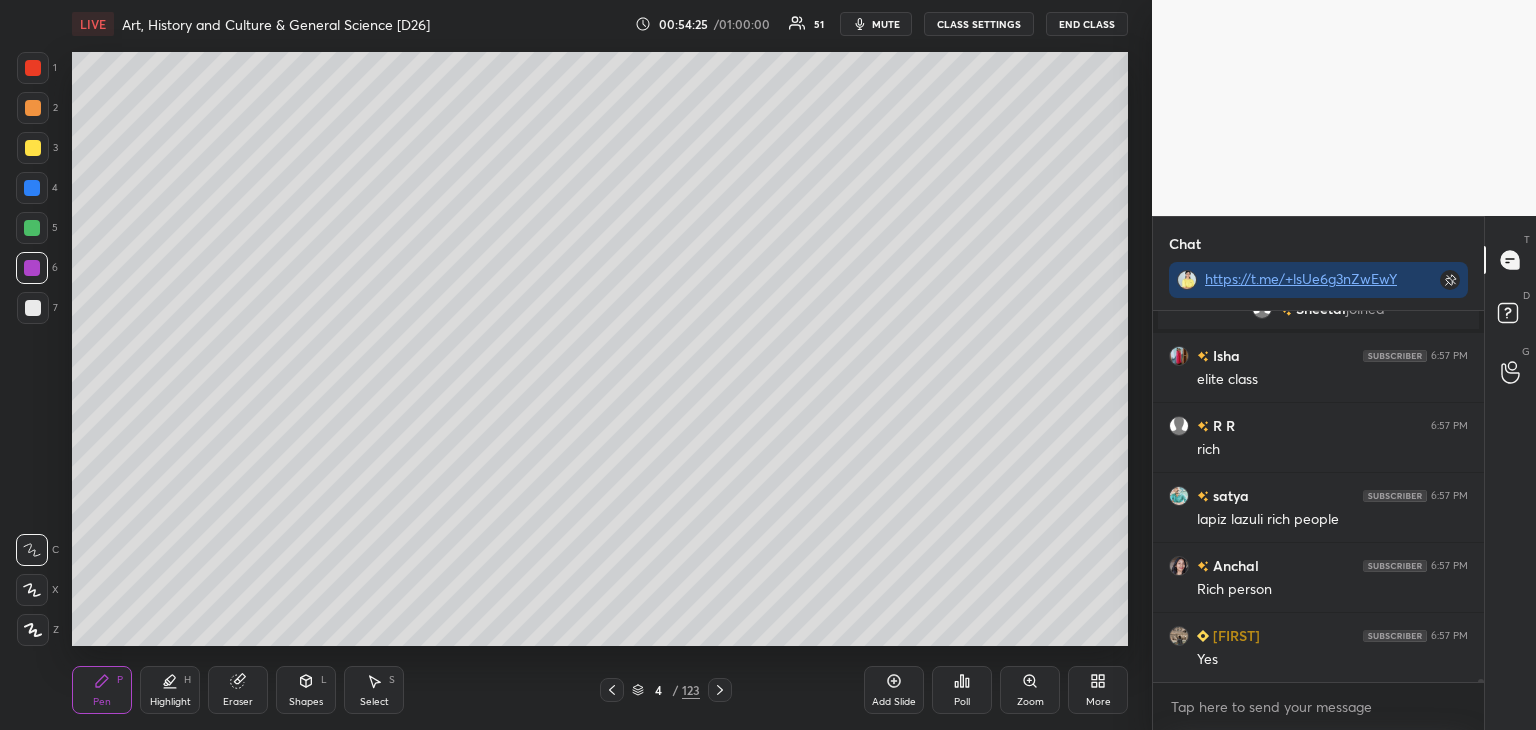 click at bounding box center [33, 148] 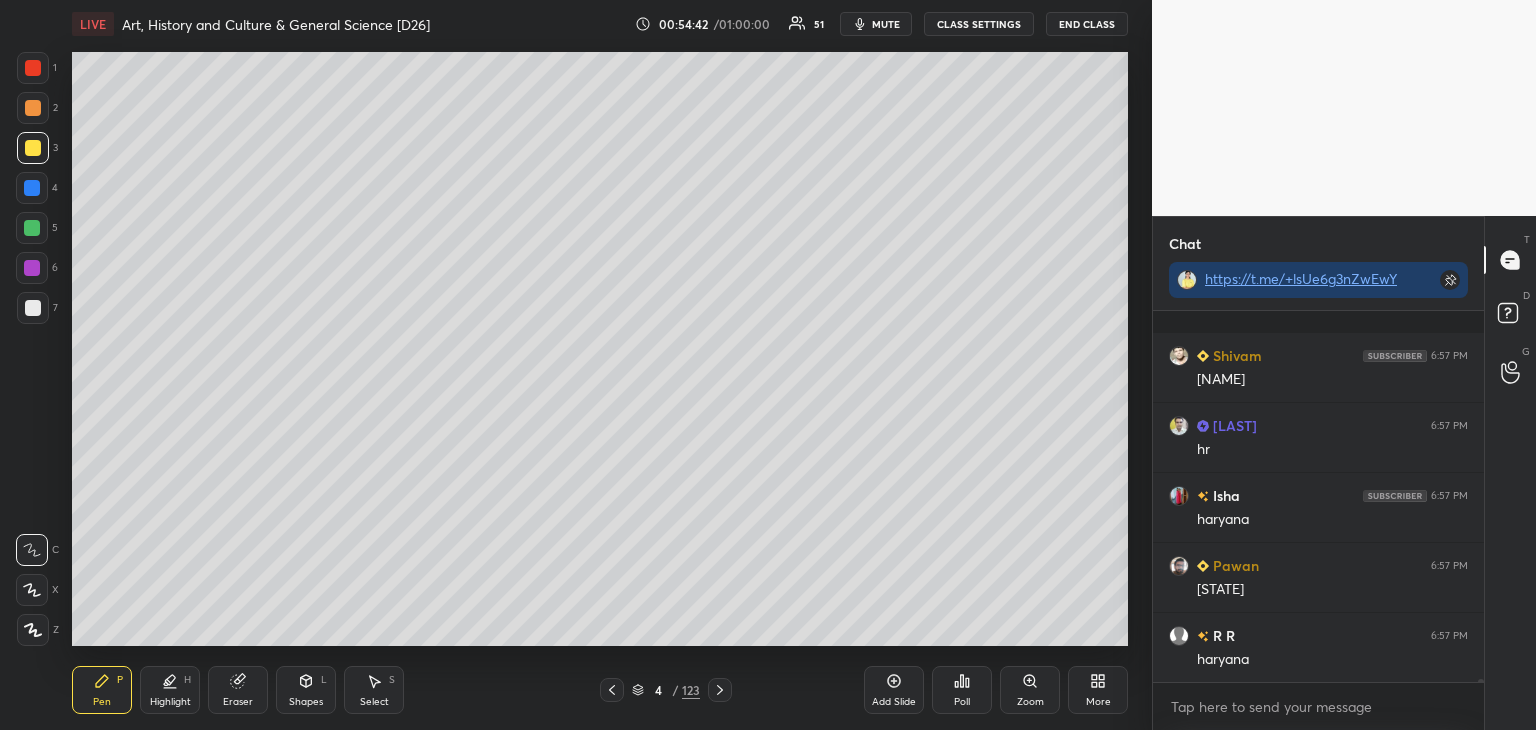 scroll, scrollTop: 48352, scrollLeft: 0, axis: vertical 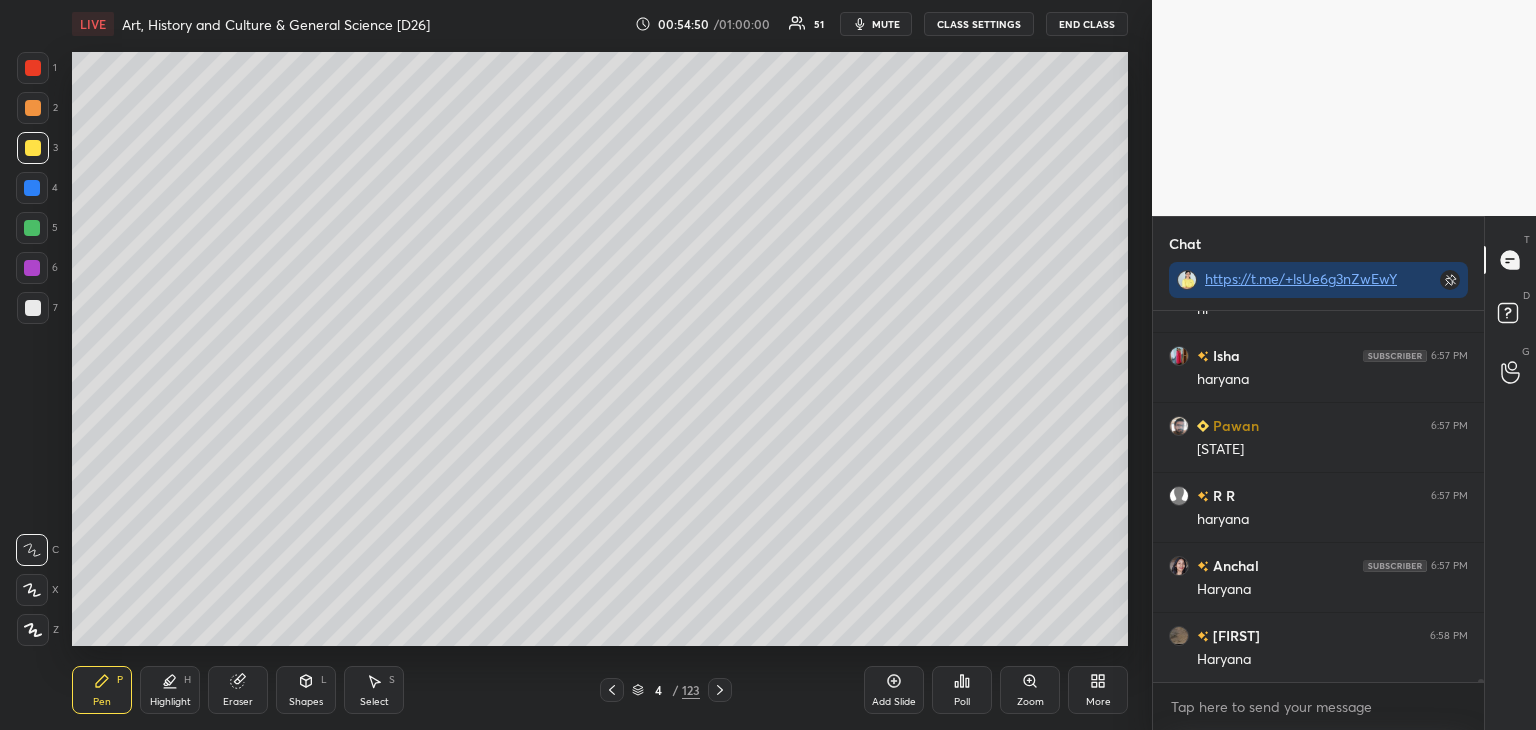 click 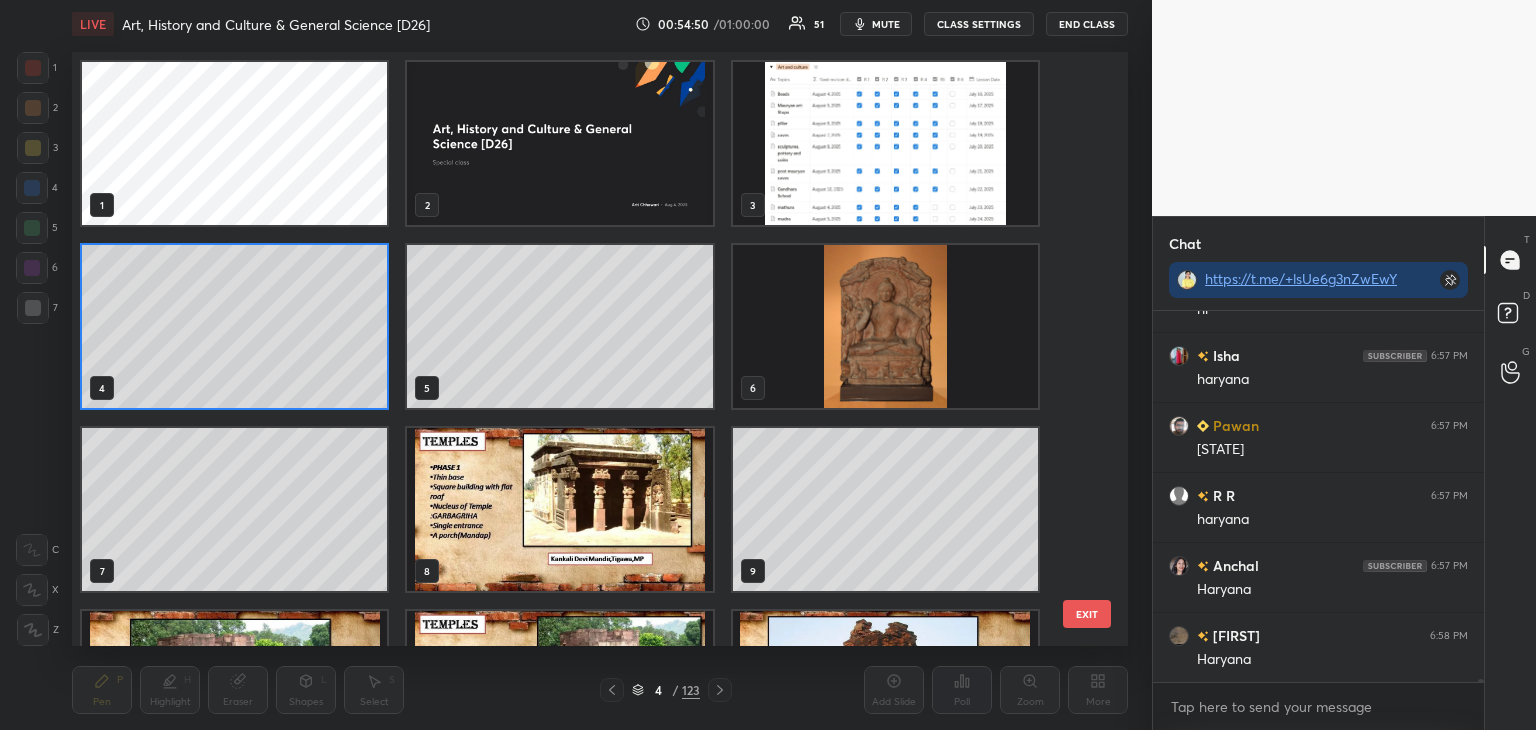scroll, scrollTop: 6, scrollLeft: 10, axis: both 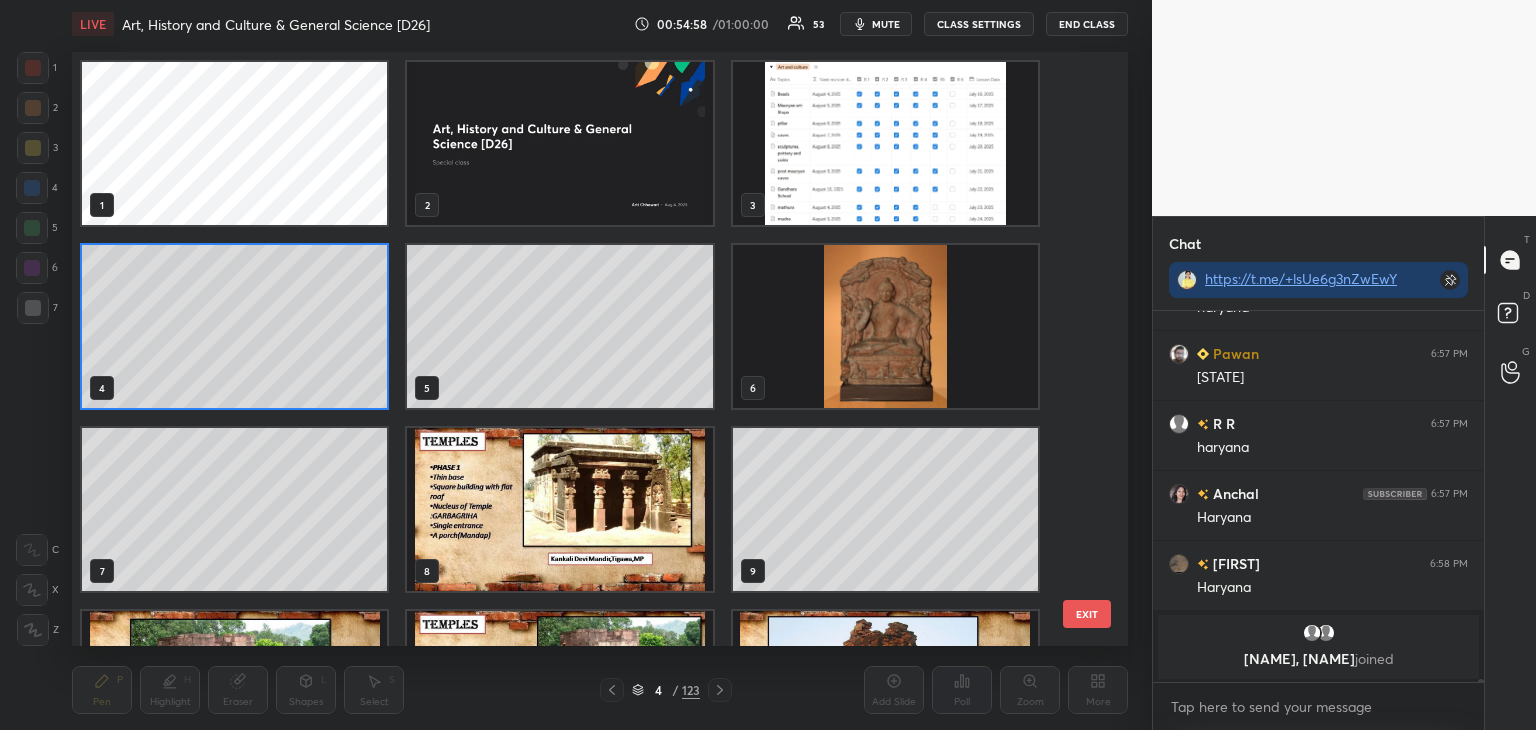click at bounding box center (885, 143) 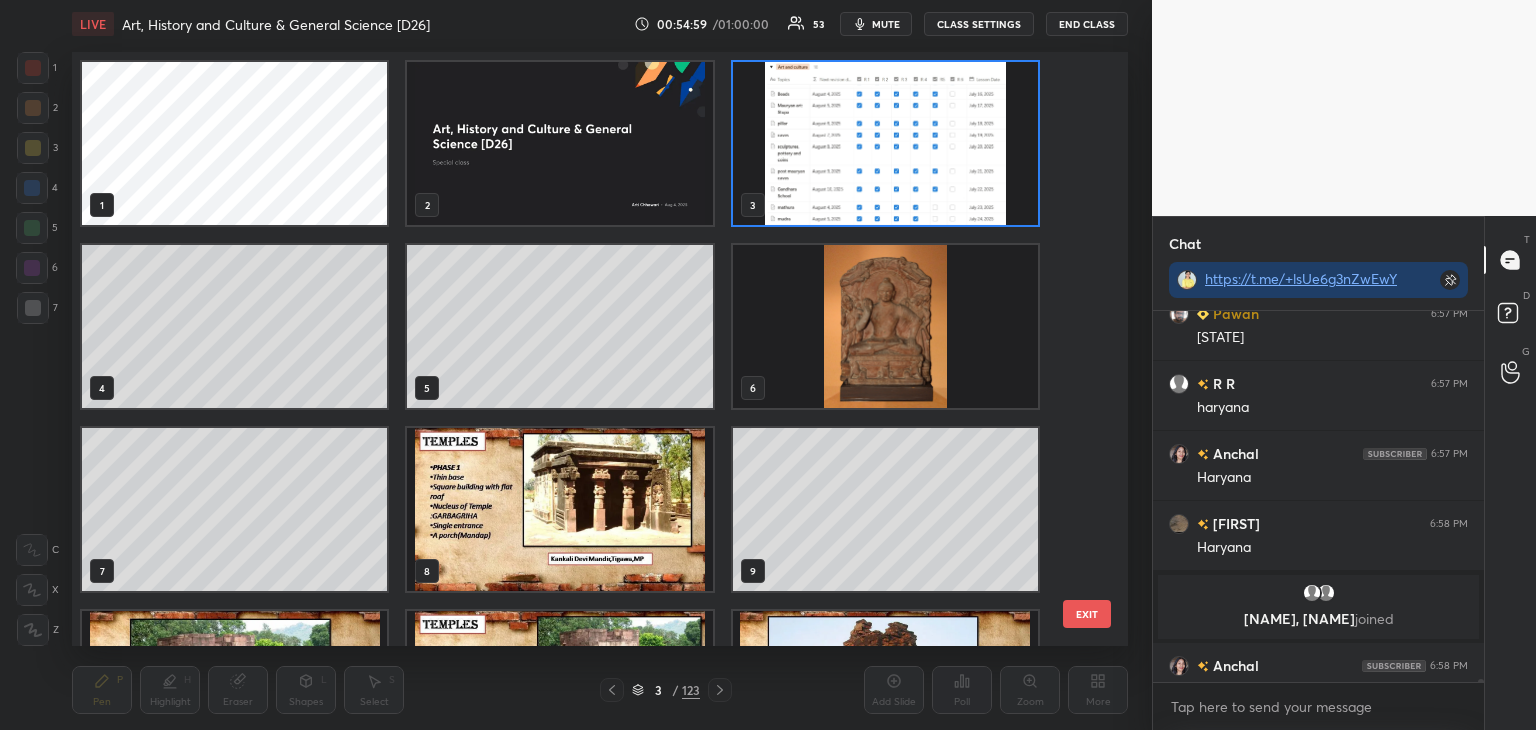 click 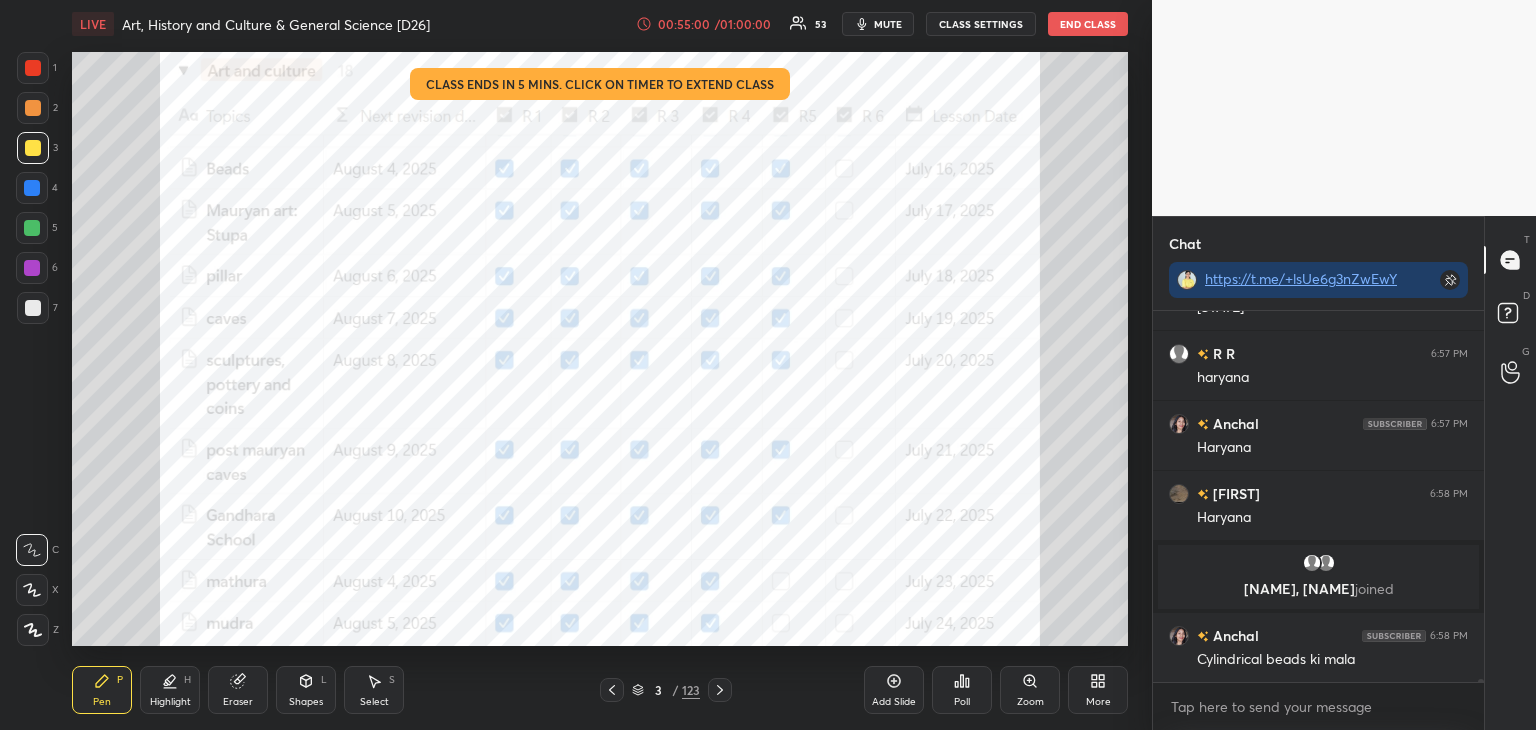 scroll, scrollTop: 0, scrollLeft: 0, axis: both 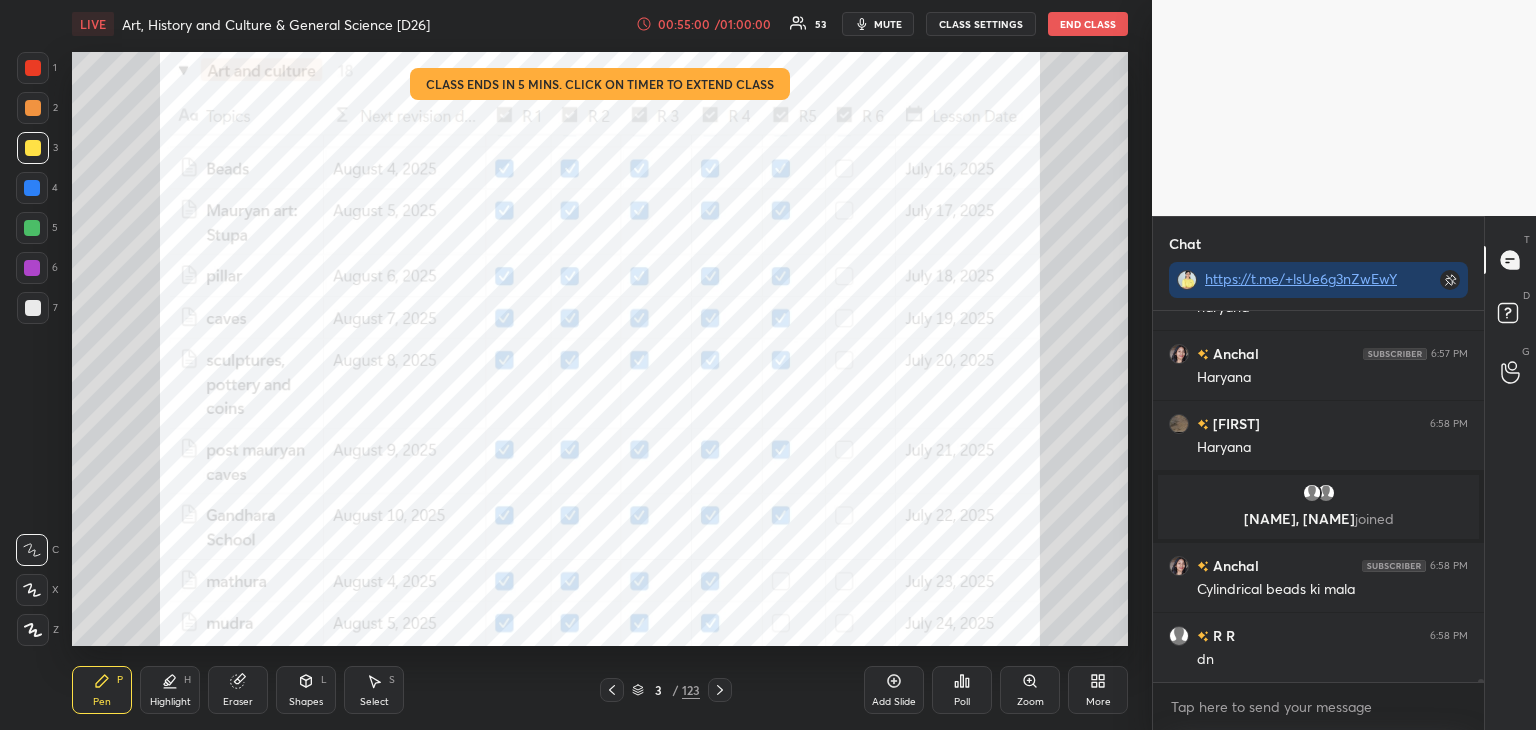 click at bounding box center (33, 68) 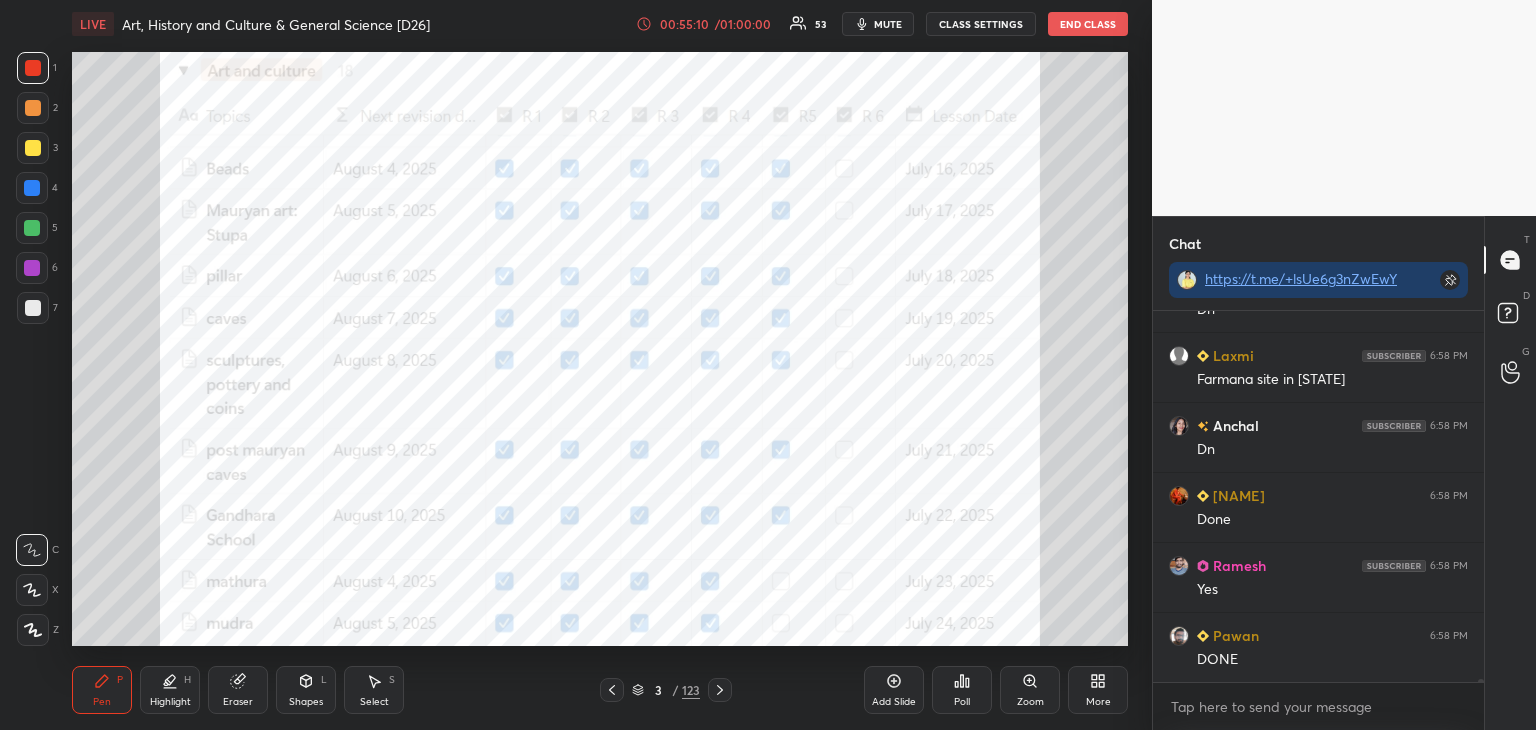 scroll, scrollTop: 49154, scrollLeft: 0, axis: vertical 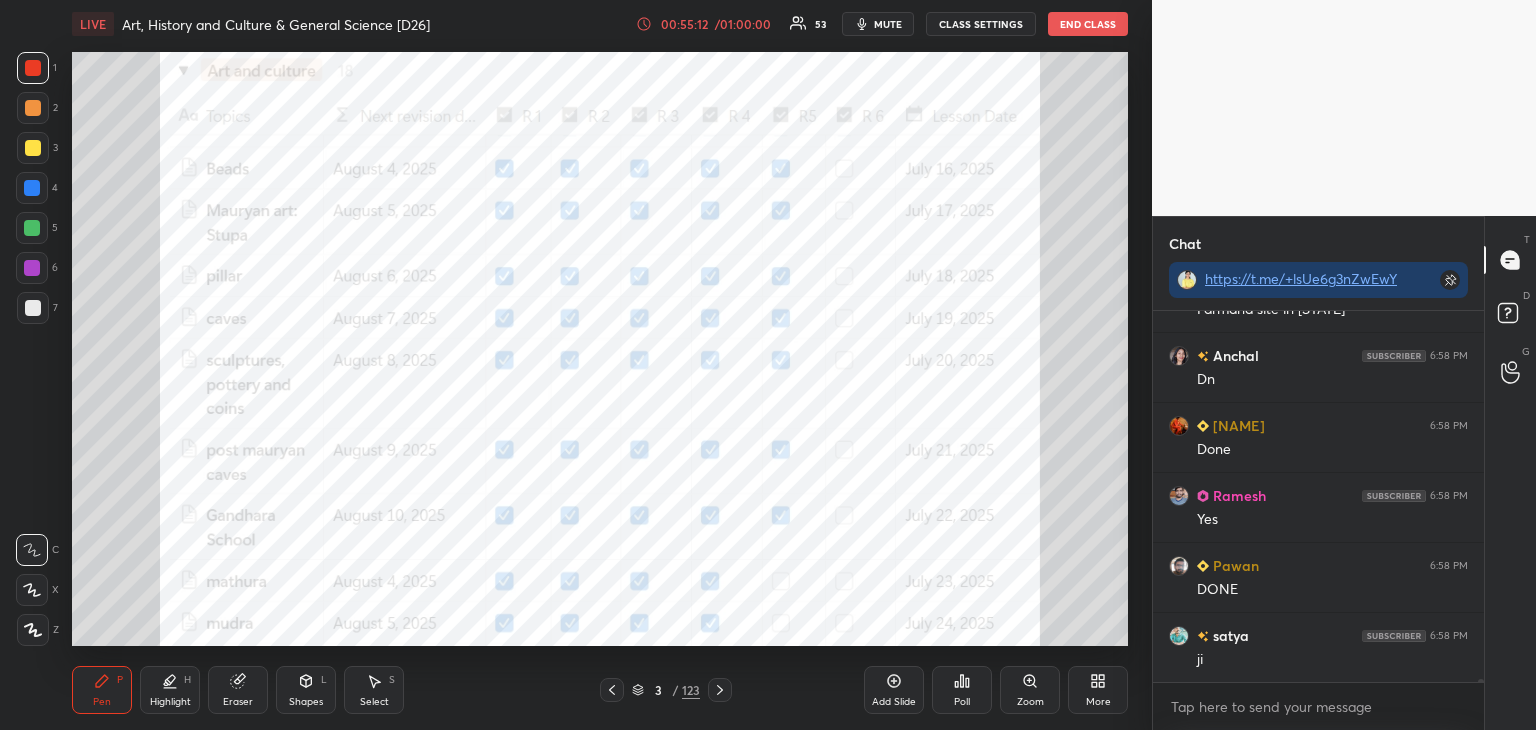 click at bounding box center [32, 268] 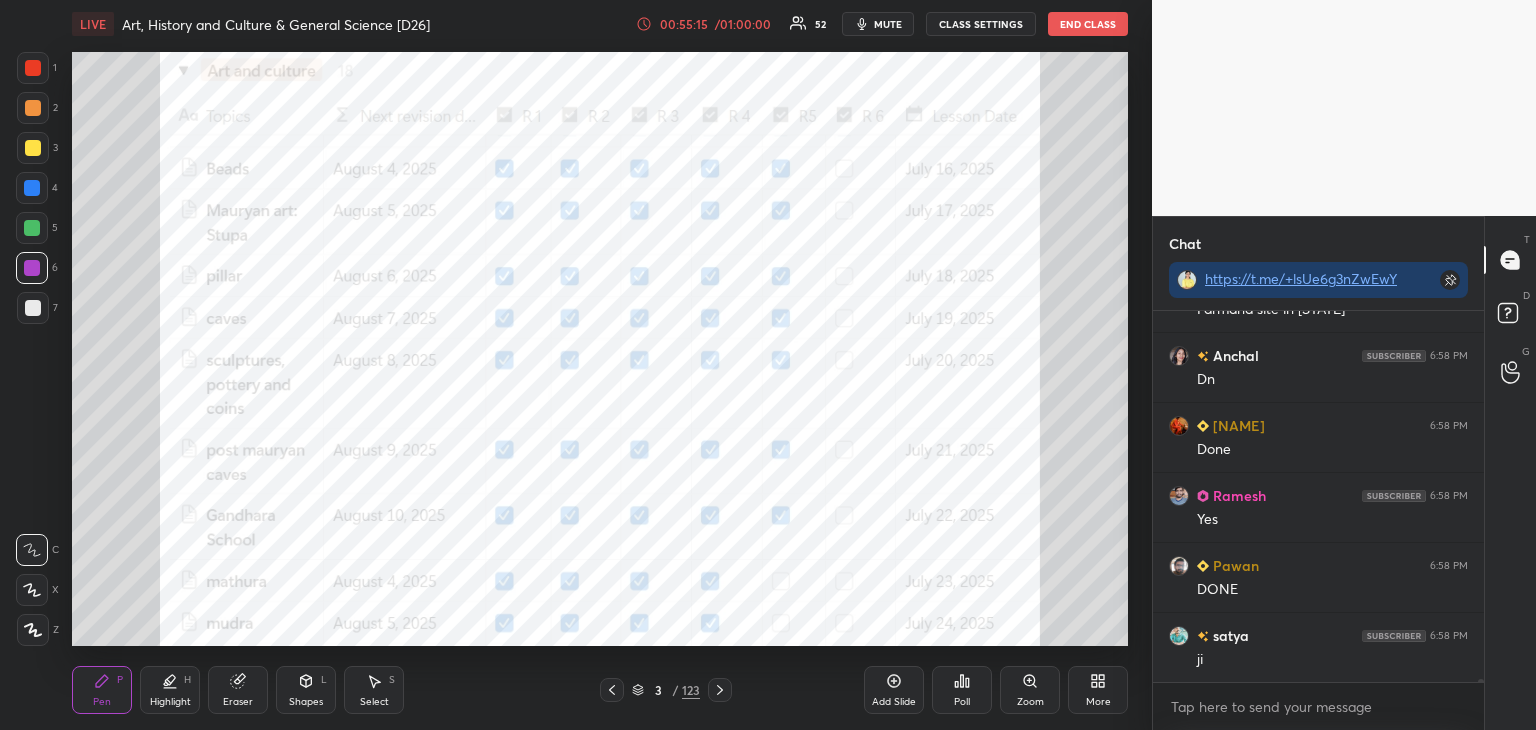 click 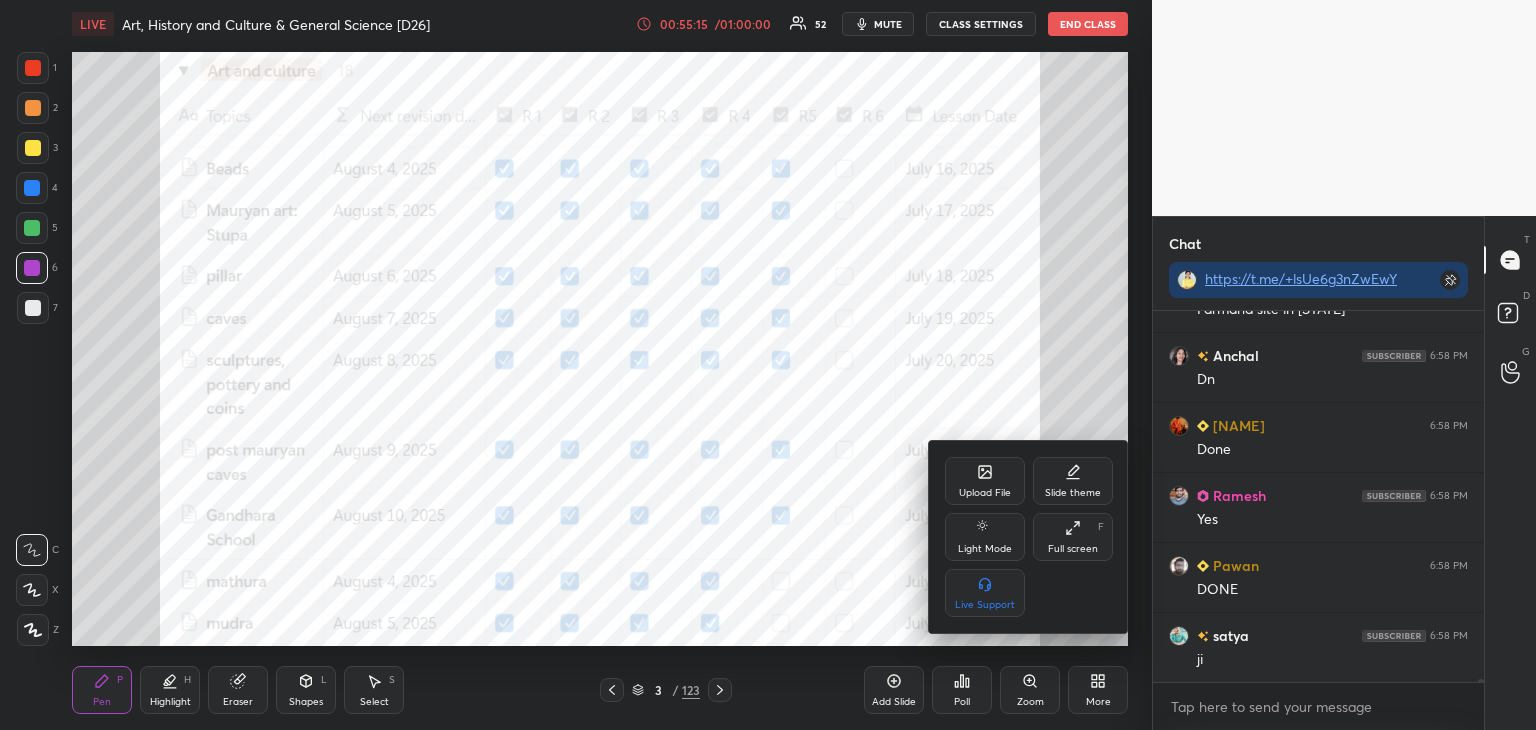 click on "Upload File" at bounding box center [985, 481] 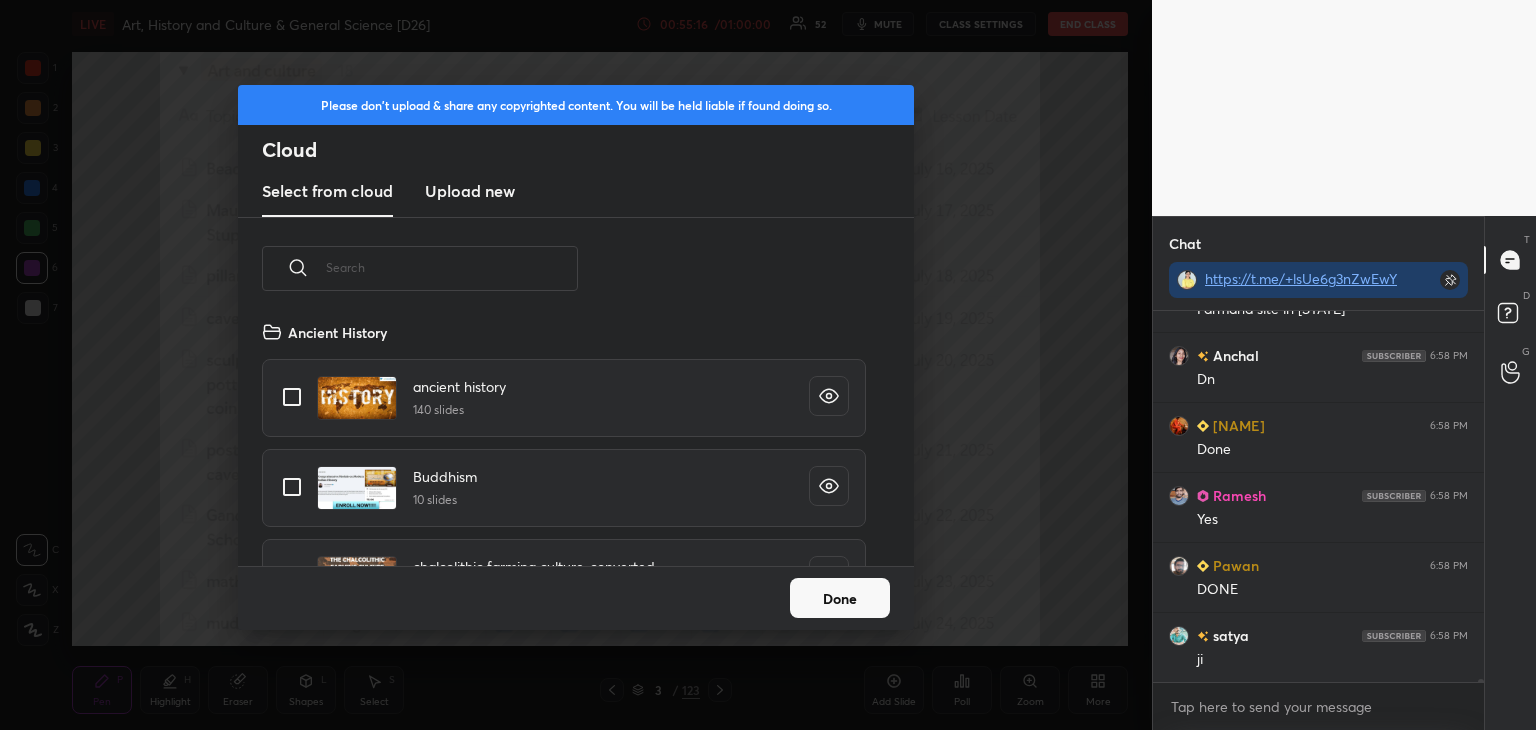 scroll, scrollTop: 5, scrollLeft: 10, axis: both 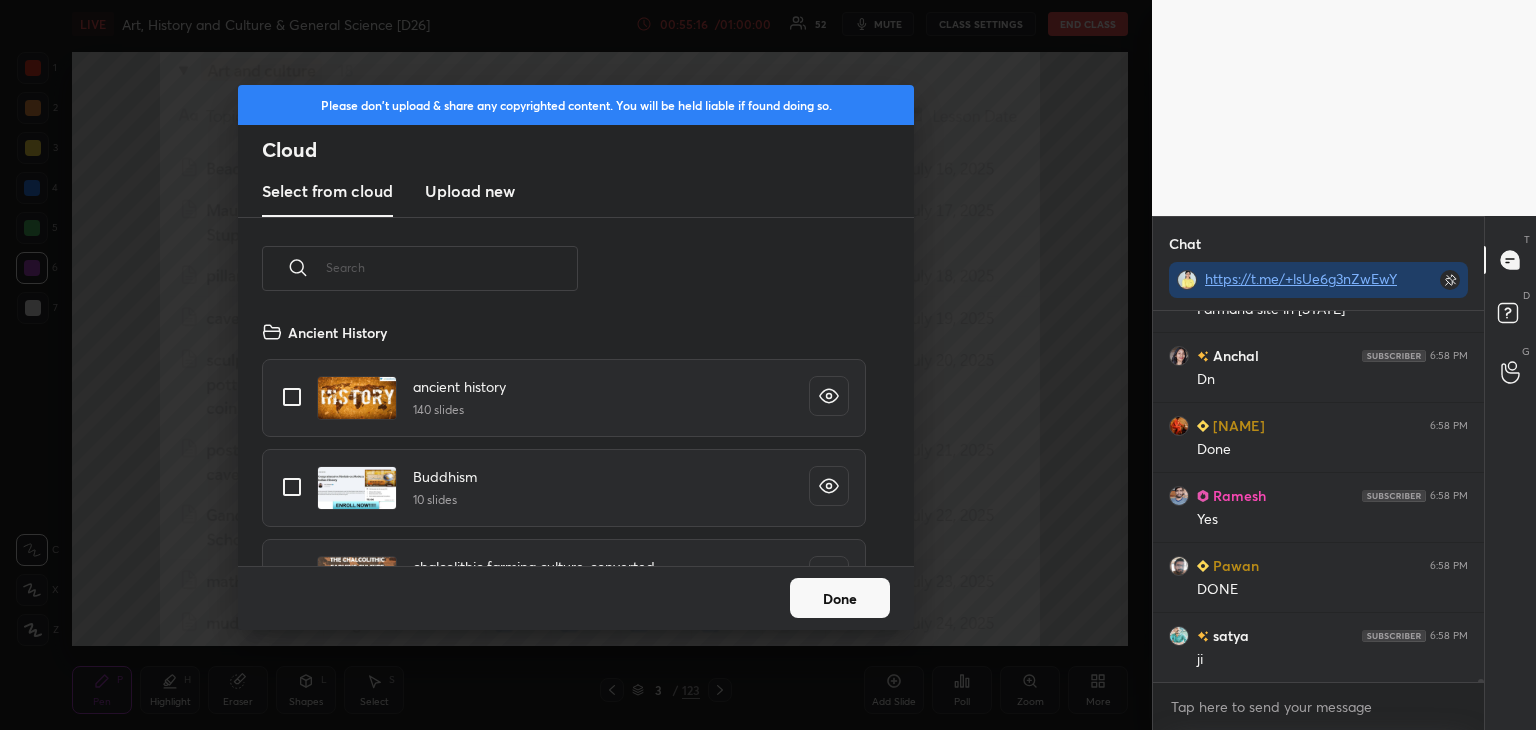 click on "Upload new" at bounding box center [470, 191] 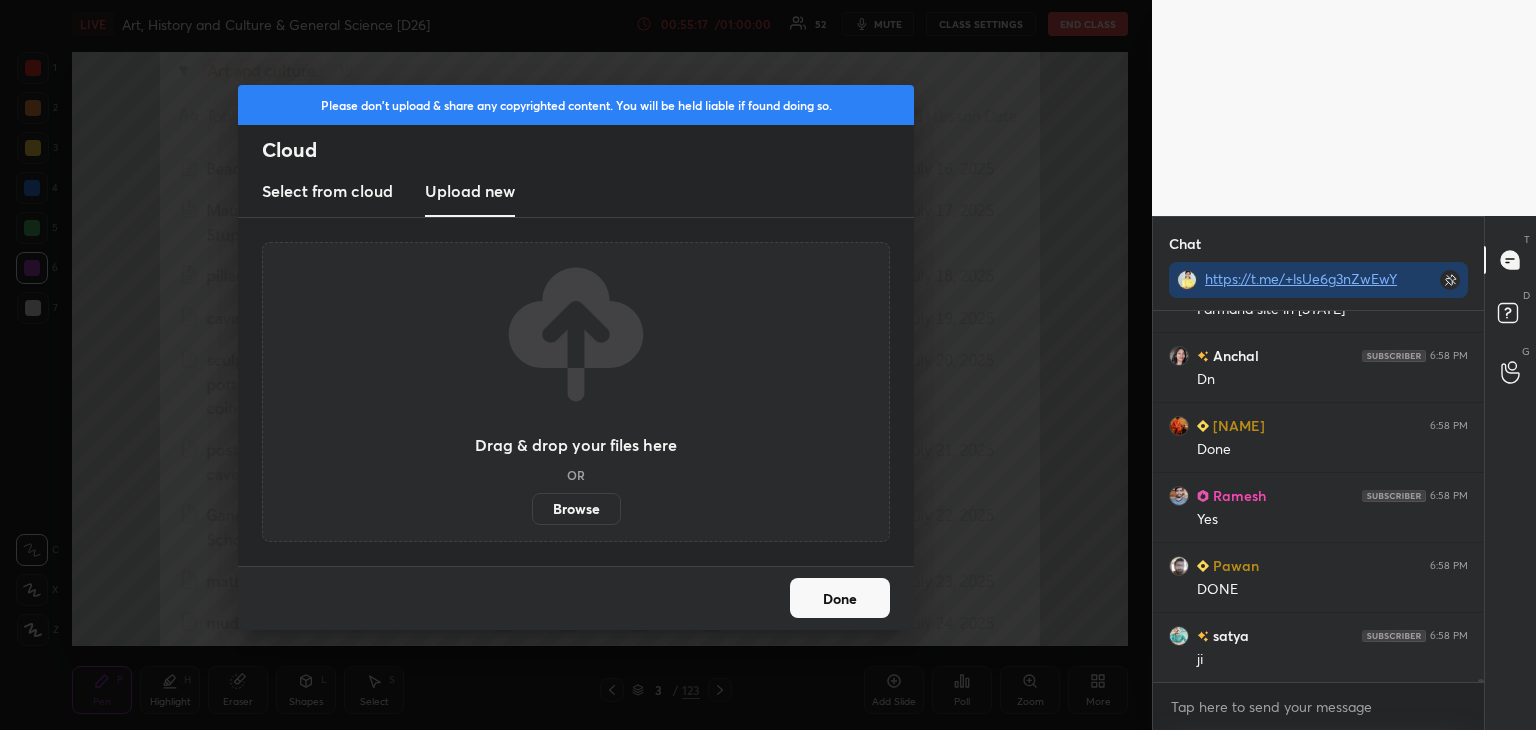 click on "Browse" at bounding box center [576, 509] 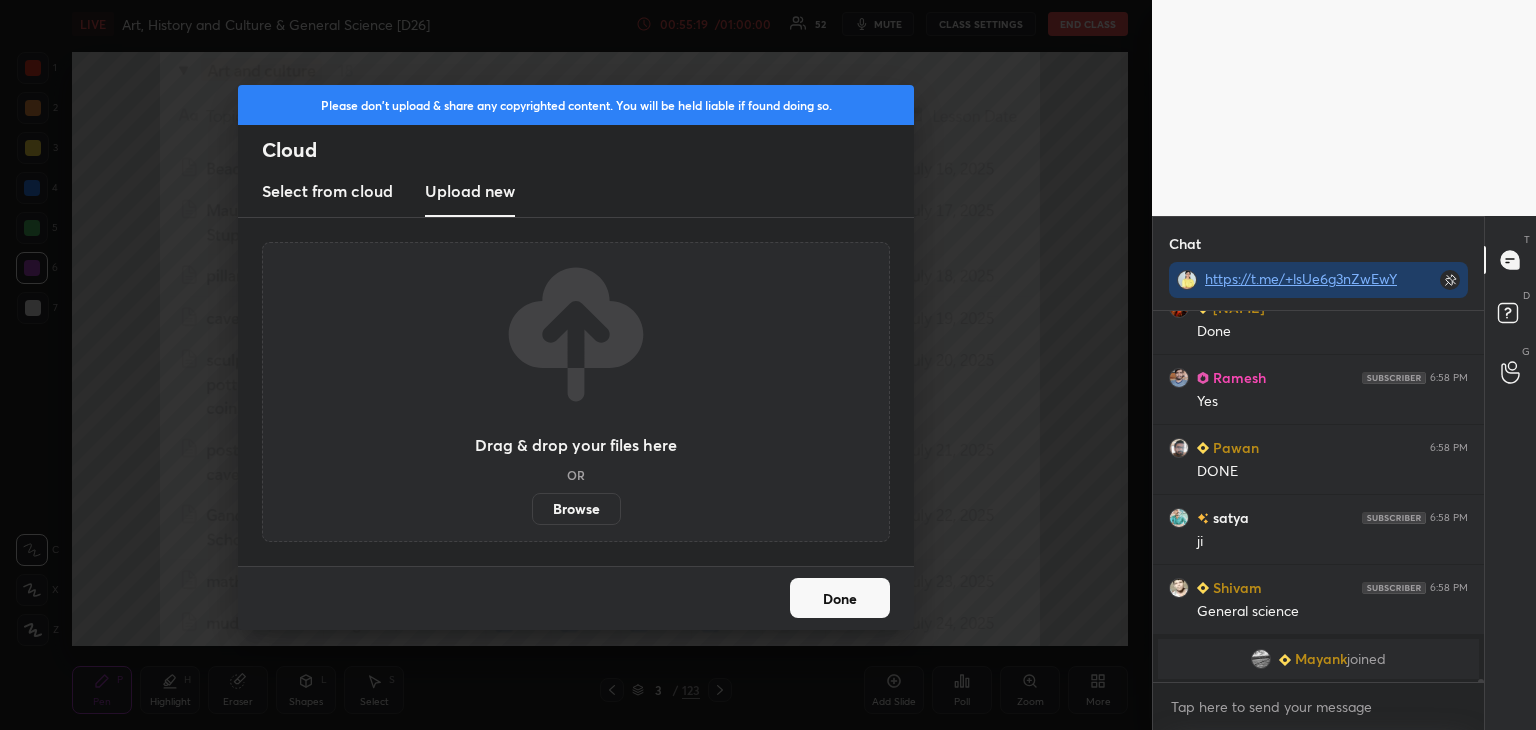 scroll, scrollTop: 48738, scrollLeft: 0, axis: vertical 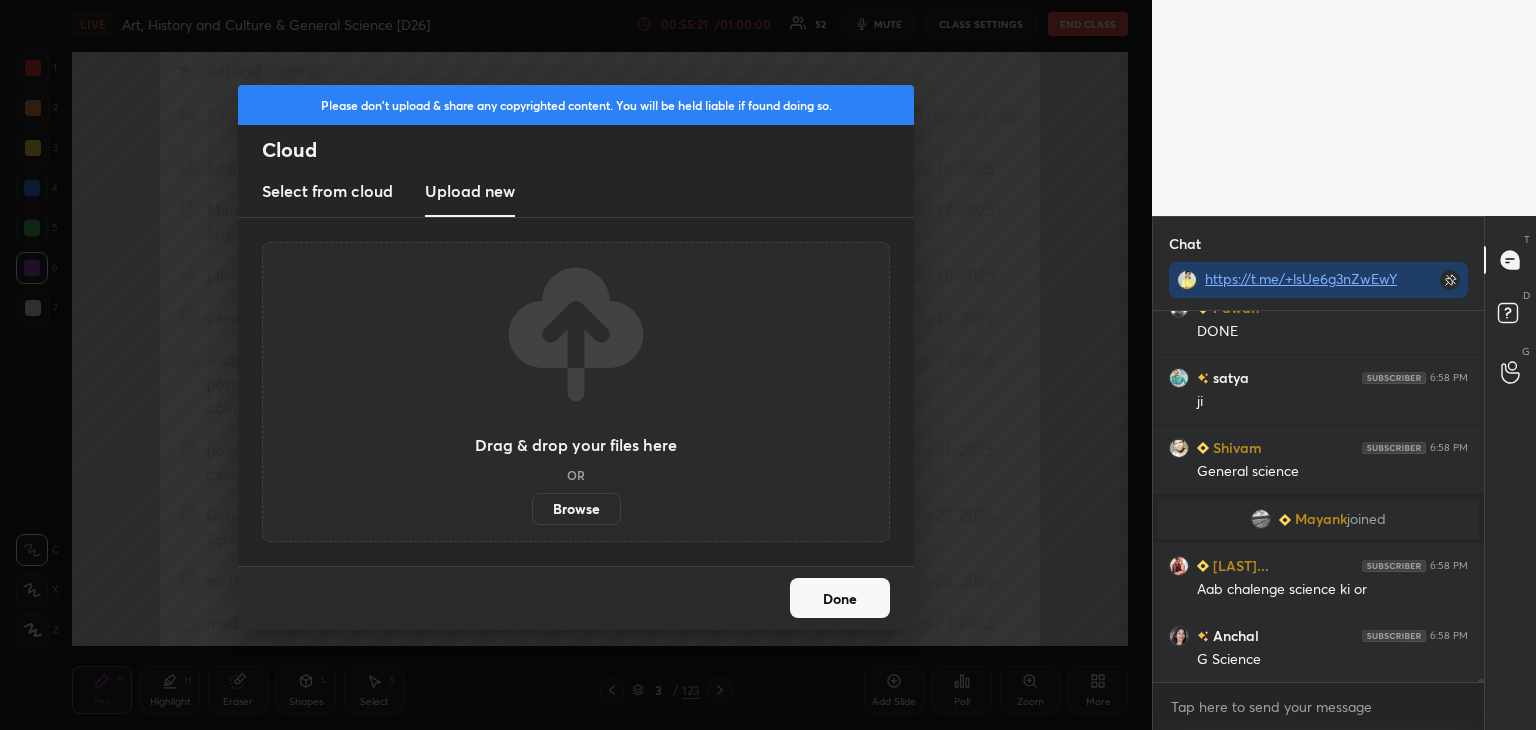 click on "Done" at bounding box center [840, 598] 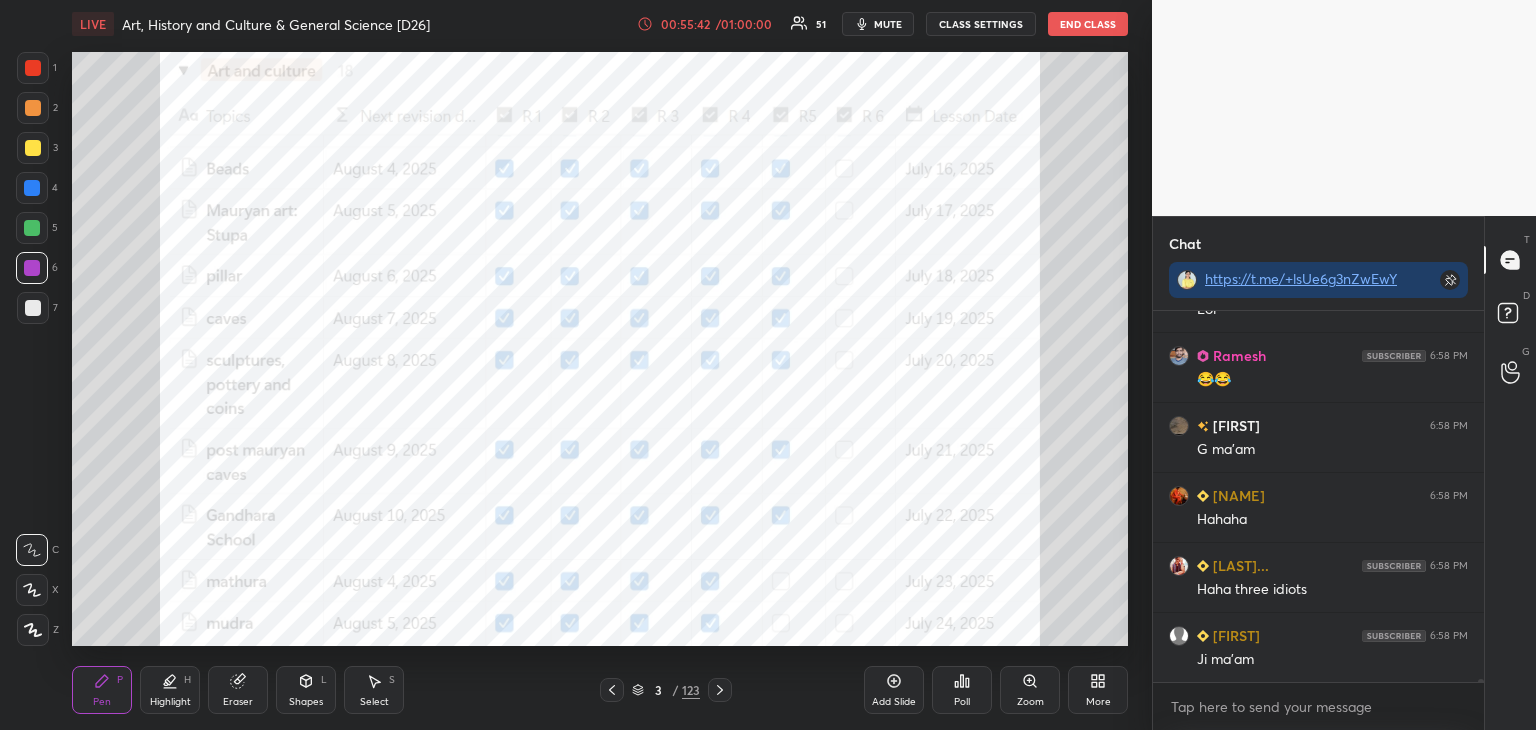 click 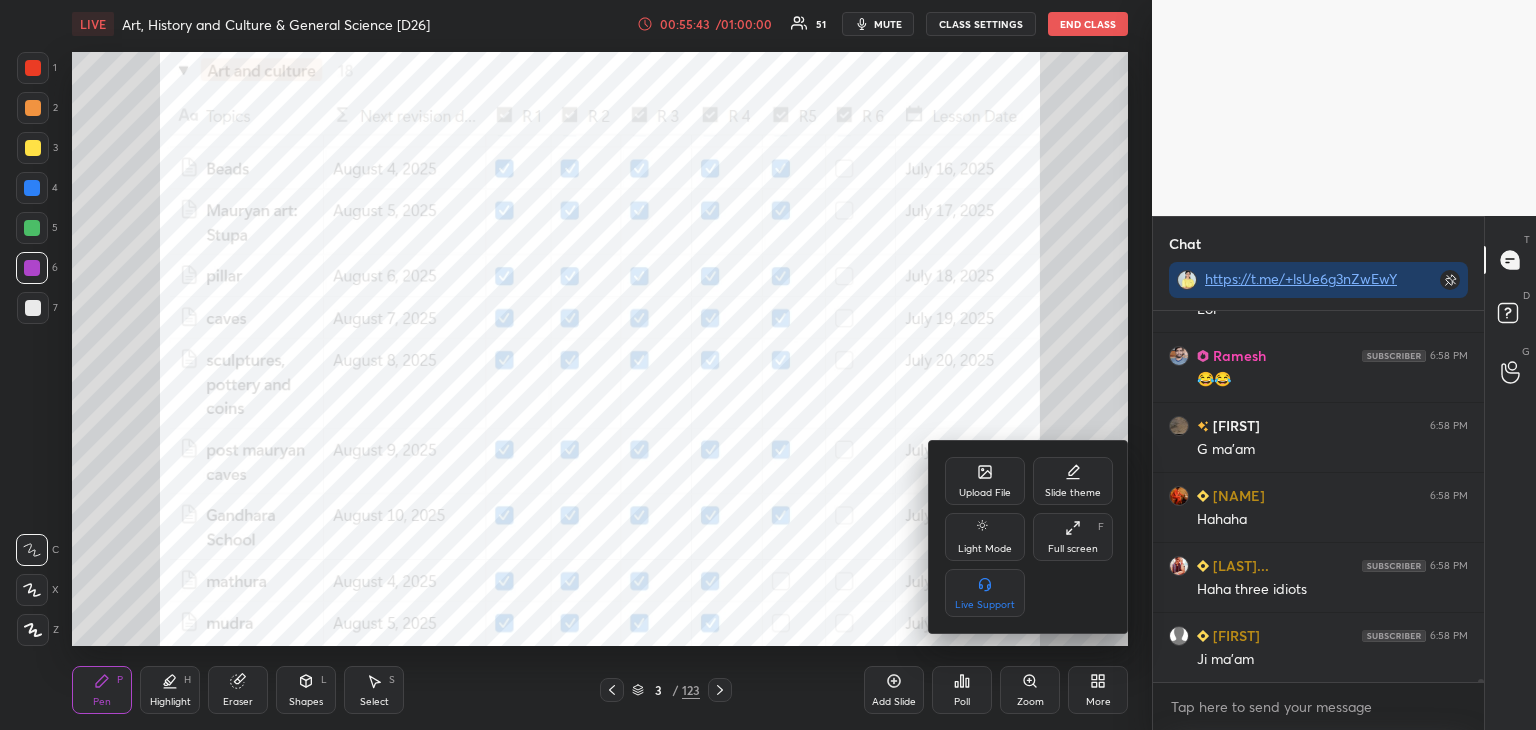 click on "Upload File" at bounding box center [985, 493] 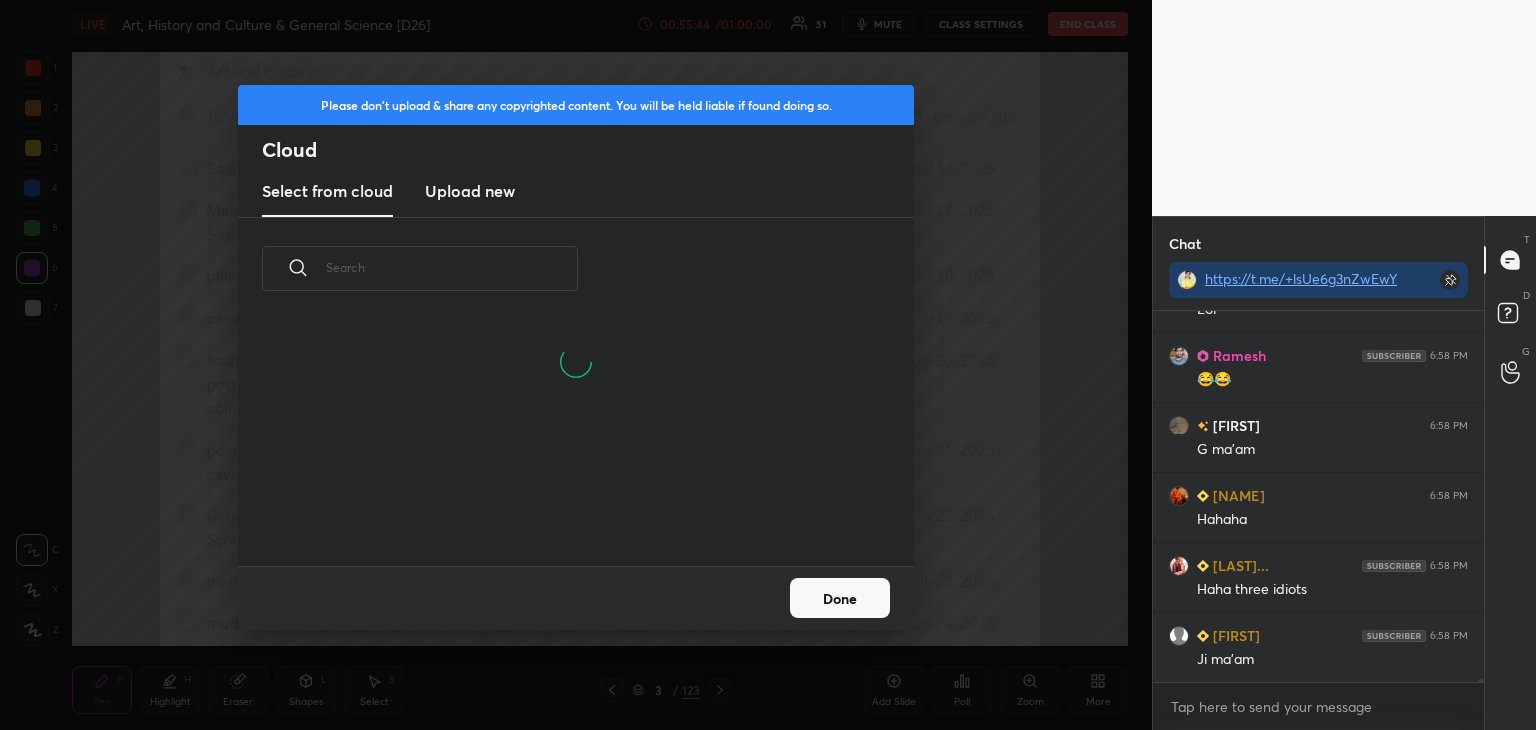 click on "Upload new" at bounding box center [470, 192] 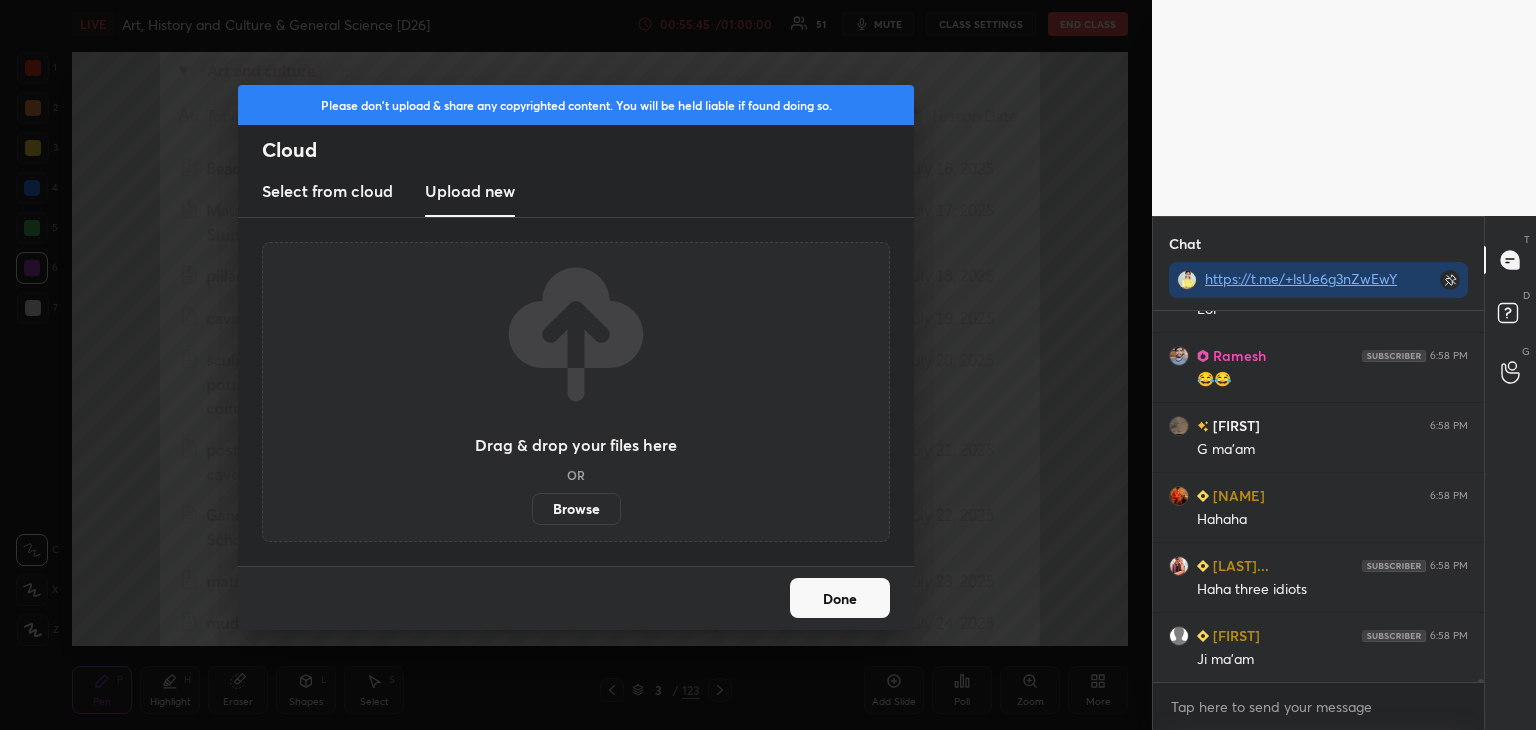 click on "Browse" at bounding box center [576, 509] 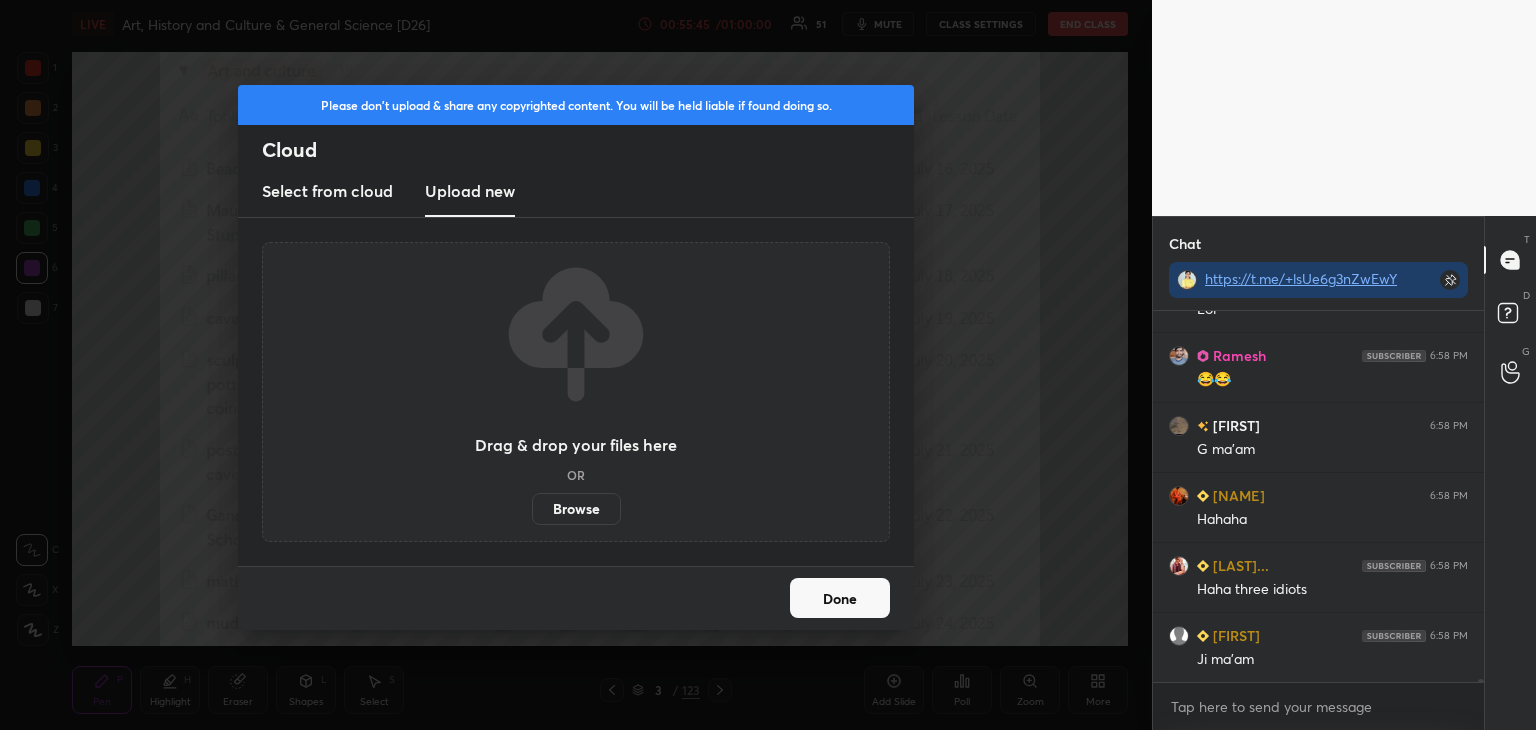 click on "Browse" at bounding box center (532, 509) 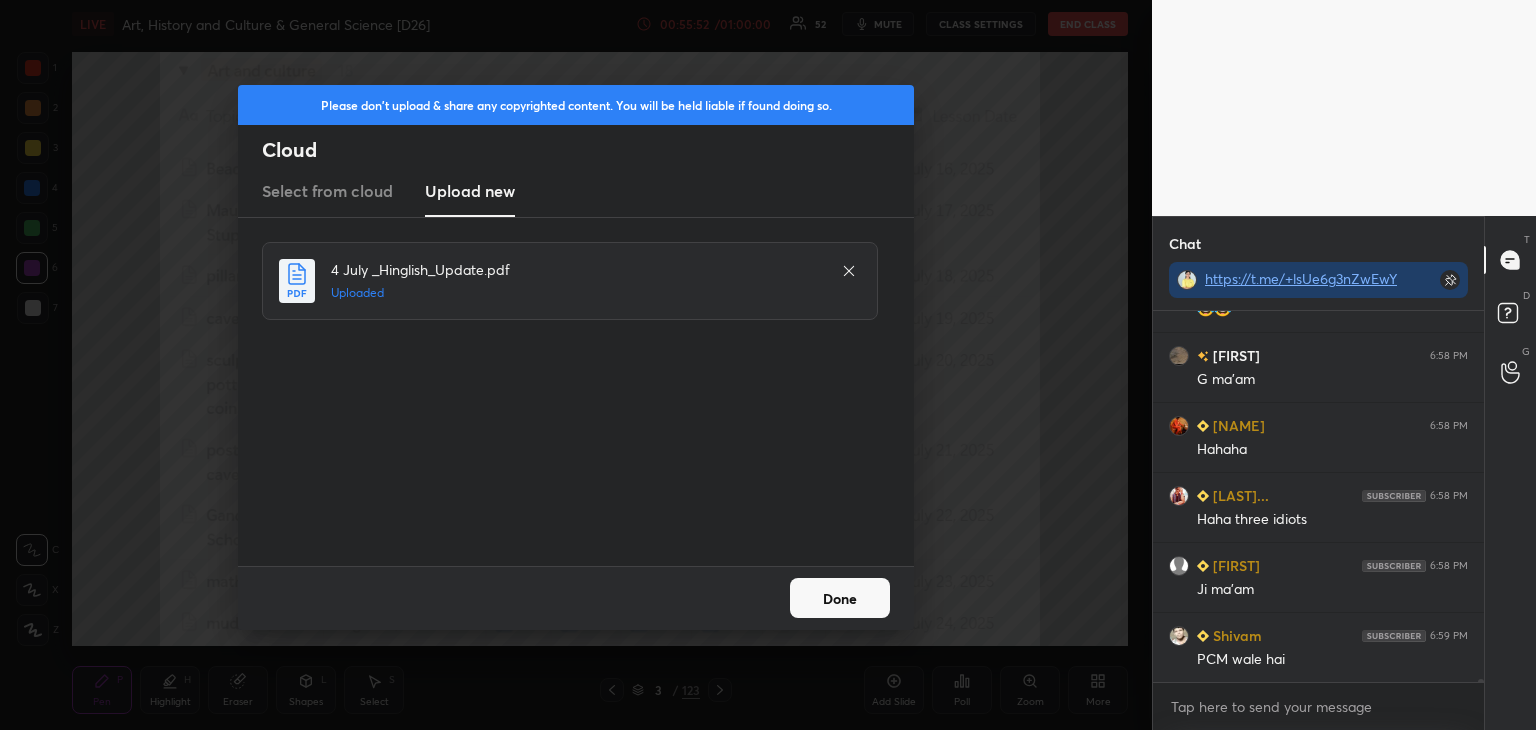 click on "Done" at bounding box center [840, 598] 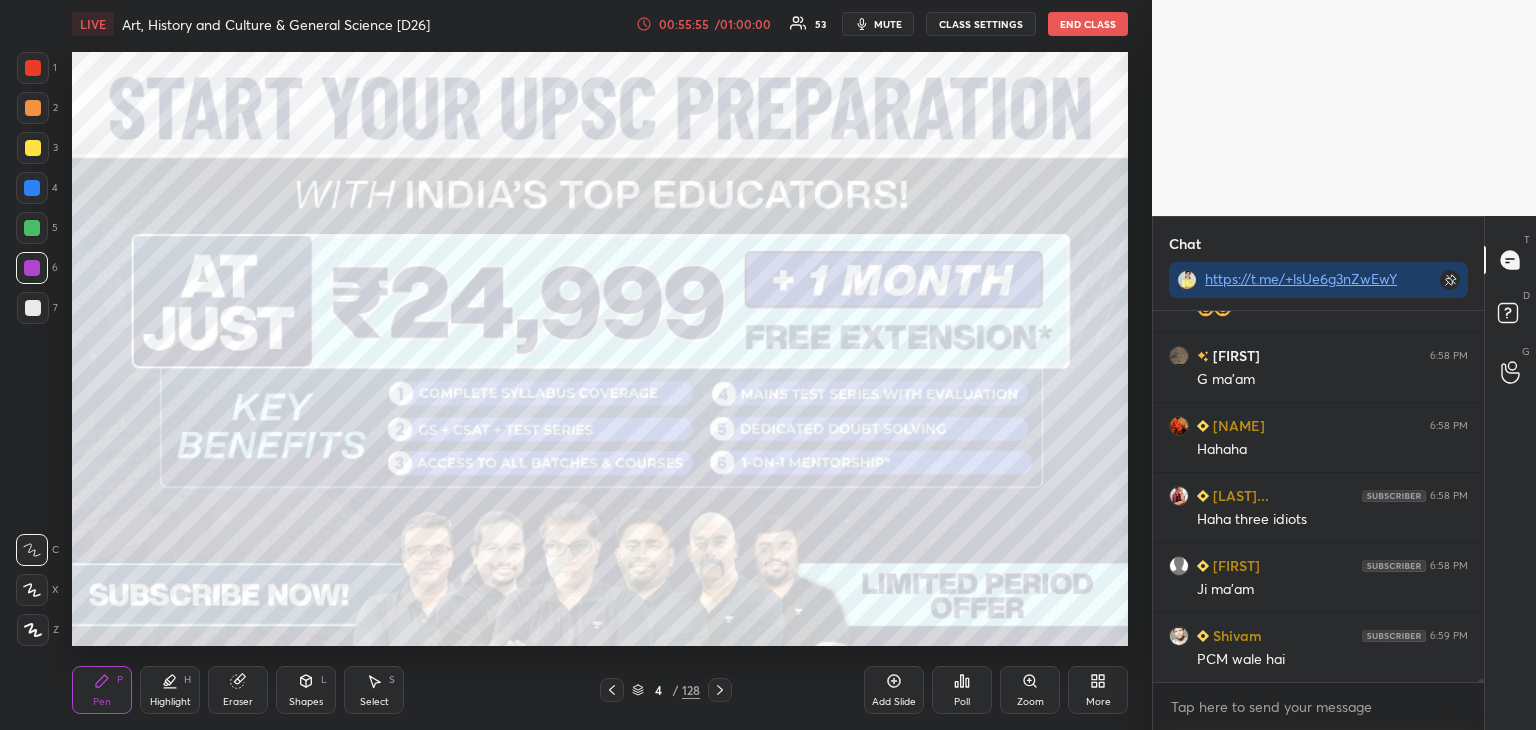 click at bounding box center (33, 68) 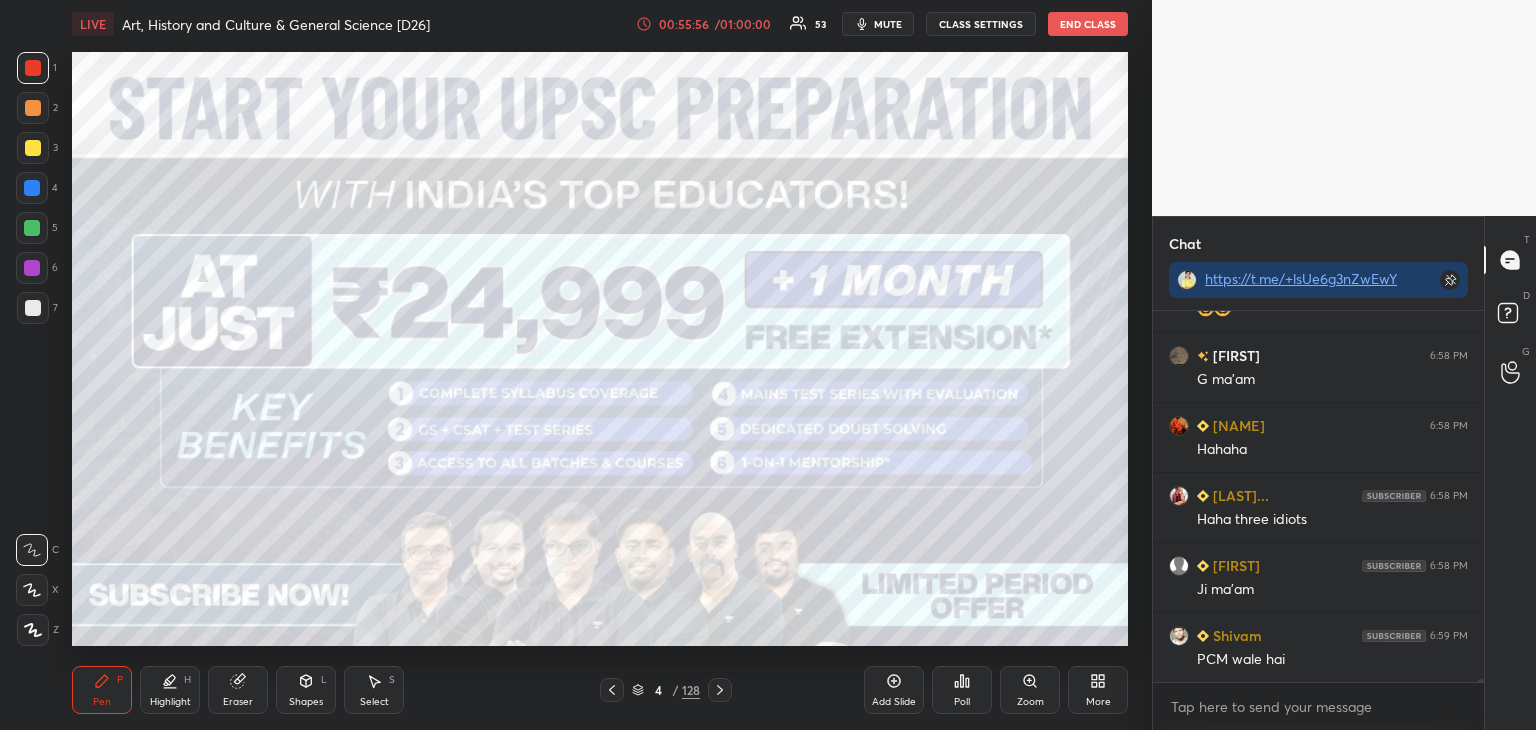 click at bounding box center [33, 308] 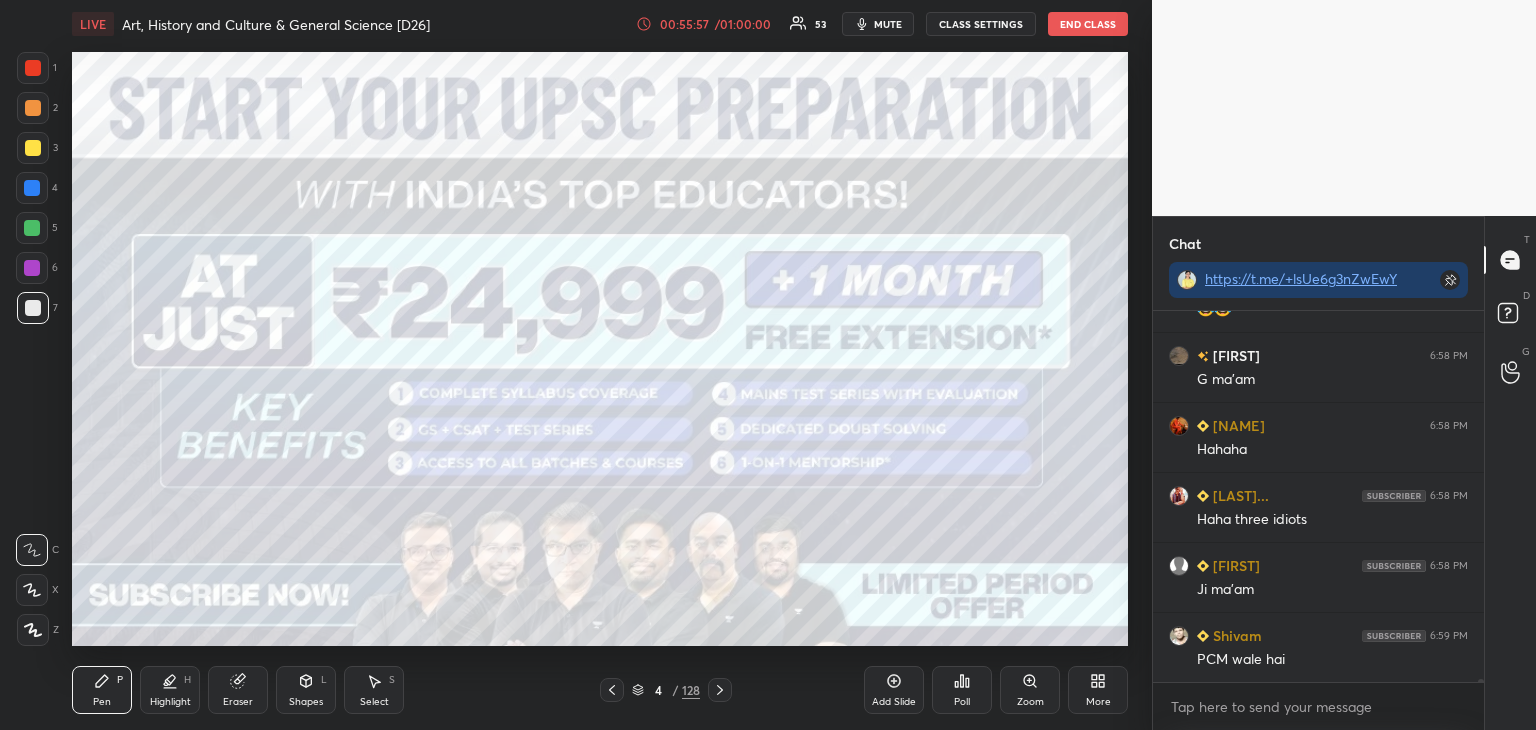 click 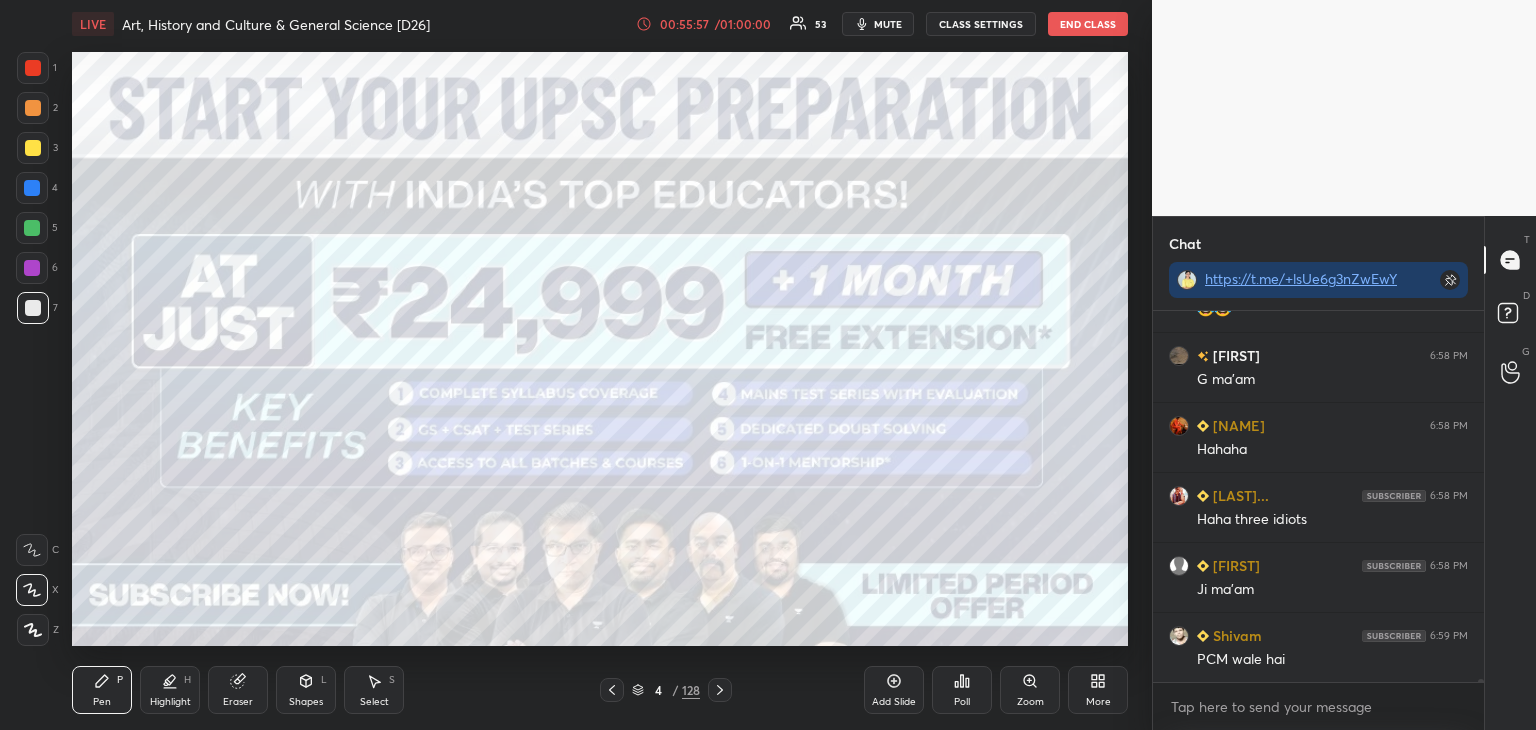click 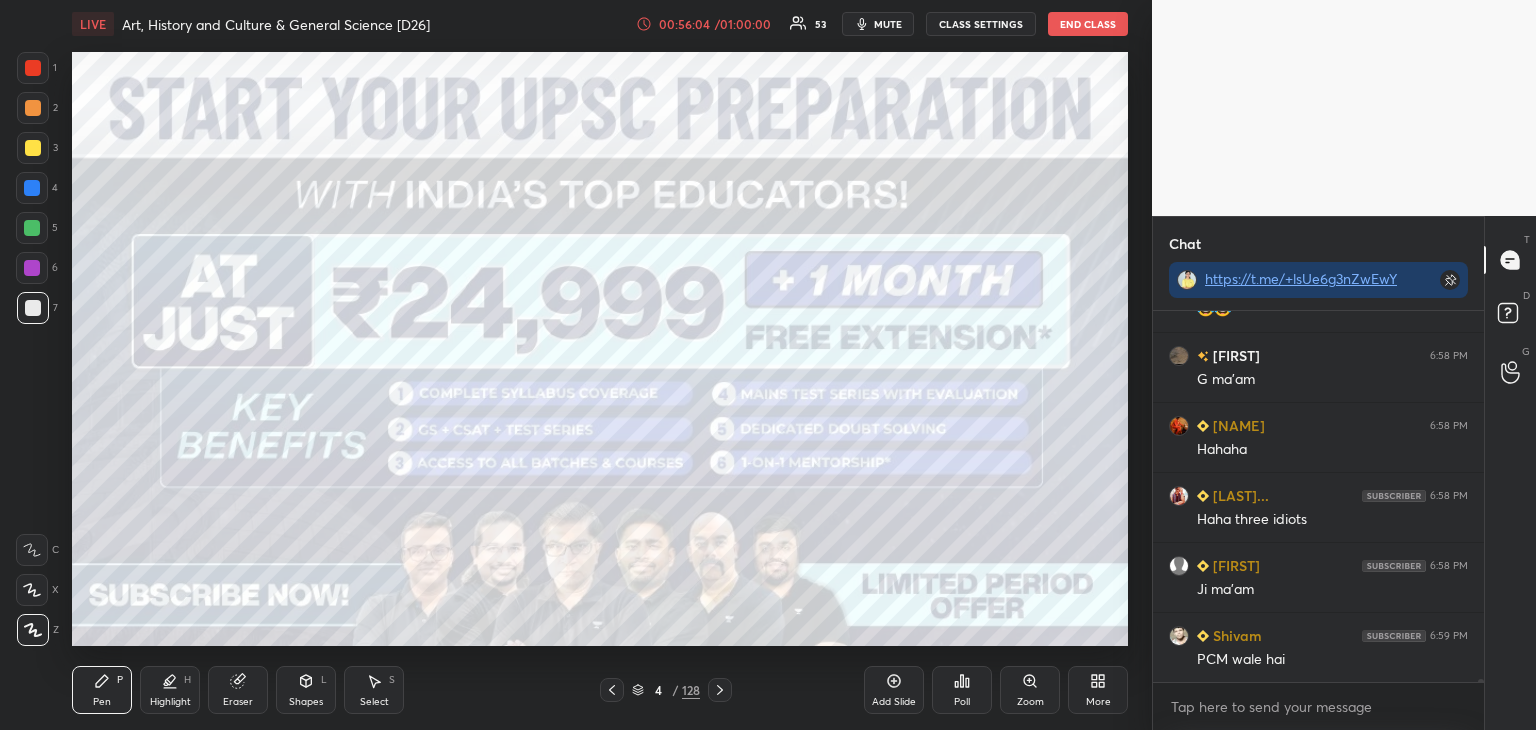 scroll, scrollTop: 50018, scrollLeft: 0, axis: vertical 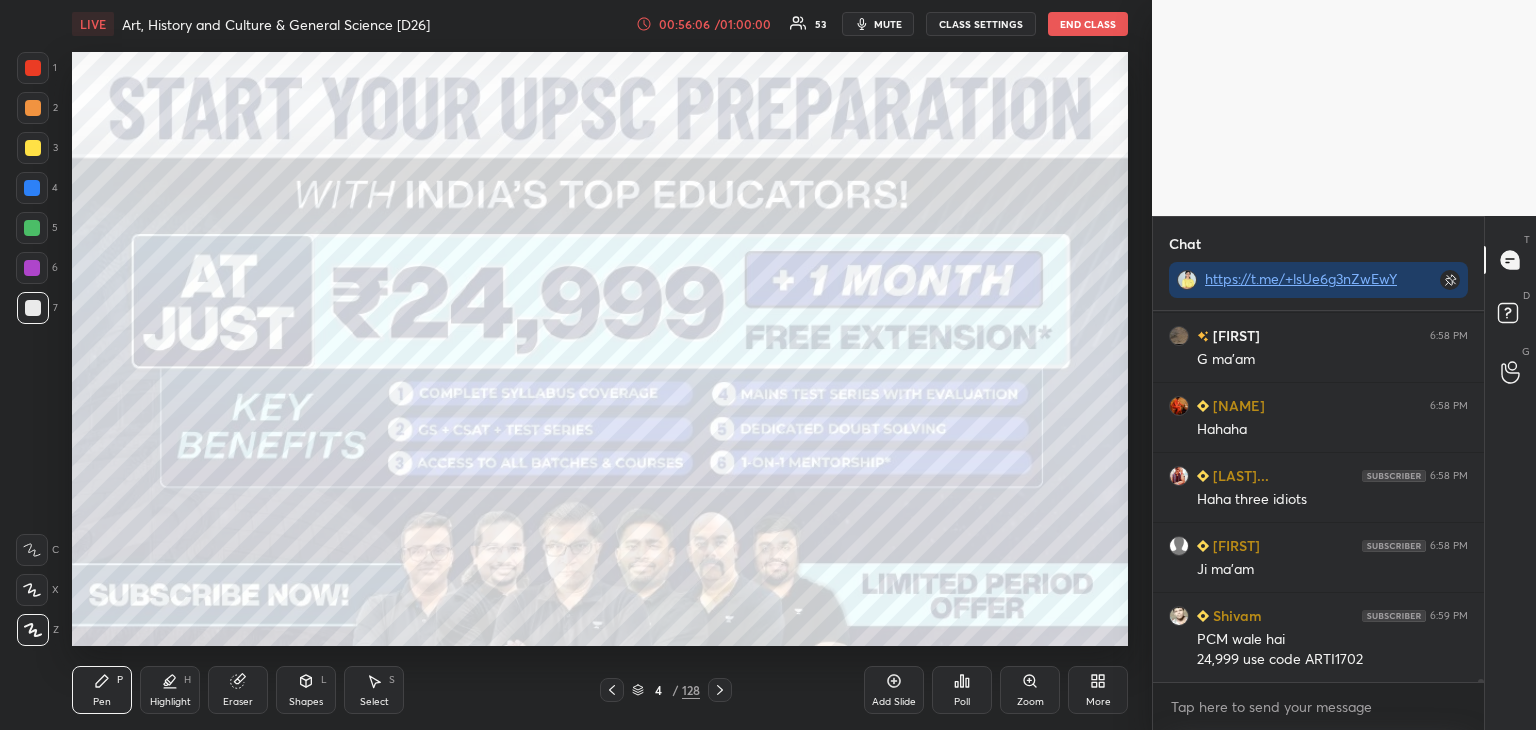 click at bounding box center (33, 148) 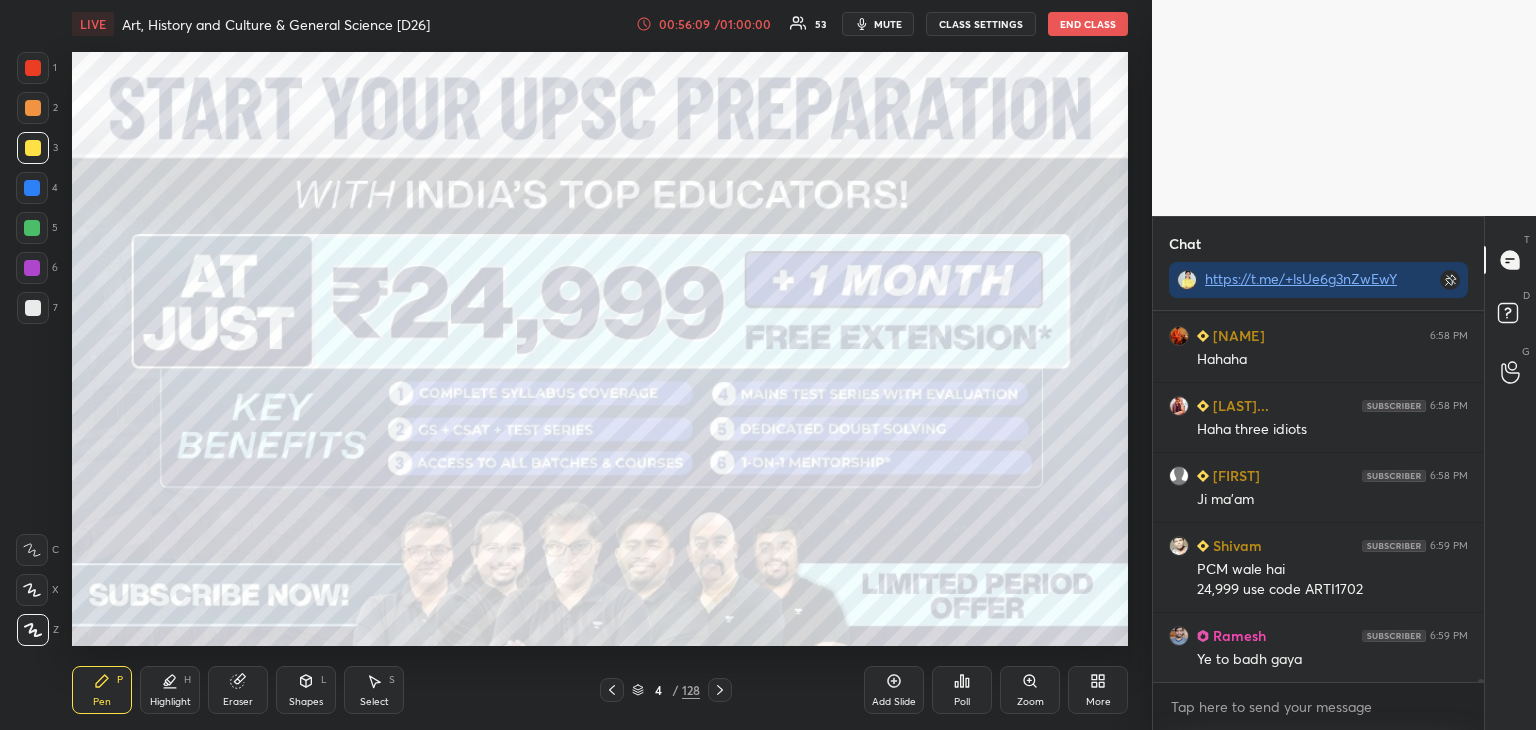 scroll, scrollTop: 50136, scrollLeft: 0, axis: vertical 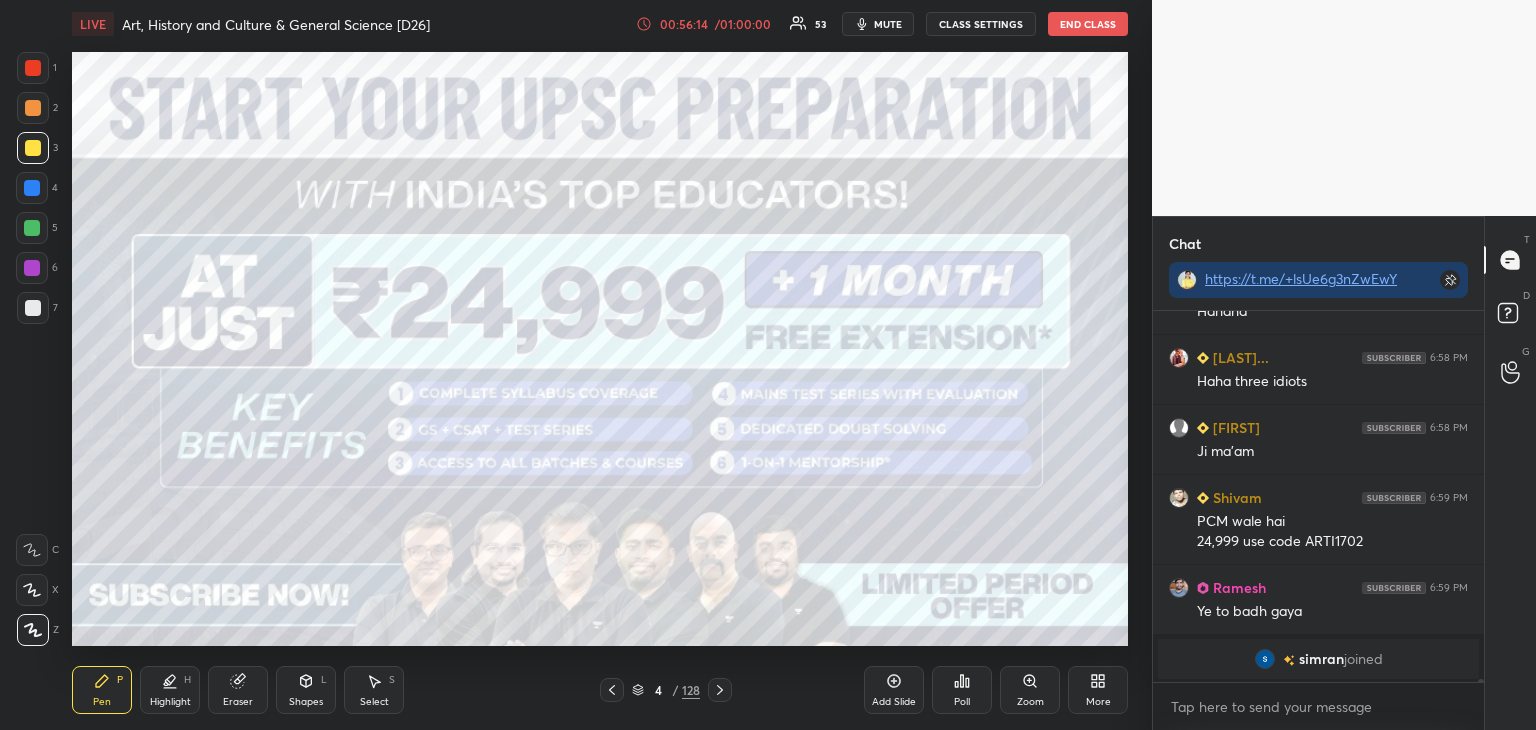 click 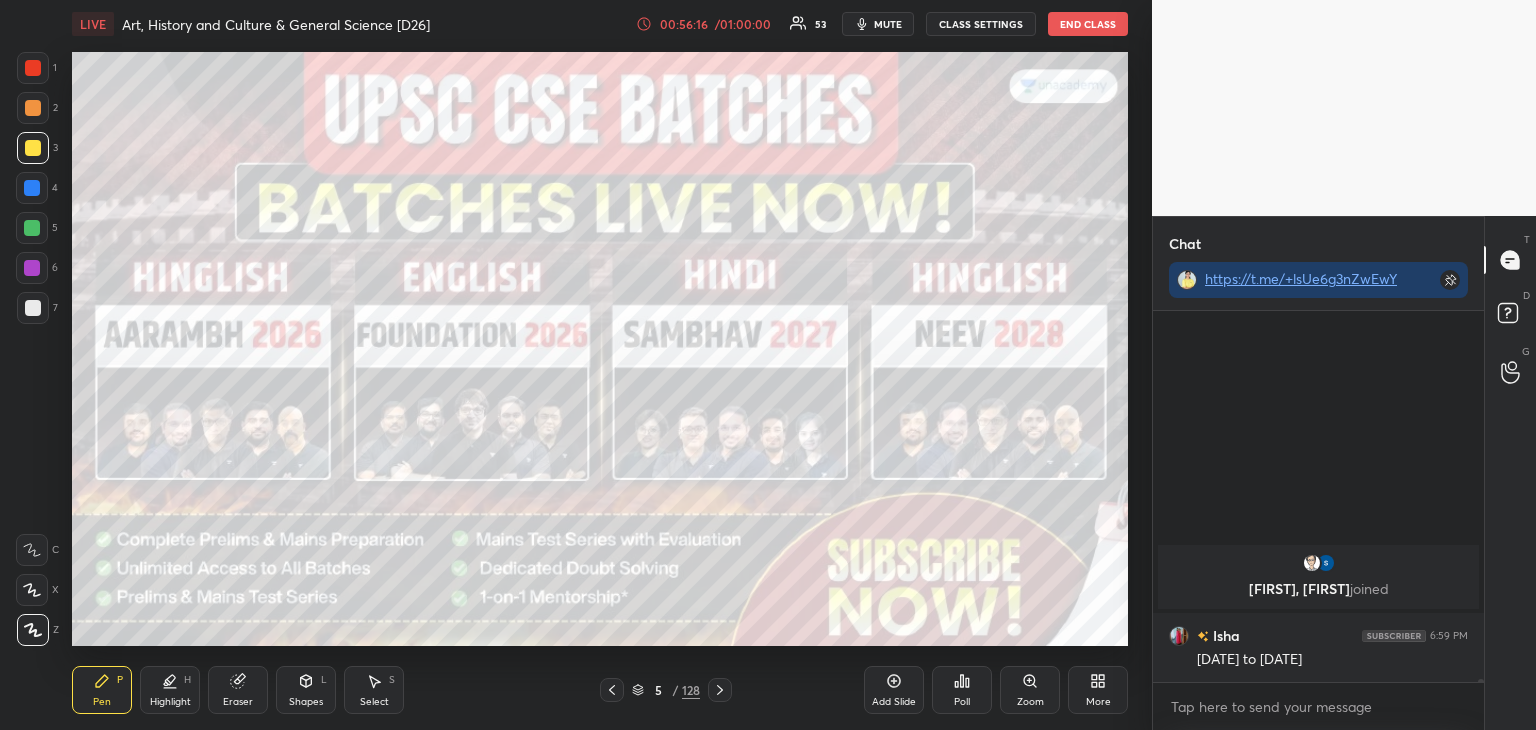 scroll, scrollTop: 49810, scrollLeft: 0, axis: vertical 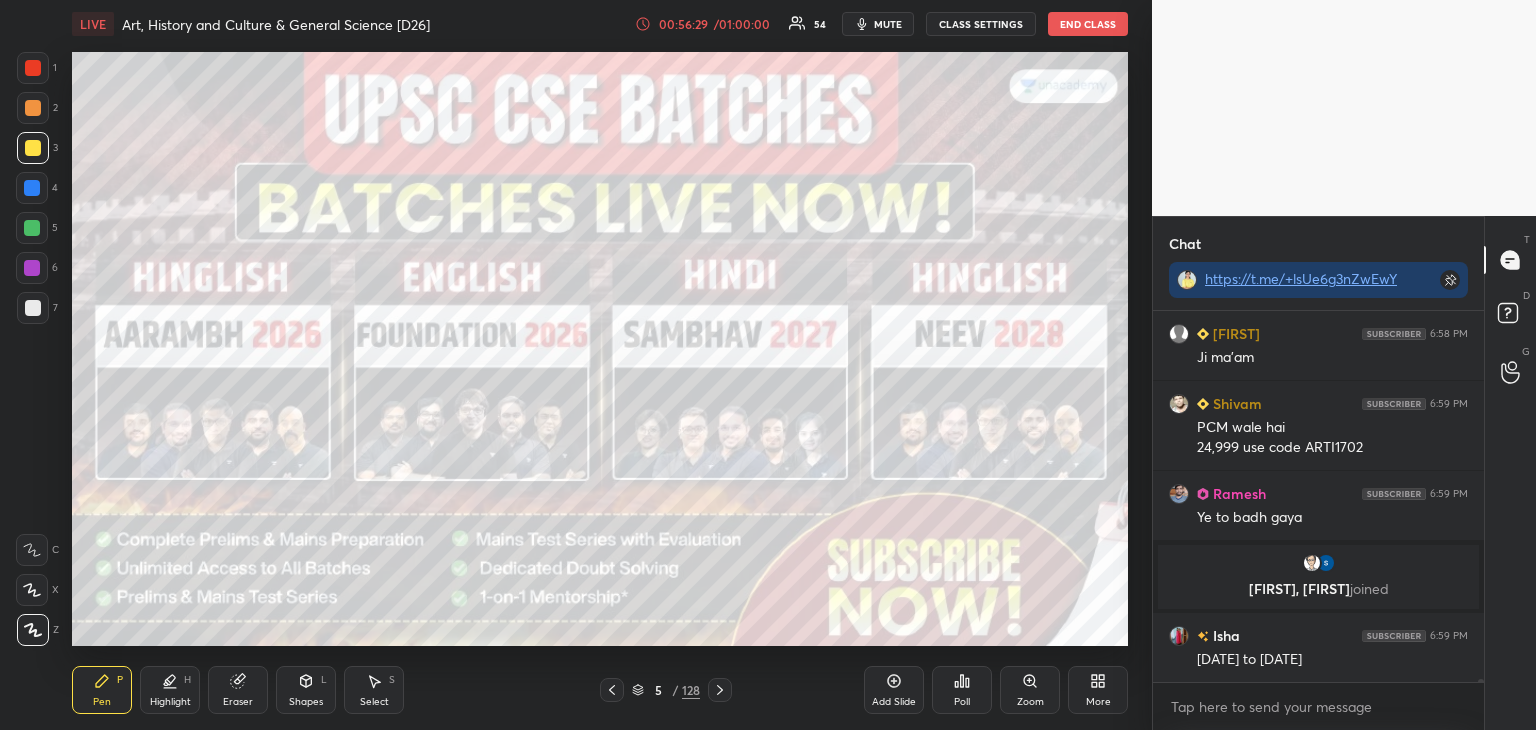 click 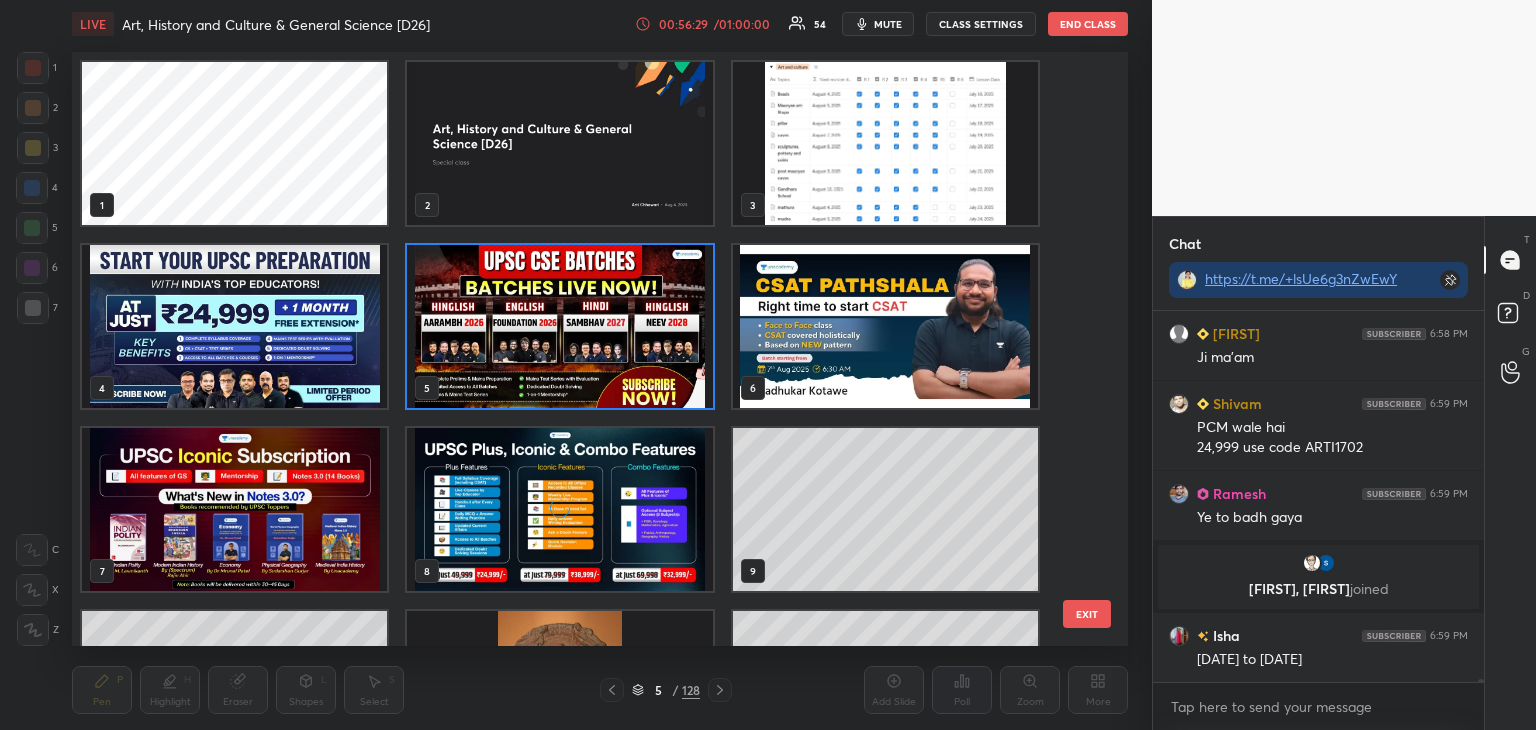 scroll, scrollTop: 6, scrollLeft: 10, axis: both 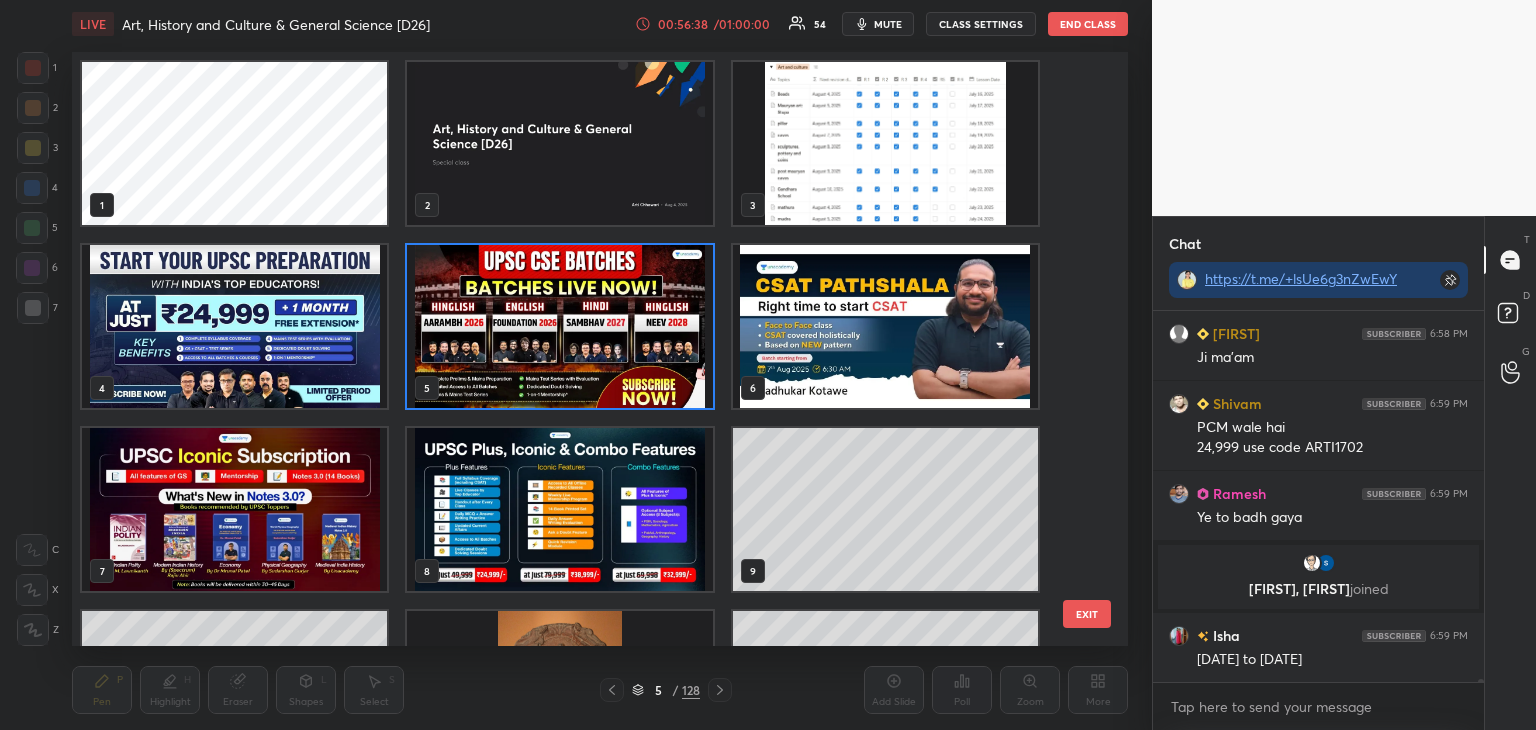 click at bounding box center [234, 326] 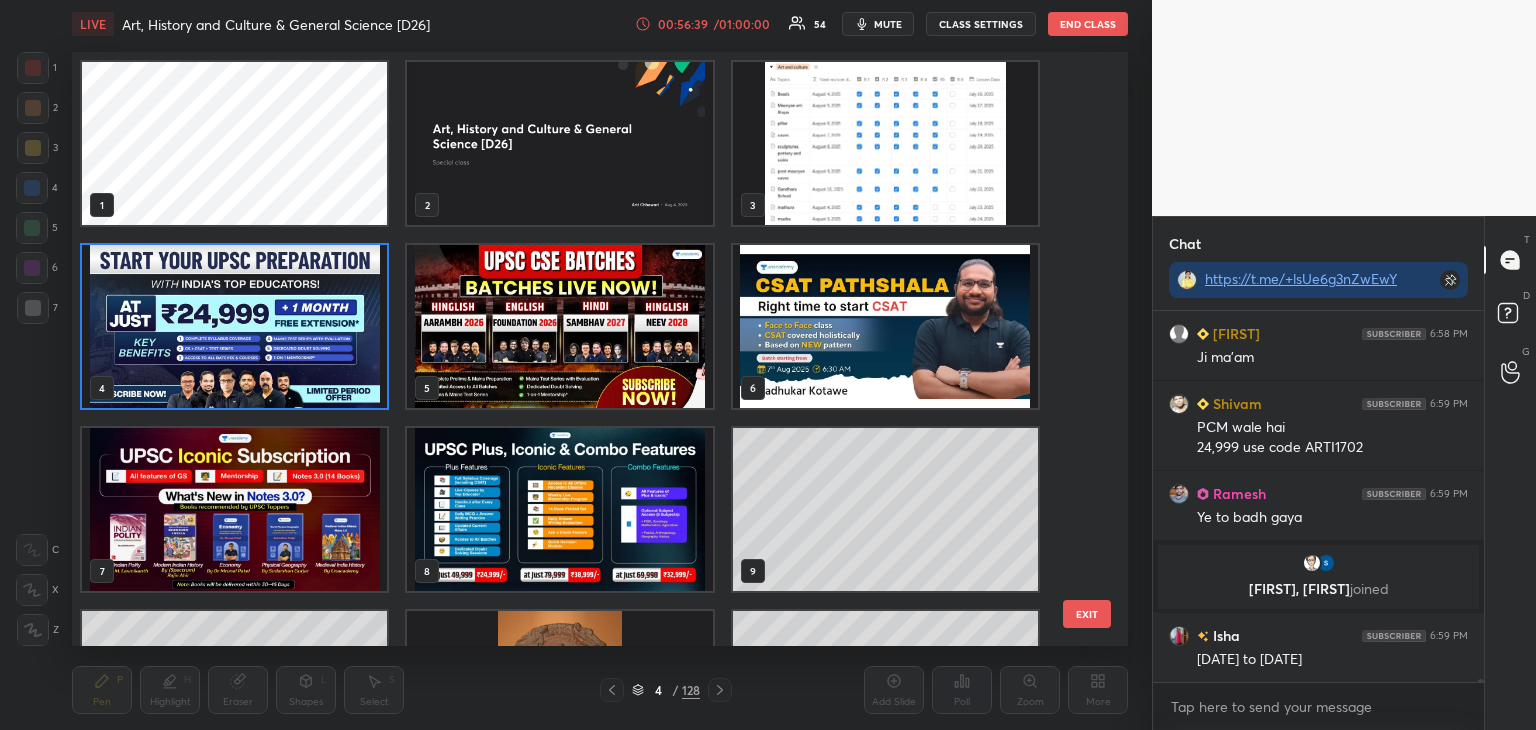 click on "4 / 128" at bounding box center (666, 690) 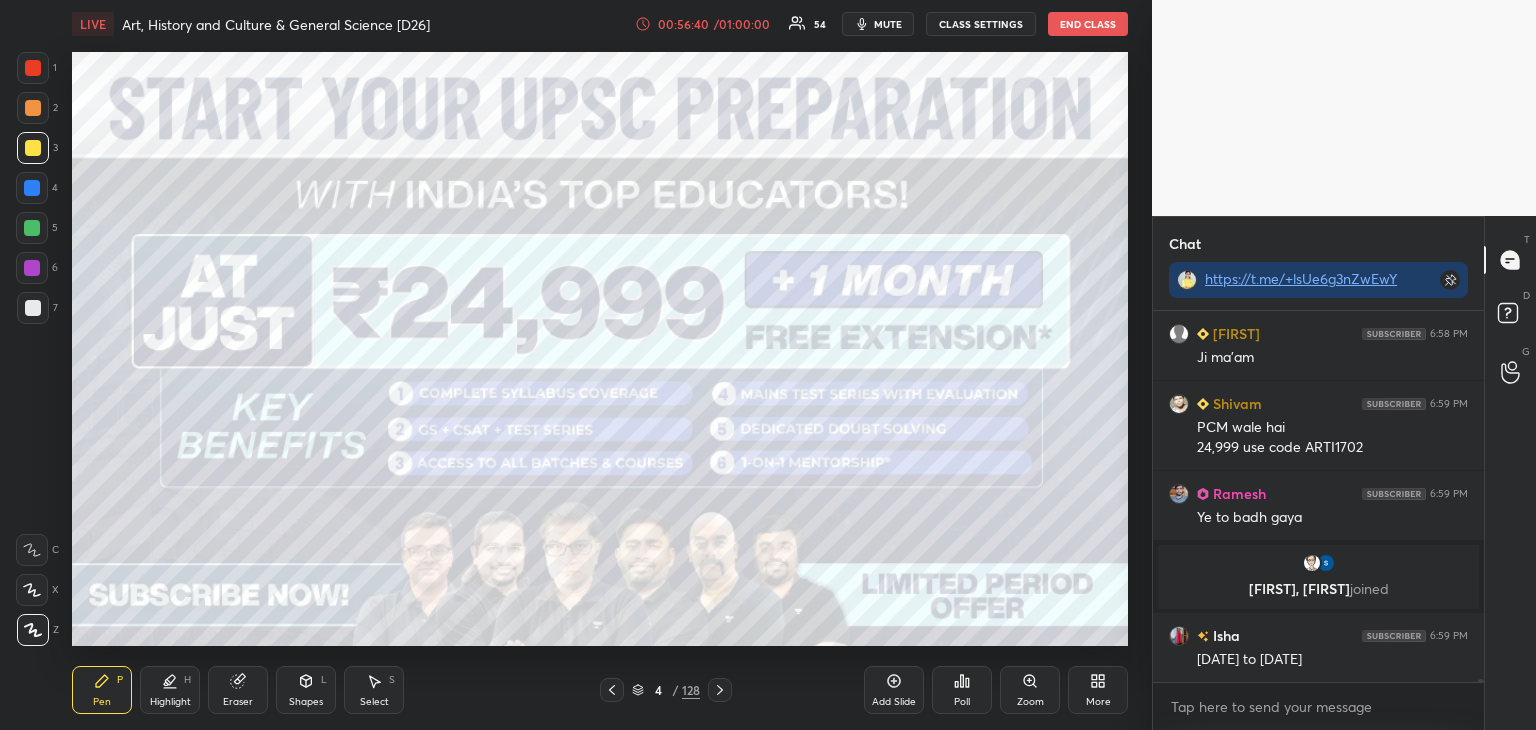 click 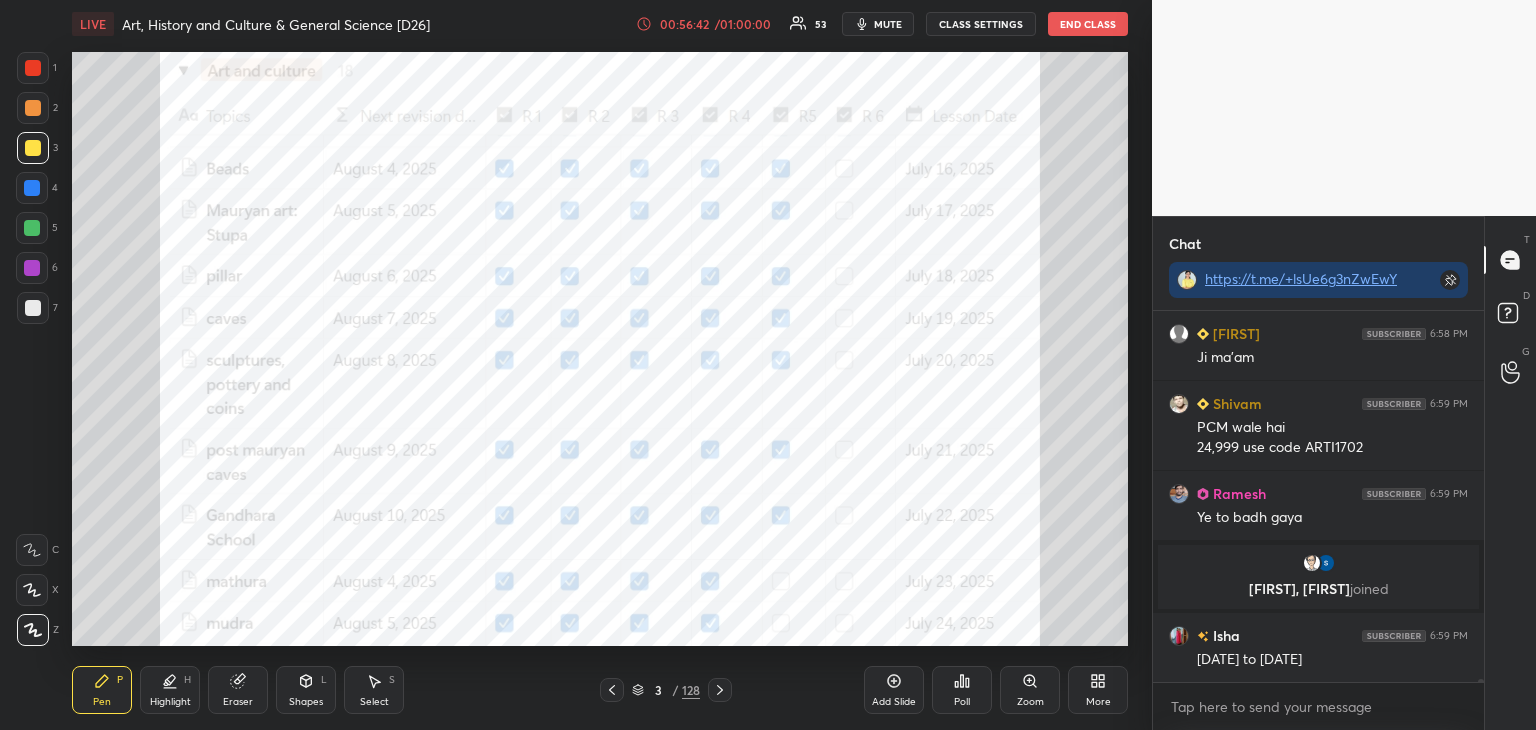 scroll, scrollTop: 49880, scrollLeft: 0, axis: vertical 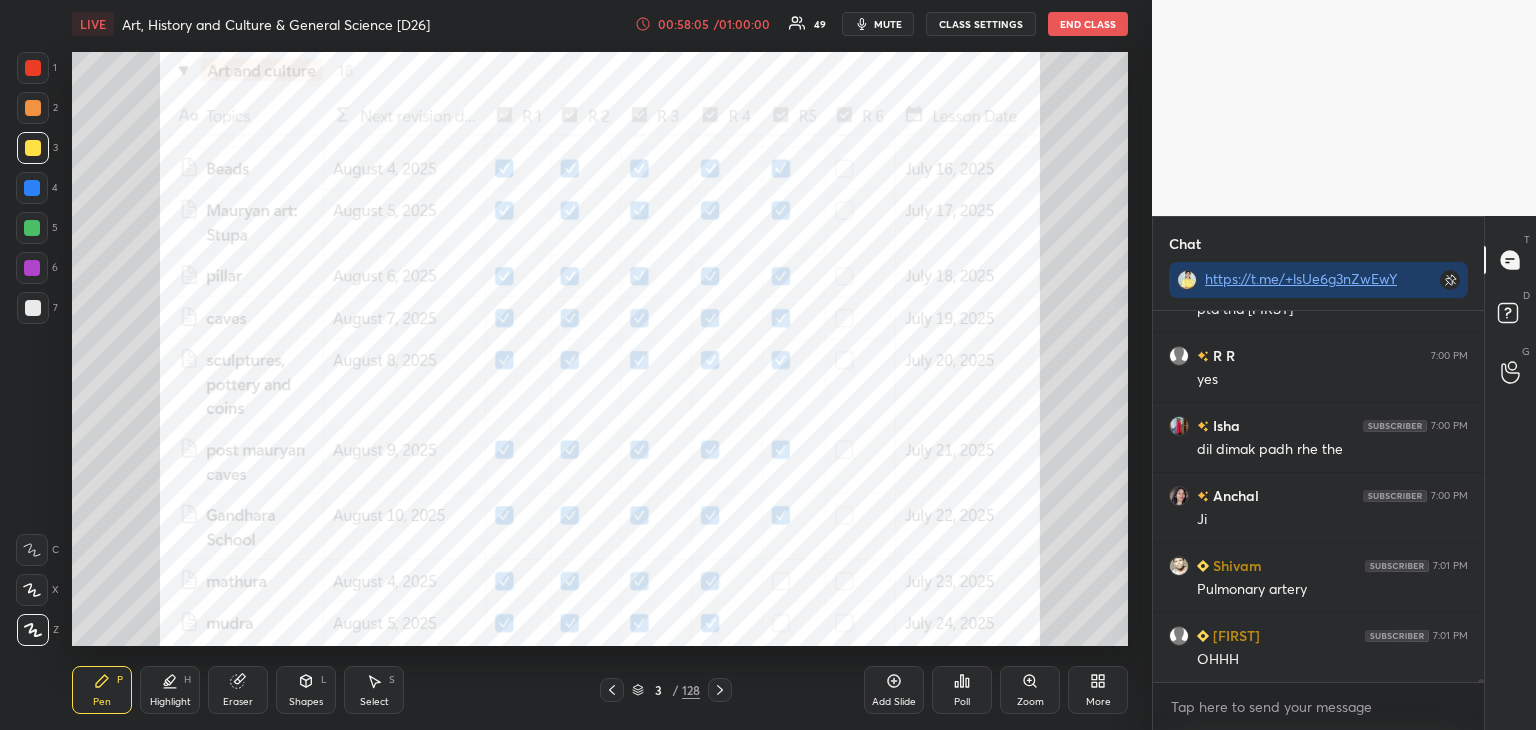 click 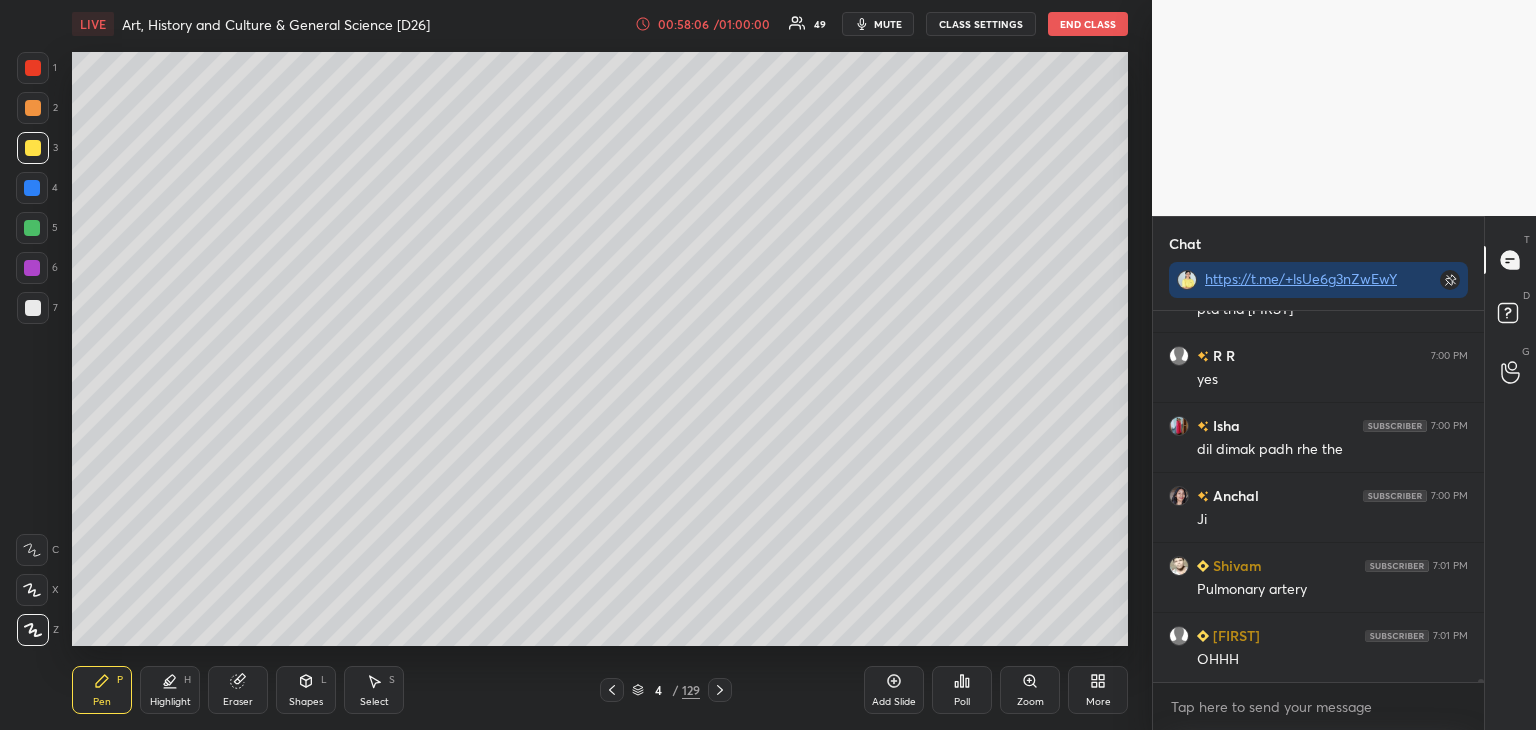click at bounding box center [33, 308] 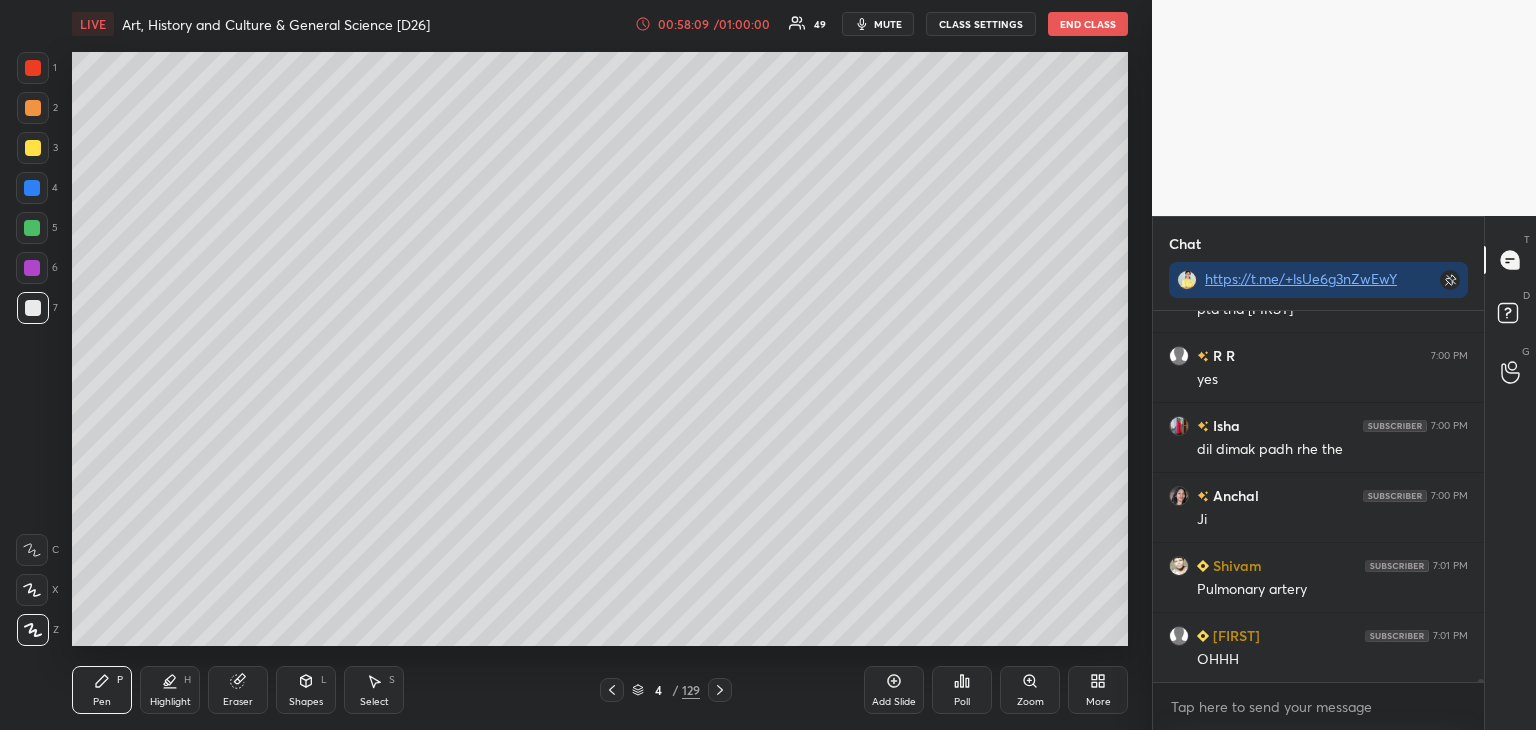 scroll, scrollTop: 51244, scrollLeft: 0, axis: vertical 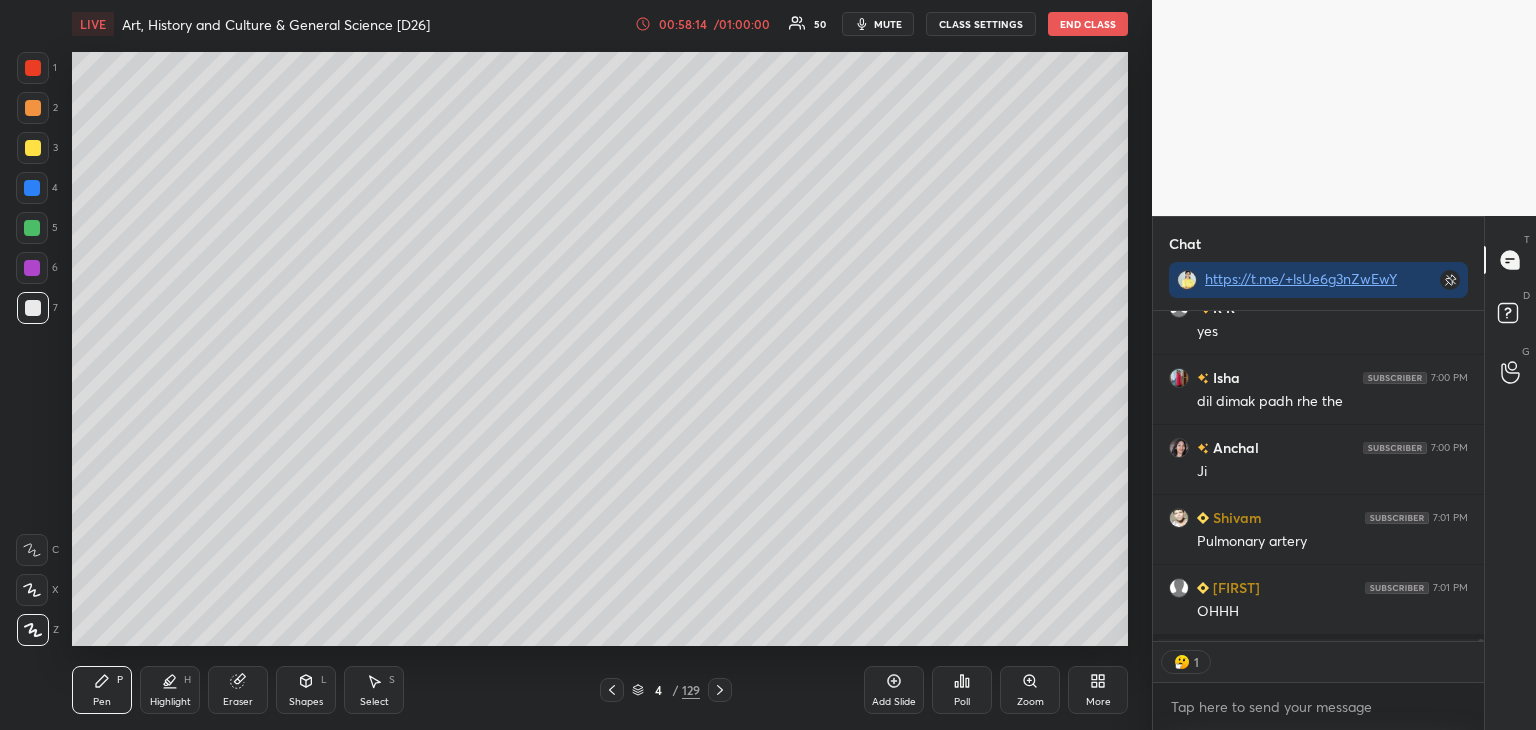 click at bounding box center (33, 308) 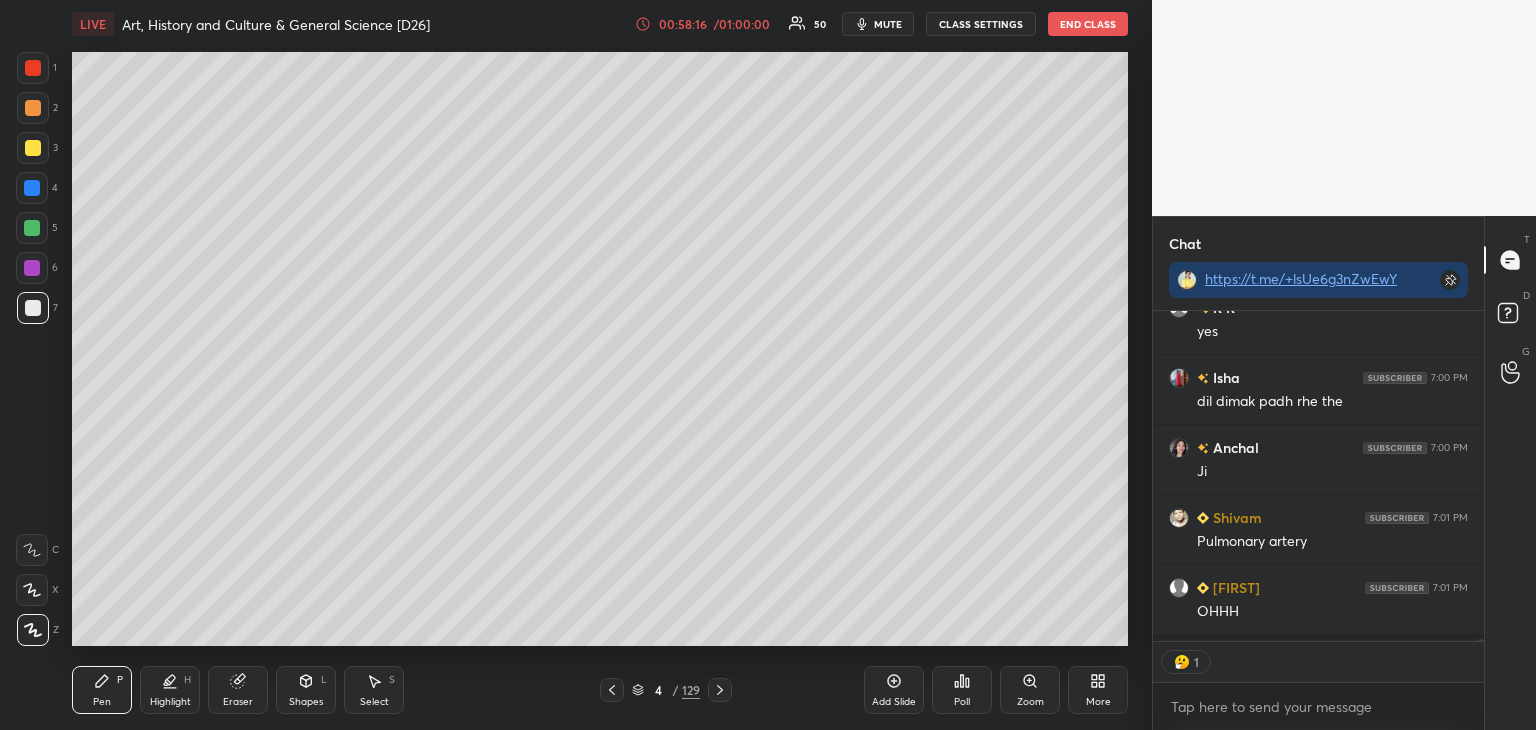 click at bounding box center (33, 148) 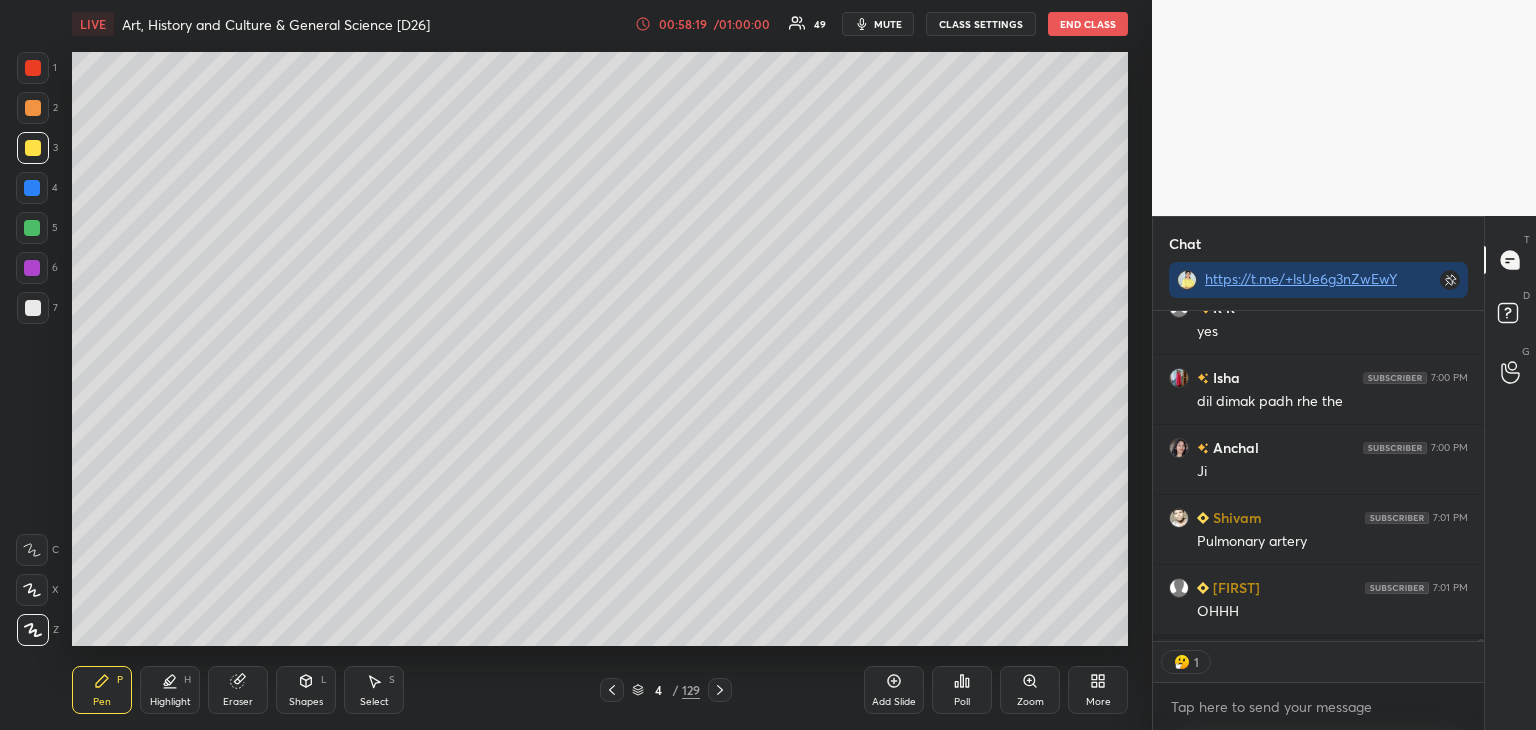 click 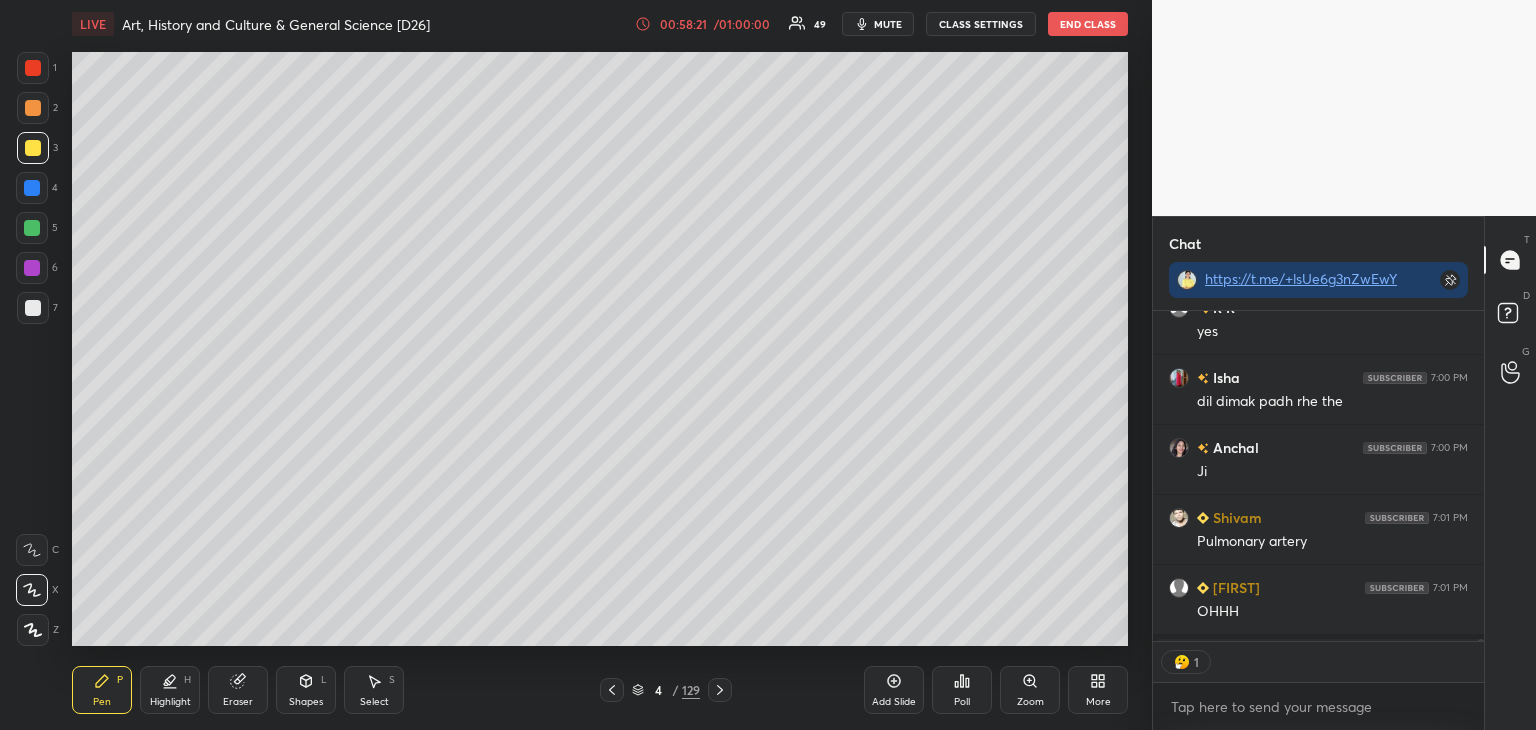scroll, scrollTop: 7, scrollLeft: 6, axis: both 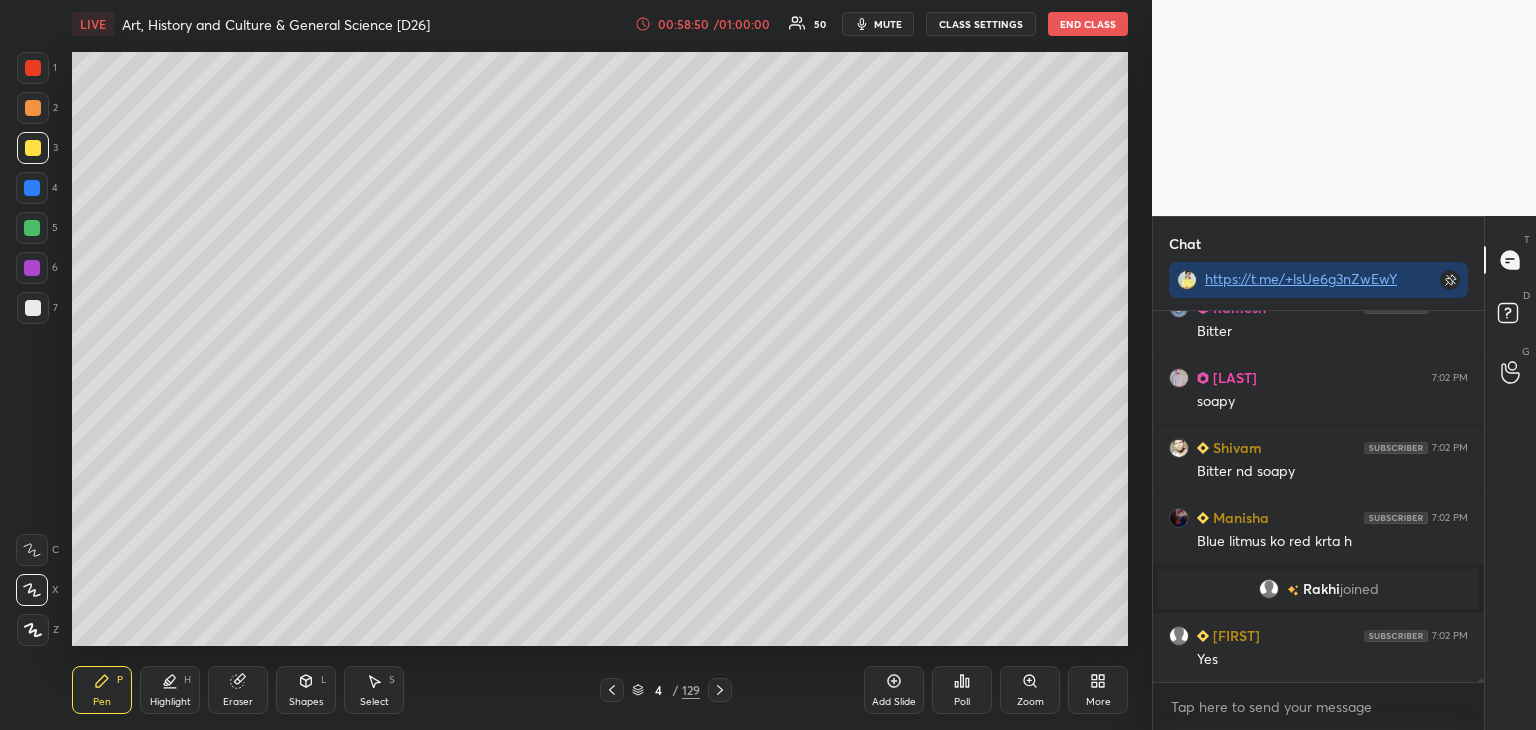 click at bounding box center (32, 188) 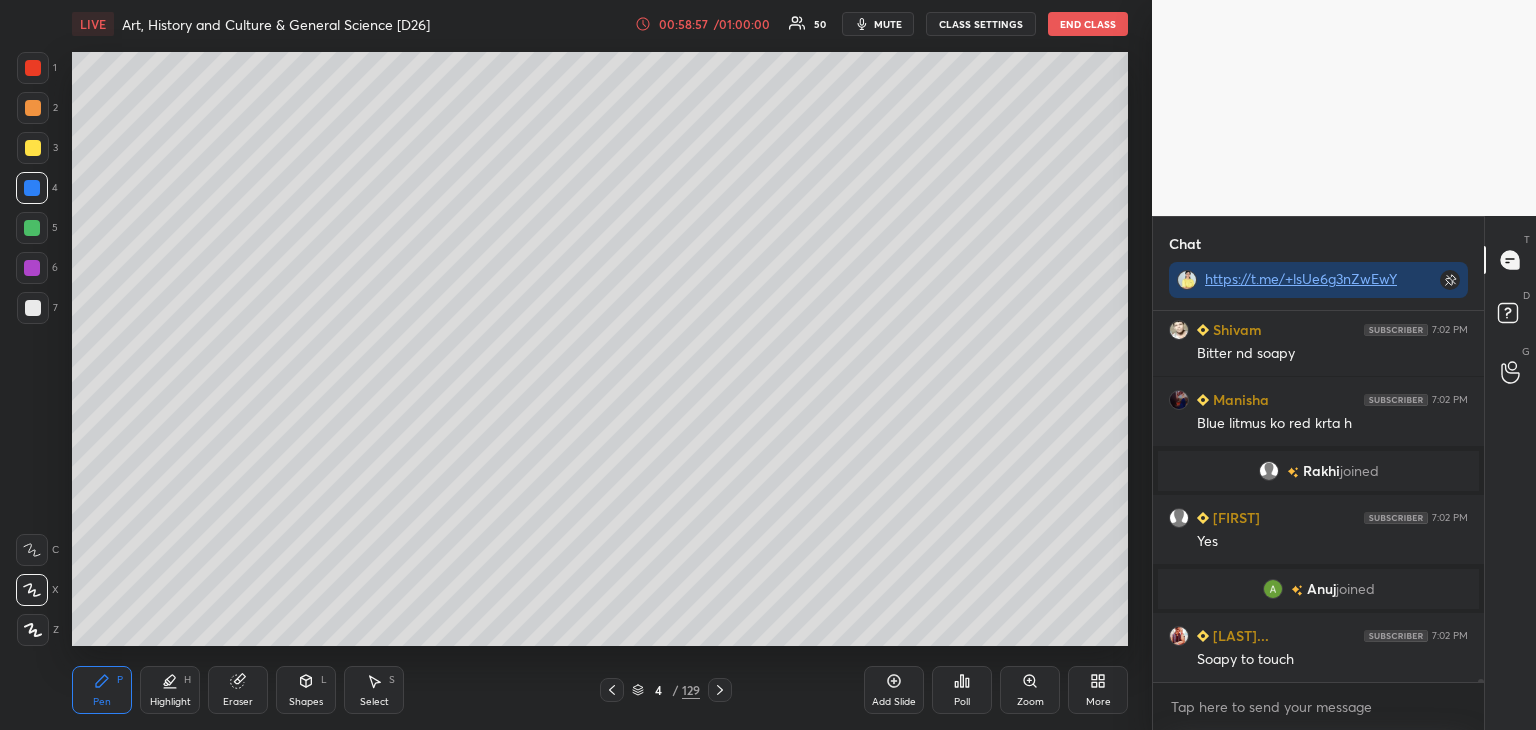 scroll, scrollTop: 52304, scrollLeft: 0, axis: vertical 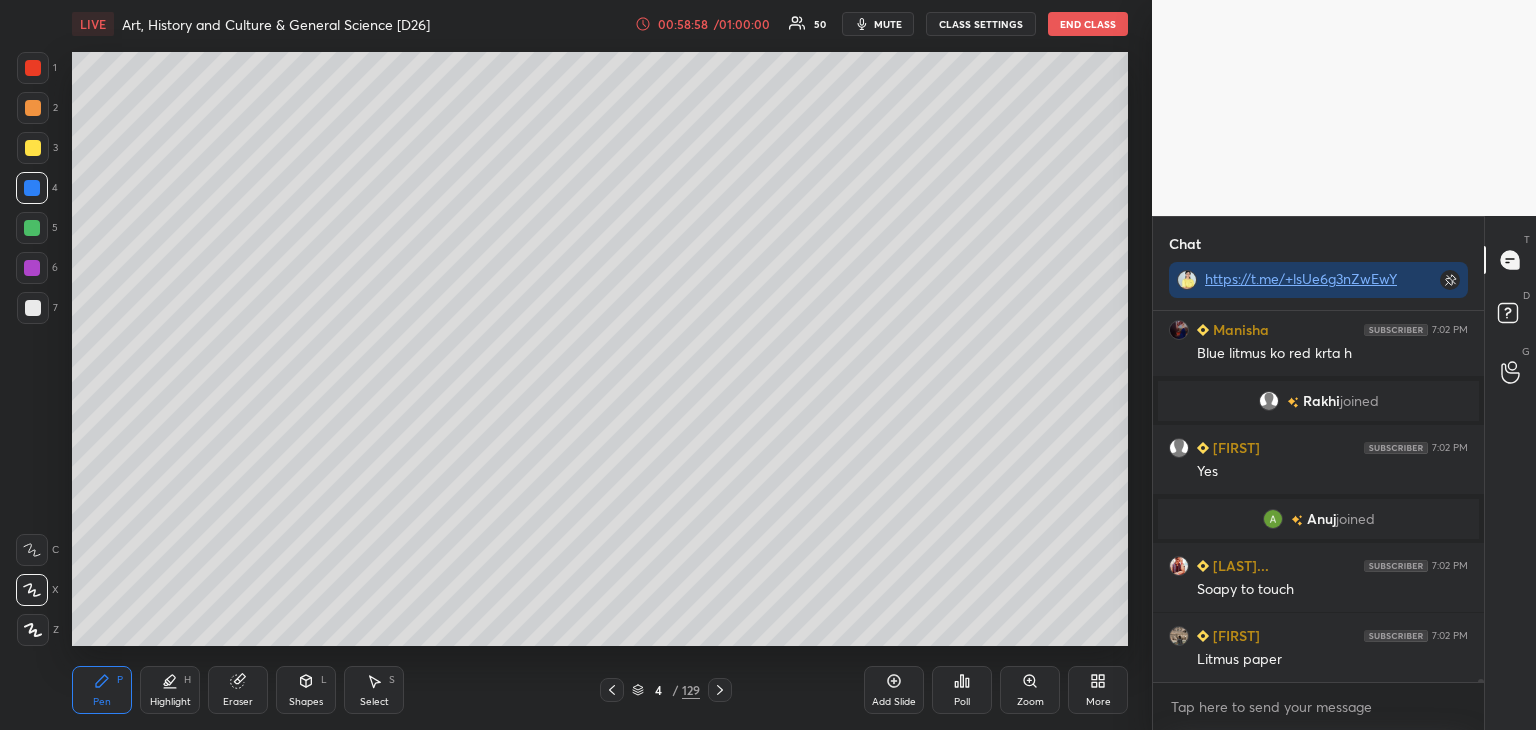 click at bounding box center (32, 268) 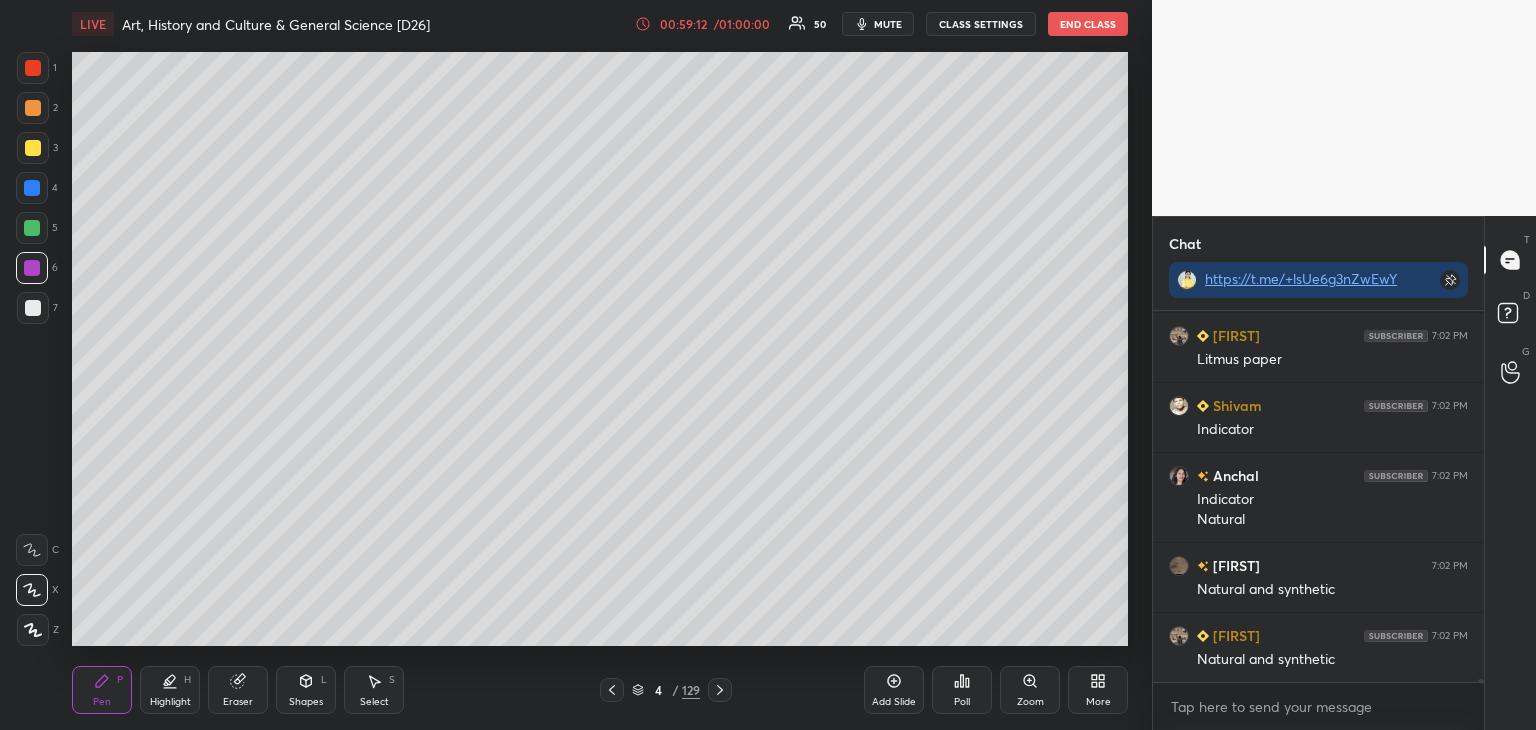 scroll, scrollTop: 52674, scrollLeft: 0, axis: vertical 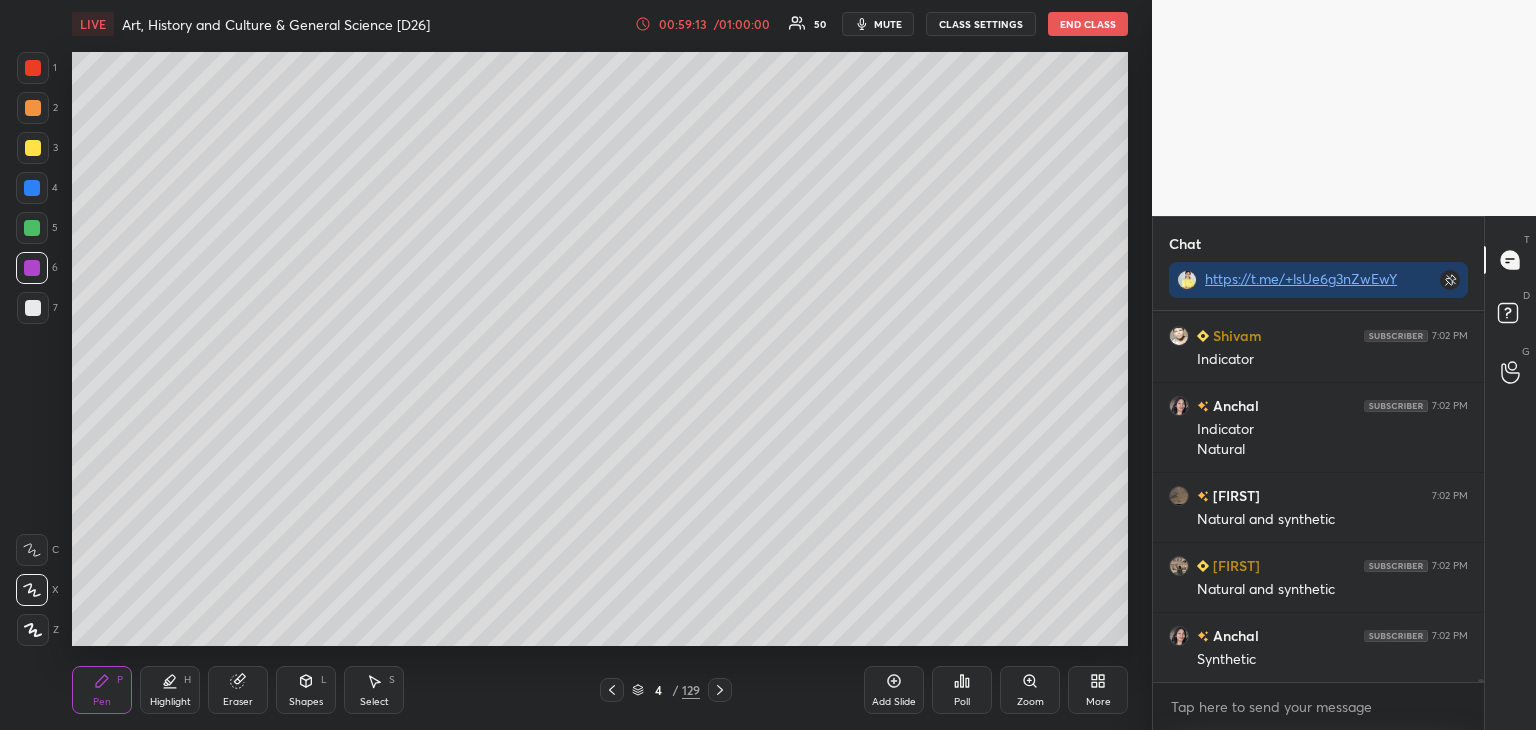 click at bounding box center (33, 148) 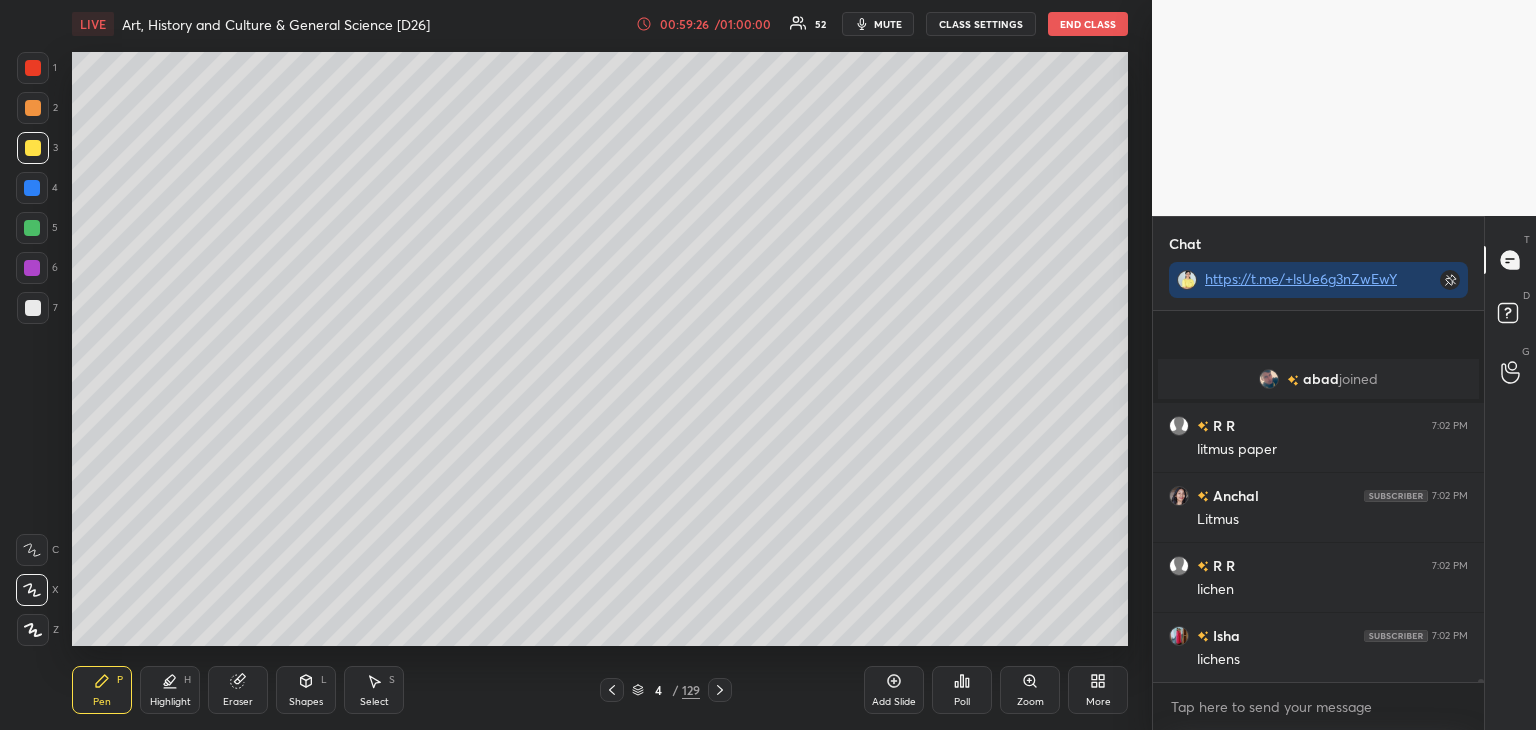scroll, scrollTop: 53524, scrollLeft: 0, axis: vertical 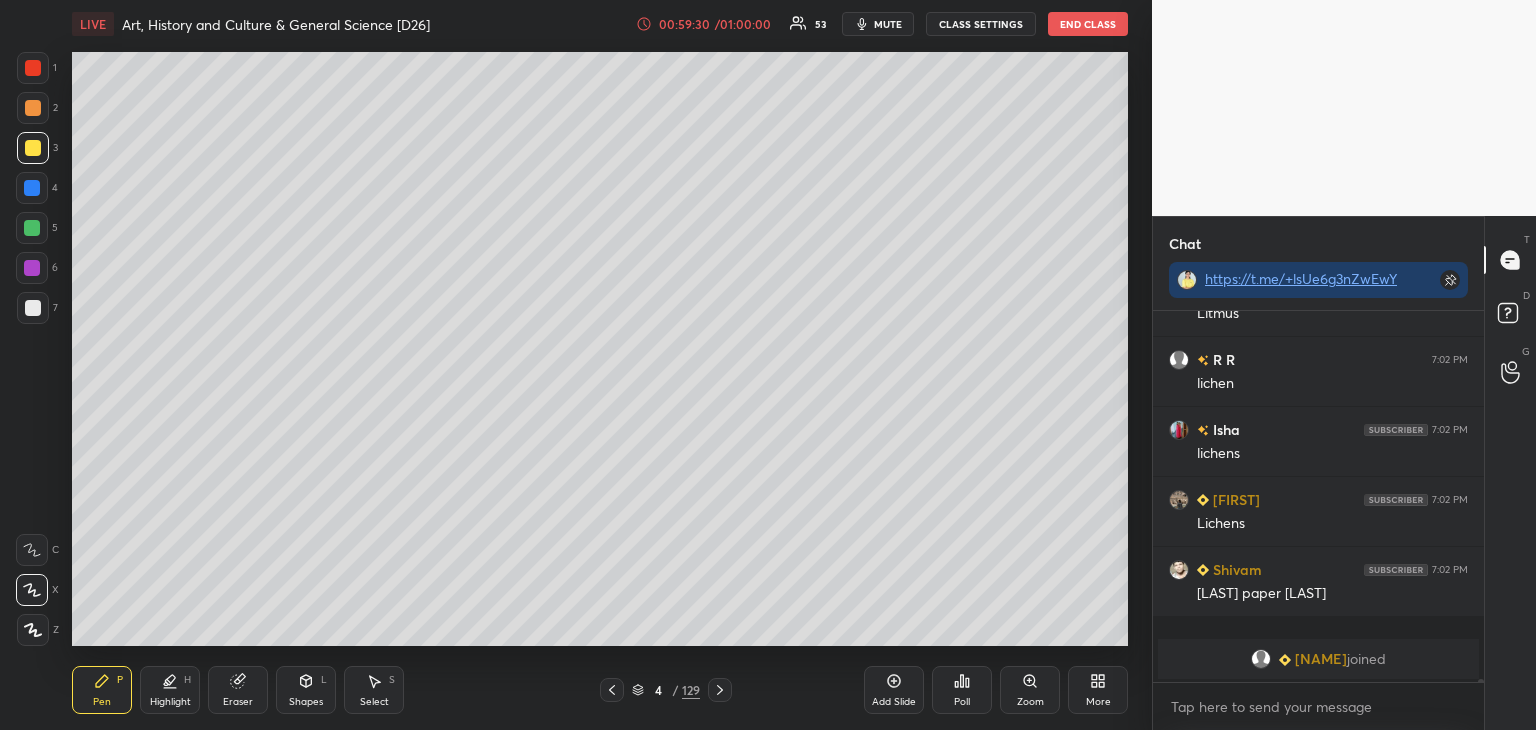 click at bounding box center [33, 68] 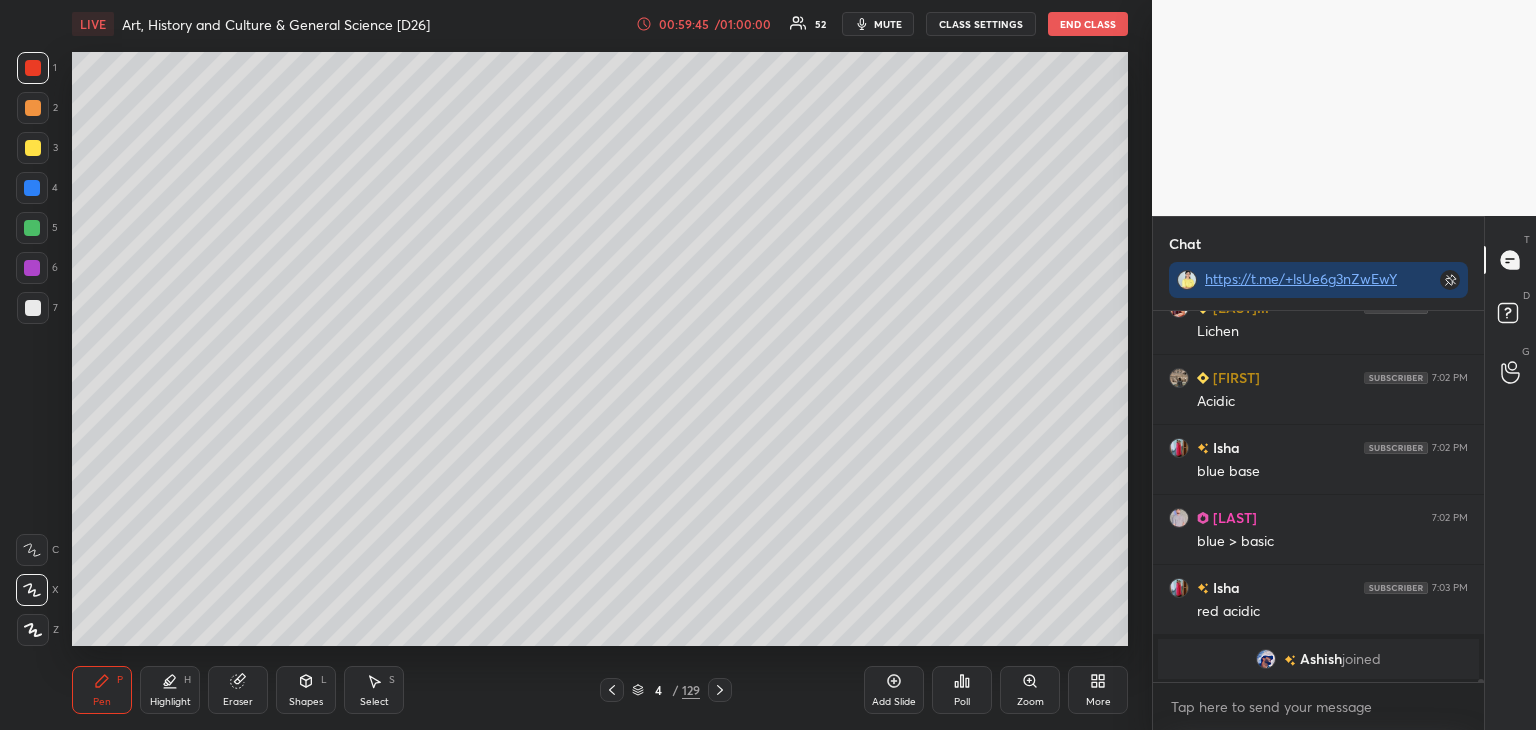 scroll, scrollTop: 53710, scrollLeft: 0, axis: vertical 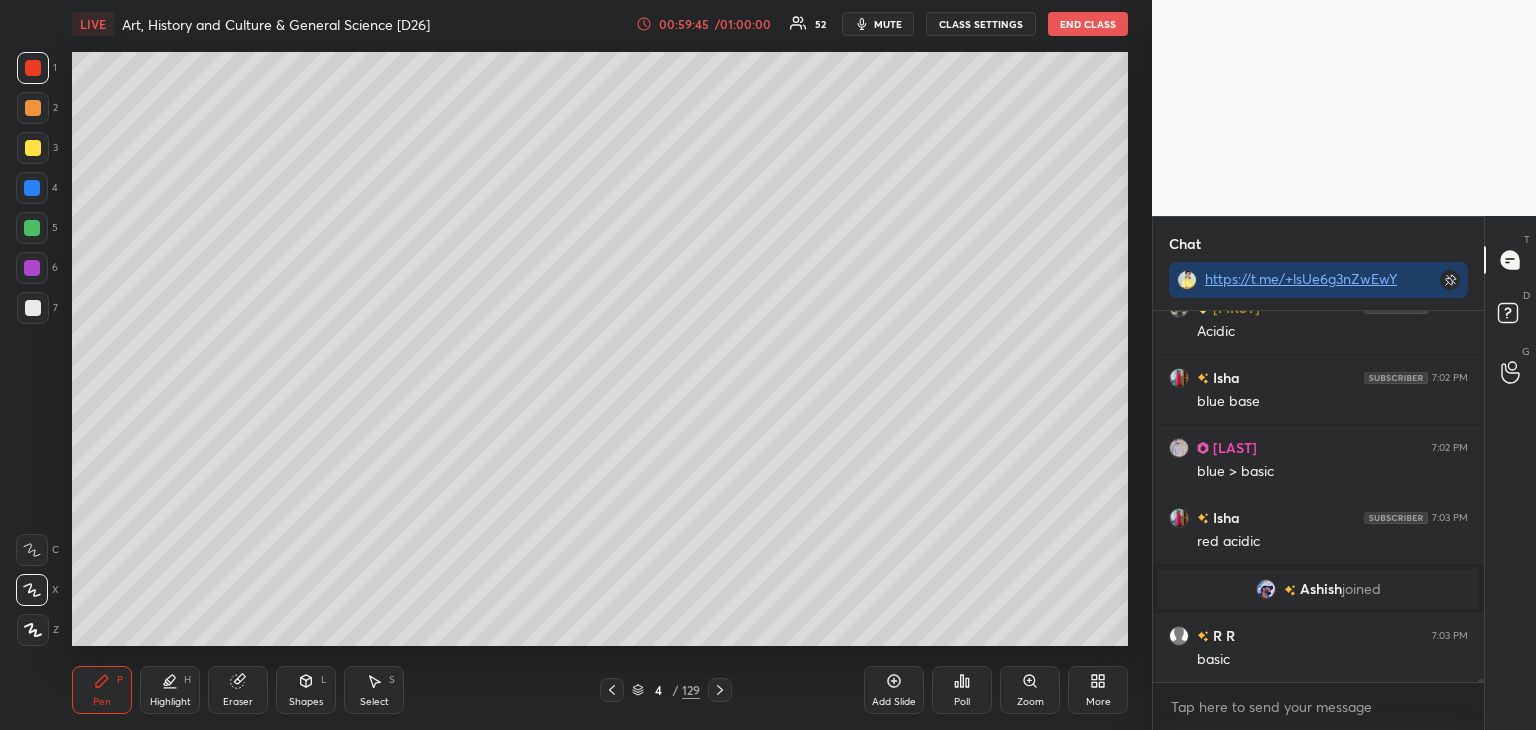 click at bounding box center [33, 308] 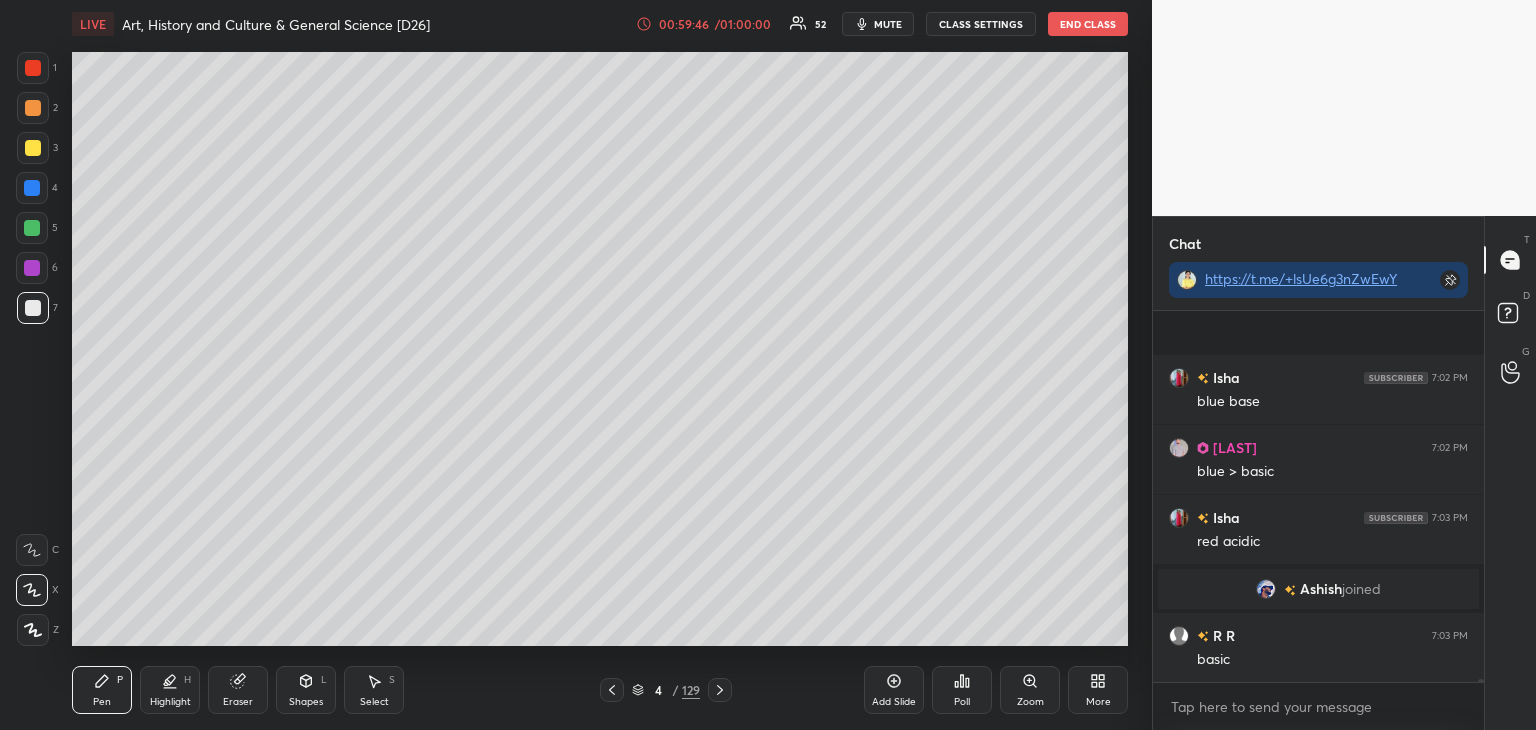 scroll, scrollTop: 53850, scrollLeft: 0, axis: vertical 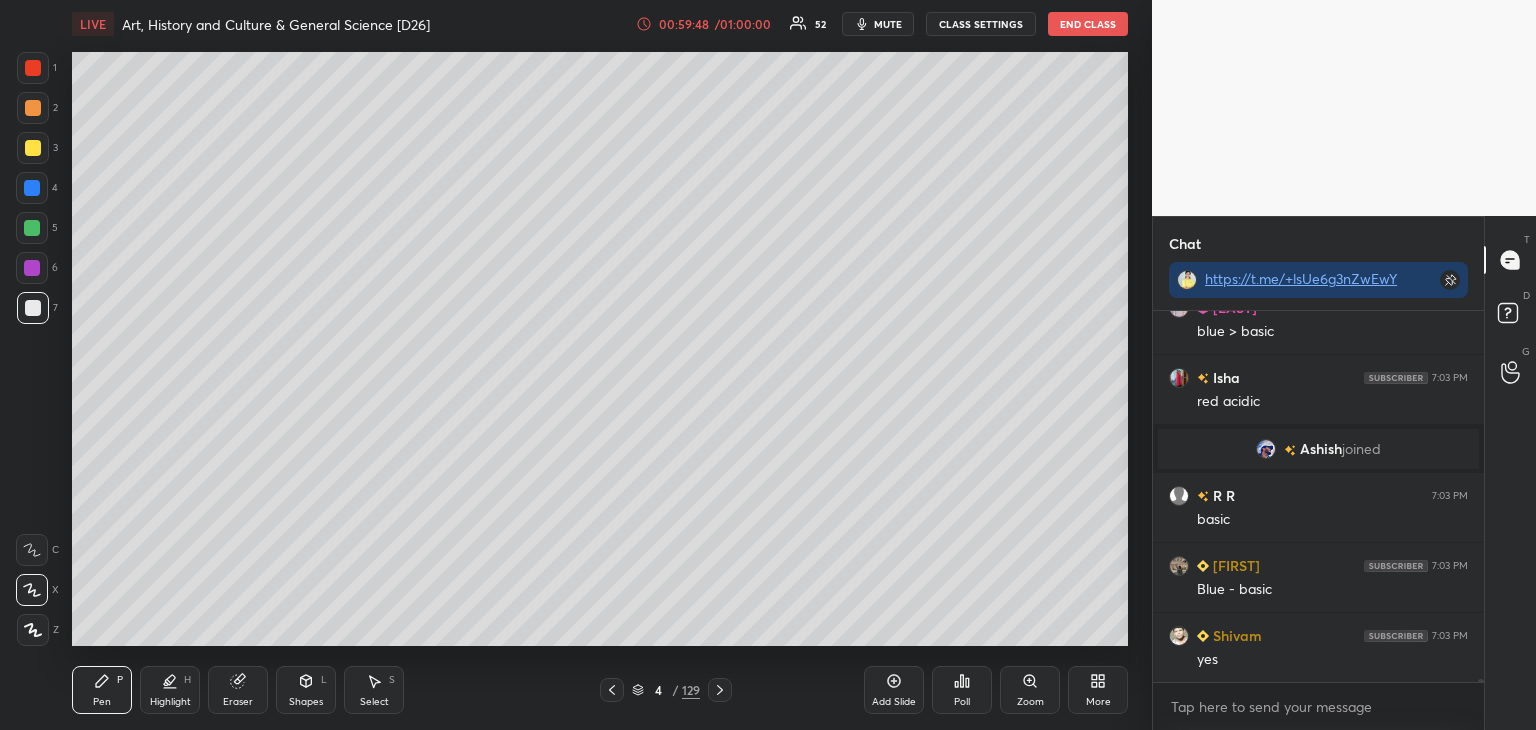 drag, startPoint x: 27, startPoint y: 181, endPoint x: 40, endPoint y: 180, distance: 13.038404 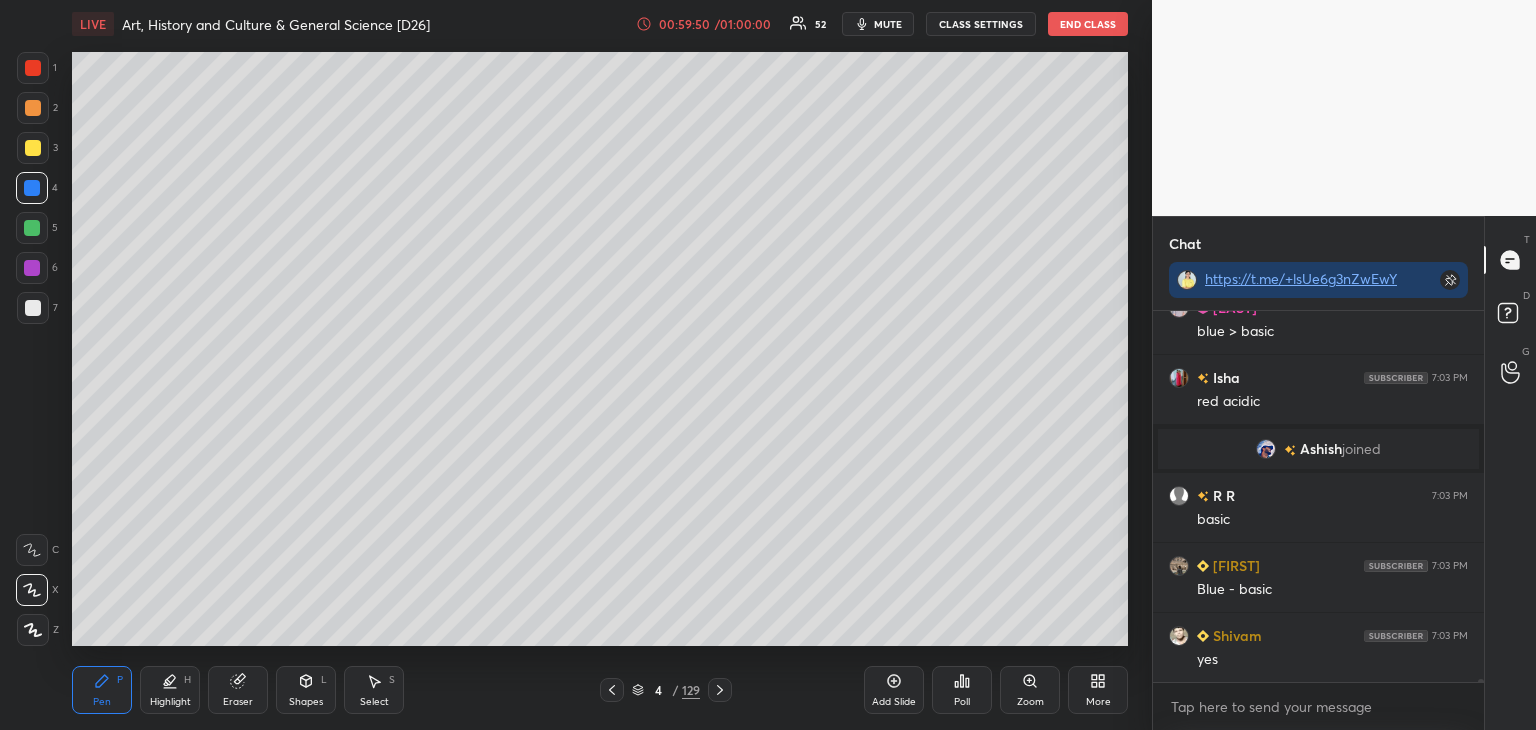 click at bounding box center (33, 148) 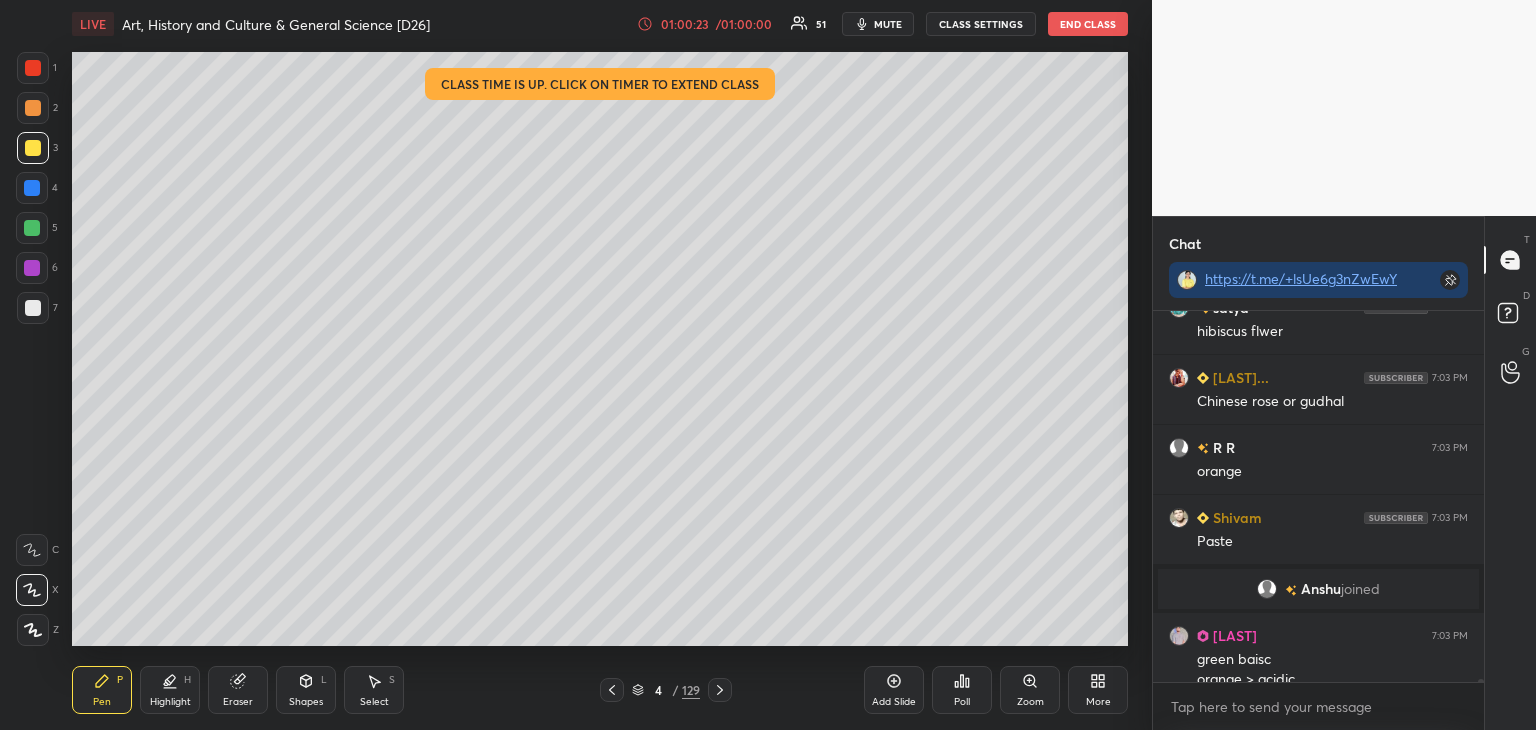 scroll, scrollTop: 54828, scrollLeft: 0, axis: vertical 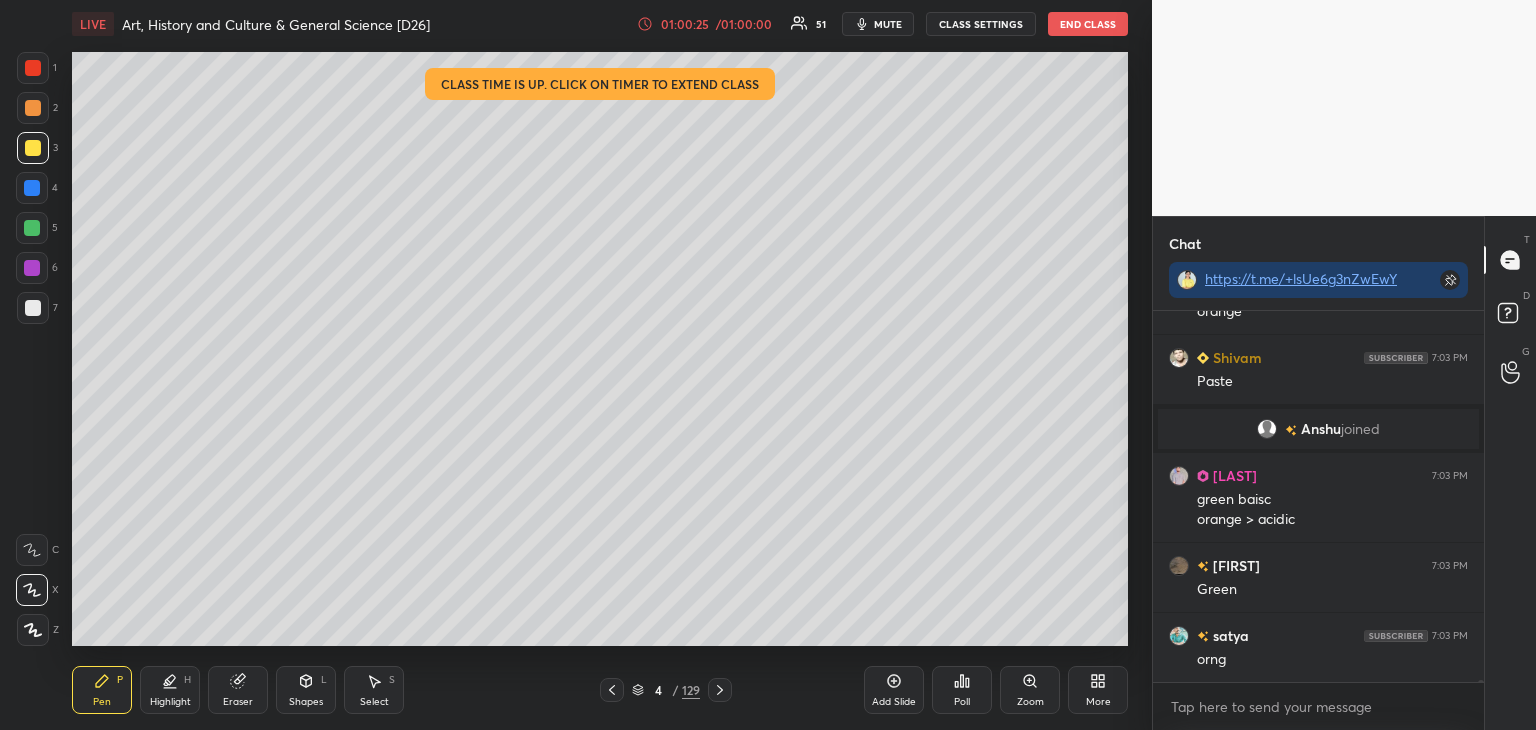 click at bounding box center [32, 228] 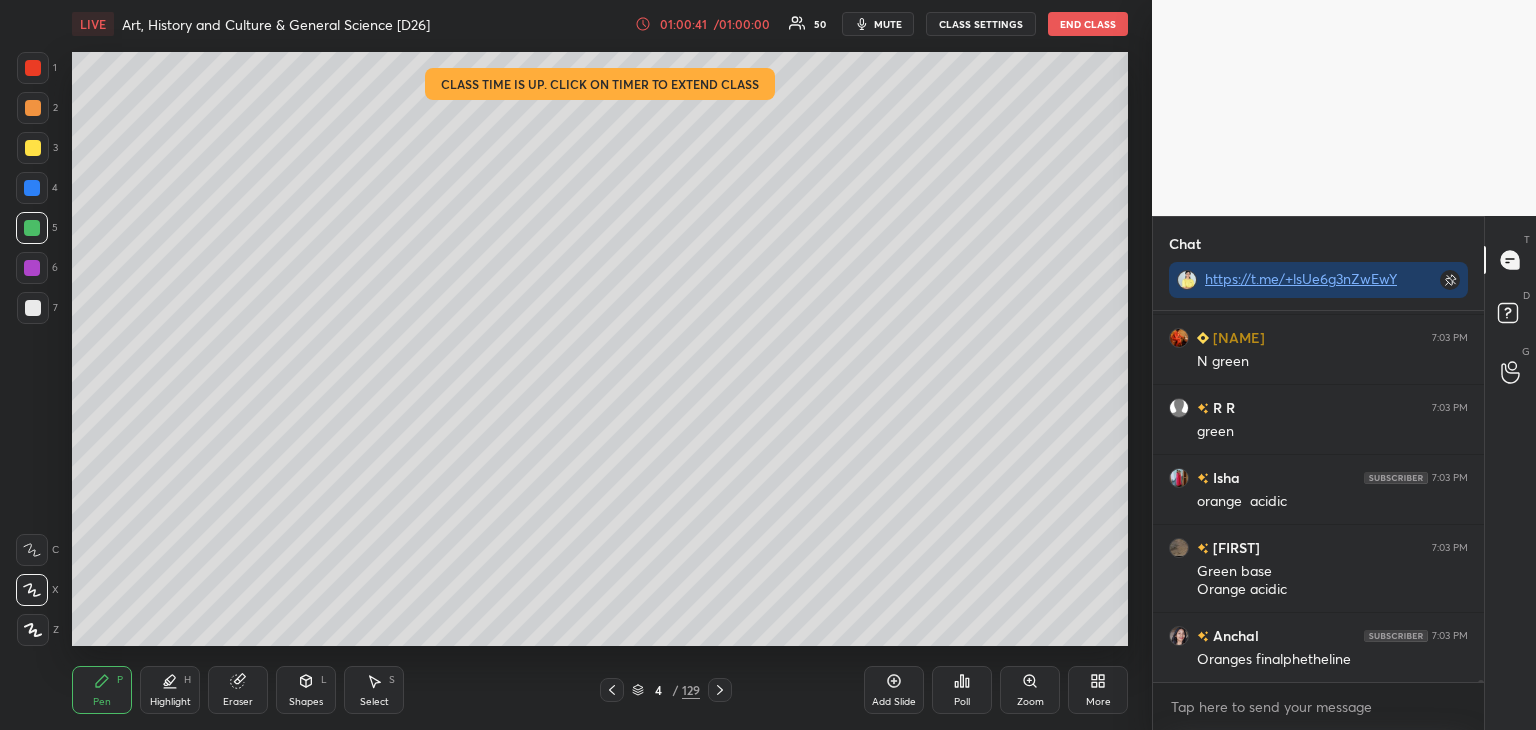 scroll, scrollTop: 55564, scrollLeft: 0, axis: vertical 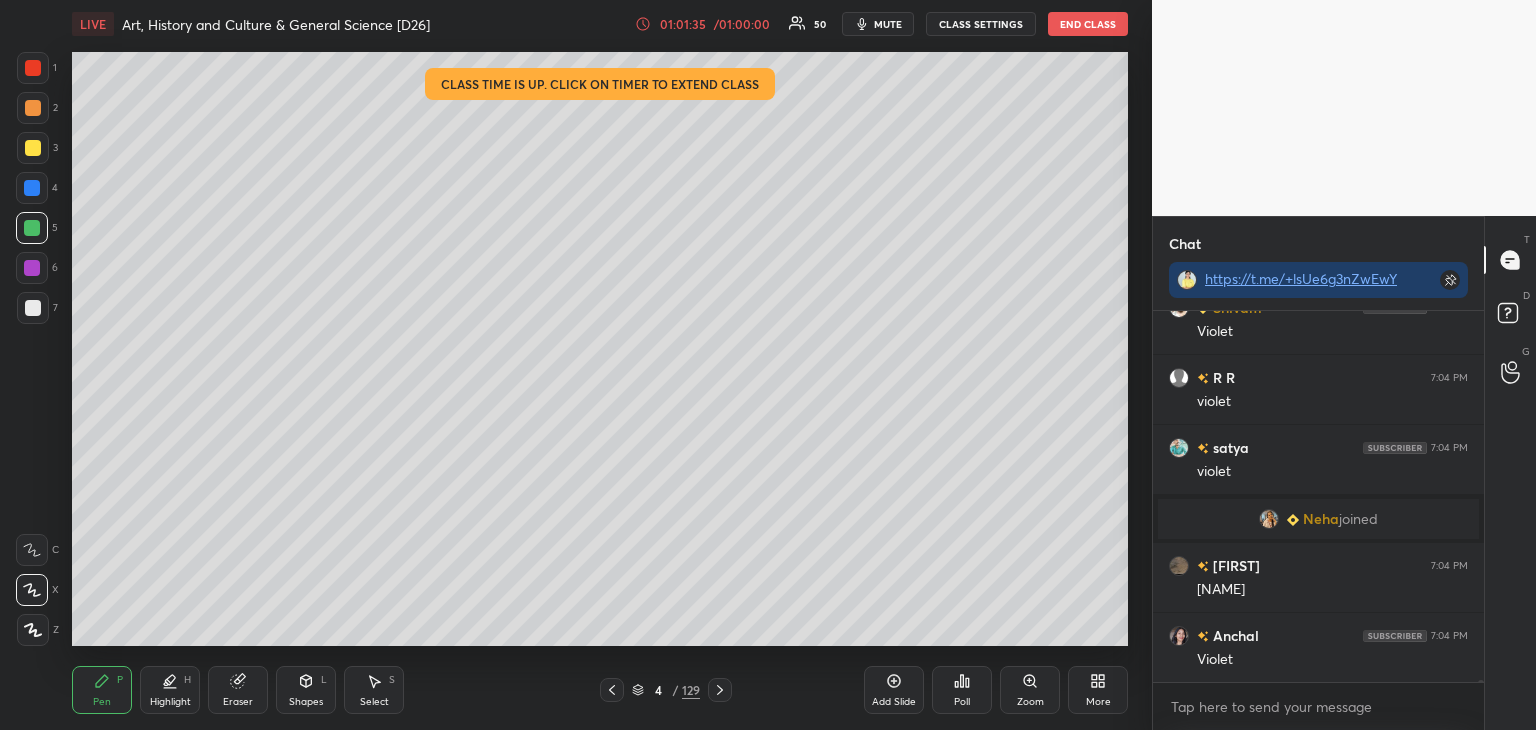 drag, startPoint x: 30, startPoint y: 261, endPoint x: 44, endPoint y: 248, distance: 19.104973 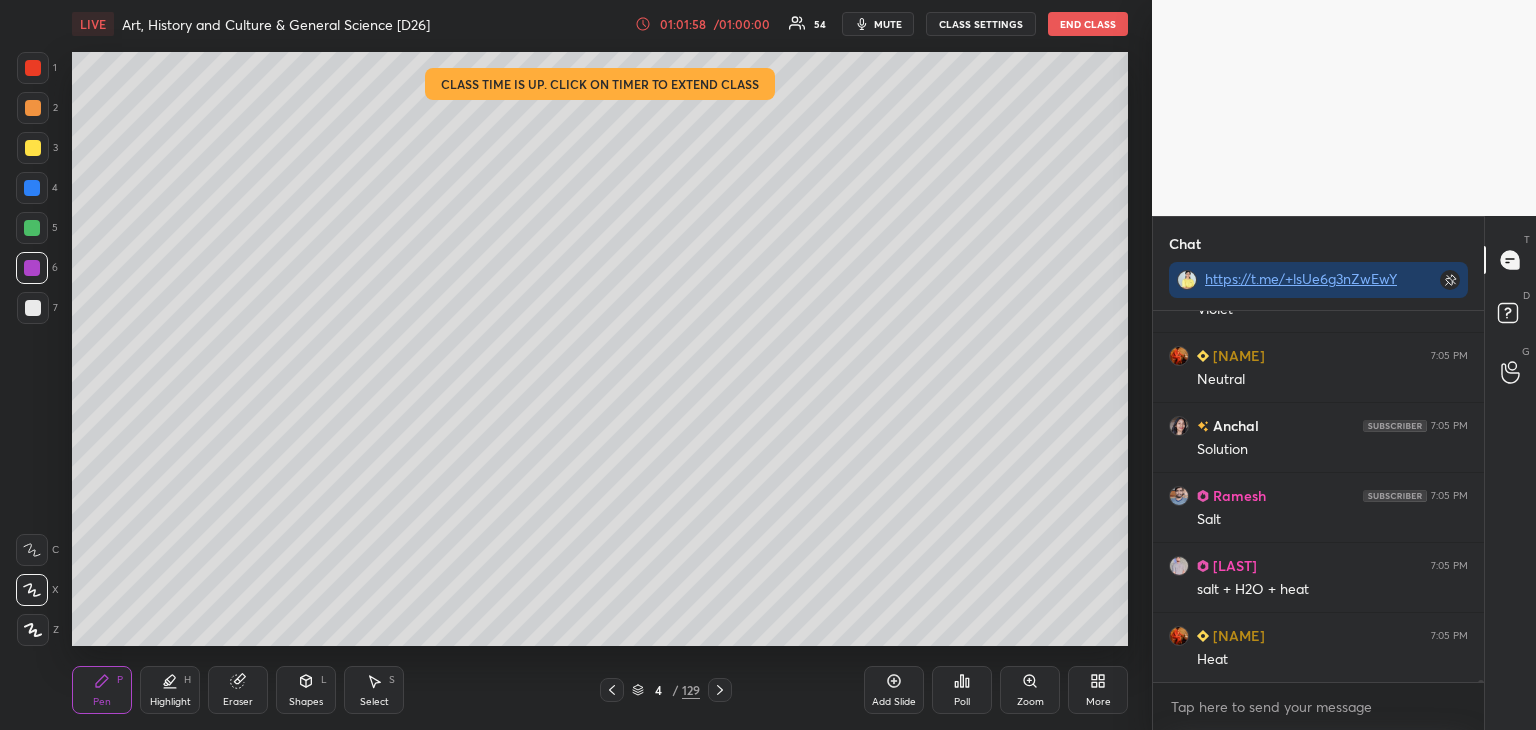 scroll, scrollTop: 56250, scrollLeft: 0, axis: vertical 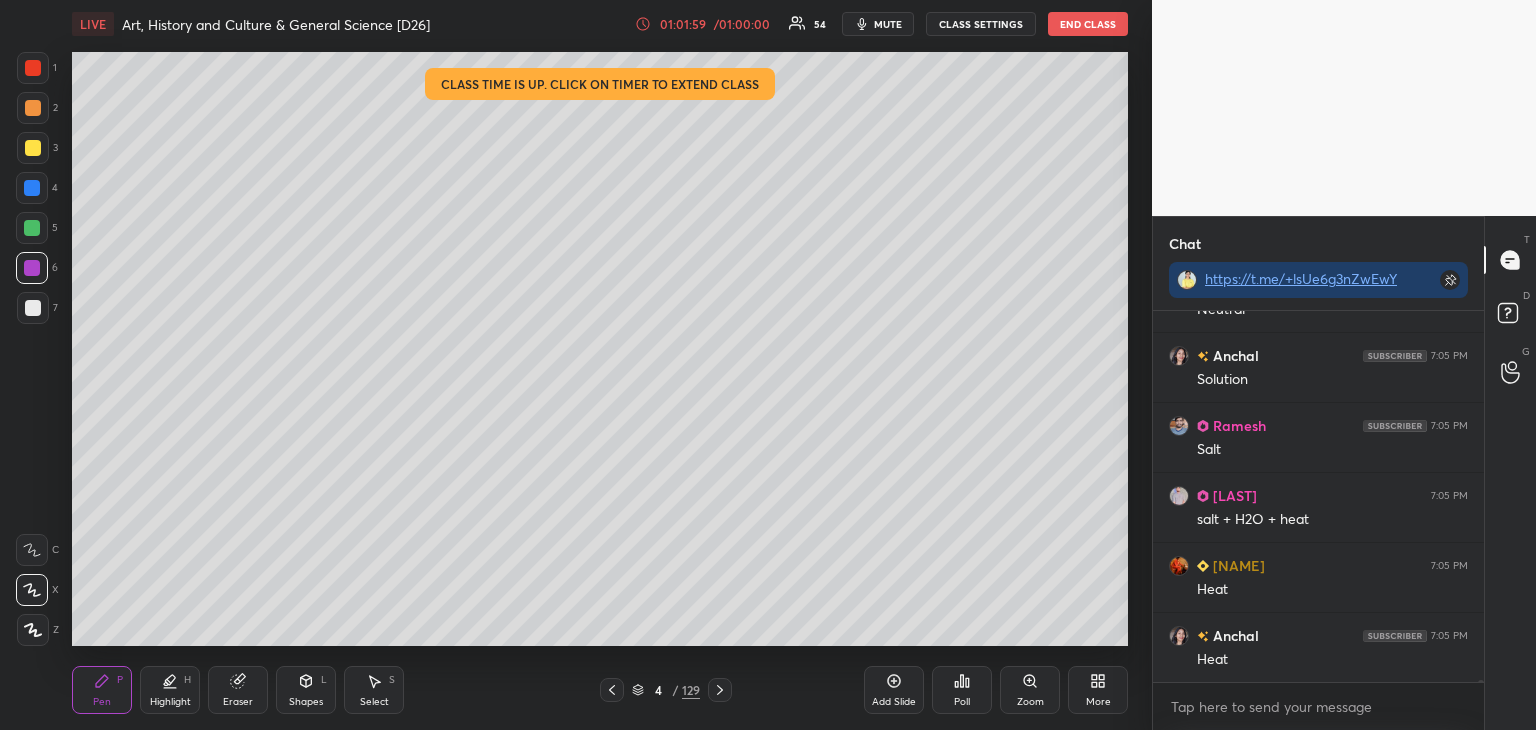 click at bounding box center (33, 68) 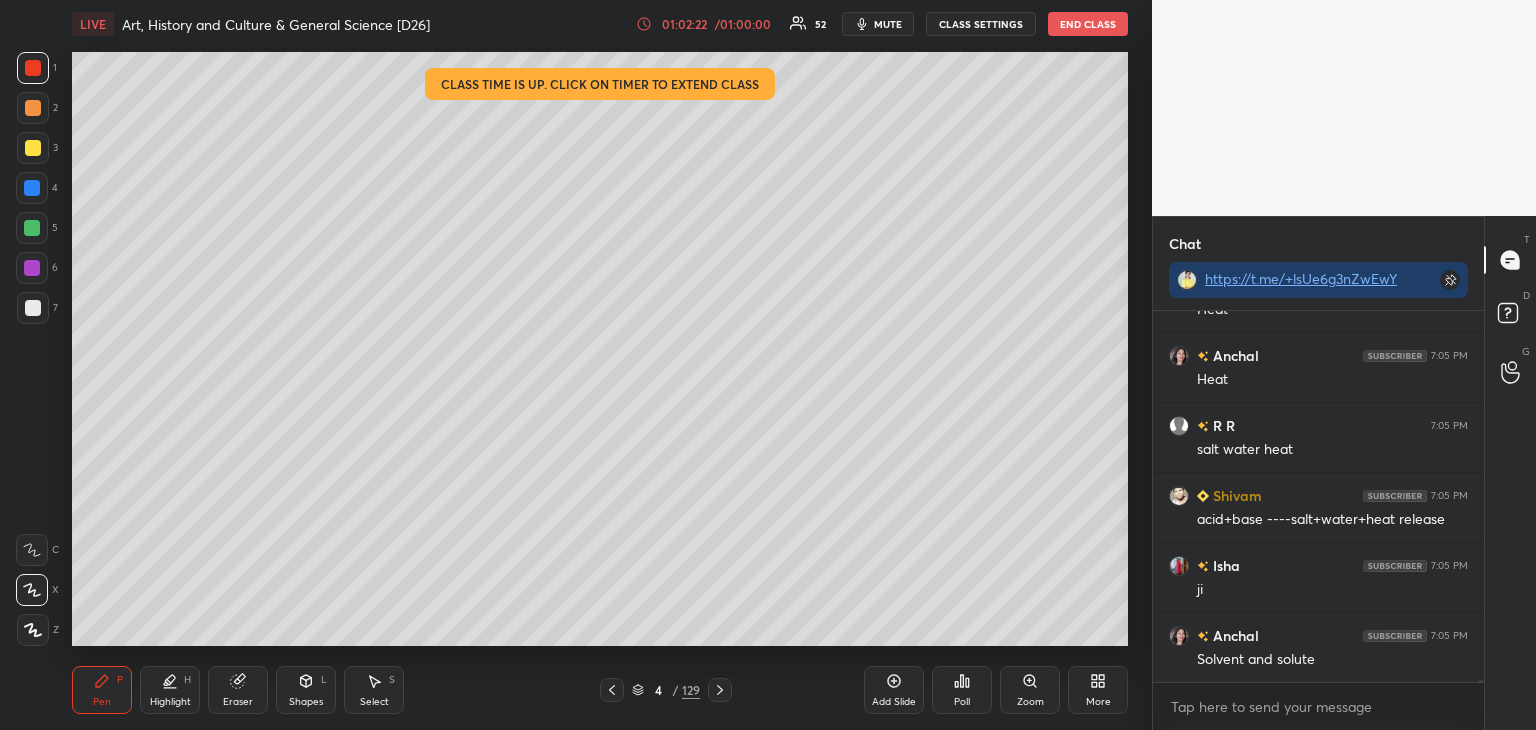 scroll, scrollTop: 56600, scrollLeft: 0, axis: vertical 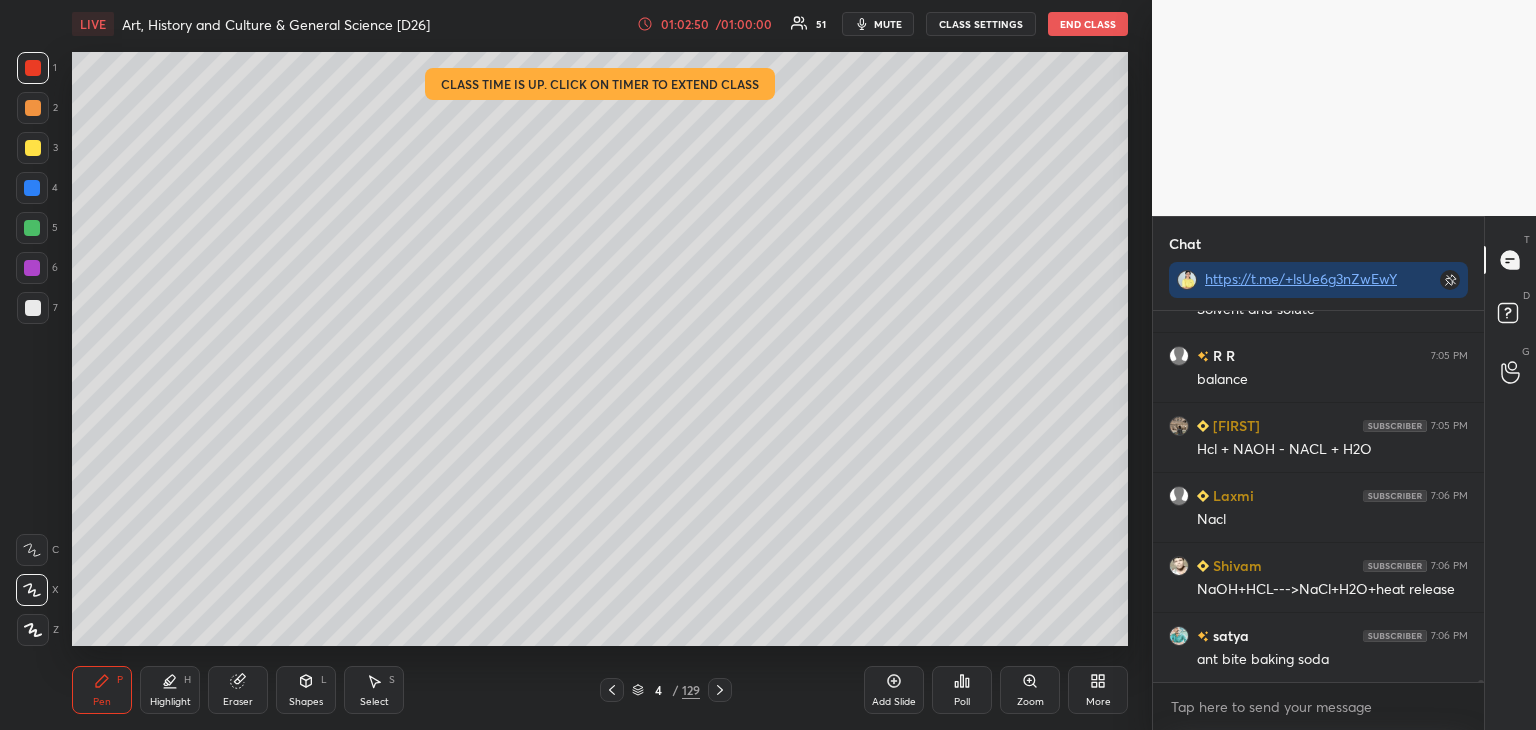 click at bounding box center (33, 308) 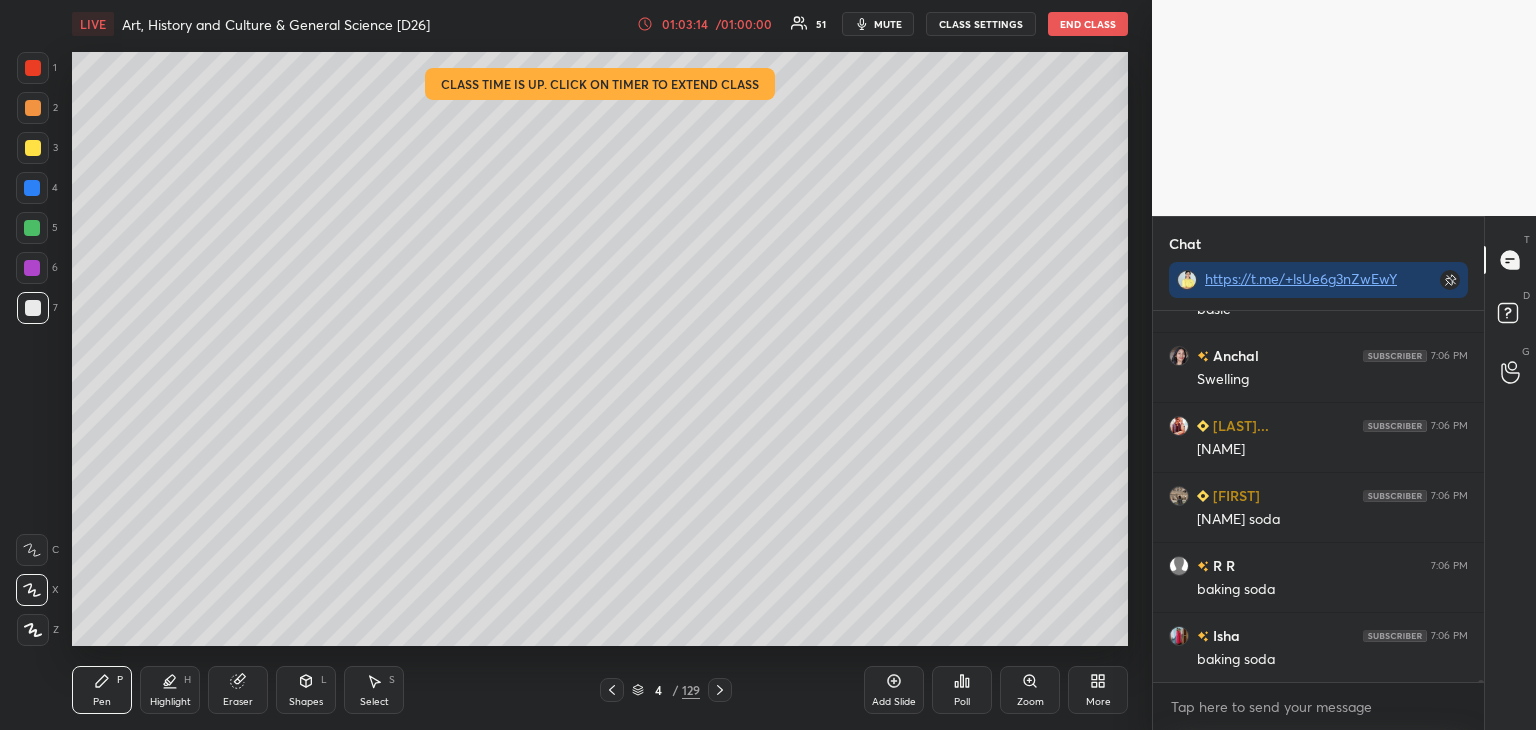 scroll, scrollTop: 57484, scrollLeft: 0, axis: vertical 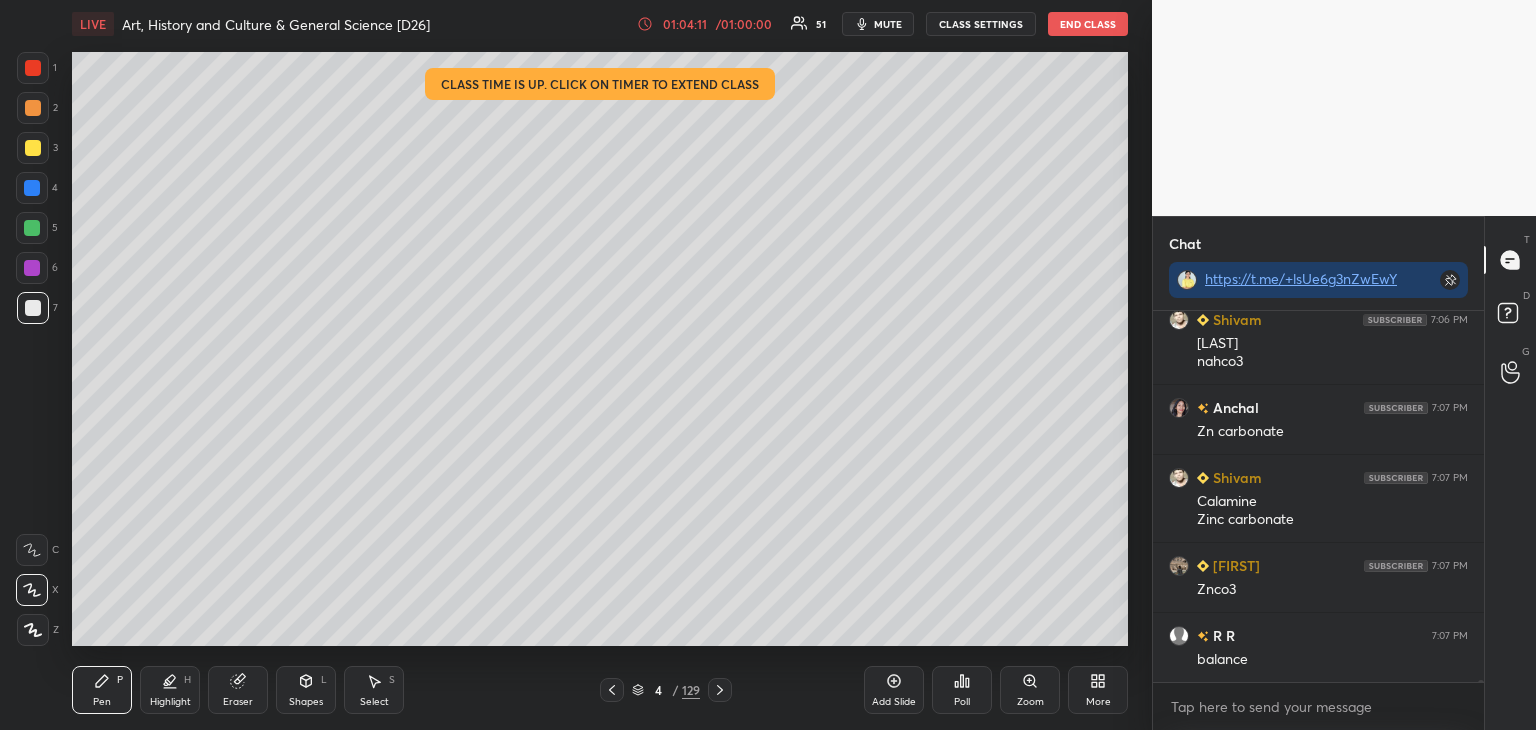 click at bounding box center [32, 268] 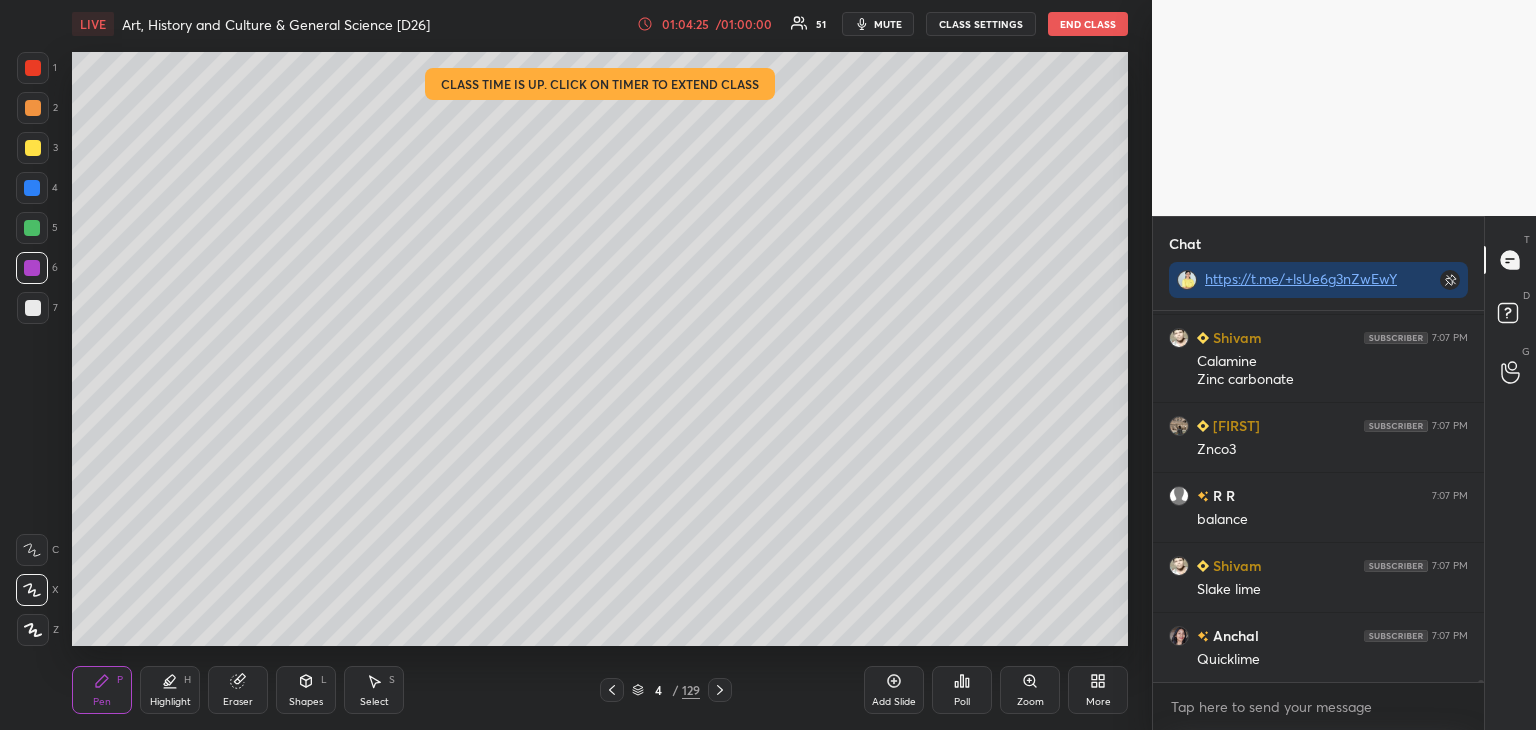 scroll, scrollTop: 58606, scrollLeft: 0, axis: vertical 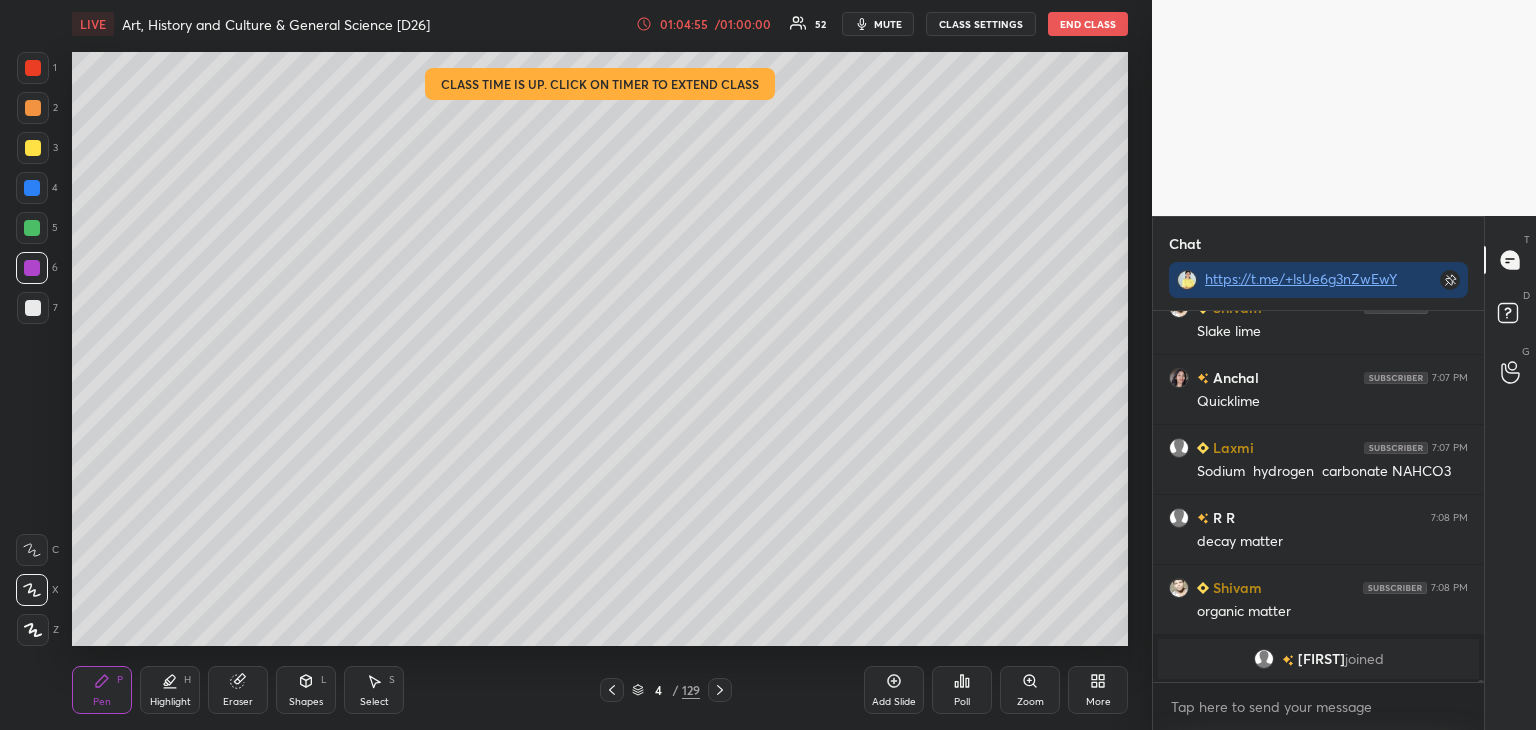 click 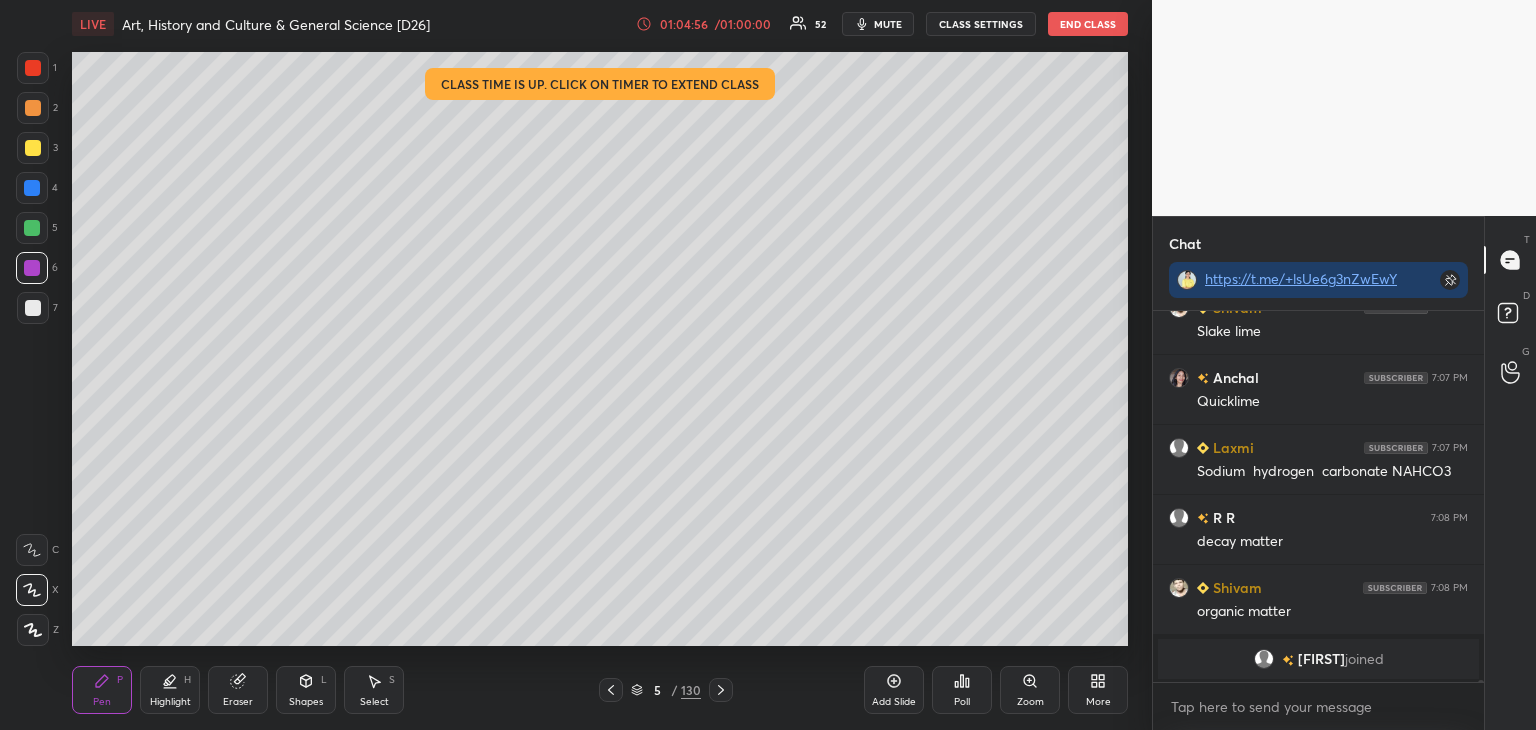 click at bounding box center [33, 308] 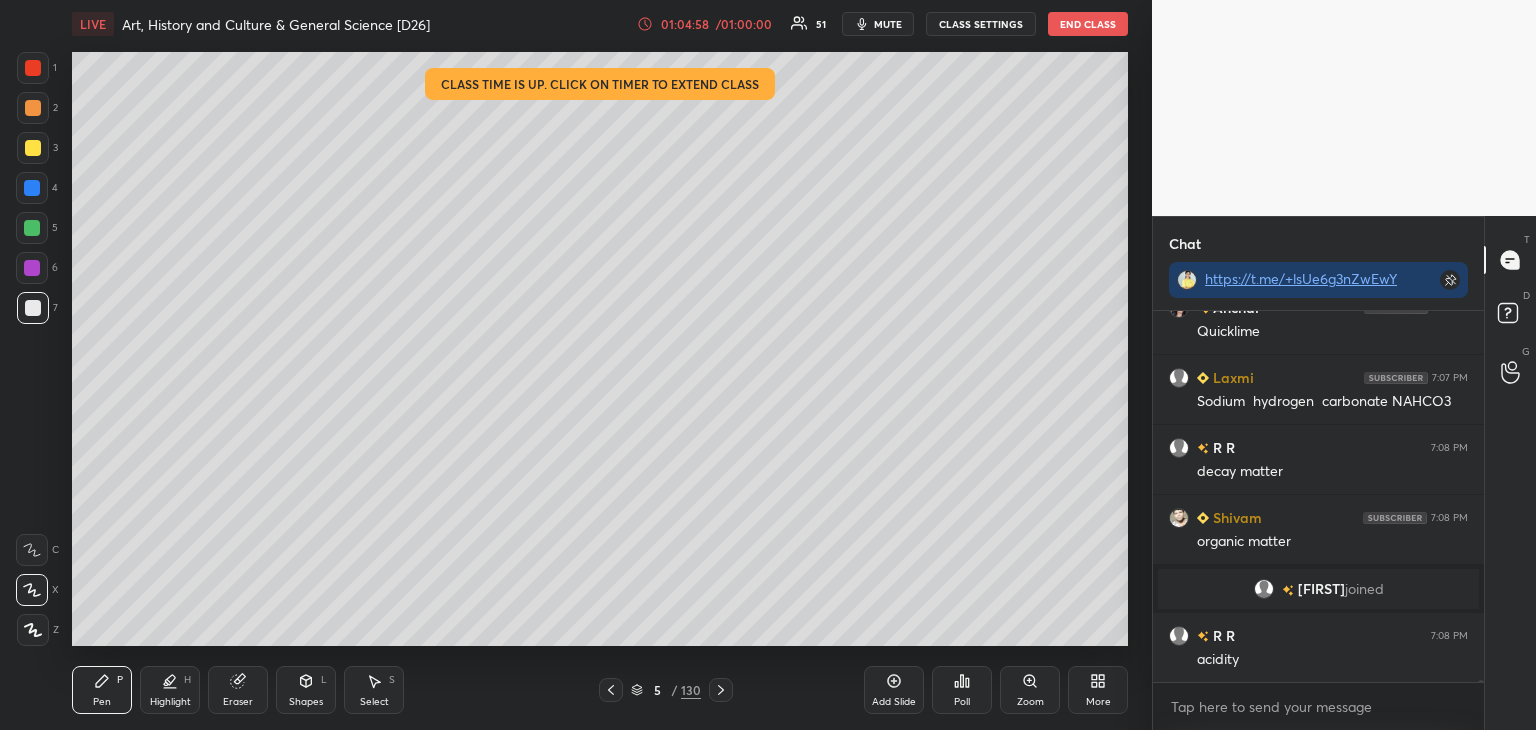 scroll, scrollTop: 58512, scrollLeft: 0, axis: vertical 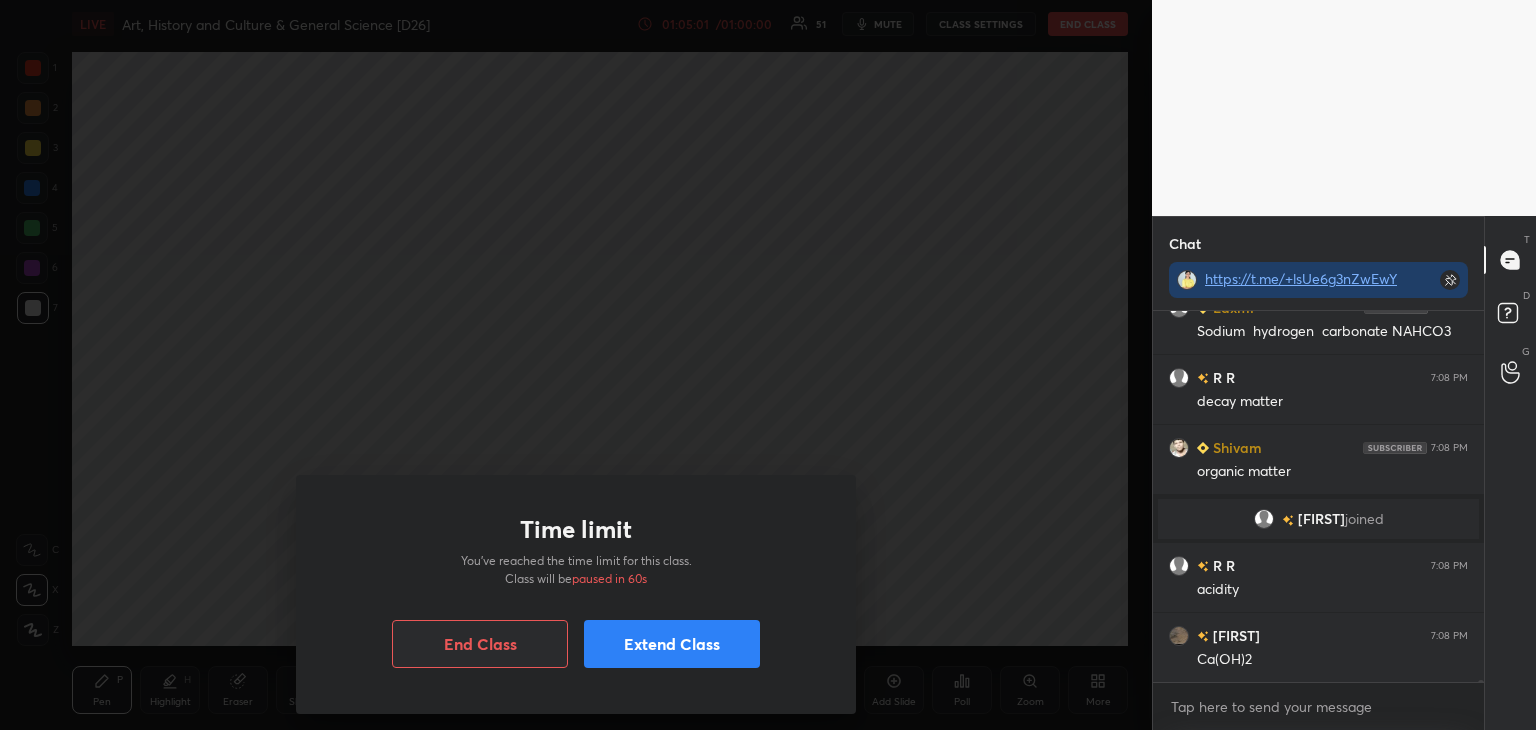 click on "1 2 3 4 5 6 7 C X Z C X Z E E Erase all   H H LIVE Art, History and Culture & General Science [D26] 01:05:01 /  01:00:00 51 mute CLASS SETTINGS End Class Setting up your live class Poll for   secs No correct answer Start poll Back Art, History and Culture & General Science [D26] Arti Chhawari Pen P Highlight H Eraser Shapes L Select S 5 / 130 Add Slide Poll Zoom More Chat https://t.me/+lsUe6g3nZwEwYjM1 Anchal 7:07 PM Quicklime Laxmi 7:07 PM Sodium  hydrogen  carbonate NAHCO3 R R 7:08 PM decay matter Shivam 7:08 PM organic matter poonam  joined R R 7:08 PM acidity lucy 7:08 PM Ca(OH)2 JUMP TO LATEST Enable hand raising Enable raise hand to speak to learners. Once enabled, chat will be turned off temporarily. Enable x   Sanchay Asked a doubt 2 mam watching your modern lectutes, you did not draw the final timeline? Is there pdf you provided for the same? Pick this doubt Utsav Asked a doubt 1 Mam i wanted to take unacademy subscription for upsc prelims as a foundation which batch will be best for me??? Got it T D" at bounding box center [768, 365] 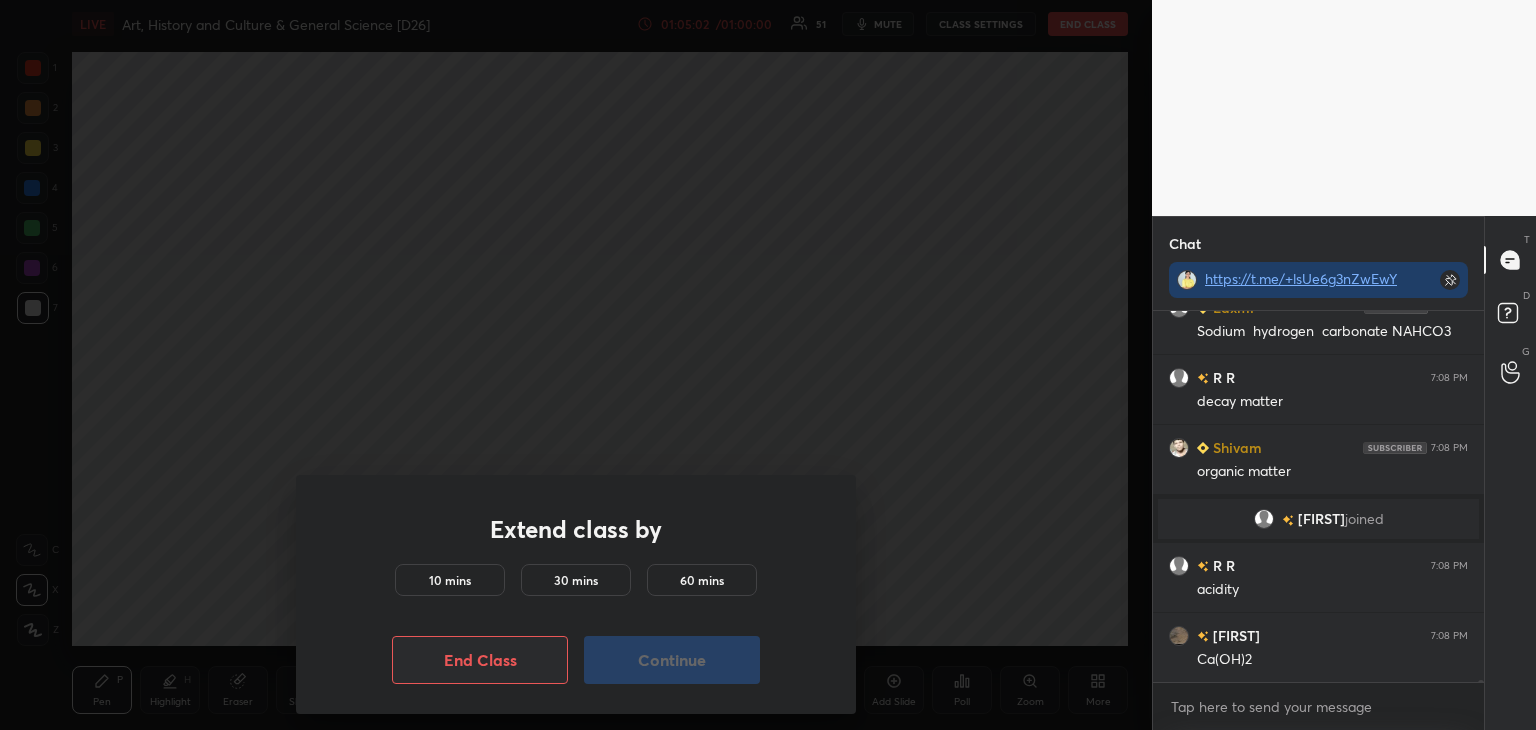 click on "10 mins" at bounding box center (450, 580) 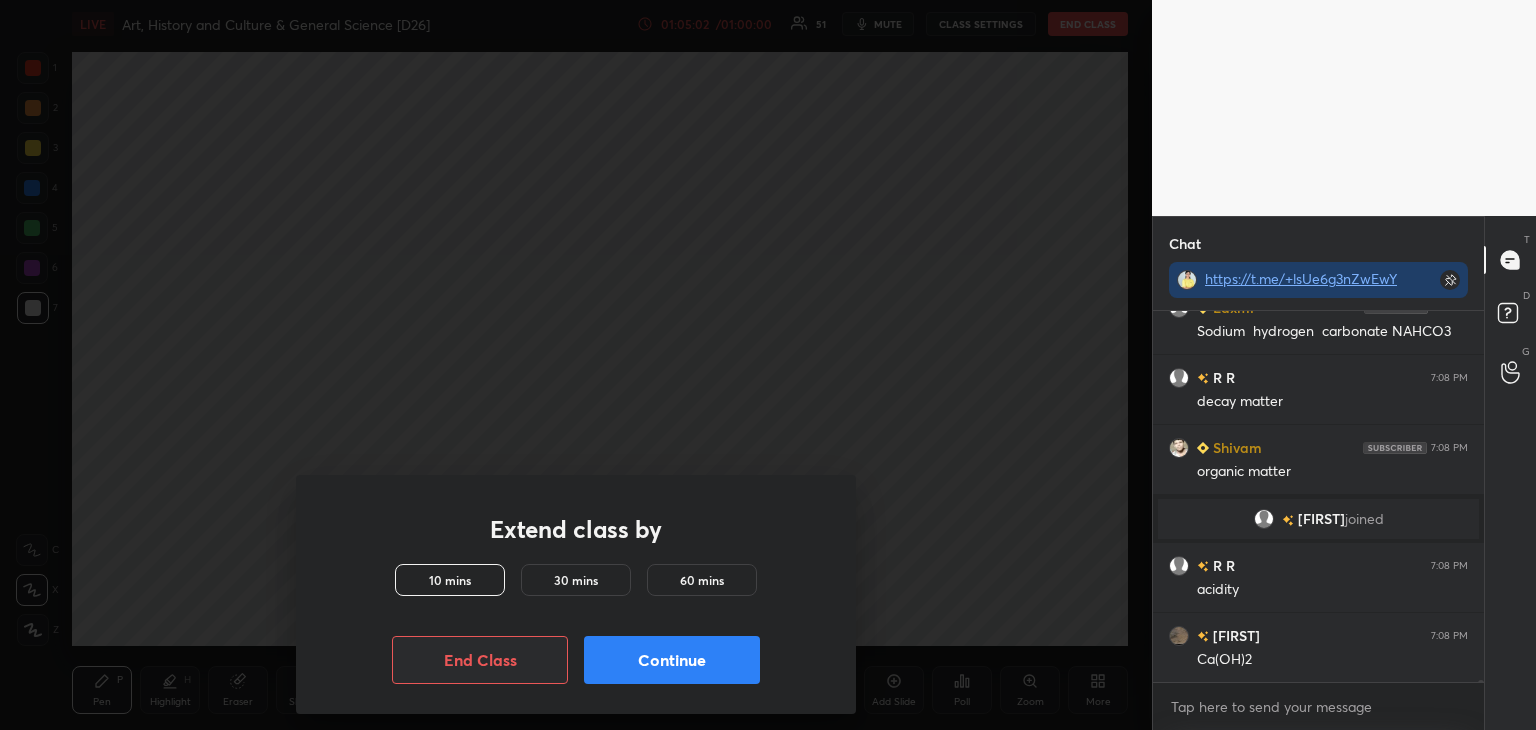 click on "Continue" at bounding box center [672, 660] 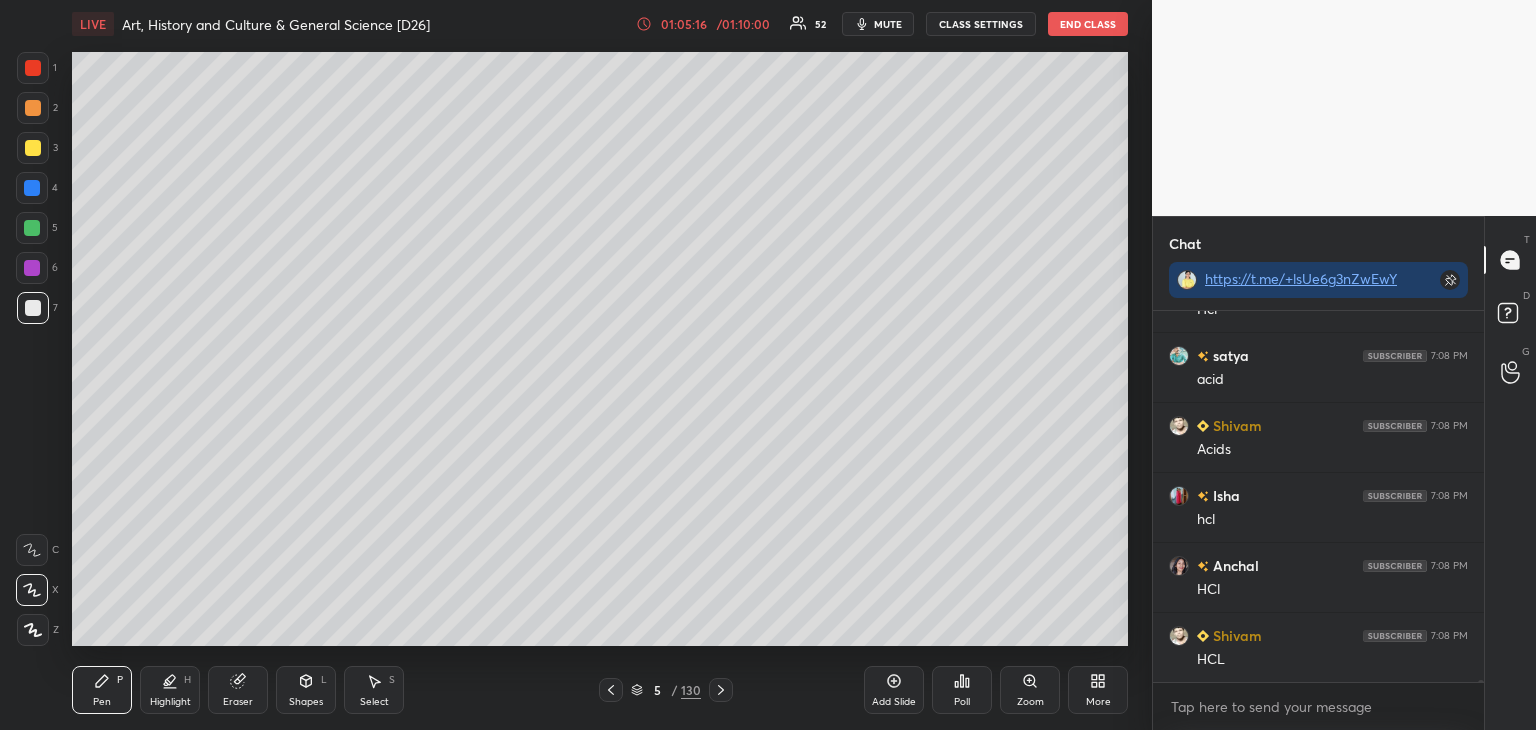 scroll, scrollTop: 59072, scrollLeft: 0, axis: vertical 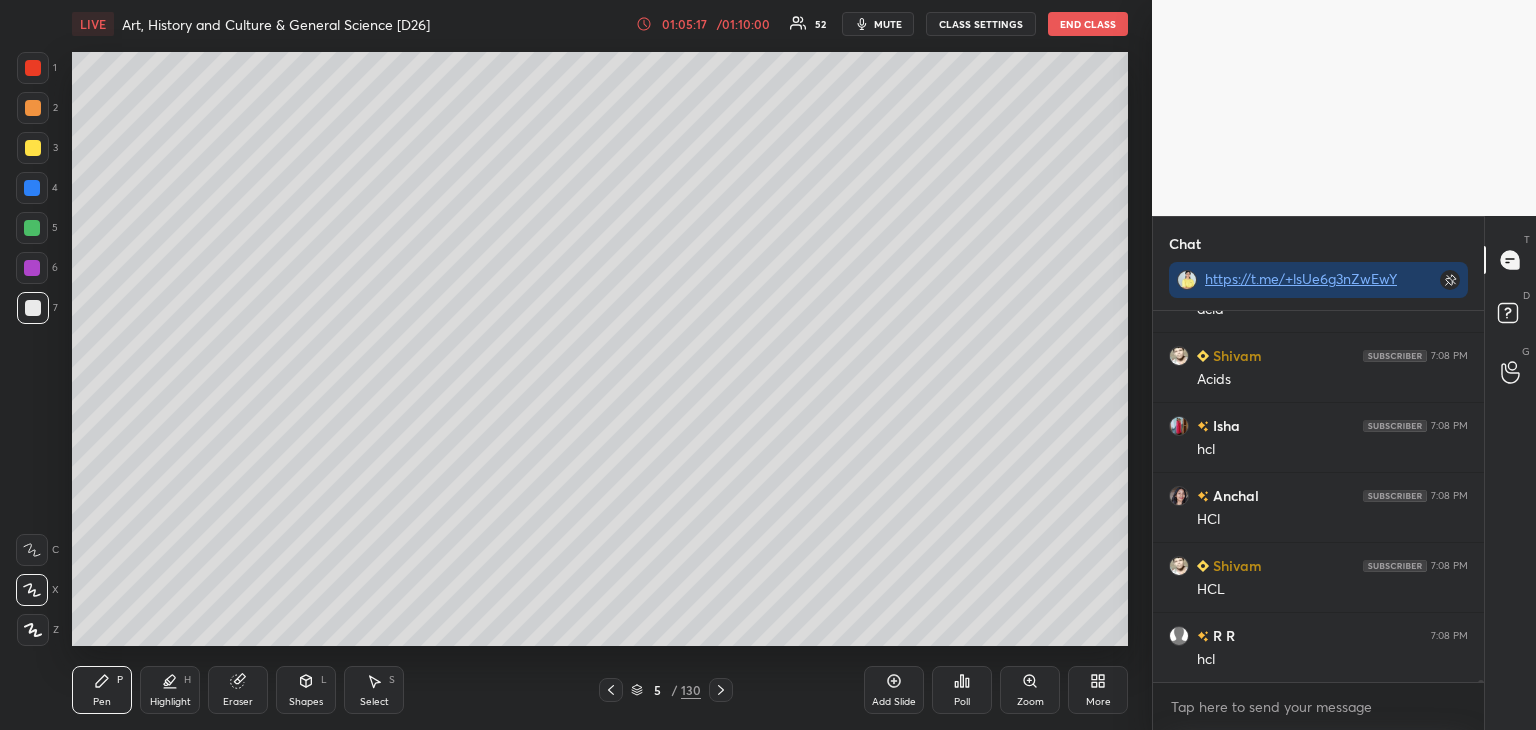 click at bounding box center [33, 308] 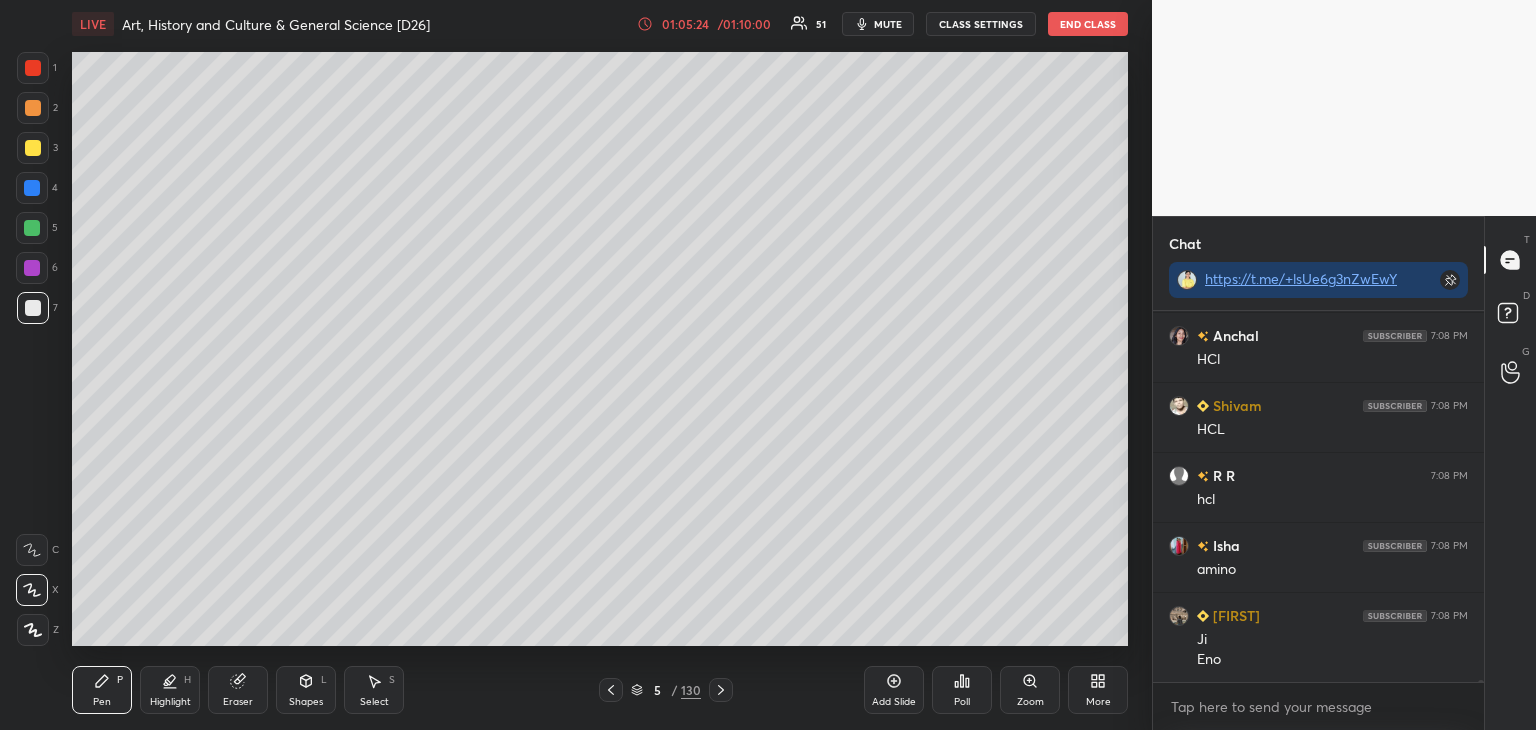 scroll, scrollTop: 59302, scrollLeft: 0, axis: vertical 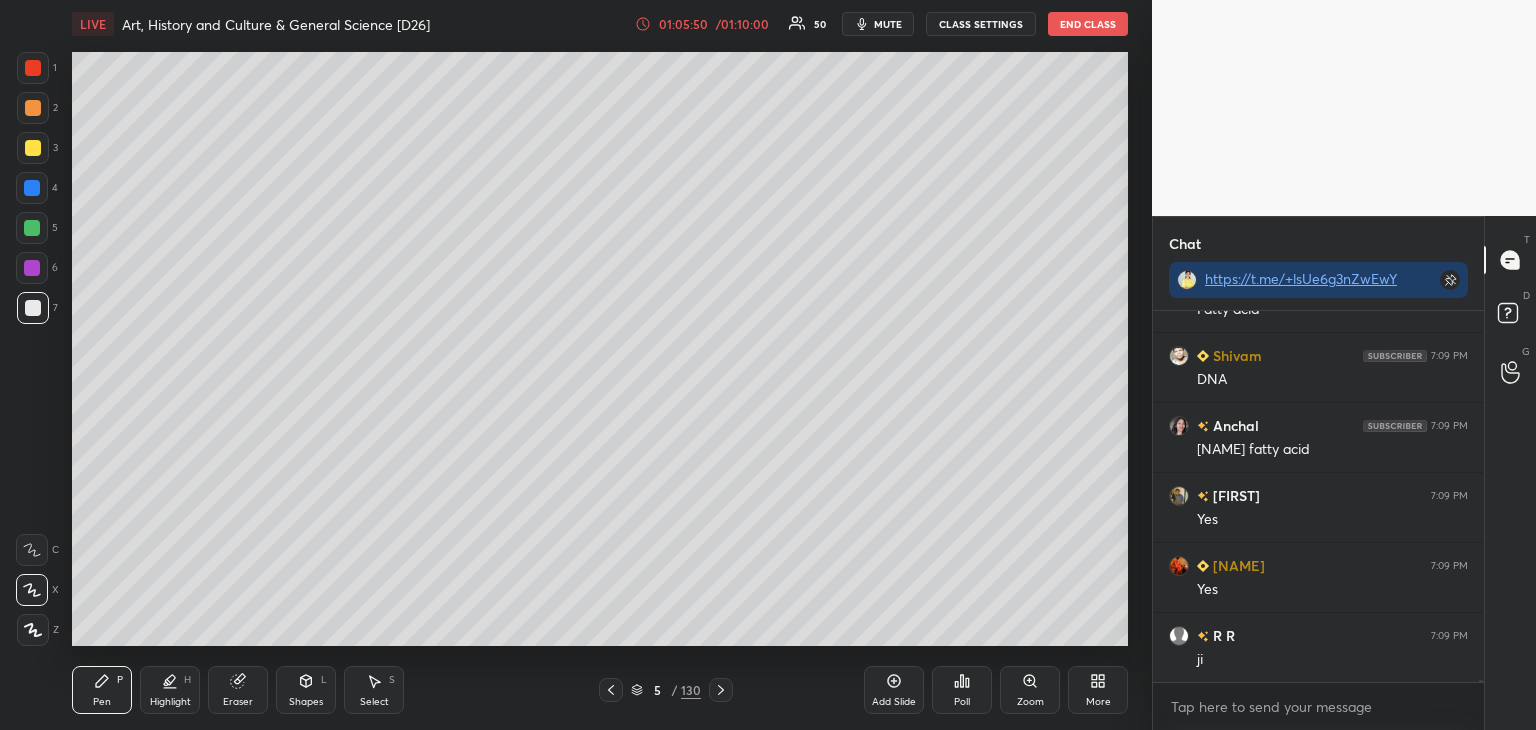 click 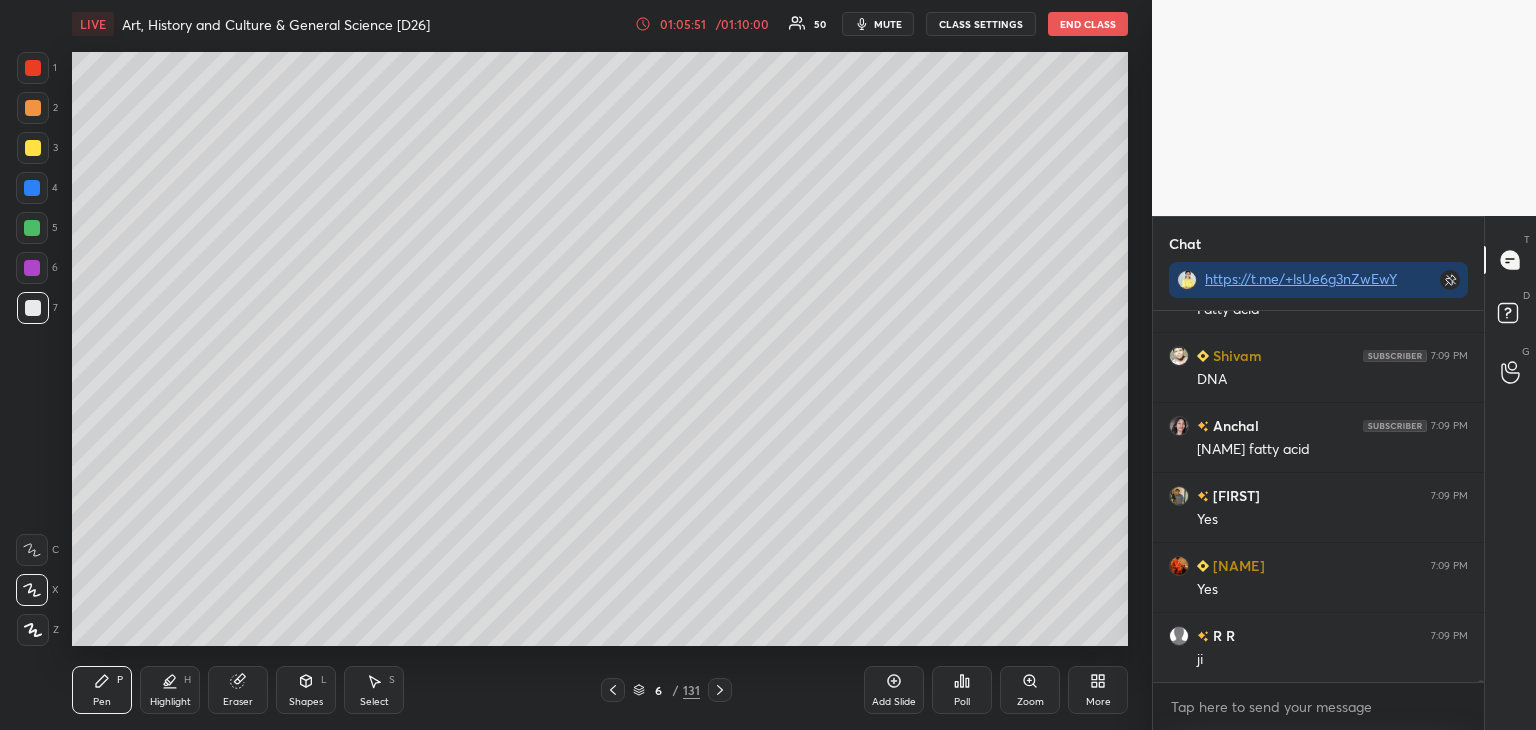 click at bounding box center [33, 308] 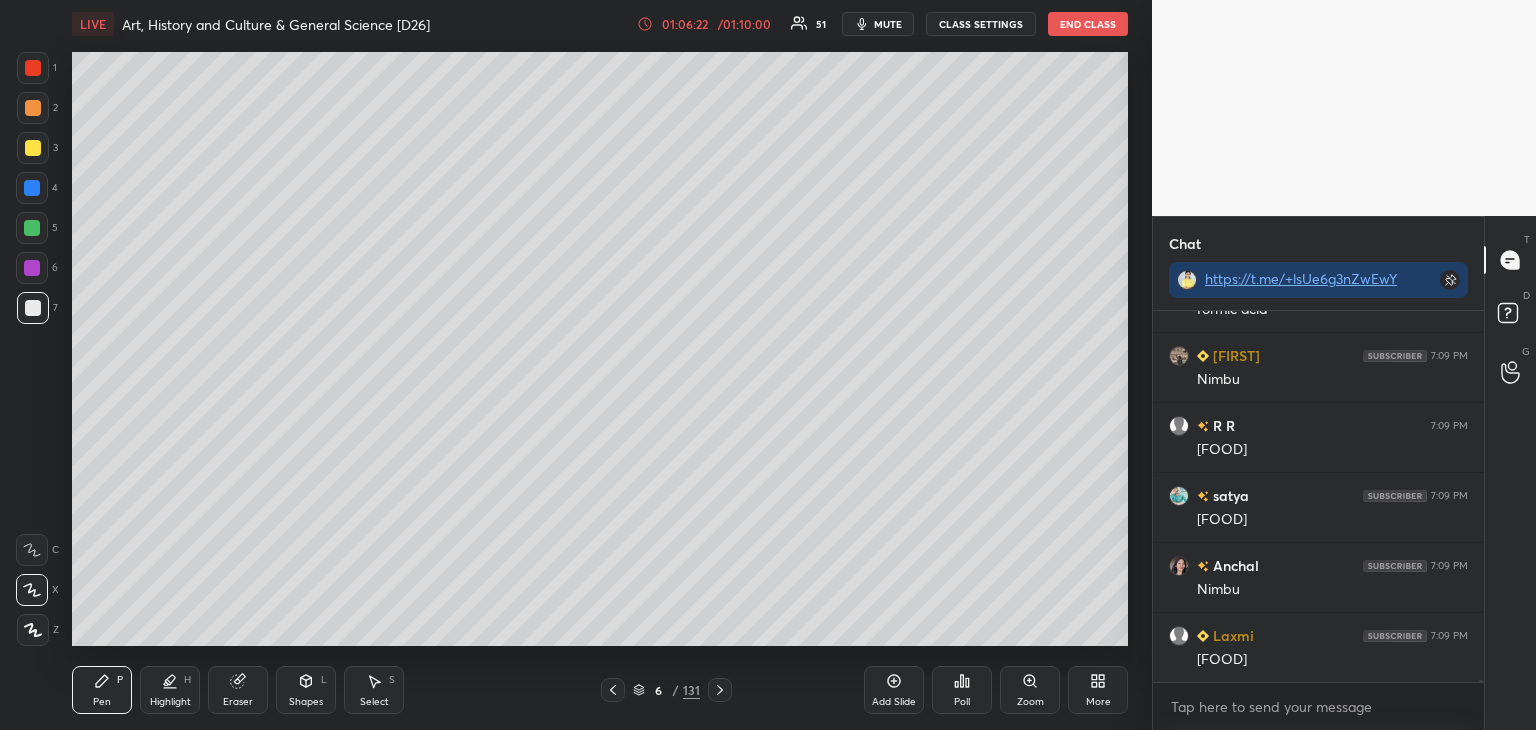 scroll, scrollTop: 60194, scrollLeft: 0, axis: vertical 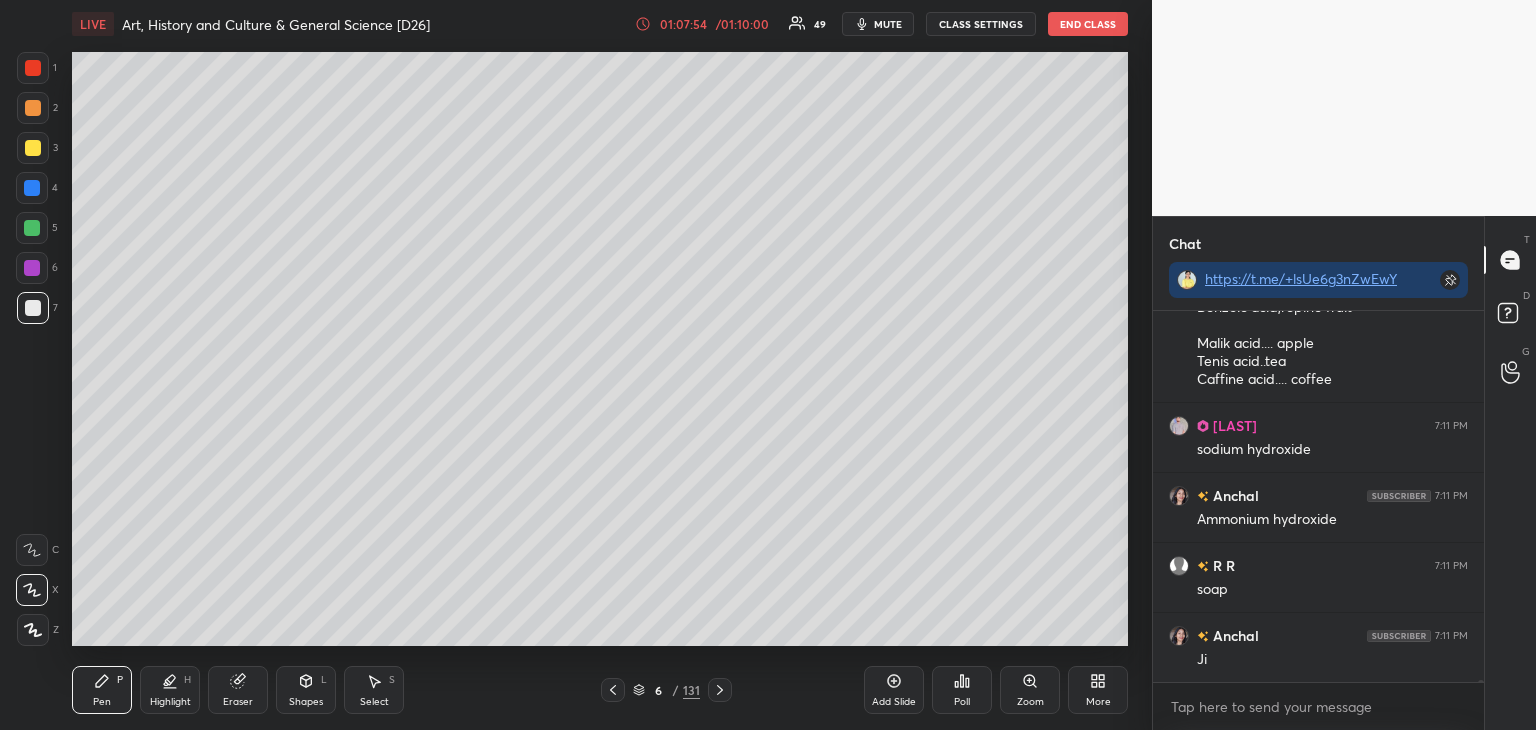 click at bounding box center (33, 148) 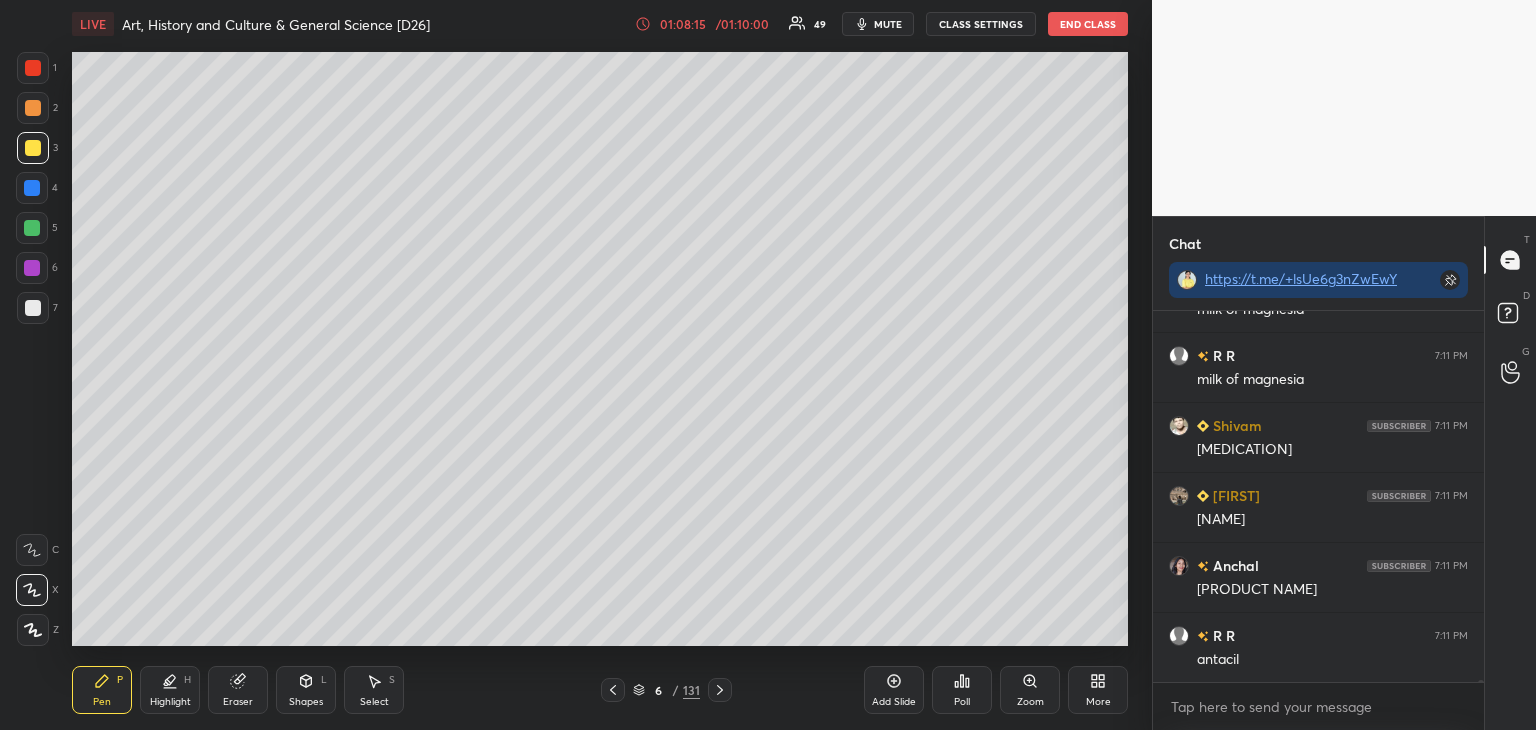 scroll, scrollTop: 63526, scrollLeft: 0, axis: vertical 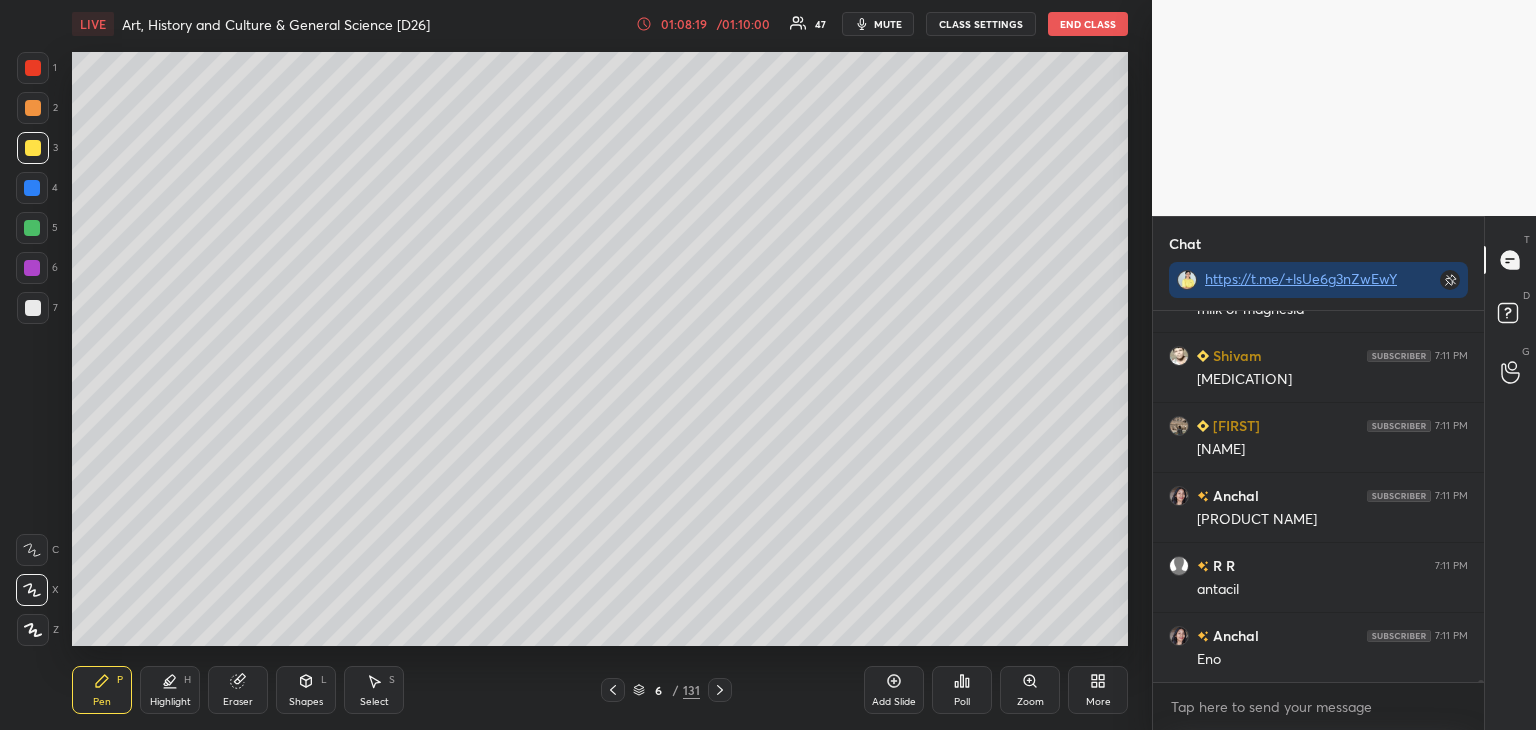 click 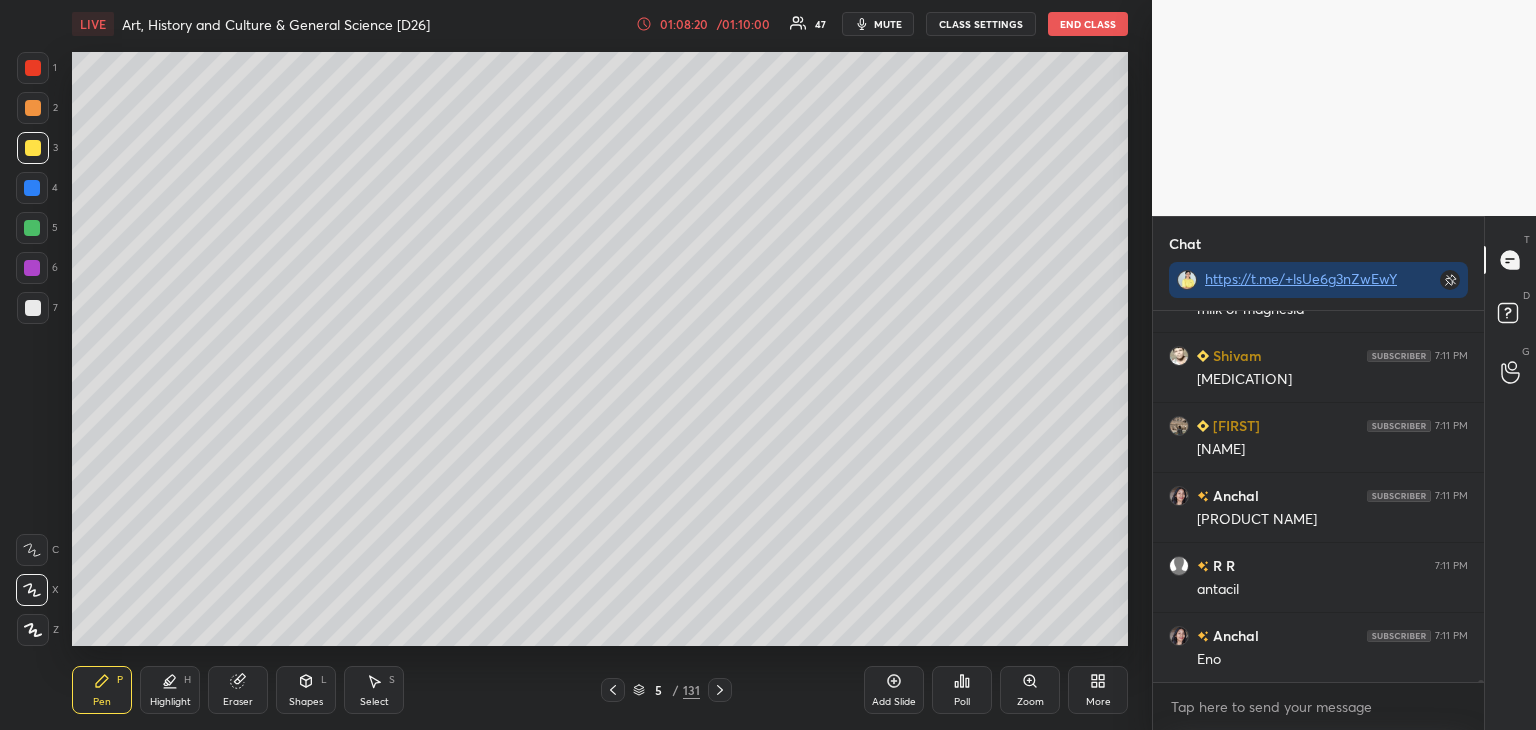 click 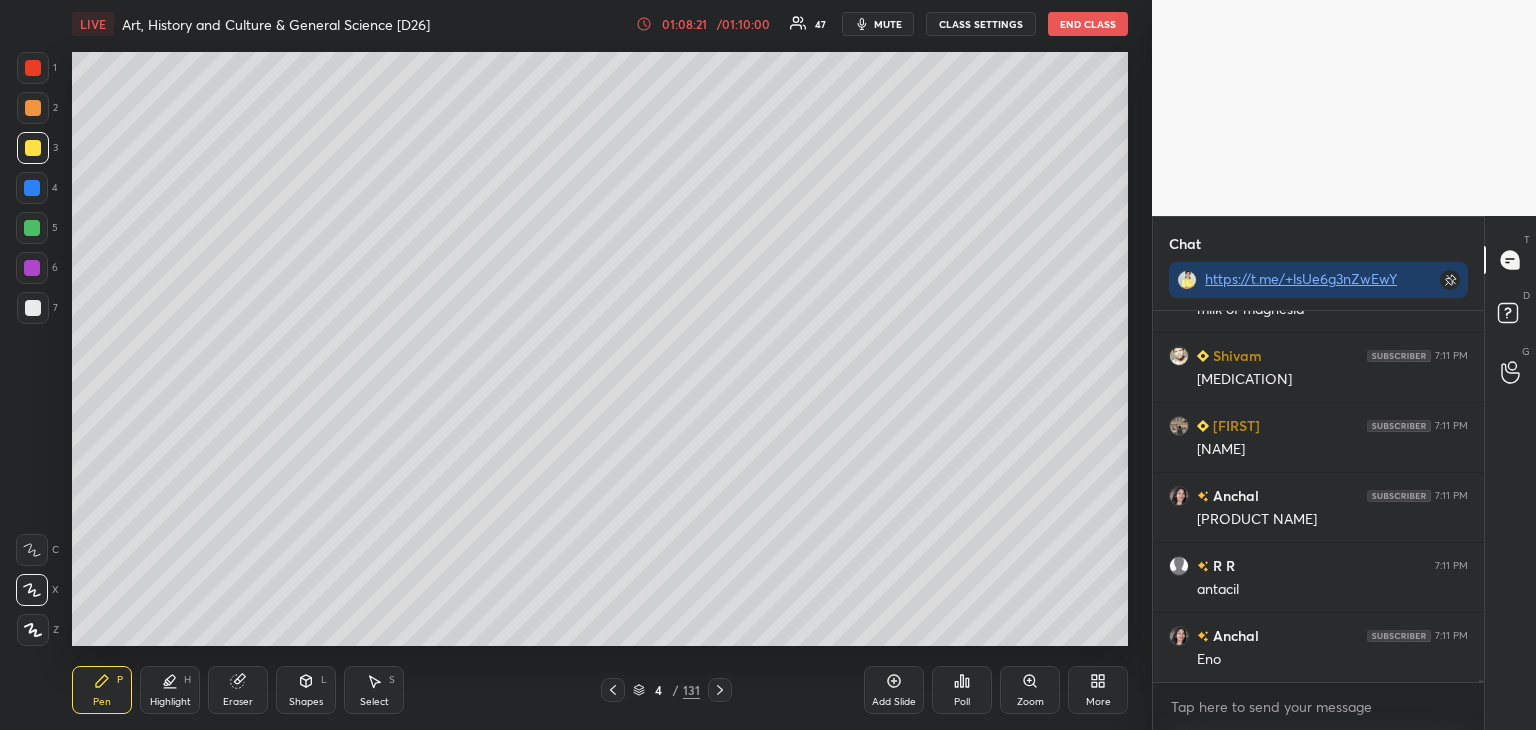 click 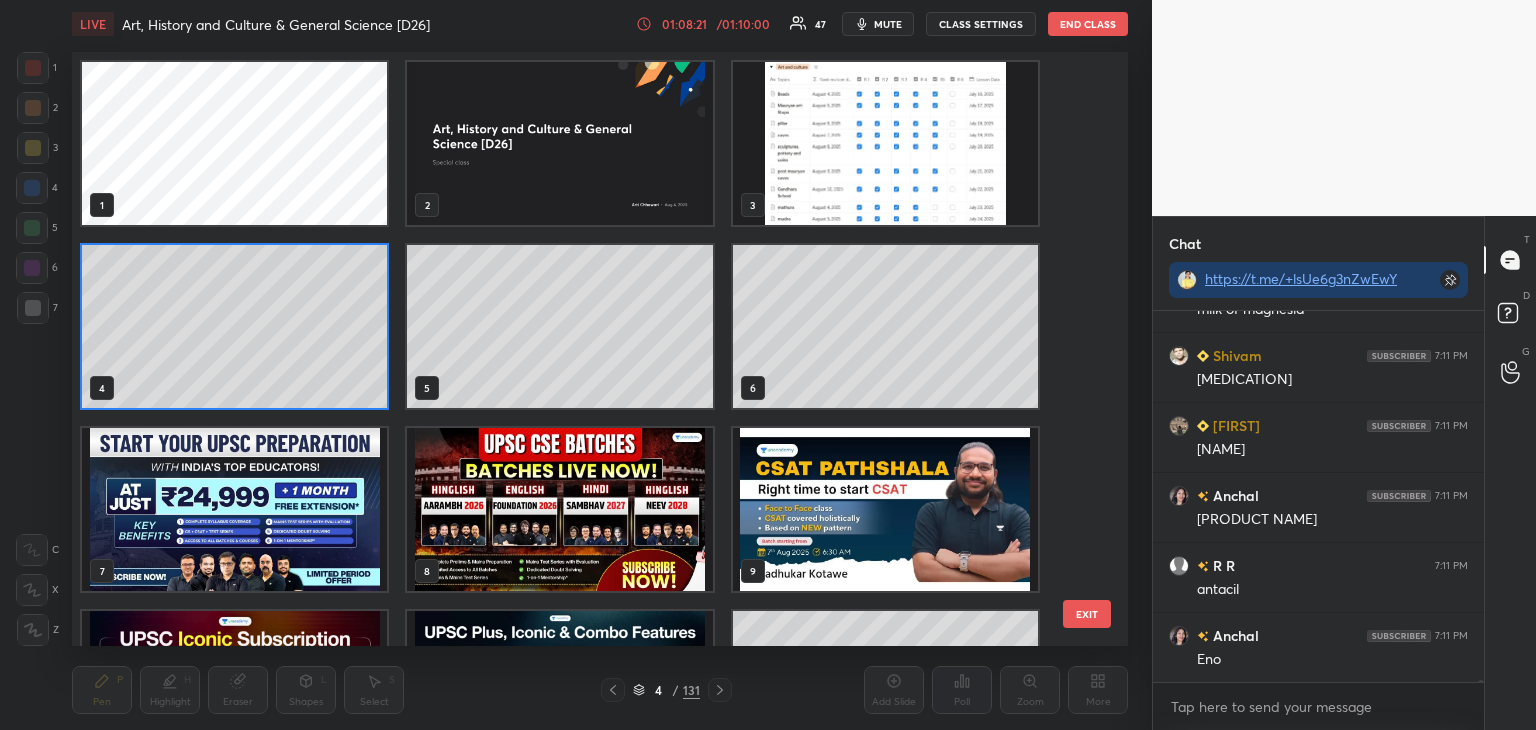 scroll, scrollTop: 6, scrollLeft: 10, axis: both 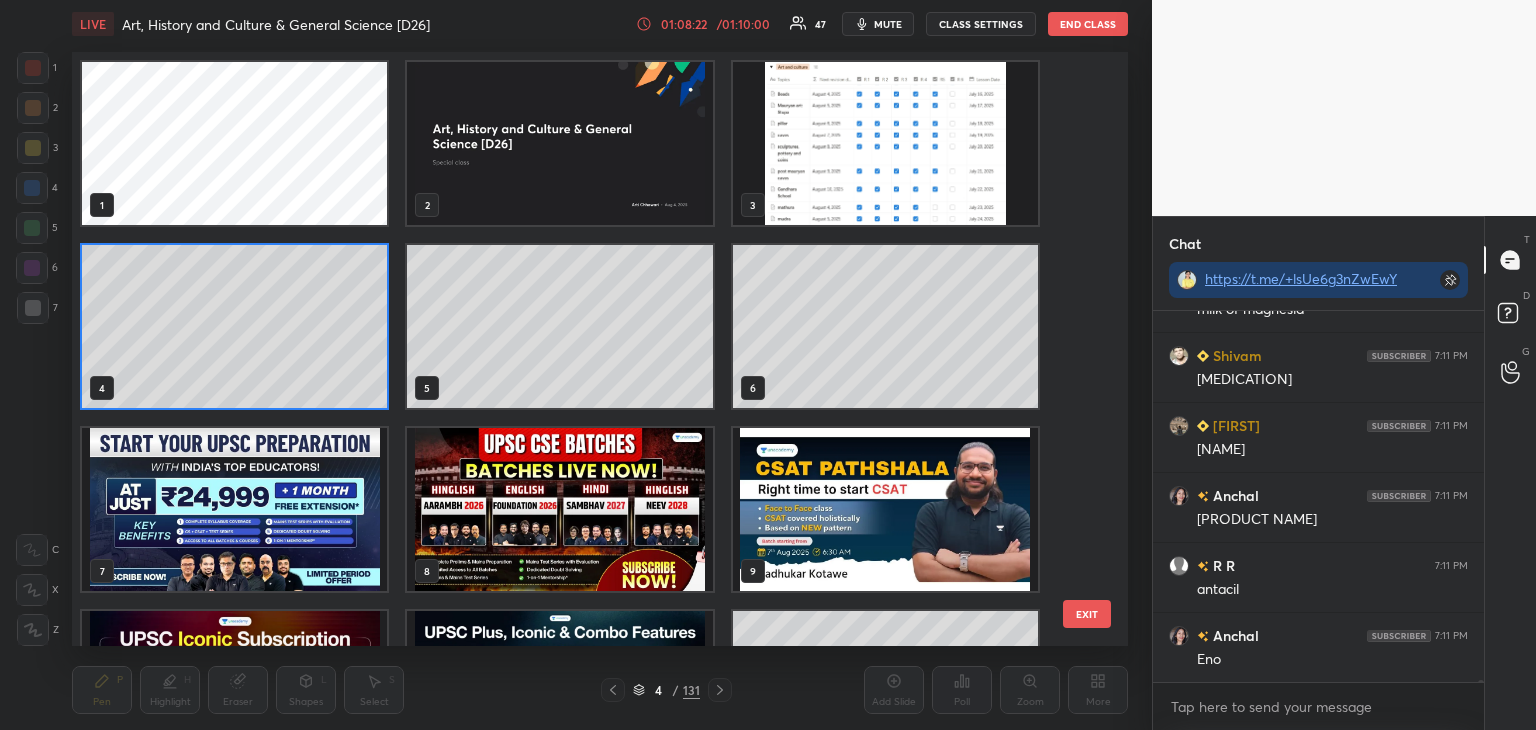 click at bounding box center (885, 143) 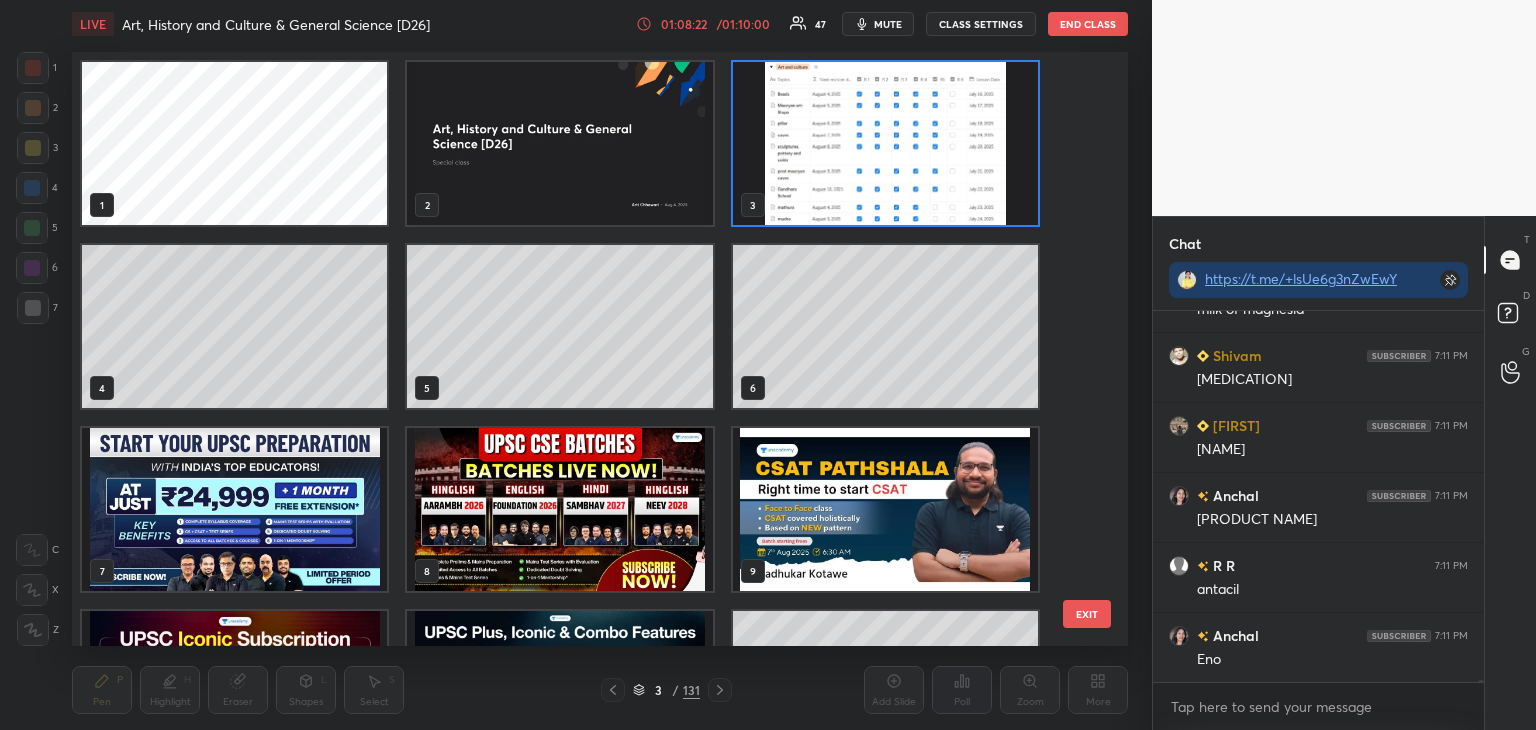 scroll, scrollTop: 63596, scrollLeft: 0, axis: vertical 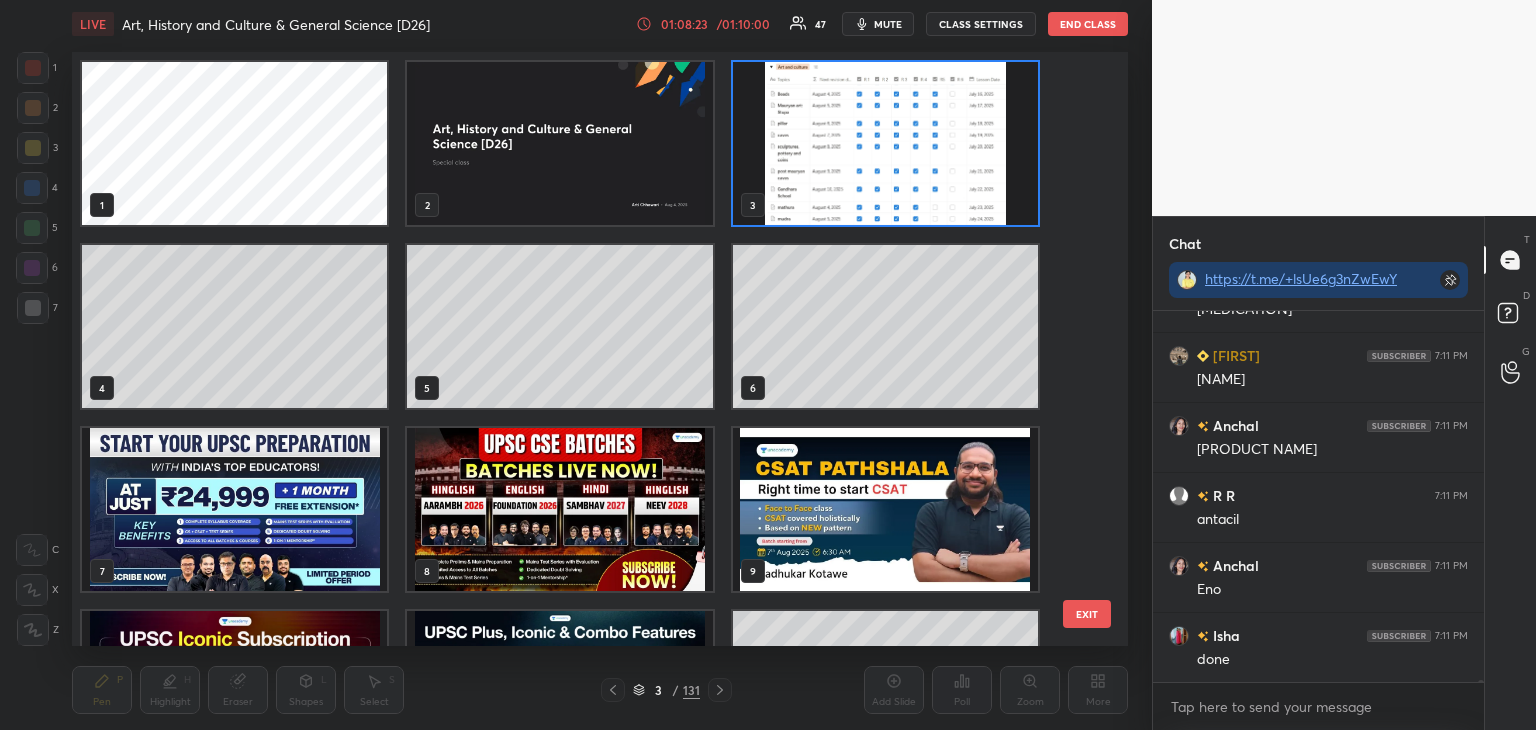click 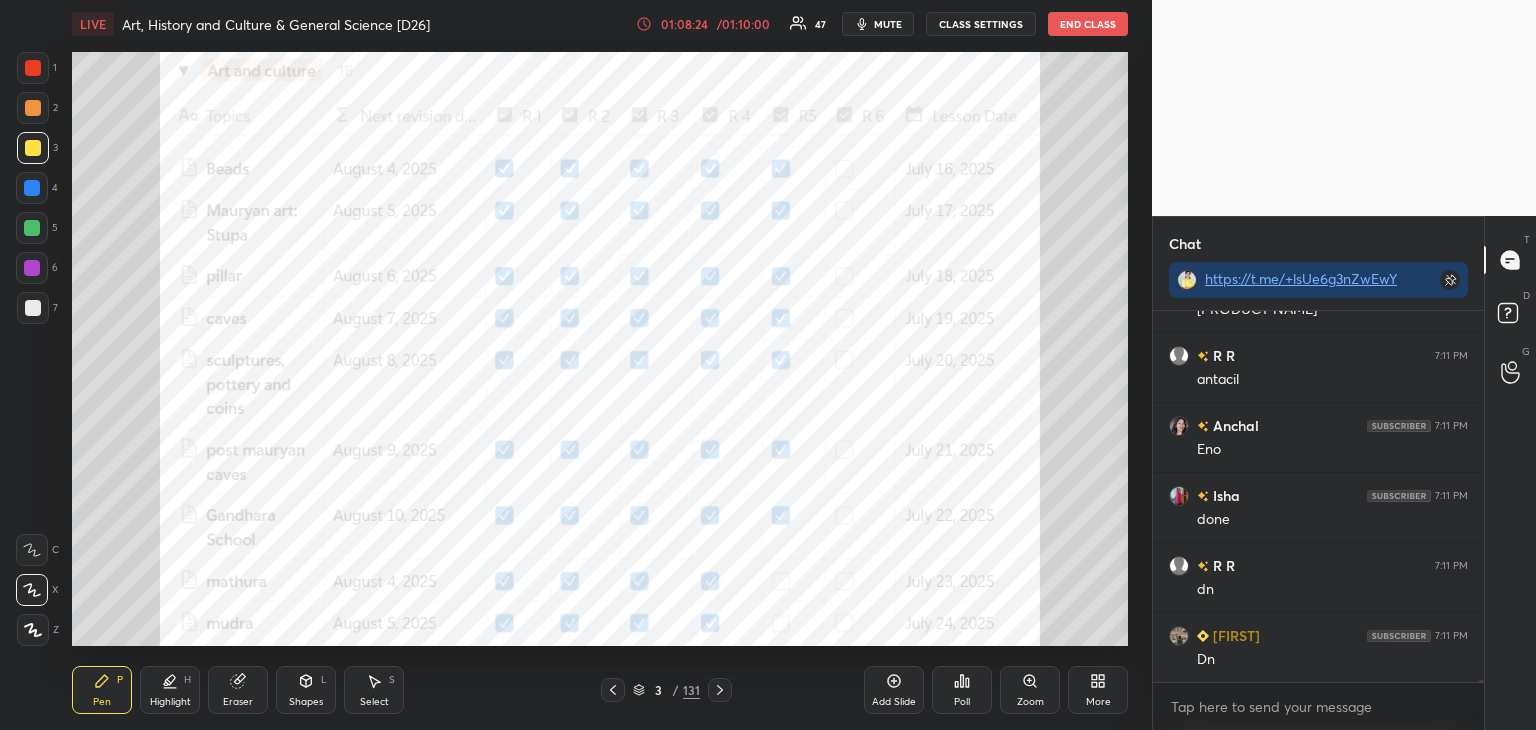 scroll, scrollTop: 63876, scrollLeft: 0, axis: vertical 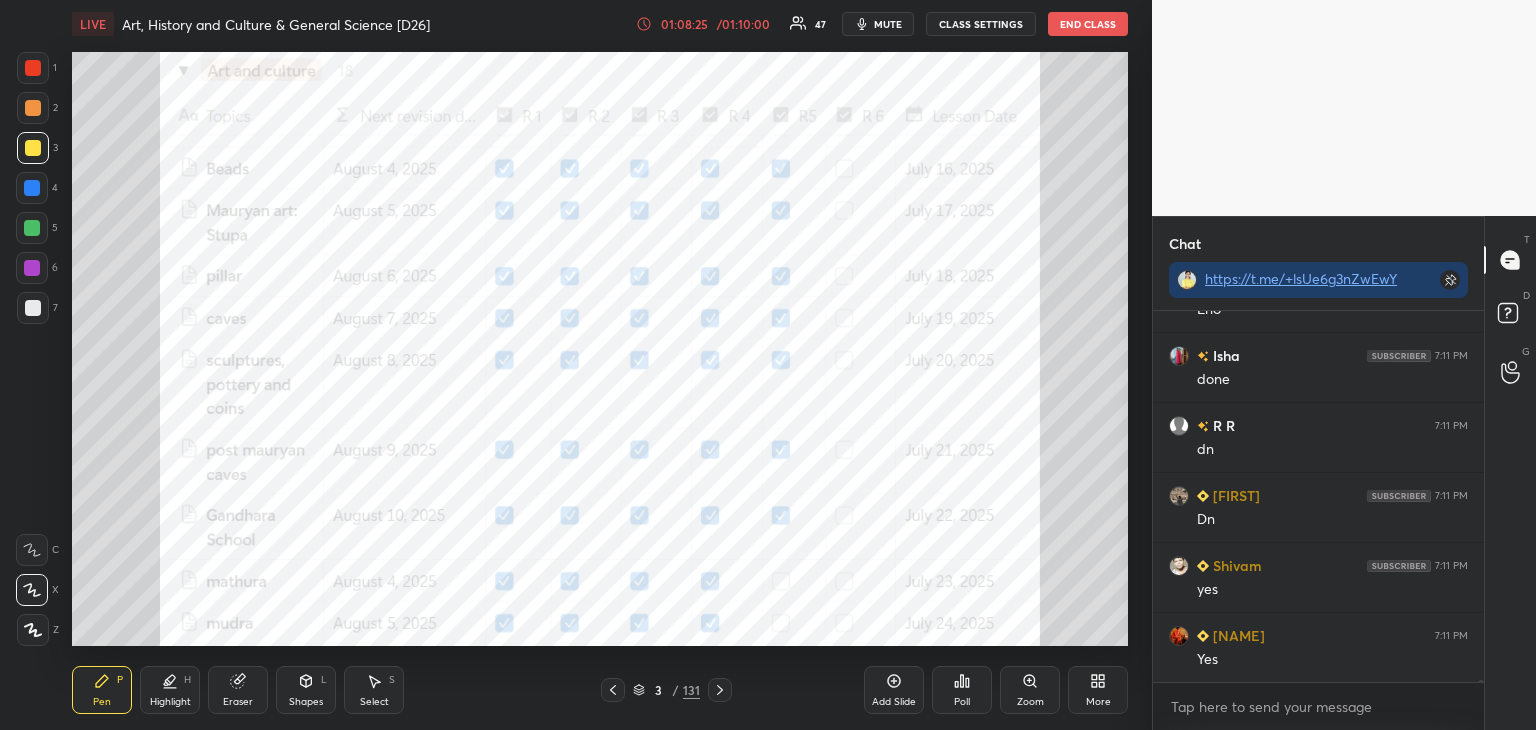click 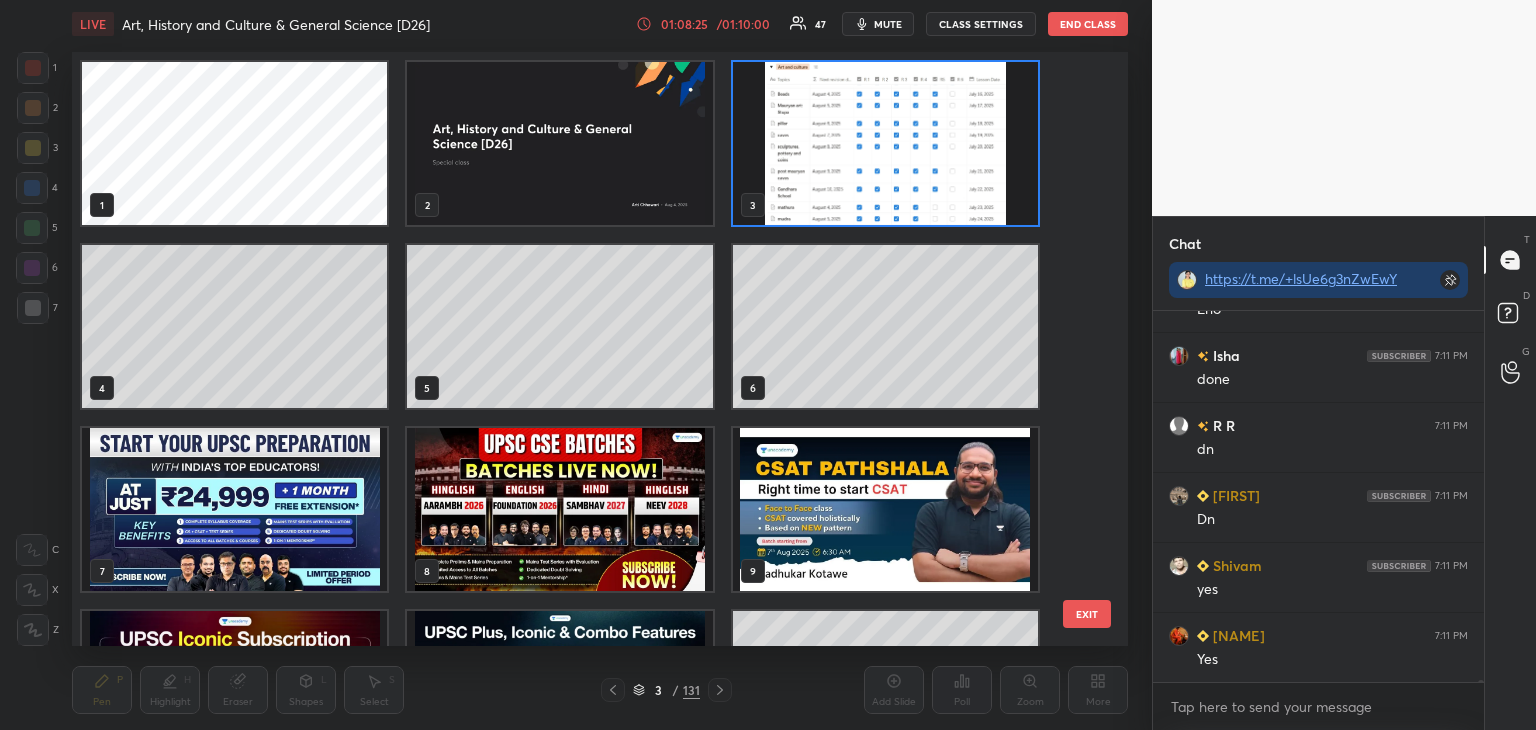scroll, scrollTop: 6, scrollLeft: 10, axis: both 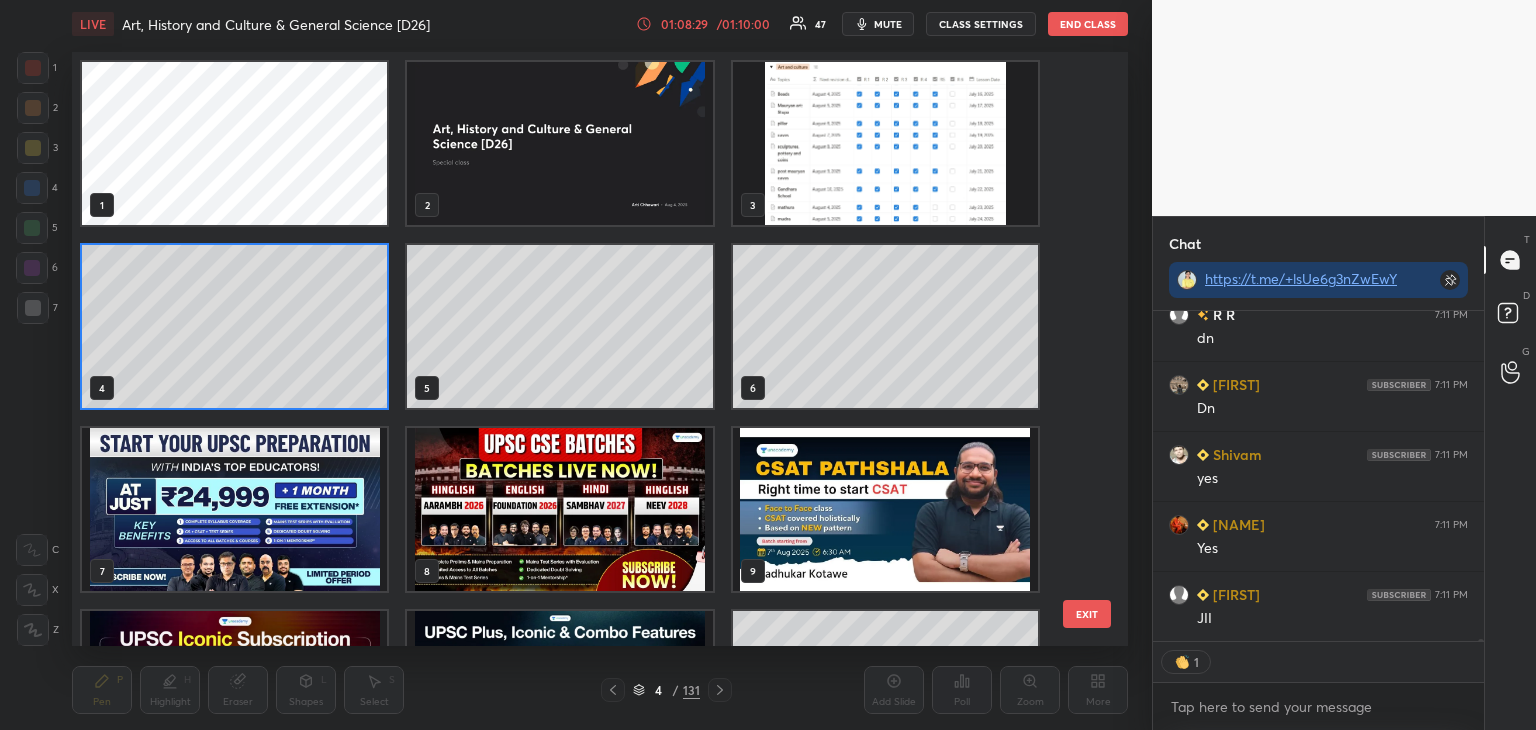 click at bounding box center (559, 143) 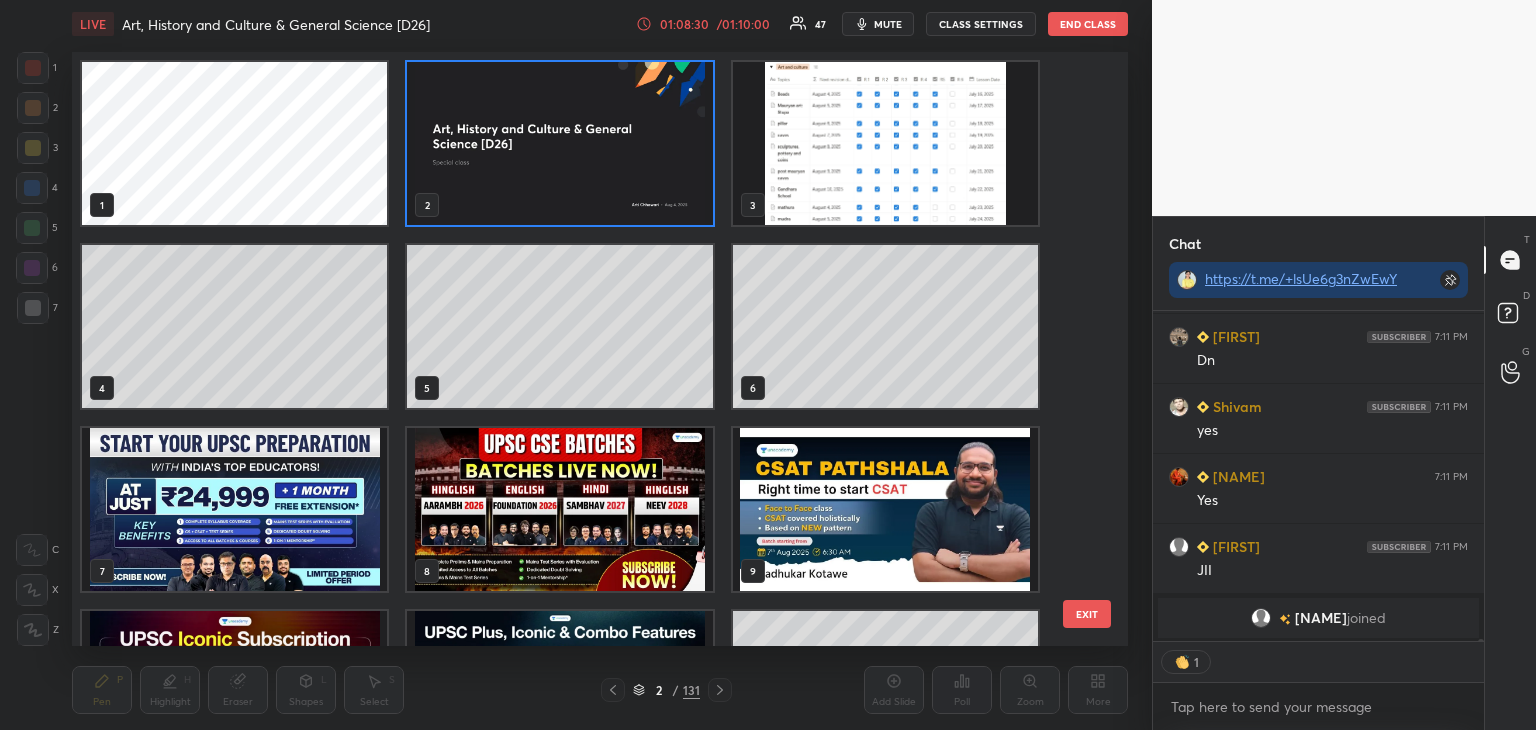 click 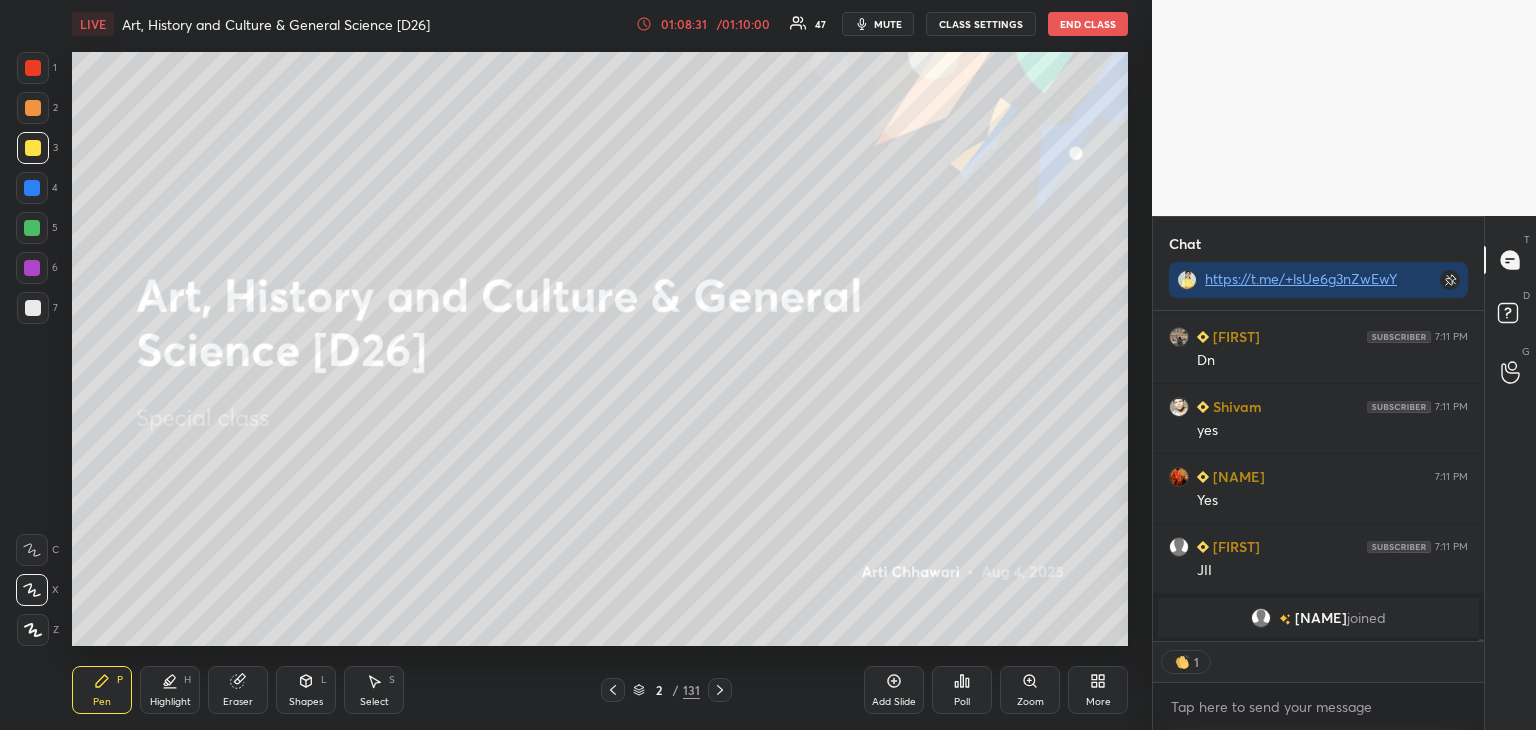 scroll, scrollTop: 0, scrollLeft: 0, axis: both 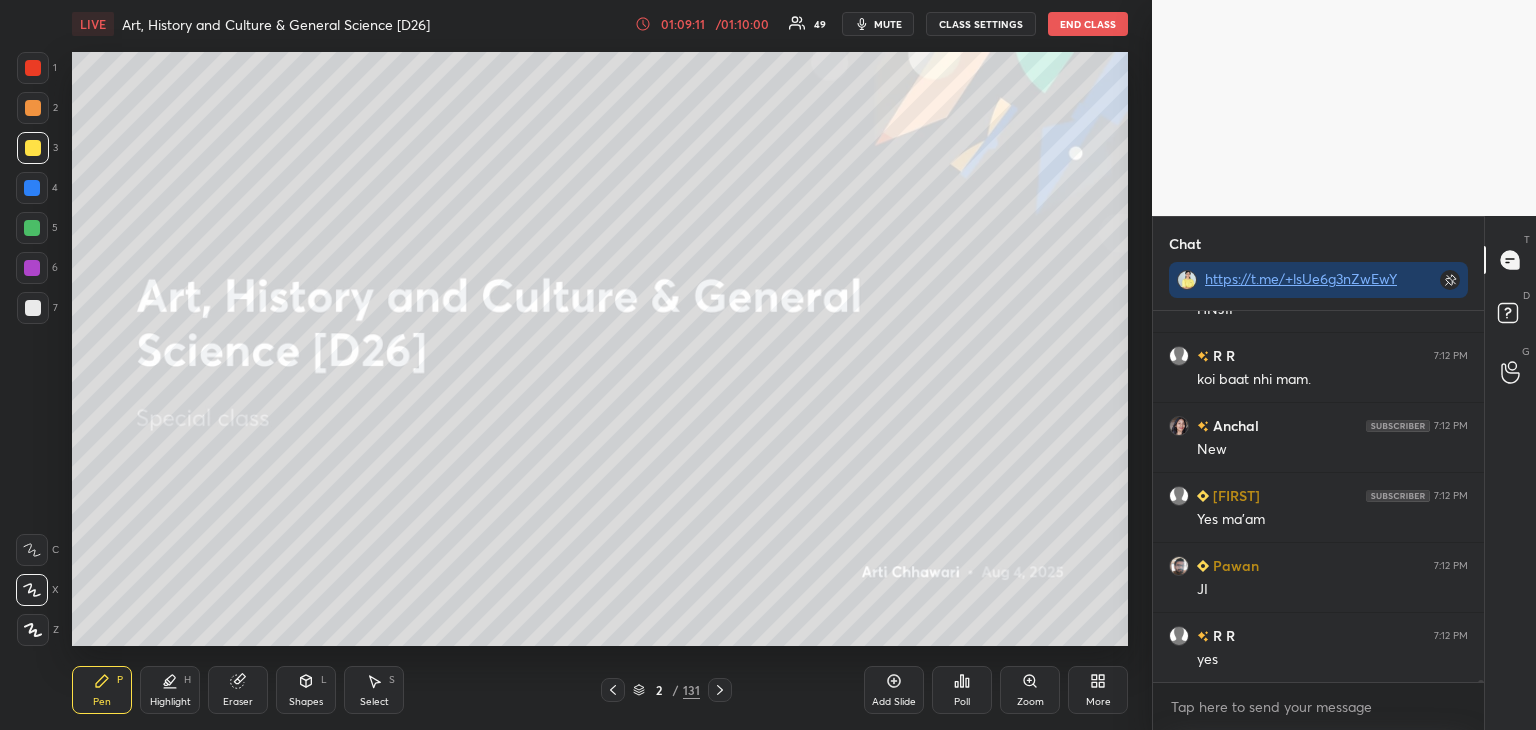 click 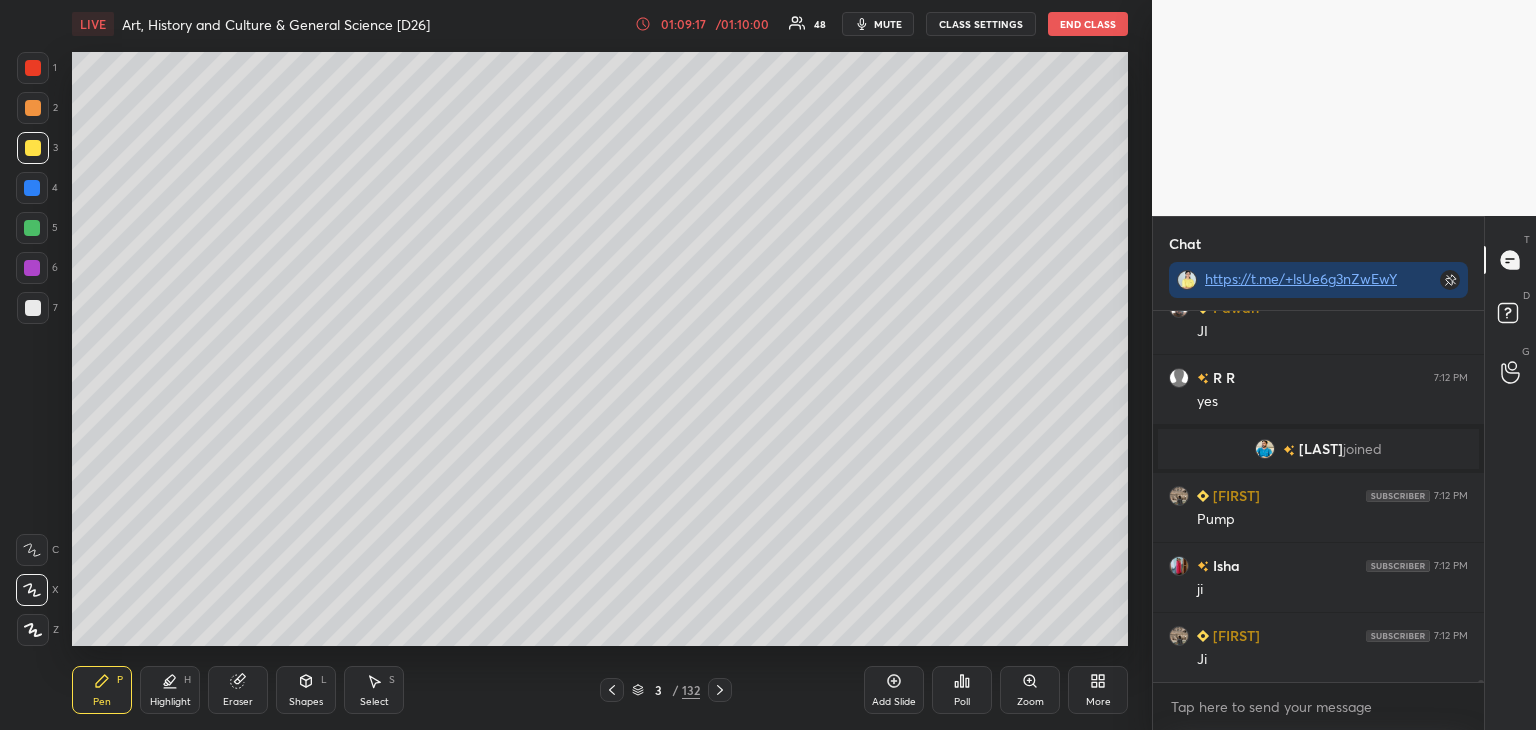 scroll, scrollTop: 63858, scrollLeft: 0, axis: vertical 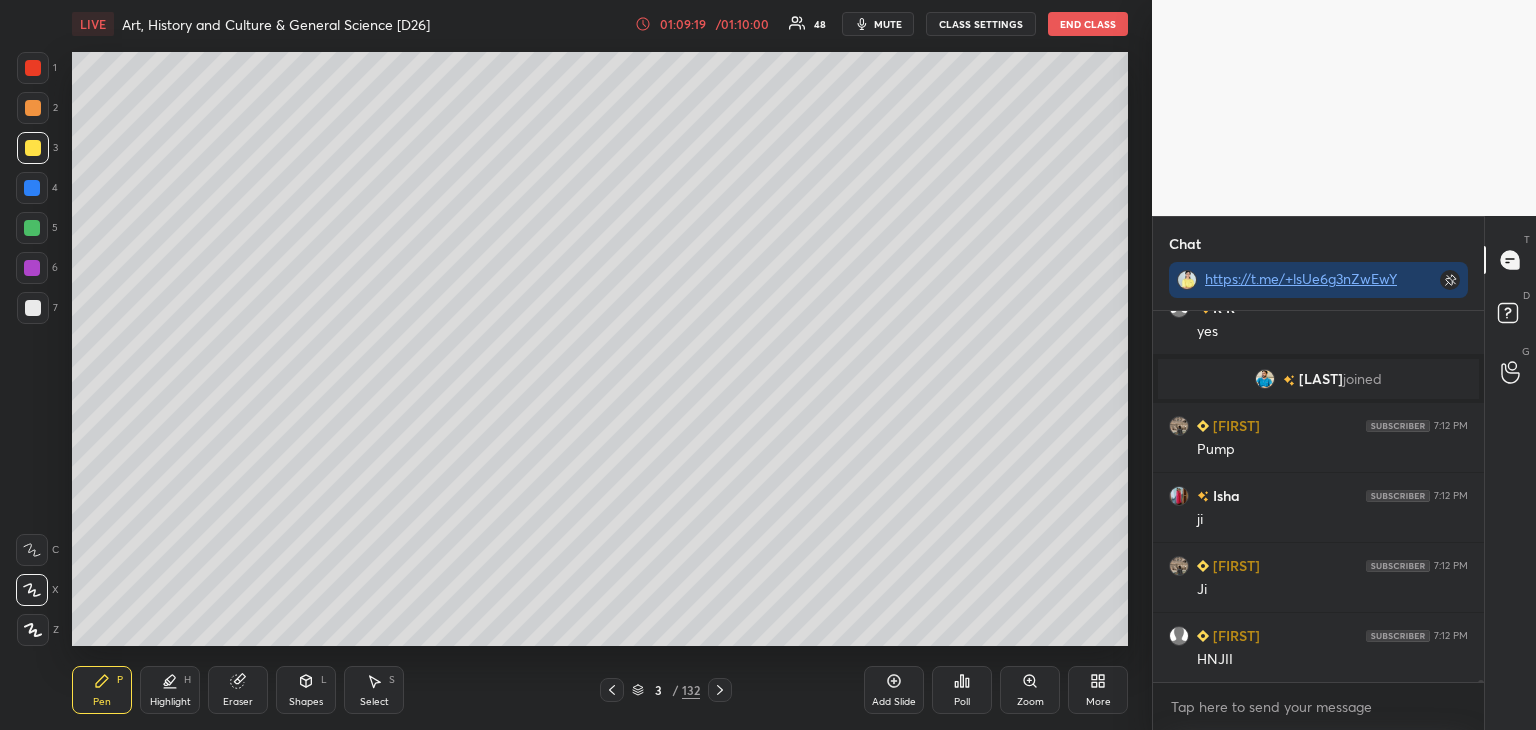 click at bounding box center [33, 308] 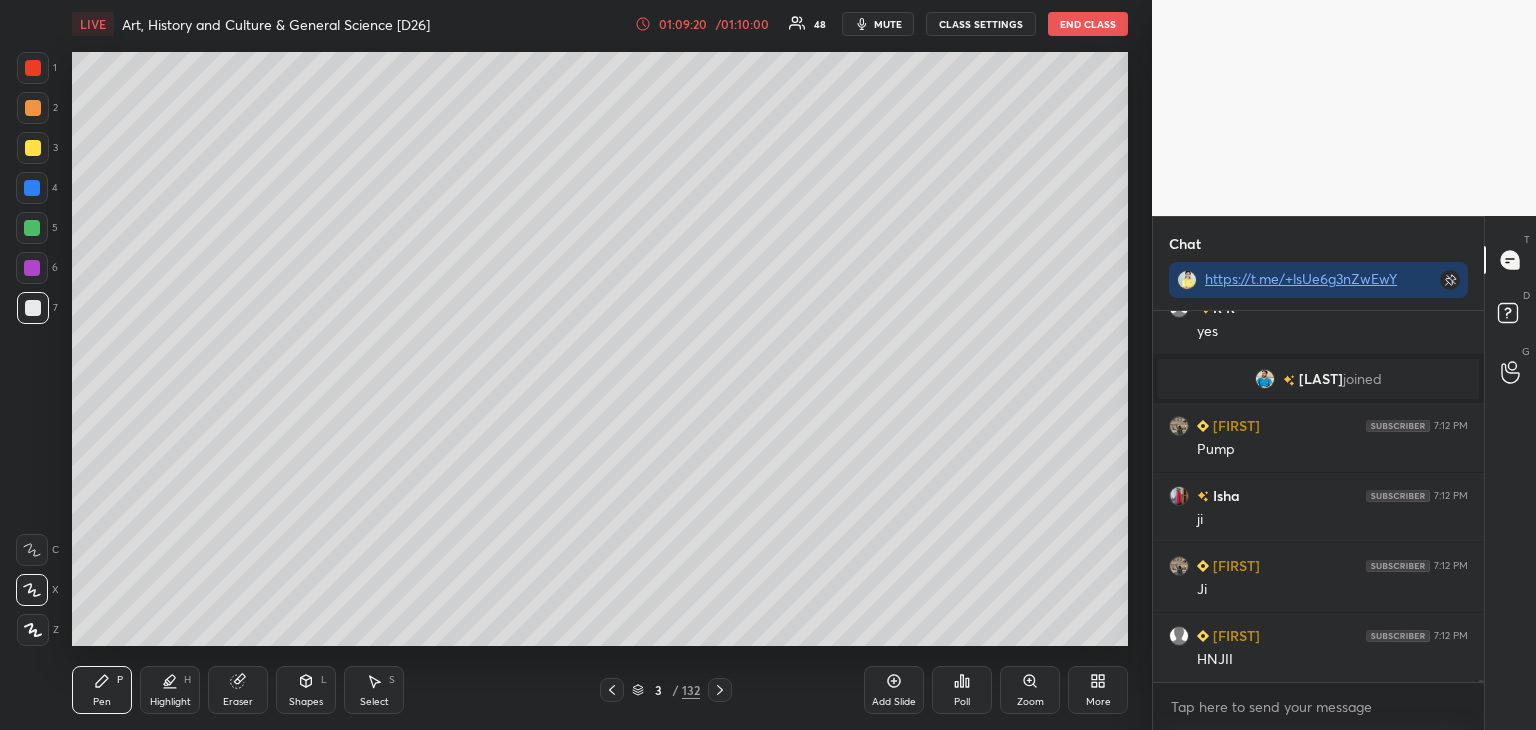 scroll, scrollTop: 63928, scrollLeft: 0, axis: vertical 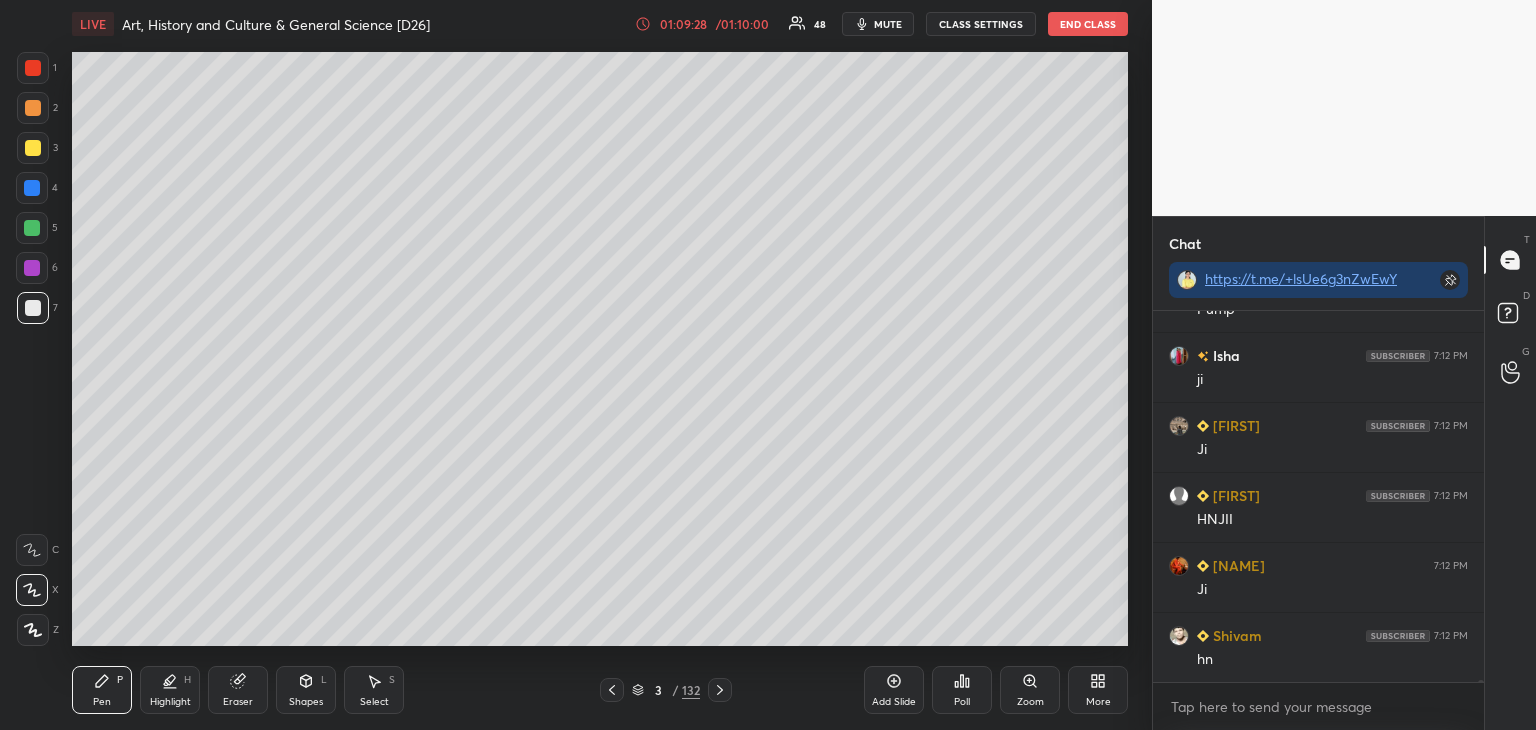 click at bounding box center (33, 148) 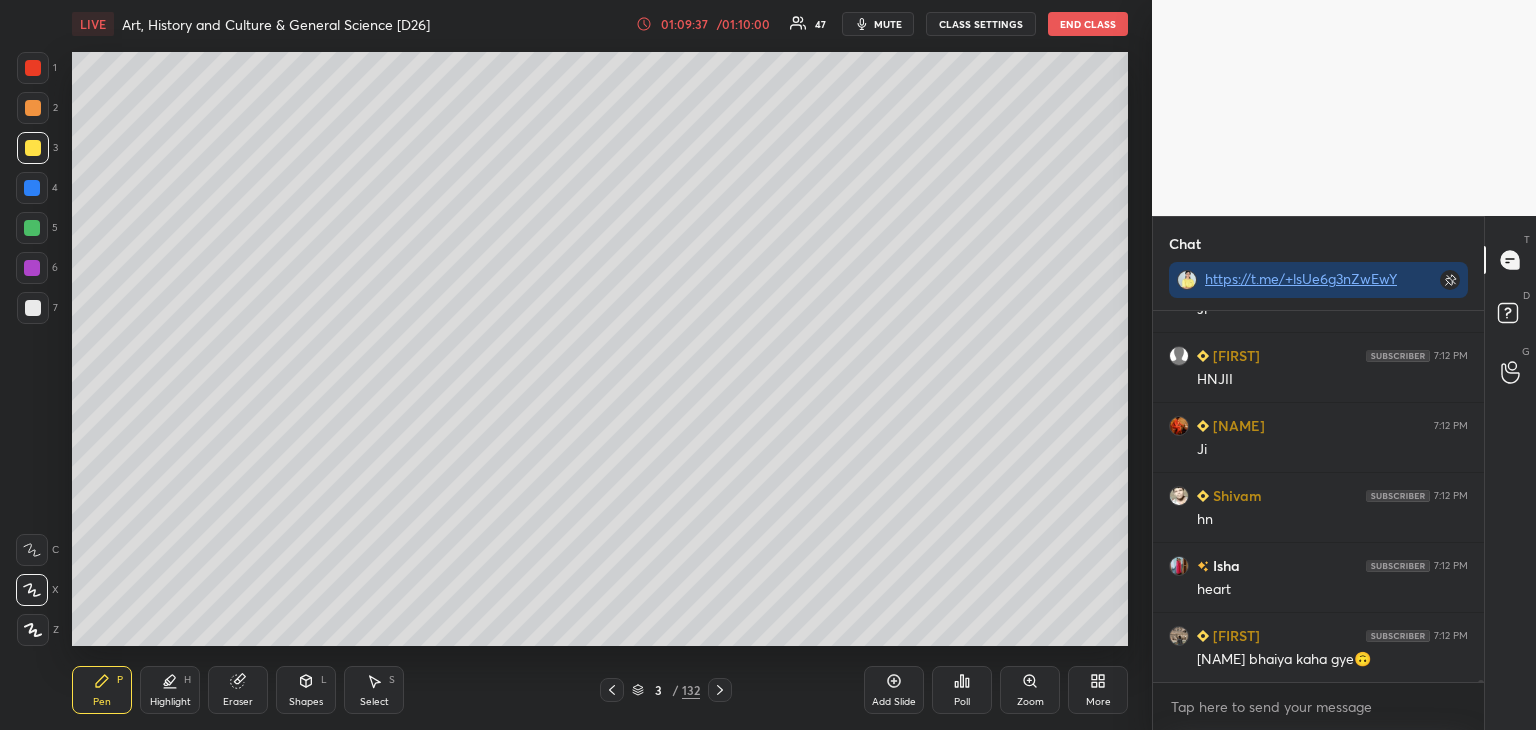 scroll, scrollTop: 64208, scrollLeft: 0, axis: vertical 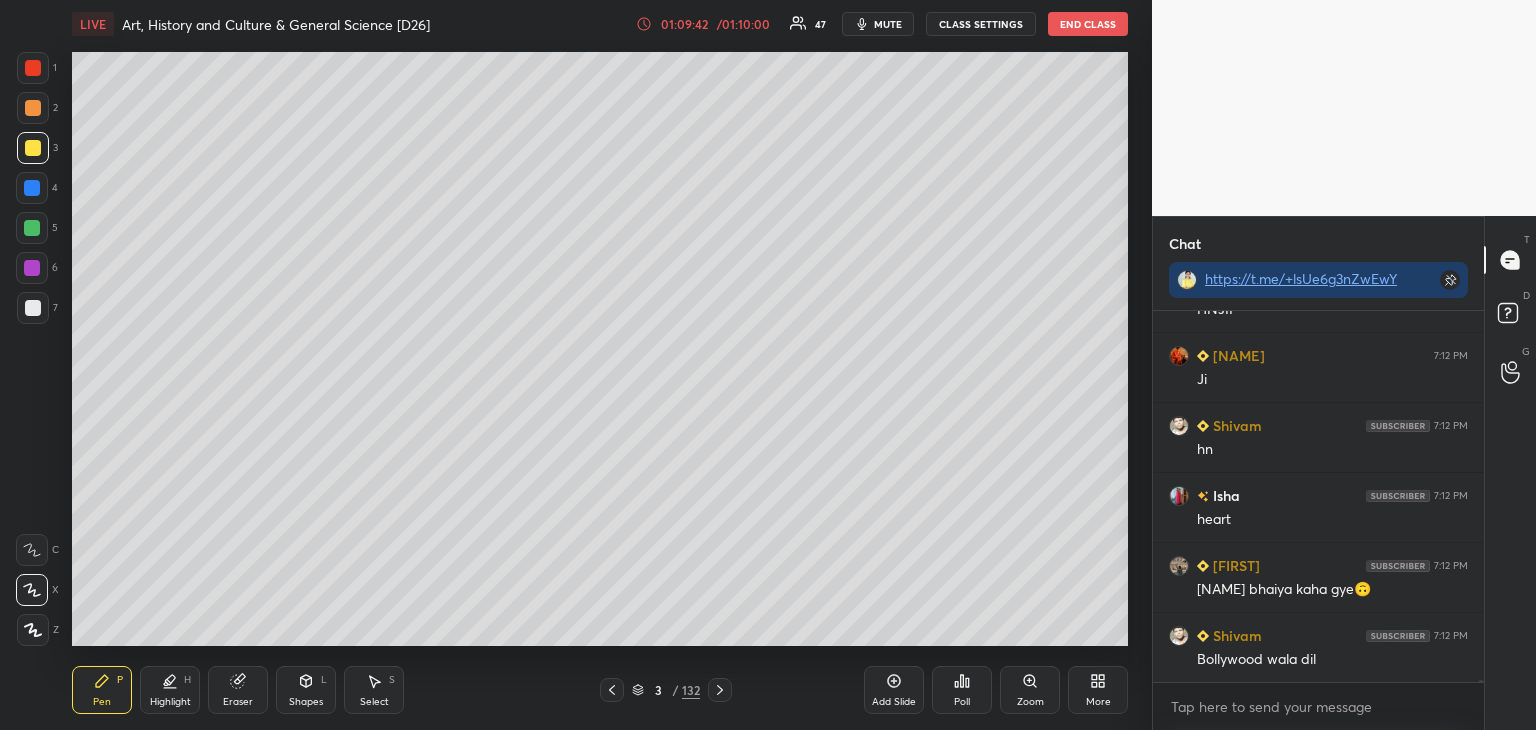 drag, startPoint x: 31, startPoint y: 194, endPoint x: 70, endPoint y: 181, distance: 41.109608 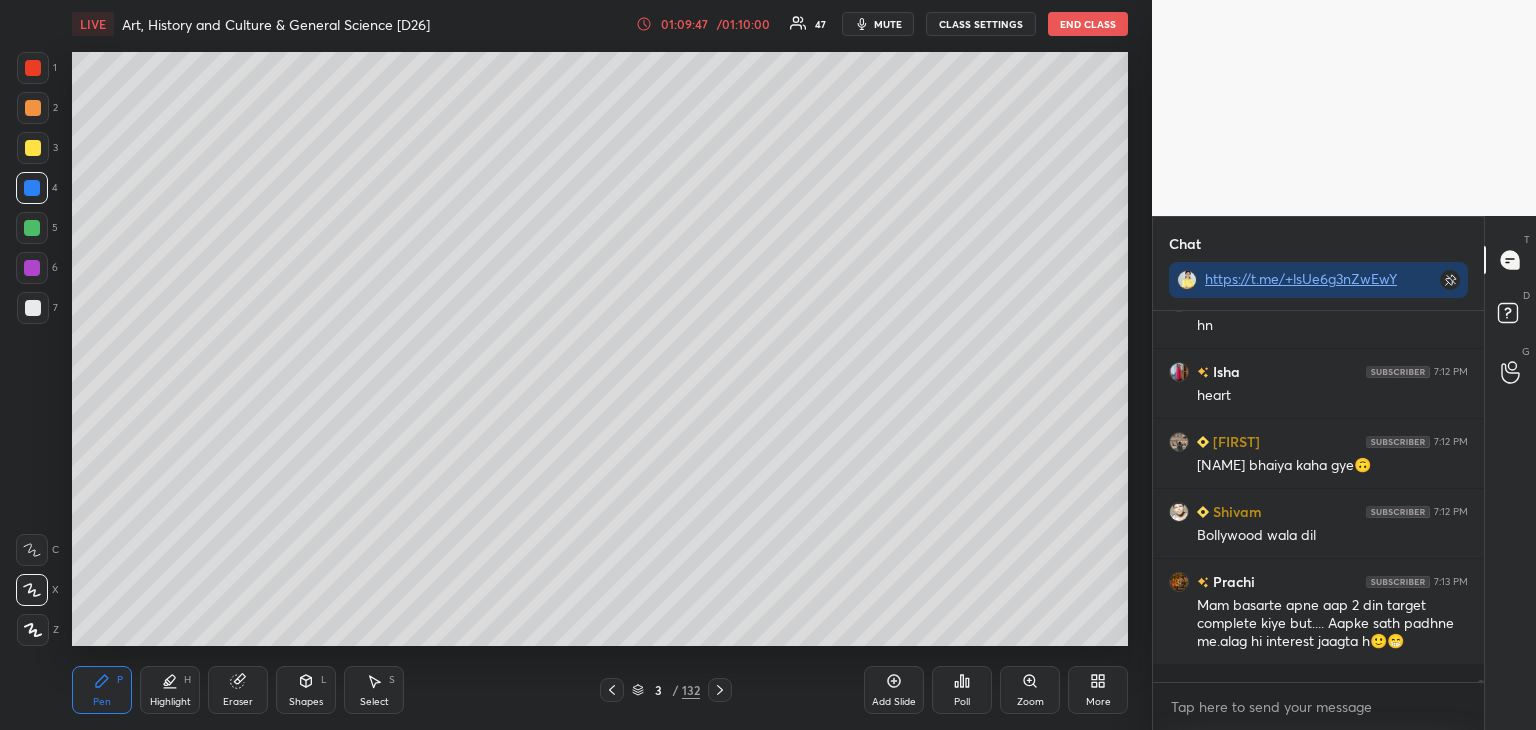 scroll, scrollTop: 64402, scrollLeft: 0, axis: vertical 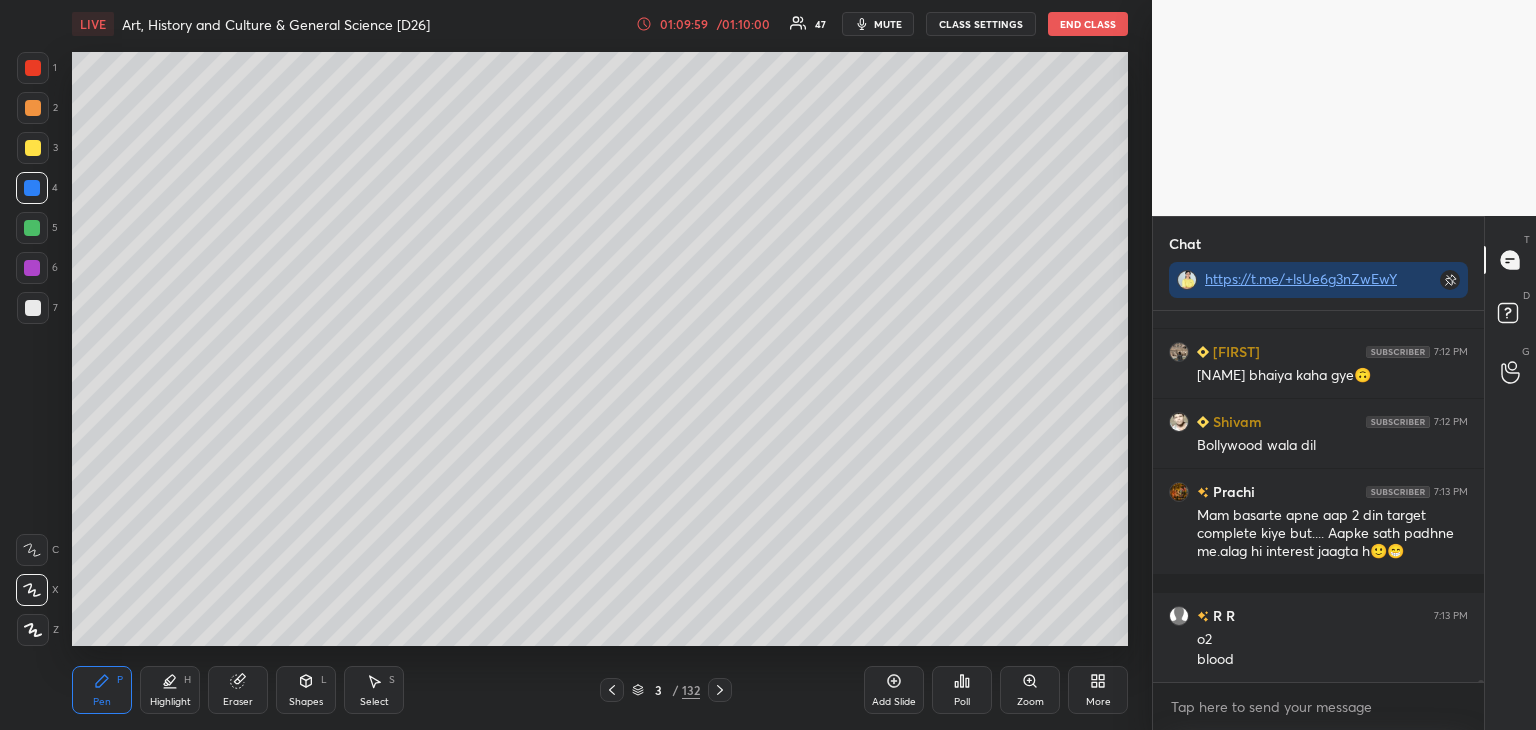 click at bounding box center [33, 68] 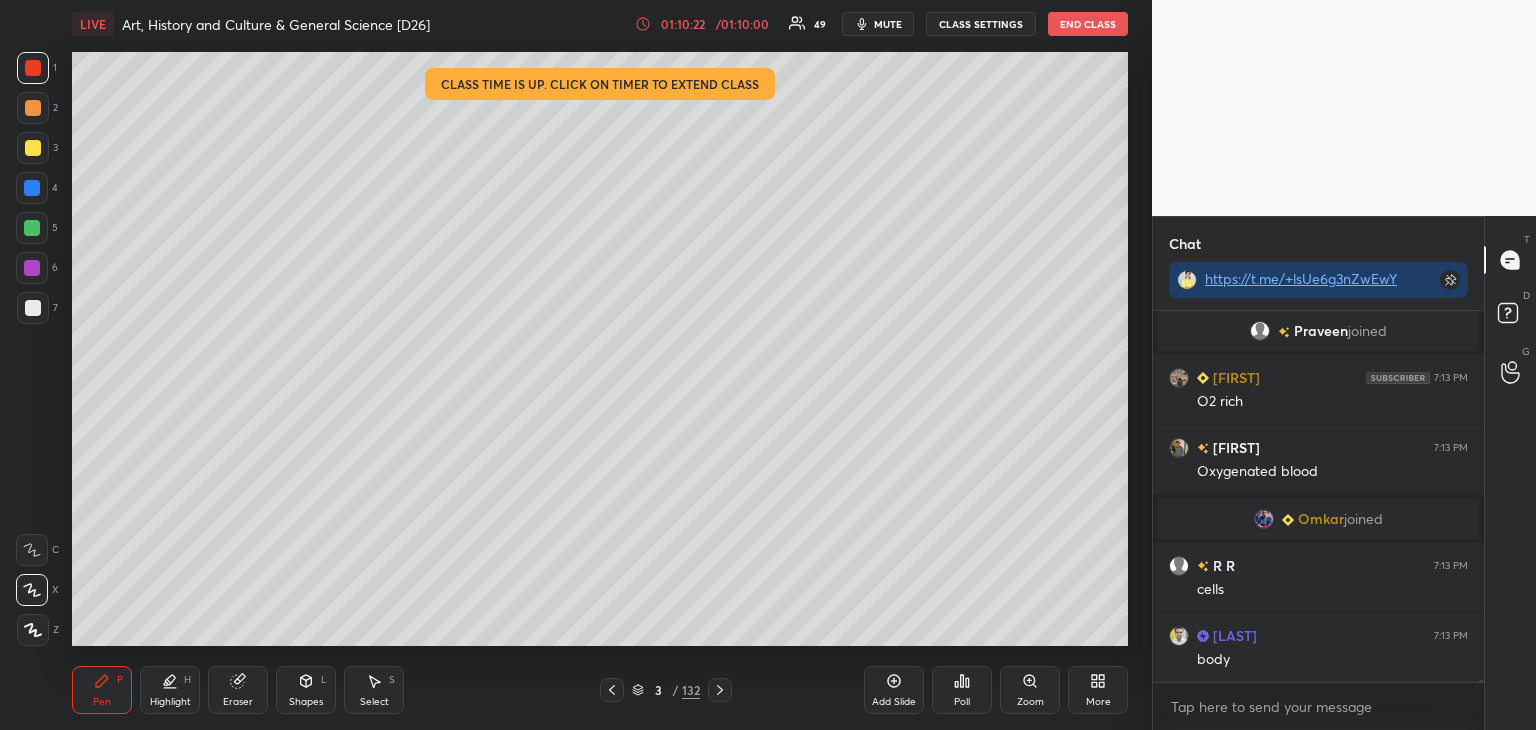 scroll, scrollTop: 64506, scrollLeft: 0, axis: vertical 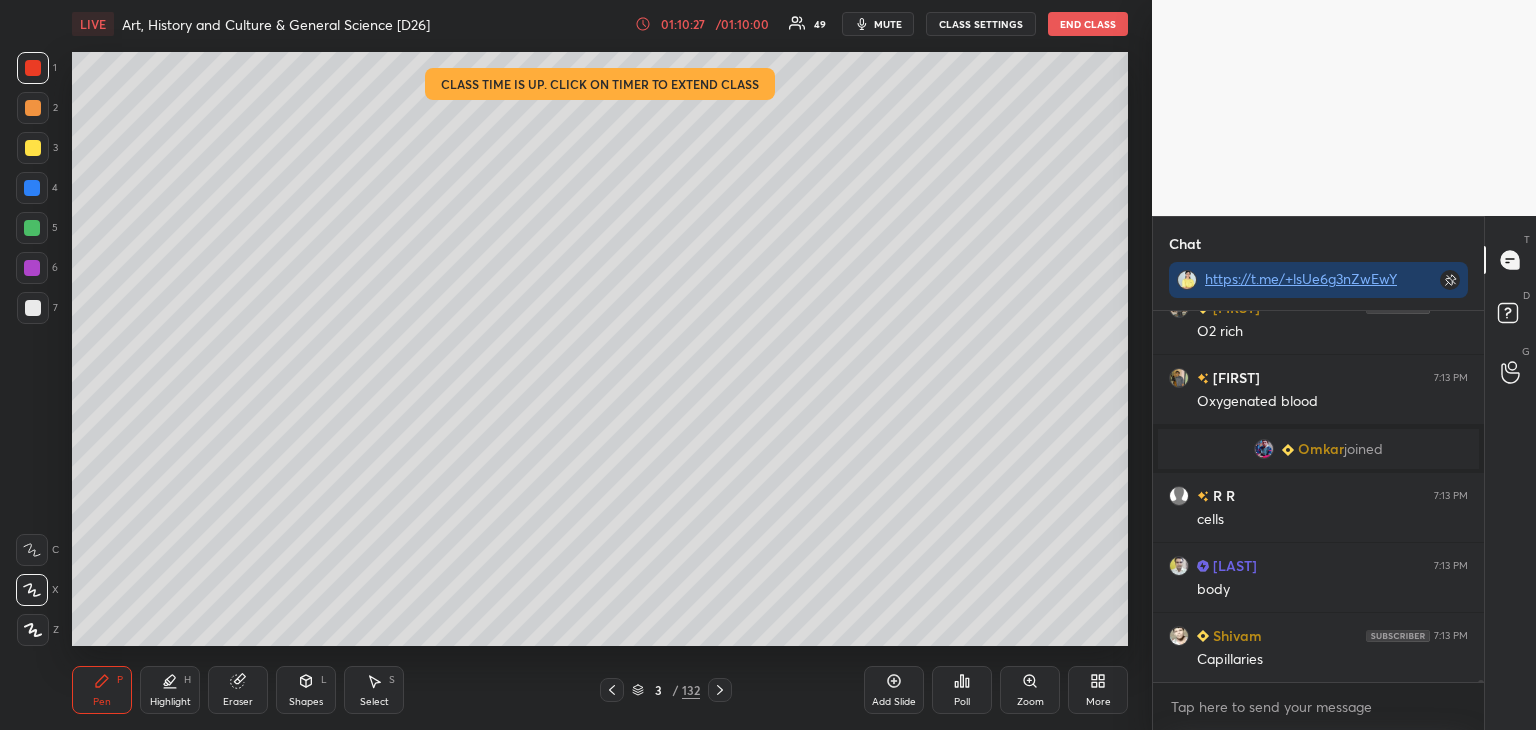 click at bounding box center (33, 308) 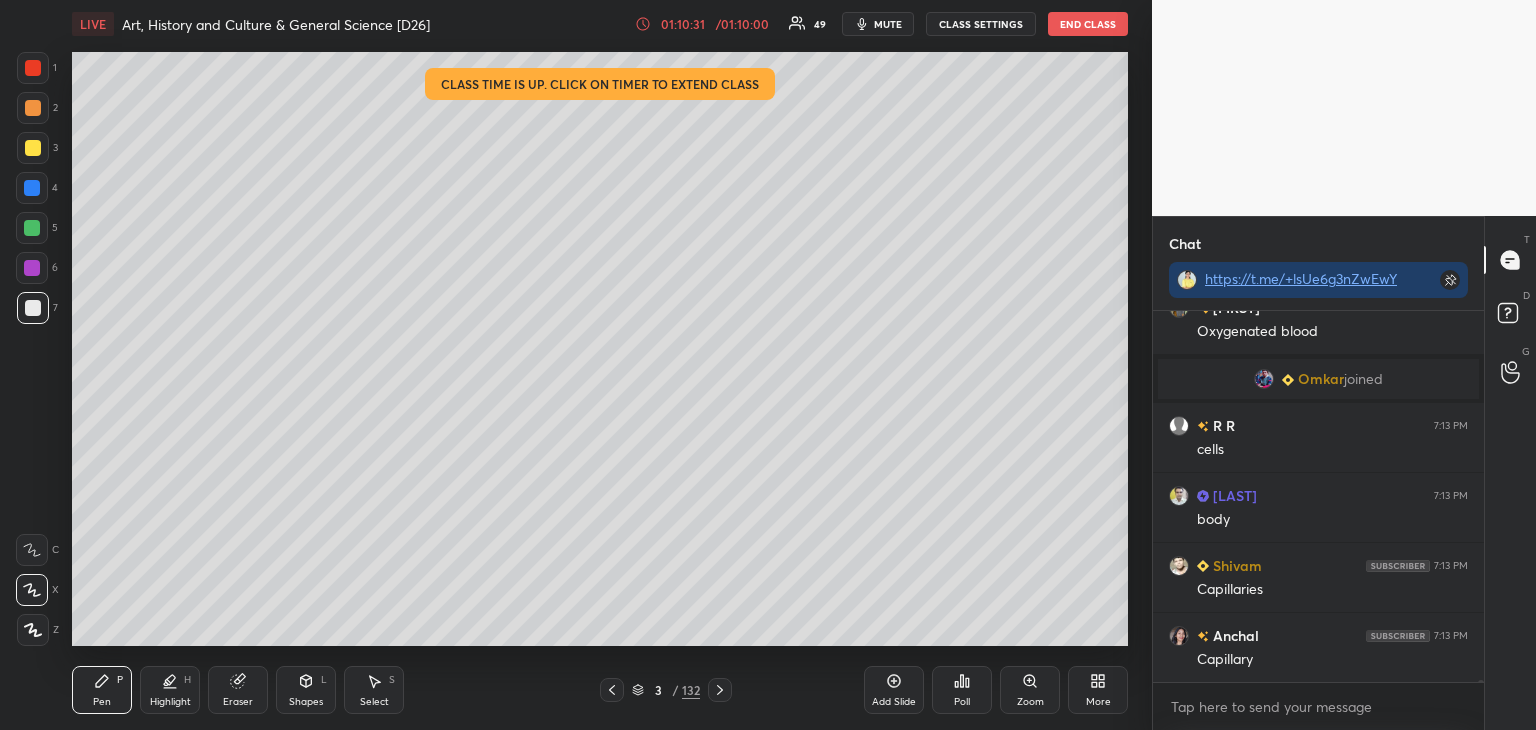 scroll, scrollTop: 64626, scrollLeft: 0, axis: vertical 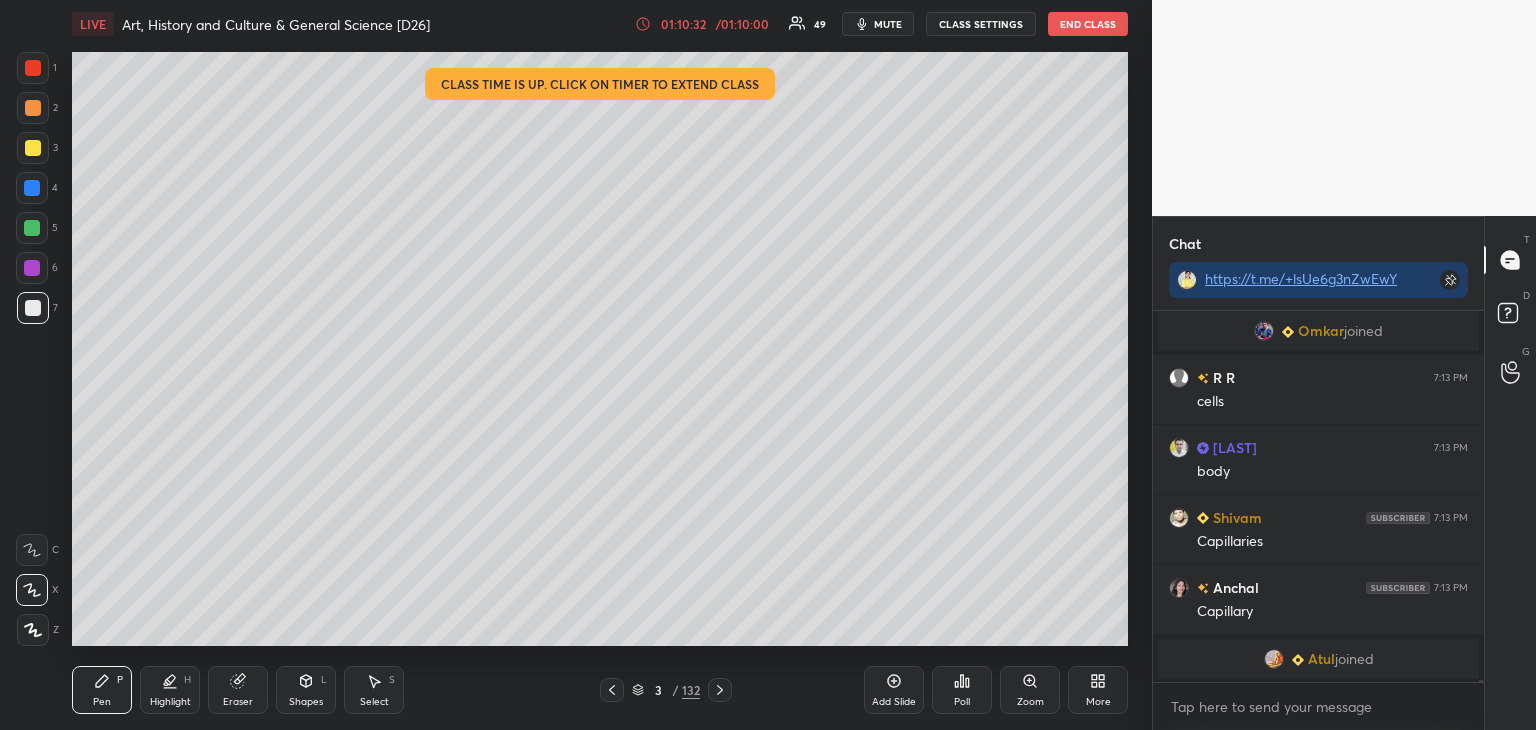 click at bounding box center [32, 268] 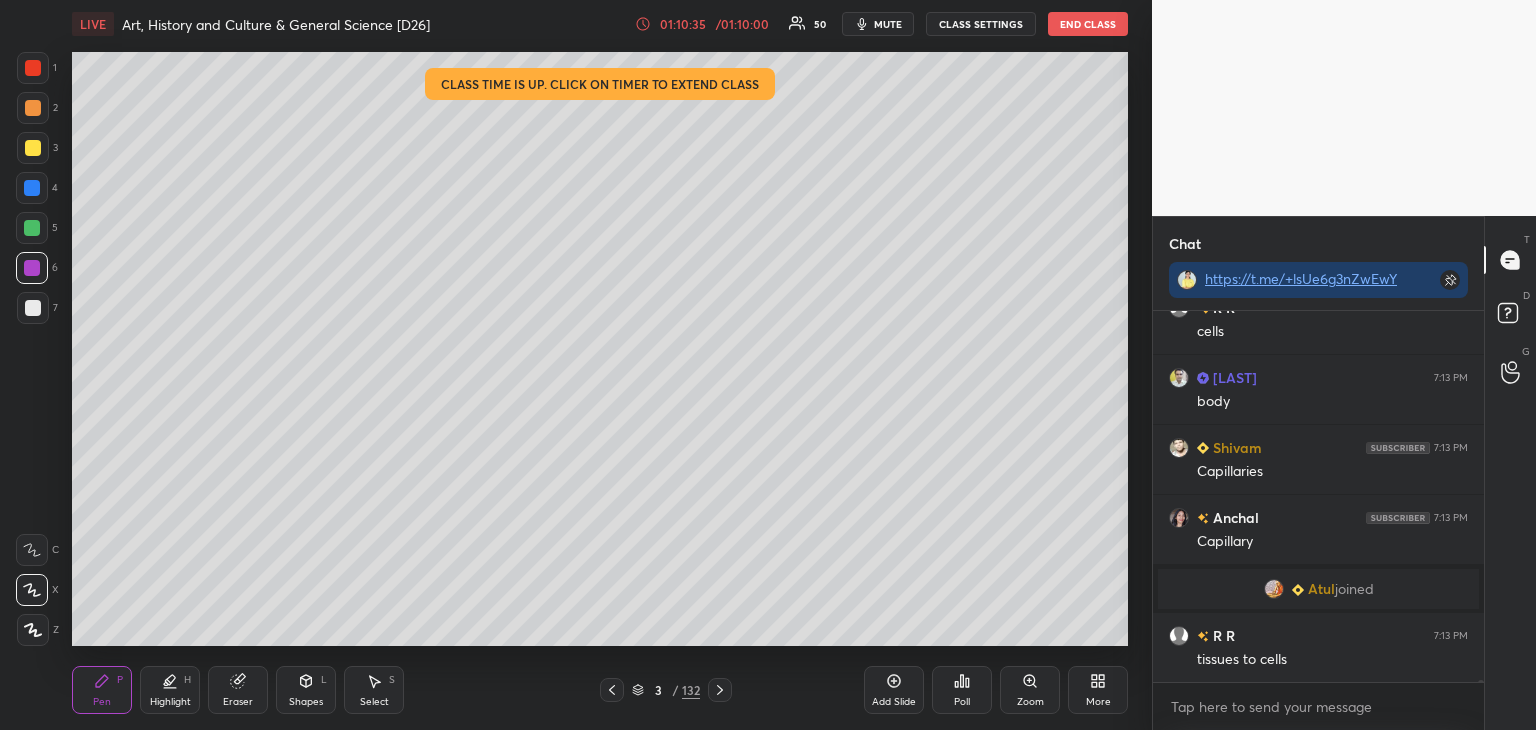 scroll, scrollTop: 64596, scrollLeft: 0, axis: vertical 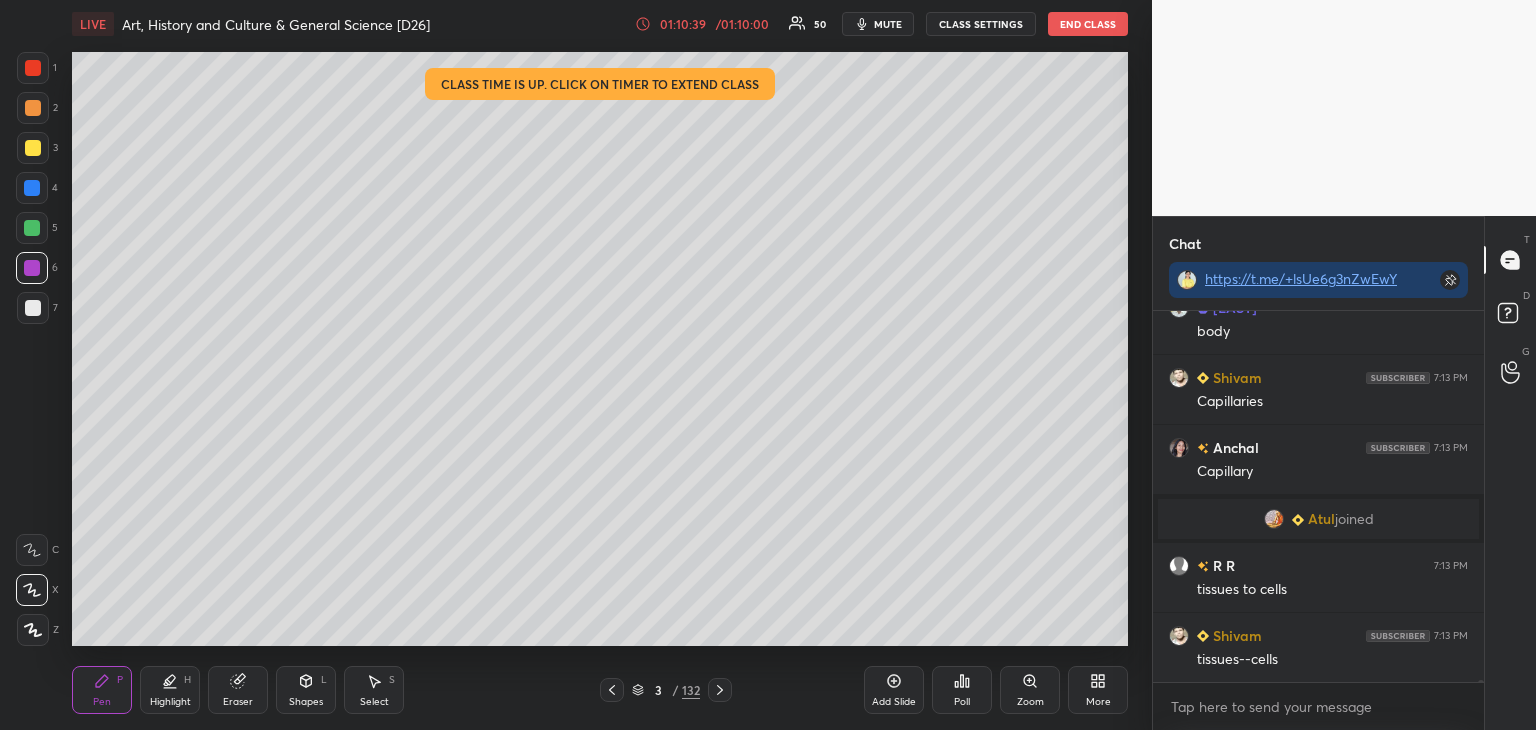 click at bounding box center [32, 188] 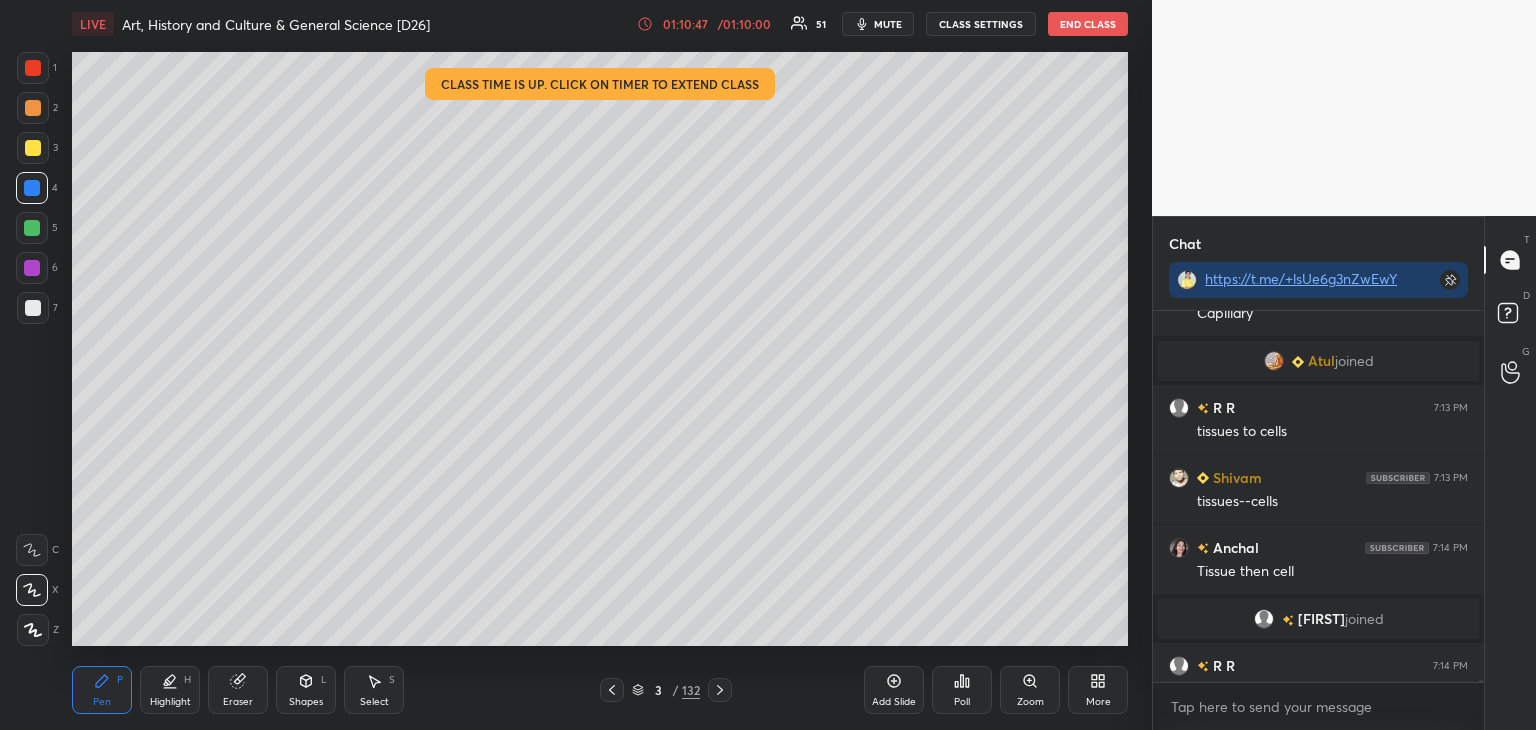 scroll, scrollTop: 64814, scrollLeft: 0, axis: vertical 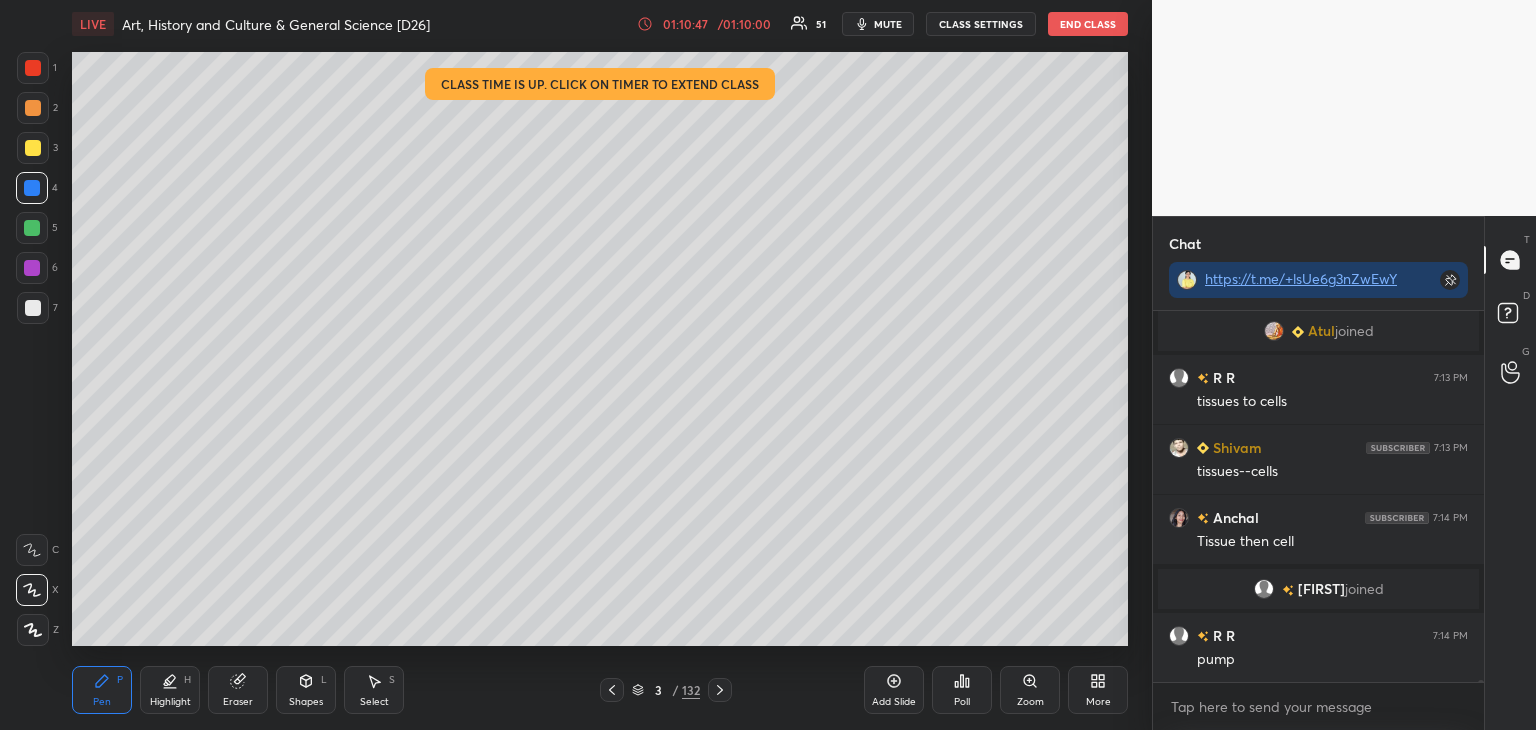click at bounding box center [32, 268] 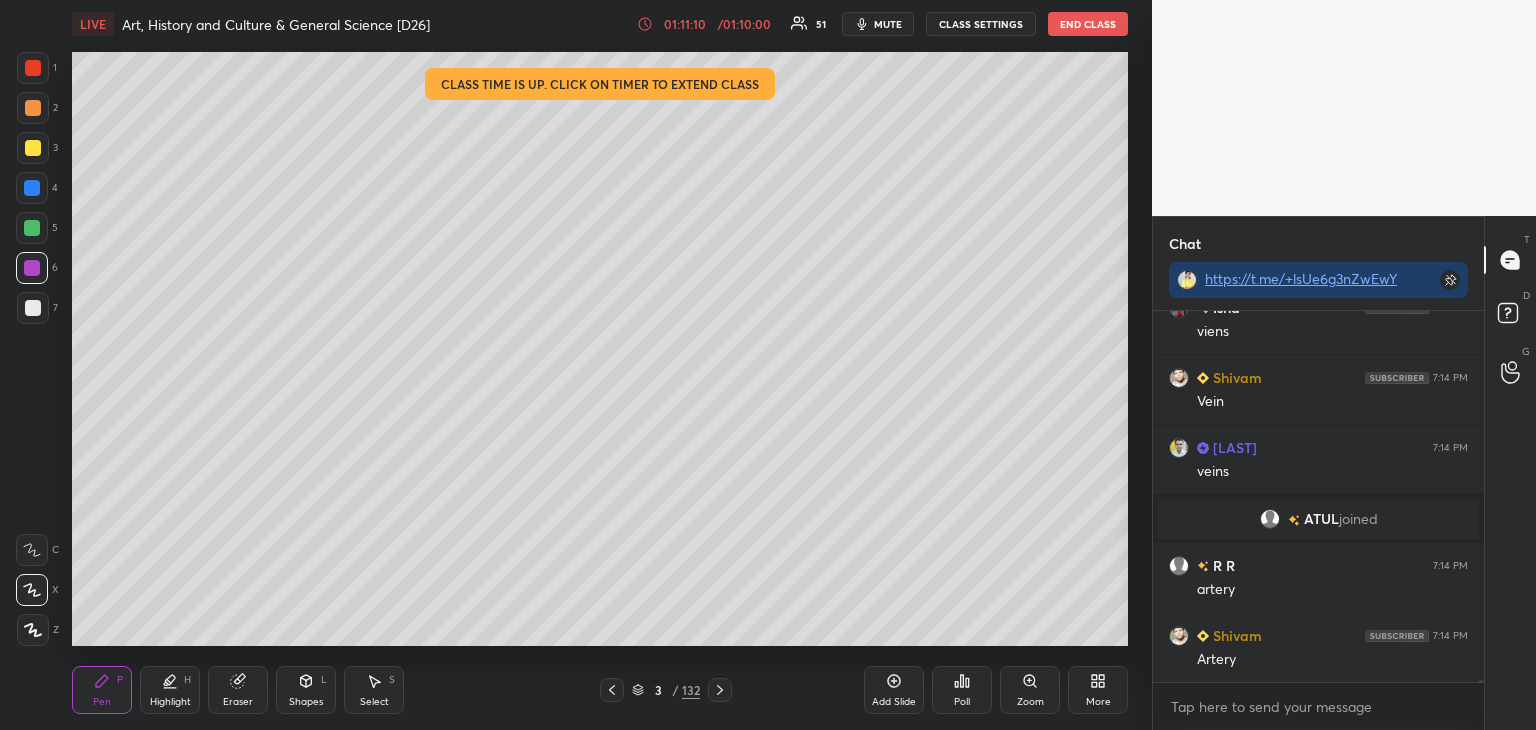 scroll, scrollTop: 65170, scrollLeft: 0, axis: vertical 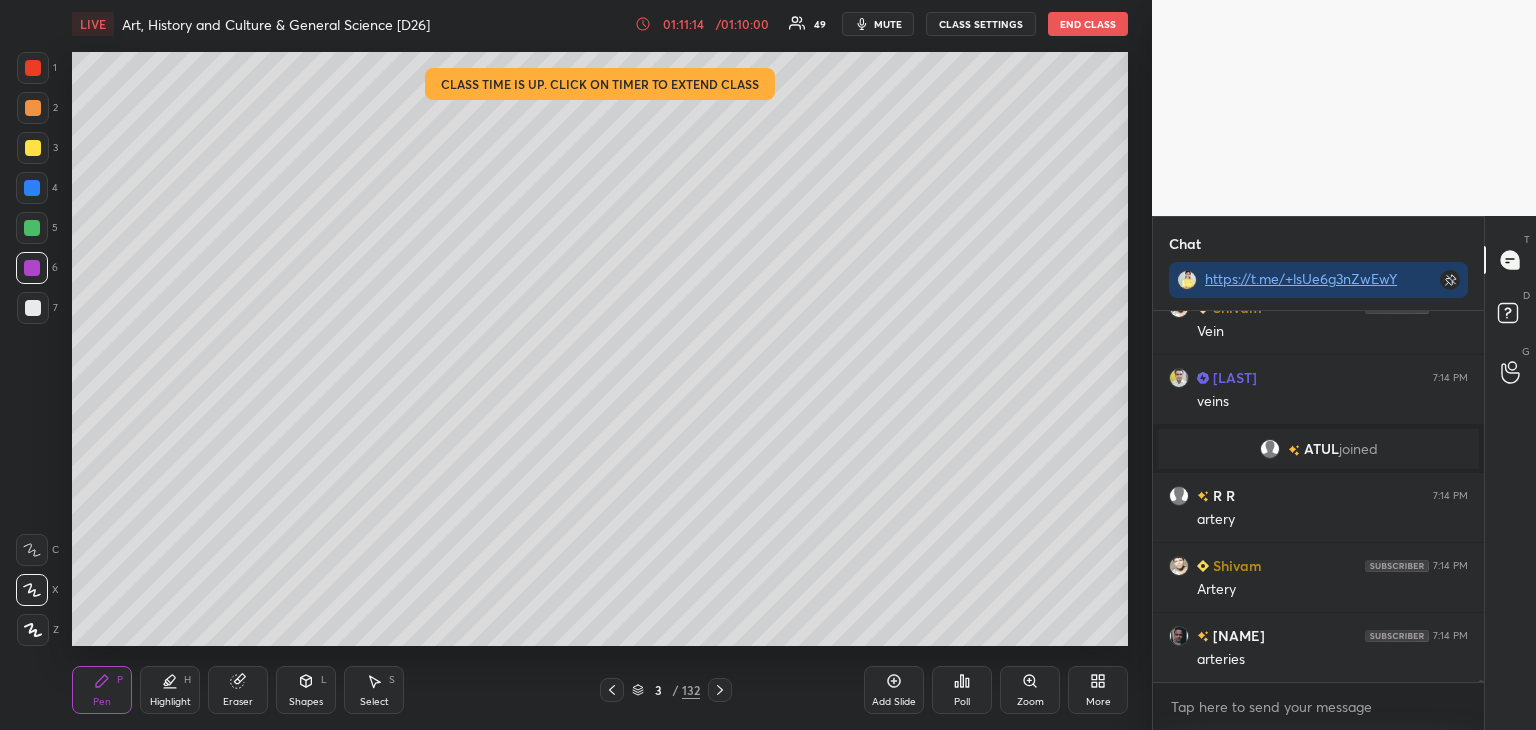 click at bounding box center (33, 148) 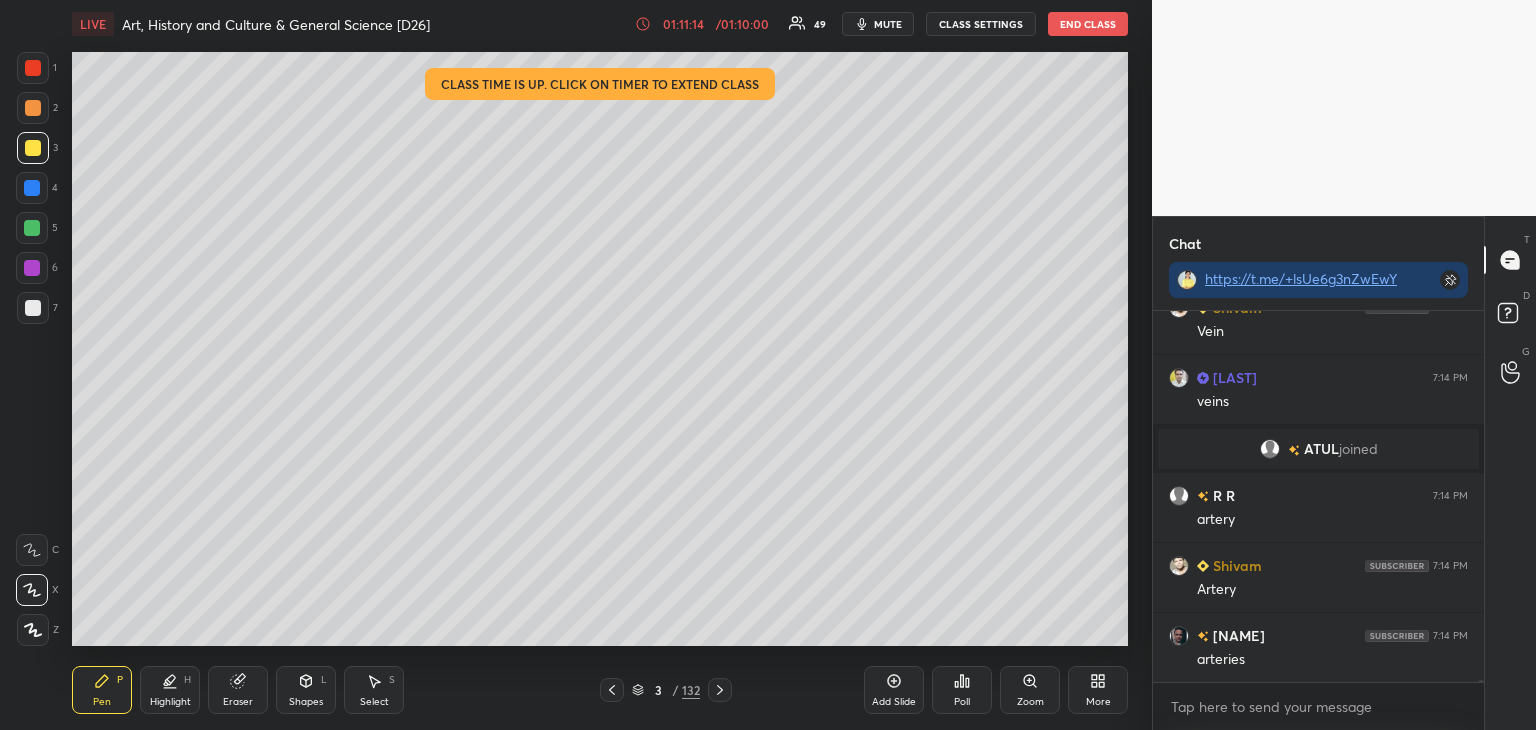 scroll, scrollTop: 65240, scrollLeft: 0, axis: vertical 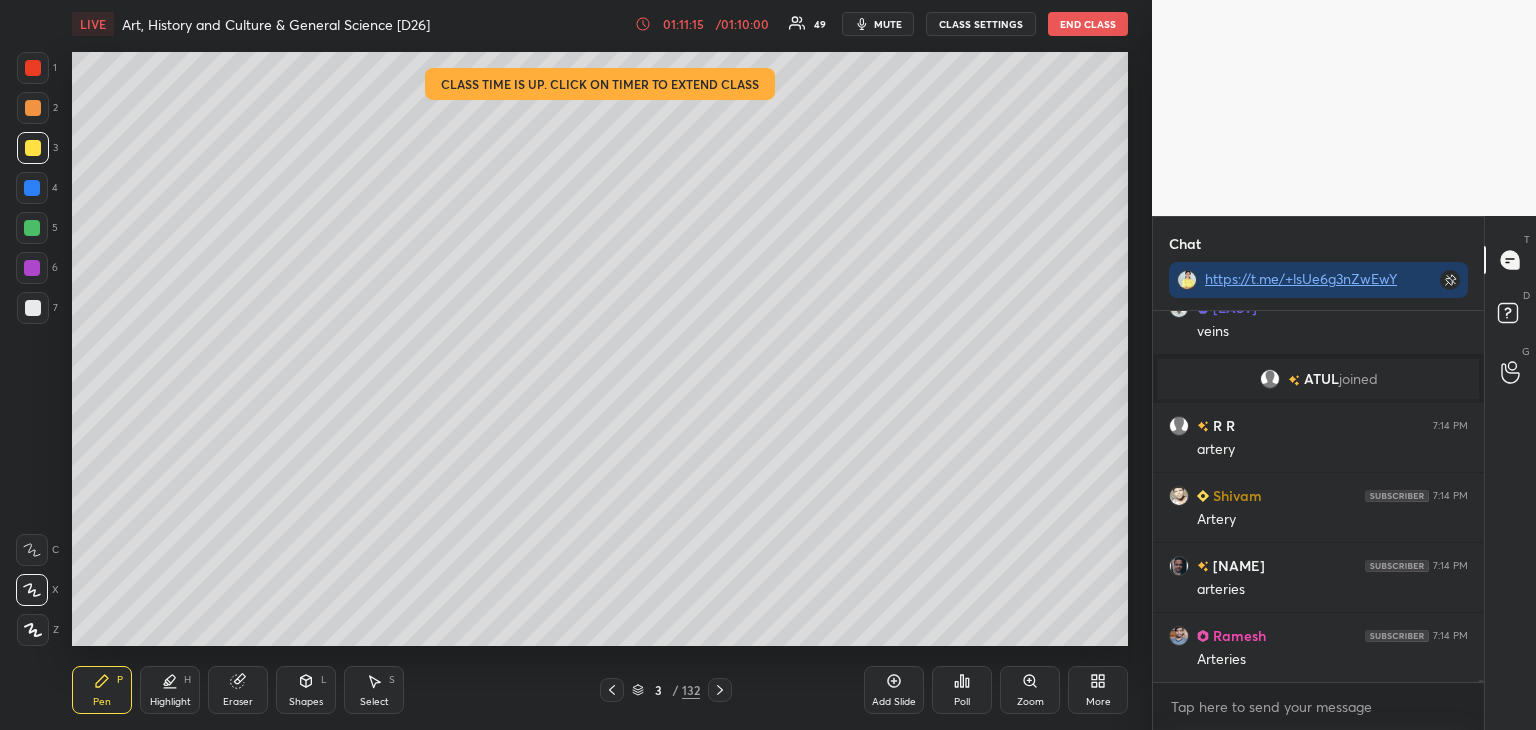 click at bounding box center (32, 228) 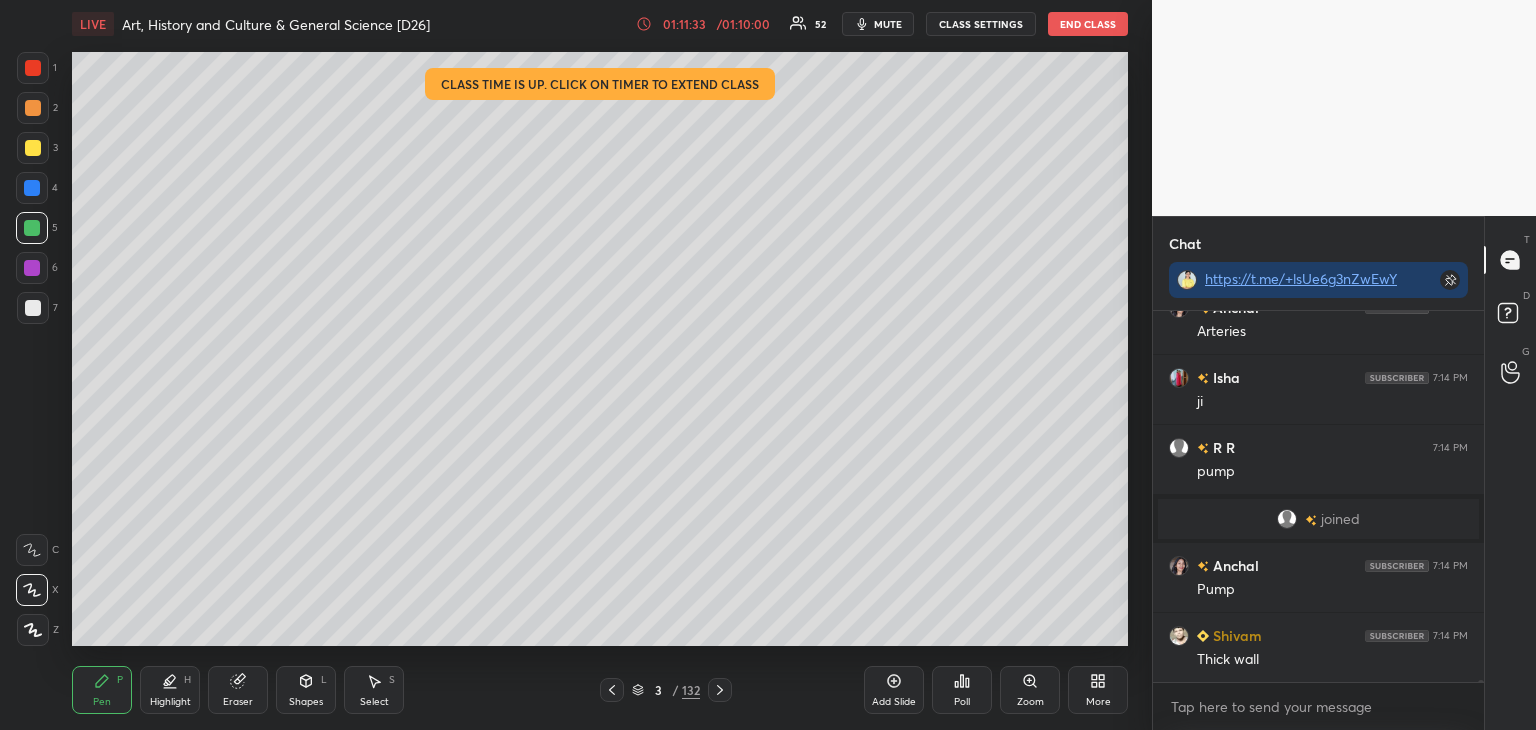 scroll, scrollTop: 65590, scrollLeft: 0, axis: vertical 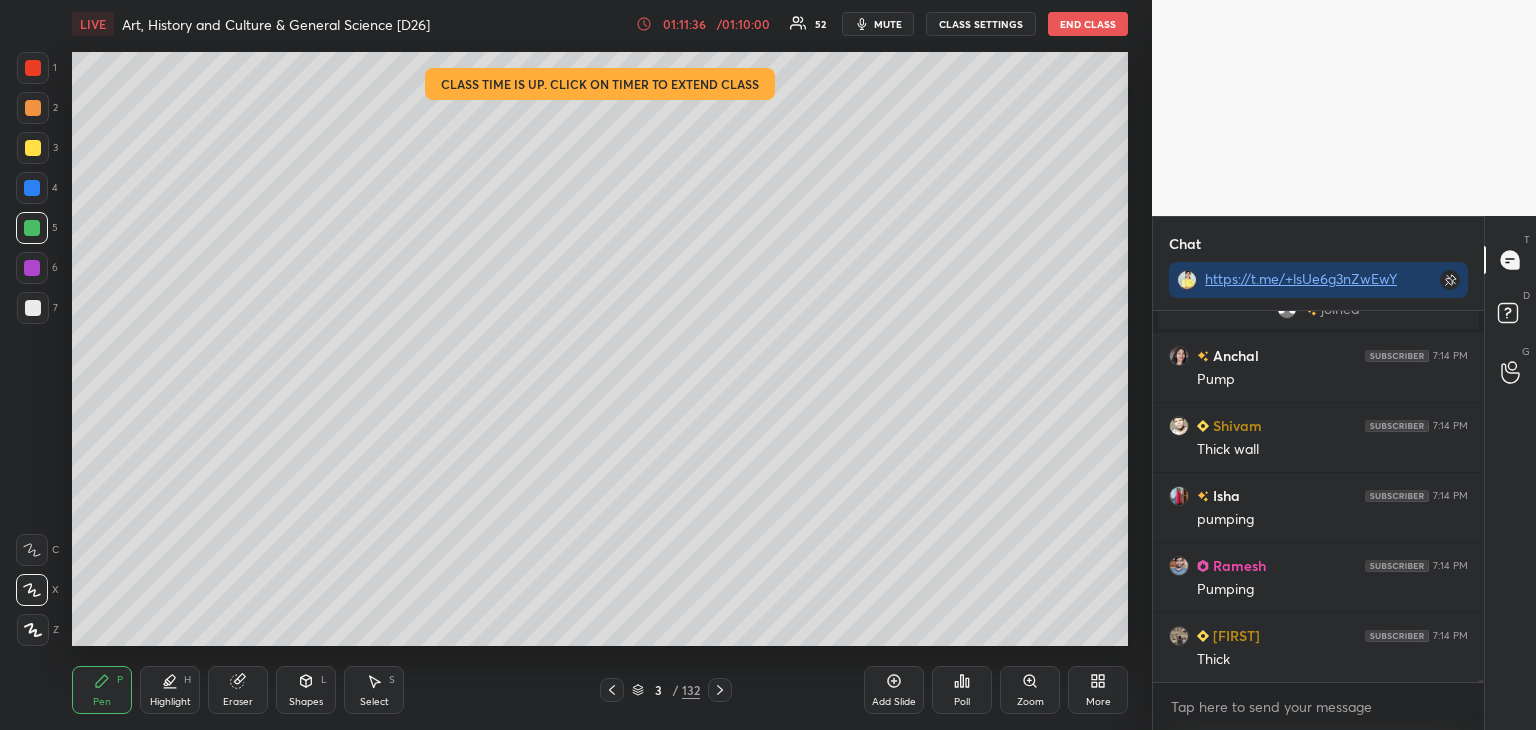 click at bounding box center [33, 308] 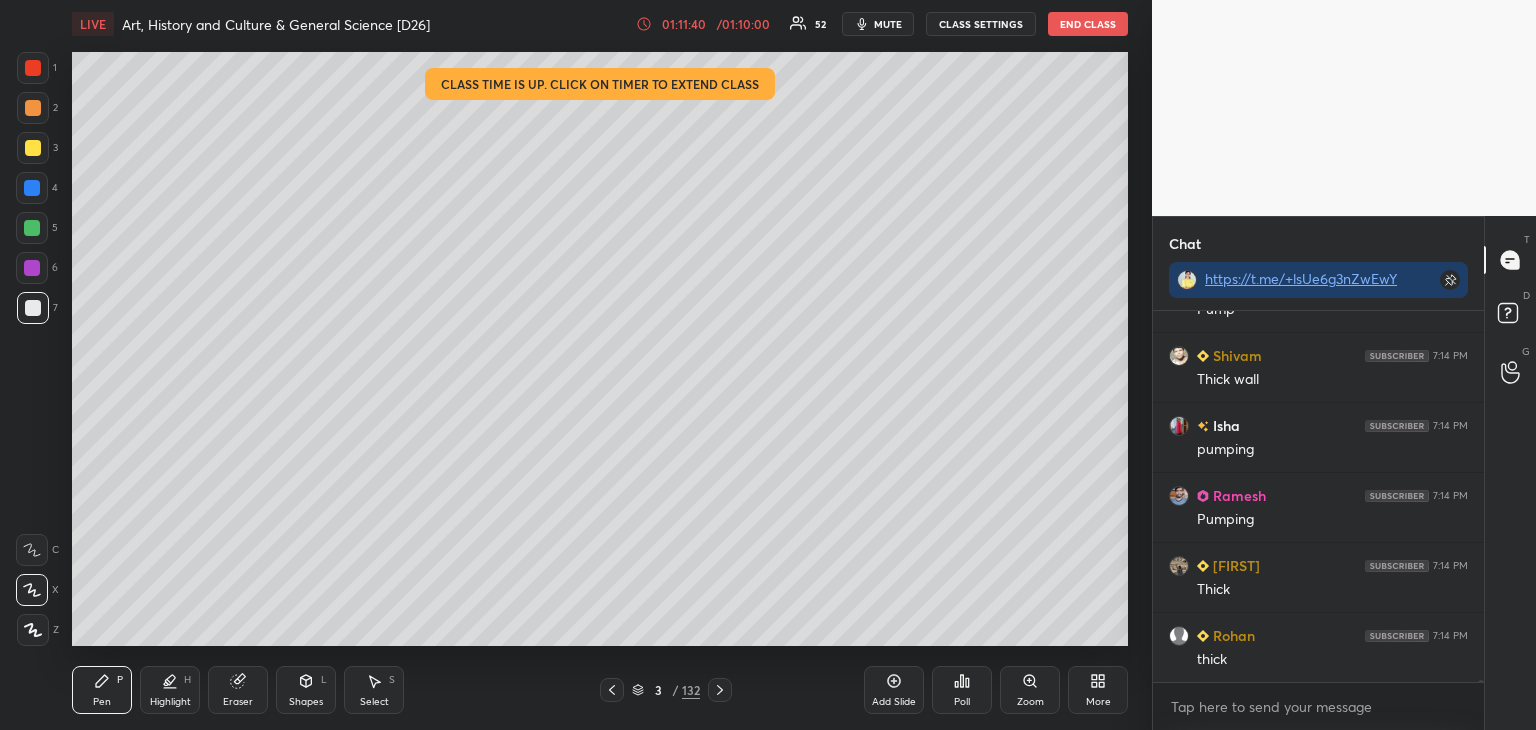 scroll, scrollTop: 65870, scrollLeft: 0, axis: vertical 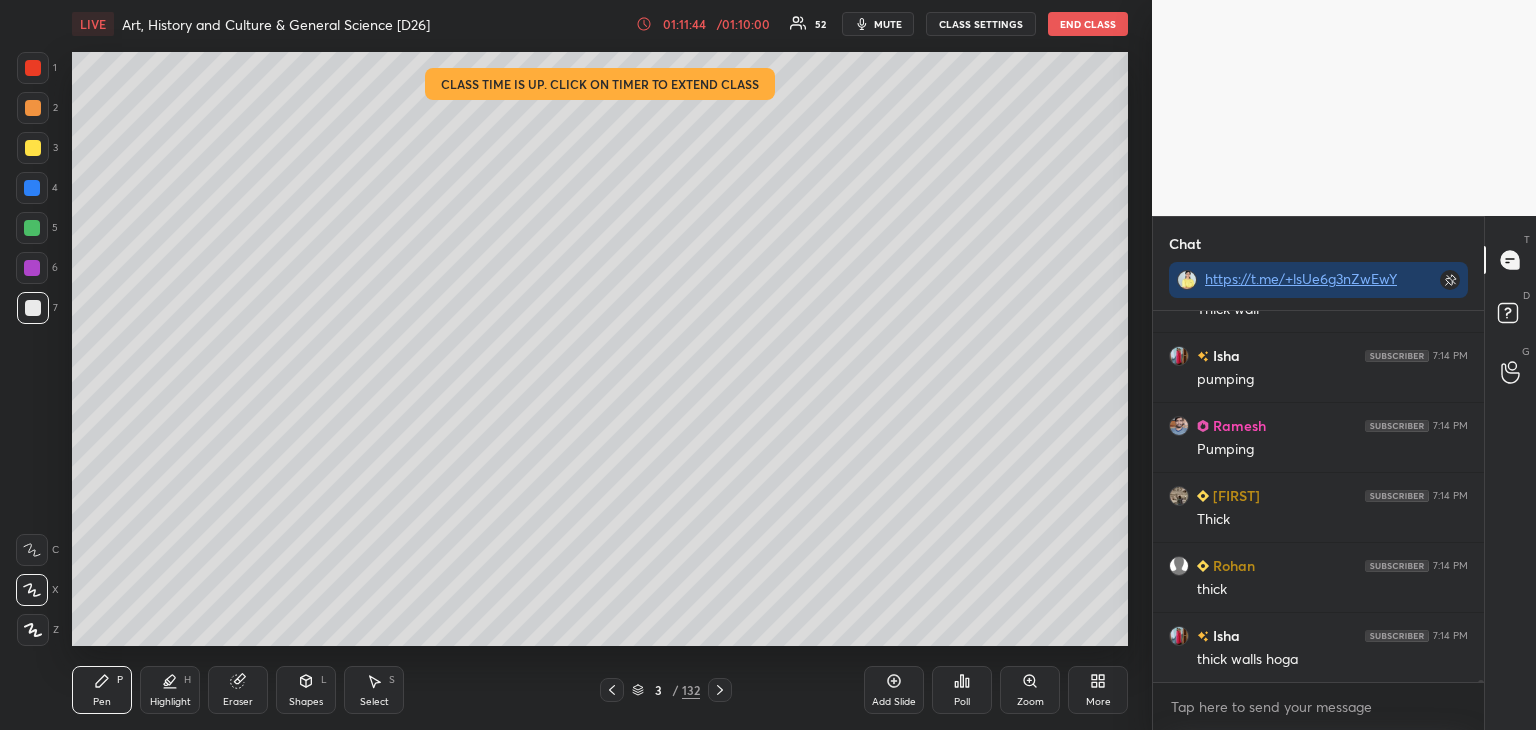click at bounding box center [33, 308] 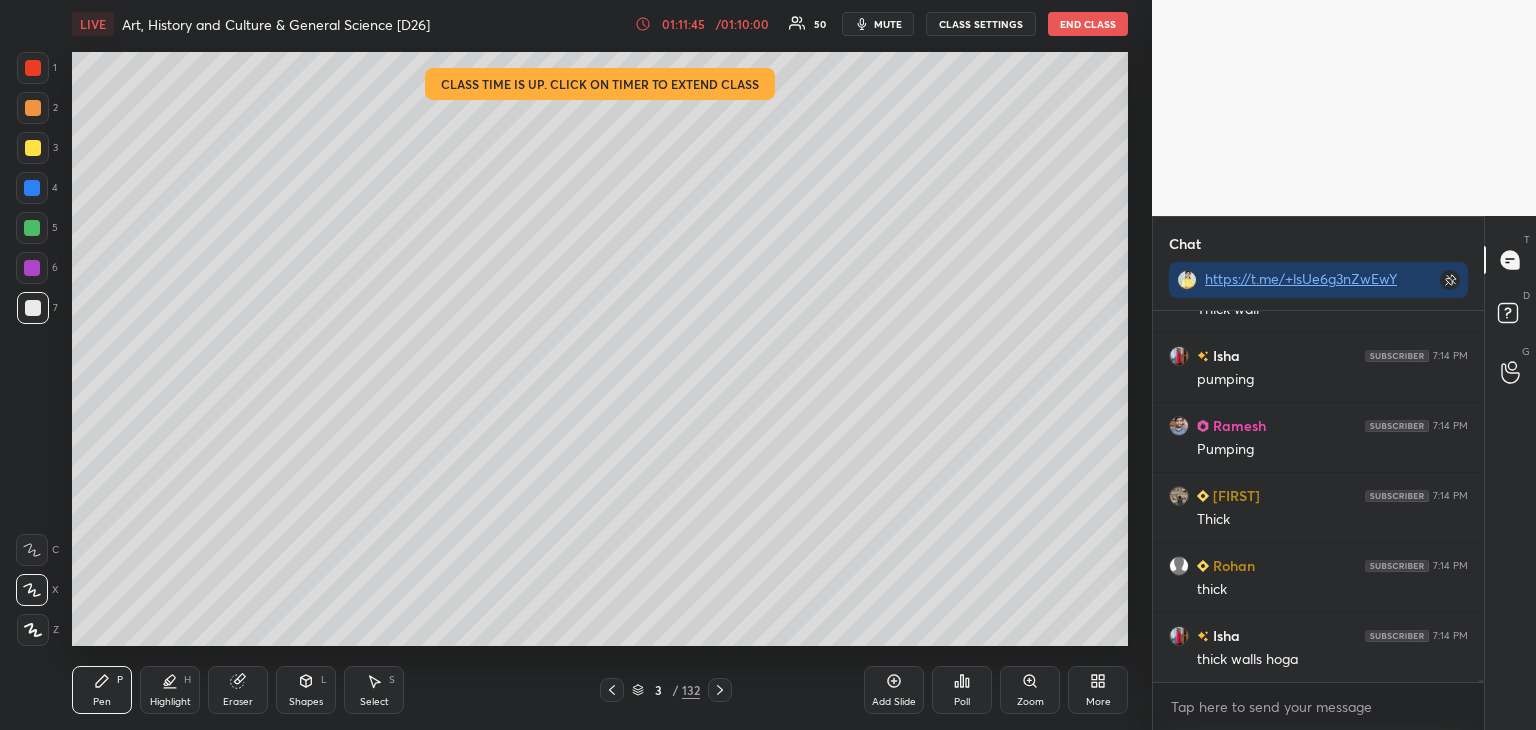 click at bounding box center (33, 68) 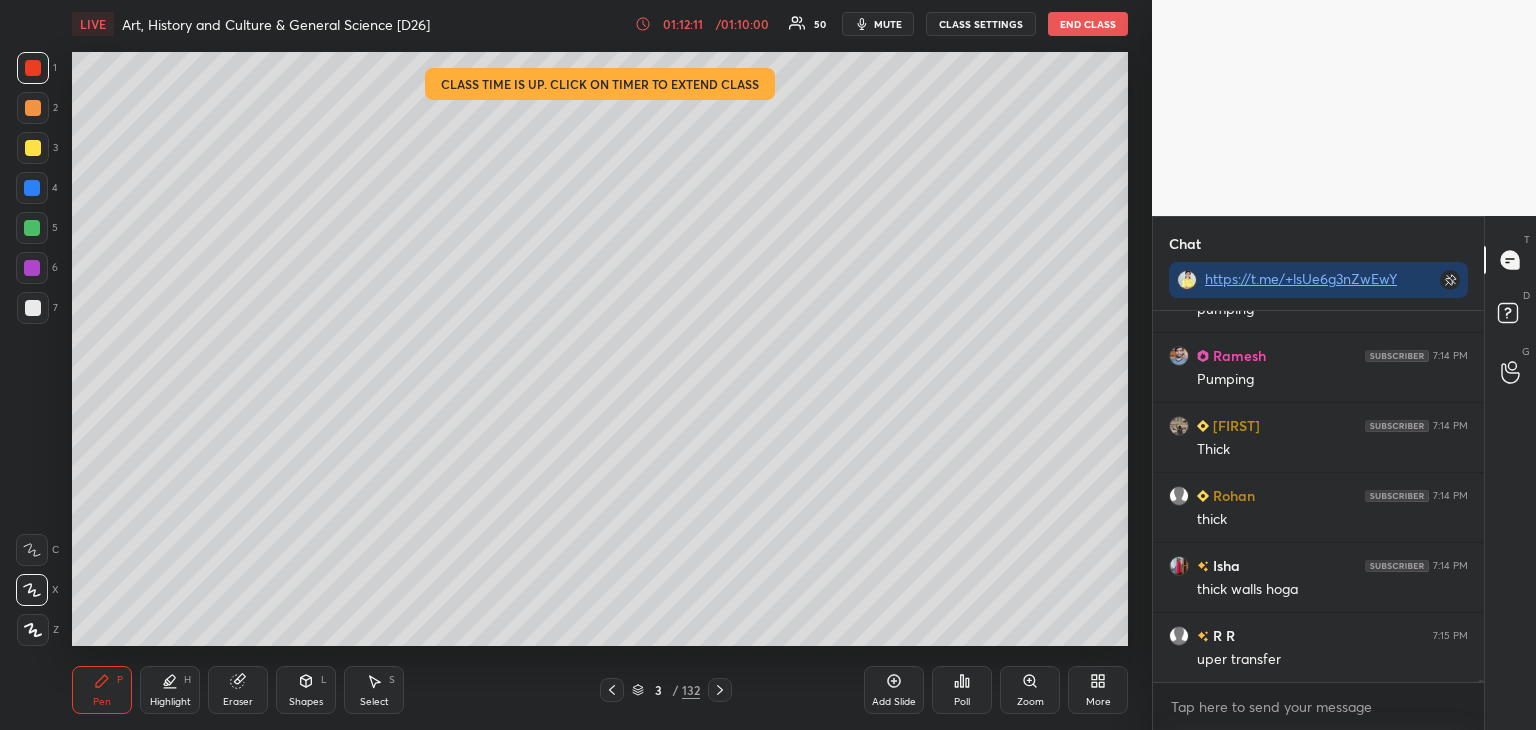 scroll, scrollTop: 65988, scrollLeft: 0, axis: vertical 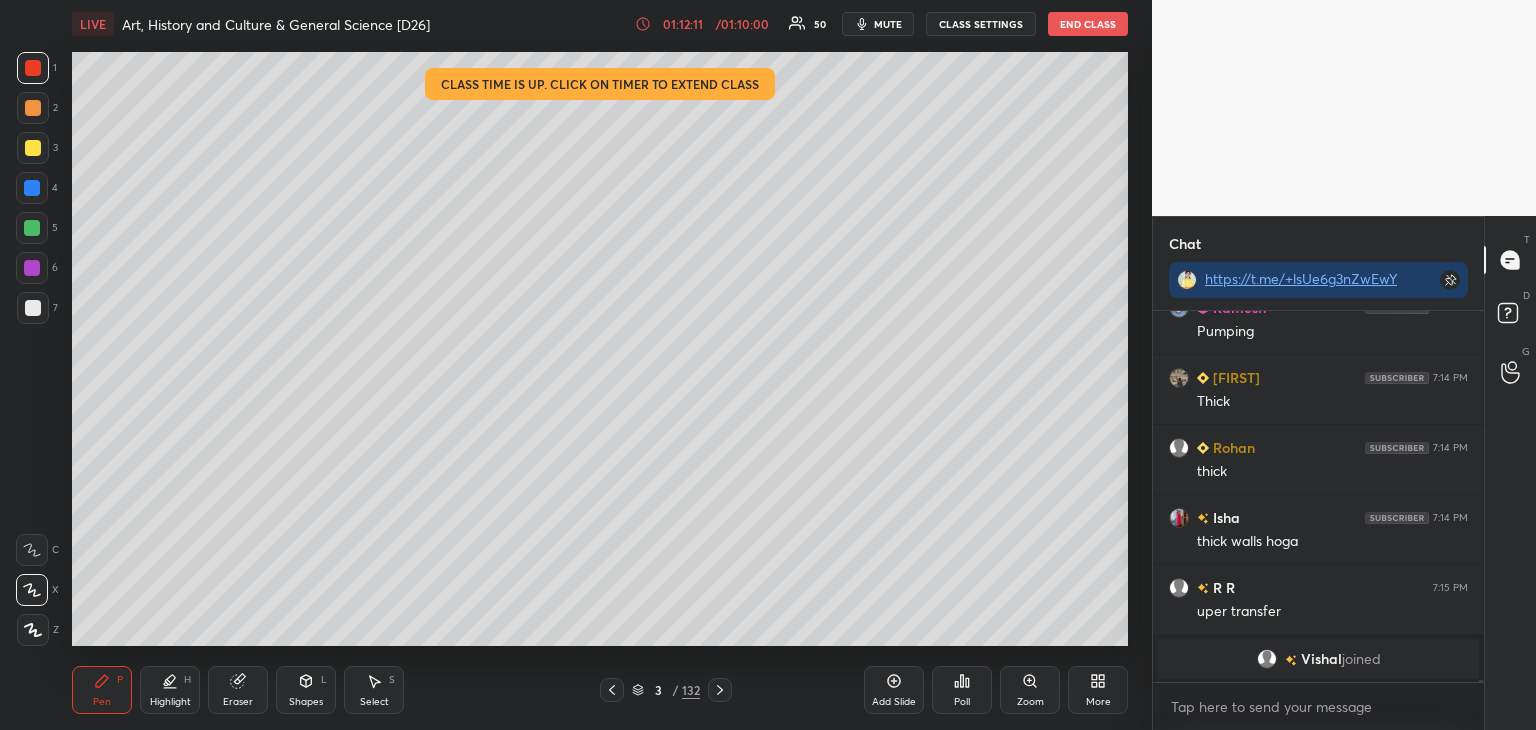 click at bounding box center (33, 308) 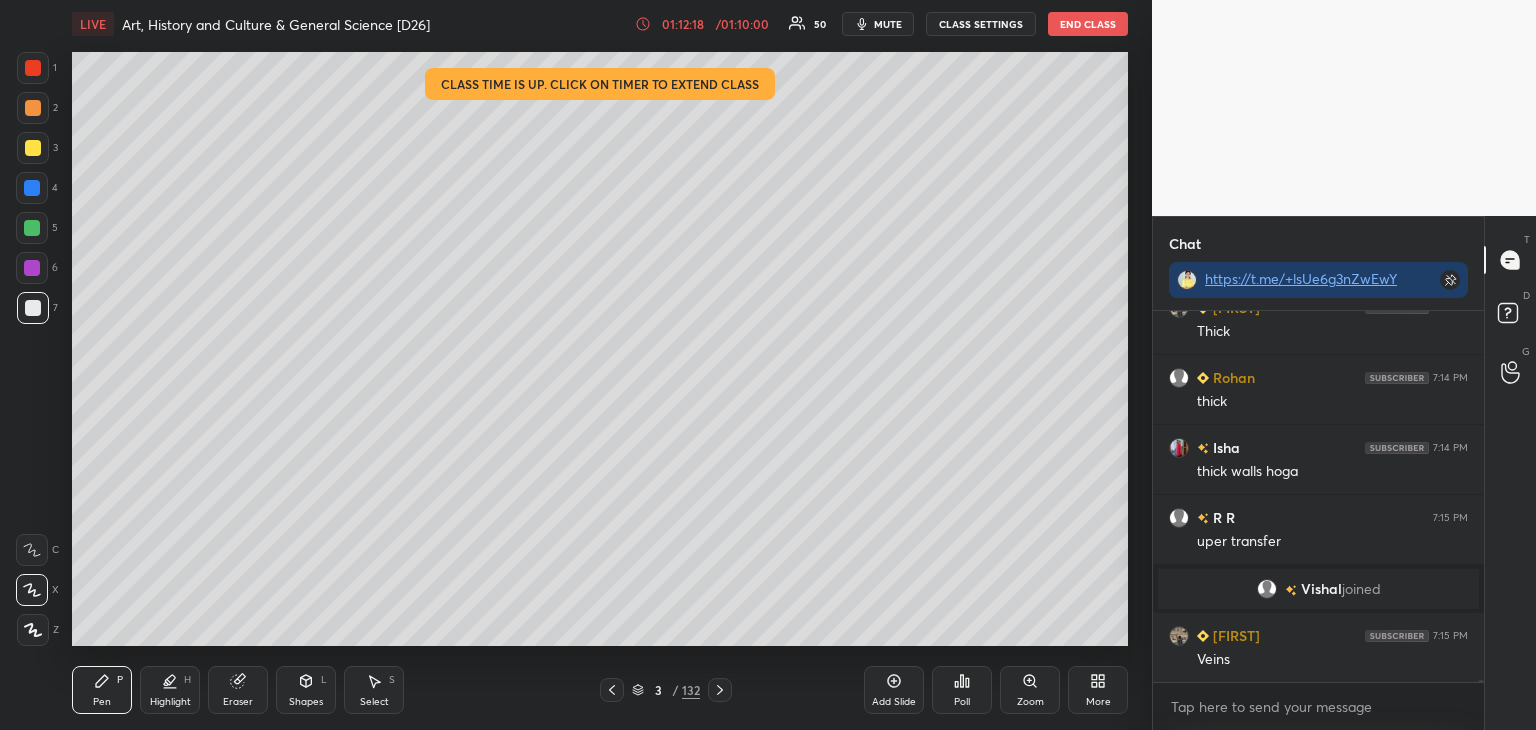 scroll, scrollTop: 66014, scrollLeft: 0, axis: vertical 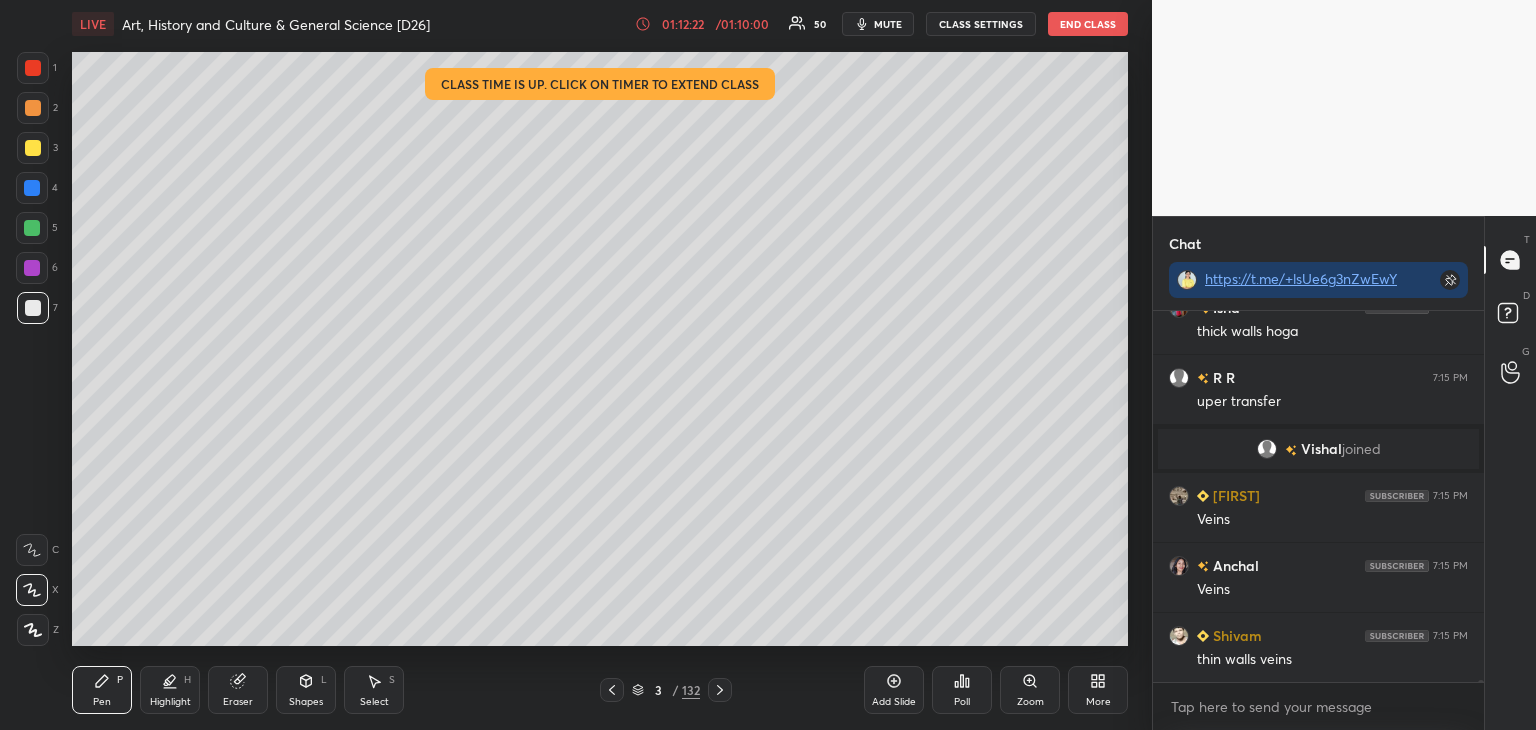 drag, startPoint x: 36, startPoint y: 185, endPoint x: 60, endPoint y: 189, distance: 24.33105 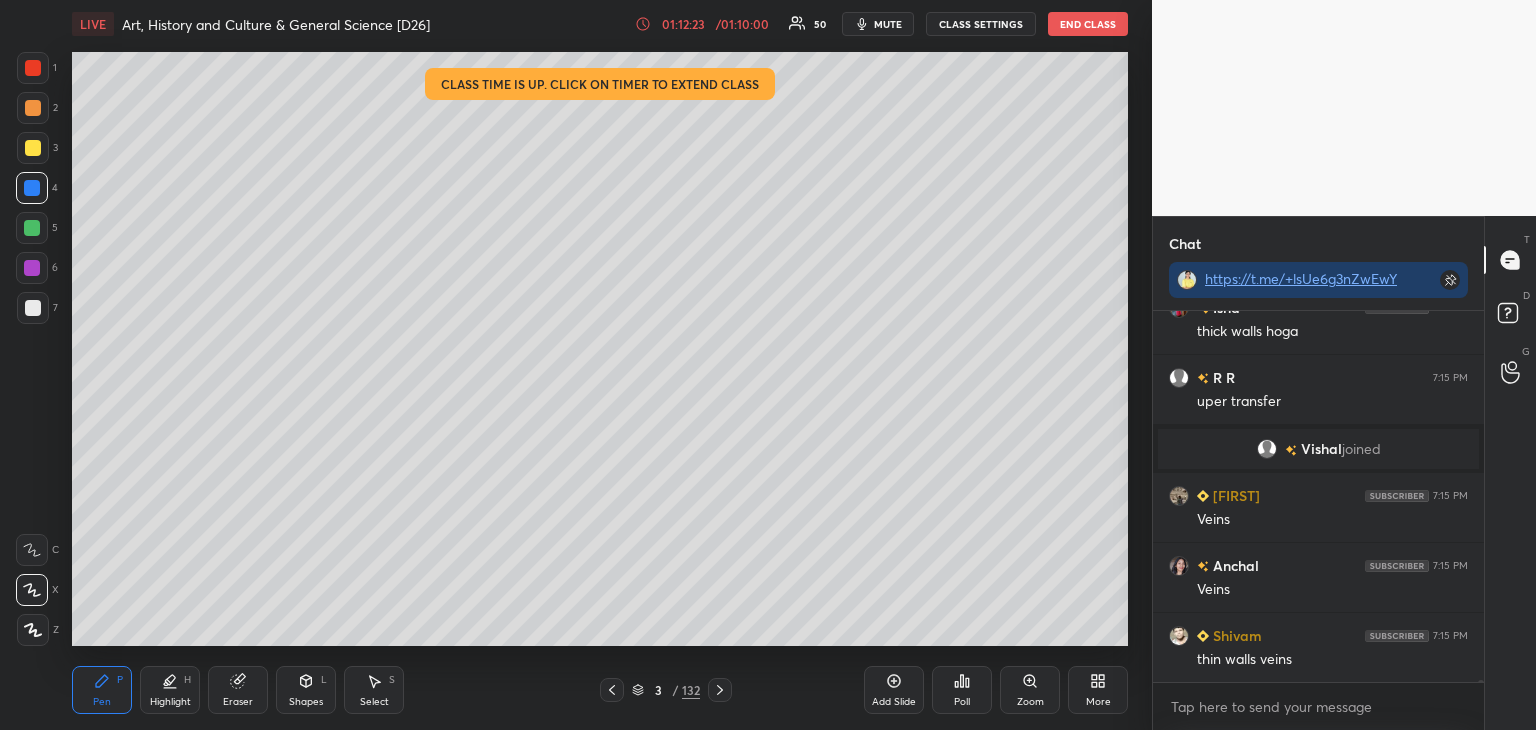scroll, scrollTop: 66154, scrollLeft: 0, axis: vertical 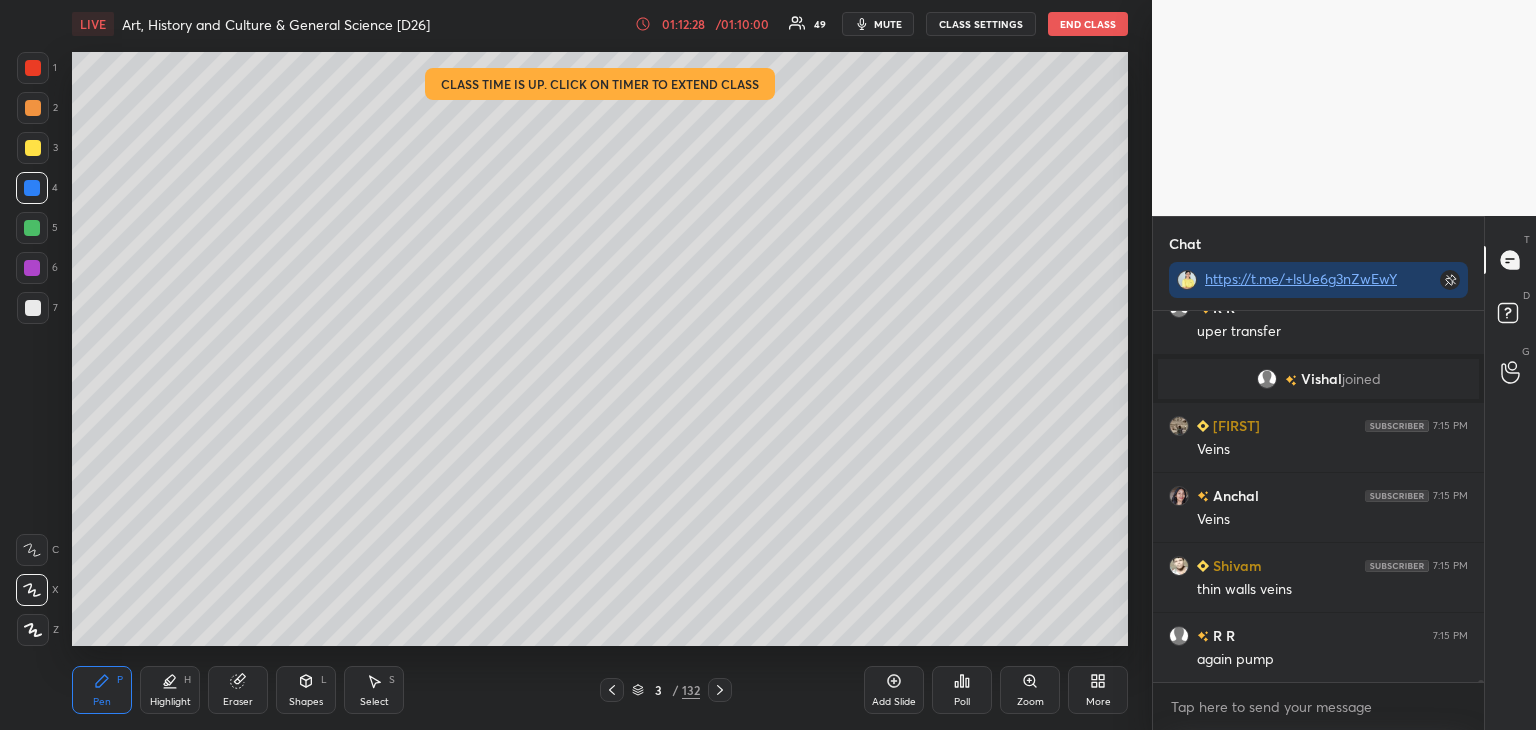 click at bounding box center (33, 308) 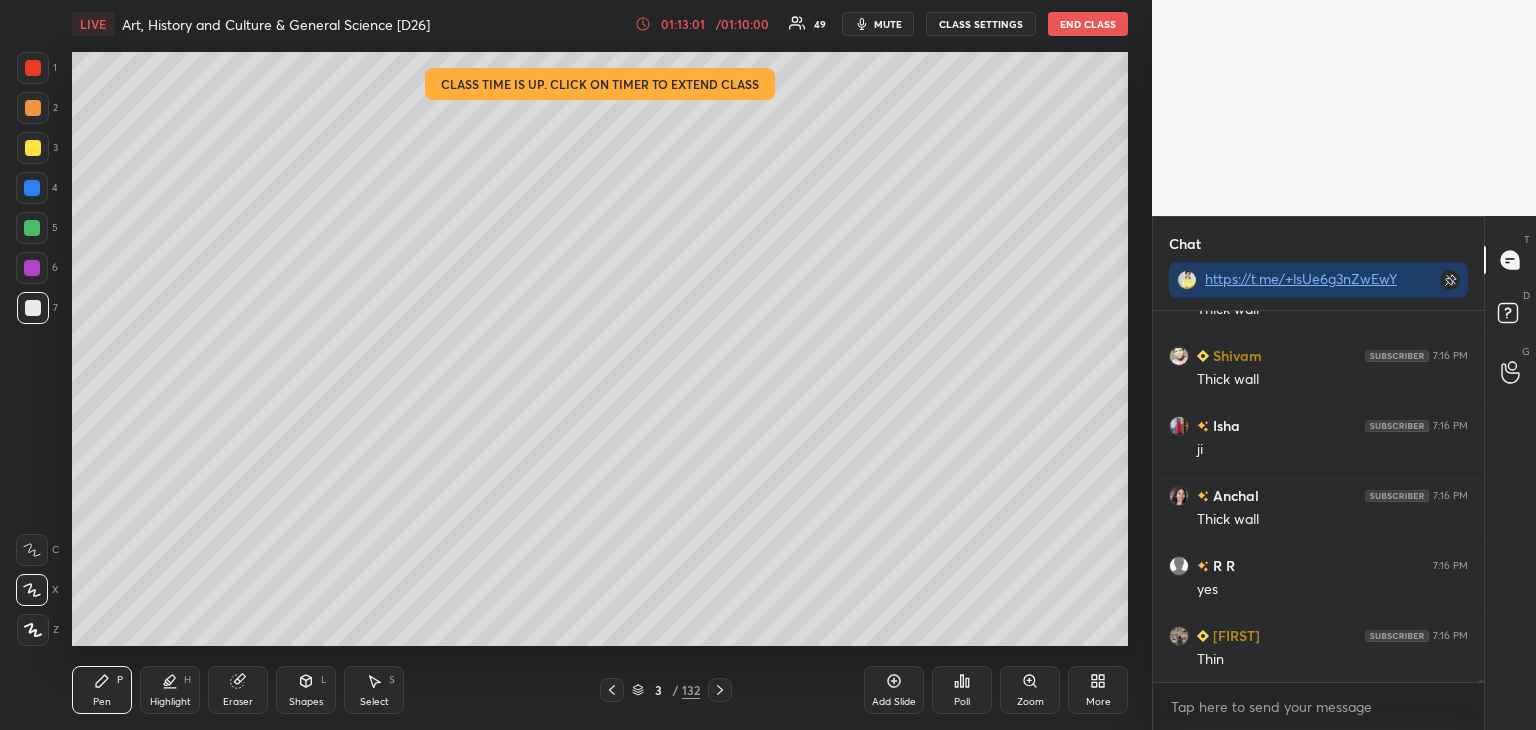 scroll, scrollTop: 66712, scrollLeft: 0, axis: vertical 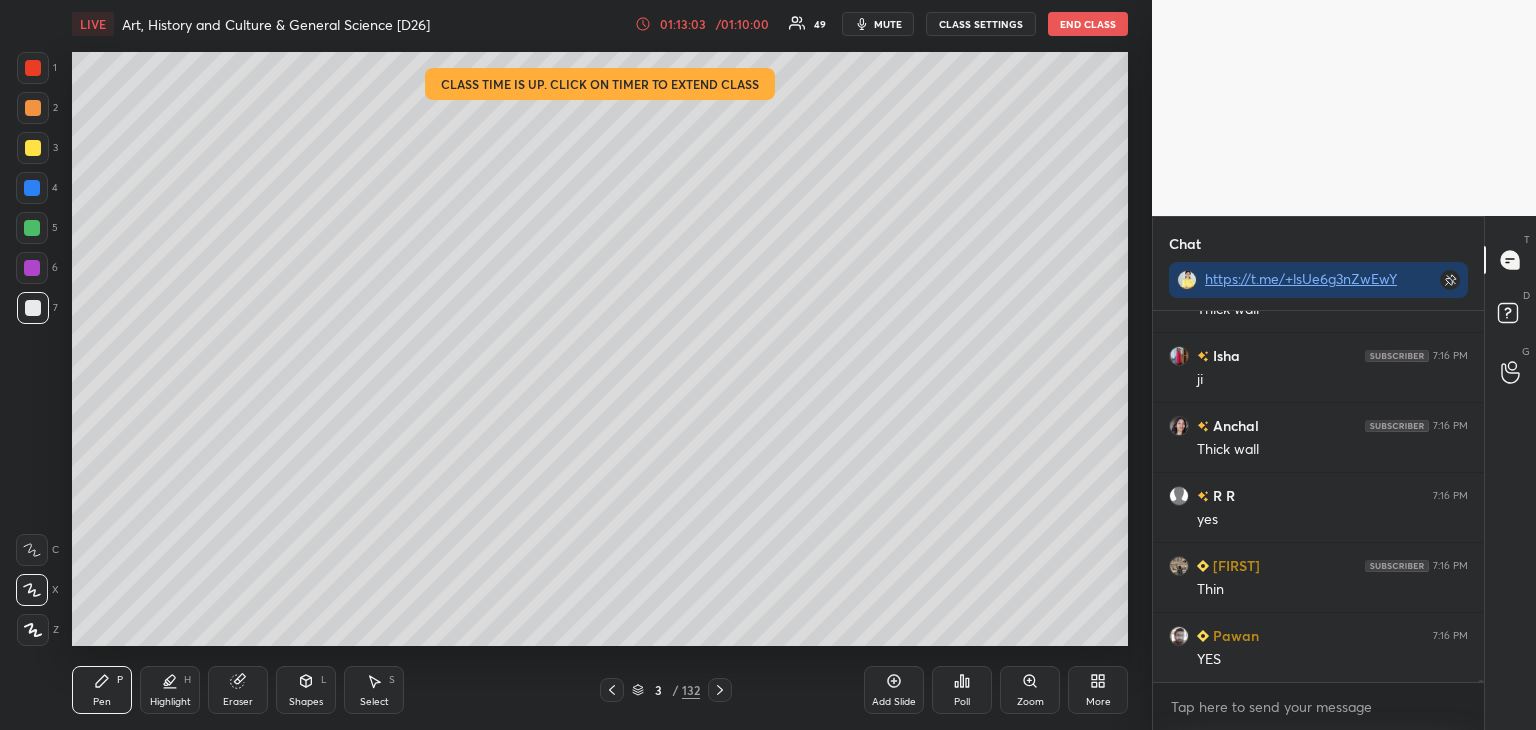 click at bounding box center [33, 148] 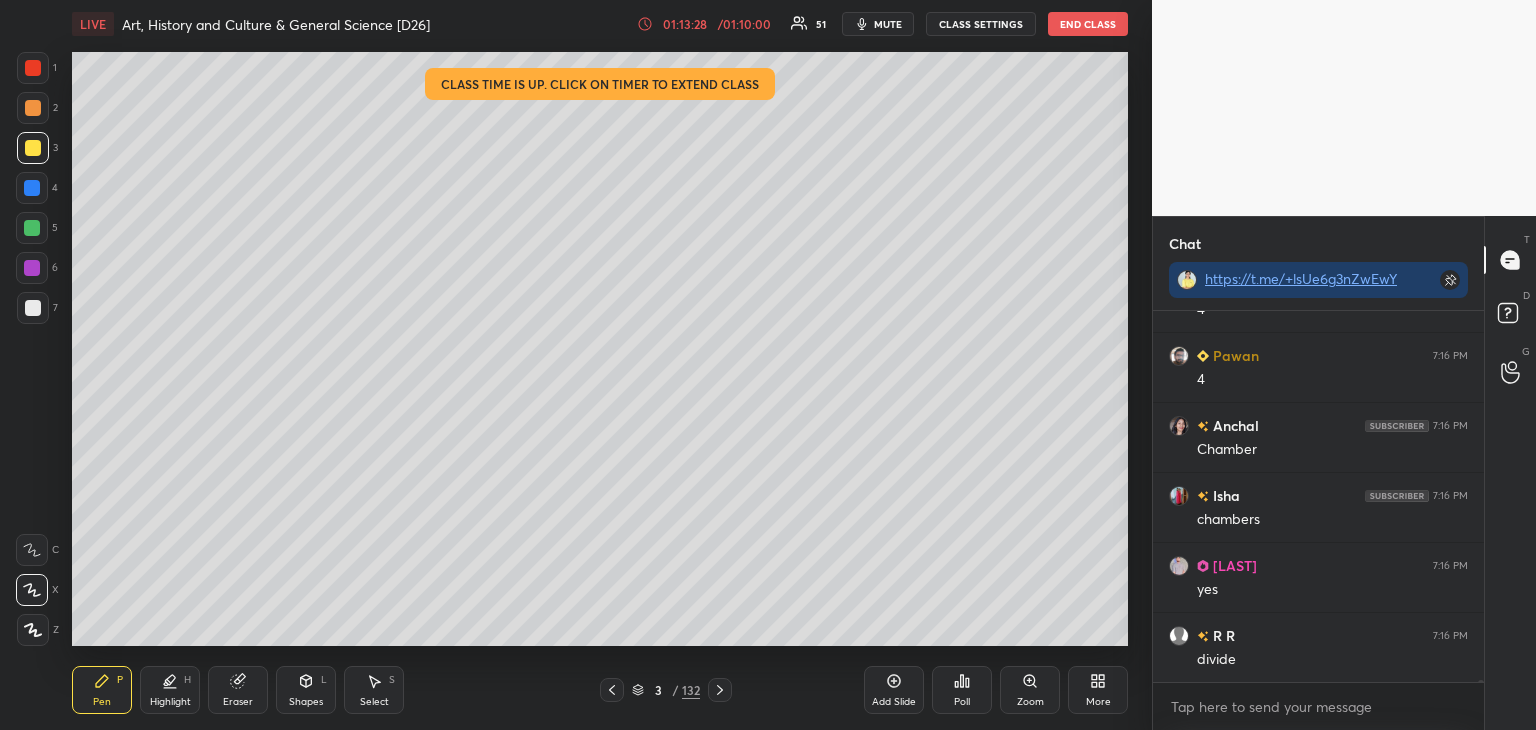 scroll, scrollTop: 67234, scrollLeft: 0, axis: vertical 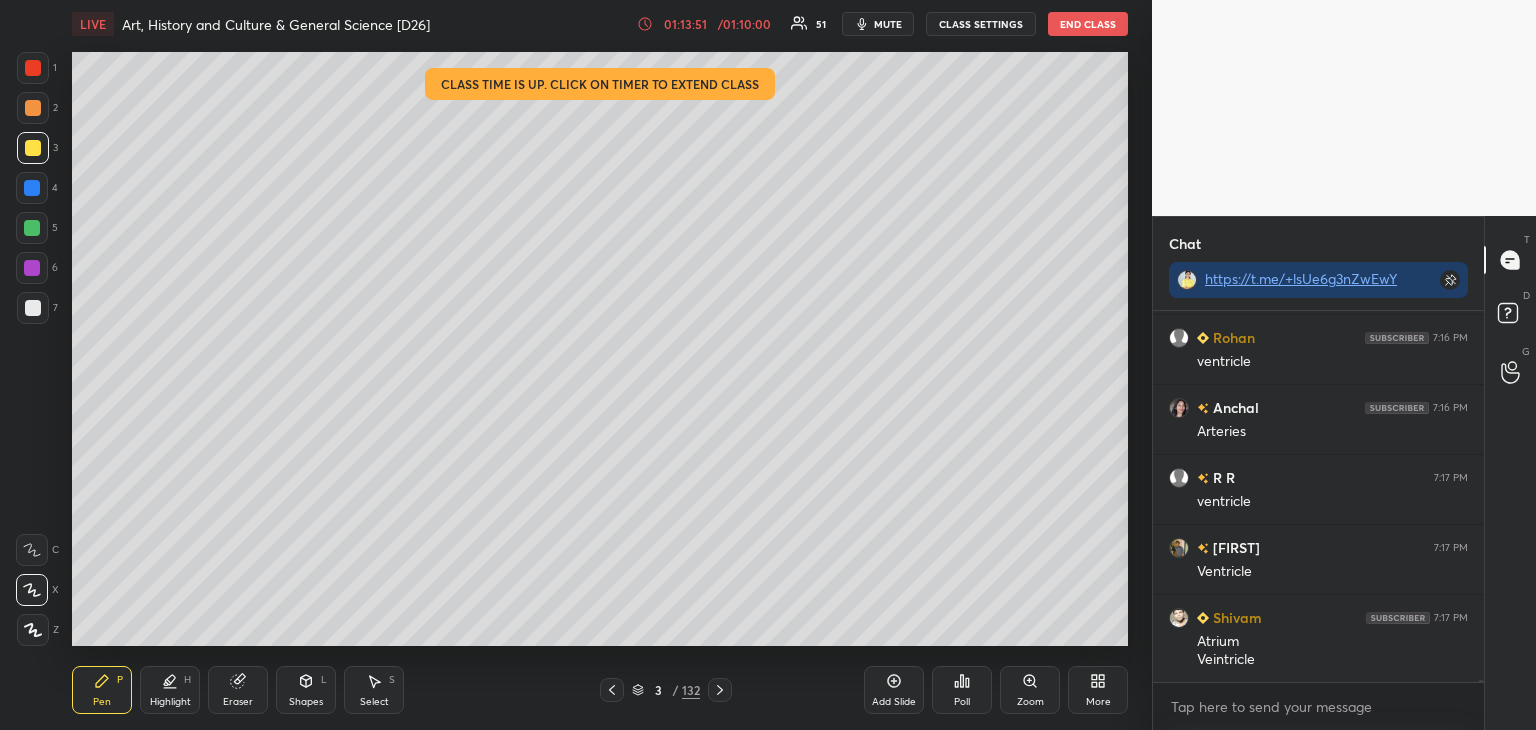 click at bounding box center [32, 188] 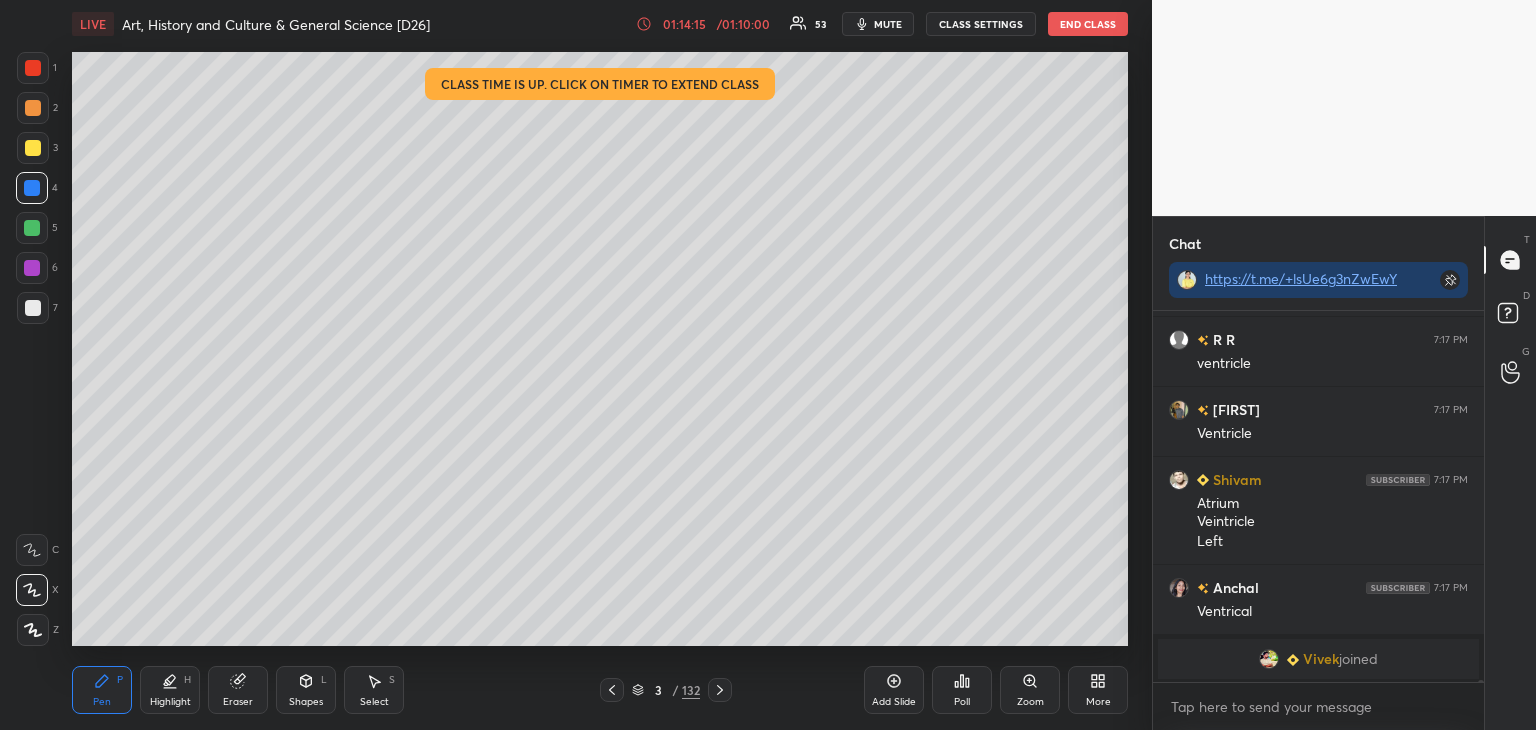 scroll, scrollTop: 67700, scrollLeft: 0, axis: vertical 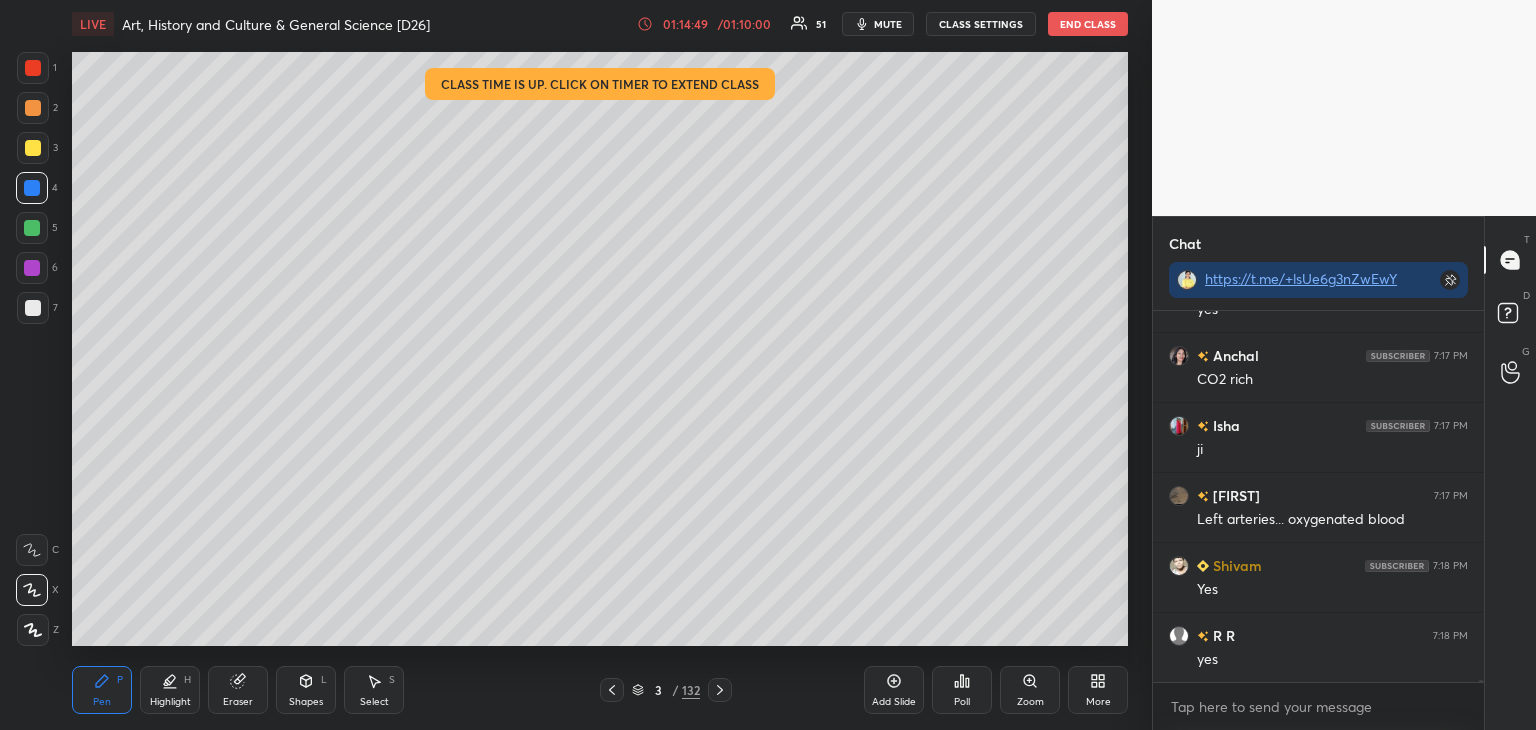 click on "Add Slide" at bounding box center (894, 690) 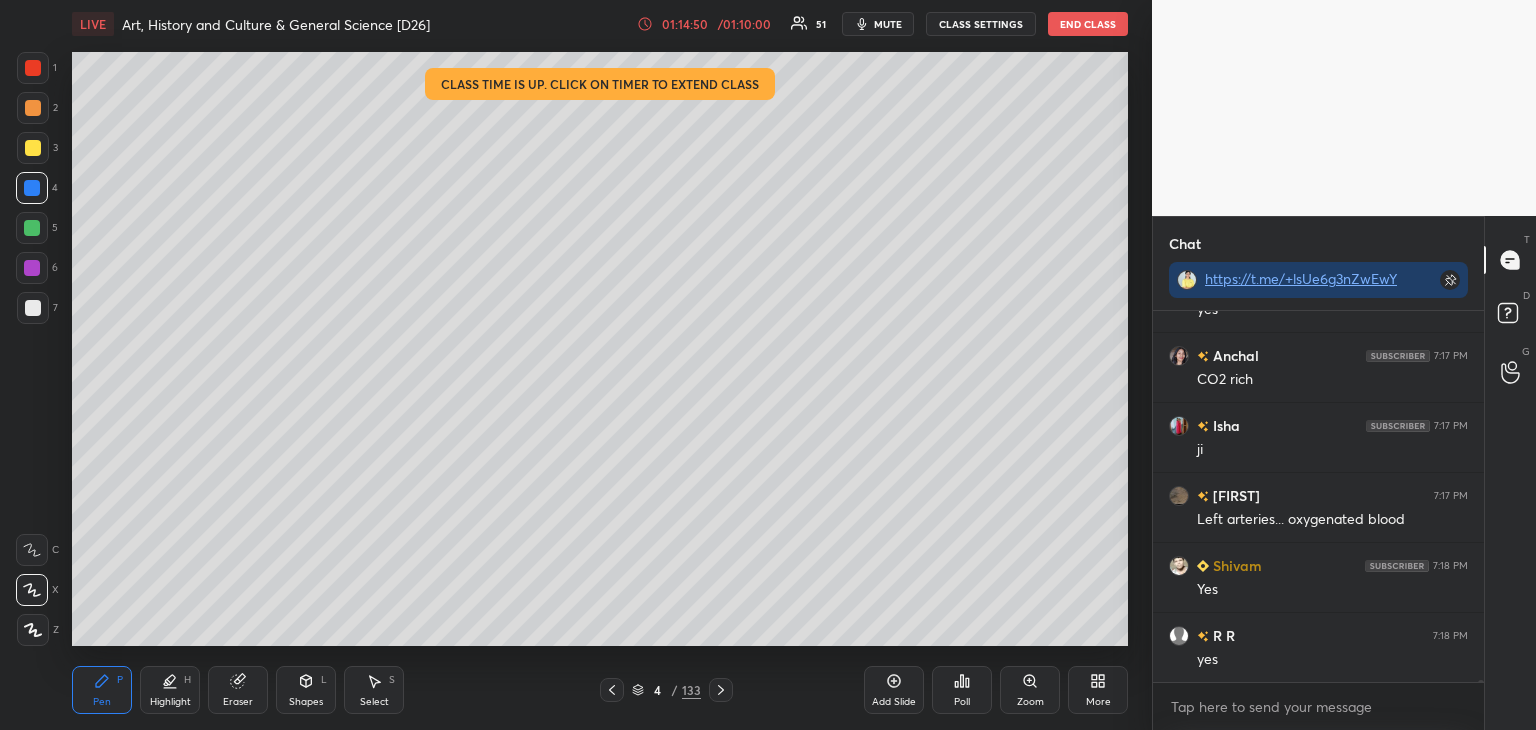 click at bounding box center [33, 308] 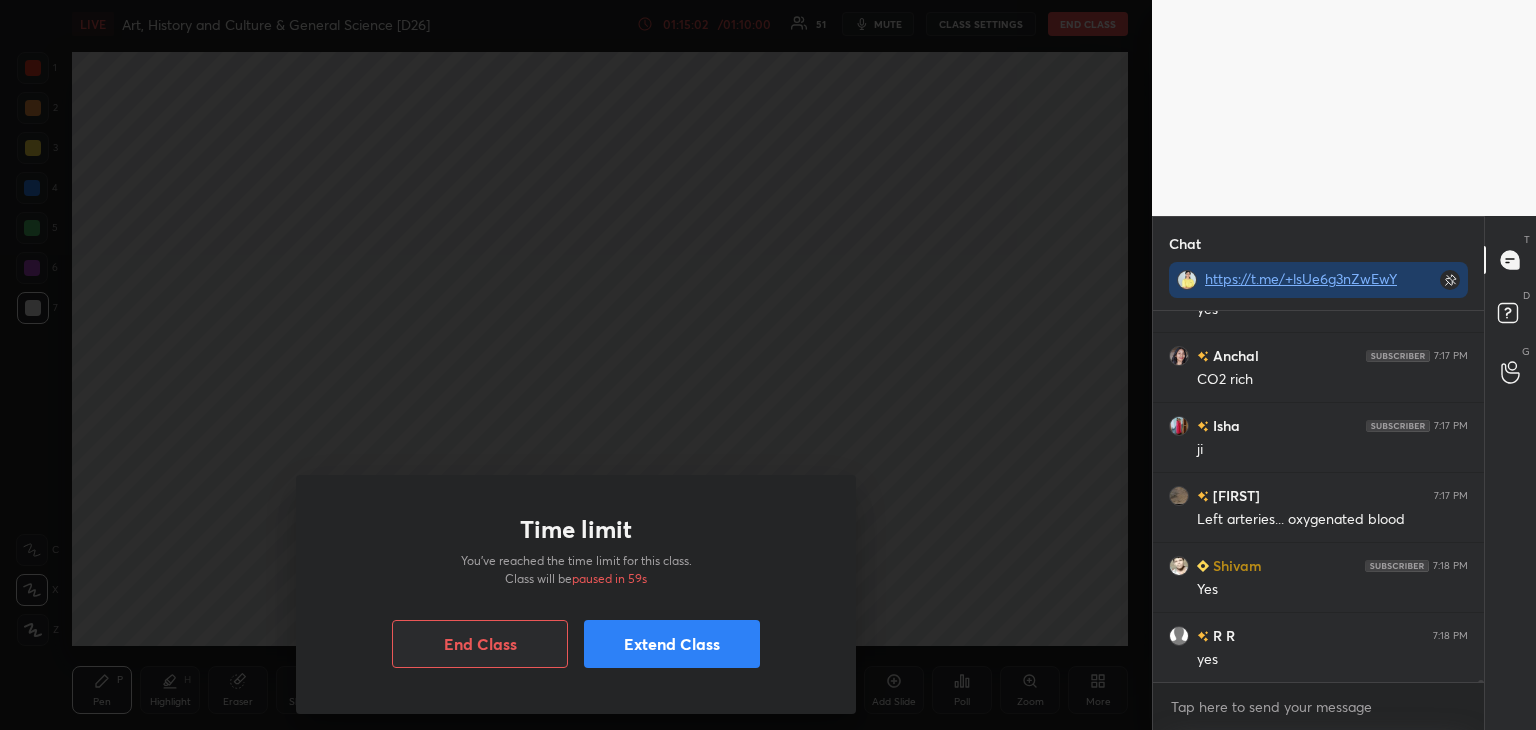 click on "Time limit You’ve reached the time limit for this class. Class will be   paused in 59s End Class Extend Class" at bounding box center (576, 365) 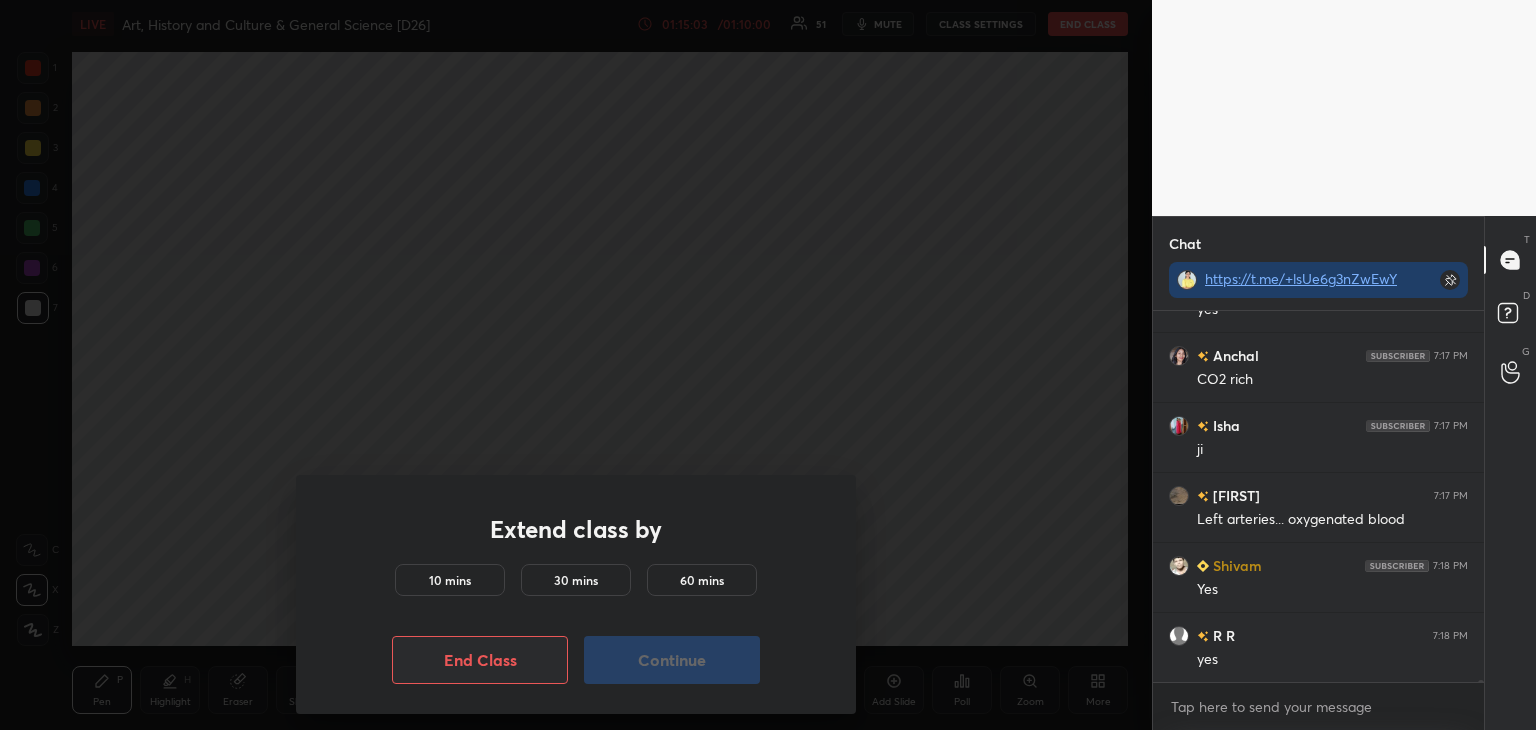 drag, startPoint x: 446, startPoint y: 576, endPoint x: 488, endPoint y: 587, distance: 43.416588 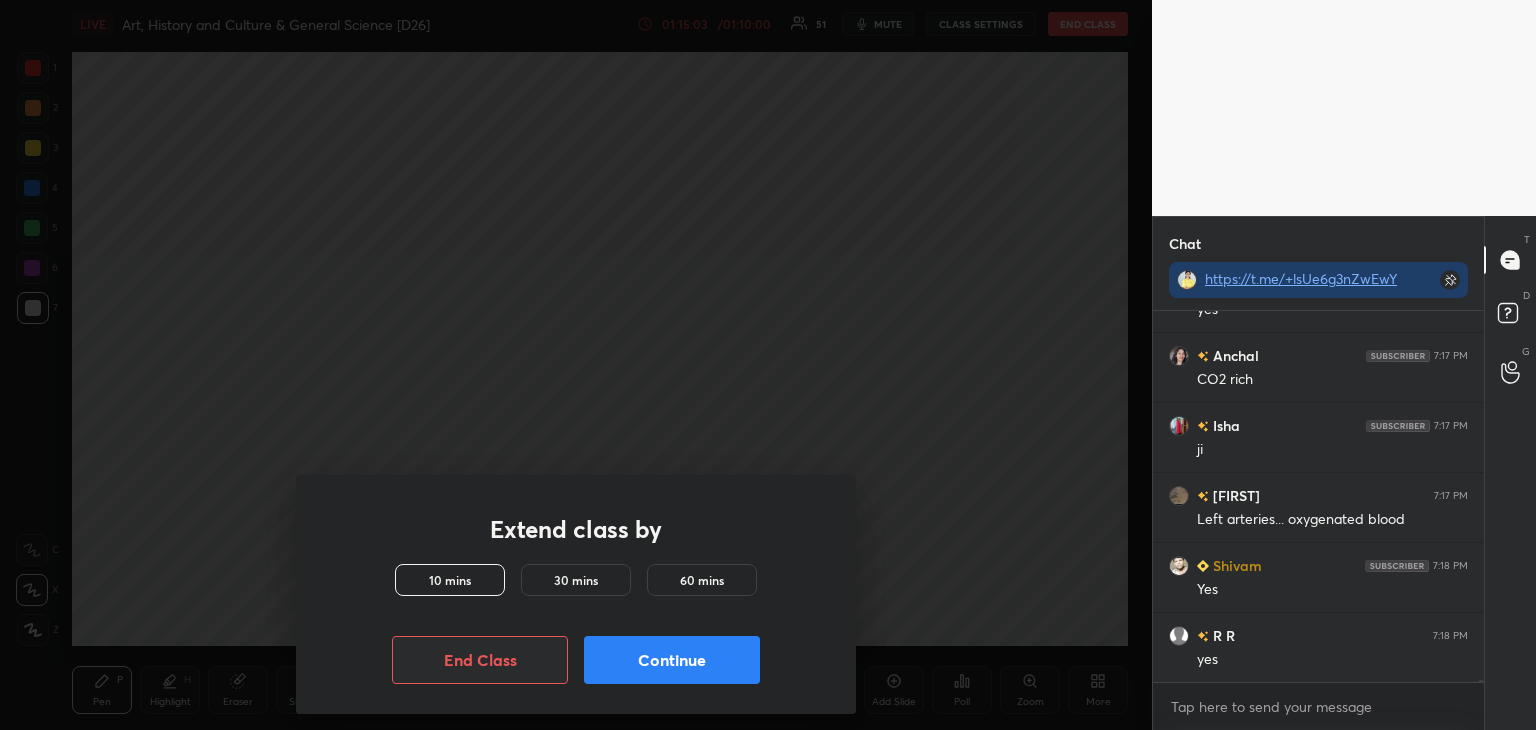 click on "Continue" at bounding box center (672, 660) 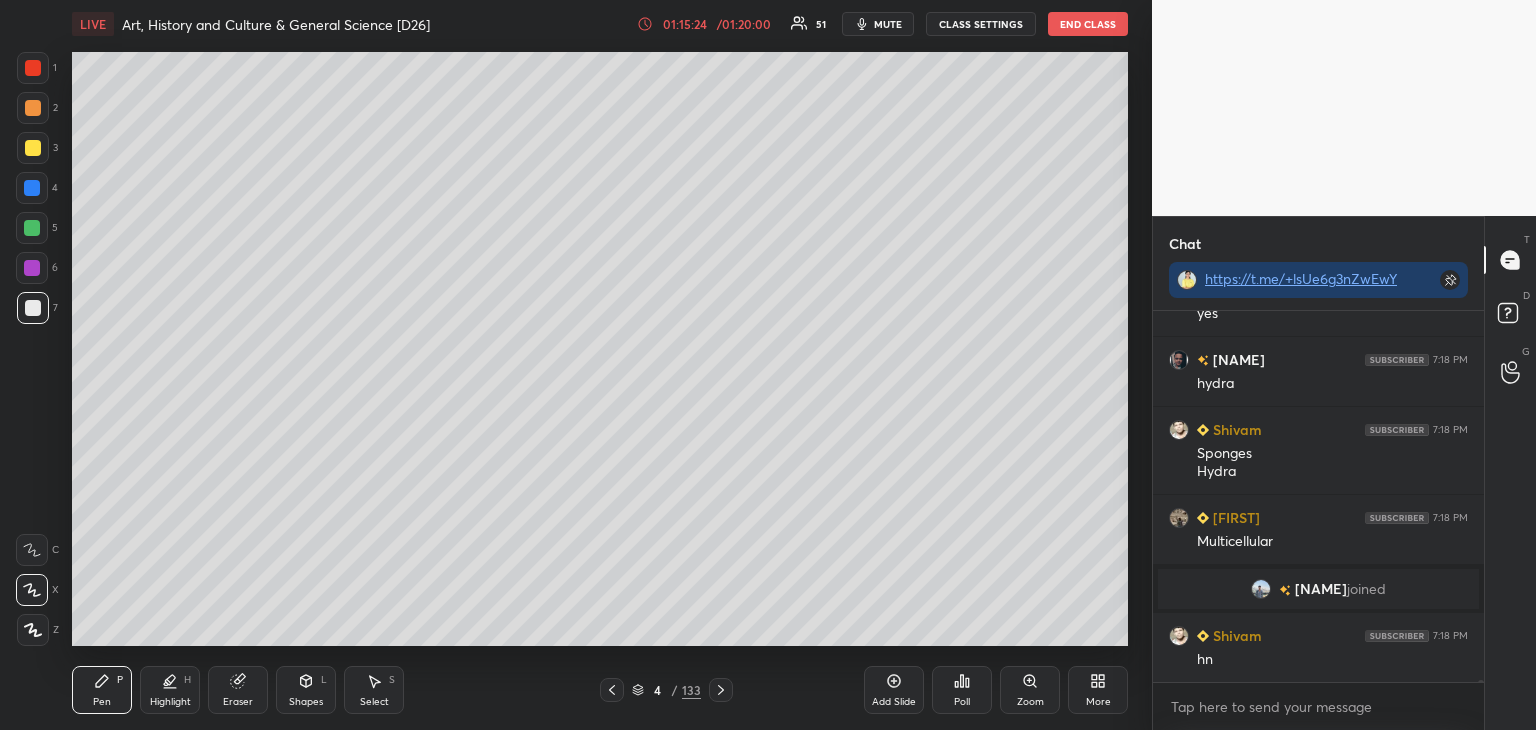 scroll, scrollTop: 68390, scrollLeft: 0, axis: vertical 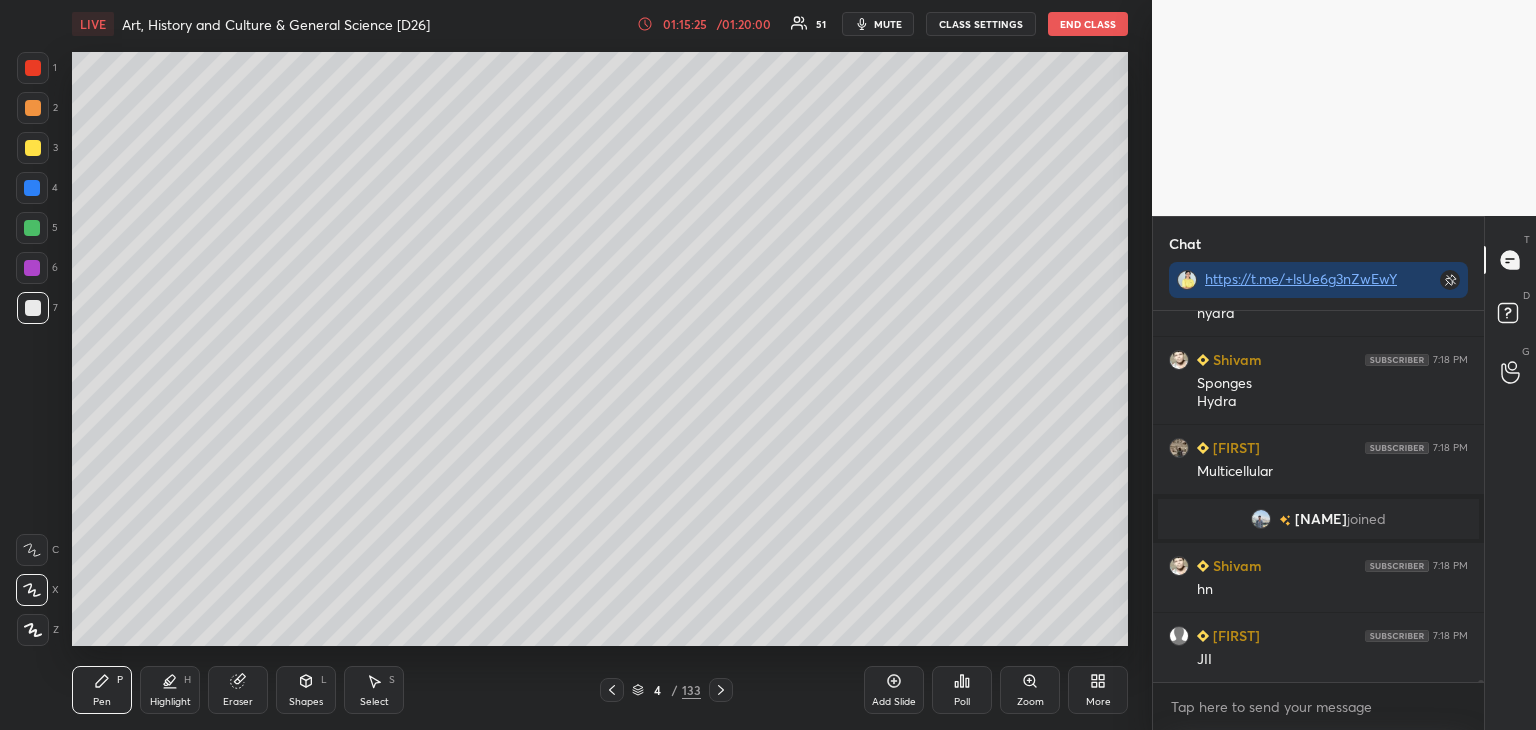 click at bounding box center (32, 188) 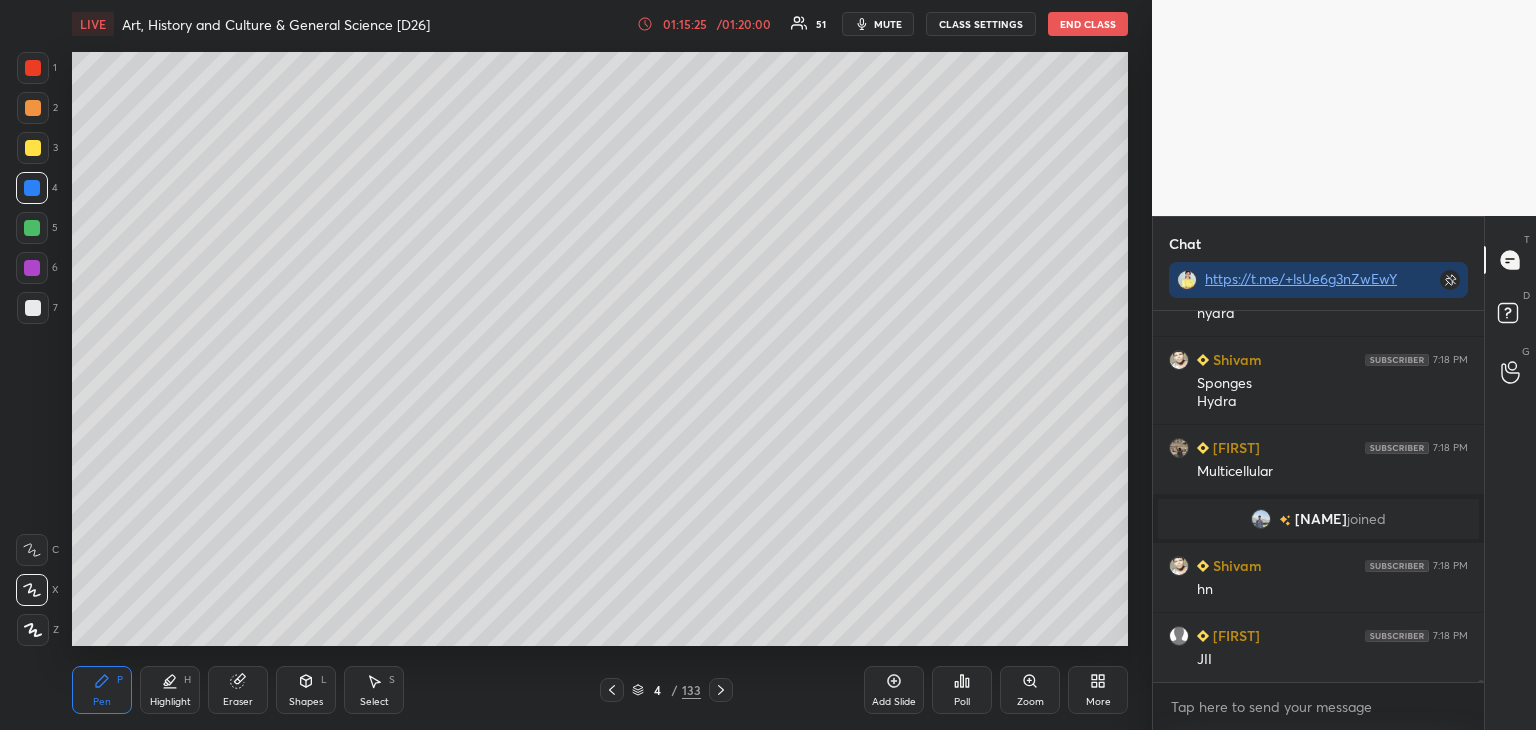 scroll, scrollTop: 68460, scrollLeft: 0, axis: vertical 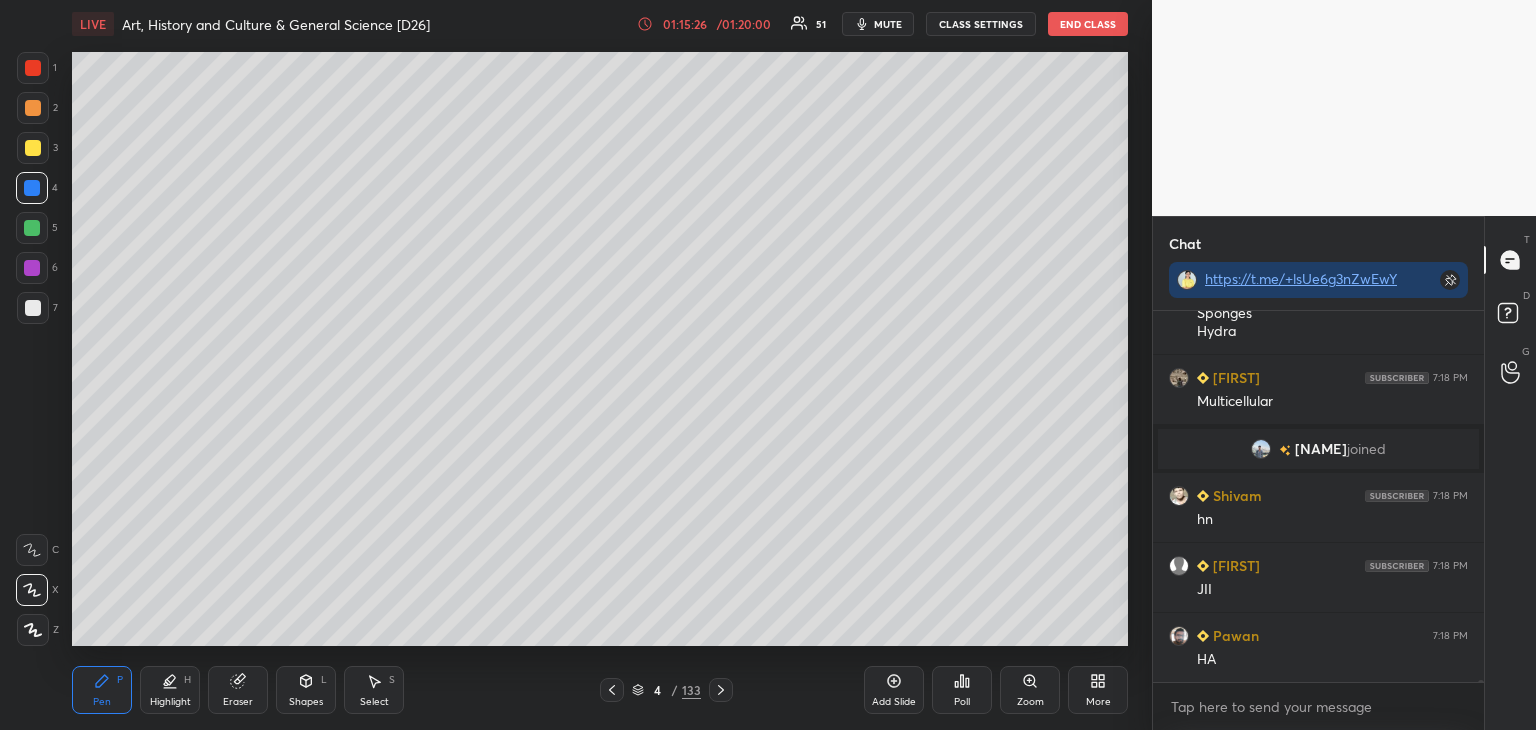 click at bounding box center (32, 188) 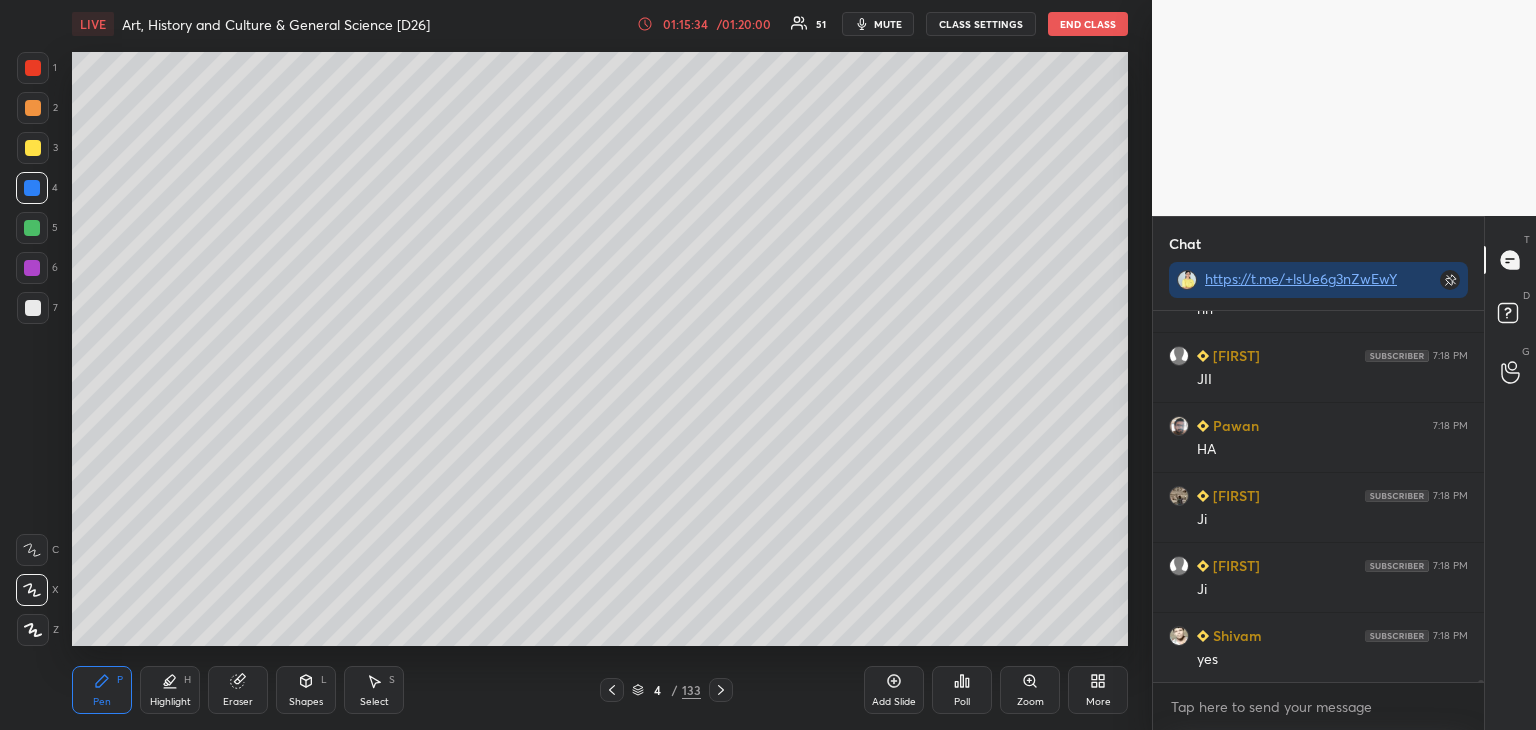 scroll, scrollTop: 68740, scrollLeft: 0, axis: vertical 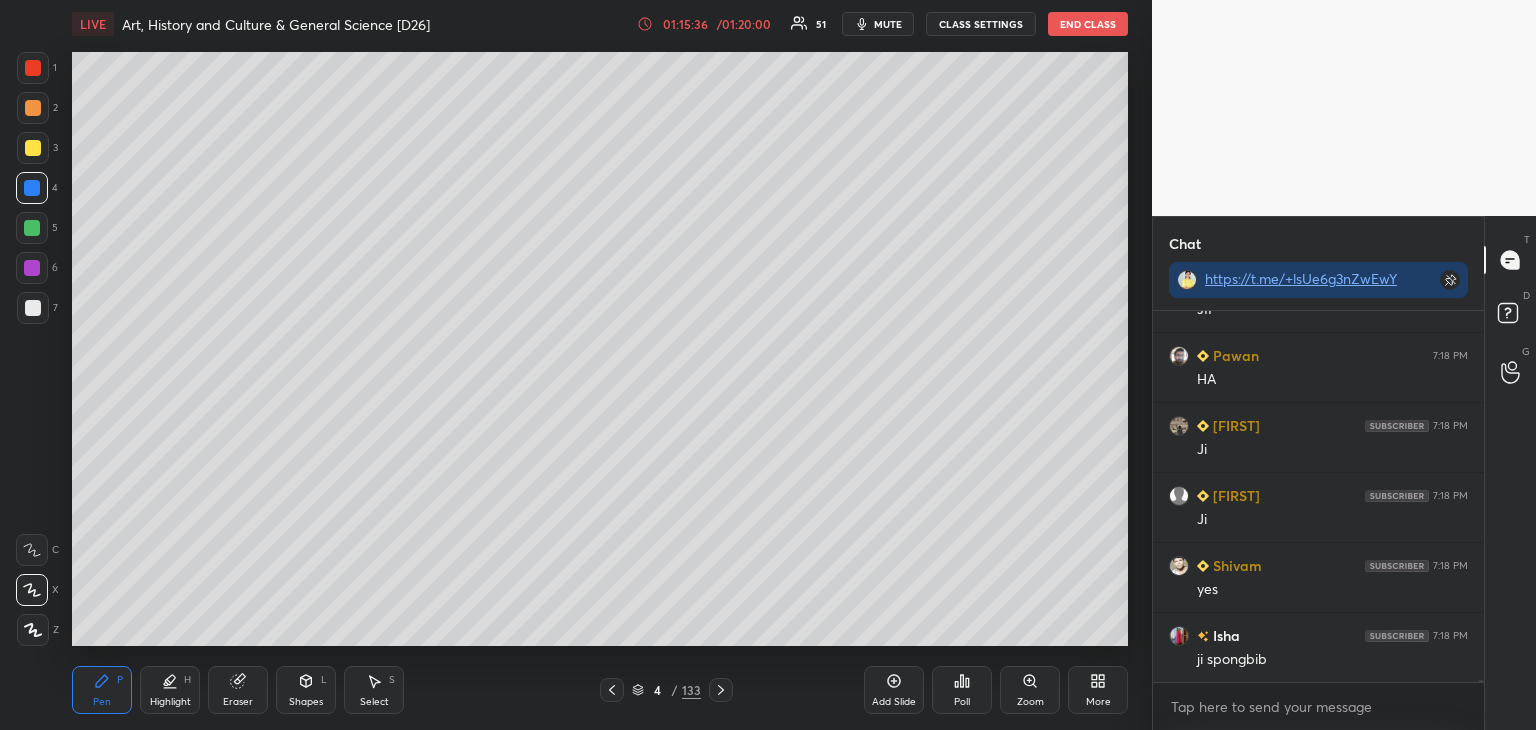click at bounding box center [612, 690] 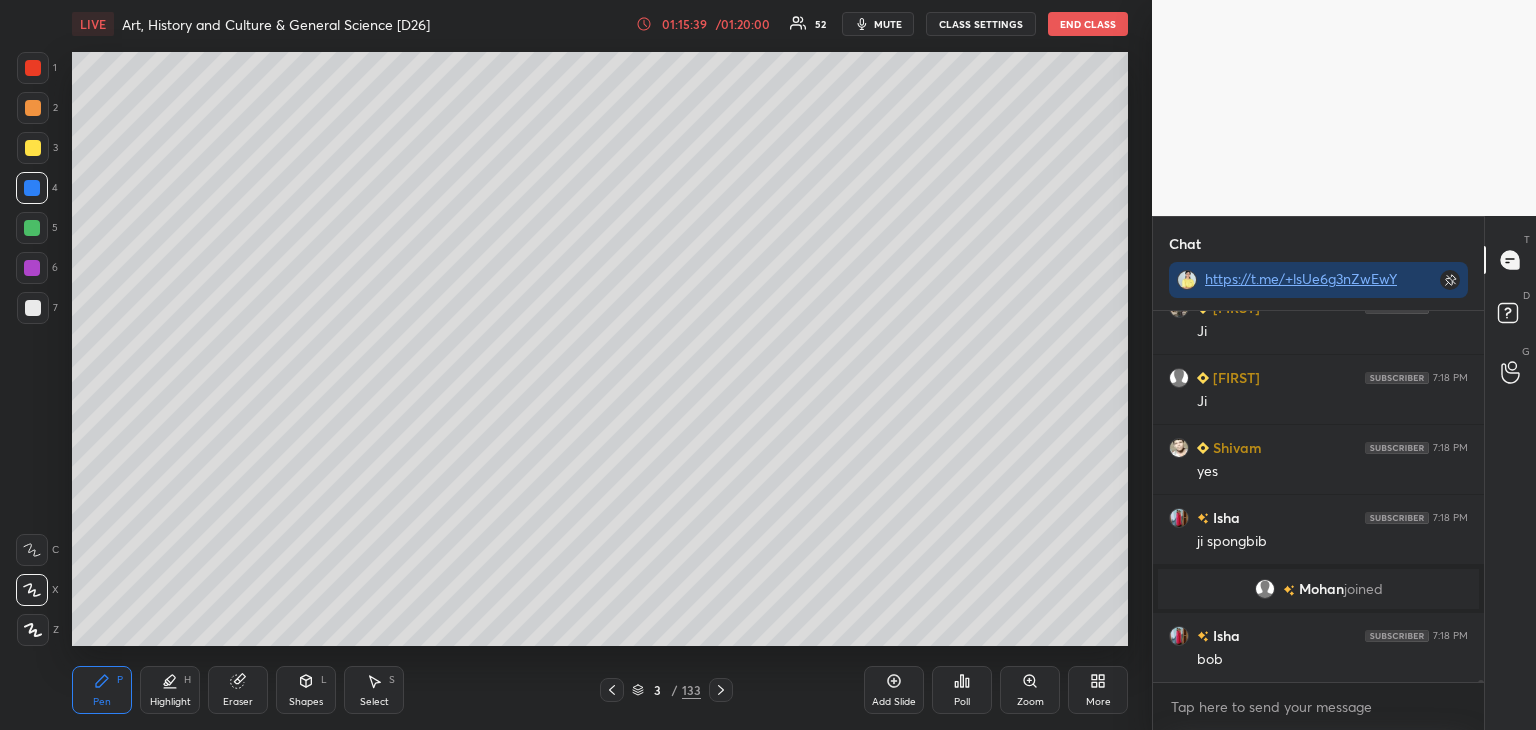 scroll, scrollTop: 68682, scrollLeft: 0, axis: vertical 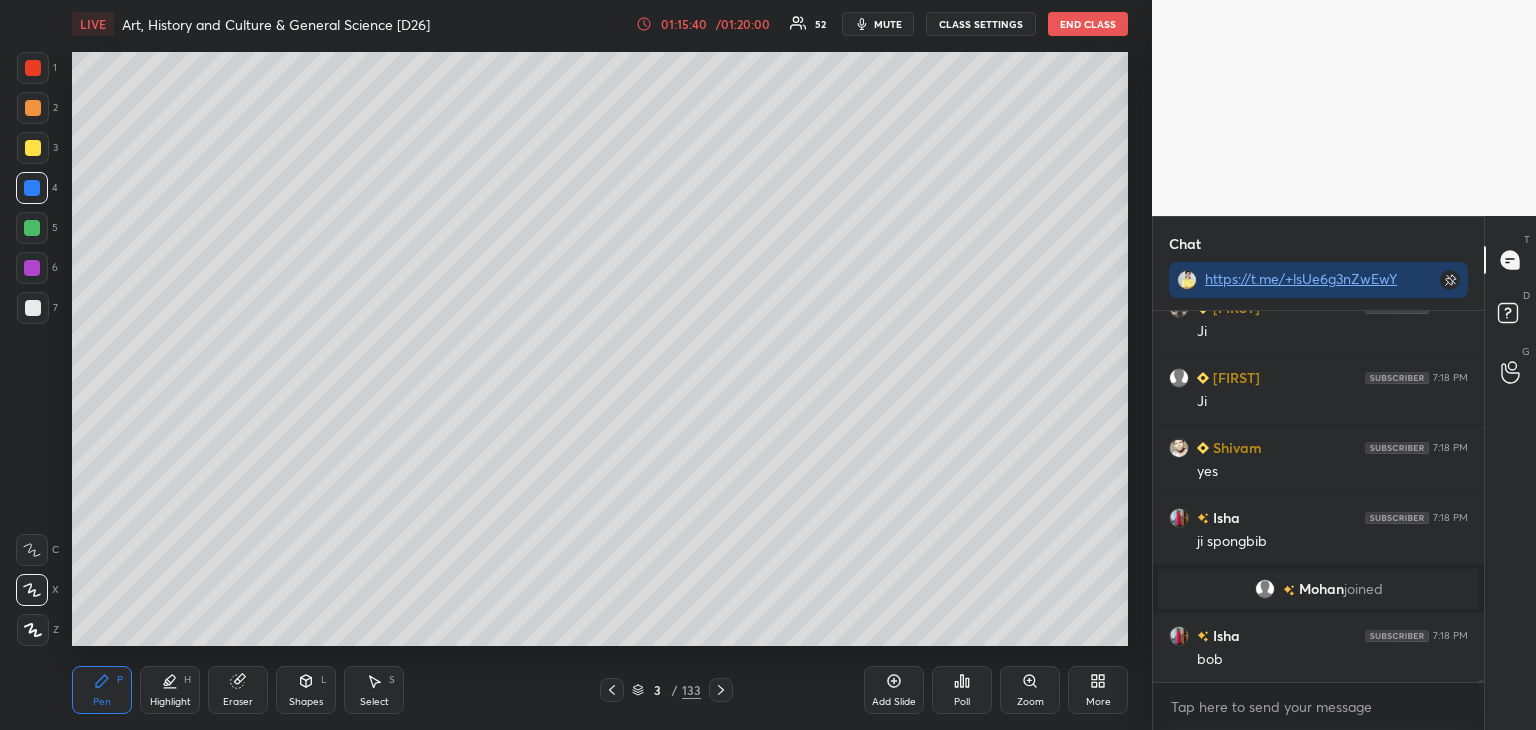 click 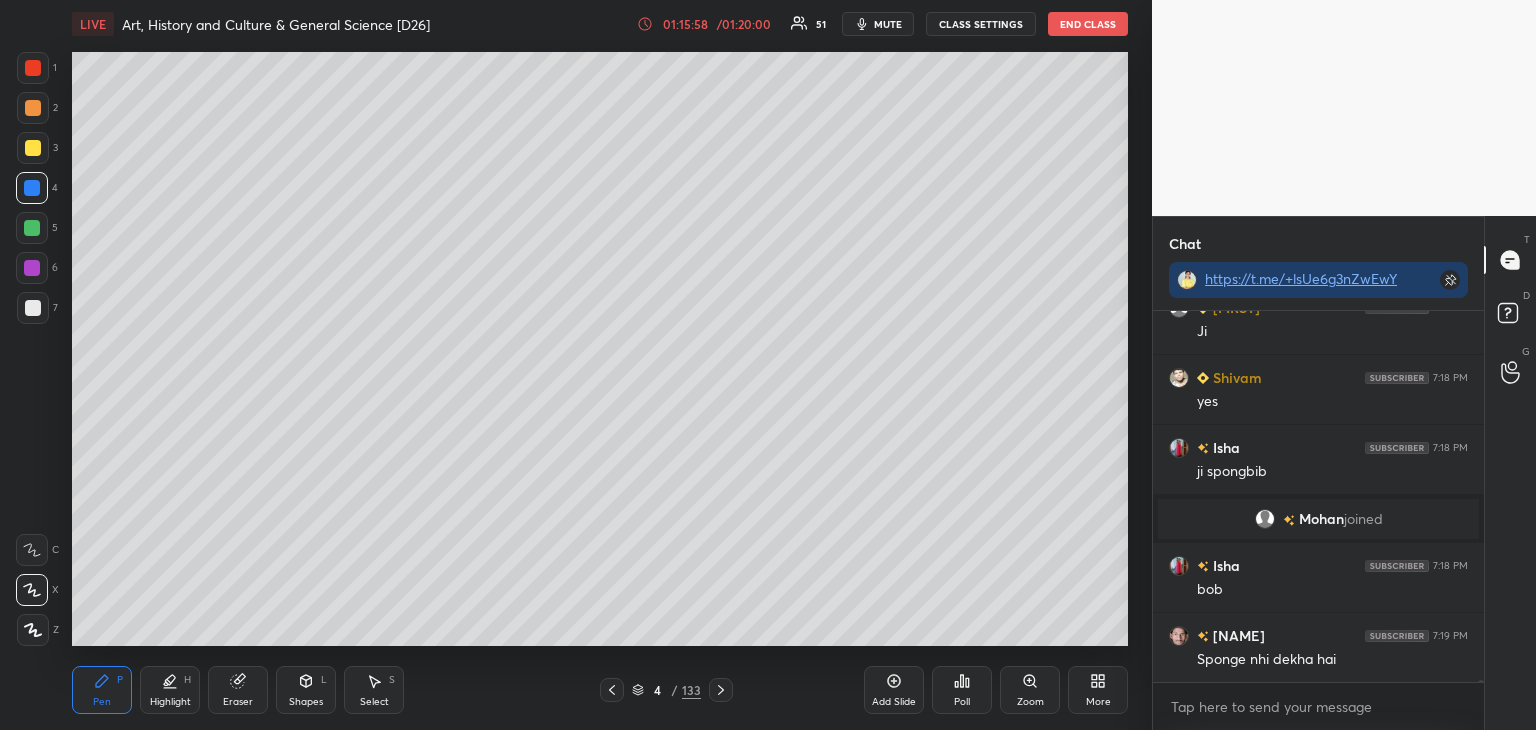 scroll, scrollTop: 68822, scrollLeft: 0, axis: vertical 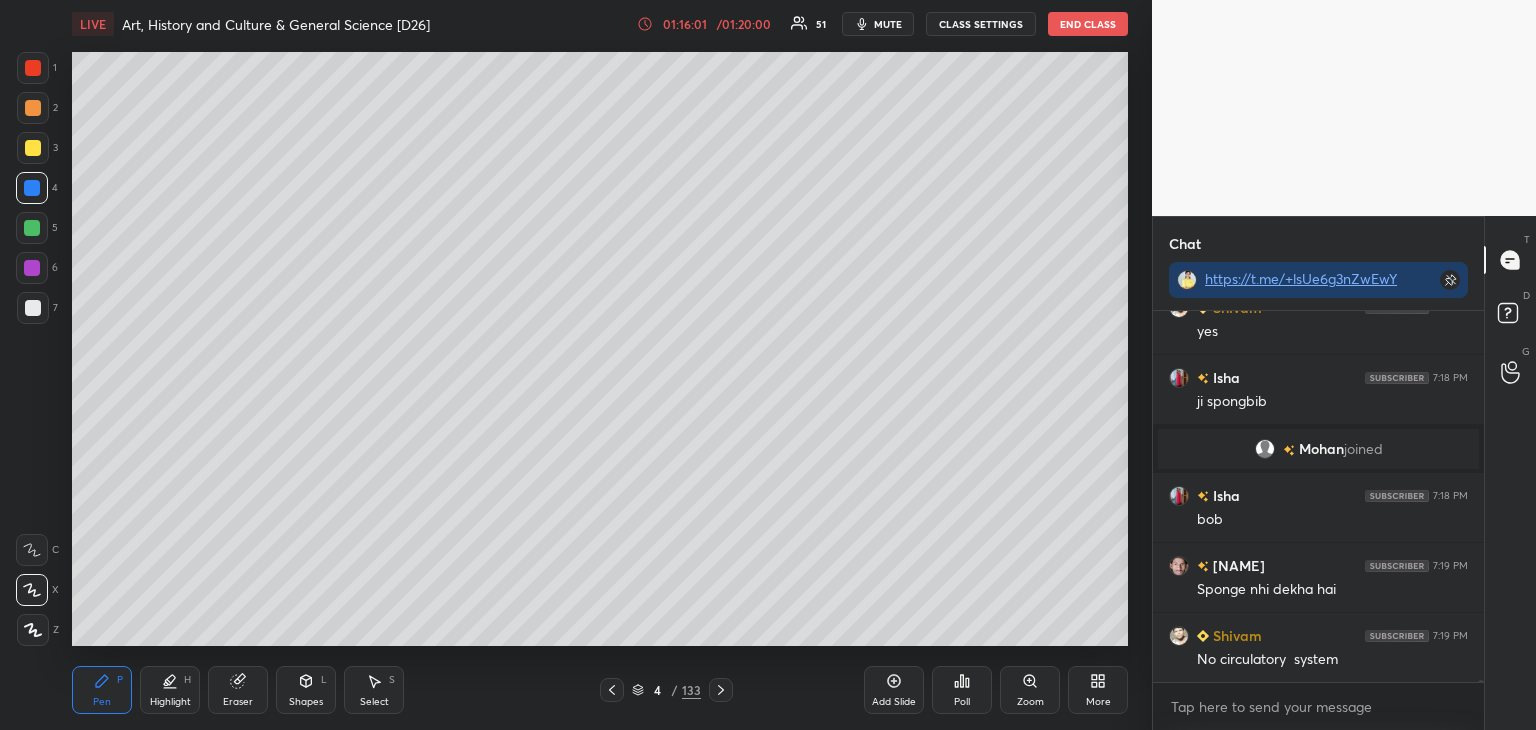 click at bounding box center (33, 148) 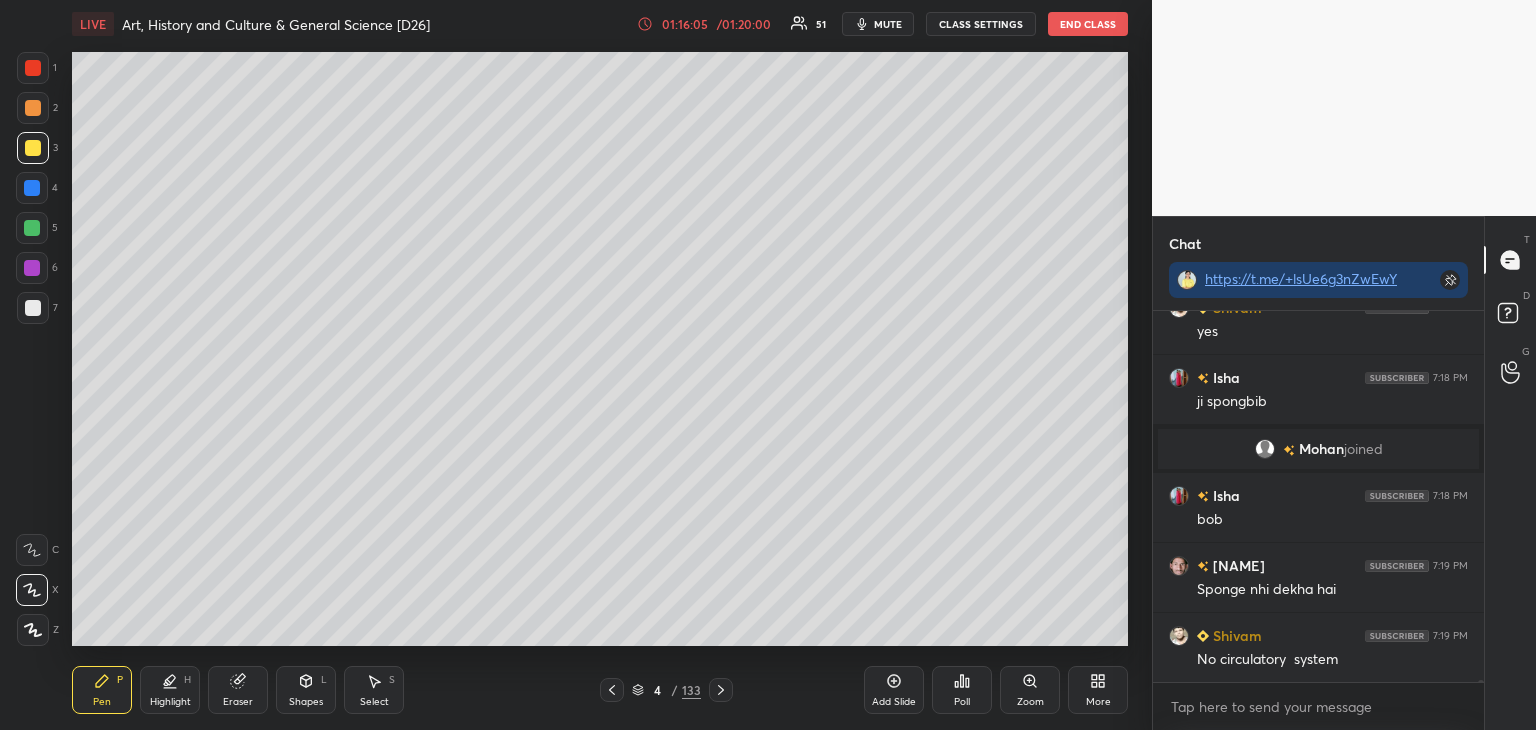 scroll, scrollTop: 68892, scrollLeft: 0, axis: vertical 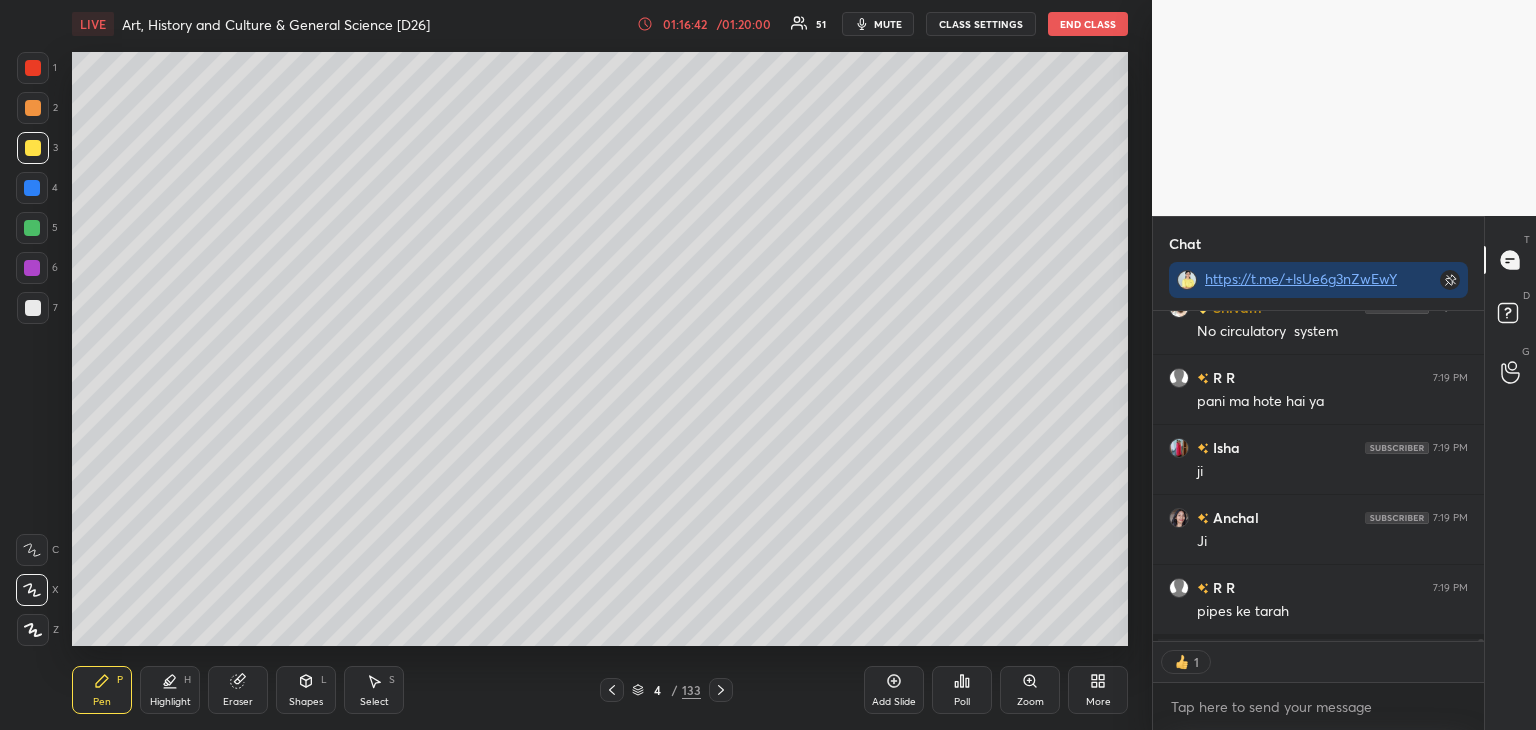 click on "More" at bounding box center [1098, 690] 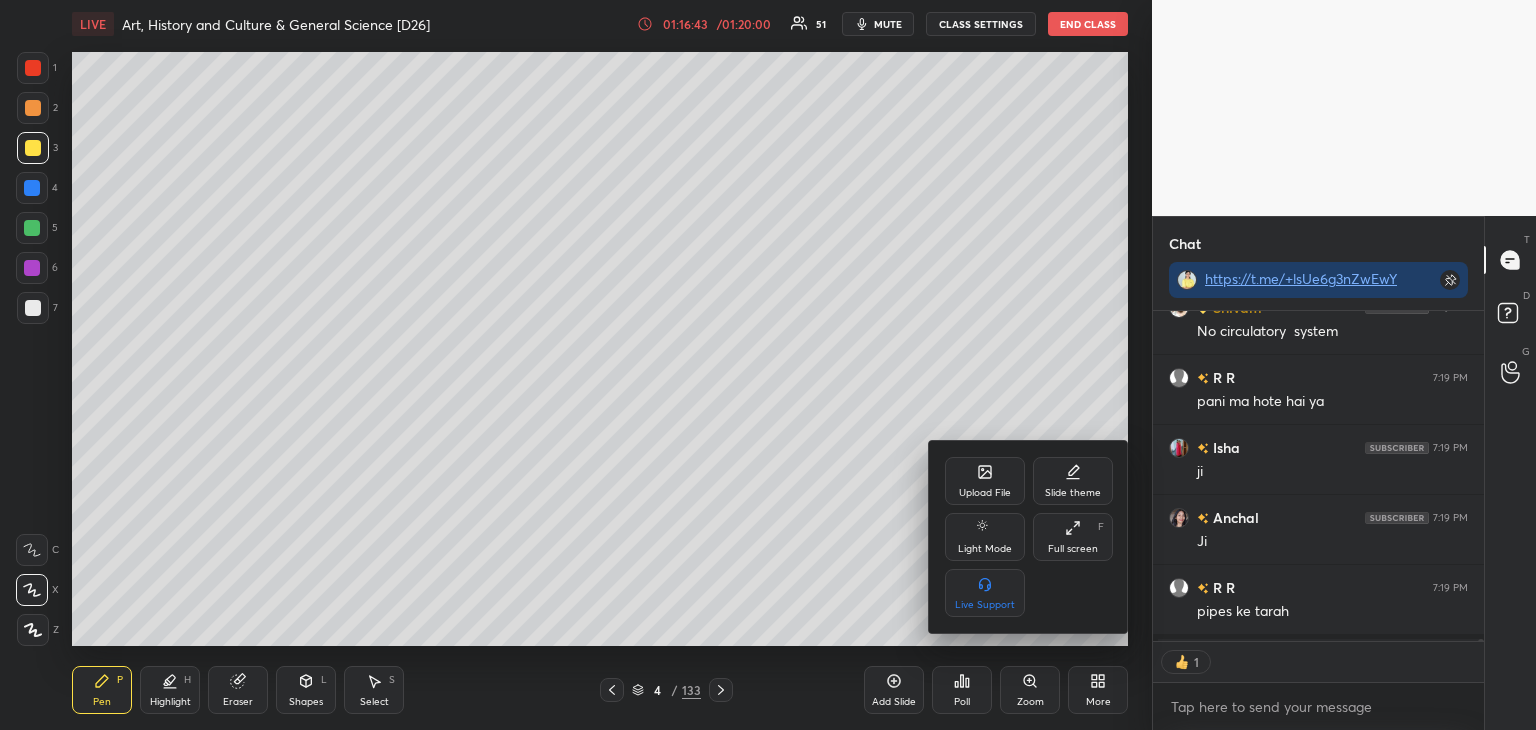 click on "Upload File" at bounding box center [985, 481] 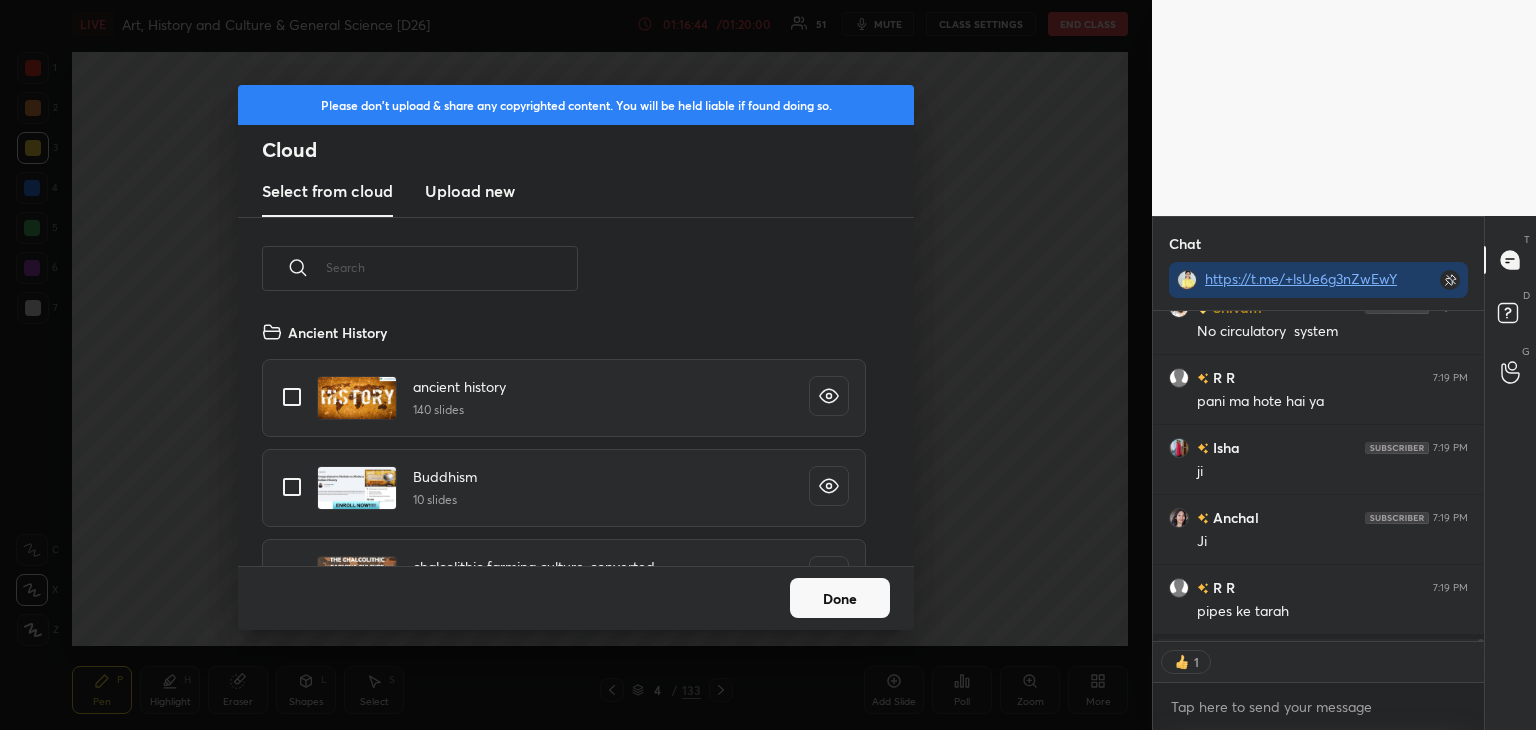 scroll, scrollTop: 5, scrollLeft: 10, axis: both 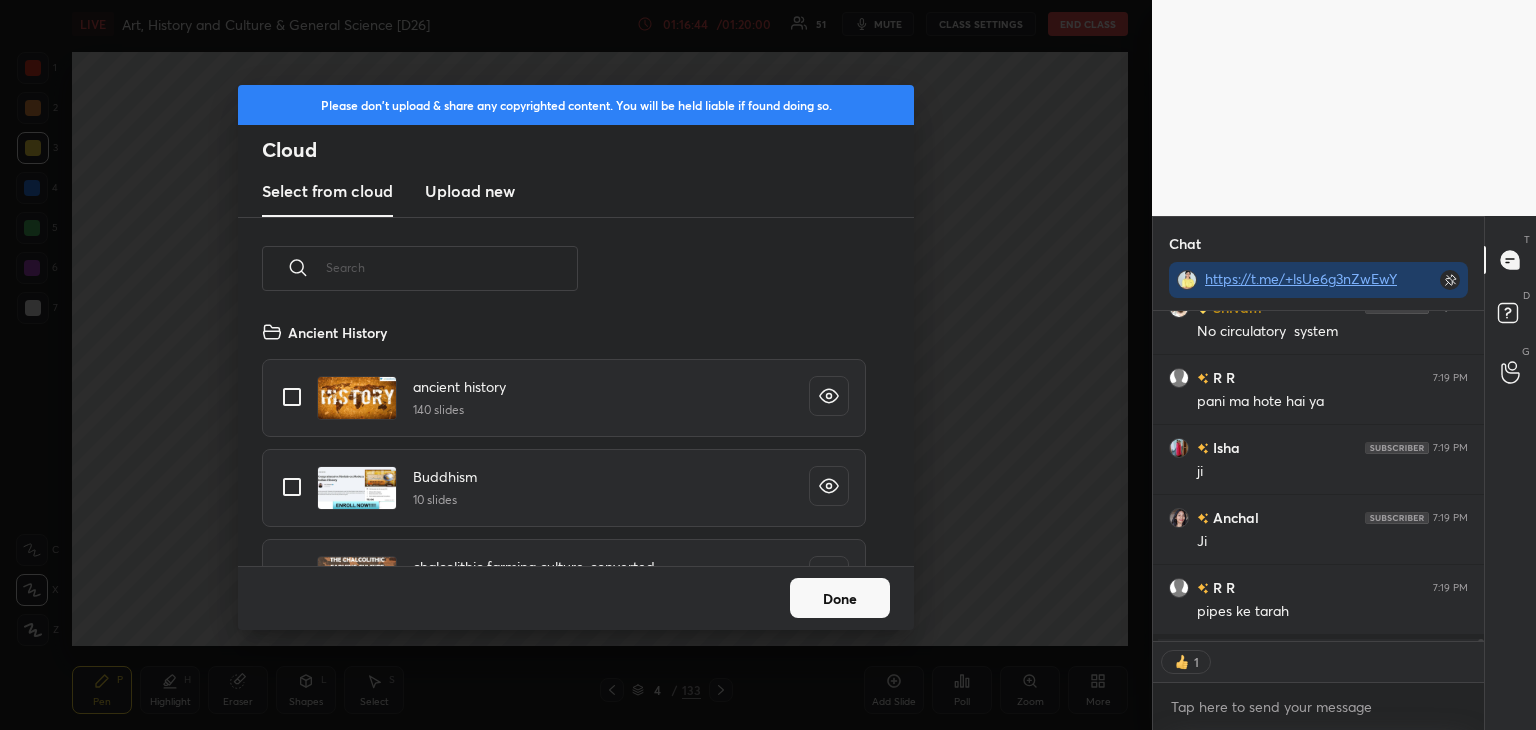 click on "Upload new" at bounding box center (470, 191) 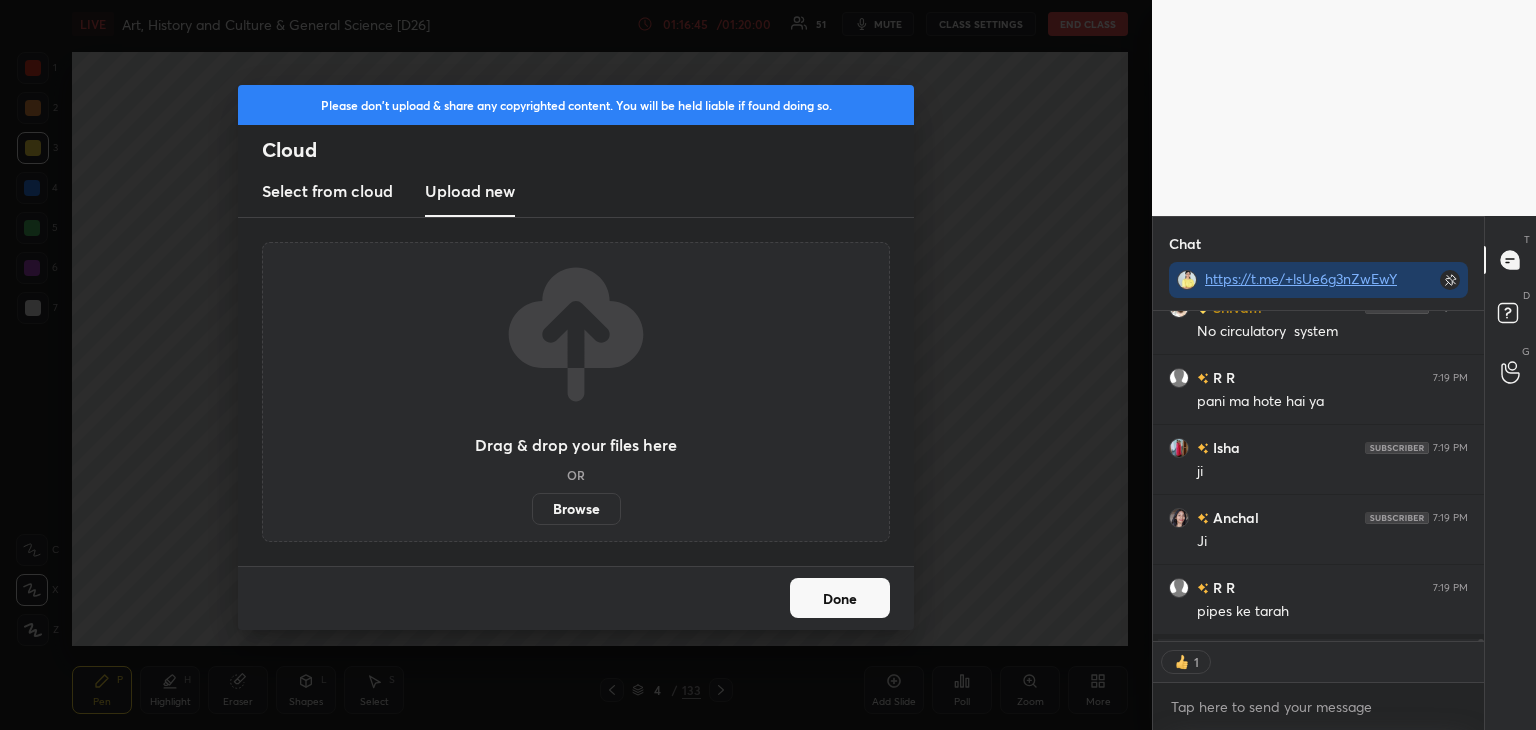 click on "Browse" at bounding box center [576, 509] 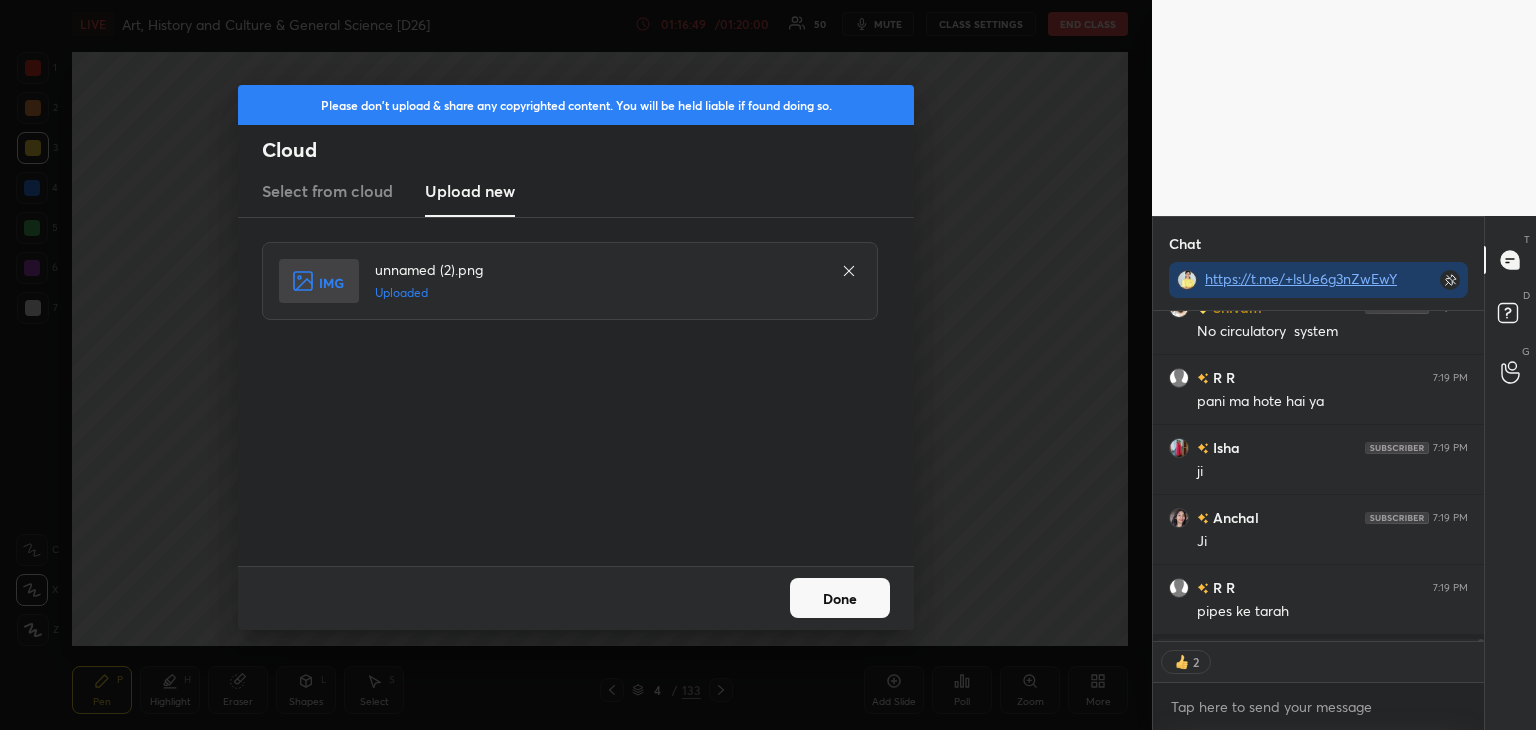 click on "Done" at bounding box center (840, 598) 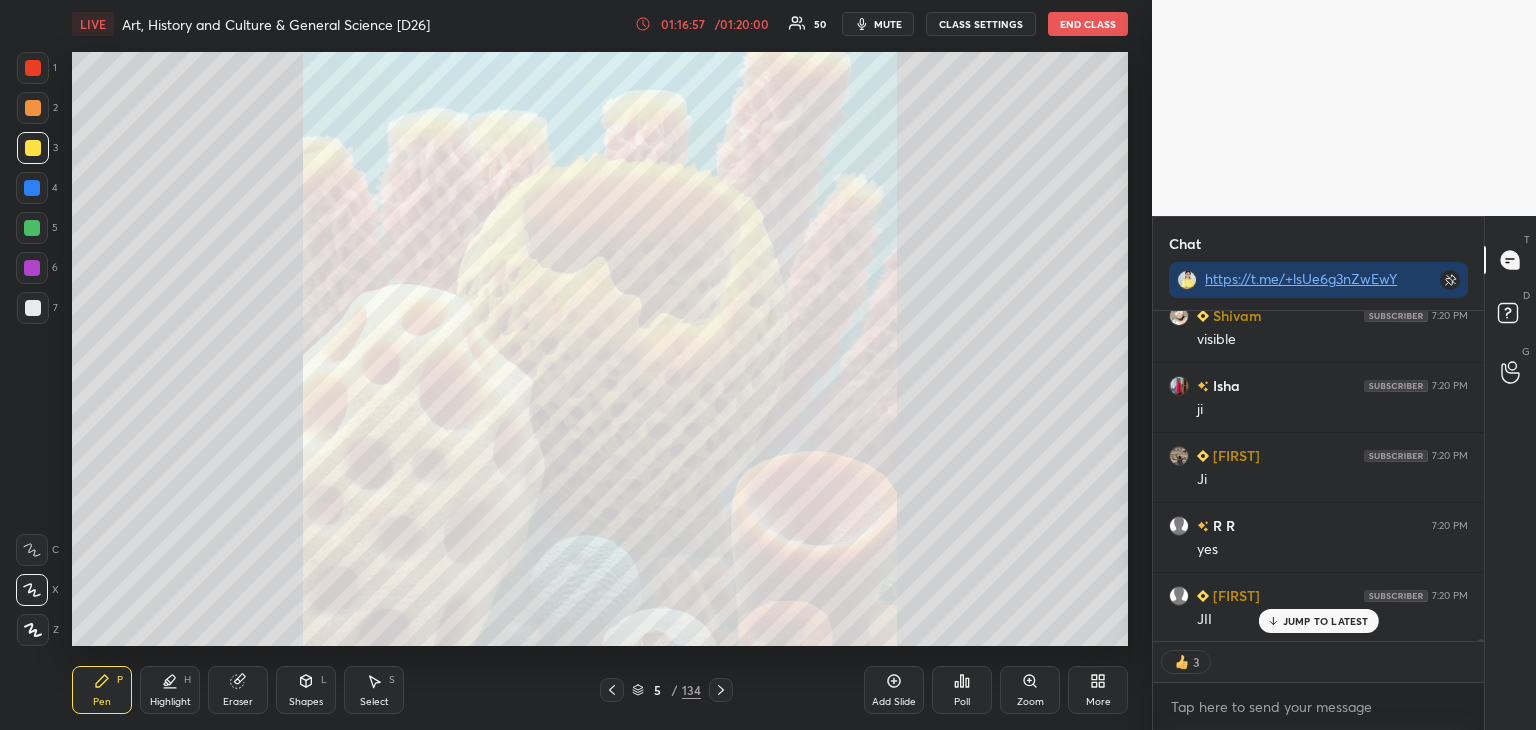 scroll, scrollTop: 69484, scrollLeft: 0, axis: vertical 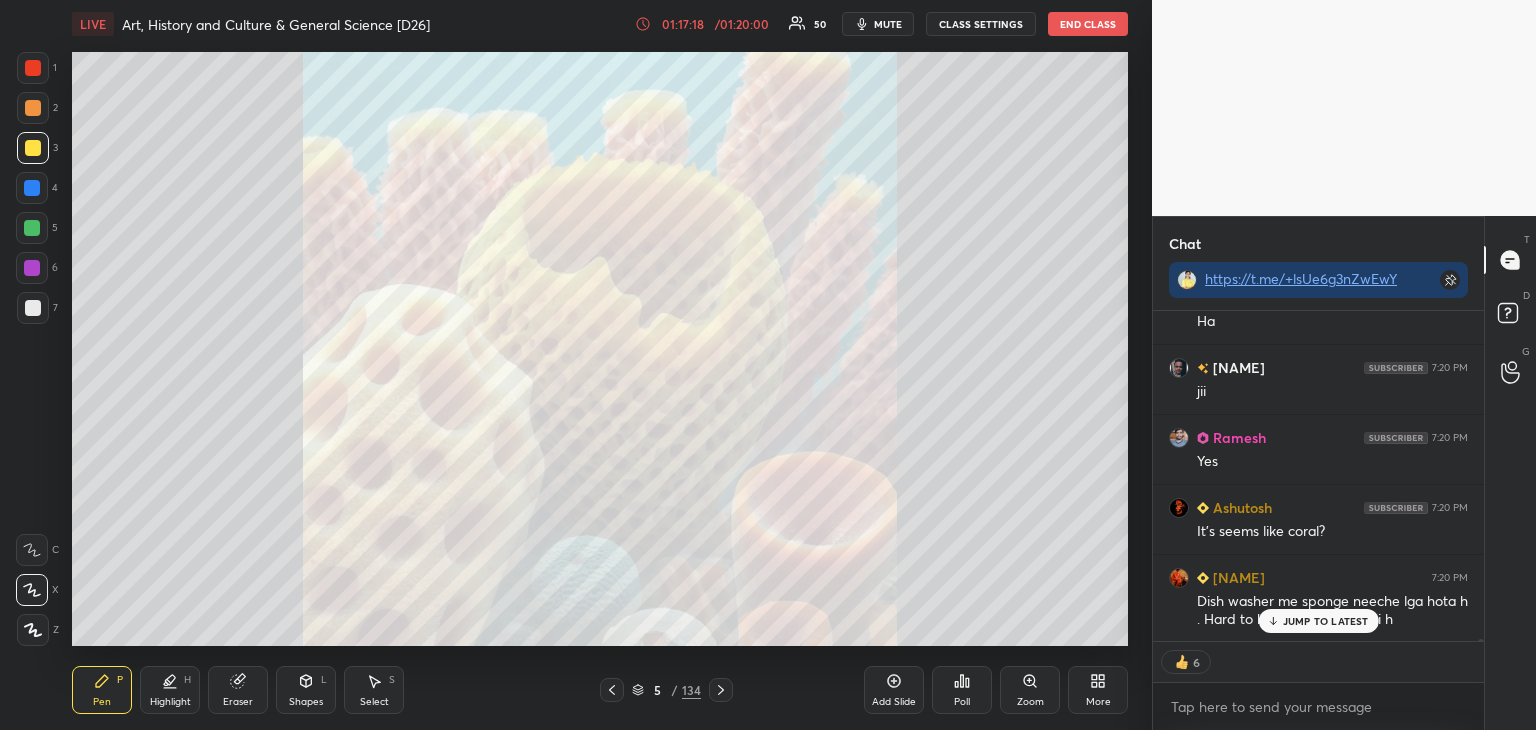 drag, startPoint x: 242, startPoint y: 699, endPoint x: 252, endPoint y: 684, distance: 18.027756 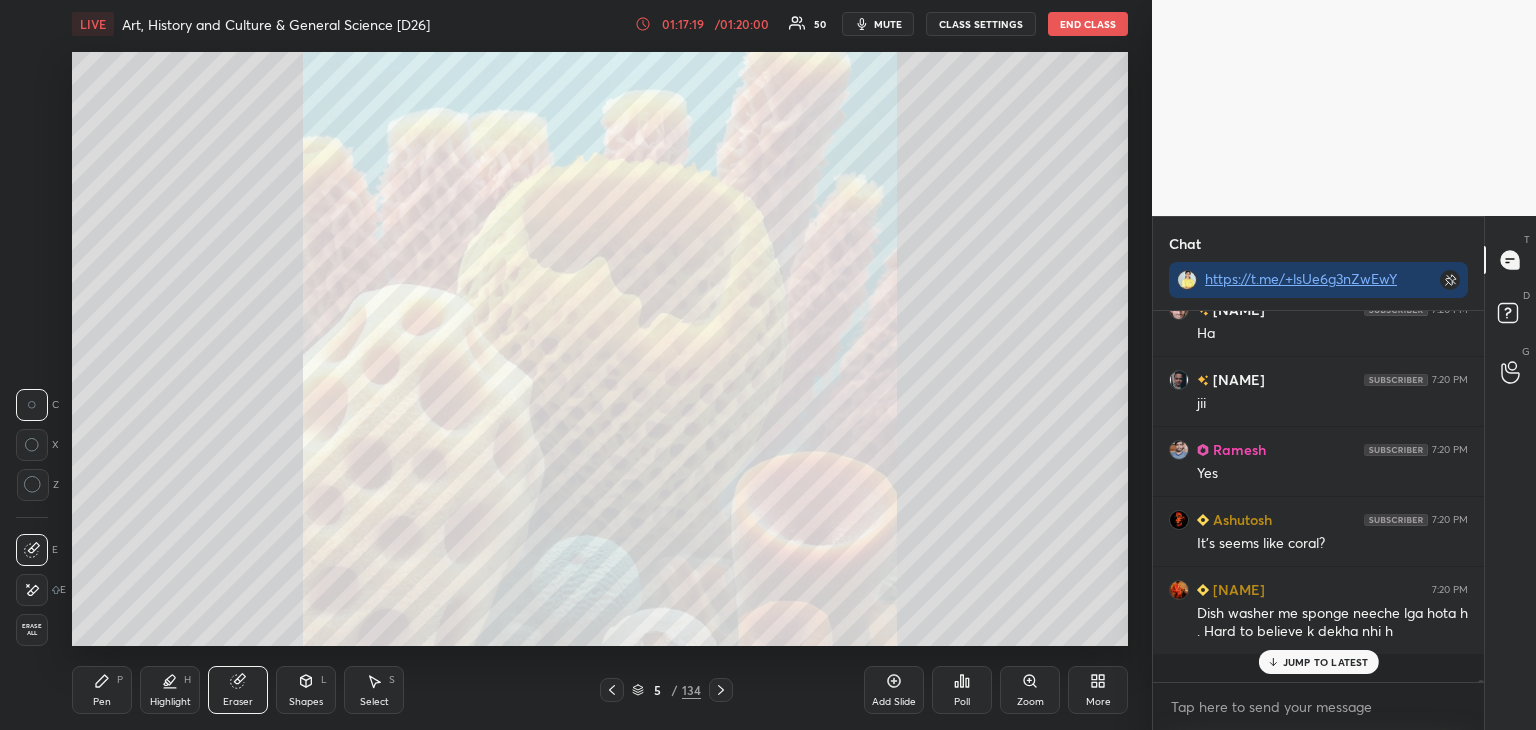 scroll, scrollTop: 6, scrollLeft: 6, axis: both 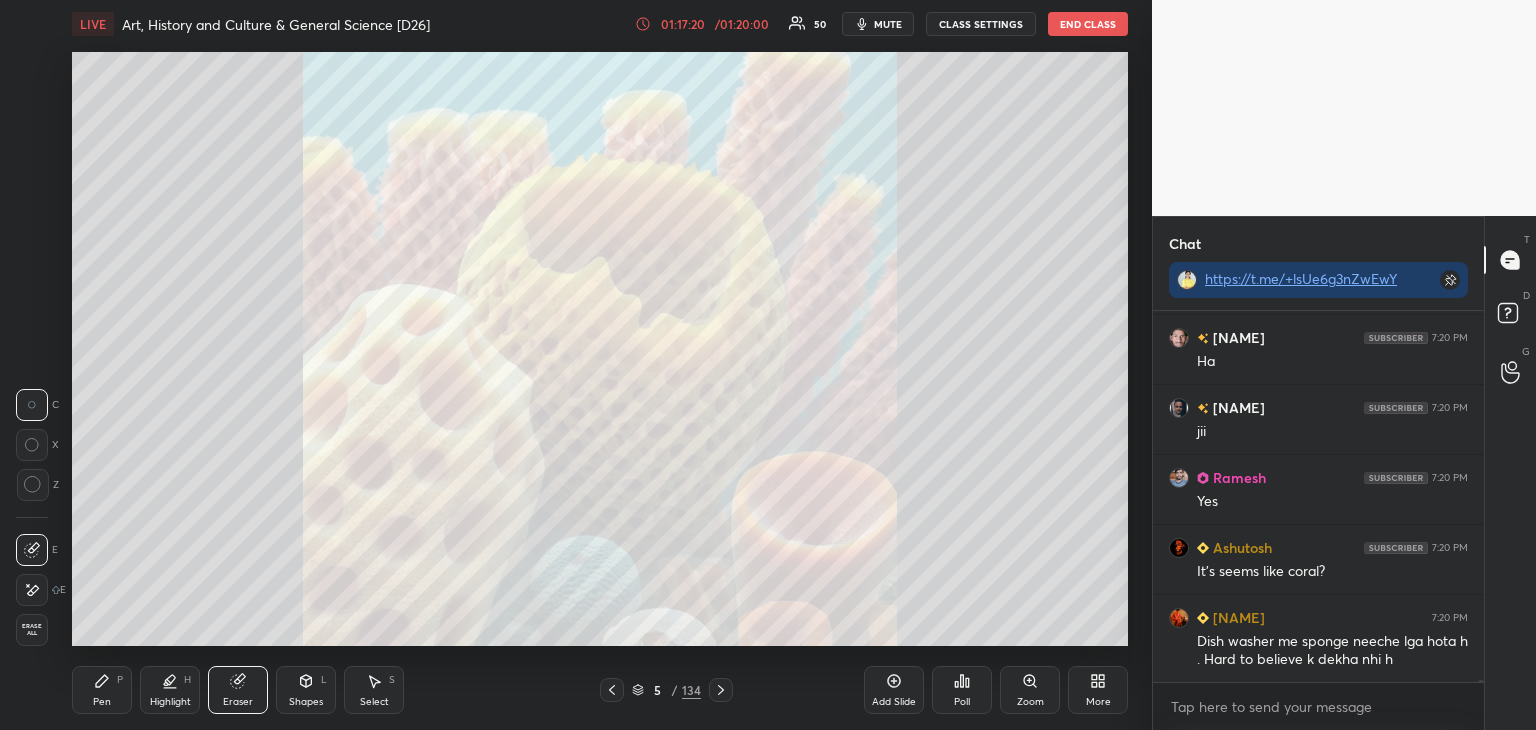 drag, startPoint x: 107, startPoint y: 685, endPoint x: 127, endPoint y: 669, distance: 25.612497 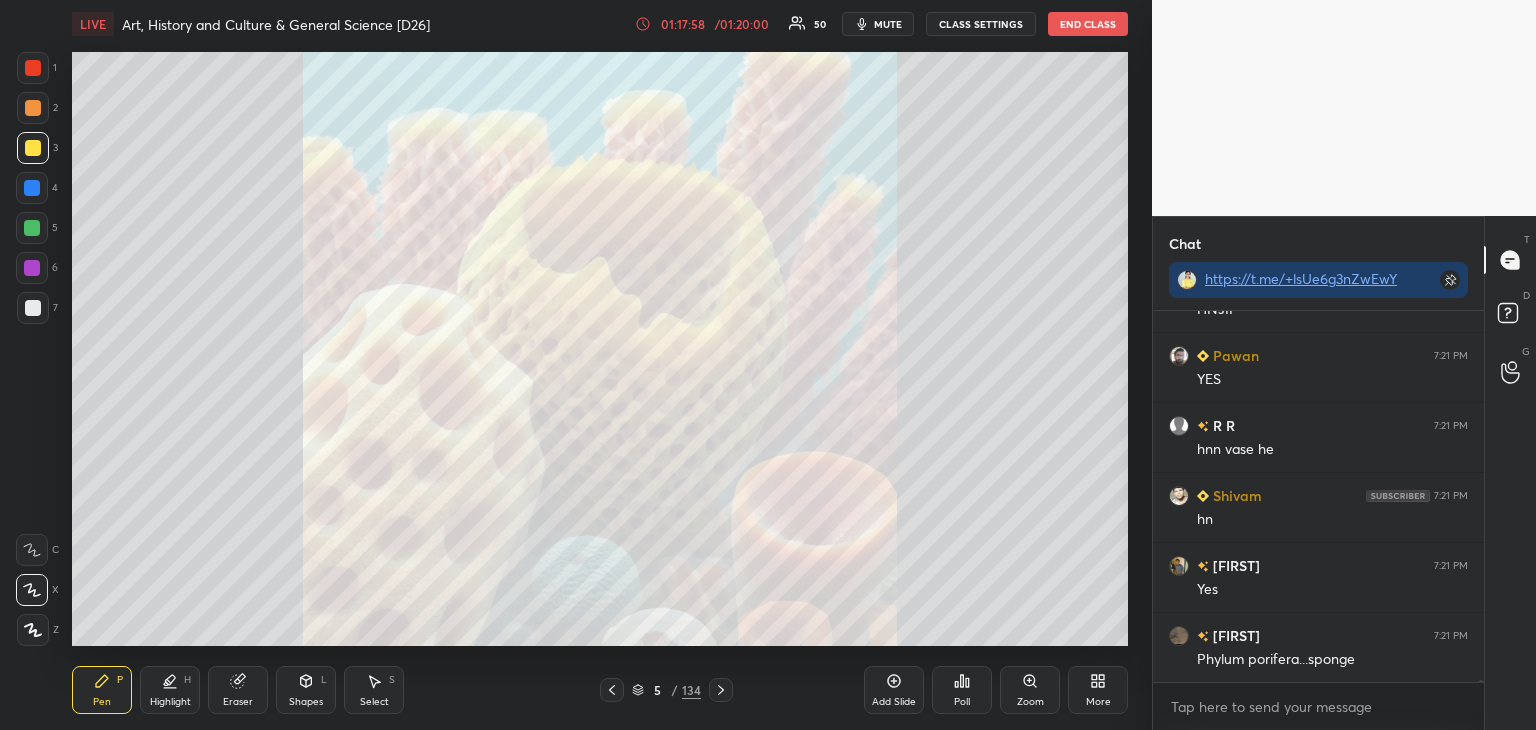 scroll, scrollTop: 70732, scrollLeft: 0, axis: vertical 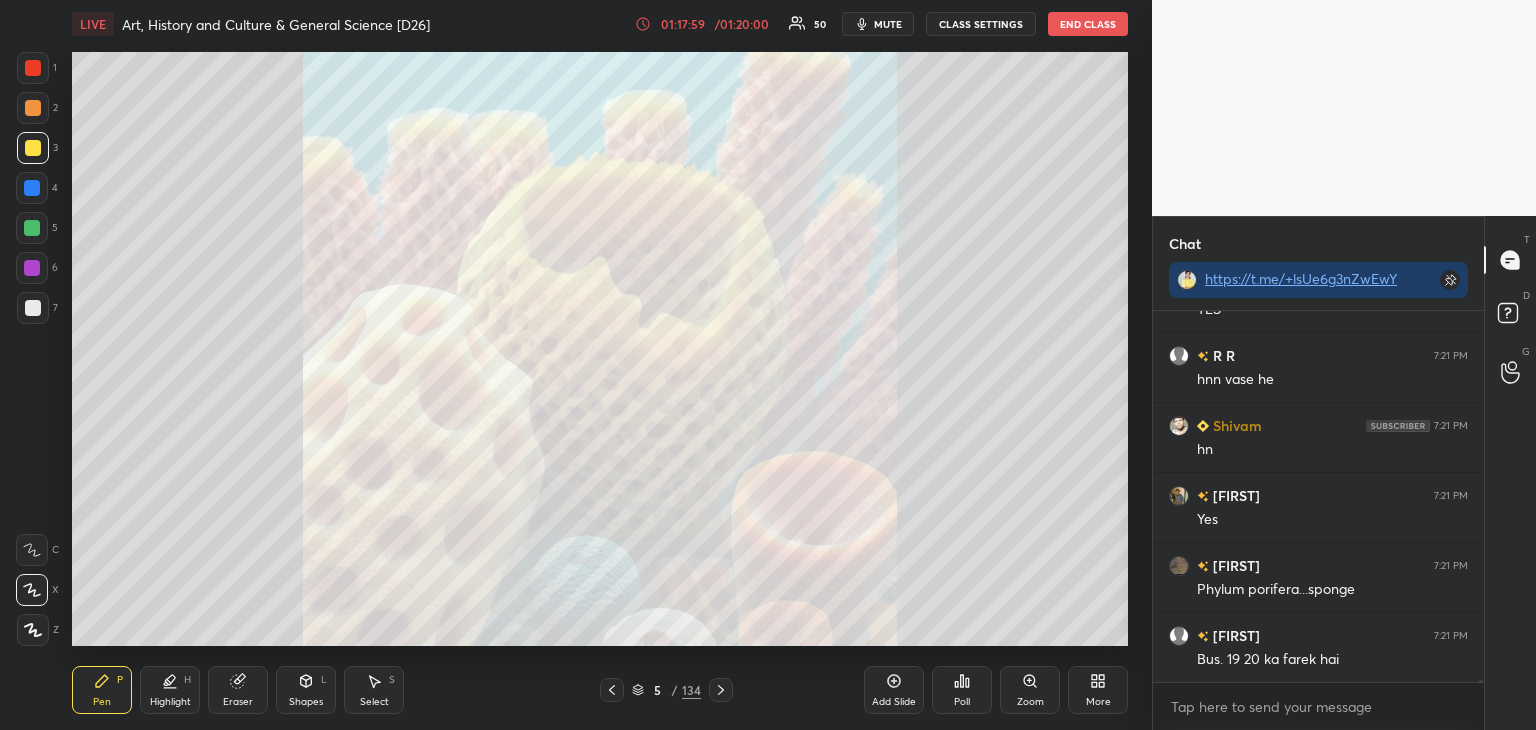 click at bounding box center [33, 308] 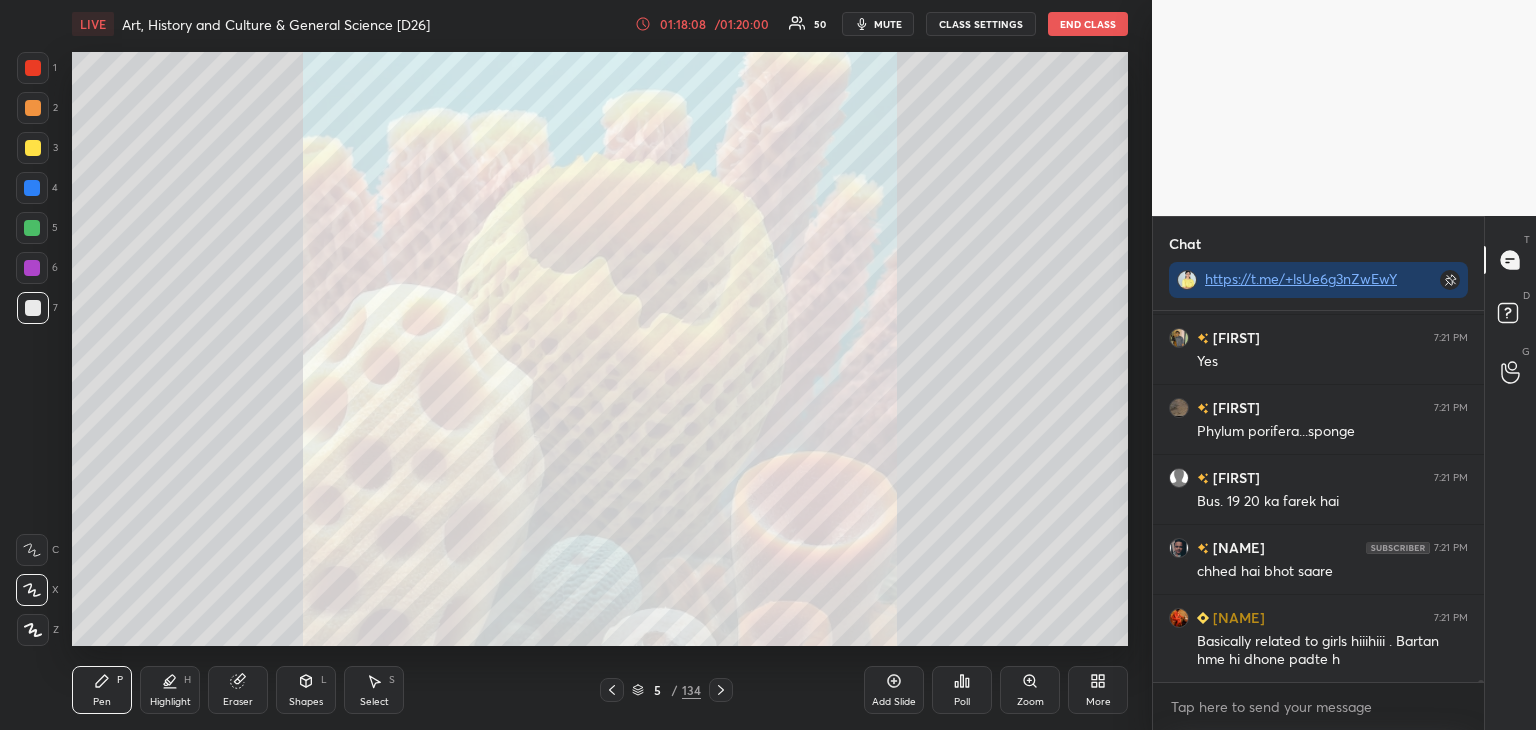 scroll, scrollTop: 70960, scrollLeft: 0, axis: vertical 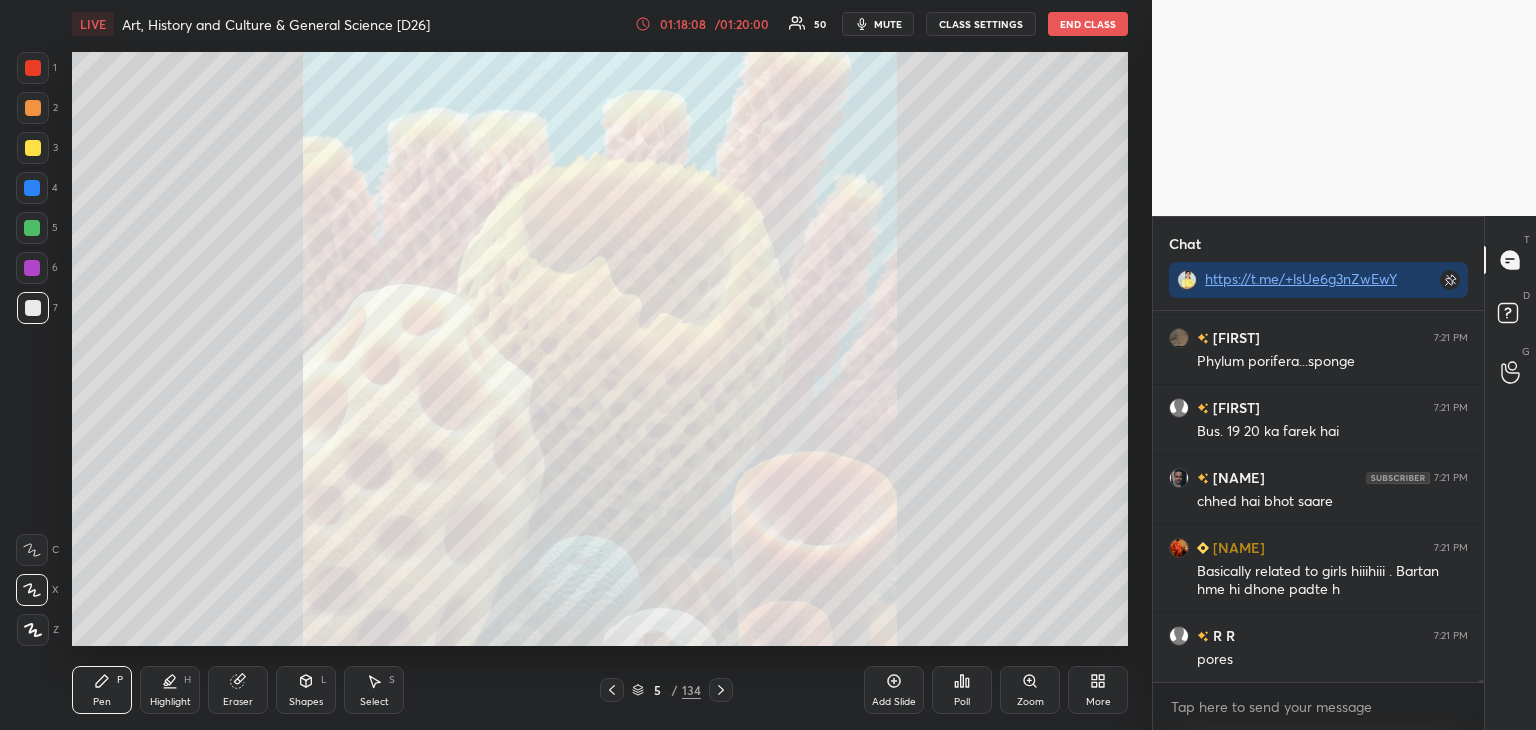 click at bounding box center (33, 308) 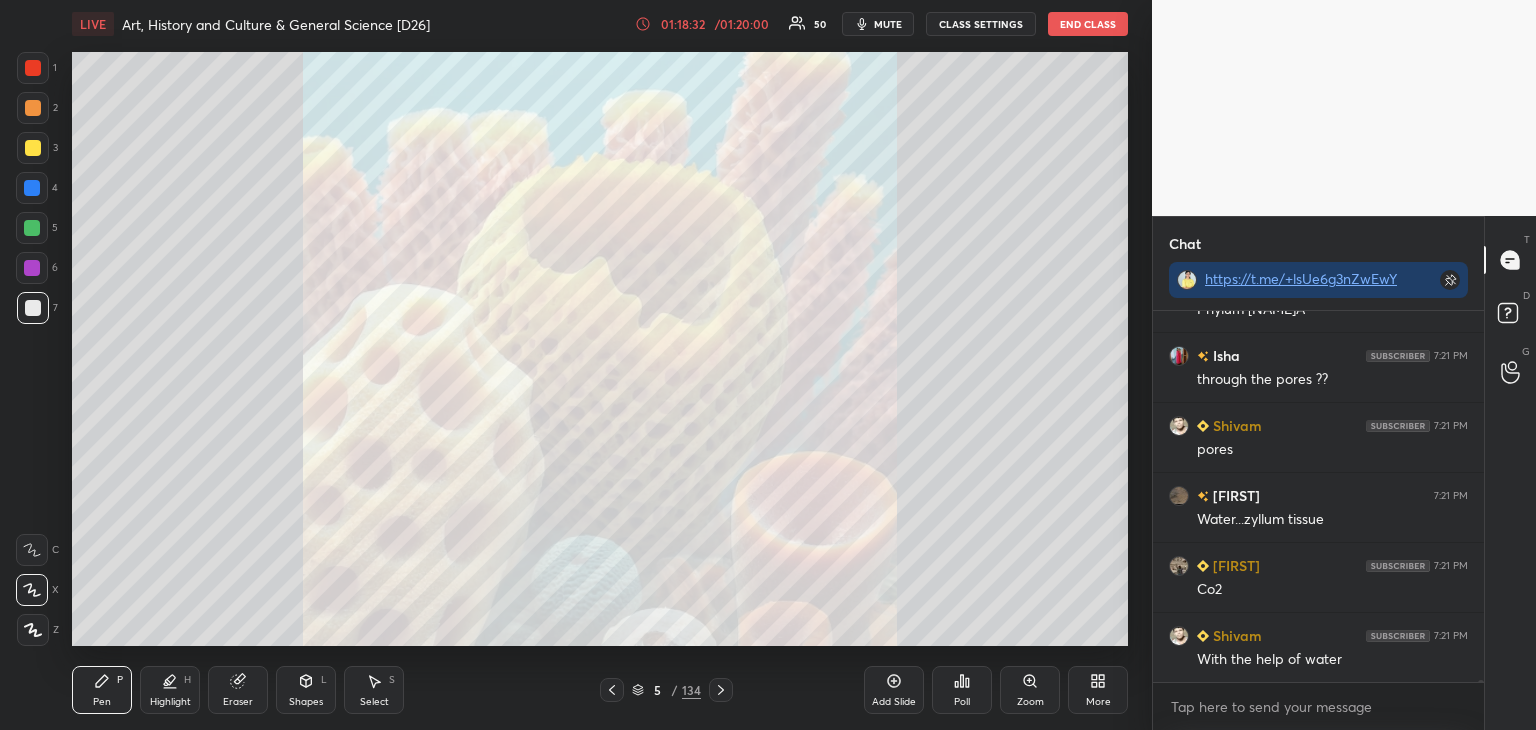 scroll, scrollTop: 71450, scrollLeft: 0, axis: vertical 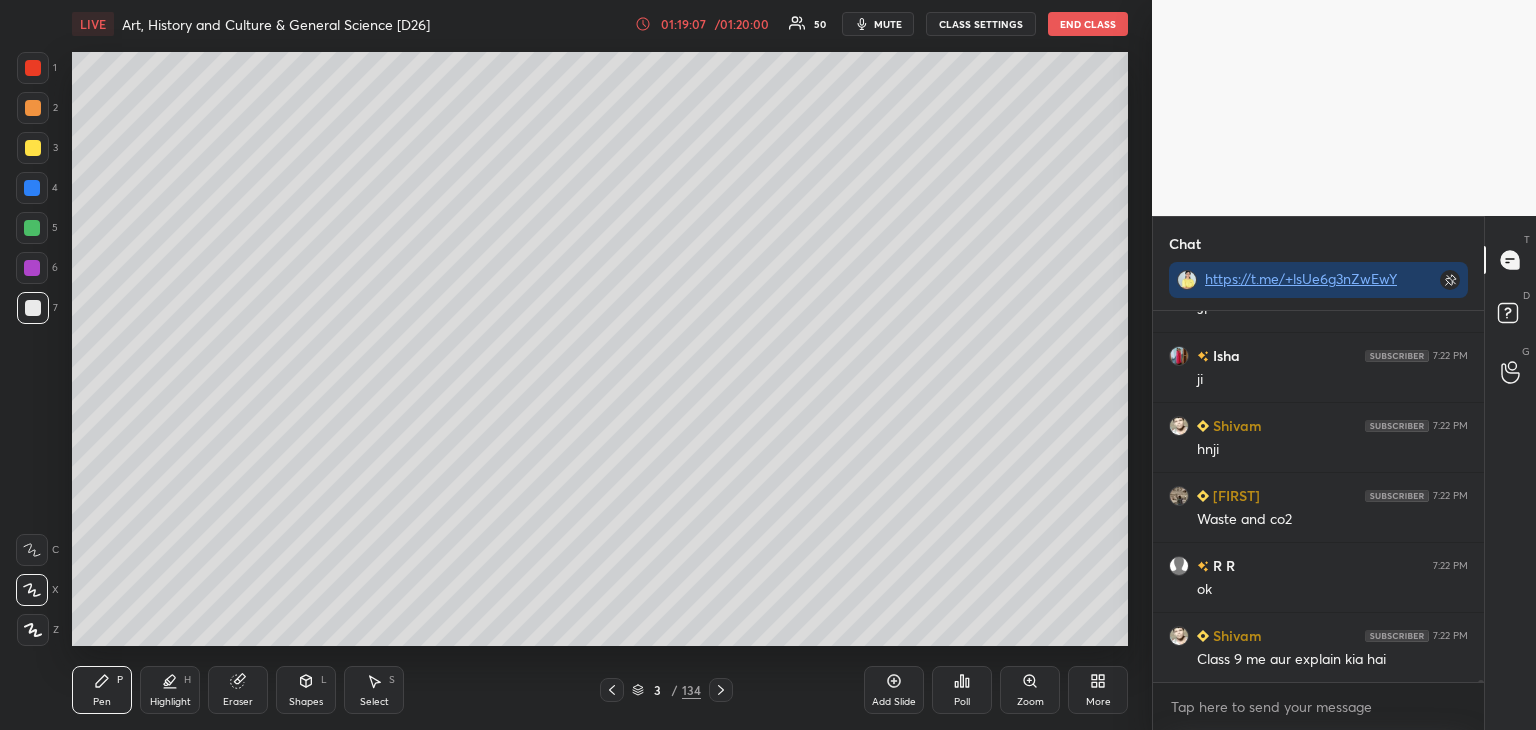 click on "Add Slide" at bounding box center (894, 690) 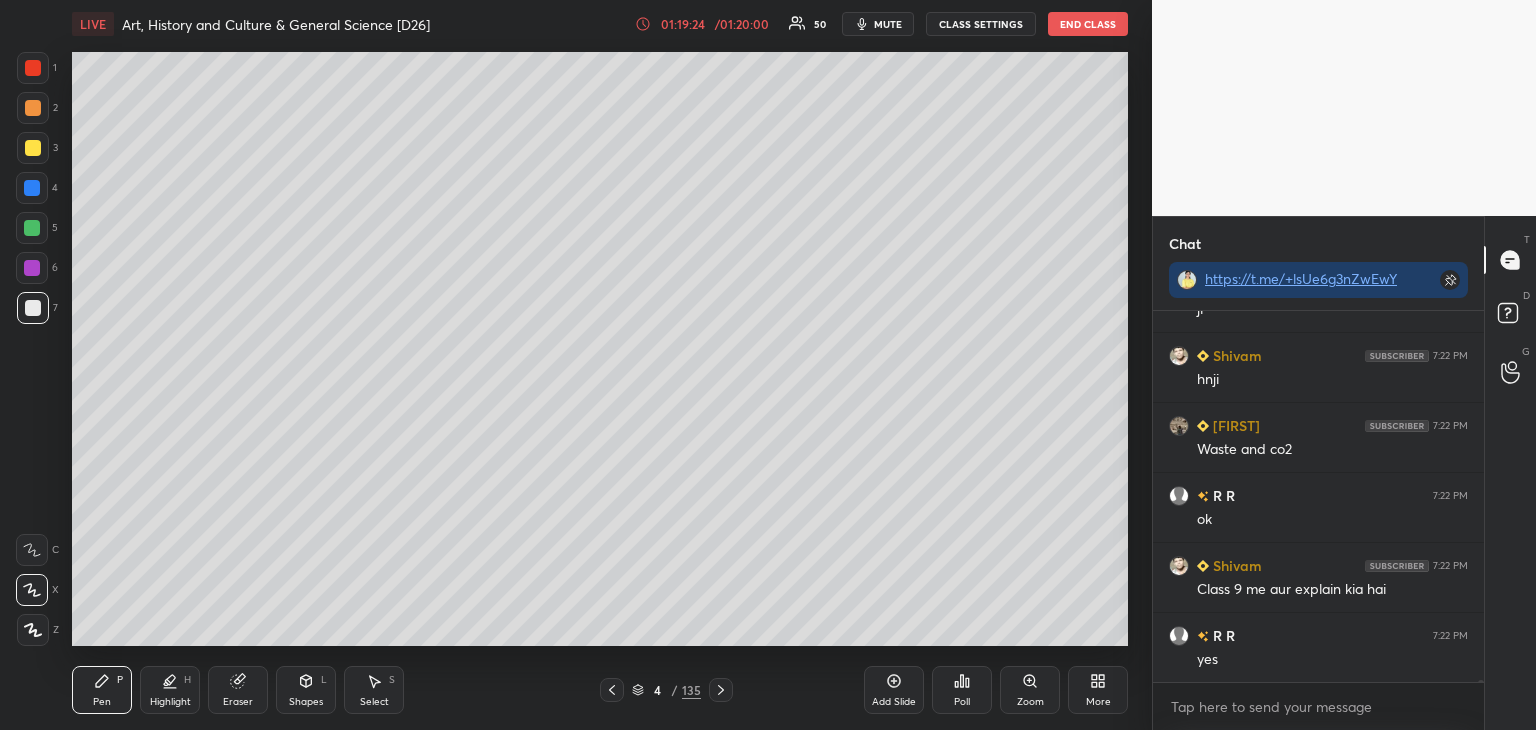 scroll, scrollTop: 72080, scrollLeft: 0, axis: vertical 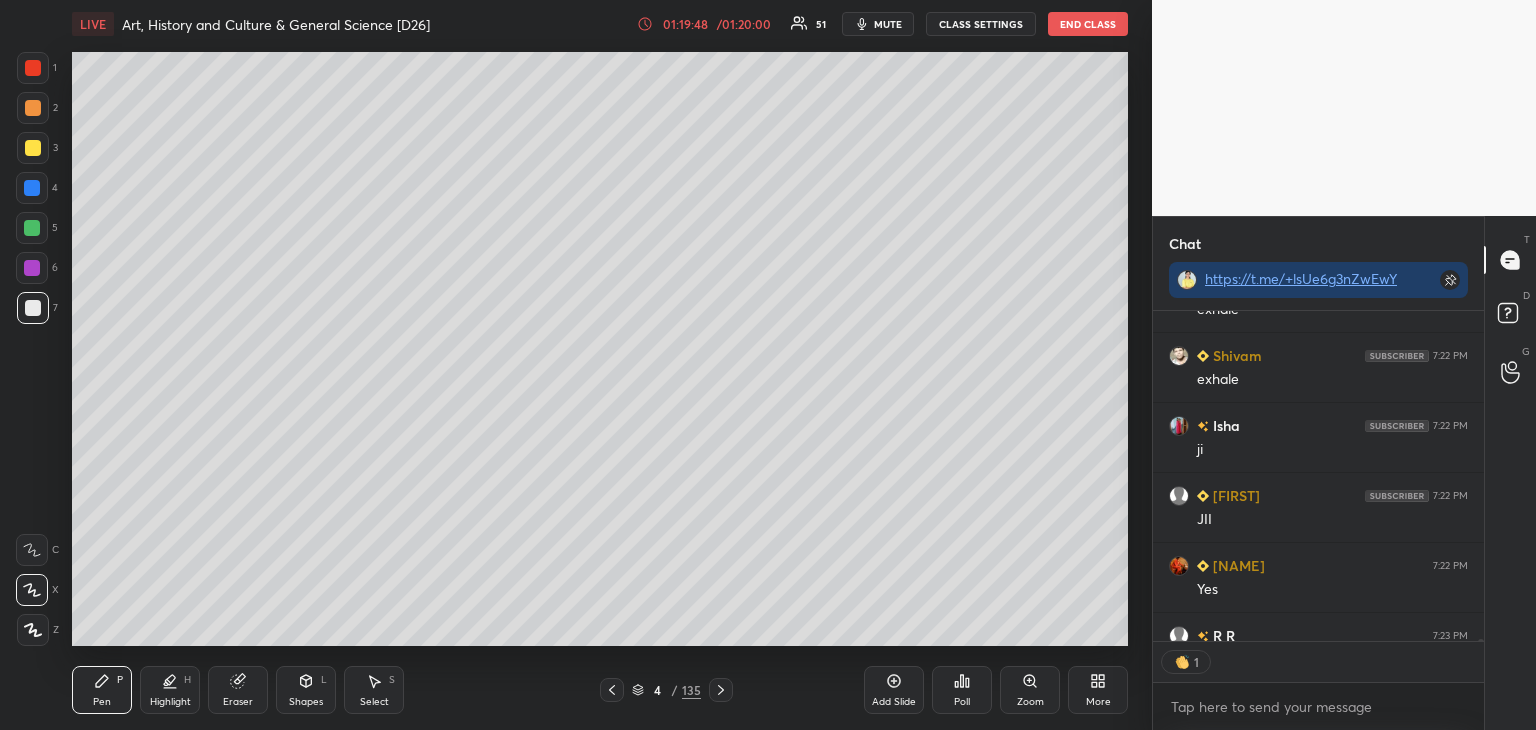 click at bounding box center [33, 148] 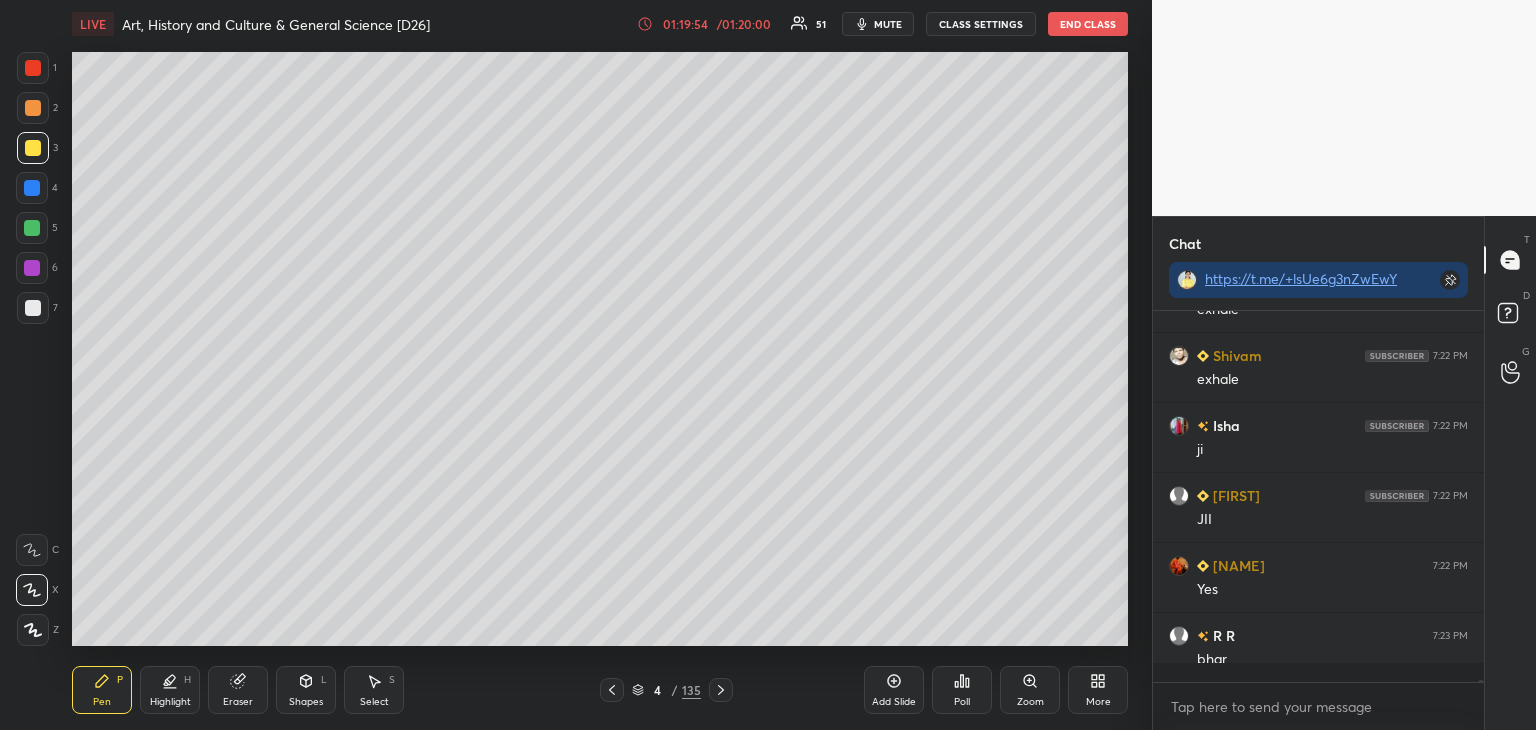 scroll, scrollTop: 6, scrollLeft: 6, axis: both 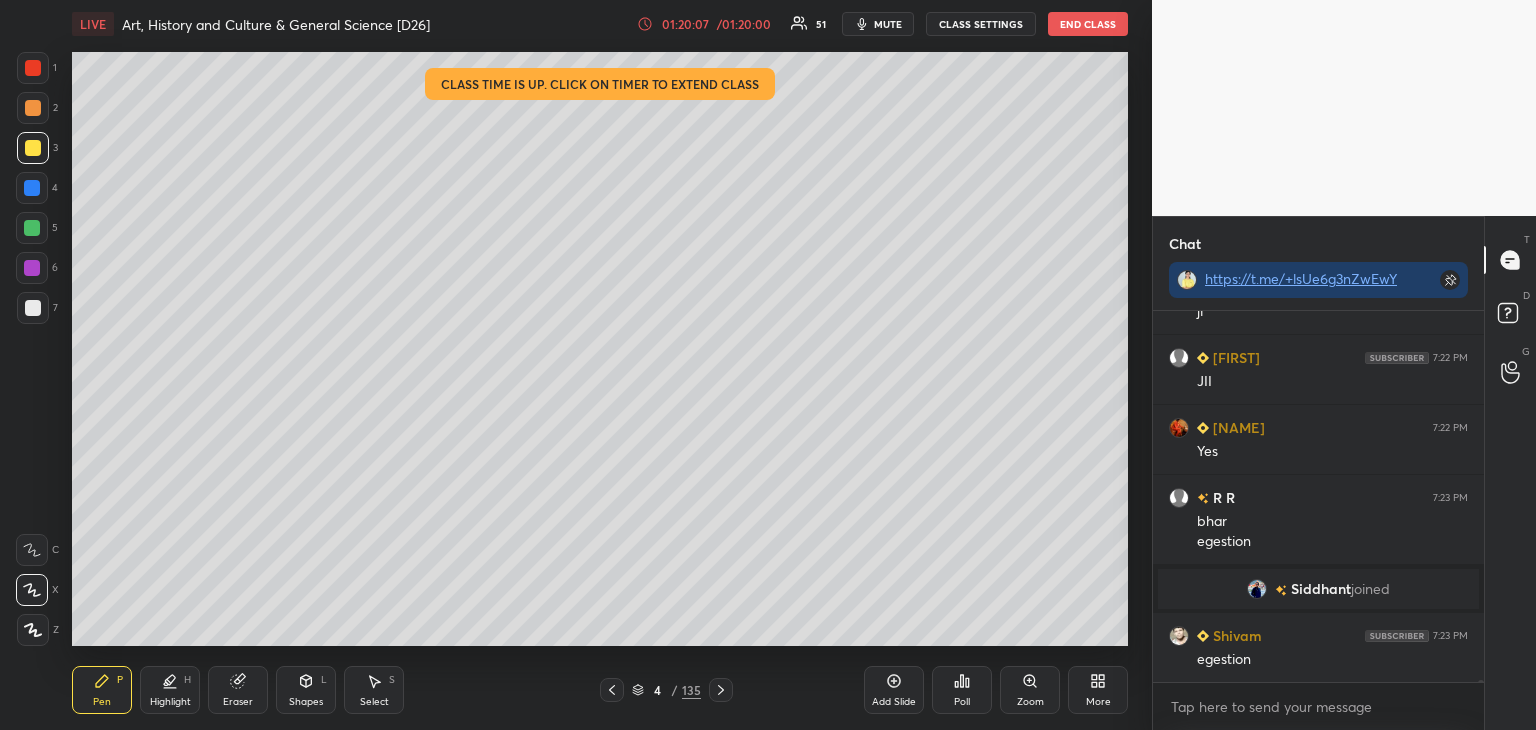 click at bounding box center [32, 268] 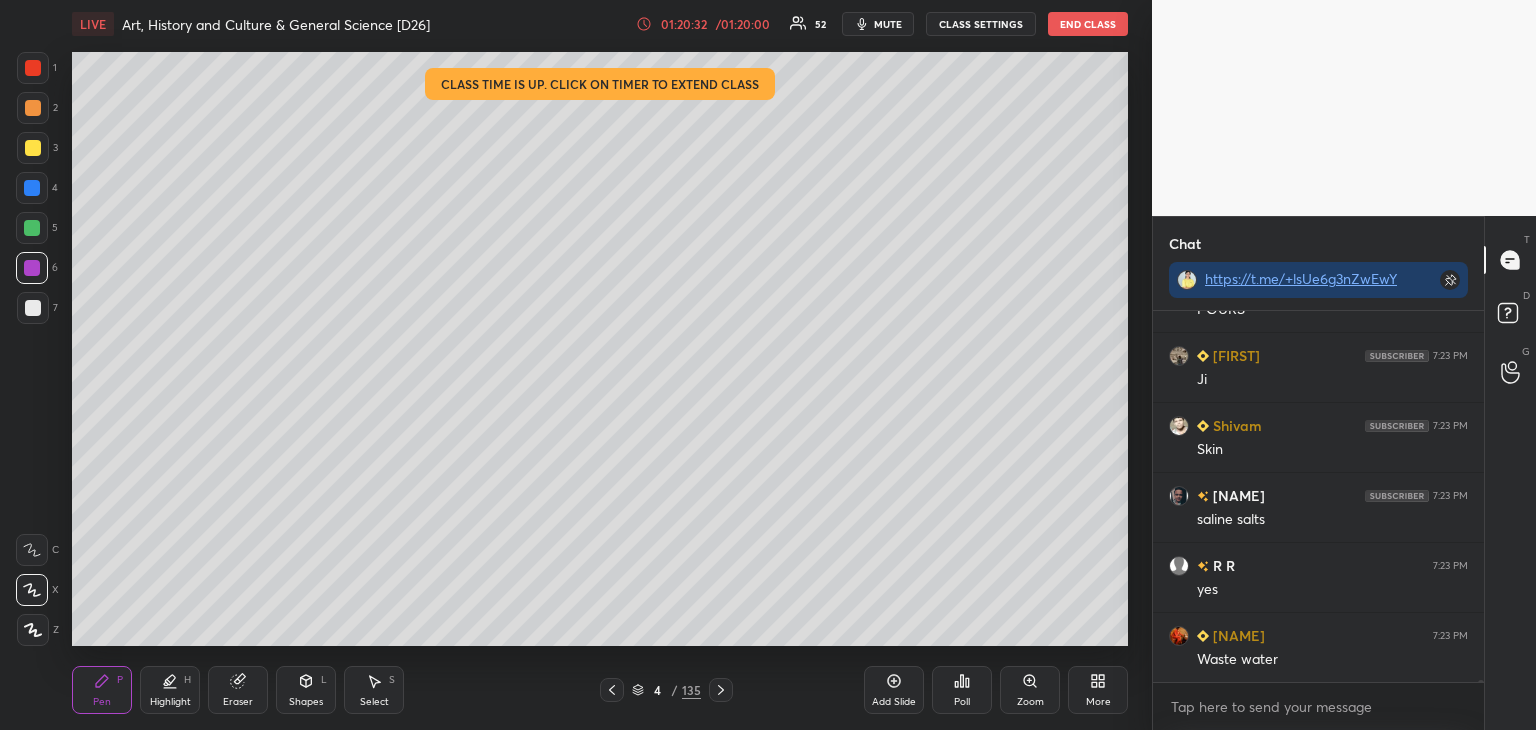 scroll, scrollTop: 72496, scrollLeft: 0, axis: vertical 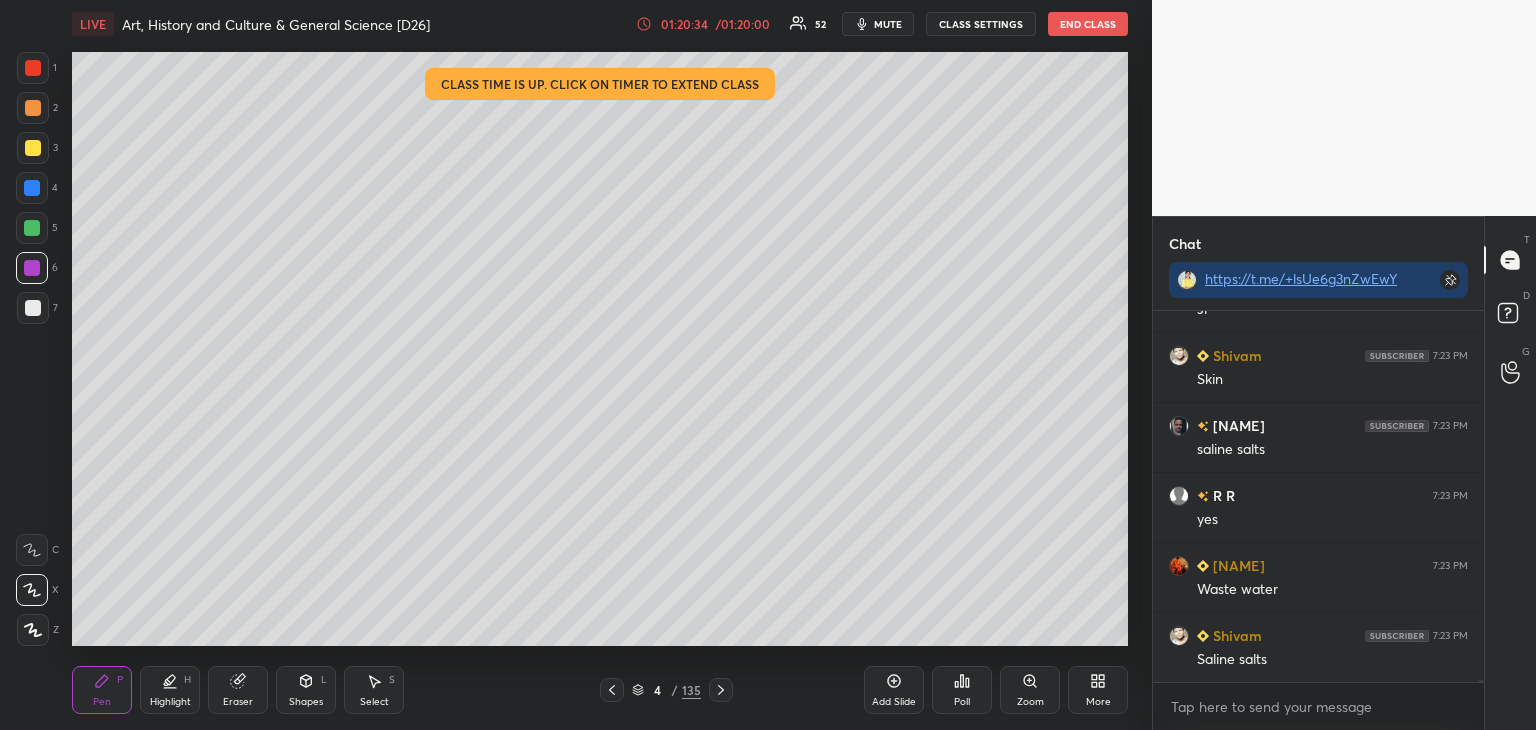 click at bounding box center (32, 188) 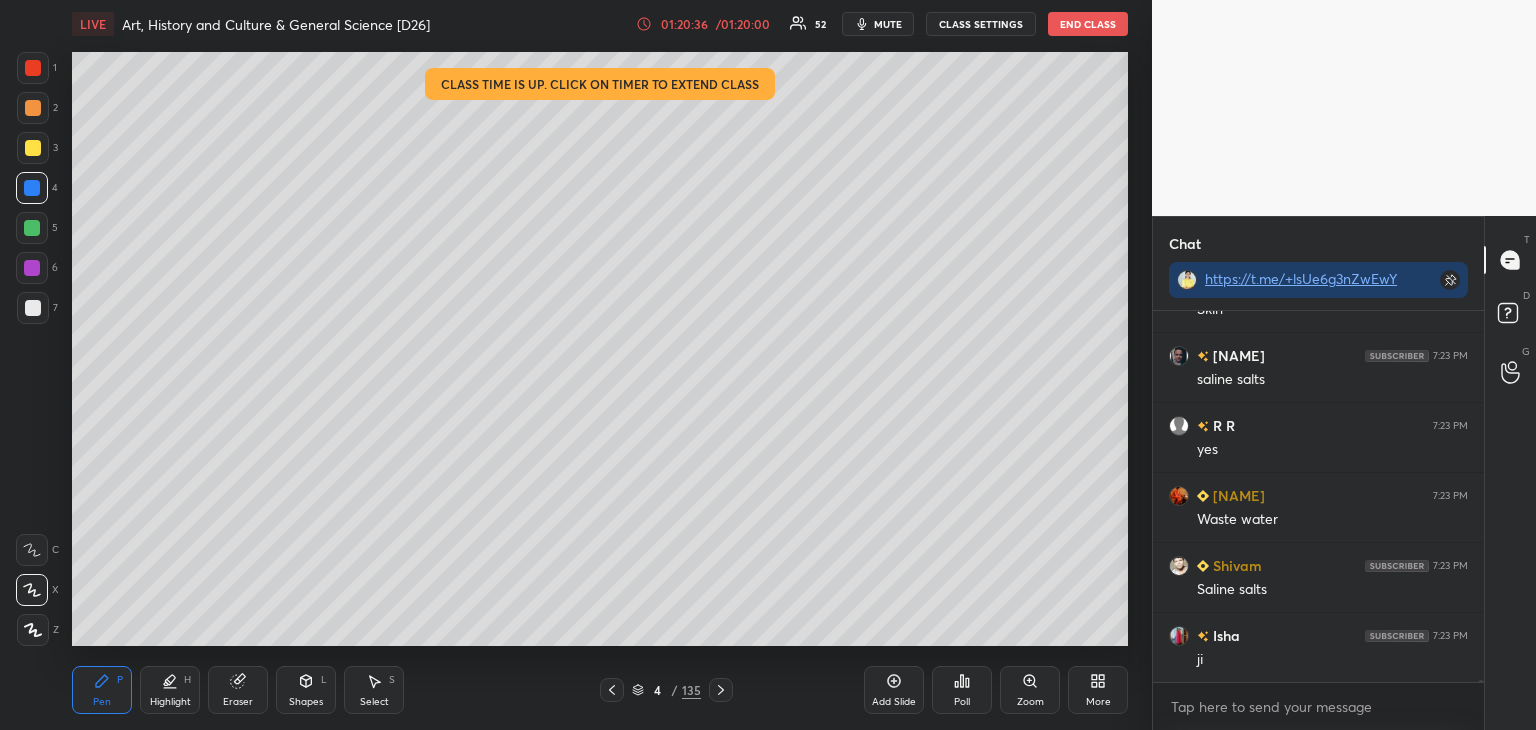 scroll, scrollTop: 72614, scrollLeft: 0, axis: vertical 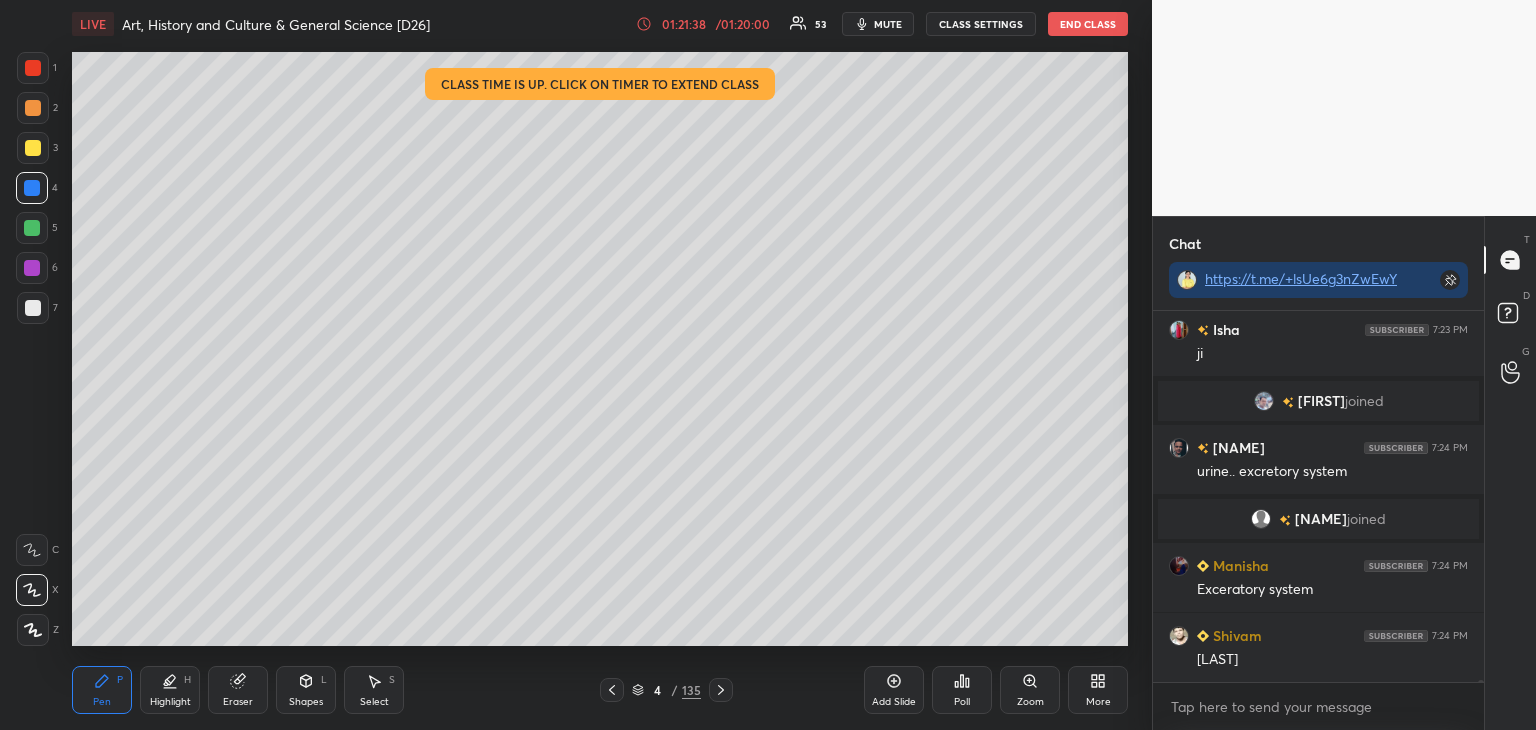 drag, startPoint x: 30, startPoint y: 316, endPoint x: 57, endPoint y: 312, distance: 27.294687 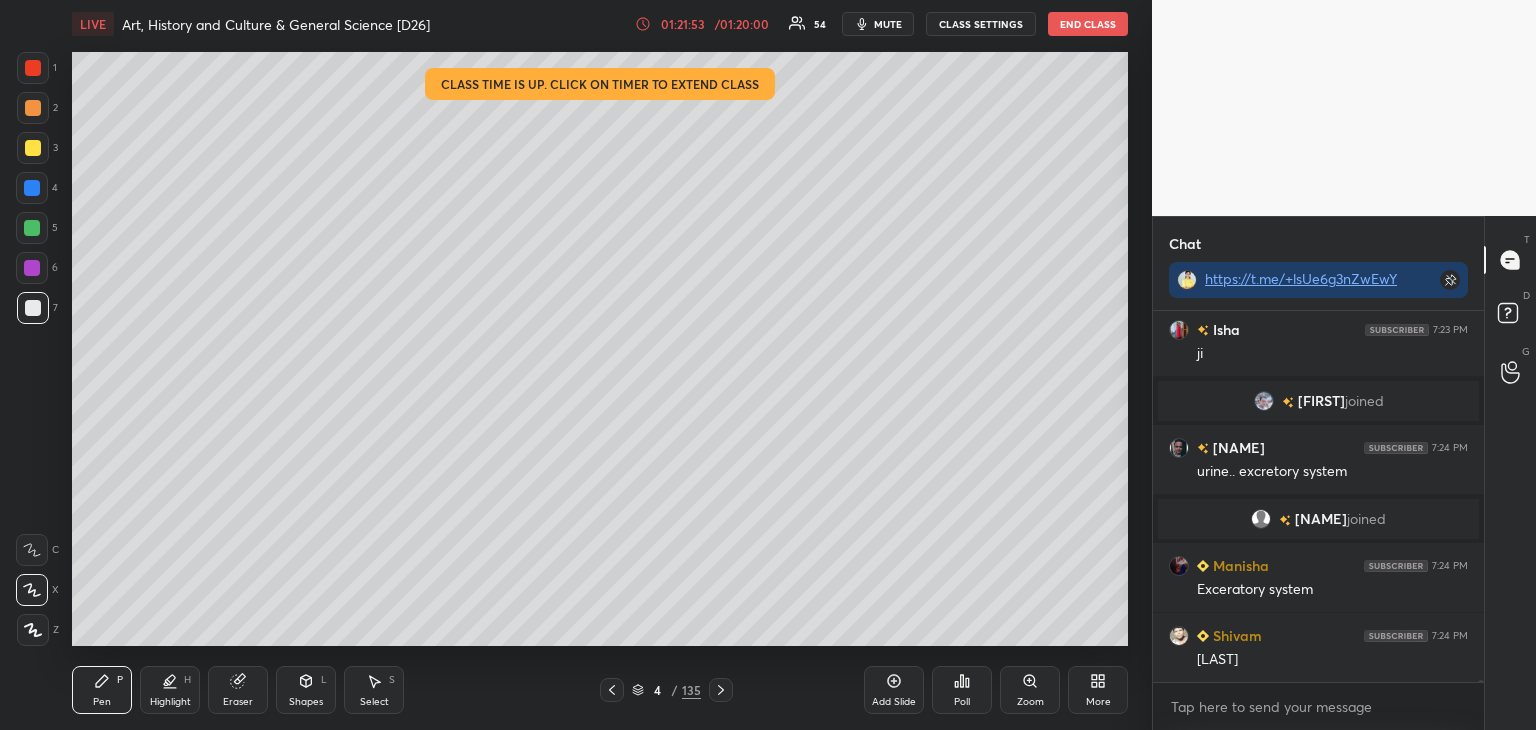 click at bounding box center (33, 308) 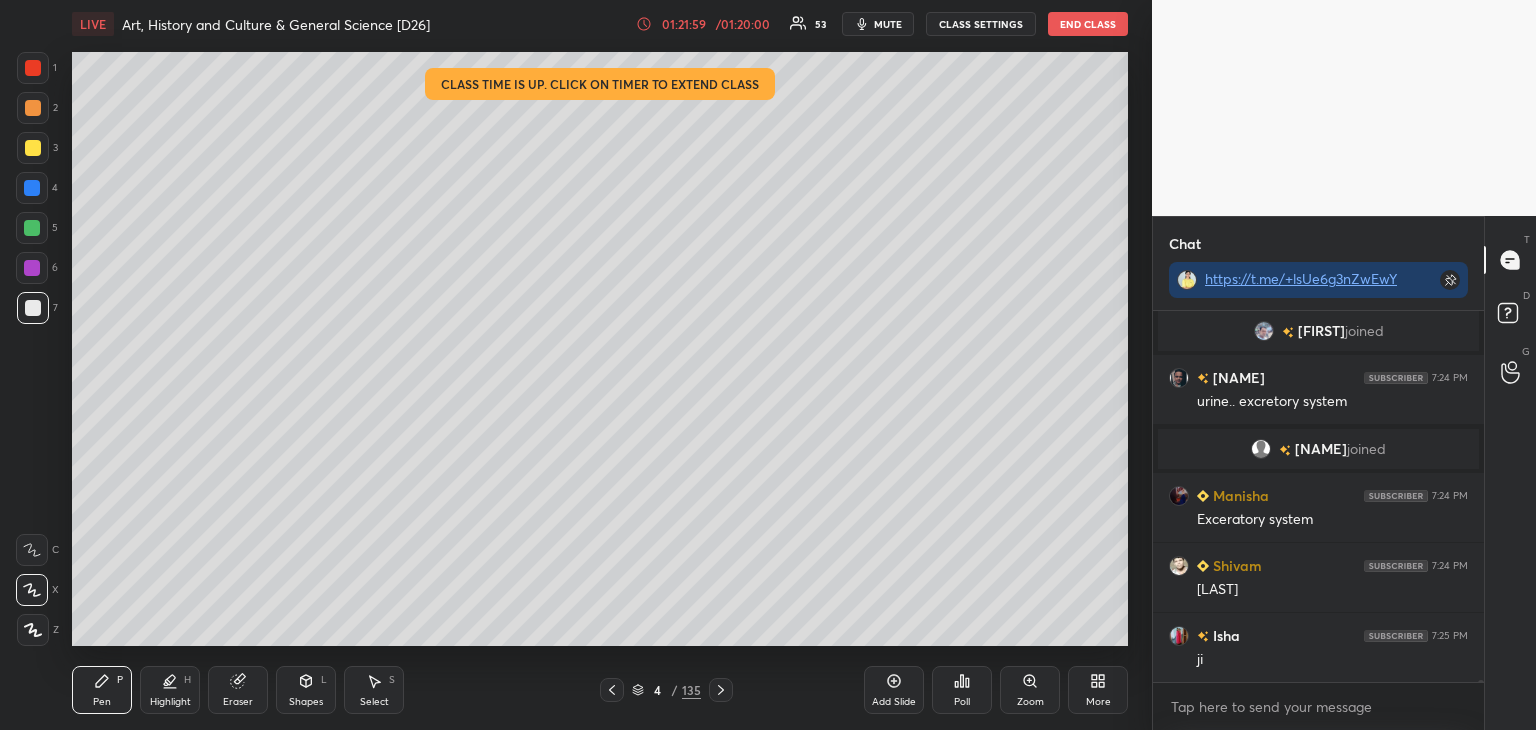 scroll, scrollTop: 72772, scrollLeft: 0, axis: vertical 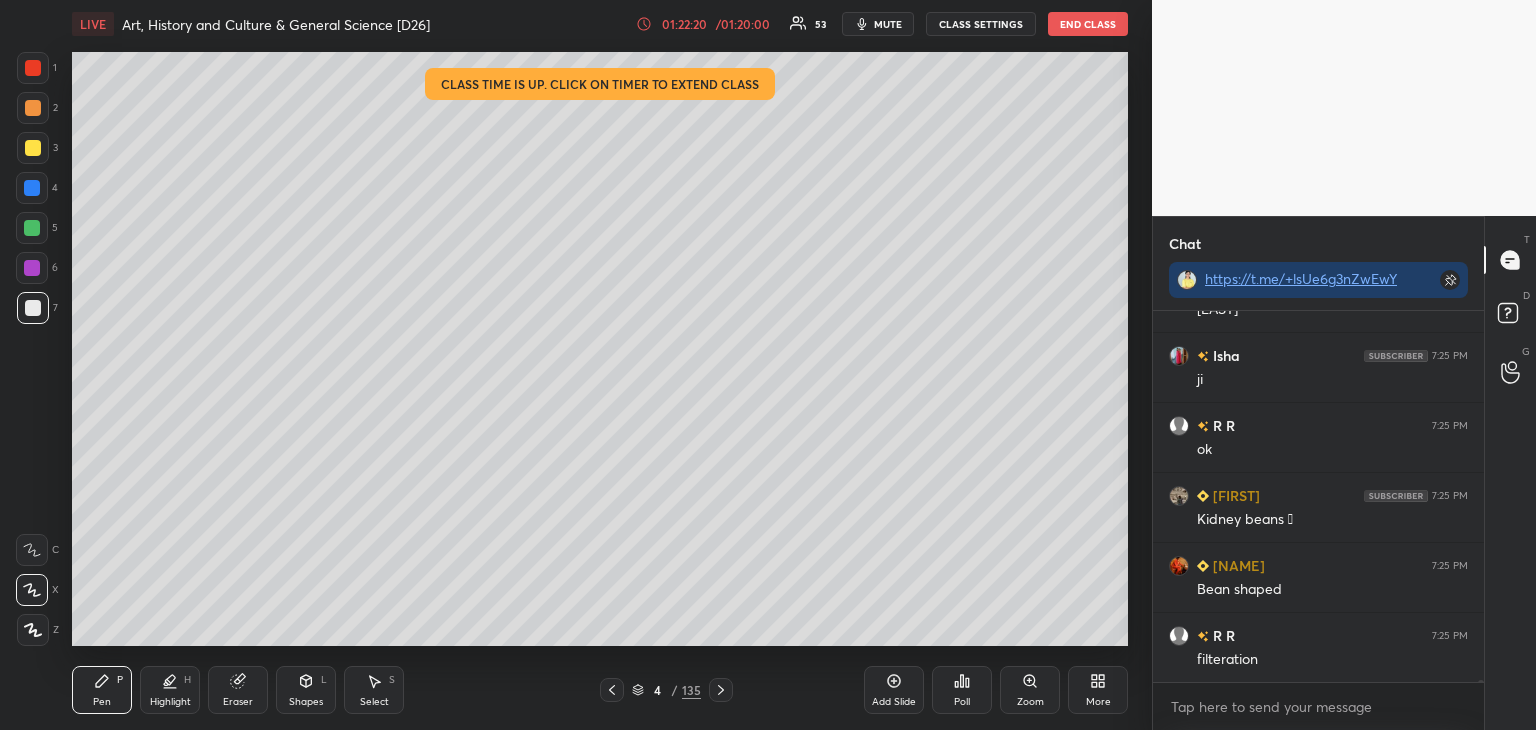 click at bounding box center (33, 148) 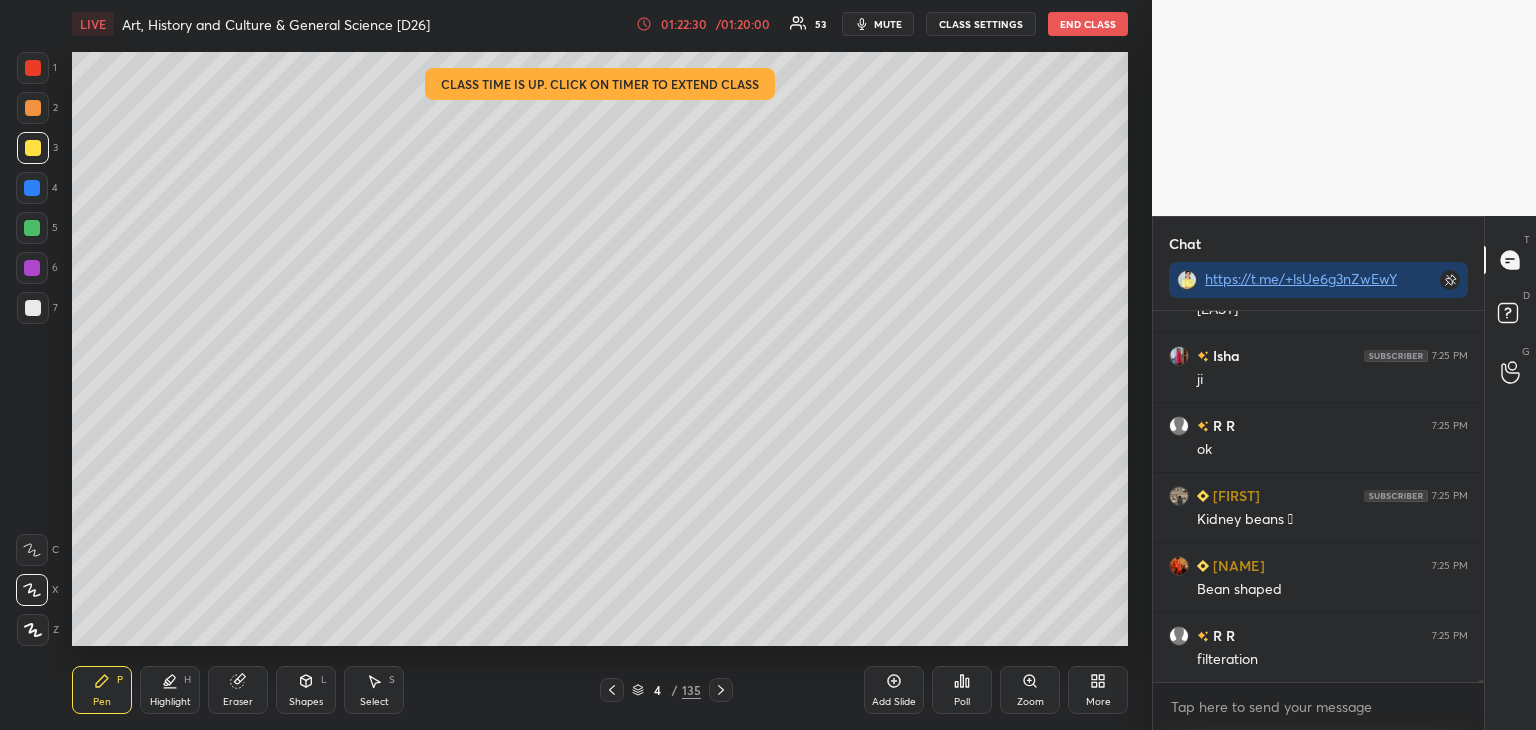 scroll, scrollTop: 73030, scrollLeft: 0, axis: vertical 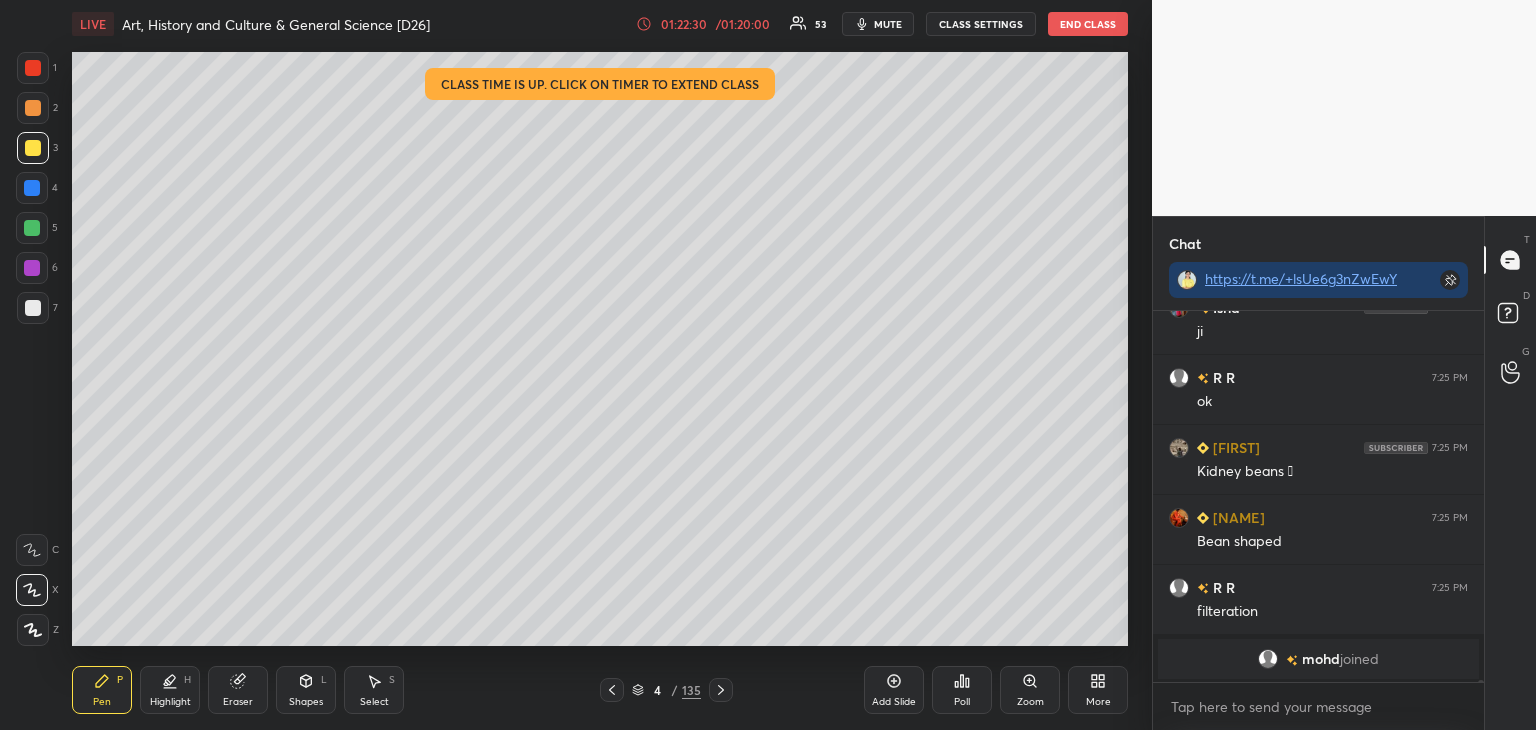 click at bounding box center (32, 268) 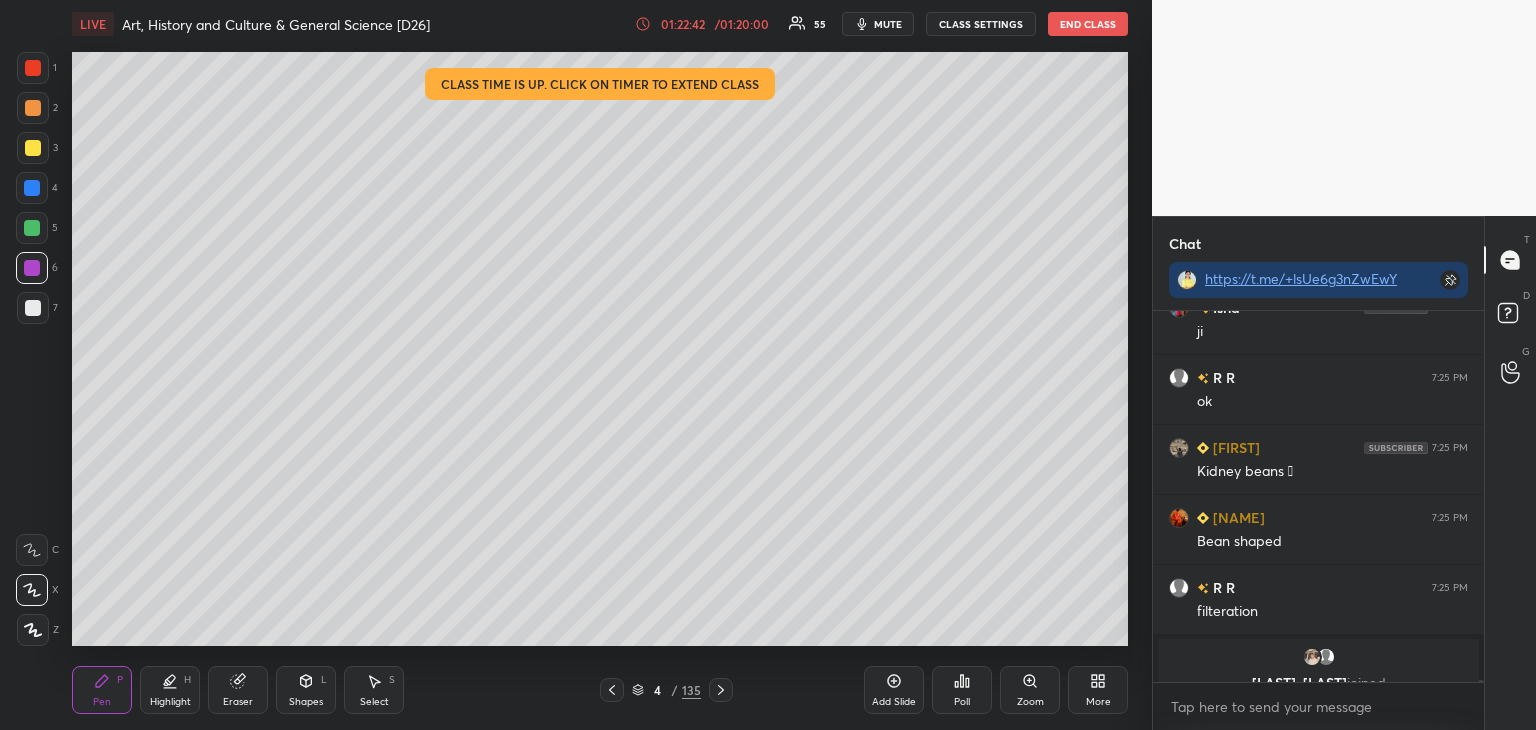 scroll, scrollTop: 73054, scrollLeft: 0, axis: vertical 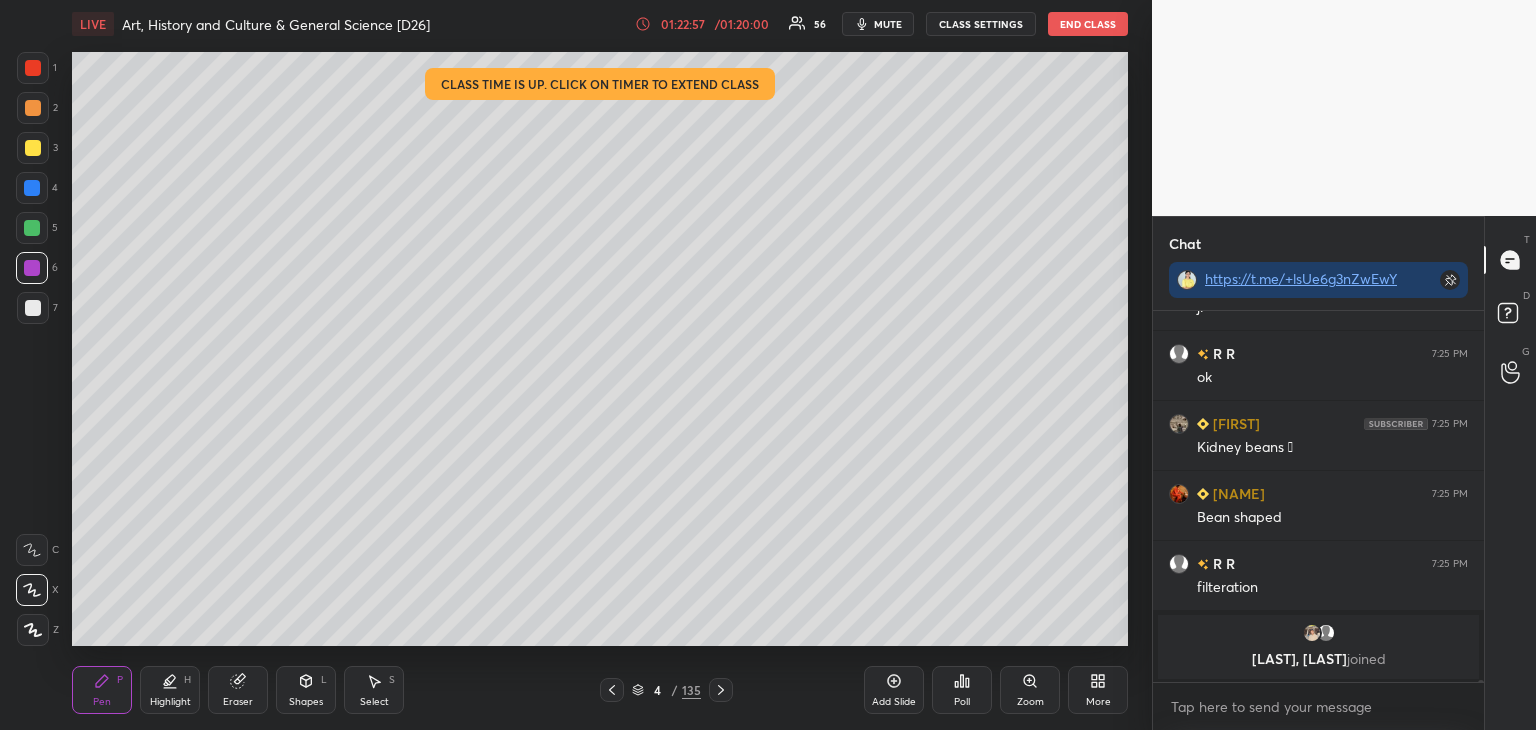 click at bounding box center [32, 188] 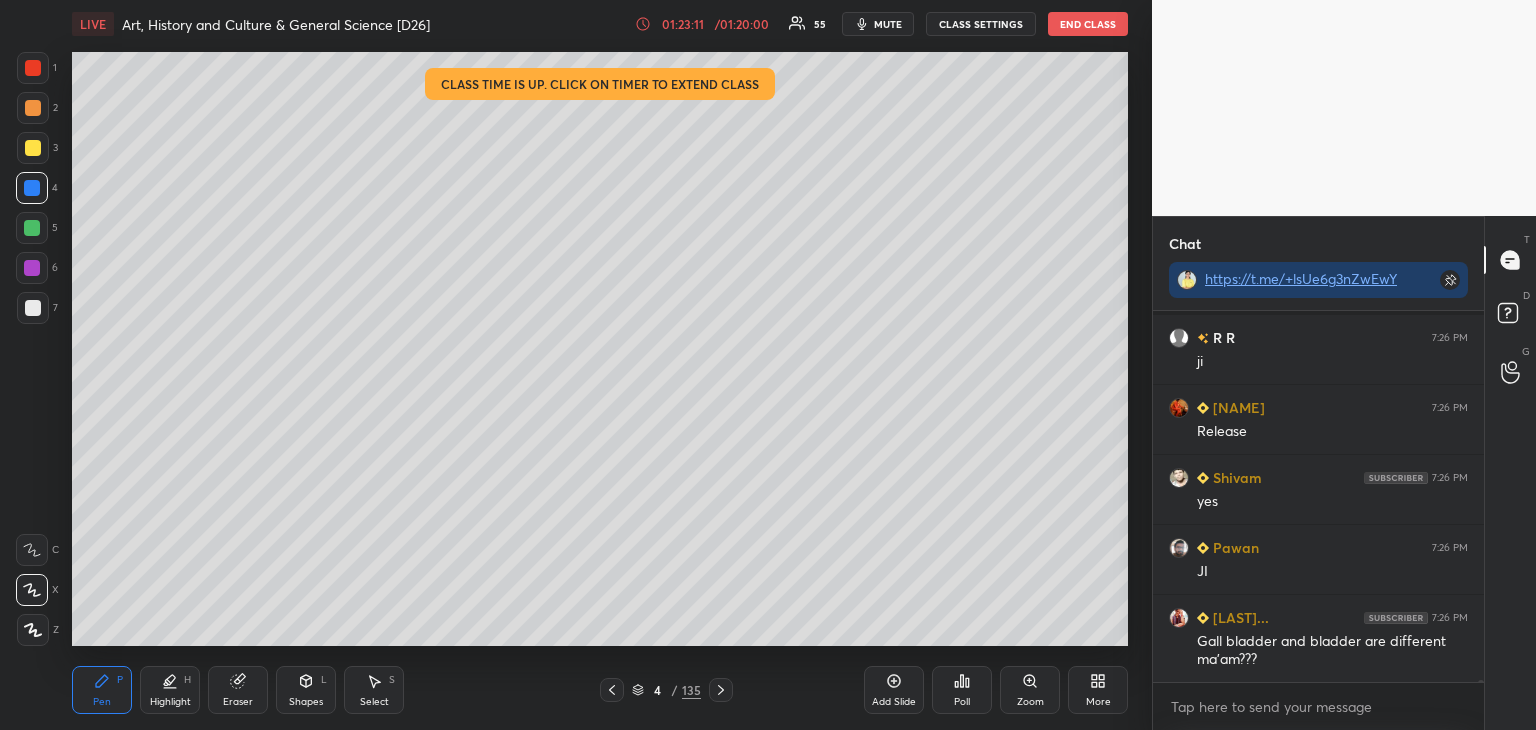 scroll, scrollTop: 73314, scrollLeft: 0, axis: vertical 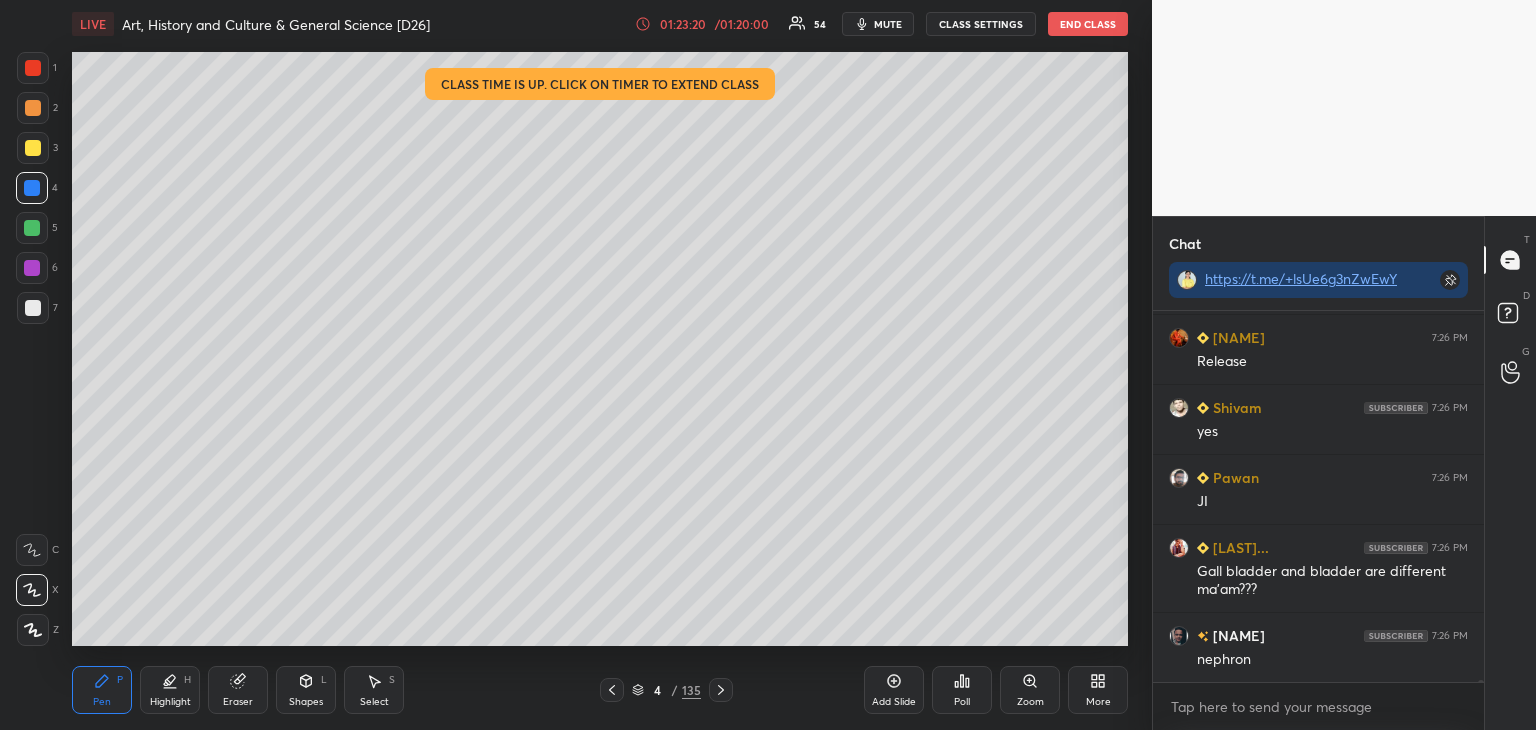 click at bounding box center [33, 308] 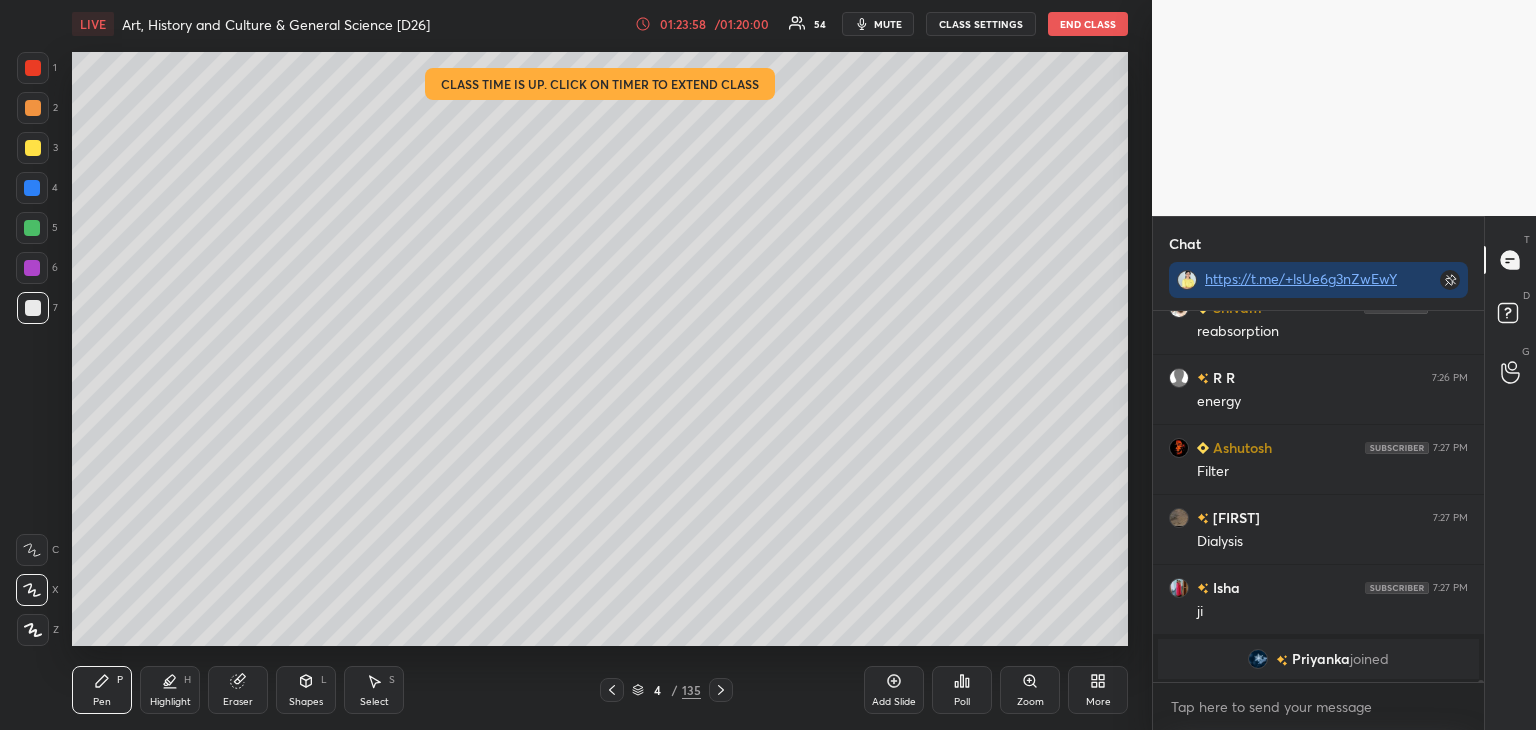 scroll, scrollTop: 73756, scrollLeft: 0, axis: vertical 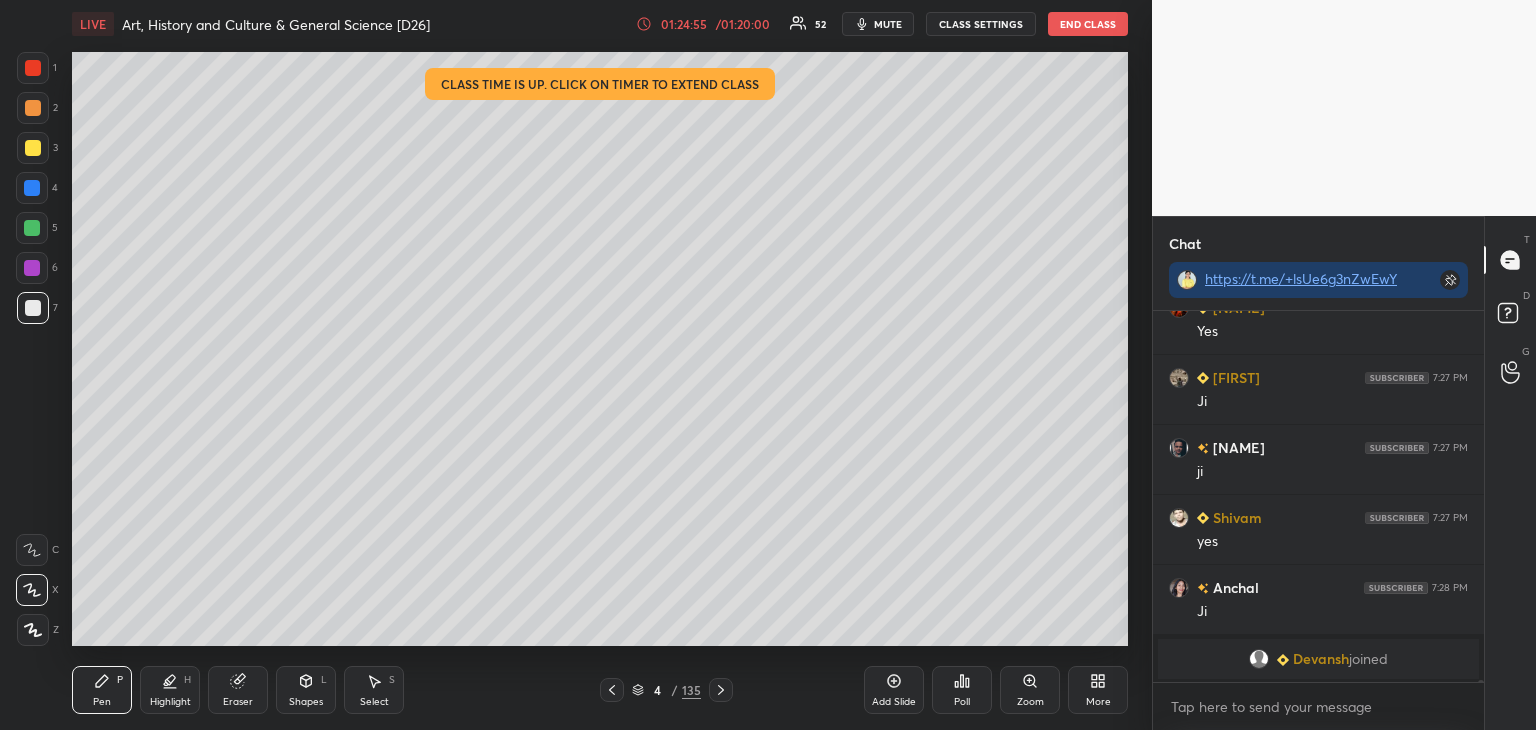 click at bounding box center [33, 308] 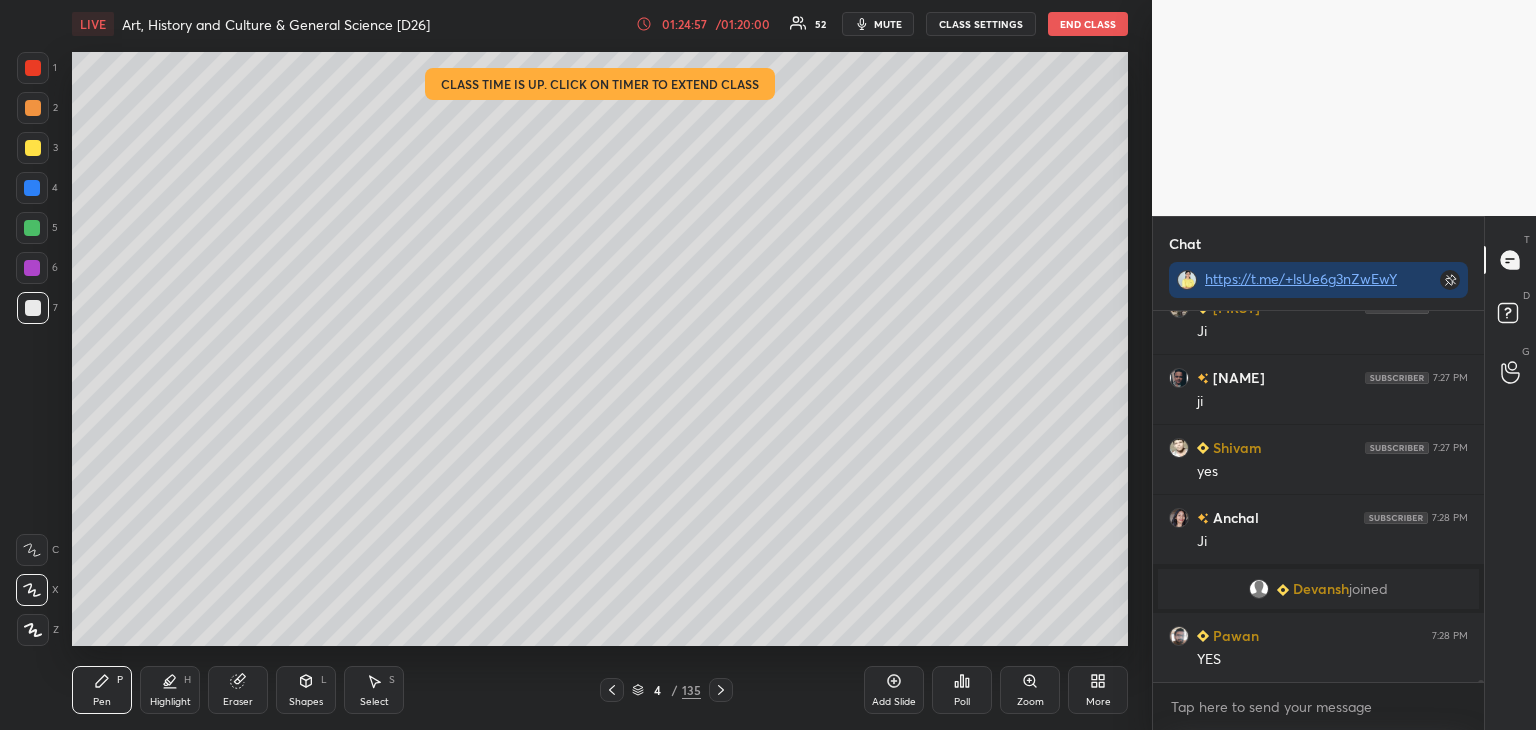 scroll, scrollTop: 74394, scrollLeft: 0, axis: vertical 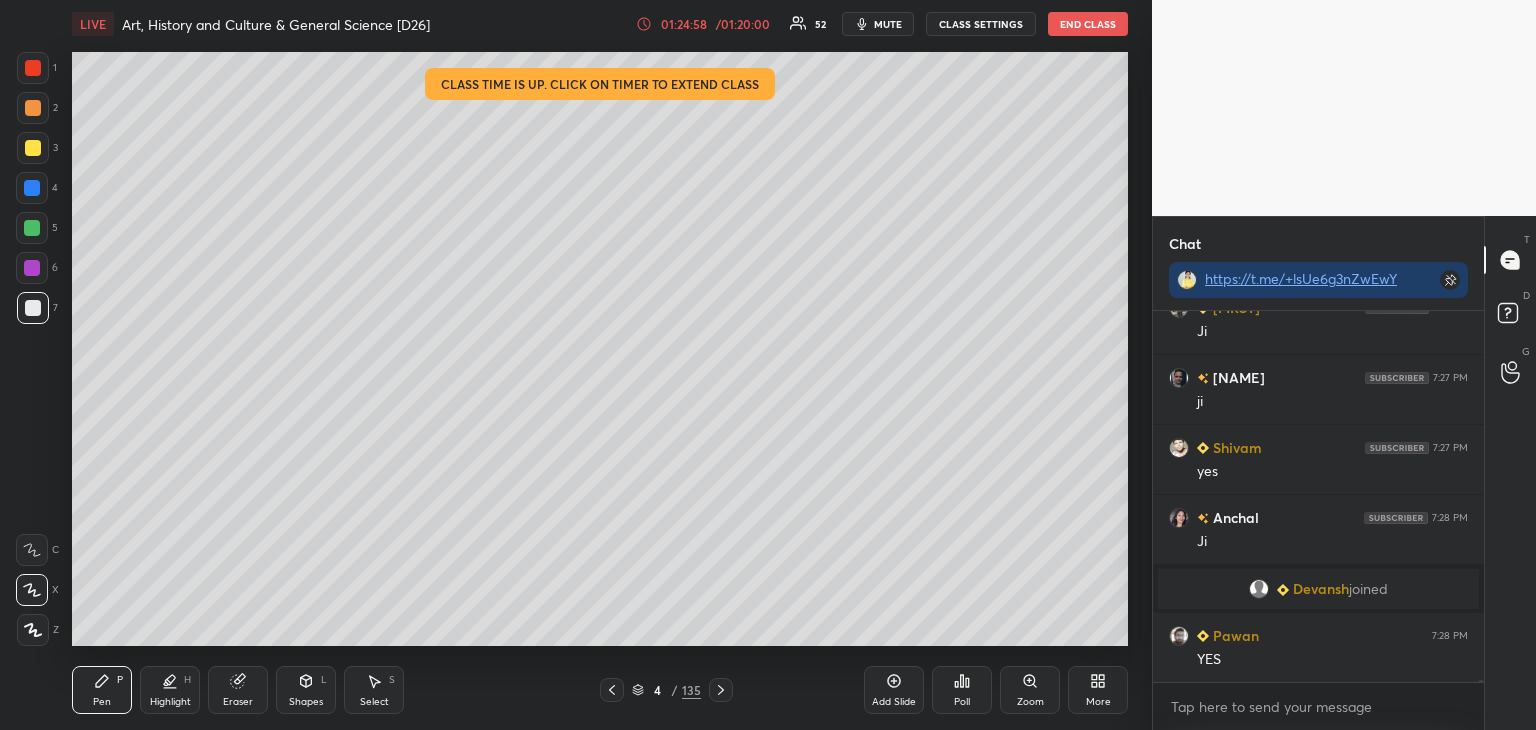 click 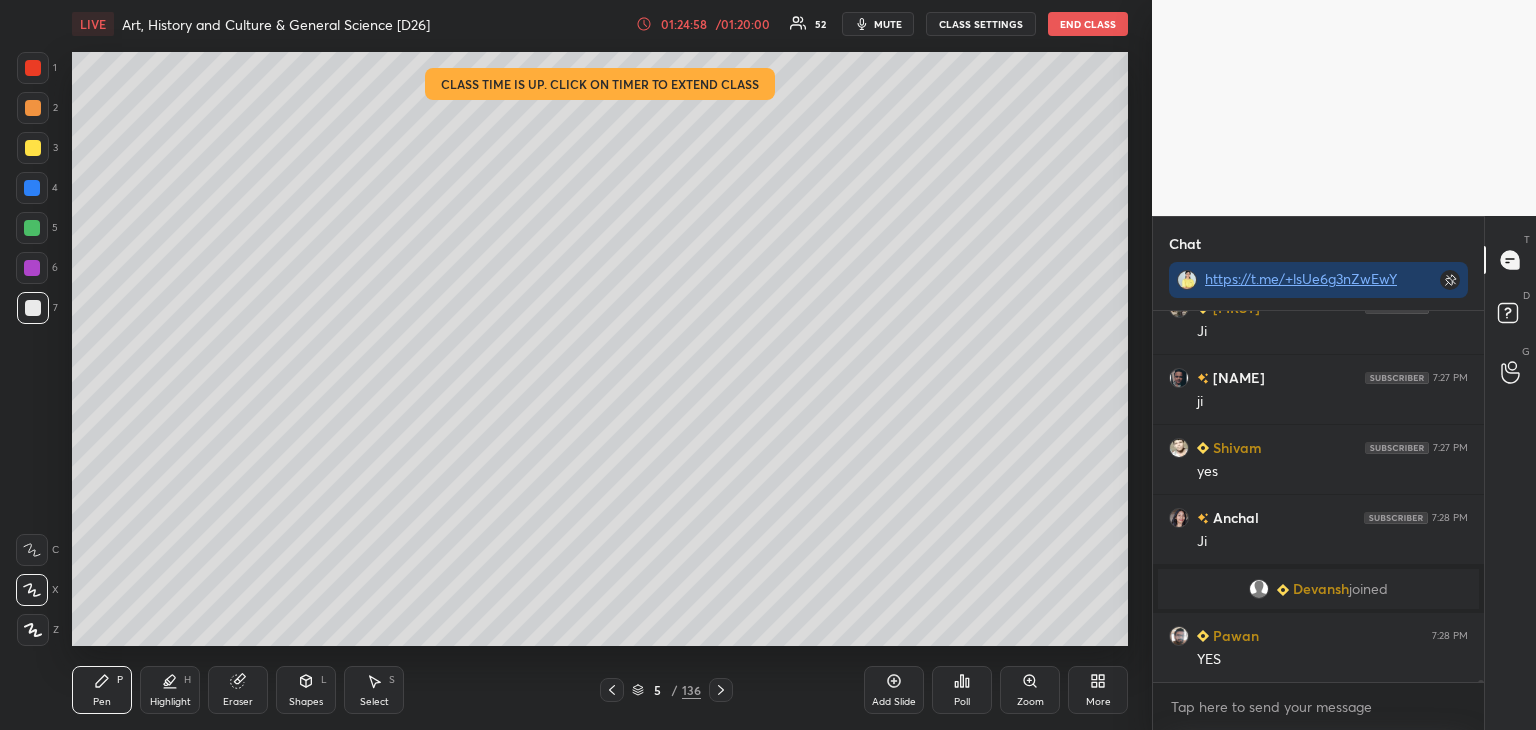 click at bounding box center [33, 308] 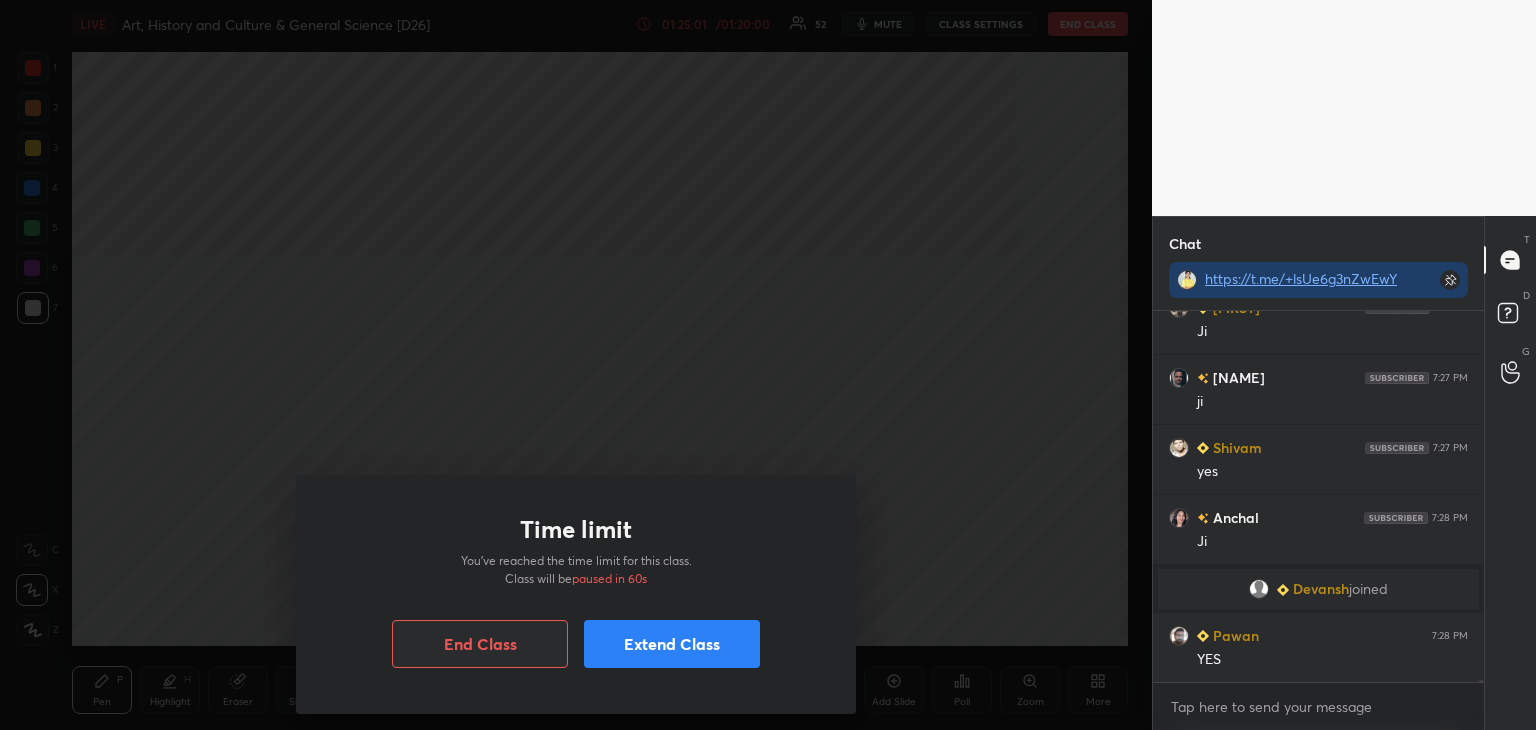 click on "Time limit You’ve reached the time limit for this class. Class will be   paused in 60s End Class Extend Class" at bounding box center [576, 365] 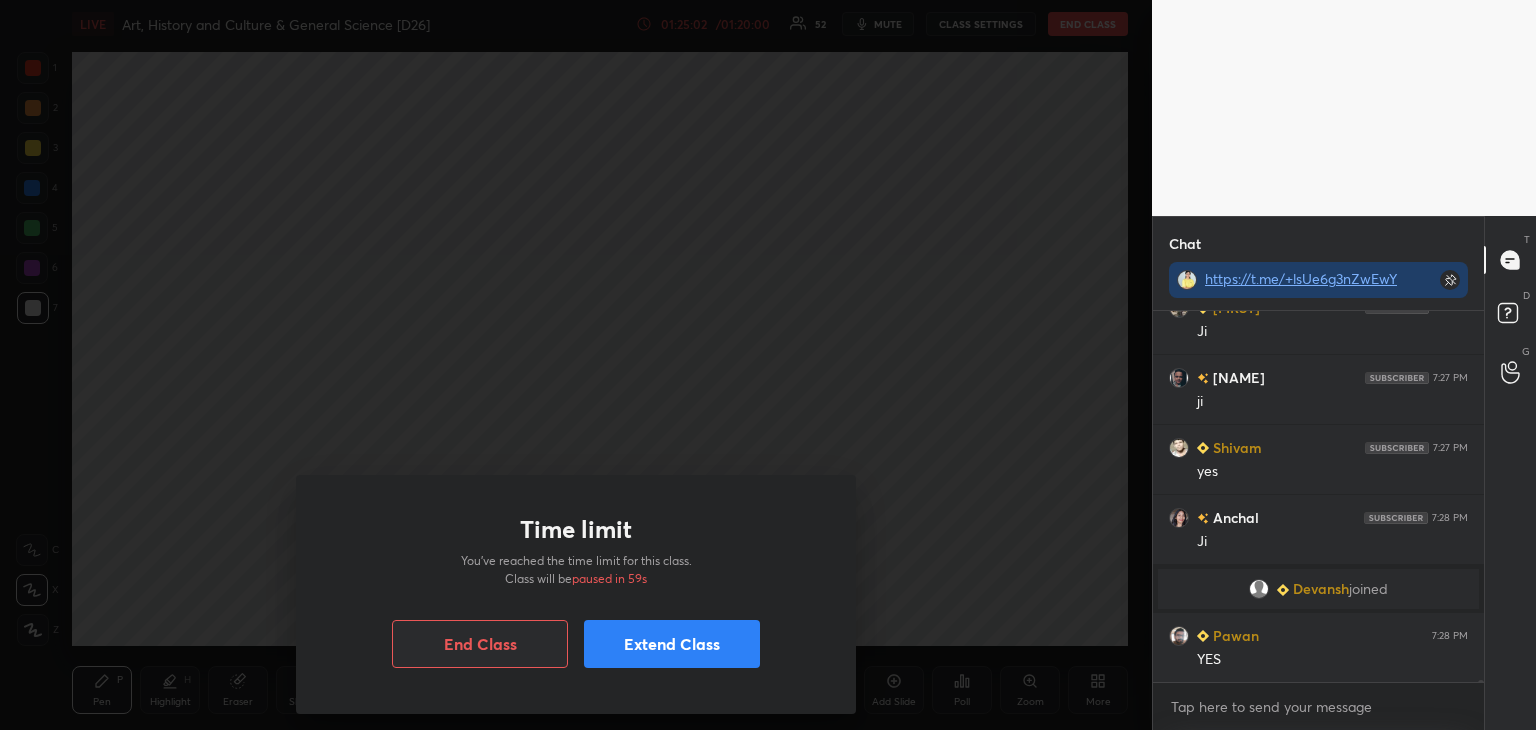 click on "Extend Class" at bounding box center (672, 644) 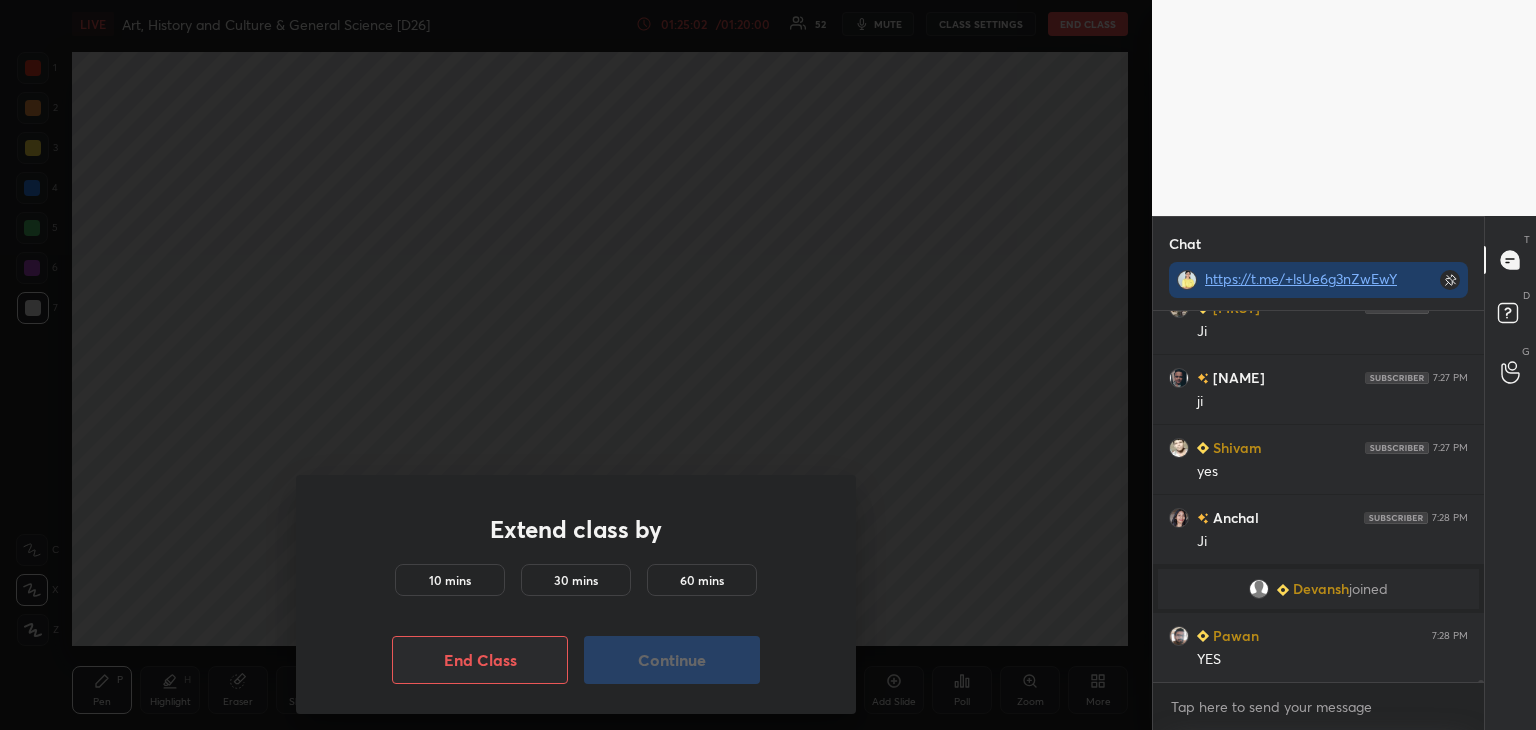 click on "10 mins" at bounding box center [450, 580] 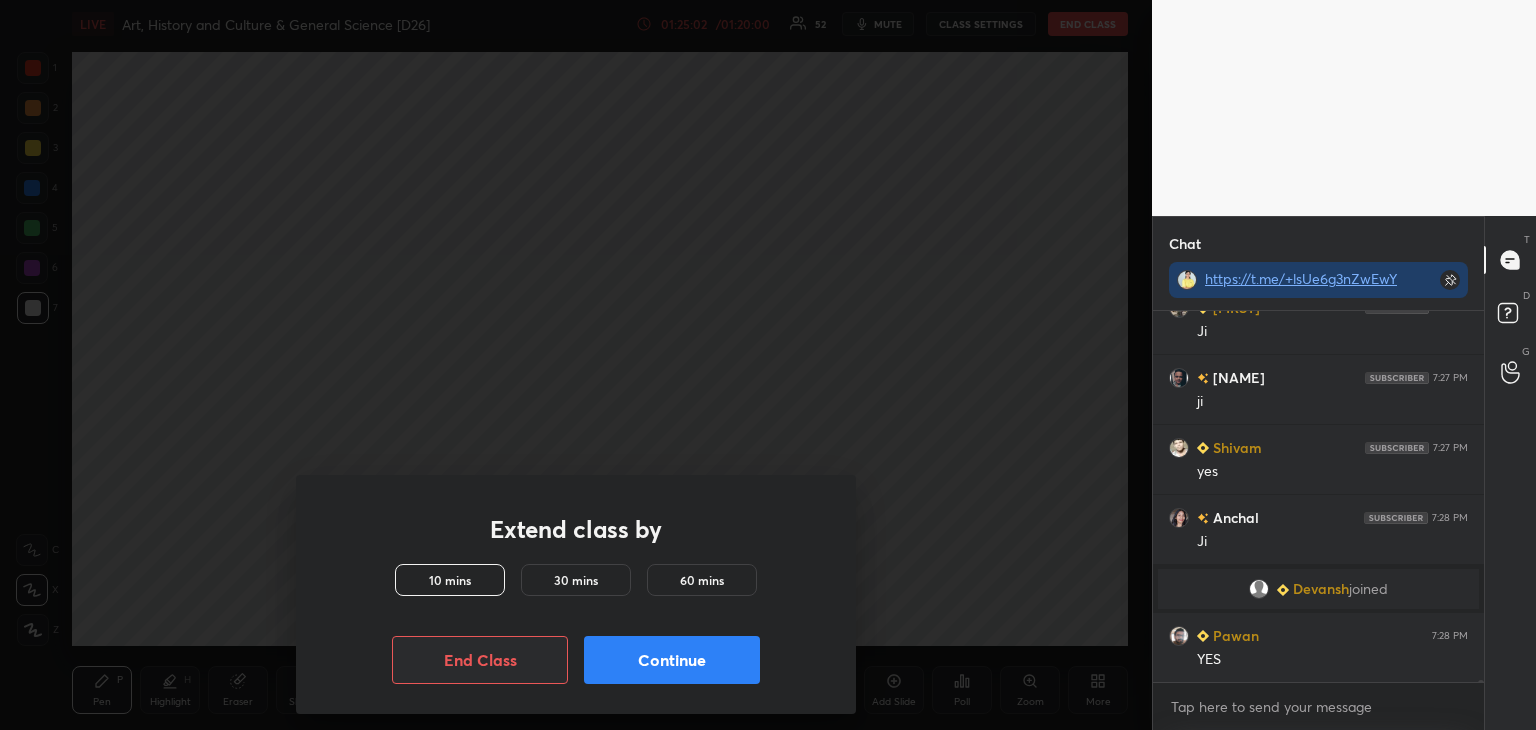 click on "Continue" at bounding box center [672, 660] 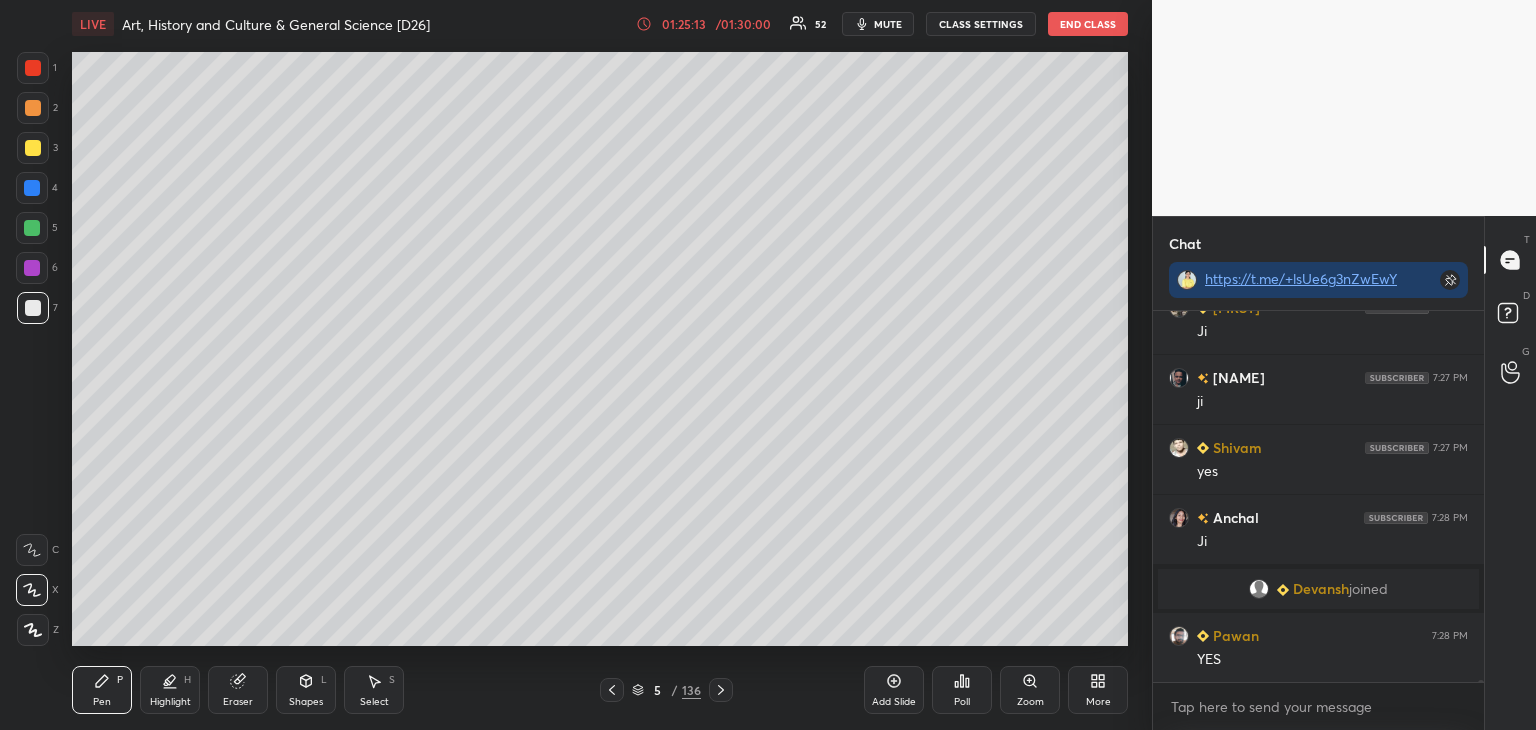 drag, startPoint x: 28, startPoint y: 306, endPoint x: 49, endPoint y: 296, distance: 23.259407 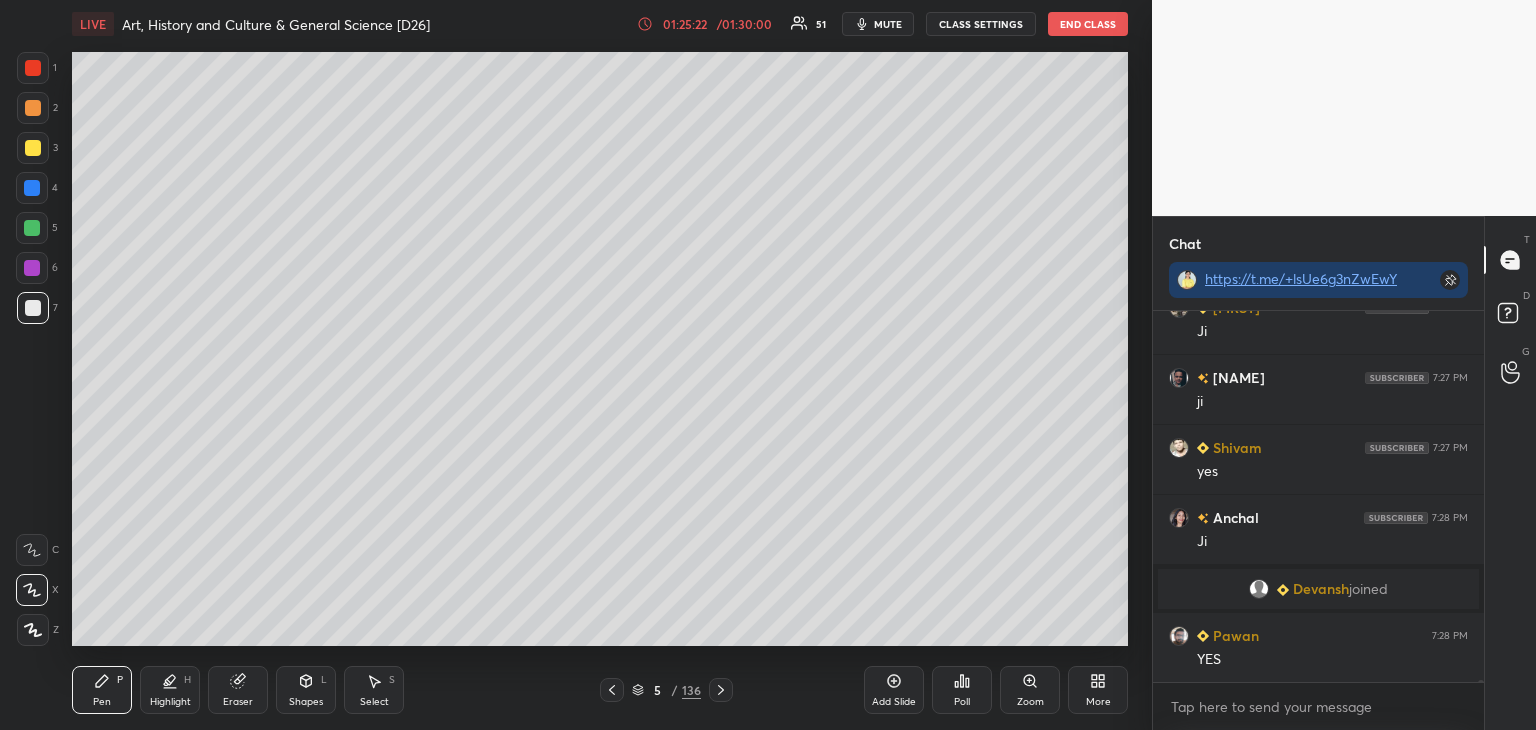 scroll, scrollTop: 325, scrollLeft: 325, axis: both 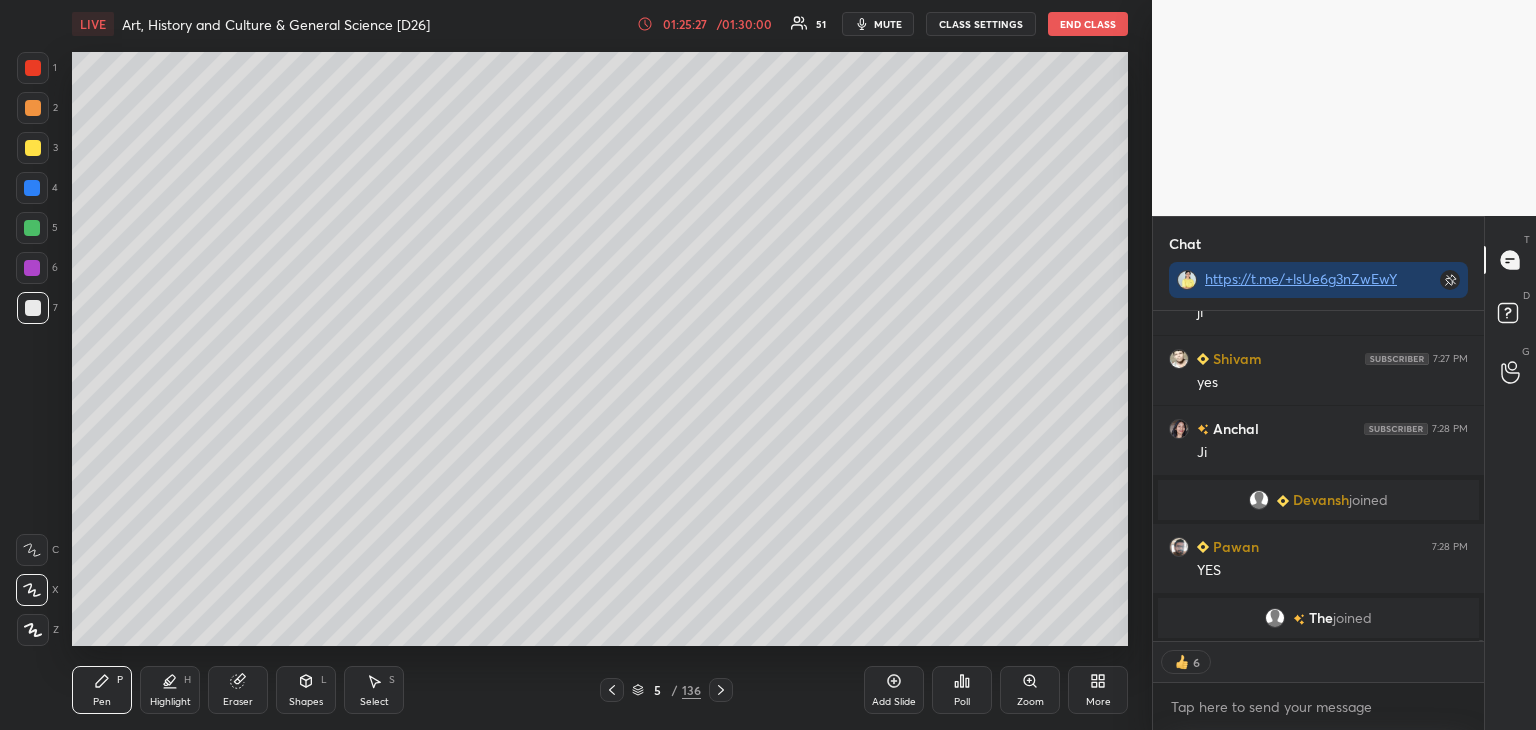 click 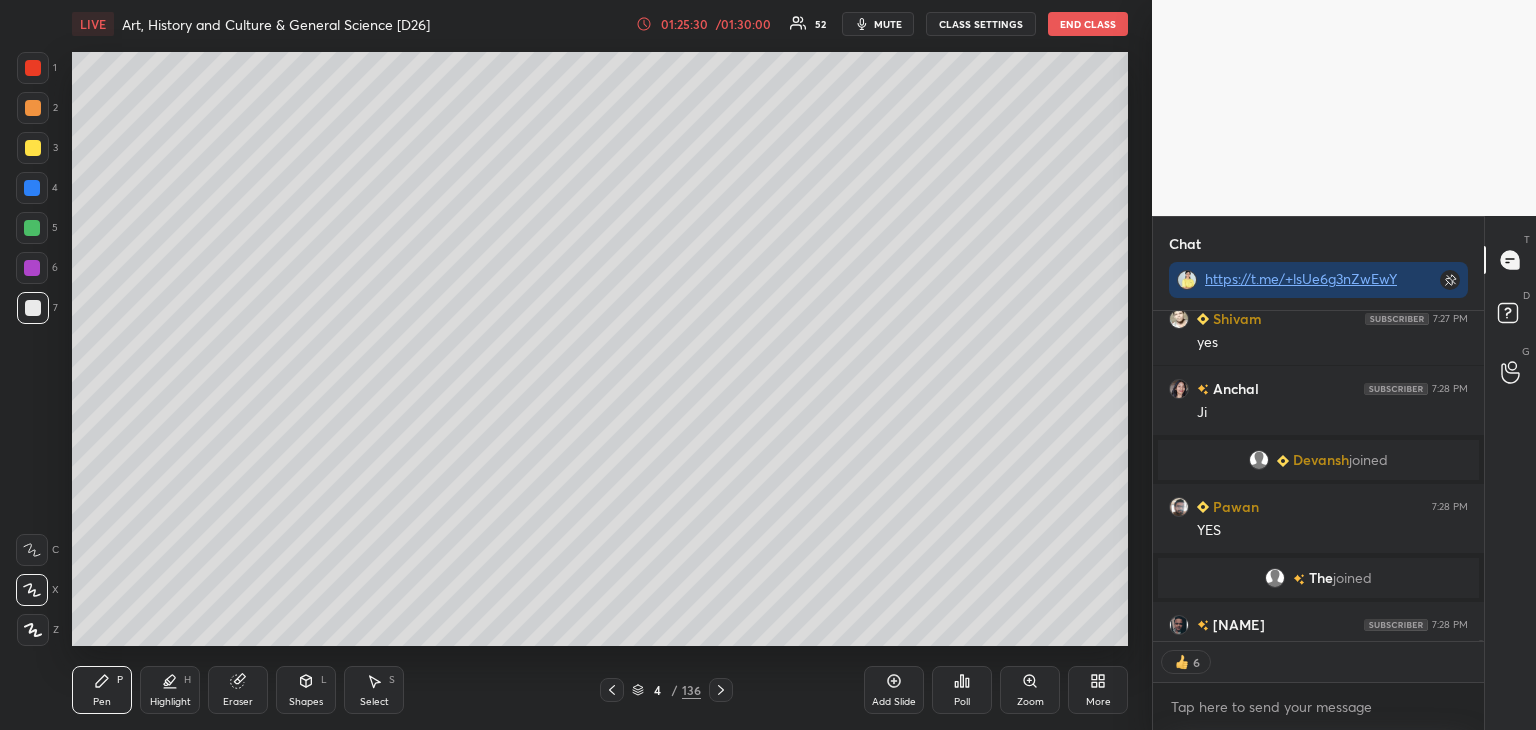 scroll, scrollTop: 74512, scrollLeft: 0, axis: vertical 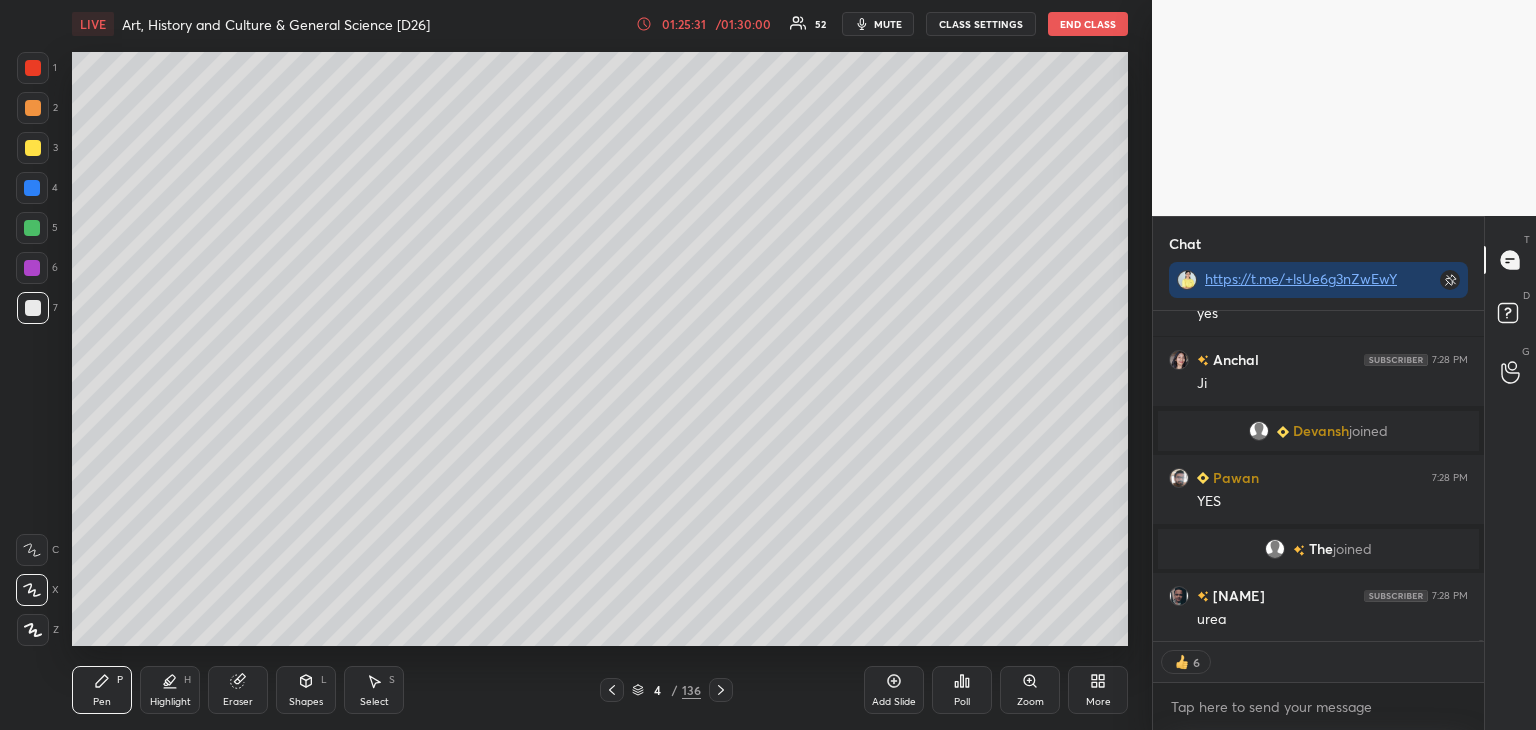 click on "4 / 136" at bounding box center (666, 690) 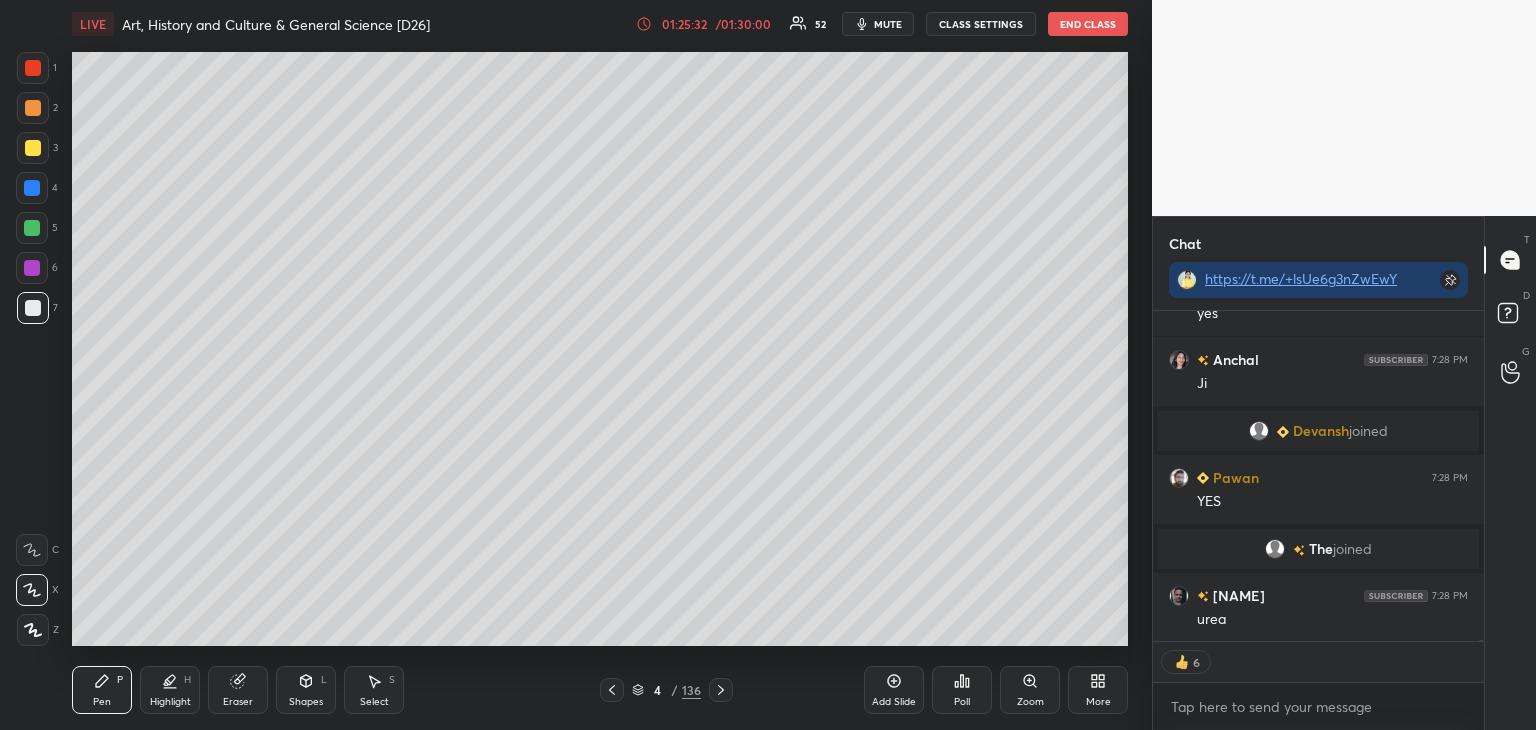 click 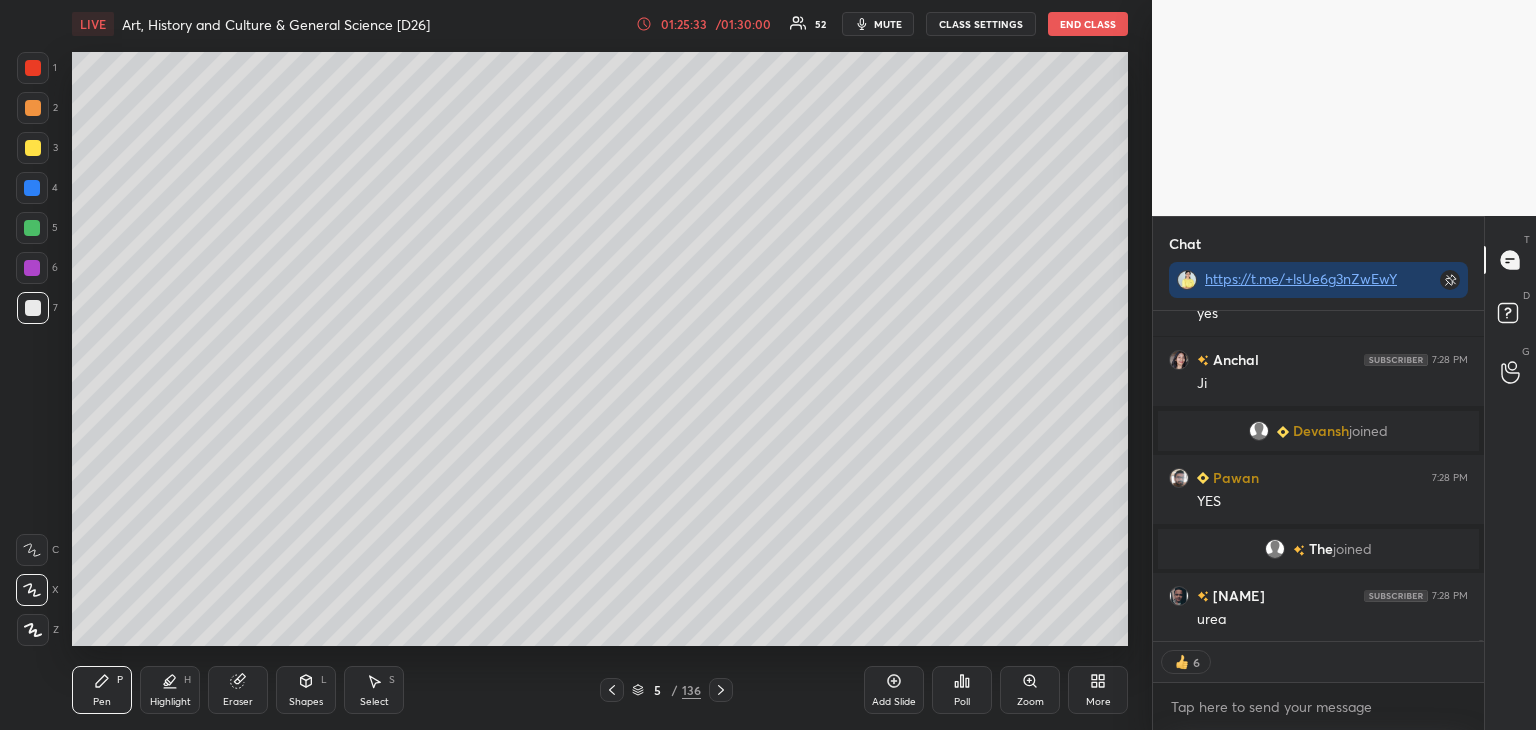 scroll, scrollTop: 74583, scrollLeft: 0, axis: vertical 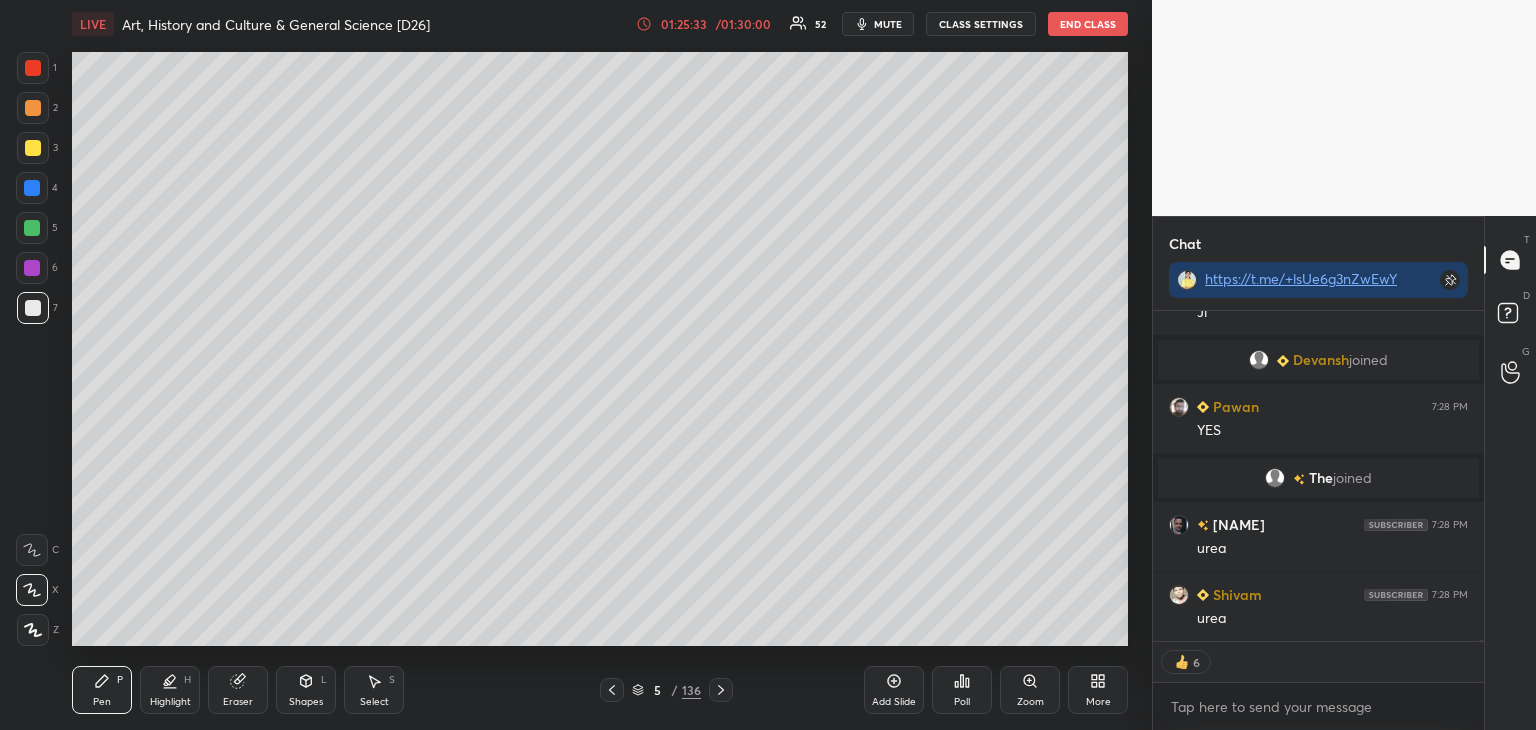 click at bounding box center [32, 228] 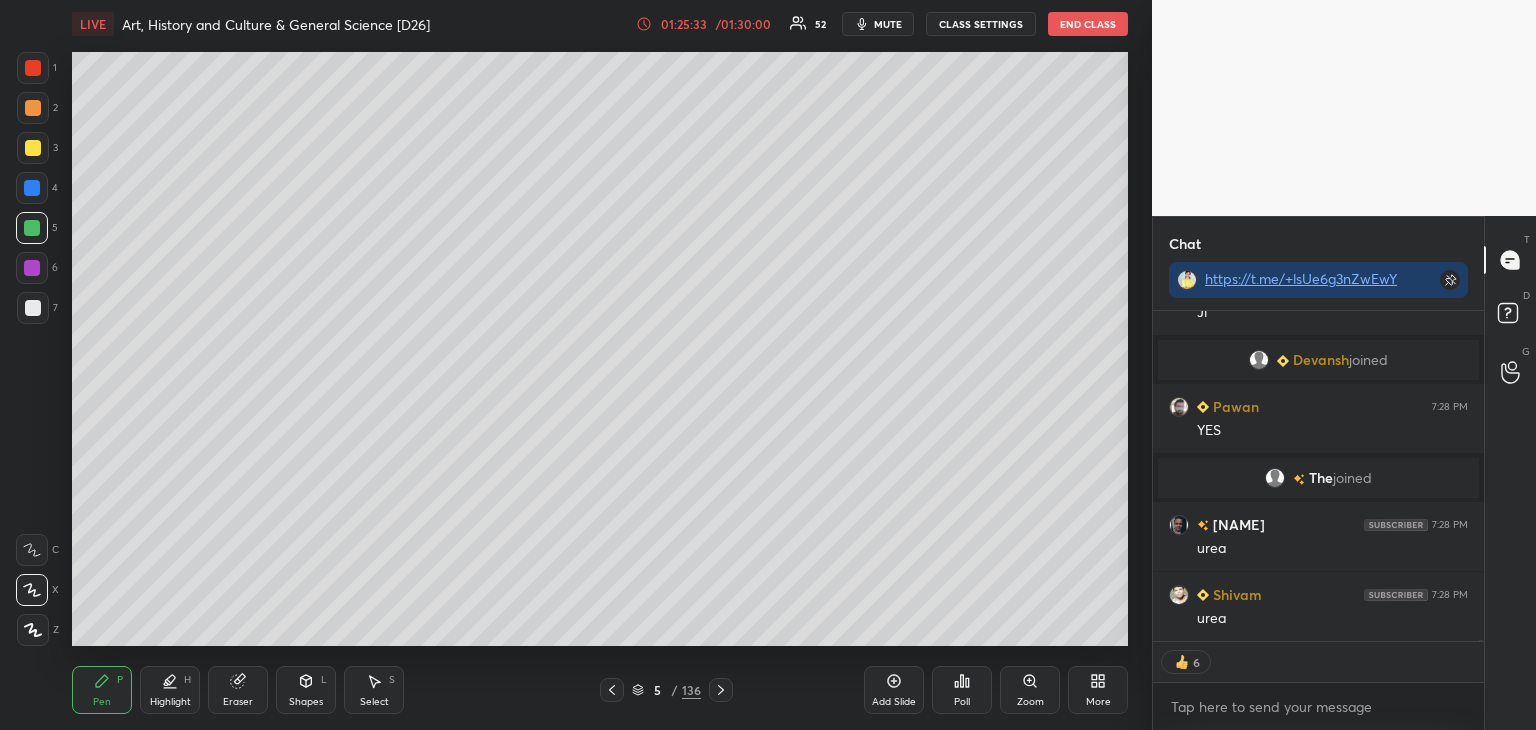 click at bounding box center (33, 148) 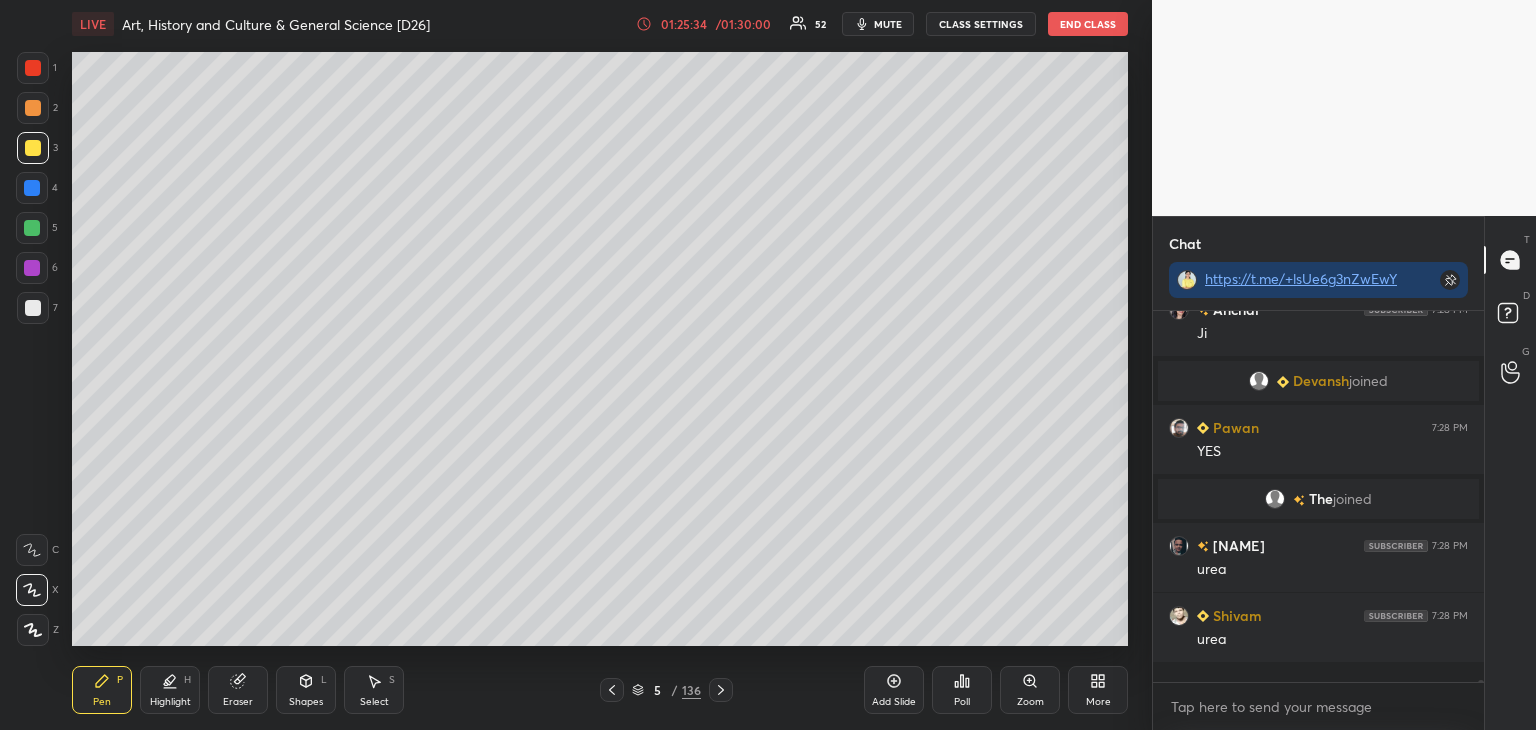 scroll, scrollTop: 6, scrollLeft: 6, axis: both 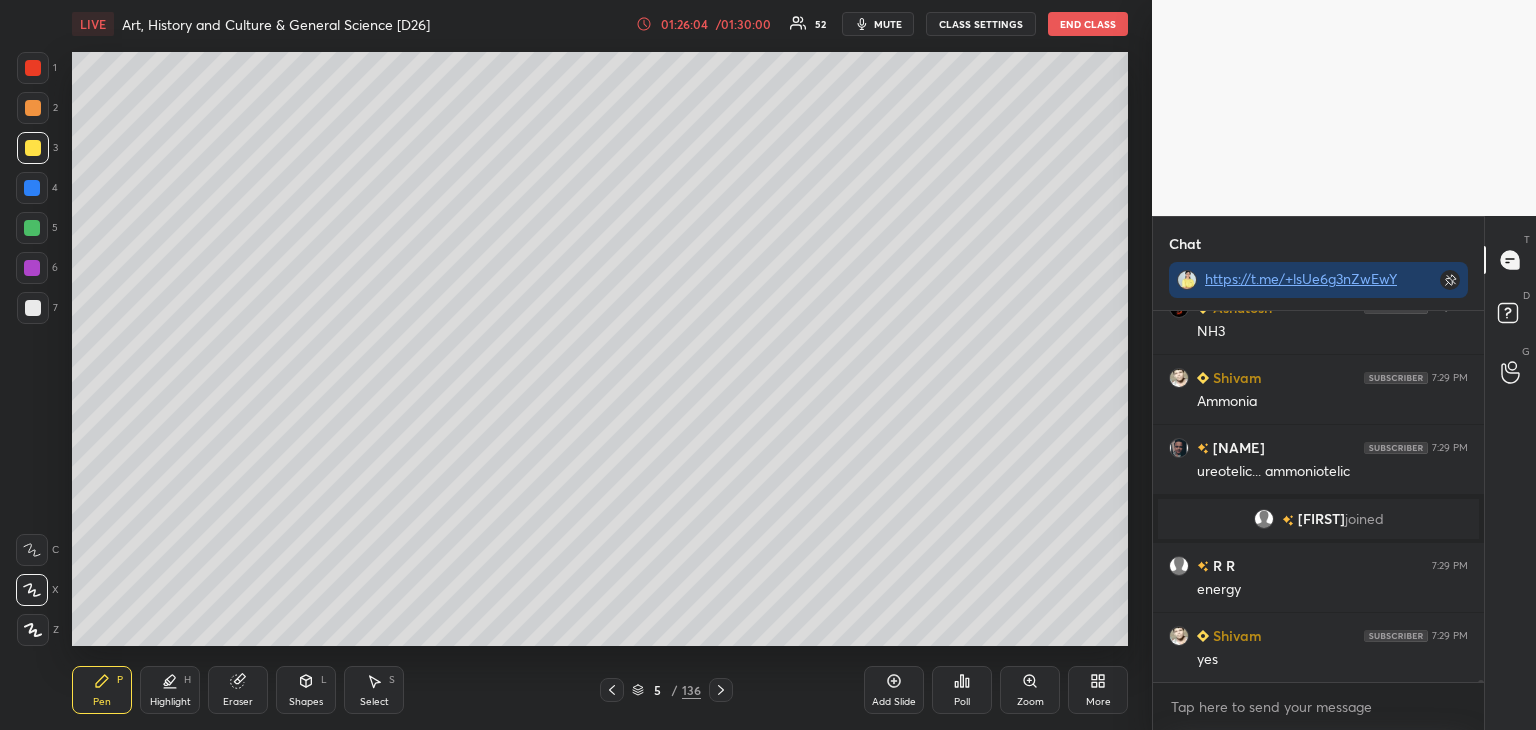 click at bounding box center (32, 228) 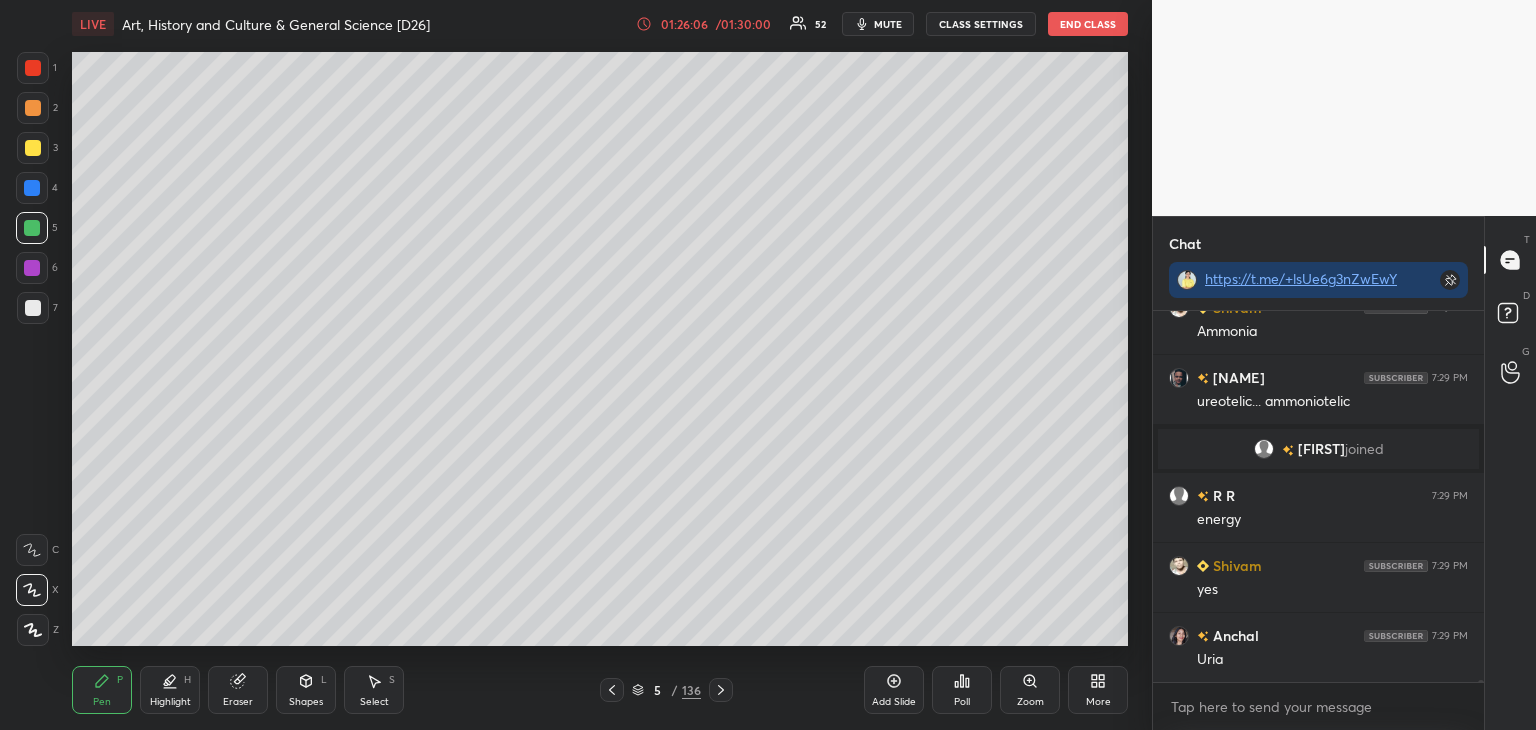 scroll, scrollTop: 75084, scrollLeft: 0, axis: vertical 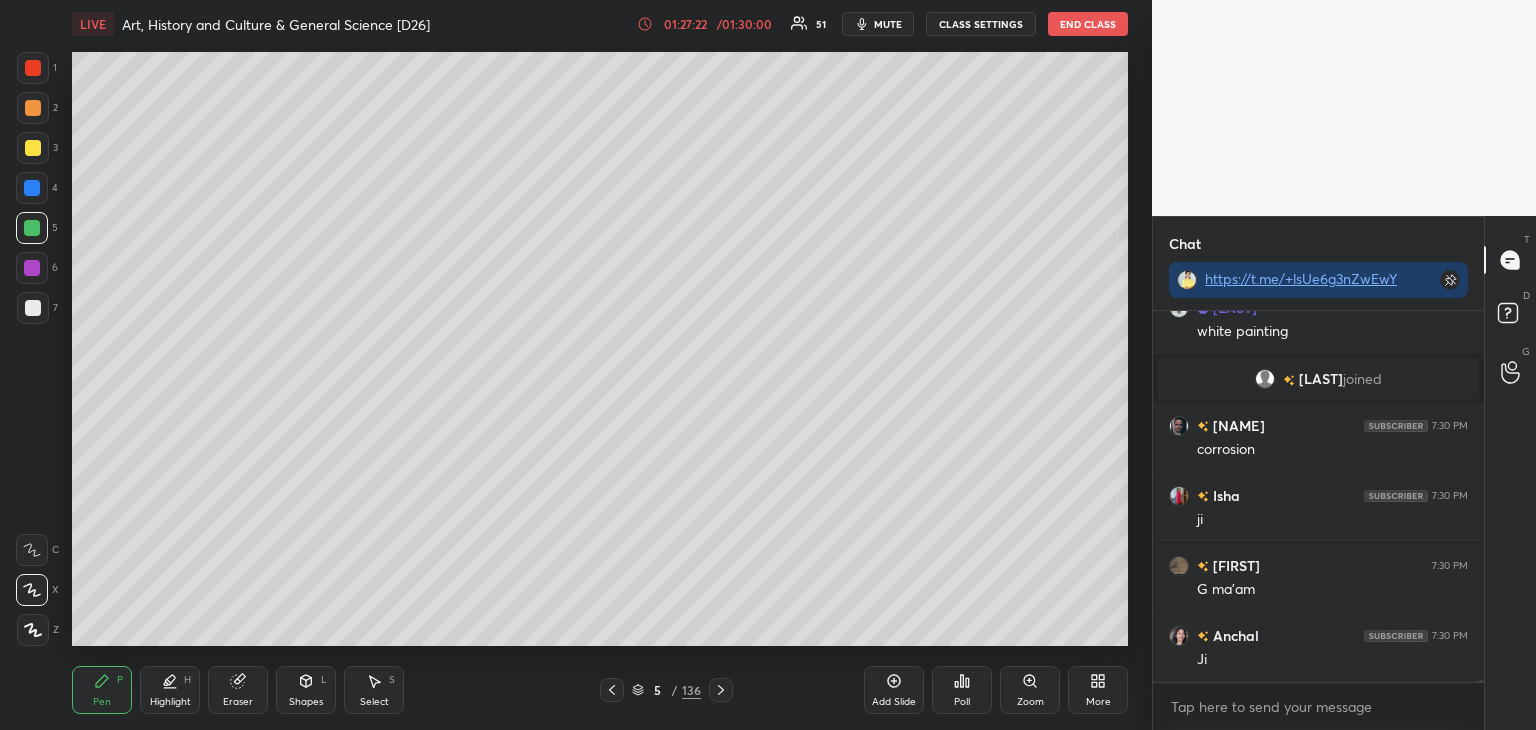 click at bounding box center (612, 690) 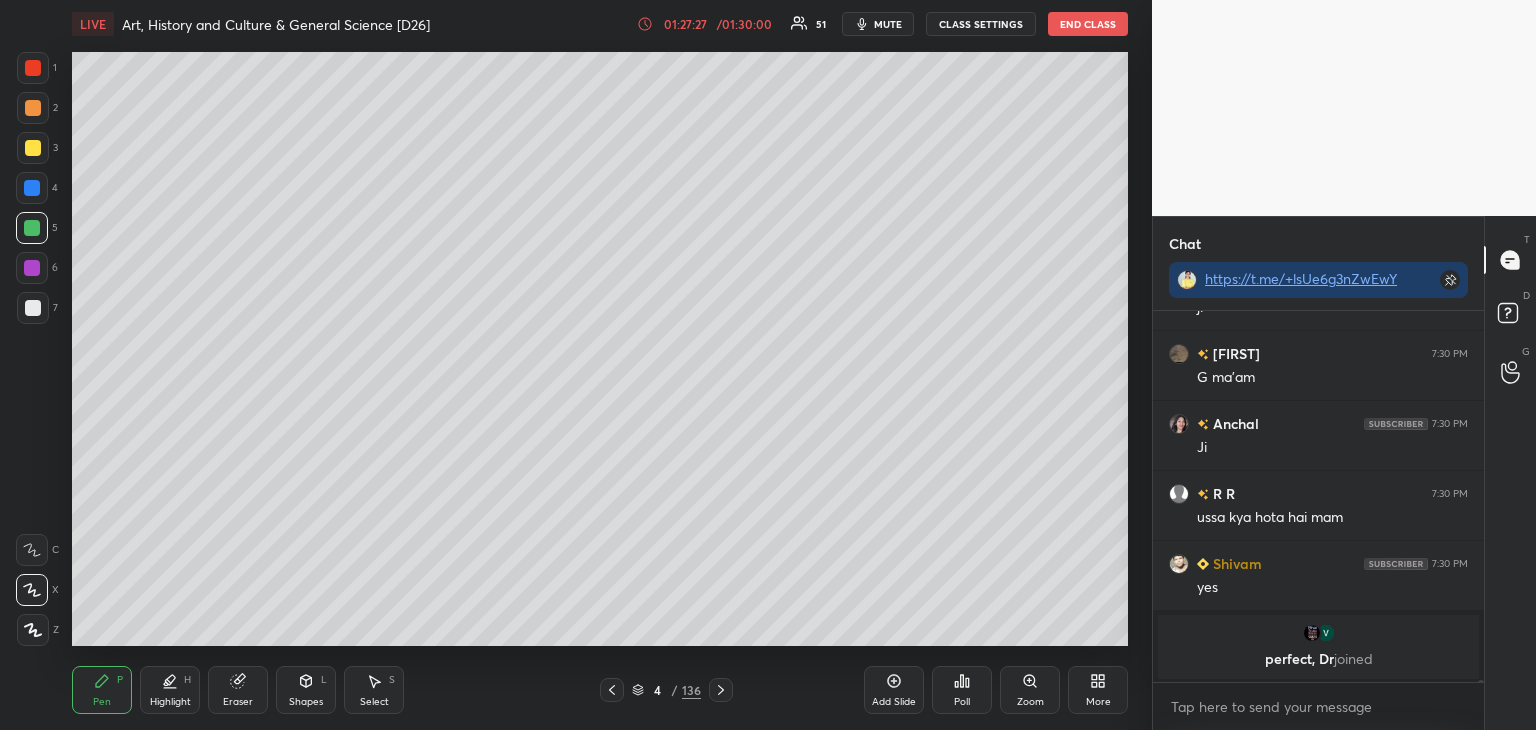 scroll, scrollTop: 75956, scrollLeft: 0, axis: vertical 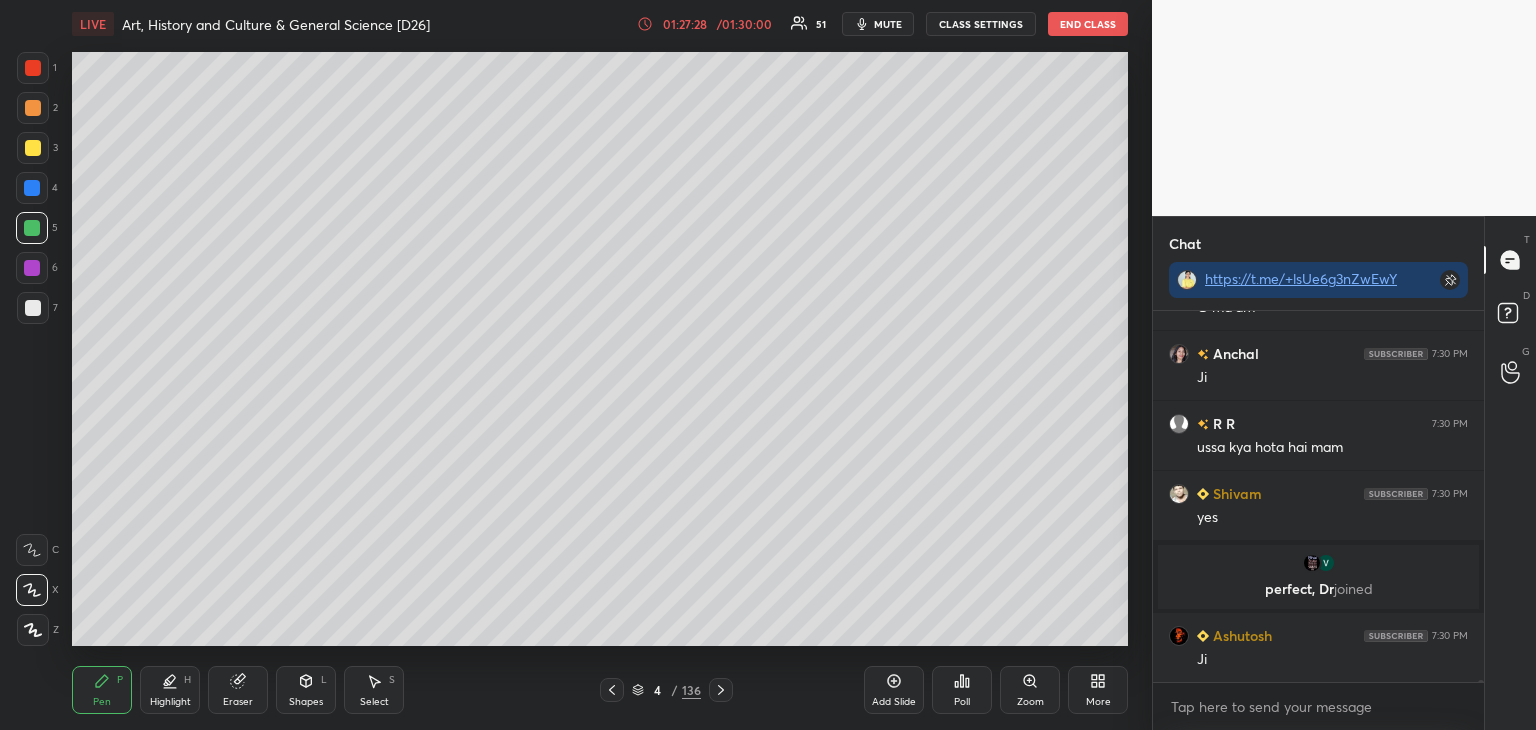 click at bounding box center (32, 268) 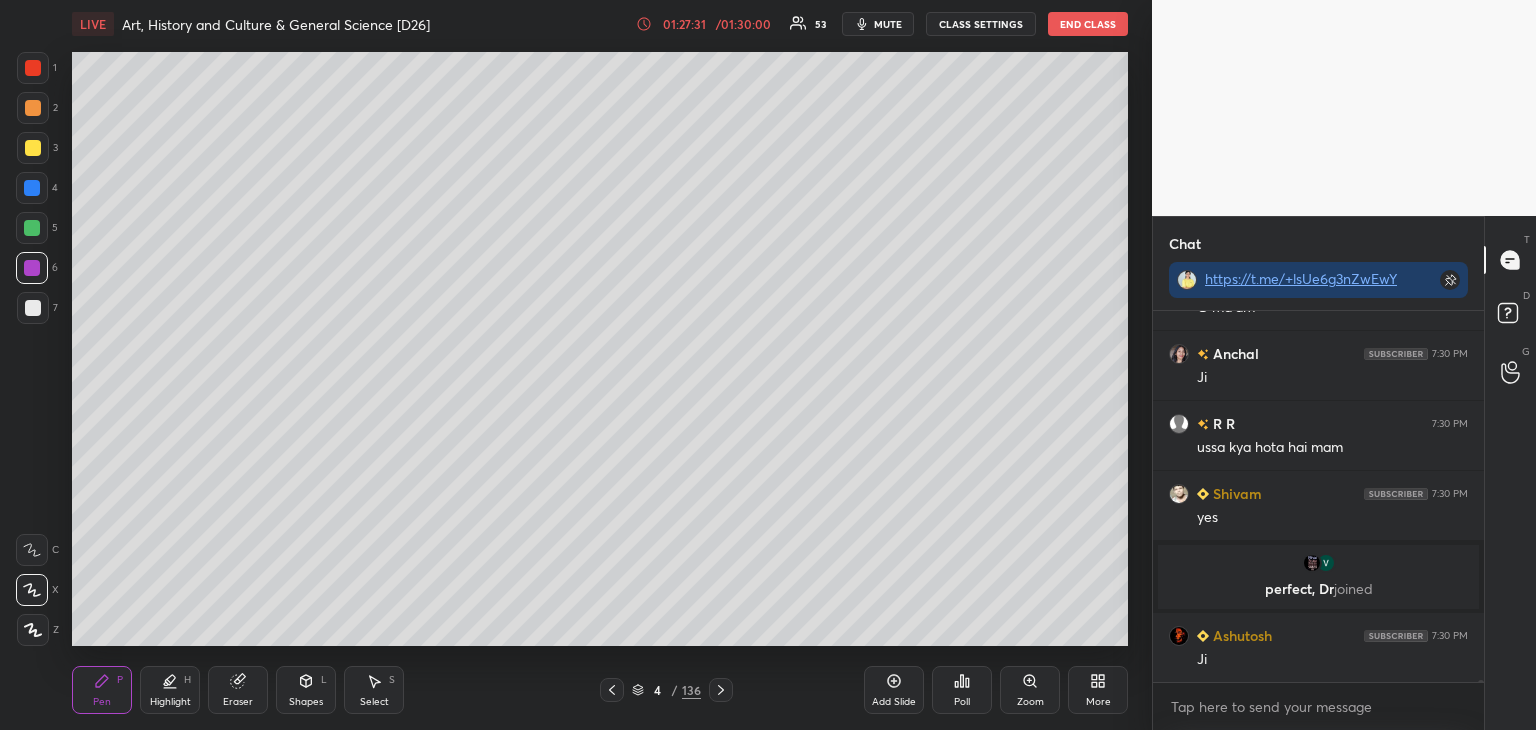 scroll, scrollTop: 76026, scrollLeft: 0, axis: vertical 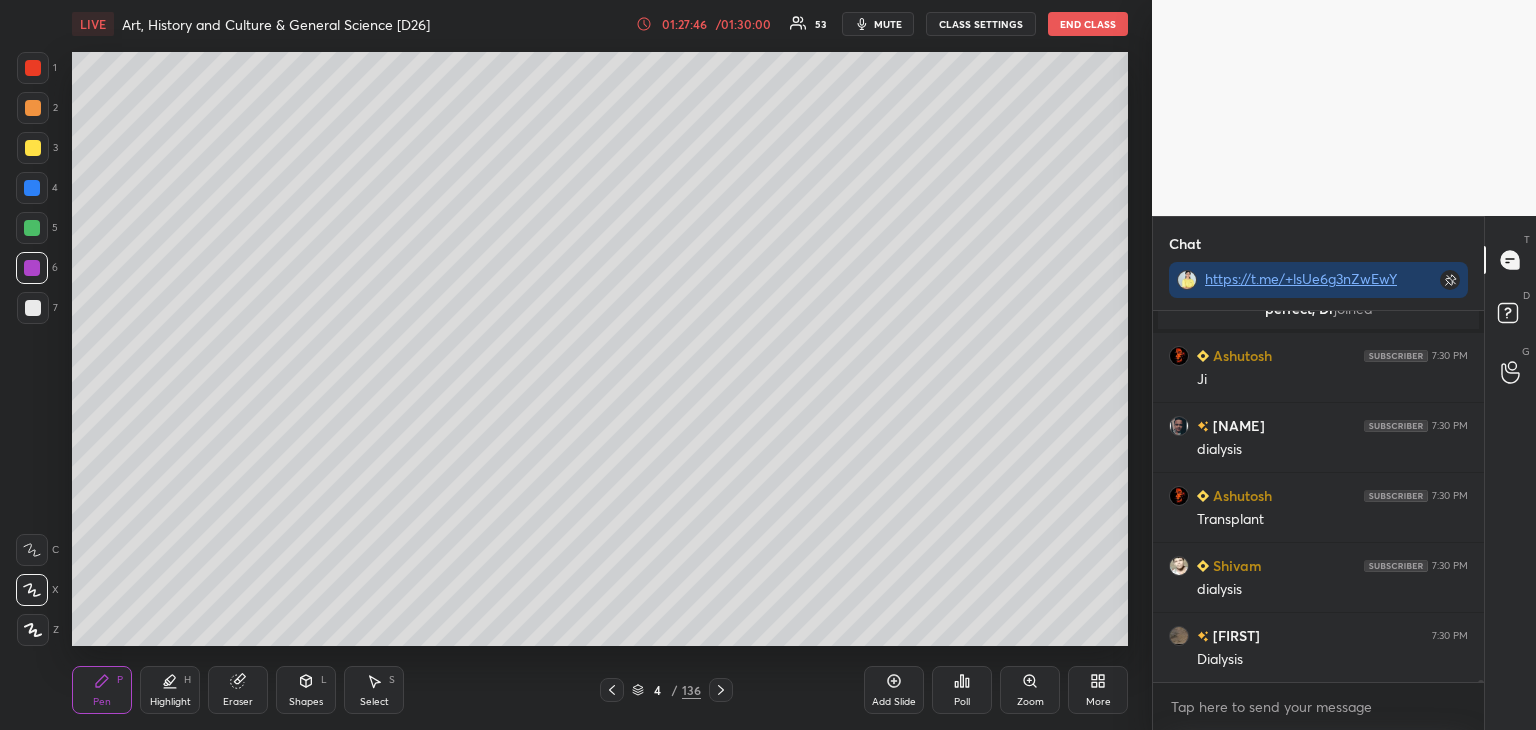 click on "4 / 136" at bounding box center [666, 690] 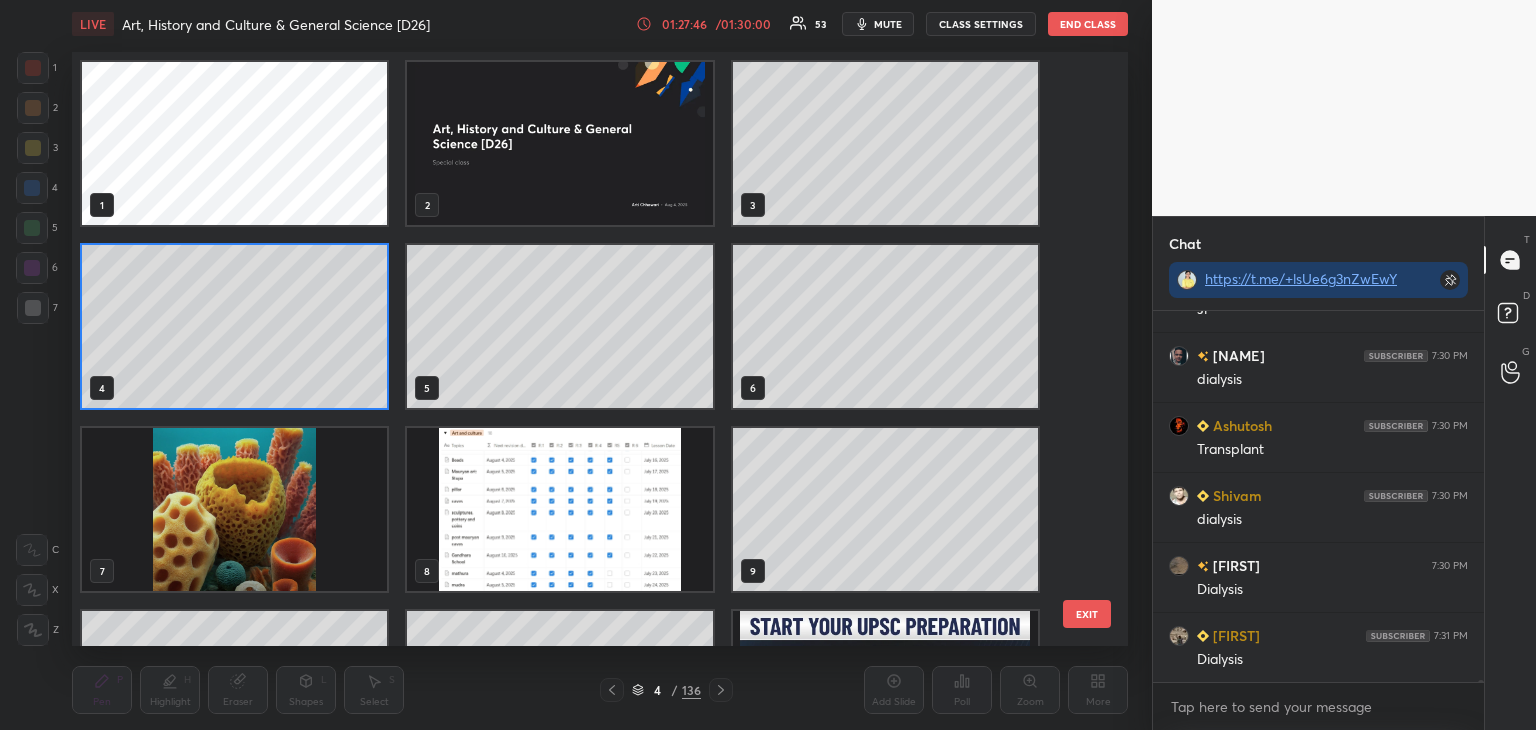 scroll, scrollTop: 6, scrollLeft: 10, axis: both 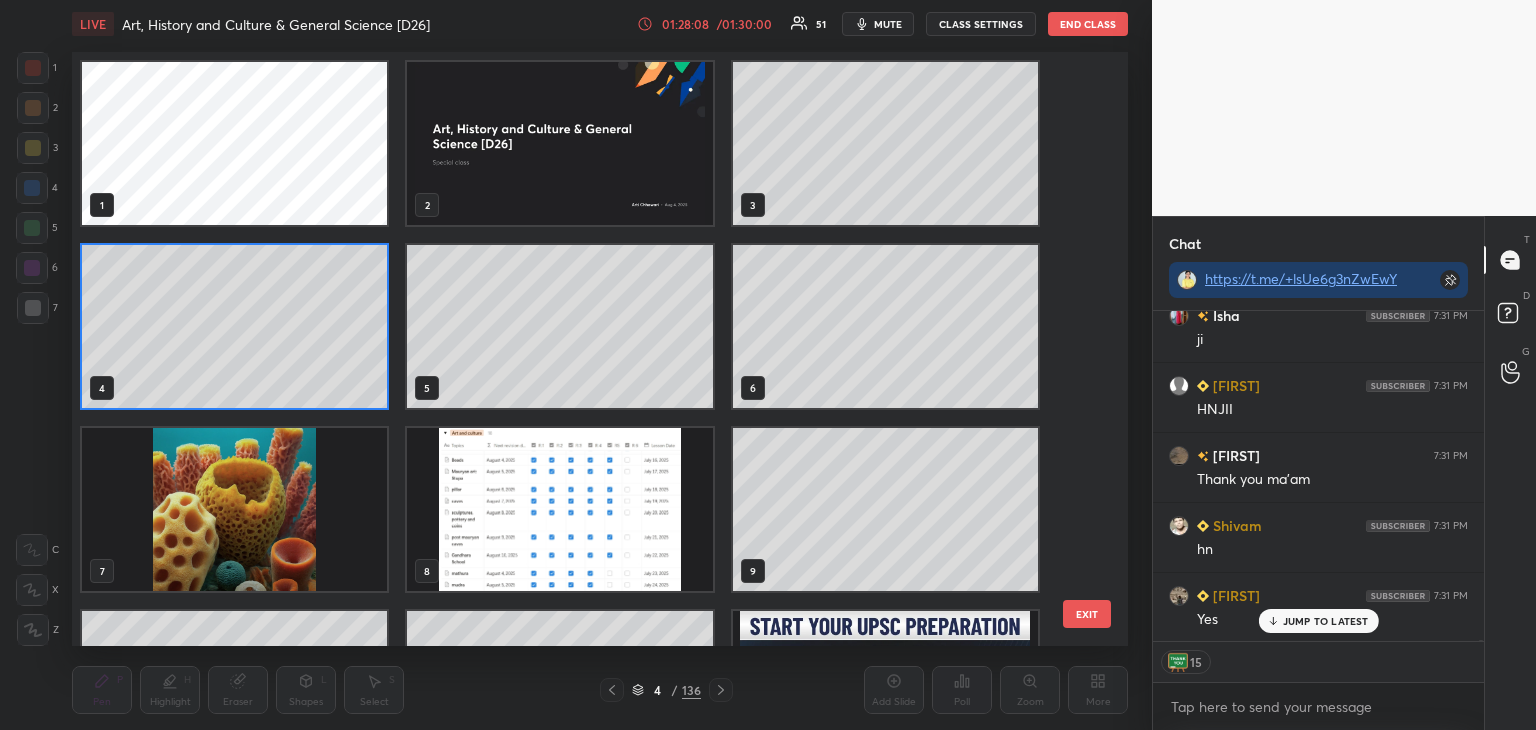 click on "JUMP TO LATEST" at bounding box center (1326, 621) 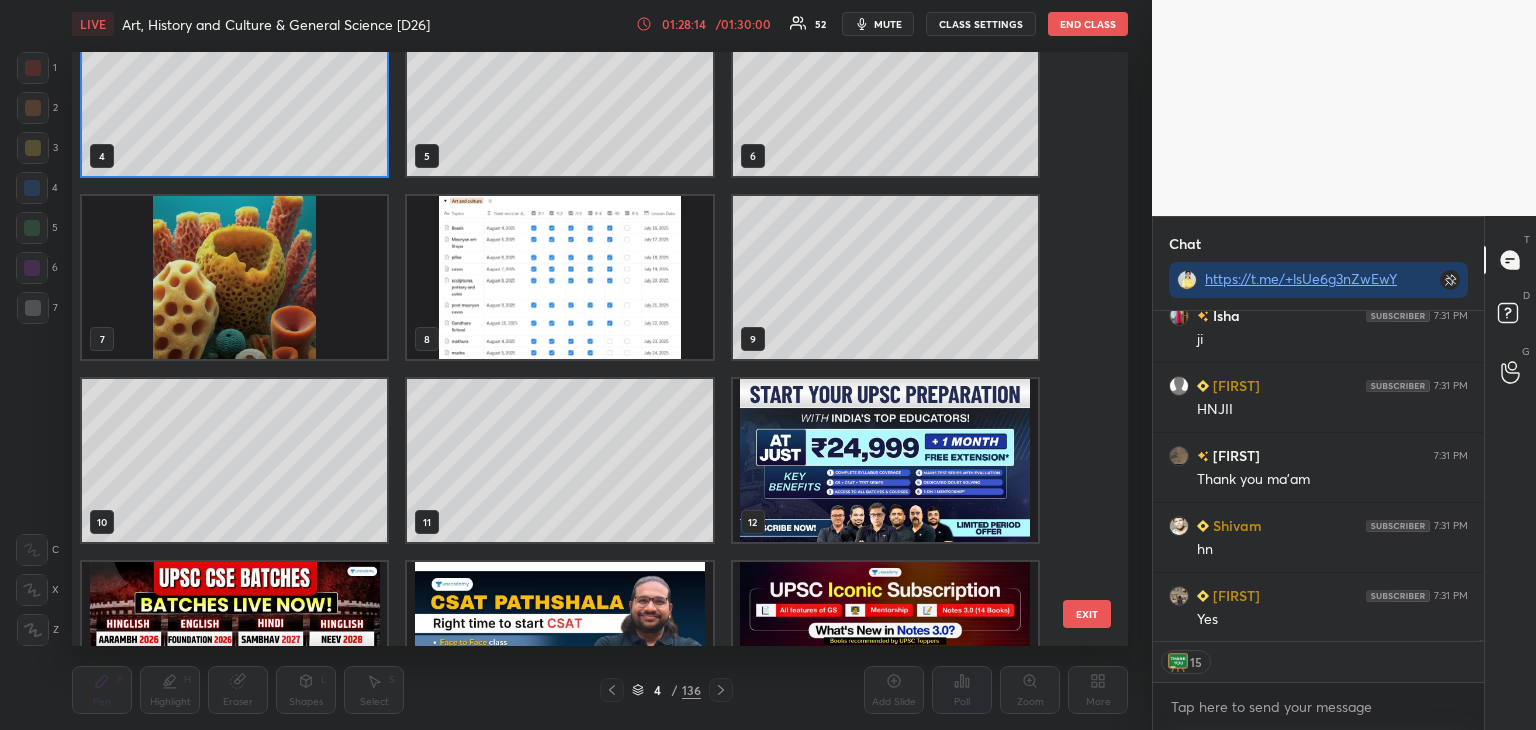 scroll, scrollTop: 0, scrollLeft: 0, axis: both 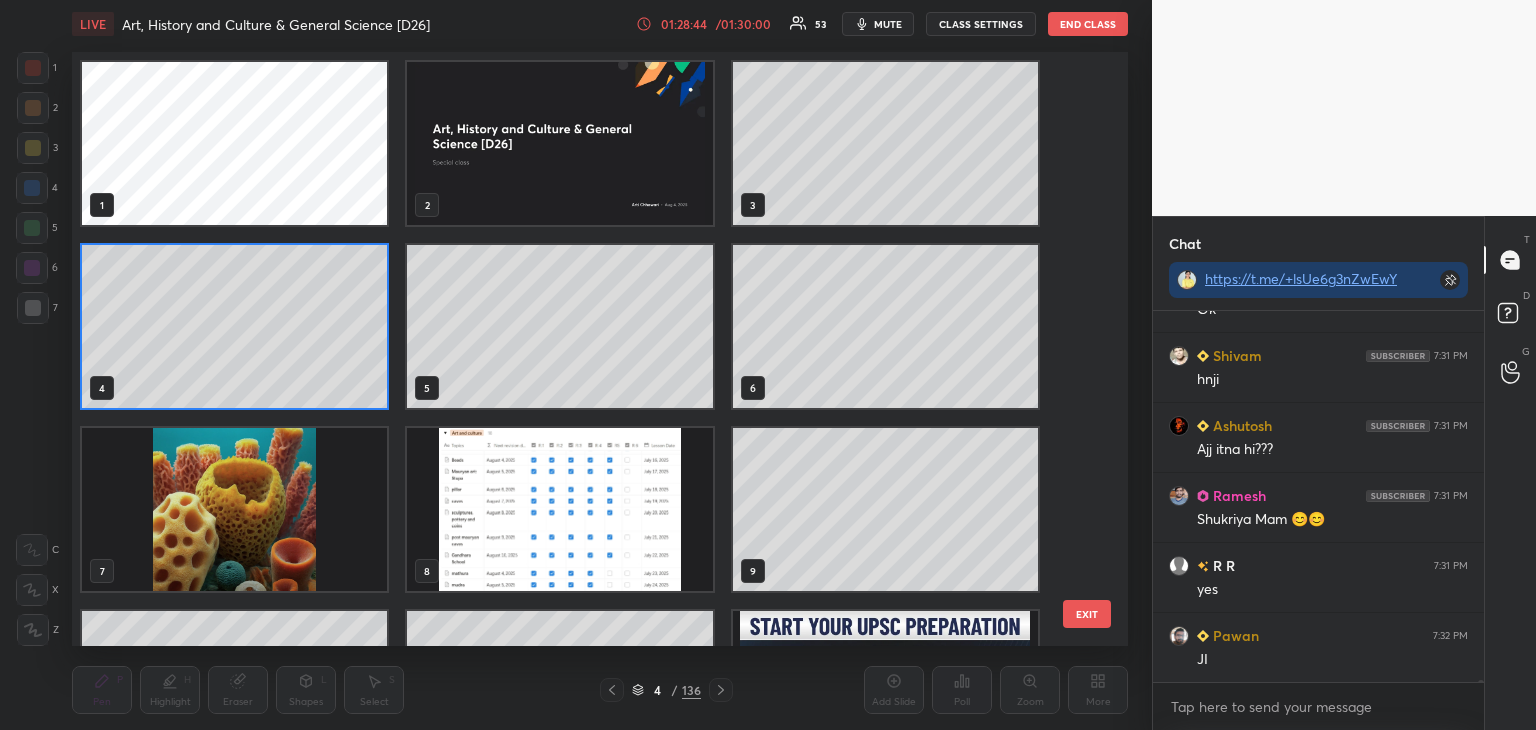 click on "8" at bounding box center (559, 509) 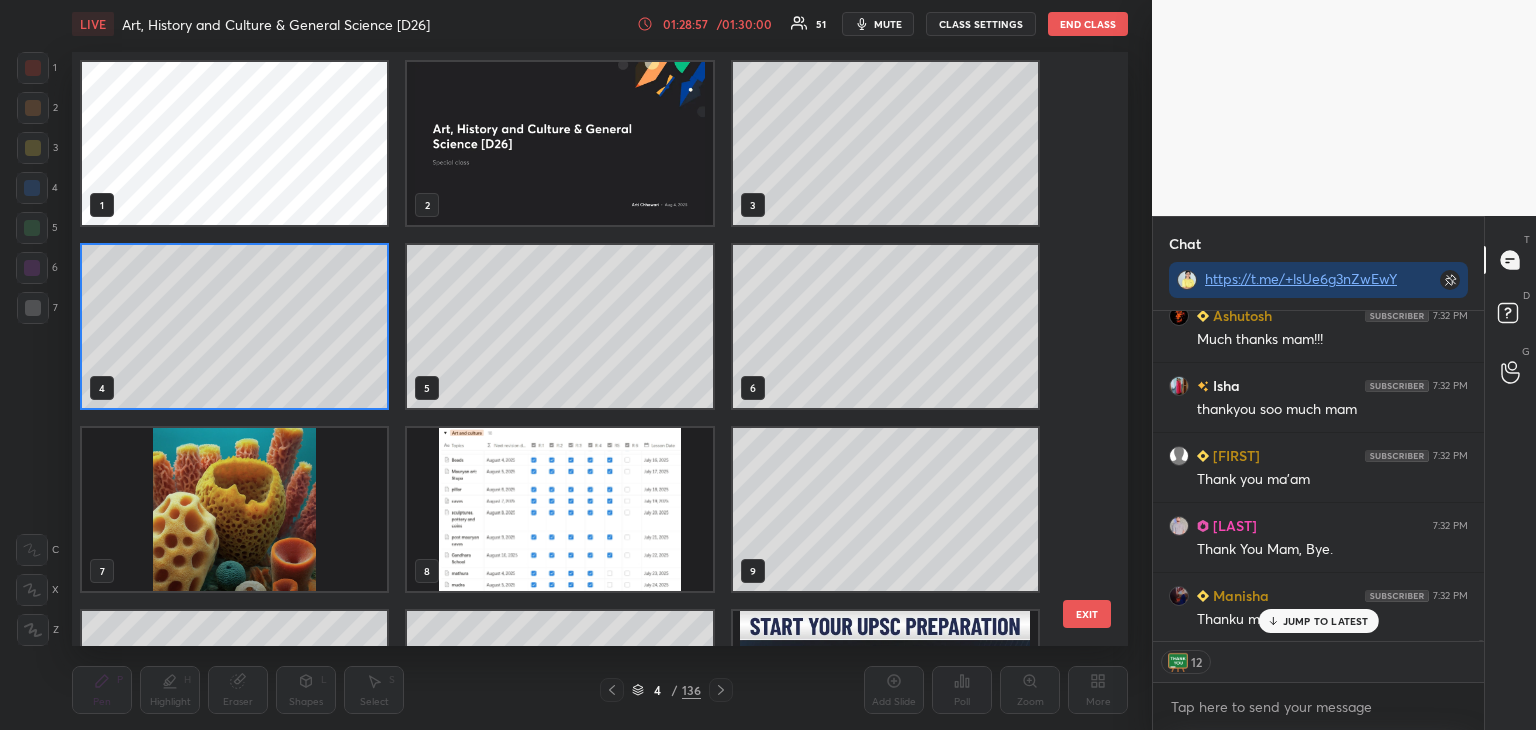 scroll, scrollTop: 78467, scrollLeft: 0, axis: vertical 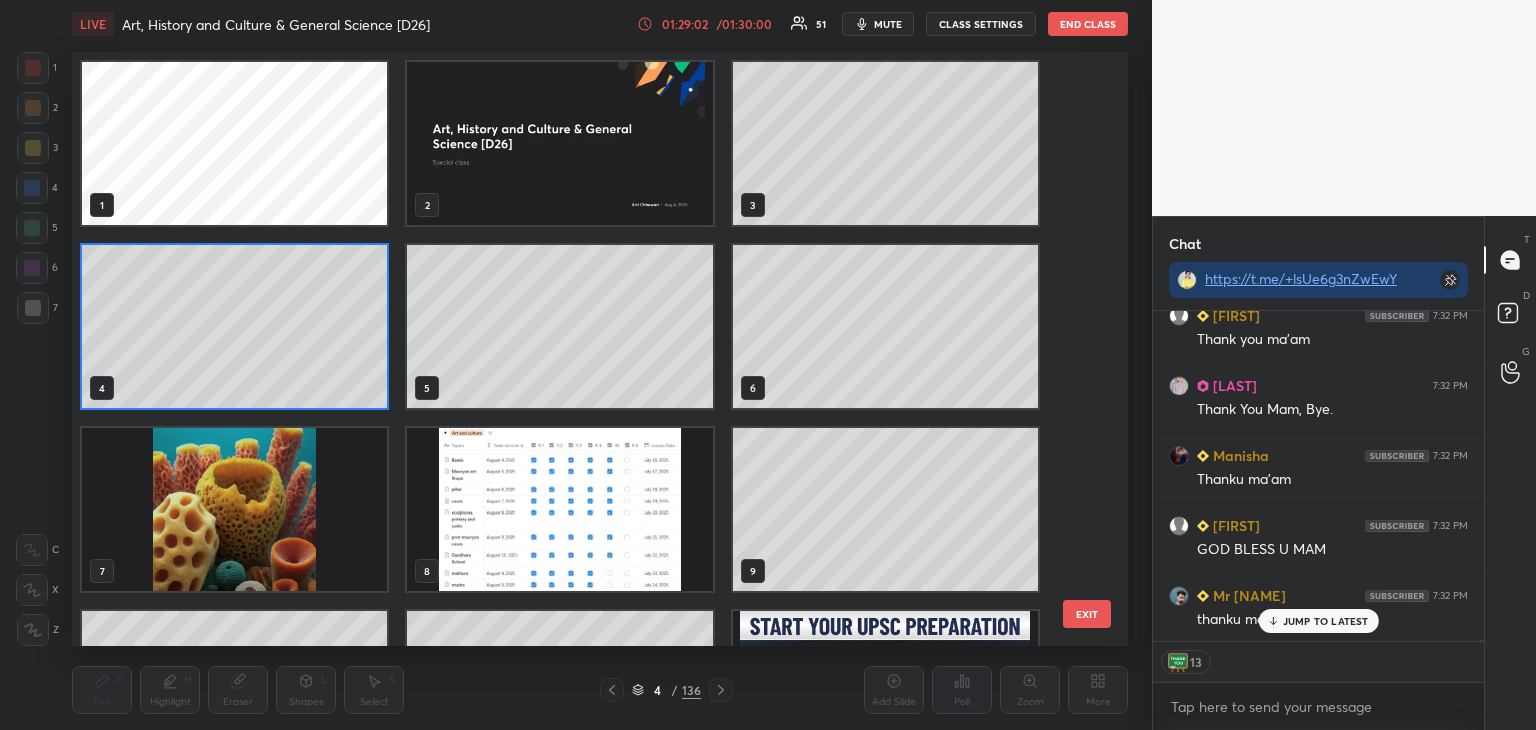 click at bounding box center [559, 143] 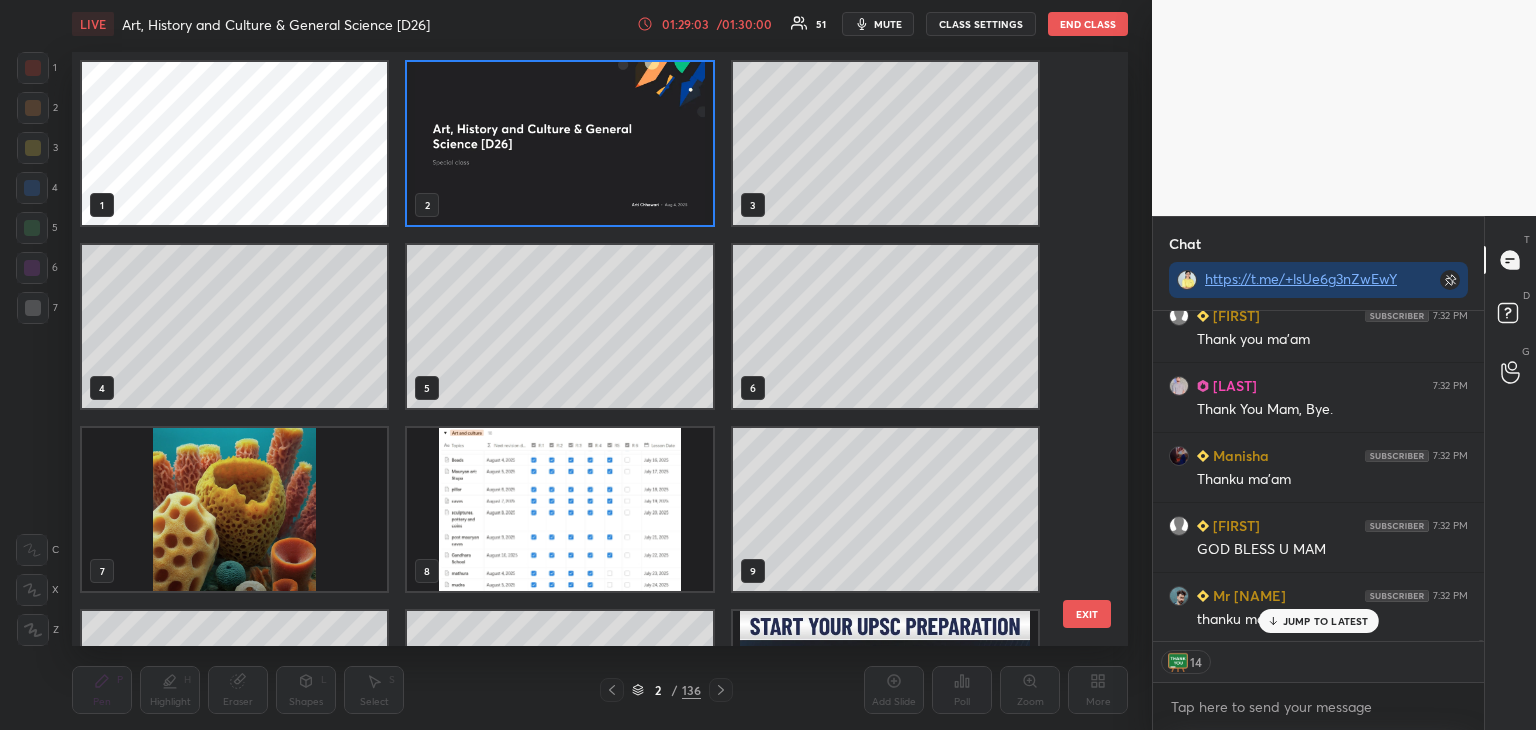 click 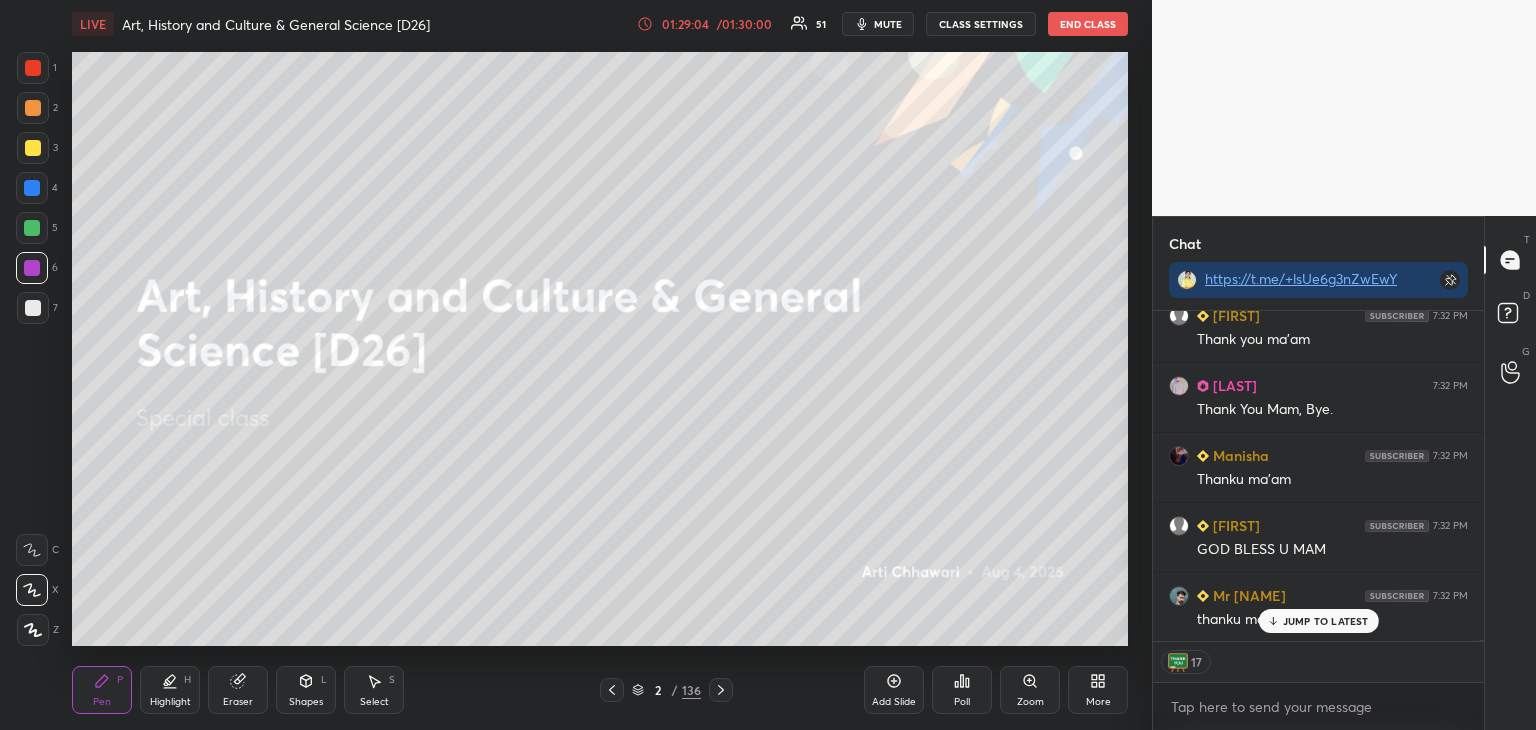scroll, scrollTop: 78607, scrollLeft: 0, axis: vertical 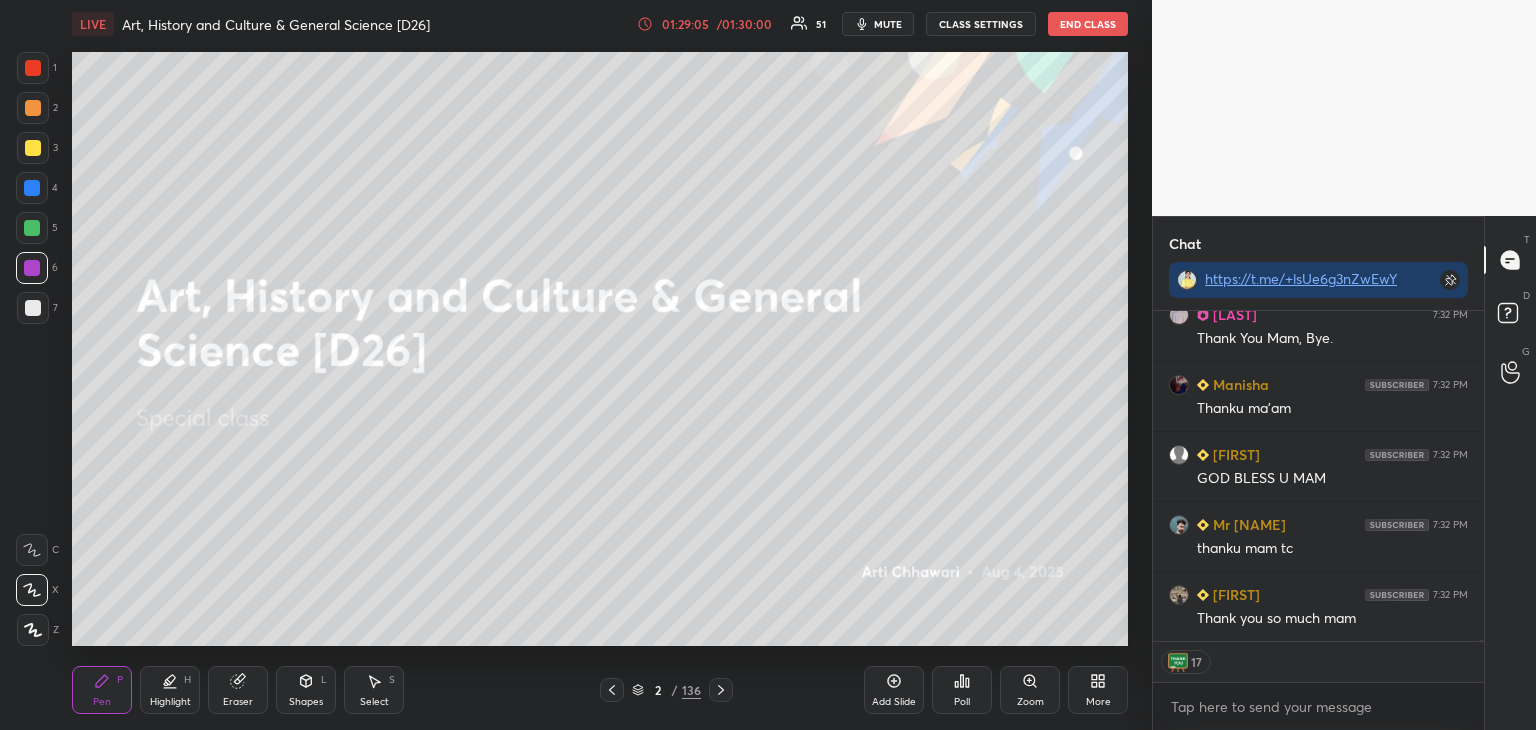 click on "End Class" at bounding box center (1088, 24) 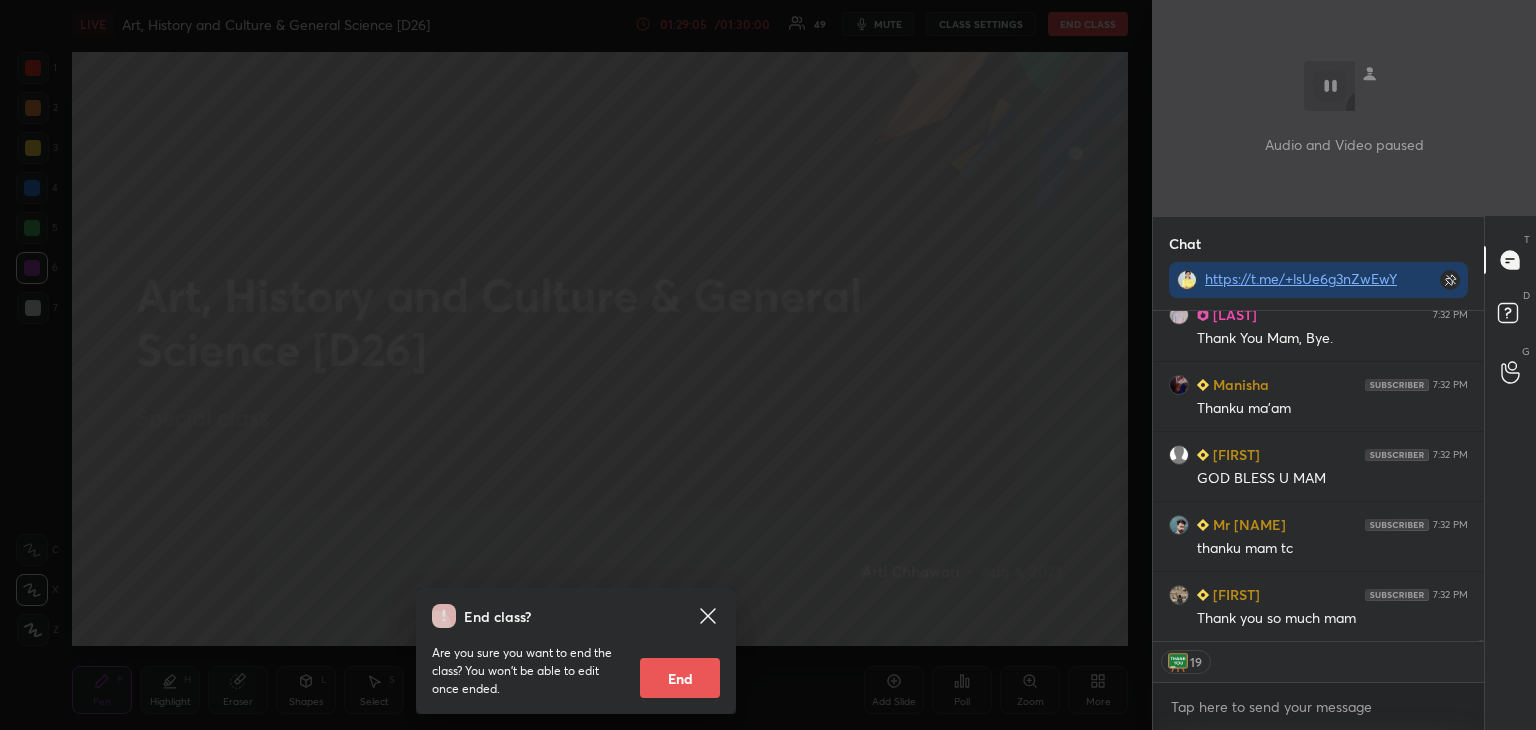 scroll, scrollTop: 78764, scrollLeft: 0, axis: vertical 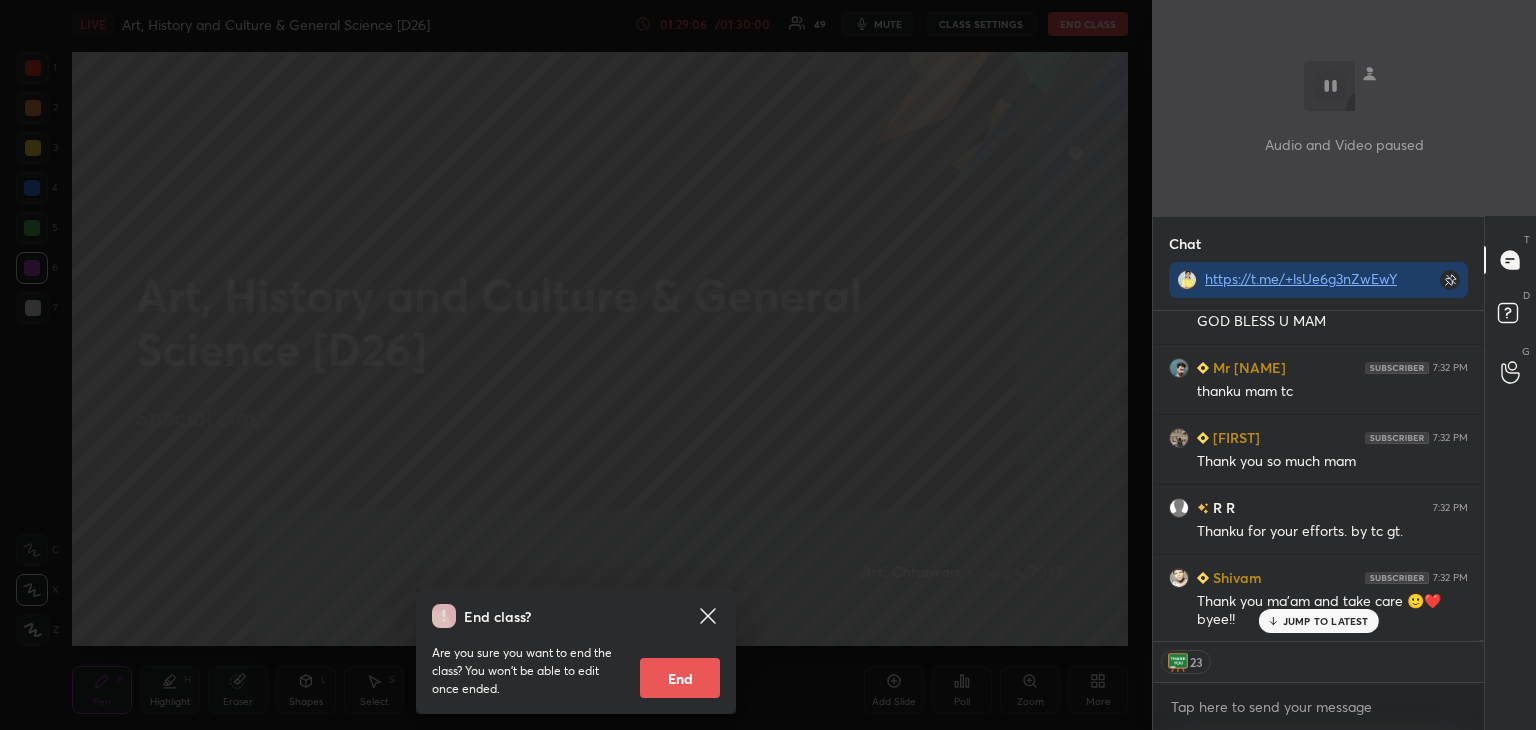 click on "End" at bounding box center (680, 678) 